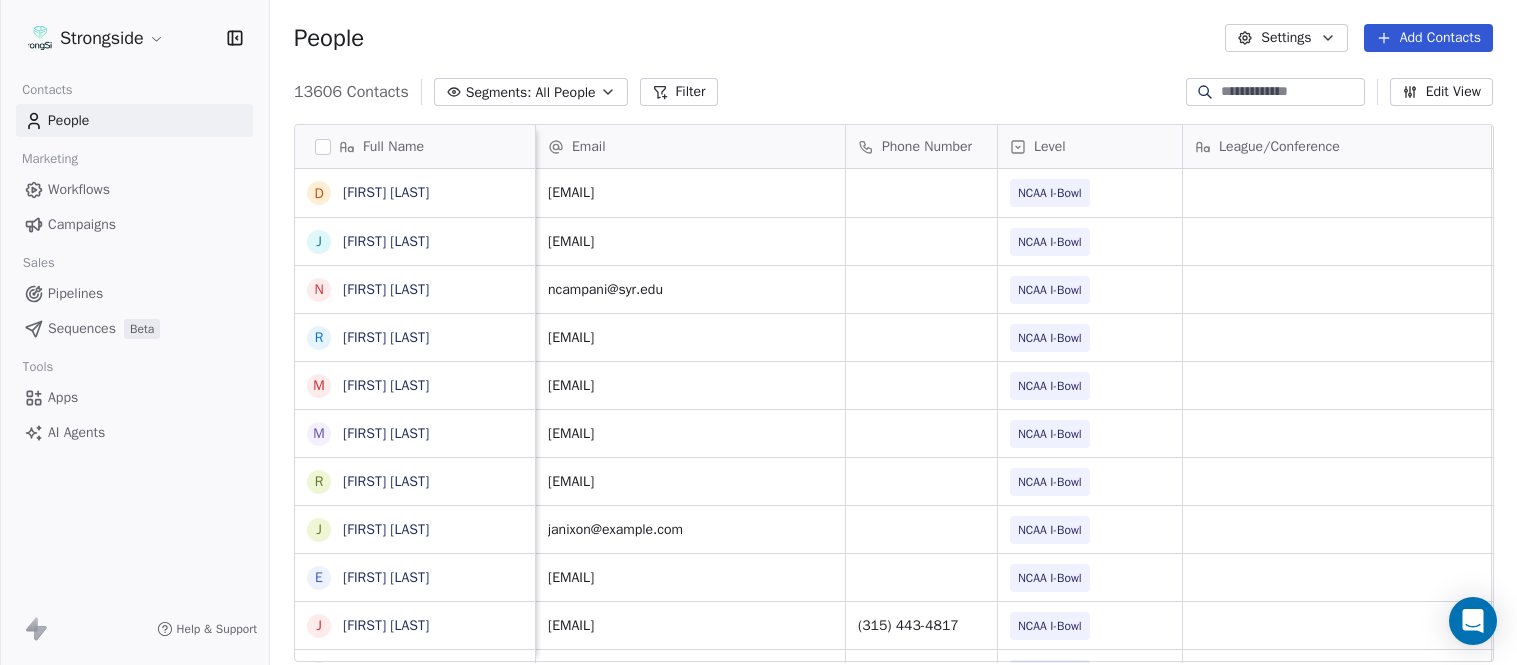 scroll, scrollTop: 0, scrollLeft: 0, axis: both 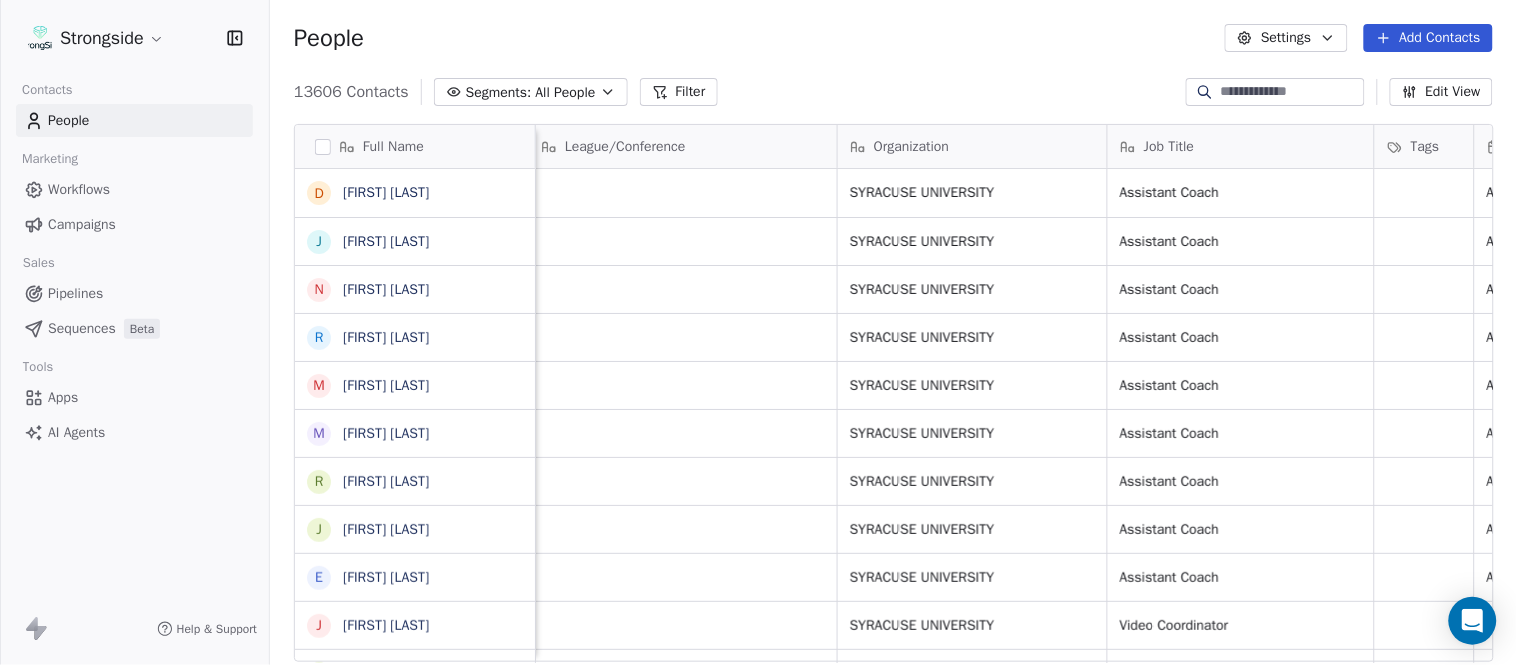click on "Add Contacts" at bounding box center [1428, 38] 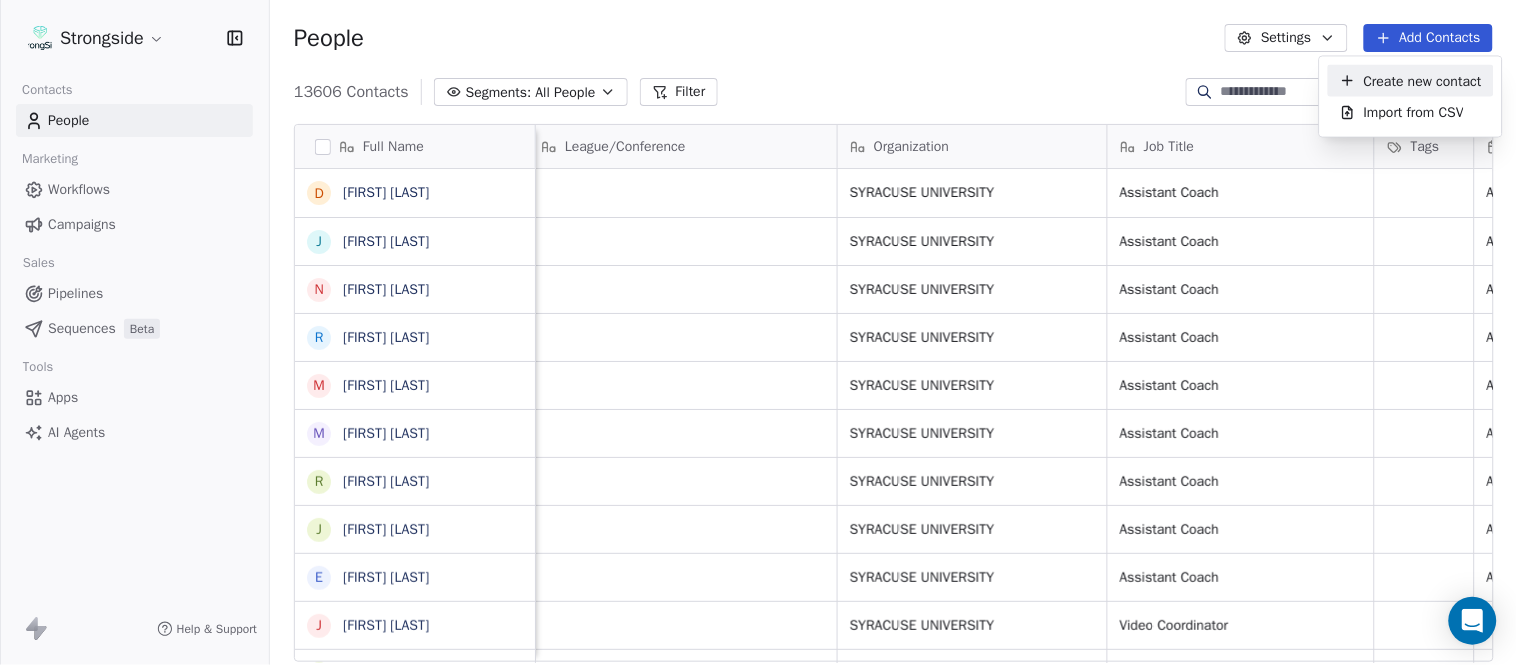 click on "Create new contact" at bounding box center [1423, 80] 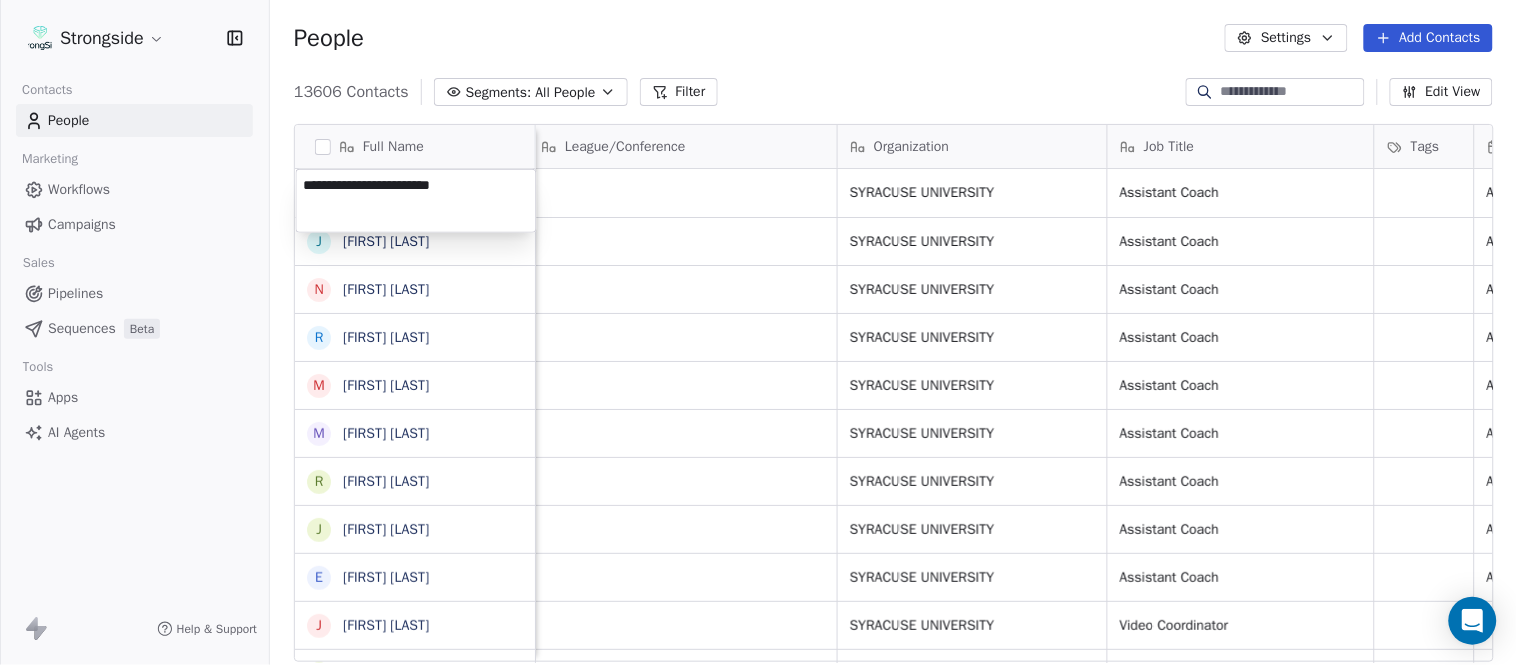 type on "**********" 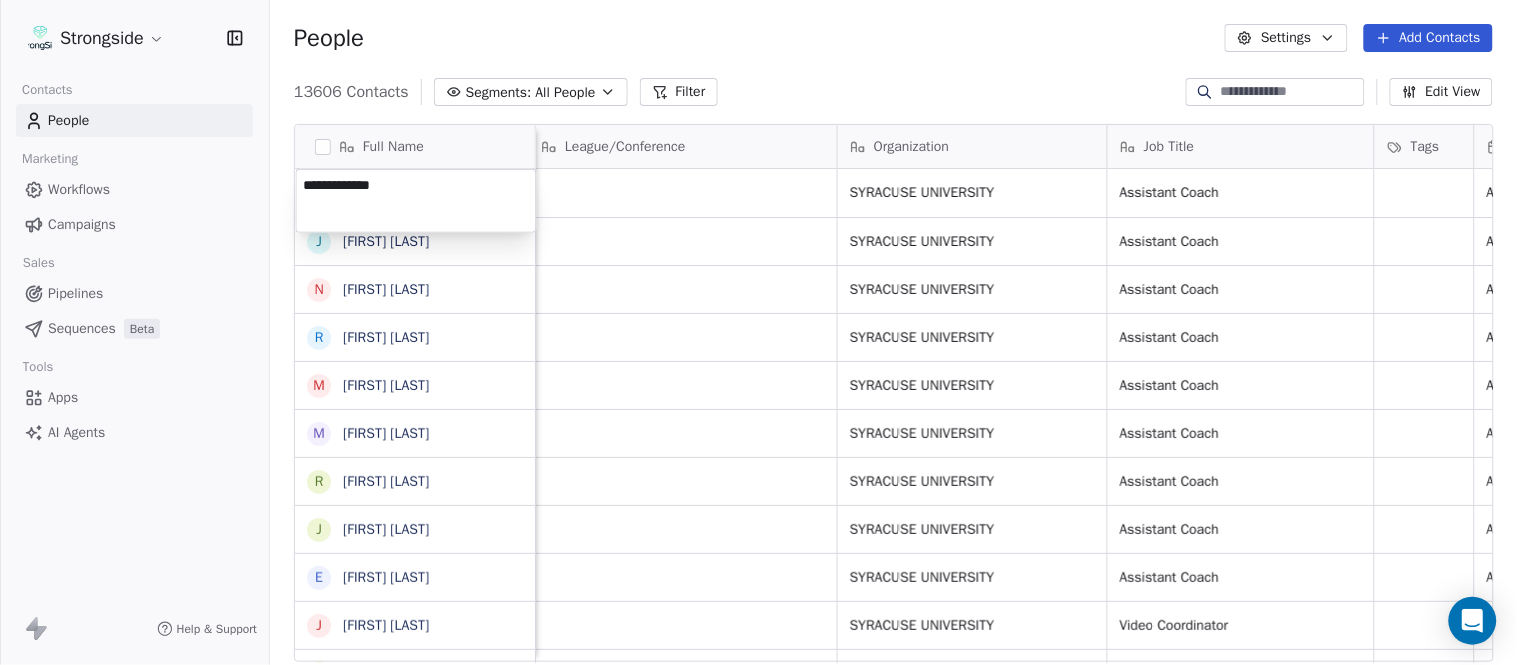 click on "Strongside Contacts People Marketing Workflows Campaigns Sales Pipelines Sequences Beta Tools Apps AI Agents Help & Support People Settings  Add Contacts 13606 Contacts Segments: All People Filter  Edit View Tag Add to Sequence Export Full Name D [FIRST] [LAST] J [FIRST] [LAST] N [FIRST] [LAST] R [FIRST] [LAST] M [FIRST] [LAST] M [FIRST] [LAST] R [FIRST] [LAST] J [FIRST] [LAST] E [FIRST] [LAST] J [FIRST] [LAST] C [FIRST] [LAST] J [FIRST] [LAST] J [FIRST] [LAST] T [FIRST] [LAST] J [FIRST] [LAST] T [FIRST] [LAST] J [FIRST] [LAST] D [FIRST] [LAST] J [FIRST] [LAST] D [FIRST] [LAST] W [FIRST] [LAST] R [FIRST] [LAST] J [FIRST] [LAST] C [FIRST] [LAST] S [FIRST] [LAST] D [FIRST] [LAST] N [FIRST] [LAST] C [FIRST] [LAST] C [FIRST] [LAST] J [FIRST] [LAST] Email Phone Number Level League/Conference Organization Job Title Tags Created Date BST Status Priority Emails Auto Clicked dwilli78@[example.com] NCAA I-Bowl SYRACUSE UNIVERSITY Assistant Coach Aug 04, 2025 10:17 PM joschaef@[example.com] NCAA I-Bowl SYRACUSE UNIVERSITY Assistant Coach Aug 04, 2025 10:16 PM NIL" at bounding box center [758, 332] 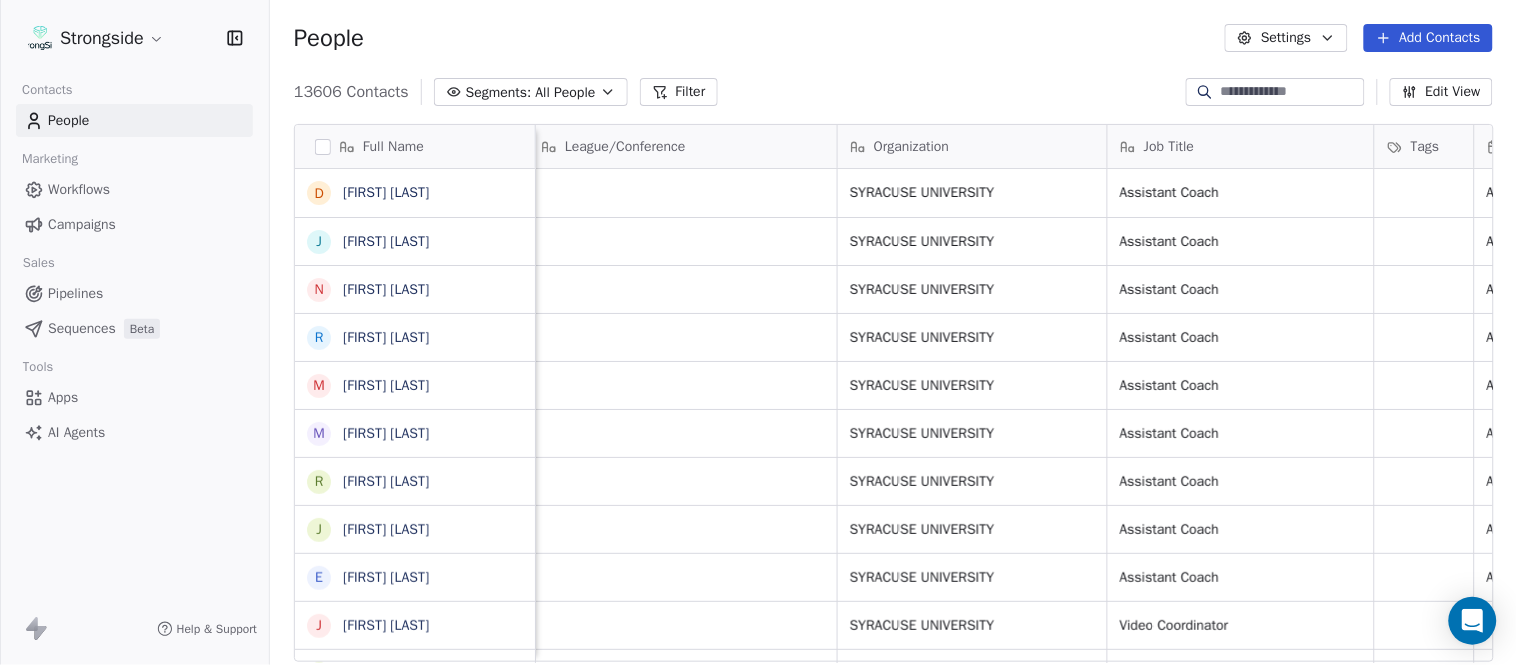 click on "People Settings  Add Contacts" at bounding box center (893, 38) 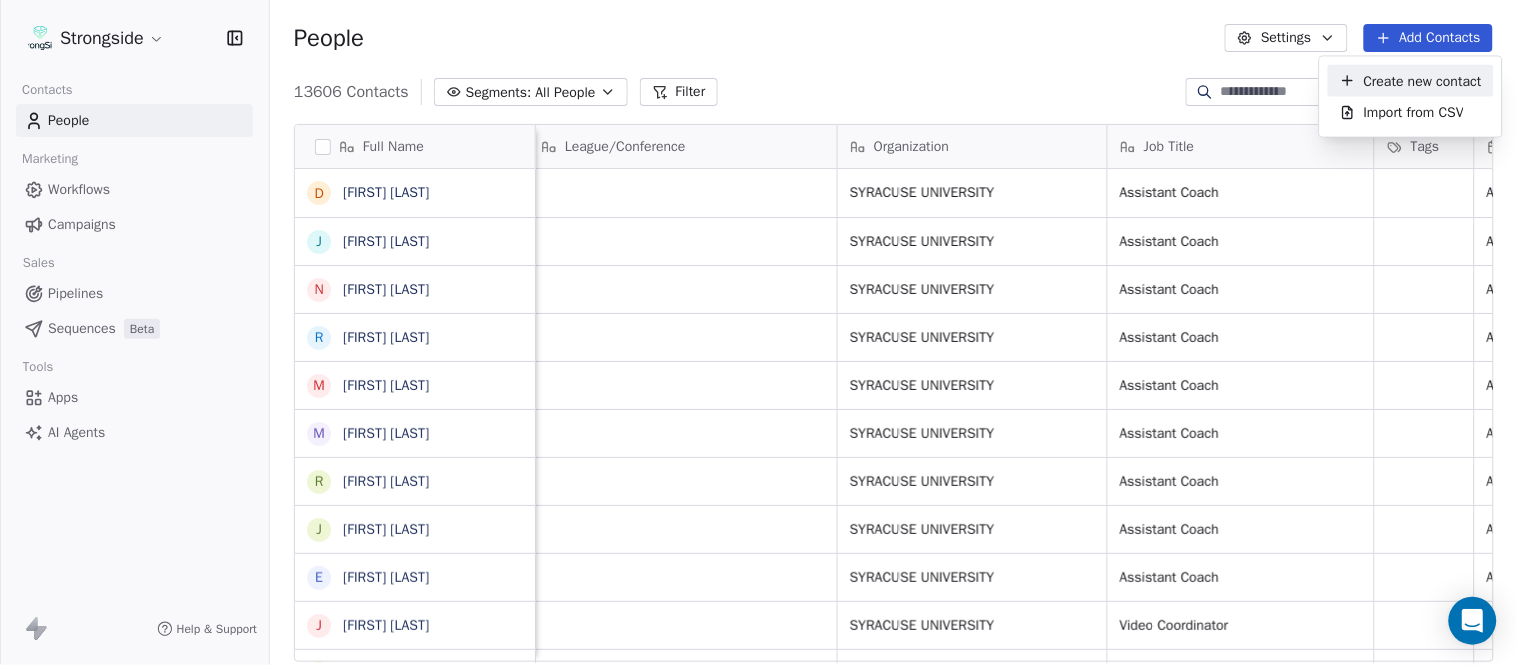 click on "Create new contact" at bounding box center [1423, 80] 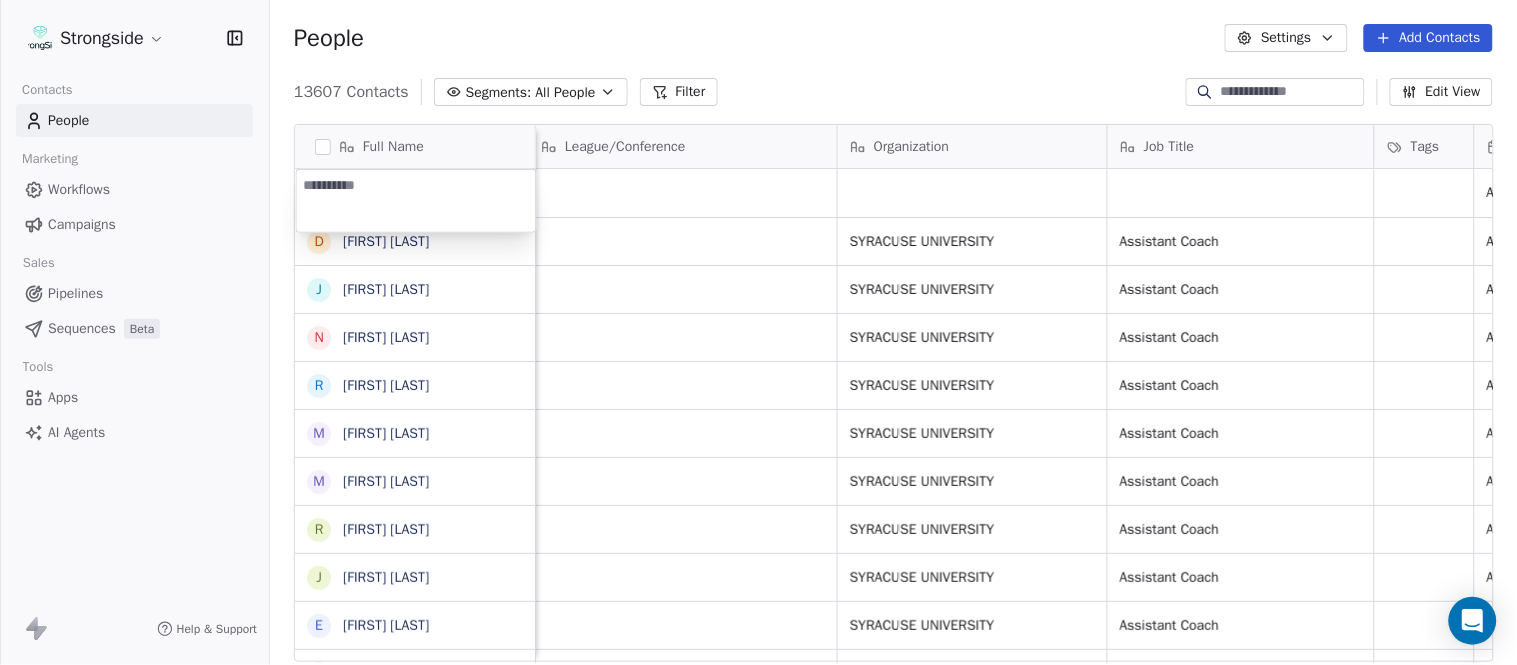 type on "**********" 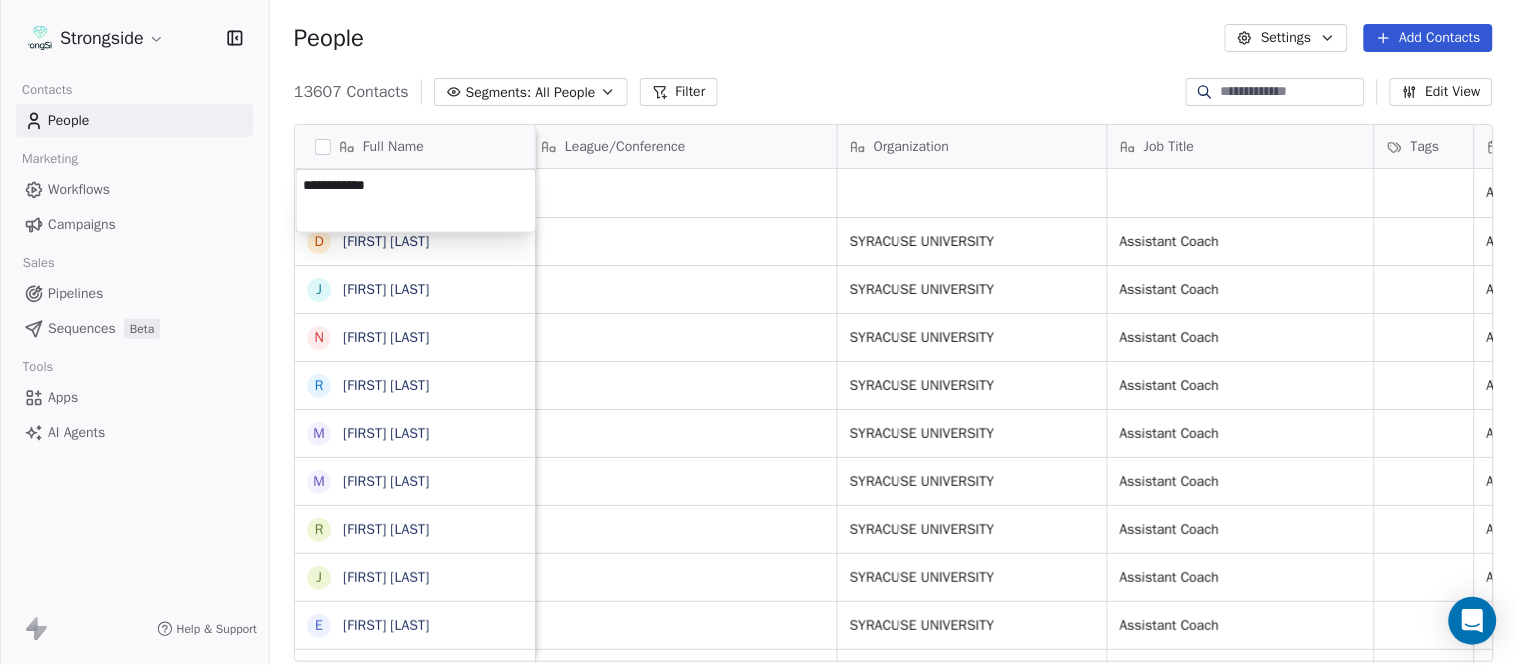 click on "Strongside Contacts People Marketing Workflows Campaigns Sales Pipelines Sequences Beta Tools Apps AI Agents Help & Support People Settings  Add Contacts 13607 Contacts Segments: All People Filter  Edit View Tag Add to Sequence Export Full Name D [FIRST] [LAST] J [FIRST] [LAST] N [FIRST] [LAST] R [FIRST] [LAST] M [FIRST] [LAST] M [FIRST] [LAST] R [FIRST] [LAST] J [FIRST] [LAST] E [FIRST] [LAST] J [FIRST] [LAST] C [FIRST] [LAST] J [FIRST] [LAST] J [FIRST] [LAST] T [FIRST] [LAST] J [FIRST] [LAST] T [FIRST] [LAST] J [FIRST] [LAST] D [FIRST] [LAST] J [FIRST] [LAST] D [FIRST] [LAST] W [FIRST] [LAST] R [FIRST] [LAST] J [FIRST] [LAST] C [FIRST] [LAST] S [FIRST] [LAST] D [FIRST] [LAST] N [FIRST] [LAST] C [FIRST] [LAST] C [FIRST] [LAST] C [FIRST] [LAST] J [FIRST] [LAST] Email Phone Number Level League/Conference Organization Job Title Tags Created Date BST Status Priority Emails Auto Clicked Aug 05, 2025 09:41 PM dwilli78@[example.com] NCAA I-Bowl SYRACUSE UNIVERSITY Assistant Coach Aug 04, 2025 10:17 PM joschaef@[example.com] NCAA I-Bowl SYRACUSE UNIVERSITY Assistant Coach ncampani@[example.com]" at bounding box center (758, 332) 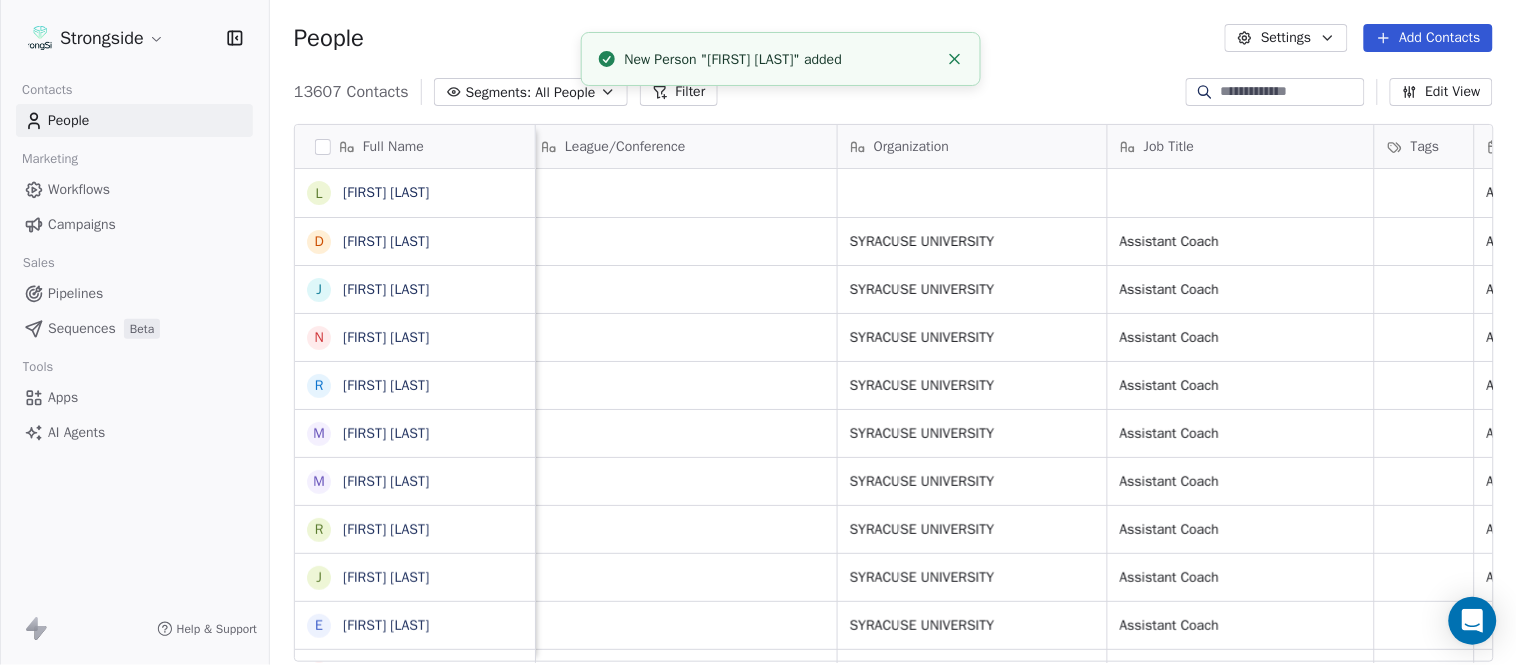 scroll, scrollTop: 0, scrollLeft: 0, axis: both 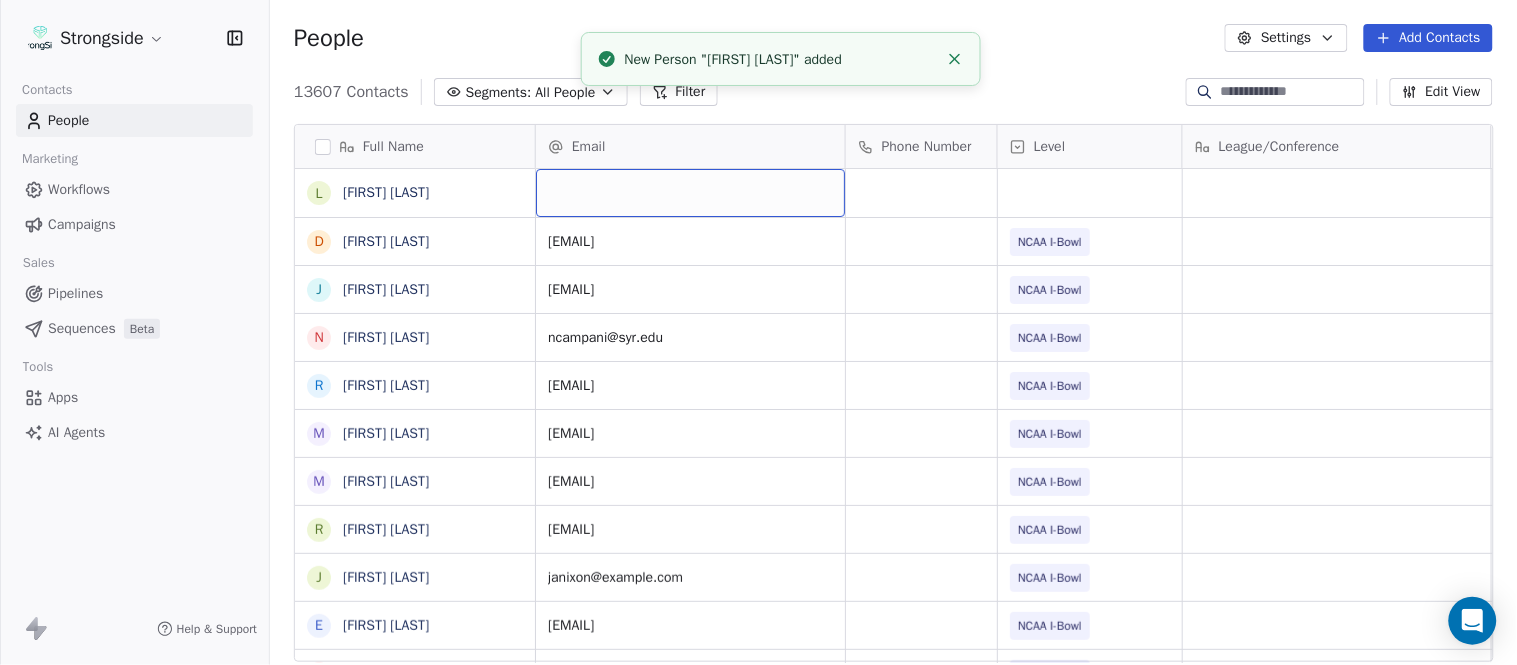click at bounding box center (690, 193) 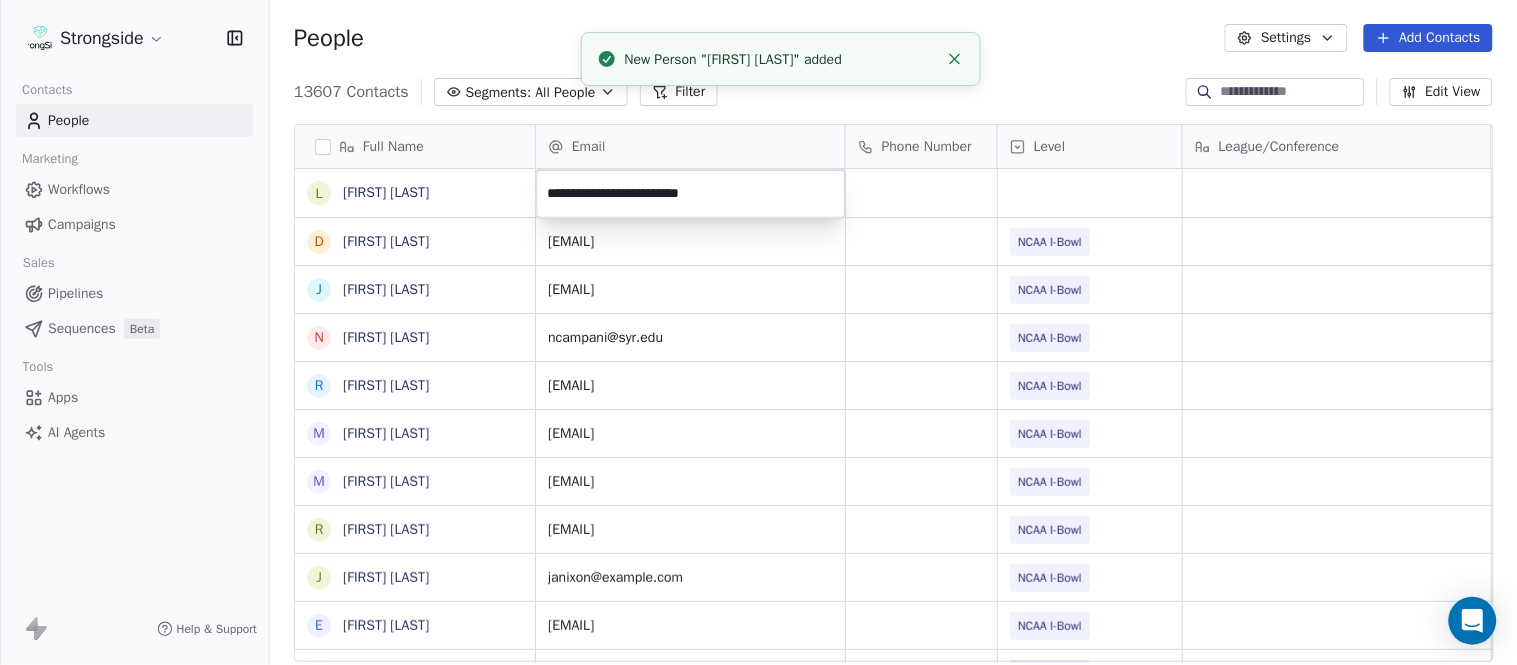 click on "Strongside Contacts People Marketing Workflows Campaigns Sales Pipelines Sequences Beta Tools Apps AI Agents Help & Support People Settings Add Contacts 13607 Contacts Segments: All People Filter Edit View Tag Add to Sequence Export Full Name L [FIRST] [LAST] D [FIRST] [LAST] J [FIRST] [LAST] N [FIRST] [LAST] R [FIRST] [LAST] M [FIRST] [LAST] M [FIRST] [LAST] R [FIRST] [LAST] J [FIRST] [LAST] E [FIRST] [LAST] J [FIRST] [LAST] C [FIRST] [LAST] J [FIRST] [LAST] J [FIRST] [LAST] T [FIRST] [LAST] J [FIRST] [LAST] T [FIRST] [LAST] J [FIRST] [LAST] D [FIRST] [LAST] J [FIRST] [LAST] D [FIRST] [LAST] W [FIRST] [LAST] R [FIRST] [LAST] J [FIRST] [LAST] C [FIRST] [LAST] S [FIRST] [LAST] D [FIRST] [LAST] N [FIRST] [LAST] C [FIRST] [LAST] C [FIRST] [LAST] Email Phone Number Level League/Conference Organization Job Title Tags Created Date BST Aug 05, 2025 09:41 PM dwilli78@example.com NCAA I-Bowl SYRACUSE UNIVERSITY Assistant Coach Aug 04, 2025 10:17 PM joschaef@example.com NCAA I-Bowl SYRACUSE UNIVERSITY Assistant Coach Aug 04, 2025 10:16 PM ncampani@example.com" at bounding box center (758, 332) 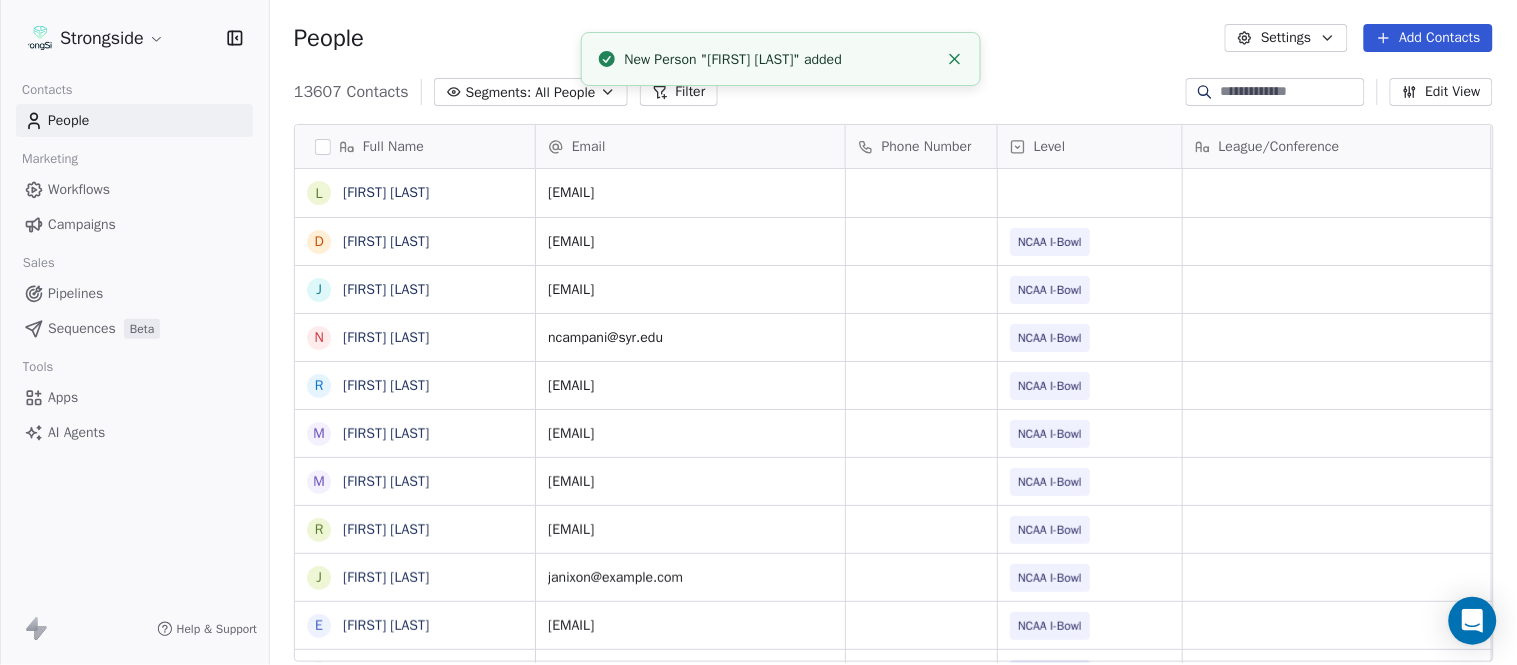 click 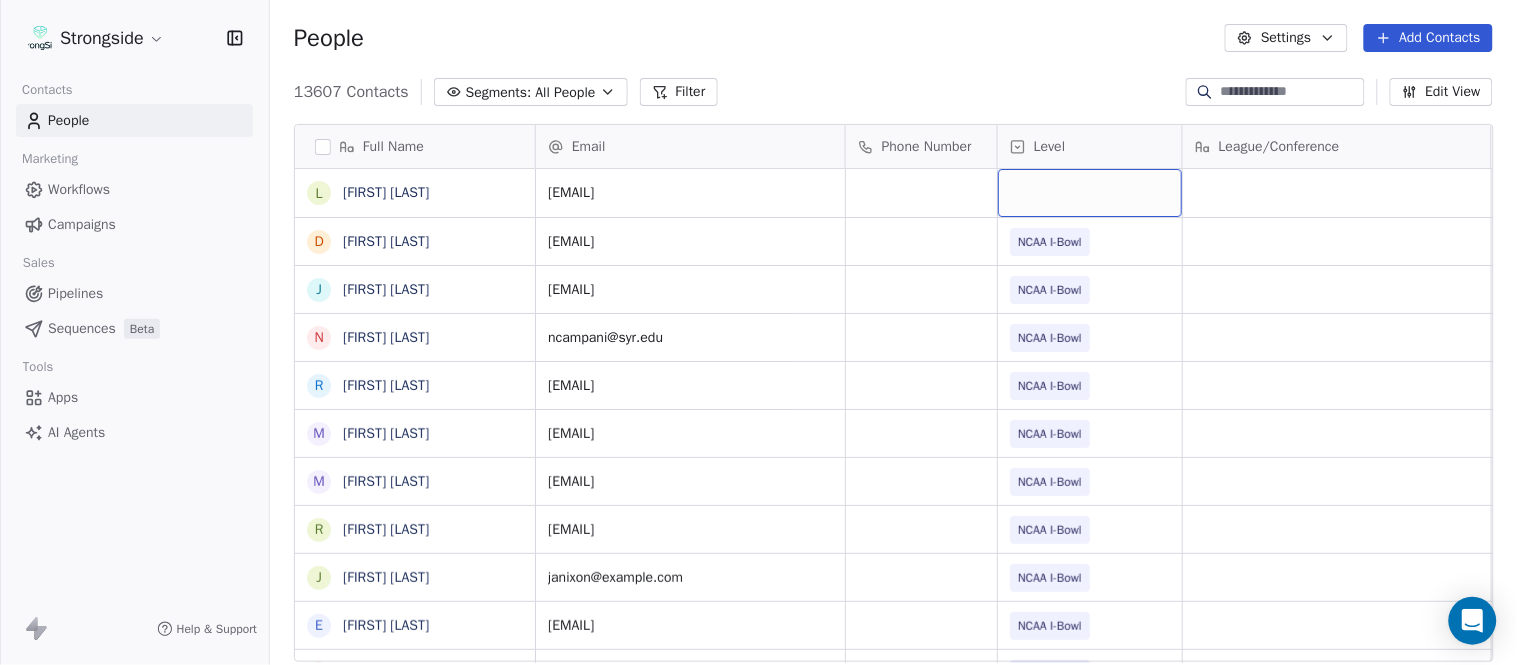 click at bounding box center [1090, 193] 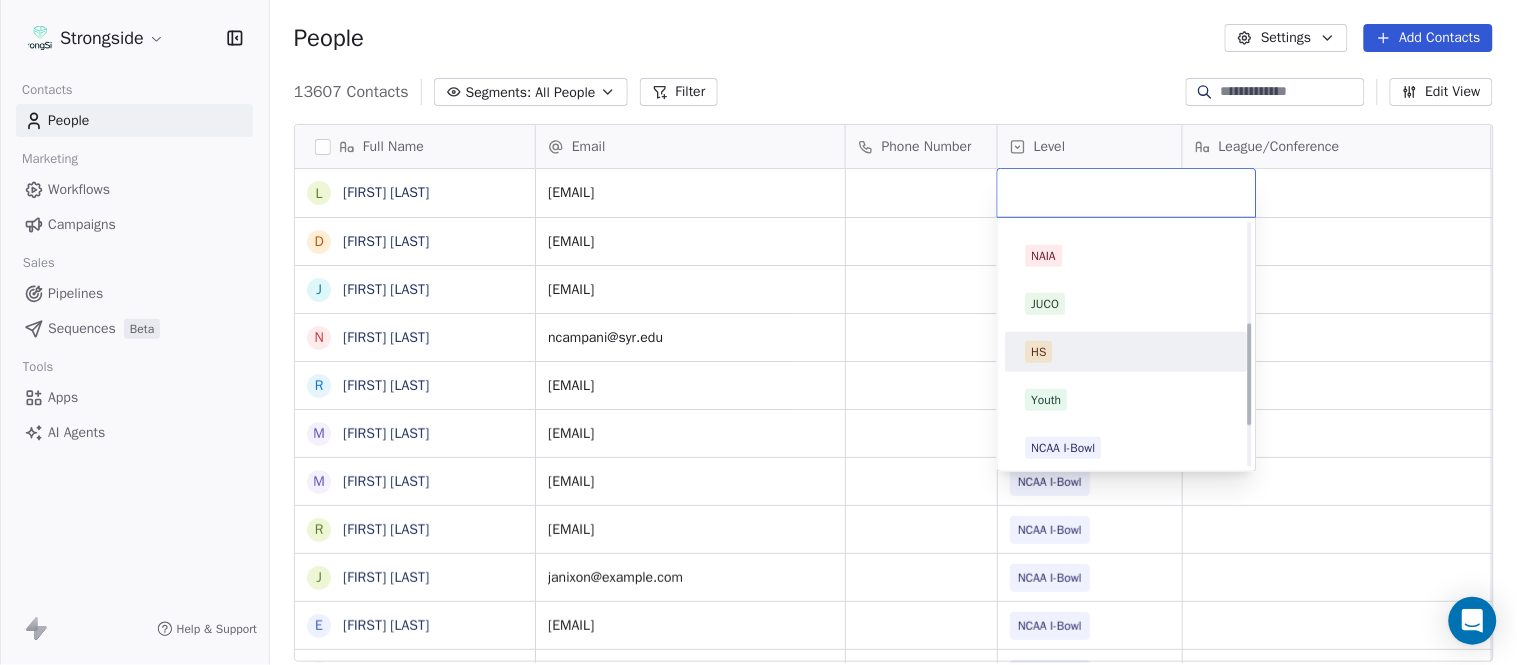 scroll, scrollTop: 330, scrollLeft: 0, axis: vertical 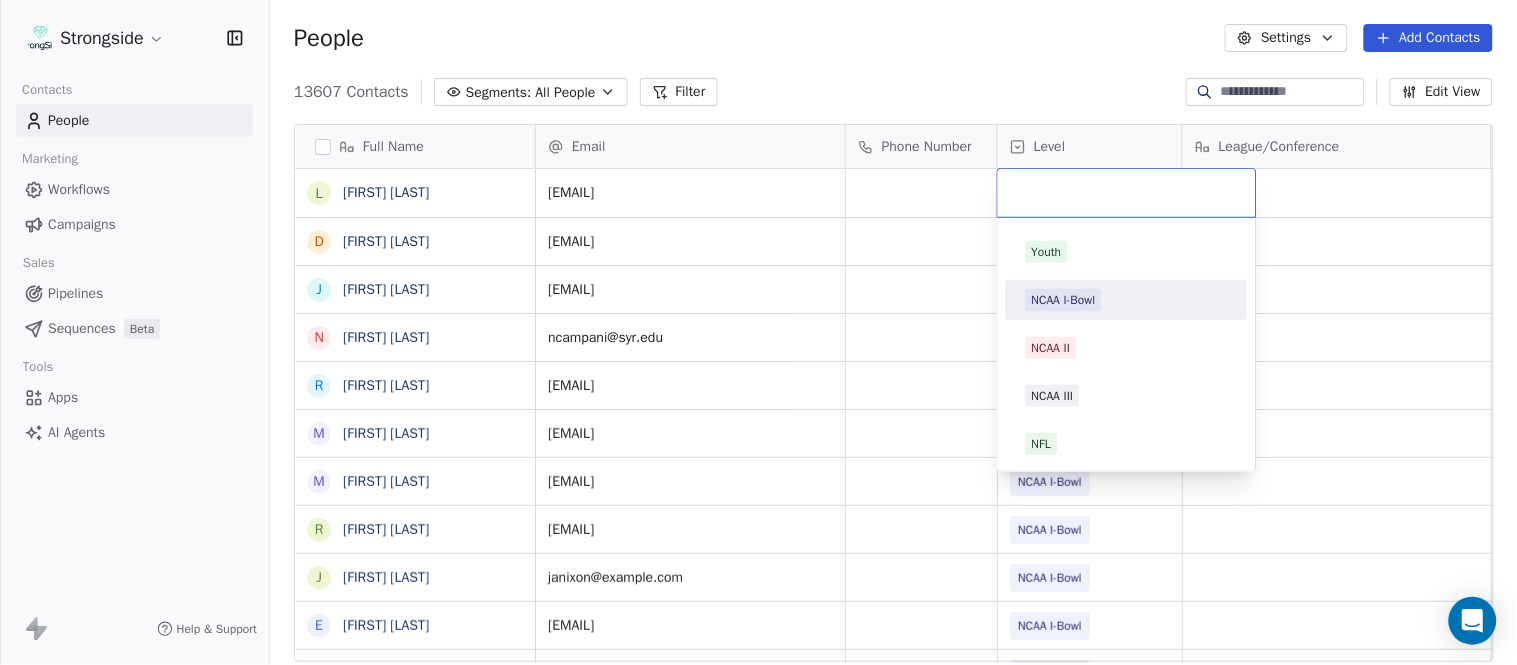 click on "NCAA I-Bowl" at bounding box center (1064, 300) 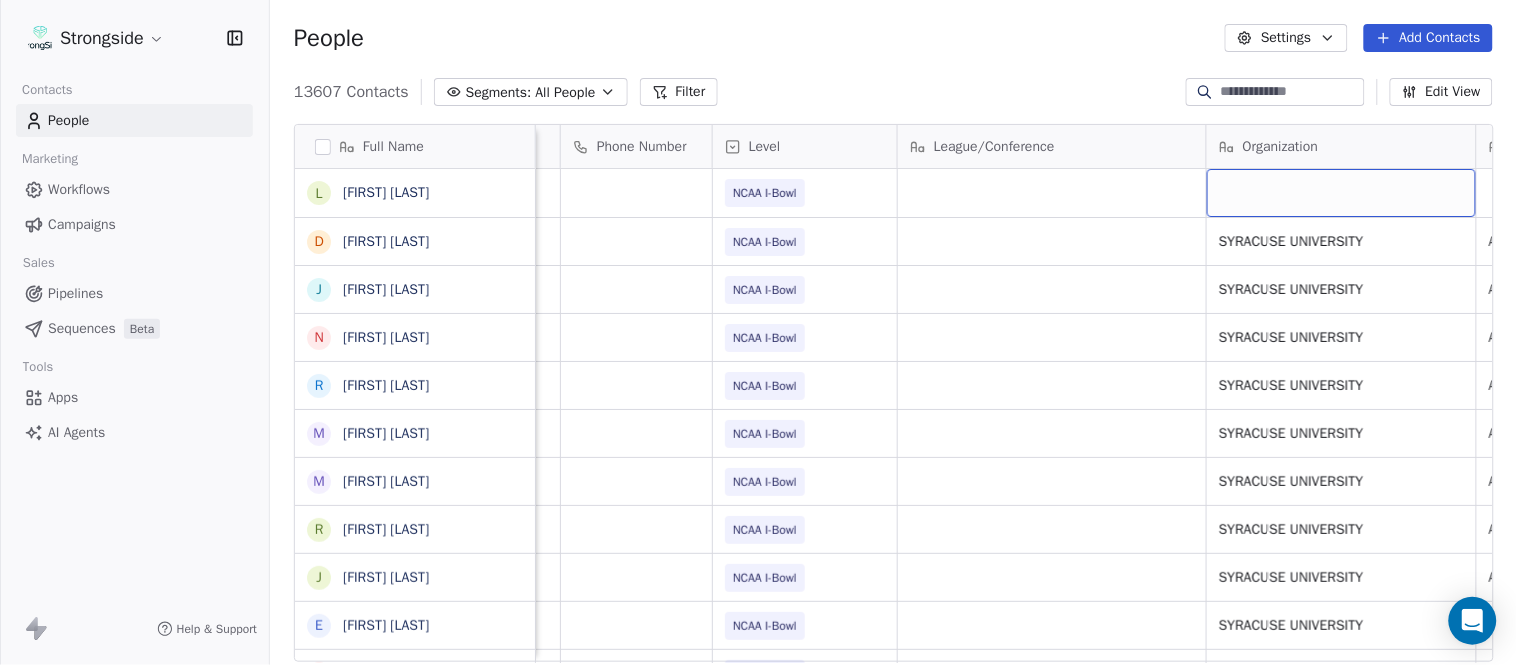 scroll, scrollTop: 0, scrollLeft: 553, axis: horizontal 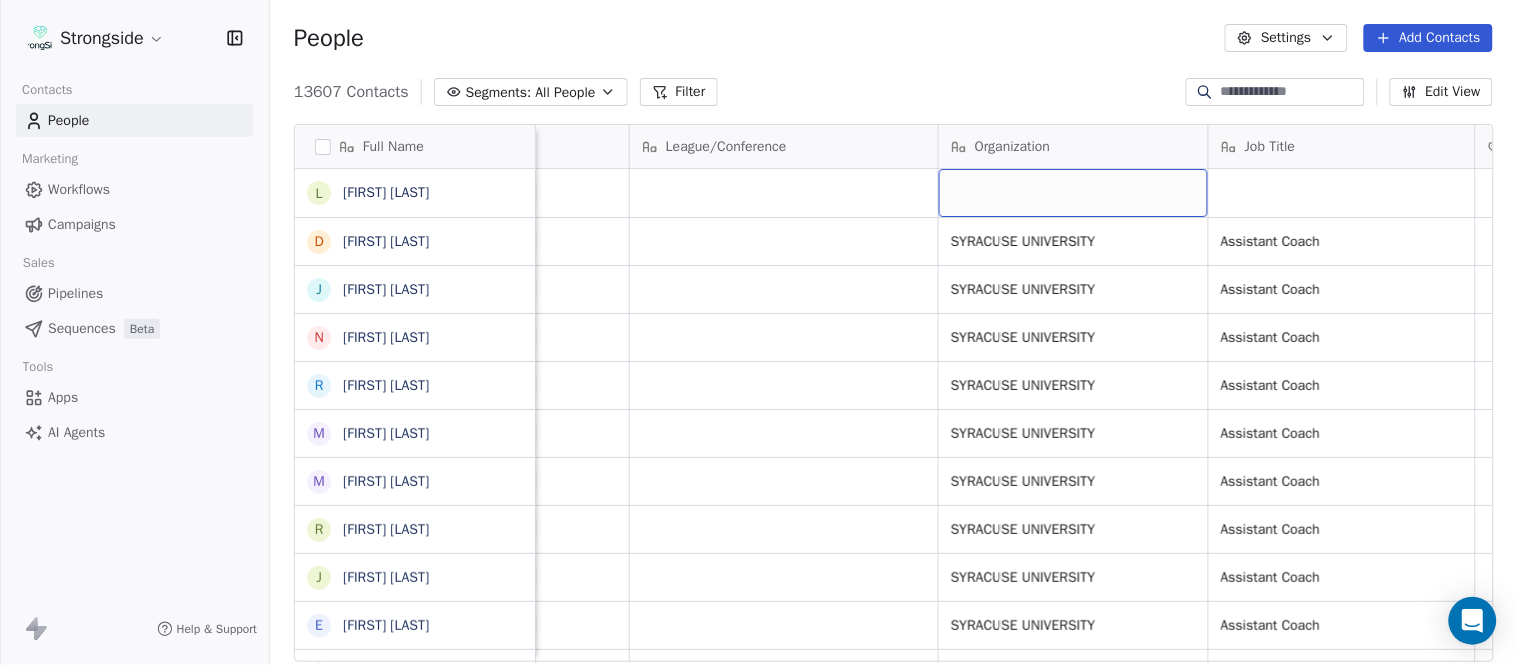 click at bounding box center [1073, 193] 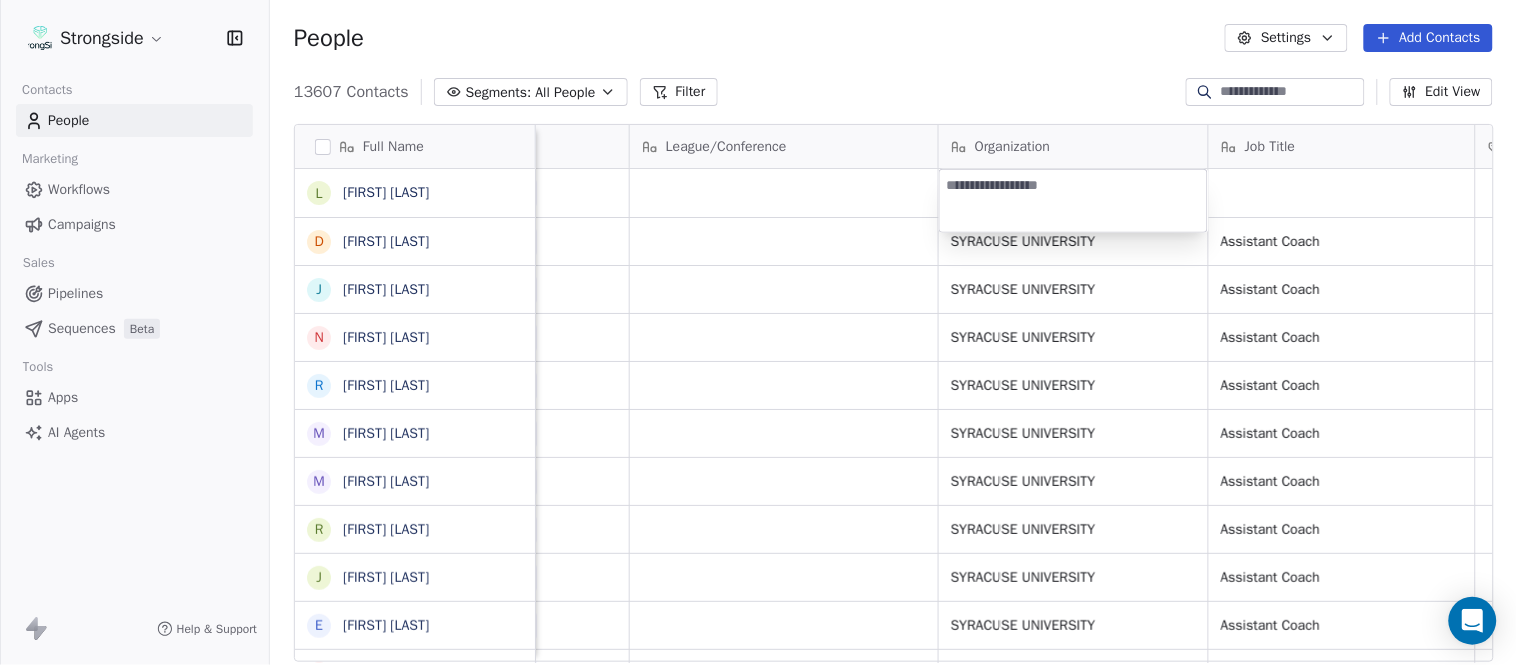 type on "**********" 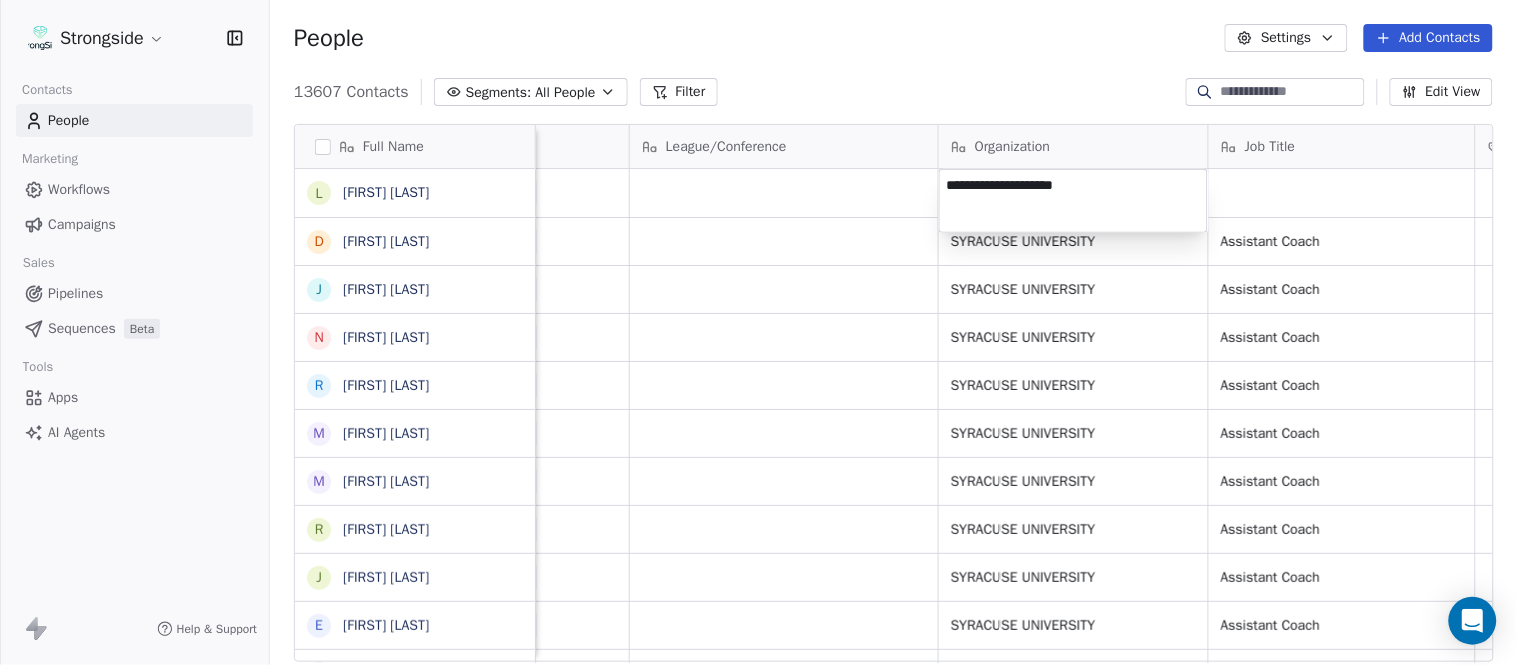 click on "Strongside Contacts People Marketing Workflows Campaigns Sales Pipelines Sequences Beta Tools Apps AI Agents Help & Support People Settings Add Contacts 13607 Contacts Segments: All People Filter Edit View Tag Add to Sequence Export Full Name L [LAST] D [LAST] J [LAST] N [LAST] R [LAST] M [LAST] M [LAST] R [LAST] J [LAST] E [LAST] J [LAST] C [LAST] J [LAST] J [LAST] T [LAST] J [LAST] T [LAST] J [LAST] D [LAST] J [LAST] D [LAST] W [LAST] R [LAST] J [LAST] C [LAST] S [LAST] D [LAST] N [LAST] C [LAST] C [LAST] Email Phone Number Level League/Conference Organization Job Title Tags Created Date BST Status Priority [EMAIL] NCAA I-Bowl Aug 05, 2025 09:41 PM [EMAIL] NCAA I-Bowl SYRACUSE UNIVERSITY Assistant Coach Aug 04, 2025 10:17 PM [EMAIL] NCAA I-Bowl SYRACUSE UNIVERSITY" at bounding box center [758, 332] 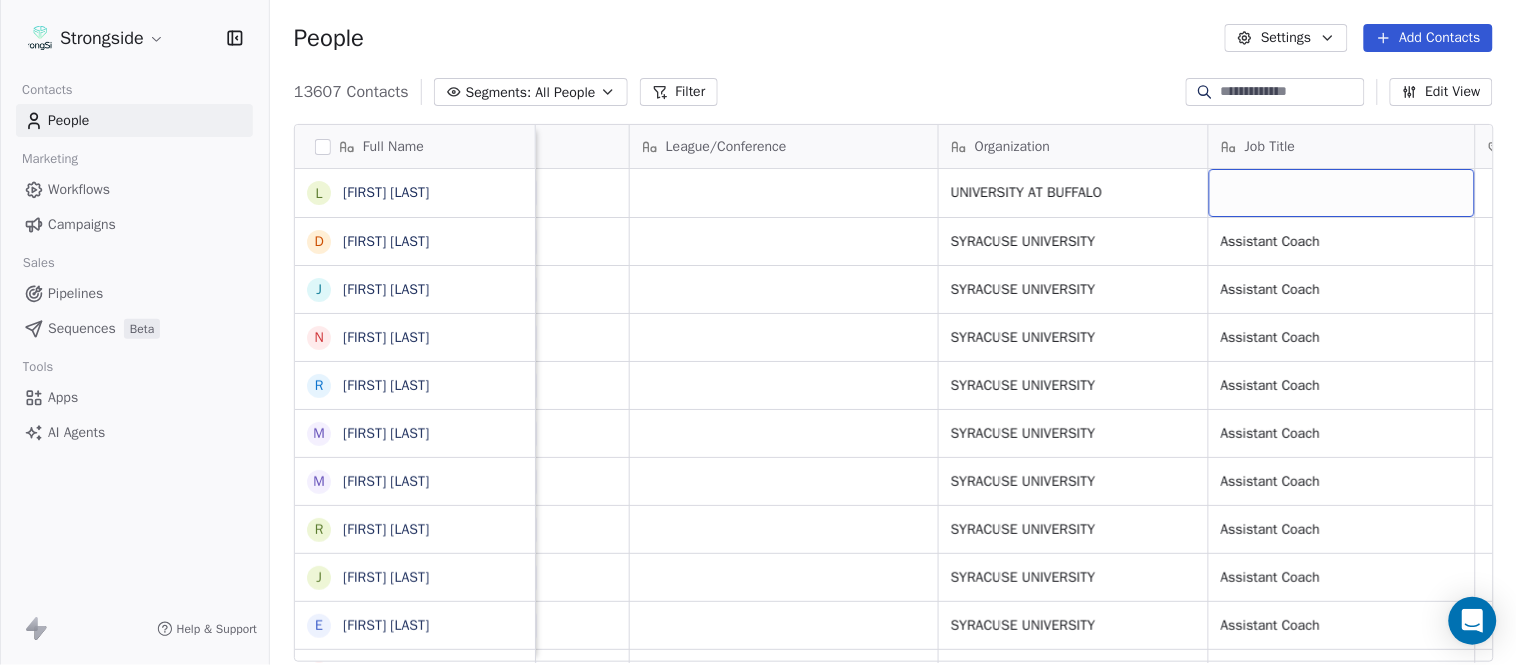 click at bounding box center (1342, 193) 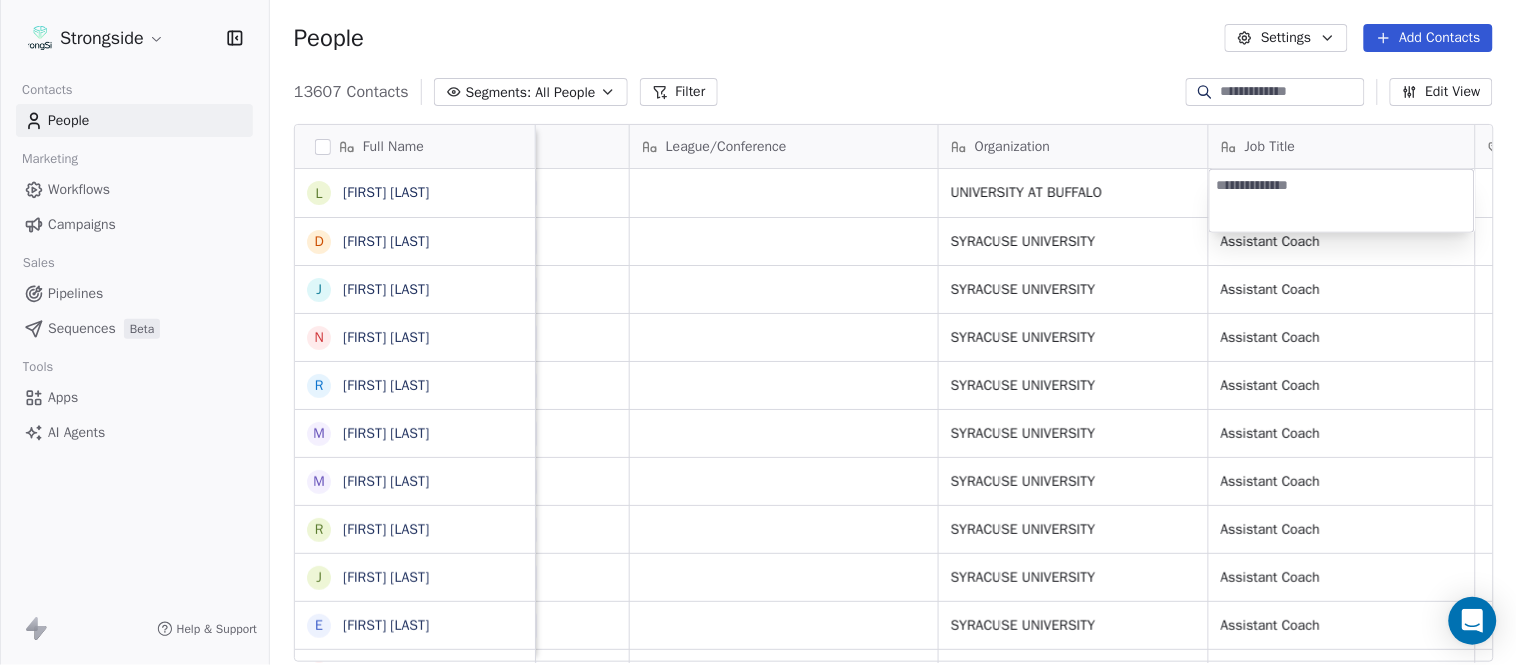 type on "**********" 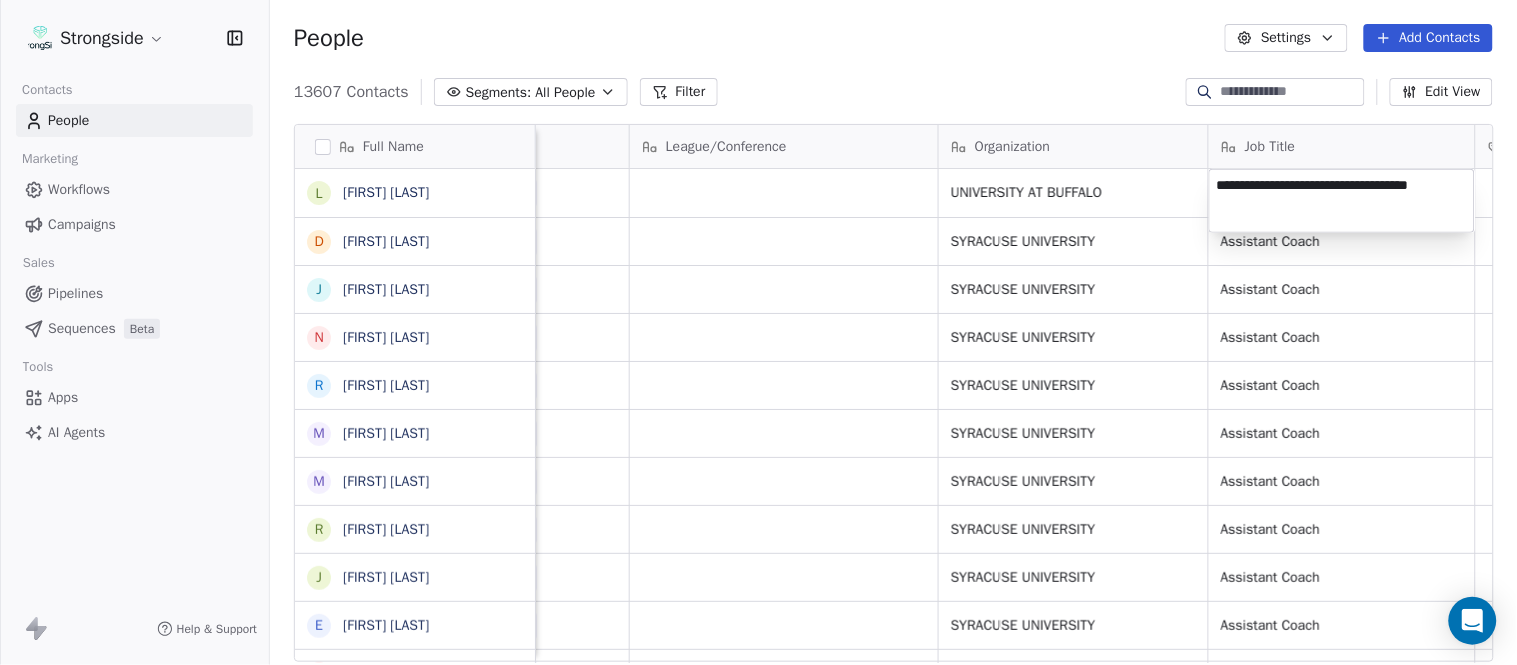 click on "Strongside Contacts People Marketing Workflows Campaigns Sales Pipelines Sequences Beta Tools Apps AI Agents Help & Support People Settings Add Contacts 13607 Contacts Segments: All People Filter Edit View Tag Add to Sequence Export Full Name [FIRST] [LAST] [FIRST] [LAST] [FIRST] [LAST] [FIRST] [LAST] [FIRST] [LAST] [FIRST] [LAST] [FIRST] [LAST] [FIRST] [LAST] [FIRST] [LAST] [FIRST] [LAST] [FIRST] [LAST] [FIRST] [LAST] [FIRST] [LAST] [FIRST] [LAST] [FIRST] [LAST] [FIRST] [LAST] [FIRST] [LAST] [FIRST] [LAST] [FIRST] [LAST] [FIRST] [LAST] [FIRST] [LAST] [FIRST] [LAST] [FIRST] [LAST] [FIRST] [LAST] [FIRST] [LAST] [FIRST] [LAST] [FIRST] [LAST] Email Phone Number Level League/Conference Organization Job Title Tags Created Date BST [EMAIL] NCAA I-Bowl UNIVERSITY AT BUFFALO Aug 05, 2025 09:41 PM [EMAIL] NCAA I-Bowl SYRACUSE UNIVERSITY Assistant Coach Aug 04, 2025 10:17 PM [EMAIL] NCAA I-Bowl" at bounding box center [758, 332] 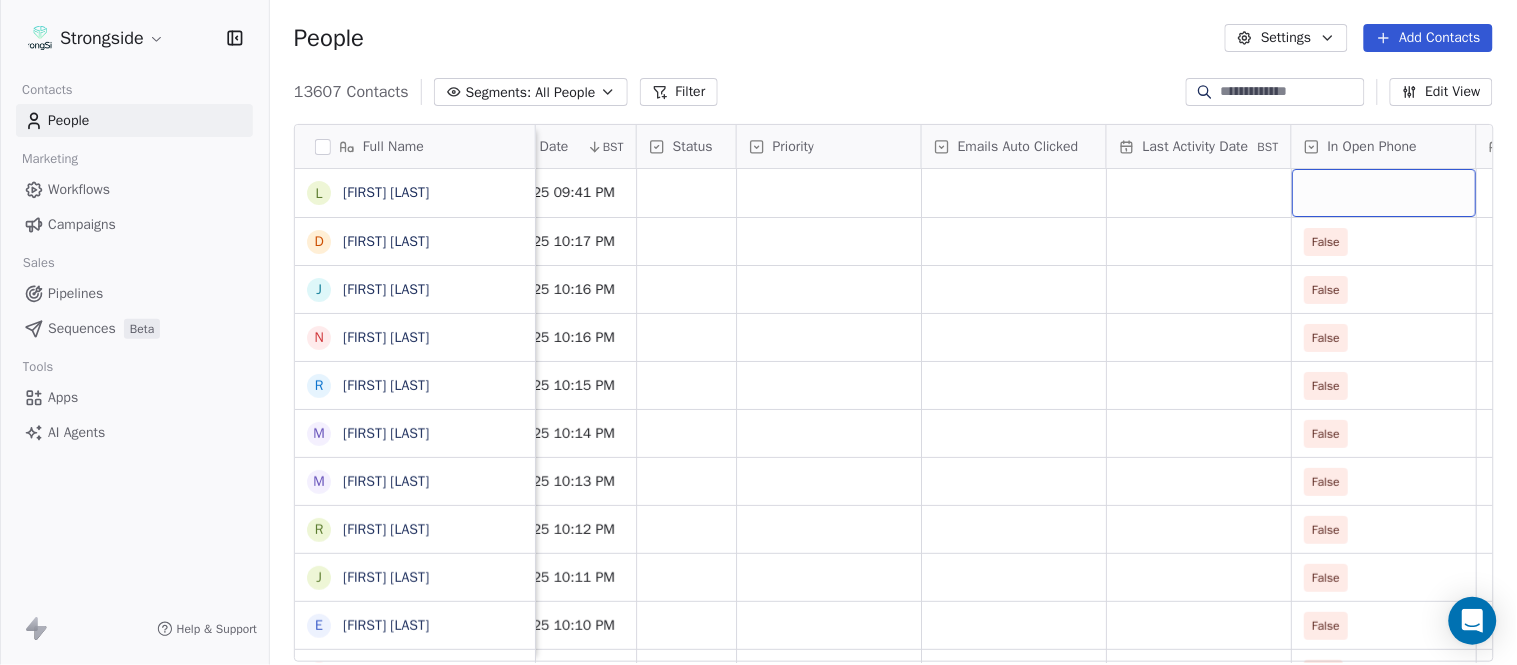 scroll, scrollTop: 0, scrollLeft: 1863, axis: horizontal 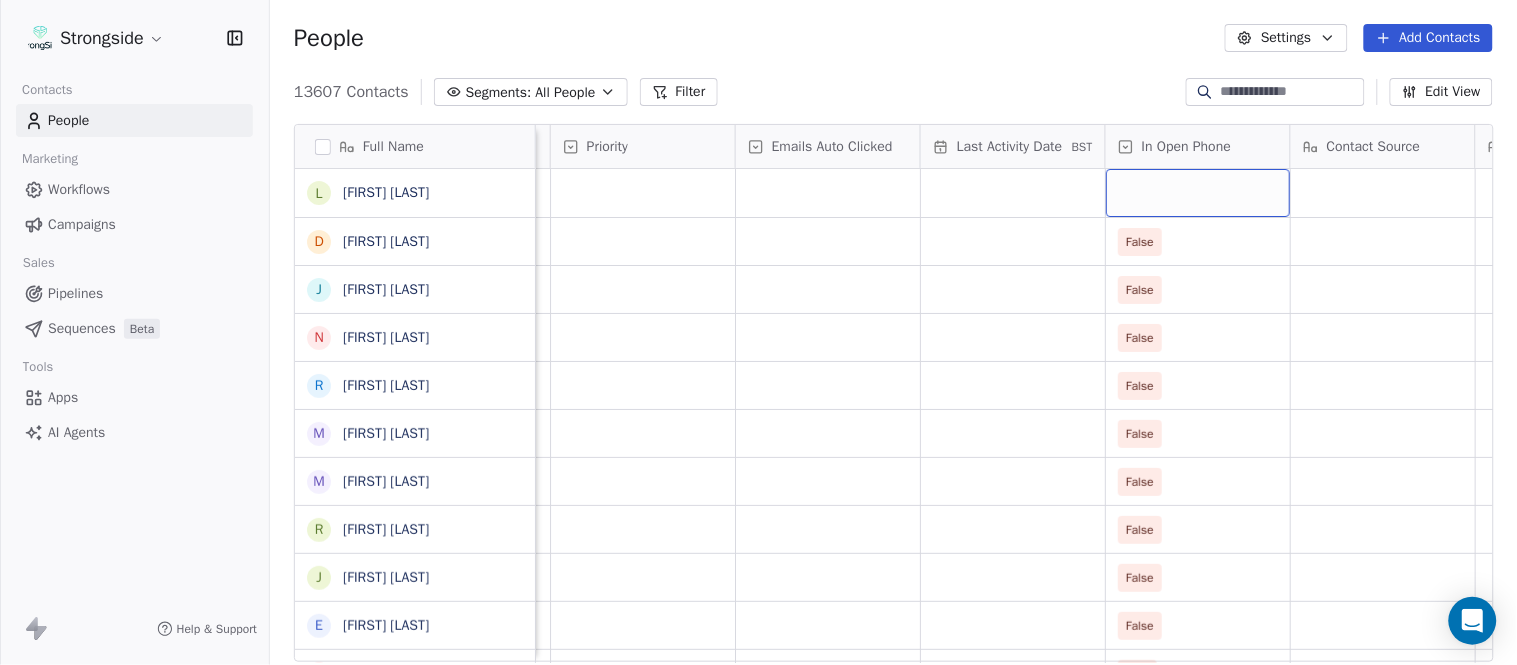 click at bounding box center (1198, 193) 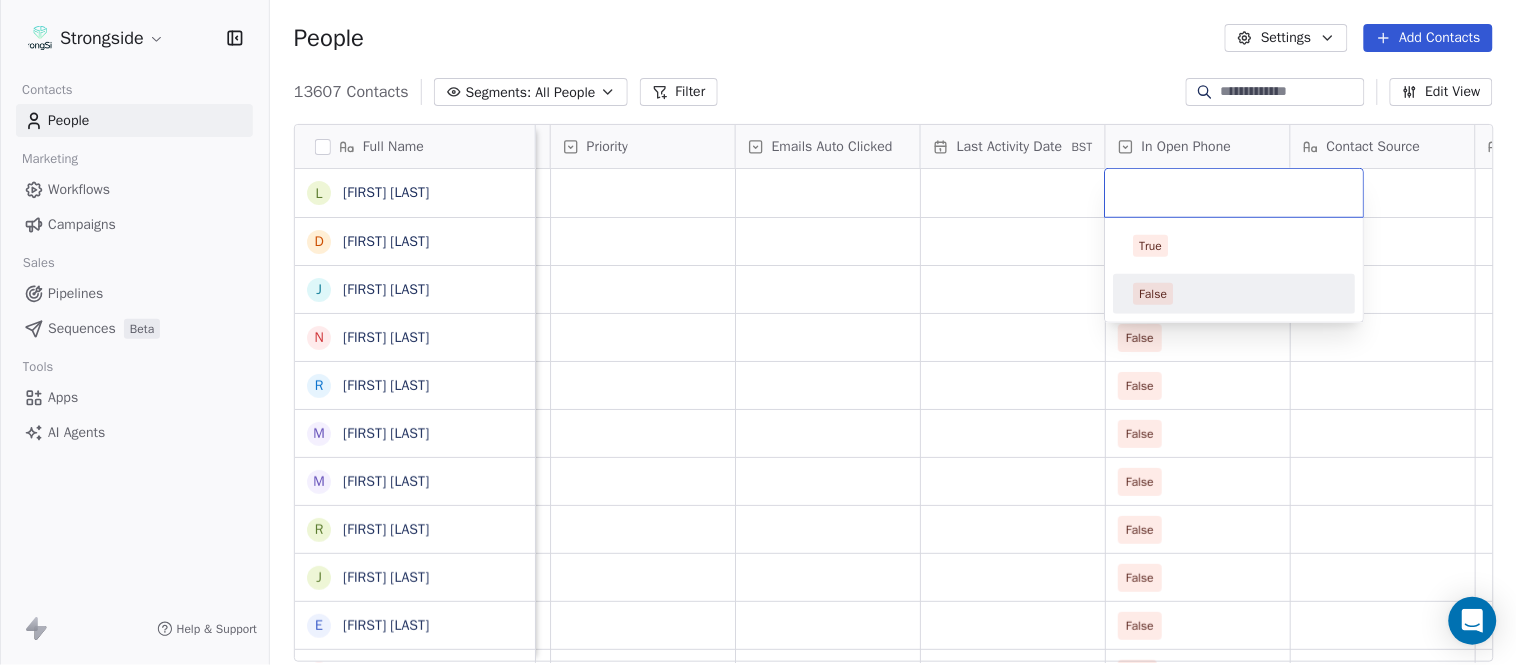 click on "False" at bounding box center [1235, 294] 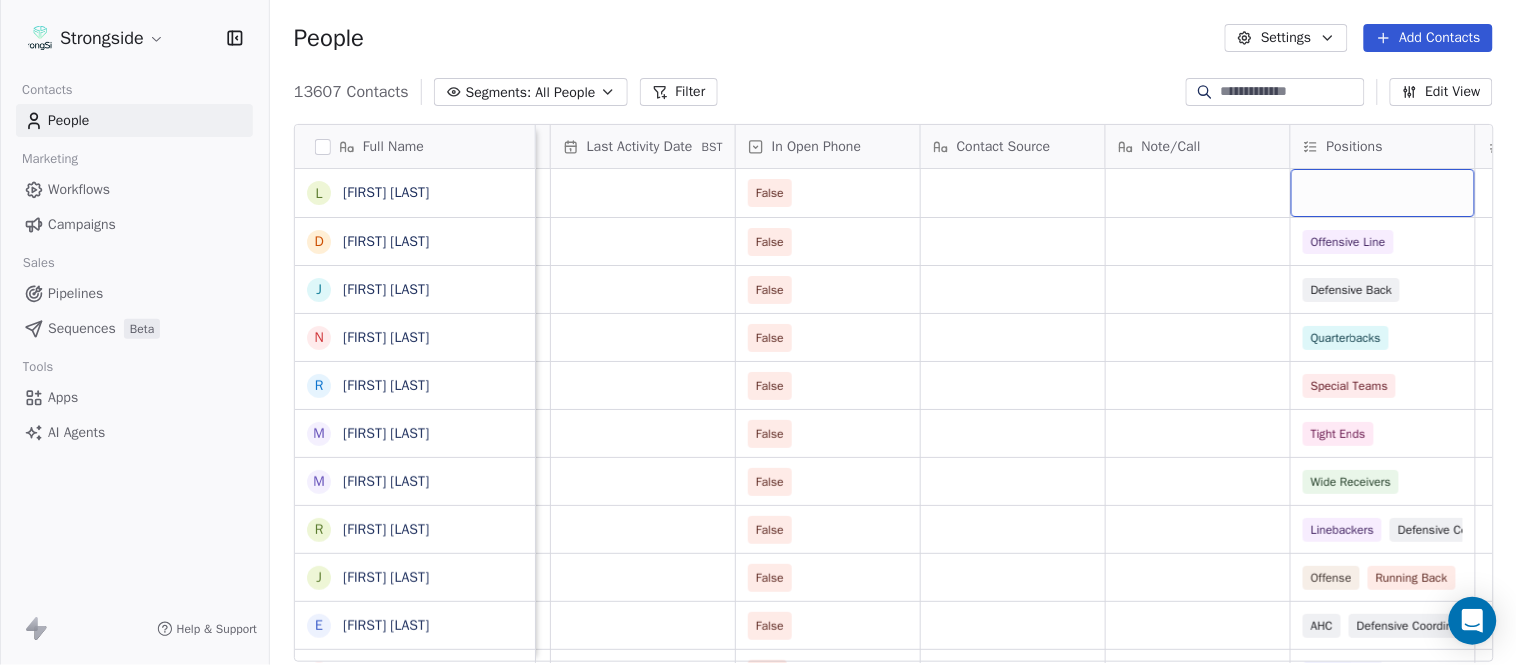 scroll, scrollTop: 0, scrollLeft: 2417, axis: horizontal 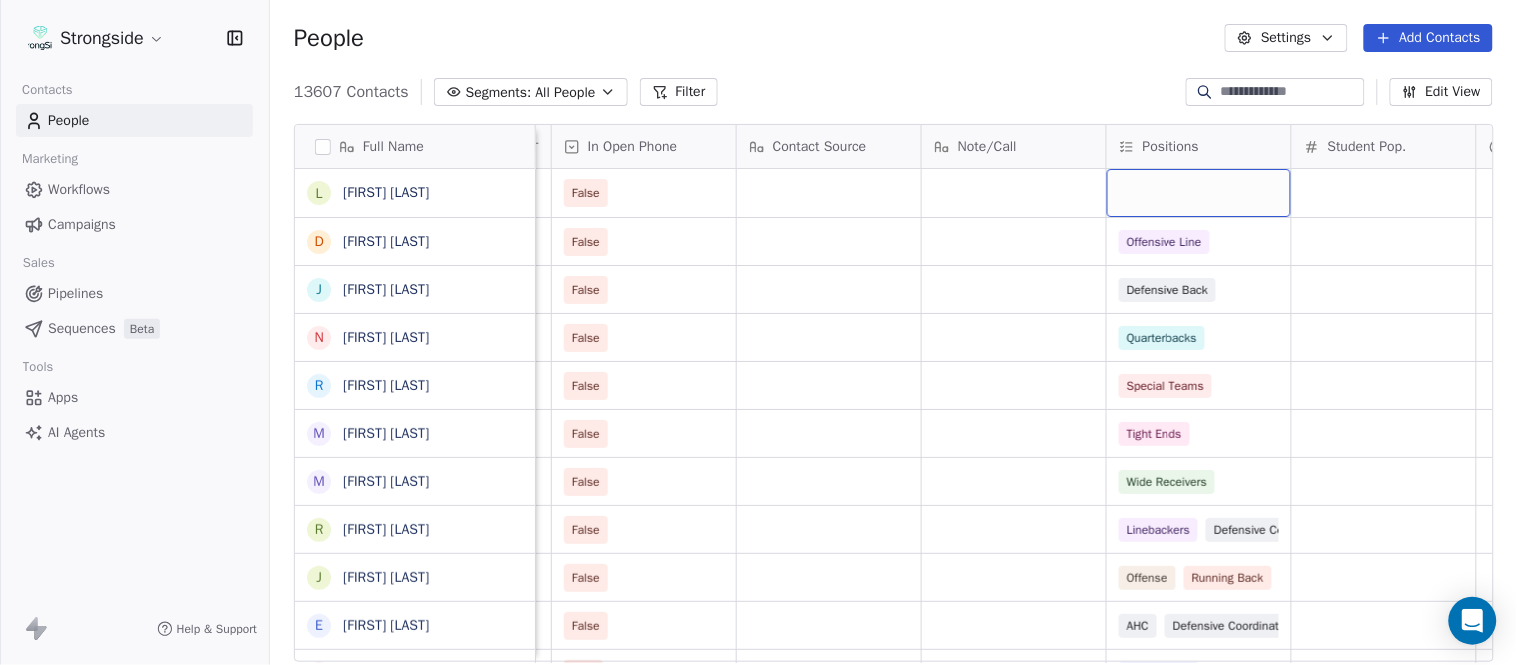 click at bounding box center [1199, 193] 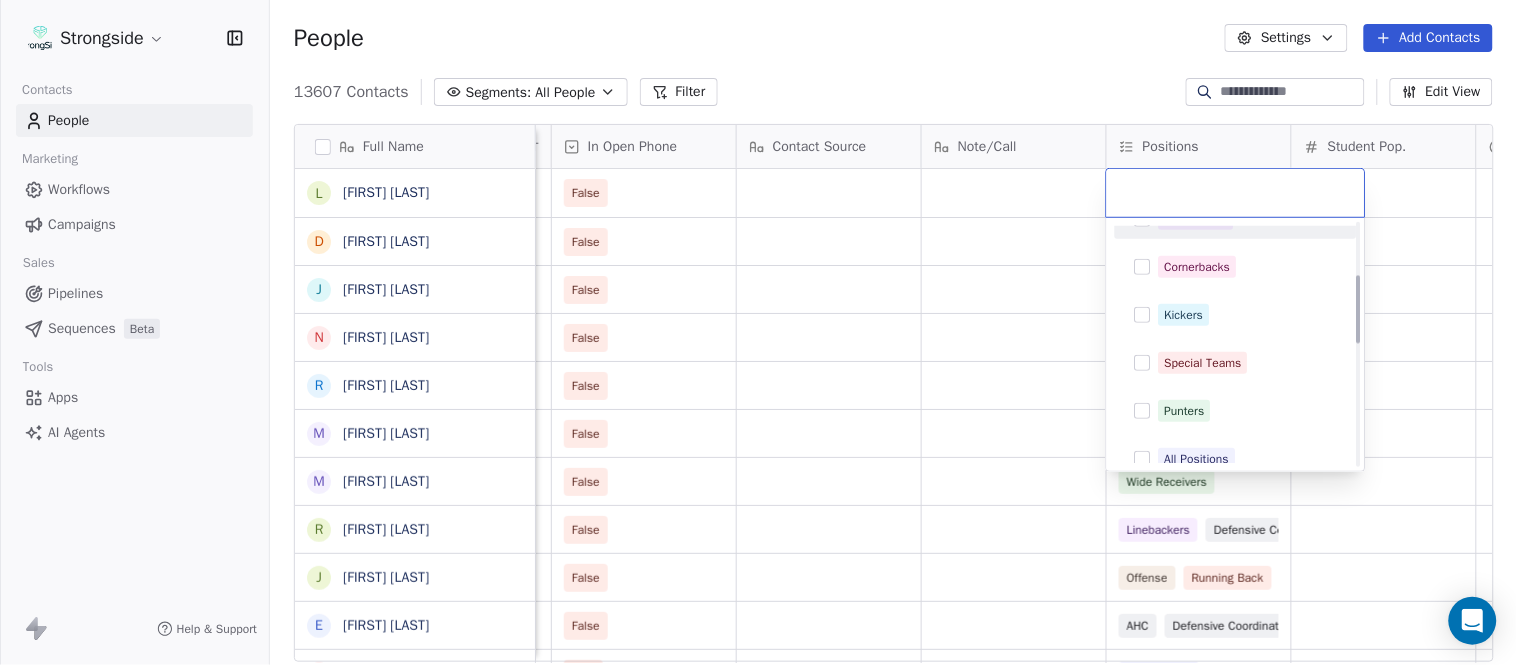 scroll, scrollTop: 444, scrollLeft: 0, axis: vertical 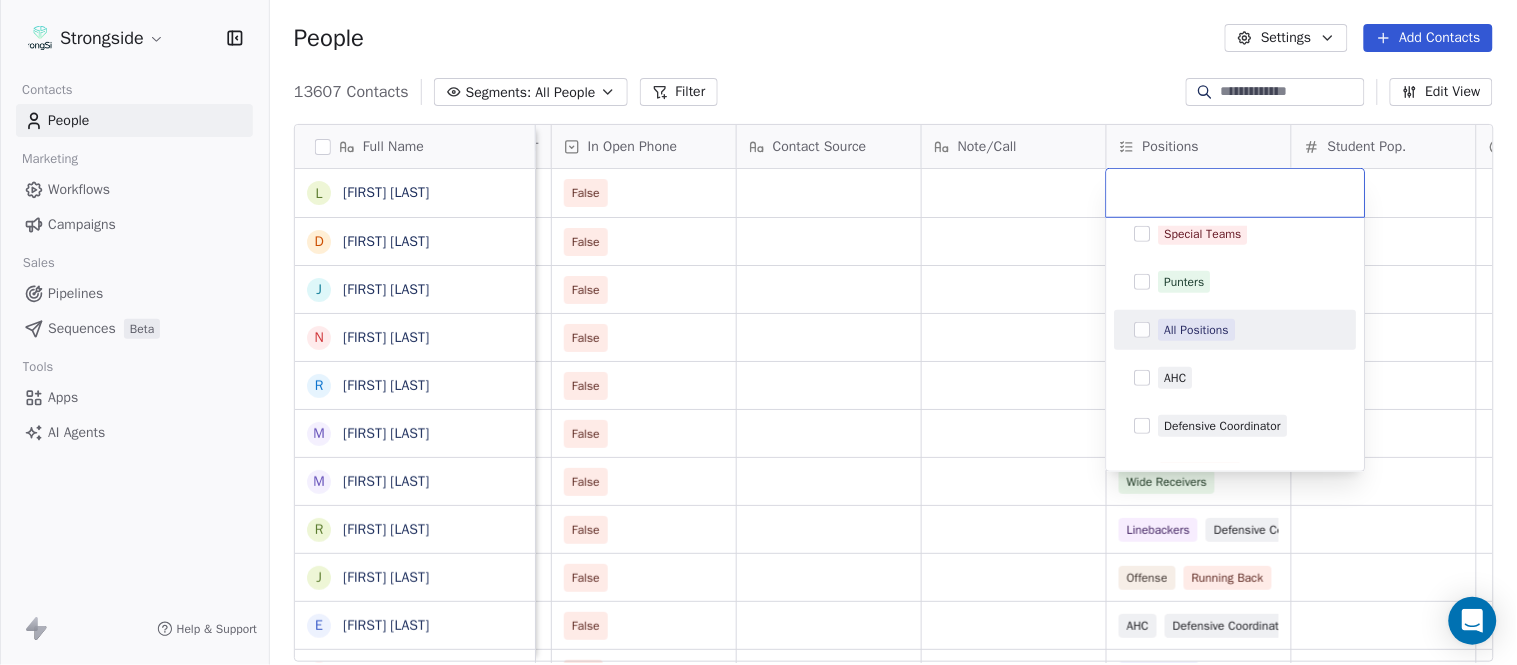 click on "All Positions" at bounding box center [1236, 330] 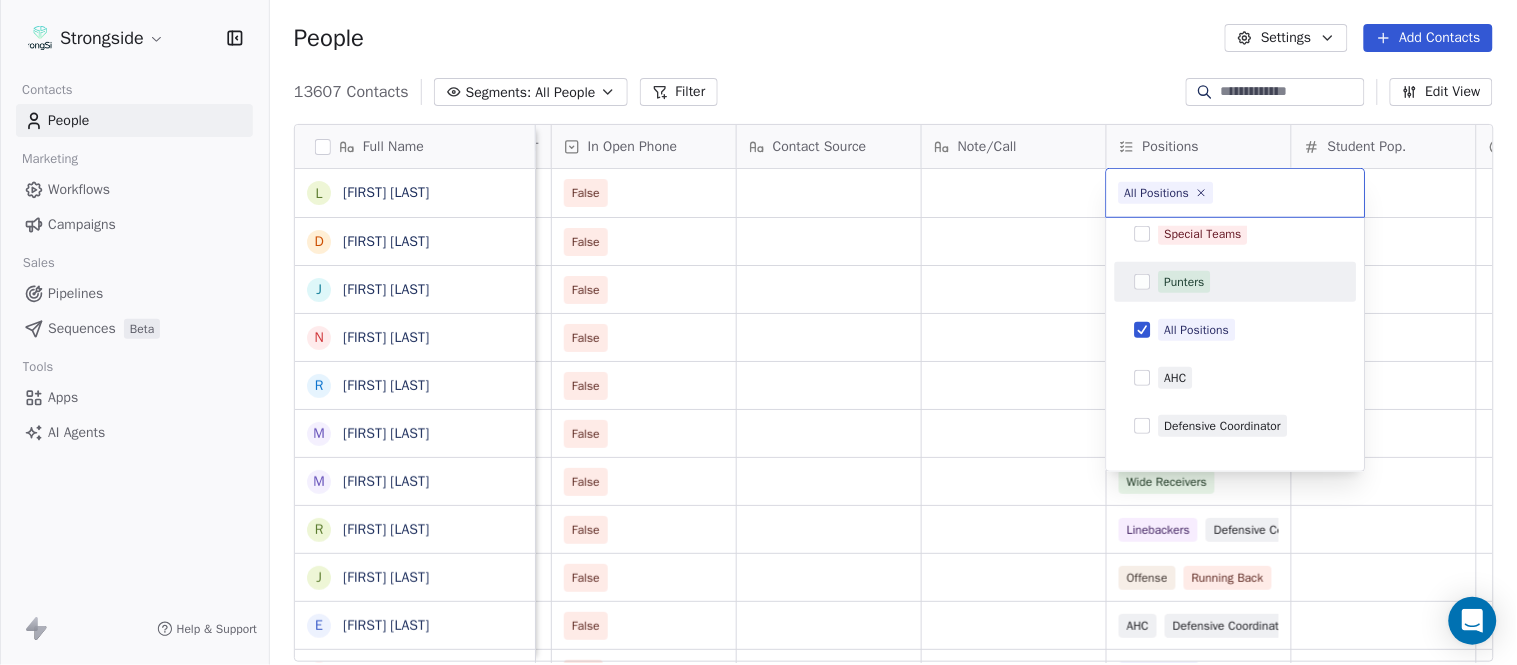 click on "Strongside Contacts People Marketing Workflows Campaigns Sales Pipelines Sequences Beta Tools Apps AI Agents Help & Support People Settings  Add Contacts 13607 Contacts Segments: All People Filter  Edit View Tag Add to Sequence Export Full Name L Logan Newman D Dale Williams J Joe Schaefer N Nunzio Campanile R Ricky Brumfield M Michael Johnson M Myles White R Robert Wright J Jeff Nixon E Elijah Robinson J Juliano Macera C Chad Smith J Jon Mitchell J Jason Leslie T Tommy Caporale J Jenna Rodgers T Tyler Cady J Jim Schlensker D Drew Willson J John Wildhack D Debbie Hills W William Hicks R Ryan Kelly J John Loose C Chandler Burks S Sean Saturnio D Daryl Dixon N Nate Woody C Cody Worley C Chris Jann C Conor Hughes Status Priority Emails Auto Clicked Last Activity Date BST In Open Phone Contact Source Note/Call Positions Student Pop. Lead Account   False   False Offensive Line   False Defensive Back   False Quarterbacks   False Special Teams   False Tight Ends   False Wide Receivers   False Linebackers   False" at bounding box center [758, 332] 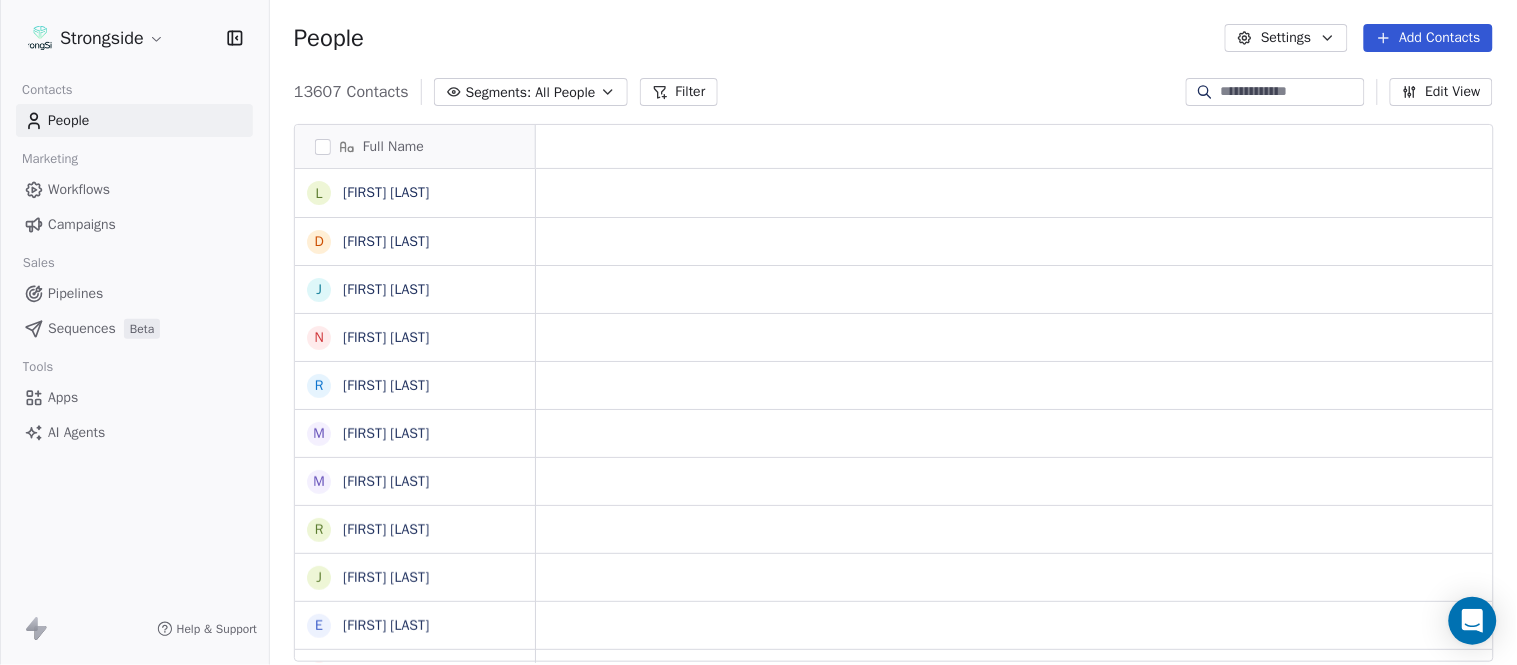 scroll, scrollTop: 0, scrollLeft: 0, axis: both 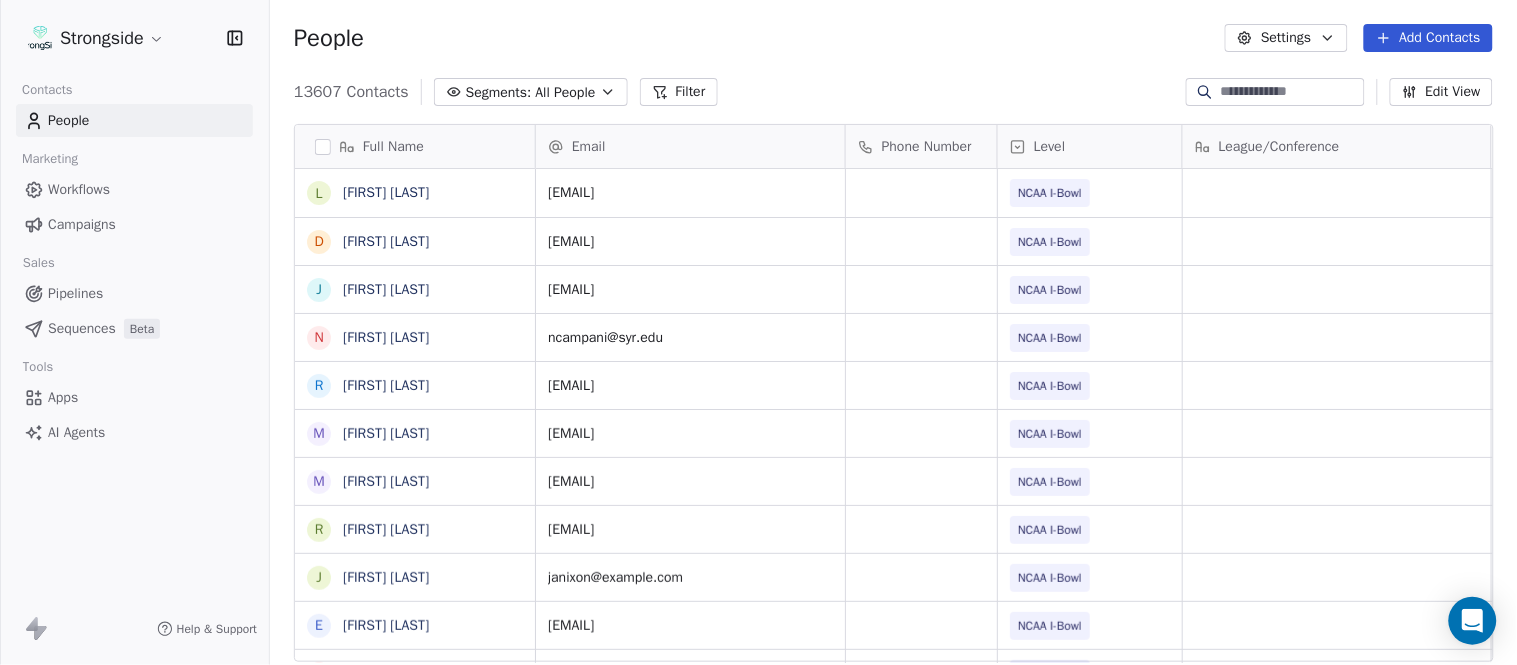 click on "Add Contacts" at bounding box center [1428, 38] 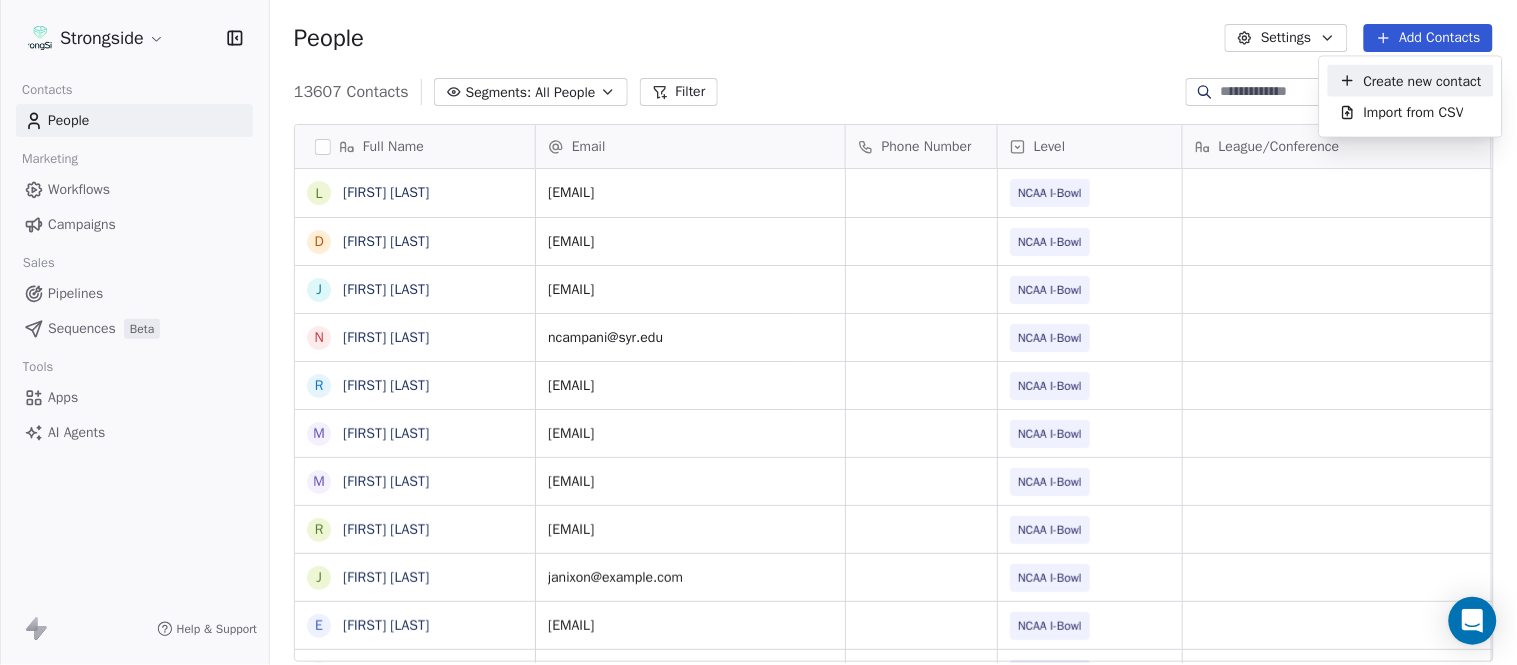 click on "Create new contact" at bounding box center [1423, 80] 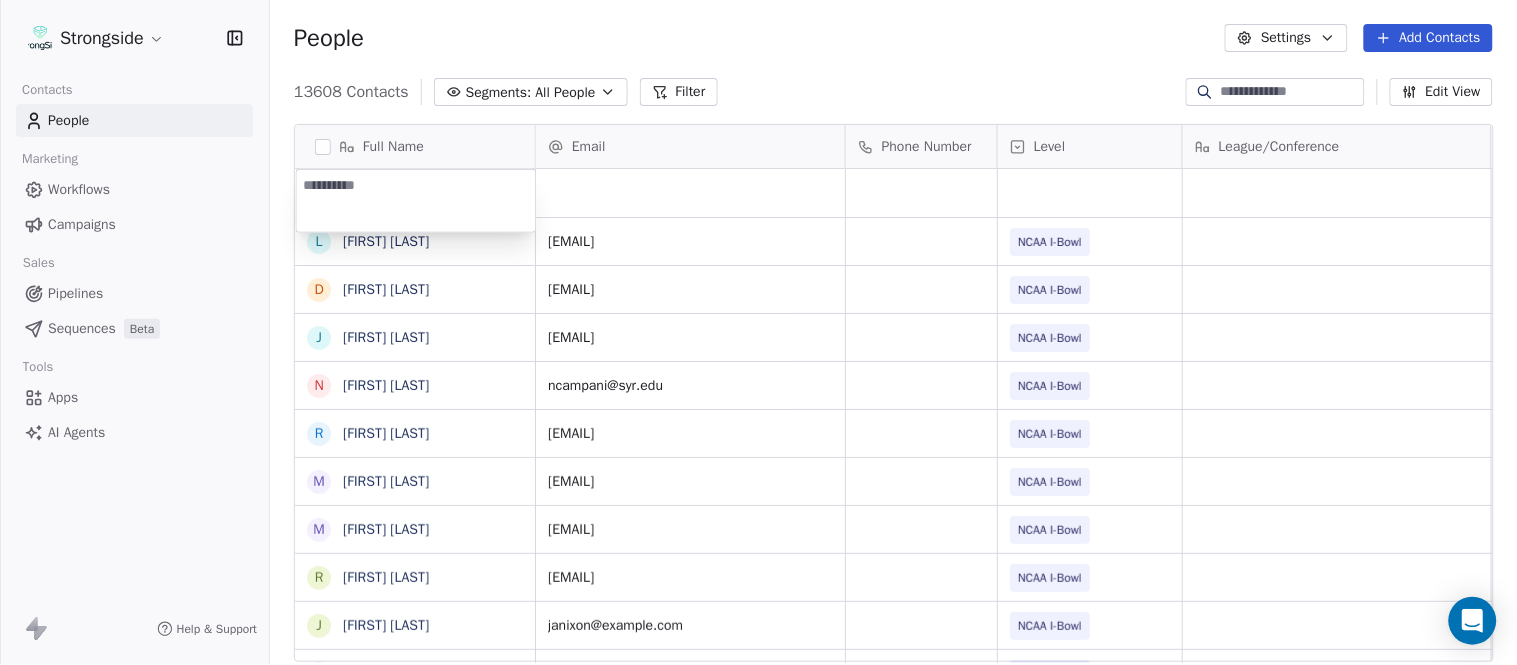 type on "**********" 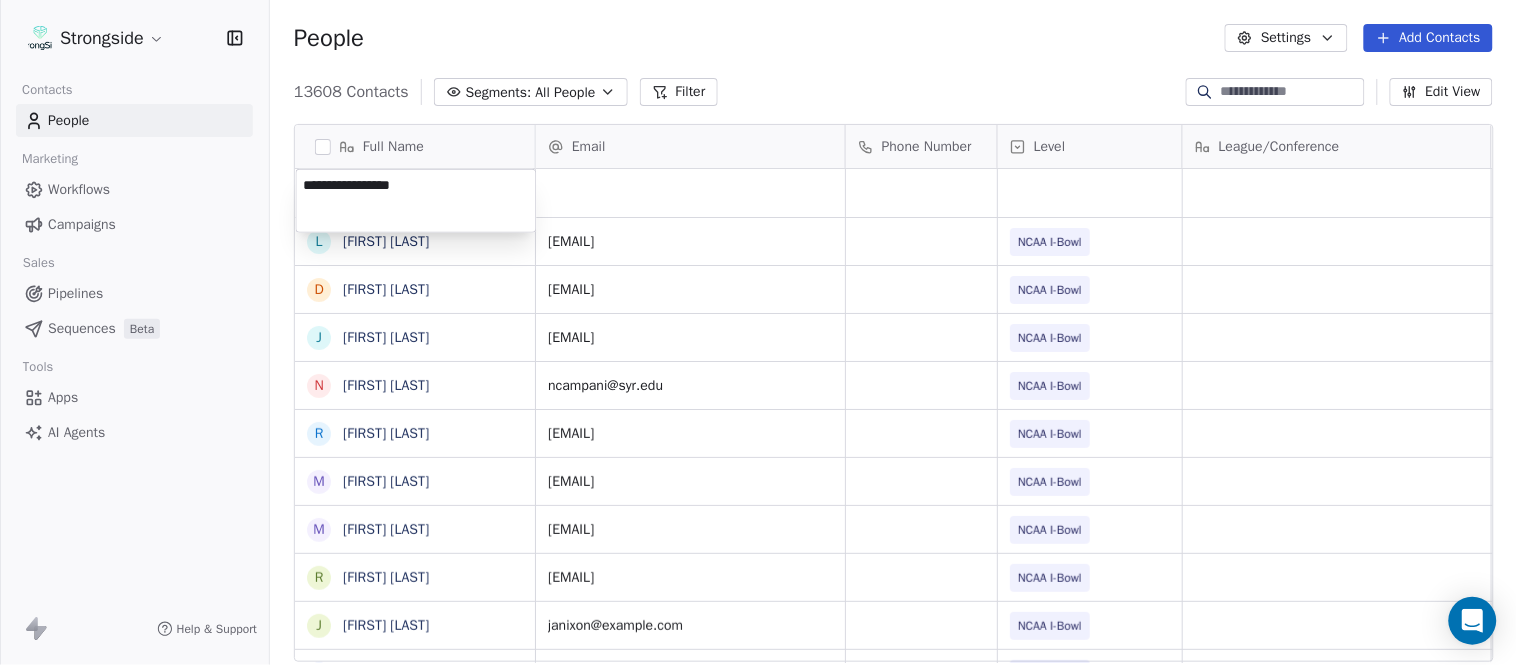 click on "Strongside Contacts People Marketing Workflows Campaigns Sales Pipelines Sequences Beta Tools Apps AI Agents Help & Support People Settings  Add Contacts 13608 Contacts Segments: All People Filter  Edit View Tag Add to Sequence Export Full Name L Logan Newman D Dale Williams J Joe Schaefer N Nunzio Campanile R Ricky Brumfield M Michael Johnson M Myles White R Robert Wright J Jeff Nixon E Elijah Robinson J Juliano Macera C Chad Smith J Jon Mitchell J Jason Leslie T Tommy Caporale J Jenna Rodgers T Tyler Cady J Jim Schlensker D Drew Willson J John Wildhack D Debbie Hills W William Hicks R Ryan Kelly J John Loose C Chandler Burks S Sean Saturnio D Daryl Dixon N Nate Woody C Cody Worley C Chris Jann Email Phone Number Level League/Conference Organization Job Title Tags Created Date BST Aug 05, 2025 09:46 PM ubfbrecruiting@buffalo.edu NCAA I-Bowl UNIVERSITY AT BUFFALO Dir/On-Campus Recruiting- HS Relations Aug 05, 2025 09:41 PM dwilli78@syr.edu NCAA I-Bowl SYRACUSE UNIVERSITY Assistant Coach joschaef@syr.edu NIL" at bounding box center (758, 332) 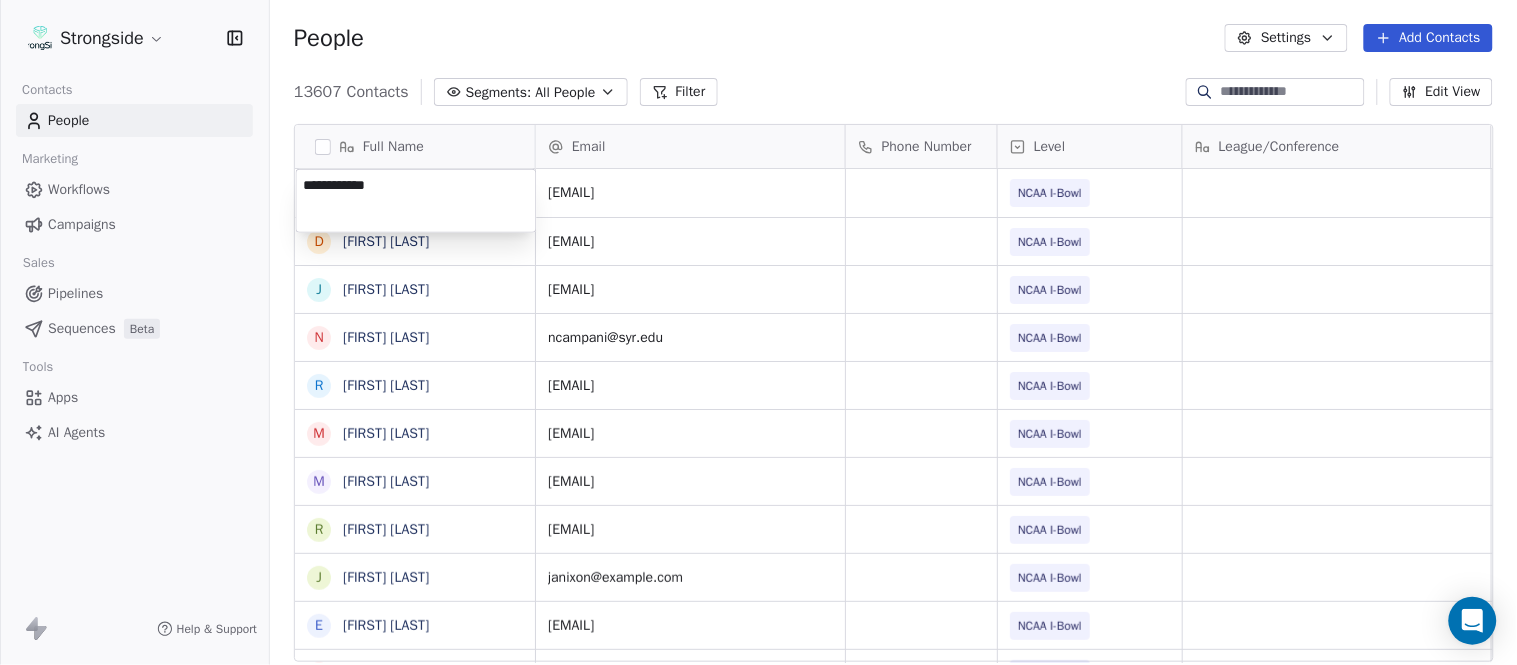 click on "Strongside Contacts People Marketing Workflows Campaigns Sales Pipelines Sequences Beta Tools Apps AI Agents Help & Support People Settings  Add Contacts 13607 Contacts Segments: All People Filter  Edit View Tag Add to Sequence Export Full Name L Logan Newman D Dale Williams J Joe Schaefer N Nunzio Campanile R Ricky Brumfield M Michael Johnson M Myles White R Robert Wright J Jeff Nixon E Elijah Robinson J Juliano Macera C Chad Smith J Jon Mitchell J Jason Leslie T Tommy Caporale J Jenna Rodgers T Tyler Cady J Jim Schlensker D Drew Willson J John Wildhack D Debbie Hills W William Hicks R Ryan Kelly J John Loose C Chandler Burks S Sean Saturnio D Daryl Dixon N Nate Woody C Cody Worley C Chris Jann C Conor Hughes Email Phone Number Level League/Conference Organization Job Title Tags Created Date BST ubfbrecruiting@buffalo.edu NCAA I-Bowl UNIVERSITY AT BUFFALO Dir/On-Campus Recruiting- HS Relations Aug 05, 2025 09:41 PM dwilli78@syr.edu NCAA I-Bowl SYRACUSE UNIVERSITY Assistant Coach Aug 04, 2025 10:17 PM NIL" at bounding box center [758, 332] 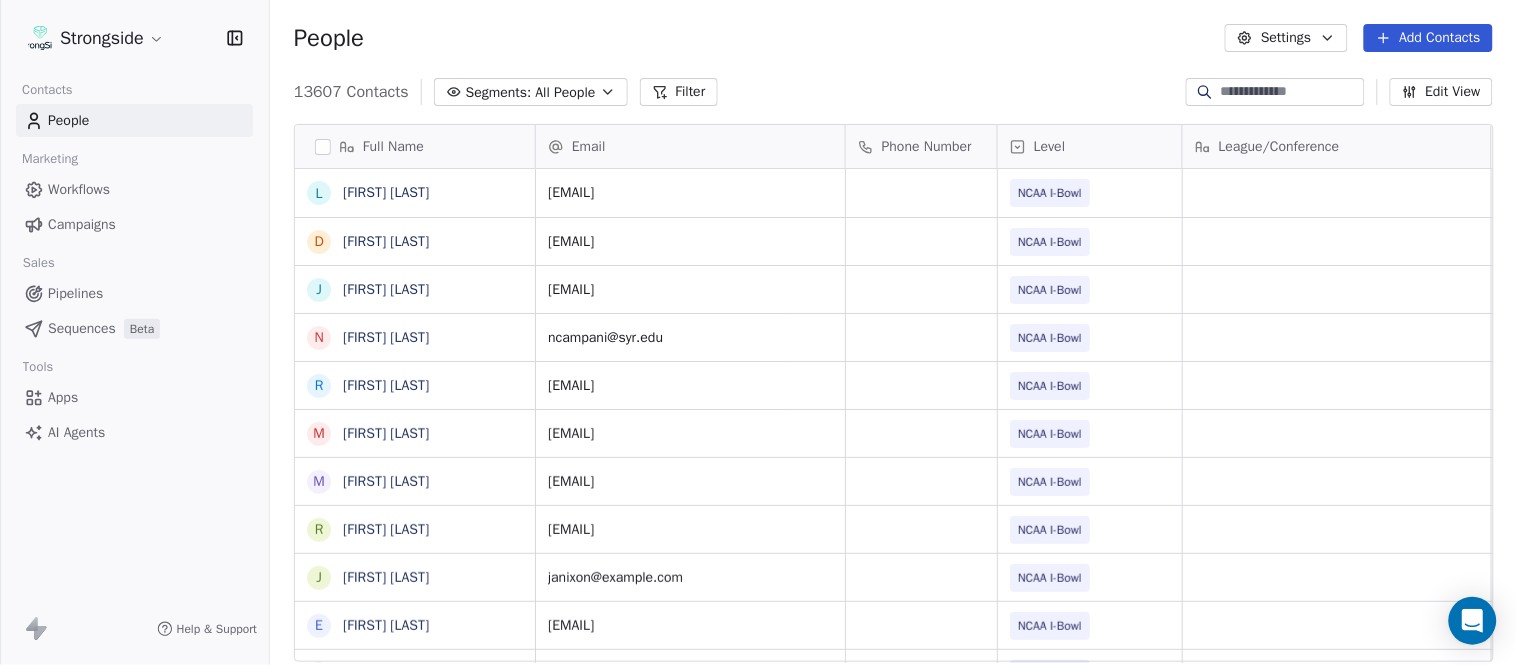 click on "Add Contacts" at bounding box center [1428, 38] 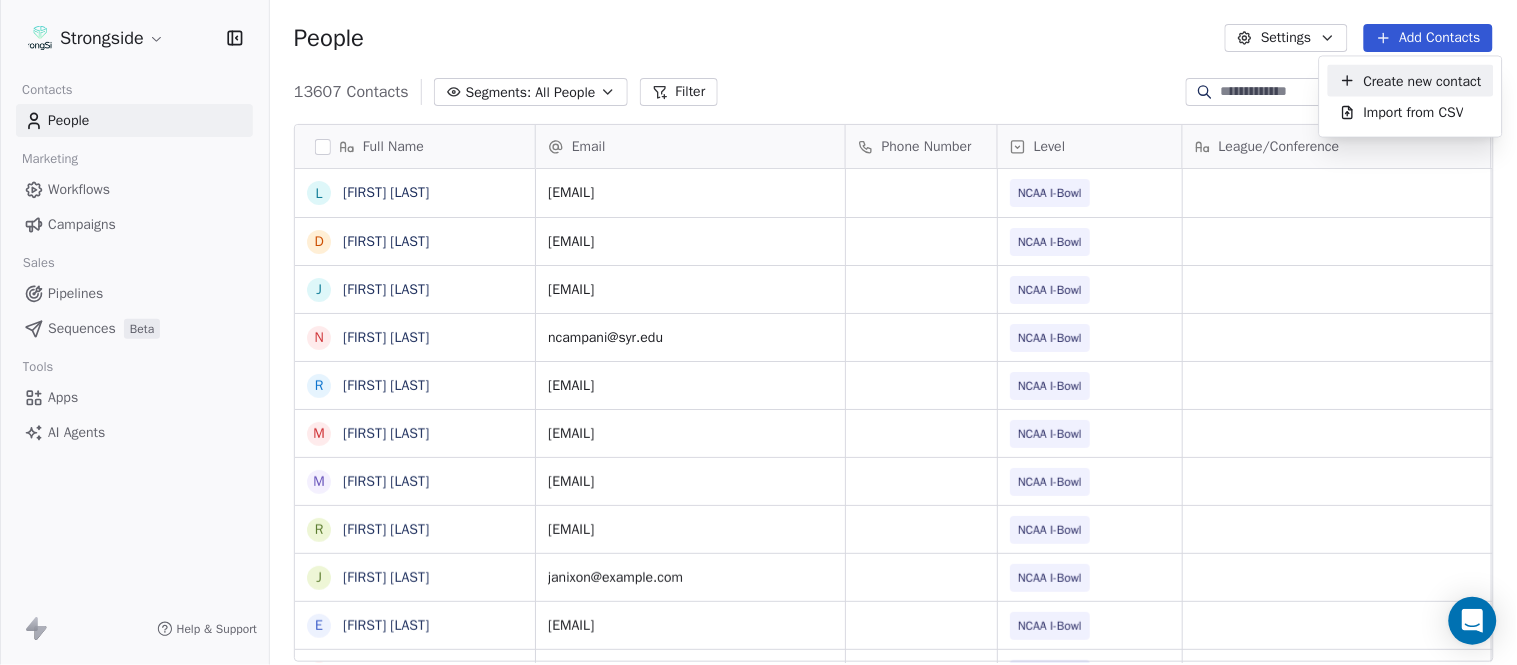 click on "Create new contact" at bounding box center [1423, 80] 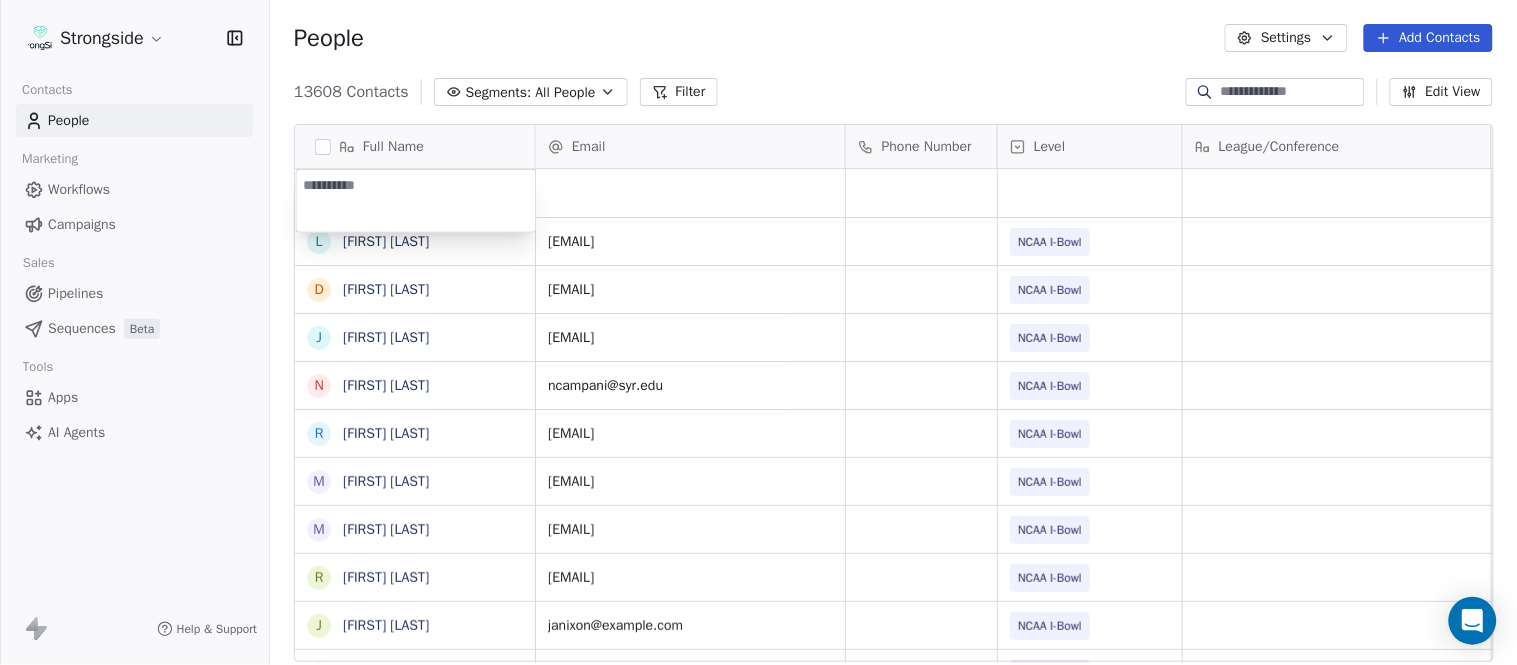 type on "**********" 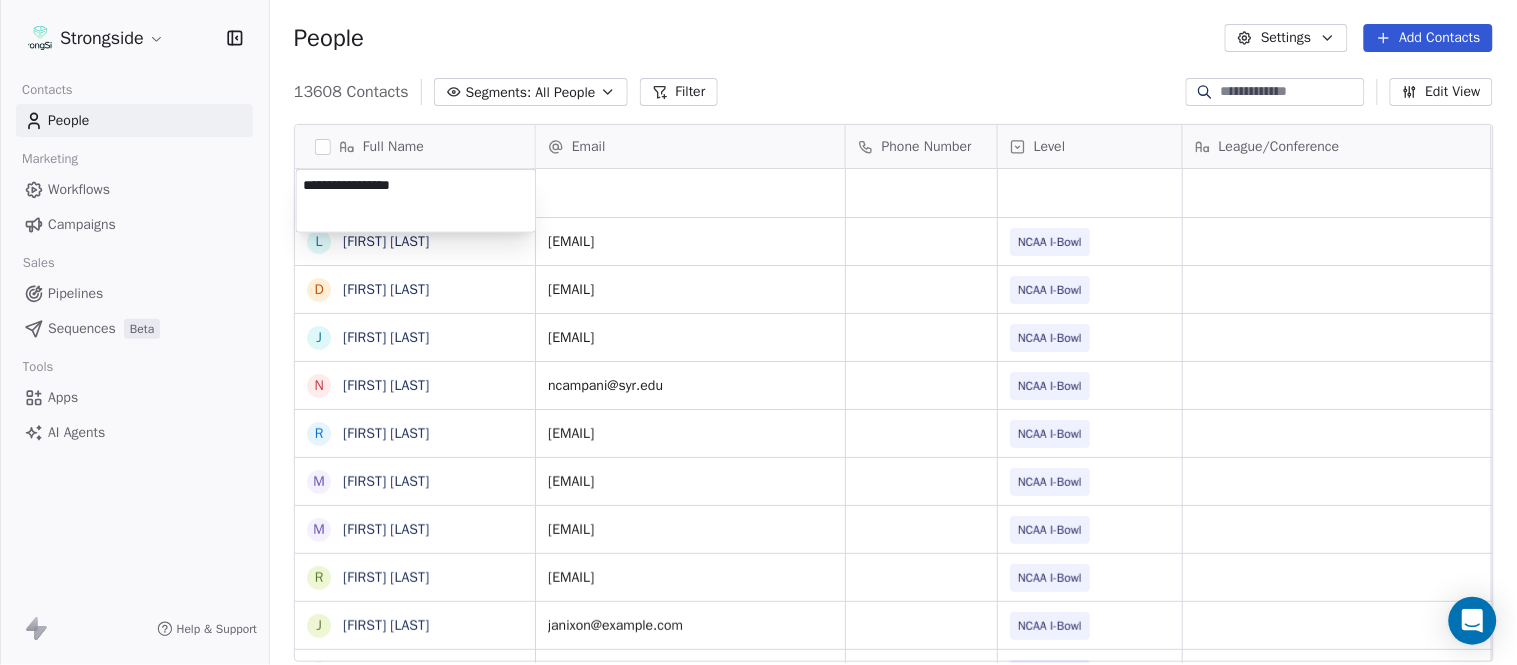 click on "Strongside Contacts People Marketing Workflows Campaigns Sales Pipelines Sequences Beta Tools Apps AI Agents Help & Support People Settings  Add Contacts 13608 Contacts Segments: All People Filter  Edit View Tag Add to Sequence Export Full Name L Logan Newman D Dale Williams J Joe Schaefer N Nunzio Campanile R Ricky Brumfield M Michael Johnson M Myles White R Robert Wright J Jeff Nixon E Elijah Robinson J Juliano Macera C Chad Smith J Jon Mitchell J Jason Leslie T Tommy Caporale J Jenna Rodgers T Tyler Cady J Jim Schlensker D Drew Willson J John Wildhack D Debbie Hills W William Hicks R Ryan Kelly J John Loose C Chandler Burks S Sean Saturnio D Daryl Dixon N Nate Woody C Cody Worley C Chris Jann Email Phone Number Level League/Conference Organization Job Title Tags Created Date BST Aug 05, 2025 09:46 PM ubfbrecruiting@buffalo.edu NCAA I-Bowl UNIVERSITY AT BUFFALO Dir/On-Campus Recruiting- HS Relations Aug 05, 2025 09:41 PM dwilli78@syr.edu NCAA I-Bowl SYRACUSE UNIVERSITY Assistant Coach joschaef@syr.edu NIL" at bounding box center (758, 332) 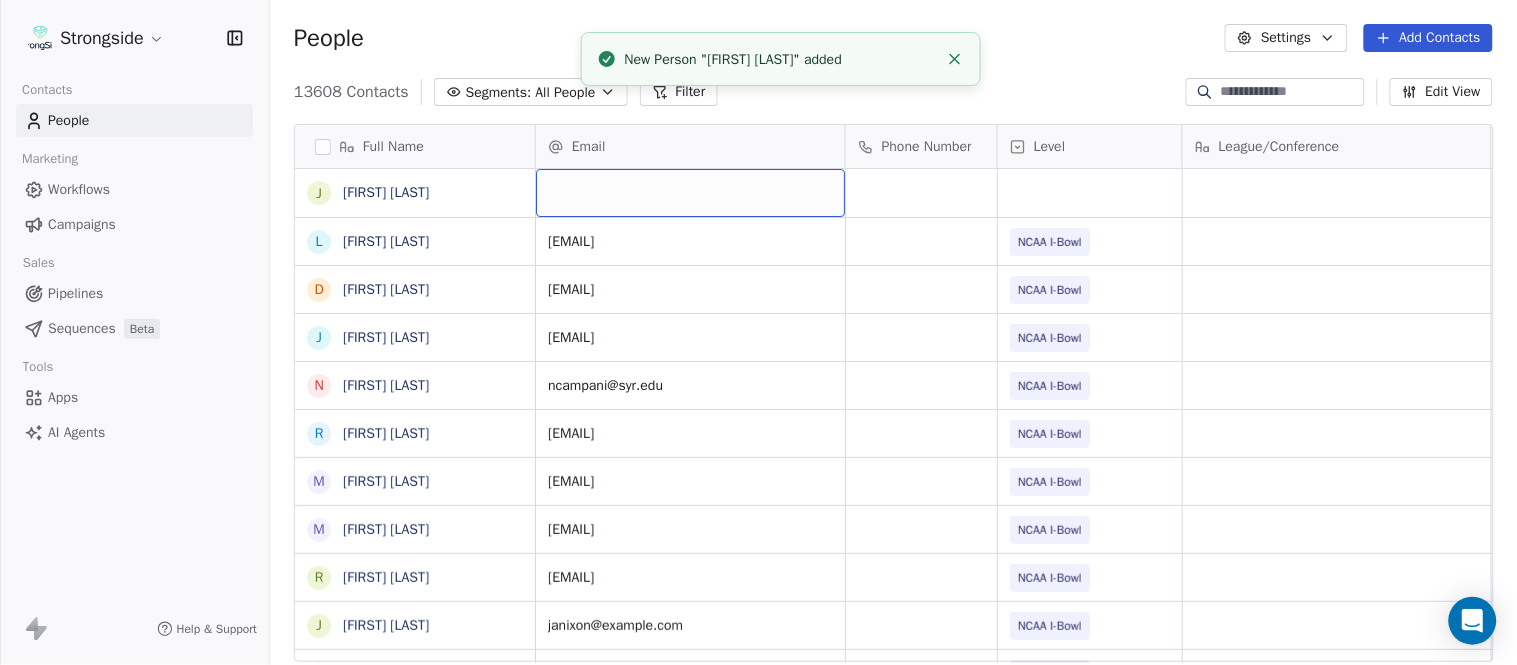 click at bounding box center (690, 193) 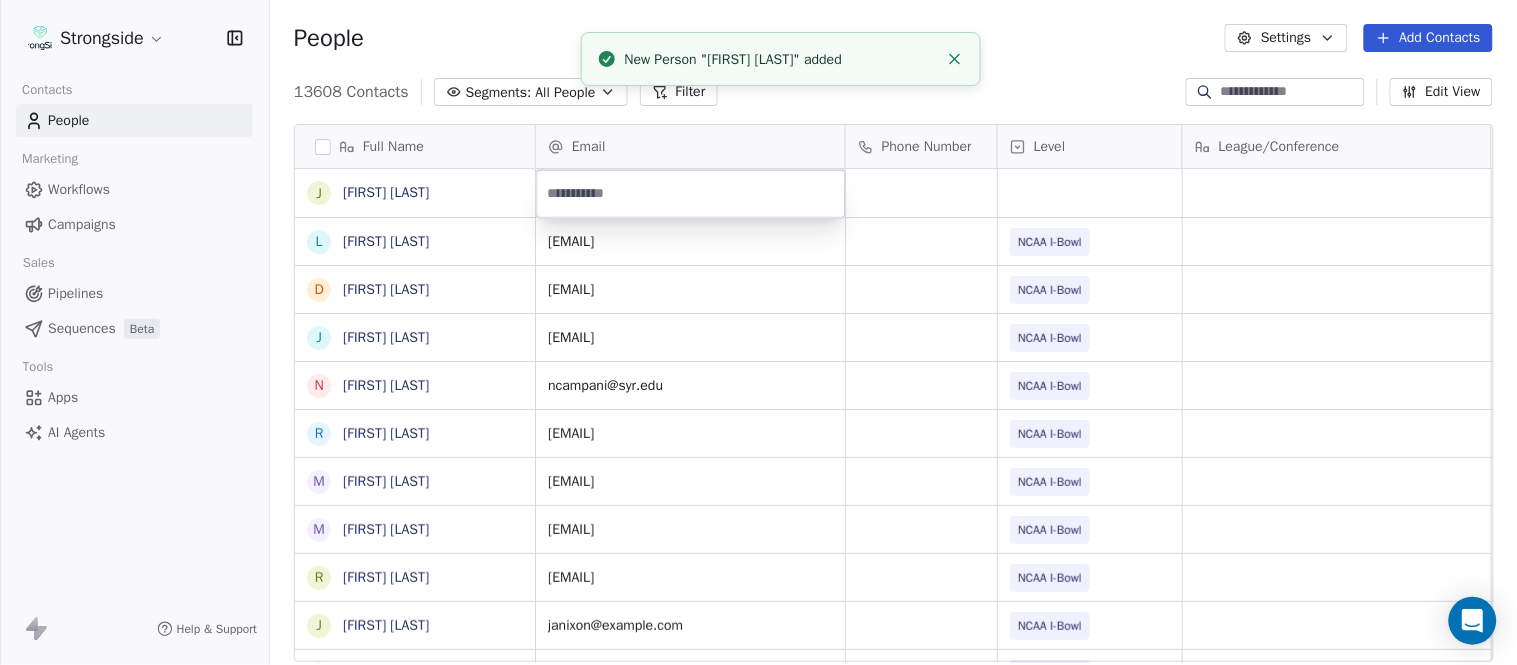 type on "**********" 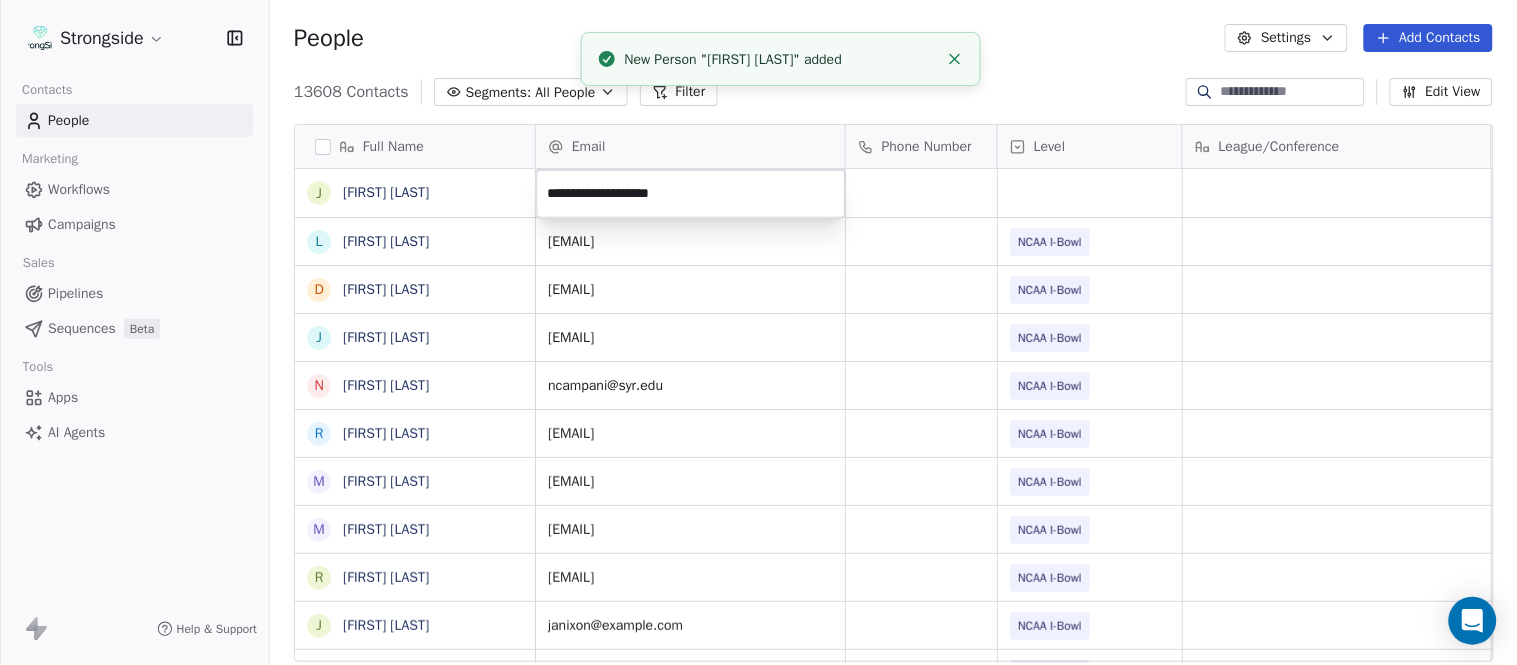 click on "Strongside Contacts People Marketing Workflows Campaigns Sales Pipelines Sequences Beta Tools Apps AI Agents Help & Support People Settings  Add Contacts 13608 Contacts Segments: All People Filter  Edit View Tag Add to Sequence Export Full Name J Juliana Prezelski L Logan Newman D Dale Williams J Joe Schaefer N Nunzio Campanile R Ricky Brumfield M Michael Johnson M Myles White R Robert Wright J Jeff Nixon E Elijah Robinson J Juliano Macera C Chad Smith J Jon Mitchell J Jason Leslie T Tommy Caporale J Jenna Rodgers T Tyler Cady J Jim Schlensker D Drew Willson J John Wildhack D Debbie Hills W William Hicks R Ryan Kelly J John Loose C Chandler Burks S Sean Saturnio D Daryl Dixon N Nate Woody C Cody Worley C Chris Jann Email Phone Number Level League/Conference Organization Job Title Tags Created Date BST Aug 05, 2025 09:46 PM ubfbrecruiting@buffalo.edu NCAA I-Bowl UNIVERSITY AT BUFFALO Dir/On-Campus Recruiting- HS Relations Aug 05, 2025 09:41 PM dwilli78@syr.edu NCAA I-Bowl SYRACUSE UNIVERSITY Assistant Coach" at bounding box center (758, 332) 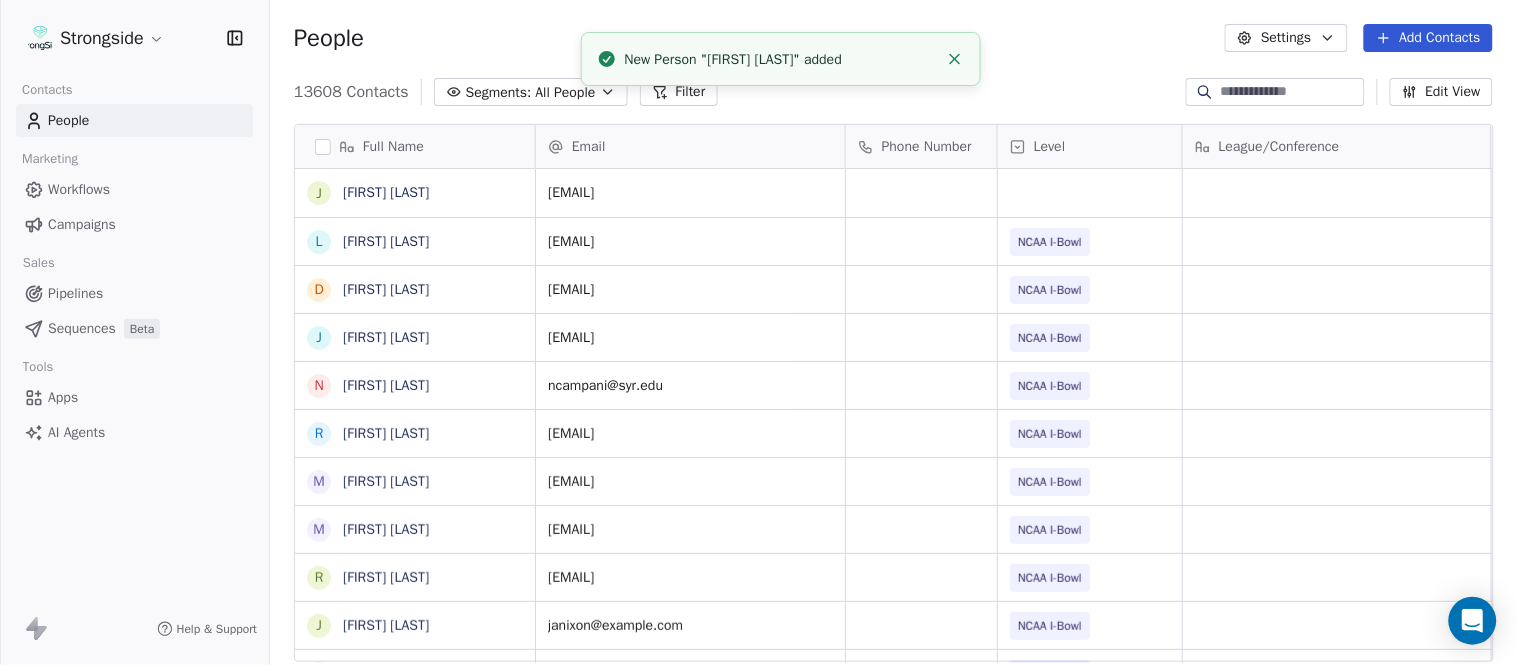 click 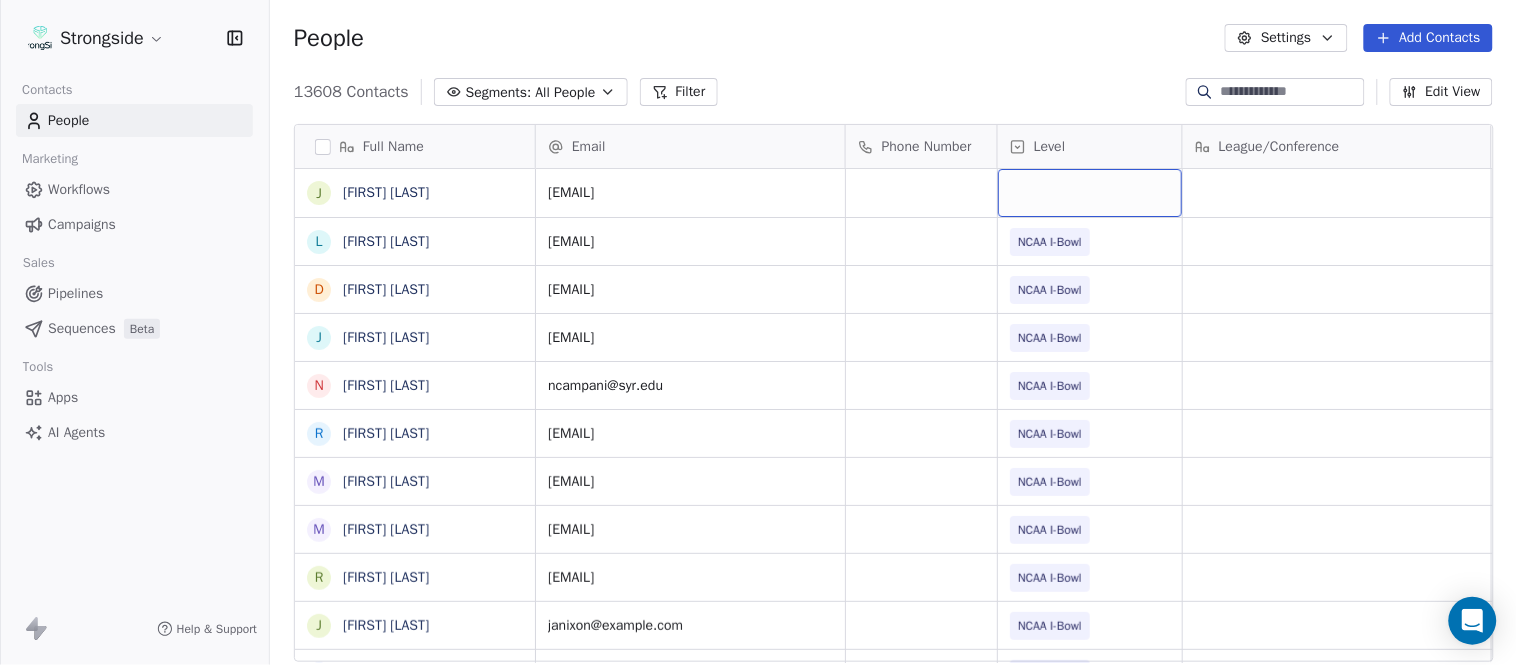 click at bounding box center (1090, 193) 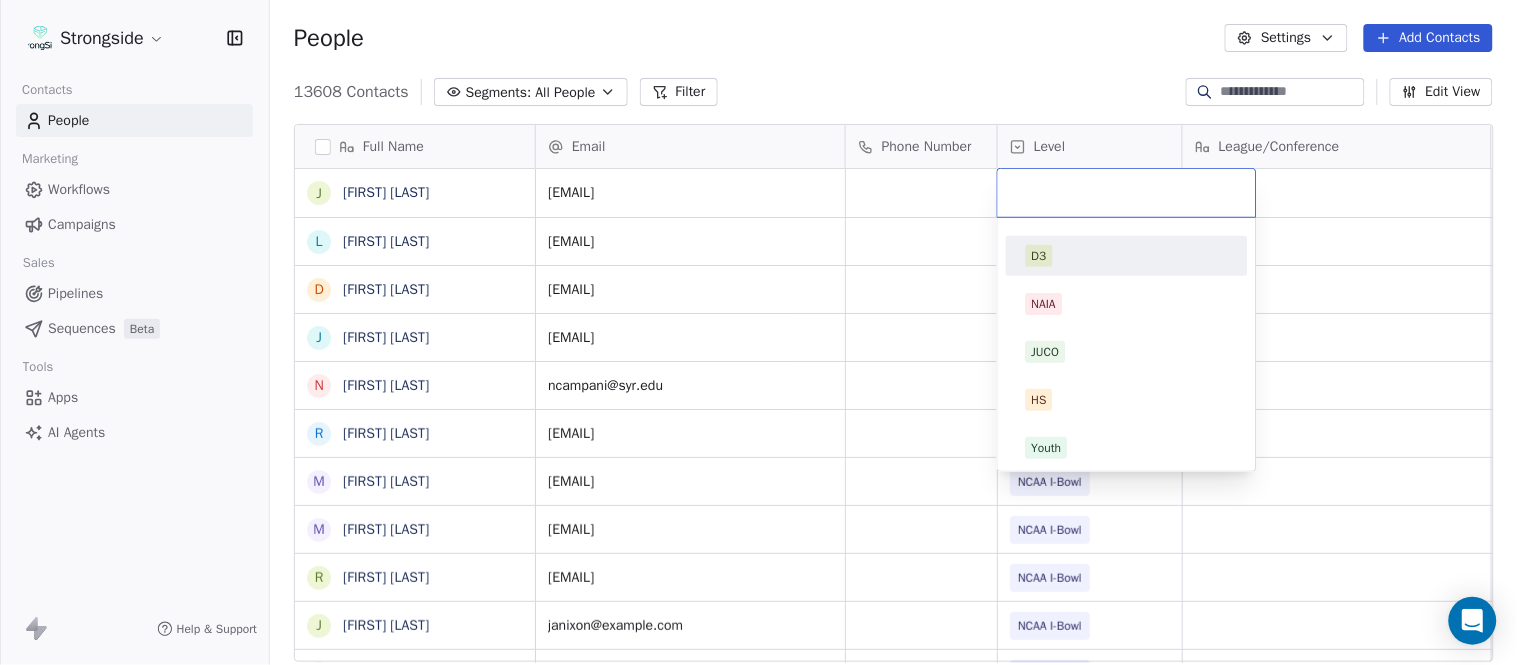 scroll, scrollTop: 330, scrollLeft: 0, axis: vertical 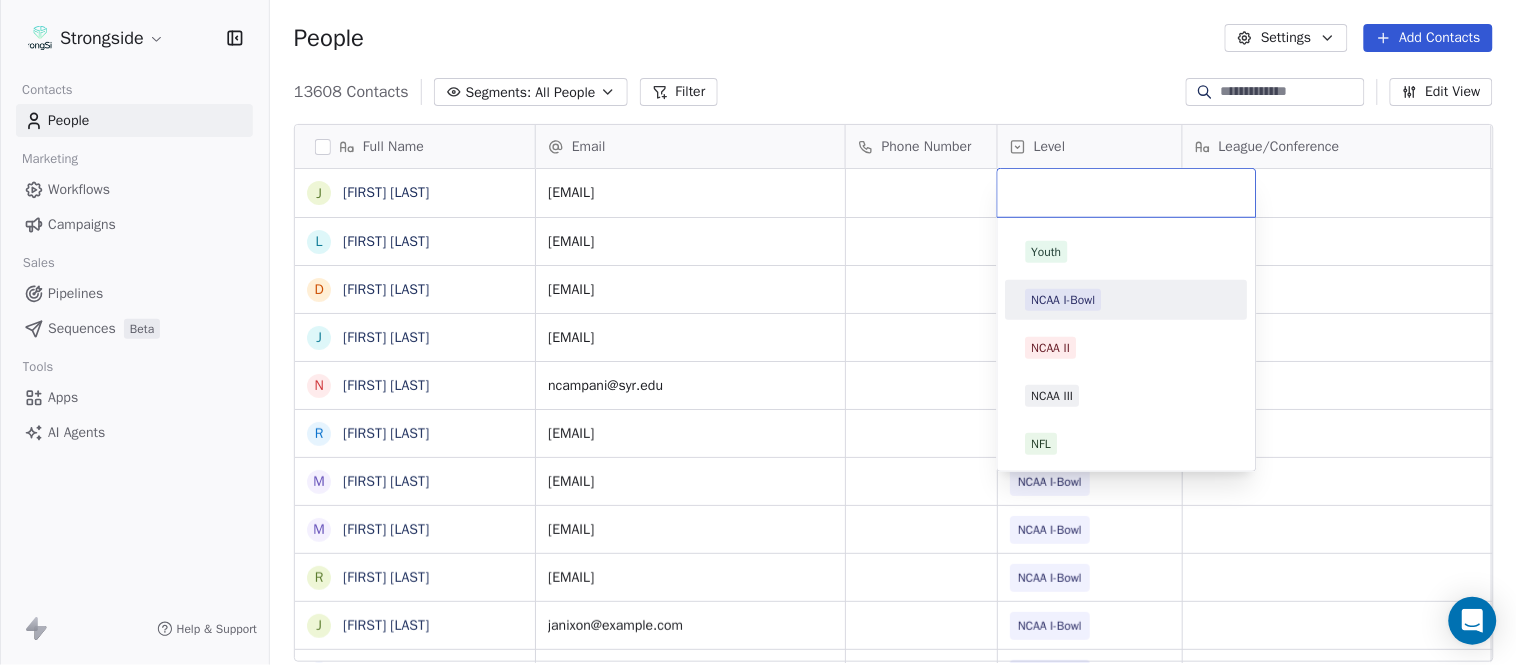 click on "NCAA I-Bowl" at bounding box center [1064, 300] 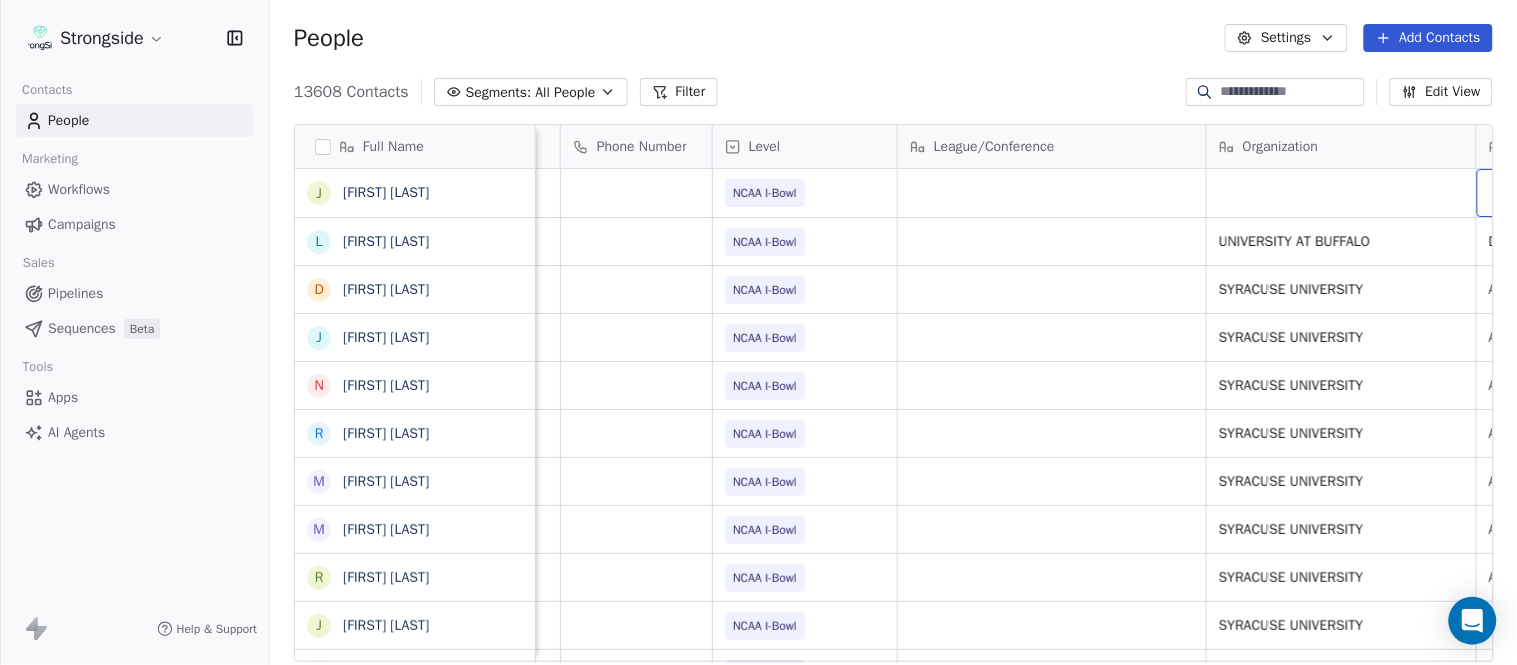 scroll, scrollTop: 0, scrollLeft: 553, axis: horizontal 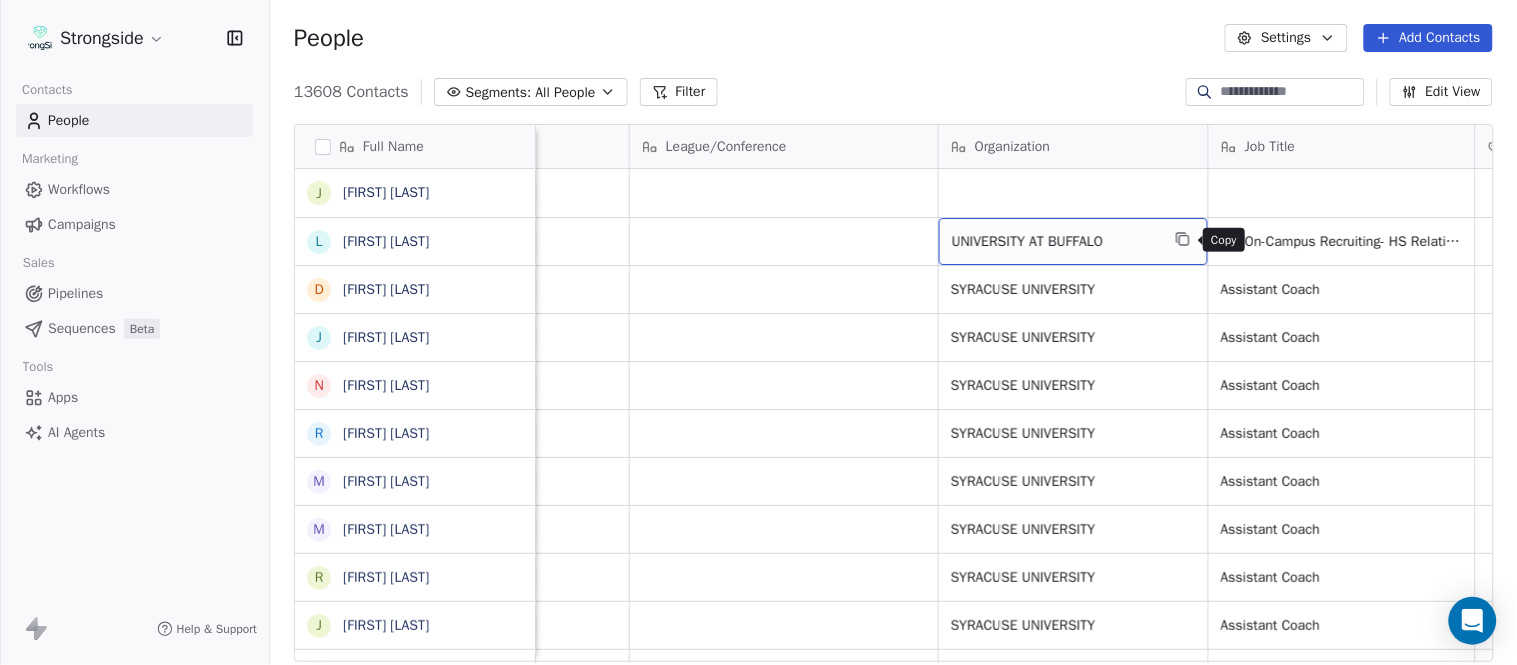 click 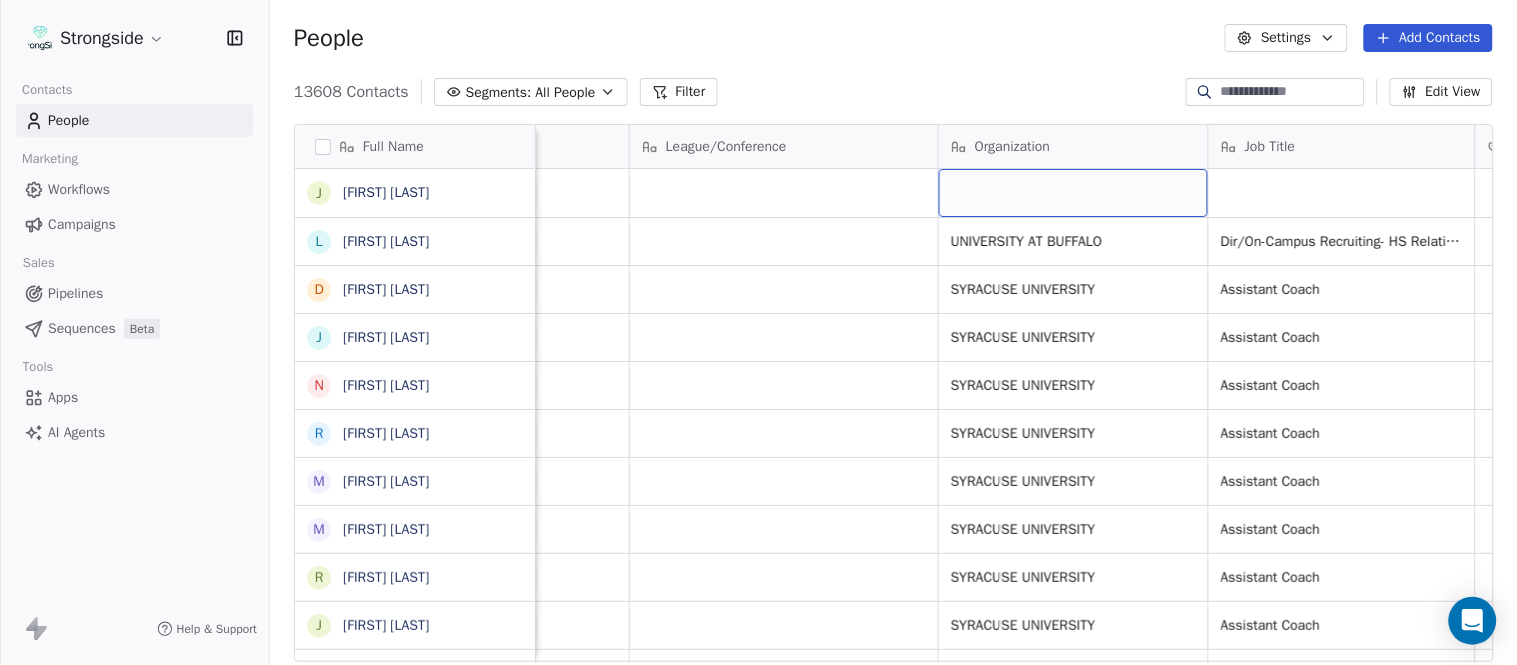 click at bounding box center (1073, 193) 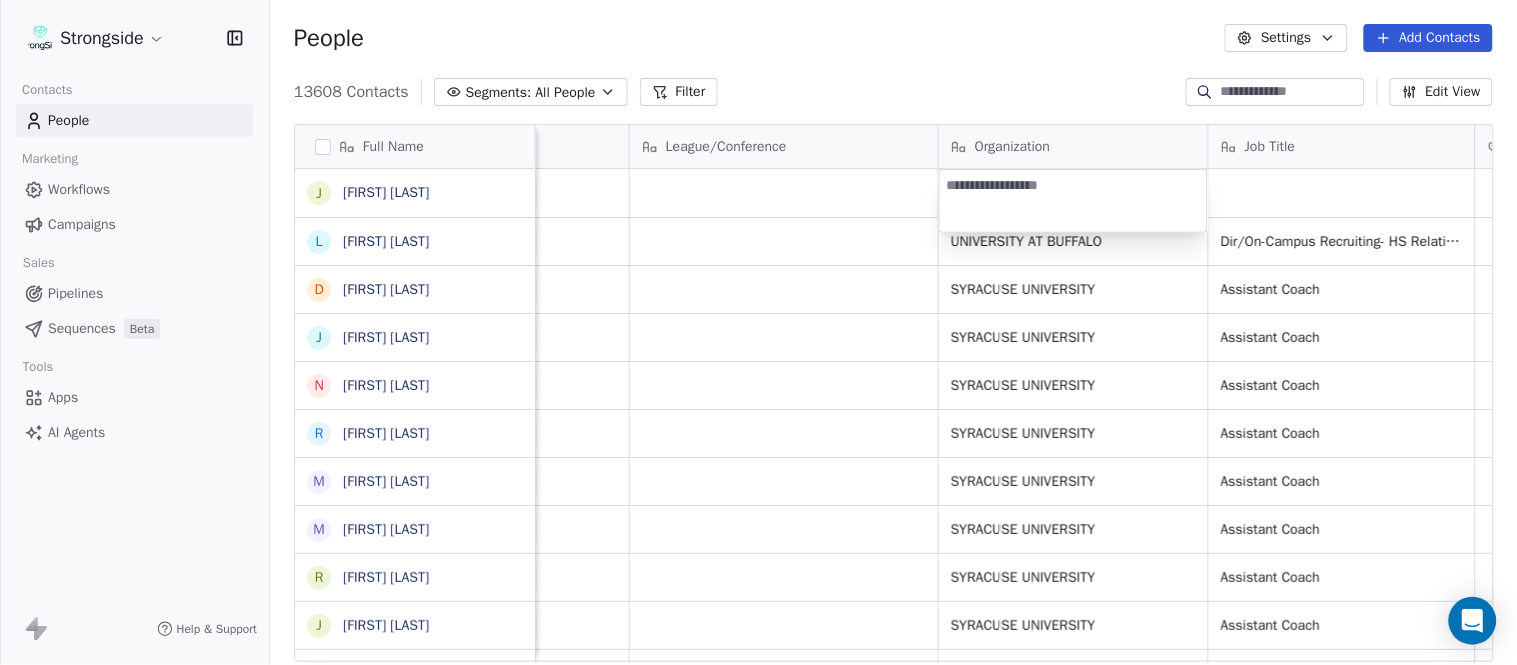 type on "**********" 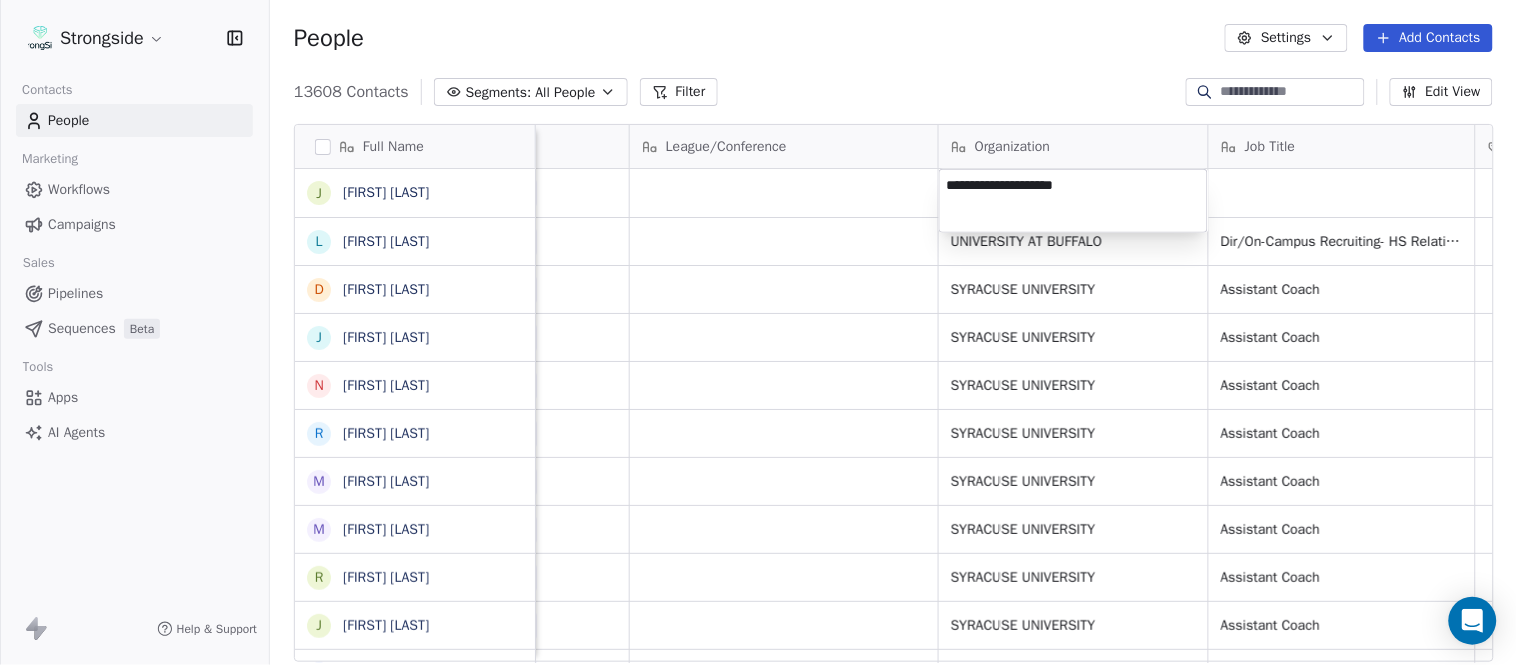 click on "Strongside Contacts People Marketing Workflows Campaigns Sales Pipelines Sequences Beta Tools Apps AI Agents Help & Support People Settings  Add Contacts 13608 Contacts Segments: All People Filter  Edit View Tag Add to Sequence Export Full Name J Juliana Prezelski L Logan Newman D Dale Williams J Joe Schaefer N Nunzio Campanile R Ricky Brumfield M Michael Johnson M Myles White R Robert Wright J Jeff Nixon E Elijah Robinson J Juliano Macera C Chad Smith J Jon Mitchell J Jason Leslie T Tommy Caporale J Jenna Rodgers T Tyler Cady J Jim Schlensker D Drew Willson J John Wildhack D Debbie Hills W William Hicks R Ryan Kelly J John Loose C Chandler Burks S Sean Saturnio D Daryl Dixon N Nate Woody C Cody Worley C Chris Jann Email Phone Number Level League/Conference Organization Job Title Tags Created Date BST Status Priority jprezels@buffalo.edu NCAA I-Bowl Aug 05, 2025 09:46 PM ubfbrecruiting@buffalo.edu NCAA I-Bowl UNIVERSITY AT BUFFALO Dir/On-Campus Recruiting- HS Relations Aug 05, 2025 09:41 PM dwilli78@syr.edu" at bounding box center (758, 332) 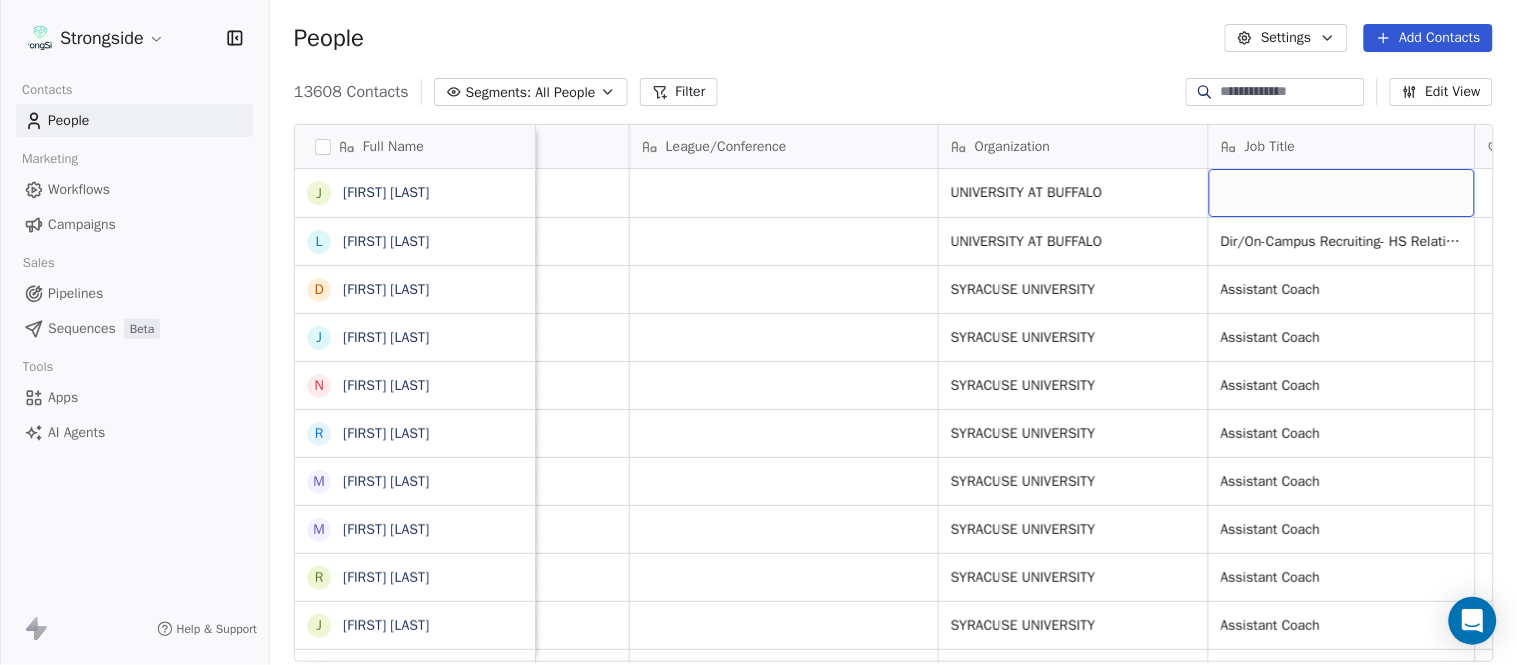 click at bounding box center (1342, 193) 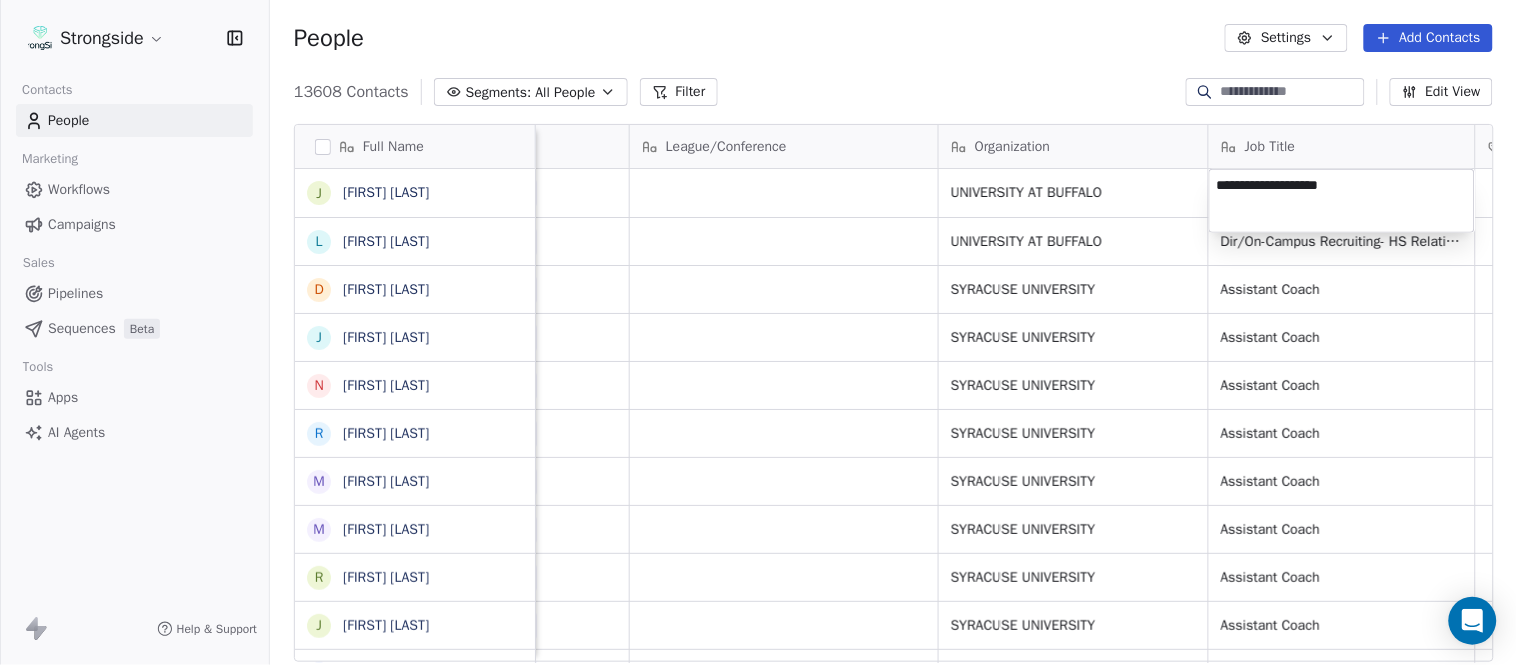 click on "Strongside Contacts People Marketing Workflows Campaigns Sales Pipelines Sequences Beta Tools Apps AI Agents Help & Support People Settings  Add Contacts 13608 Contacts Segments: All People Filter  Edit View Tag Add to Sequence Export Full Name J Juliana Prezelski L Logan Newman D Dale Williams J Joe Schaefer N Nunzio Campanile R Ricky Brumfield M Michael Johnson M Myles White R Robert Wright J Jeff Nixon E Elijah Robinson J Juliano Macera C Chad Smith J Jon Mitchell J Jason Leslie T Tommy Caporale J Jenna Rodgers T Tyler Cady J Jim Schlensker D Drew Willson J John Wildhack D Debbie Hills W William Hicks R Ryan Kelly J John Loose C Chandler Burks S Sean Saturnio D Daryl Dixon N Nate Woody C Cody Worley C Chris Jann Email Phone Number Level League/Conference Organization Job Title Tags Created Date BST Status Priority jprezels@buffalo.edu NCAA I-Bowl UNIVERSITY AT BUFFALO Aug 05, 2025 09:46 PM ubfbrecruiting@buffalo.edu NCAA I-Bowl UNIVERSITY AT BUFFALO Dir/On-Campus Recruiting- HS Relations dwilli78@syr.edu" at bounding box center (758, 332) 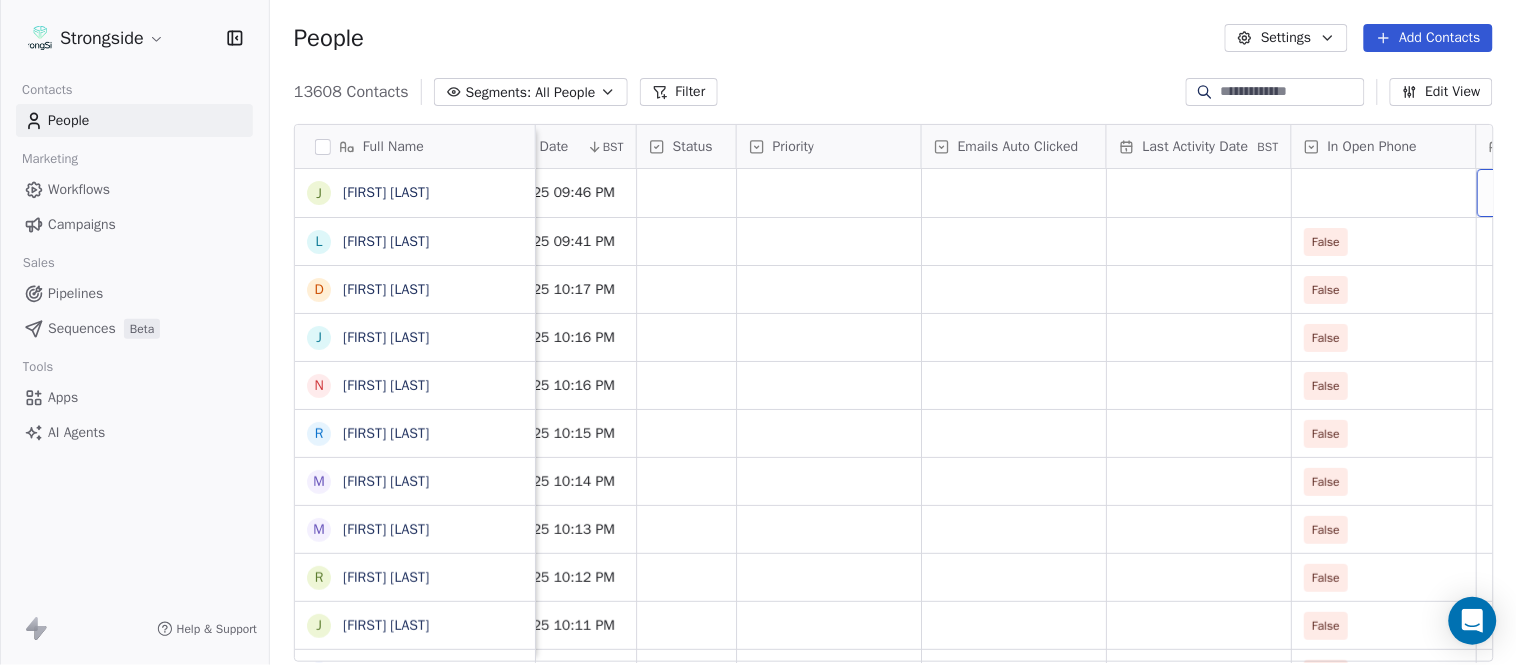 scroll, scrollTop: 0, scrollLeft: 1863, axis: horizontal 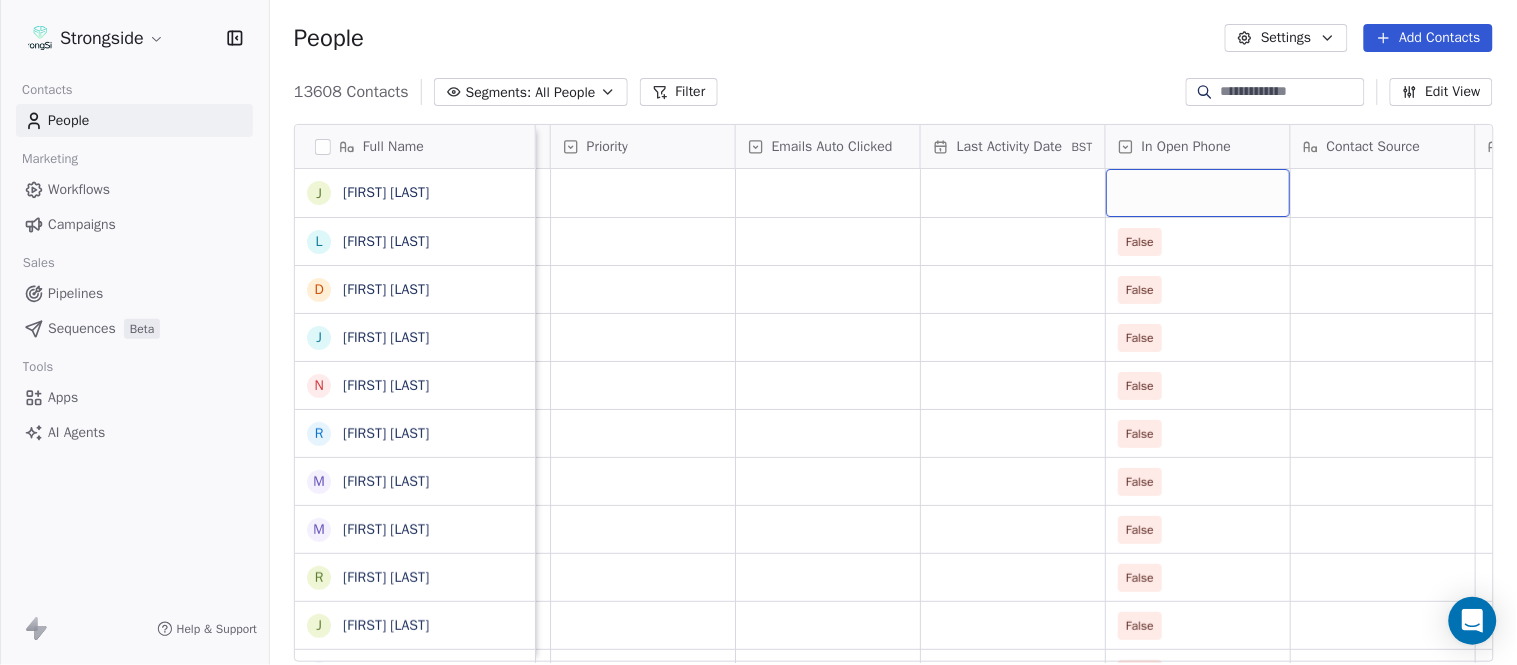 click at bounding box center (1198, 193) 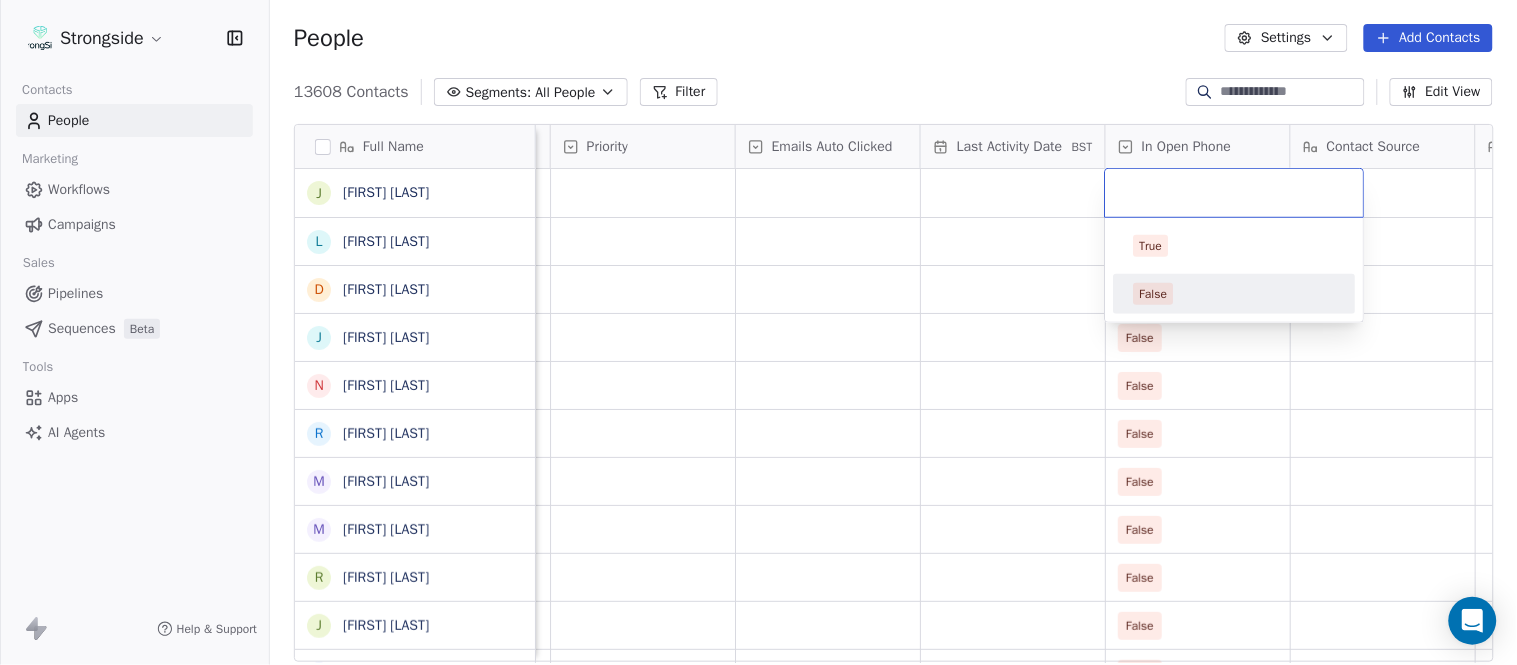 click on "False" at bounding box center (1154, 294) 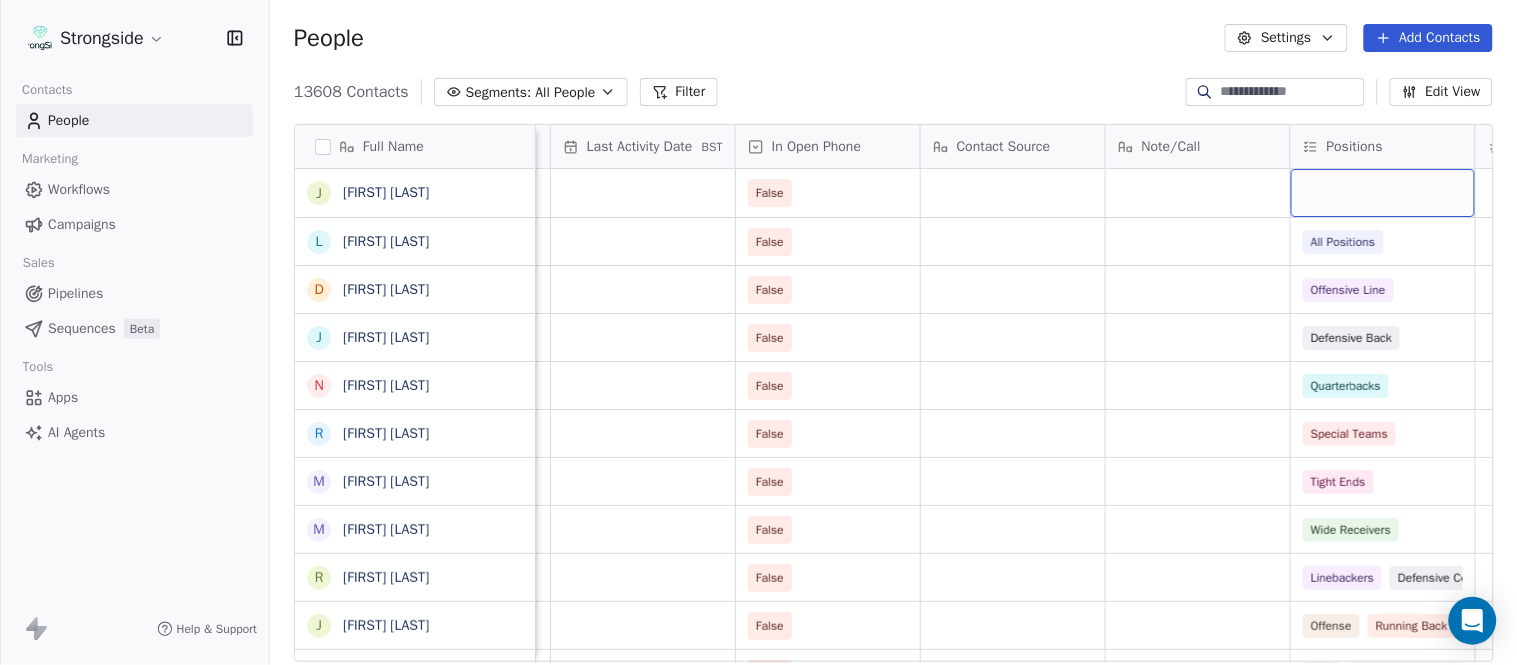 scroll, scrollTop: 0, scrollLeft: 2417, axis: horizontal 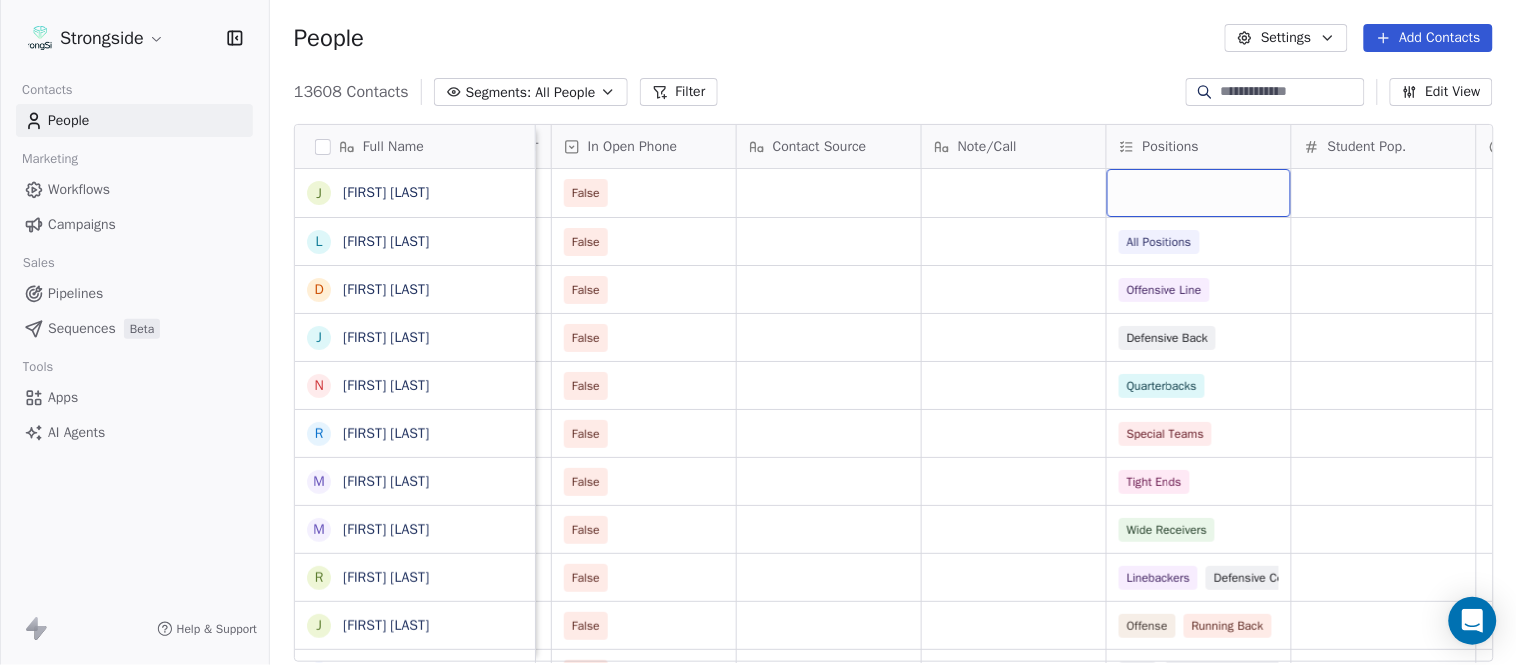 click at bounding box center [1199, 193] 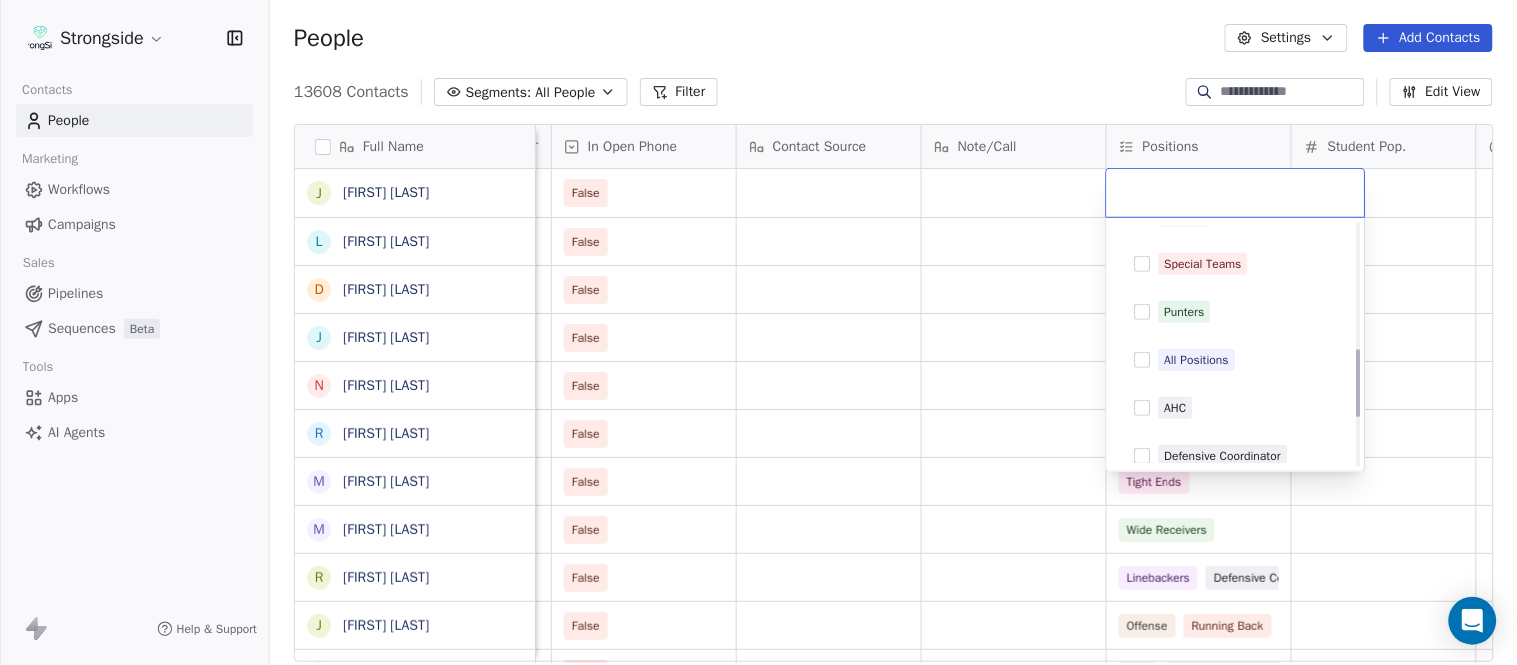 scroll, scrollTop: 444, scrollLeft: 0, axis: vertical 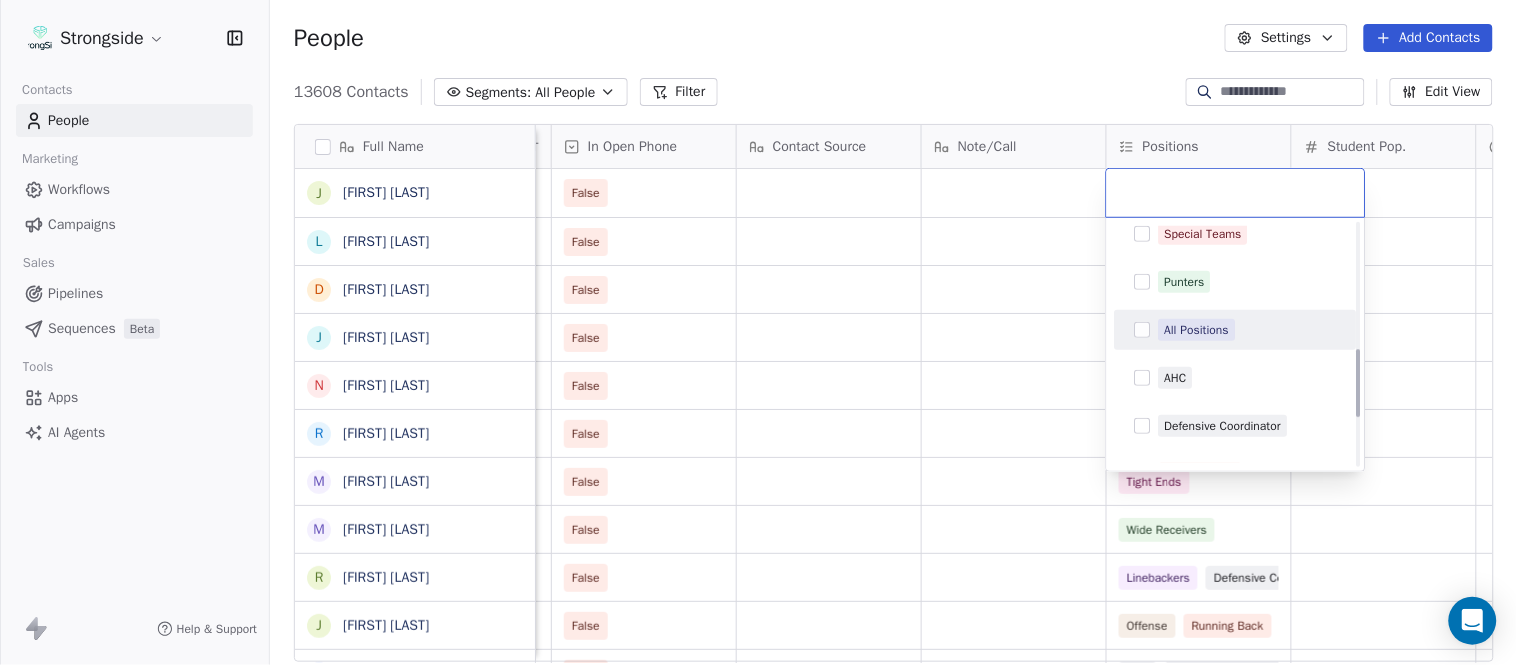 click on "All Positions" at bounding box center (1197, 330) 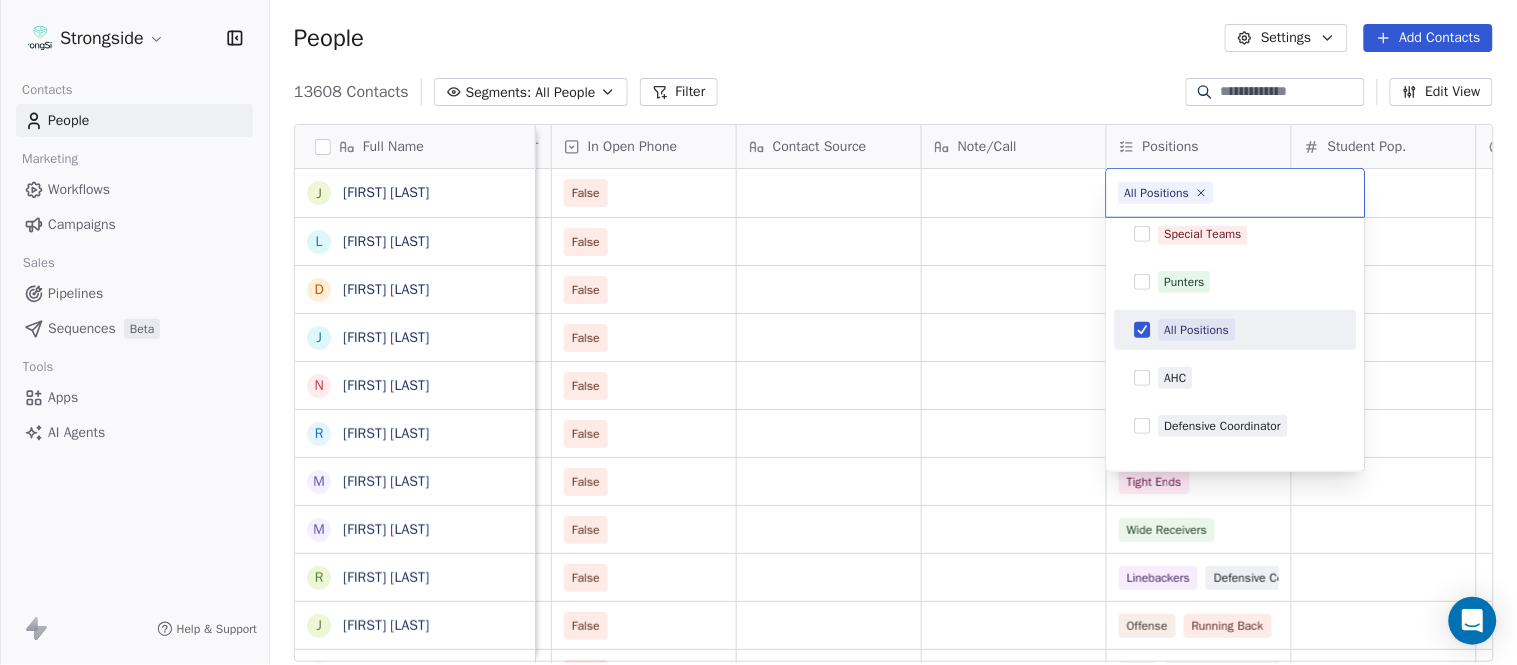 click on "Strongside Contacts People Marketing Workflows Campaigns Sales Pipelines Sequences Beta Tools Apps AI Agents Help & Support People Settings  Add Contacts 13608 Contacts Segments: All People Filter  Edit View Tag Add to Sequence Export Full Name J Juliana Prezelski L Logan Newman D Dale Williams J Joe Schaefer N Nunzio Campanile R Ricky Brumfield M Michael Johnson M Myles White R Robert Wright J Jeff Nixon E Elijah Robinson J Juliano Macera C Chad Smith J Jon Mitchell J Jason Leslie T Tommy Caporale J Jenna Rodgers T Tyler Cady J Jim Schlensker D Drew Willson J John Wildhack D Debbie Hills W William Hicks R Ryan Kelly J John Loose C Chandler Burks S Sean Saturnio D Daryl Dixon N Nate Woody C Cody Worley C Chris Jann Status Priority Emails Auto Clicked Last Activity Date BST In Open Phone Contact Source Note/Call Positions Student Pop. Lead Account   False   False All Positions   False Offensive Line   False Defensive Back   False Quarterbacks   False Special Teams   False Tight Ends   False Wide Receivers" at bounding box center (758, 332) 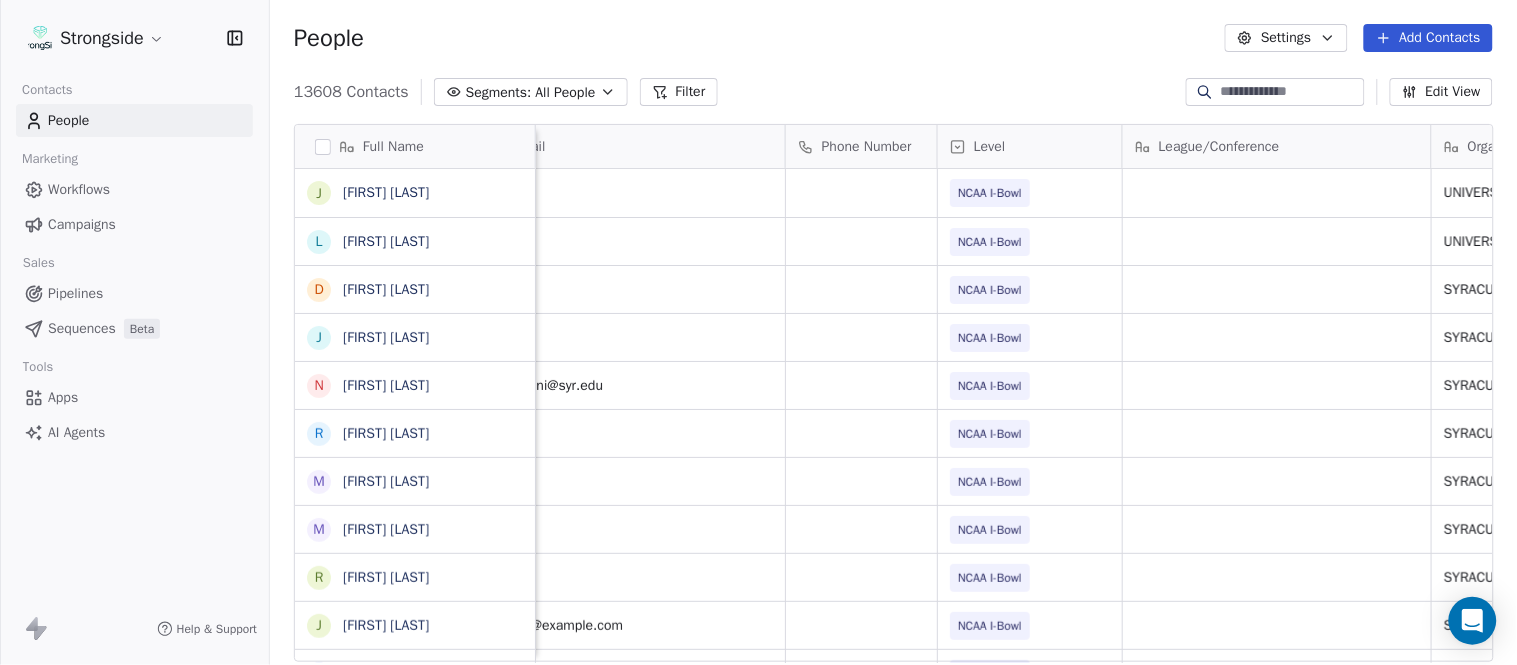 scroll, scrollTop: 0, scrollLeft: 0, axis: both 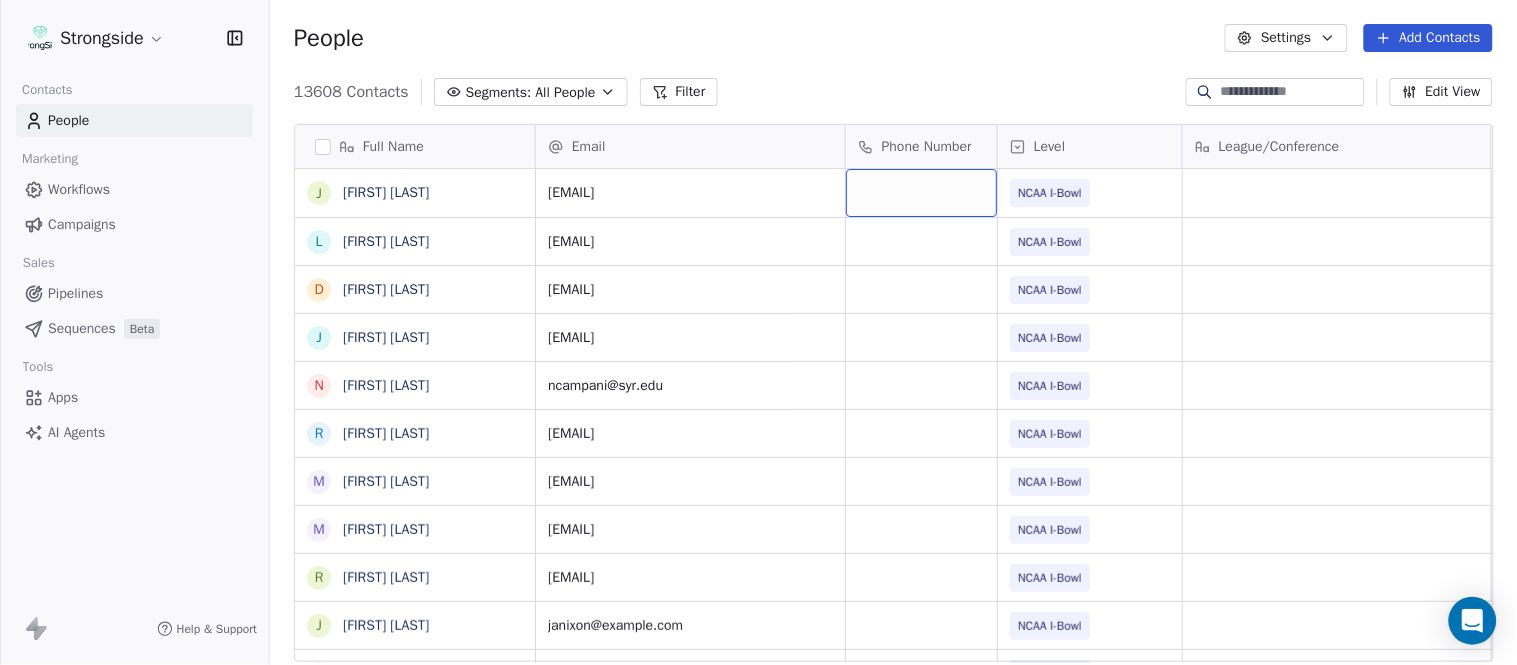 click at bounding box center (921, 193) 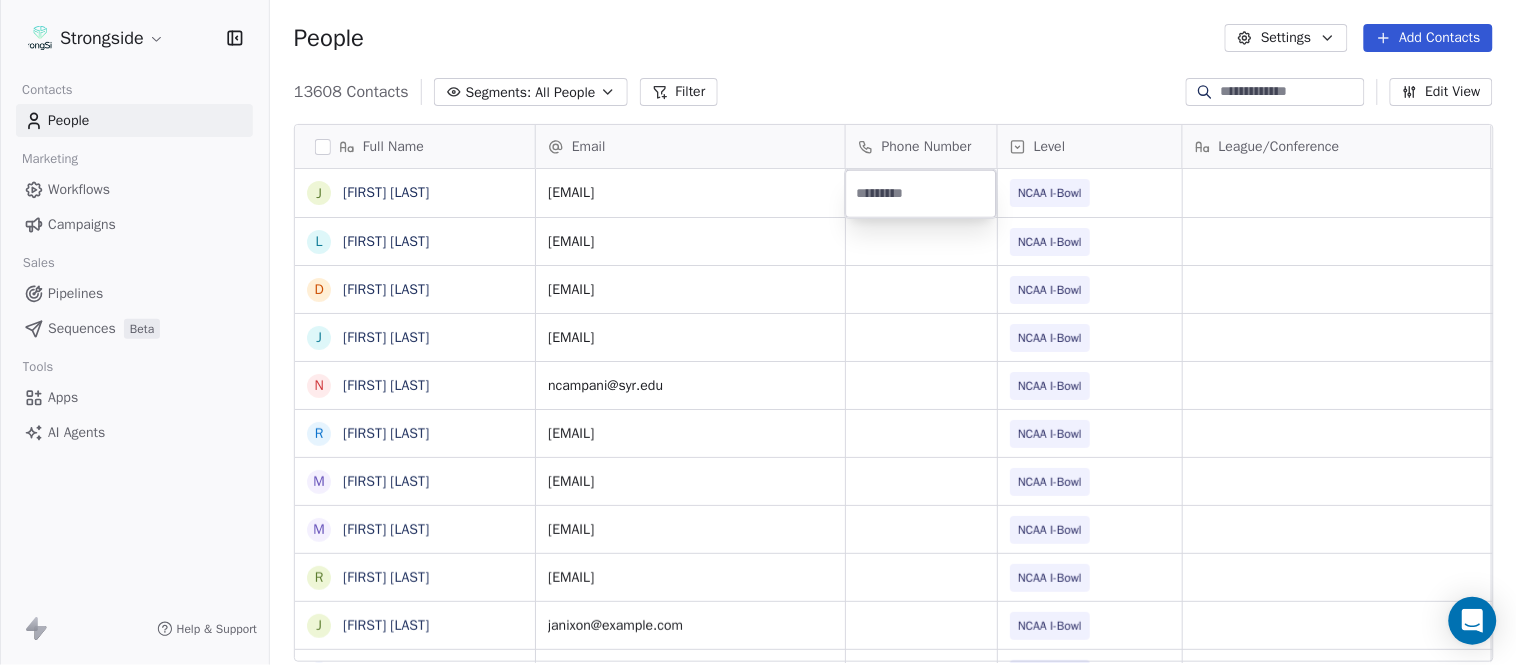 type on "**********" 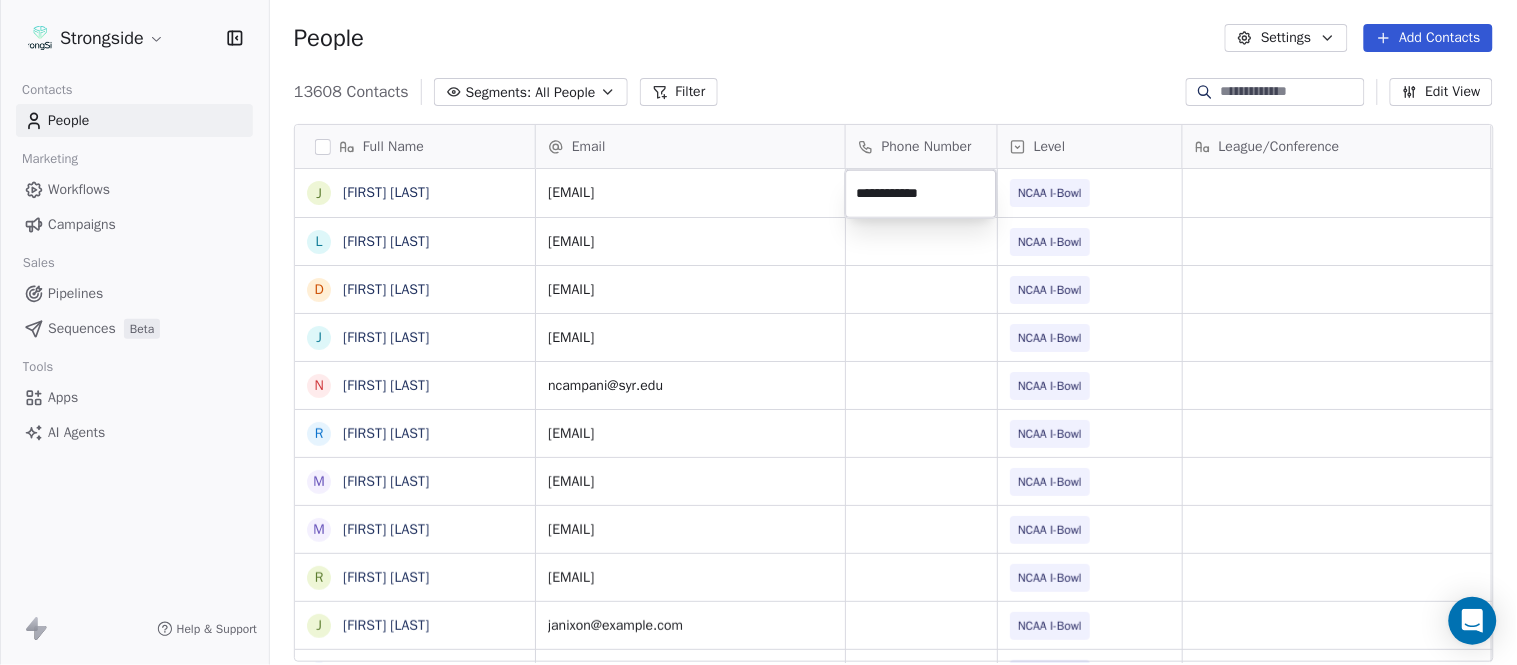 click on "Strongside Contacts People Marketing Workflows Campaigns Sales Pipelines Sequences Beta Tools Apps AI Agents Help & Support People Settings  Add Contacts 13608 Contacts Segments: All People Filter  Edit View Tag Add to Sequence Export Full Name J Juliana Prezelski L Logan Newman D Dale Williams J Joe Schaefer N Nunzio Campanile R Ricky Brumfield M Michael Johnson M Myles White R Robert Wright J Jeff Nixon E Elijah Robinson J Juliano Macera C Chad Smith J Jon Mitchell J Jason Leslie T Tommy Caporale J Jenna Rodgers T Tyler Cady J Jim Schlensker D Drew Willson J John Wildhack D Debbie Hills W William Hicks R Ryan Kelly J John Loose C Chandler Burks S Sean Saturnio D Daryl Dixon N Nate Woody C Cody Worley C Chris Jann Email Phone Number Level League/Conference Organization Job Title Tags Created Date BST jprezels@buffalo.edu NCAA I-Bowl UNIVERSITY AT BUFFALO Asst AD/Football Ops Aug 05, 2025 09:46 PM ubfbrecruiting@buffalo.edu NCAA I-Bowl UNIVERSITY AT BUFFALO Dir/On-Campus Recruiting- HS Relations NCAA I-Bowl" at bounding box center [758, 332] 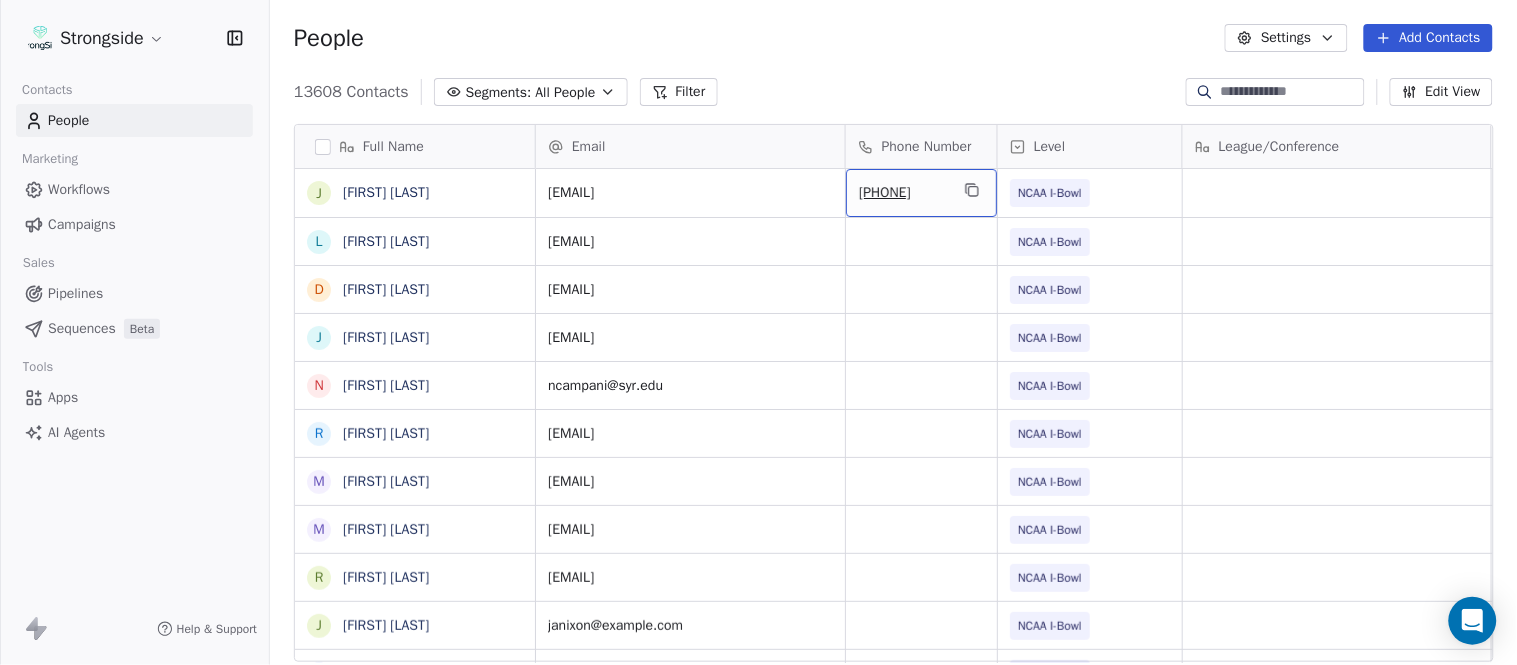 click on "[PHONE]" at bounding box center (921, 193) 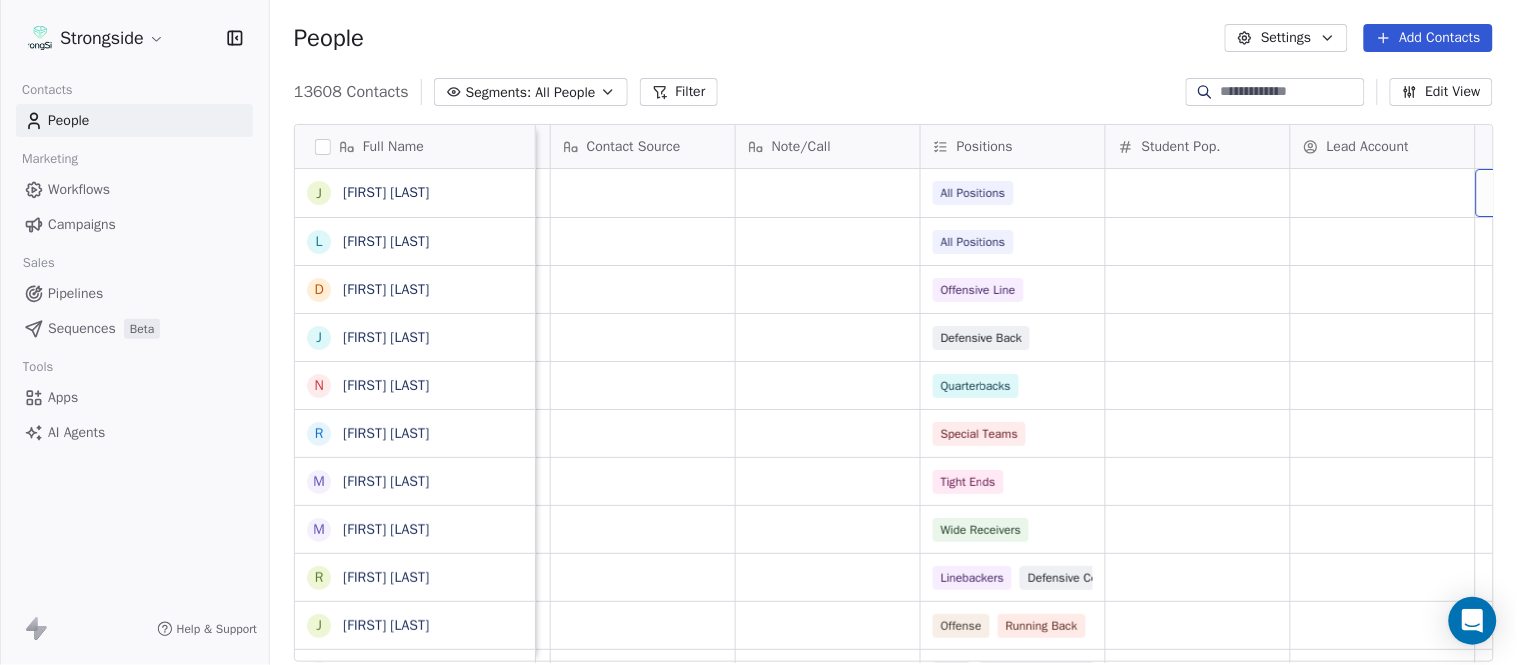 scroll, scrollTop: 0, scrollLeft: 2651, axis: horizontal 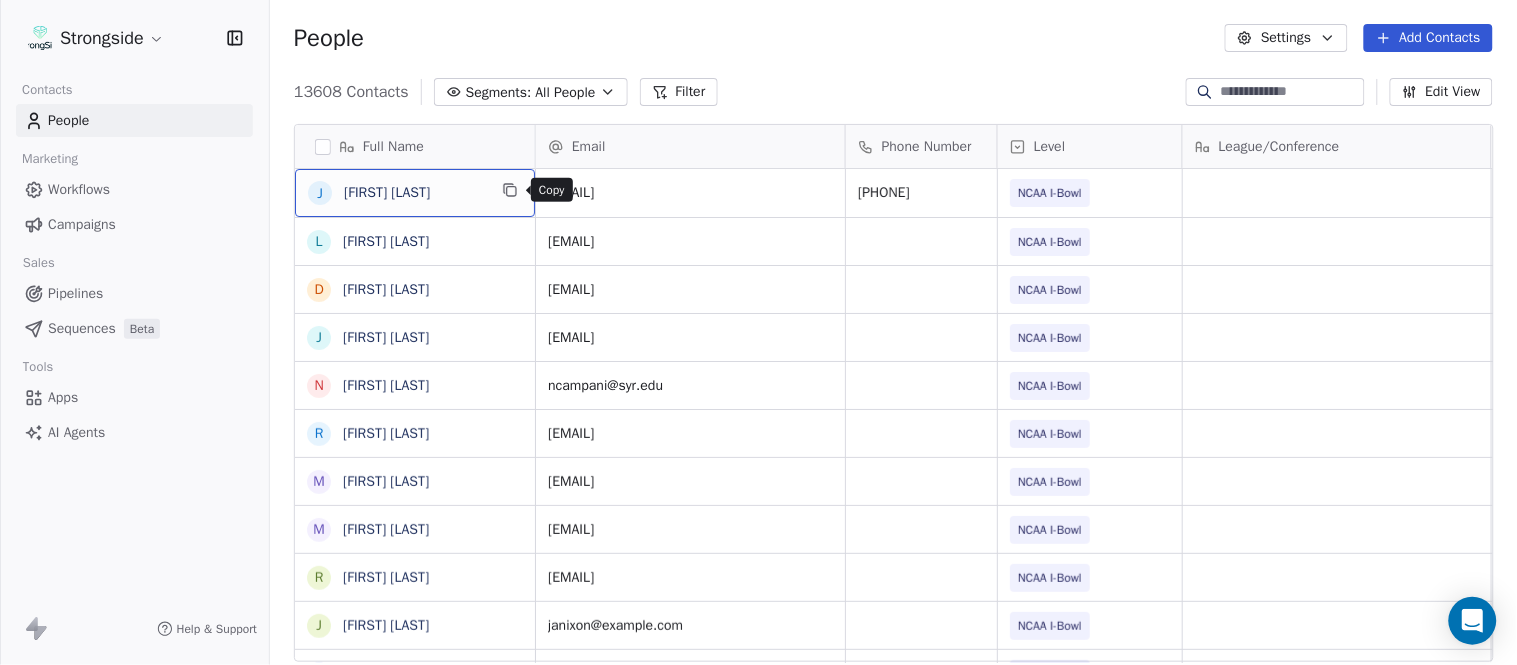 click 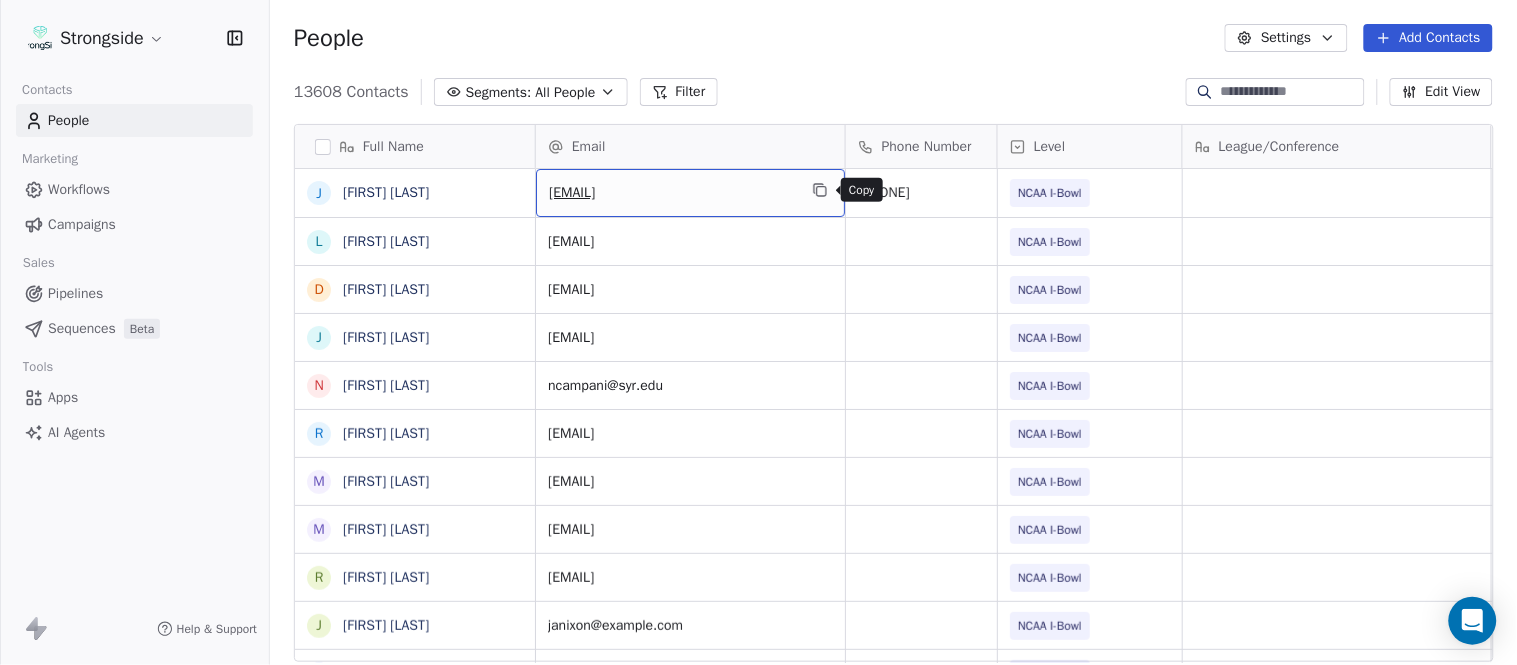 click at bounding box center [820, 190] 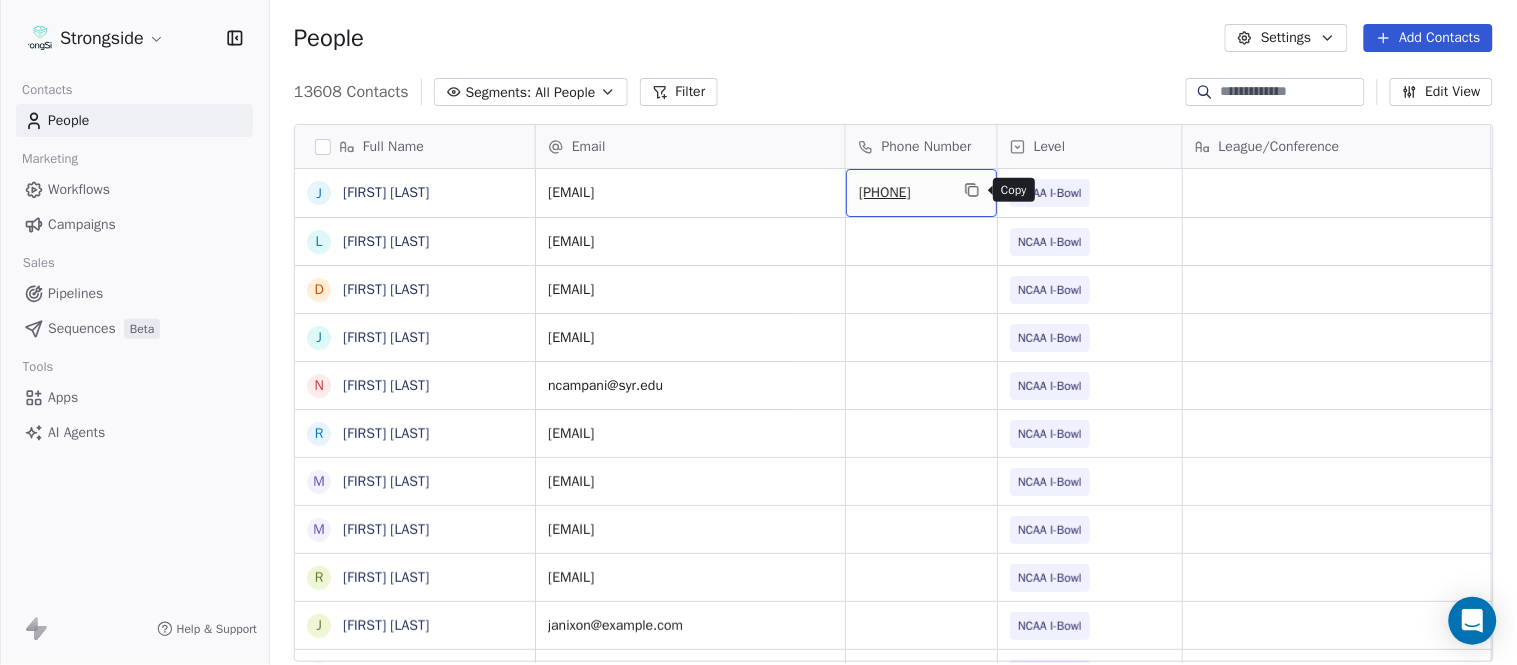 click 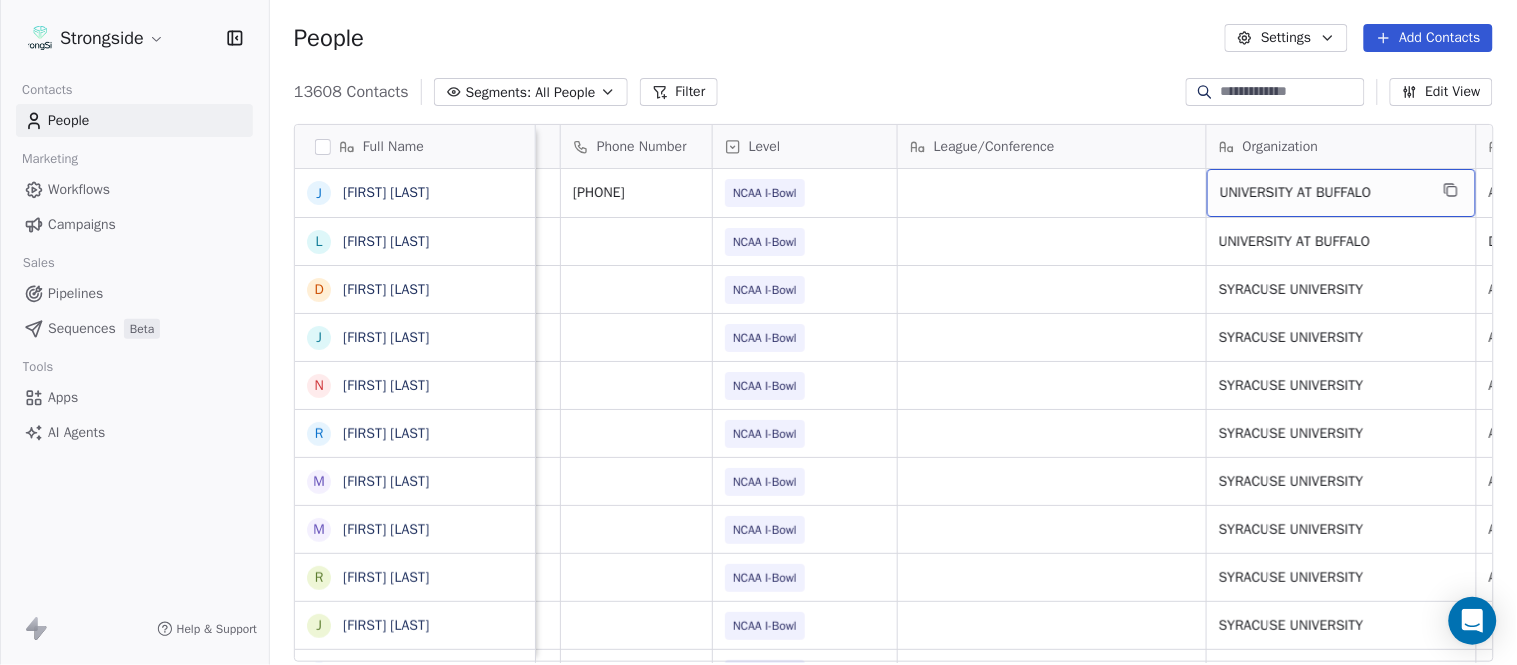 scroll, scrollTop: 0, scrollLeft: 553, axis: horizontal 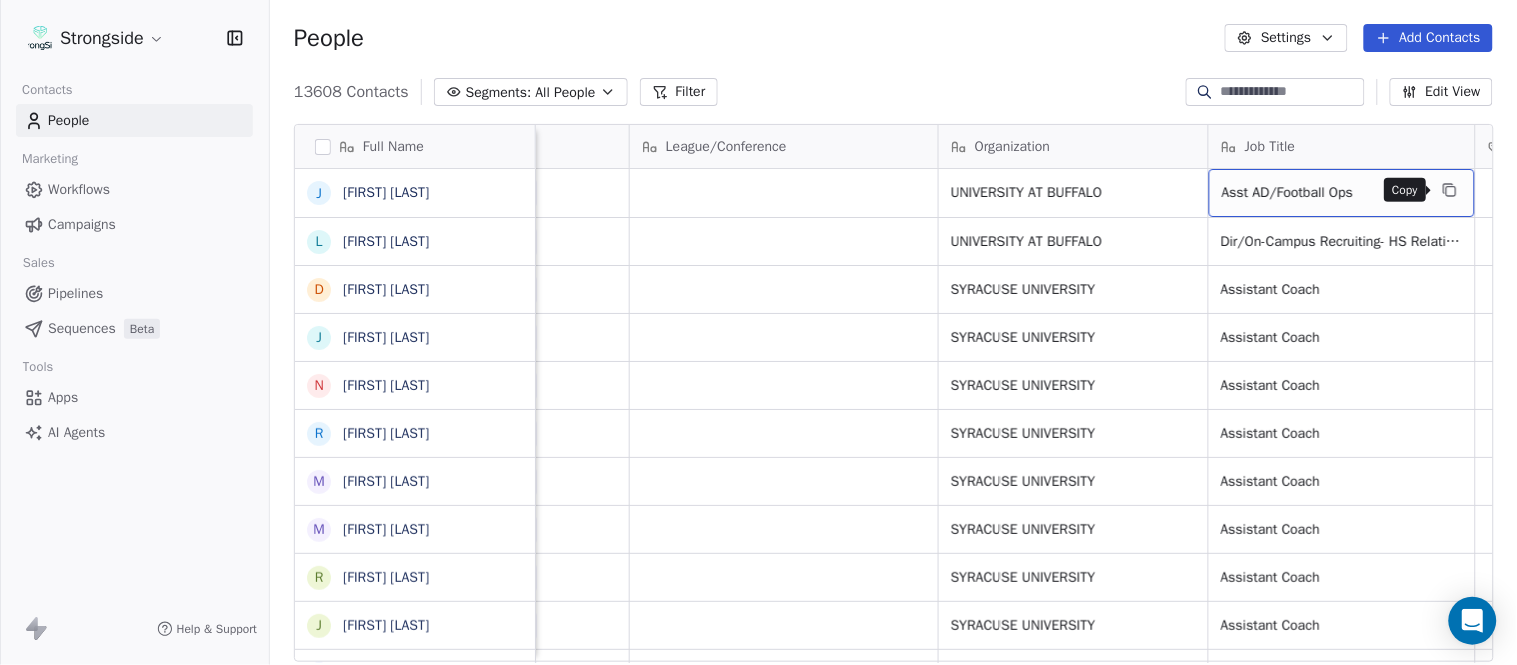 click 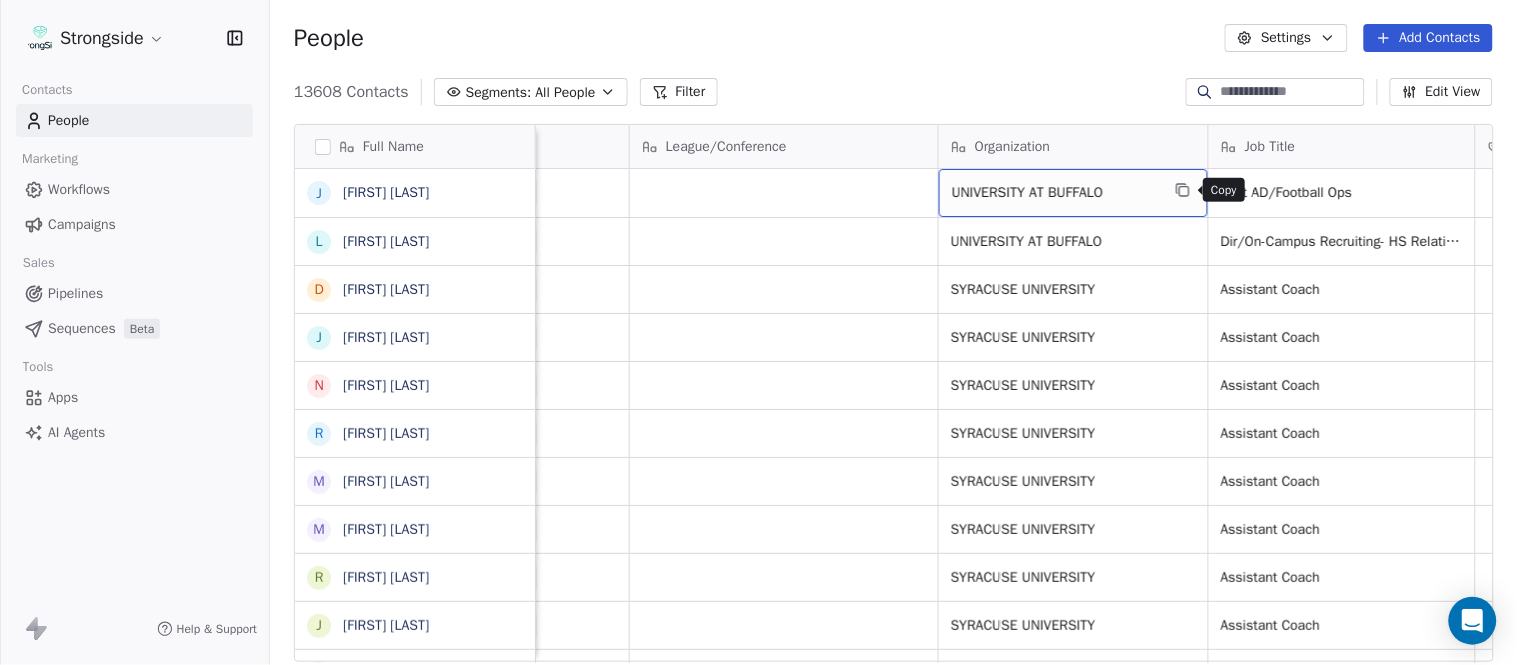 click at bounding box center (1183, 190) 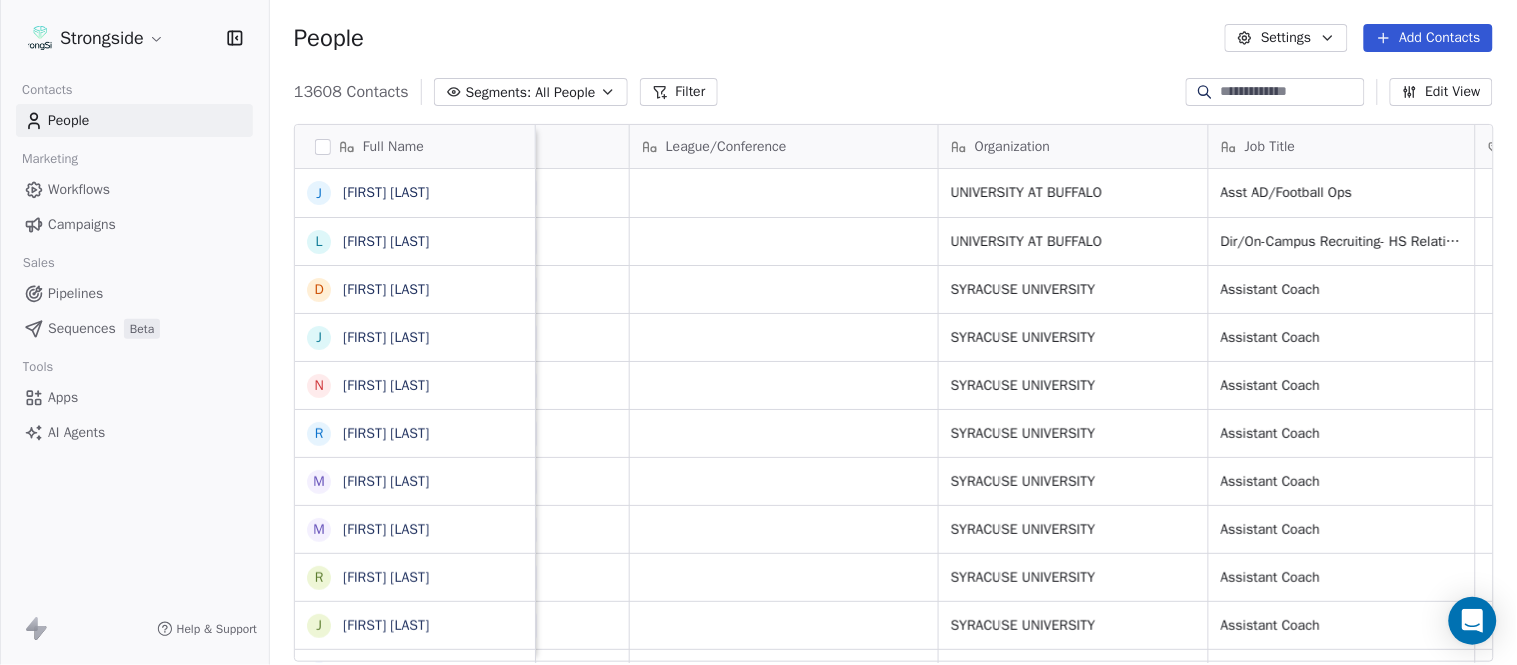 scroll, scrollTop: 0, scrollLeft: 0, axis: both 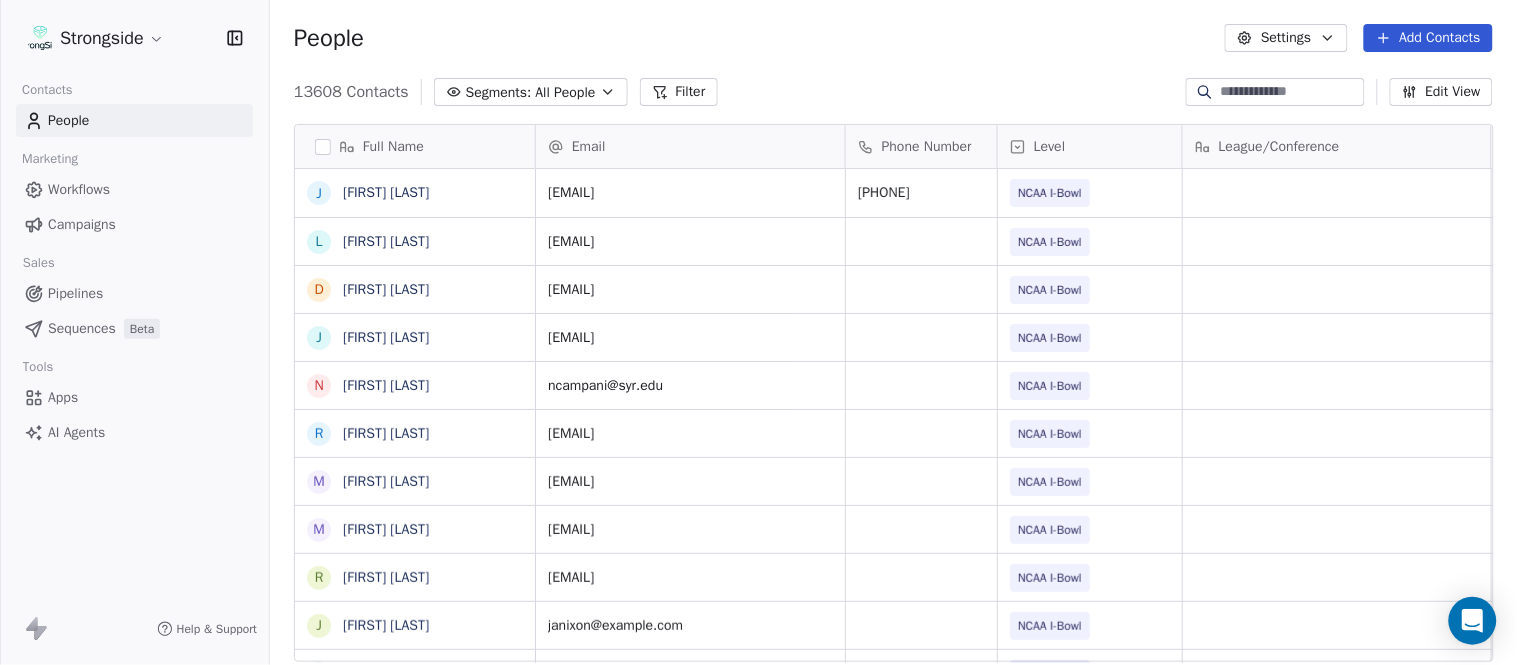 click on "Add Contacts" at bounding box center (1428, 38) 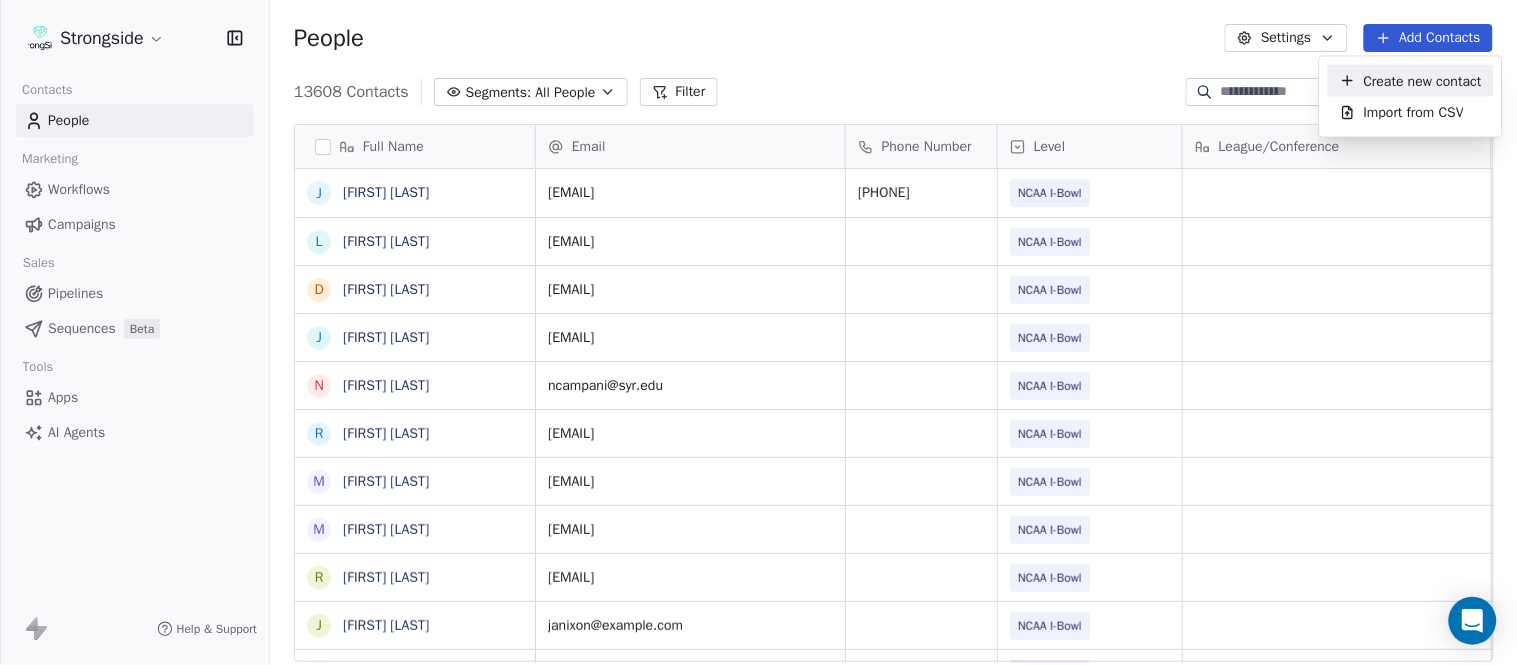 click on "Create new contact" at bounding box center (1423, 80) 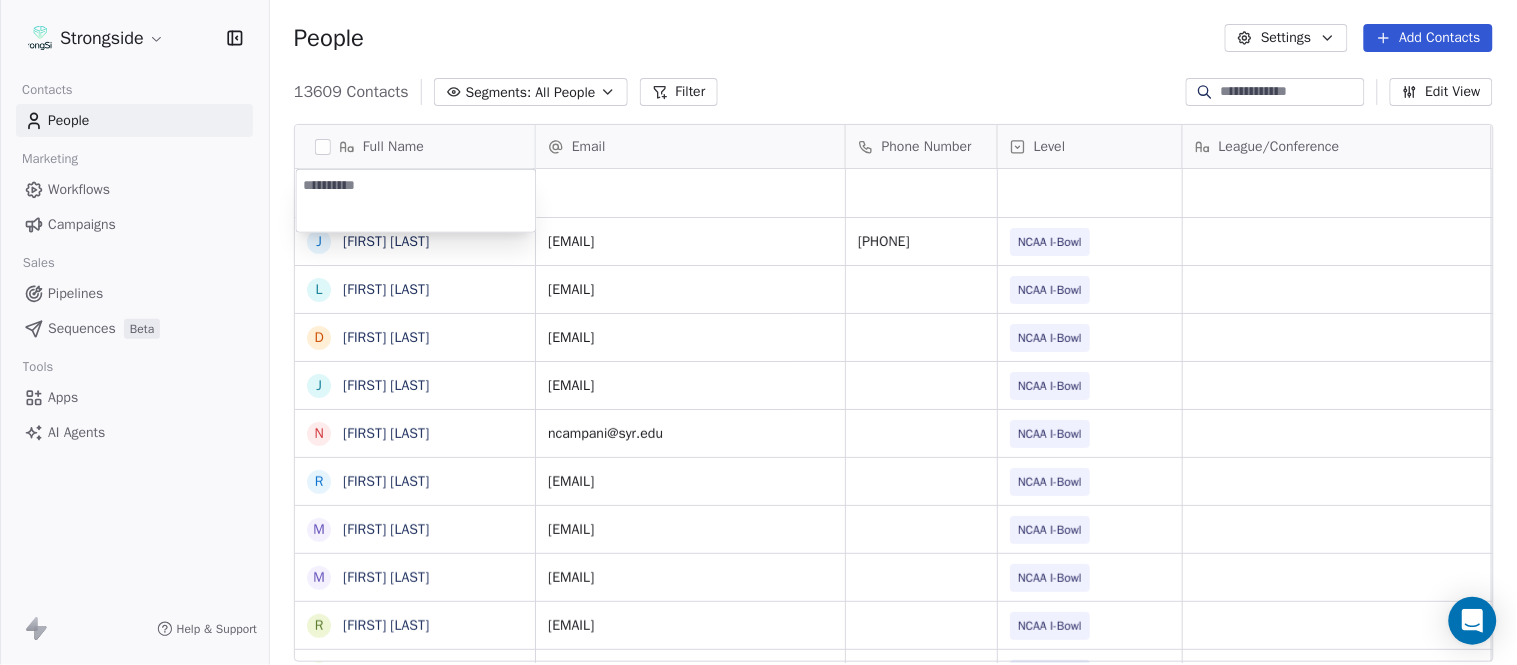type on "**********" 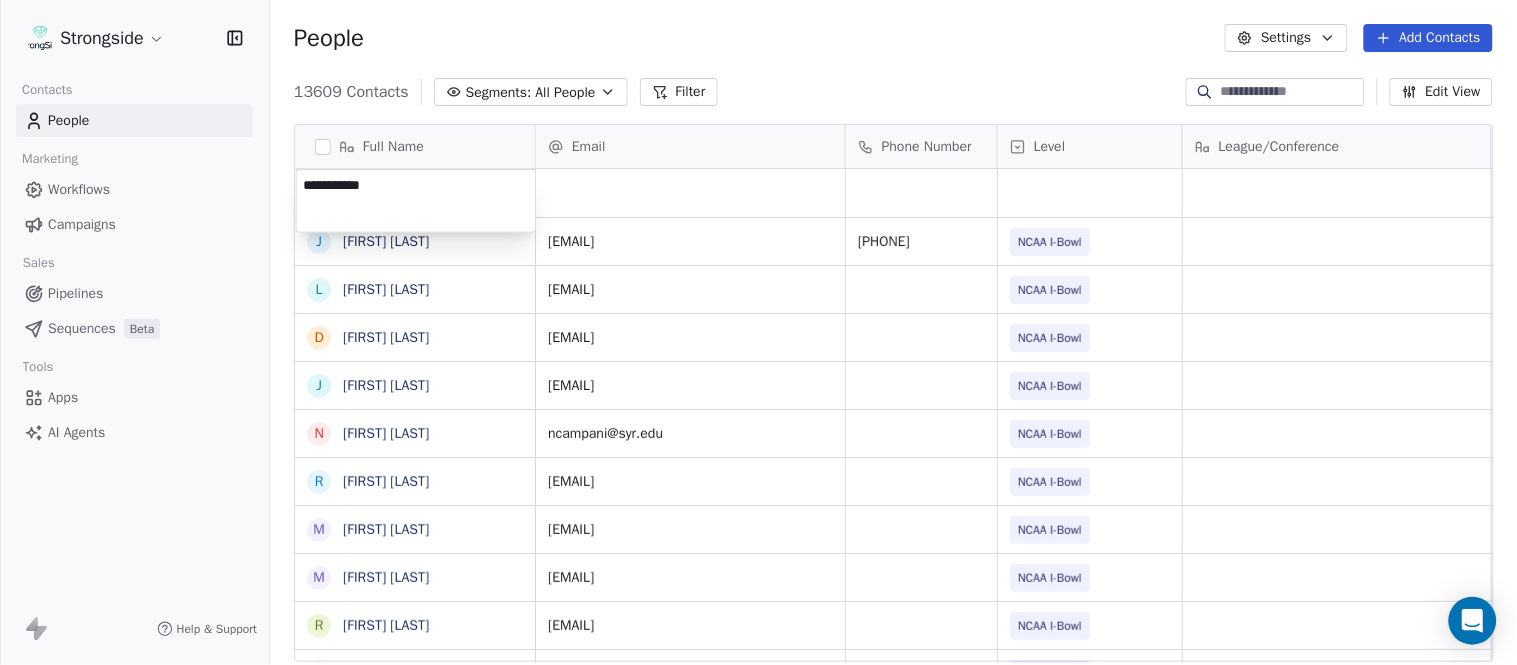 click on "Strongside Contacts People Marketing Workflows Campaigns Sales Pipelines Sequences Beta Tools Apps AI Agents Help & Support People Settings  Add Contacts 13609 Contacts Segments: All People Filter  Edit View Tag Add to Sequence Export Full Name J Juliana Prezelski L Logan Newman D Dale Williams J Joe Schaefer N Nunzio Campanile R Ricky Brumfield M Michael Johnson M Myles White R Robert Wright J Jeff Nixon E Elijah Robinson J Juliano Macera C Chad Smith J Jon Mitchell J Jason Leslie T Tommy Caporale J Jenna Rodgers T Tyler Cady J Jim Schlensker D Drew Willson J John Wildhack D Debbie Hills W William Hicks R Ryan Kelly J John Loose C Chandler Burks S Sean Saturnio D Daryl Dixon N Nate Woody C Cody Worley Email Phone Number Level League/Conference Organization Job Title Tags Created Date BST Aug 05, 2025 09:48 PM jprezels@buffalo.edu 716-645-3177 NCAA I-Bowl UNIVERSITY AT BUFFALO Asst AD/Football Ops Aug 05, 2025 09:46 PM ubfbrecruiting@buffalo.edu NCAA I-Bowl UNIVERSITY AT BUFFALO Aug 05, 2025 09:41 PM NIL" at bounding box center (758, 332) 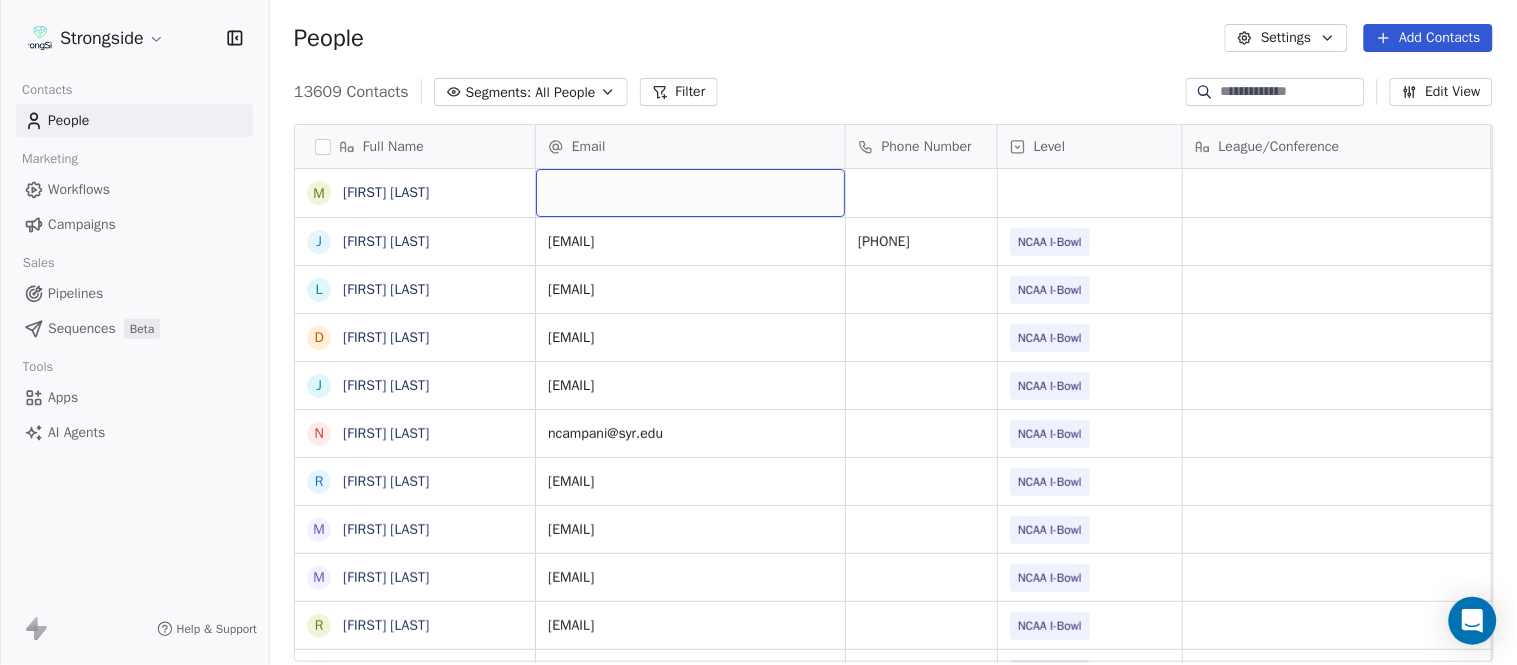 click at bounding box center (690, 193) 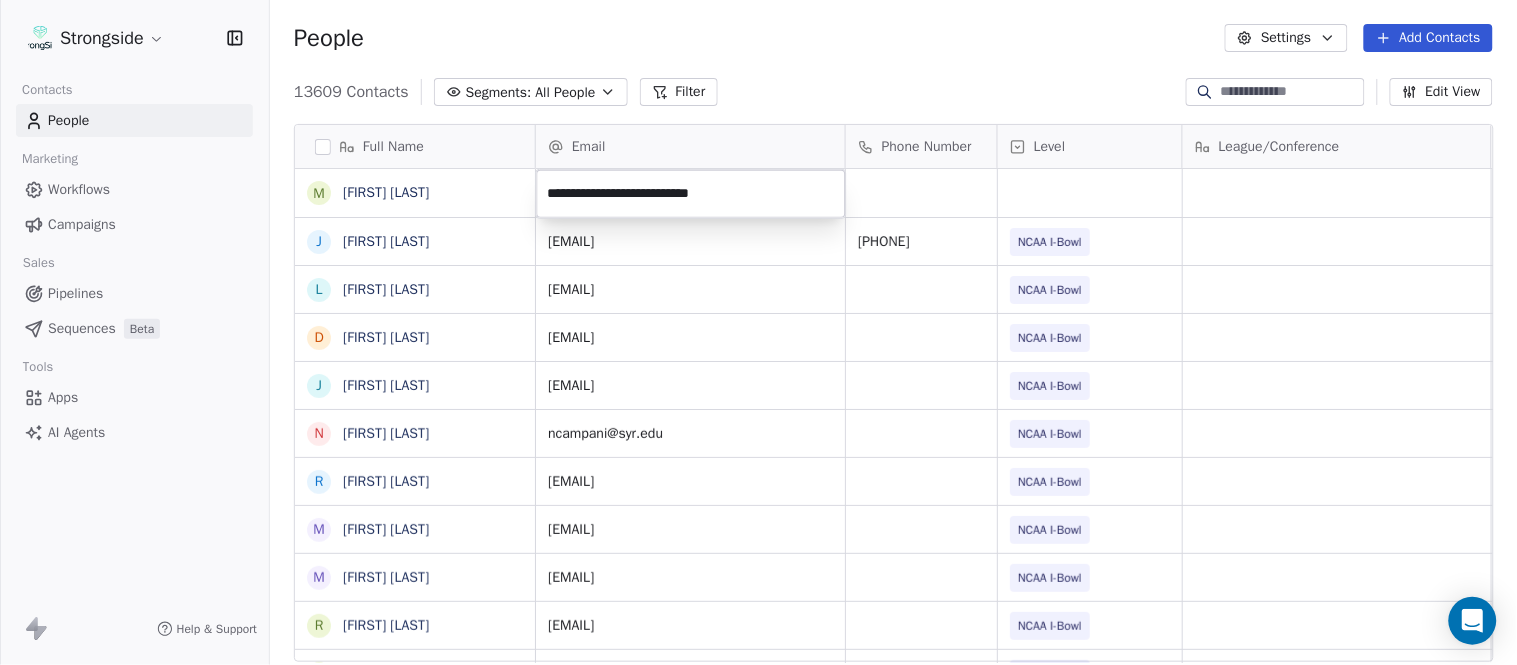 click on "Strongside Contacts People Marketing Workflows Campaigns Sales Pipelines Sequences Beta Tools Apps AI Agents Help & Support People Settings  Add Contacts 13609 Contacts Segments: All People Filter  Edit View Tag Add to Sequence Export Full Name M Mark Alnutt J Juliana Prezelski L Logan Newman D Dale Williams J Joe Schaefer N Nunzio Campanile R Ricky Brumfield M Michael Johnson M Myles White R Robert Wright J Jeff Nixon E Elijah Robinson J Juliano Macera C Chad Smith J Jon Mitchell J Jason Leslie T Tommy Caporale J Jenna Rodgers T Tyler Cady J Jim Schlensker D Drew Willson J John Wildhack D Debbie Hills W William Hicks R Ryan Kelly J John Loose C Chandler Burks S Sean Saturnio D Daryl Dixon N Nate Woody C Cody Worley Email Phone Number Level League/Conference Organization Job Title Tags Created Date BST Aug 05, 2025 09:48 PM jprezels@buffalo.edu 716-645-3177 NCAA I-Bowl UNIVERSITY AT BUFFALO Asst AD/Football Ops Aug 05, 2025 09:46 PM ubfbrecruiting@buffalo.edu NCAA I-Bowl UNIVERSITY AT BUFFALO NCAA I-Bowl" at bounding box center (758, 332) 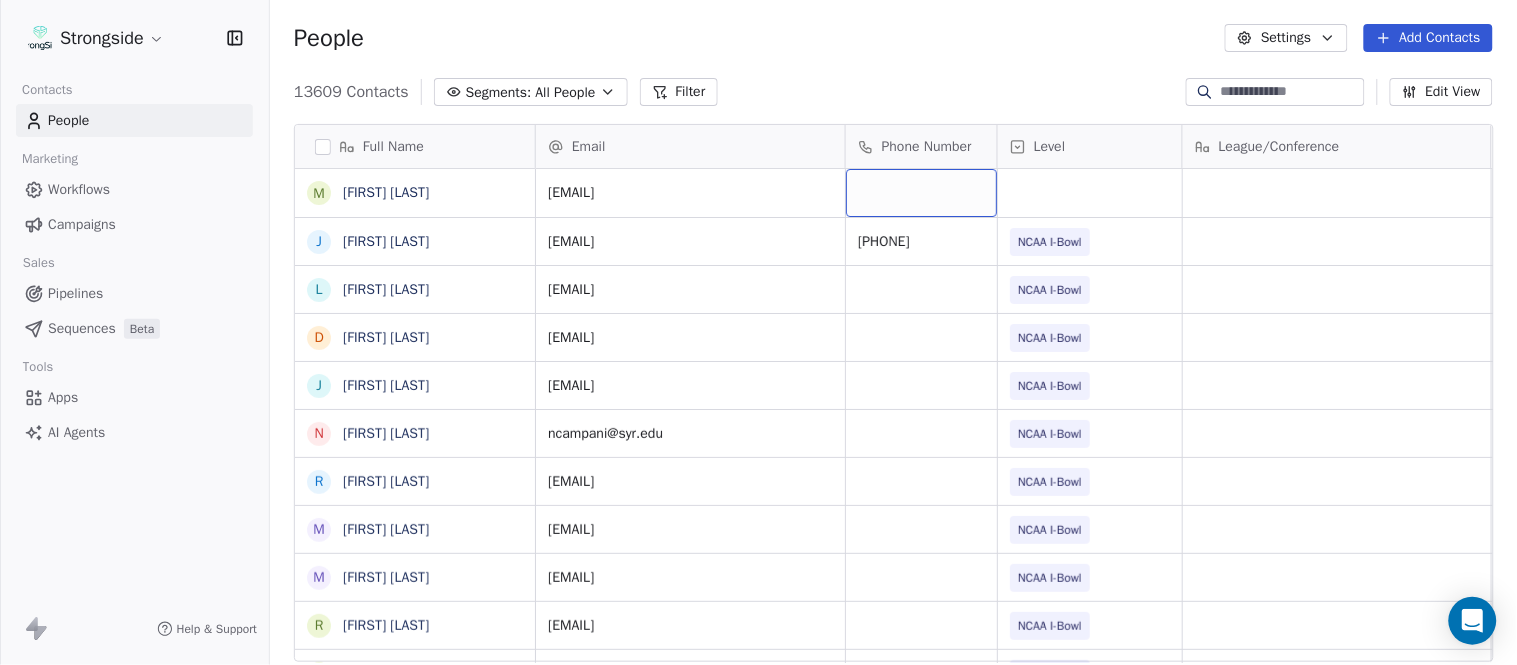 click at bounding box center (921, 193) 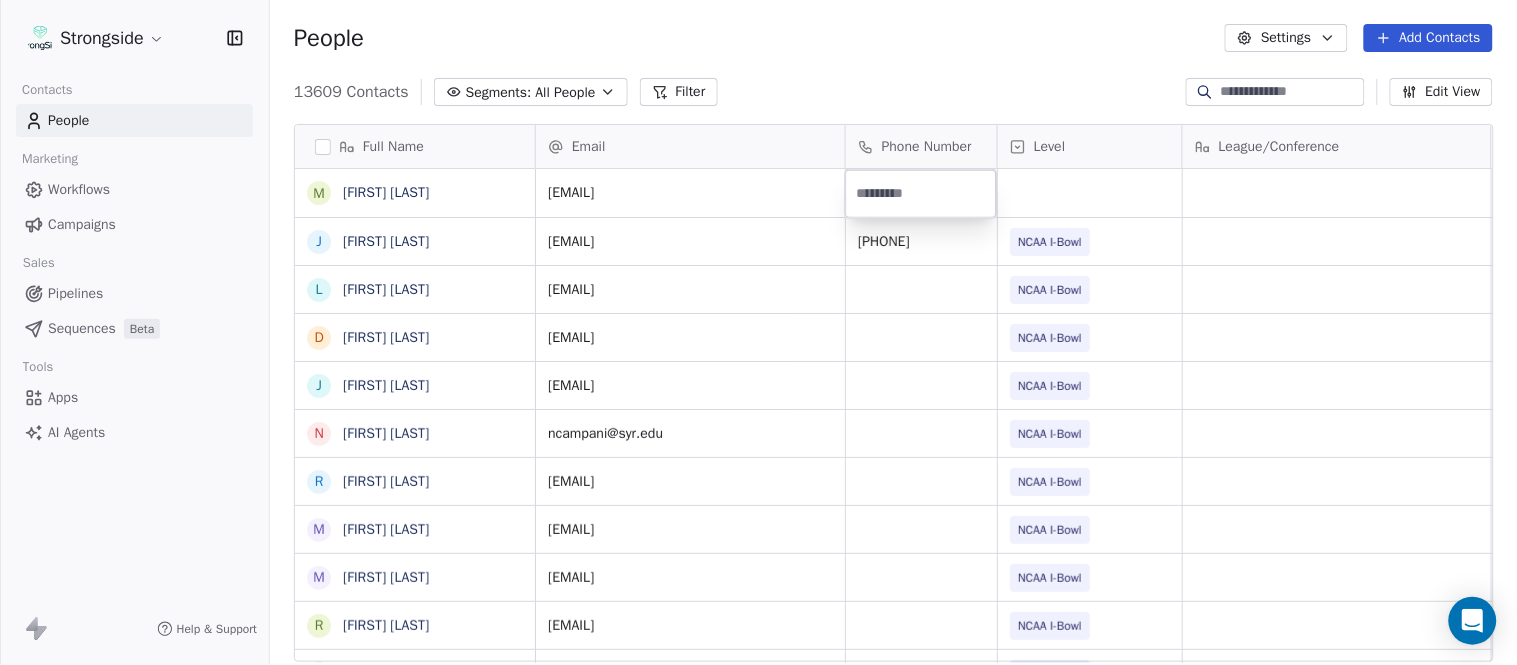 type on "**********" 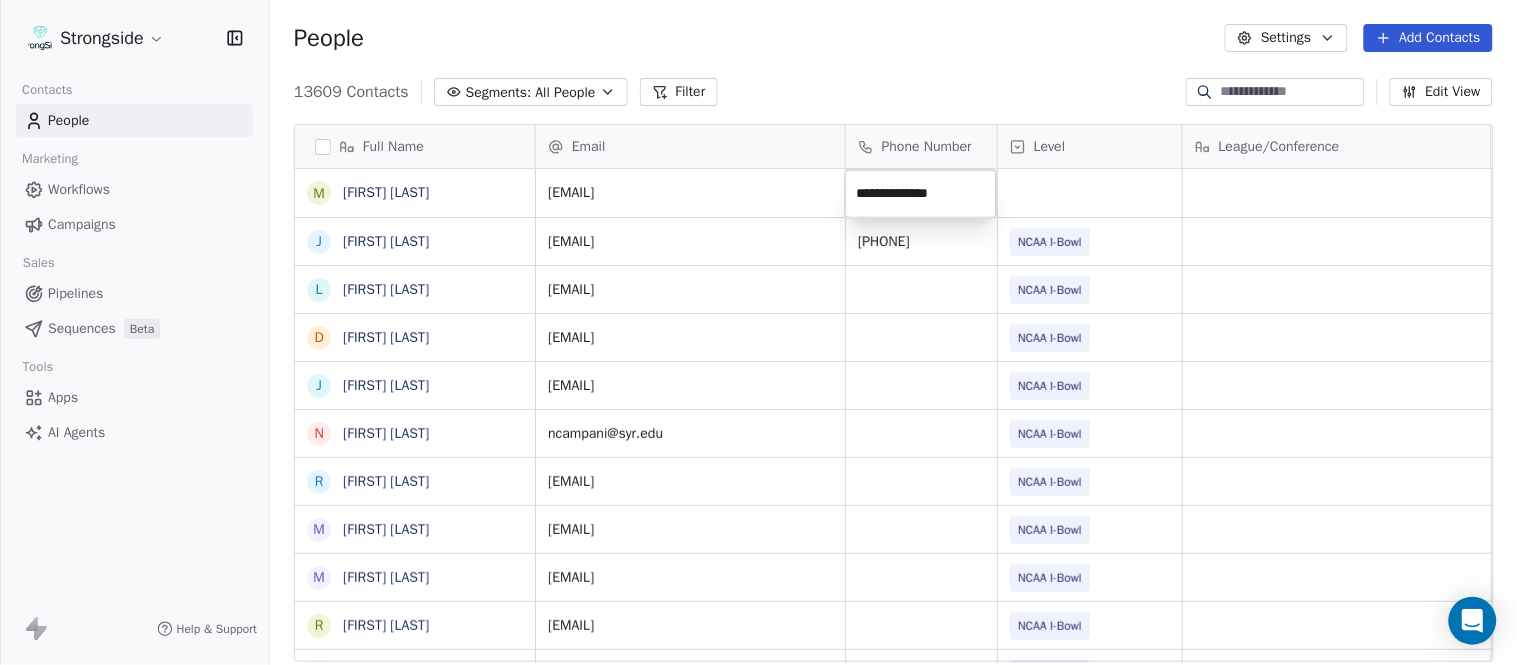 click on "Strongside Contacts People Marketing Workflows Campaigns Sales Pipelines Sequences Beta Tools Apps AI Agents Help & Support People Settings  Add Contacts 13609 Contacts Segments: All People Filter  Edit View Tag Add to Sequence Export Full Name M Mark Alnutt J Juliana Prezelski L Logan Newman D Dale Williams J Joe Schaefer N Nunzio Campanile R Ricky Brumfield M Michael Johnson M Myles White R Robert Wright J Jeff Nixon E Elijah Robinson J Juliano Macera C Chad Smith J Jon Mitchell J Jason Leslie T Tommy Caporale J Jenna Rodgers T Tyler Cady J Jim Schlensker D Drew Willson J John Wildhack D Debbie Hills W William Hicks R Ryan Kelly J John Loose C Chandler Burks S Sean Saturnio D Daryl Dixon N Nate Woody C Cody Worley Email Phone Number Level League/Conference Organization Job Title Tags Created Date BST athleticdirector@buffalo.edu Aug 05, 2025 09:48 PM jprezels@buffalo.edu 716-645-3177 NCAA I-Bowl UNIVERSITY AT BUFFALO Asst AD/Football Ops Aug 05, 2025 09:46 PM ubfbrecruiting@buffalo.edu NCAA I-Bowl NIL SID" at bounding box center (758, 332) 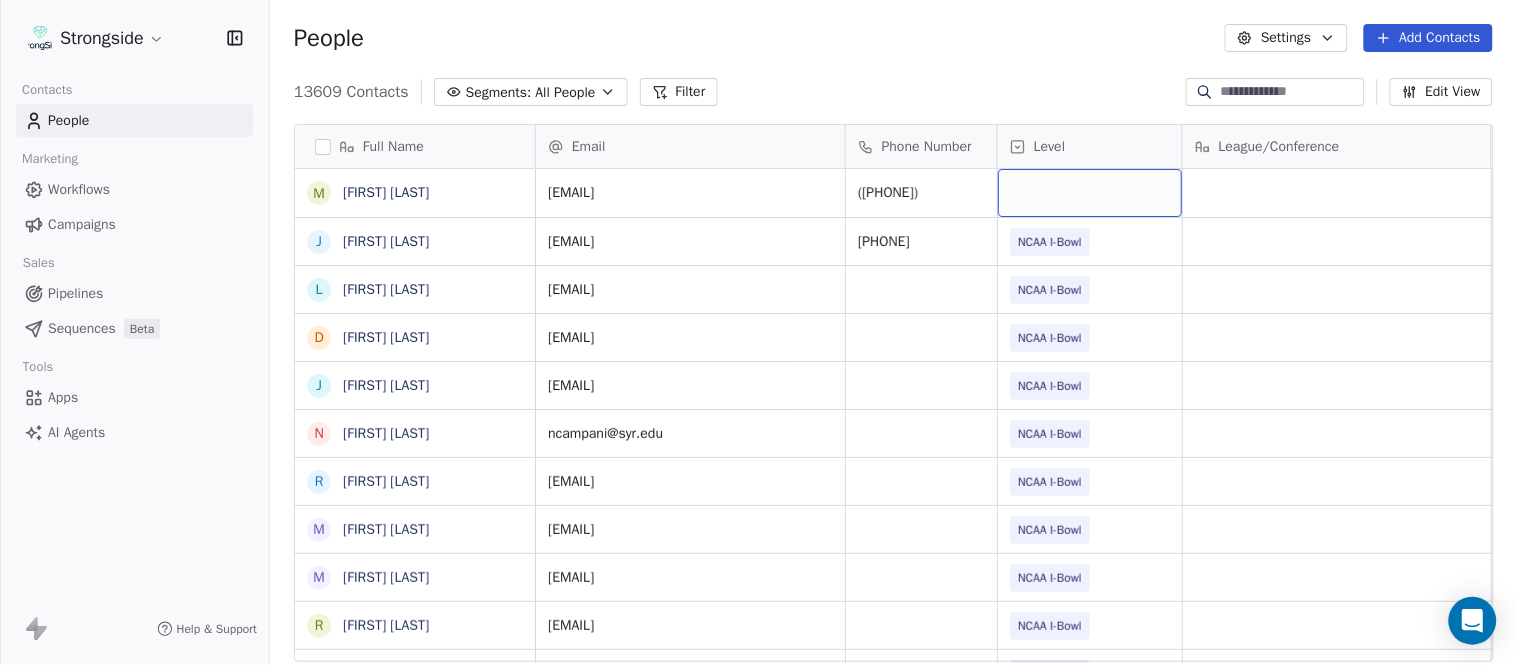 click at bounding box center (1090, 193) 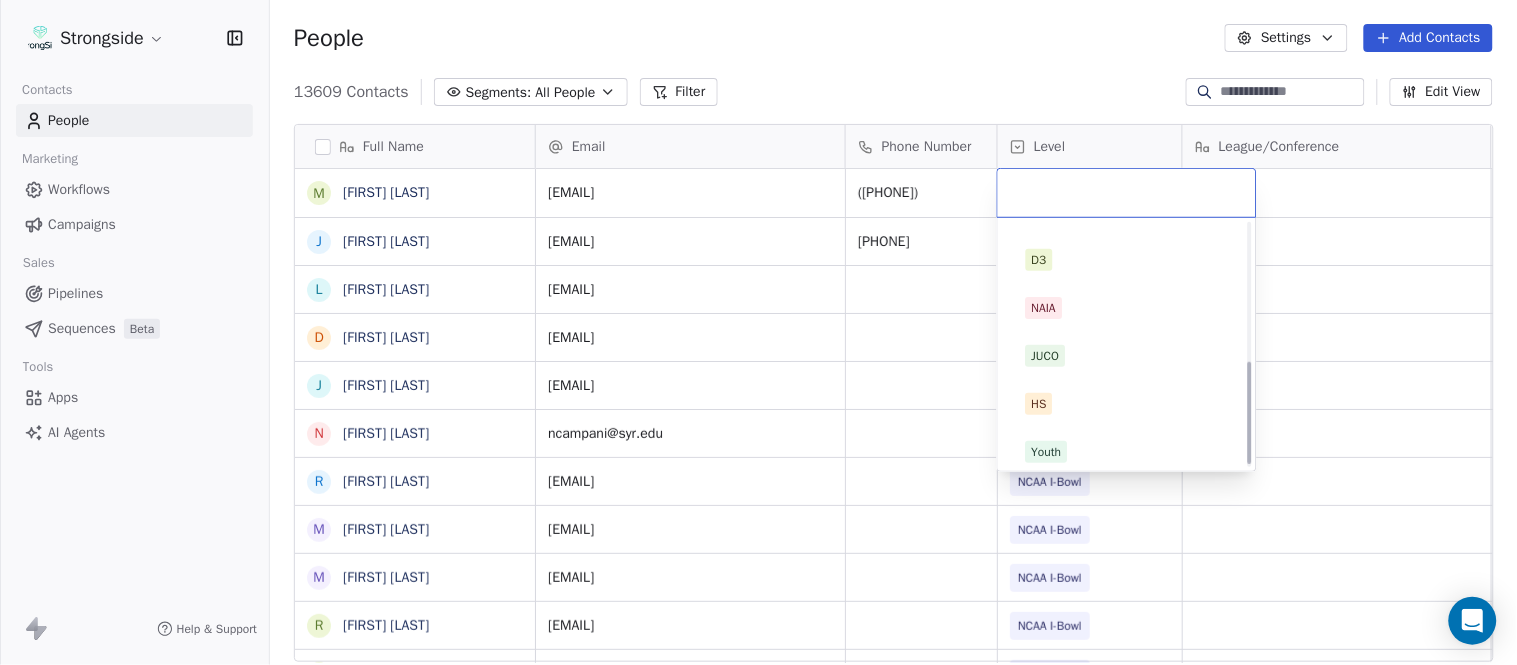 scroll, scrollTop: 330, scrollLeft: 0, axis: vertical 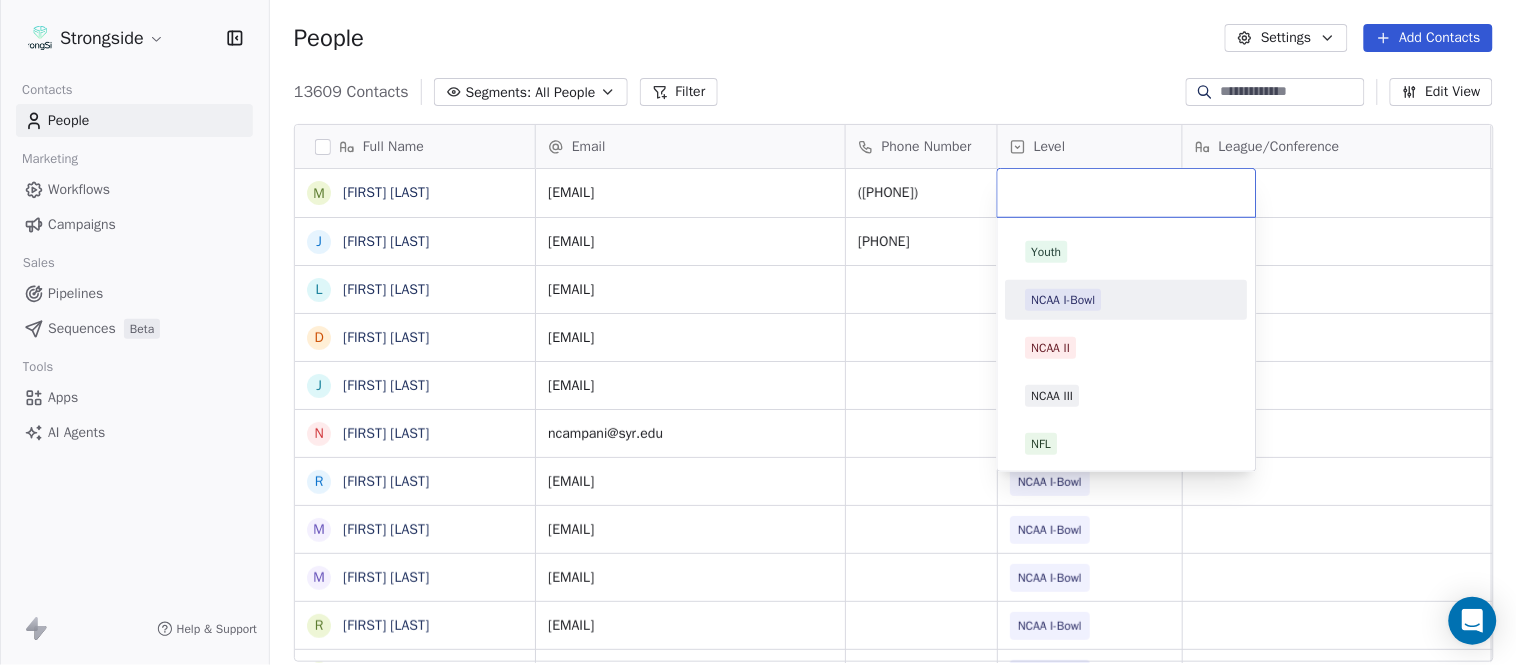 click on "NCAA I-Bowl" at bounding box center [1064, 300] 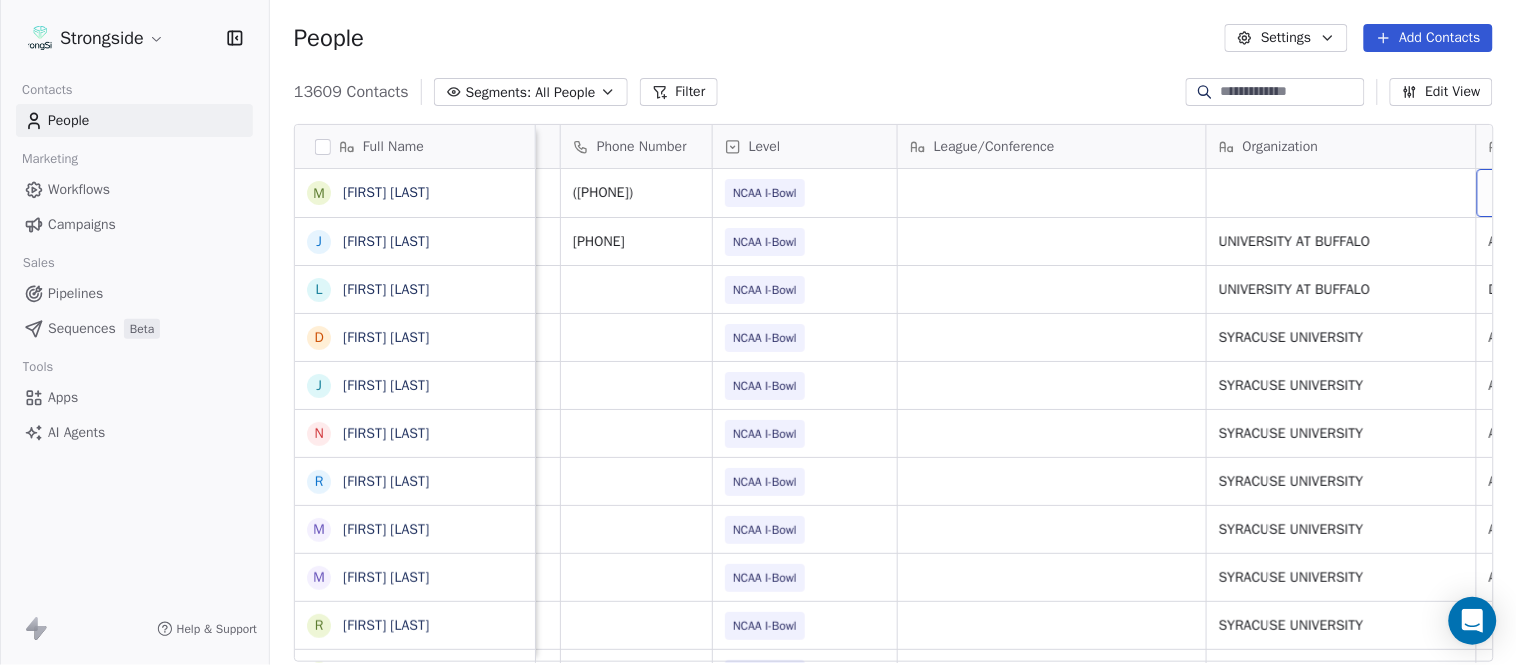 scroll, scrollTop: 0, scrollLeft: 553, axis: horizontal 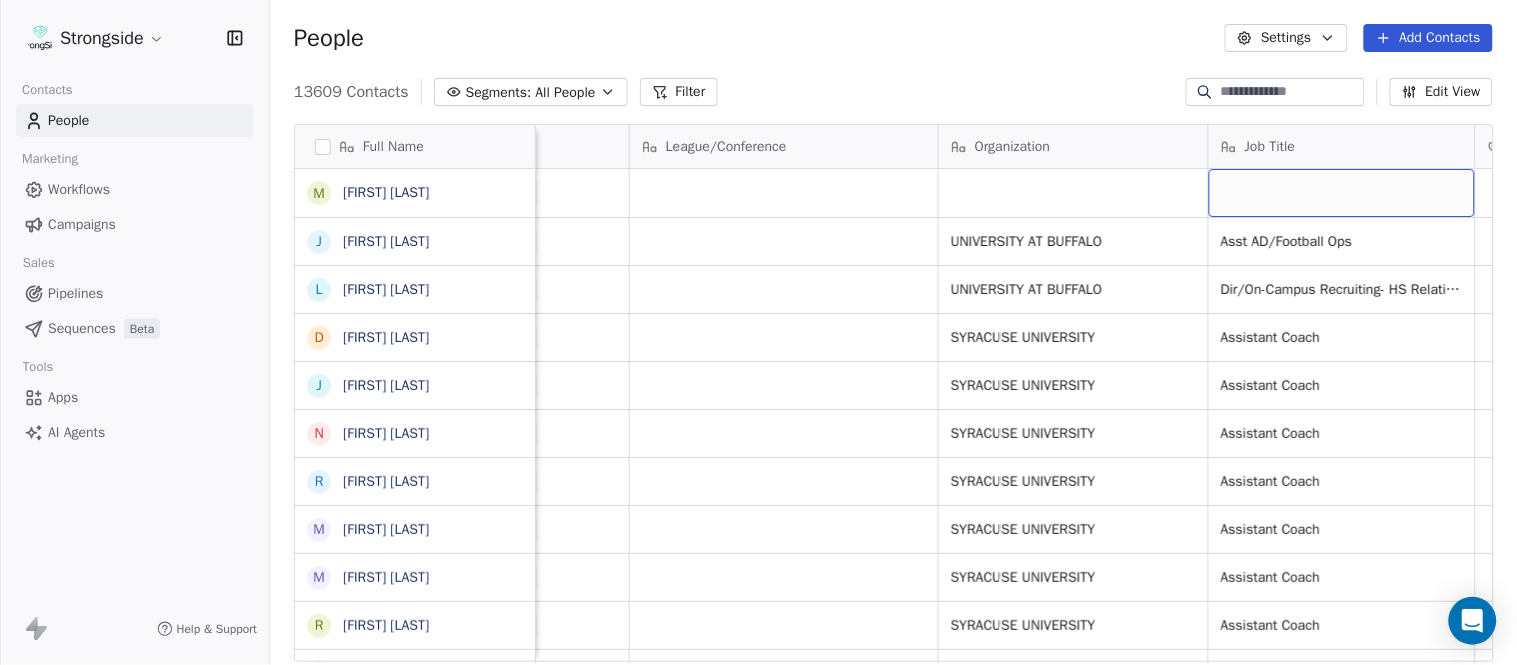click at bounding box center [1342, 193] 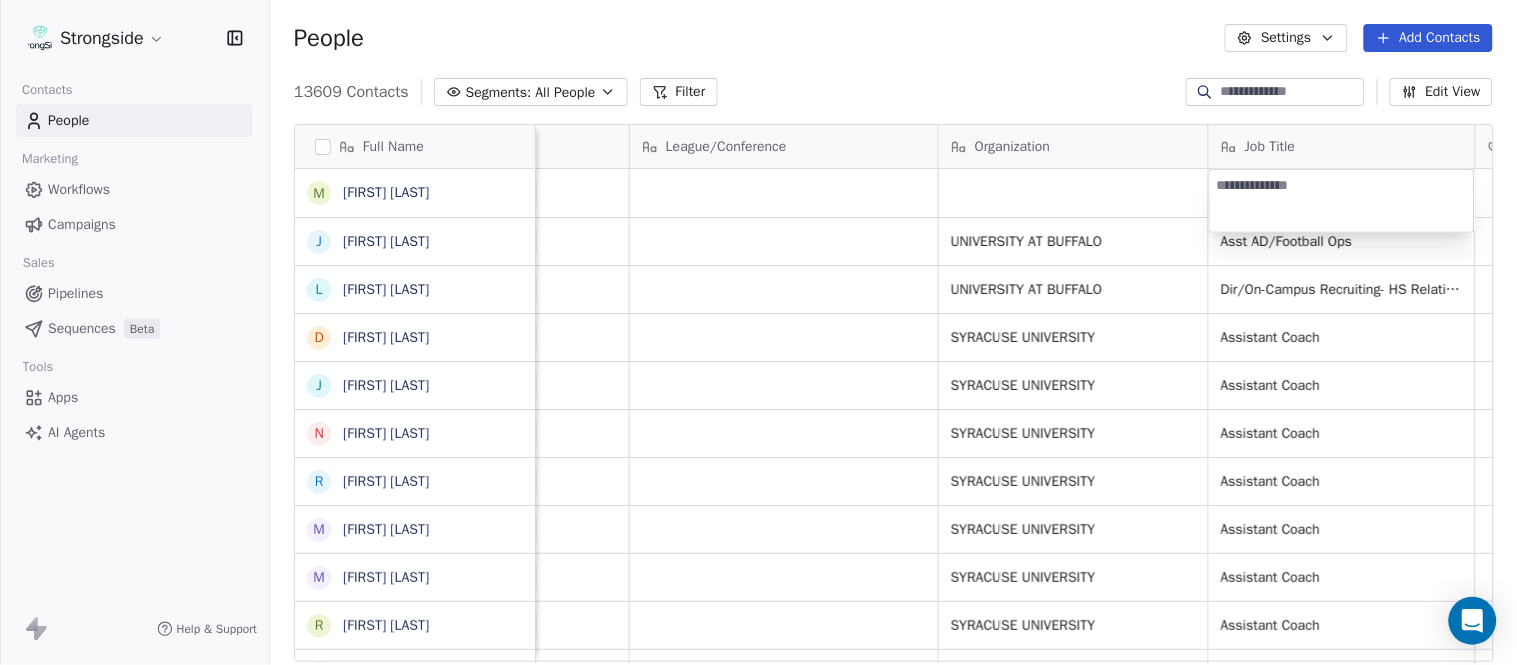 type on "**********" 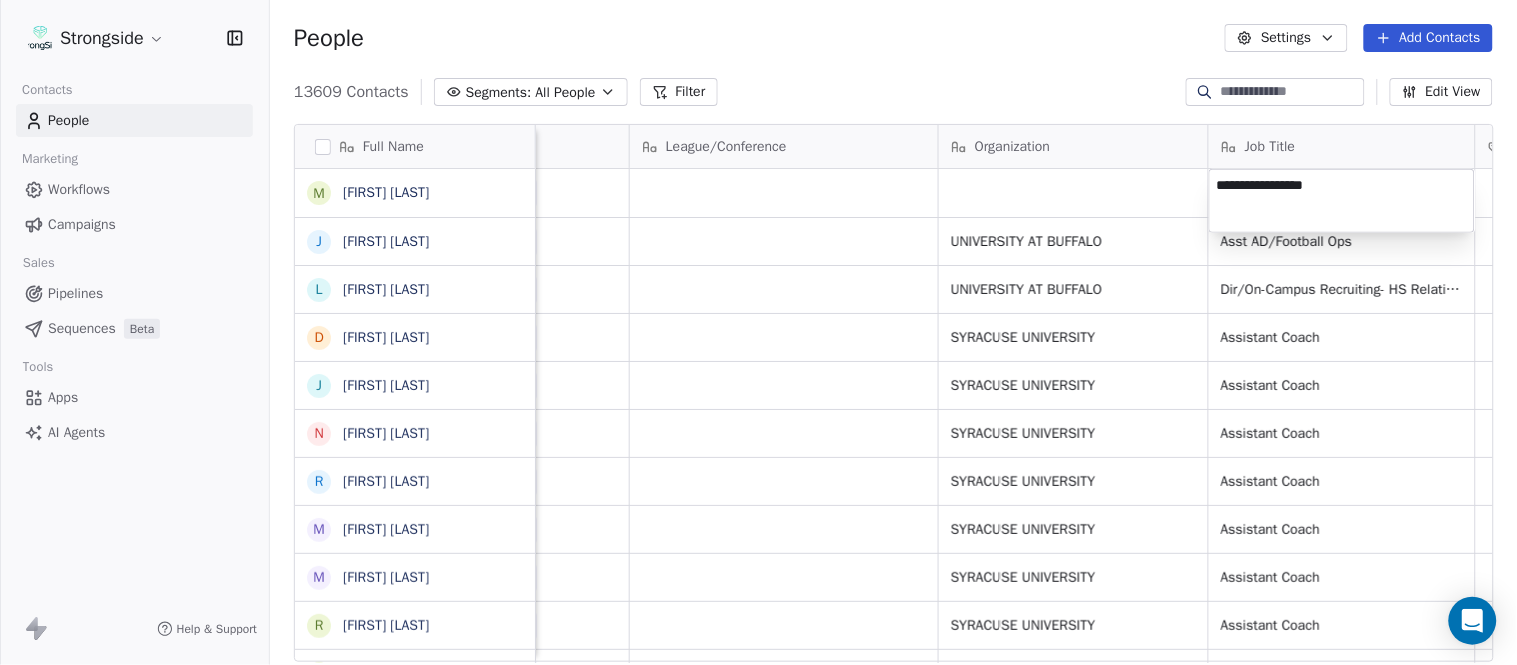 click on "Strongside Contacts People Marketing Workflows Campaigns Sales Pipelines Sequences Beta Tools Apps AI Agents Help & Support People Settings  Add Contacts 13609 Contacts Segments: All People Filter  Edit View Tag Add to Sequence Export Full Name M Mark Alnutt J Juliana Prezelski L Logan Newman D Dale Williams J Joe Schaefer N Nunzio Campanile R Ricky Brumfield M Michael Johnson M Myles White R Robert Wright J Jeff Nixon E Elijah Robinson J Juliano Macera C Chad Smith J Jon Mitchell J Jason Leslie T Tommy Caporale J Jenna Rodgers T Tyler Cady J Jim Schlensker D Drew Willson J John Wildhack D Debbie Hills W William Hicks R Ryan Kelly J John Loose C Chandler Burks S Sean Saturnio D Daryl Dixon N Nate Woody C Cody Worley Email Phone Number Level League/Conference Organization Job Title Tags Created Date BST Status Priority athleticdirector@buffalo.edu (716) 645-3142 NCAA I-Bowl Aug 05, 2025 09:48 PM jprezels@buffalo.edu 716-645-3177 NCAA I-Bowl UNIVERSITY AT BUFFALO Asst AD/Football Ops Aug 05, 2025 09:46 PM NIL" at bounding box center [758, 332] 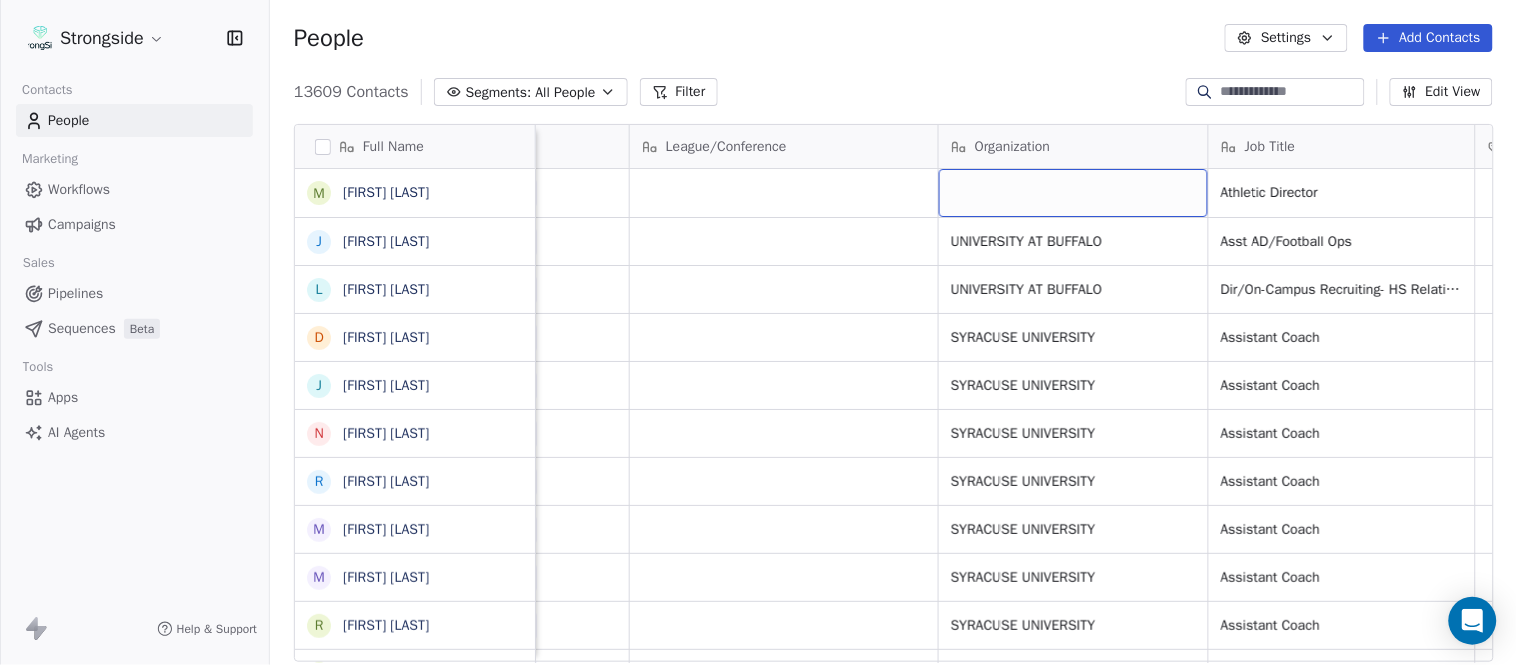 click at bounding box center (1073, 193) 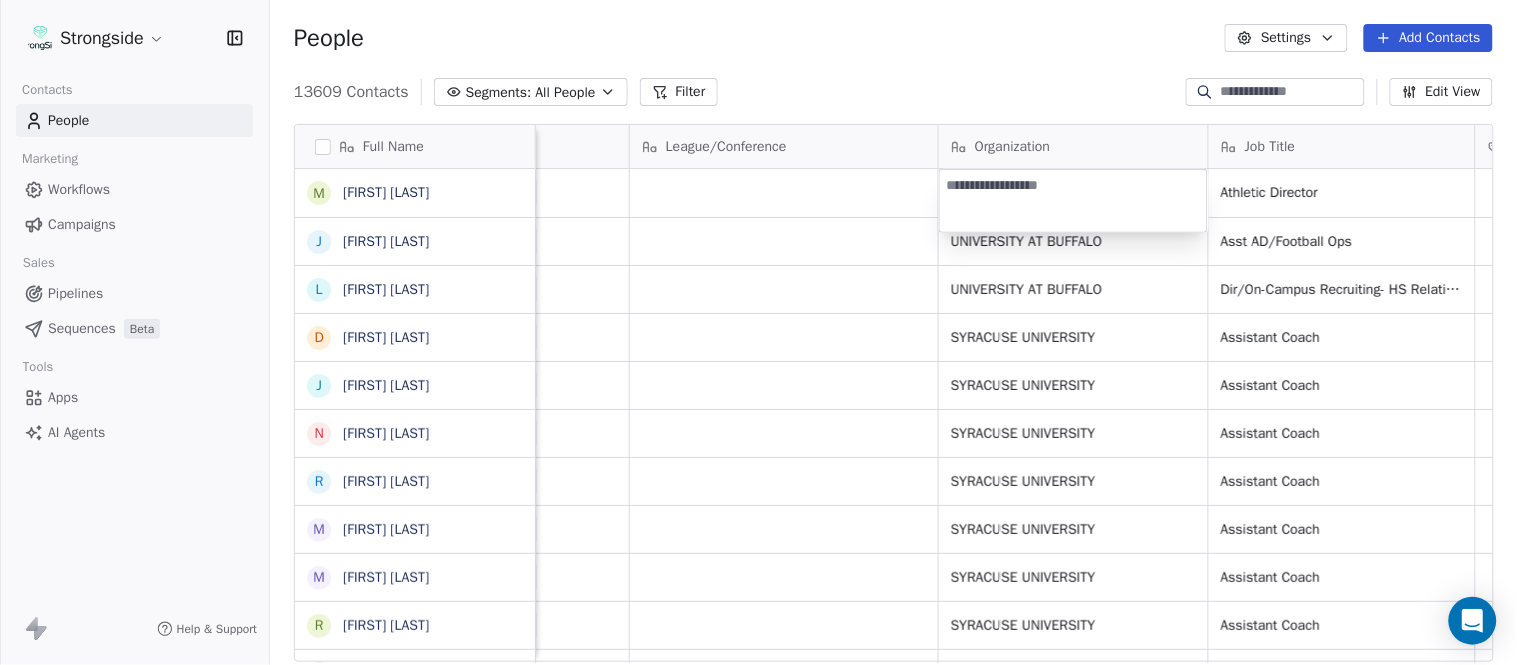 click on "Strongside Contacts People Marketing Workflows Campaigns Sales Pipelines Sequences Beta Tools Apps AI Agents Help & Support People Settings  Add Contacts 13609 Contacts Segments: All People Filter  Edit View Tag Add to Sequence Export Full Name M Mark Alnutt J Juliana Prezelski L Logan Newman D Dale Williams J Joe Schaefer N Nunzio Campanile R Ricky Brumfield M Michael Johnson M Myles White R Robert Wright J Jeff Nixon E Elijah Robinson J Juliano Macera C Chad Smith J Jon Mitchell J Jason Leslie T Tommy Caporale J Jenna Rodgers T Tyler Cady J Jim Schlensker D Drew Willson J John Wildhack D Debbie Hills W William Hicks R Ryan Kelly J John Loose C Chandler Burks S Sean Saturnio D Daryl Dixon N Nate Woody C Cody Worley Email Phone Number Level League/Conference Organization Job Title Tags Created Date BST Status Priority athleticdirector@buffalo.edu (716) 645-3142 NCAA I-Bowl Athletic Director Aug 05, 2025 09:48 PM jprezels@buffalo.edu 716-645-3177 NCAA I-Bowl UNIVERSITY AT BUFFALO Asst AD/Football Ops NIL SID" at bounding box center [758, 332] 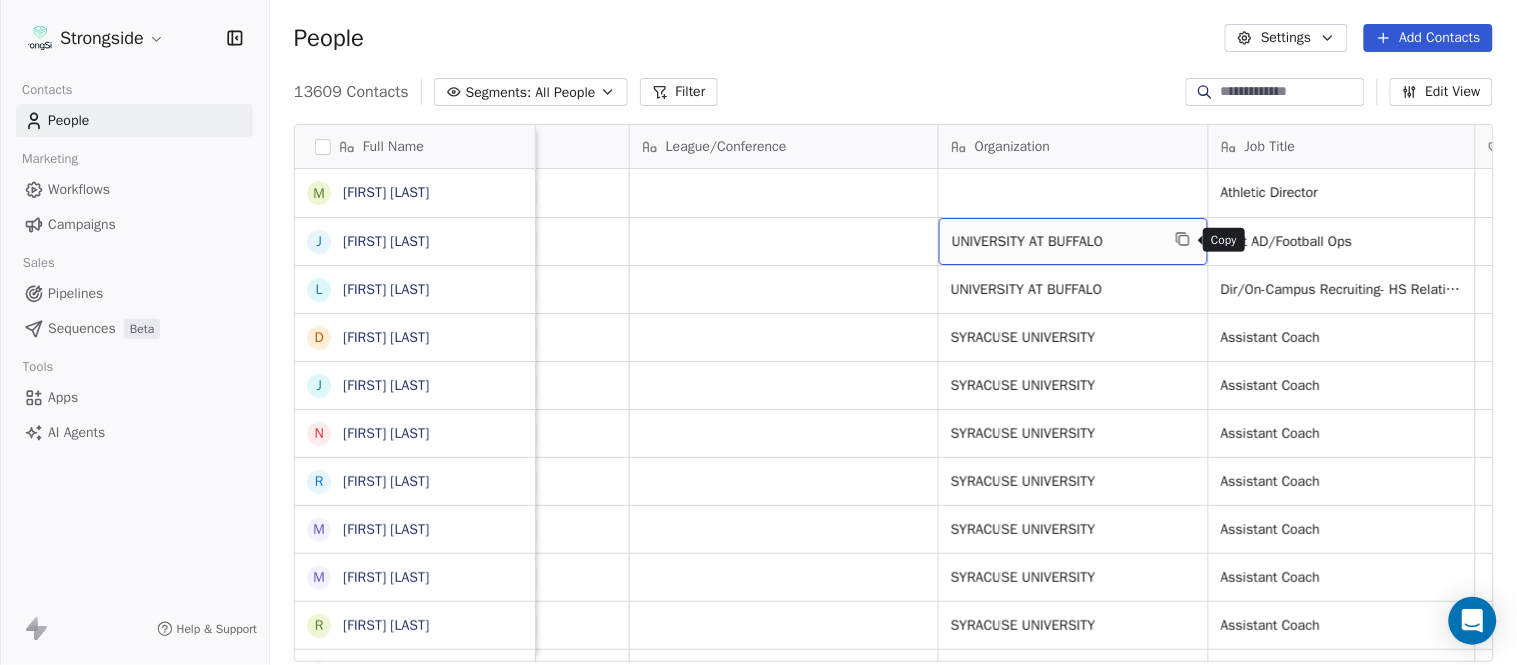 click 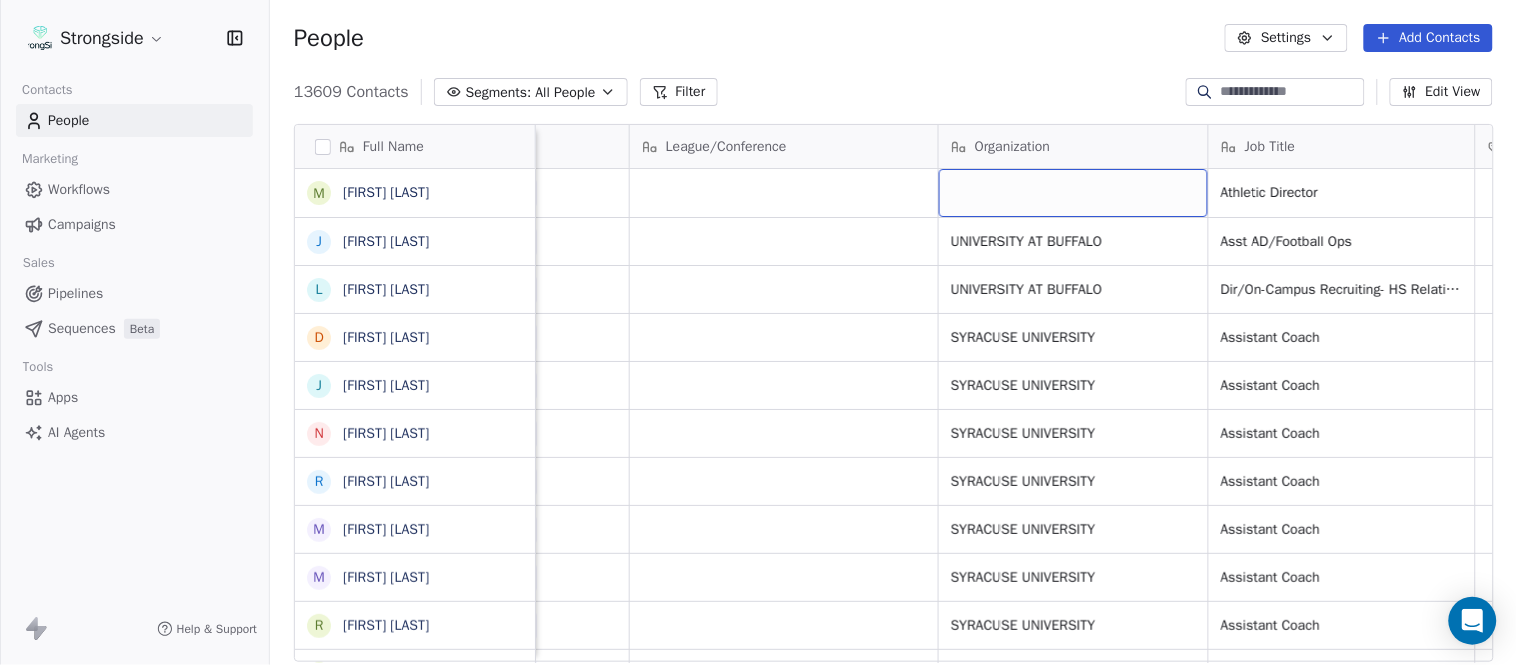 click at bounding box center [1073, 193] 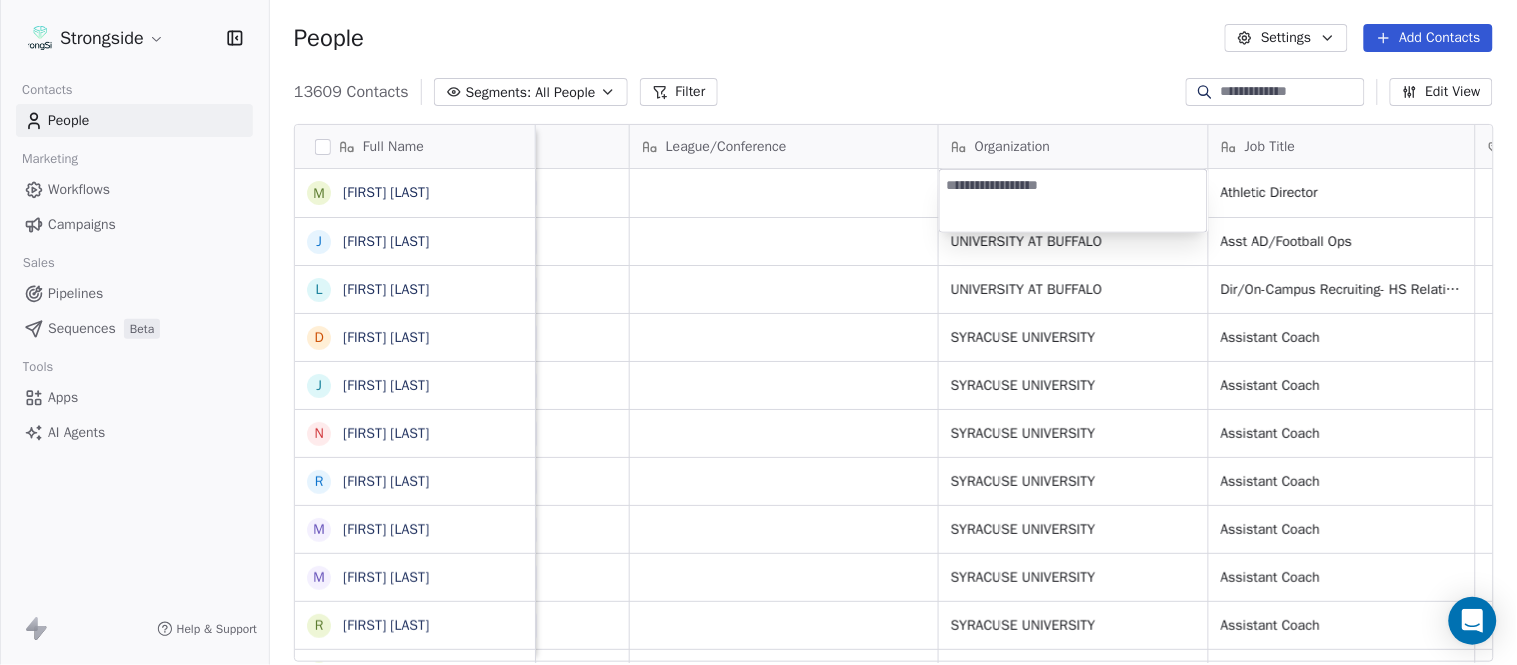 click at bounding box center [1073, 201] 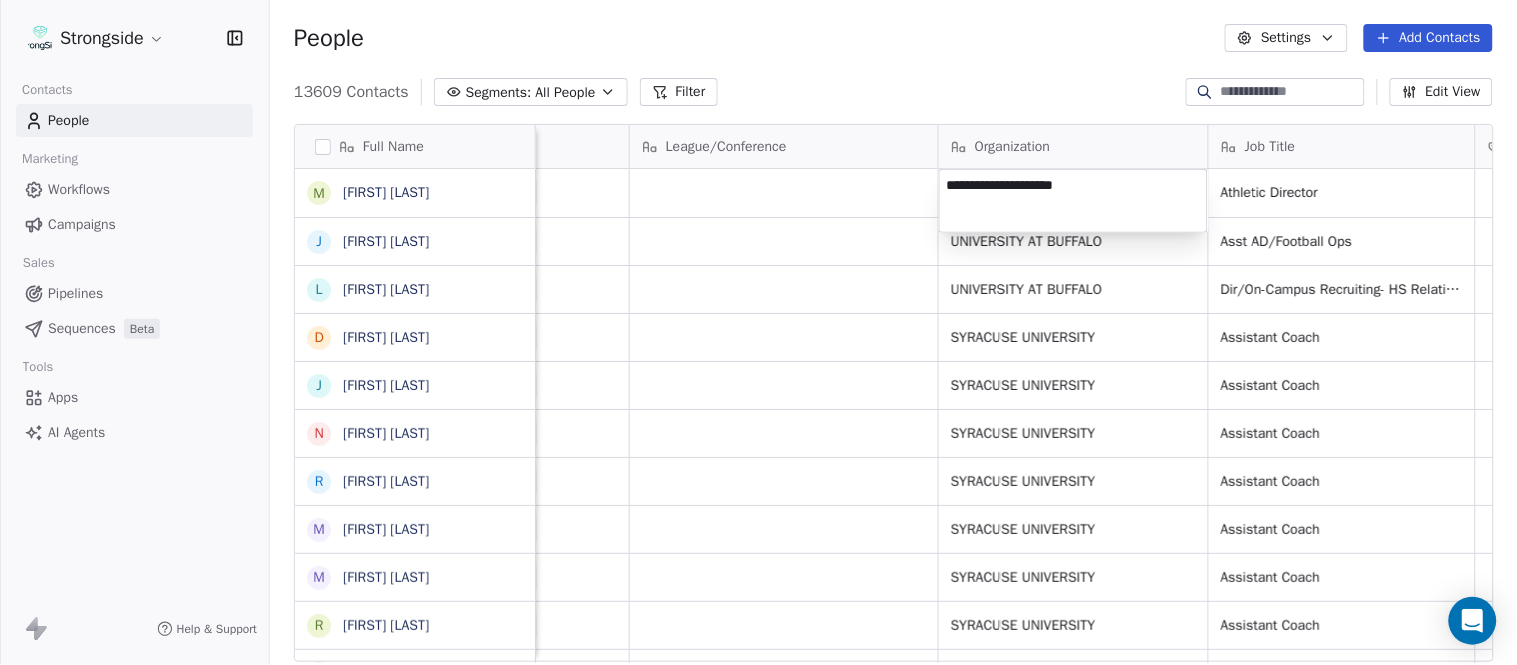 click on "Strongside Contacts People Marketing Workflows Campaigns Sales Pipelines Sequences Beta Tools Apps AI Agents Help & Support People Settings  Add Contacts 13609 Contacts Segments: All People Filter  Edit View Tag Add to Sequence Export Full Name M Mark Alnutt J Juliana Prezelski L Logan Newman D Dale Williams J Joe Schaefer N Nunzio Campanile R Ricky Brumfield M Michael Johnson M Myles White R Robert Wright J Jeff Nixon E Elijah Robinson J Juliano Macera C Chad Smith J Jon Mitchell J Jason Leslie T Tommy Caporale J Jenna Rodgers T Tyler Cady J Jim Schlensker D Drew Willson J John Wildhack D Debbie Hills W William Hicks R Ryan Kelly J John Loose C Chandler Burks S Sean Saturnio D Daryl Dixon N Nate Woody C Cody Worley Email Phone Number Level League/Conference Organization Job Title Tags Created Date BST Status Priority athleticdirector@buffalo.edu (716) 645-3142 NCAA I-Bowl Athletic Director Aug 05, 2025 09:48 PM jprezels@buffalo.edu 716-645-3177 NCAA I-Bowl UNIVERSITY AT BUFFALO Asst AD/Football Ops NIL SID" at bounding box center (758, 332) 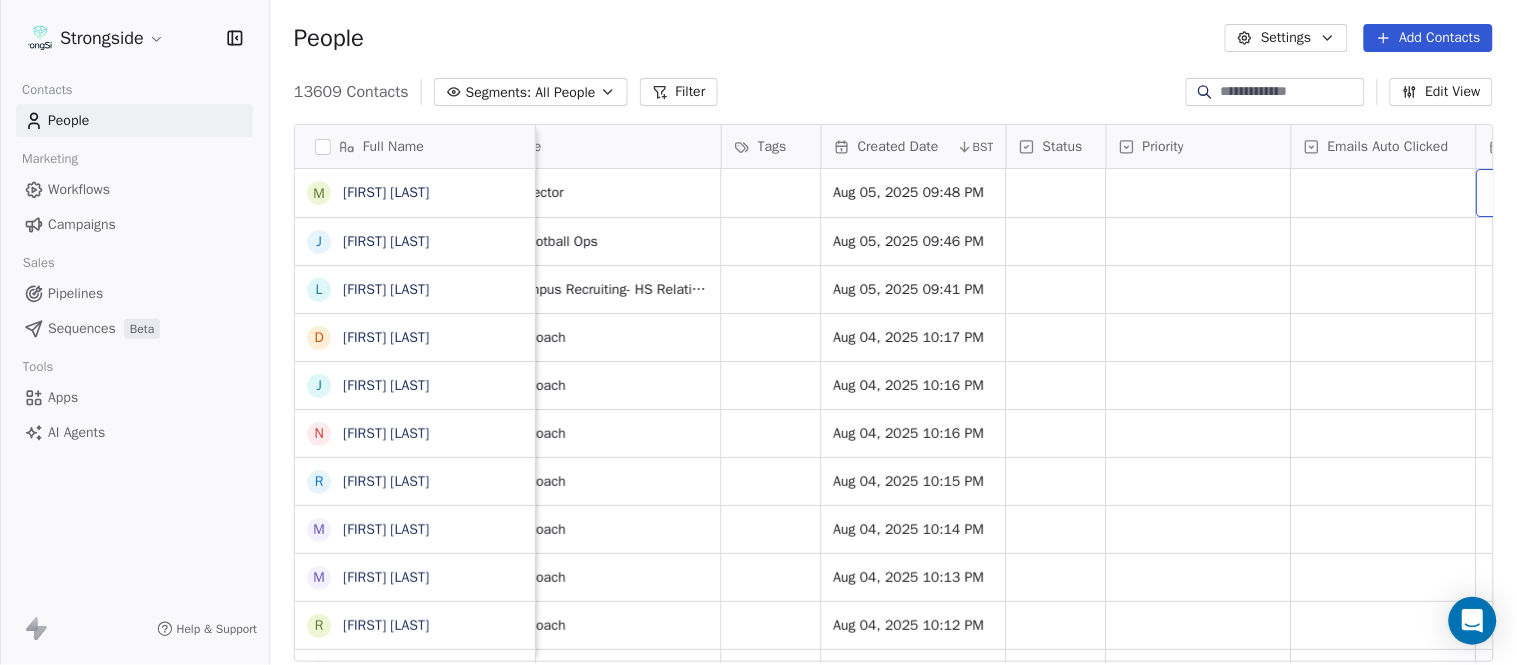 scroll, scrollTop: 0, scrollLeft: 1677, axis: horizontal 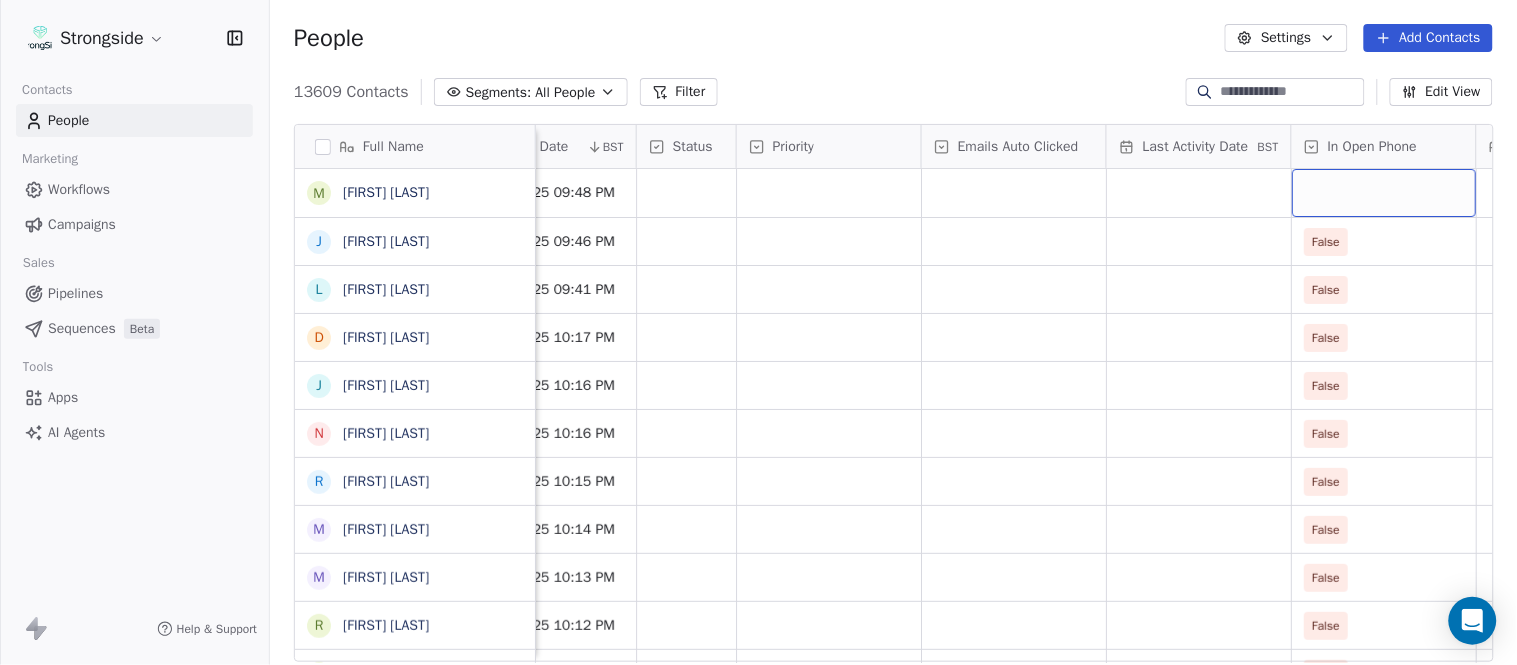 click at bounding box center (1384, 193) 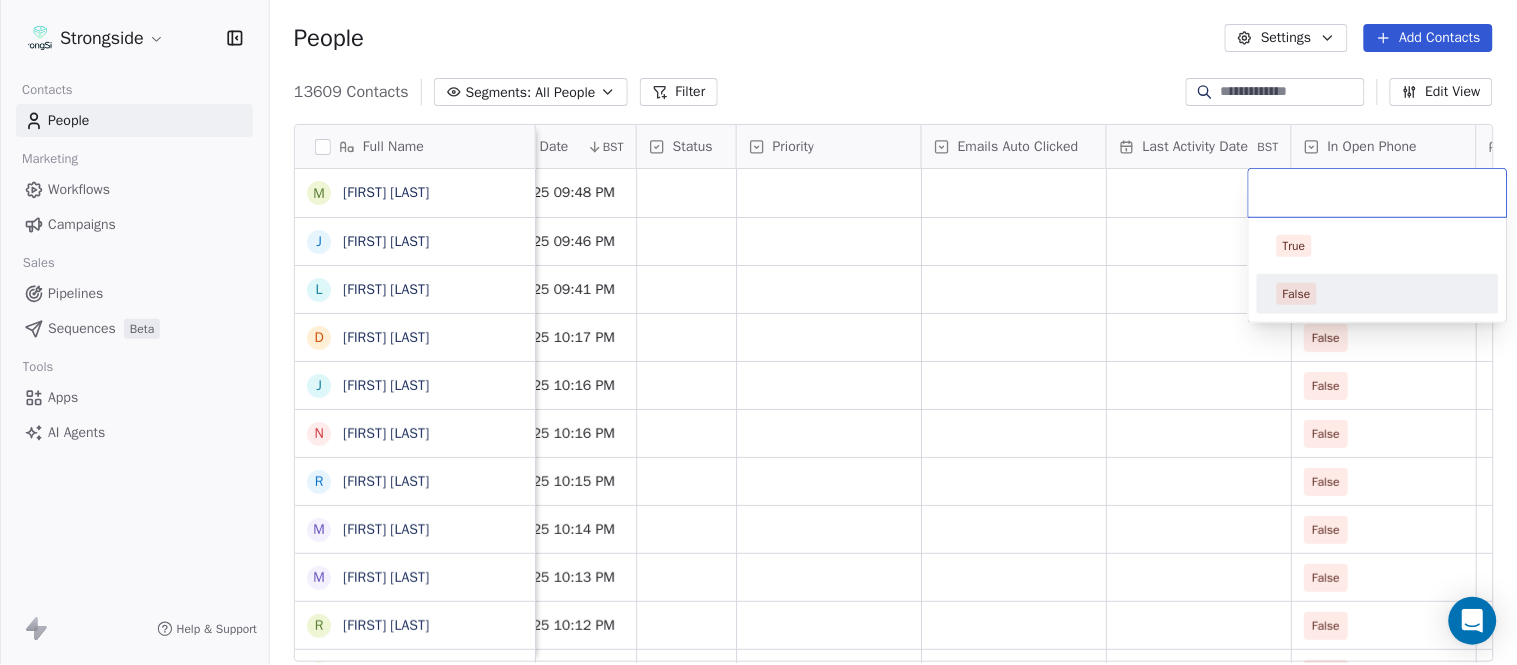 click on "False" at bounding box center [1378, 294] 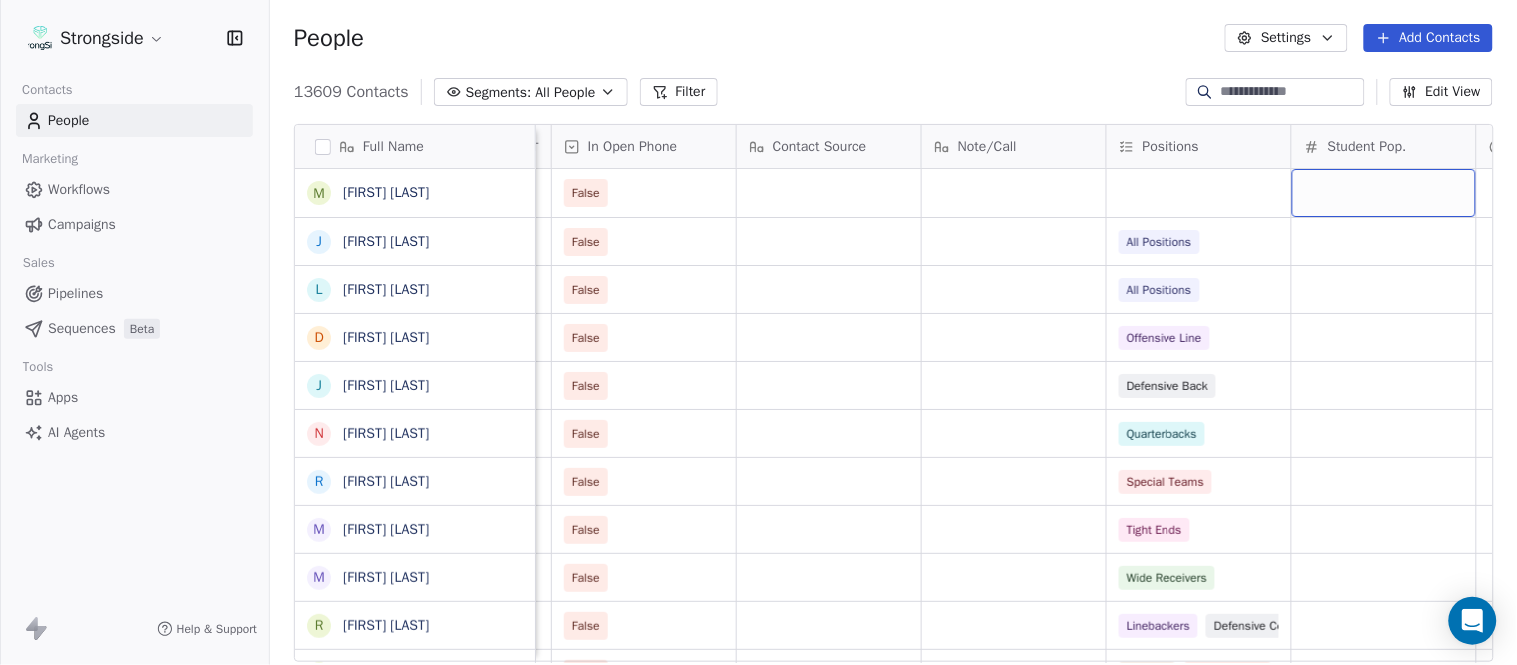 scroll, scrollTop: 0, scrollLeft: 2603, axis: horizontal 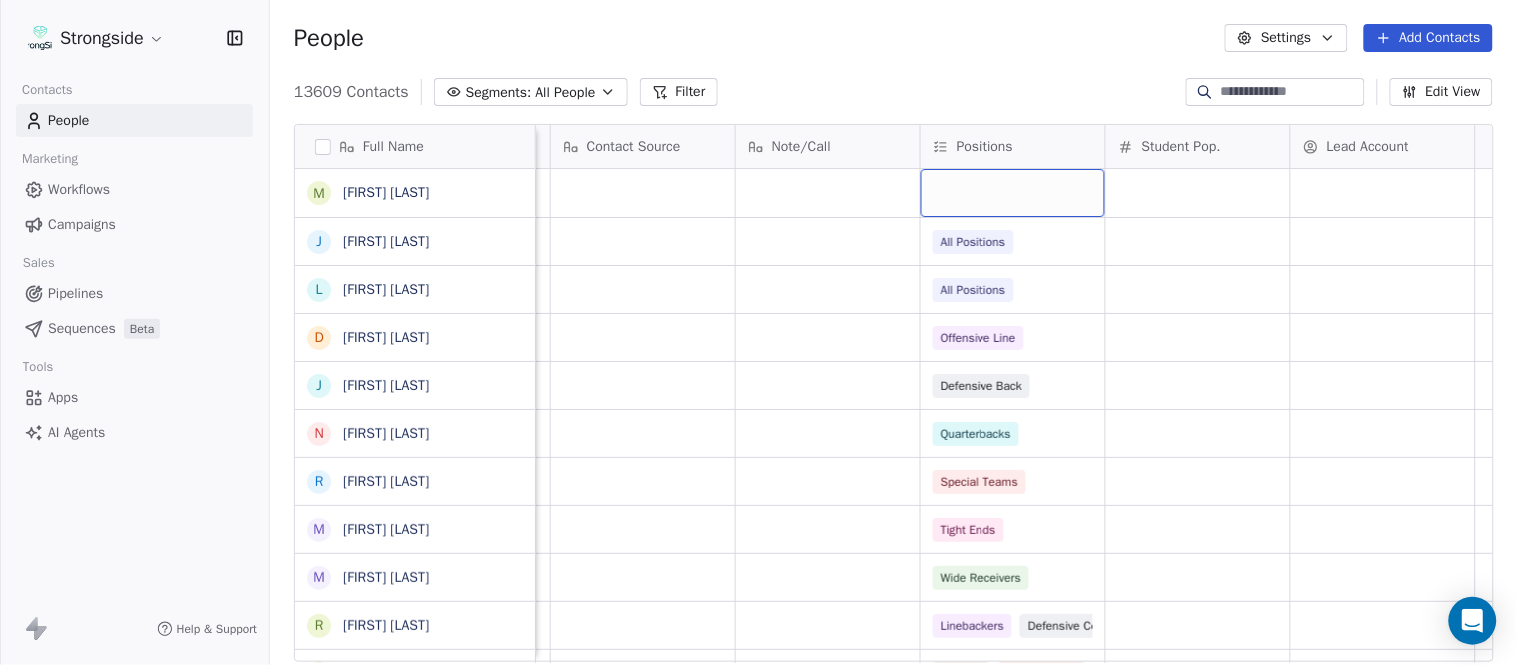 click at bounding box center (1013, 193) 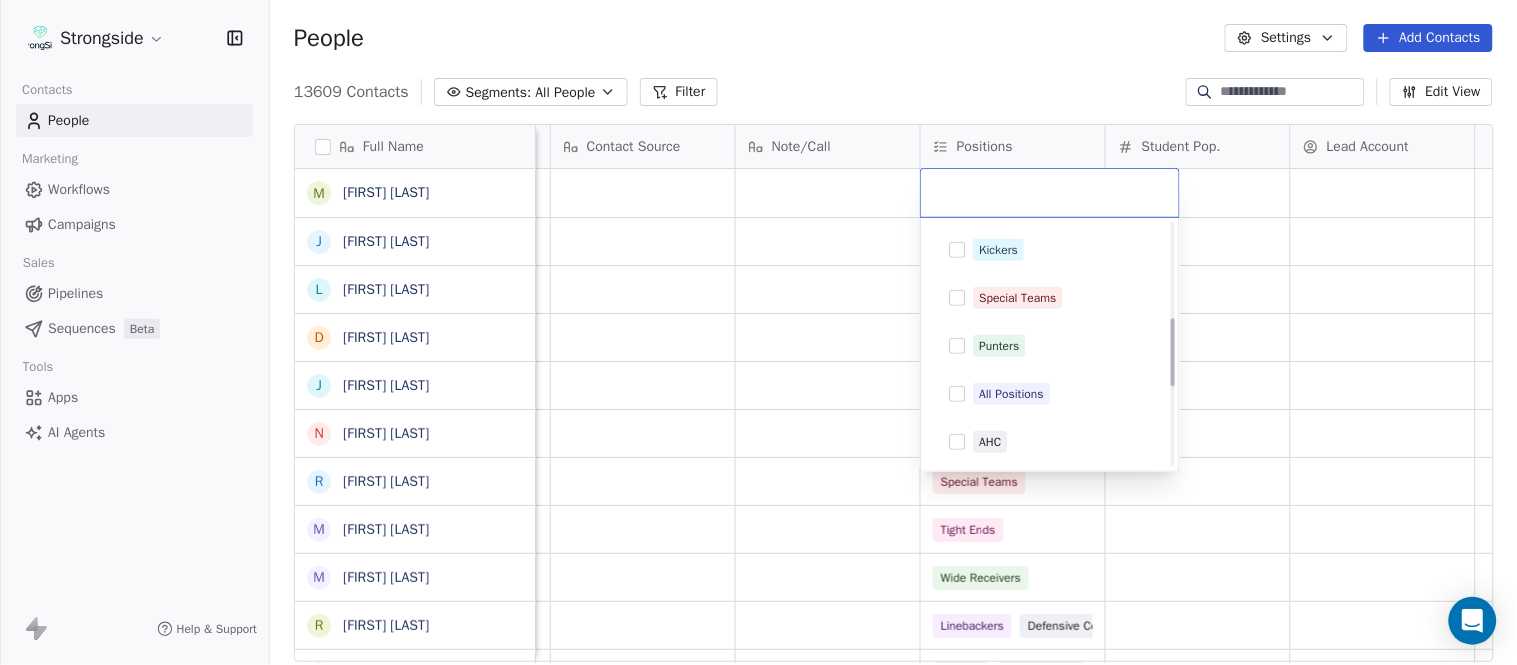 scroll, scrollTop: 444, scrollLeft: 0, axis: vertical 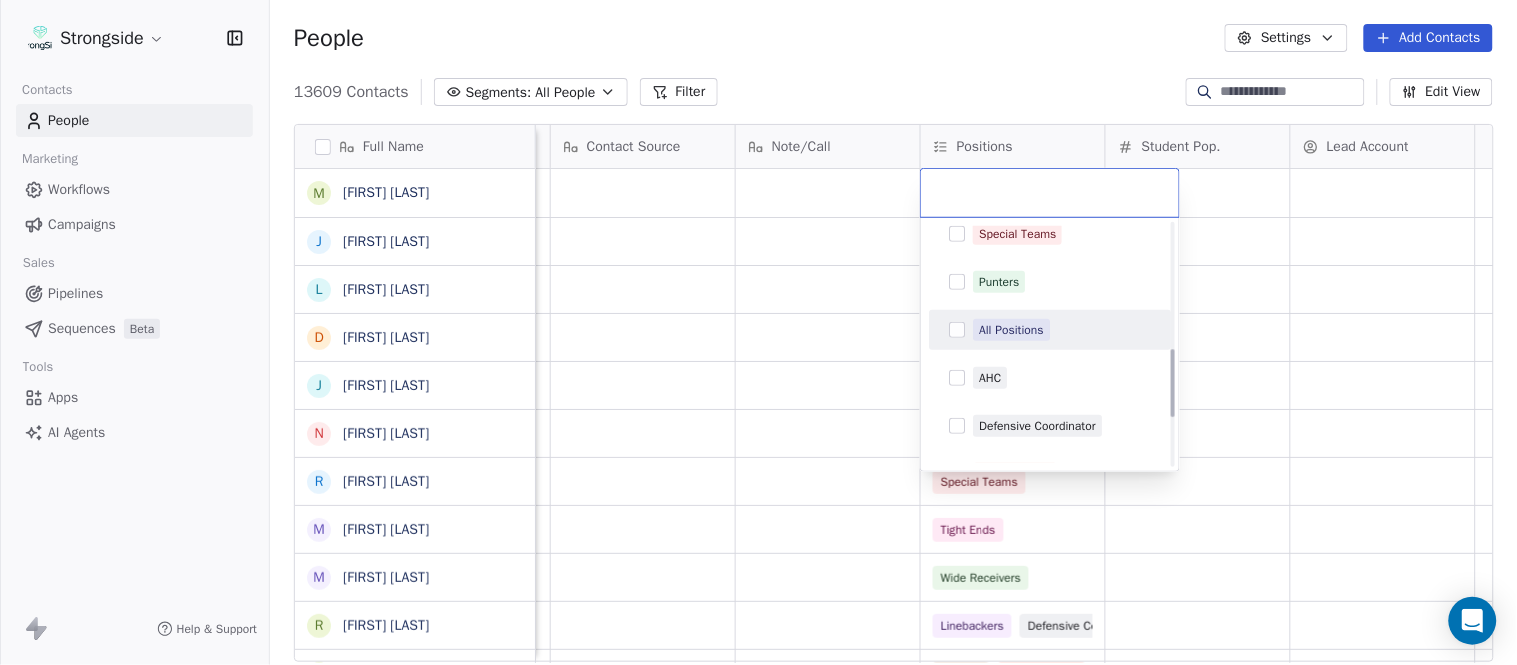 click on "All Positions" at bounding box center [1011, 330] 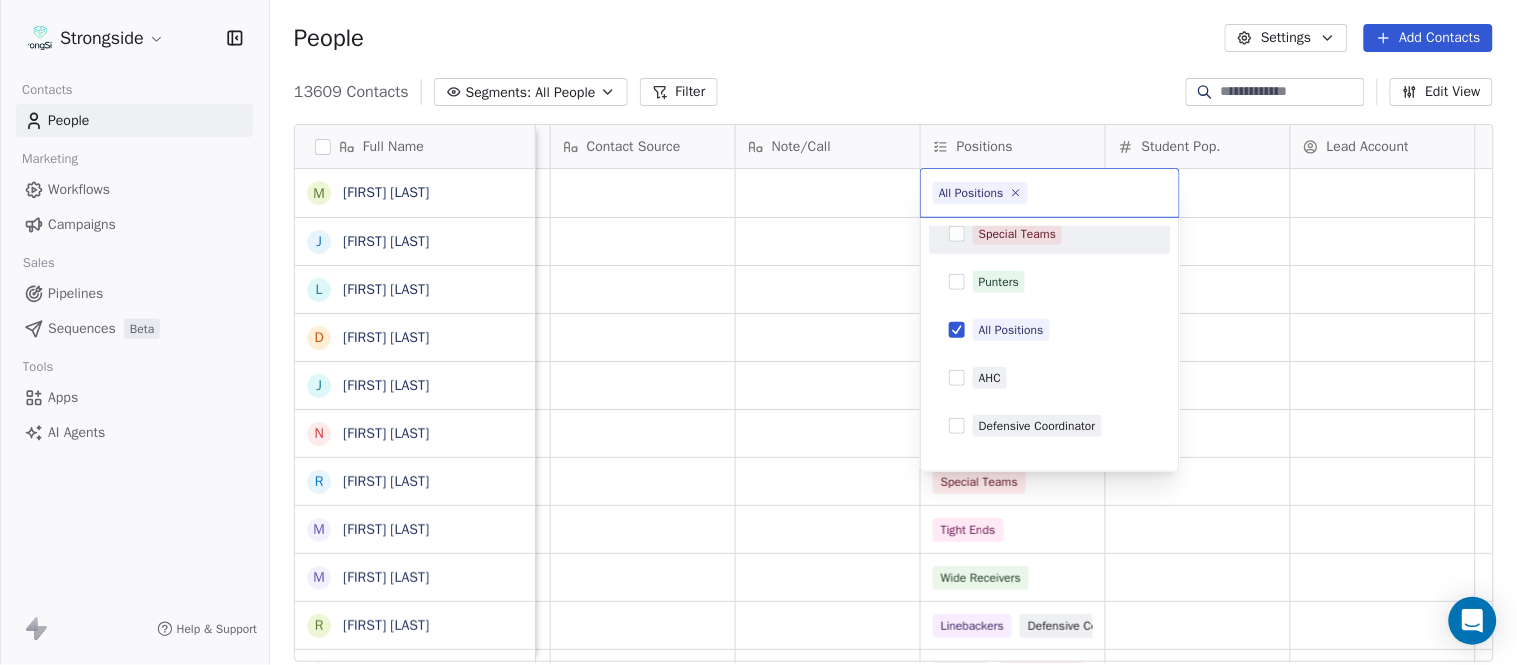 click on "Strongside Contacts People Marketing Workflows Campaigns Sales Pipelines Sequences Beta Tools Apps AI Agents Help & Support People Settings  Add Contacts 13609 Contacts Segments: All People Filter  Edit View Tag Add to Sequence Export Full Name M Mark Alnutt J Juliana Prezelski L Logan Newman D Dale Williams J Joe Schaefer N Nunzio Campanile R Ricky Brumfield M Michael Johnson M Myles White R Robert Wright J Jeff Nixon E Elijah Robinson J Juliano Macera C Chad Smith J Jon Mitchell J Jason Leslie T Tommy Caporale J Jenna Rodgers T Tyler Cady J Jim Schlensker D Drew Willson J John Wildhack D Debbie Hills W William Hicks R Ryan Kelly J John Loose C Chandler Burks S Sean Saturnio D Daryl Dixon N Nate Woody C Cody Worley Priority Emails Auto Clicked Last Activity Date BST In Open Phone Contact Source Note/Call Positions Student Pop. Lead Account   False   False All Positions   False All Positions   False Offensive Line   False Defensive Back   False Quarterbacks   False Special Teams   False Tight Ends   False" at bounding box center [758, 332] 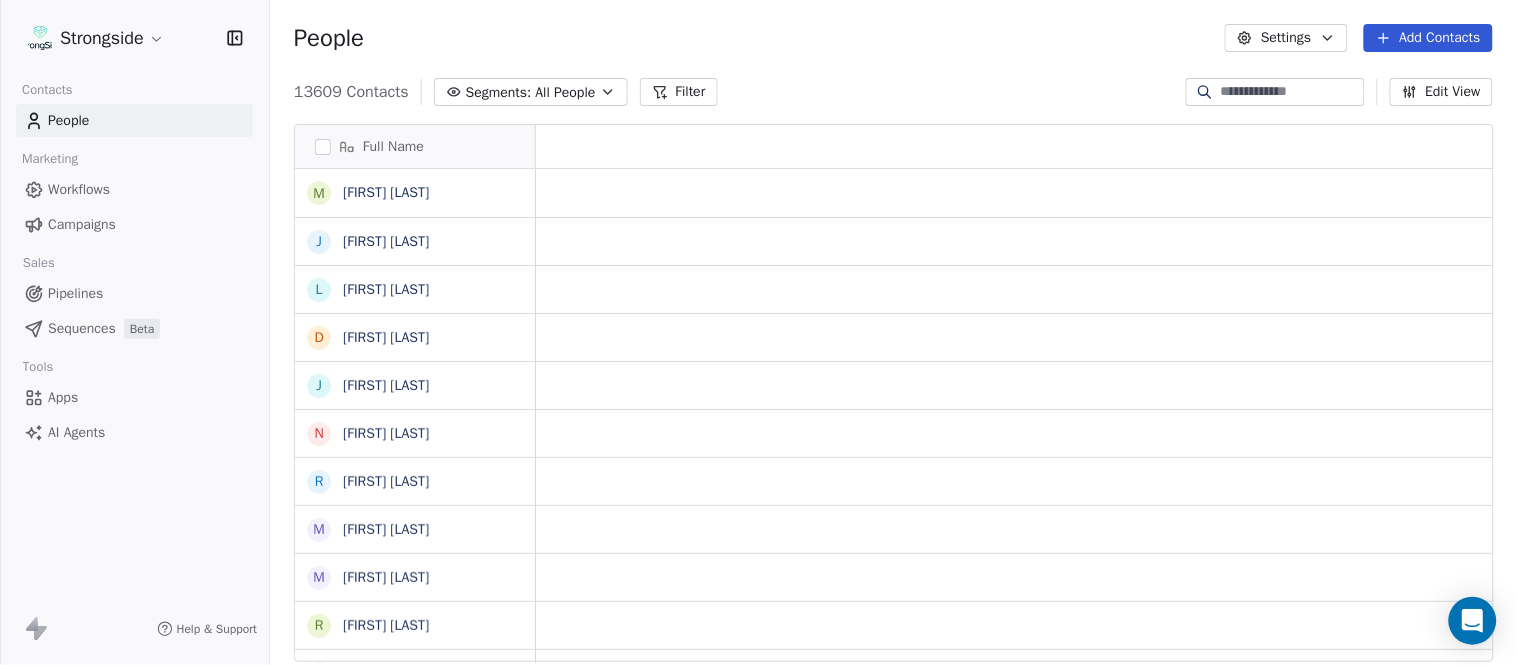 scroll, scrollTop: 0, scrollLeft: 0, axis: both 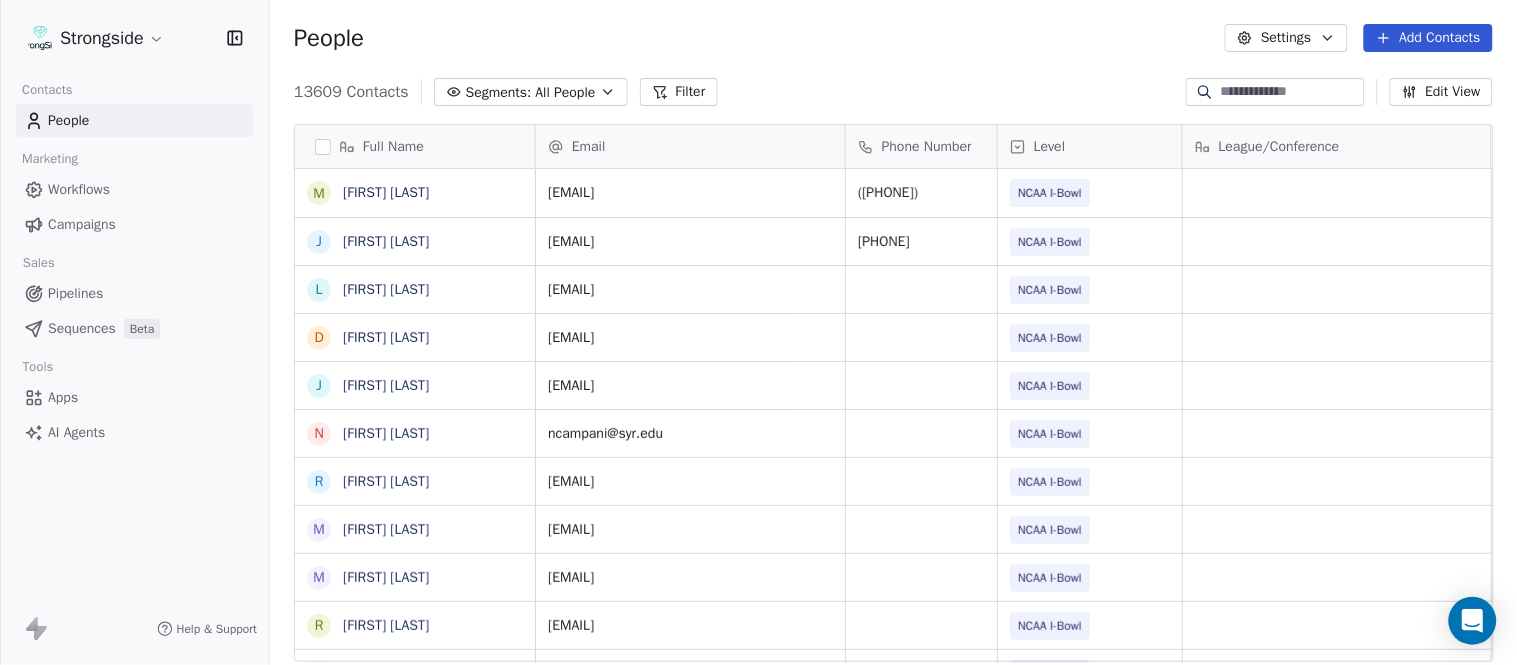 click on "Add Contacts" at bounding box center [1428, 38] 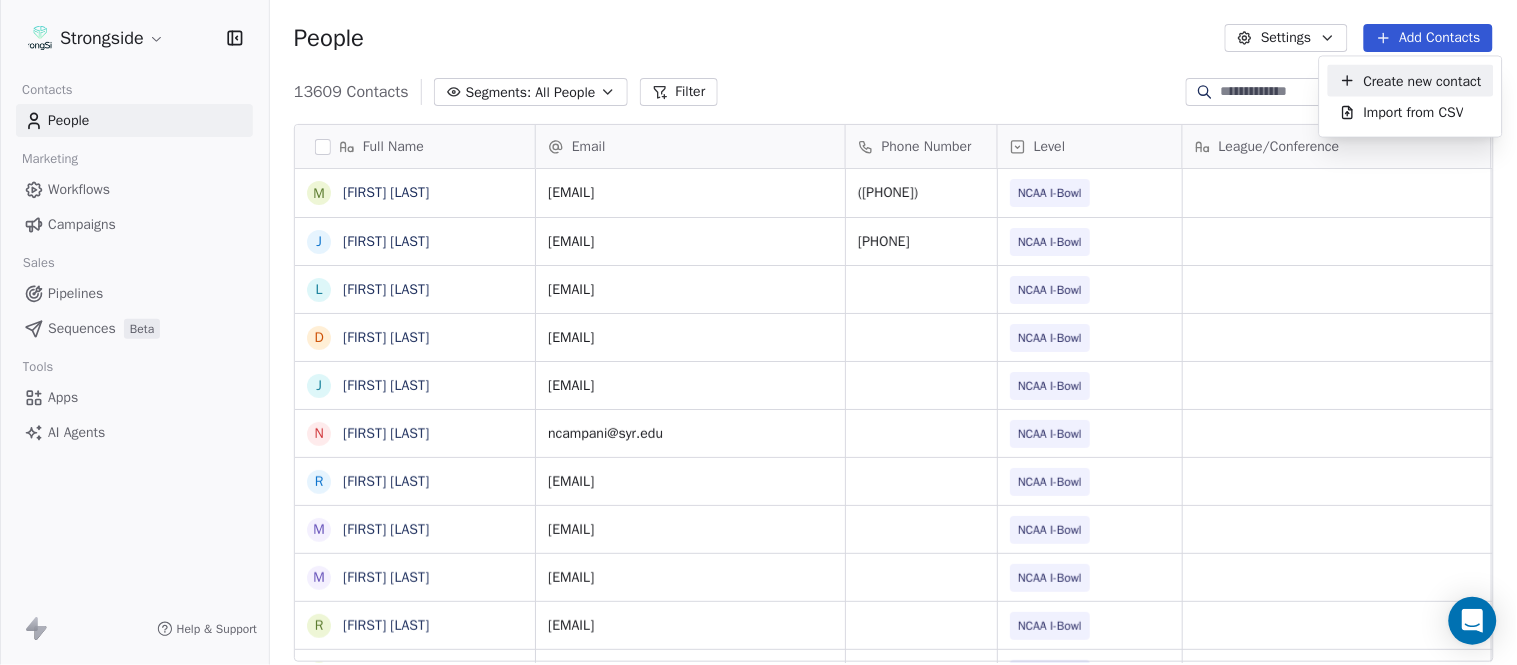 click on "Create new contact" at bounding box center (1423, 80) 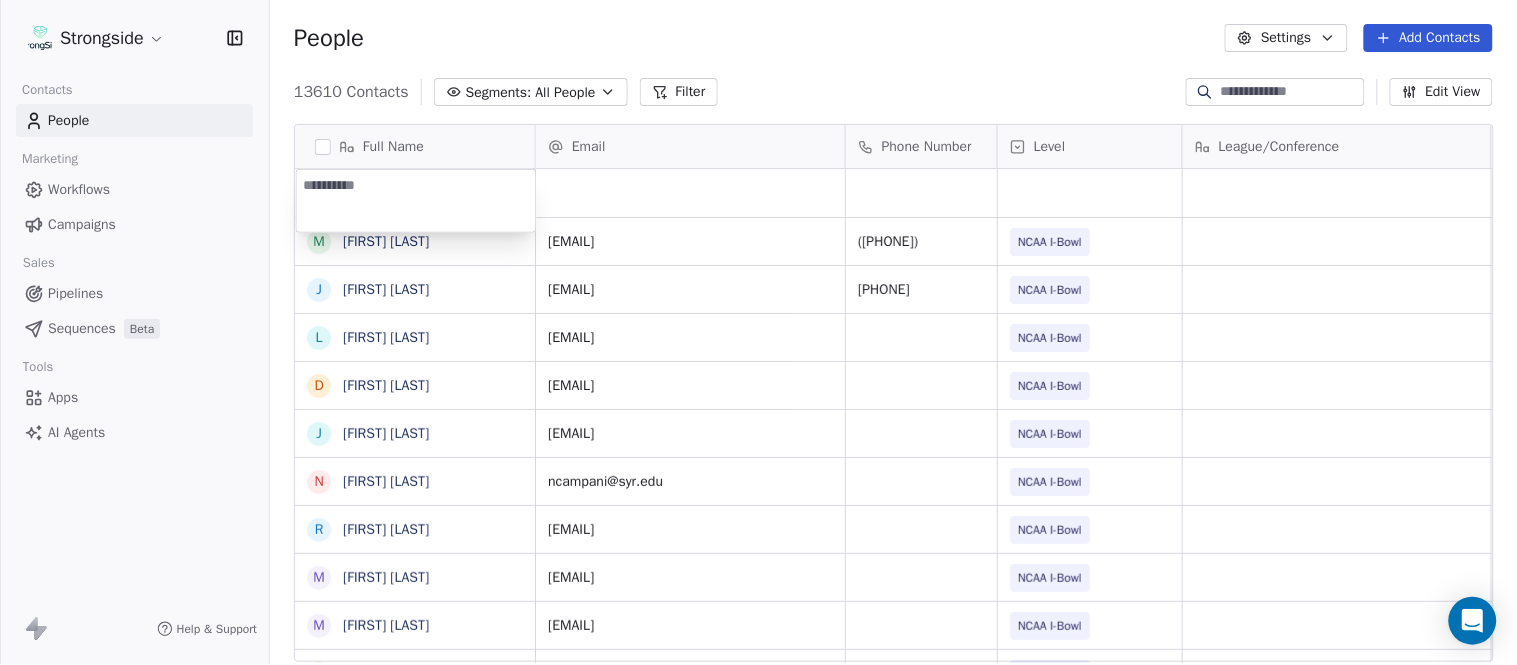 type on "**********" 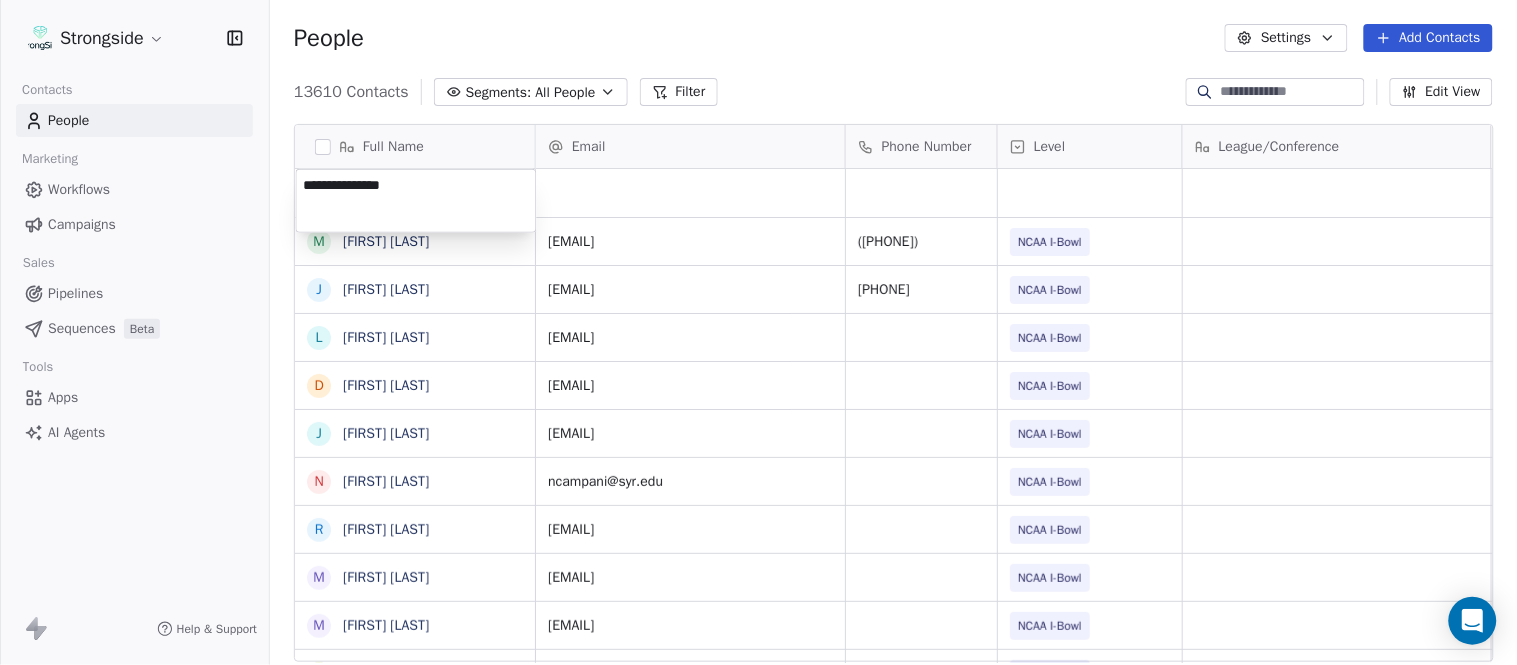 click on "Strongside Contacts People Marketing Workflows Campaigns Sales Pipelines Sequences Beta Tools Apps AI Agents Help & Support People Settings  Add Contacts 13610 Contacts Segments: All People Filter  Edit View Tag Add to Sequence Export Full Name M Mark Alnutt J Juliana Prezelski L Logan Newman D Dale Williams J Joe Schaefer N Nunzio Campanile R Ricky Brumfield M Michael Johnson M Myles White R Robert Wright J Jeff Nixon E Elijah Robinson J Juliano Macera C Chad Smith J Jon Mitchell J Jason Leslie T Tommy Caporale J Jenna Rodgers T Tyler Cady J Jim Schlensker D Drew Willson J John Wildhack D Debbie Hills W William Hicks R Ryan Kelly J John Loose C Chandler Burks S Sean Saturnio D Daryl Dixon N Nate Woody Email Phone Number Level League/Conference Organization Job Title Tags Created Date BST Aug 05, 2025 09:50 PM athleticdirector@buffalo.edu (716) 645-3142 NCAA I-Bowl UNIVERSITY AT BUFFALO Athletic Director Aug 05, 2025 09:48 PM jprezels@buffalo.edu 716-645-3177 NCAA I-Bowl UNIVERSITY AT BUFFALO NCAA I-Bowl" at bounding box center [758, 332] 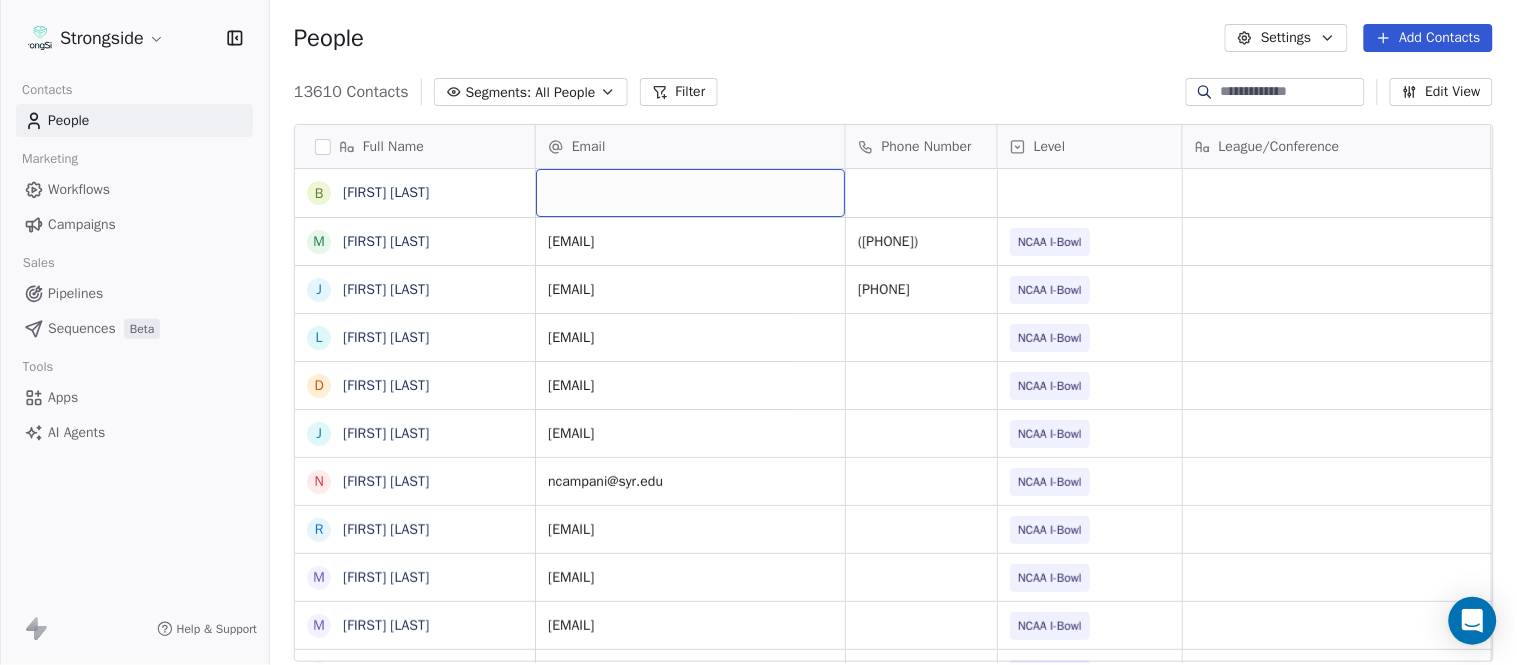 click at bounding box center (690, 193) 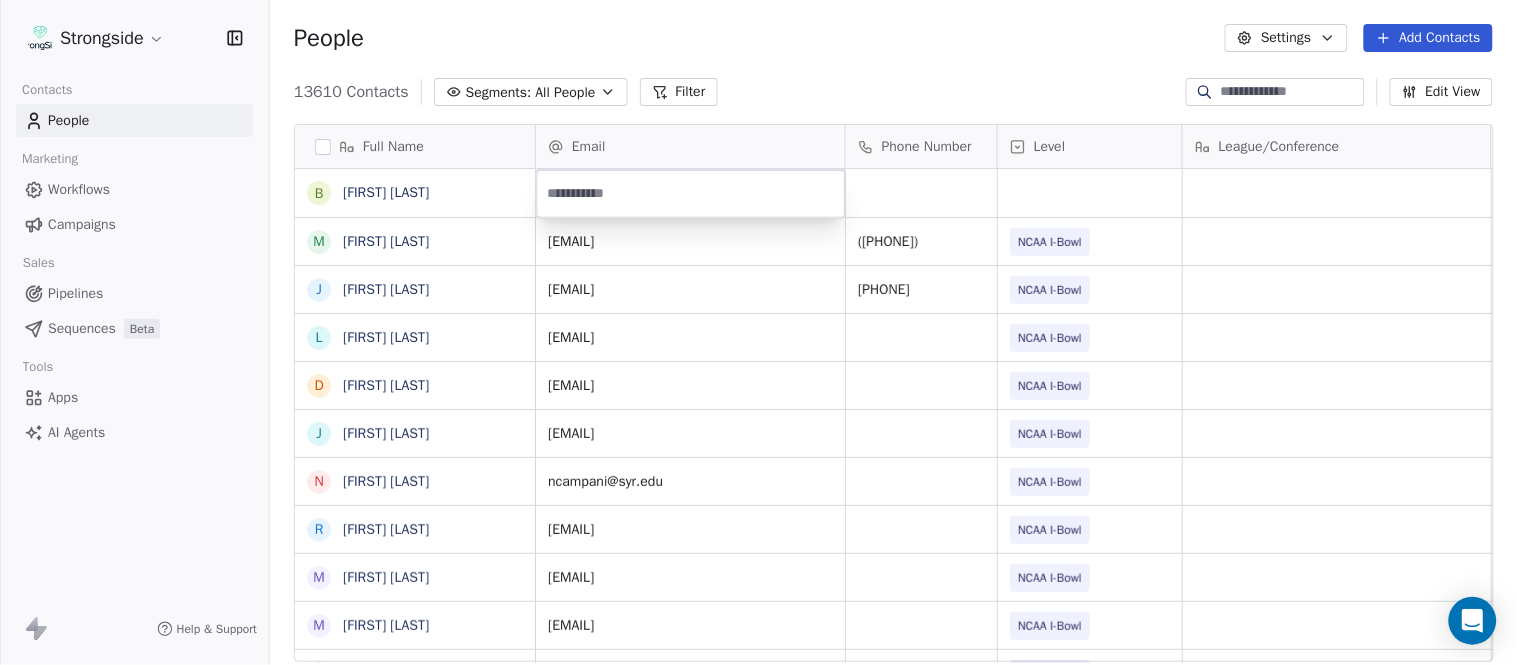 type on "**********" 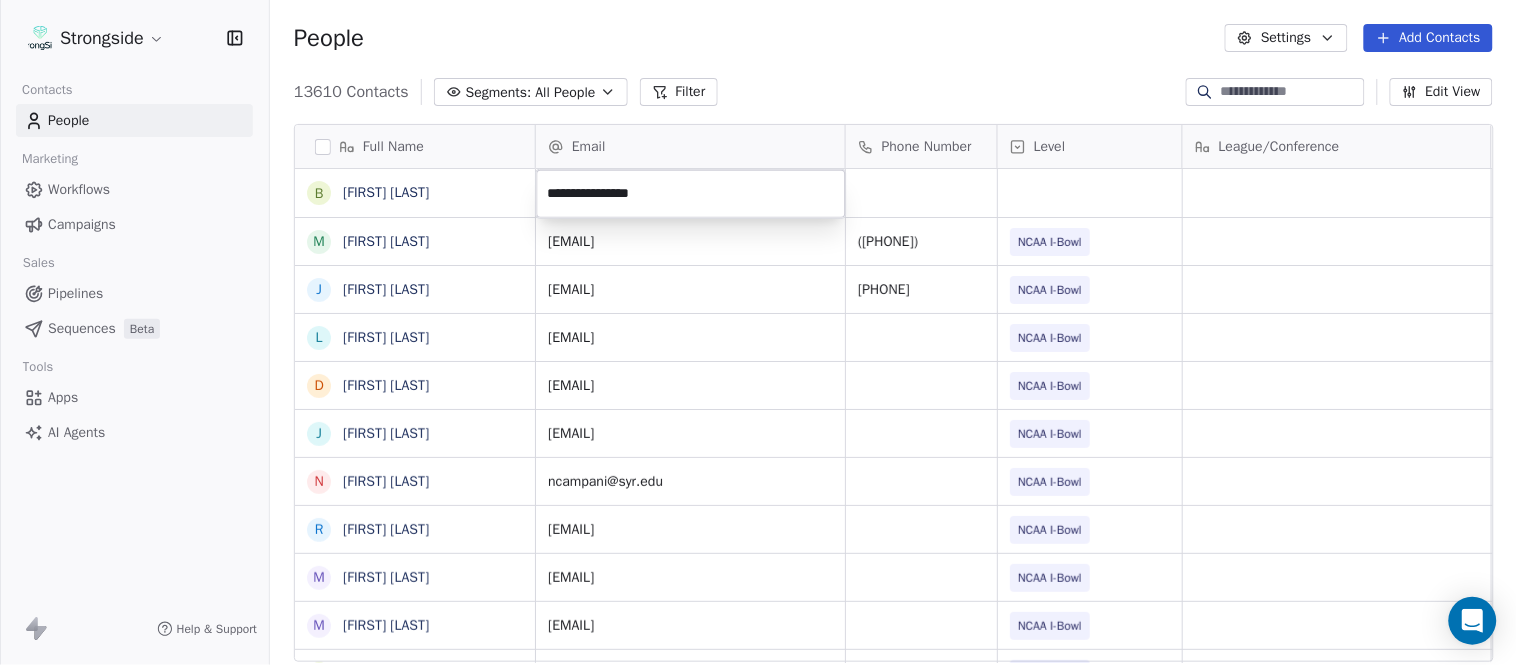 click on "Strongside Contacts People Marketing Workflows Campaigns Sales Pipelines Sequences Beta Tools Apps AI Agents Help & Support People Settings  Add Contacts 13610 Contacts Segments: All People Filter  Edit View Tag Add to Sequence Export Full Name B Brooke Anderson M Mark Alnutt J Juliana Prezelski L Logan Newman D Dale Williams J Joe Schaefer N Nunzio Campanile R Ricky Brumfield M Michael Johnson M Myles White R Robert Wright J Jeff Nixon E Elijah Robinson J Juliano Macera C Chad Smith J Jon Mitchell J Jason Leslie T Tommy Caporale J Jenna Rodgers T Tyler Cady J Jim Schlensker D Drew Willson J John Wildhack D Debbie Hills W William Hicks R Ryan Kelly J John Loose C Chandler Burks S Sean Saturnio D Daryl Dixon N Nate Woody Email Phone Number Level League/Conference Organization Job Title Tags Created Date BST Aug 05, 2025 09:50 PM athleticdirector@buffalo.edu (716) 645-3142 NCAA I-Bowl UNIVERSITY AT BUFFALO Athletic Director Aug 05, 2025 09:48 PM jprezels@buffalo.edu 716-645-3177 NCAA I-Bowl NCAA I-Bowl NIL" at bounding box center (758, 332) 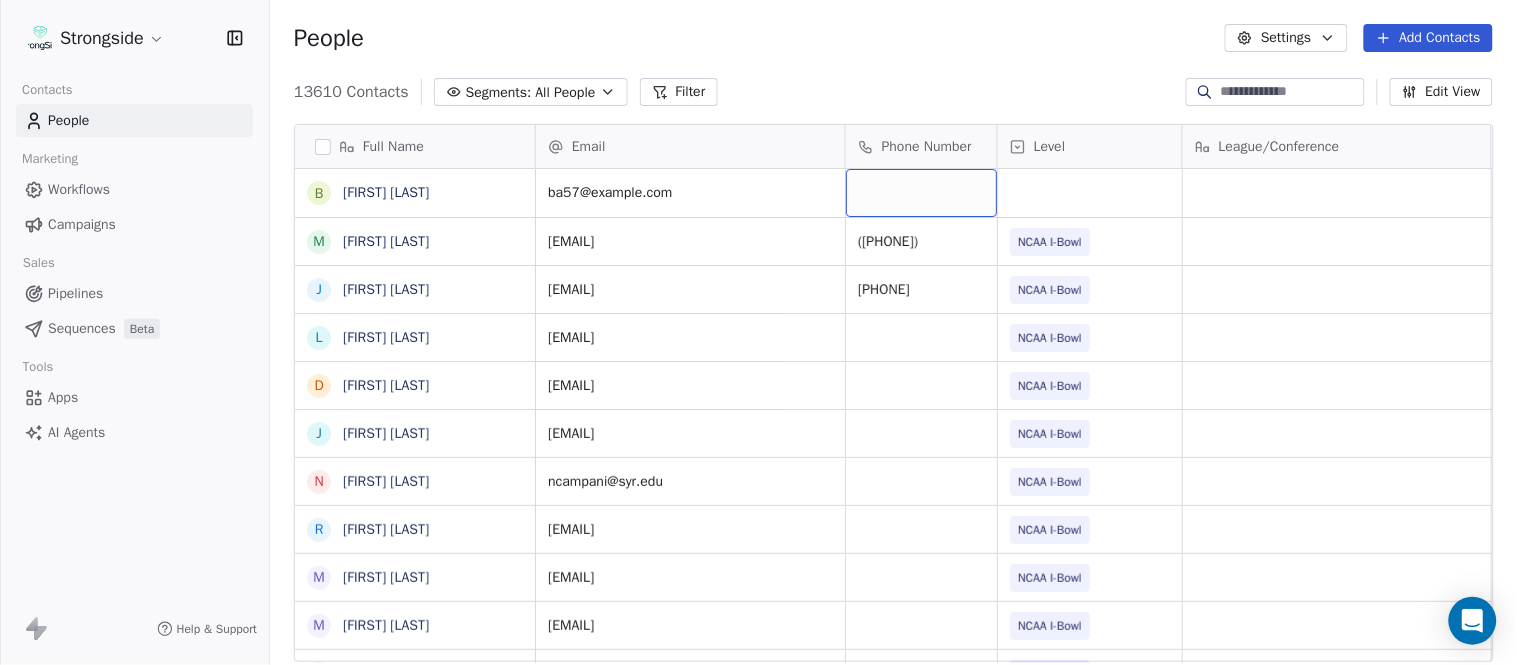 click at bounding box center (921, 193) 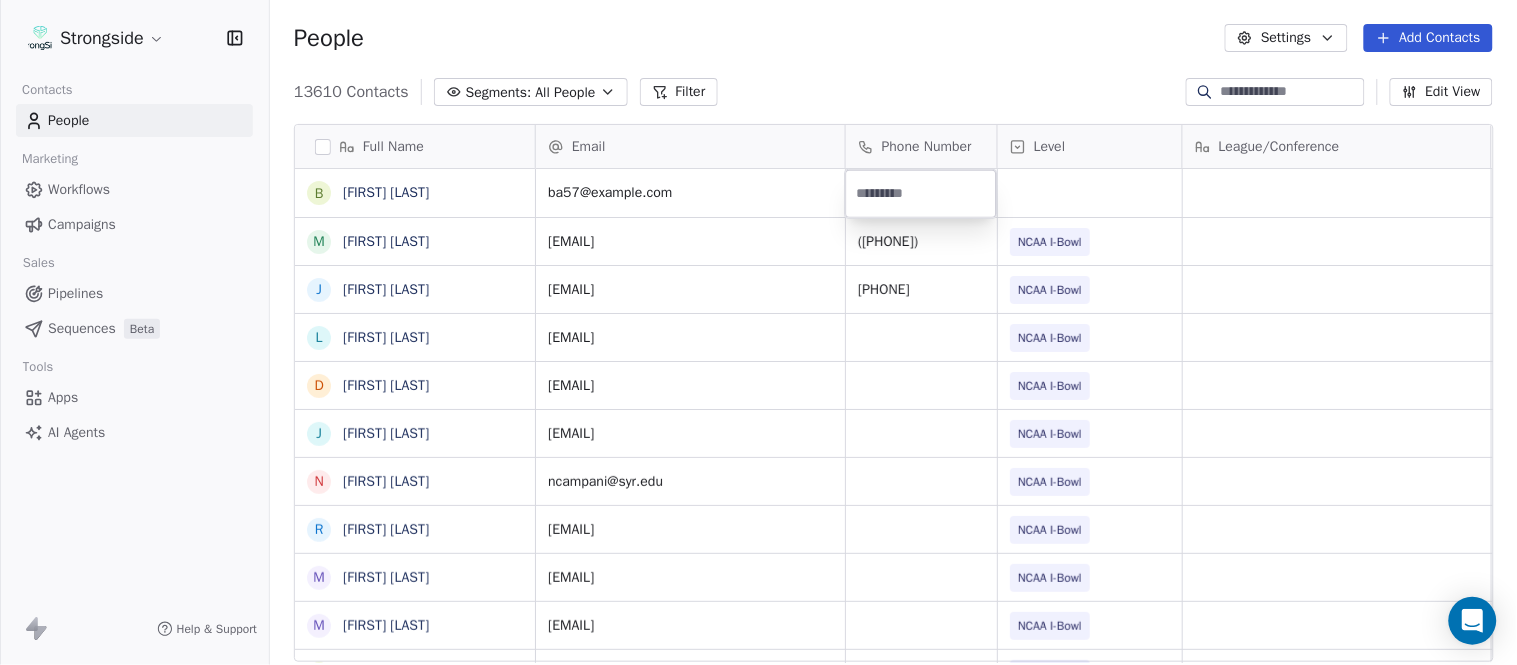 type on "**********" 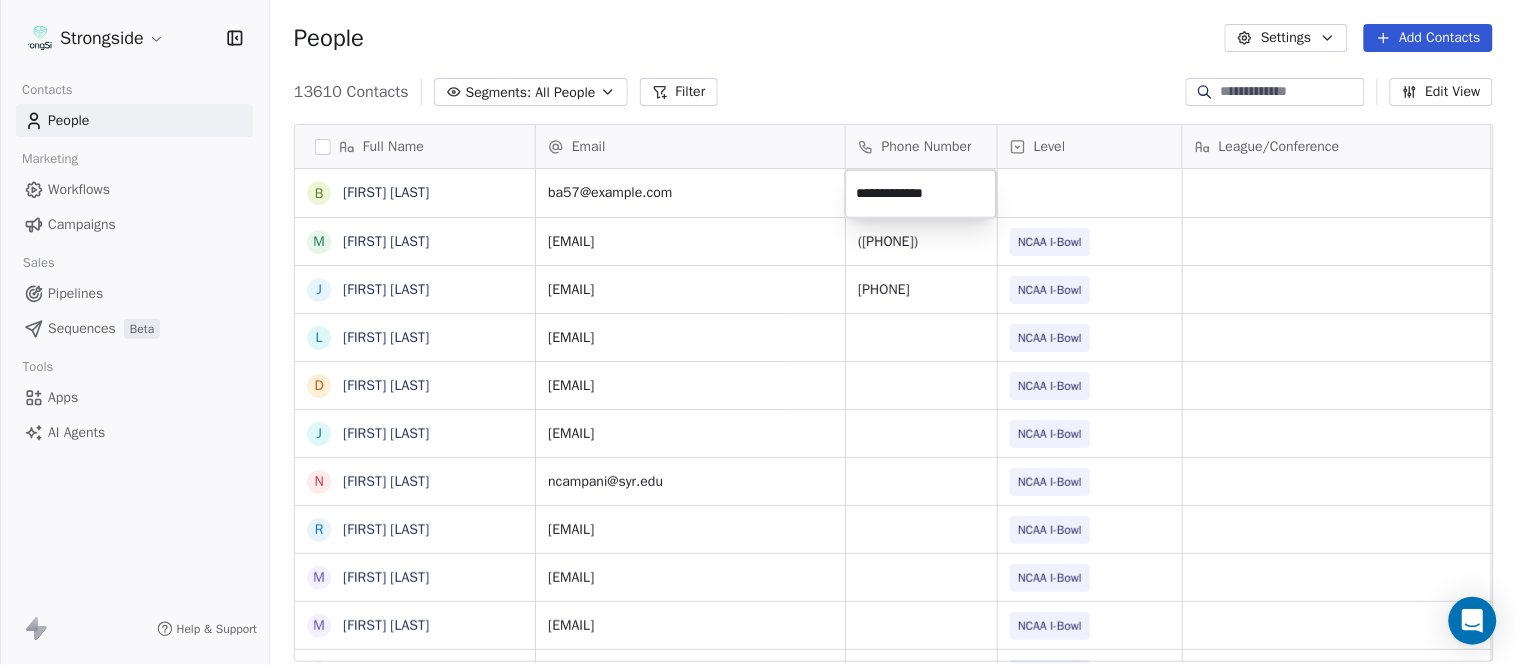 click on "Strongside Contacts People Marketing Workflows Campaigns Sales Pipelines Sequences Beta Tools Apps AI Agents Help & Support People Settings  Add Contacts 13610 Contacts Segments: All People Filter  Edit View Tag Add to Sequence Export Full Name B Brooke Anderson M Mark Alnutt J Juliana Prezelski L Logan Newman D Dale Williams J Joe Schaefer N Nunzio Campanile R Ricky Brumfield M Michael Johnson M Myles White R Robert Wright J Jeff Nixon E Elijah Robinson J Juliano Macera C Chad Smith J Jon Mitchell J Jason Leslie T Tommy Caporale J Jenna Rodgers T Tyler Cady J Jim Schlensker D Drew Willson J John Wildhack D Debbie Hills W William Hicks R Ryan Kelly J John Loose C Chandler Burks S Sean Saturnio D Daryl Dixon N Nate Woody Email Phone Number Level League/Conference Organization Job Title Tags Created Date BST ba57@buffalo.edu Aug 05, 2025 09:50 PM athleticdirector@buffalo.edu (716) 645-3142 NCAA I-Bowl UNIVERSITY AT BUFFALO Athletic Director Aug 05, 2025 09:48 PM jprezels@buffalo.edu 716-645-3177 NCAA I-Bowl" at bounding box center (758, 332) 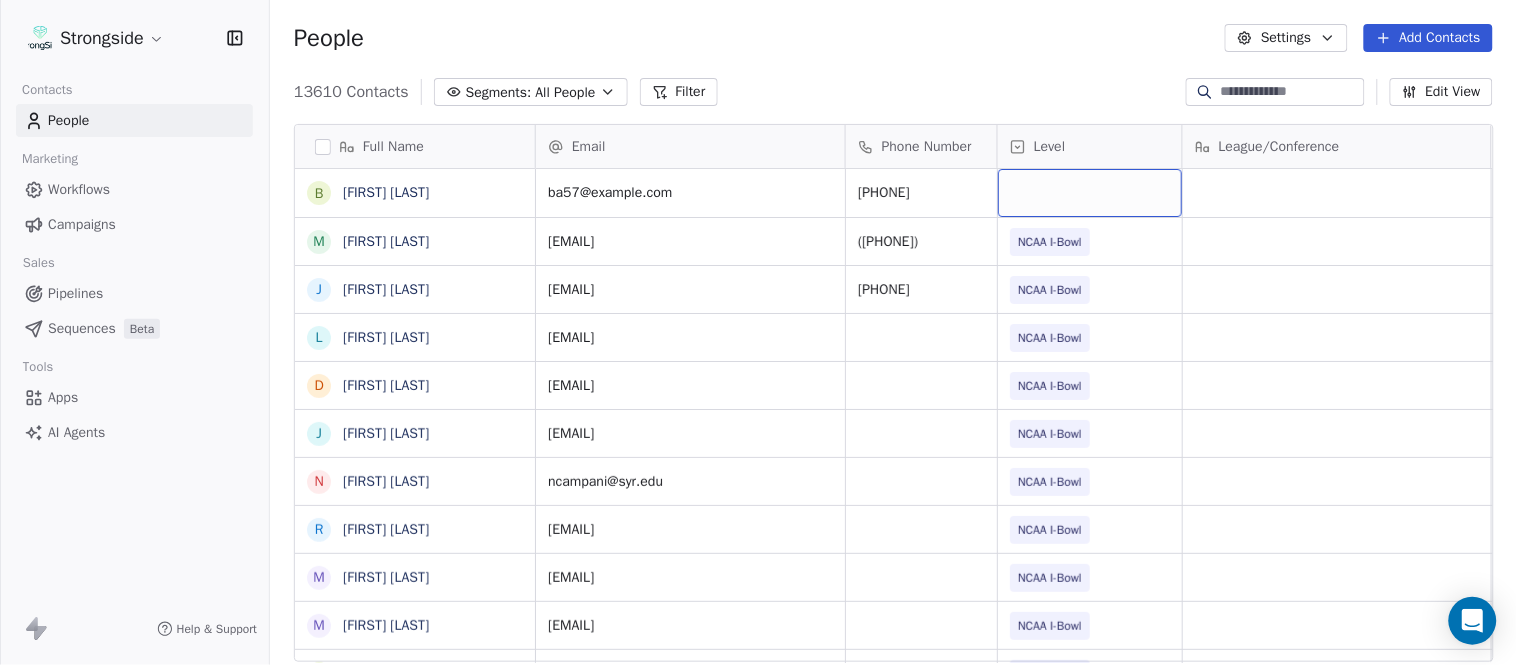 click at bounding box center [1090, 193] 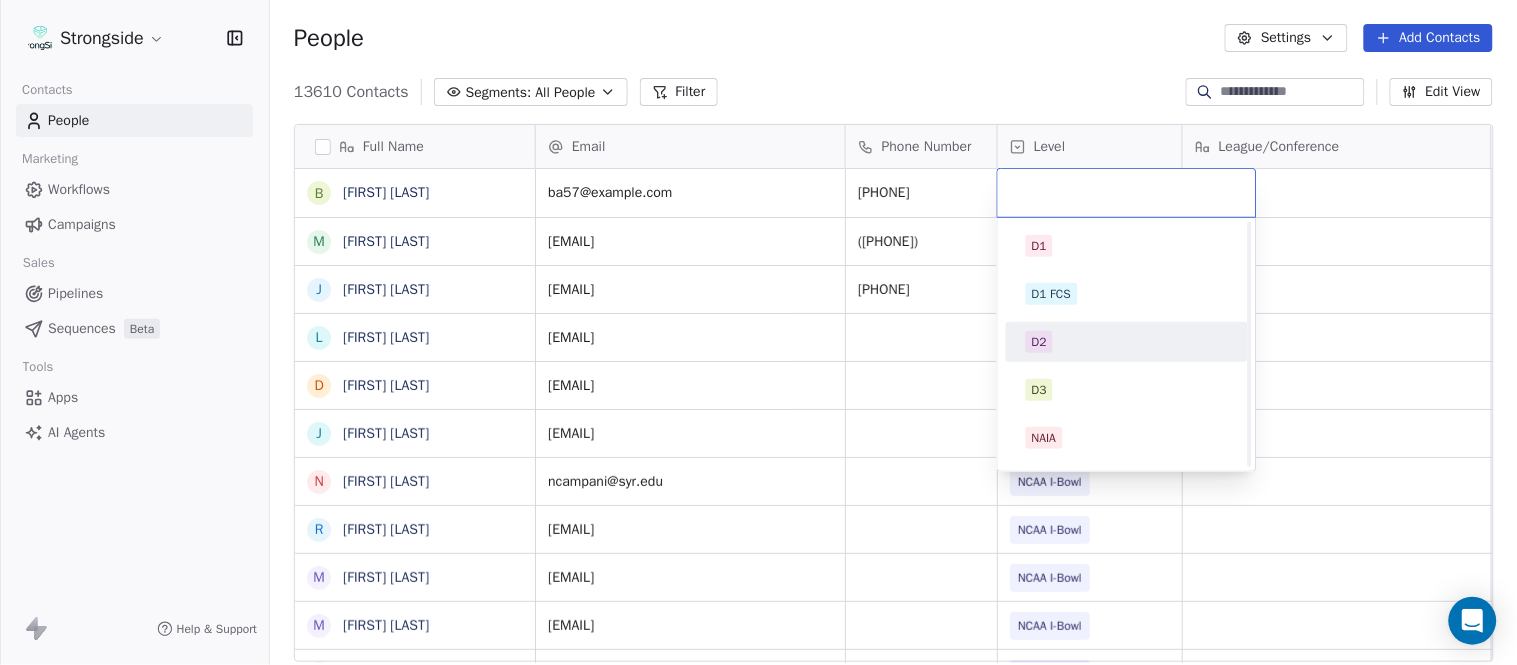 scroll, scrollTop: 330, scrollLeft: 0, axis: vertical 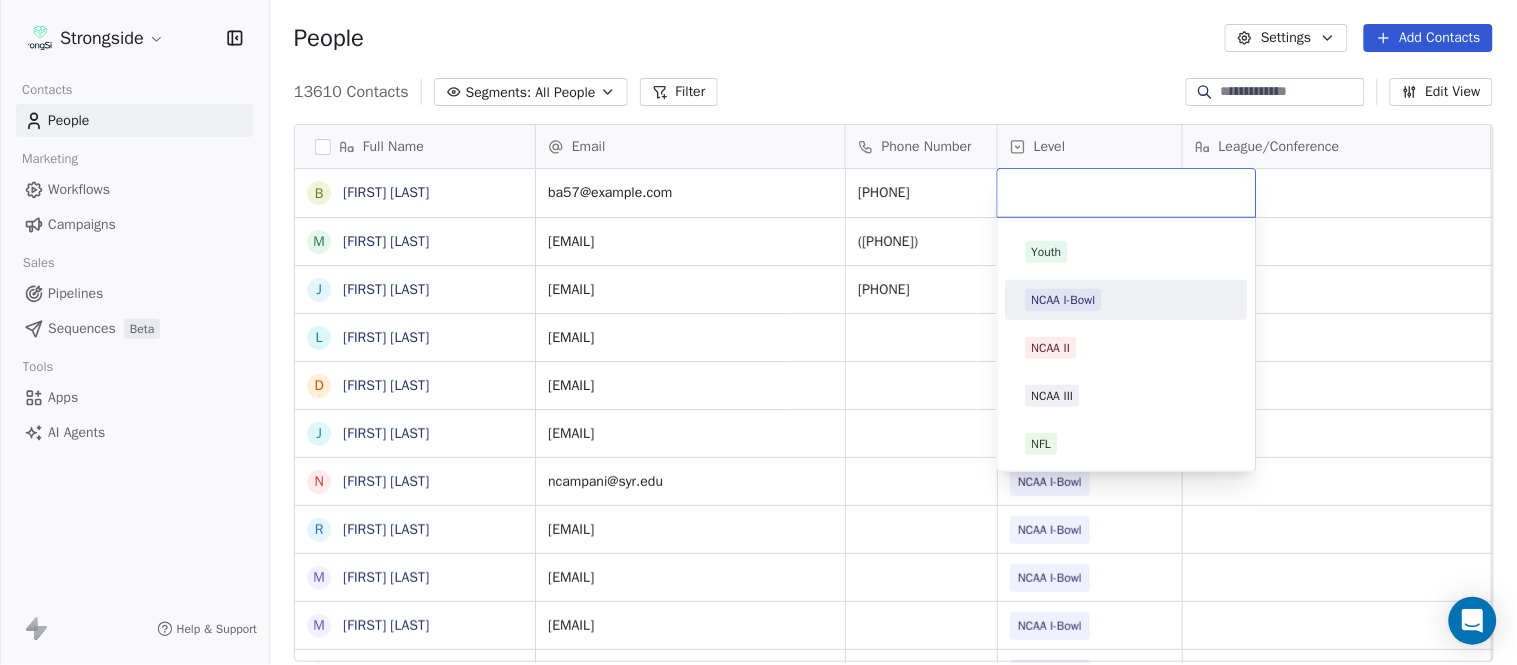 click on "NCAA I-Bowl" at bounding box center (1064, 300) 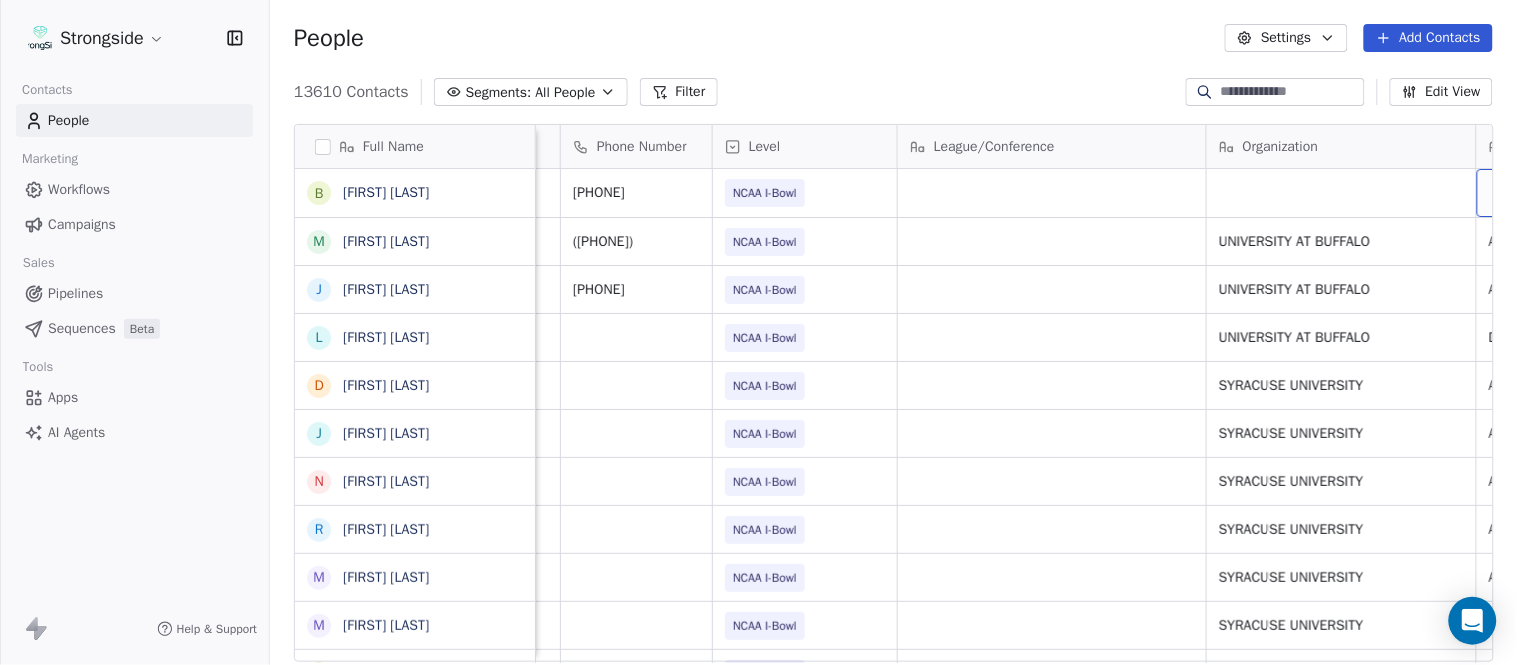 scroll, scrollTop: 0, scrollLeft: 553, axis: horizontal 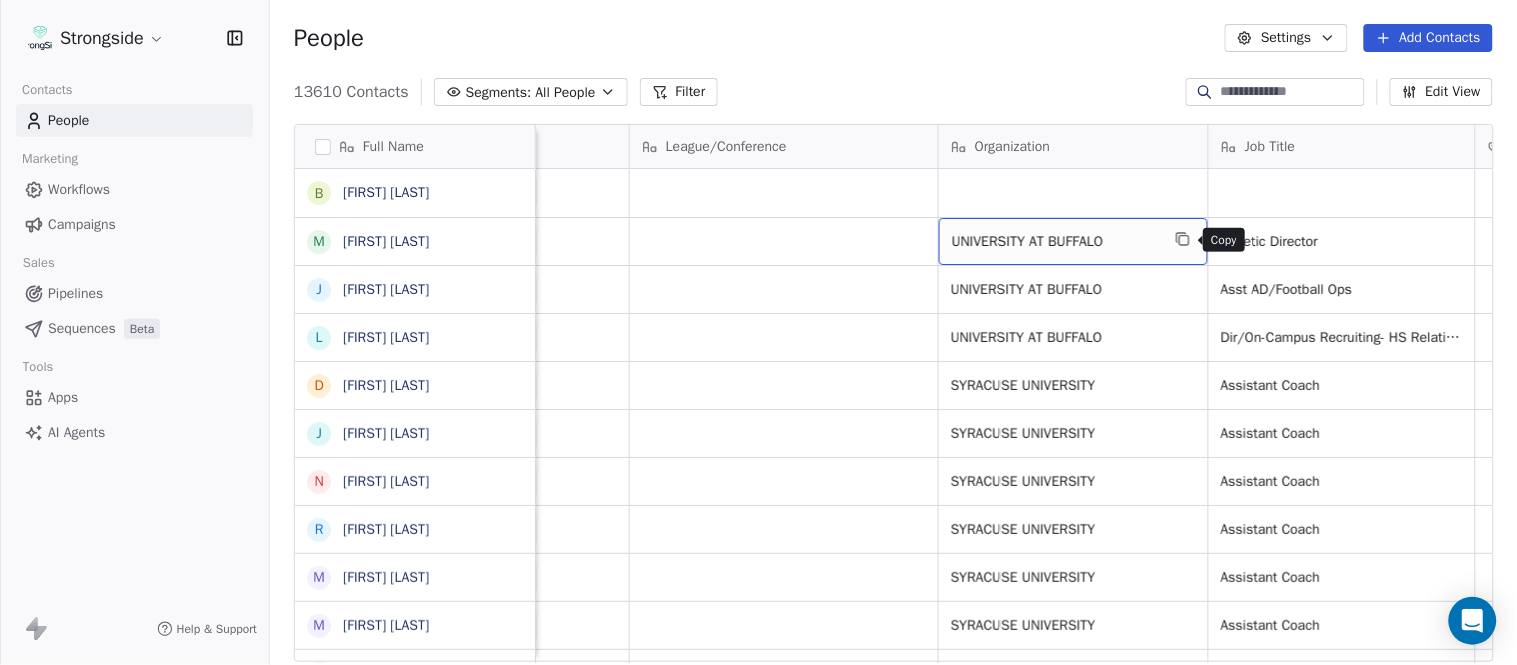 click at bounding box center (1183, 239) 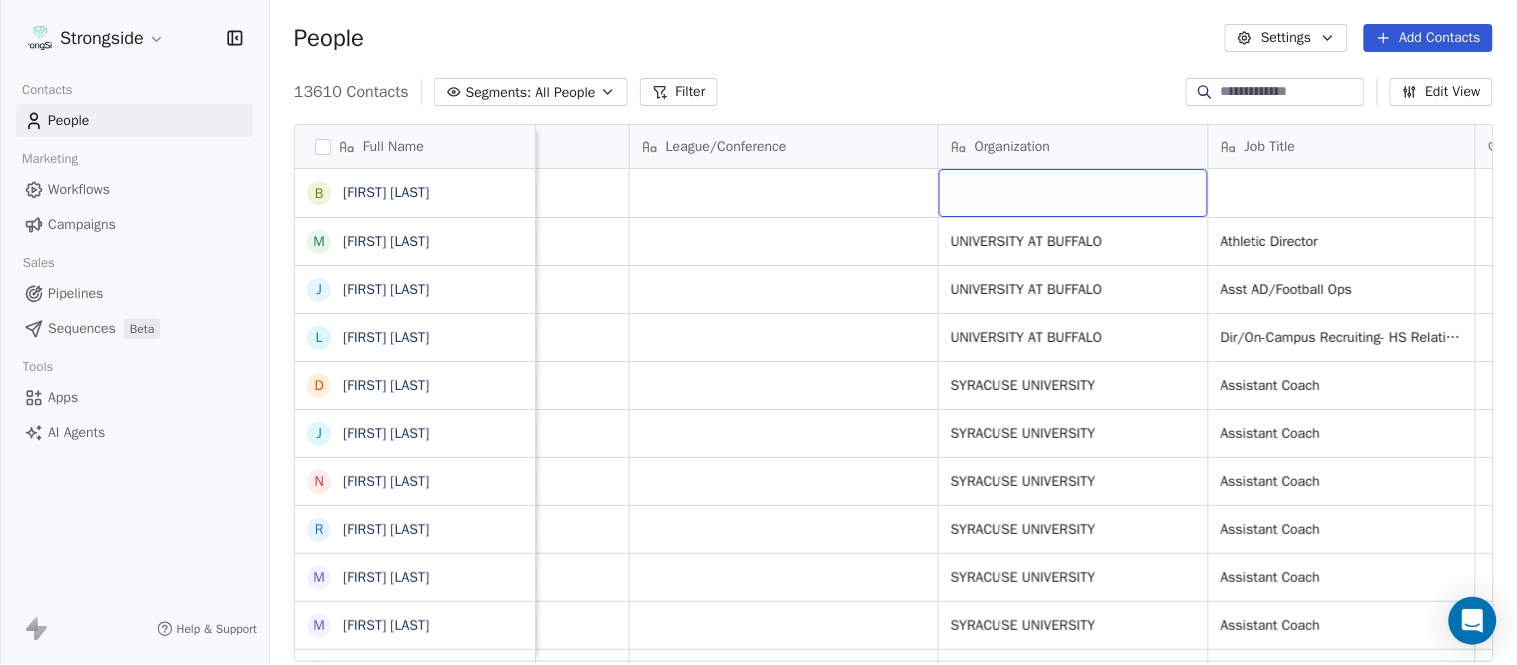 click at bounding box center (1073, 193) 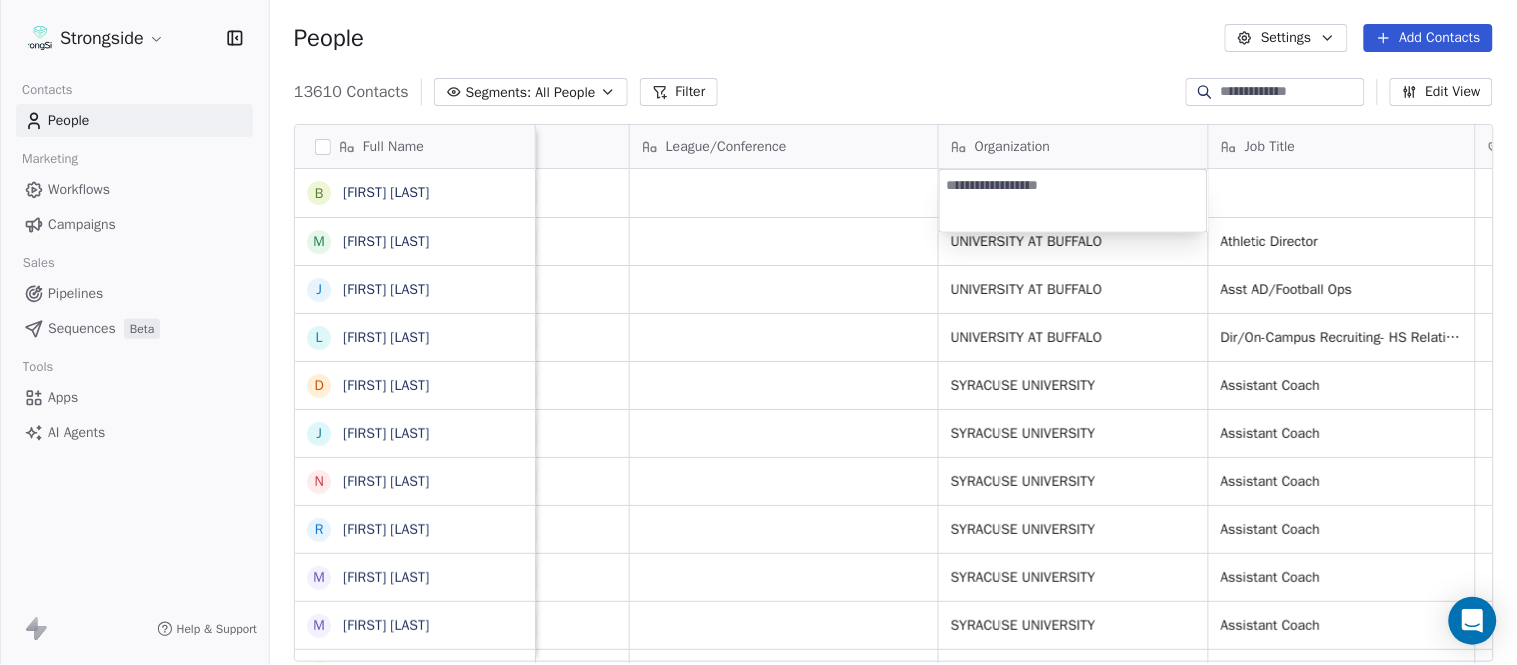 type on "**********" 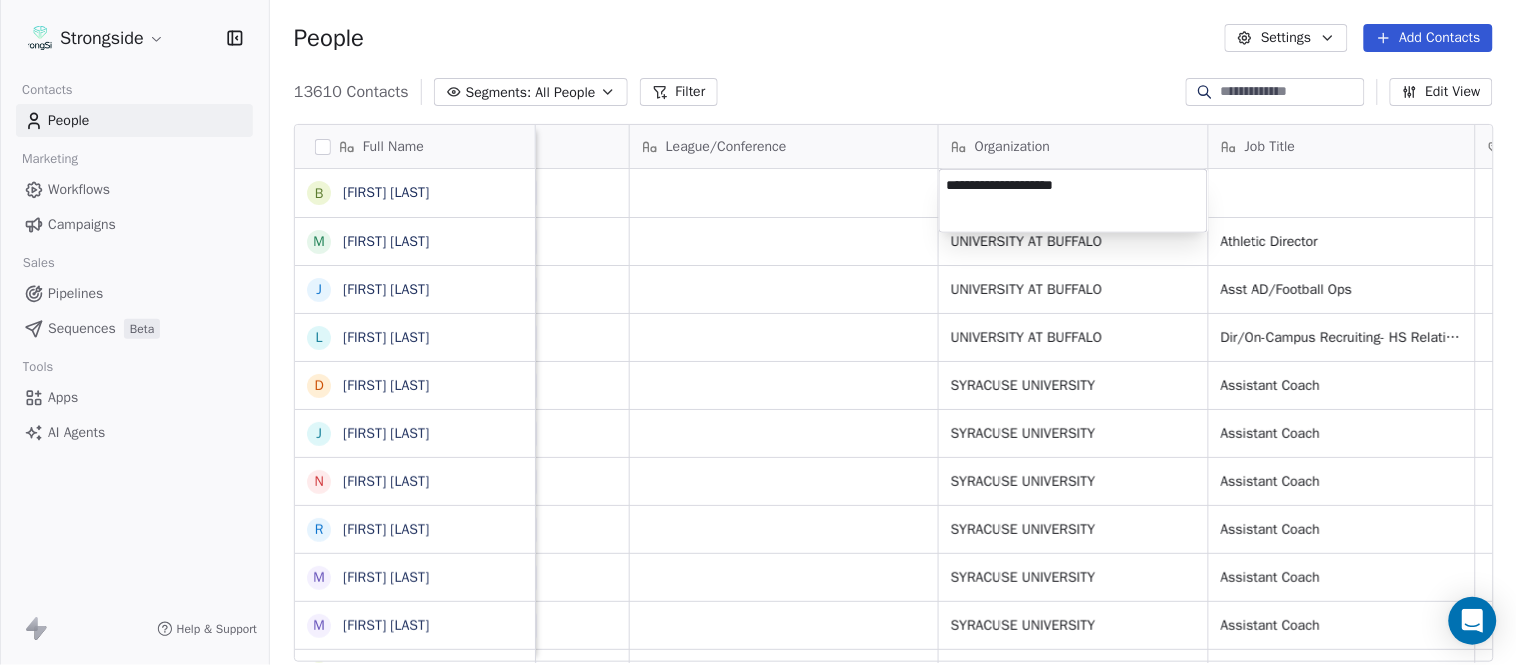 click on "Strongside Contacts People Marketing Workflows Campaigns Sales Pipelines Sequences Beta Tools Apps AI Agents Help & Support People Settings  Add Contacts 13610 Contacts Segments: All People Filter  Edit View Tag Add to Sequence Export Full Name B Brooke Anderson M Mark Alnutt J Juliana Prezelski L Logan Newman D Dale Williams J Joe Schaefer N Nunzio Campanile R Ricky Brumfield M Michael Johnson M Myles White R Robert Wright J Jeff Nixon E Elijah Robinson J Juliano Macera C Chad Smith J Jon Mitchell J Jason Leslie T Tommy Caporale J Jenna Rodgers T Tyler Cady J Jim Schlensker D Drew Willson J John Wildhack D Debbie Hills W William Hicks R Ryan Kelly J John Loose C Chandler Burks S Sean Saturnio D Daryl Dixon N Nate Woody Email Phone Number Level League/Conference Organization Job Title Tags Created Date BST Status Priority ba57@buffalo.edu 	716-645-3177 NCAA I-Bowl Aug 05, 2025 09:50 PM athleticdirector@buffalo.edu (716) 645-3142 NCAA I-Bowl UNIVERSITY AT BUFFALO Athletic Director Aug 05, 2025 09:48 PM NIL" at bounding box center (758, 332) 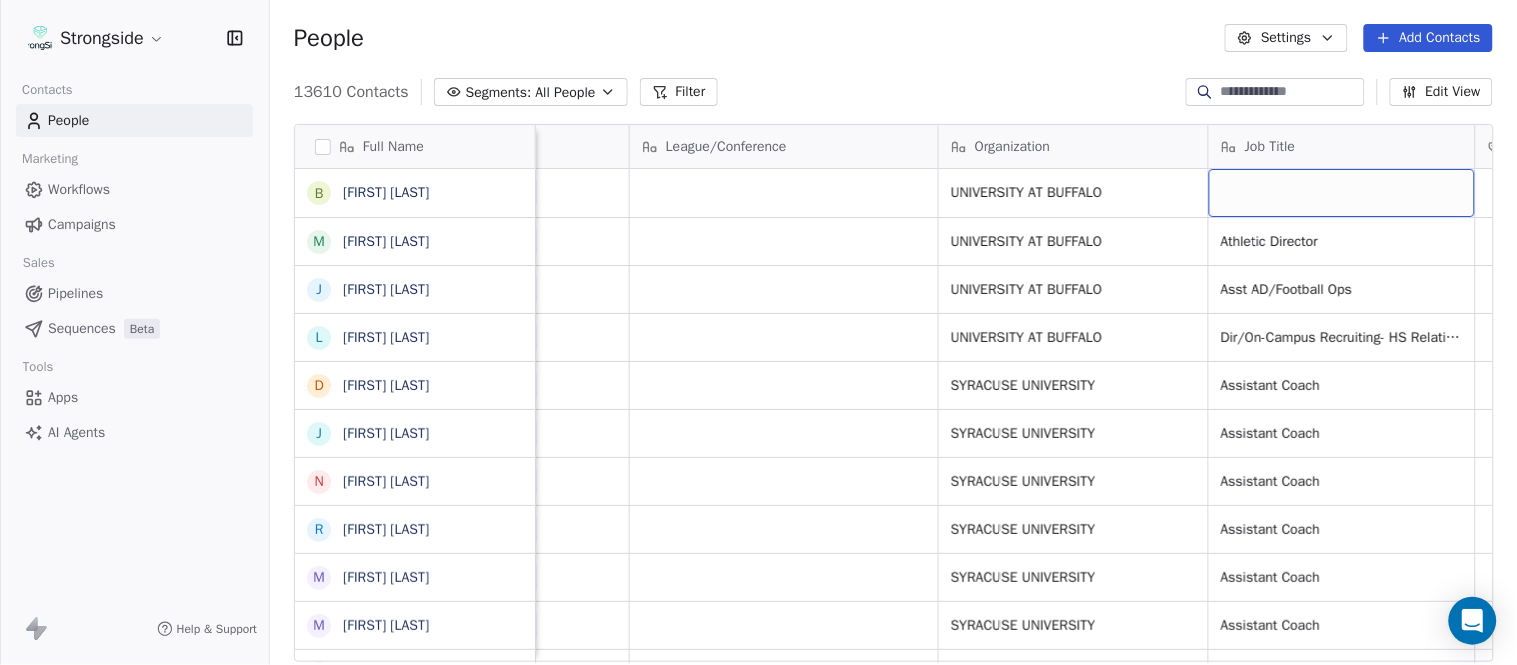 click at bounding box center (1342, 193) 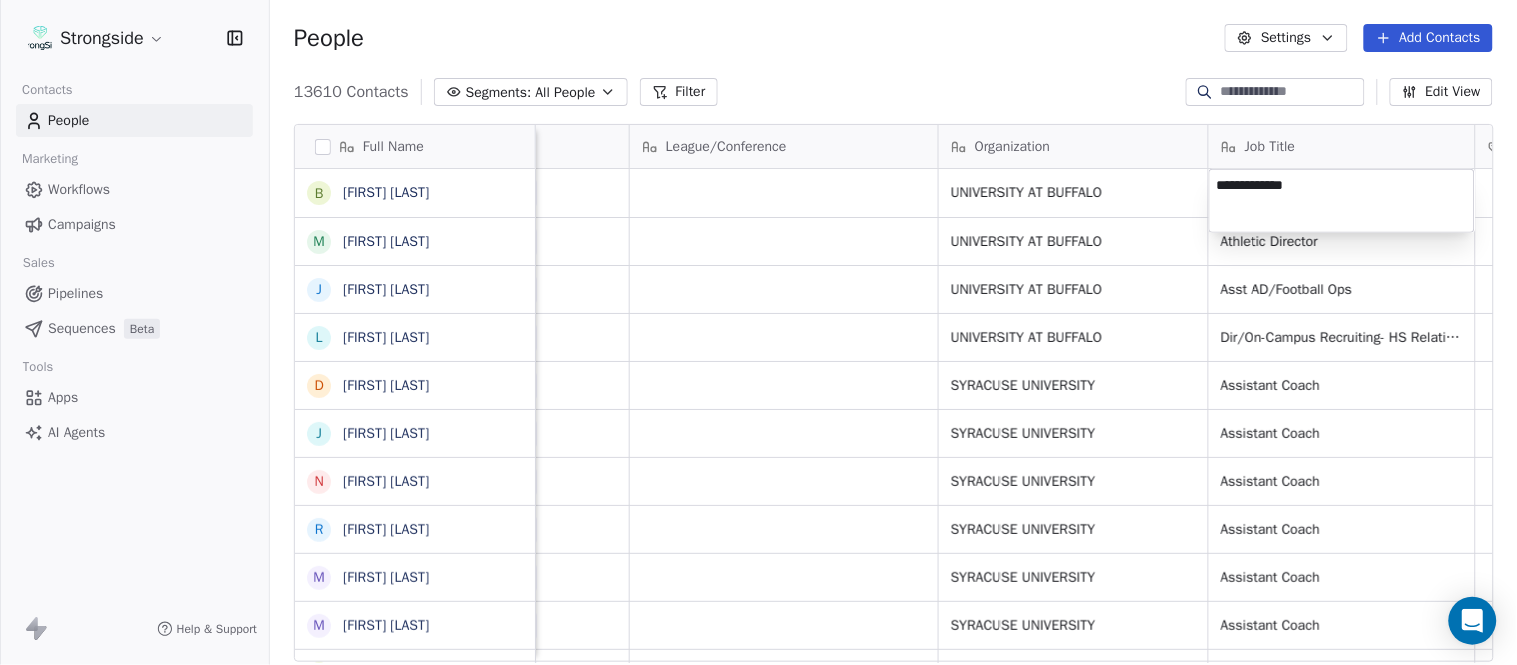 click on "Strongside Contacts People Marketing Workflows Campaigns Sales Pipelines Sequences Beta Tools Apps AI Agents Help & Support People Settings  Add Contacts 13610 Contacts Segments: All People Filter  Edit View Tag Add to Sequence Export Full Name B Brooke Anderson M Mark Alnutt J Juliana Prezelski L Logan Newman D Dale Williams J Joe Schaefer N Nunzio Campanile R Ricky Brumfield M Michael Johnson M Myles White R Robert Wright J Jeff Nixon E Elijah Robinson J Juliano Macera C Chad Smith J Jon Mitchell J Jason Leslie T Tommy Caporale J Jenna Rodgers T Tyler Cady J Jim Schlensker D Drew Willson J John Wildhack D Debbie Hills W William Hicks R Ryan Kelly J John Loose C Chandler Burks S Sean Saturnio D Daryl Dixon N Nate Woody Email Phone Number Level League/Conference Organization Job Title Tags Created Date BST Status Priority ba57@buffalo.edu 	716-645-3177 NCAA I-Bowl UNIVERSITY AT BUFFALO Aug 05, 2025 09:50 PM athleticdirector@buffalo.edu (716) 645-3142 NCAA I-Bowl UNIVERSITY AT BUFFALO Athletic Director NIL" at bounding box center (758, 332) 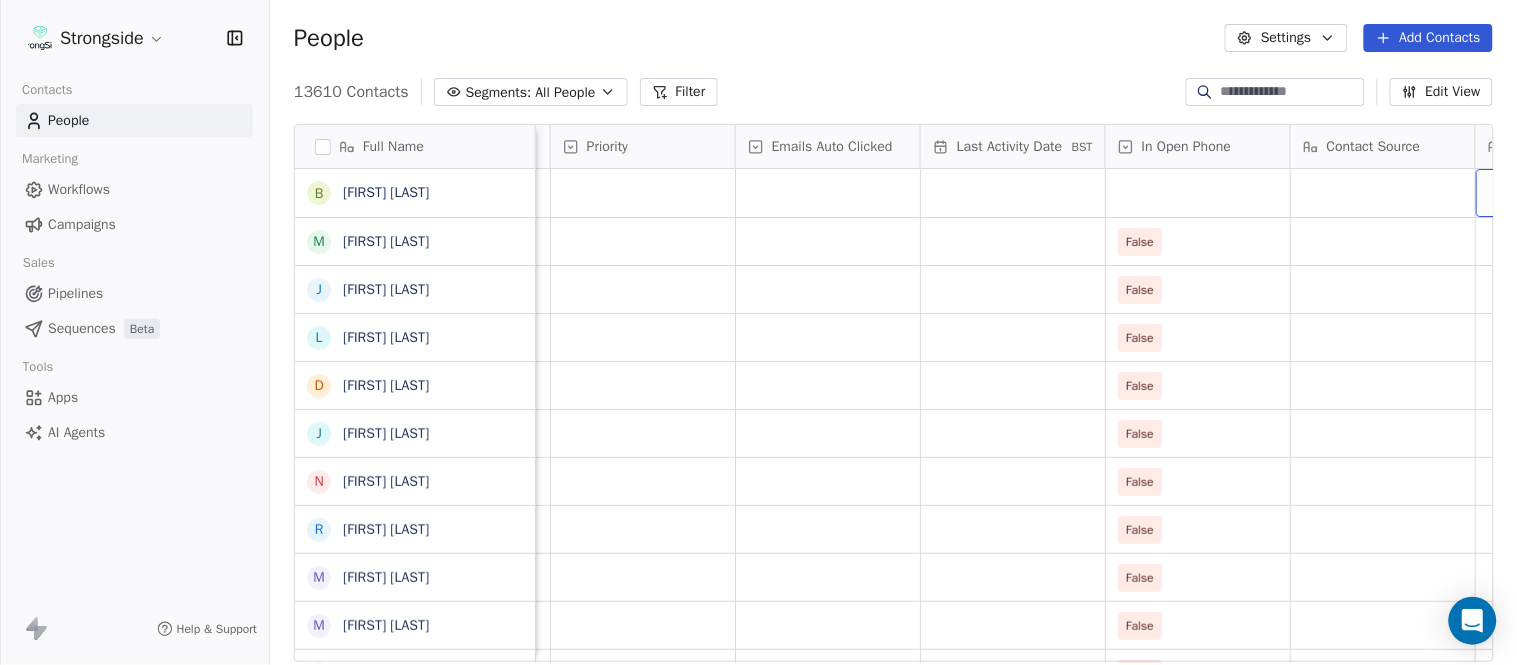 scroll, scrollTop: 0, scrollLeft: 2047, axis: horizontal 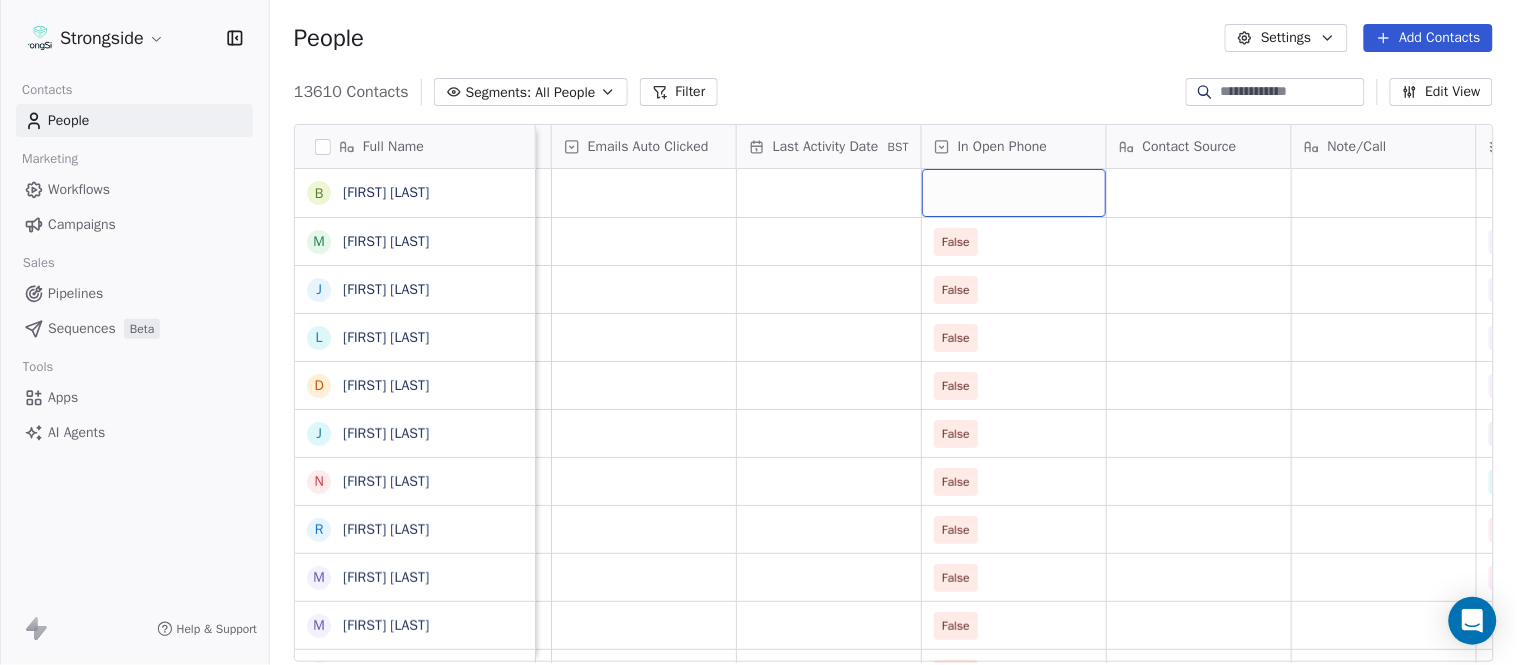 click at bounding box center [1014, 193] 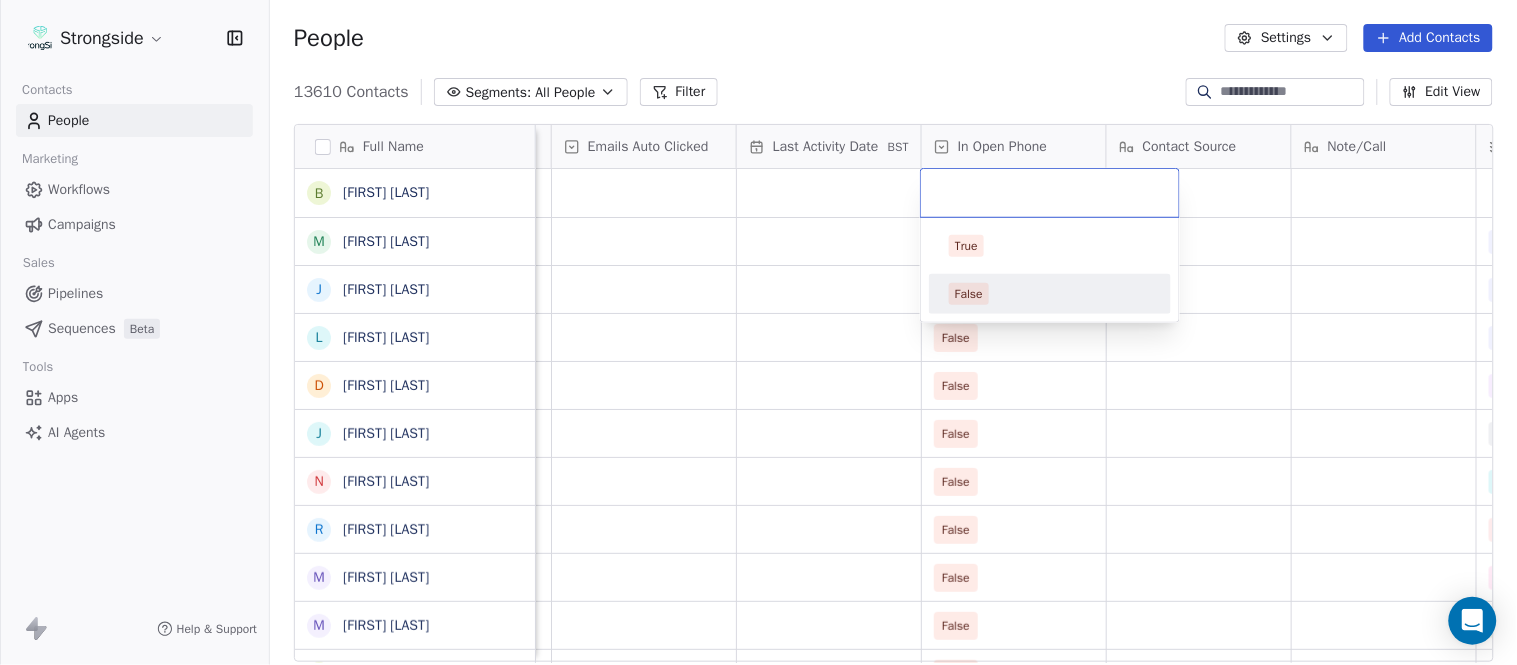 click on "False" at bounding box center (1050, 294) 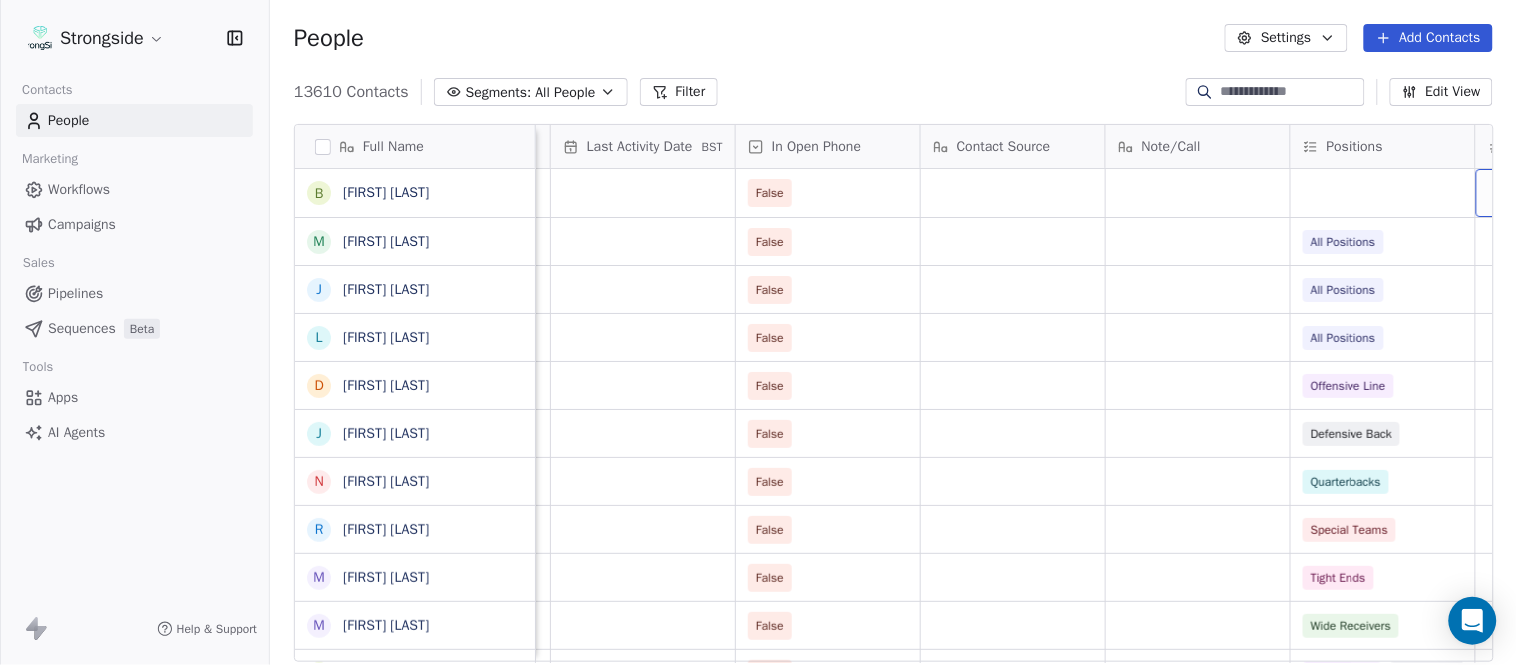 scroll, scrollTop: 0, scrollLeft: 2417, axis: horizontal 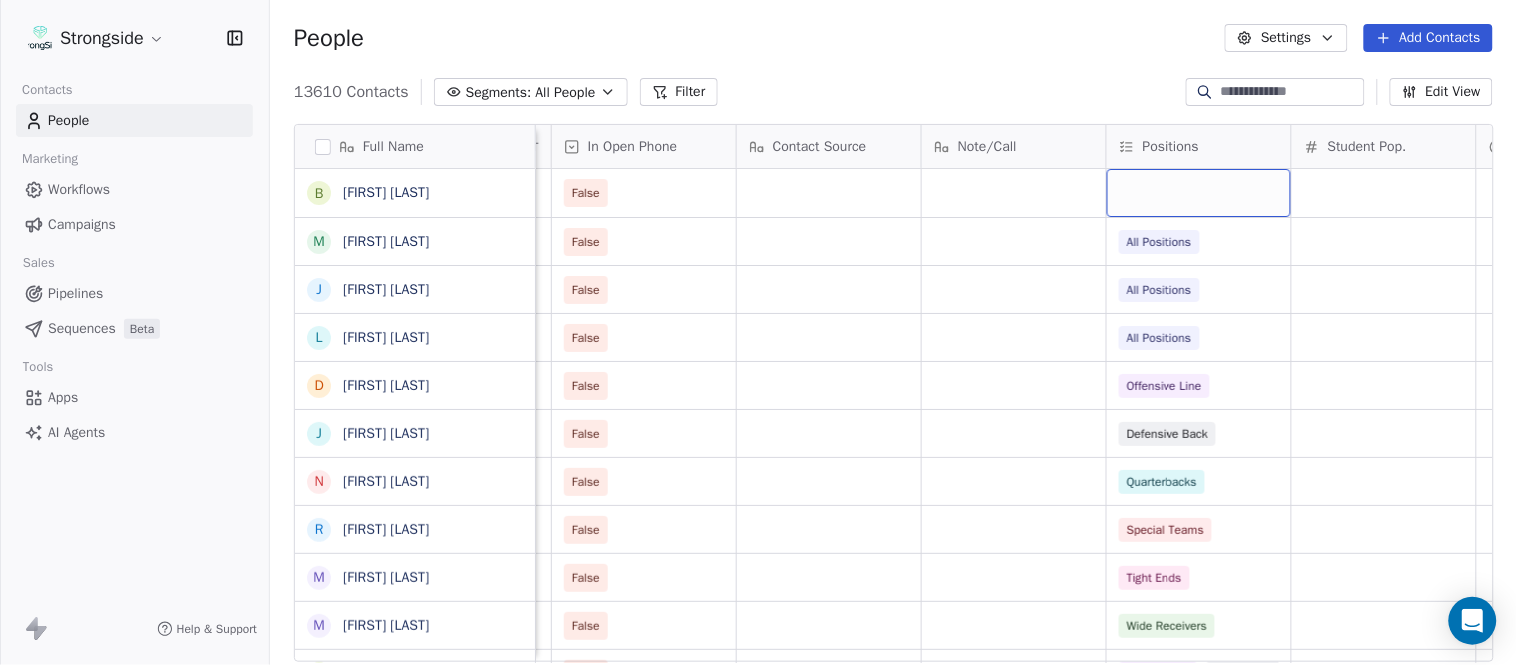 click at bounding box center (1199, 193) 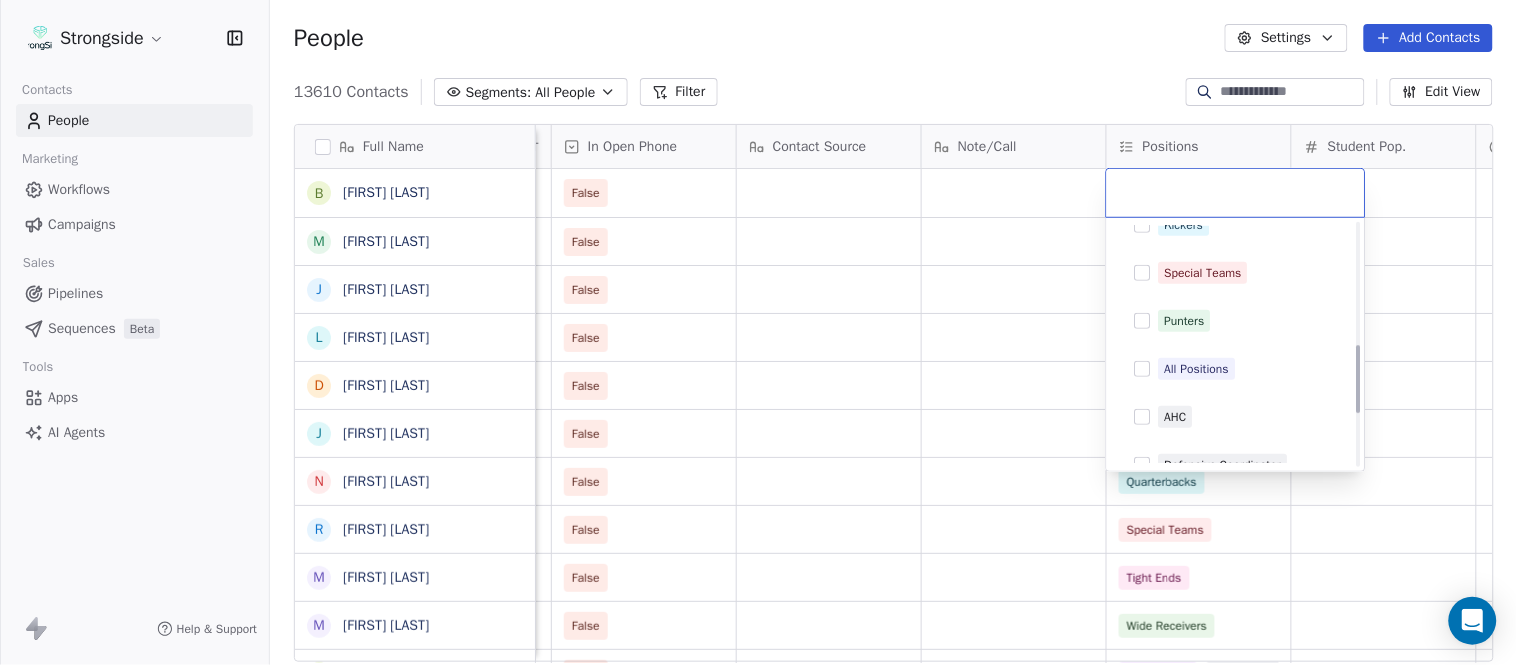 scroll, scrollTop: 444, scrollLeft: 0, axis: vertical 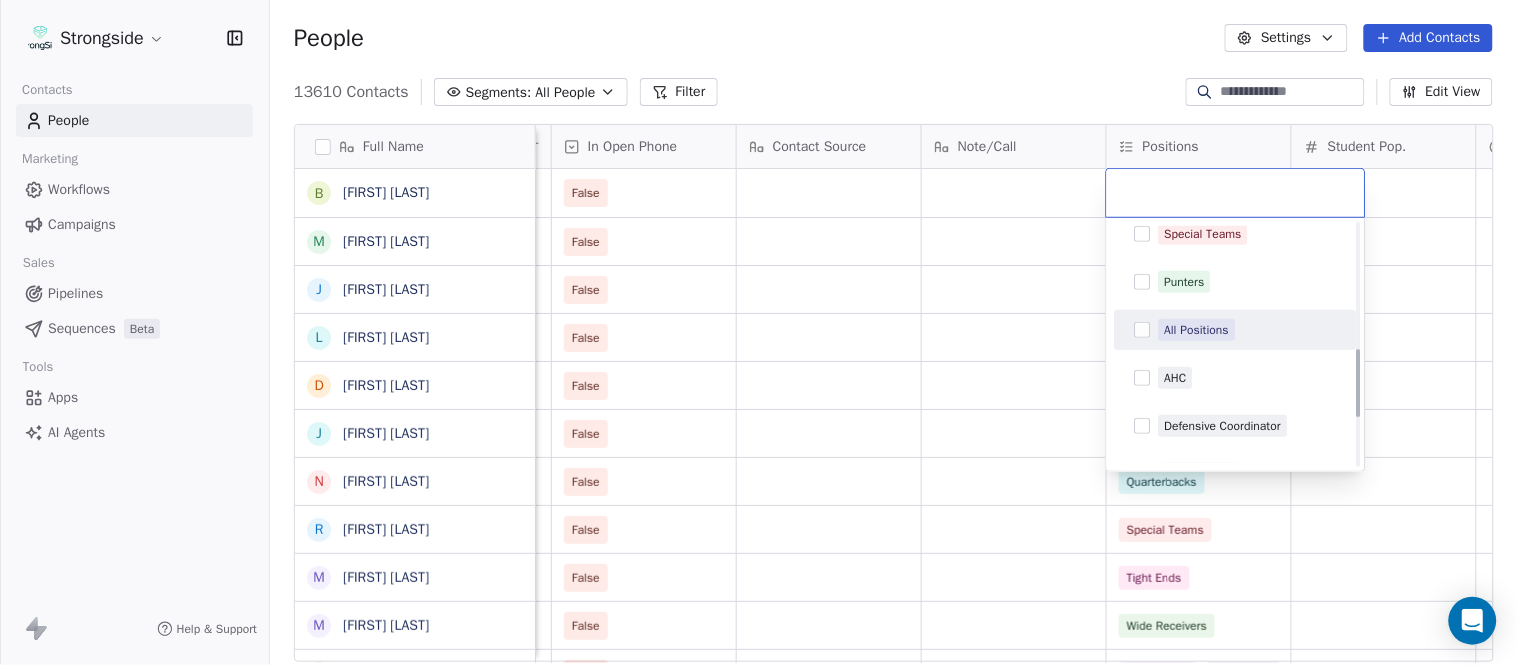 click on "All Positions" at bounding box center (1236, 330) 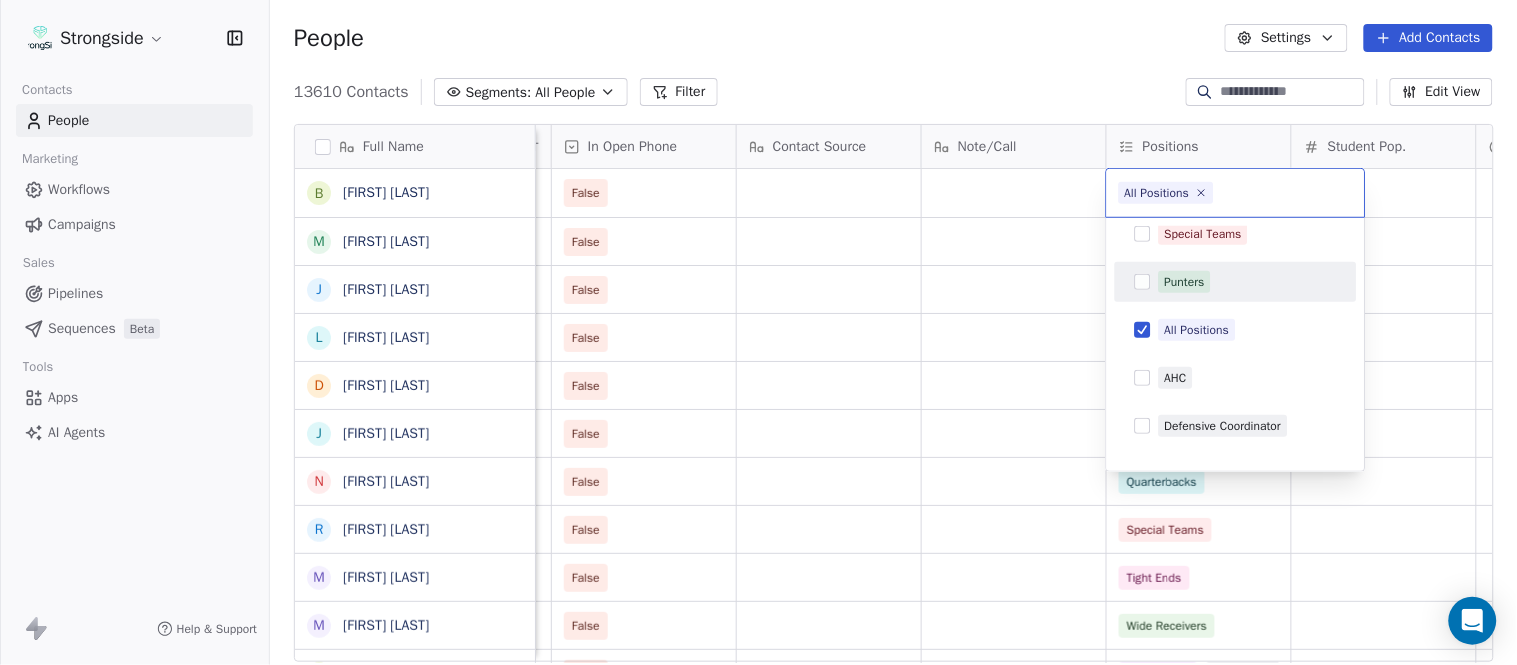 click on "Strongside Contacts People Marketing Workflows Campaigns Sales Pipelines Sequences Beta Tools Apps AI Agents Help & Support People Settings  Add Contacts 13610 Contacts Segments: All People Filter  Edit View Tag Add to Sequence Export Full Name B Brooke Anderson M Mark Alnutt J Juliana Prezelski L Logan Newman D Dale Williams J Joe Schaefer N Nunzio Campanile R Ricky Brumfield M Michael Johnson M Myles White R Robert Wright J Jeff Nixon E Elijah Robinson J Juliano Macera C Chad Smith J Jon Mitchell J Jason Leslie T Tommy Caporale J Jenna Rodgers T Tyler Cady J Jim Schlensker D Drew Willson J John Wildhack D Debbie Hills W William Hicks R Ryan Kelly J John Loose C Chandler Burks S Sean Saturnio D Daryl Dixon N Nate Woody Status Priority Emails Auto Clicked Last Activity Date BST In Open Phone Contact Source Note/Call Positions Student Pop. Lead Account   False   False All Positions   False All Positions   False All Positions   False Offensive Line   False Defensive Back   False Quarterbacks   False   False" at bounding box center (758, 332) 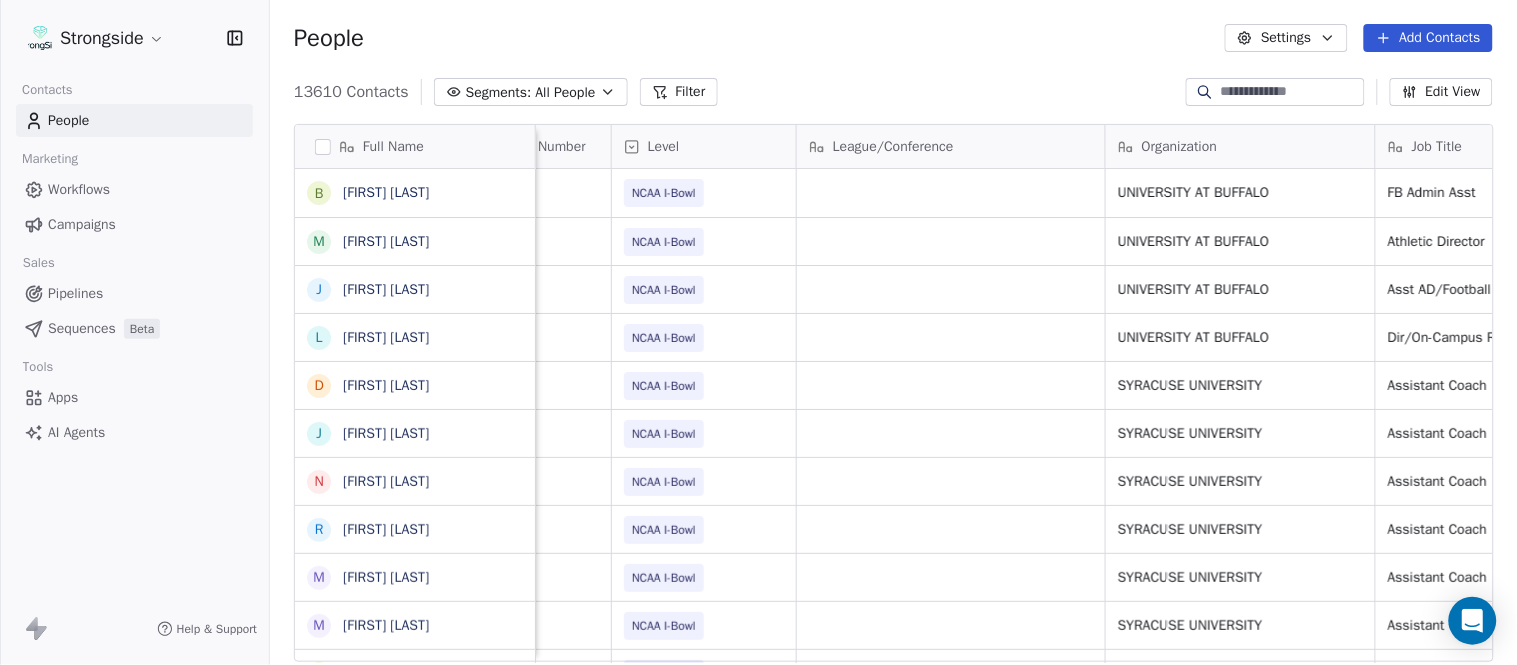 scroll, scrollTop: 0, scrollLeft: 0, axis: both 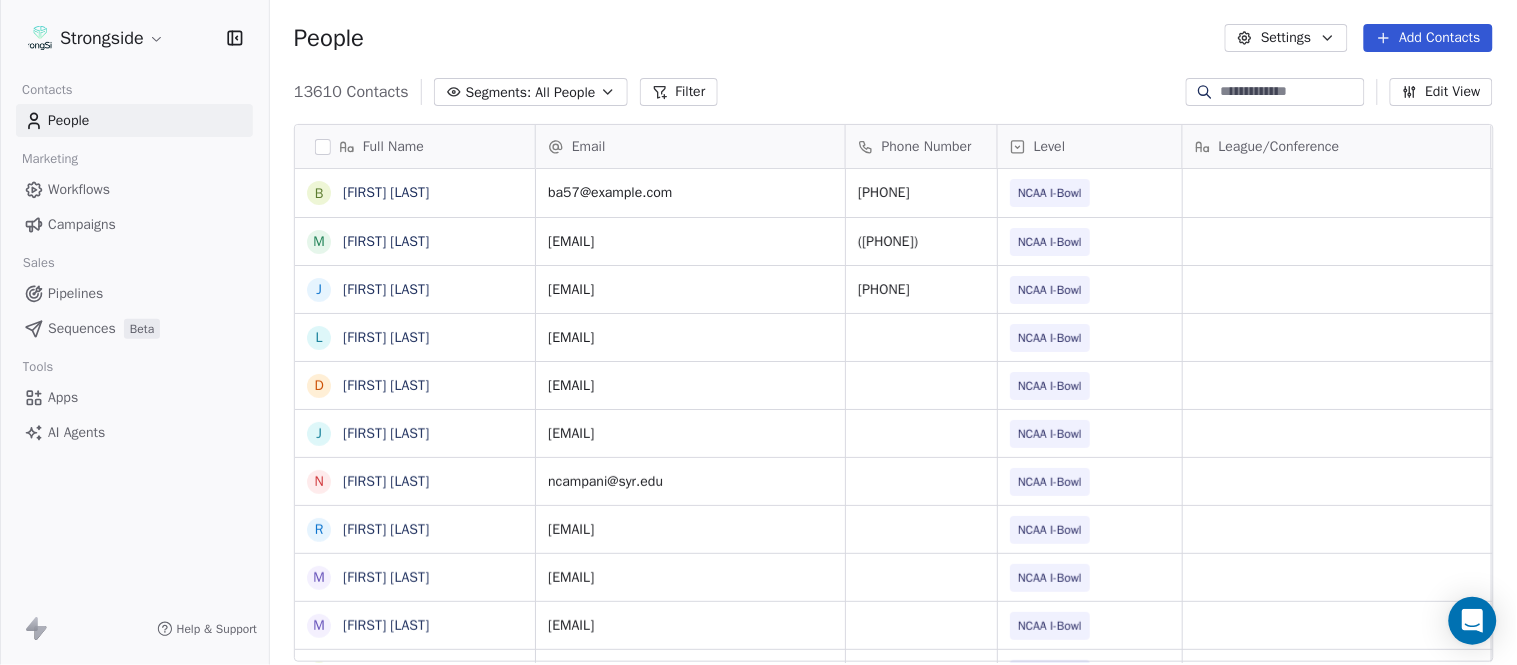 click on "Add Contacts" at bounding box center (1428, 38) 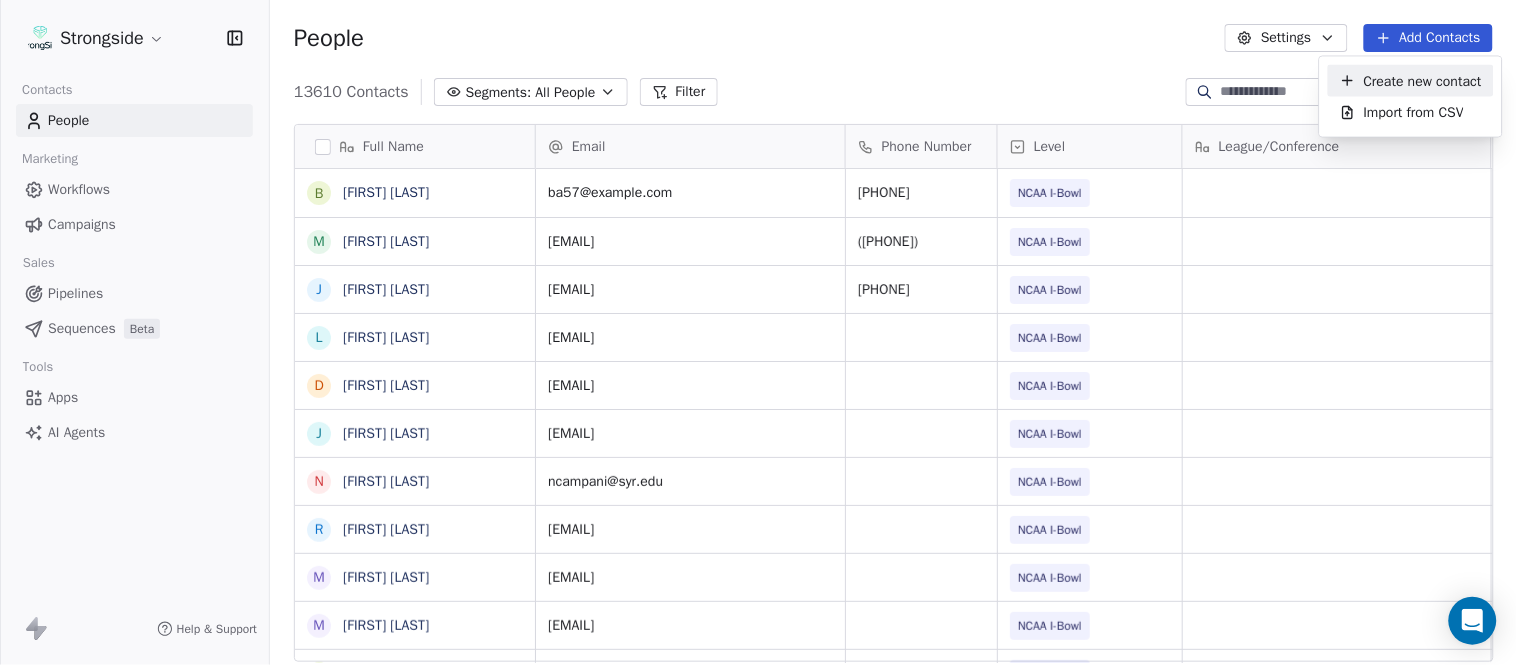 click on "Create new contact" at bounding box center [1423, 80] 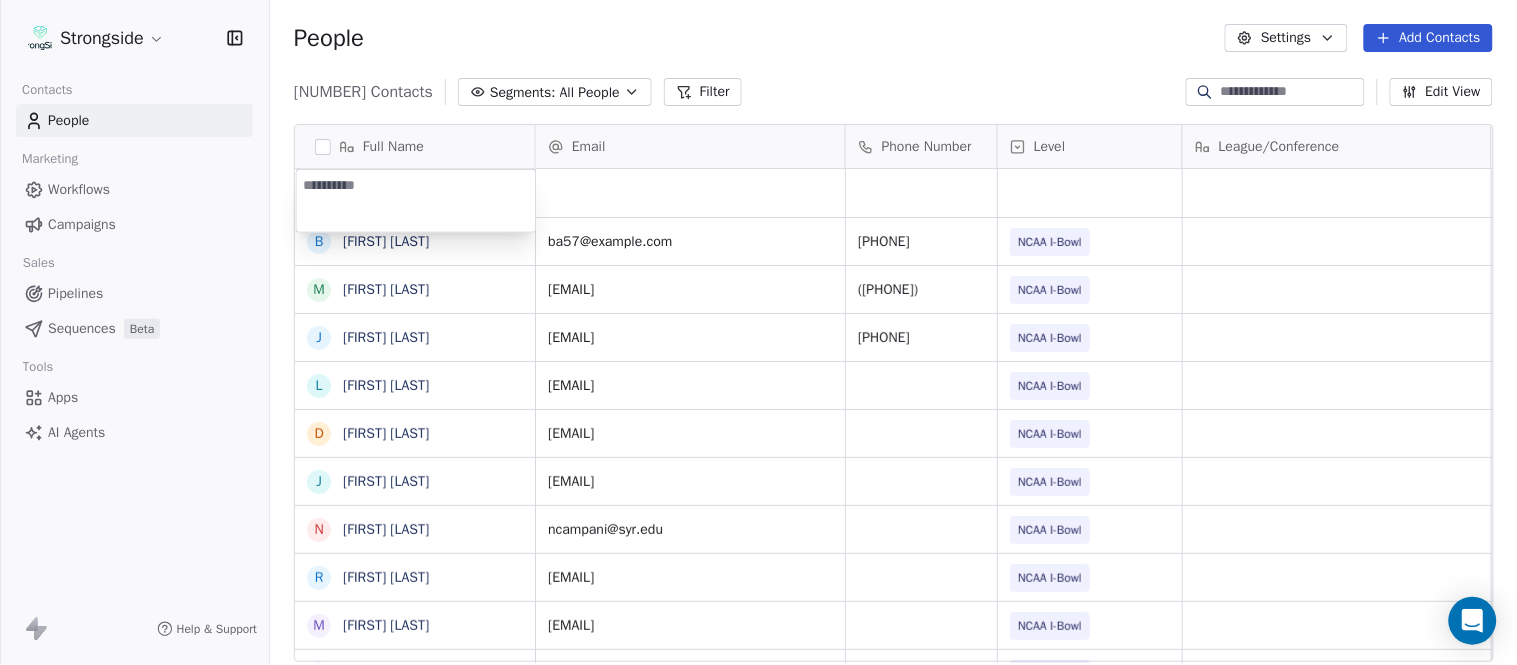 type on "**********" 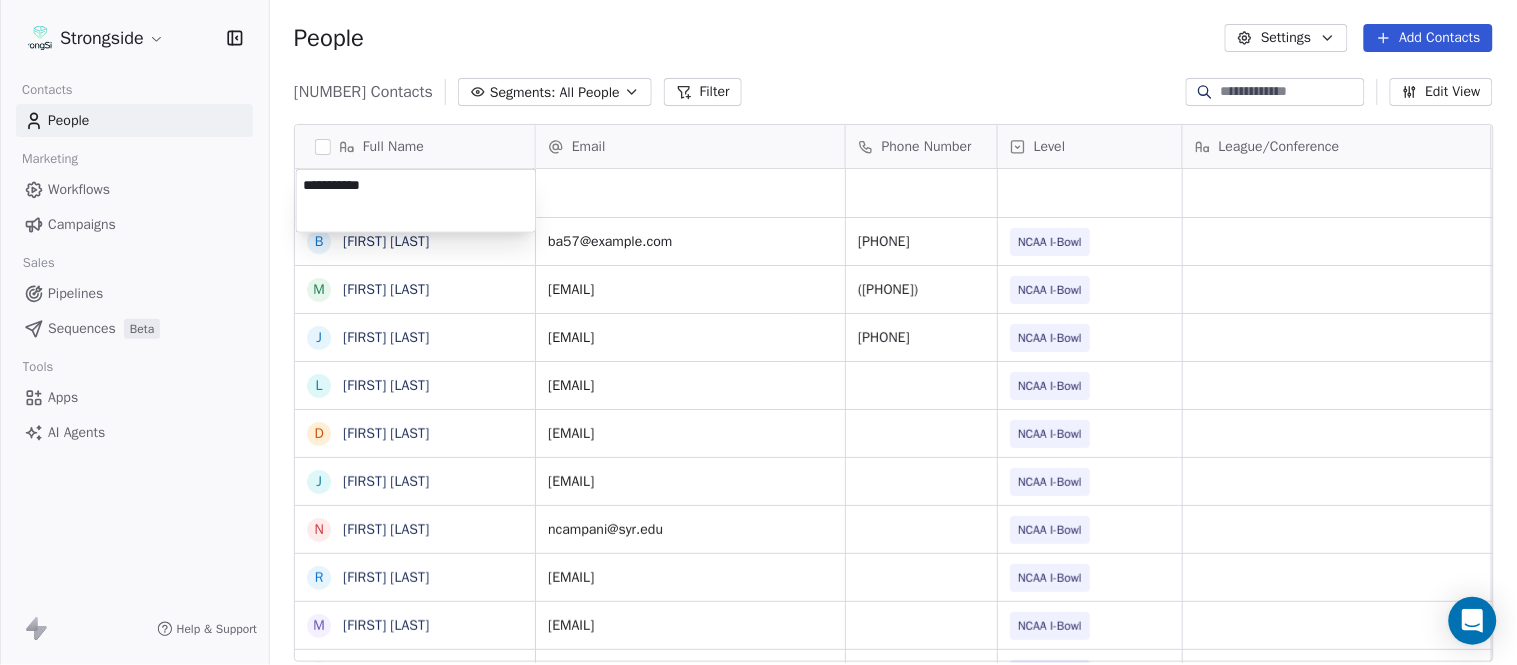 click on "Strongside Contacts People Marketing Workflows Campaigns Sales Pipelines Sequences Beta Tools Apps AI Agents Help & Support People Settings  Add Contacts 13611 Contacts Segments: All People Filter  Edit View Tag Add to Sequence Export Full Name B Brooke Anderson M Mark Alnutt J Juliana Prezelski L Logan Newman D Dale Williams J Joe Schaefer N Nunzio Campanile R Ricky Brumfield M Michael Johnson M Myles White R Robert Wright J Jeff Nixon E Elijah Robinson J Juliano Macera C Chad Smith J Jon Mitchell J Jason Leslie T Tommy Caporale J Jenna Rodgers T Tyler Cady J Jim Schlensker D Drew Willson J John Wildhack D Debbie Hills W William Hicks R Ryan Kelly J John Loose C Chandler Burks S Sean Saturnio D Daryl Dixon Email Phone Number Level League/Conference Organization Job Title Tags Created Date BST Aug 05, 2025 09:51 PM ba57@buffalo.edu 	716-645-3177 NCAA I-Bowl UNIVERSITY AT BUFFALO FB Admin Asst Aug 05, 2025 09:50 PM athleticdirector@buffalo.edu (716) 645-3142 NCAA I-Bowl UNIVERSITY AT BUFFALO 716-645-3177 NIL" at bounding box center [758, 332] 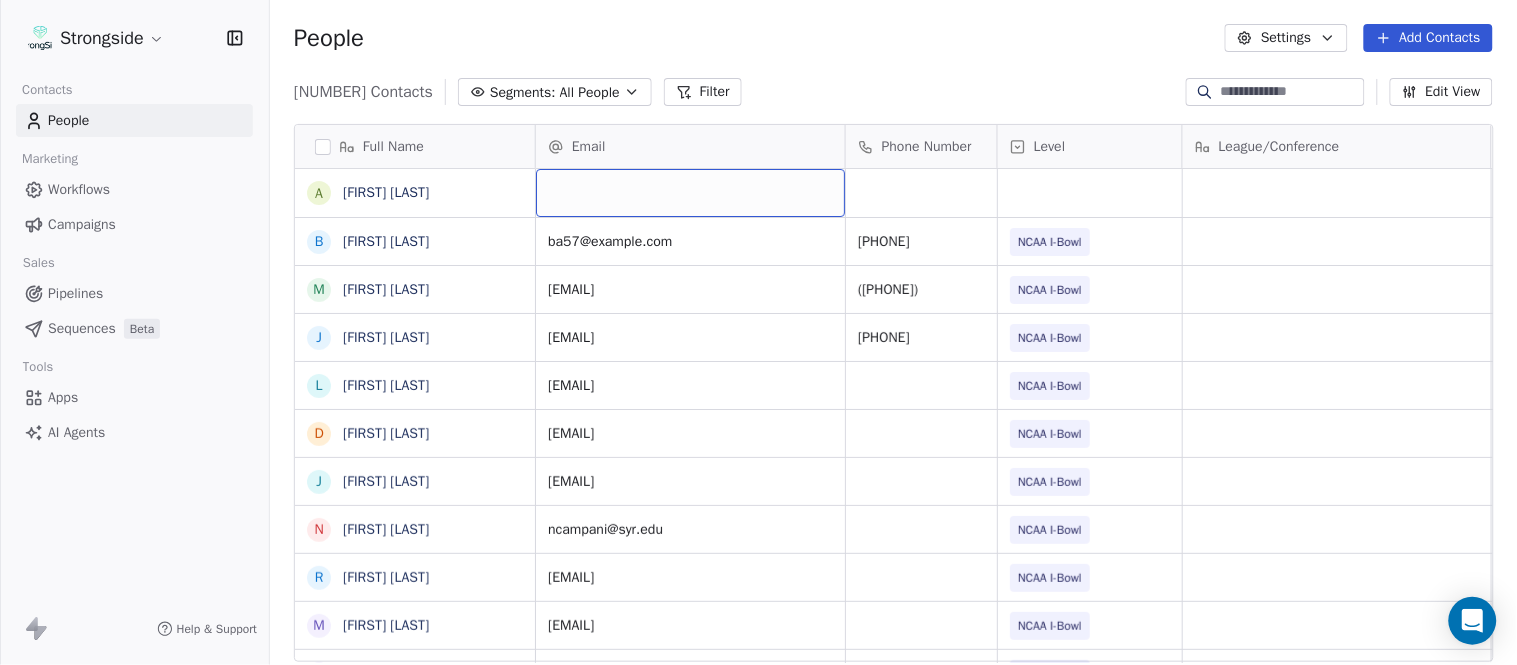 click at bounding box center (690, 193) 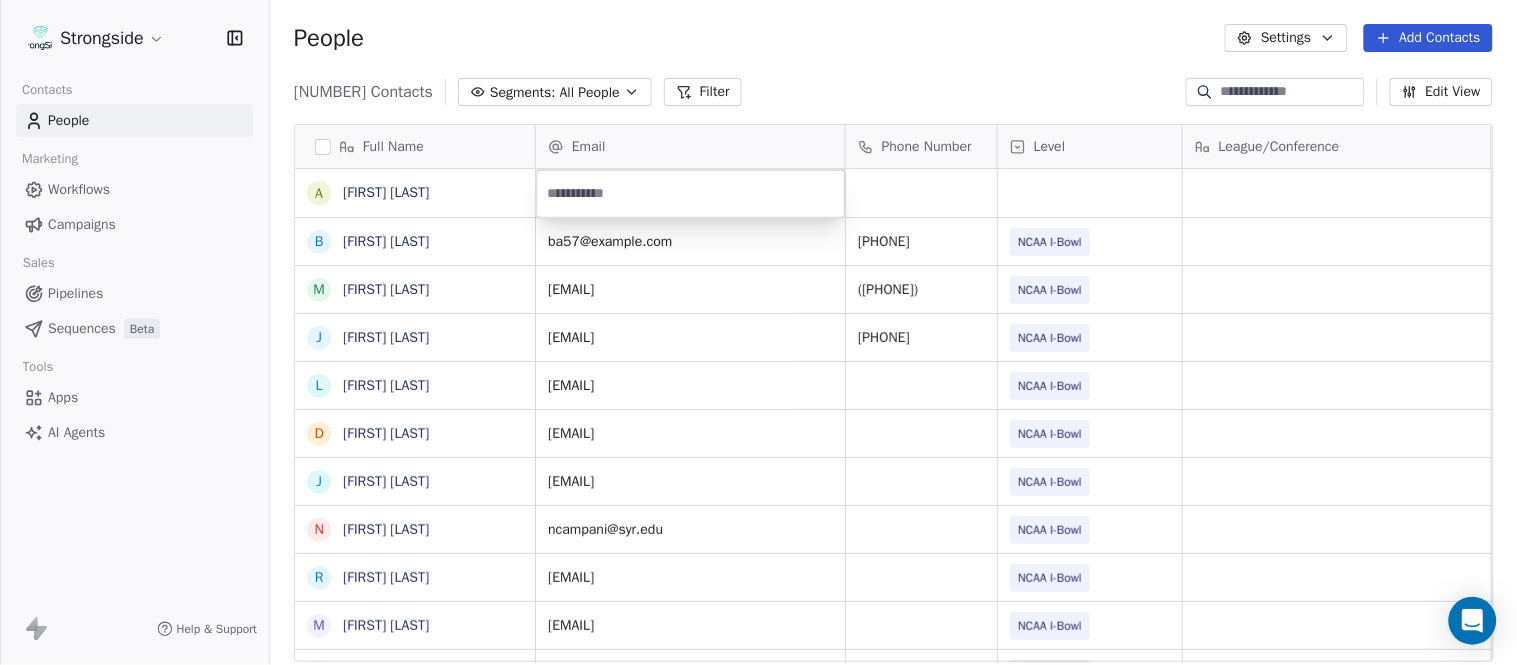 type on "**********" 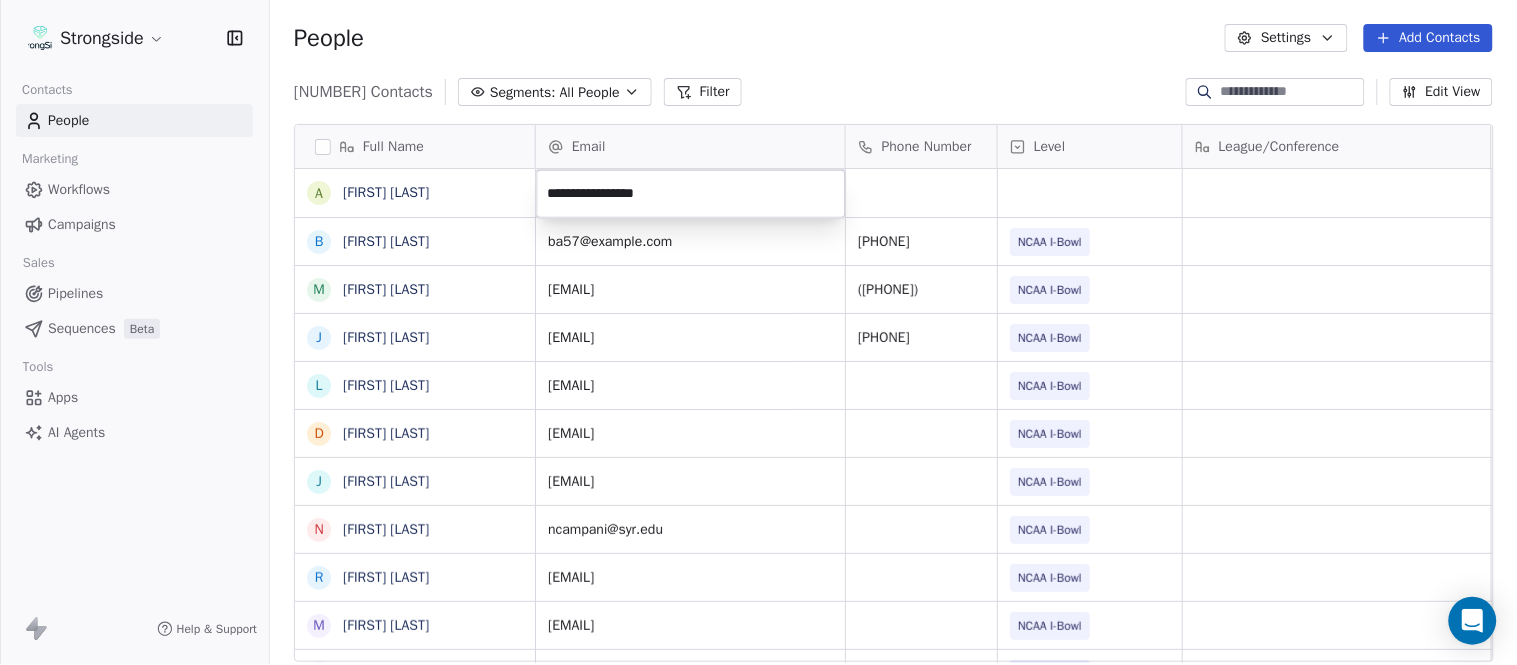click on "Strongside Contacts People Marketing Workflows Campaigns Sales Pipelines Sequences Beta Tools Apps AI Agents Help & Support People Settings  Add Contacts 13611 Contacts Segments: All People Filter  Edit View Tag Add to Sequence Export Full Name A Andrew Bliz B Brooke Anderson M Mark Alnutt J Juliana Prezelski L Logan Newman D Dale Williams J Joe Schaefer N Nunzio Campanile R Ricky Brumfield M Michael Johnson M Myles White R Robert Wright J Jeff Nixon E Elijah Robinson J Juliano Macera C Chad Smith J Jon Mitchell J Jason Leslie T Tommy Caporale J Jenna Rodgers T Tyler Cady J Jim Schlensker D Drew Willson J John Wildhack D Debbie Hills W William Hicks R Ryan Kelly J John Loose C Chandler Burks S Sean Saturnio D Daryl Dixon Email Phone Number Level League/Conference Organization Job Title Tags Created Date BST Aug 05, 2025 09:51 PM ba57@buffalo.edu 	716-645-3177 NCAA I-Bowl UNIVERSITY AT BUFFALO FB Admin Asst Aug 05, 2025 09:50 PM athleticdirector@buffalo.edu (716) 645-3142 NCAA I-Bowl UNIVERSITY AT BUFFALO" at bounding box center [758, 332] 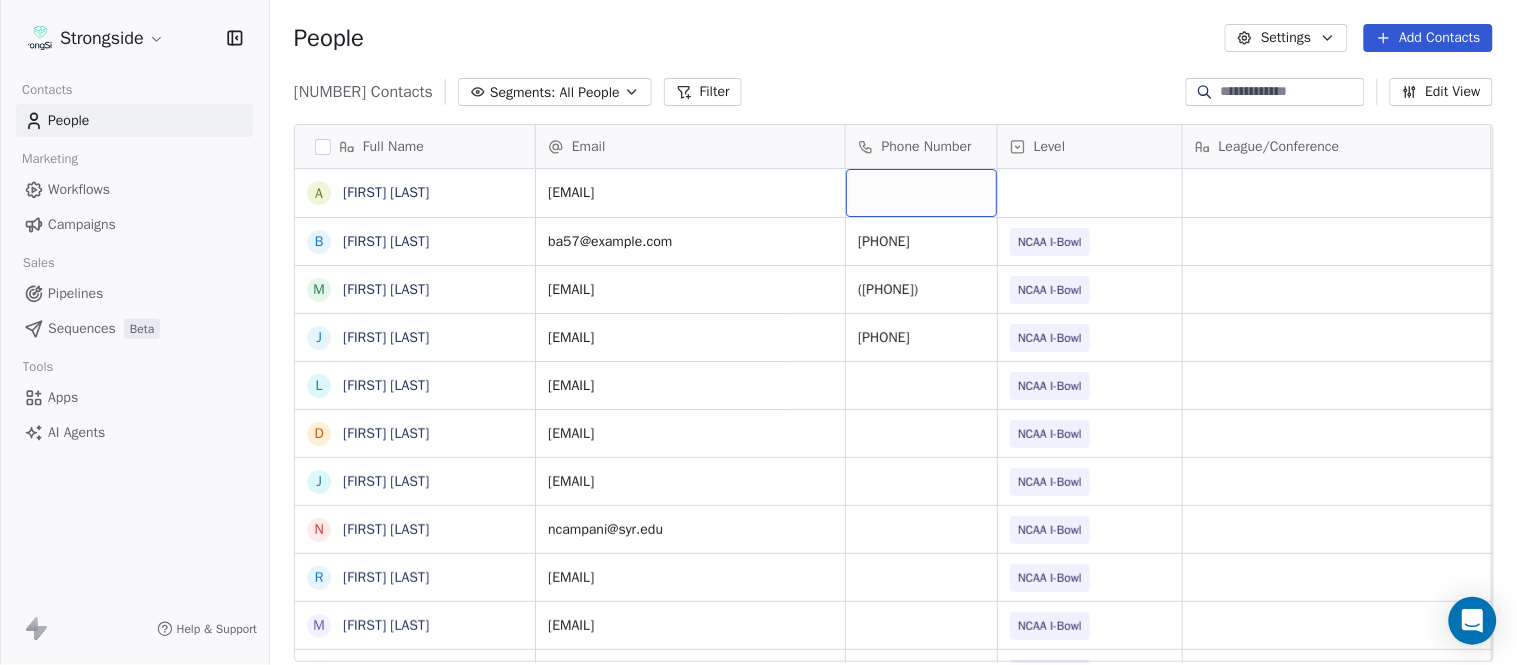 click at bounding box center (921, 193) 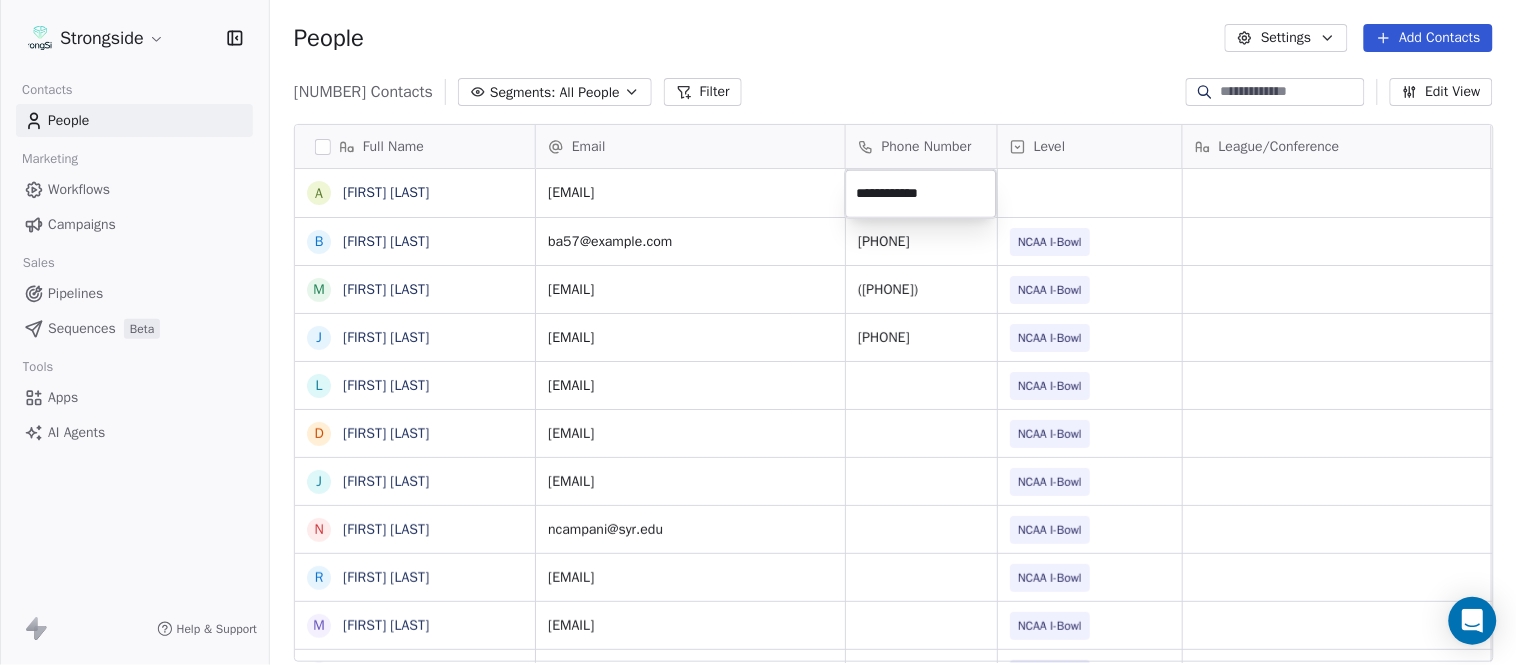 click on "Strongside Contacts People Marketing Workflows Campaigns Sales Pipelines Sequences Beta Tools Apps AI Agents Help & Support People Settings  Add Contacts 13611 Contacts Segments: All People Filter  Edit View Tag Add to Sequence Export Full Name A Andrew Bliz B Brooke Anderson M Mark Alnutt J Juliana Prezelski L Logan Newman D Dale Williams J Joe Schaefer N Nunzio Campanile R Ricky Brumfield M Michael Johnson M Myles White R Robert Wright J Jeff Nixon E Elijah Robinson J Juliano Macera C Chad Smith J Jon Mitchell J Jason Leslie T Tommy Caporale J Jenna Rodgers T Tyler Cady J Jim Schlensker D Drew Willson J John Wildhack D Debbie Hills W William Hicks R Ryan Kelly J John Loose C Chandler Burks S Sean Saturnio D Daryl Dixon Email Phone Number Level League/Conference Organization Job Title Tags Created Date BST abliz@buffalo.edu Aug 05, 2025 09:51 PM ba57@buffalo.edu 	716-645-3177 NCAA I-Bowl UNIVERSITY AT BUFFALO FB Admin Asst Aug 05, 2025 09:50 PM athleticdirector@buffalo.edu (716) 645-3142 NCAA I-Bowl NIL" at bounding box center (758, 332) 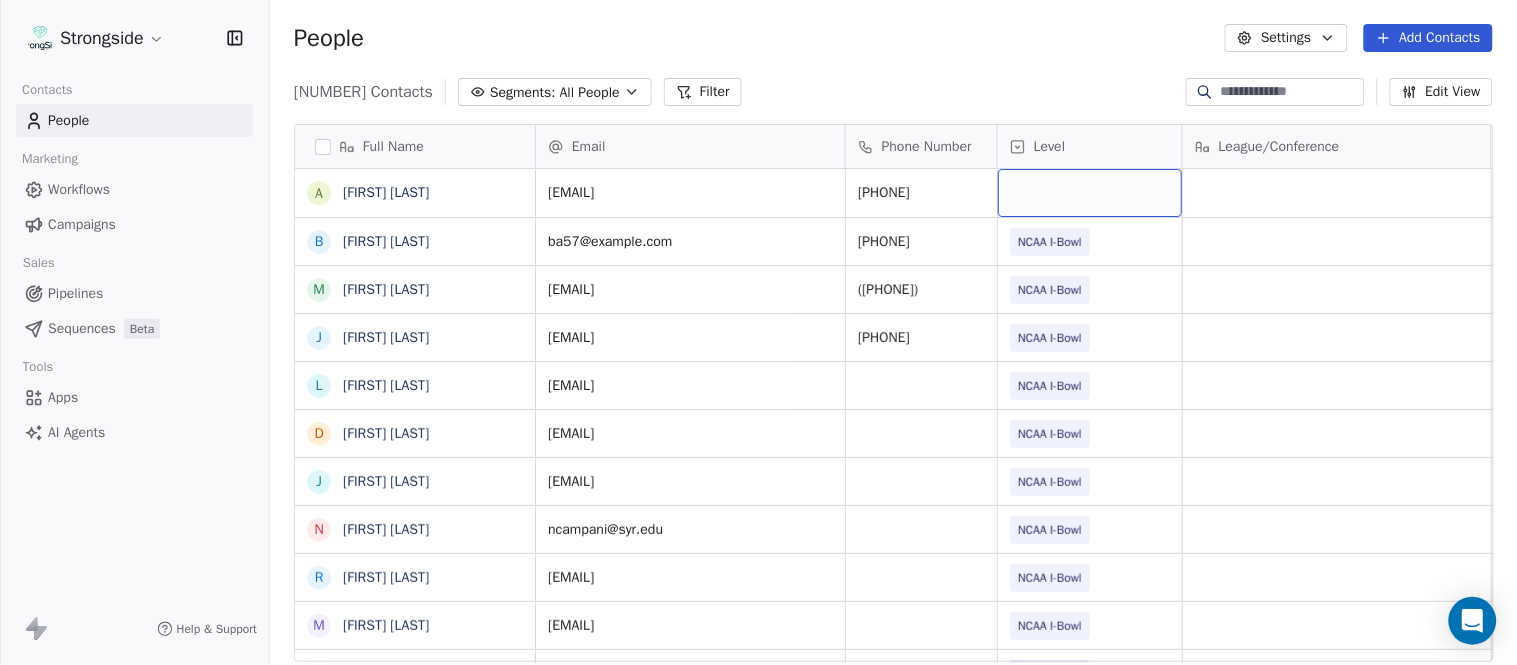 click at bounding box center (1090, 193) 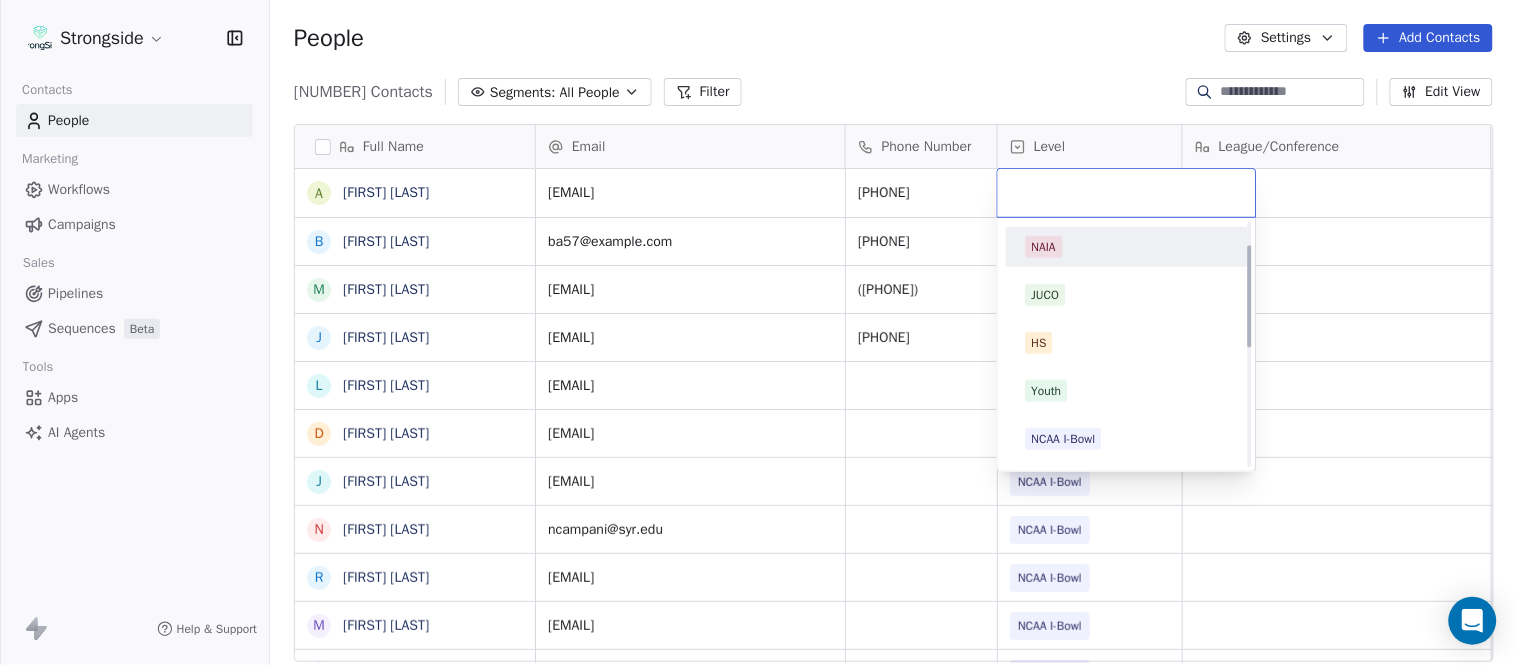 scroll, scrollTop: 330, scrollLeft: 0, axis: vertical 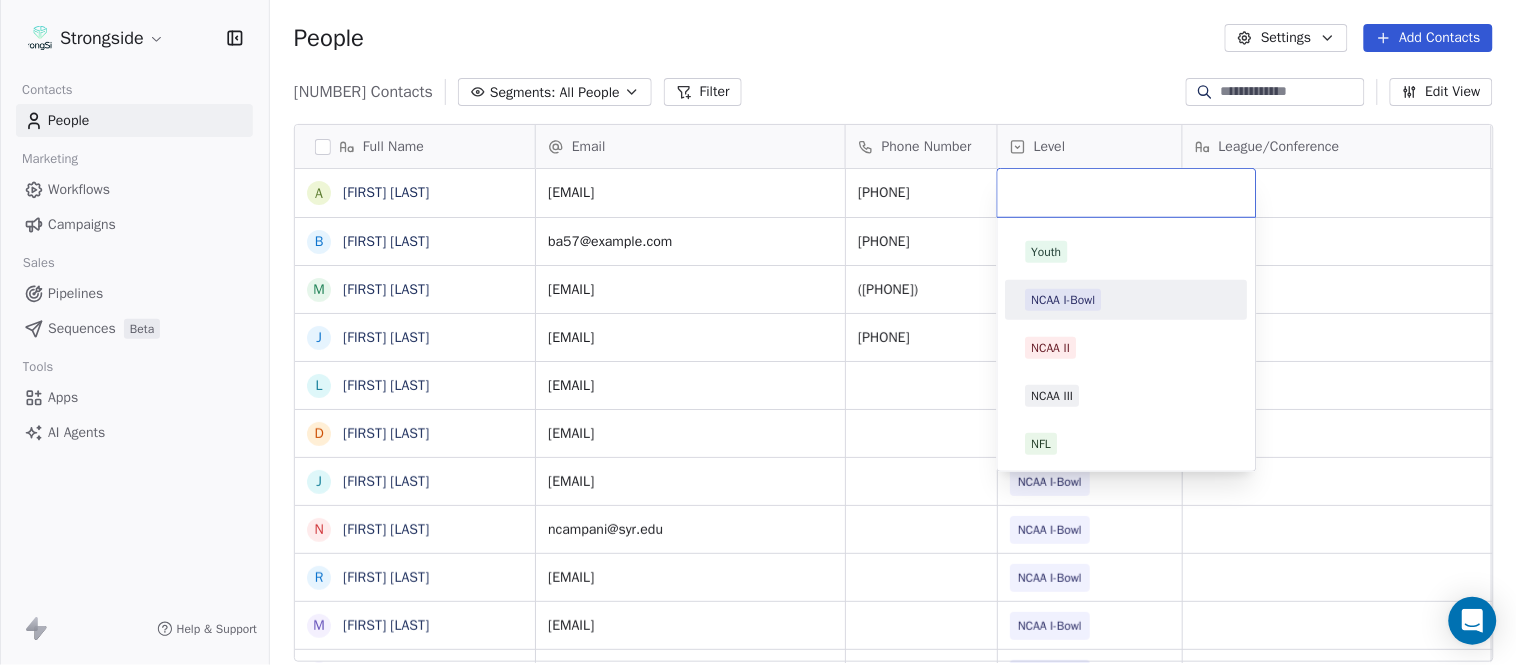 click on "NCAA I-Bowl" at bounding box center [1064, 300] 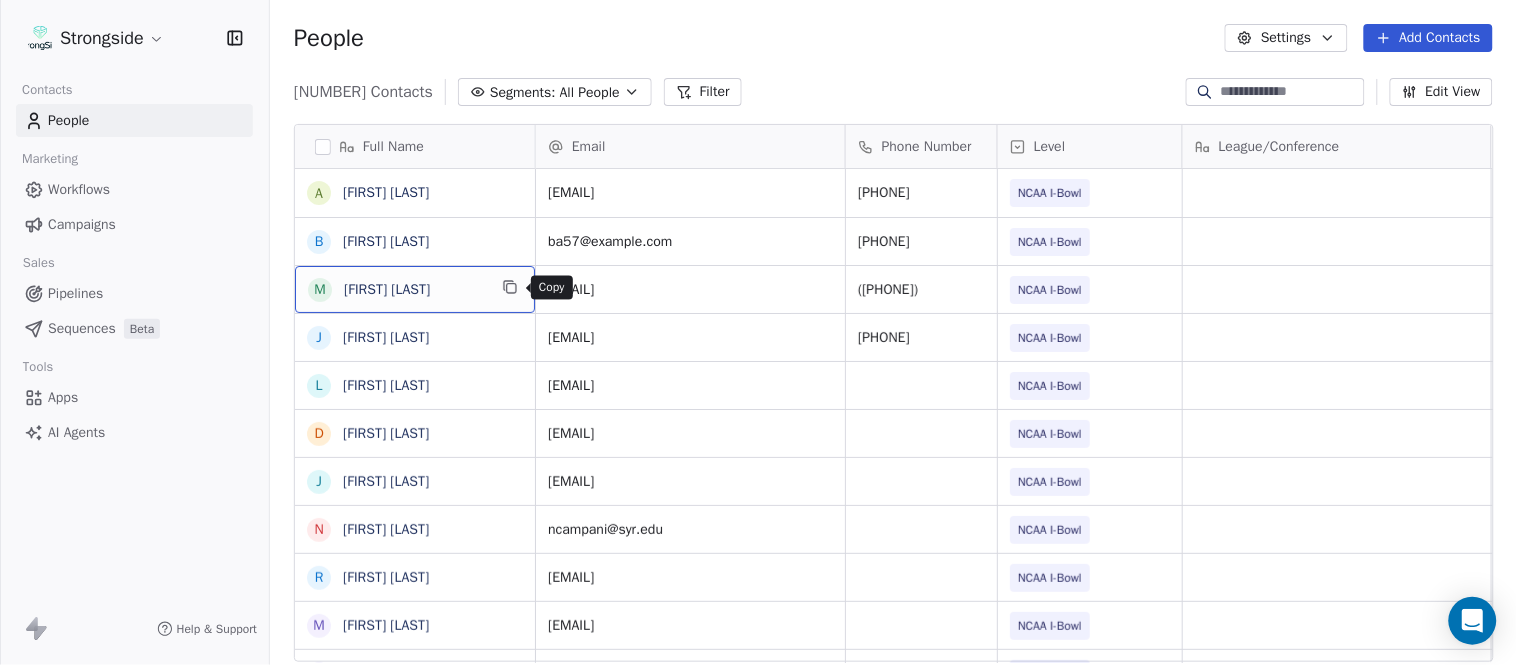 click 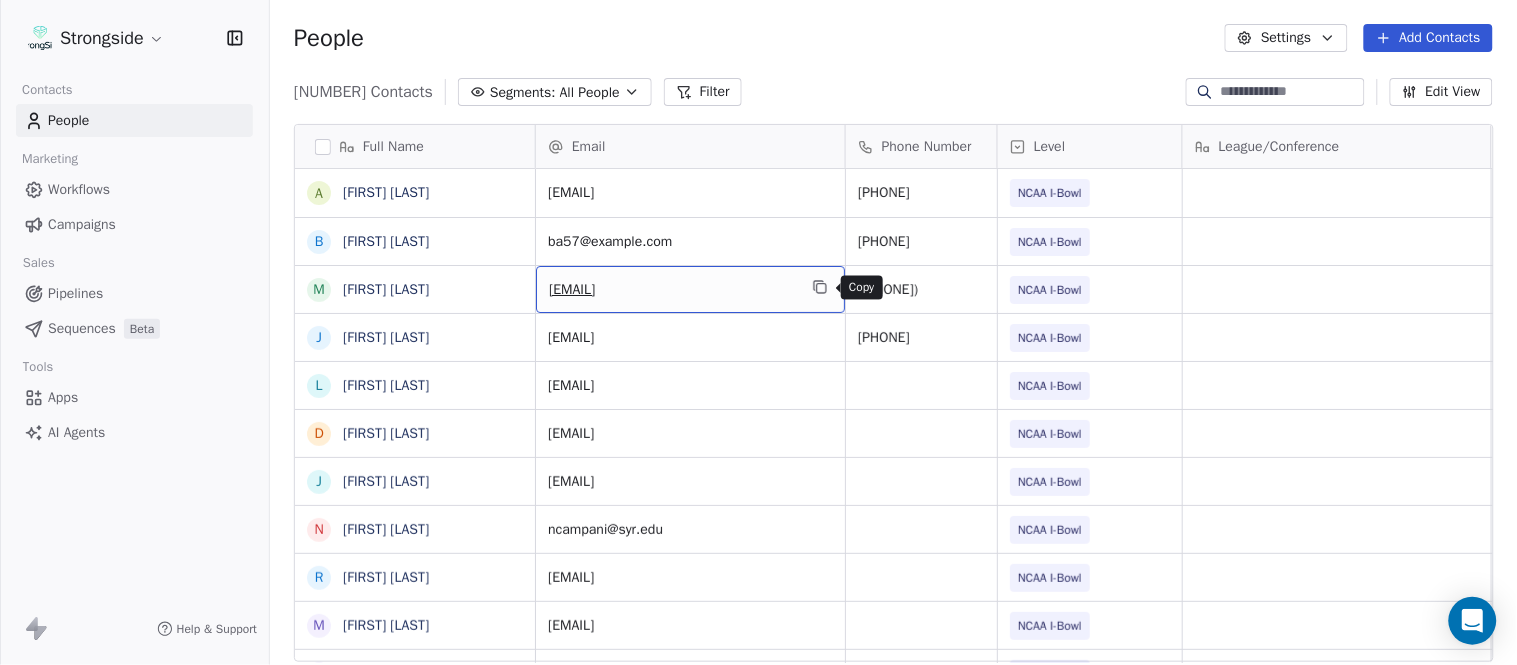 click 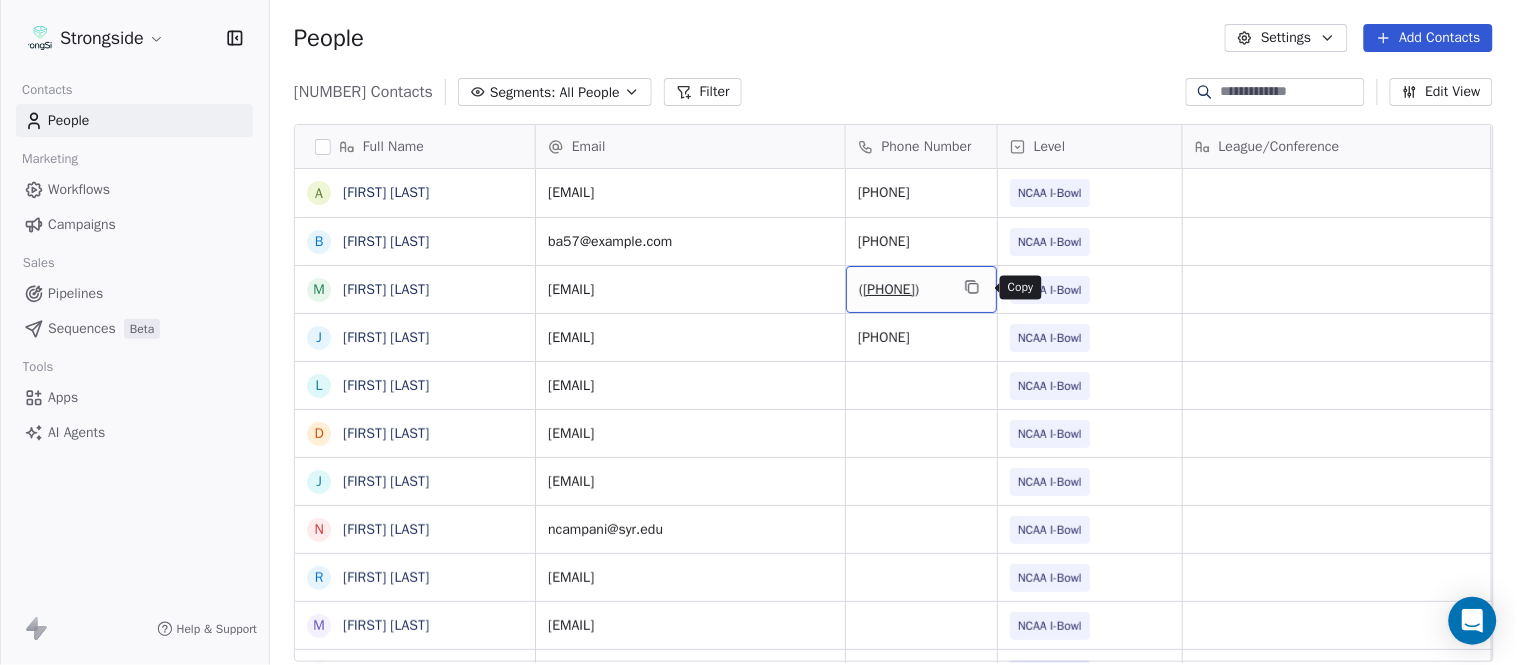 click 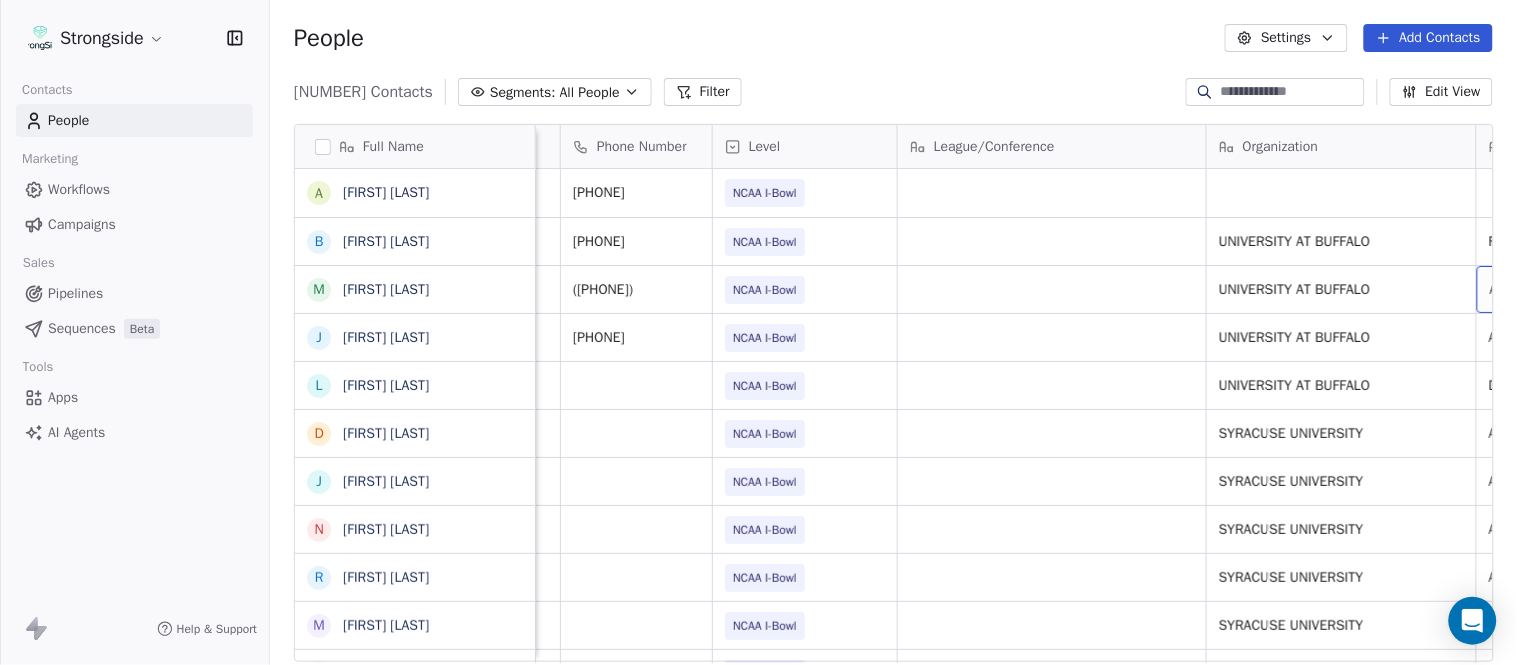 scroll, scrollTop: 0, scrollLeft: 553, axis: horizontal 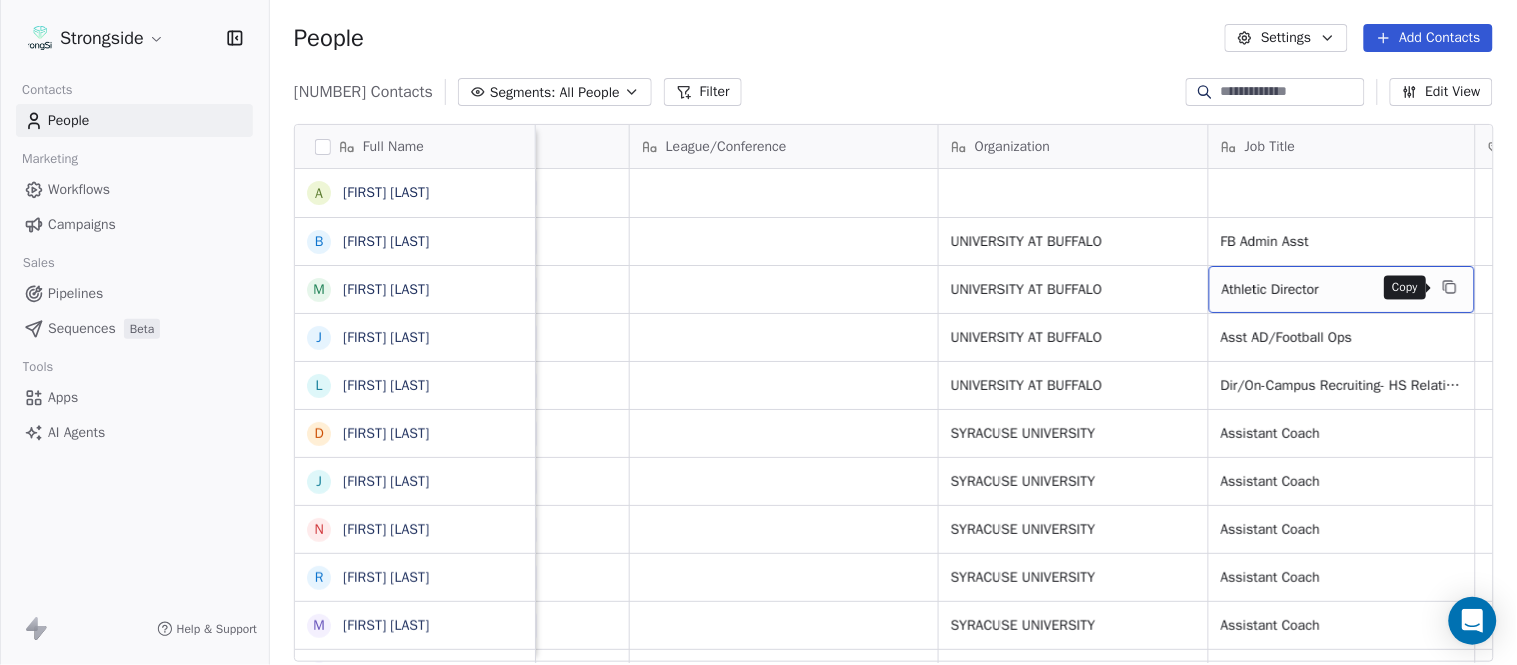 click 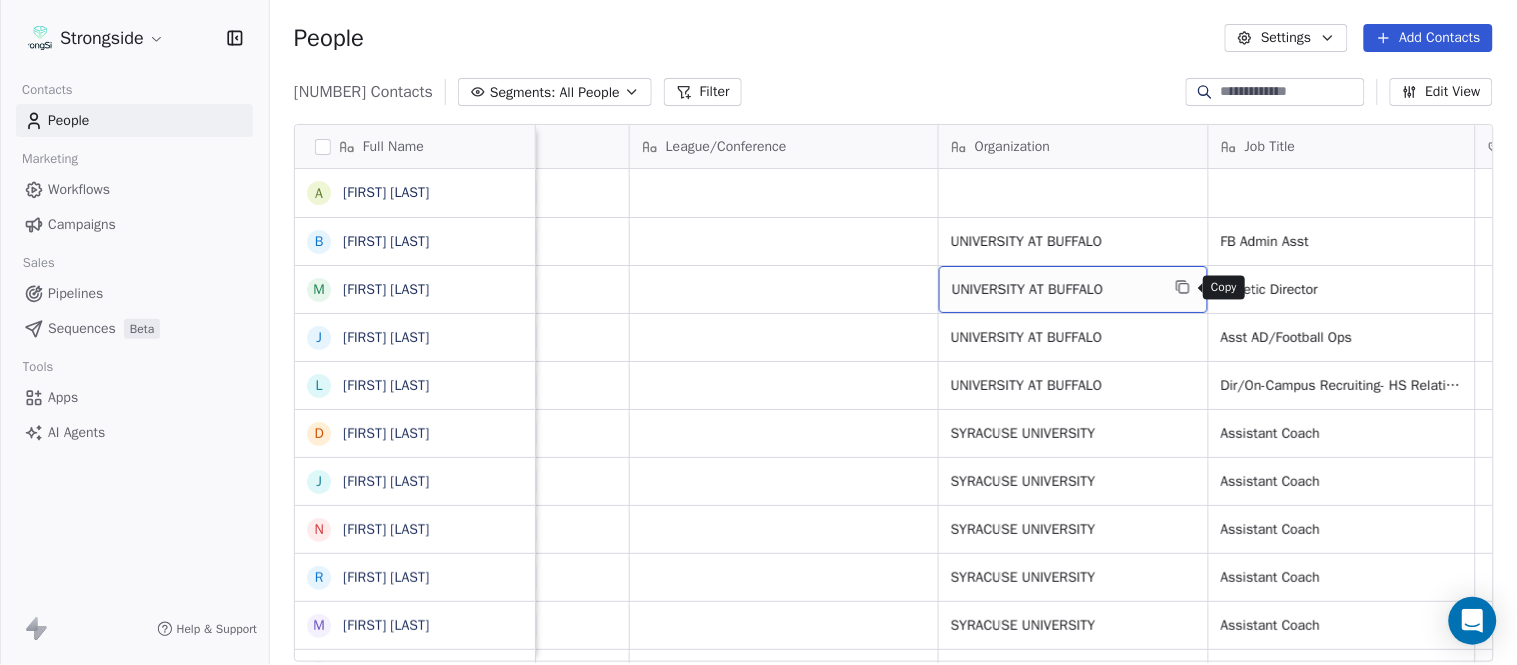 click 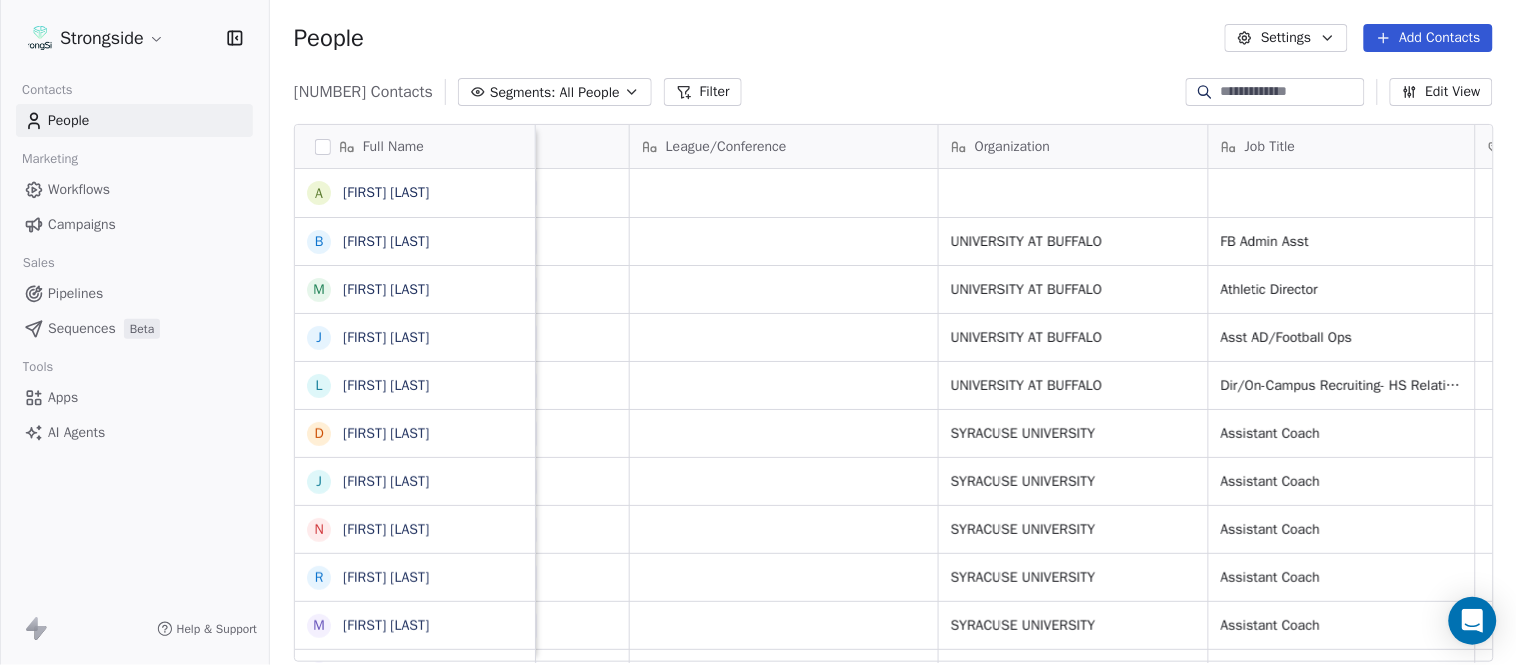 scroll, scrollTop: 0, scrollLeft: 0, axis: both 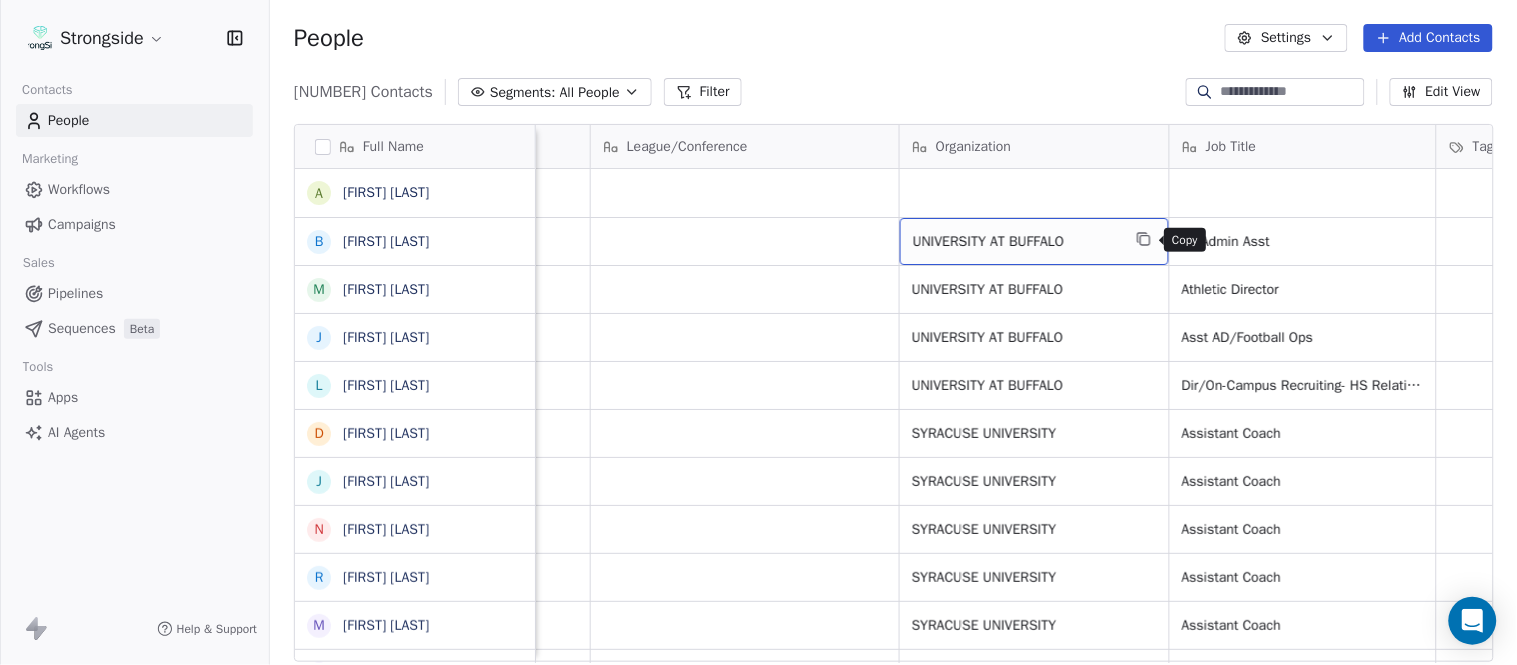 click 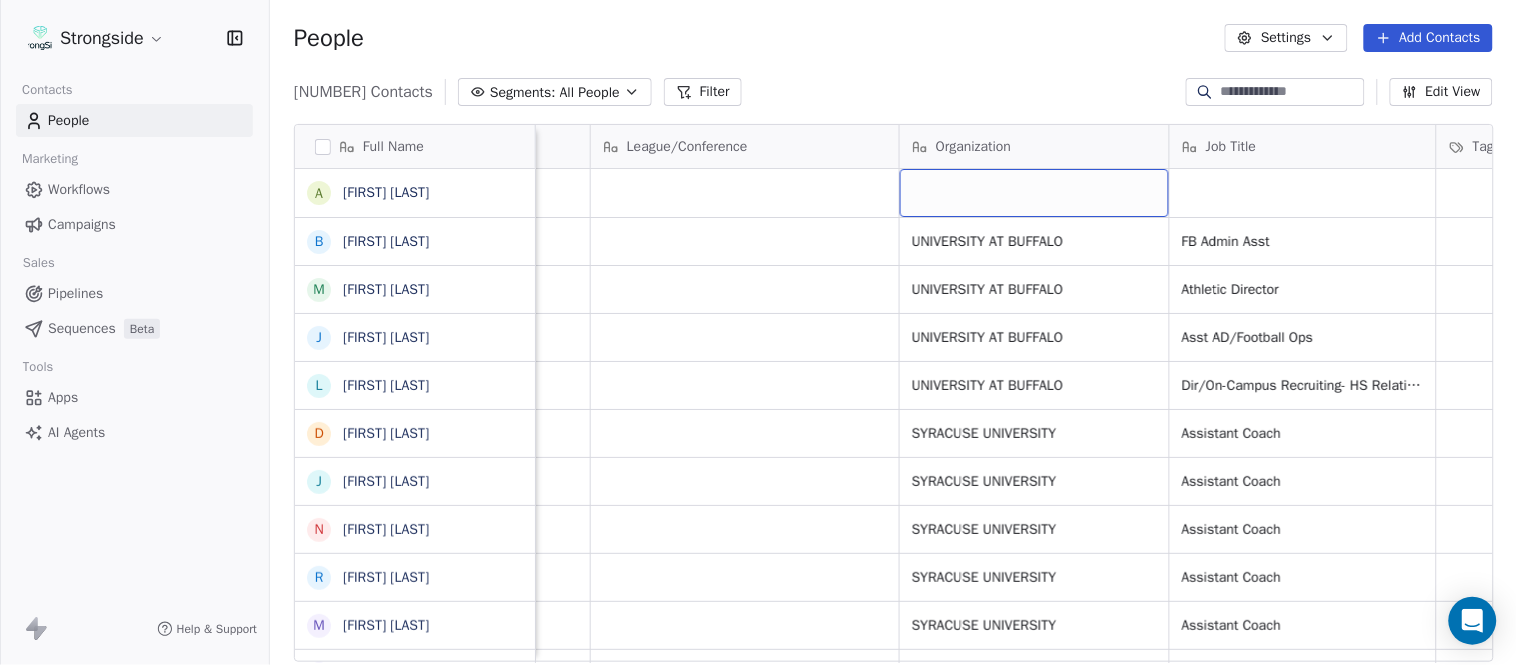 click at bounding box center [1034, 193] 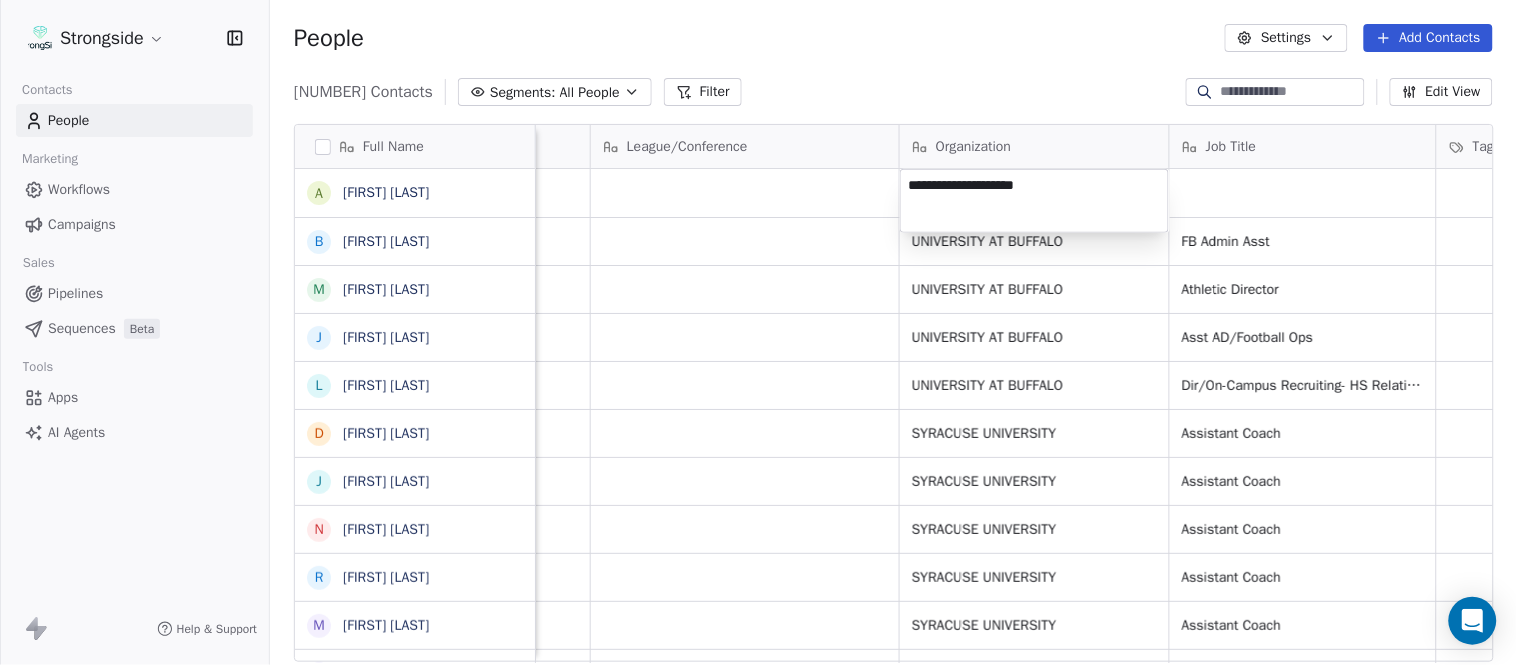 type on "**********" 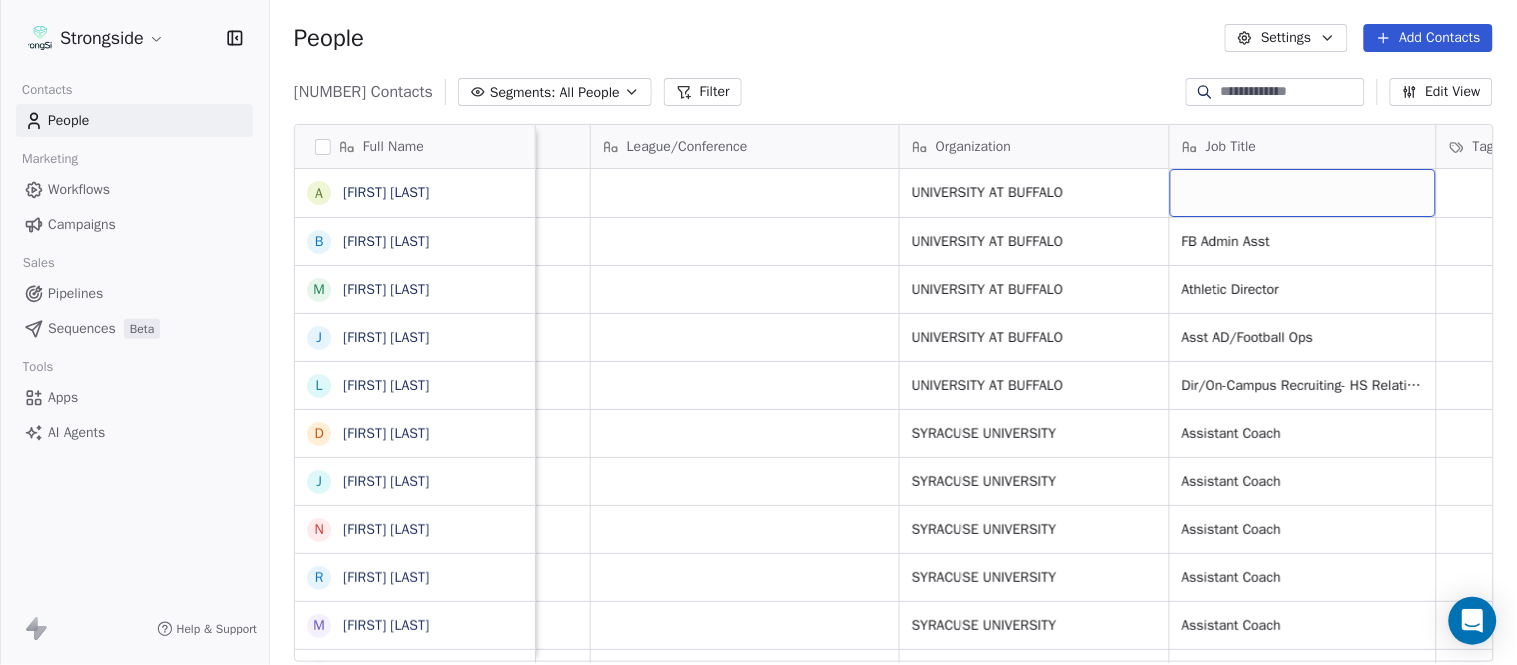 click at bounding box center [1303, 193] 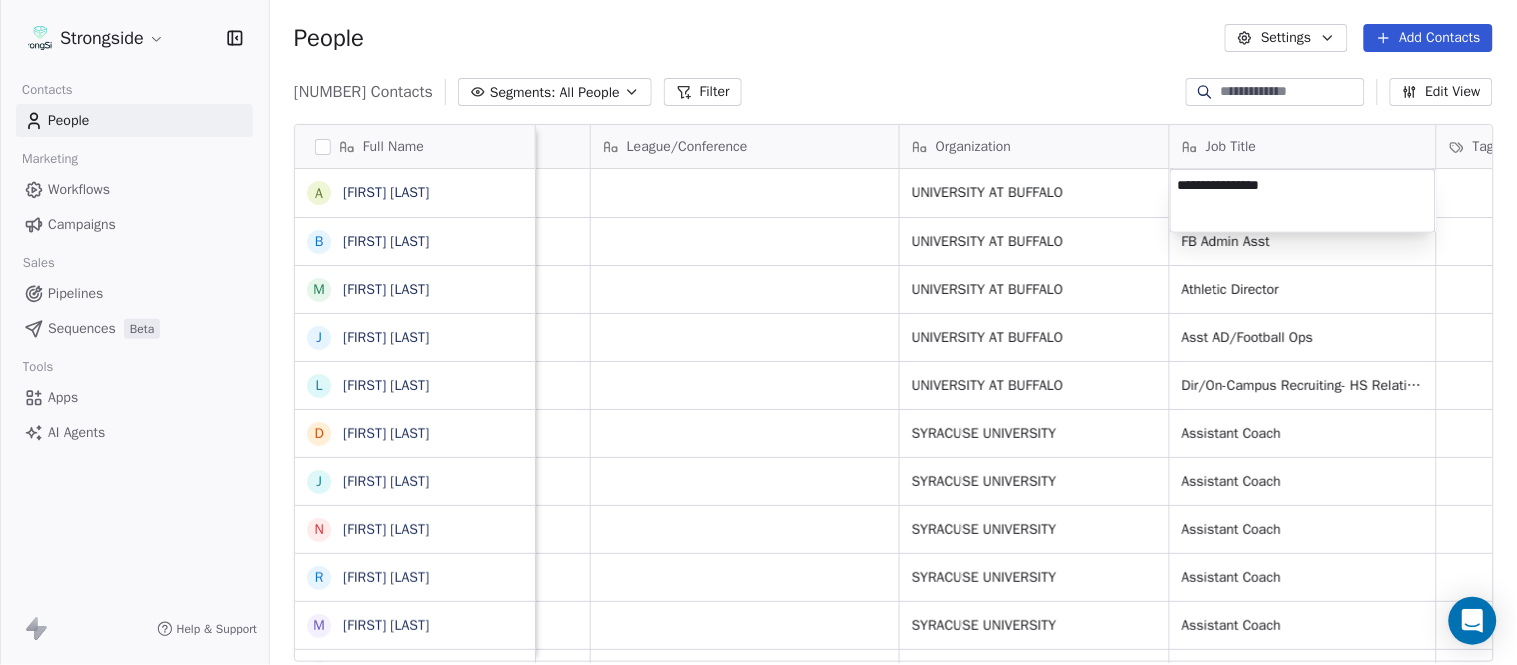 click on "Strongside Contacts People Marketing Workflows Campaigns Sales Pipelines Sequences Beta Tools Apps AI Agents Help & Support People Settings  Add Contacts 13611 Contacts Segments: All People Filter  Edit View Tag Add to Sequence Export Full Name A Andrew Bliz B Brooke Anderson M Mark Alnutt J Juliana Prezelski L Logan Newman D Dale Williams J Joe Schaefer N Nunzio Campanile R Ricky Brumfield M Michael Johnson M Myles White R Robert Wright J Jeff Nixon E Elijah Robinson J Juliano Macera C Chad Smith J Jon Mitchell J Jason Leslie T Tommy Caporale J Jenna Rodgers T Tyler Cady J Jim Schlensker D Drew Willson J John Wildhack D Debbie Hills W William Hicks R Ryan Kelly J John Loose C Chandler Burks S Sean Saturnio D Daryl Dixon Email Phone Number Level League/Conference Organization Job Title Tags Created Date BST Status Priority abliz@buffalo.edu 716-645-6829 NCAA I-Bowl UNIVERSITY AT BUFFALO Aug 05, 2025 09:51 PM ba57@buffalo.edu 	716-645-3177 NCAA I-Bowl UNIVERSITY AT BUFFALO FB Admin Asst Aug 05, 2025 09:50 PM" at bounding box center (758, 332) 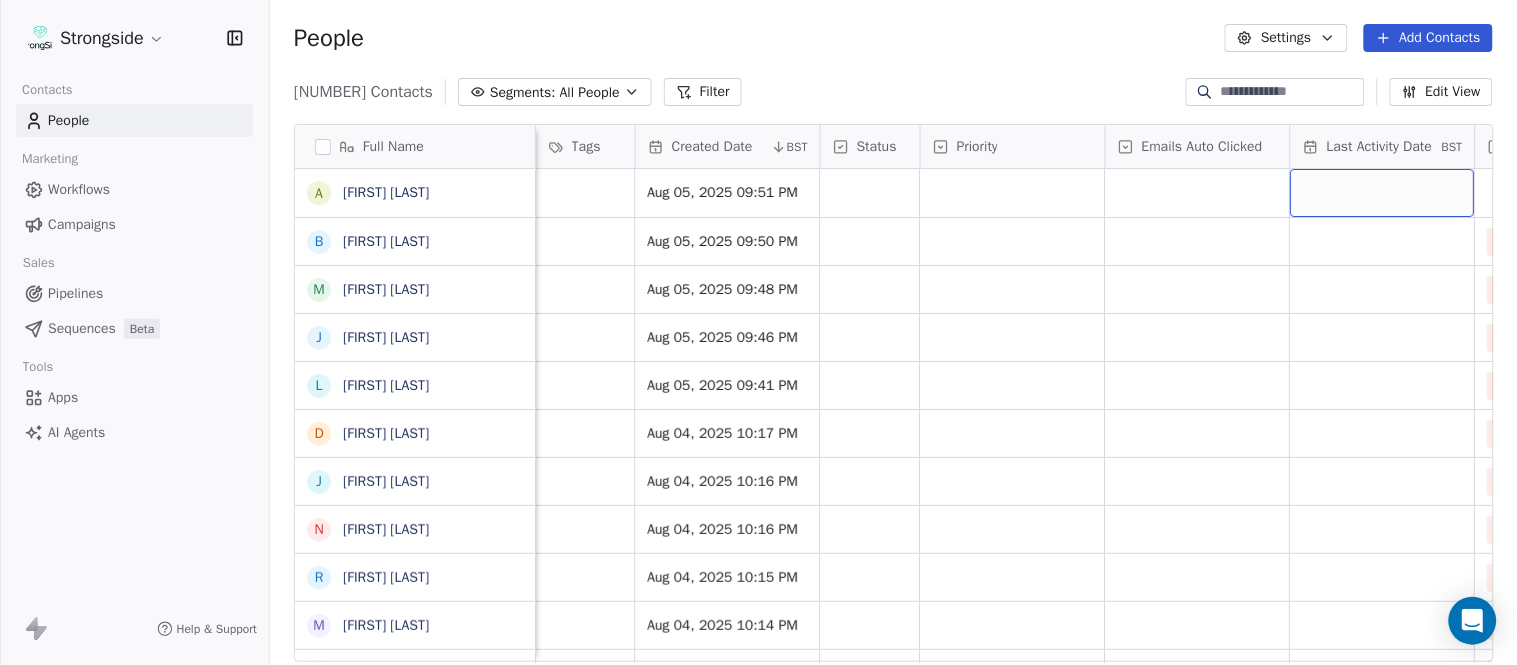 scroll, scrollTop: 0, scrollLeft: 1677, axis: horizontal 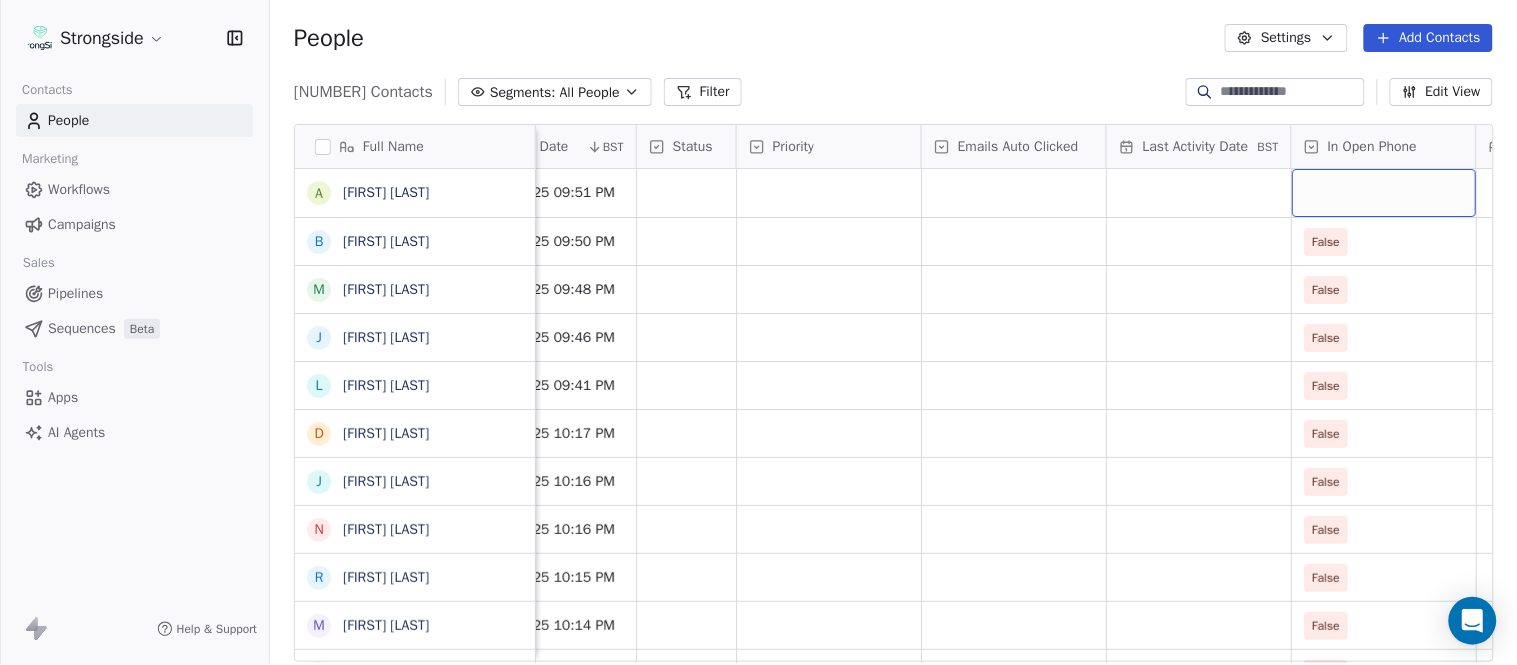 click at bounding box center [1384, 193] 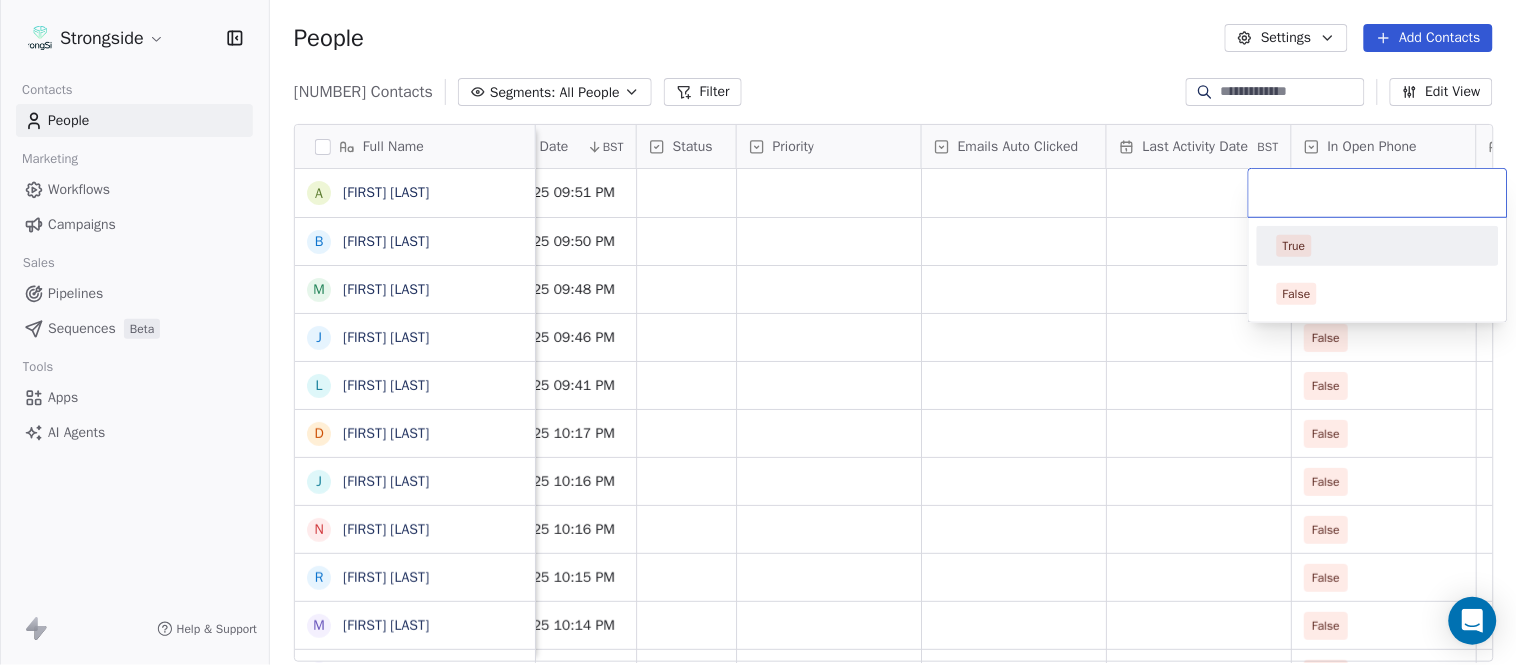 click on "True" at bounding box center (1378, 246) 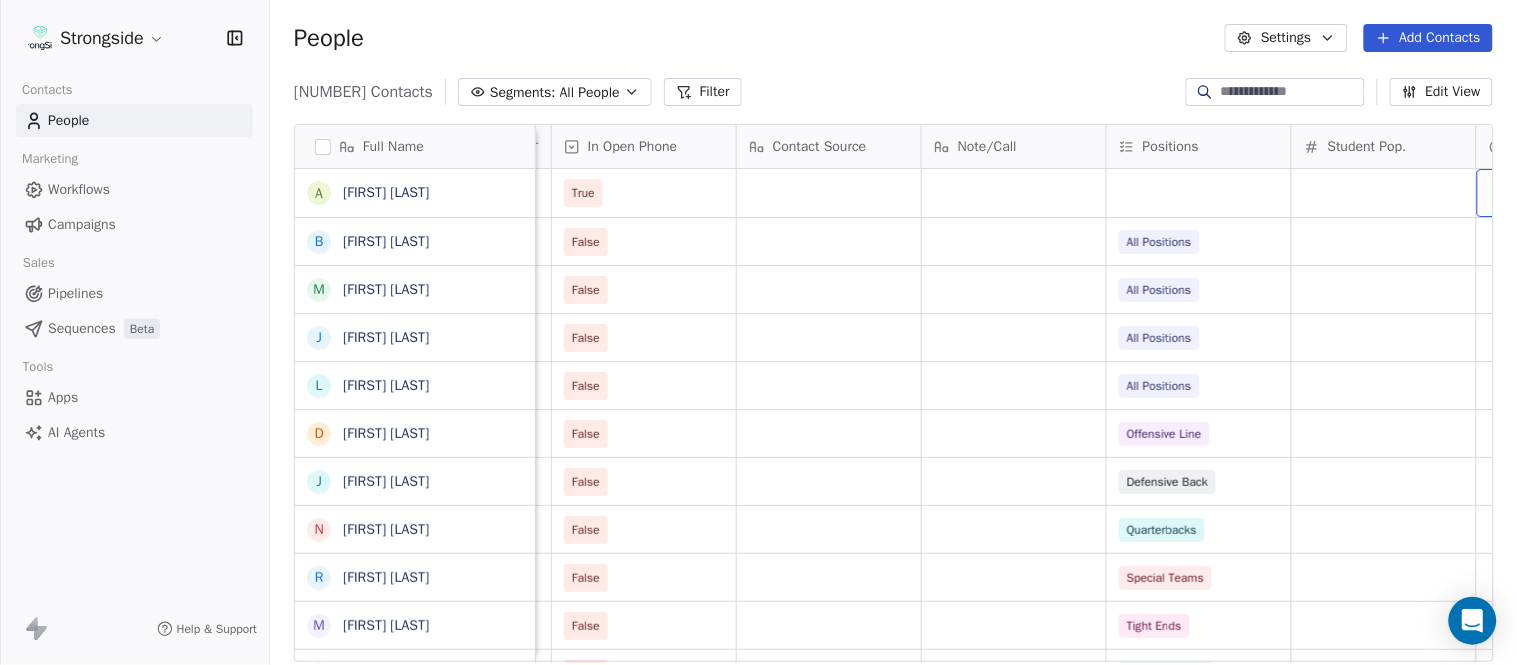 scroll, scrollTop: 0, scrollLeft: 2603, axis: horizontal 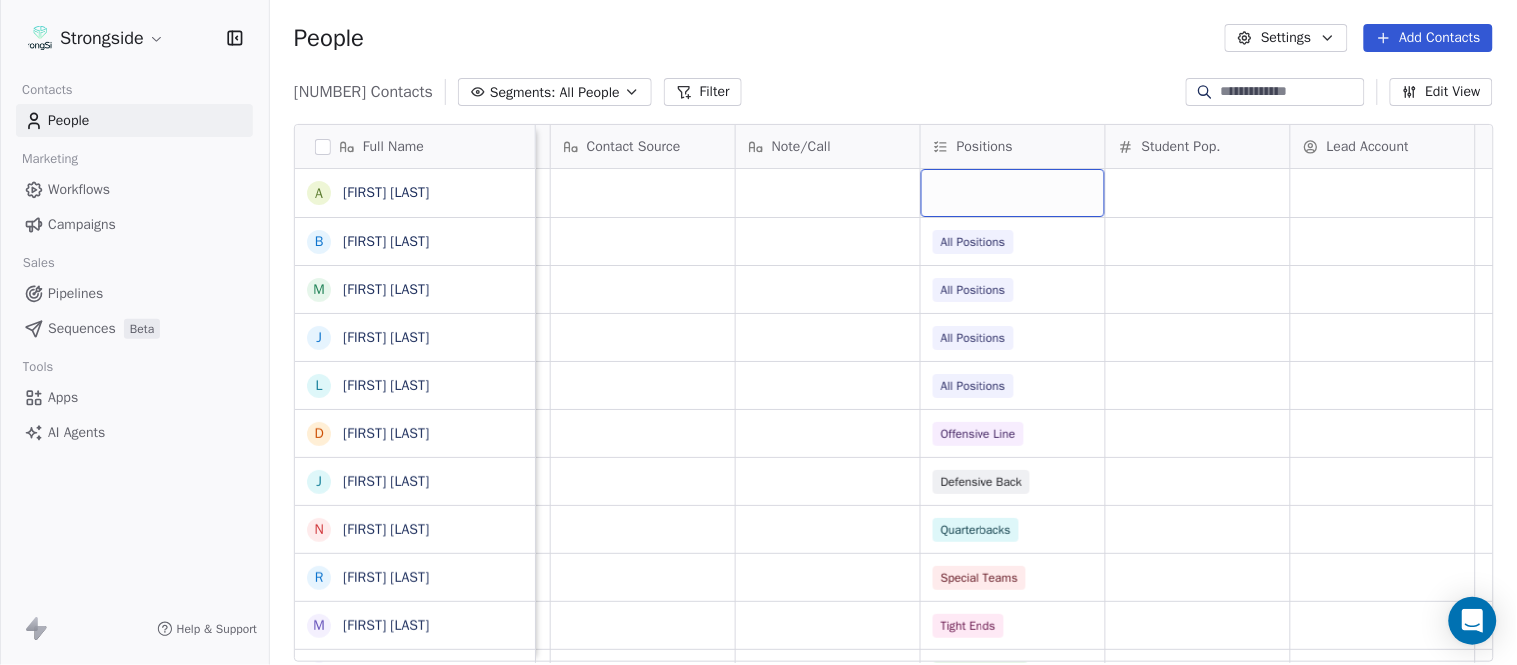 click at bounding box center [1013, 193] 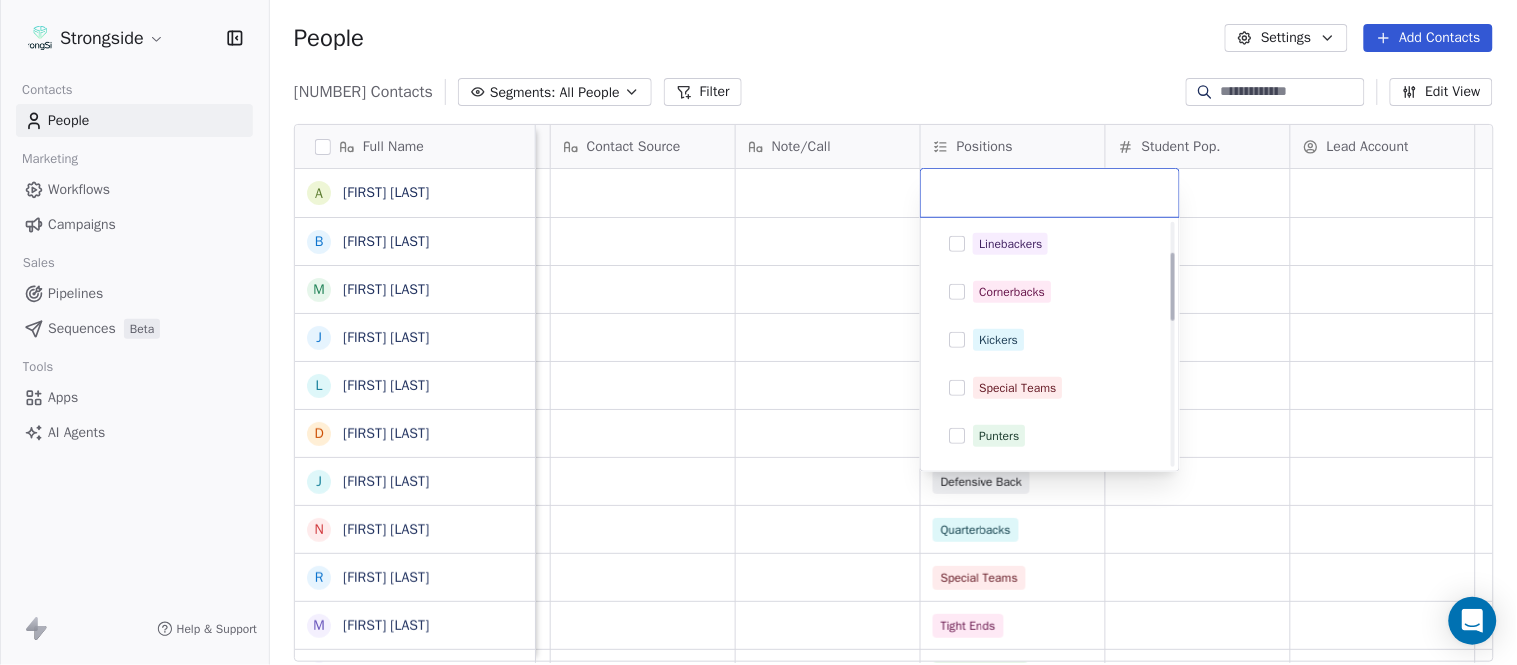 scroll, scrollTop: 333, scrollLeft: 0, axis: vertical 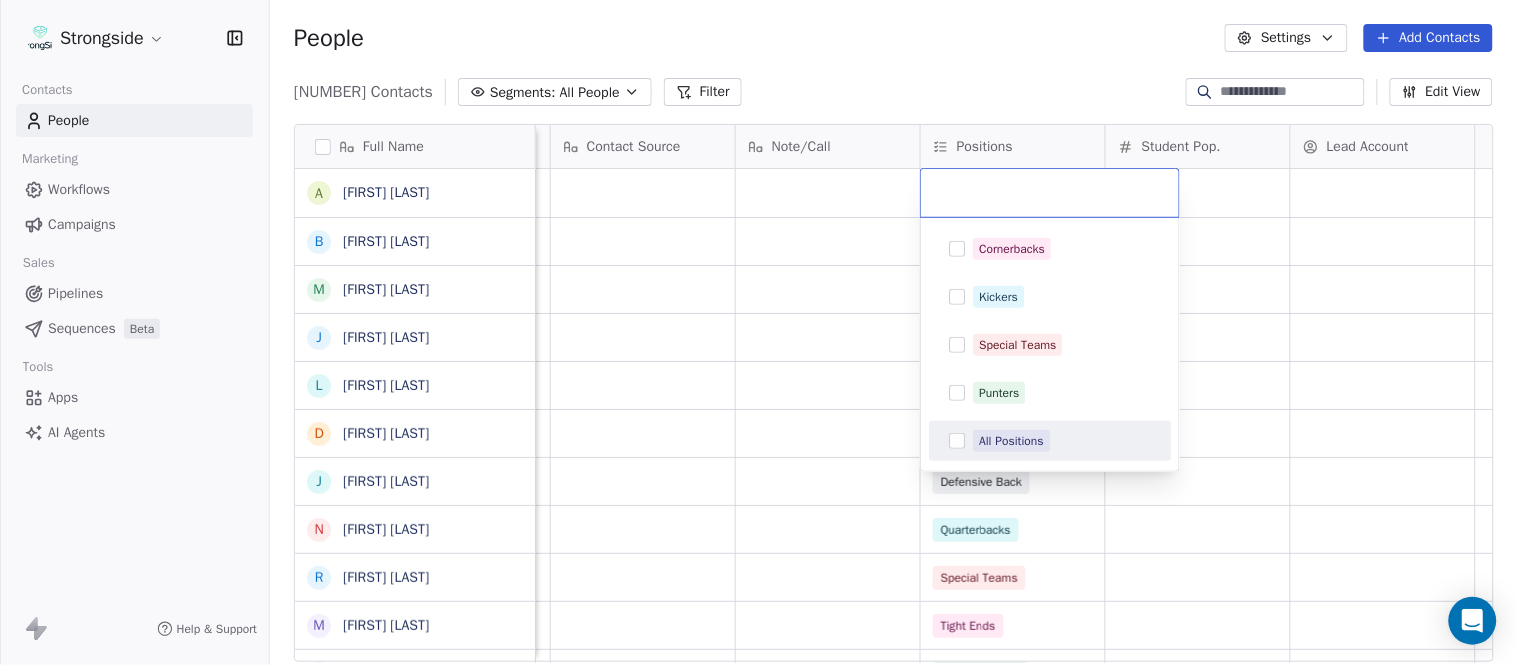 click on "All Positions" at bounding box center (1062, 441) 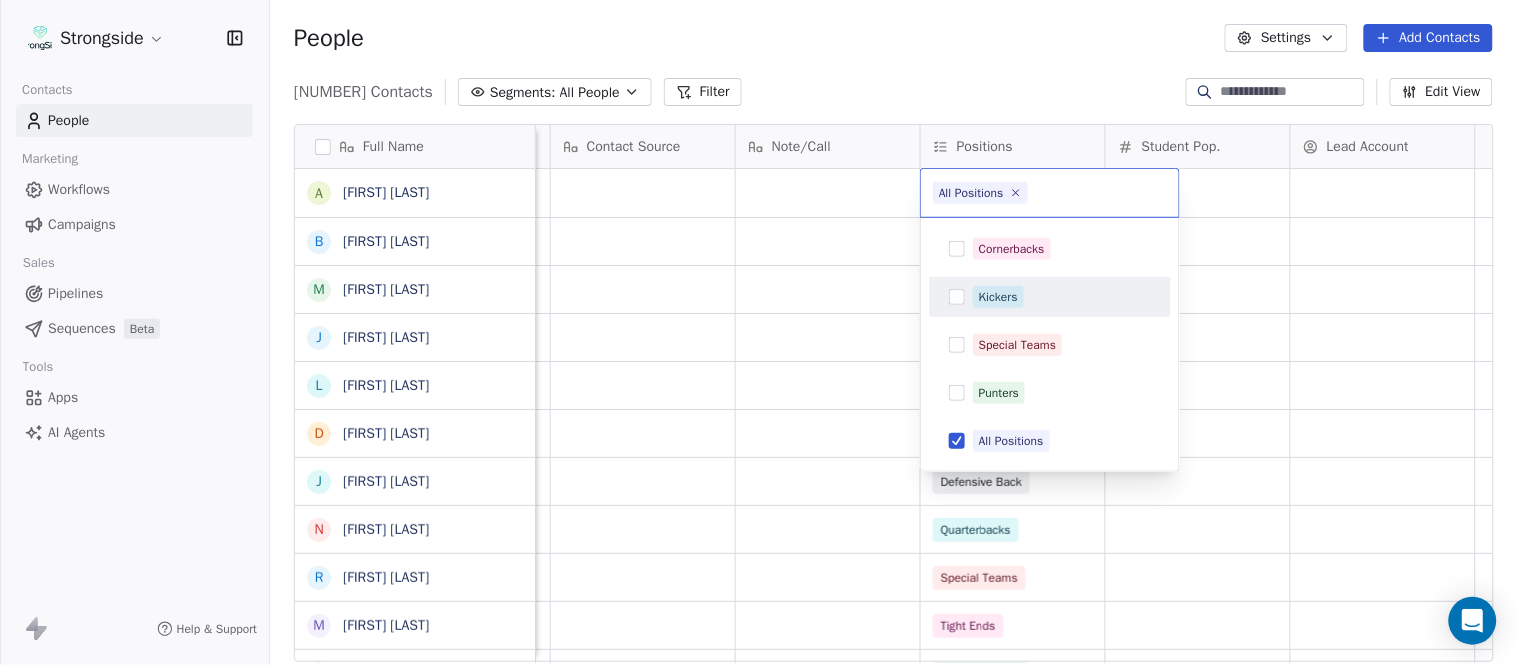 click on "Strongside Contacts People Marketing Workflows Campaigns Sales Pipelines Sequences Beta Tools Apps AI Agents Help & Support People Settings  Add Contacts 13611 Contacts Segments: All People Filter  Edit View Tag Add to Sequence Export Full Name A Andrew Bliz B Brooke Anderson M Mark Alnutt J Juliana Prezelski L Logan Newman D Dale Williams J Joe Schaefer N Nunzio Campanile R Ricky Brumfield M Michael Johnson M Myles White R Robert Wright J Jeff Nixon E Elijah Robinson J Juliano Macera C Chad Smith J Jon Mitchell J Jason Leslie T Tommy Caporale J Jenna Rodgers T Tyler Cady J Jim Schlensker D Drew Willson J John Wildhack D Debbie Hills W William Hicks R Ryan Kelly J John Loose C Chandler Burks S Sean Saturnio D Daryl Dixon Priority Emails Auto Clicked Last Activity Date BST In Open Phone Contact Source Note/Call Positions Student Pop. Lead Account   True   False All Positions   False All Positions   False All Positions   False All Positions   False Offensive Line   False Defensive Back   False Quarterbacks" at bounding box center (758, 332) 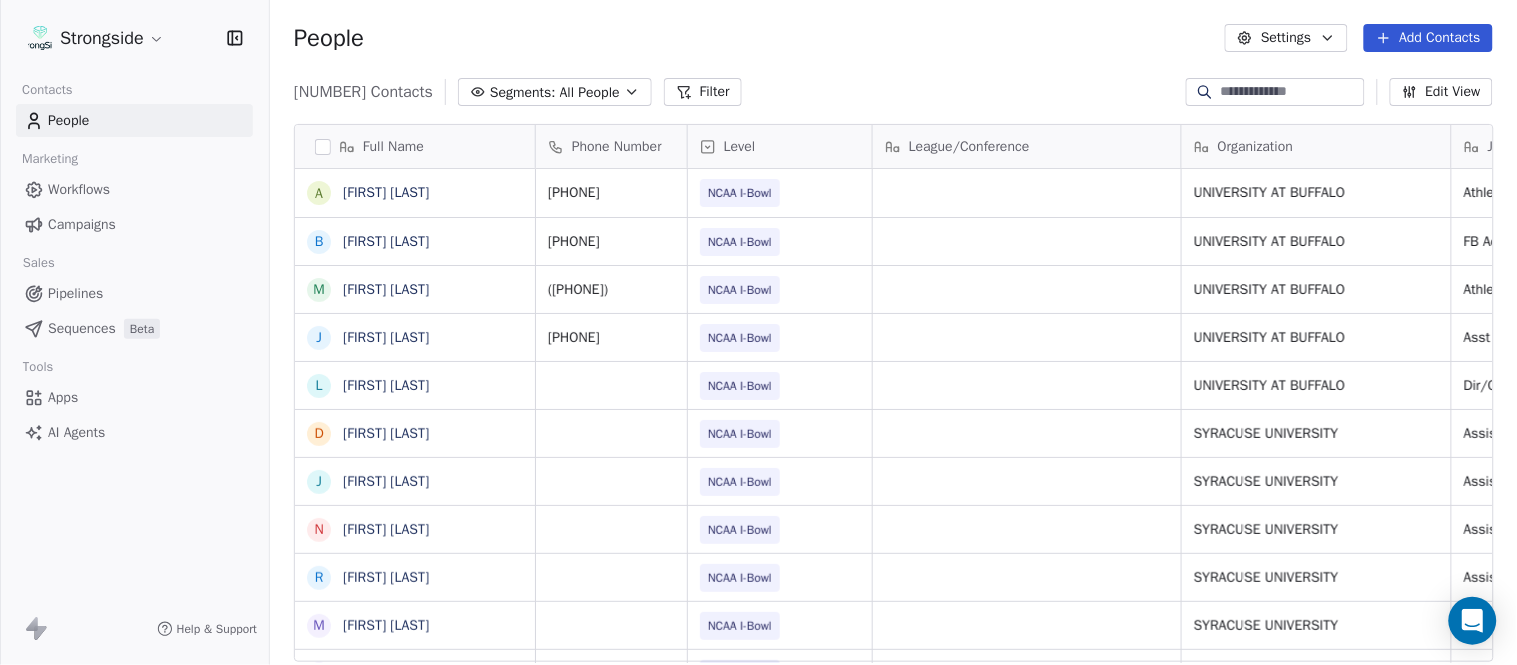 scroll, scrollTop: 0, scrollLeft: 0, axis: both 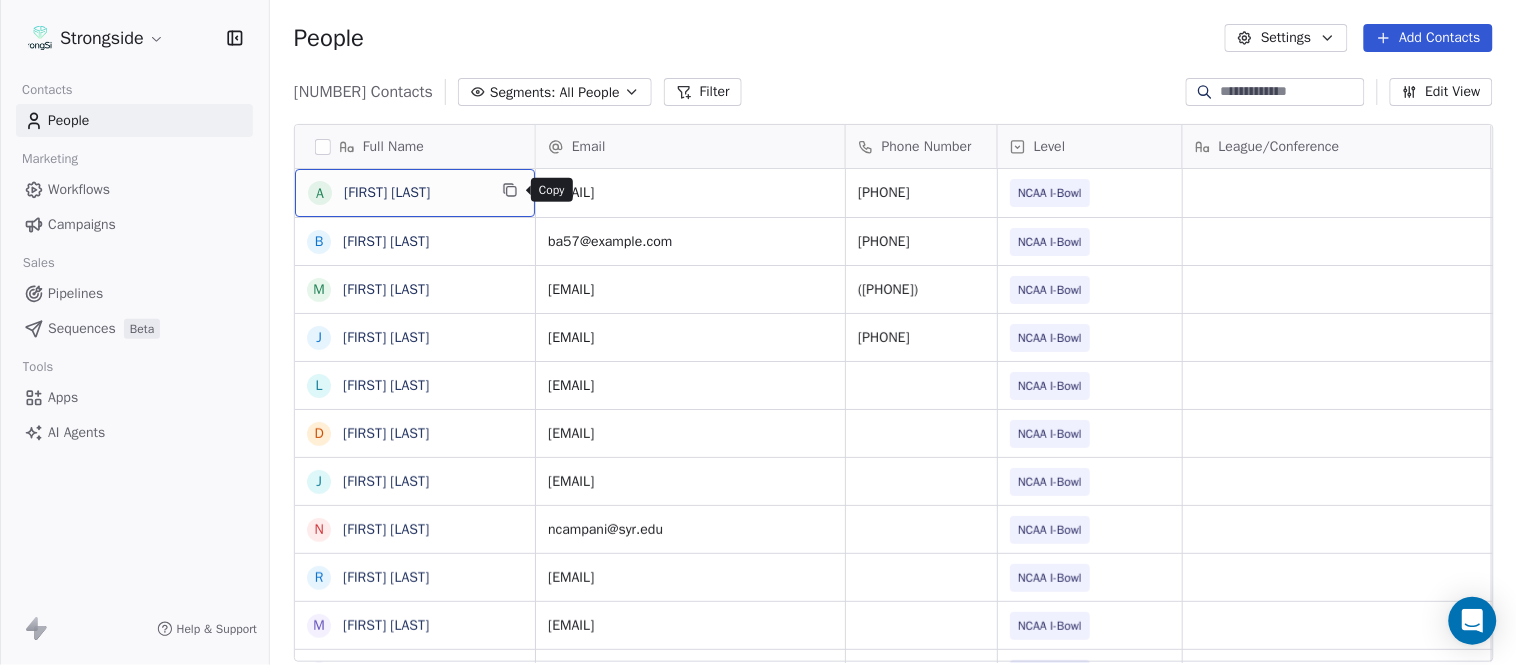 click at bounding box center (510, 190) 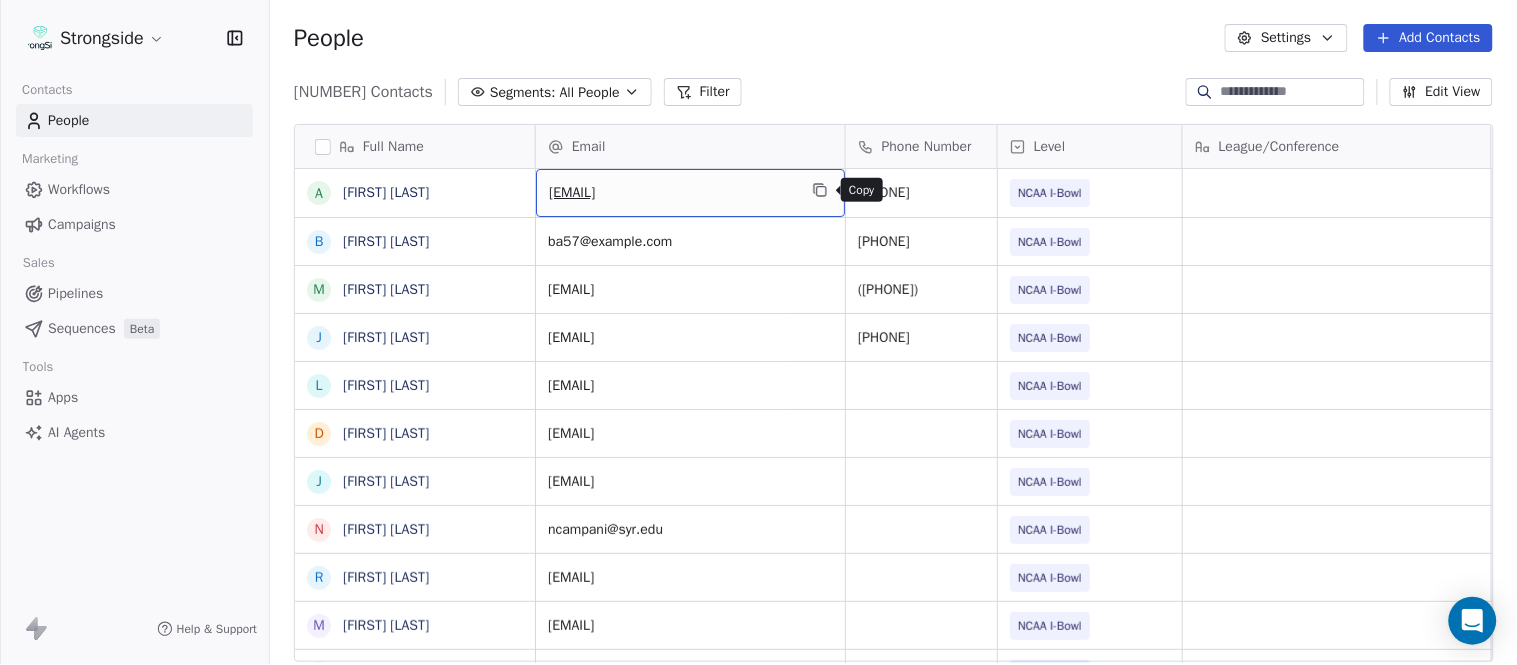 click 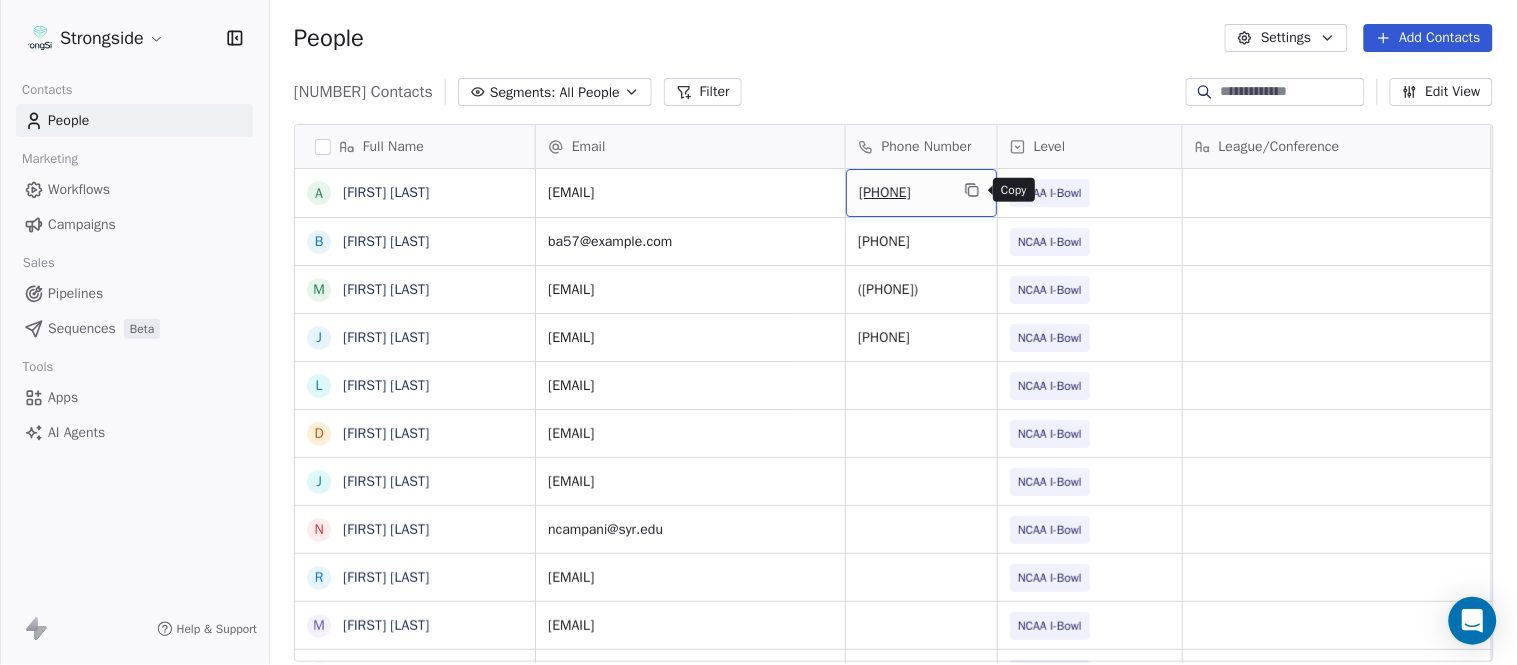click at bounding box center (972, 190) 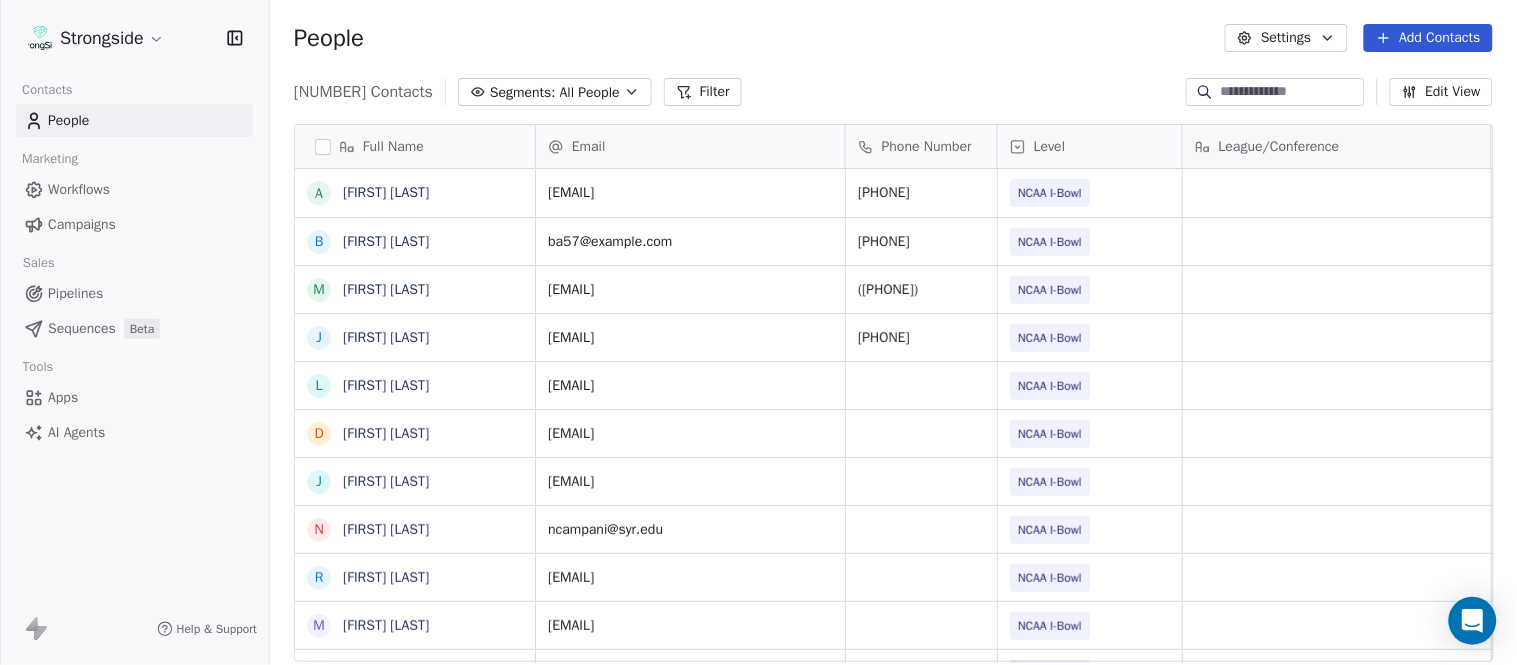 click on "ba57@buffalo.edu 	716-645-3177 NCAA I-Bowl UNIVERSITY AT BUFFALO FB Admin Asst Aug 05, 2025 09:50 PM" at bounding box center [2331, 241] 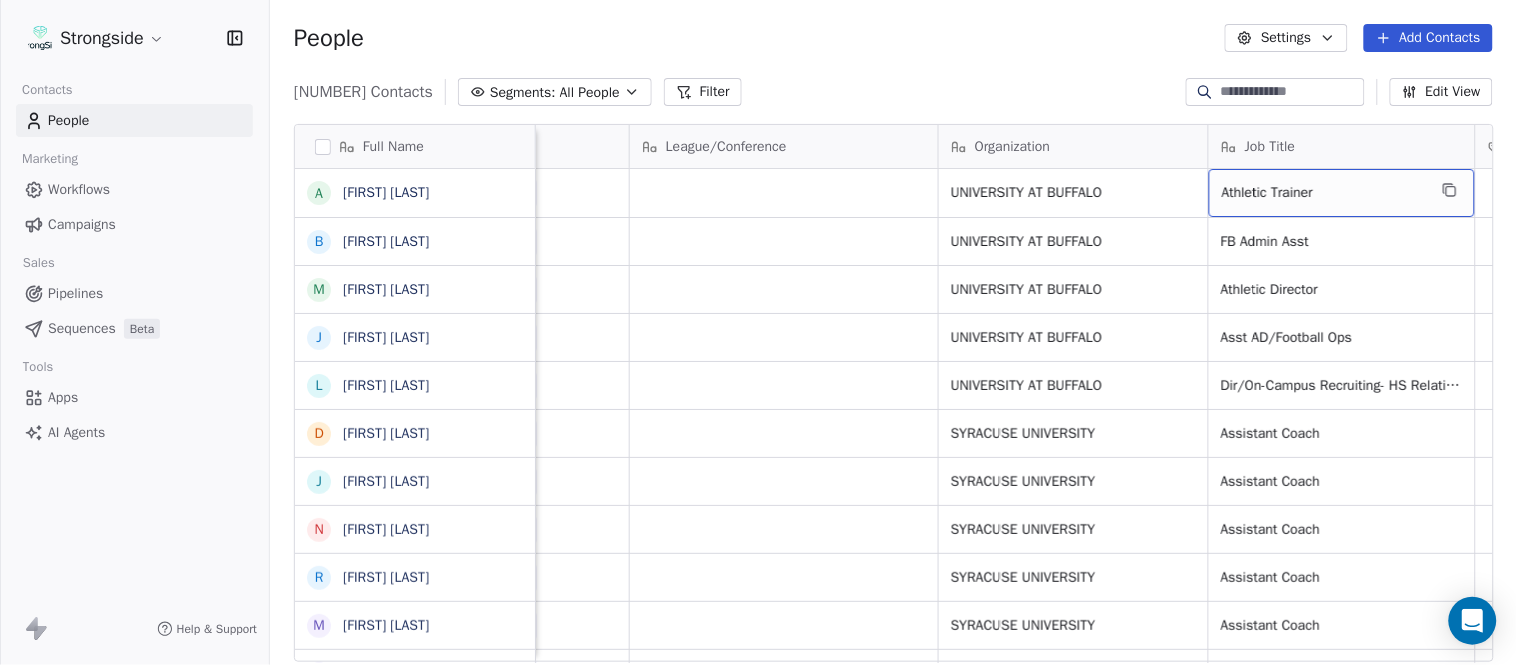 scroll, scrollTop: 0, scrollLeft: 653, axis: horizontal 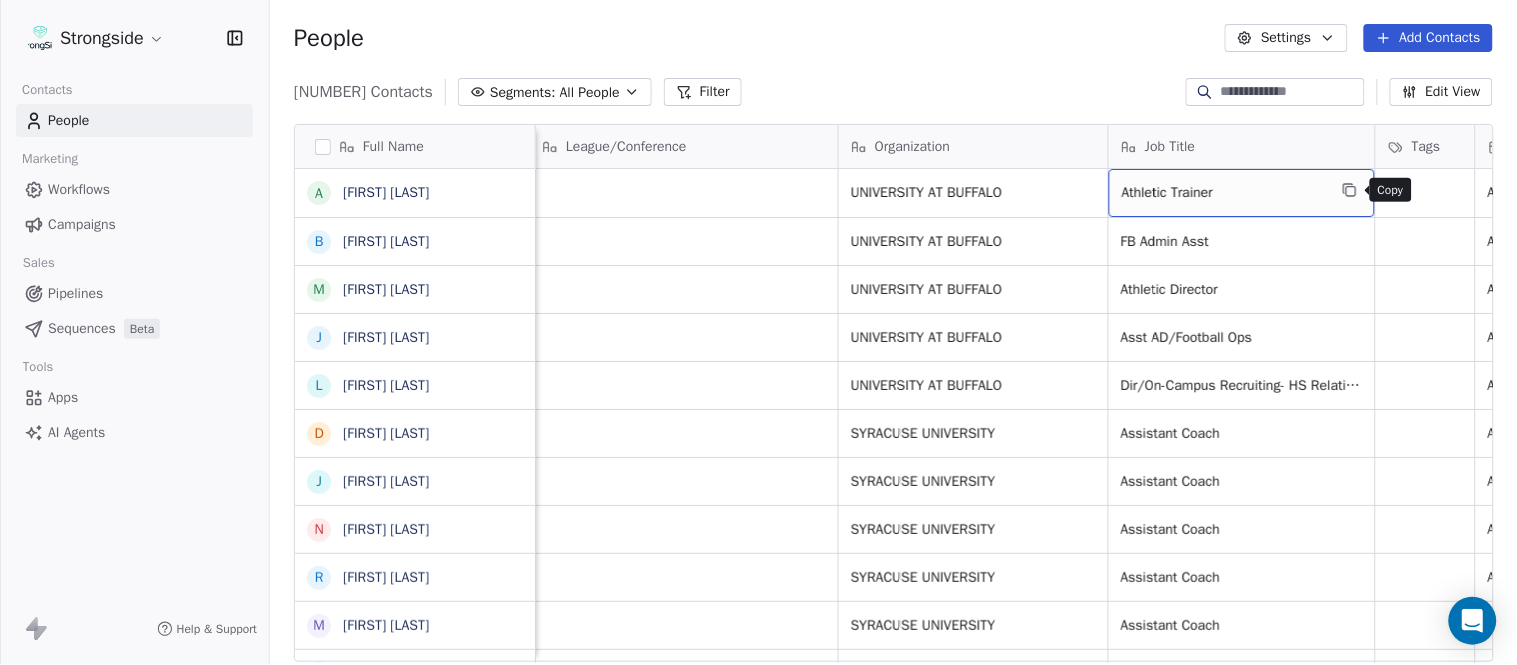 click 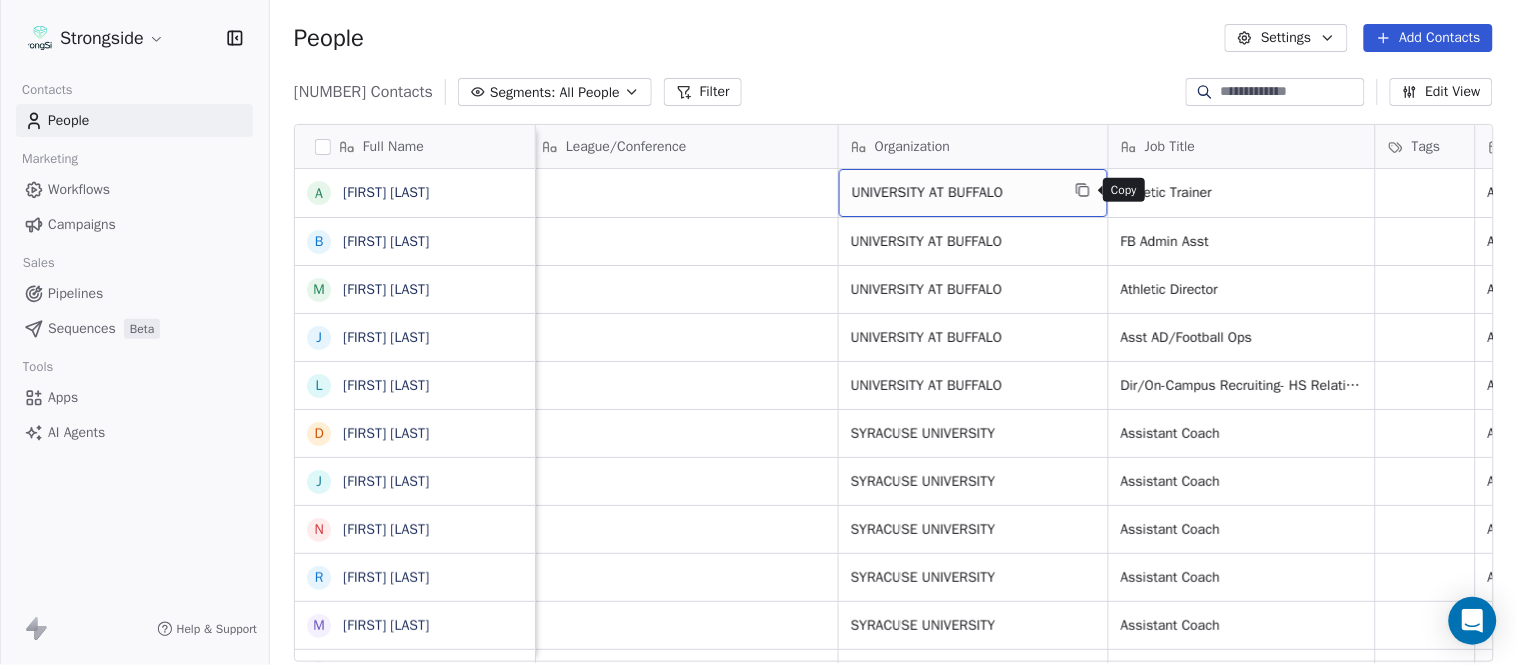 click 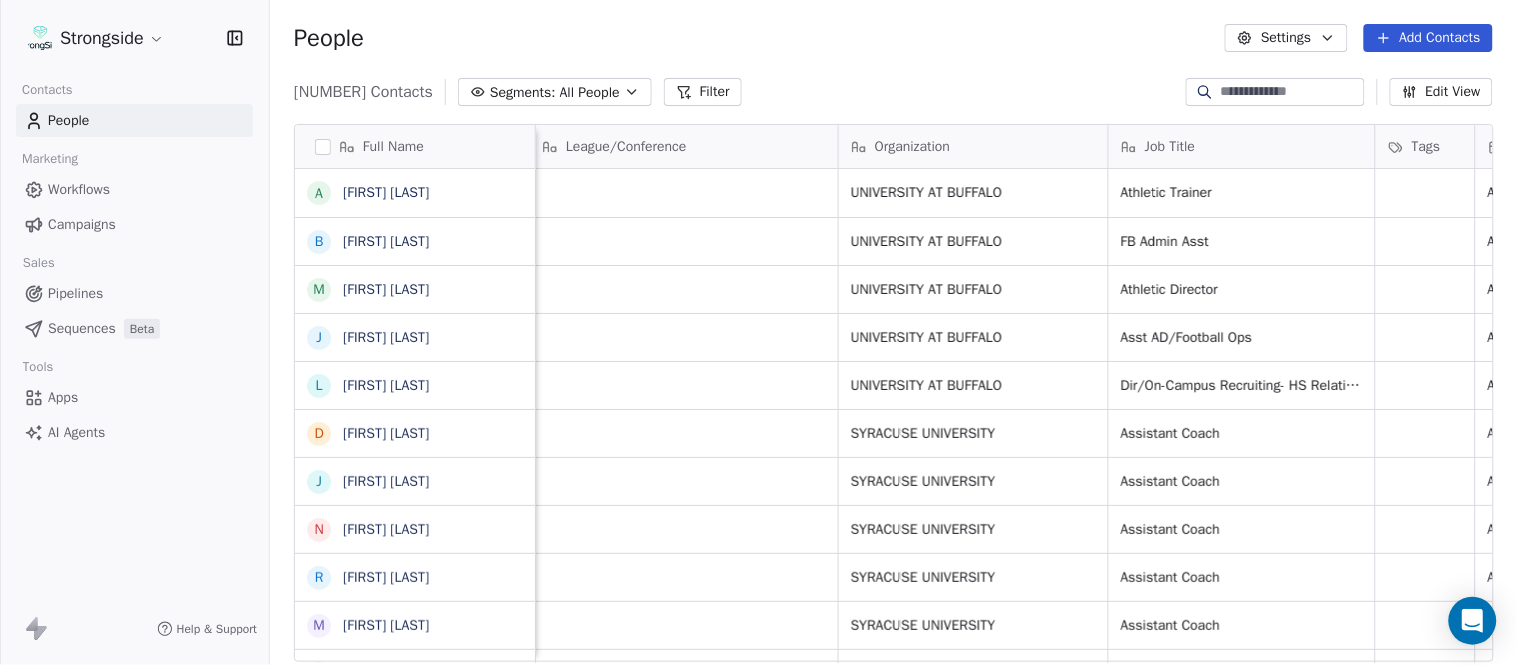 click on "Full Name A Andrew Bliz B Brooke Anderson M Mark Alnutt J Juliana Prezelski L Logan Newman D Dale Williams J Joe Schaefer N Nunzio Campanile R Ricky Brumfield M Michael Johnson M Myles White R Robert Wright J Jeff Nixon E Elijah Robinson J Juliano Macera C Chad Smith J Jon Mitchell J Jason Leslie T Tommy Caporale J Jenna Rodgers T Tyler Cady J Jim Schlensker D Drew Willson J John Wildhack D Debbie Hills W William Hicks R Ryan Kelly J John Loose C Chandler Burks S Sean Saturnio D Daryl Dixon Email Phone Number Level League/Conference Organization Job Title Tags Created Date BST Status Priority Emails Auto Clicked abliz@buffalo.edu 716-645-6829 NCAA I-Bowl UNIVERSITY AT BUFFALO Athletic Trainer Aug 05, 2025 09:51 PM ba57@buffalo.edu 	716-645-3177 NCAA I-Bowl UNIVERSITY AT BUFFALO FB Admin Asst Aug 05, 2025 09:50 PM athleticdirector@buffalo.edu (716) 645-3142 NCAA I-Bowl UNIVERSITY AT BUFFALO Athletic Director Aug 05, 2025 09:48 PM jprezels@buffalo.edu 716-645-3177 NCAA I-Bowl UNIVERSITY AT BUFFALO NCAA I-Bowl" at bounding box center [893, 400] 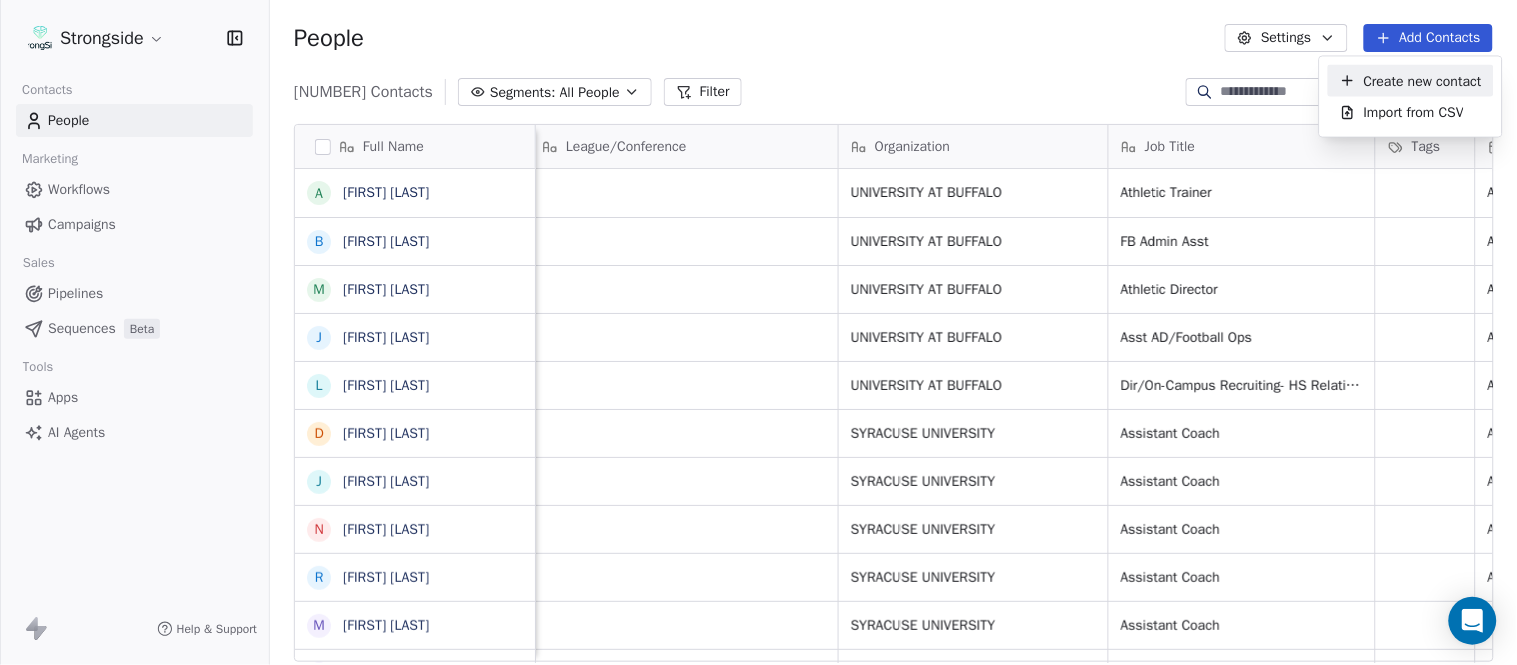 click on "Create new contact" at bounding box center [1423, 80] 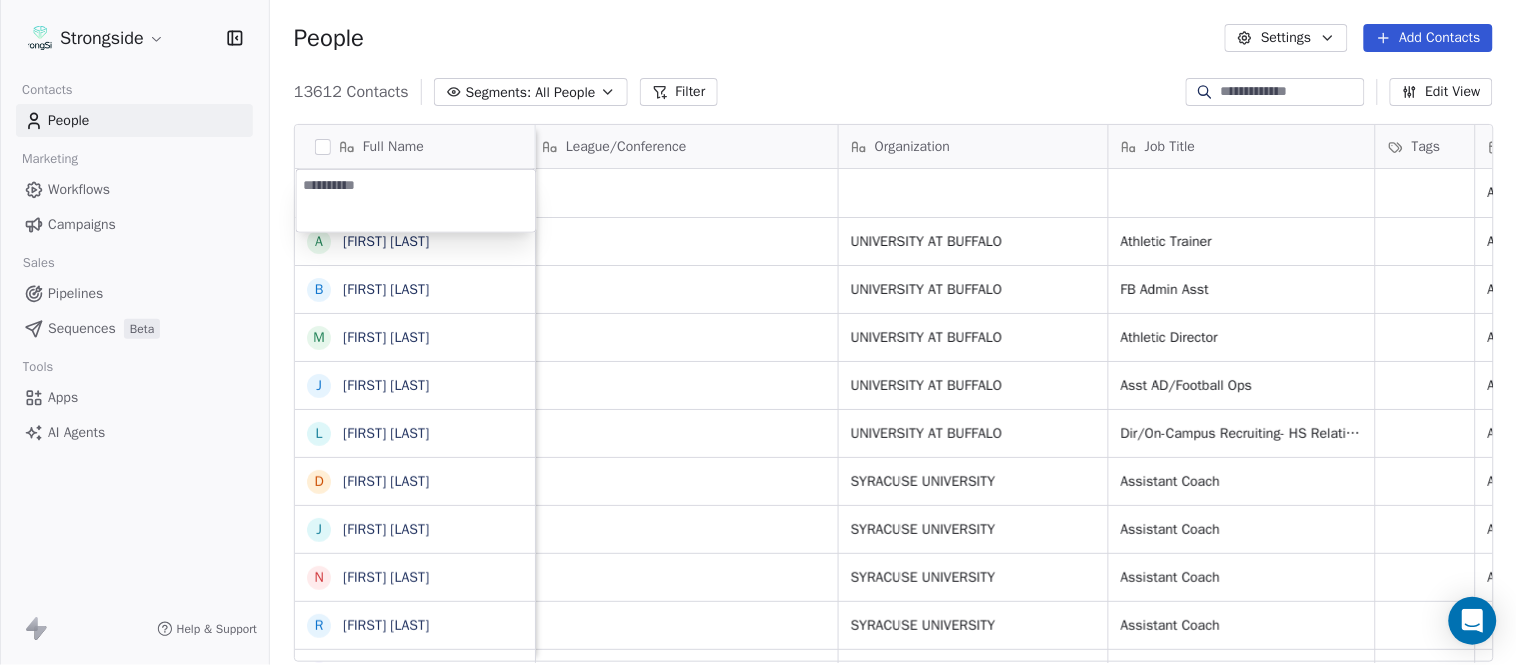 type on "**********" 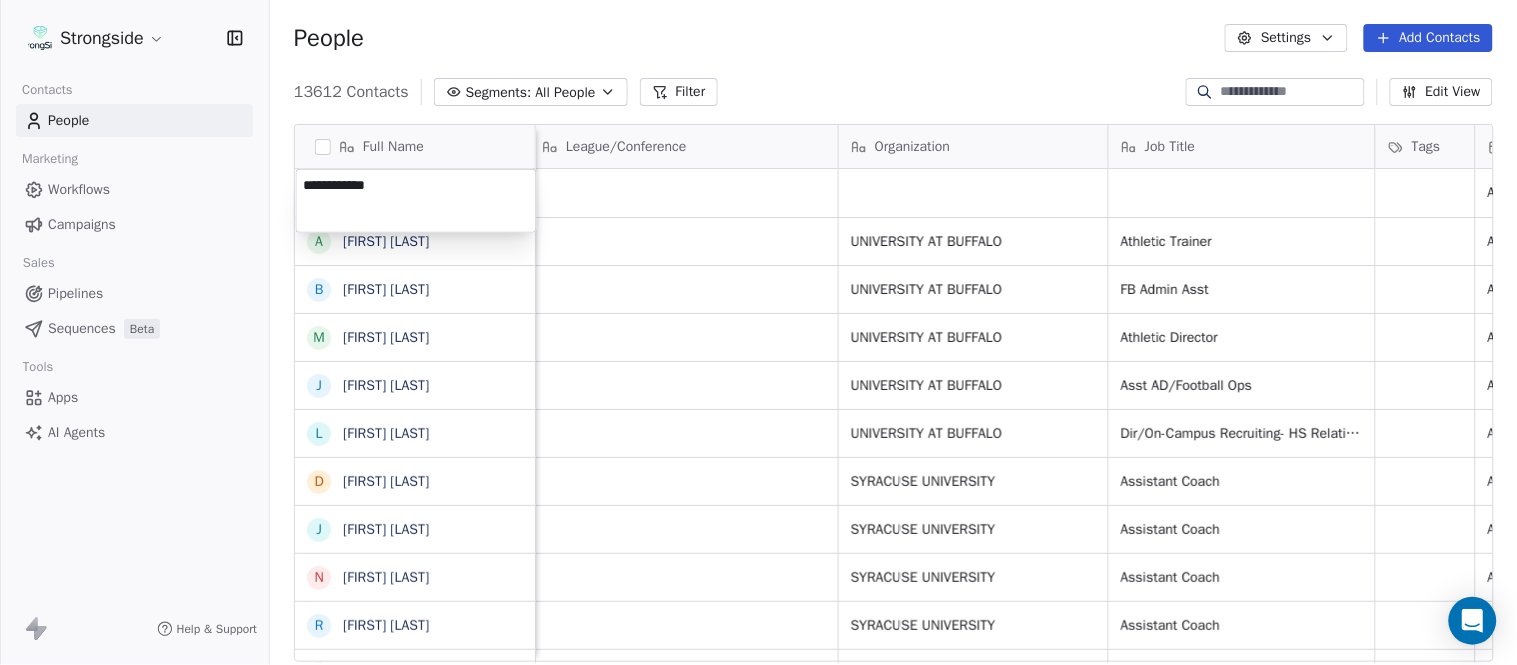 click on "Strongside Contacts People Marketing Workflows Campaigns Sales Pipelines Sequences Beta Tools Apps AI Agents Help & Support People Settings  Add Contacts 13612 Contacts Segments: All People Filter  Edit View Tag Add to Sequence Export Full Name A Andrew Bliz B Brooke Anderson M Mark Alnutt J Juliana Prezelski L Logan Newman D Dale Williams J Joe Schaefer N Nunzio Campanile R Ricky Brumfield M Michael Johnson M Myles White R Robert Wright J Jeff Nixon E Elijah Robinson J Juliano Macera C Chad Smith J Jon Mitchell J Jason Leslie T Tommy Caporale J Jenna Rodgers T Tyler Cady J Jim Schlensker D Drew Willson J John Wildhack D Debbie Hills W William Hicks R Ryan Kelly J John Loose C Chandler Burks S Sean Saturnio Email Phone Number Level League/Conference Organization Job Title Tags Created Date BST Status Priority Emails Auto Clicked Aug 05, 2025 10:11 PM abliz@buffalo.edu 716-645-6829 NCAA I-Bowl UNIVERSITY AT BUFFALO Athletic Trainer Aug 05, 2025 09:51 PM ba57@buffalo.edu 	716-645-3177 NCAA I-Bowl NCAA I-Bowl" at bounding box center [758, 332] 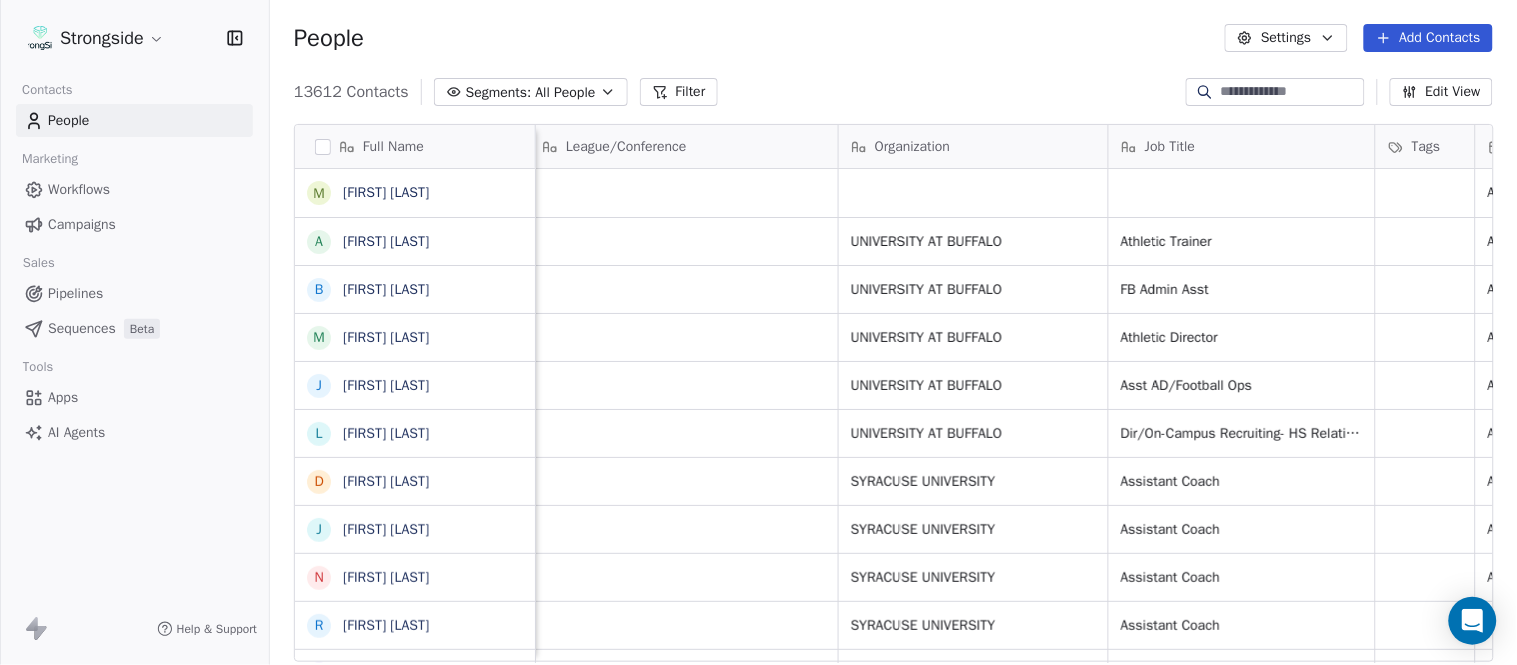 scroll, scrollTop: 0, scrollLeft: 0, axis: both 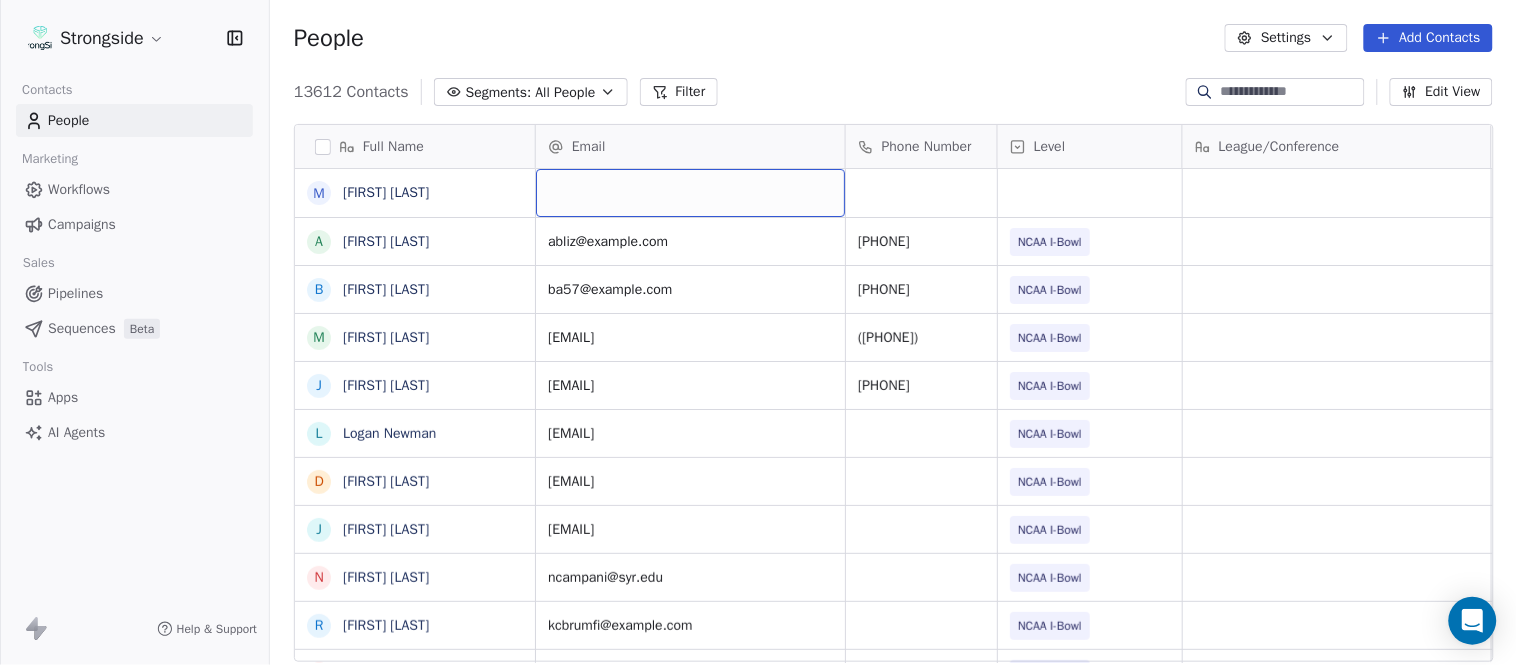 click at bounding box center (690, 193) 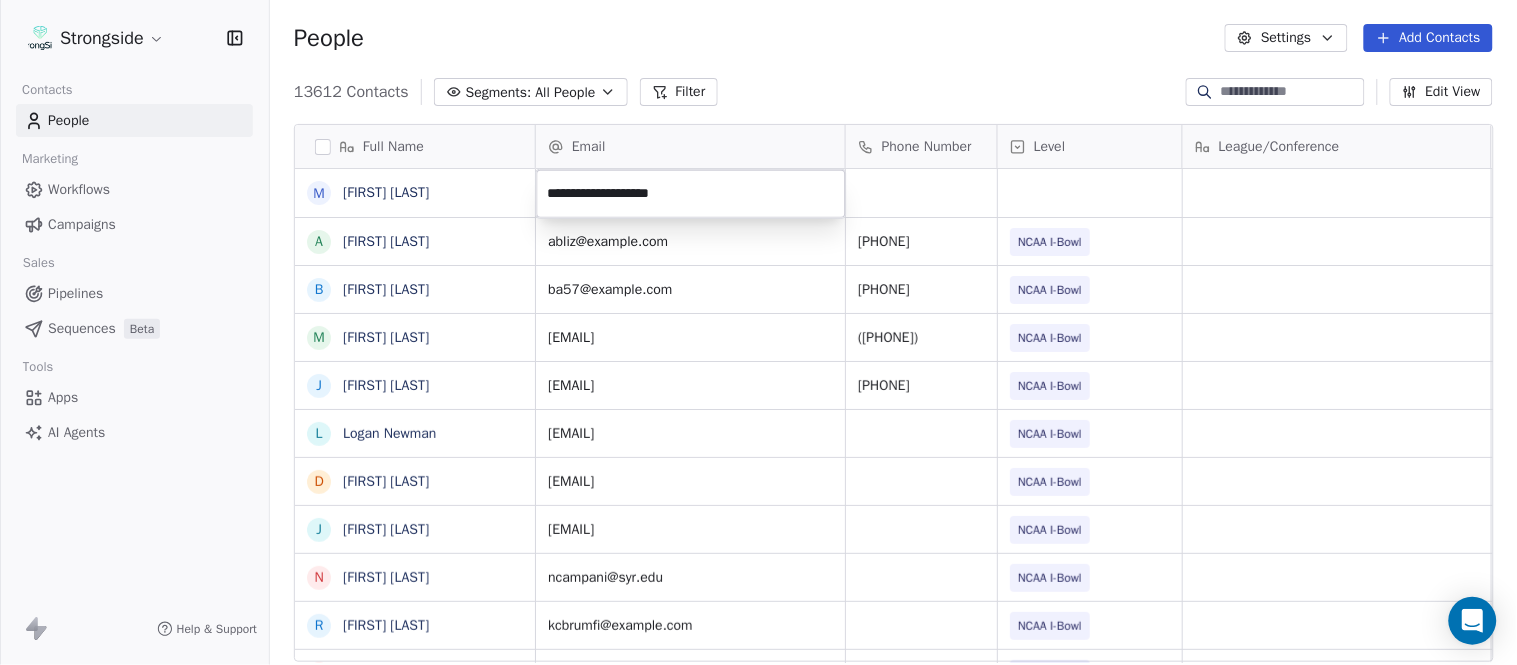 click on "Strongside Contacts People Marketing Workflows Campaigns Sales Pipelines Sequences Beta Tools Apps AI Agents Help & Support People Settings  Add Contacts 13612 Contacts Segments: All People Filter  Edit View Tag Add to Sequence Export Full Name M [FIRST] [LAST] A [FIRST] [LAST] B [FIRST] [LAST] M [FIRST] [LAST] J [FIRST] [LAST] L [FIRST] [LAST] D [FIRST] [LAST] J [FIRST] [LAST] N [FIRST] [LAST] R [FIRST] [LAST] M [FIRST] [LAST] M [FIRST] [LAST] R [FIRST] [LAST] J [FIRST] [LAST] E [FIRST] [LAST] J [FIRST] [LAST] C [FIRST] [LAST] J [FIRST] [LAST] J [FIRST] [LAST] T [FIRST] [LAST] J [FIRST] [LAST] T [FIRST] [LAST] J [FIRST] [LAST] D [FIRST] [LAST] J [FIRST] [LAST] D [FIRST] [LAST] W [FIRST] [LAST] R [FIRST] [LAST] J [FIRST] [LAST] C [FIRST] [LAST] S [FIRST] [LAST] Email Phone Number Level League/Conference Organization Job Title Tags Created Date BST Aug 05, 2025 10:11 PM [EMAIL] 716-645-6829 NCAA I-Bowl UNIVERSITY AT BUFFALO Athletic Trainer Aug 05, 2025 09:51 PM [EMAIL] 	716-645-3177 NCAA I-Bowl UNIVERSITY AT BUFFALO NCAA I-Bowl" at bounding box center (758, 332) 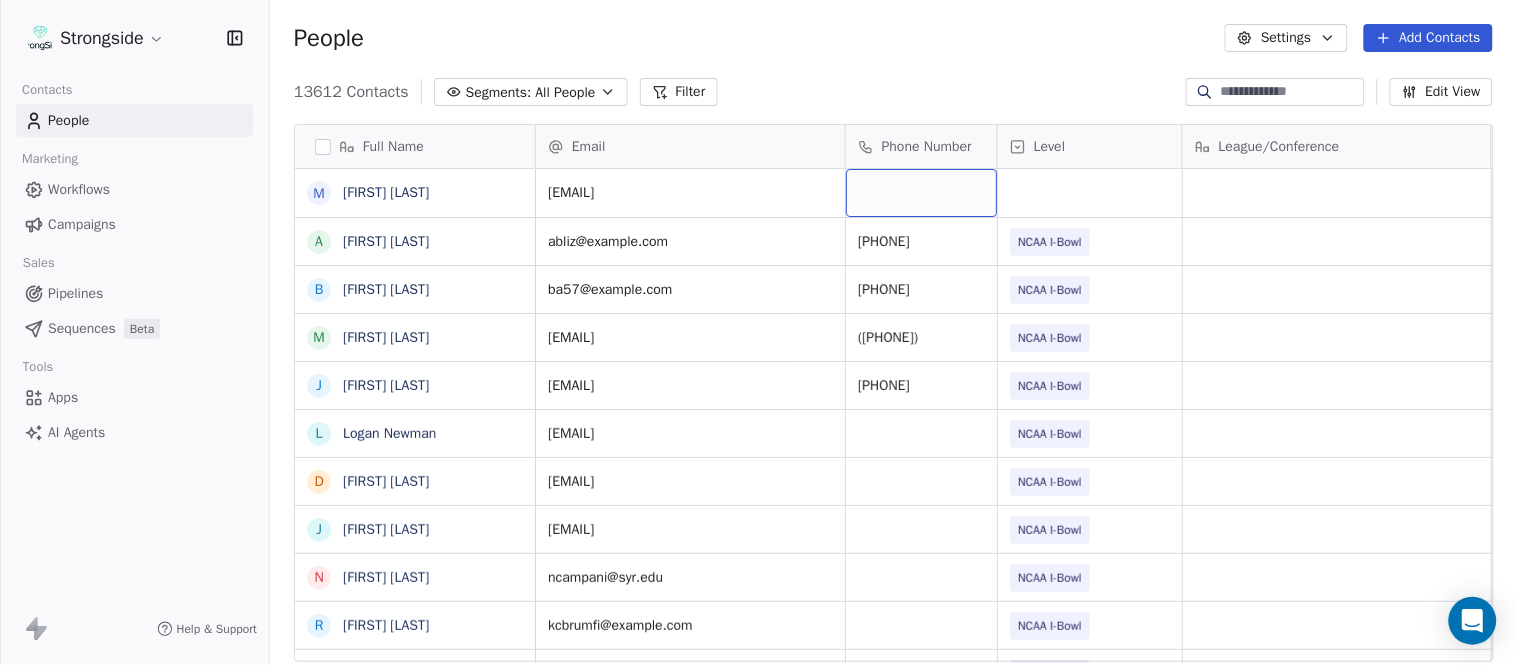 click at bounding box center [921, 193] 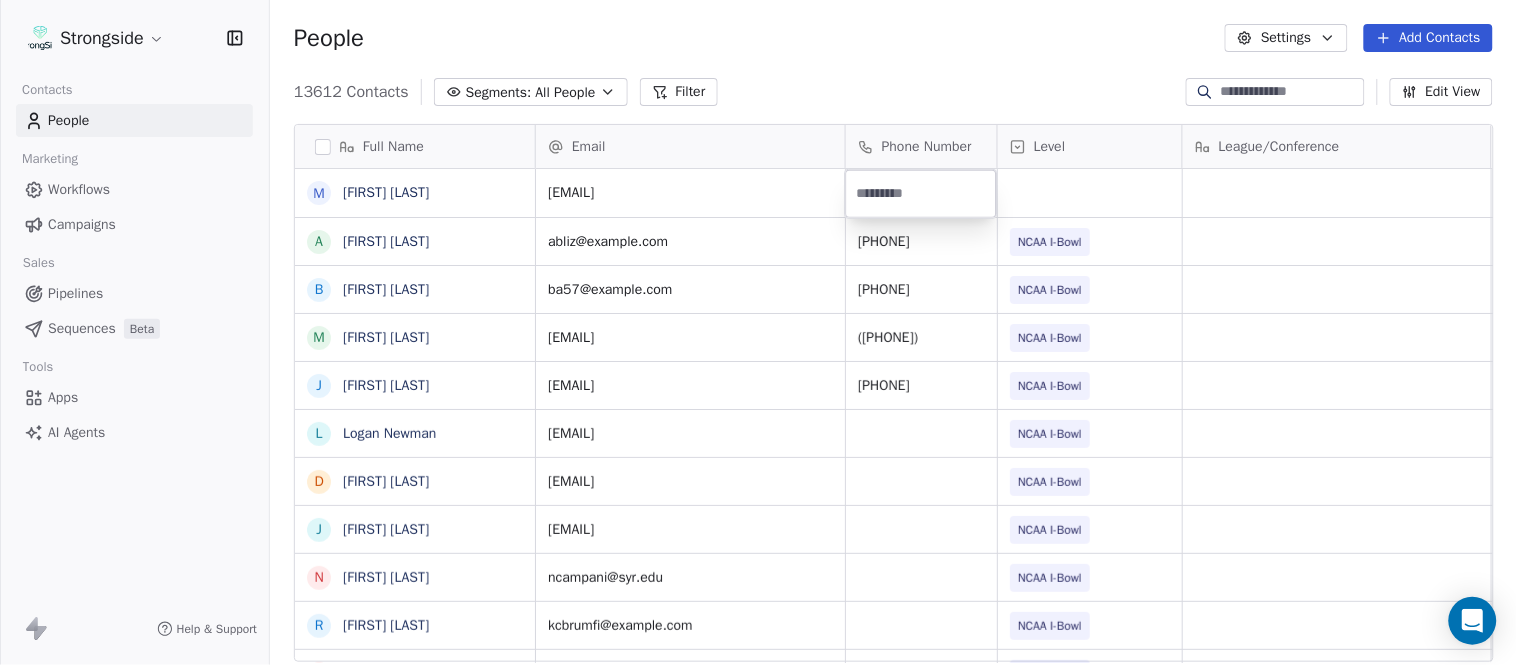 type on "**********" 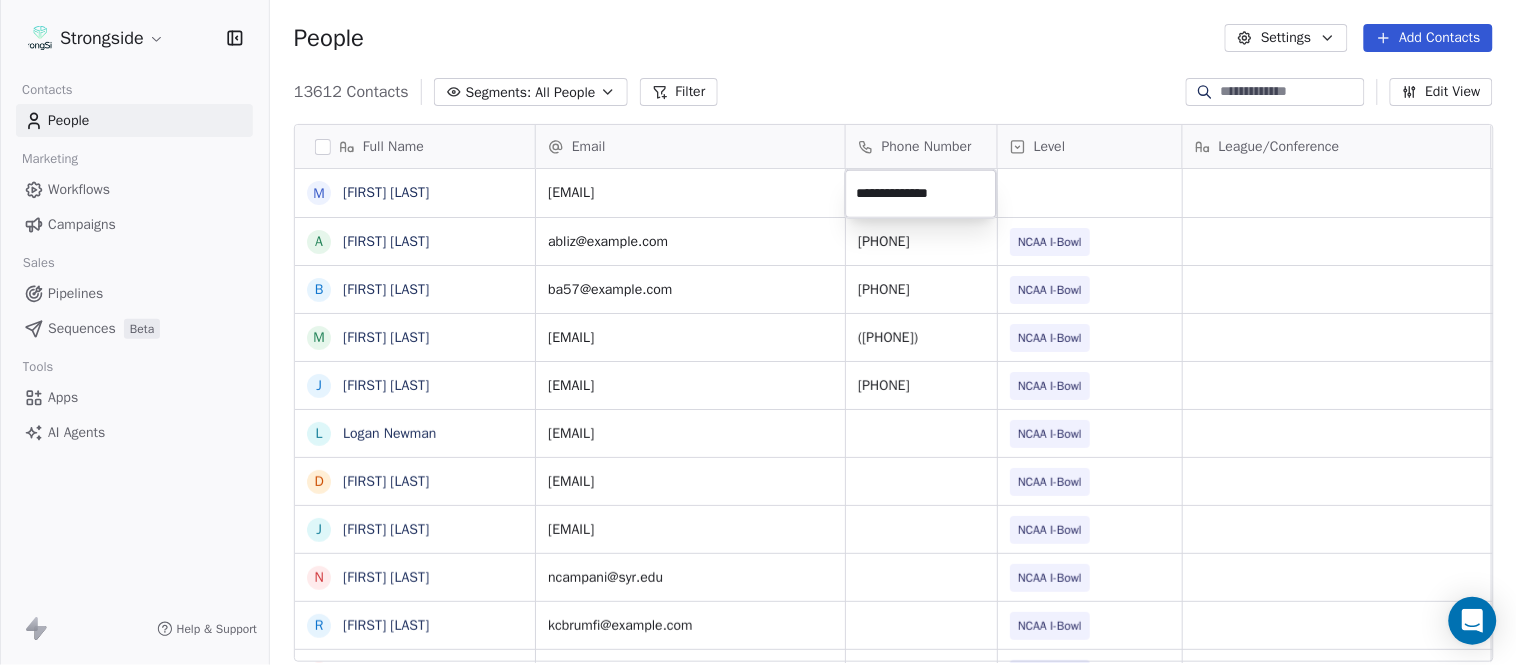 click on "Strongside Contacts People Marketing Workflows Campaigns Sales Pipelines Sequences Beta Tools Apps AI Agents Help & Support People Settings  Add Contacts 13612 Contacts Segments: All People Filter  Edit View Tag Add to Sequence Export Full Name M [FIRST] [LAST] A [FIRST] [LAST] B [FIRST] [LAST] M [FIRST] [LAST] J [FIRST] [LAST] L [FIRST] [LAST] D [FIRST] [LAST] J [FIRST] [LAST] N [FIRST] [LAST] R [FIRST] [LAST] M [FIRST] [LAST] M [FIRST] [LAST] R [FIRST] [LAST] J [FIRST] [LAST] E [FIRST] [LAST] J [FIRST] [LAST] C [FIRST] [LAST] J [FIRST] [LAST] J [FIRST] [LAST] T [FIRST] [LAST] J [FIRST] [LAST] T [FIRST] [LAST] J [FIRST] [LAST] D [FIRST] [LAST] J [FIRST] [LAST] D [FIRST] [LAST] W [FIRST] [LAST] R [FIRST] [LAST] J [FIRST] [LAST] C [FIRST] [LAST] S [FIRST] [LAST] Email Phone Number Level League/Conference Organization Job Title Tags Created Date BST [EMAIL] Aug 05, 2025 10:11 PM [EMAIL] [PHONE] NCAA I-Bowl UNIVERSITY AT BUFFALO Athletic Trainer Aug 05, 2025 09:51 PM [EMAIL] 	[PHONE] NCAA I-Bowl NCAA I-Bowl" at bounding box center [758, 332] 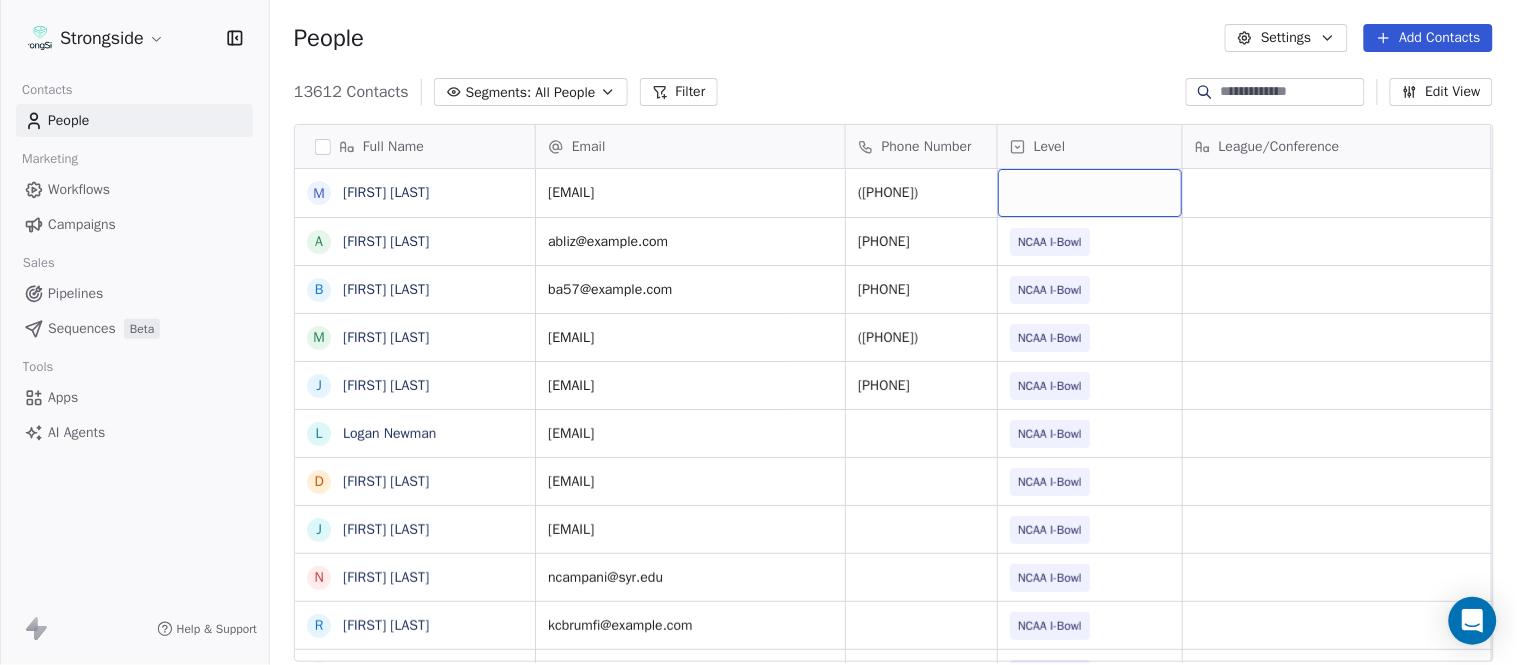 click at bounding box center [1090, 193] 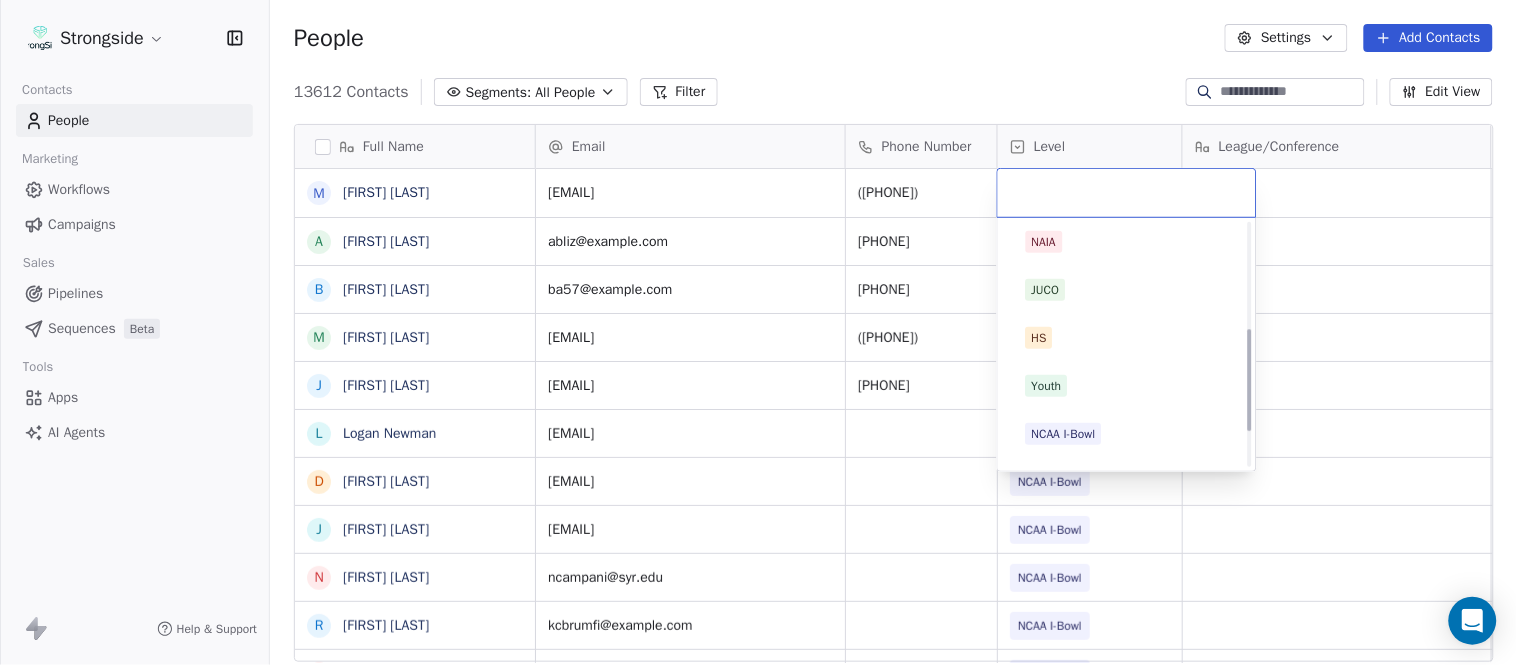 scroll, scrollTop: 330, scrollLeft: 0, axis: vertical 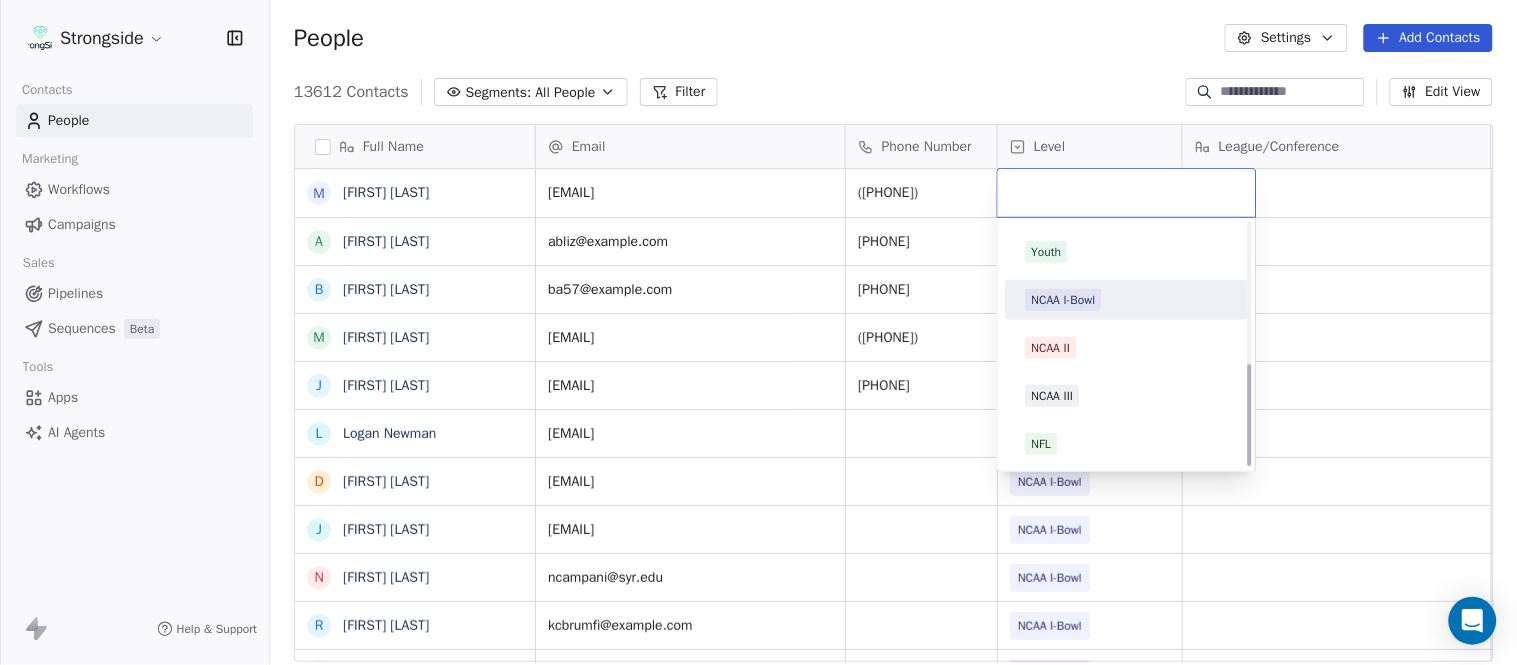 click on "NCAA I-Bowl" at bounding box center [1064, 300] 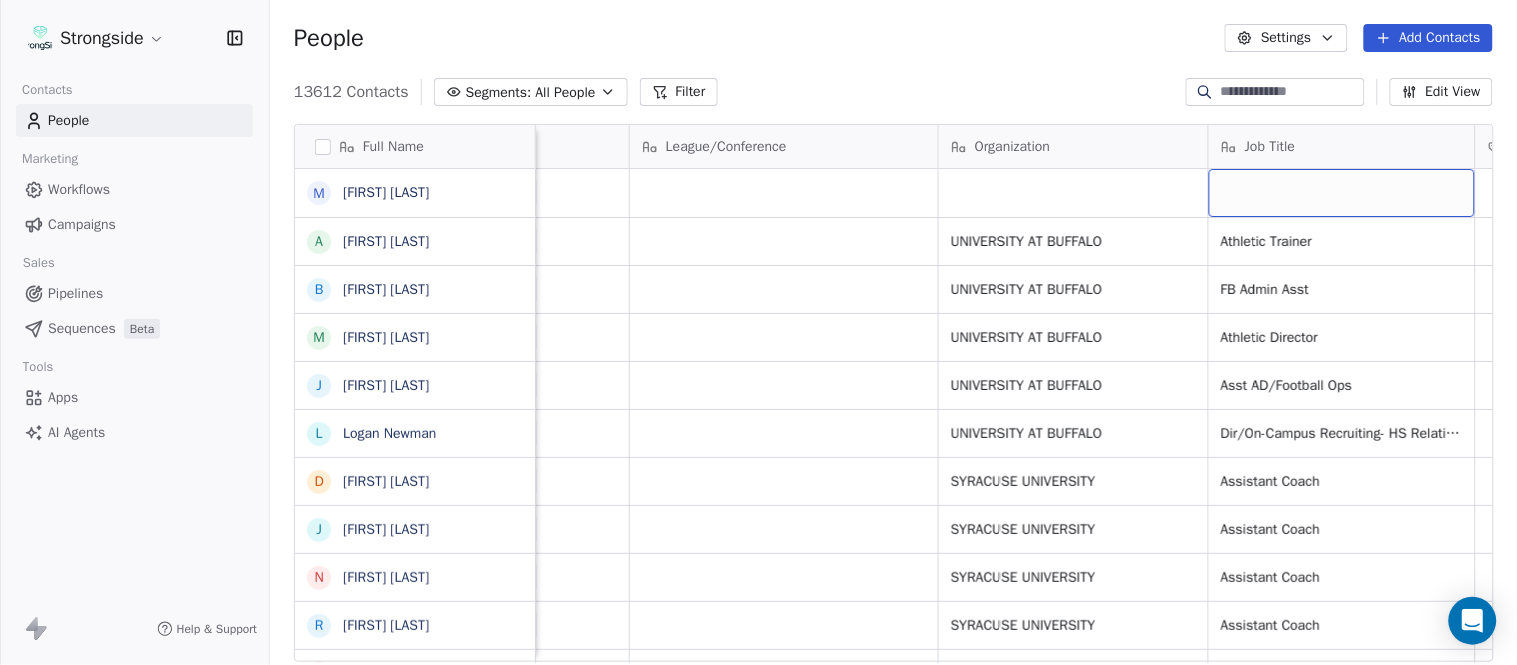 scroll, scrollTop: 0, scrollLeft: 653, axis: horizontal 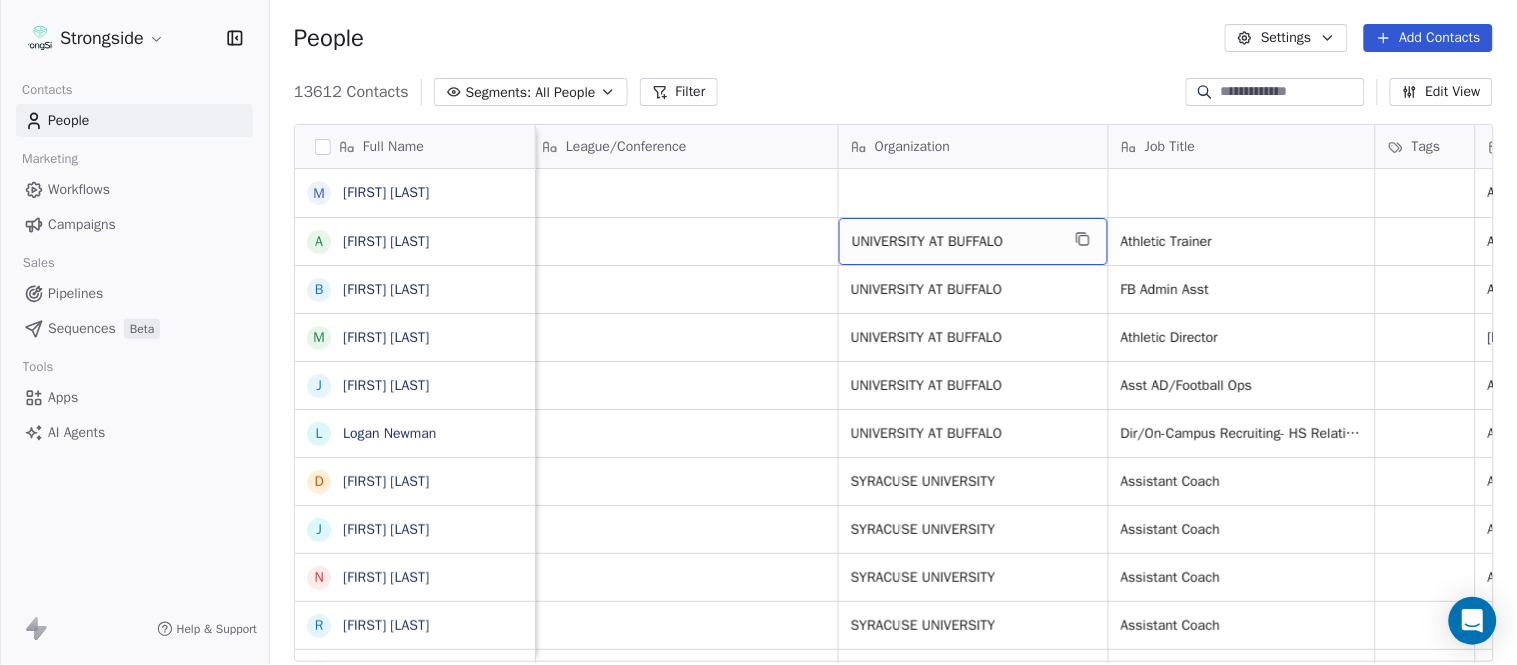 click on "UNIVERSITY AT BUFFALO" at bounding box center (973, 241) 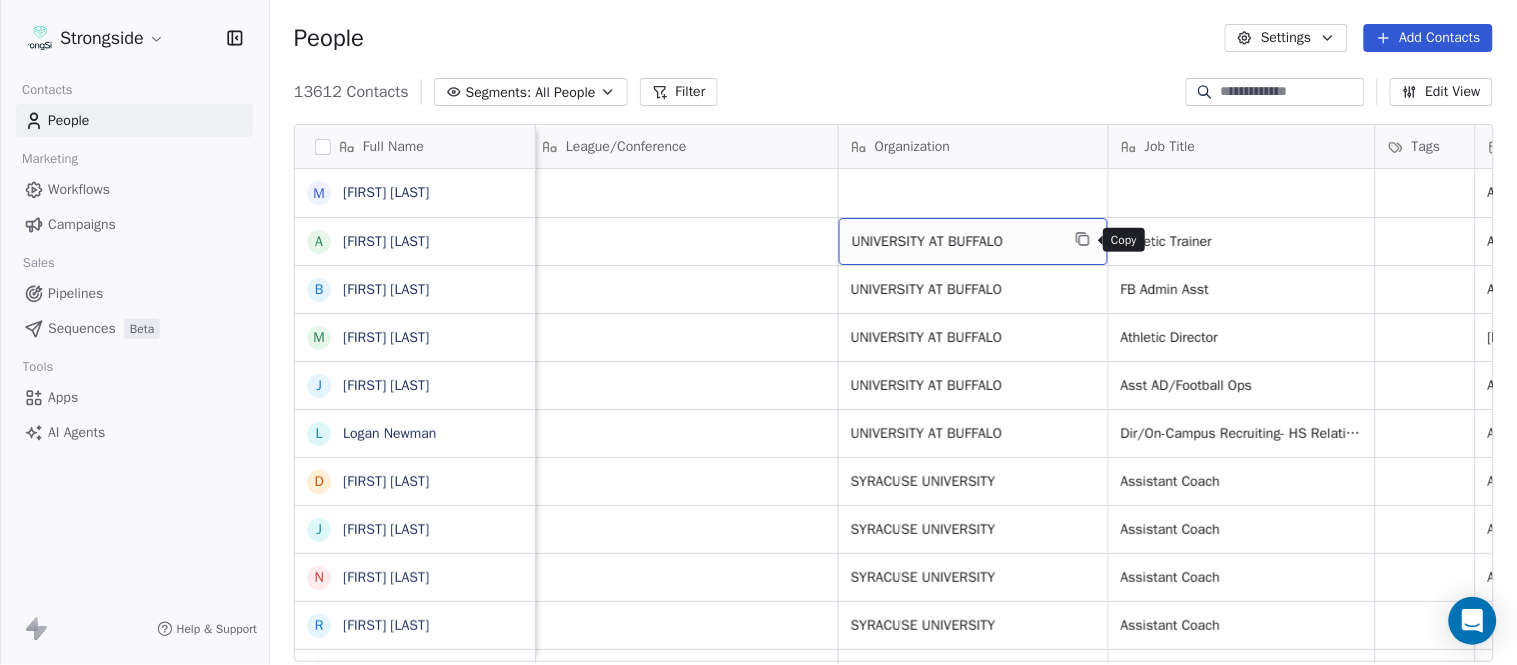 click 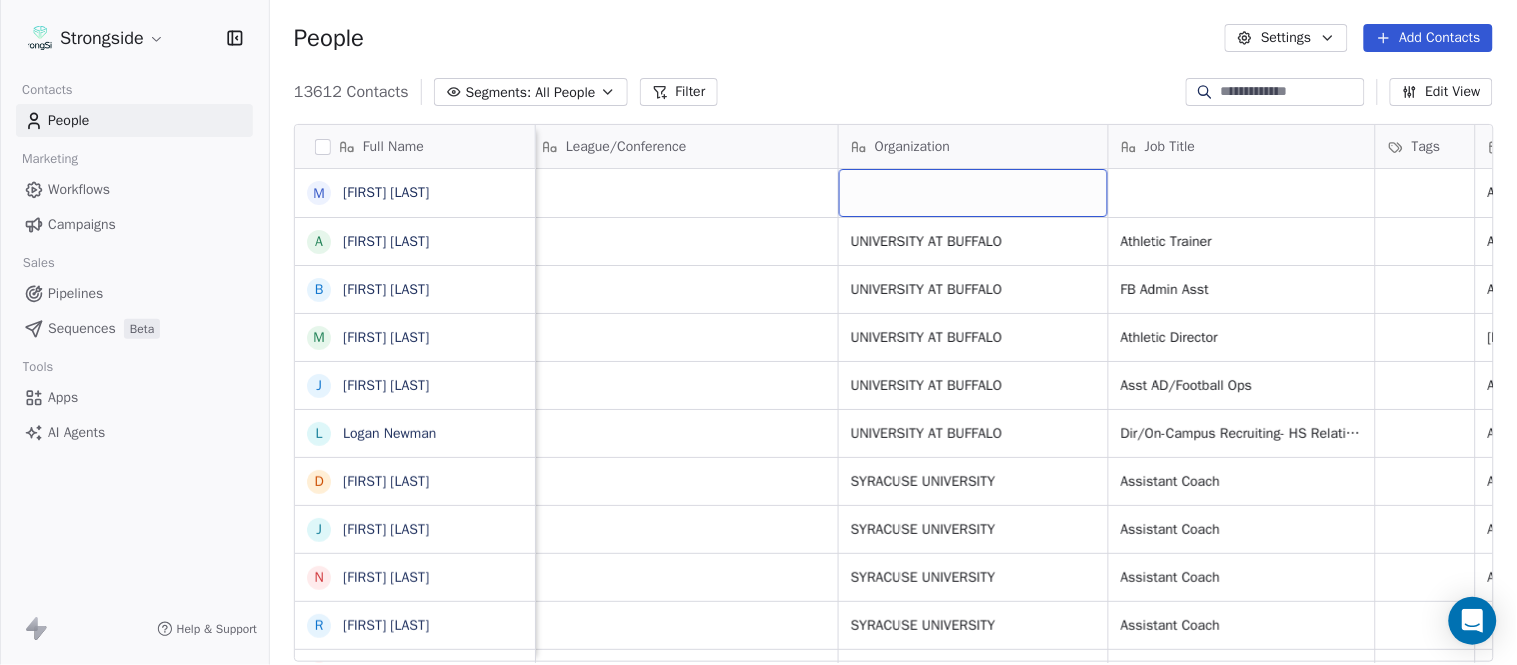 click at bounding box center [973, 193] 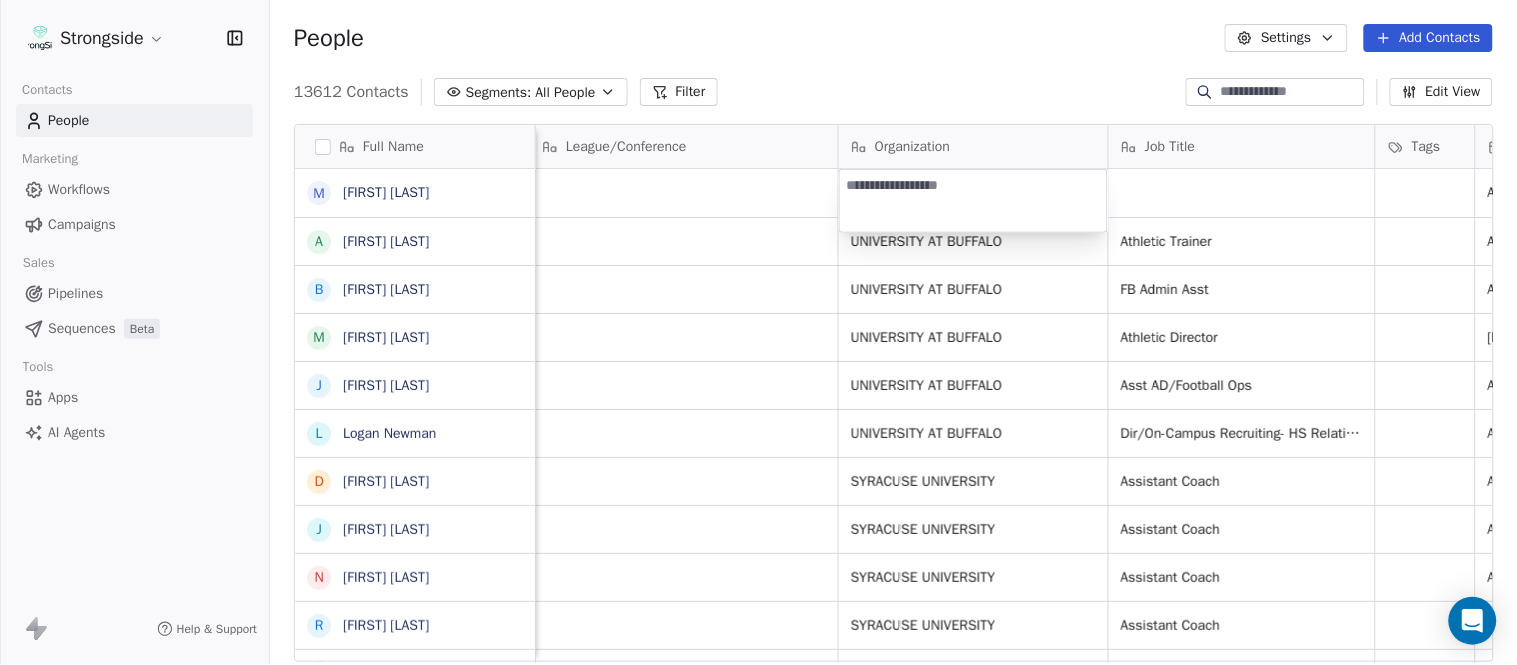 type on "**********" 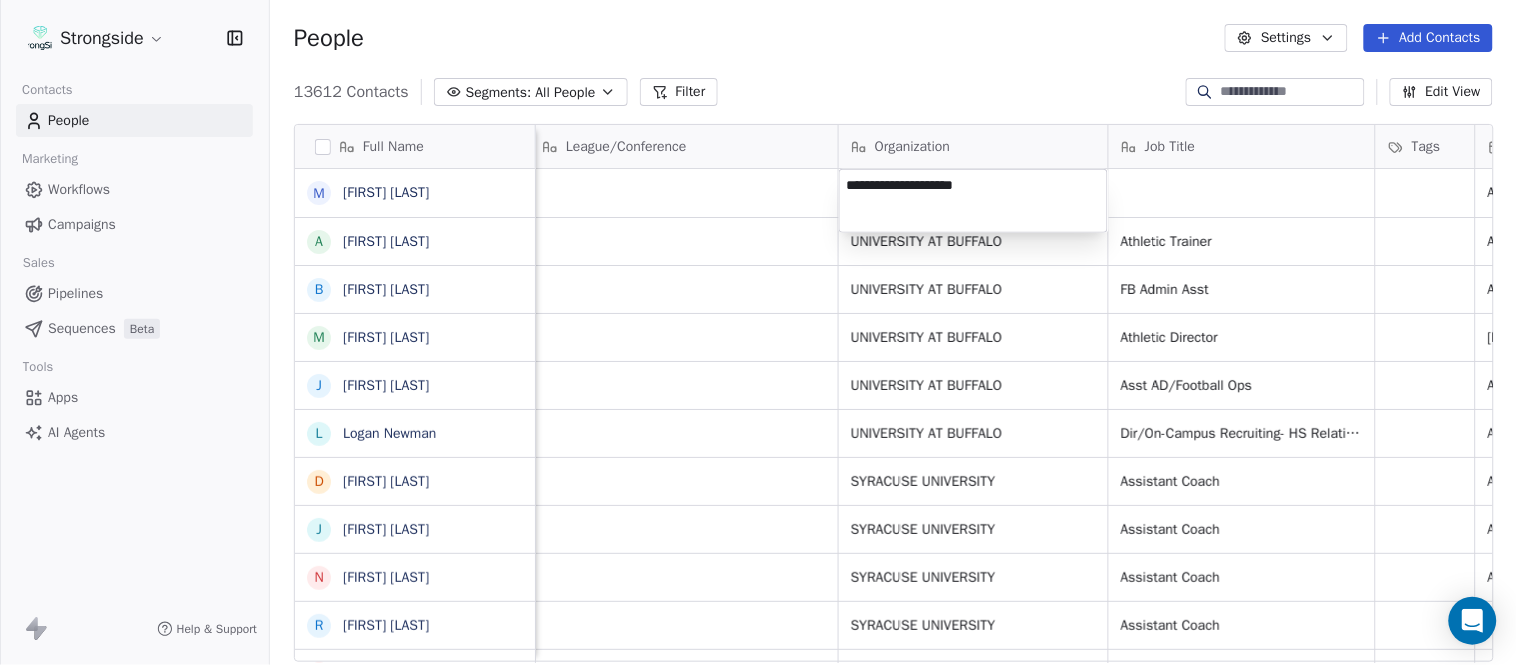 click on "Strongside Contacts People Marketing Workflows Campaigns Sales Pipelines Sequences Beta Tools Apps AI Agents Help & Support People Settings  Add Contacts 13612 Contacts Segments: All People Filter  Edit View Tag Add to Sequence Export Full Name M [FIRST] [LAST] A [FIRST] [LAST] B [FIRST] [LAST] M [FIRST] [LAST] J [FIRST] [LAST] L [FIRST] [LAST] D [FIRST] [LAST] J [FIRST] [LAST] N [FIRST] [LAST] R [FIRST] [LAST] M [FIRST] [LAST] M [FIRST] [LAST] R [FIRST] [LAST] J [FIRST] [LAST] E [FIRST] [LAST] J [FIRST] [LAST] C [FIRST] [LAST] J [FIRST] [LAST] J [FIRST] [LAST] T [FIRST] [LAST] J [FIRST] [LAST] T [FIRST] [LAST] J [FIRST] [LAST] D [FIRST] [LAST] J [FIRST] [LAST] D [FIRST] [LAST] W [FIRST] [LAST] R [FIRST] [LAST] J [FIRST] [LAST] C [FIRST] [LAST] S [FIRST] [LAST] Email Phone Number Level League/Conference Organization Job Title Tags Created Date BST [EMAIL] ([PHONE]) NCAA I-Bowl Aug 05, 2025 10:11 PM [EMAIL] [PHONE] NCAA I-Bowl UNIVERSITY AT BUFFALO Athletic Trainer 	[PHONE]" at bounding box center [758, 332] 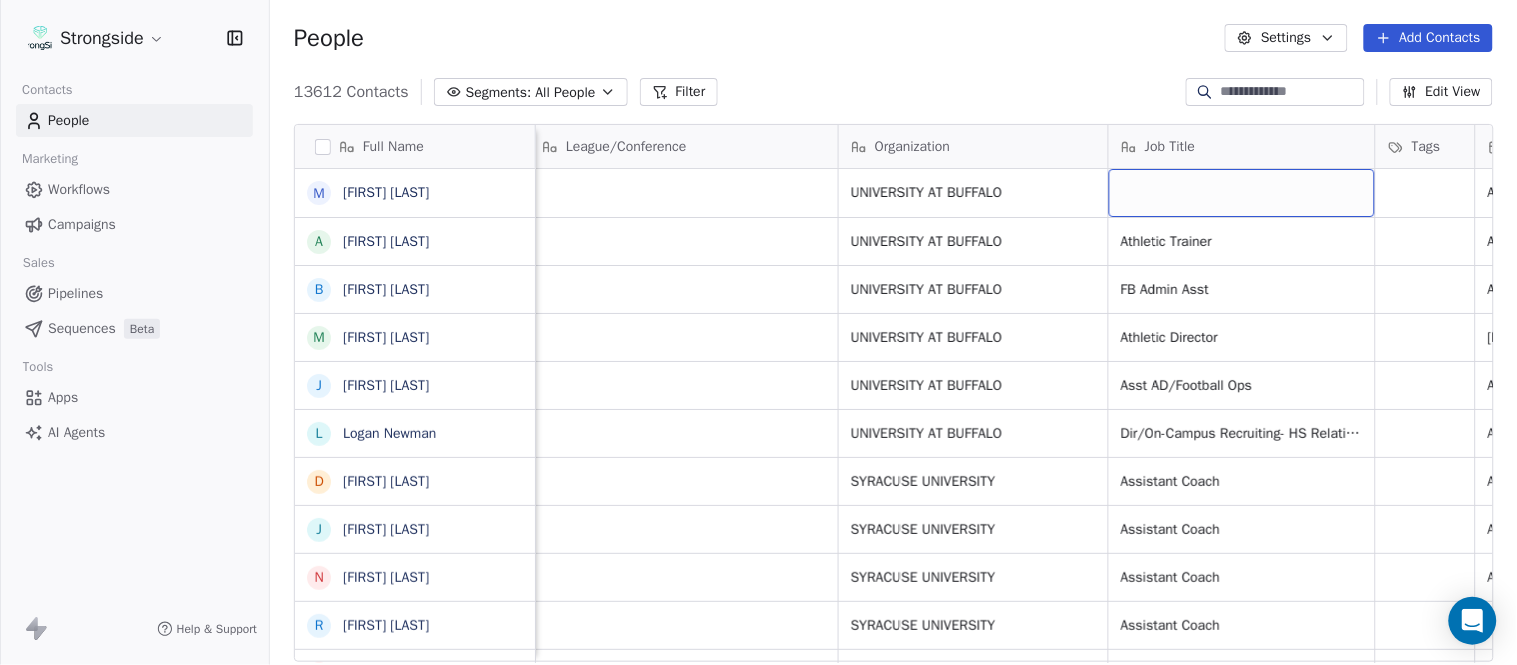 click at bounding box center (1242, 193) 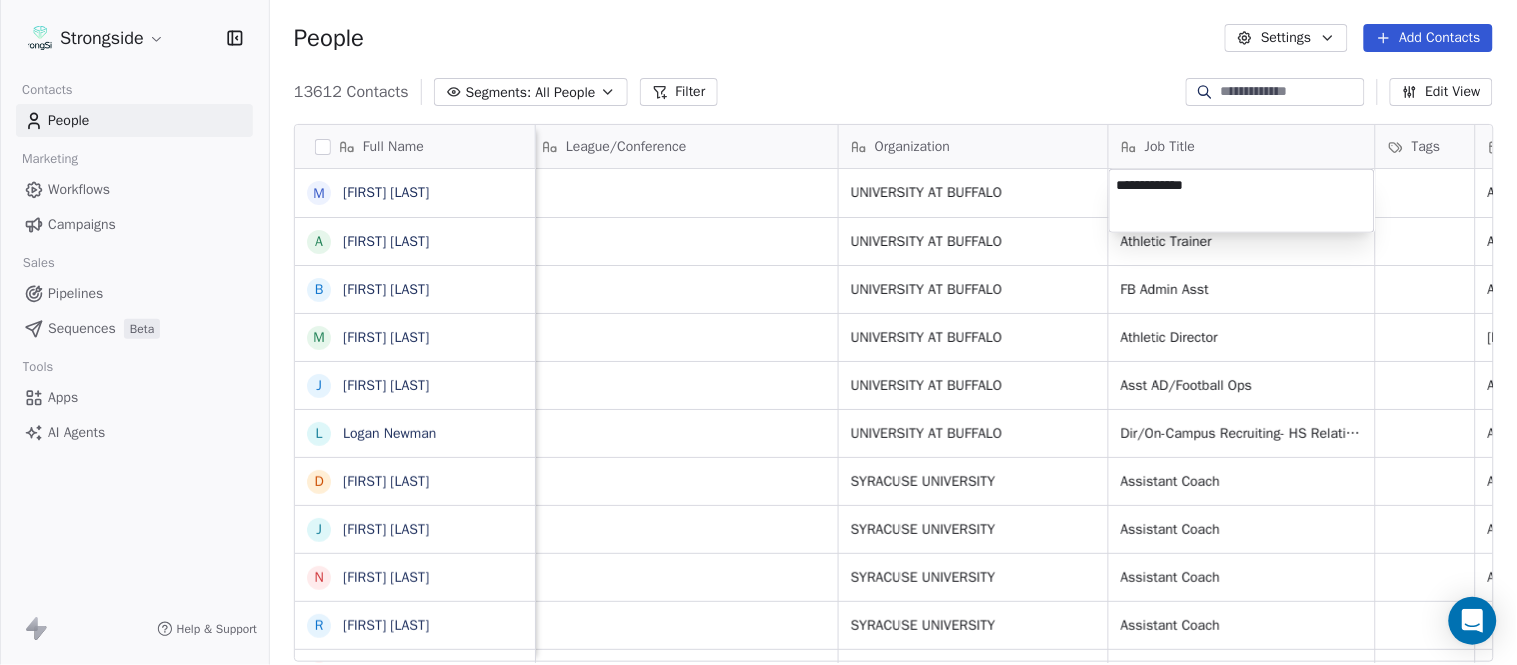 click on "Strongside Contacts People Marketing Workflows Campaigns Sales Pipelines Sequences Beta Tools Apps AI Agents Help & Support People Settings  Add Contacts 13612 Contacts Segments: All People Filter  Edit View Tag Add to Sequence Export Full Name M [FIRST] [LAST] A [FIRST] [LAST] B [FIRST] [LAST] M [FIRST] [LAST] J [FIRST] [LAST] L [FIRST] [LAST] D [FIRST] [LAST] J [FIRST] [LAST] N [FIRST] [LAST] R [FIRST] [LAST] M [FIRST] [LAST] M [FIRST] [LAST] R [FIRST] [LAST] J [FIRST] [LAST] E [FIRST] [LAST] J [FIRST] [LAST] C [FIRST] [LAST] J [FIRST] [LAST] J [FIRST] [LAST] T [FIRST] [LAST] J [FIRST] [LAST] T [FIRST] [LAST] J [FIRST] [LAST] D [FIRST] [LAST] J [FIRST] [LAST] D [FIRST] [LAST] W [FIRST] [LAST] R [FIRST] [LAST] Email Phone Number Level League/Conference Organization Job Title Tags Created Date BST Status Priority Emails Auto Clicked mkprunty@example.com ([PHONE]) NCAA I-Bowl UNIVERSITY AT BUFFALO Aug 05, 2025 10:11 PM abliz@example.com [PHONE] NCAA I-Bowl UNIVERSITY AT BUFFALO NIL SID" at bounding box center [758, 332] 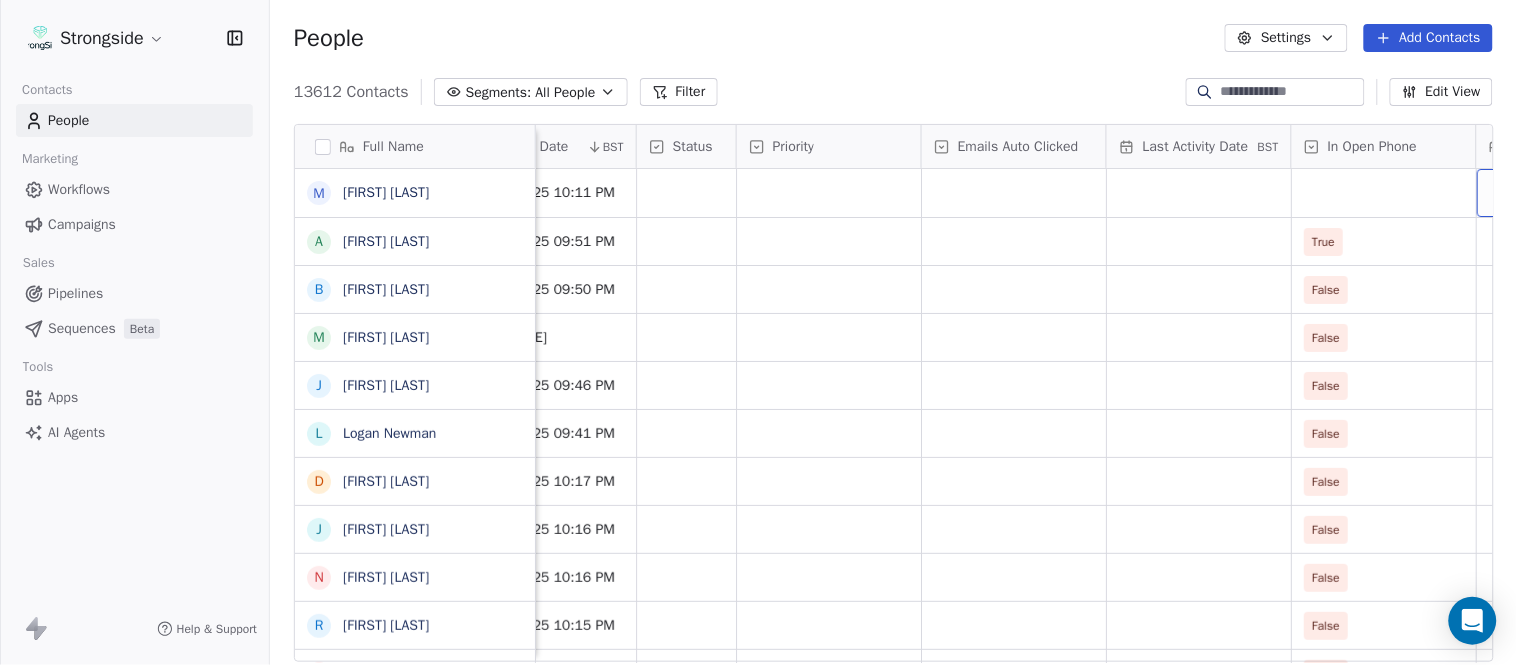 scroll, scrollTop: 0, scrollLeft: 1863, axis: horizontal 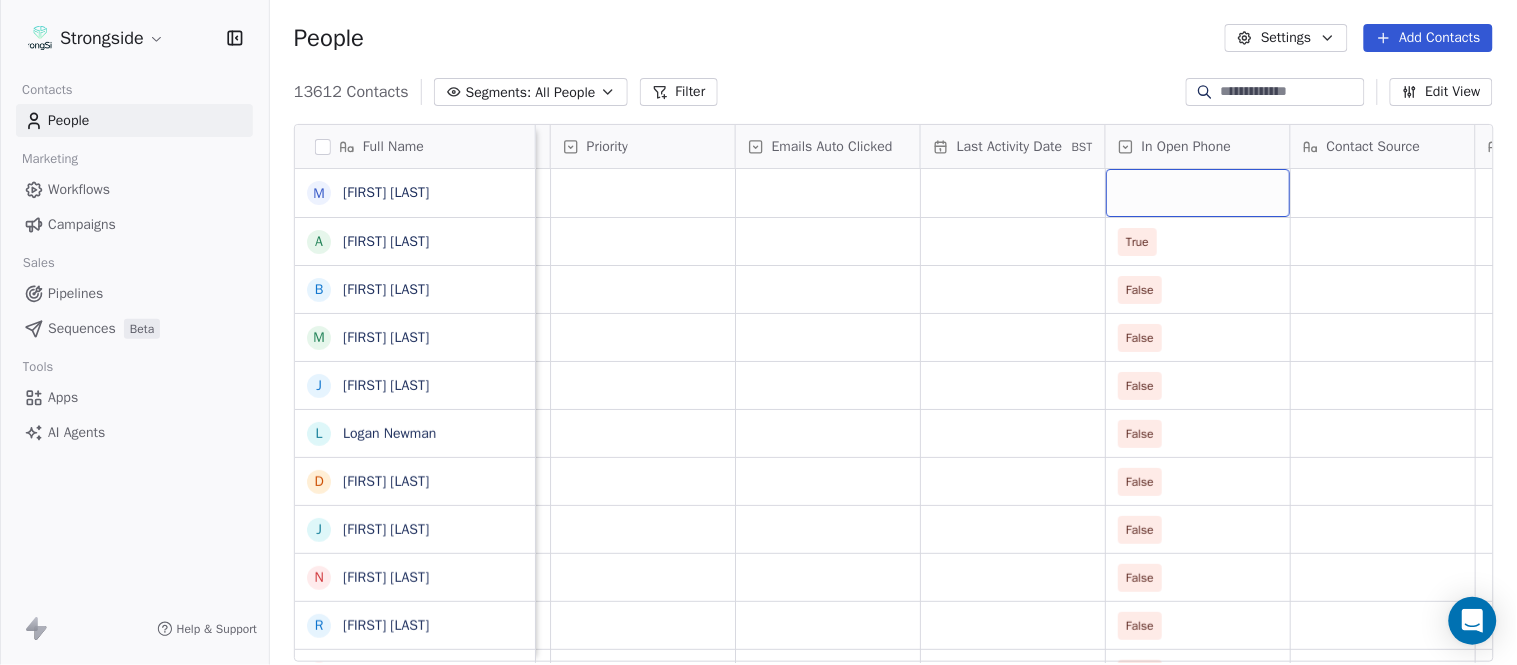 click at bounding box center (1198, 193) 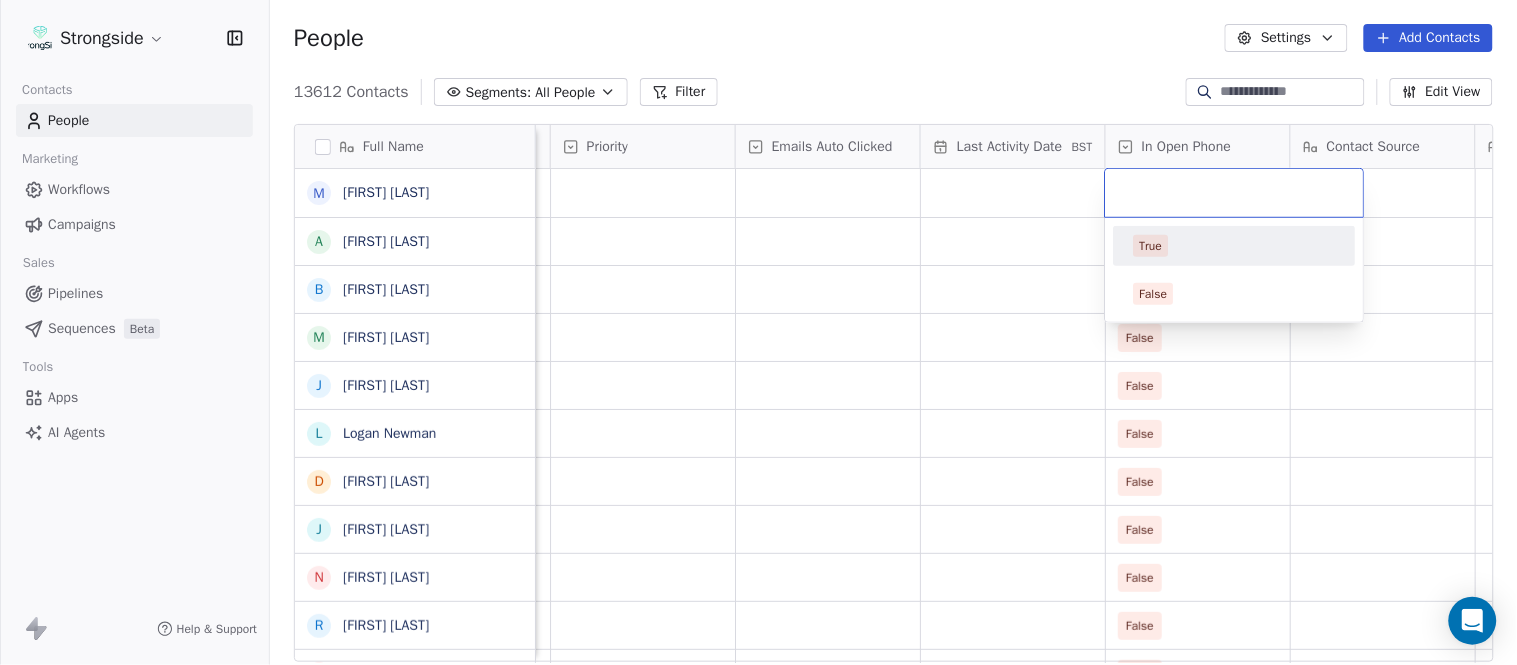 click on "True" at bounding box center [1235, 246] 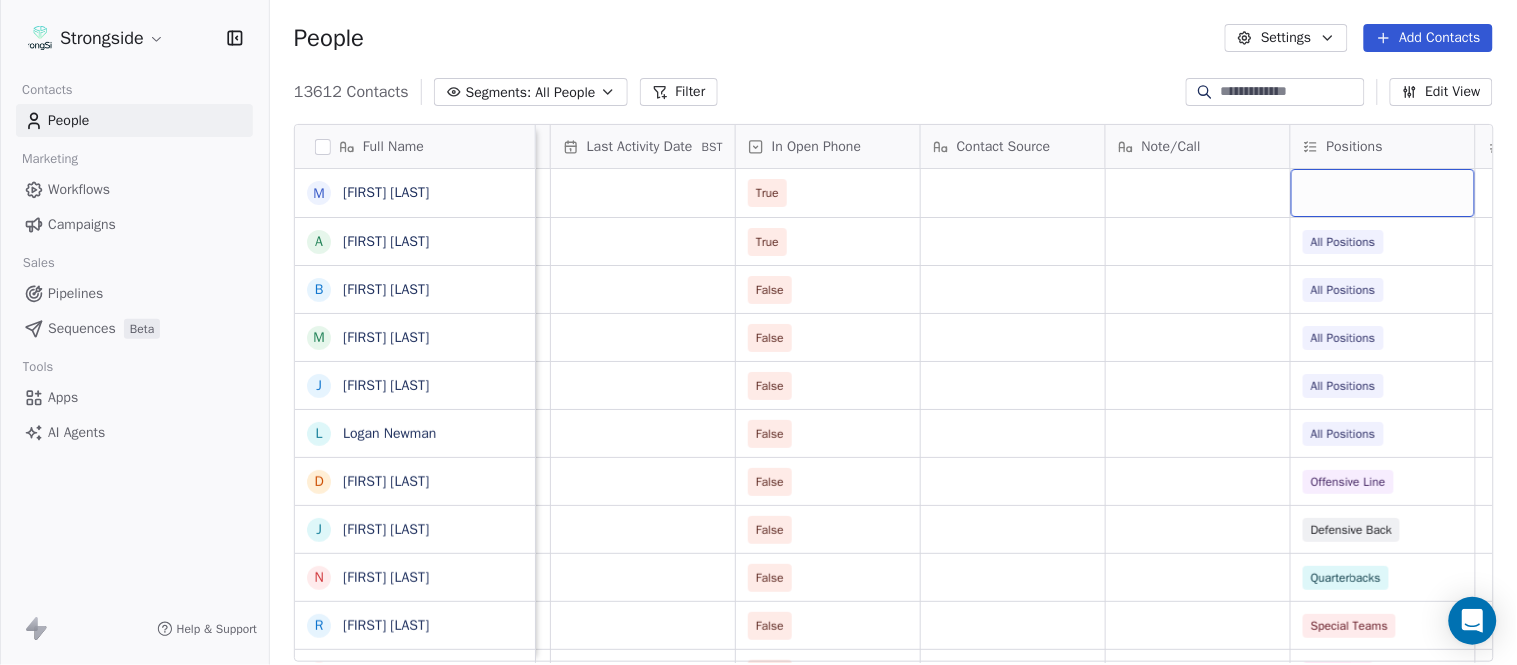scroll, scrollTop: 0, scrollLeft: 2417, axis: horizontal 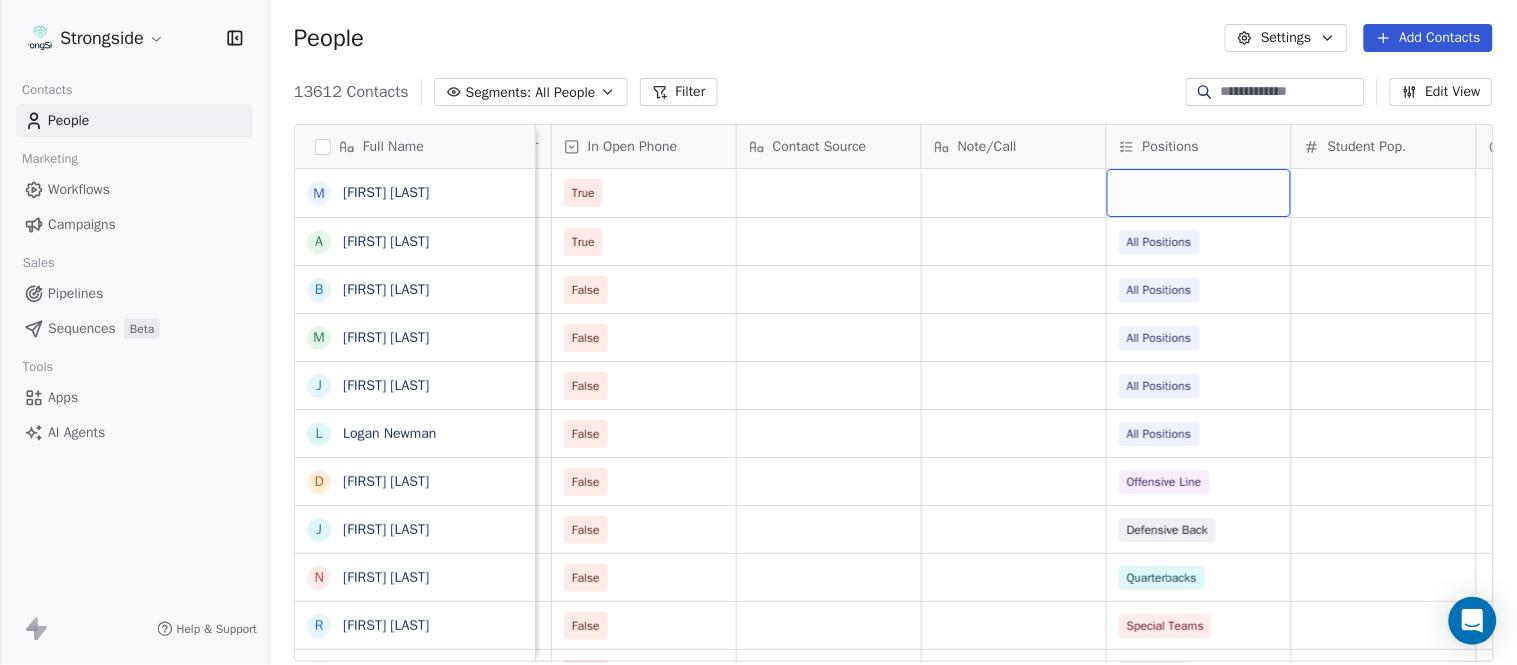 click at bounding box center [1199, 193] 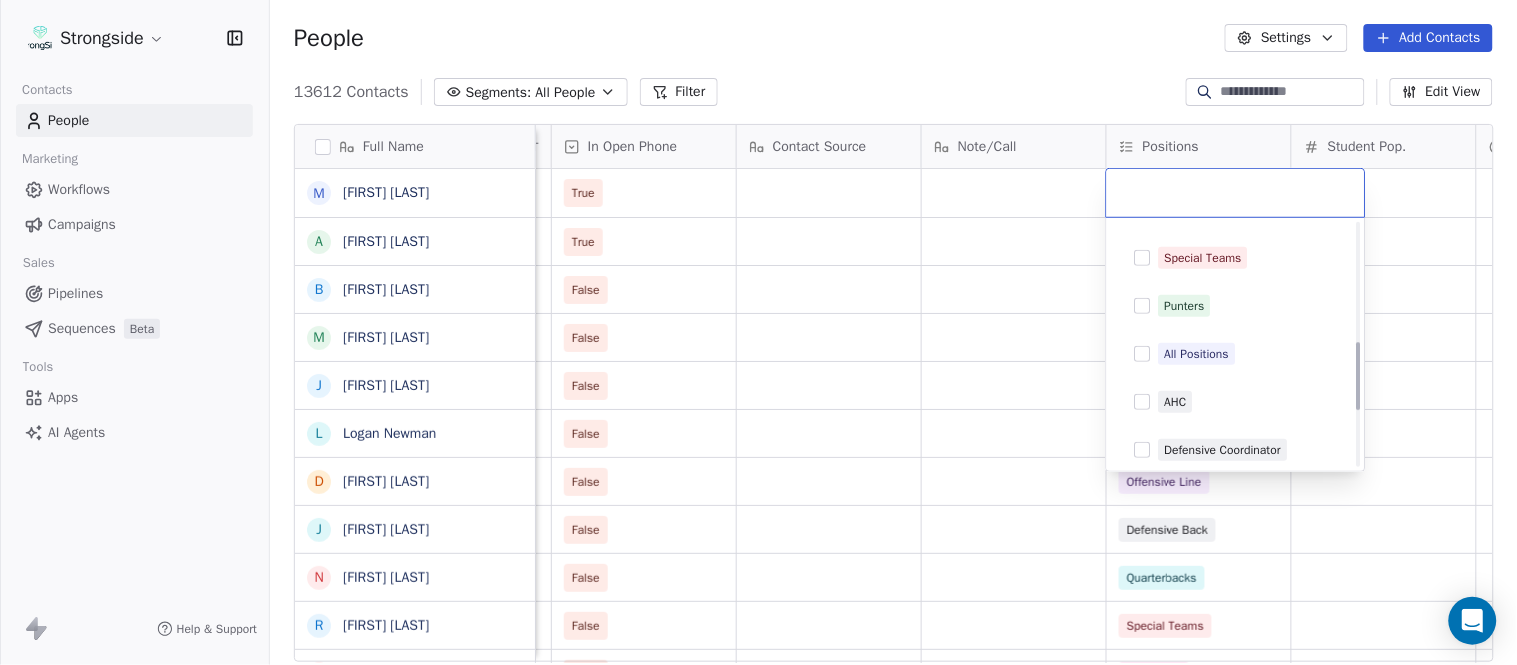 scroll, scrollTop: 444, scrollLeft: 0, axis: vertical 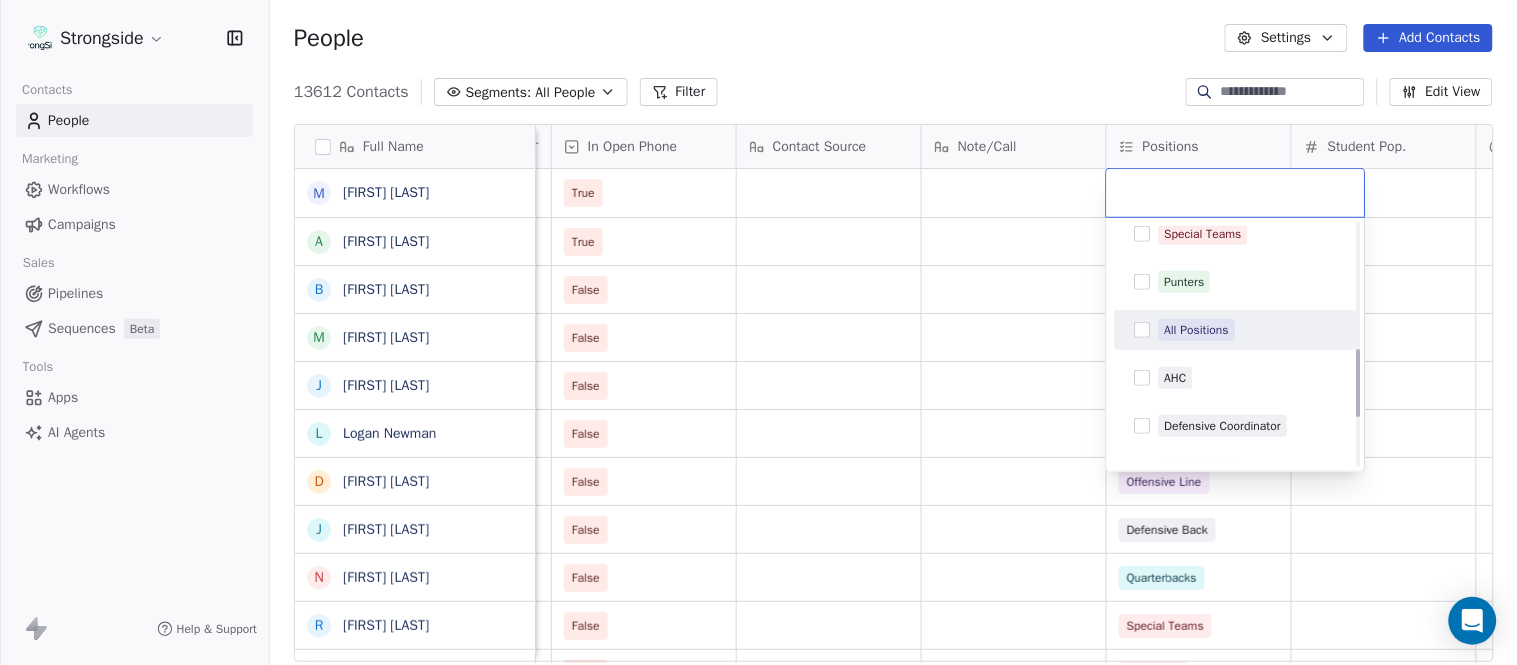 click on "All Positions" at bounding box center [1197, 330] 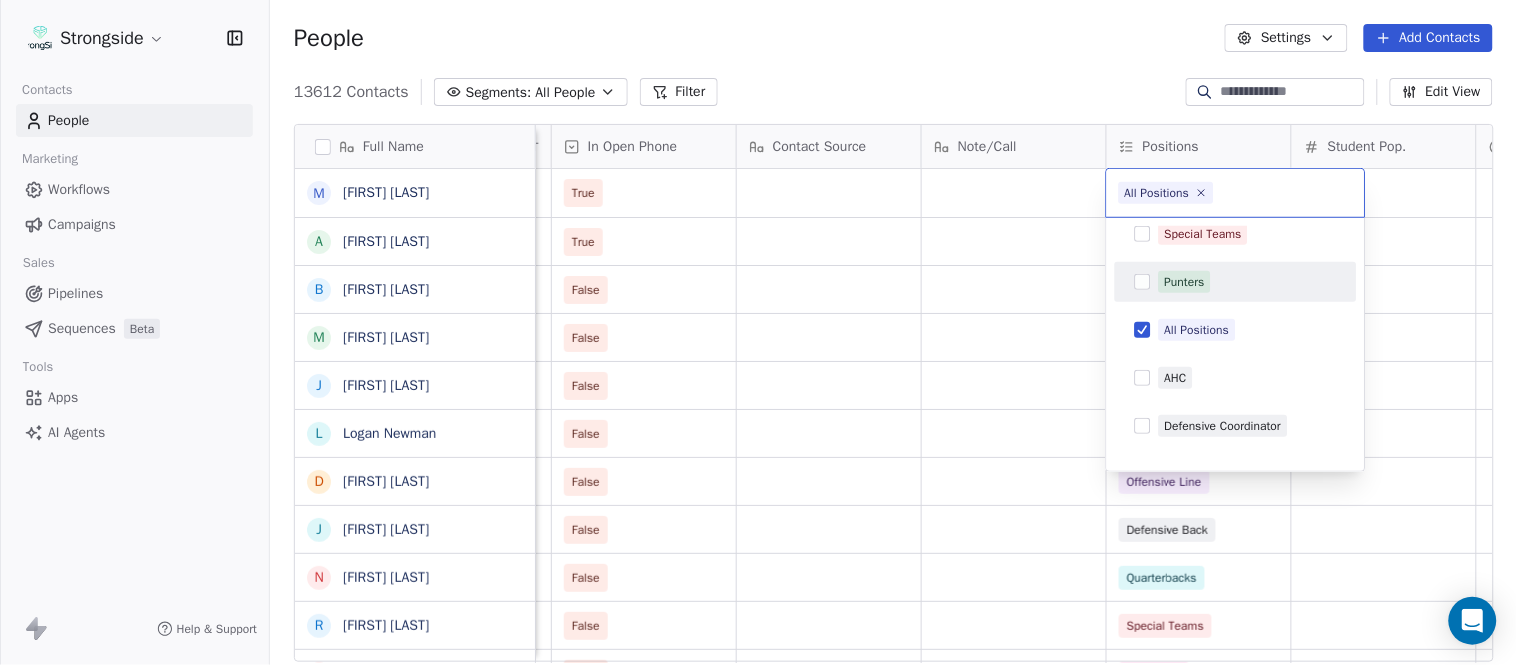 click on "Strongside Contacts People Marketing Workflows Campaigns Sales Pipelines Sequences Beta Tools Apps AI Agents Help & Support People Settings Add Contacts 13612 Contacts Segments: All People Filter Edit View Tag Add to Sequence Export Full Name M [FIRST] [LAST] A [FIRST] [LAST] B [FIRST] [LAST] M [FIRST] [LAST] J [FIRST] [LAST] L [FIRST] [LAST] D [FIRST] [LAST] J [FIRST] [LAST] N [FIRST] [LAST] R [FIRST] [LAST] M [FIRST] [LAST] M [FIRST] [LAST] R [FIRST] [LAST] J [FIRST] [LAST] E [FIRST] [LAST] J [FIRST] [LAST] C [FIRST] [LAST] J [FIRST] [LAST] T [FIRST] [LAST] J [FIRST] [LAST] J [FIRST] [LAST] D [FIRST] [LAST] J [FIRST] [LAST] D [FIRST] [LAST] W [FIRST] [LAST] R [FIRST] [LAST] J [FIRST] [LAST] C [FIRST] [LAST] S [FIRST] [LAST] Status Priority Emails Auto Clicked Last Activity Date BST In Open Phone Contact Source Note/Call Positions Student Pop. Lead Account True True All Positions False All Positions False All Positions False All Positions False All Positions False Offensive Line False False" at bounding box center (758, 332) 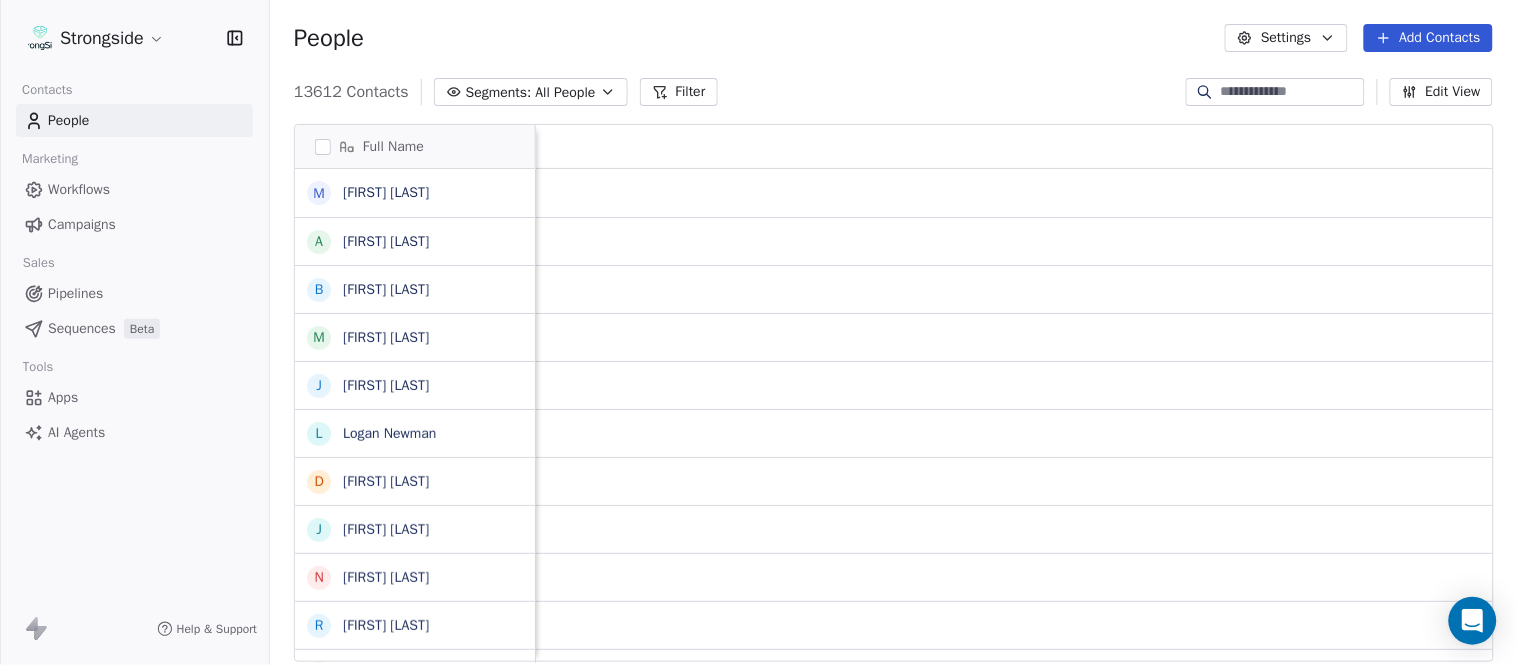 scroll, scrollTop: 0, scrollLeft: 0, axis: both 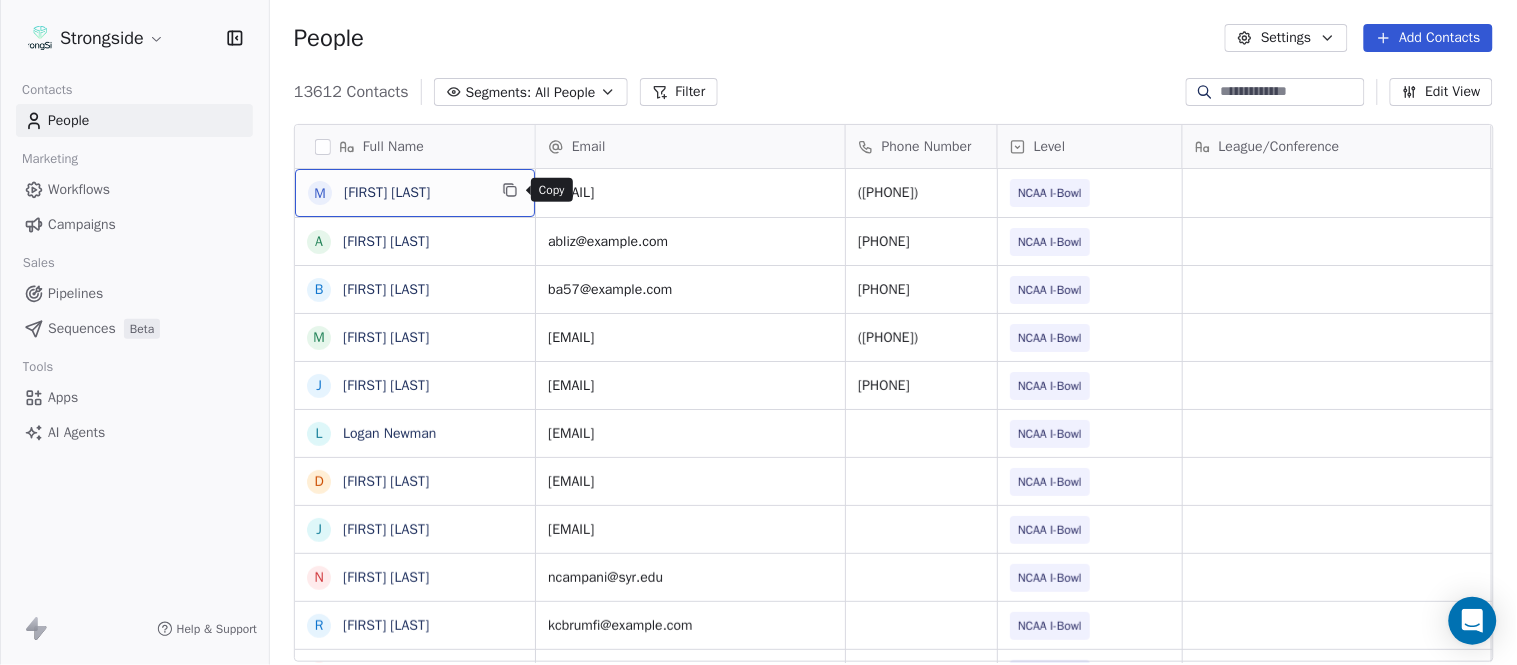 click 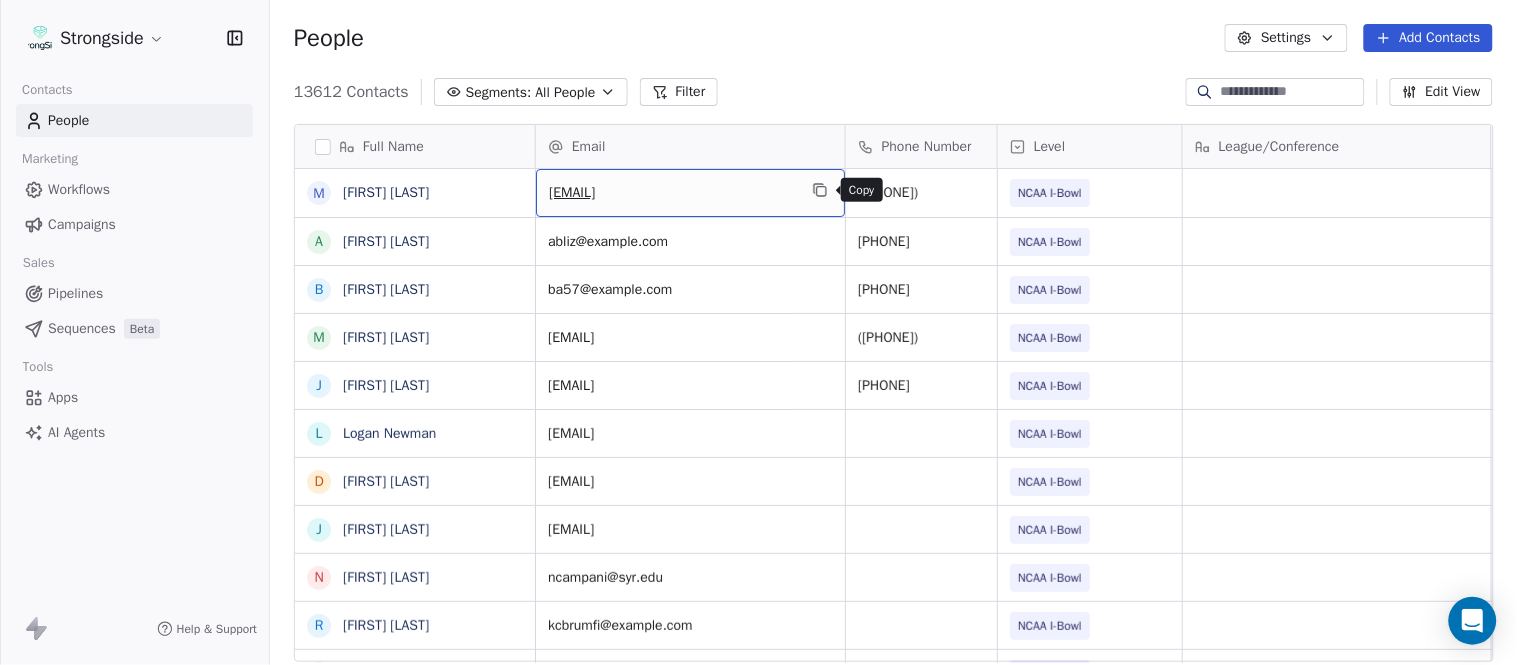 click at bounding box center (820, 190) 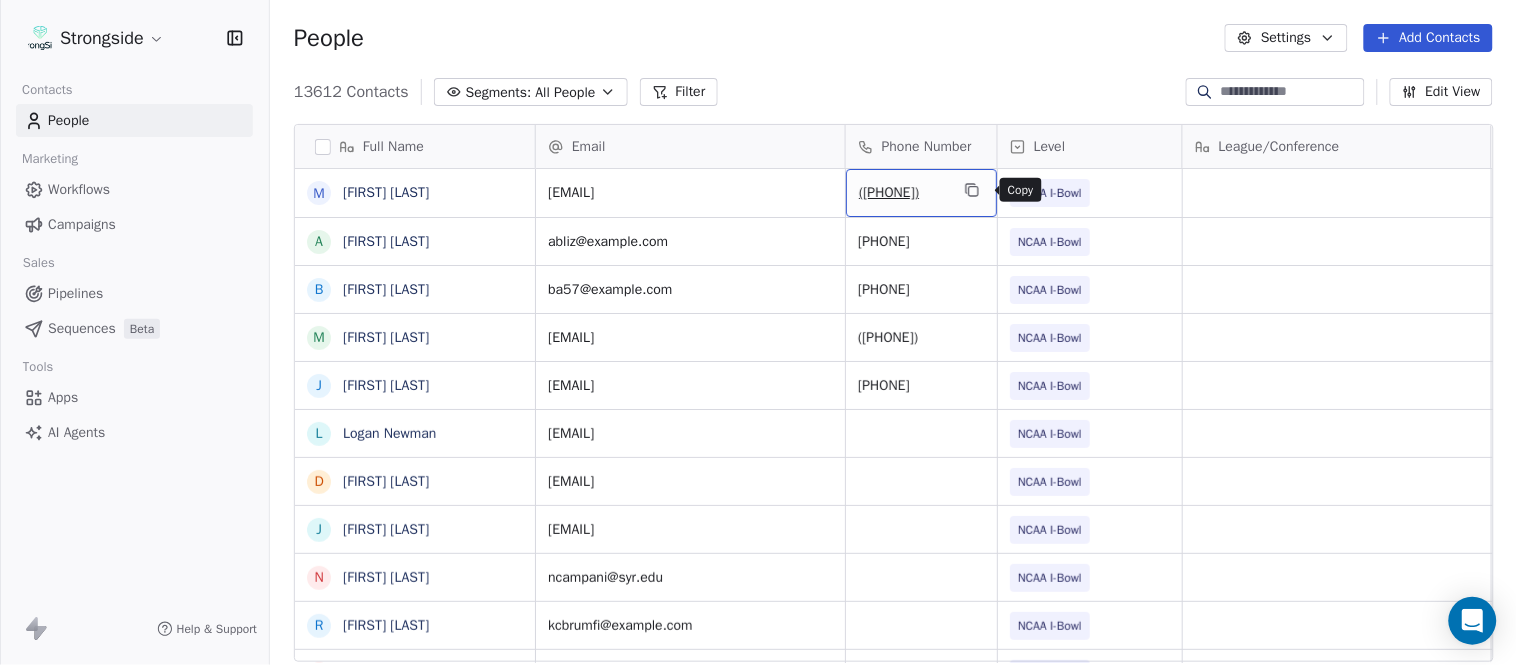click at bounding box center (972, 190) 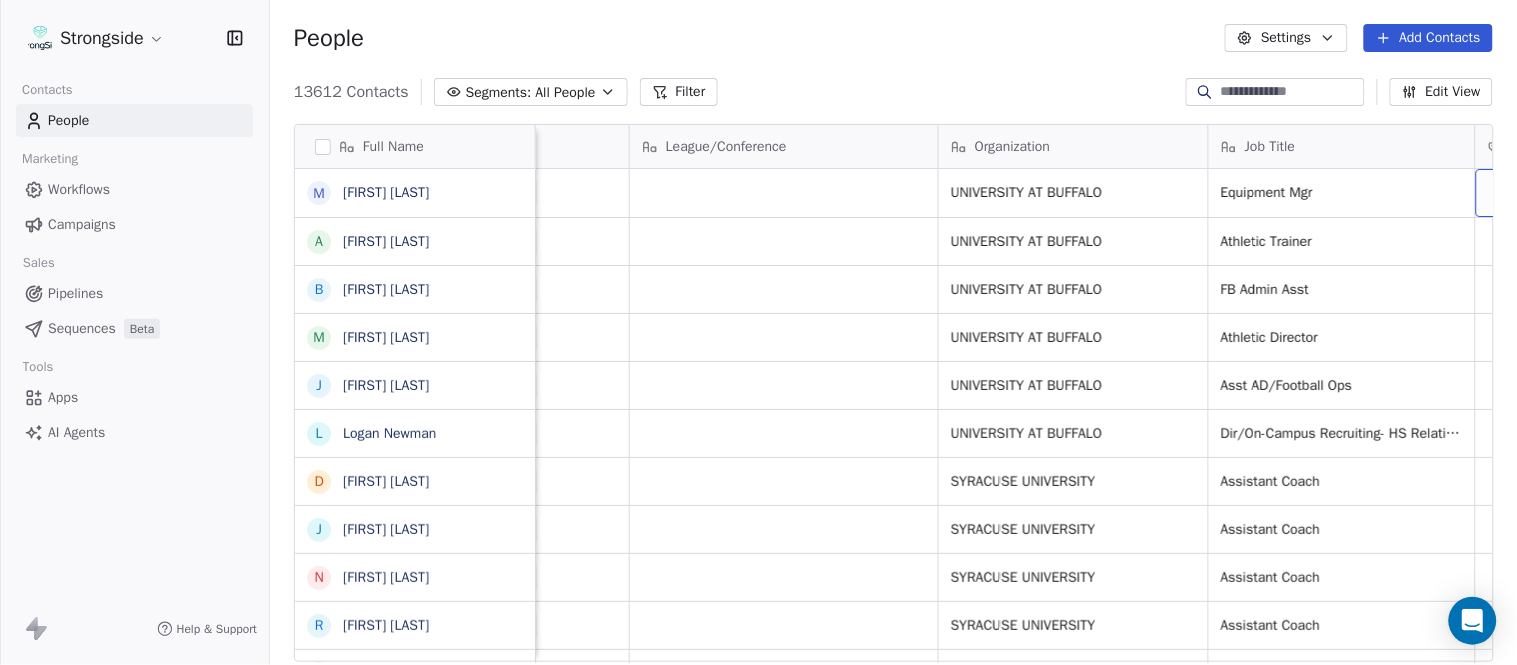 scroll, scrollTop: 0, scrollLeft: 653, axis: horizontal 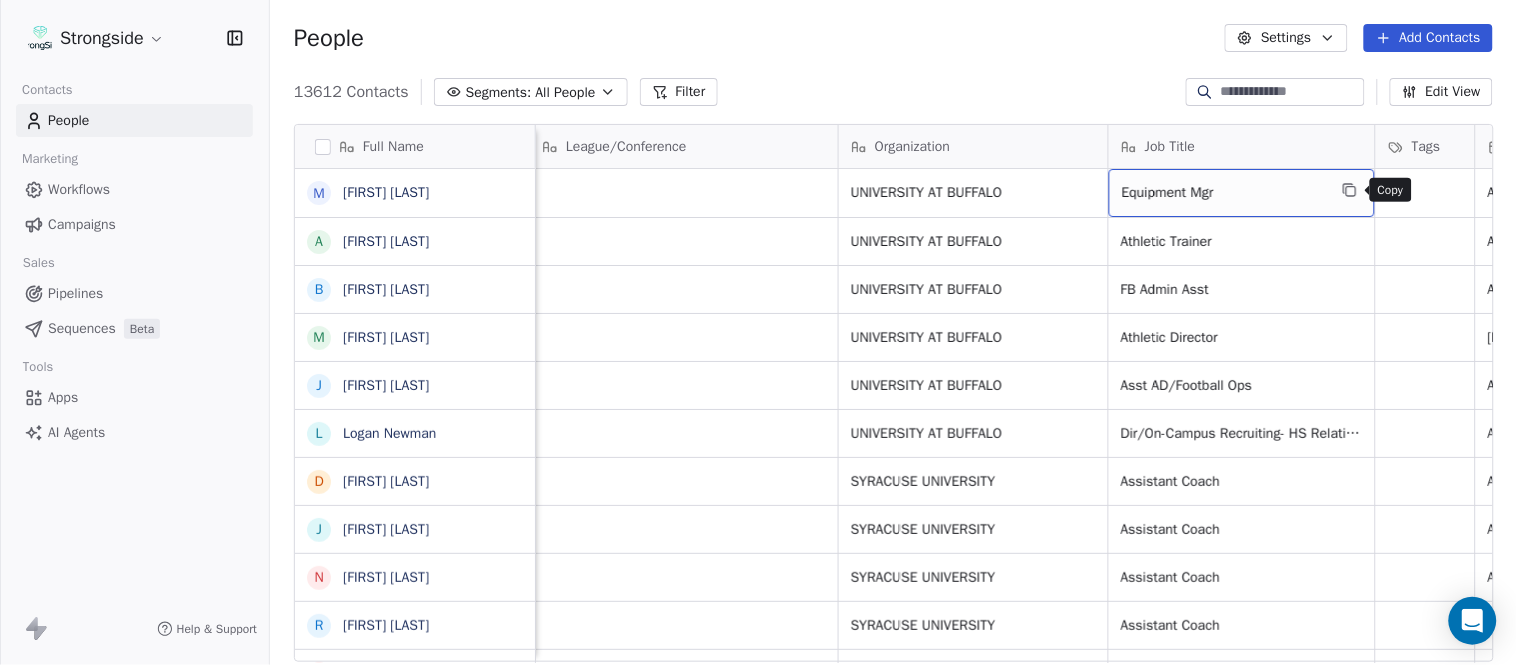 click 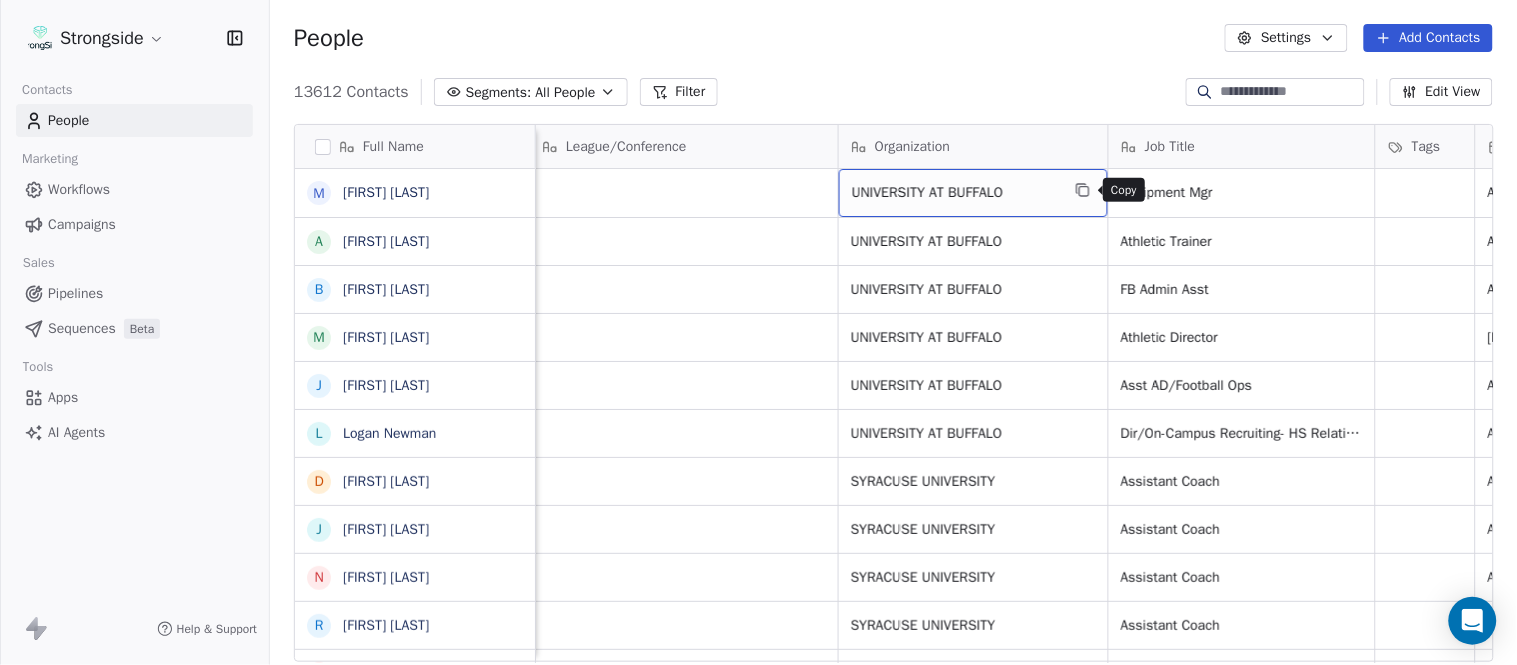 click 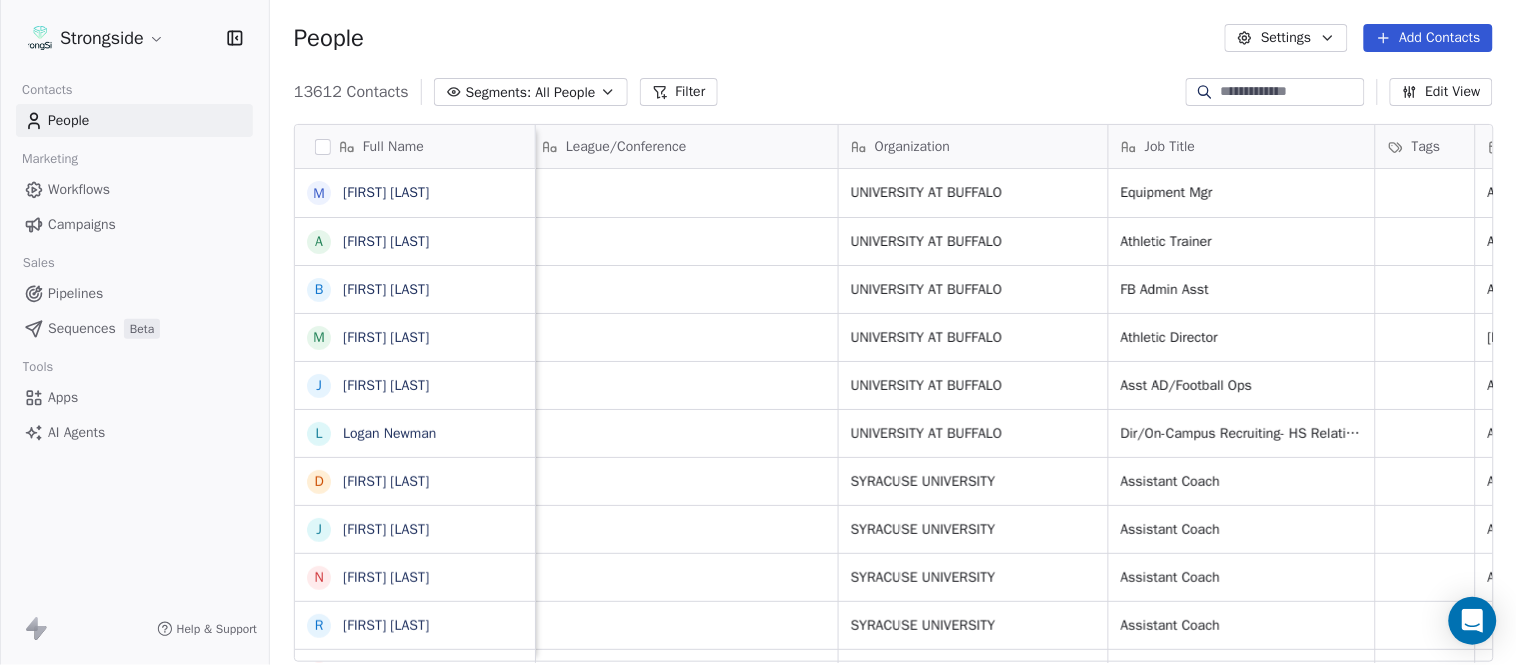 scroll, scrollTop: 0, scrollLeft: 0, axis: both 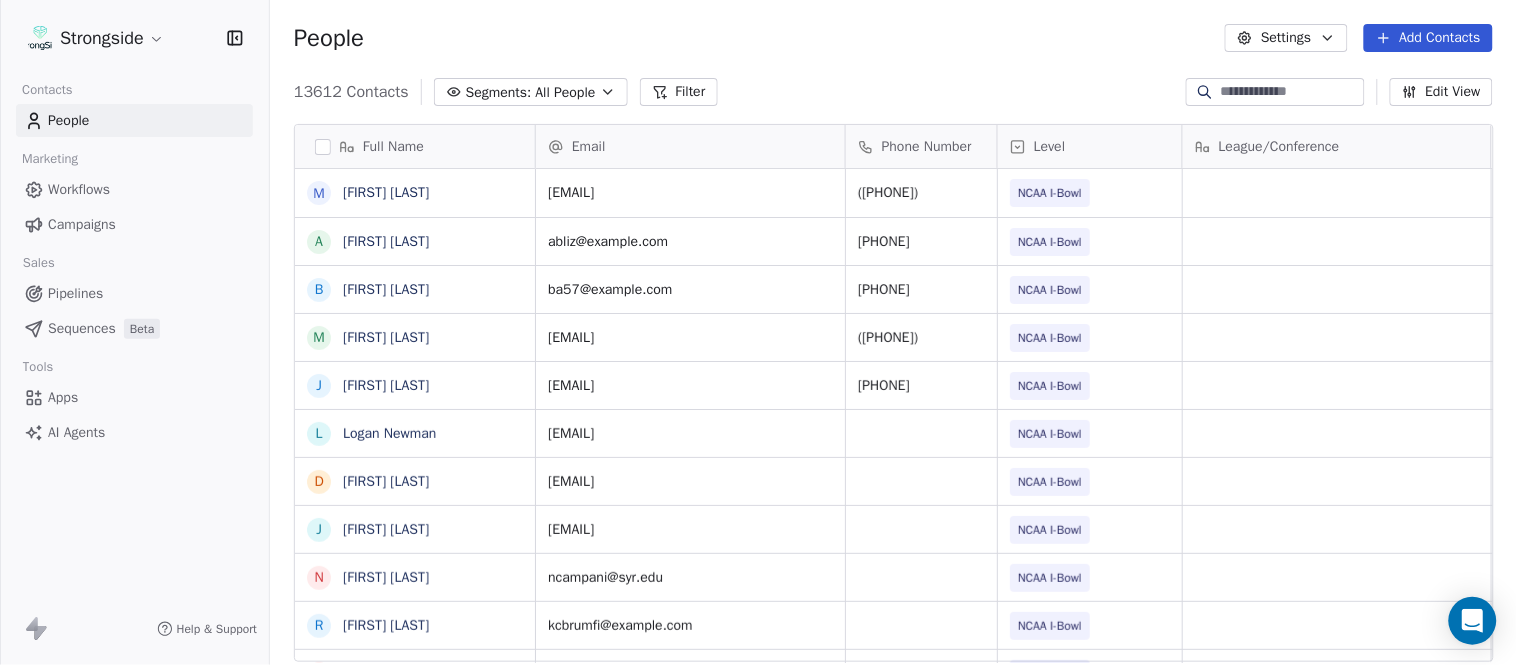 click on "People Settings  Add Contacts" at bounding box center (893, 38) 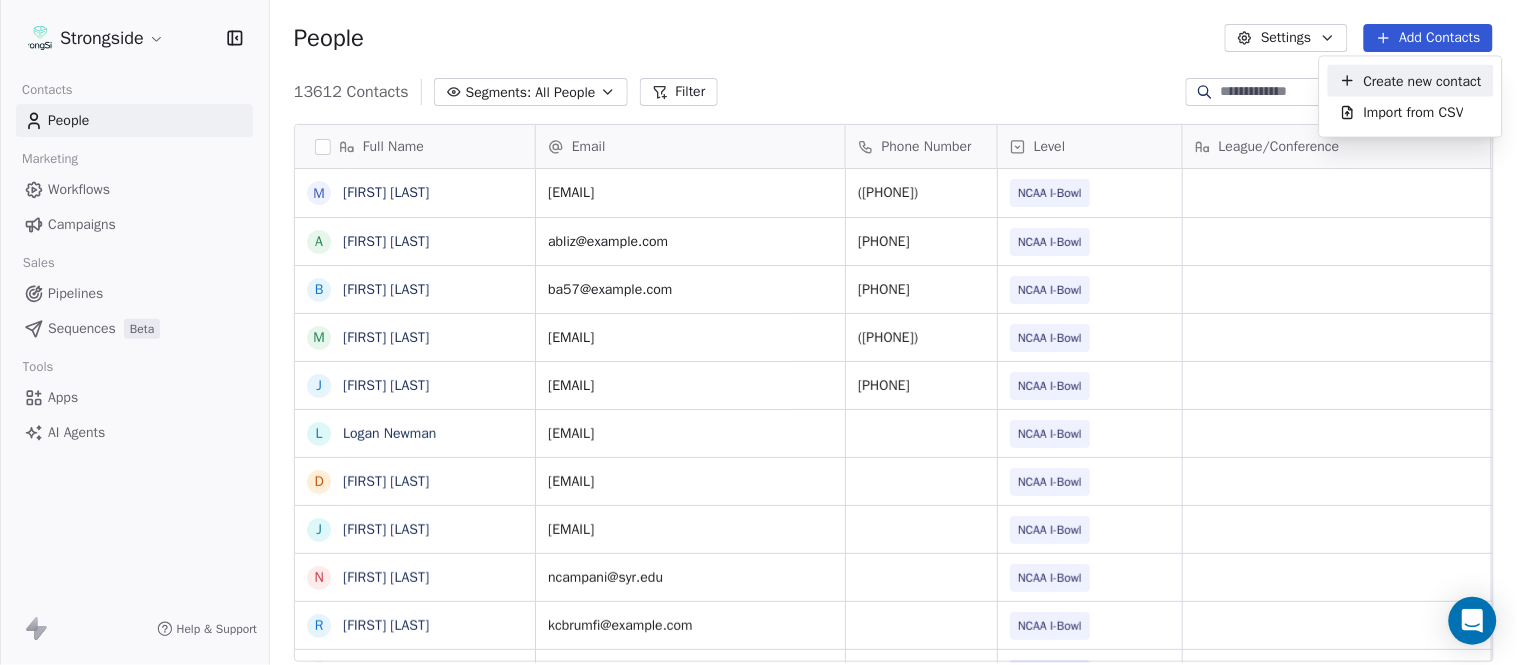 click on "Create new contact" at bounding box center [1423, 80] 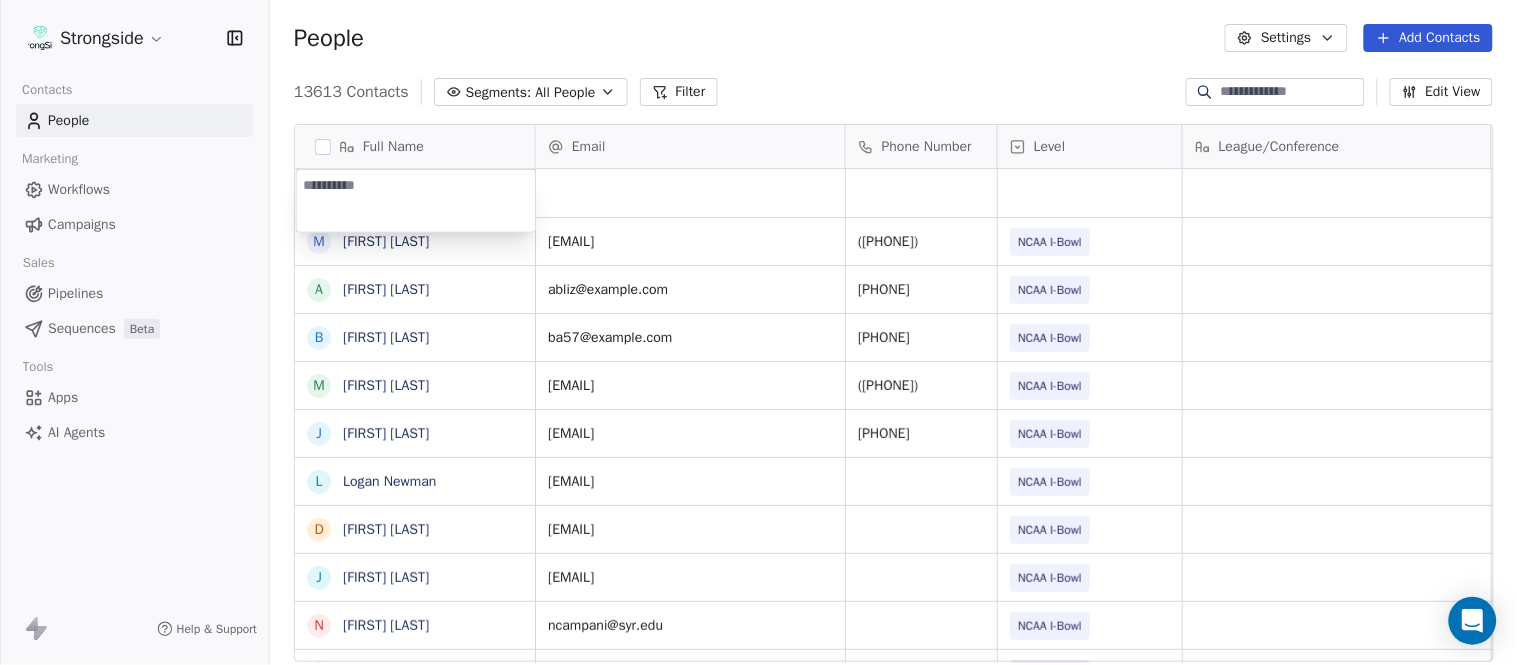 type on "**********" 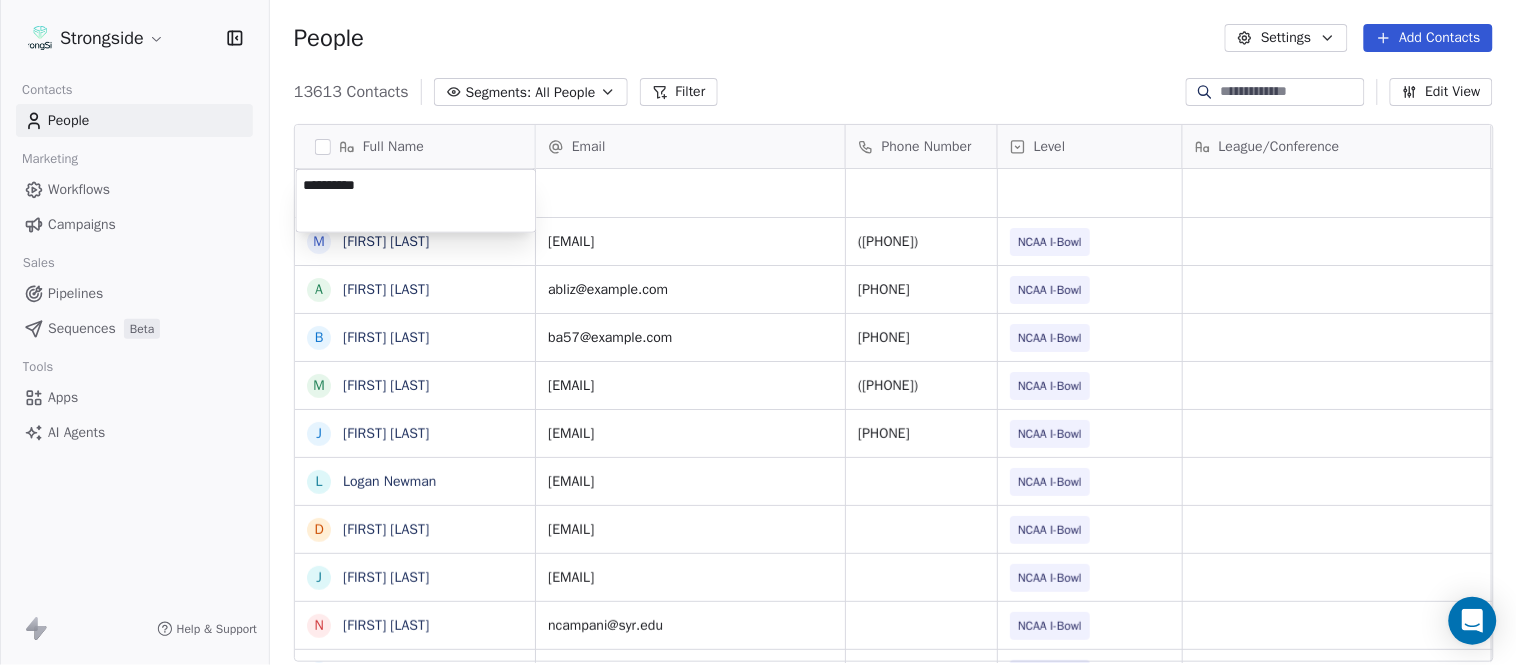 click on "Full Name M [FULL NAME] A [FULL NAME] B [FULL NAME] M [FULL NAME] J [FULL NAME] L [FULL NAME] D [FULL NAME] J [FULL NAME] N [FULL NAME] R [FULL NAME] M [FULL NAME] M [FULL NAME] R [FULL NAME] J [FULL NAME] E [FULL NAME] J [FULL NAME] C [FULL NAME] J [FULL NAME] J [FULL NAME] T [FULL NAME] J [FULL NAME] T [FULL NAME] J [FULL NAME] D [FULL NAME] Email Phone Number Level League/Conference Organization Job Title Tags Created Date BST Aug 05, 2025 10:13 PM [EMAIL] ([PHONE]) NCAA I-Bowl UNIVERSITY AT BUFFALO Equipment Mgr Aug 05, 2025 10:11 PM [EMAIL] [PHONE] NCAA I-Bowl UNIVERSITY AT BUFFALO Athletic Trainer NIL SID" at bounding box center [758, 332] 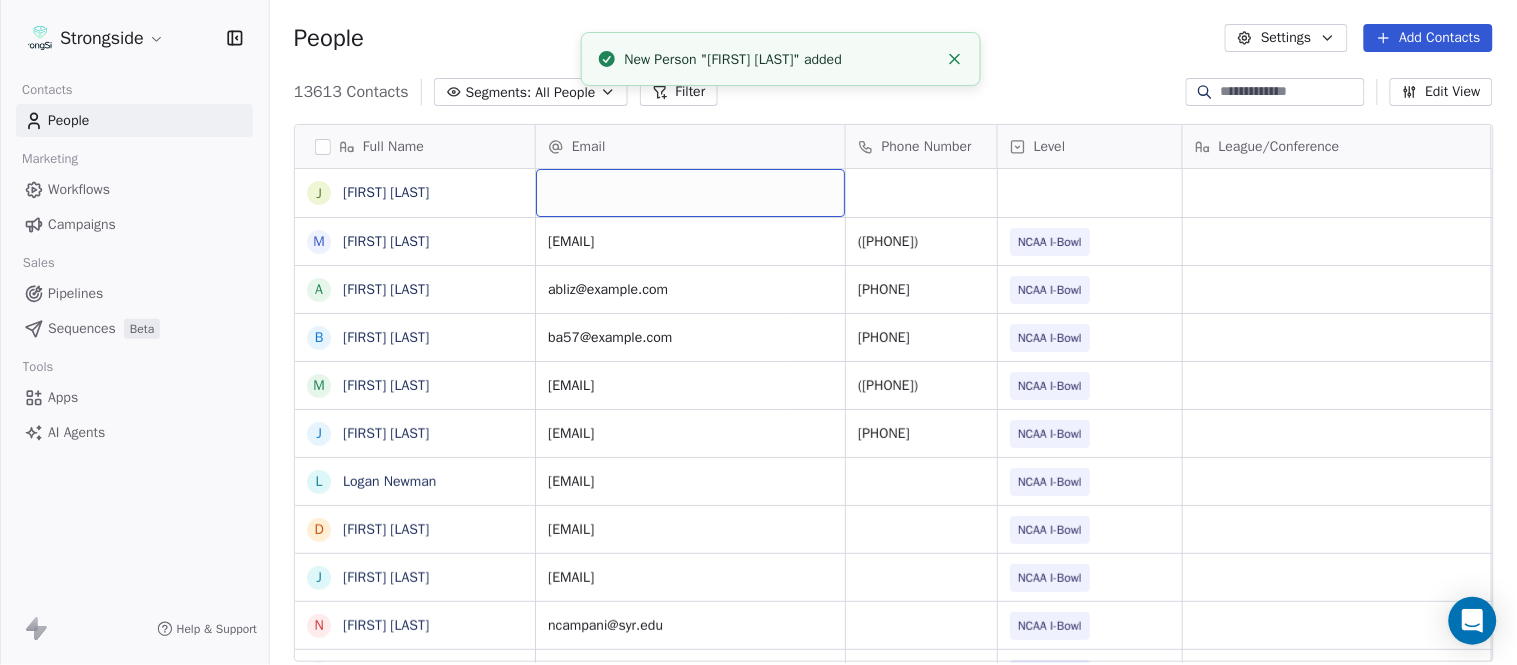 click at bounding box center (690, 193) 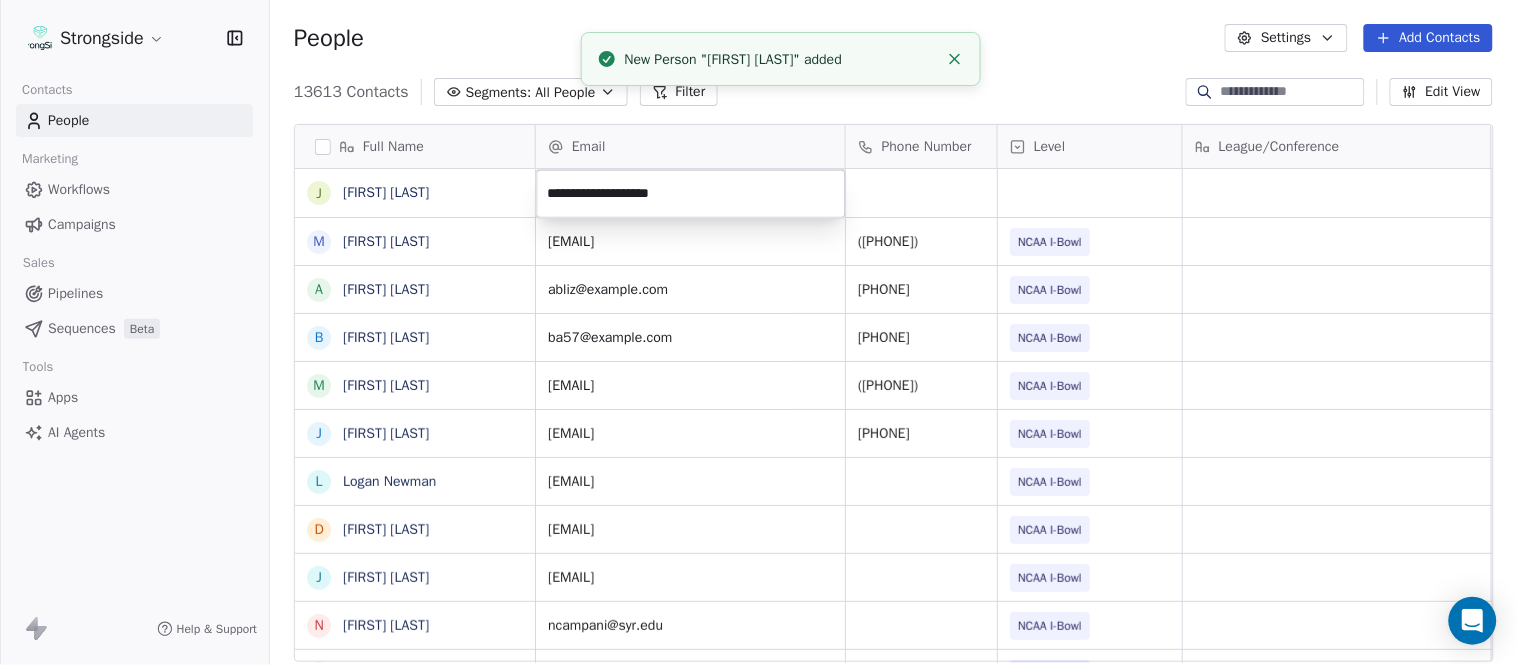 click on "Strongside Contacts People Marketing Workflows Campaigns Sales Pipelines Sequences Beta Tools Apps AI Agents Help & Support People Settings Add Contacts 13613 Contacts Segments: All People Filter Edit View Tag Add to Sequence Export Full Name [FIRST] [LAST] [FIRST] [LAST] [FIRST] [LAST] [FIRST] [LAST] [FIRST] [LAST] [FIRST] [LAST] [FIRST] [LAST] [FIRST] [LAST] [FIRST] [LAST] [FIRST] [LAST] [FIRST] [LAST] [FIRST] [LAST] [FIRST] [LAST] [FIRST] [LAST] [FIRST] [LAST] [FIRST] [LAST] [FIRST] [LAST] [FIRST] [LAST] [FIRST] [LAST] [FIRST] [LAST] [FIRST] [LAST] [FIRST] [LAST] [FIRST] [LAST] [FIRST] [LAST] [FIRST] [LAST] [FIRST] [LAST] Email Phone Number Level League/Conference Organization Job Title Tags Created Date BST Aug 05, 2025 10:13 PM [EMAIL] ([PHONE]) NCAA I-Bowl UNIVERSITY AT BUFFALO Equipment Mgr Aug 05, 2025 10:11 PM [EMAIL] [PHONE] NCAA I-Bowl UNIVERSITY AT BUFFALO NCAA I-Bowl" at bounding box center (758, 332) 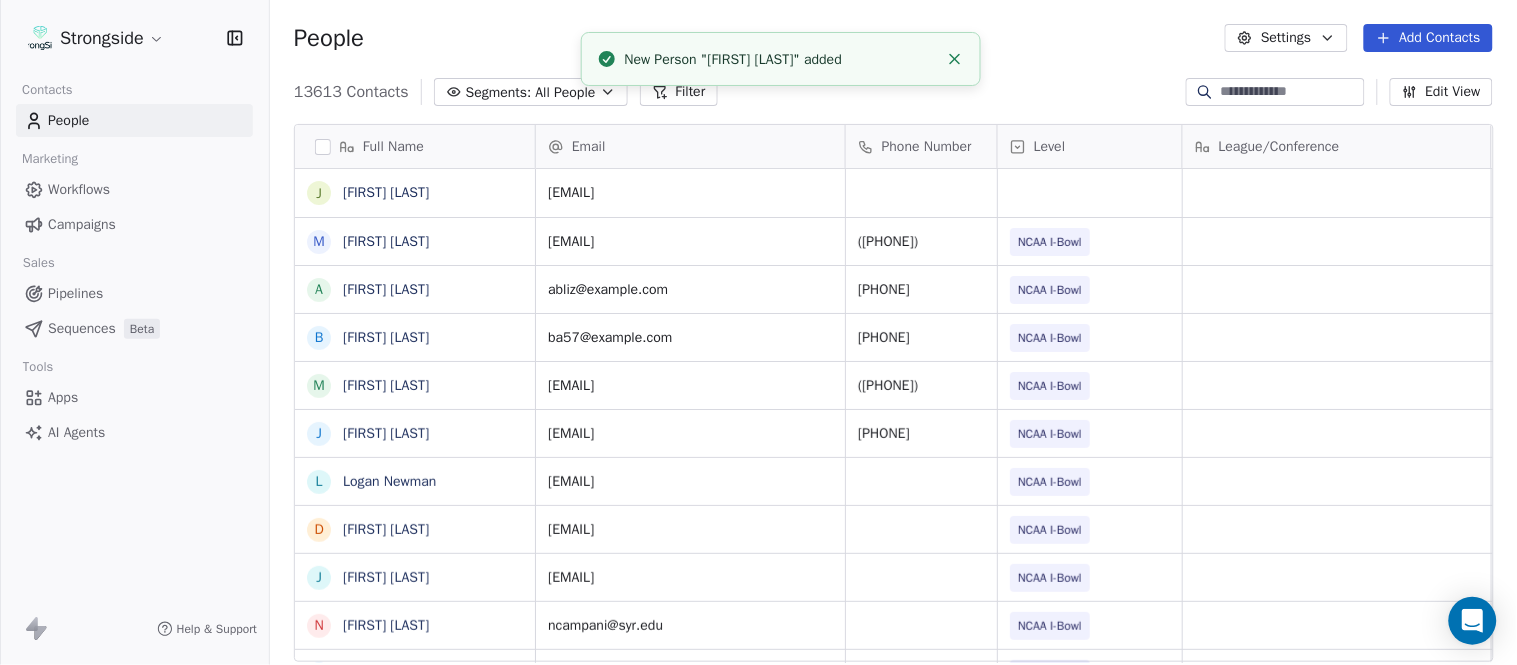click 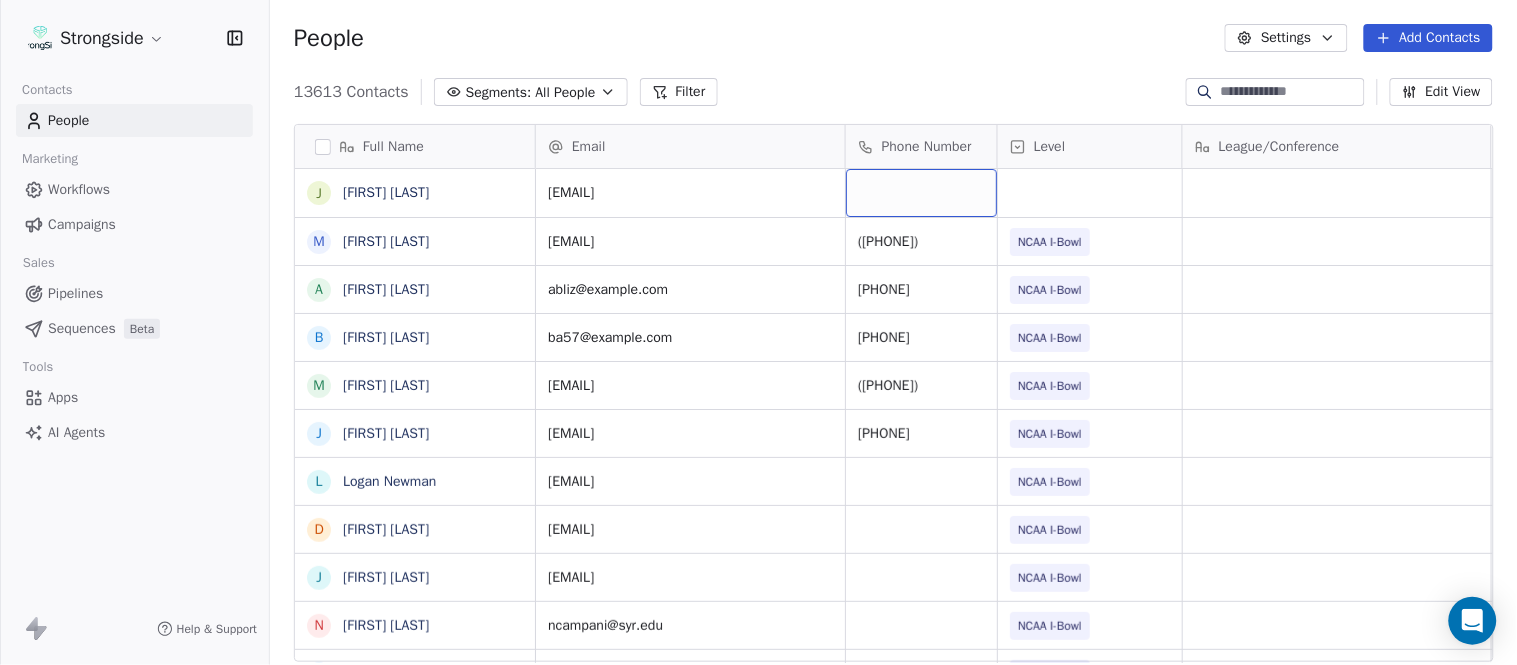 click at bounding box center [921, 193] 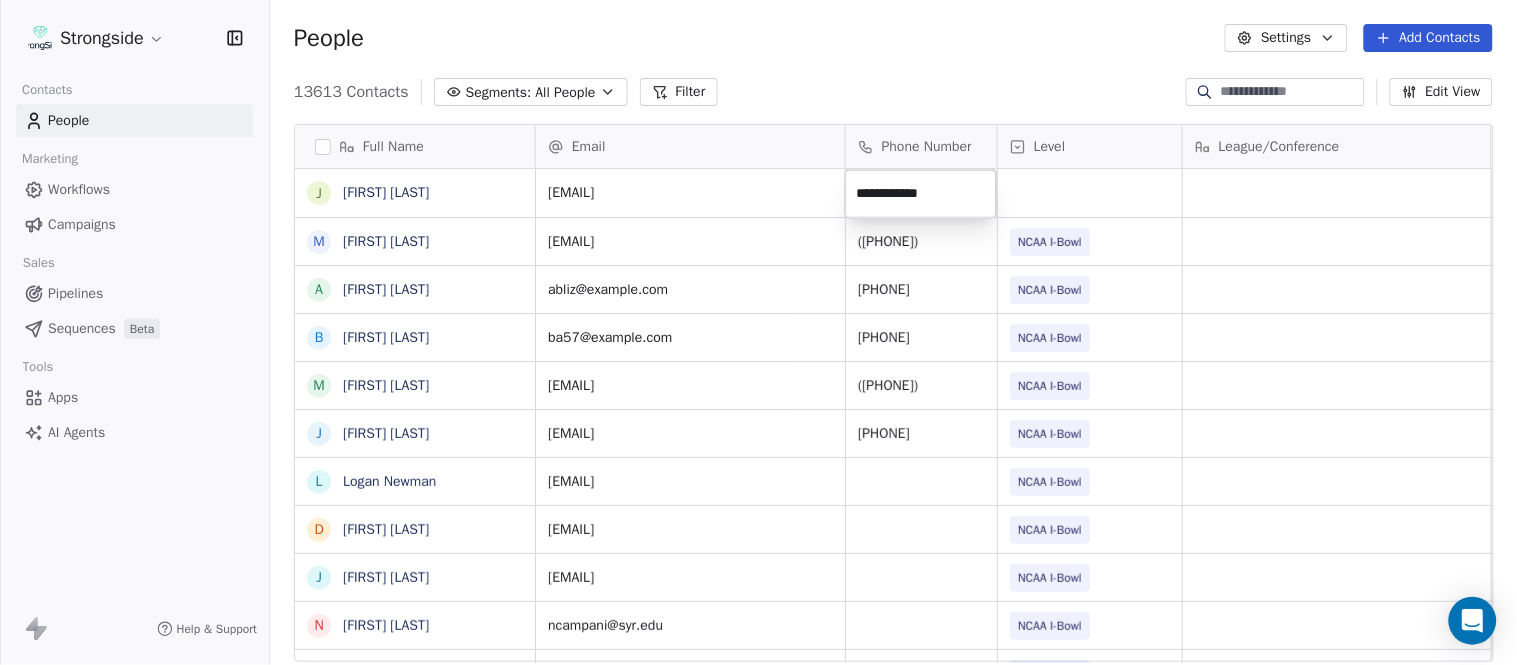 click on "Strongside Contacts People Marketing Workflows Campaigns Sales Pipelines Sequences Beta Tools Apps AI Agents Help & Support People Settings Add Contacts 13613 Contacts Segments: All People Filter Edit View Tag Add to Sequence Export Full Name J Jon Fuller M Megan Prunty A Andrew Bliz B Brooke Anderson M Mark Alnutt J Juliana Prezelski L Logan Newman D Dale Williams J Joe Schaefer N Nunzio Campanile R Ricky Brumfield M Michael Johnson M Myles White R Robert Wright J Jeff Nixon E Elijah Robinson J Juliano Macera C Chad Smith J Jon Mitchell J Jason Leslie T Tommy Caporale J Jenna Rodgers T Tyler Cady J Jim Schlensker D Drew Willson J John Wildhack D Debbie Hills W William Hicks R Ryan Kelly Created Date BST Status Priority Emails Auto Clicked Last Activity Date BST In Open Phone Contact Source Note/Call Positions Student Pop. Lead Account jfuller@example.com Aug 05, 2025 10:13 PM mkprunty@example.com (716) 645-2015 NCAA I-Bowl UNIVERSITY AT BUFFALO Equipment Mgr Aug 05, 2025 10:11 PM abliz@example.com 716-645-6829 NCAA I-Bowl UNIVERSITY AT BUFFALO Athletic Trainer Aug 05, 2025 09:51 PM" at bounding box center (758, 332) 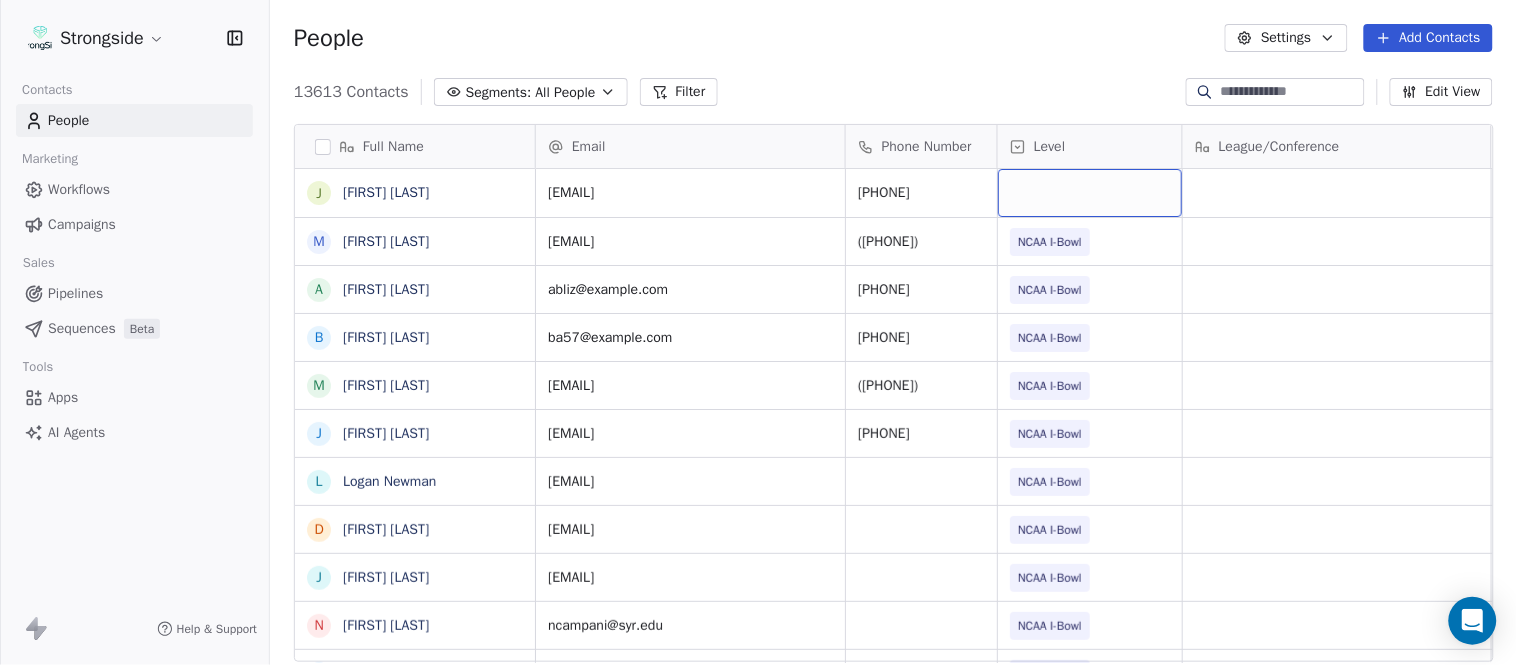 click at bounding box center (1090, 193) 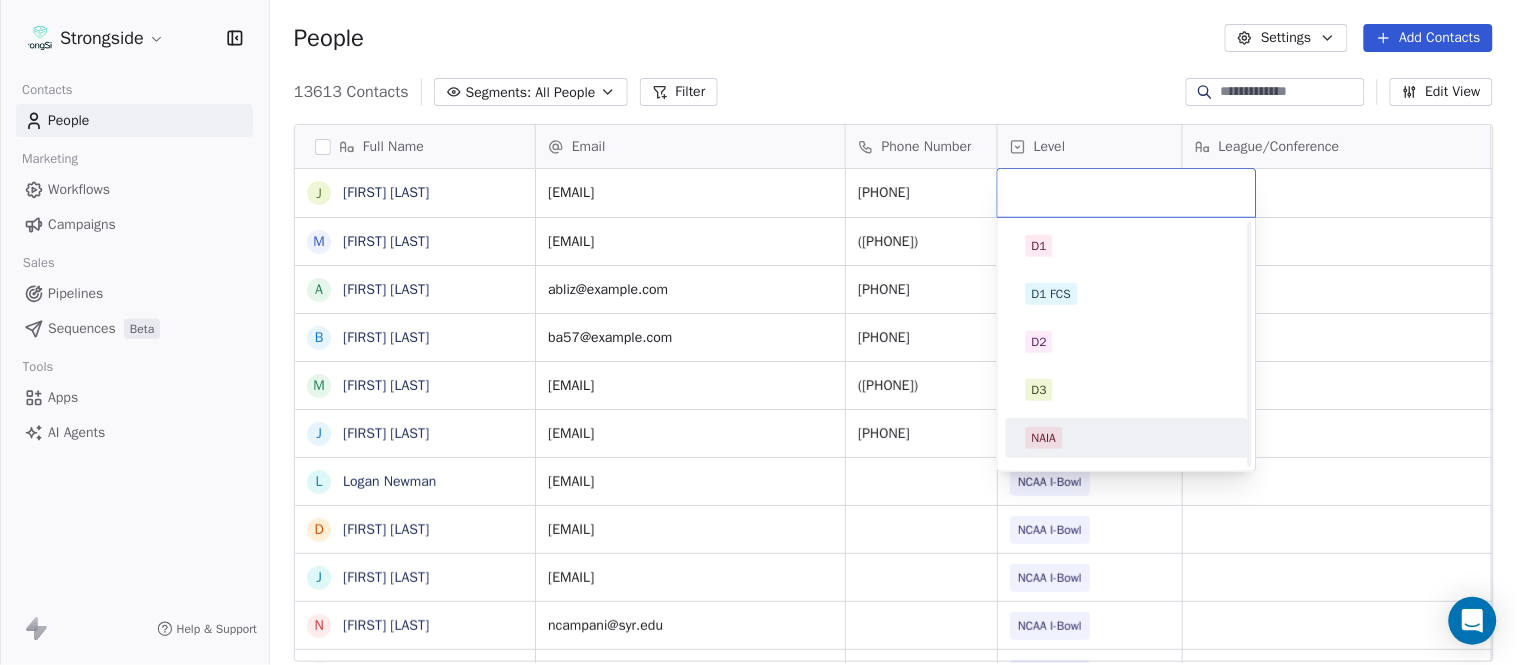 scroll, scrollTop: 330, scrollLeft: 0, axis: vertical 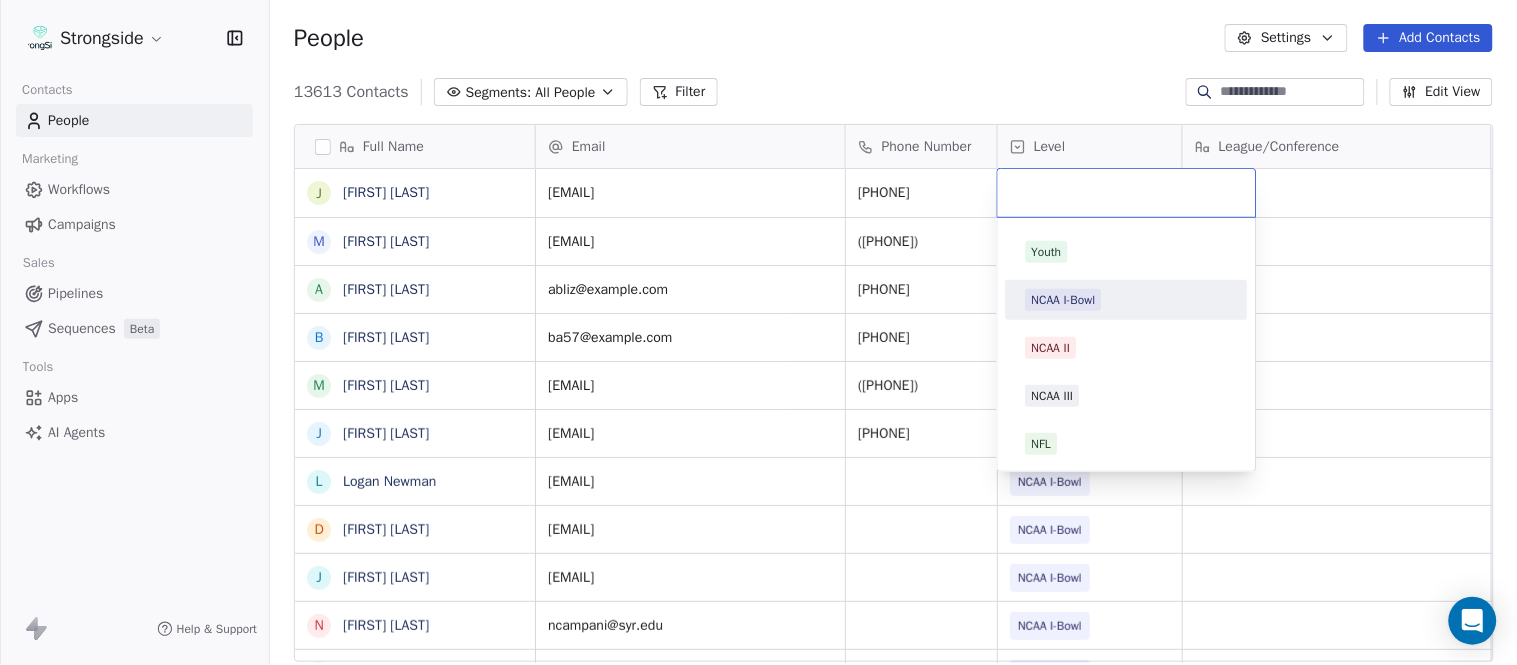 click on "NCAA I-Bowl" at bounding box center (1064, 300) 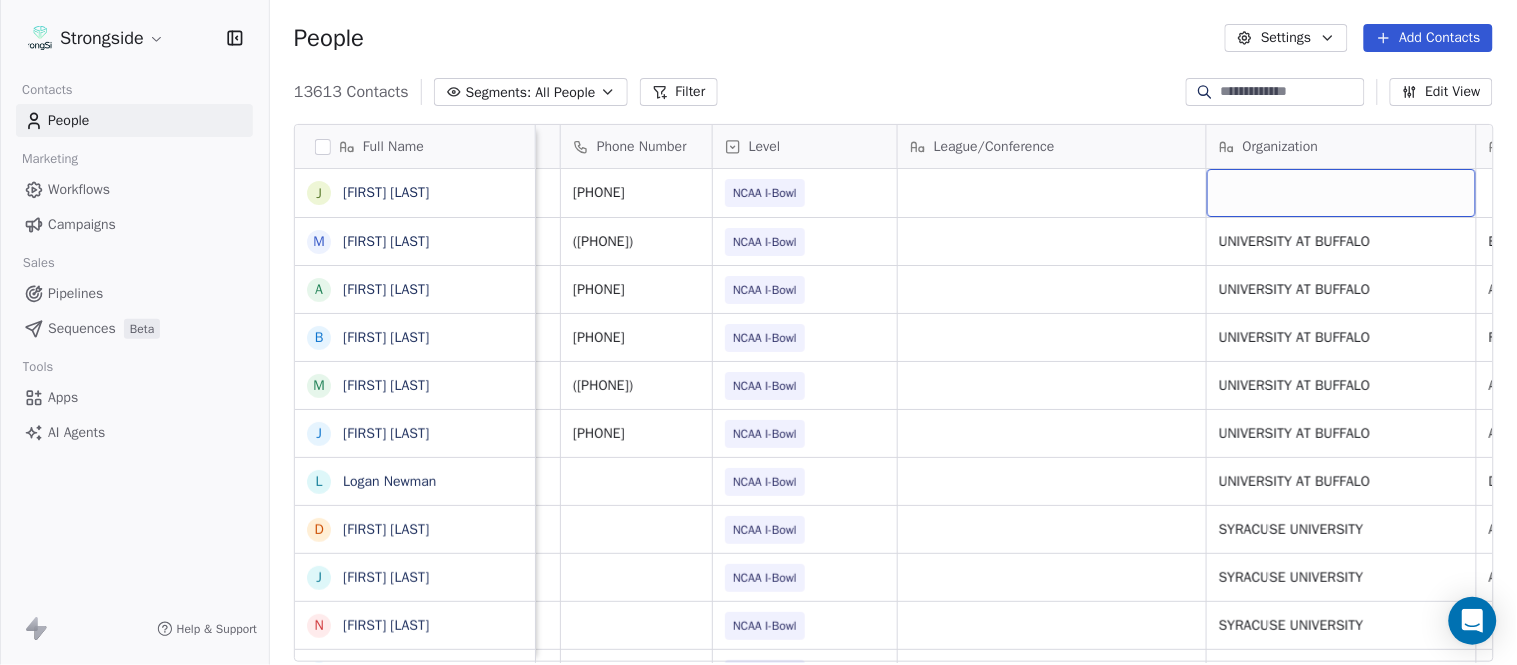 scroll, scrollTop: 0, scrollLeft: 553, axis: horizontal 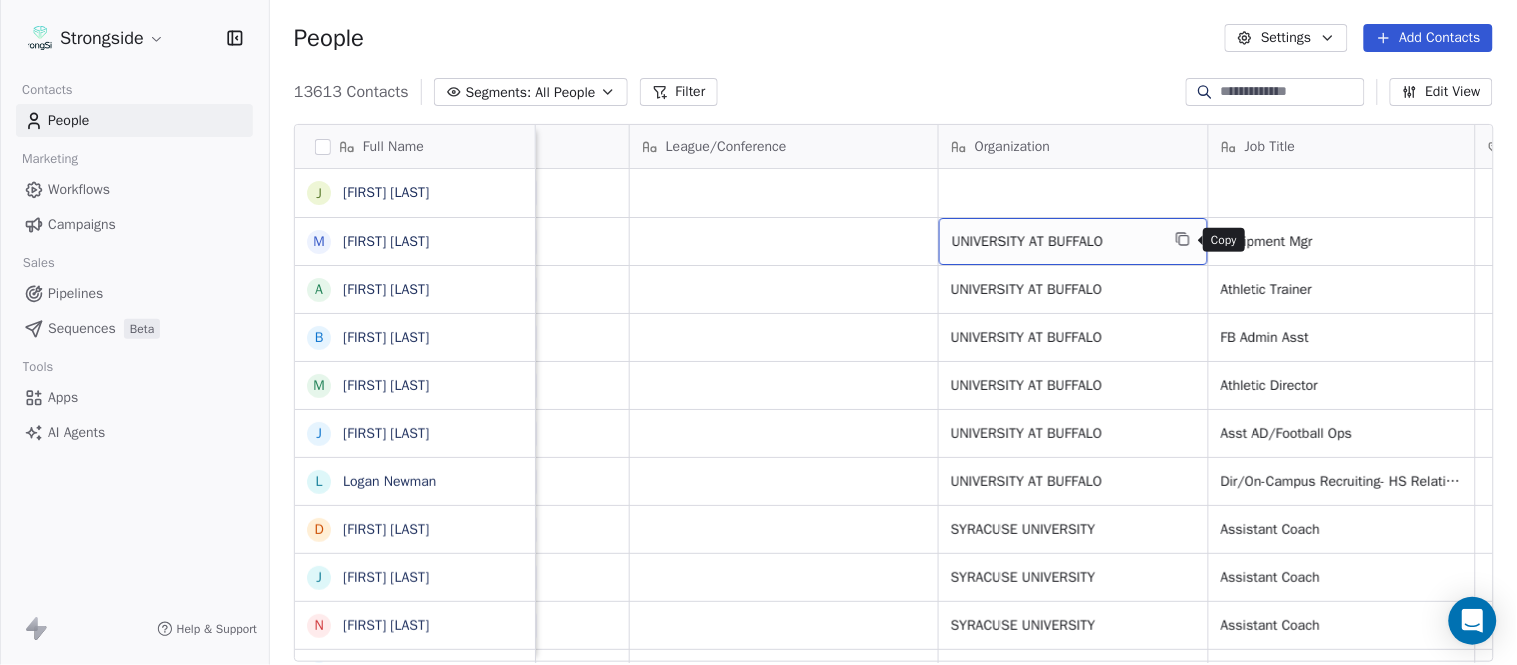 click at bounding box center (1183, 239) 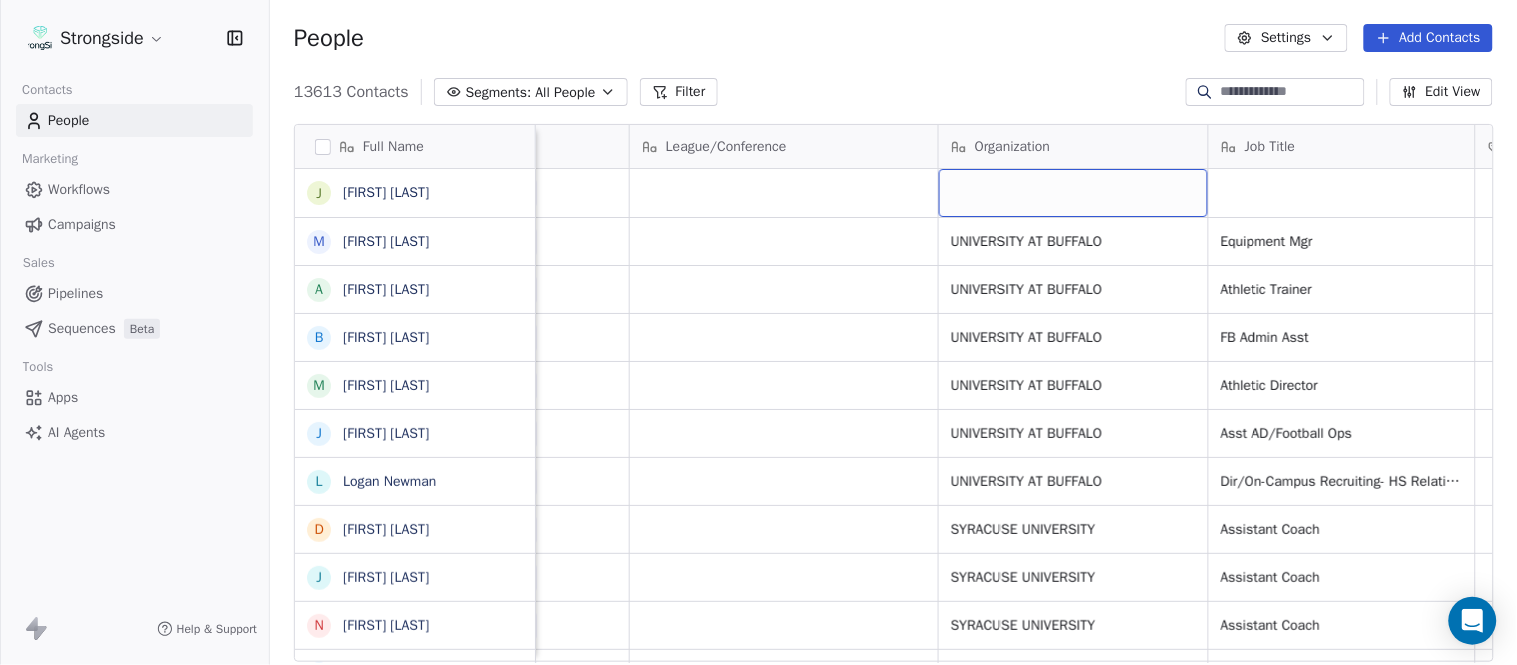 click at bounding box center (1073, 193) 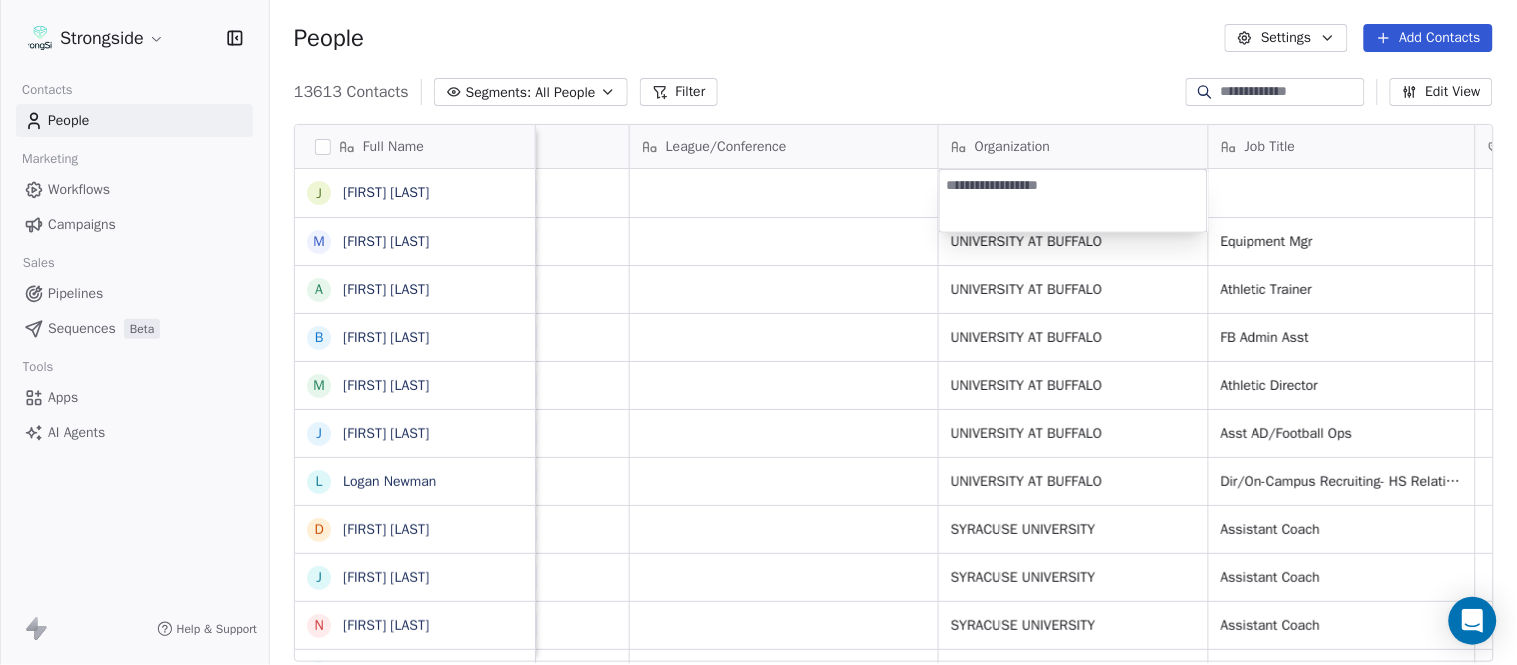 type on "**********" 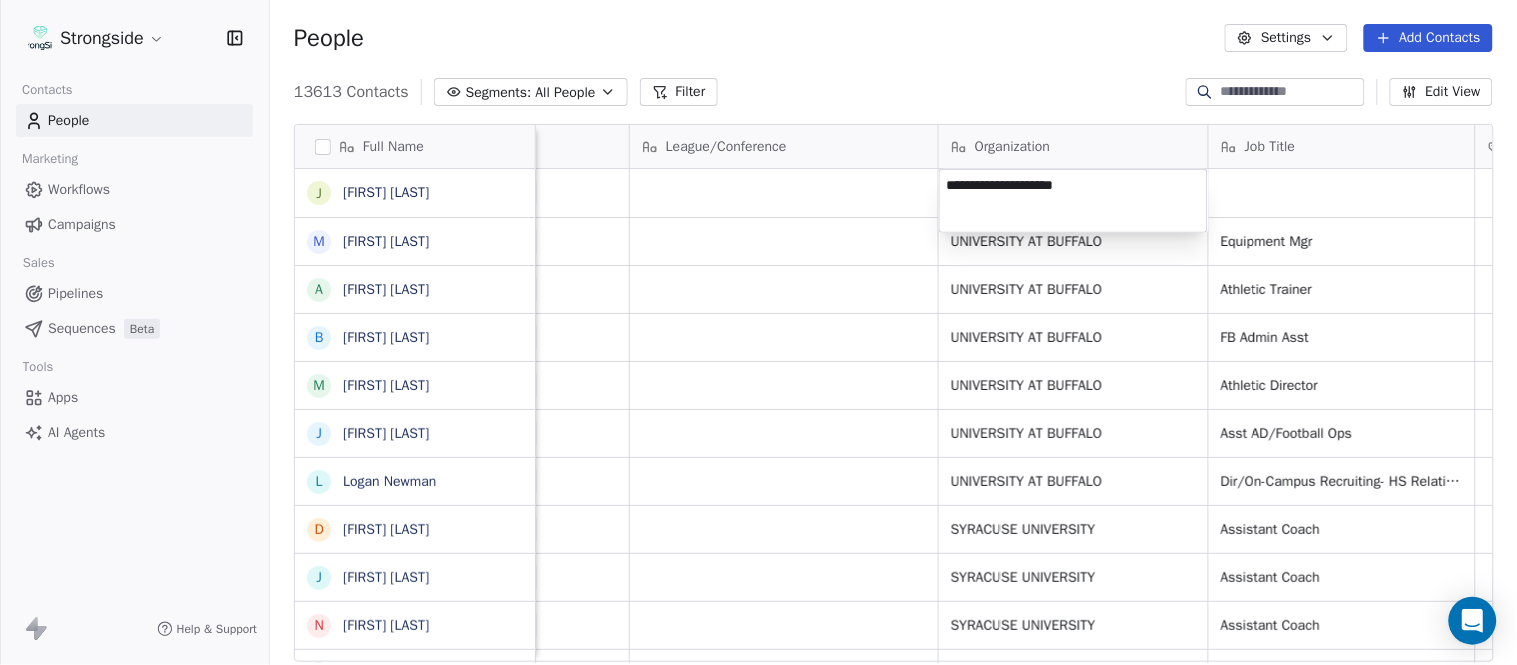 click on "Strongside Contacts People Marketing Workflows Campaigns Sales Pipelines Sequences Beta Tools Apps AI Agents Help & Support People Settings Add Contacts 13613 Contacts Segments: All People Filter Edit View Tag Add to Sequence Export Full Name J [FIRST] [LAST] M [FIRST] [LAST] A [FIRST] [LAST] B [FIRST] [LAST] M [FIRST] [LAST] J [FIRST] [LAST] L [FIRST] [LAST] D [FIRST] [LAST] J [FIRST] [LAST] N [FIRST] [LAST] R [FIRST] [LAST] M [FIRST] [LAST] M [FIRST] [LAST] R [FIRST] [LAST] J [FIRST] [LAST] E [FIRST] [LAST] J [FIRST] [LAST] C [FIRST] [LAST] J [FIRST] [LAST] T [FIRST] [LAST] J [FIRST] [LAST] J [FIRST] [LAST] D [FIRST] [LAST] Email Phone Number Level League/Conference Organization Job Title Tags Created Date BST jfuller3@example.com [PHONE] NCAA I-Bowl Aug 05, 2025 10:13 PM mkprunty@example.com ([PHONE]) NCAA I-Bowl UNIVERSITY AT BUFFALO Equipment Mgr Aug 05, 2025 10:11 PM [PHONE]" at bounding box center (758, 332) 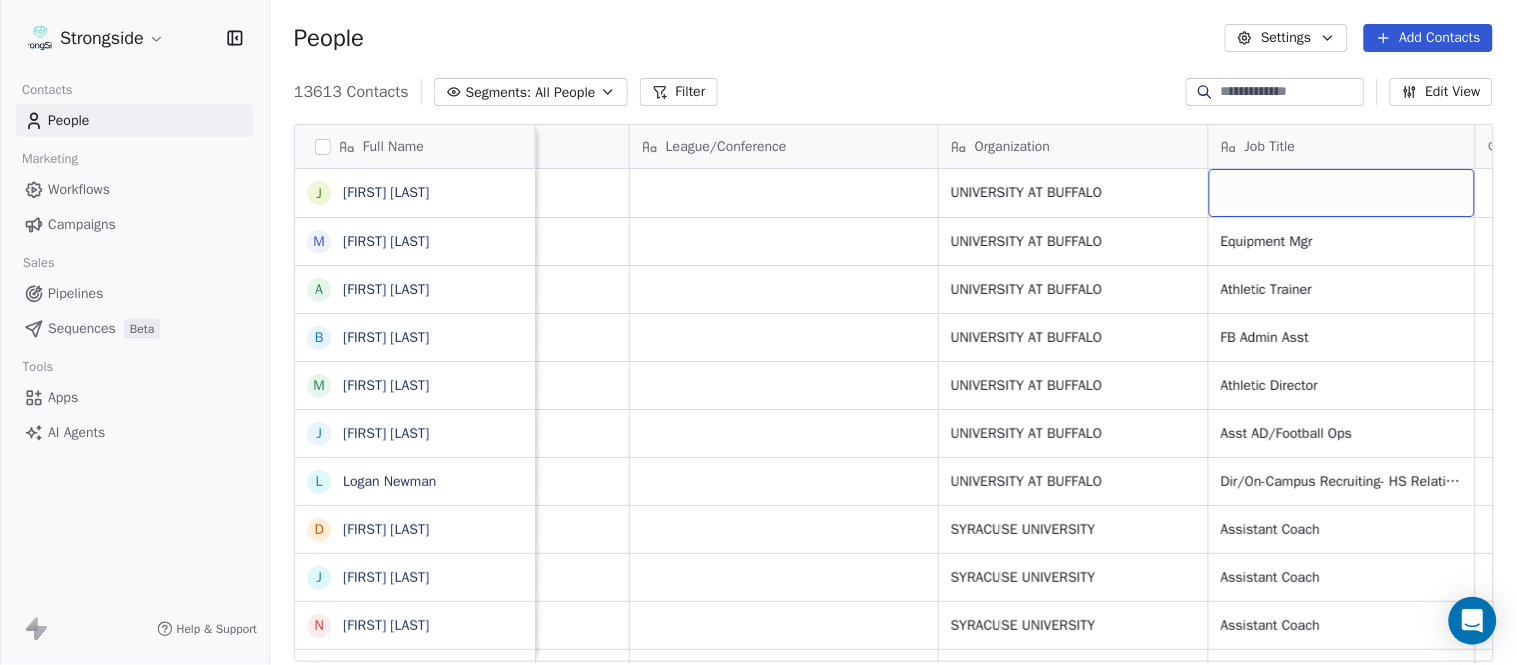 click at bounding box center [1342, 193] 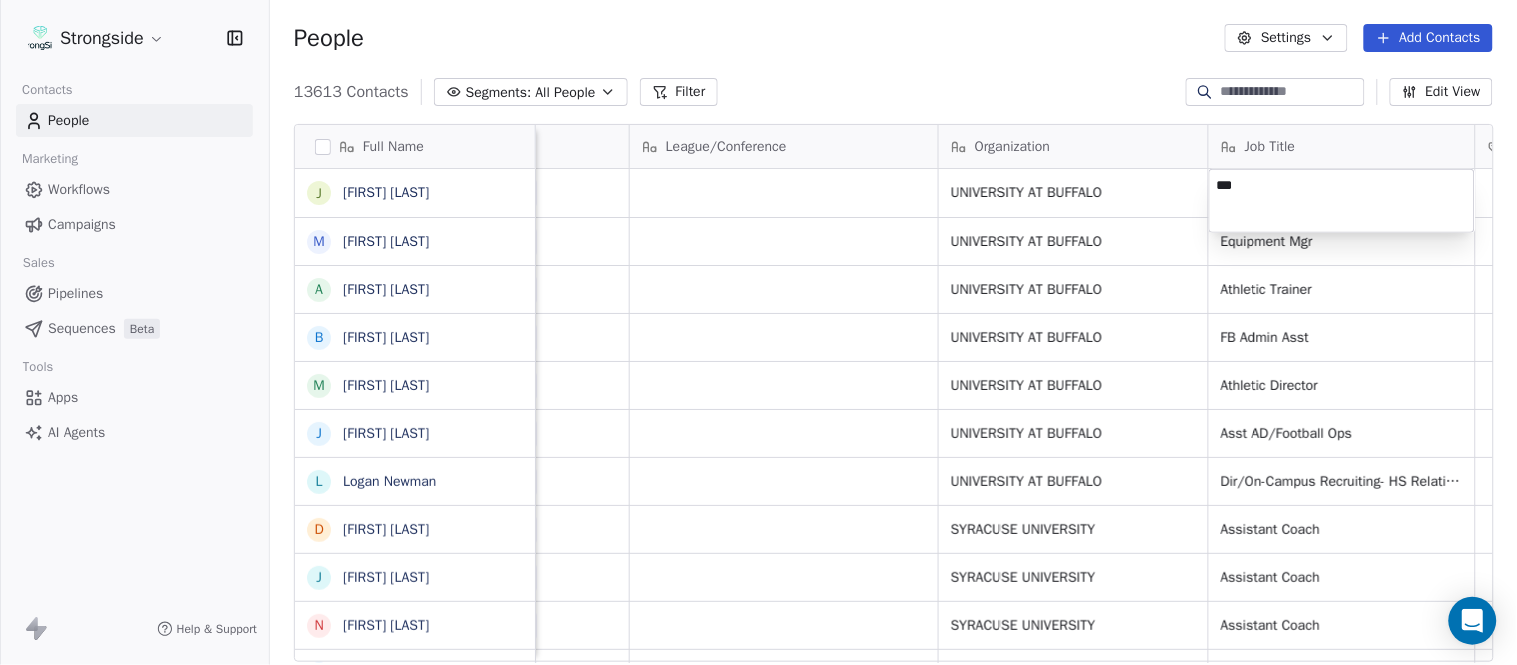 click on "Strongside Contacts People Marketing Workflows Campaigns Sales Pipelines Sequences Beta Tools Apps AI Agents Help & Support People Settings Add Contacts 13613 Contacts Segments: All People Filter Edit View Tag Add to Sequence Export Full Name J [FIRST] [LAST] M [FIRST] [LAST] A [FIRST] [LAST] B [FIRST] [LAST] M [FIRST] [LAST] J [FIRST] [LAST] L [FIRST] [LAST] D [FIRST] [LAST] J [FIRST] [LAST] N [FIRST] [LAST] R [FIRST] [LAST] M [FIRST] [LAST] M [FIRST] [LAST] R [FIRST] [LAST] J [FIRST] [LAST] E [FIRST] [LAST] J [FIRST] [LAST] C [FIRST] [LAST] J [FIRST] [LAST] J [FIRST] [LAST] T [FIRST] [LAST] J [FIRST] [LAST] T [FIRST] [LAST] J [FIRST] [LAST] D [FIRST] [LAST] J [FIRST] [LAST] D [FIRST] [LAST] W [FIRST] [LAST] R [FIRST] [LAST] J [FIRST] [LAST] C [FIRST] [LAST] Email Phone Number Level League/Conference Organization Job Title Tags Created Date BST Status Priority jfuller3@[example.com] [PHONE] NCAA I-Bowl UNIVERSITY AT BUFFALO Aug 05, 2025 10:13 PM mkprunty@[example.com] ([PHONE]) NCAA I-Bowl UNIVERSITY AT BUFFALO Equipment Mgr [PHONE]" at bounding box center (758, 332) 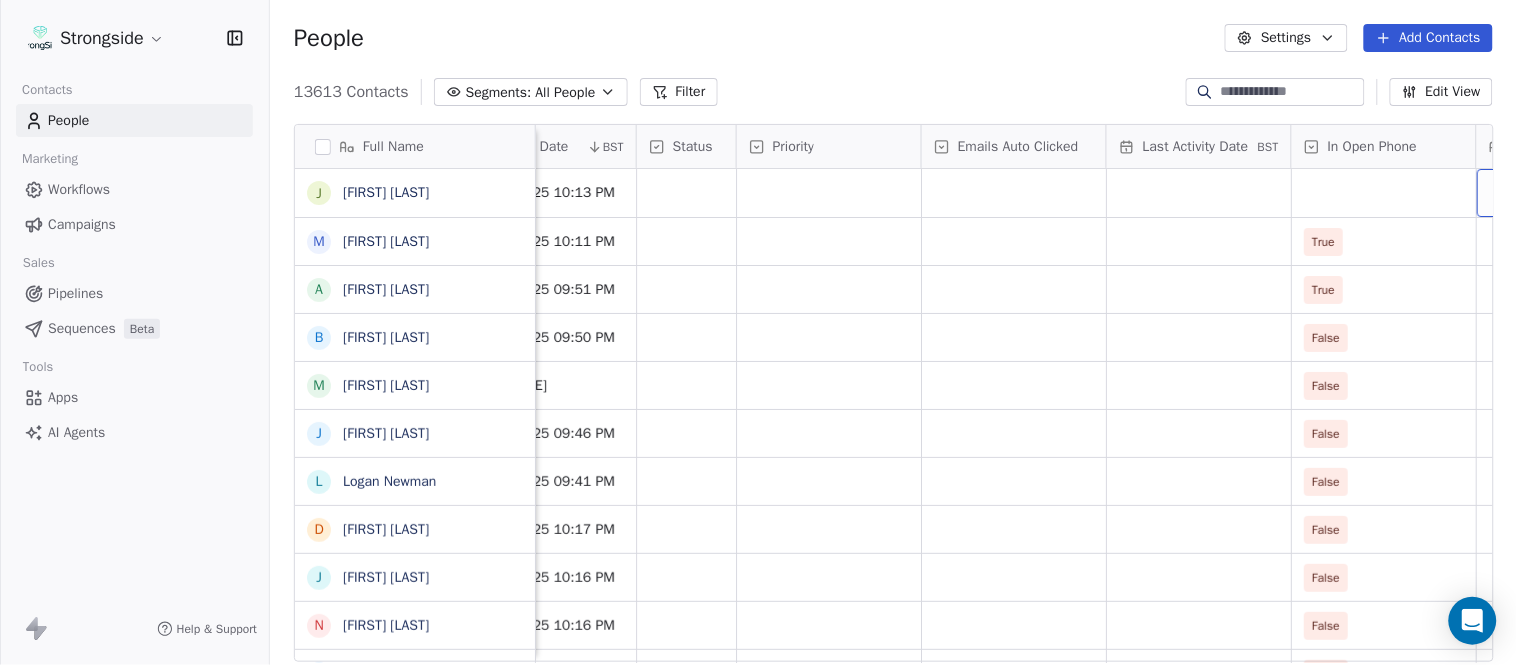 scroll, scrollTop: 0, scrollLeft: 1863, axis: horizontal 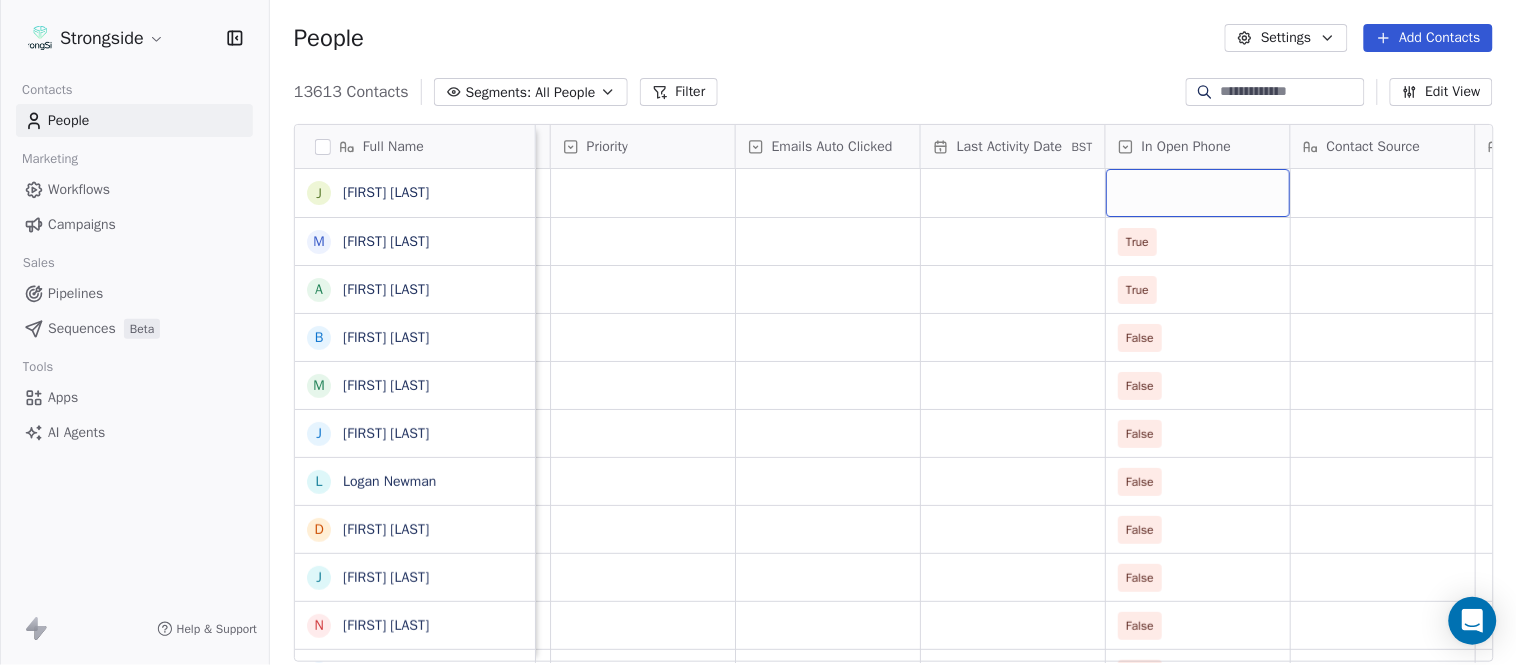 click at bounding box center [1198, 193] 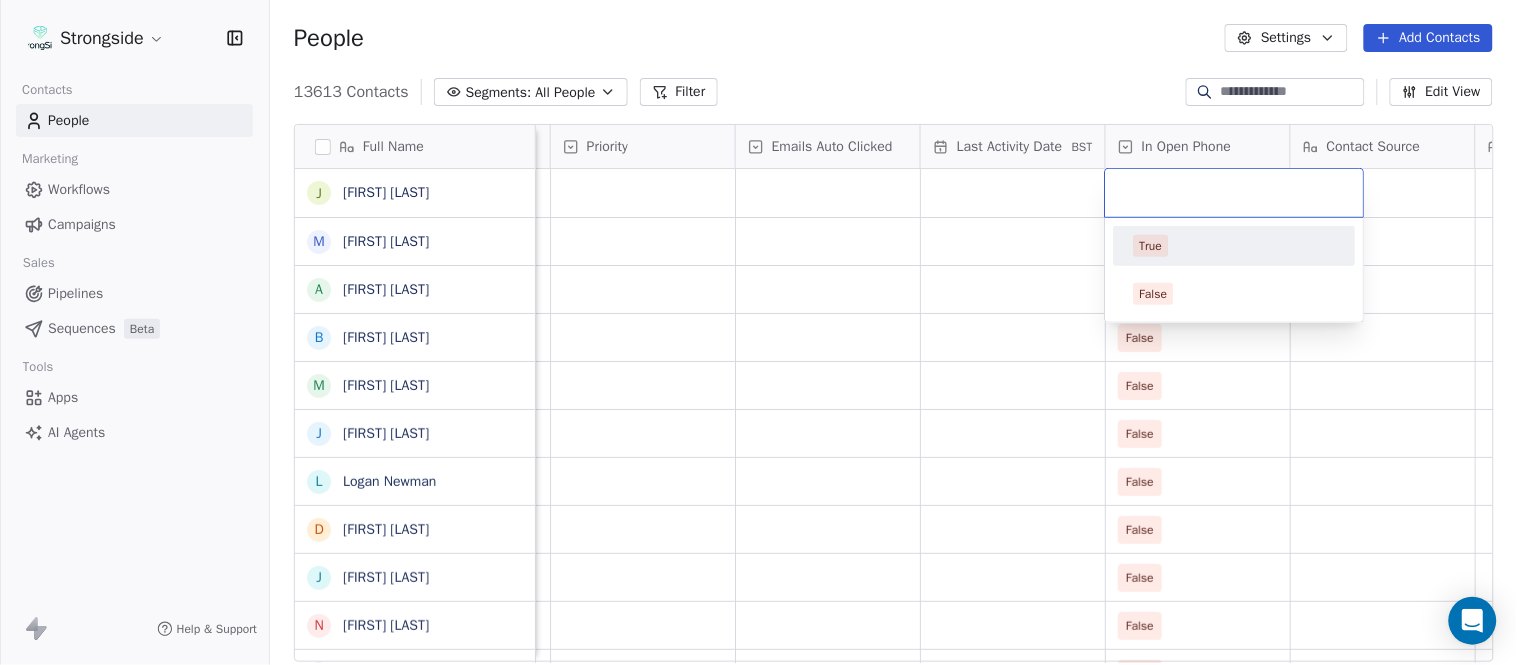 click on "True" at bounding box center [1235, 246] 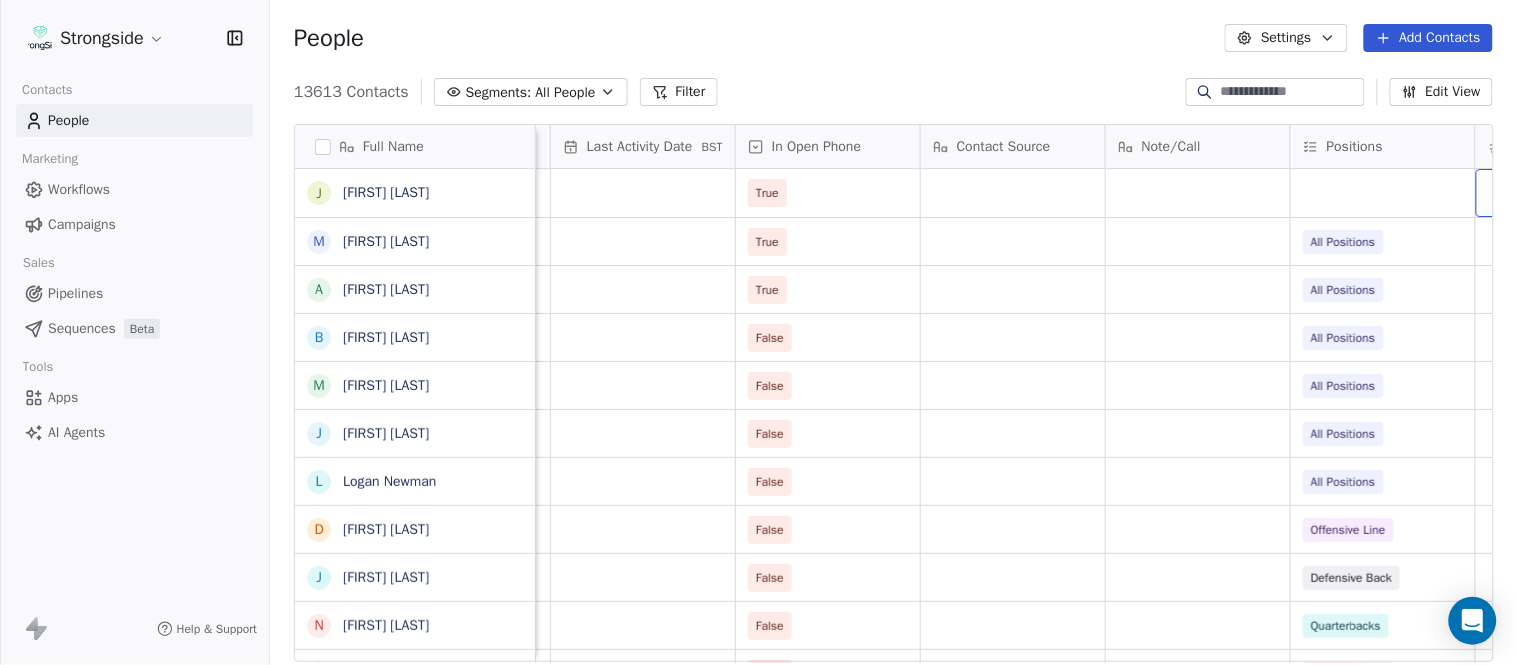 scroll, scrollTop: 0, scrollLeft: 2417, axis: horizontal 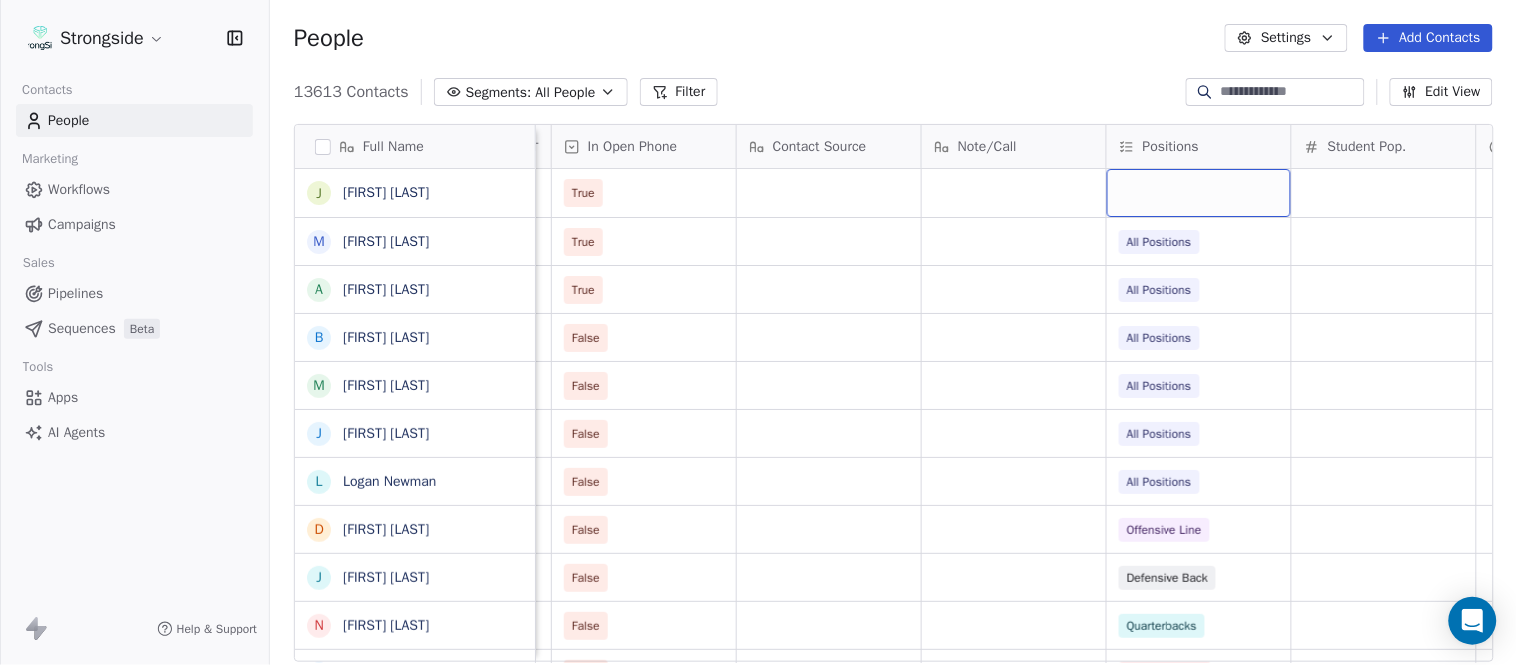 click at bounding box center (1199, 193) 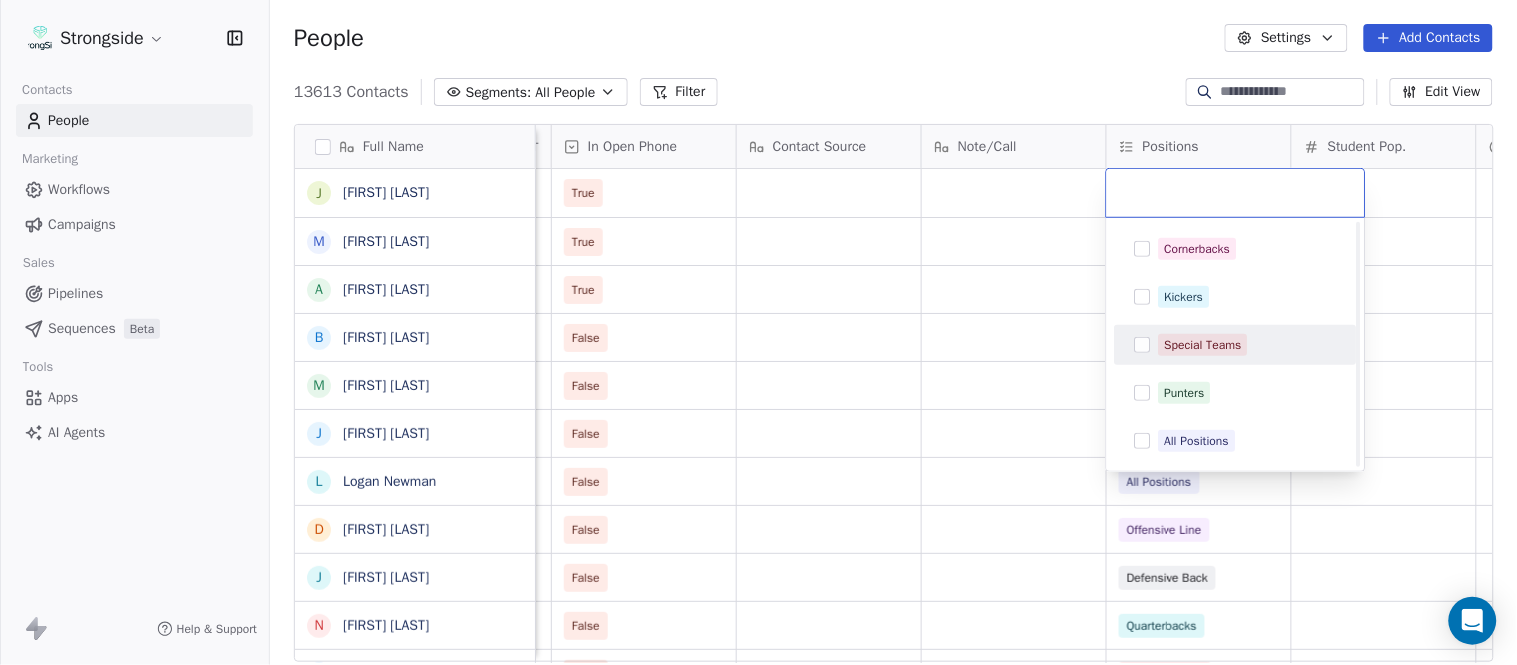 scroll, scrollTop: 444, scrollLeft: 0, axis: vertical 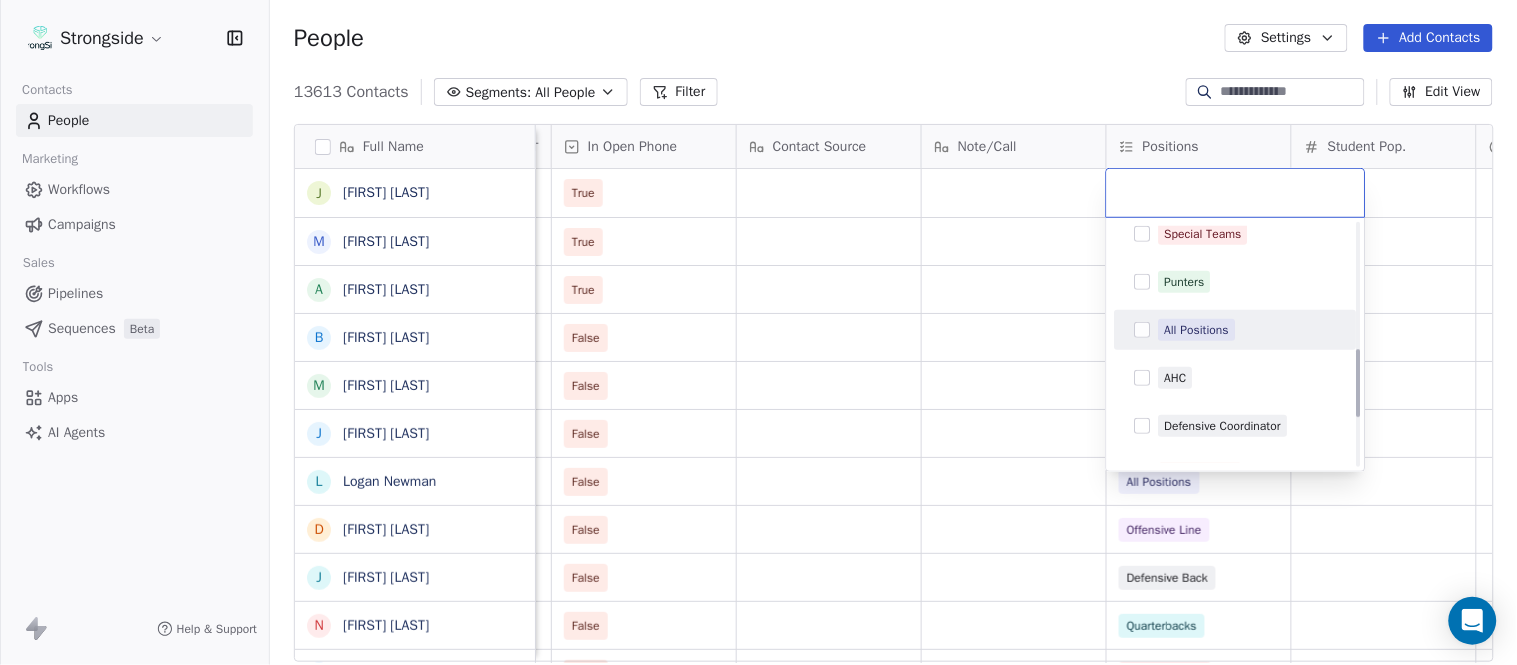 click on "All Positions" at bounding box center (1197, 330) 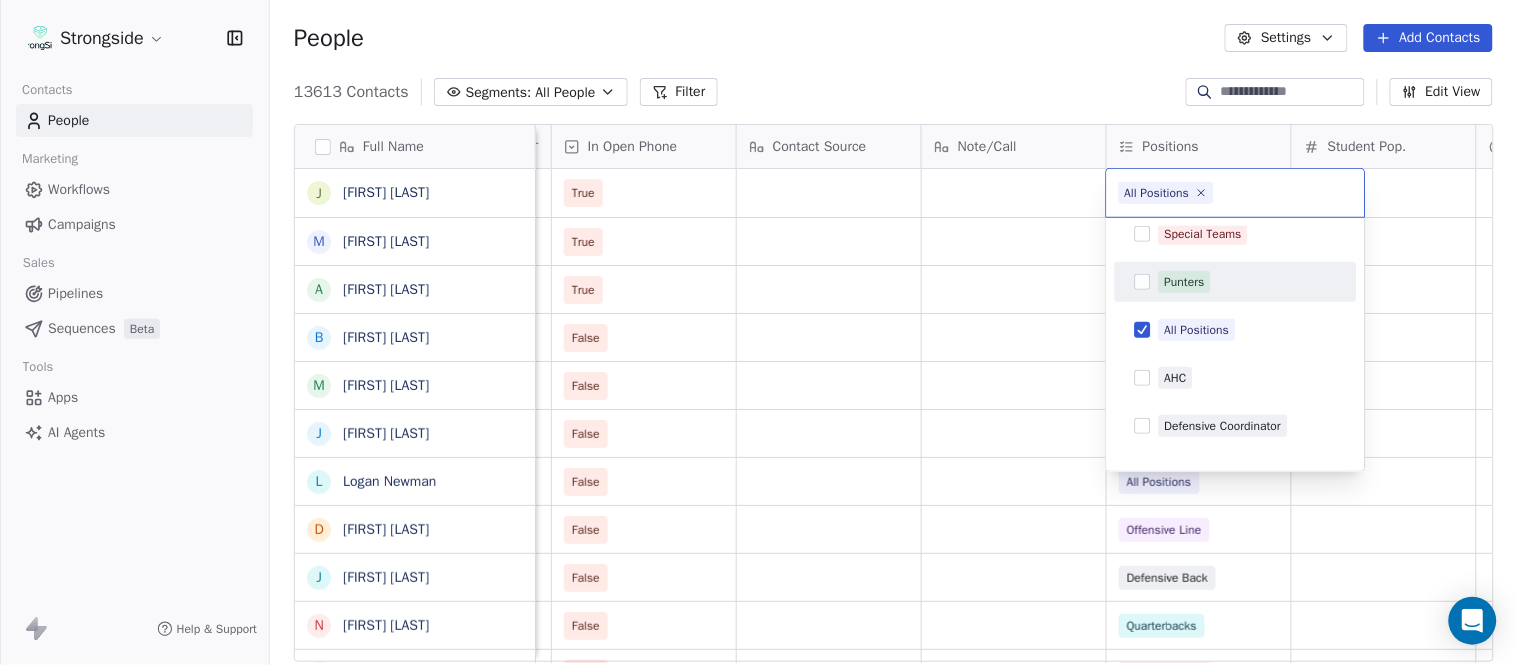 click on "Strongside Contacts People Marketing Workflows Campaigns Sales Pipelines Sequences Beta Tools Apps AI Agents Help & Support People Settings Add Contacts 13613 Contacts Segments: All People Filter Edit View Tag Add to Sequence Export Full Name J [LAST] M [LAST] A [LAST] B [LAST] M [LAST] J [LAST] L [LAST] D [LAST] J [LAST] N [LAST] R [LAST] M [LAST] M [LAST] R [LAST] J [LAST] E [LAST] J [LAST] C [LAST] J [LAST] T [LAST] J [LAST] T [LAST] J [LAST] D [LAST] J [LAST] D [LAST] W [LAST] R [LAST] J [LAST] C [LAST] Status Priority Emails Auto Clicked Last Activity Date BST In Open Phone Contact Source Note/Call Positions Student Pop. Lead Account True True All Positions True All Positions False All Positions False All Positions False All Positions False All Positions False All Positions False All Positions False All Positions False All Positions False All Positions False All Positions False All Positions False All Positions False All Positions False Offensive Line" at bounding box center (758, 332) 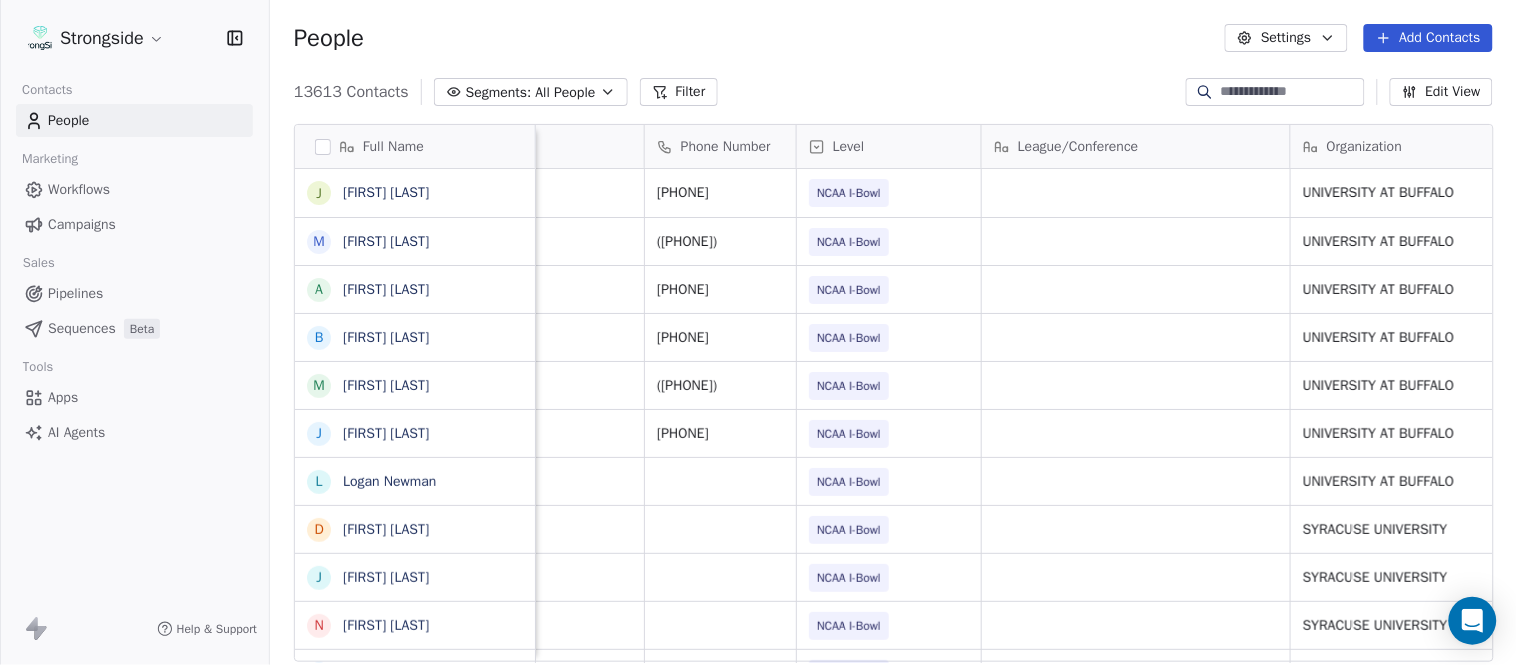 scroll, scrollTop: 0, scrollLeft: 0, axis: both 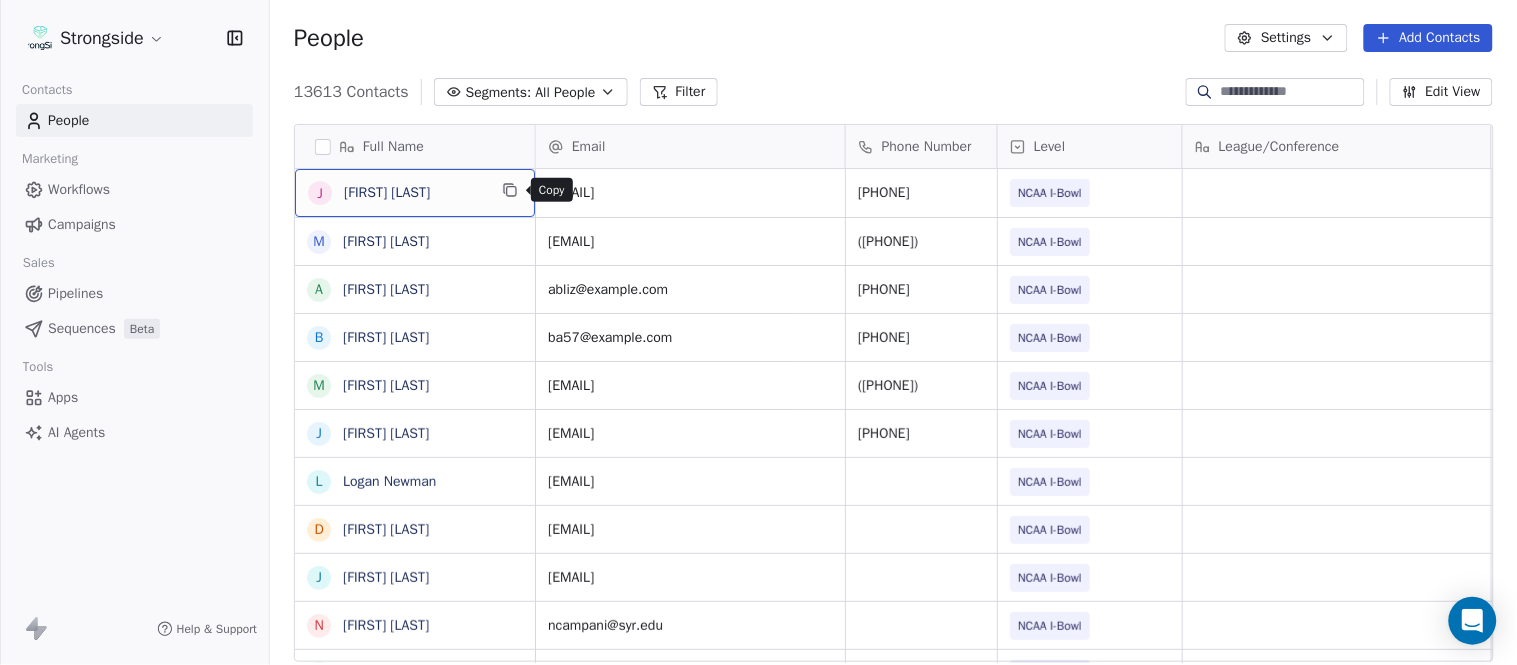 click 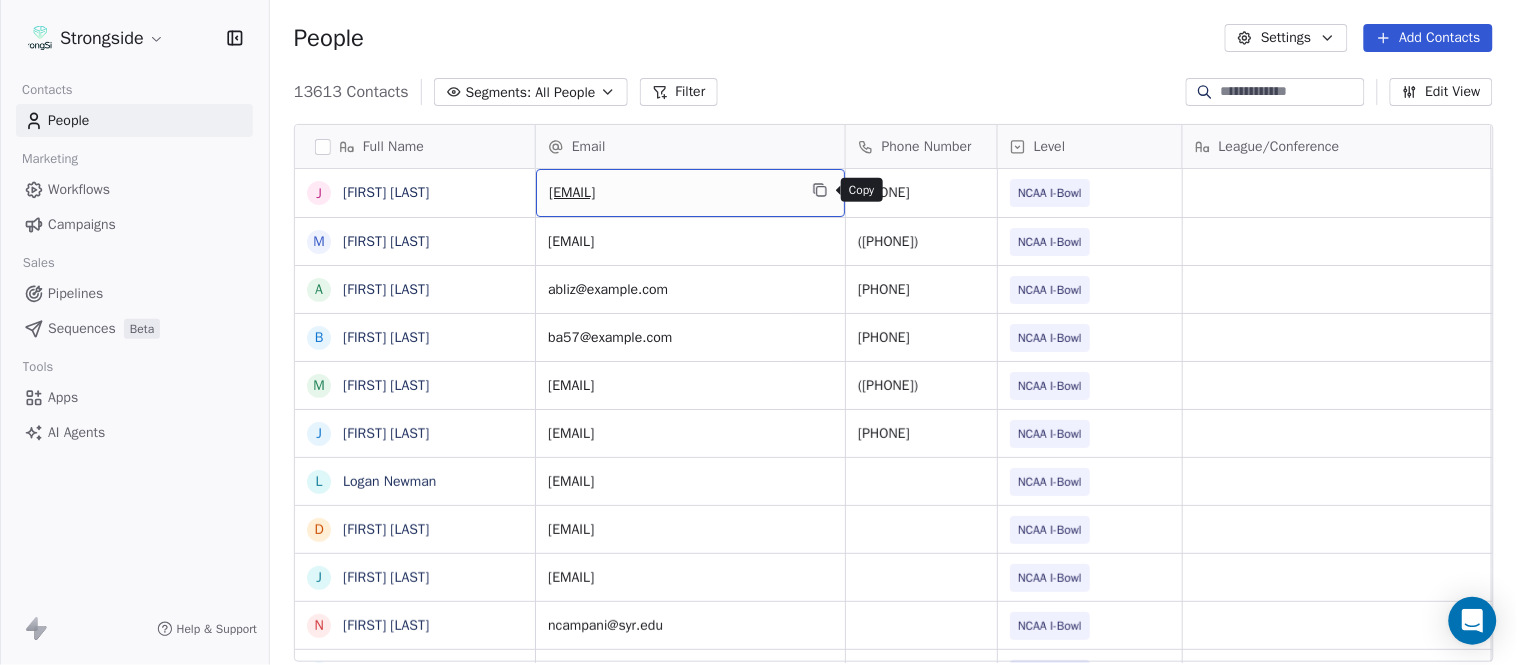 click 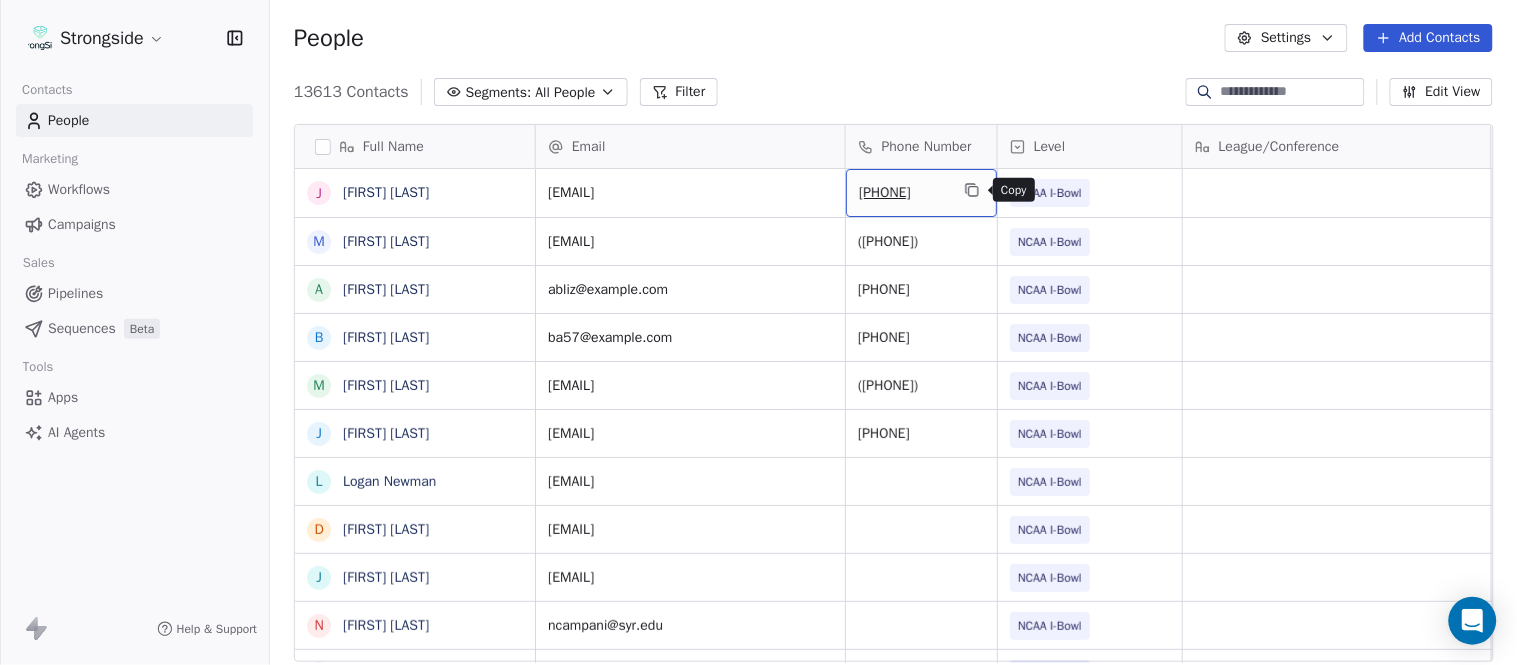 click at bounding box center (972, 190) 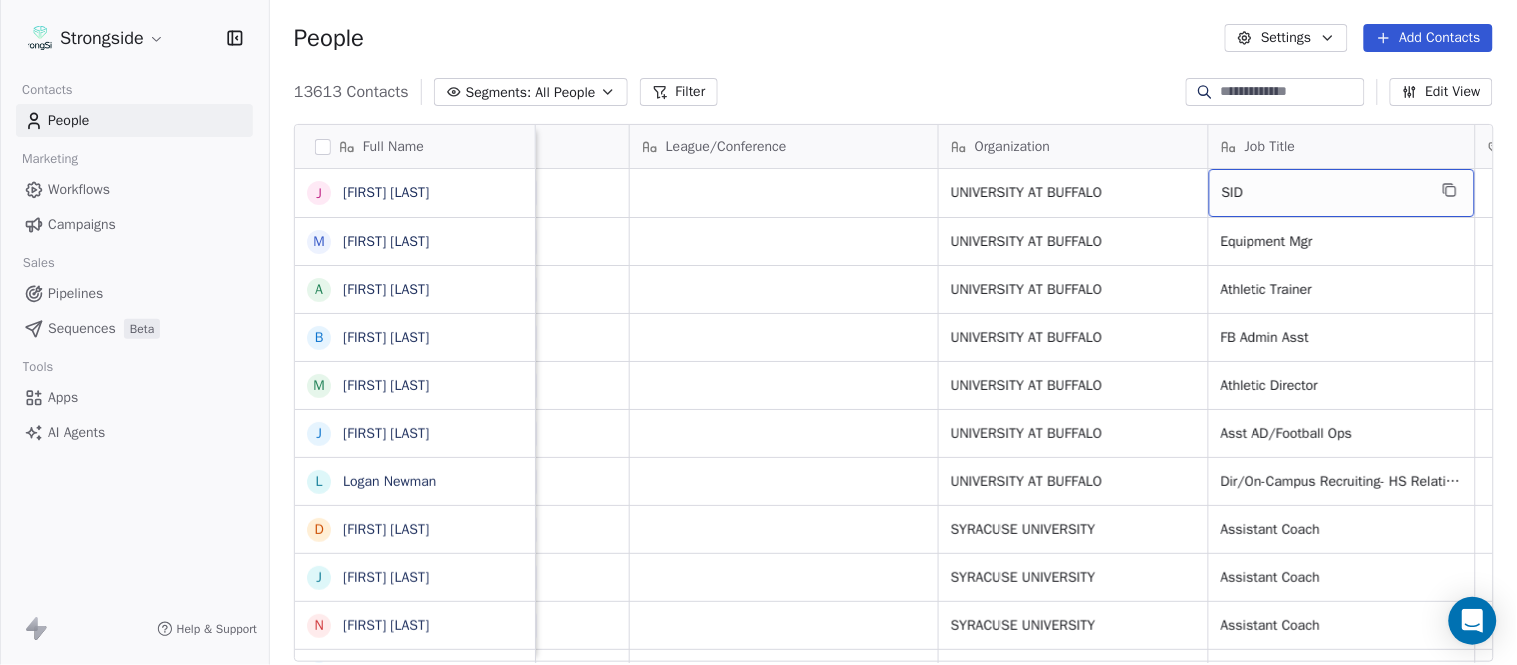 scroll, scrollTop: 0, scrollLeft: 653, axis: horizontal 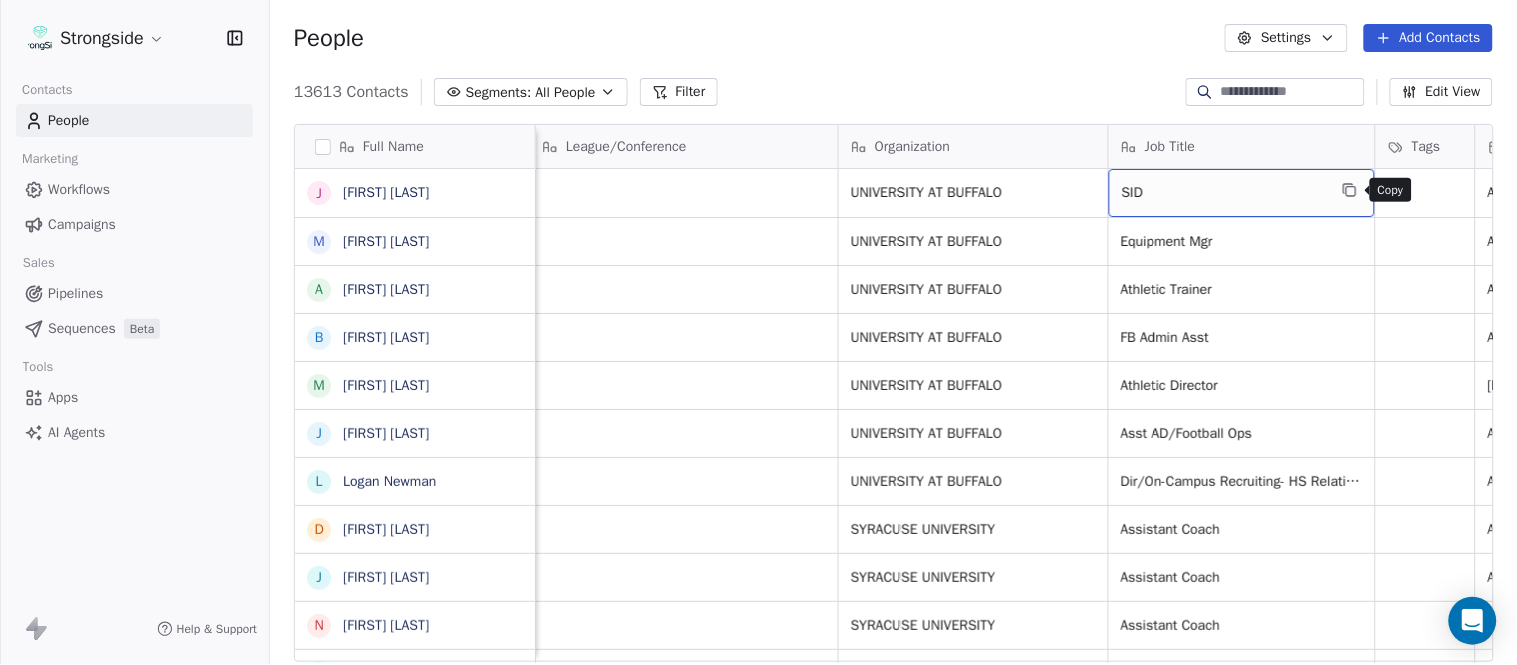 click 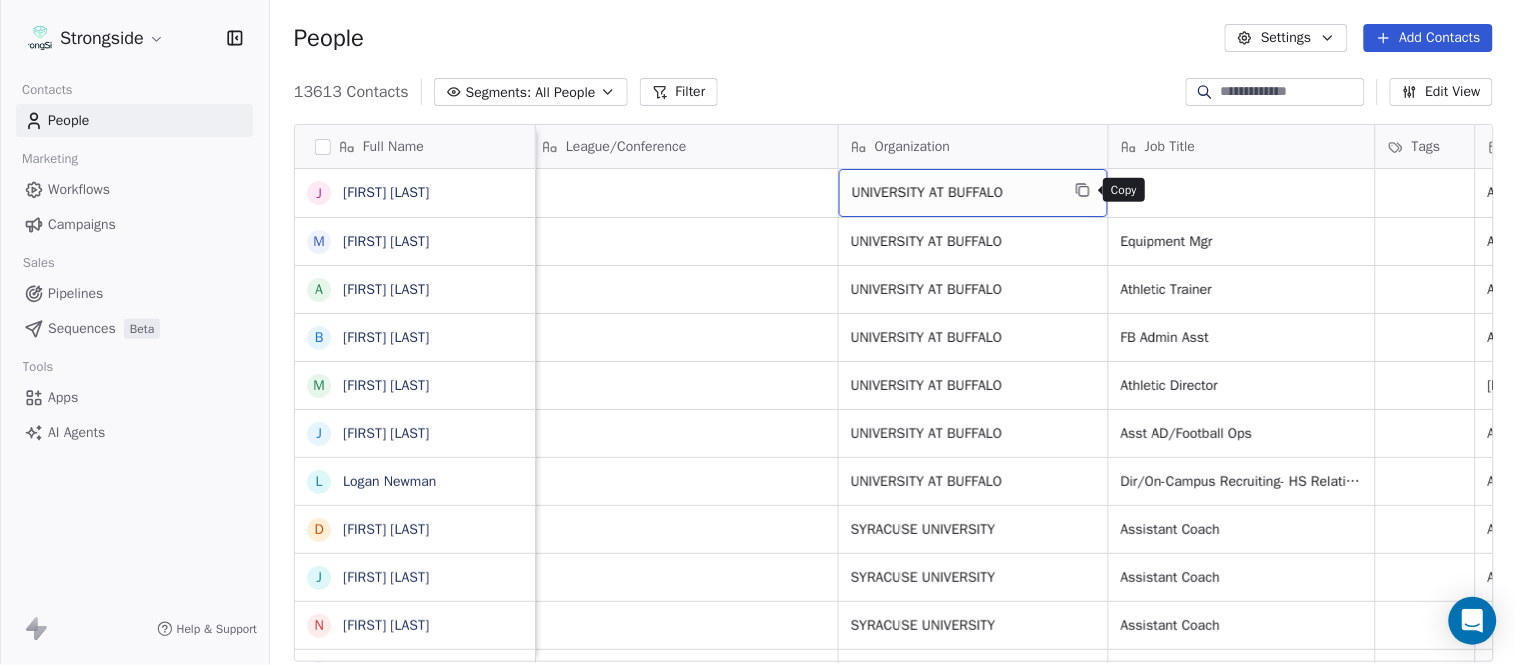 click 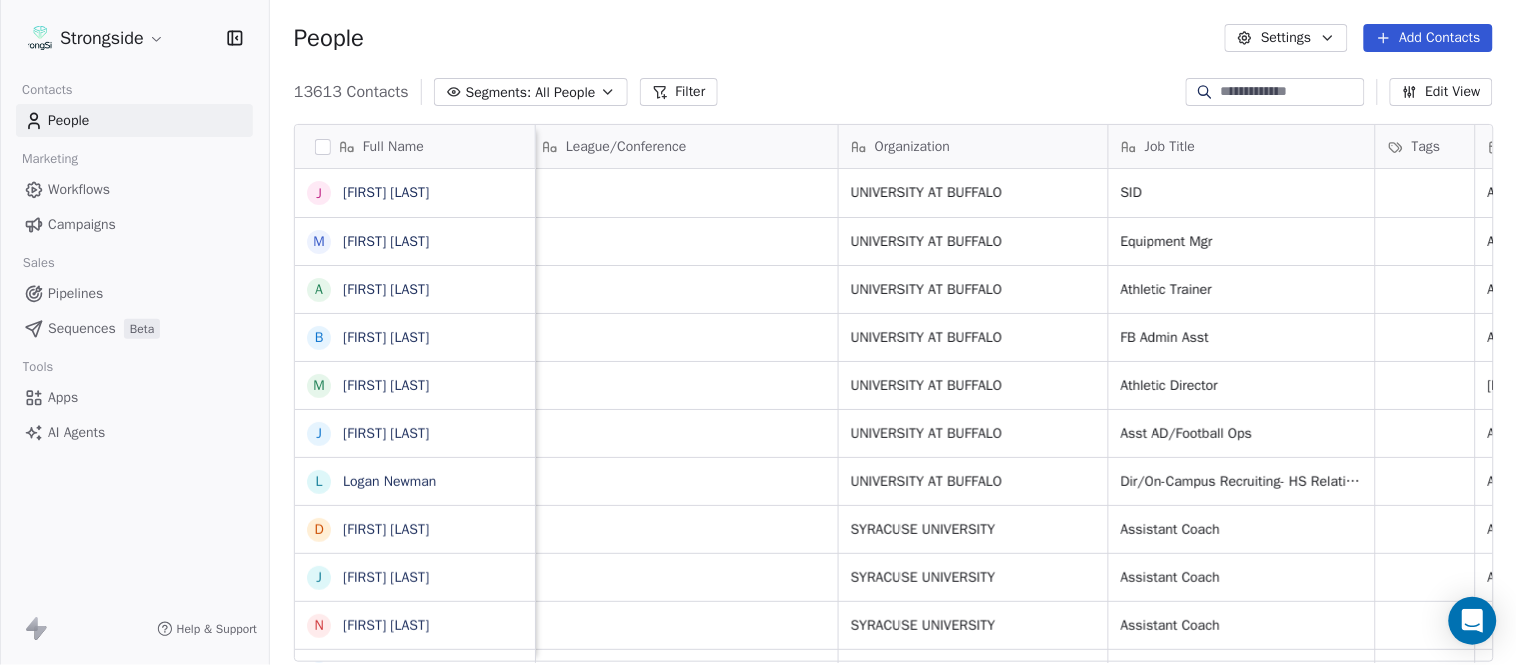 scroll, scrollTop: 0, scrollLeft: 0, axis: both 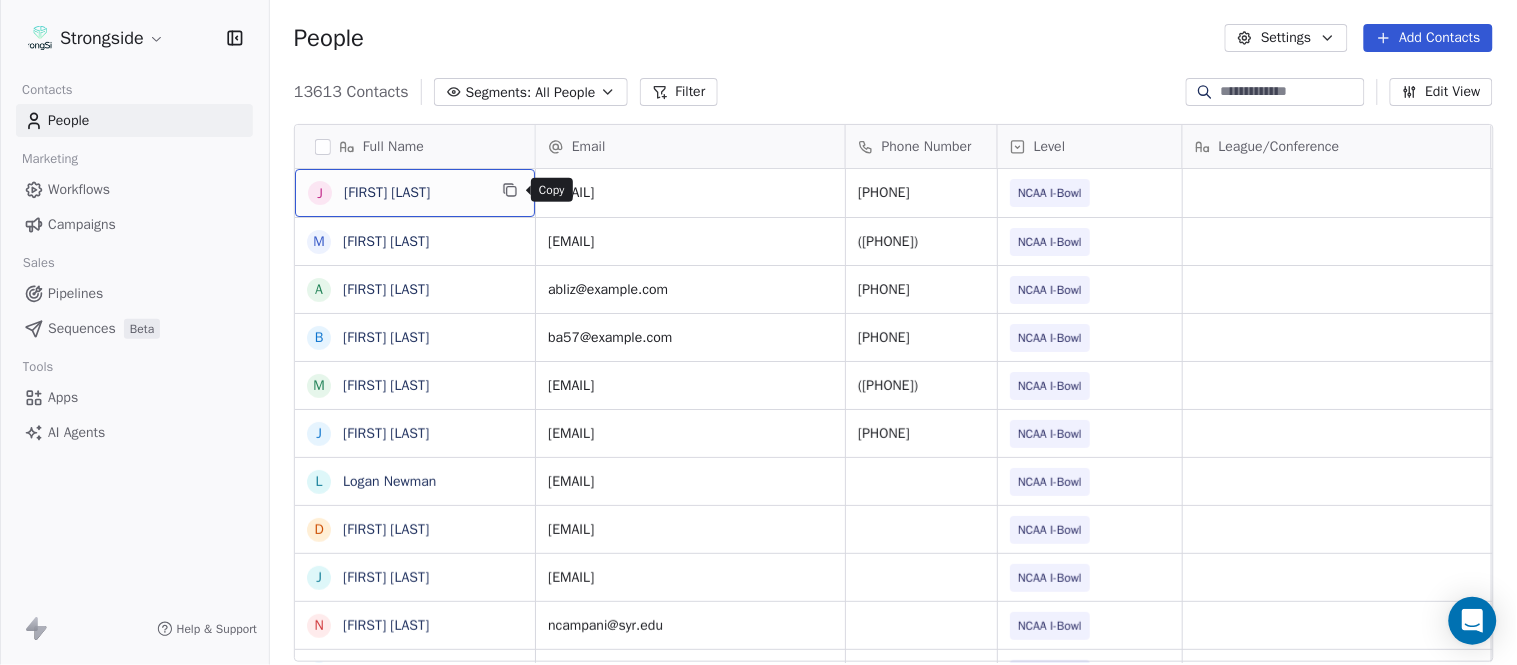 click at bounding box center (510, 190) 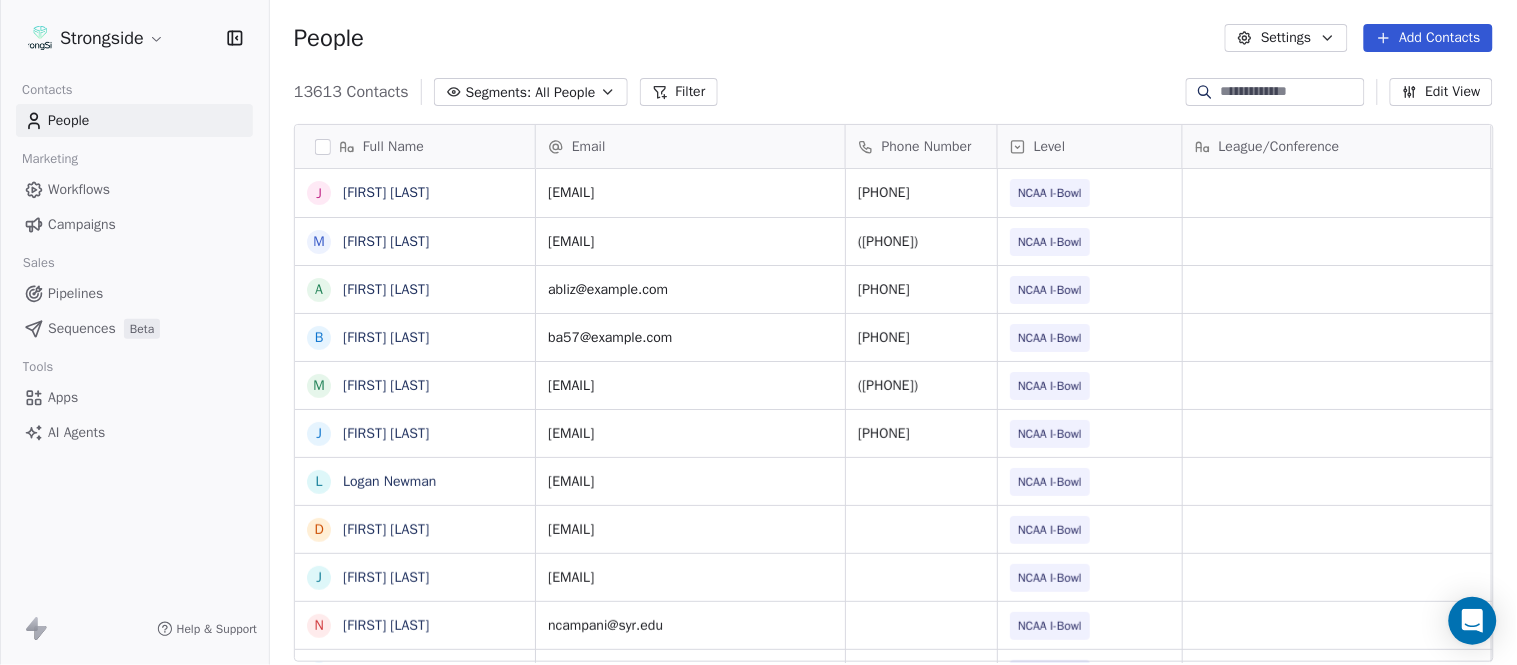 click on "Add Contacts" at bounding box center (1428, 38) 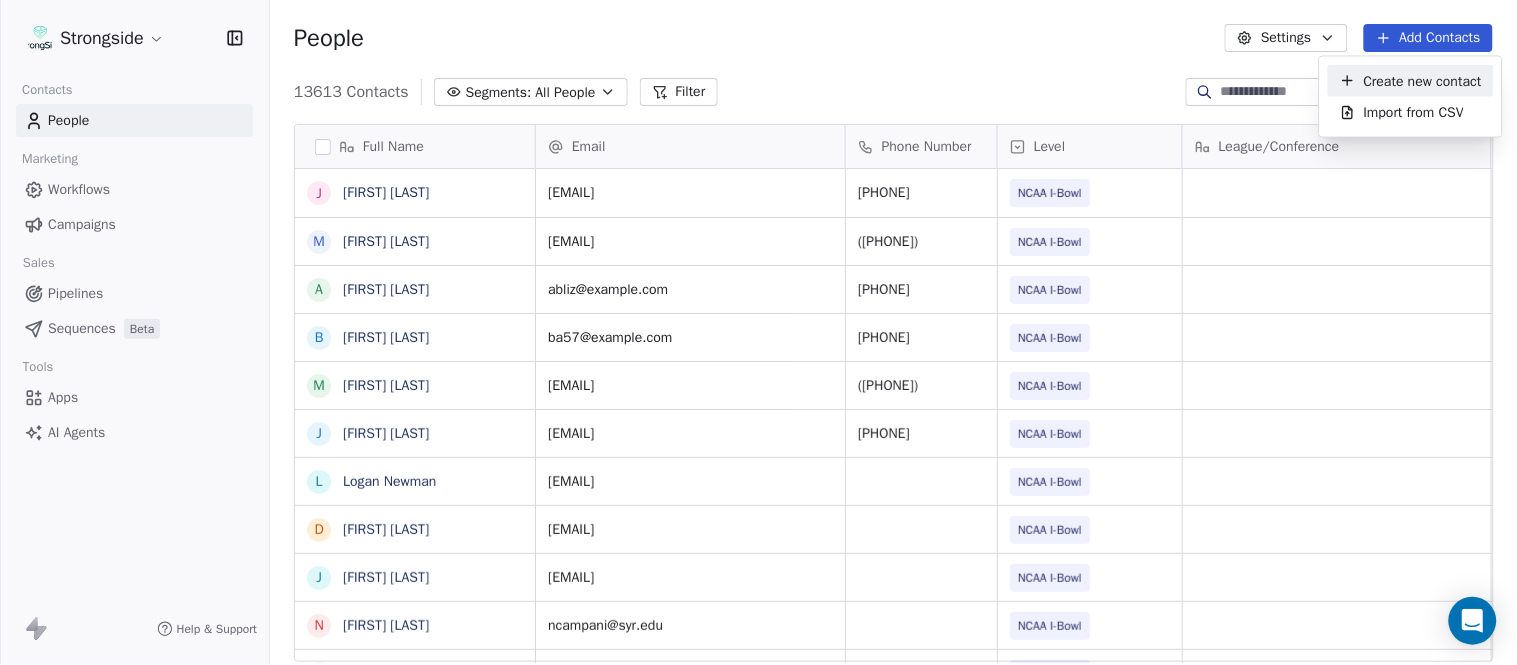 click on "Create new contact" at bounding box center (1423, 80) 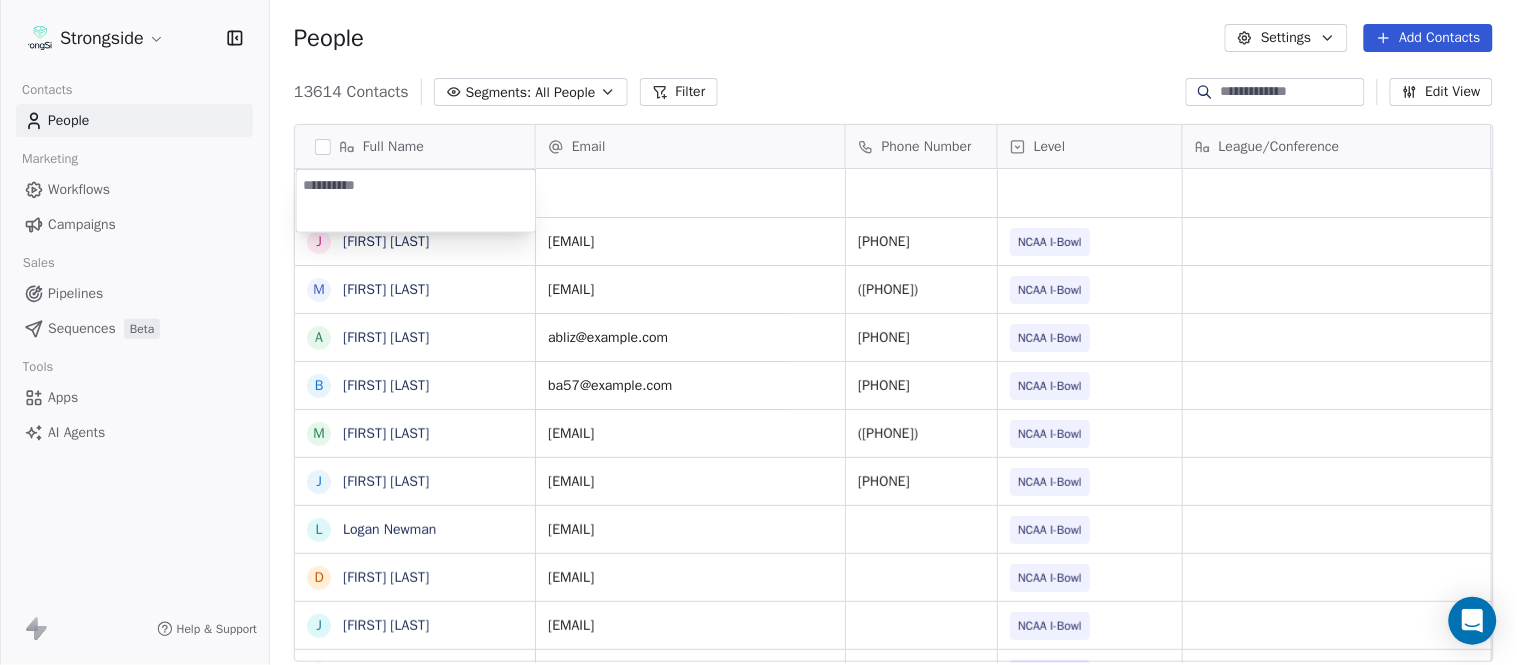 type on "*********" 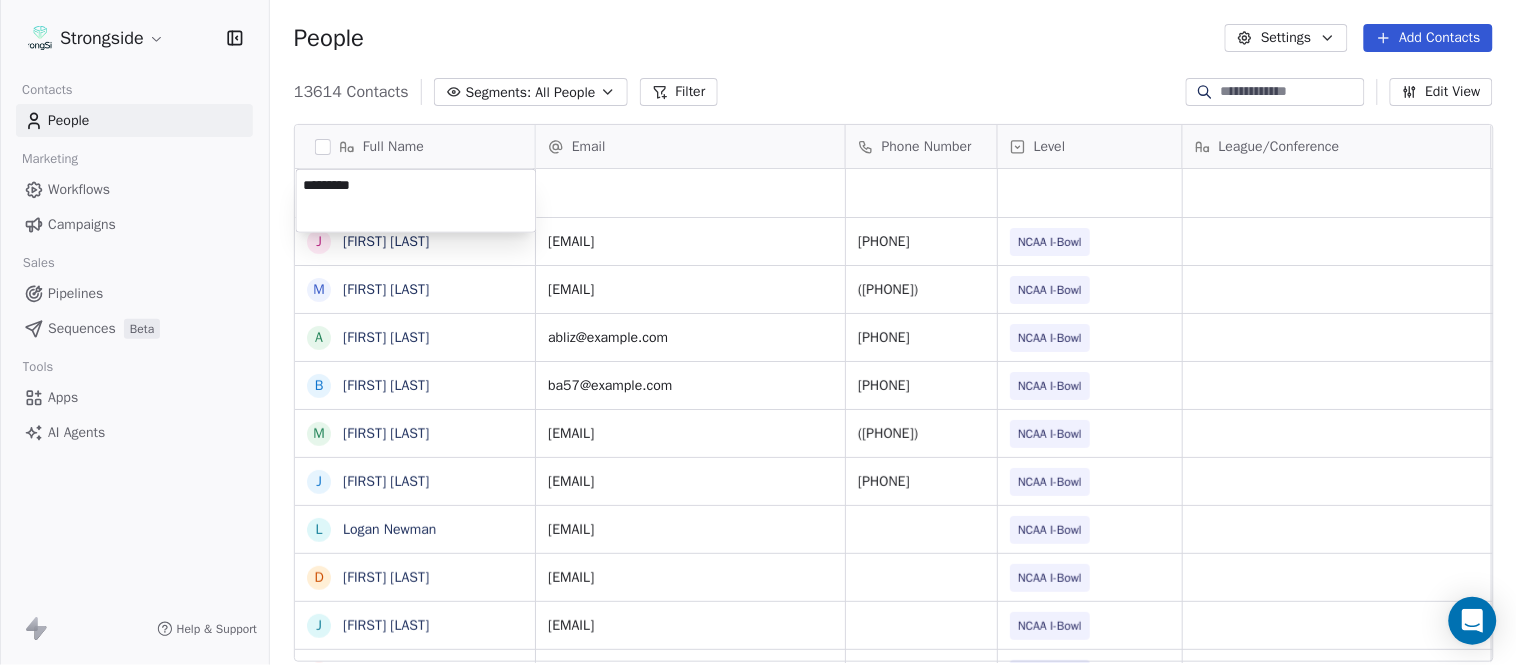click on "Strongside Contacts People Marketing Workflows Campaigns Sales Pipelines Sequences Beta Tools Apps AI Agents Help & Support People Settings Add Contacts 13614 Contacts Segments: All People Filter Edit View Tag Add to Sequence Export Full Name J [FIRST] [LAST] M [FIRST] [LAST] A [FIRST] [LAST] B [FIRST] [LAST] M [FIRST] [LAST] J [FIRST] [LAST] L [FIRST] [LAST] D [FIRST] [LAST] J [FIRST] [LAST] N [FIRST] [LAST] R [FIRST] [LAST] M [FIRST] [LAST] M [FIRST] [LAST] R [FIRST] [LAST] J [FIRST] [LAST] E [FIRST] [LAST] J [FIRST] [LAST] C [FIRST] [LAST] J [FIRST] [LAST] J [FIRST] [LAST] T [FIRST] [LAST] J [FIRST] [LAST] D [FIRST] [LAST] J [FIRST] [LAST] D [FIRST] [LAST] W [FIRST] [LAST] R [FIRST] [LAST] J [FIRST] [LAST] D [FIRST] [LAST] W [FIRST] [LAST] R [FIRST] [LAST] Email Phone Number Level League/Conference Organization Job Title Tags Created Date BST Aug 05, 2025 10:15 PM [EMAIL] [PHONE] NCAA I-Bowl UNIVERSITY AT BUFFALO SID Aug 05, 2025 10:13 PM [EMAIL] ([PHONE]) NCAA I-Bowl UNIVERSITY AT BUFFALO Equipment Mgr Aug 05, 2025 10:11 PM" at bounding box center (758, 332) 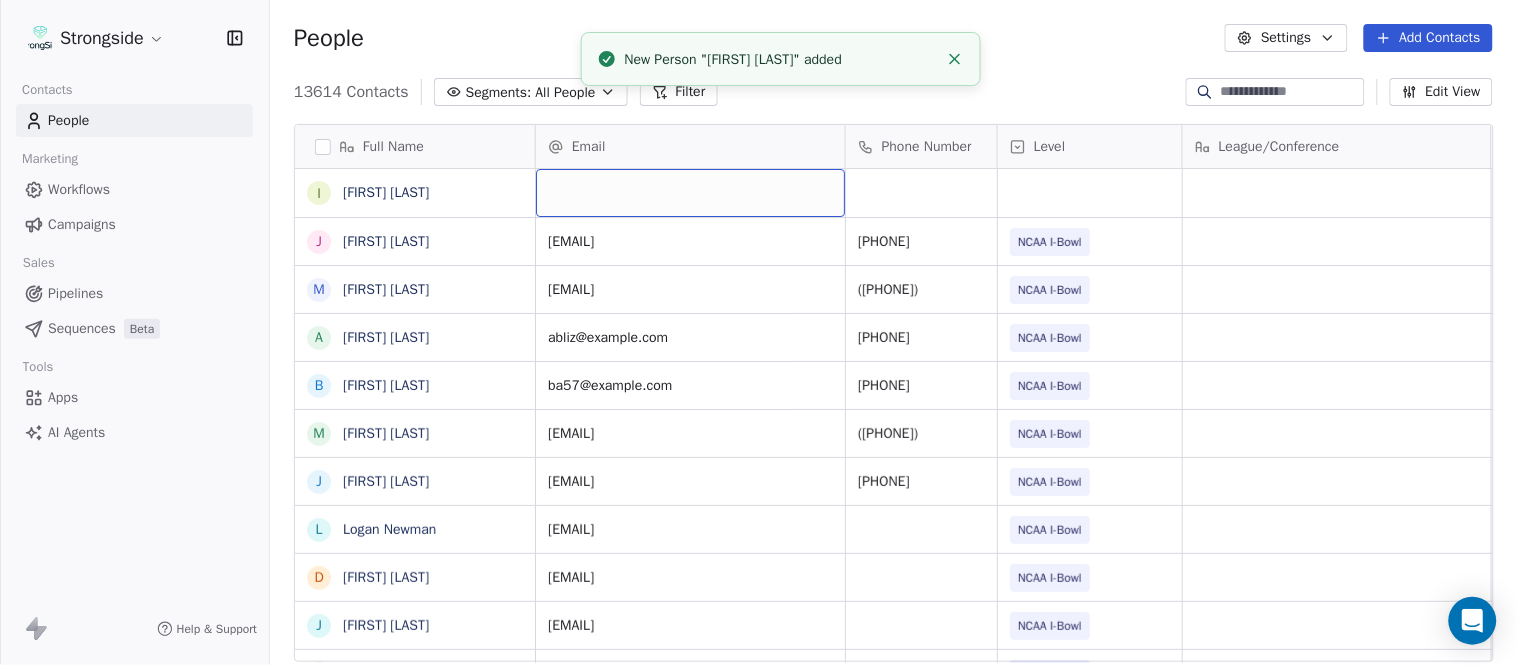 click at bounding box center [690, 193] 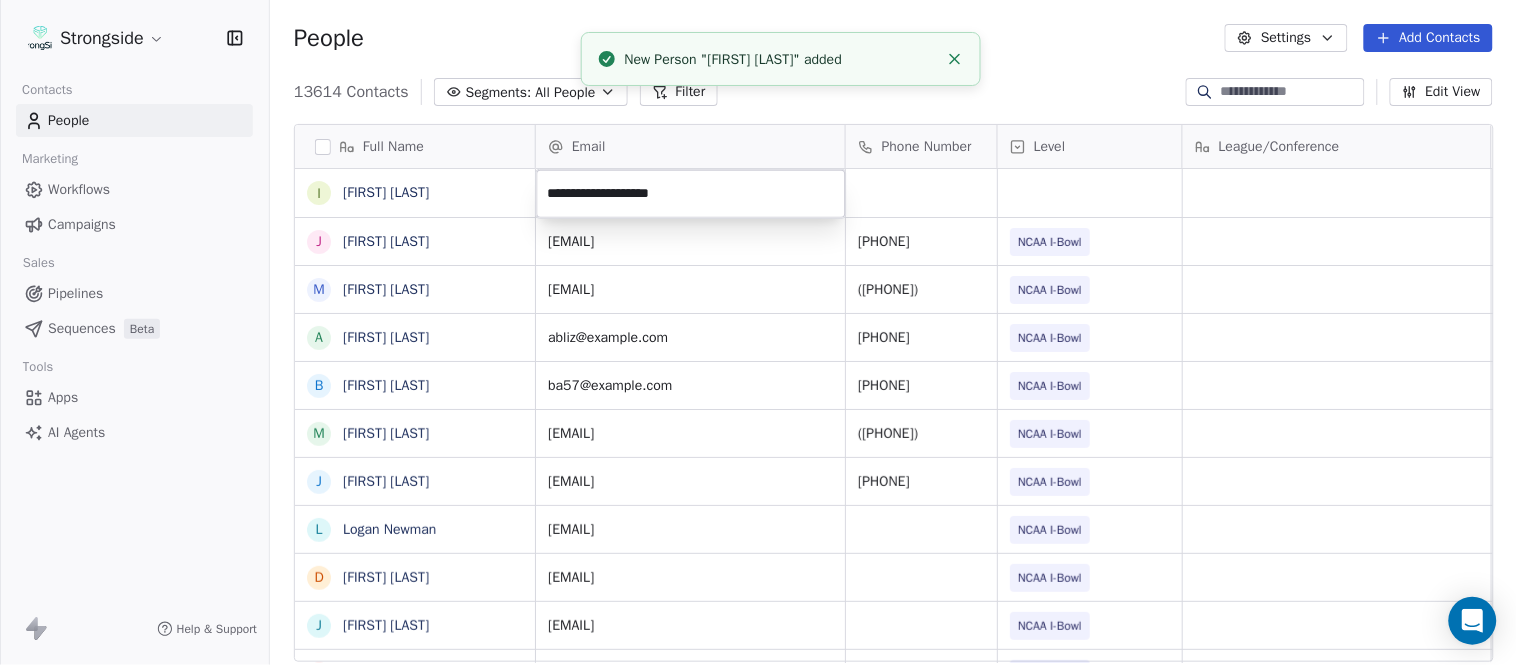 click on "Strongside Contacts People Marketing Workflows Campaigns Sales Pipelines Sequences Beta Tools Apps AI Agents Help & Support People Settings Add Contacts 13614 Contacts Segments: All People Filter Edit View Tag Add to Sequence Export Full Name I [FIRST] [LAST] J [FIRST] [LAST] M [FIRST] [LAST] A [FIRST] [LAST] B [FIRST] [LAST] M [FIRST] [LAST] J [FIRST] [LAST] L [FIRST] [LAST] D [FIRST] [LAST] J [FIRST] [LAST] N [FIRST] [LAST] R [FIRST] [LAST] M [FIRST] [LAST] M [FIRST] [LAST] R [FIRST] [LAST] J [FIRST] [LAST] E [FIRST] [LAST] J [FIRST] [LAST] C [FIRST] [LAST] J [FIRST] [LAST] J [FIRST] [LAST] T [FIRST] [LAST] J [FIRST] [LAST] T [FIRST] [LAST] J [FIRST] [LAST] D [FIRST] [LAST] J [FIRST] [LAST] D [FIRST] [LAST] W [FIRST] [LAST] R [FIRST] [LAST] J [FIRST] [LAST] C [FIRST] [LAST] Email Phone Number Level League/Conference Organization Job Title Tags Created Date BST Aug 05, 2025 10:15 PM jfuller3@[example.com] [PHONE] NCAA I-Bowl UNIVERSITY AT BUFFALO SID Aug 05, 2025 10:13 PM mkprunty@[example.com] ([PHONE]) NCAA I-Bowl UNIVERSITY AT BUFFALO Equipment Mgr NIL SID" at bounding box center (758, 332) 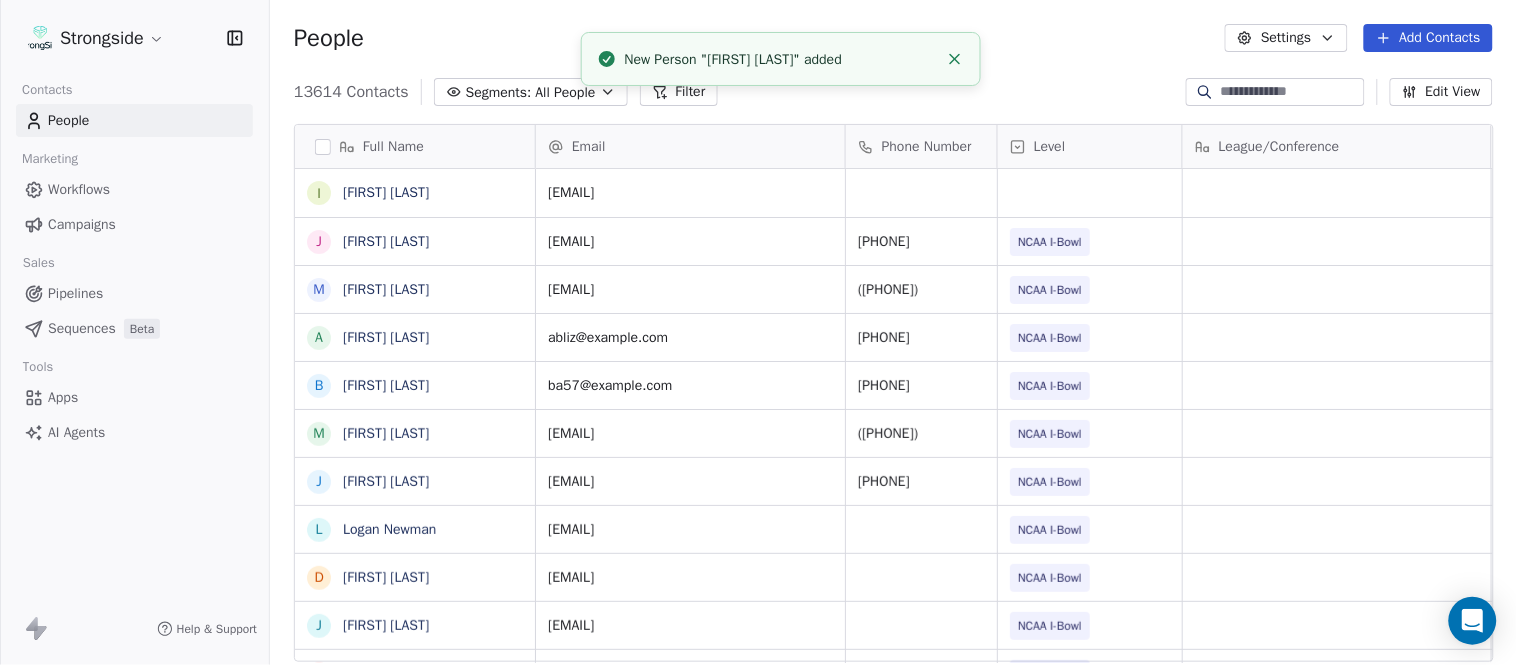 click at bounding box center (955, 59) 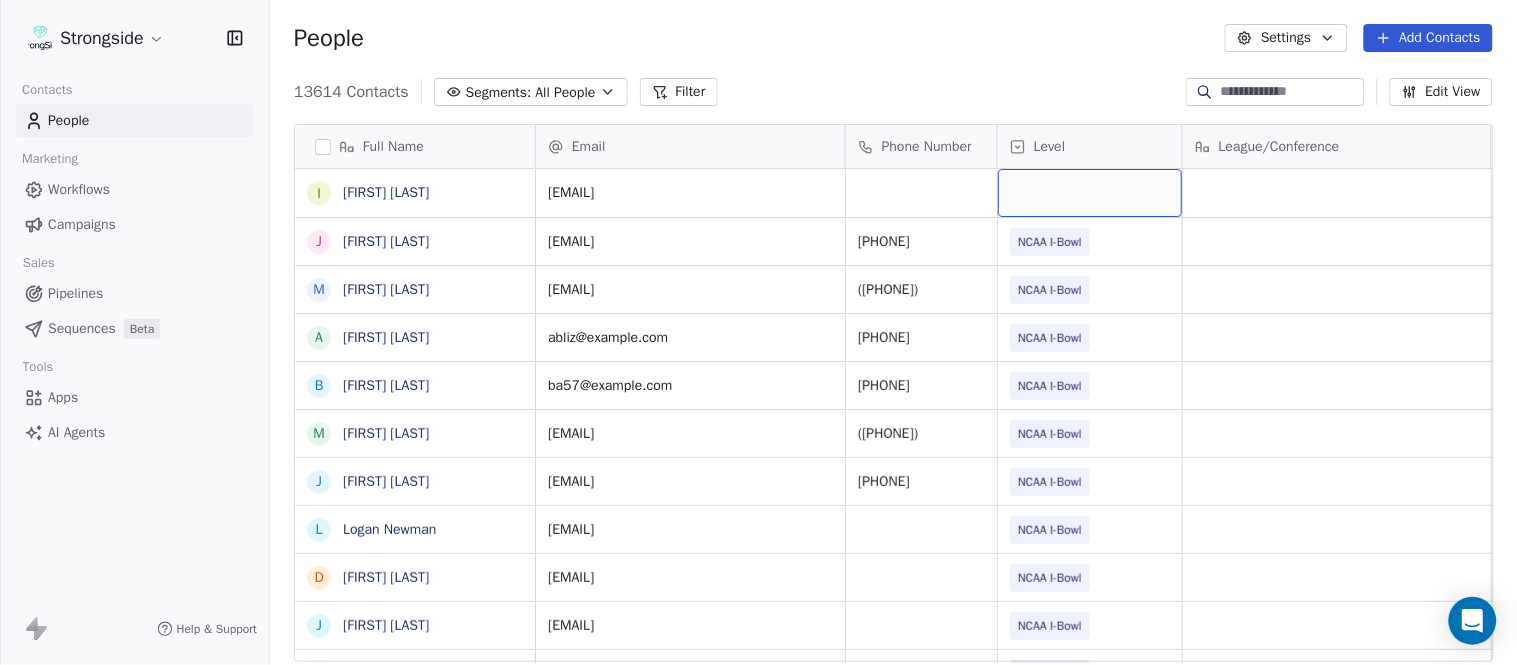 click at bounding box center (1090, 193) 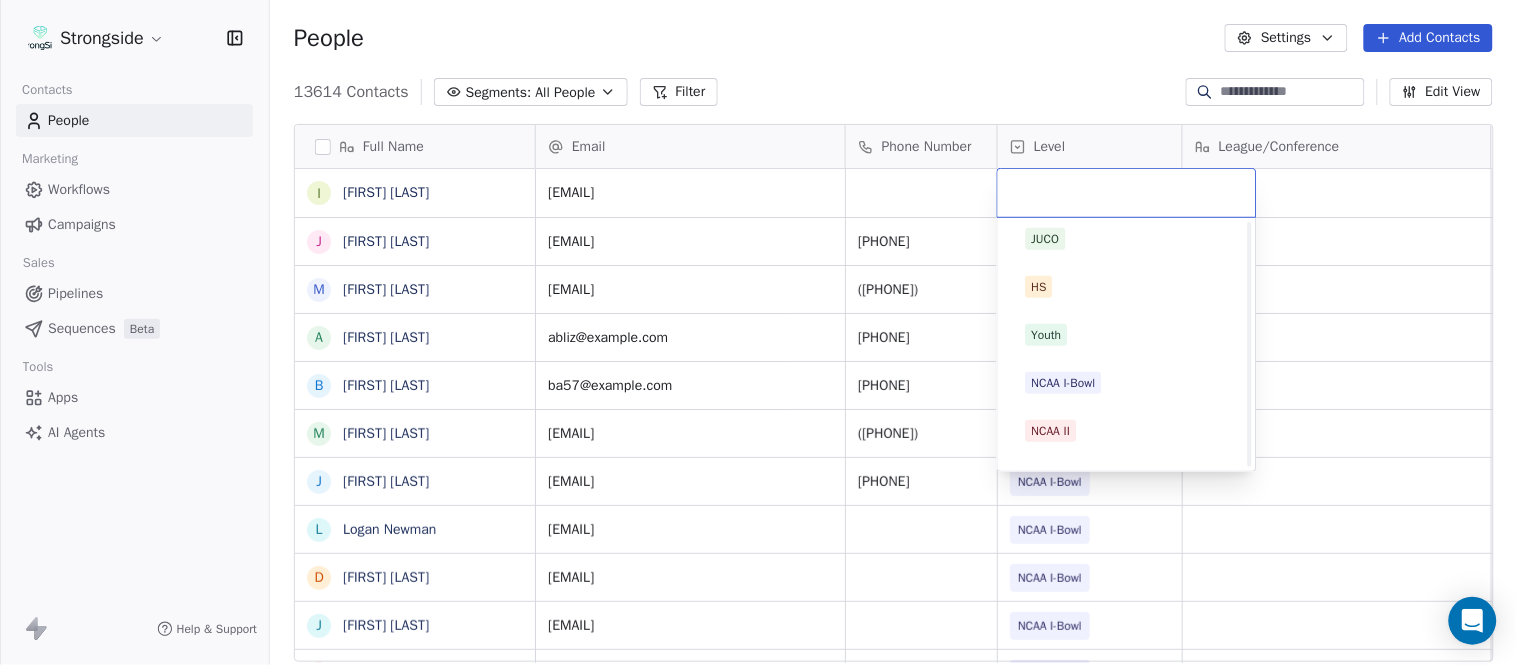 scroll, scrollTop: 330, scrollLeft: 0, axis: vertical 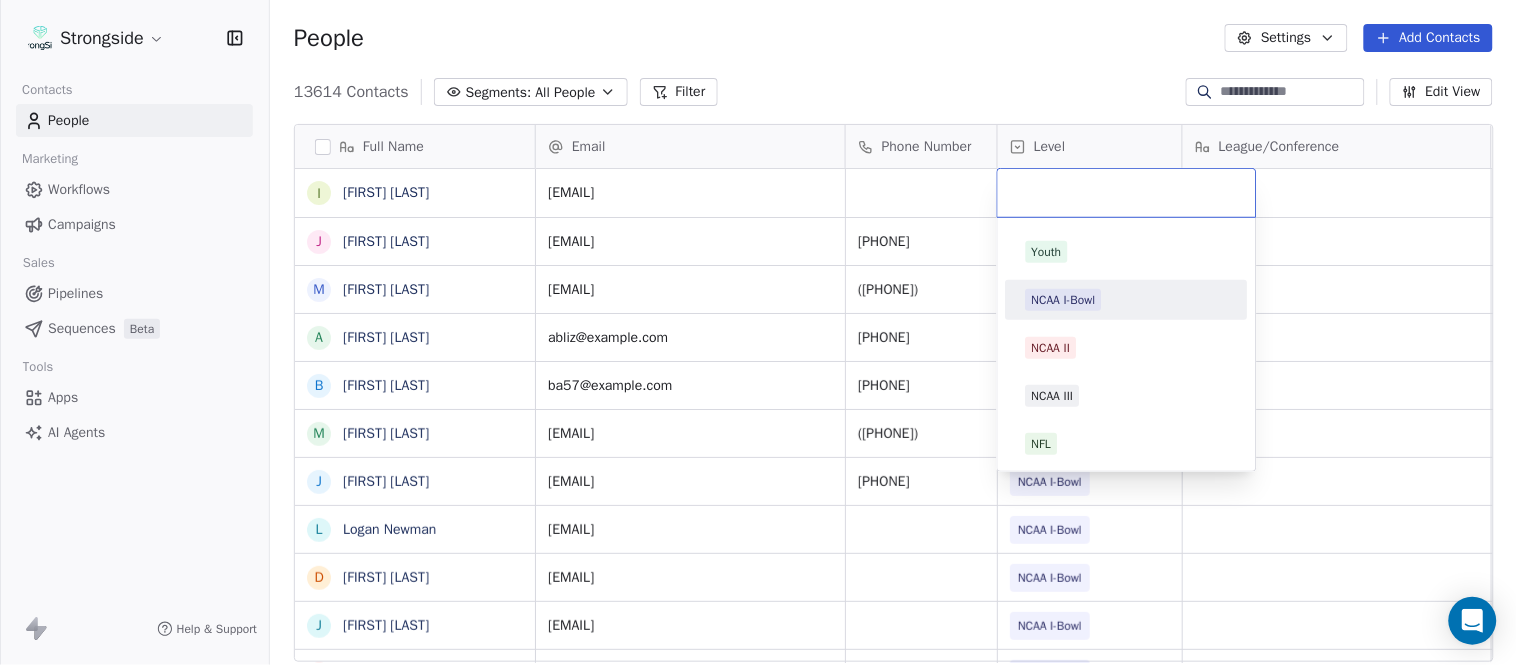 click on "NCAA I-Bowl" at bounding box center (1064, 300) 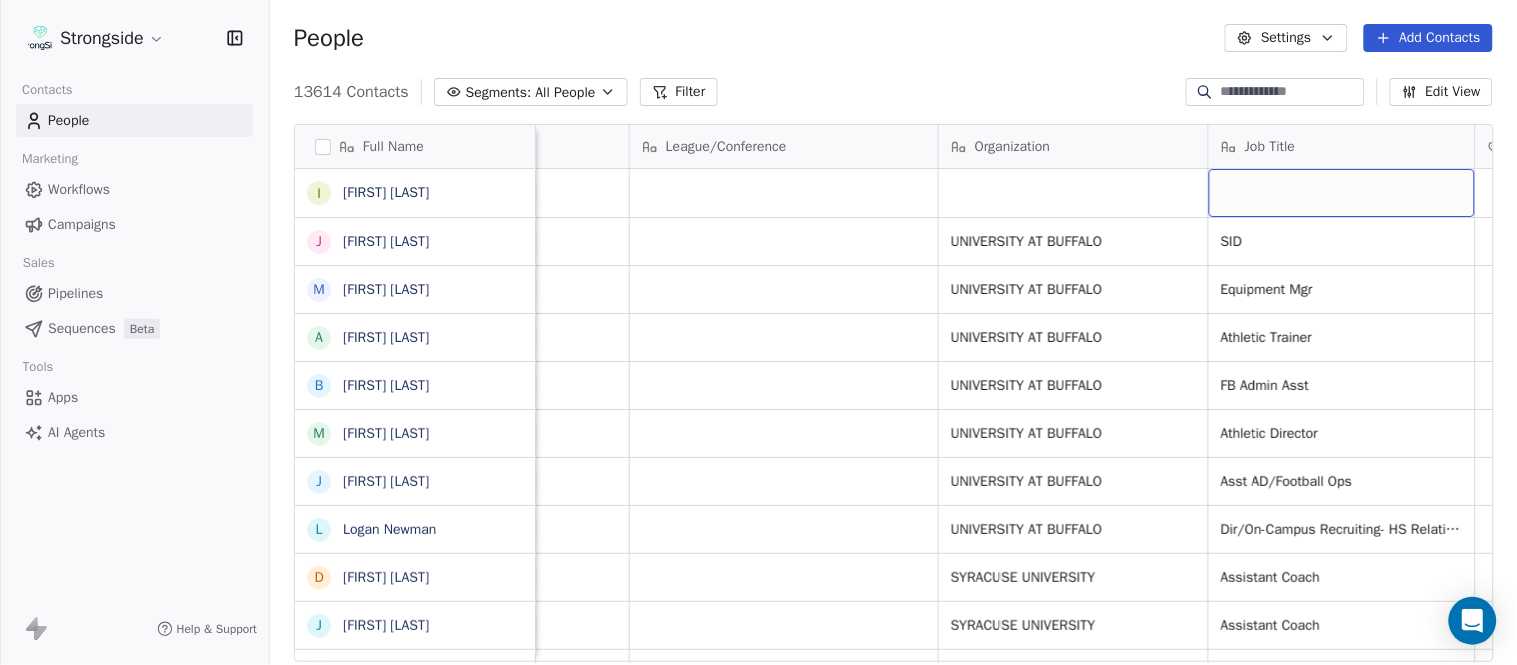 scroll, scrollTop: 0, scrollLeft: 653, axis: horizontal 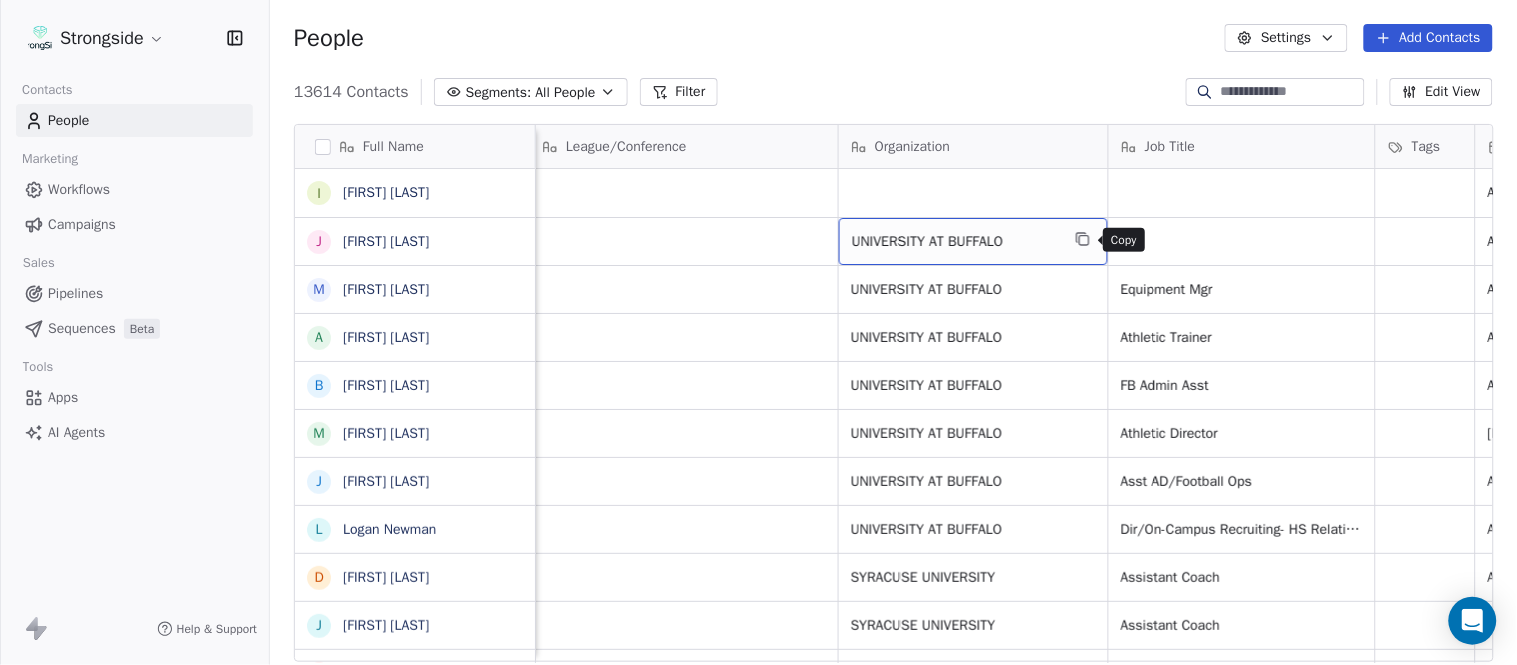 click at bounding box center (1083, 239) 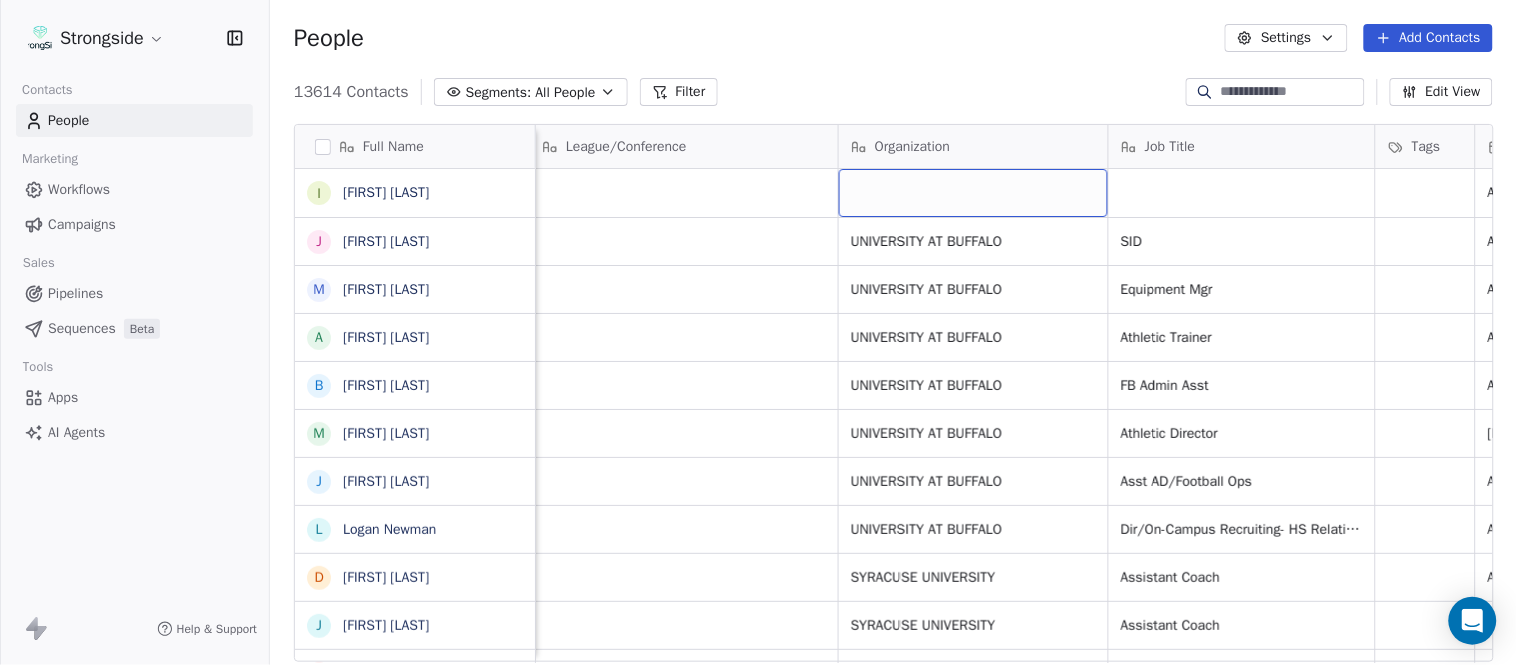 click at bounding box center [973, 193] 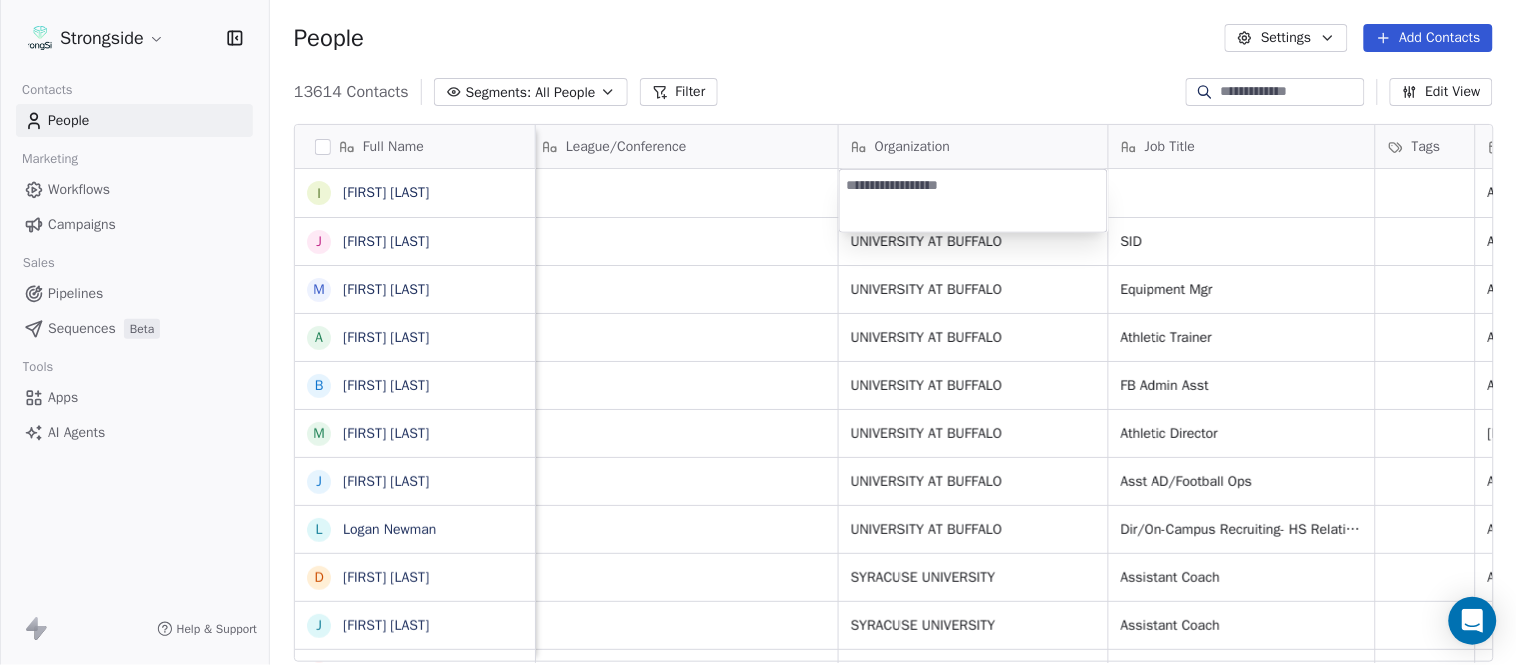 type on "**********" 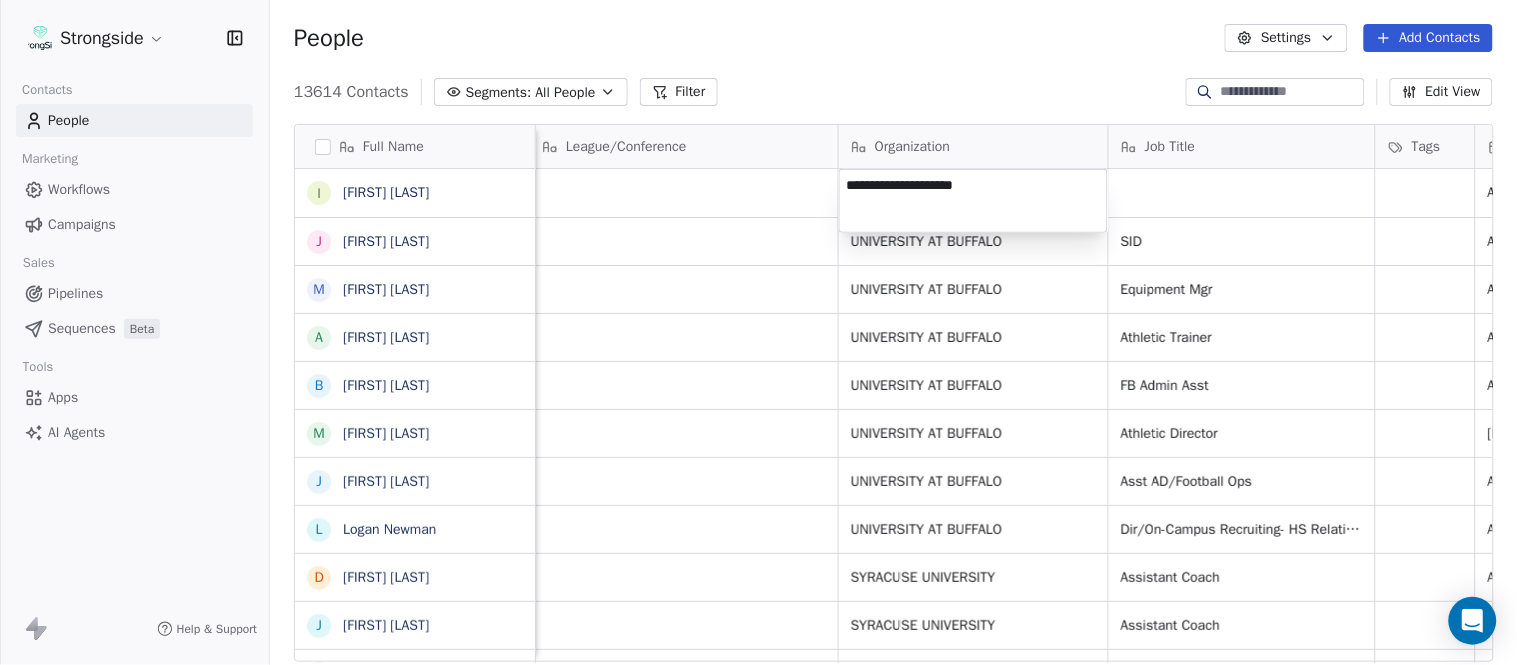 click on "Strongside Contacts People Marketing Workflows Campaigns Sales Pipelines Sequences Beta Tools Apps AI Agents Help & Support People Settings  Add Contacts 13614 Contacts Segments: All People Filter  Edit View Tag Add to Sequence Export Full Name I [FIRST] [LAST] J [FIRST] [LAST] M [FIRST] [LAST] A [FIRST] [LAST] B [FIRST] [LAST] M [FIRST] [LAST] J [FIRST] [LAST] L [FIRST] [LAST] D [FIRST] [LAST] J [FIRST] [LAST] N [FIRST] [LAST] R [FIRST] [LAST] M [FIRST] [LAST] M [FIRST] [LAST] R [FIRST] [LAST] J [FIRST] [LAST] E [FIRST] [LAST] J [FIRST] [LAST] C [FIRST] [LAST] J [FIRST] [LAST] J [FIRST] [LAST] T [FIRST] [LAST] J [FIRST] [LAST] J [FIRST] [LAST] D [FIRST] [LAST] J [FIRST] [LAST] D [FIRST] [LAST] W [FIRST] [LAST] R [FIRST] [LAST] J [FIRST] [LAST] Email Phone Number Level League/Conference Organization Job Title Tags Created Date BST Status Priority Emails Auto Clicked ianfried@[EXAMPLE.COM] NCAA I-Bowl Aug 05, 2025 10:15 PM jfuller3@[EXAMPLE.COM] [PHONE] NCAA I-Bowl UNIVERSITY AT BUFFALO SID Aug 05, 2025 10:13 PM mkprunty@[EXAMPLE.COM] NIL" at bounding box center [758, 332] 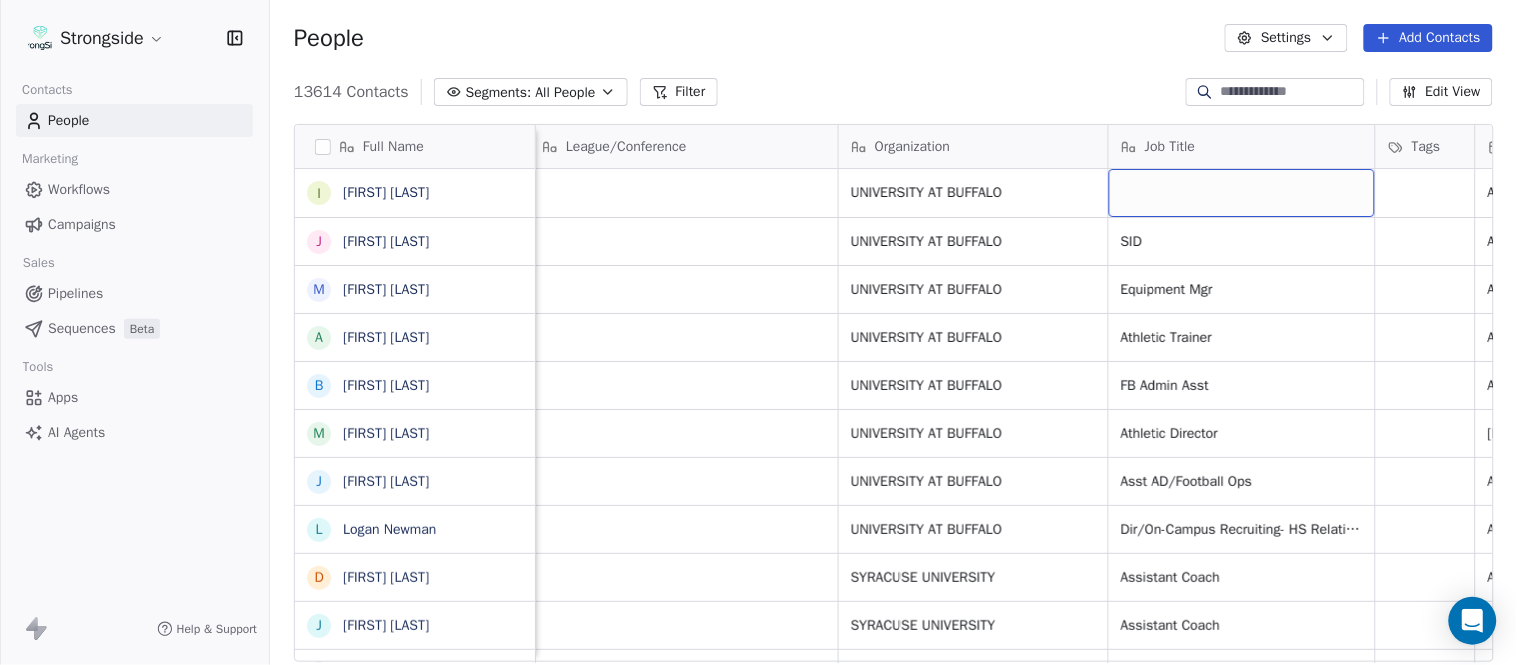 click at bounding box center (1242, 193) 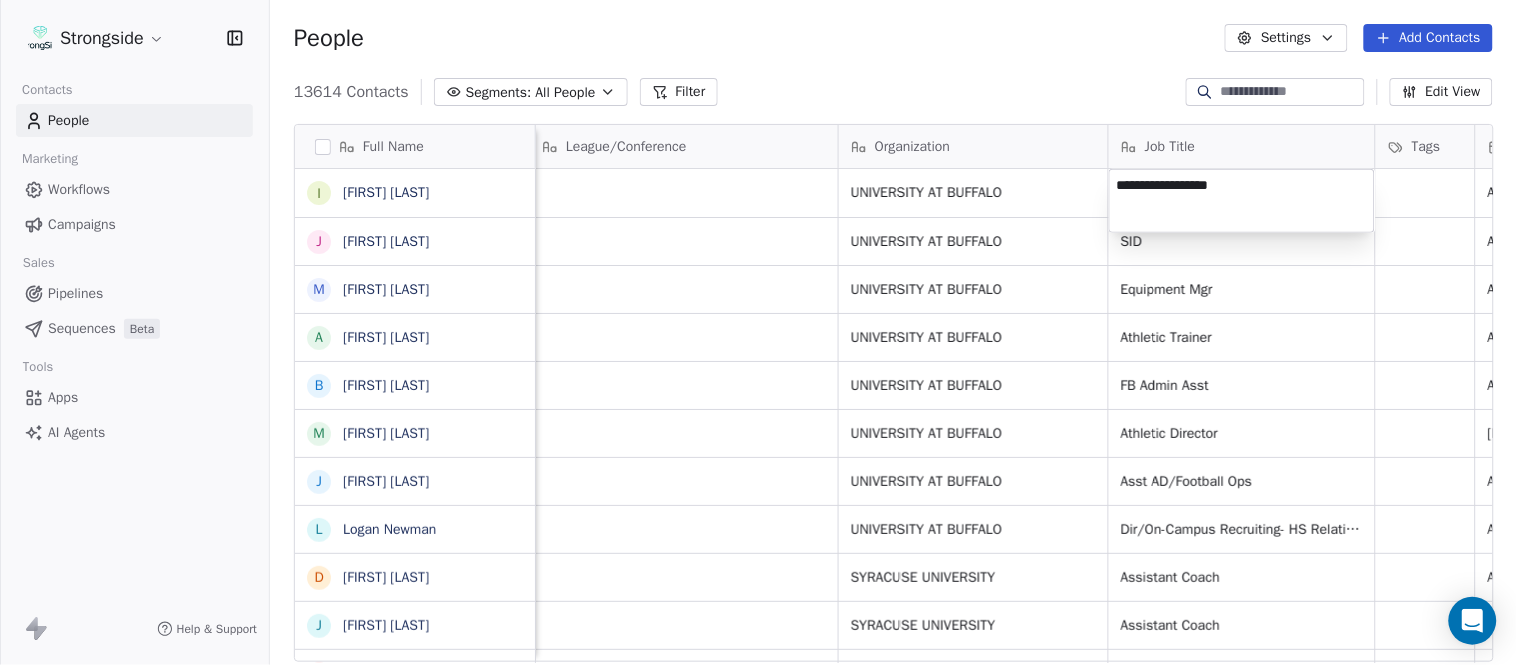 click on "Strongside Contacts People Marketing Workflows Campaigns Sales Pipelines Sequences Beta Tools Apps AI Agents Help & Support People Settings  Add Contacts 13614 Contacts Segments: All People Filter  Edit View Tag Add to Sequence Export Full Name I [FIRST] [LAST] J [FIRST] [LAST] M [FIRST] [LAST] A [FIRST] [LAST] B [FIRST] [LAST] M [FIRST] [LAST] J [FIRST] [LAST] L [FIRST] [LAST] D [FIRST] [LAST] J [FIRST] [LAST] N [FIRST] [LAST] R [FIRST] [LAST] M [FIRST] [LAST] M [FIRST] [LAST] R [FIRST] [LAST] J [FIRST] [LAST] E [FIRST] [LAST] J [FIRST] [LAST] C [FIRST] [LAST] J [FIRST] [LAST] J [FIRST] [LAST] T [FIRST] [LAST] J [FIRST] [LAST] T [FIRST] [LAST] J [FIRST] [LAST] D [FIRST] [LAST] J [FIRST] [LAST] D [FIRST] [LAST] W [FIRST] [LAST] R [FIRST] [LAST] J [FIRST] [LAST] Email Phone Number Level League/Conference Organization Job Title Tags Created Date BST Status Priority Emails Auto Clicked ianfried@example.com NCAA I-Bowl UNIVERSITY AT BUFFALO Aug 05, 2025 10:15 PM jfuller3@example.com [PHONE] NCAA I-Bowl UNIVERSITY AT BUFFALO SID Aug 05, 2025 10:13 PM NIL" at bounding box center (758, 332) 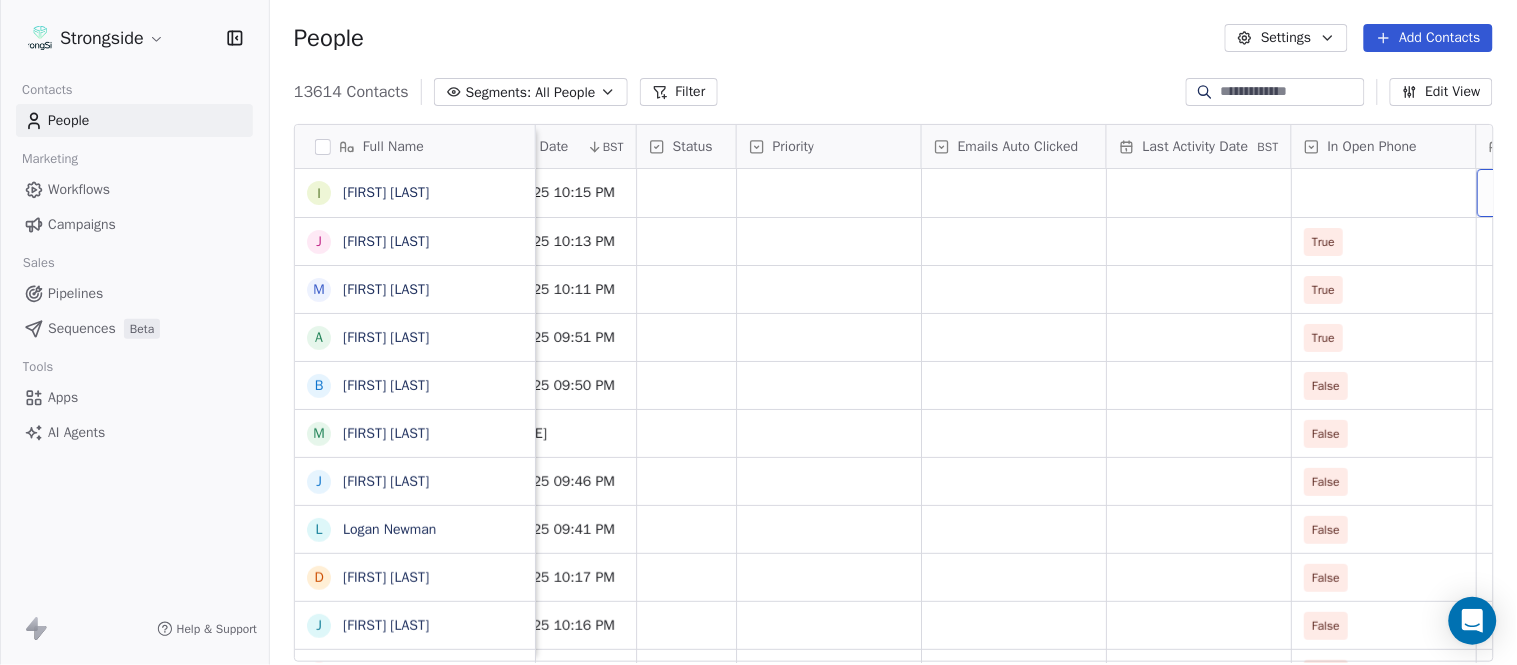 scroll, scrollTop: 0, scrollLeft: 1863, axis: horizontal 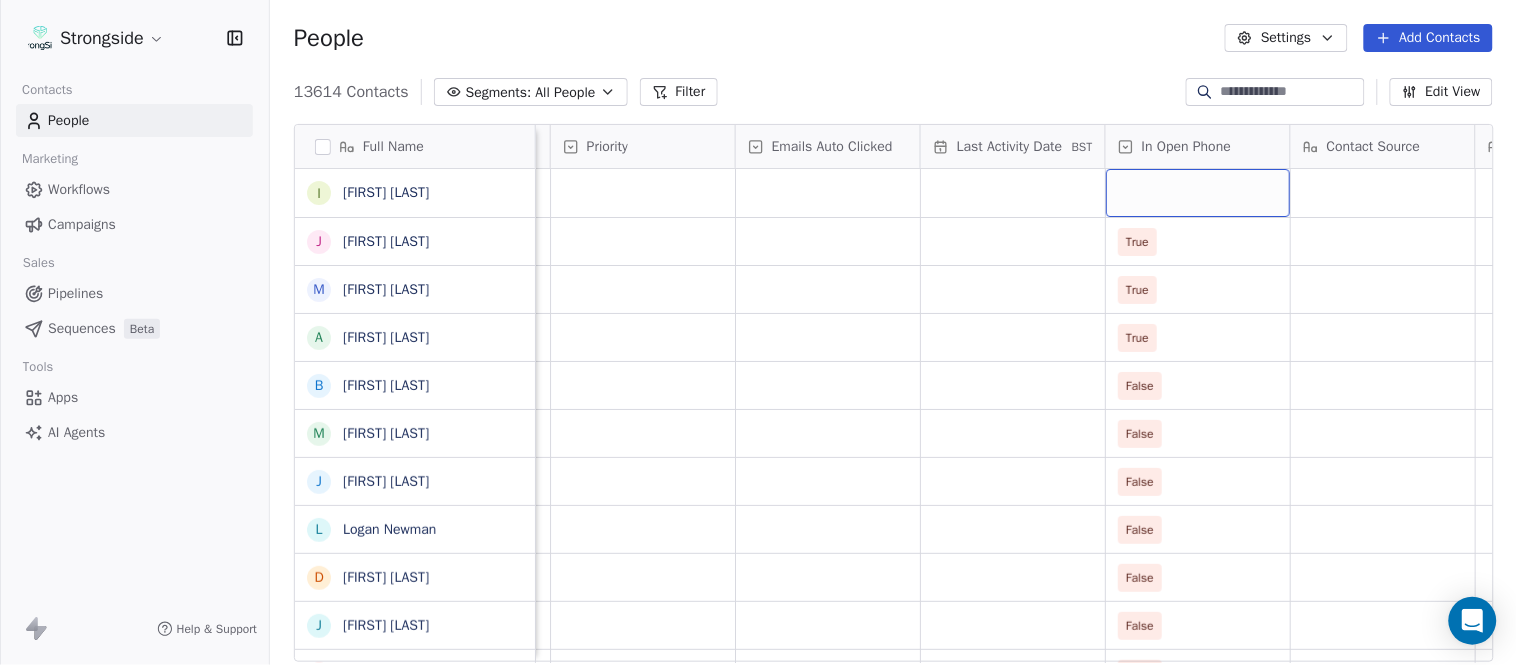 click at bounding box center (1198, 193) 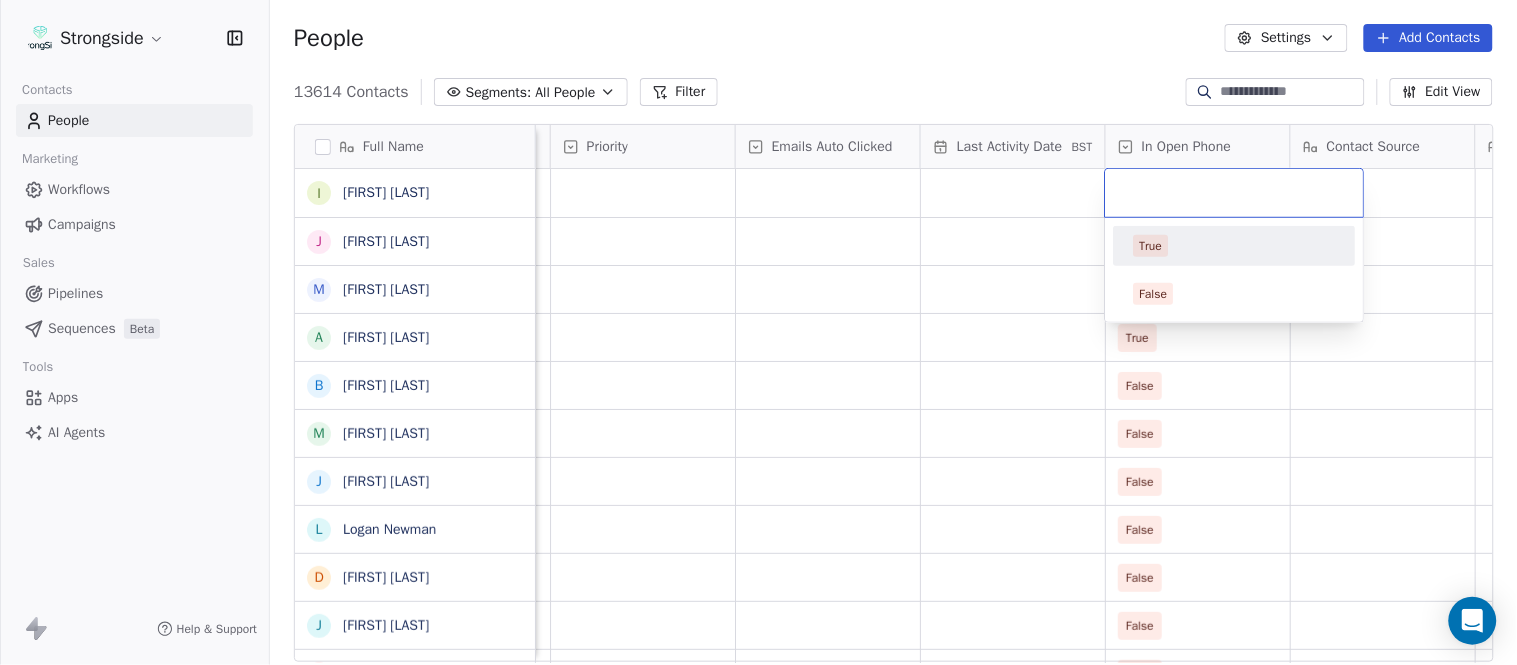 click on "True" at bounding box center [1235, 246] 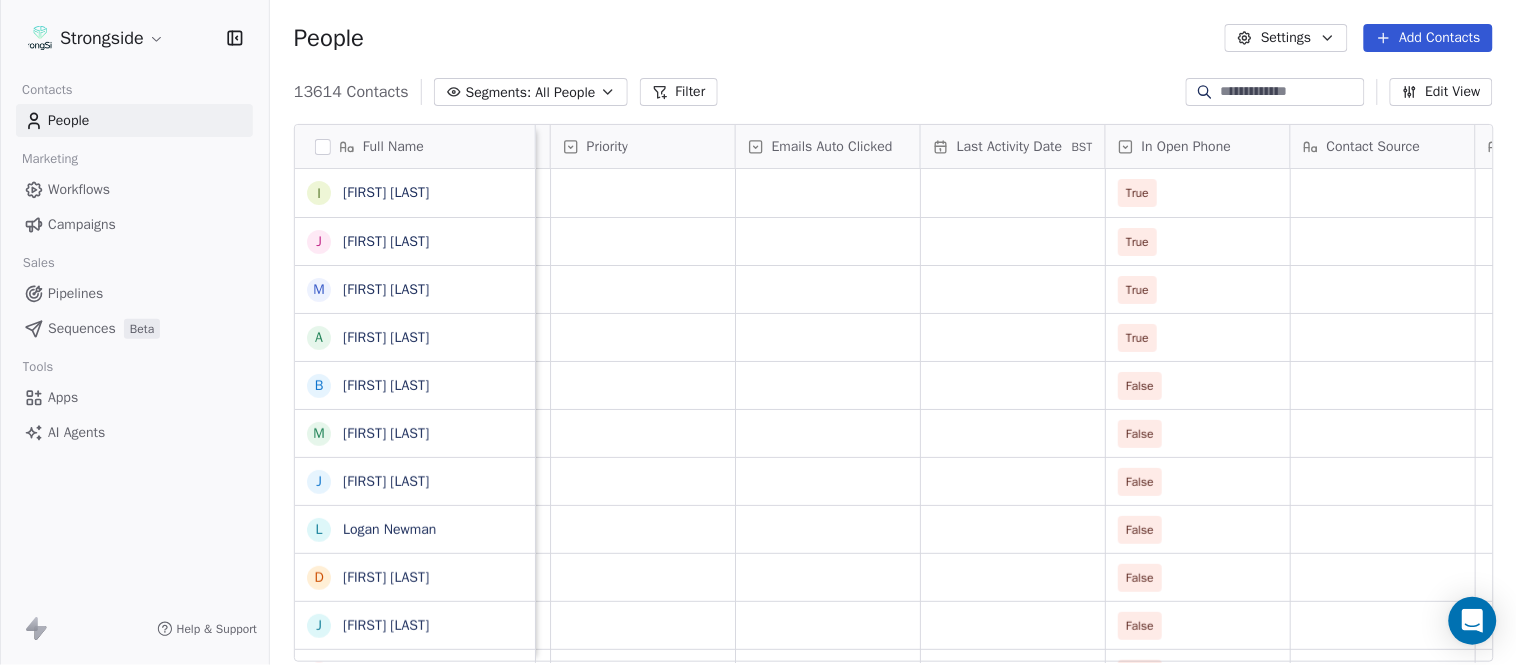 click on "People Settings  Add Contacts" at bounding box center [893, 38] 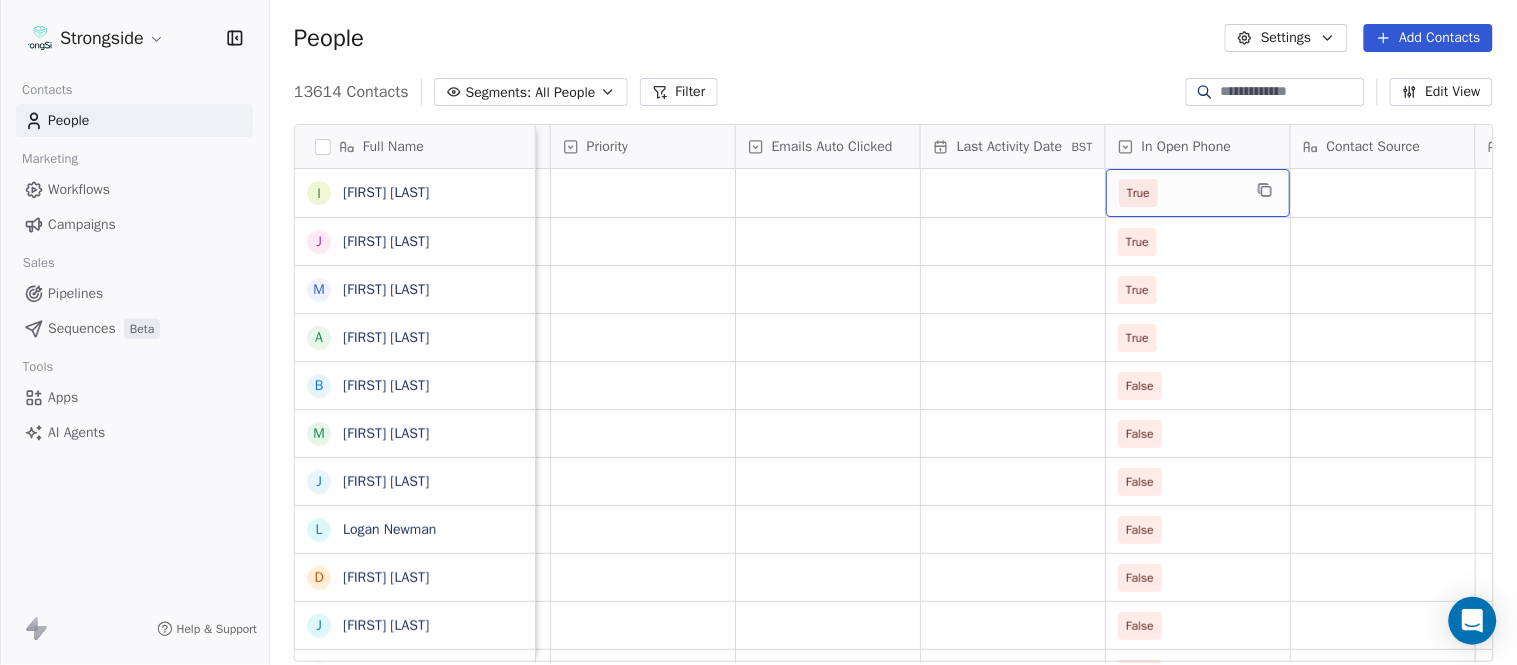 click on "True" at bounding box center [1180, 193] 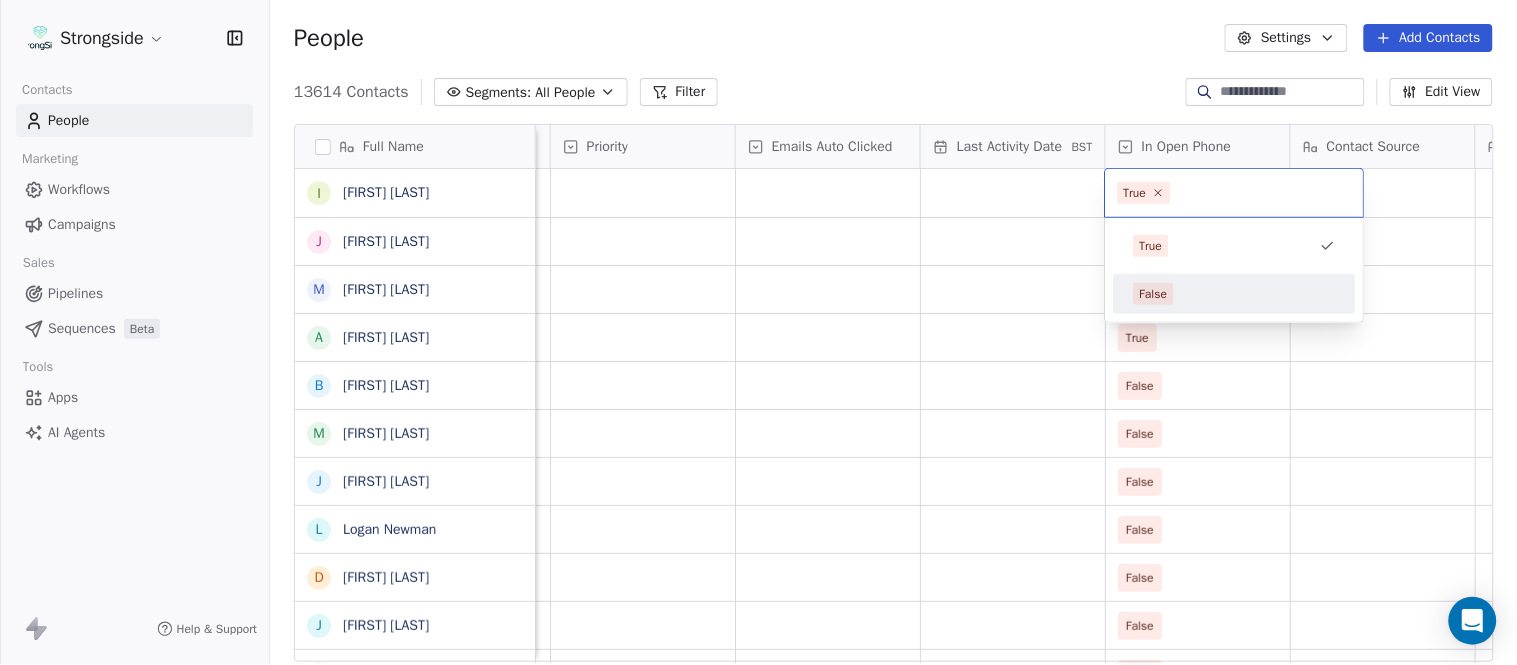 click on "False" at bounding box center [1235, 294] 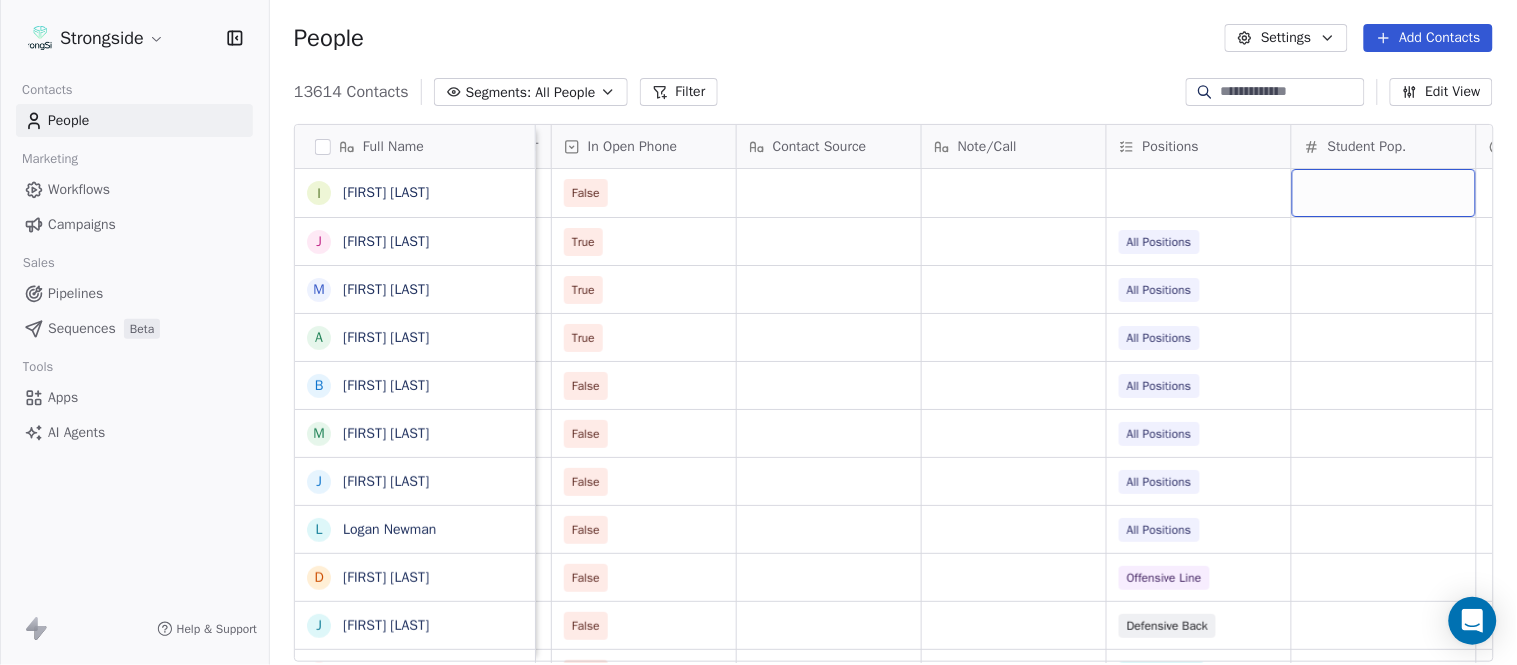 scroll, scrollTop: 0, scrollLeft: 2603, axis: horizontal 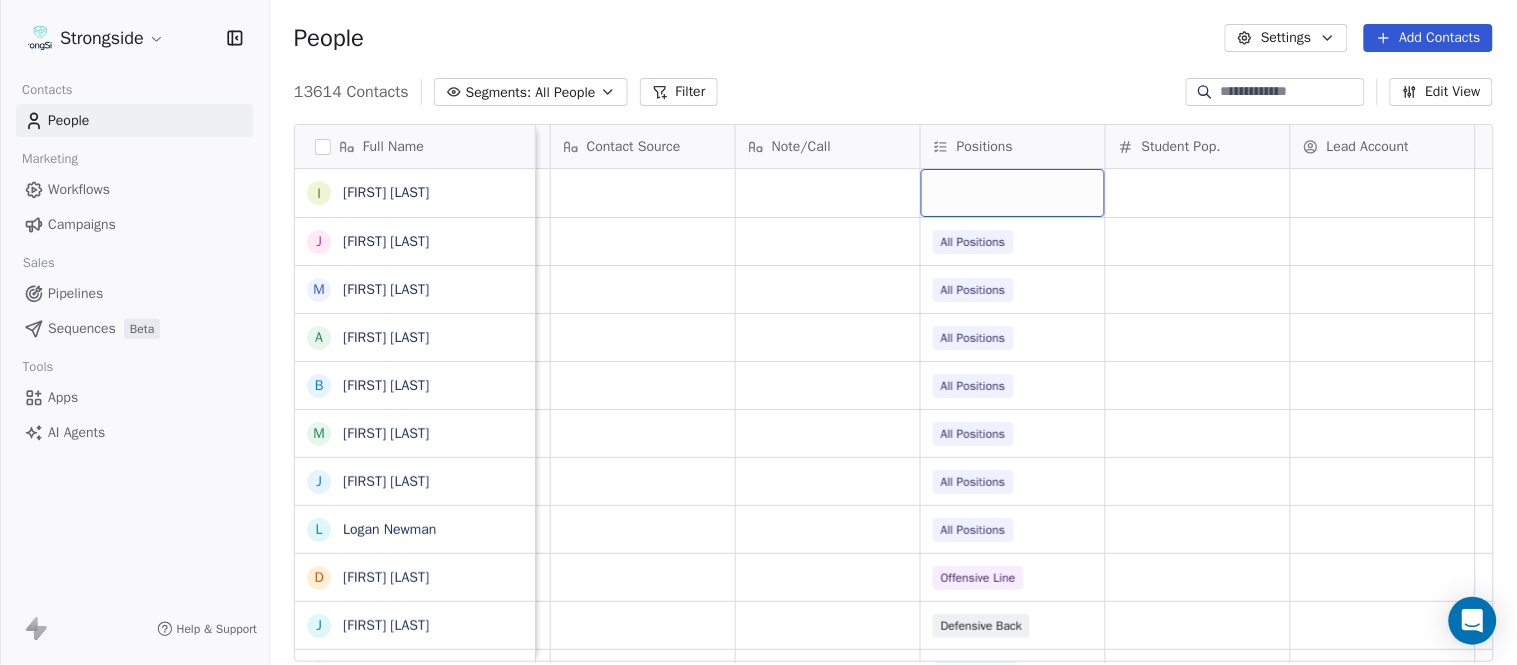 click at bounding box center (1013, 193) 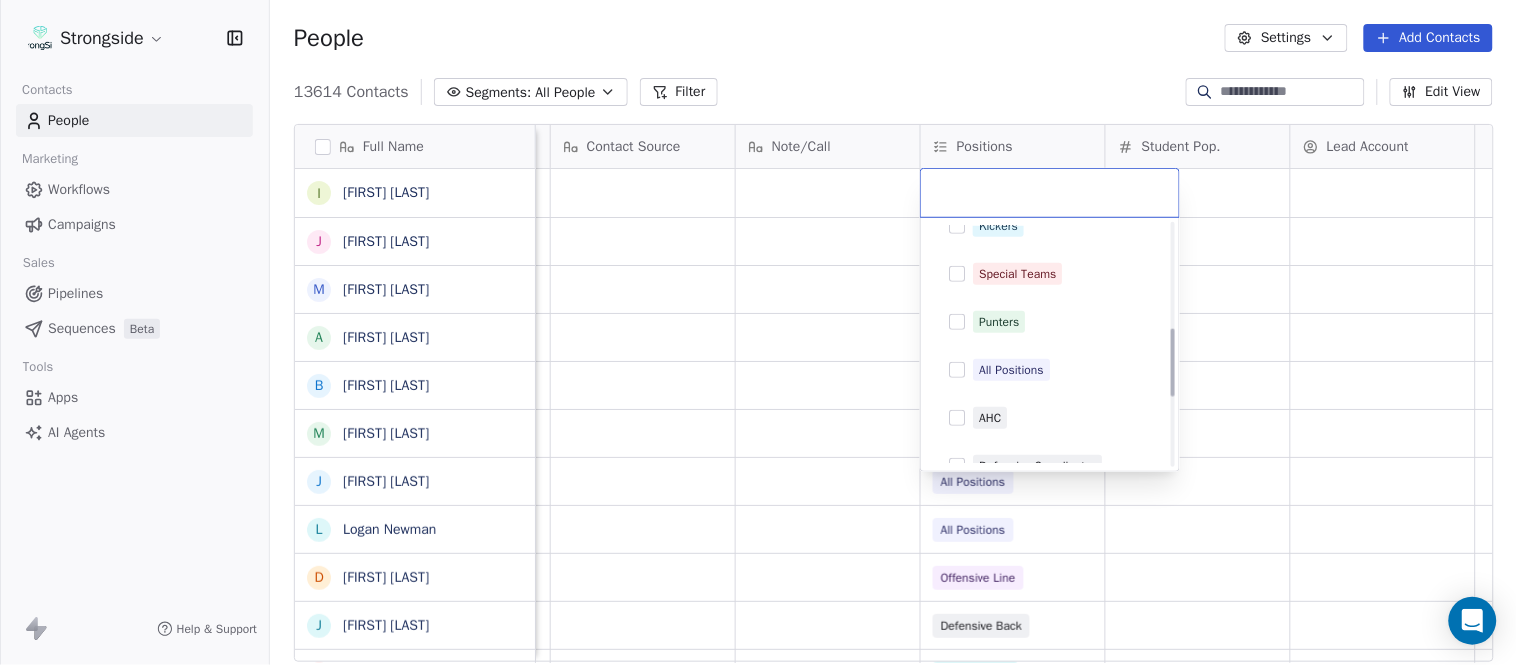 scroll, scrollTop: 444, scrollLeft: 0, axis: vertical 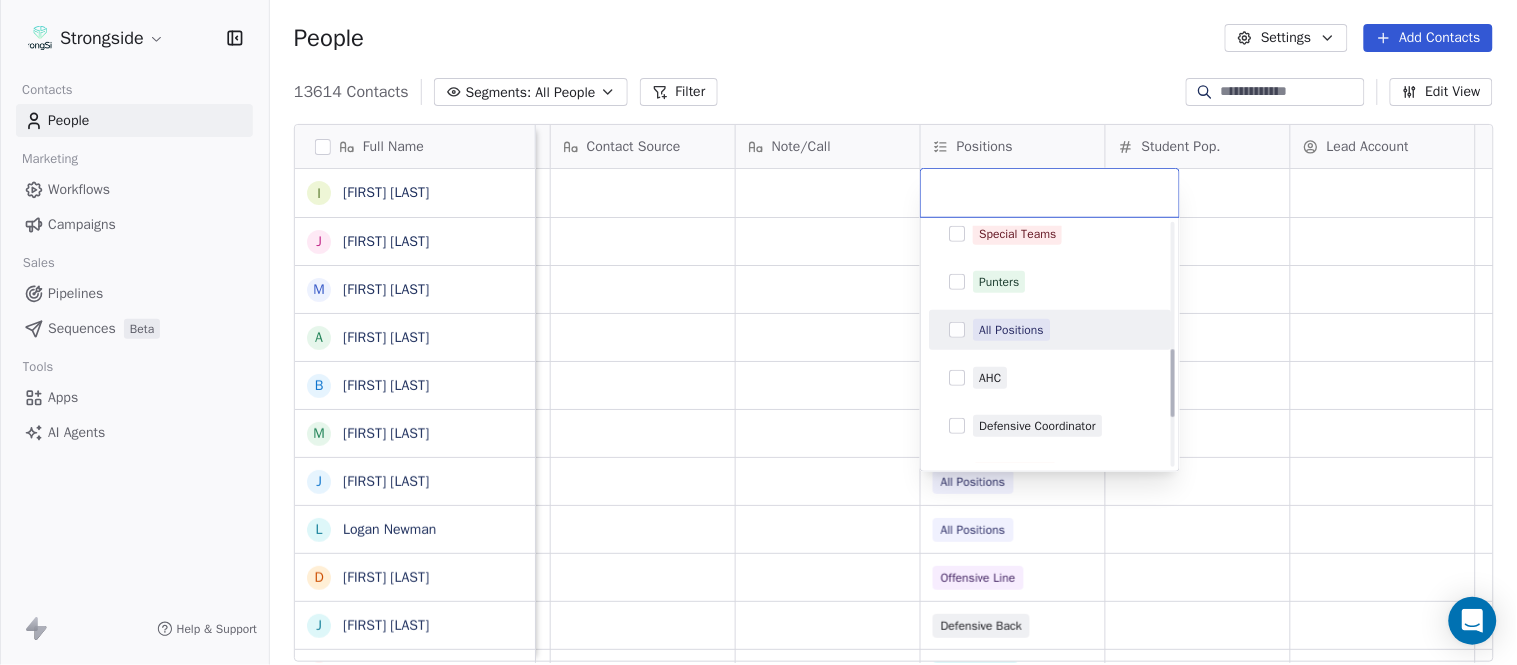 click on "All Positions" at bounding box center [1011, 330] 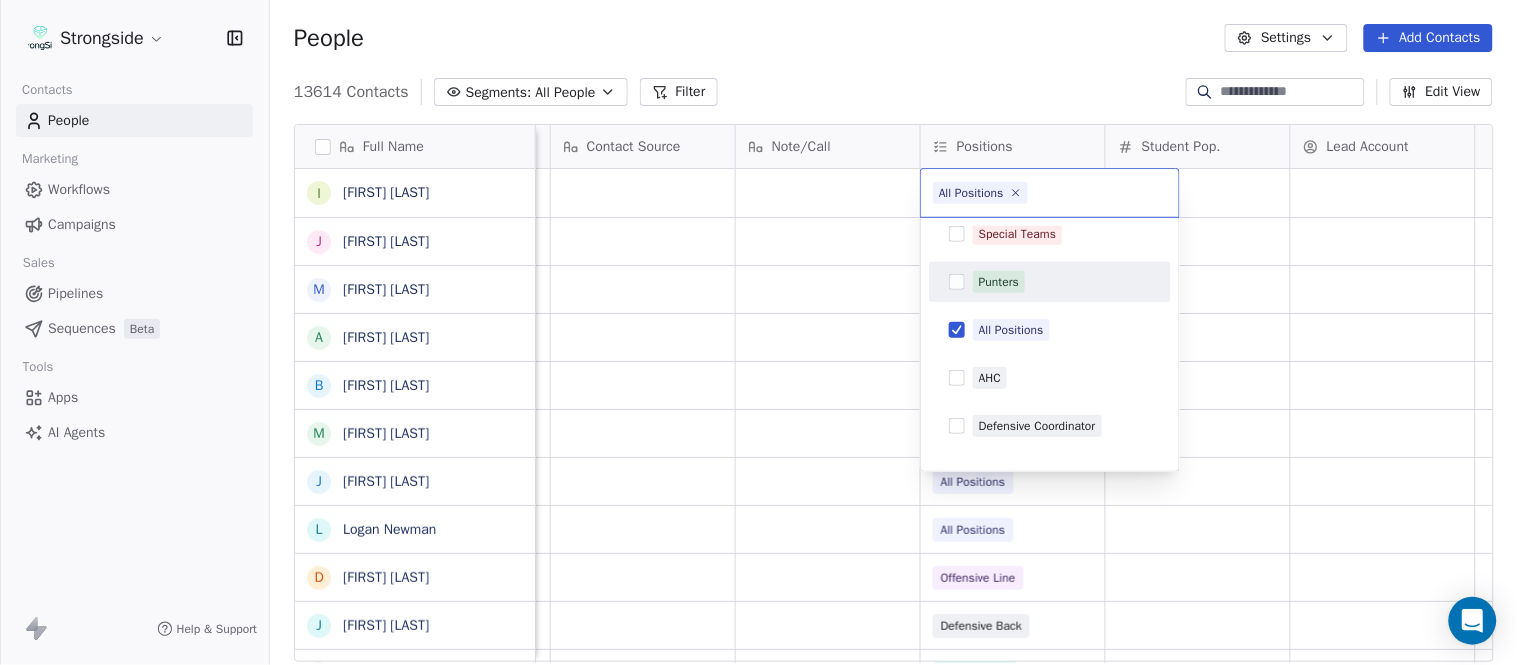 click on "Strongside Contacts People Marketing Workflows Campaigns Sales Pipelines Sequences Beta Tools Apps AI Agents Help & Support People Settings Add Contacts 13614 Contacts Segments: All People Filter Edit View Tag Add to Sequence Export Full Name I Ian Fried J Jon Fuller M Megan Prunty A Andrew Bliz B Brooke Anderson M Mark Alnutt J Juliana Prezelski L Logan Newman D Dale Williams J Joe Schaefer N Nunzio Campanile R Ricky Brumfield M Michael Johnson M Myles White R Robert Wright J Jeff Nixon E Elijah Robinson J Juliano Macera C Chad Smith J Jon Mitchell J Jason Leslie T Tommy Caporale J Jenna Rodgers T Tyler Cady J Jim Schlensker D Drew Willson J John Wildhack D Debbie Hills W William Hicks R Ryan Kelly J John Loose Priority Emails Auto Clicked Last Activity Date BST In Open Phone Contact Source Note/Call Positions Student Pop. Lead Account False True All Positions True All Positions True All Positions False All Positions False All Positions False All Positions False" at bounding box center [758, 332] 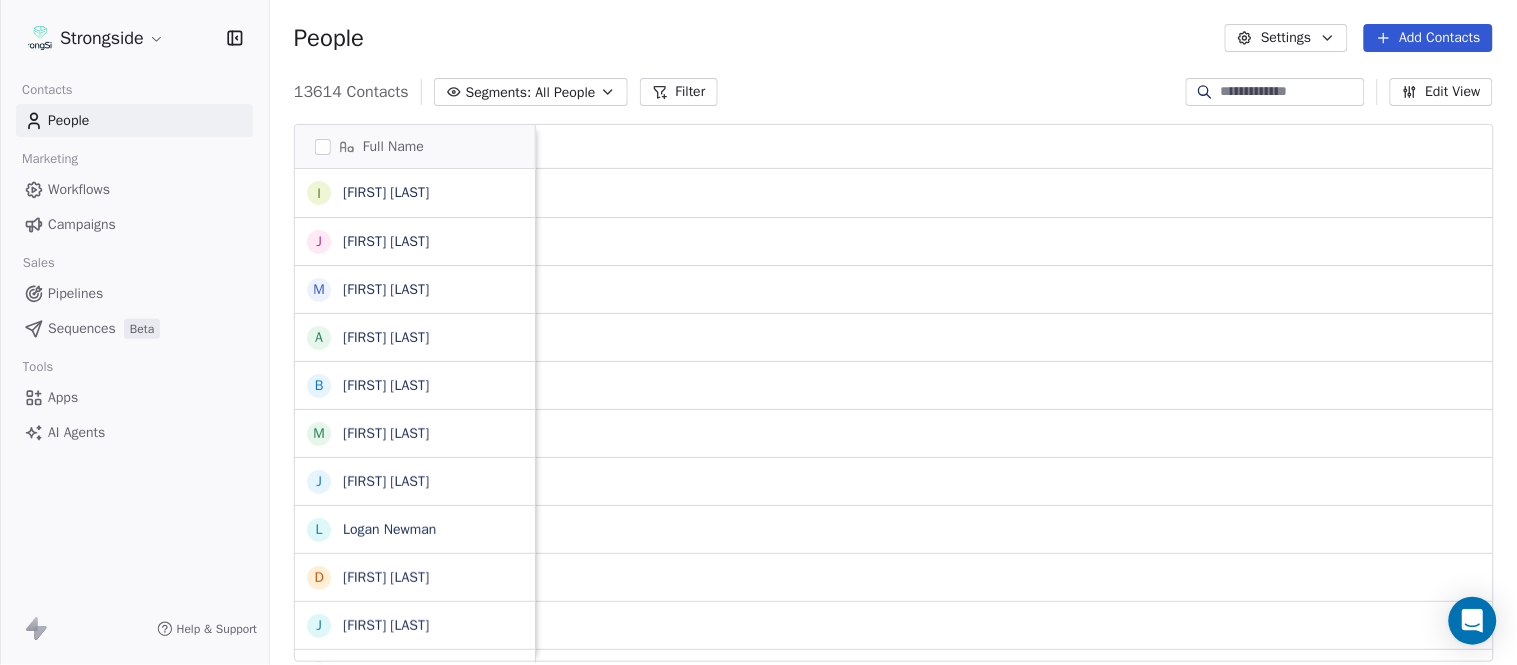 scroll, scrollTop: 0, scrollLeft: 0, axis: both 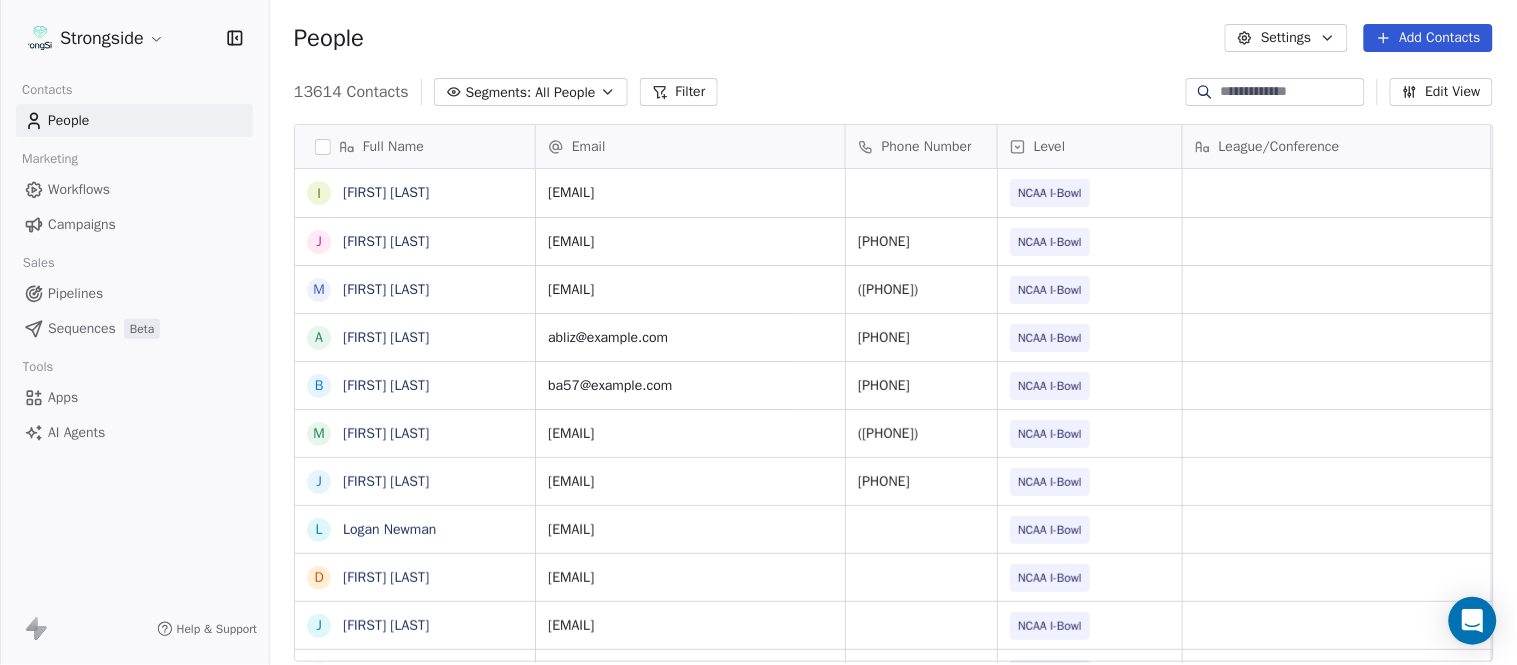 click on "Add Contacts" at bounding box center [1428, 38] 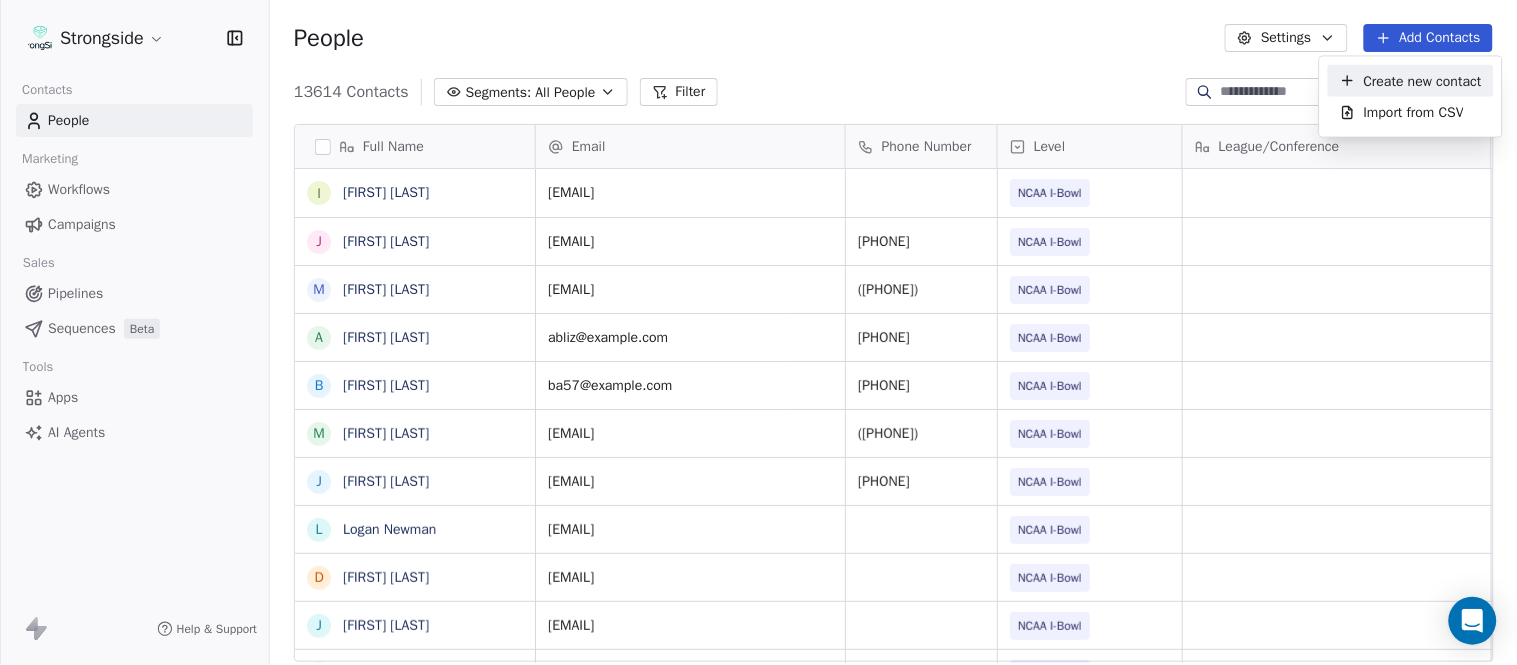 click on "Create new contact" at bounding box center (1423, 80) 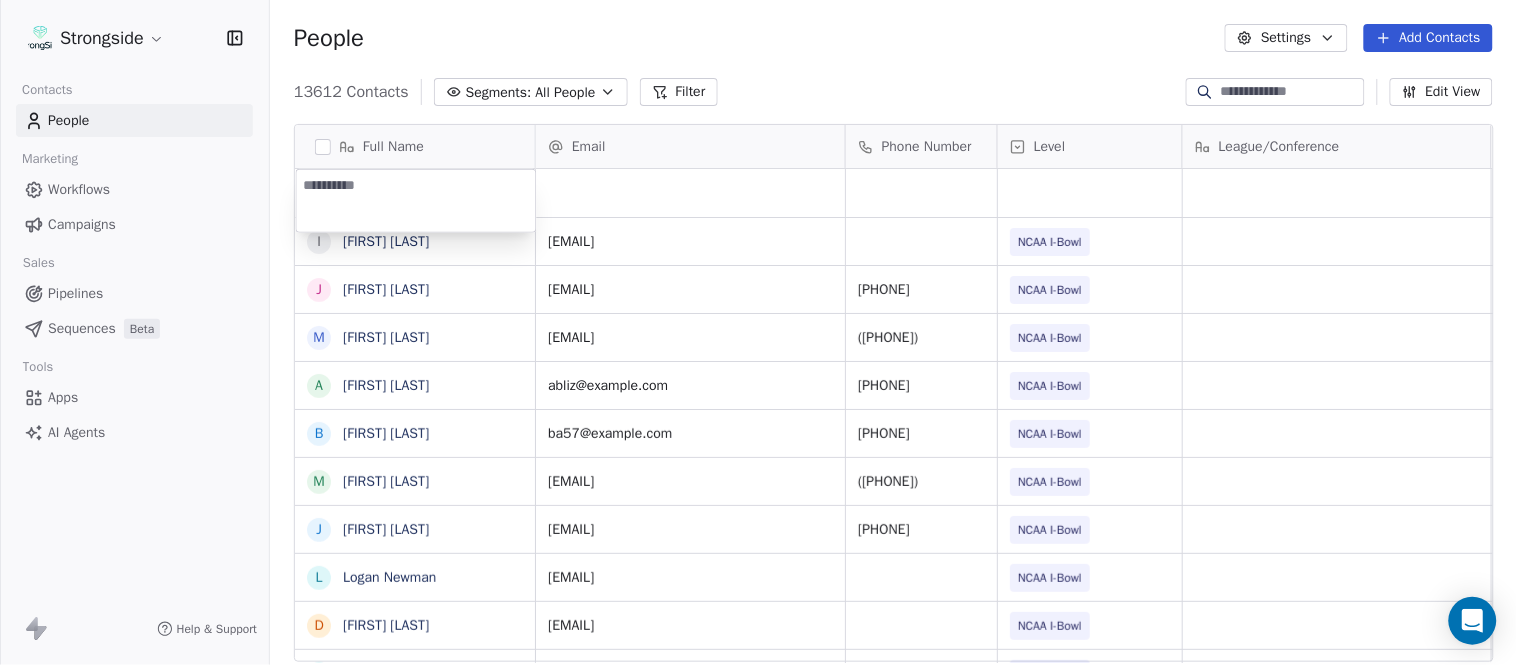 type on "**********" 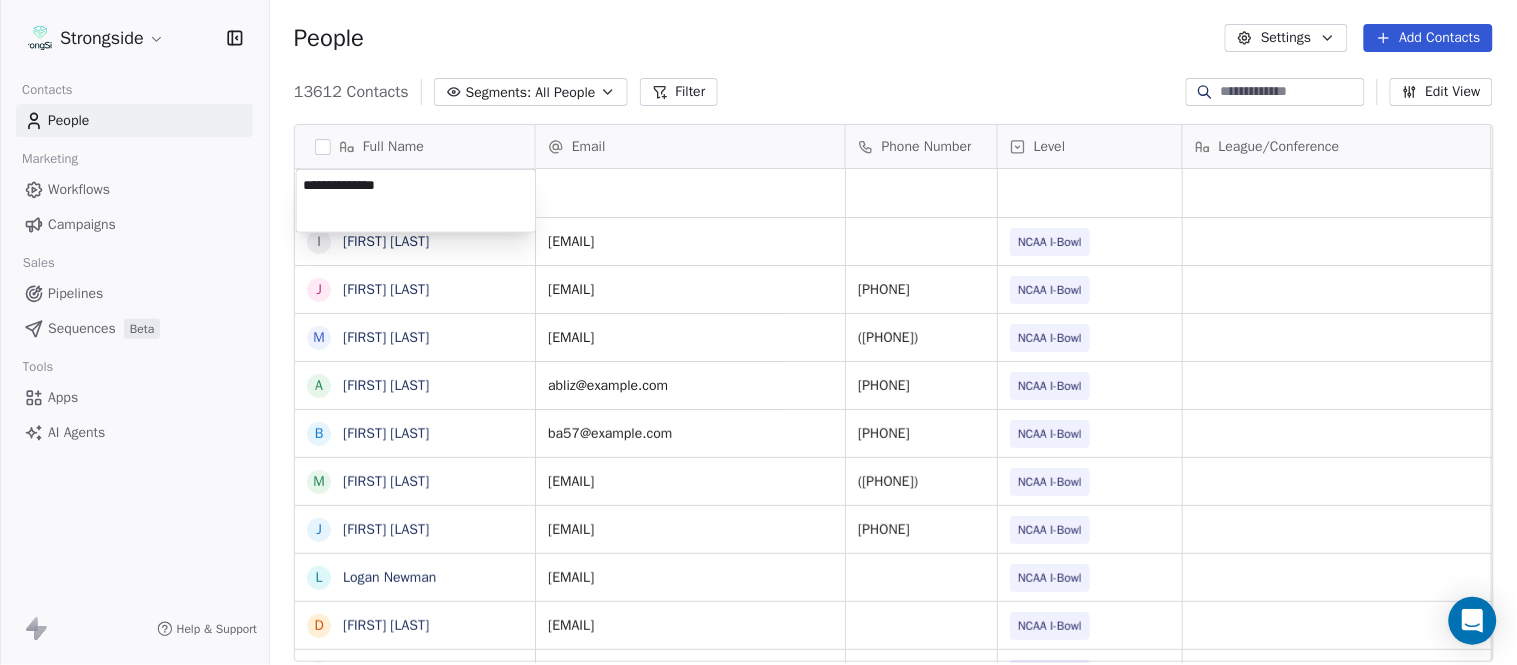 click on "Strongside Contacts People Marketing Workflows Campaigns Sales Pipelines Sequences Beta Tools Apps AI Agents Help & Support People Settings  Add Contacts 13615 Contacts Segments: All People Filter  Edit View Tag Add to Sequence Export Full Name I [FIRST] [LAST] J [FIRST] [LAST] M [FIRST] [LAST] A [FIRST] [LAST] B [FIRST] [LAST] M [FIRST] [LAST] J [FIRST] [LAST] L [FIRST] [LAST] D [FIRST] [LAST] J [FIRST] [LAST] N [FIRST] [LAST] R [FIRST] [LAST] M [FIRST] [LAST] M [FIRST] [LAST] R [FIRST] [LAST] J [FIRST] [LAST] E [FIRST] [LAST] J [FIRST] [LAST] C [FIRST] [LAST] J [FIRST] [LAST] J [FIRST] [LAST] T [FIRST] [LAST] J [FIRST] [LAST] T [FIRST] [LAST] J [FIRST] [LAST] D [FIRST] [LAST] J [FIRST] [LAST] D [FIRST] [LAST] W [FIRST] [LAST] R [FIRST] [LAST] Email Phone Number Level League/Conference Organization Job Title Tags Created Date BST Aug 05, 2025 10:16 PM ianfried@example.com NCAA I-Bowl UNIVERSITY AT BUFFALO Pro Liason Contact Aug 05, 2025 10:15 PM jfuller3@example.com [PHONE] NCAA I-Bowl UNIVERSITY AT BUFFALO SID Aug 05, 2025 10:13 PM NCAA I-Bowl" at bounding box center (758, 332) 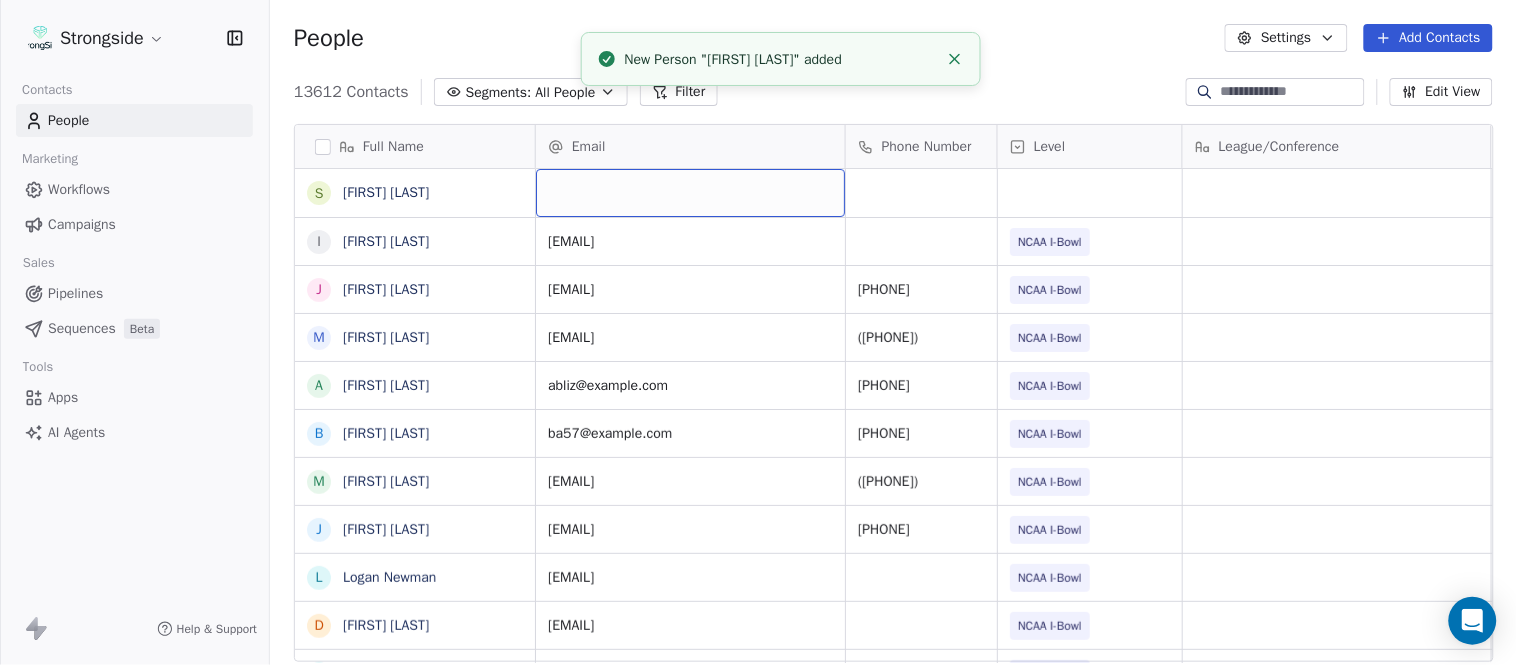 click at bounding box center [690, 193] 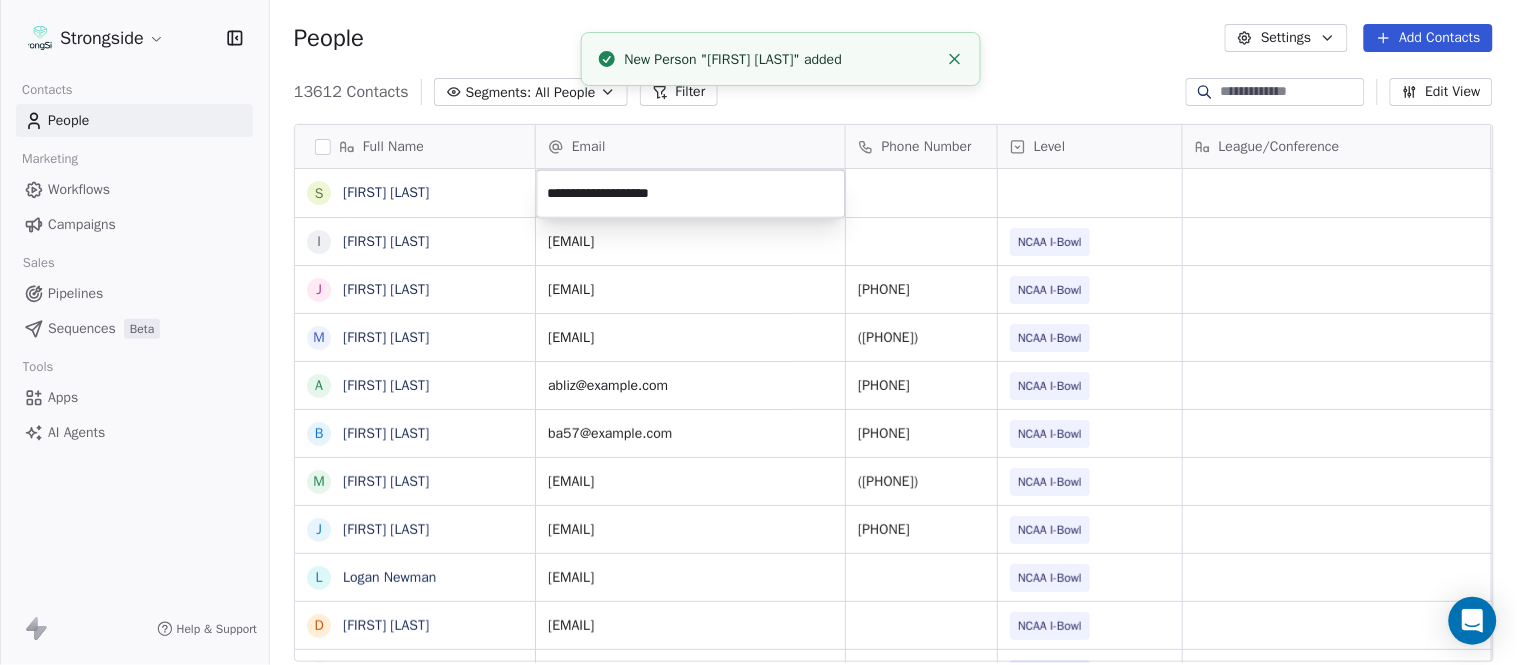 click on "Strongside Contacts People Marketing Workflows Campaigns Sales Pipelines Sequences Beta Tools Apps AI Agents Help & Support People Settings  Add Contacts 13615 Contacts Segments: All People Filter  Edit View Tag Add to Sequence Export Full Name S [FIRST] [LAST] I [FIRST] [LAST] J [FIRST] [LAST] M [FIRST] [LAST] A [FIRST] [LAST] B [FIRST] [LAST] M [FIRST] [LAST] J [FIRST] [LAST] L [FIRST] [LAST] D [FIRST] [LAST] J [FIRST] [LAST] N [FIRST] [LAST] R [FIRST] [LAST] M [FIRST] [LAST] M [FIRST] [LAST] R [FIRST] [LAST] J [FIRST] [LAST] E [FIRST] [LAST] J [FIRST] [LAST] C [FIRST] [LAST] J [FIRST] [LAST] J [FIRST] [LAST] T [FIRST] [LAST] J [FIRST] [LAST] T [FIRST] [LAST] J [FIRST] [LAST] D [FIRST] [LAST] J [FIRST] [LAST] D [FIRST] [LAST] W [FIRST] [LAST] R [FIRST] [LAST] Email Phone Number Level League/Conference Organization Job Title Tags Created Date BST Aug 05, 2025 10:16 PM [EMAIL] NCAA I-Bowl UNIVERSITY AT BUFFALO Pro Liason Contact Aug 05, 2025 10:15 PM [EMAIL] 716-645-6762 NCAA I-Bowl UNIVERSITY AT BUFFALO SID ([PHONE])" at bounding box center (758, 332) 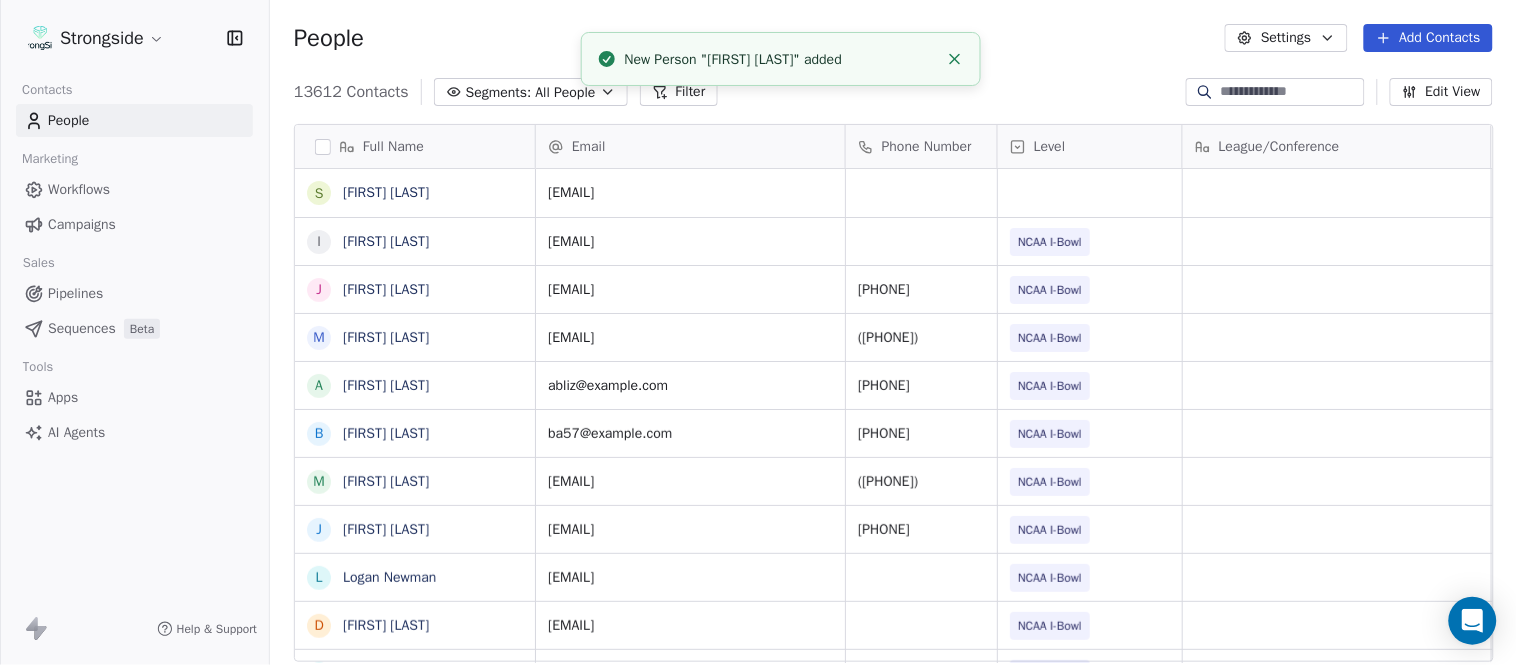 click at bounding box center [955, 59] 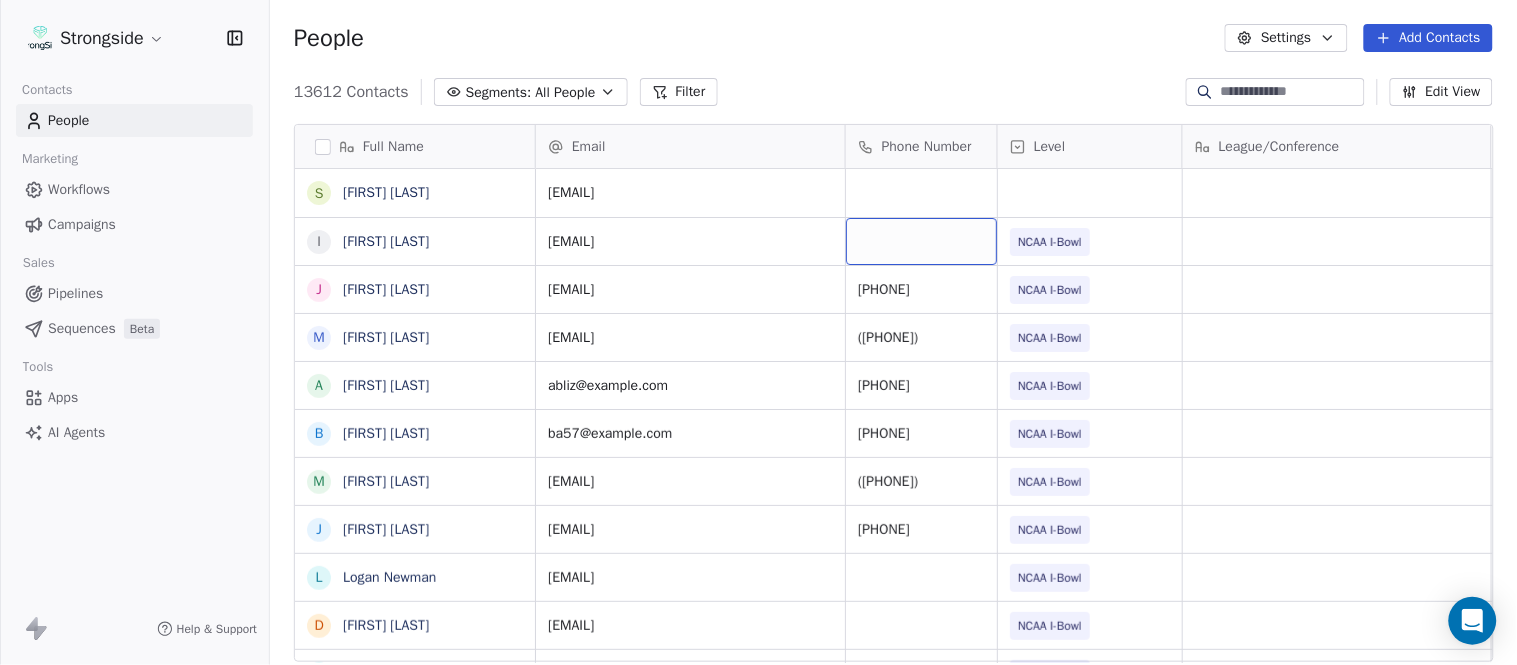 drag, startPoint x: 918, startPoint y: 217, endPoint x: 911, endPoint y: 208, distance: 11.401754 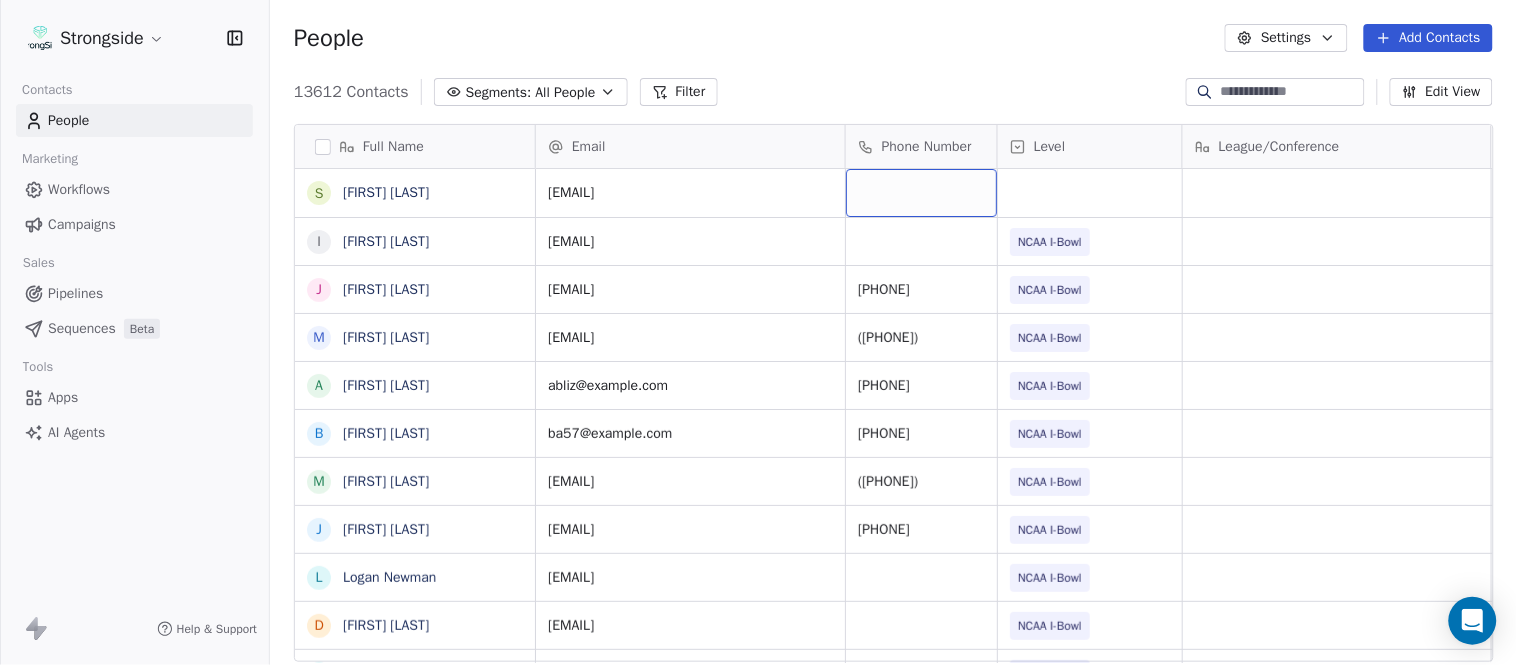 click at bounding box center [921, 193] 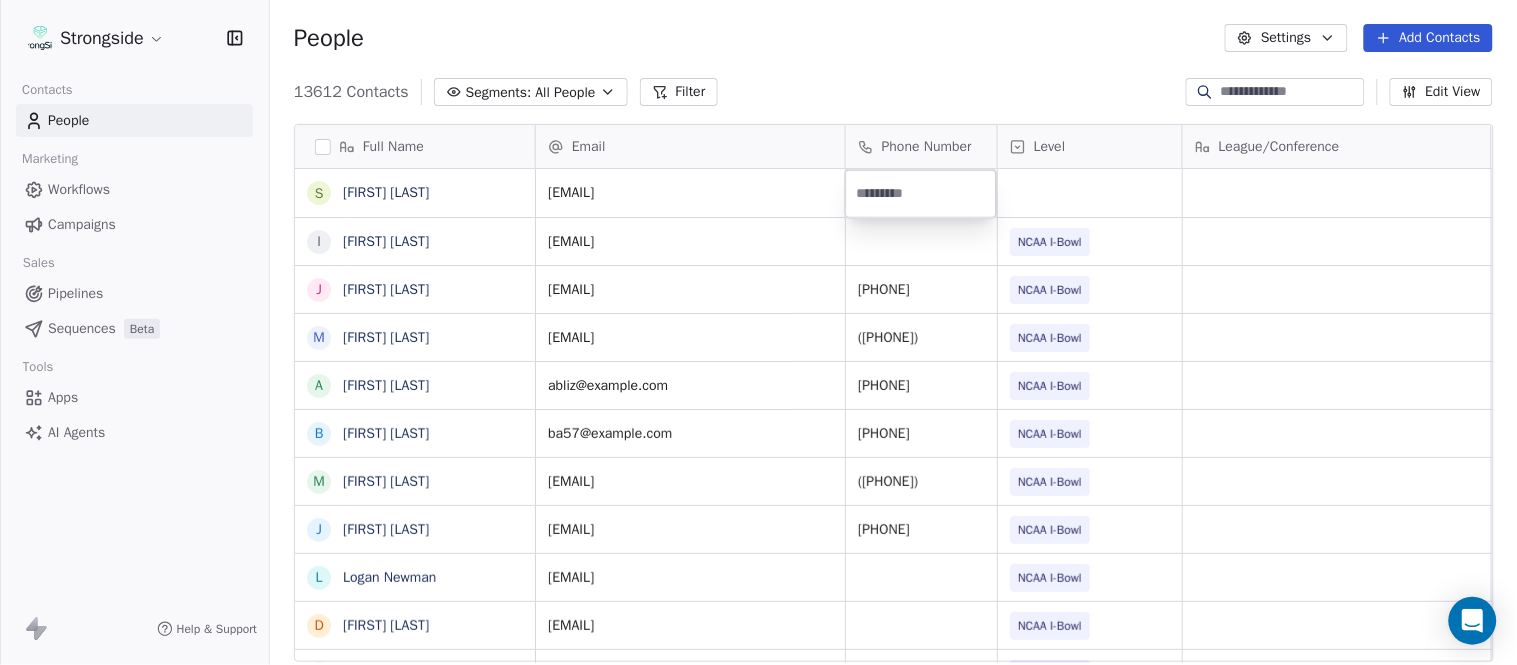 type on "**********" 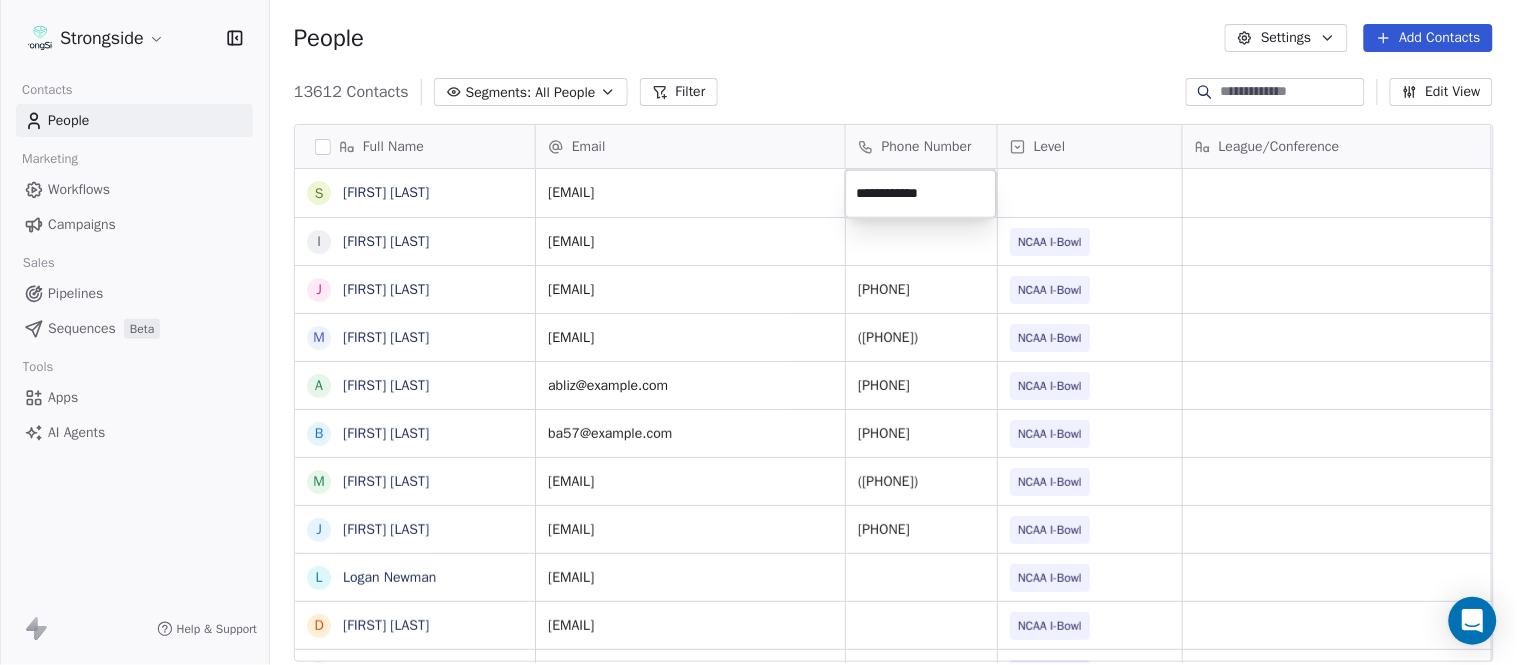 click on "Strongside Contacts People Marketing Workflows Campaigns Sales Pipelines Sequences Beta Tools Apps AI Agents Help & Support People Settings Add Contacts 13615 Contacts Segments: All People Filter Edit View Tag Add to Sequence Export Full Name S [LAST] I [LAST] J [LAST] M [LAST] A [LAST] B [LAST] M [LAST] J [LAST] L [LAST] D [LAST] J [LAST] N [LAST] R [LAST] M [LAST] M [LAST] R [LAST] J [LAST] E [LAST] J [LAST] C [LAST] J [LAST] T [LAST] J [LAST] T [LAST] J [LAST] D [LAST] J [LAST] D [LAST] W [LAST] R [LAST] Email Phone Number Level League/Conference Organization Job Title Tags Created Date BST [EMAIL] Aug 05, 2025 10:16 PM [EMAIL] NCAA I-Bowl [ORG] [JOB] Aug 05, 2025 10:15 PM [EMAIL] [PHONE] NCAA I-Bowl [ORG]" at bounding box center (758, 332) 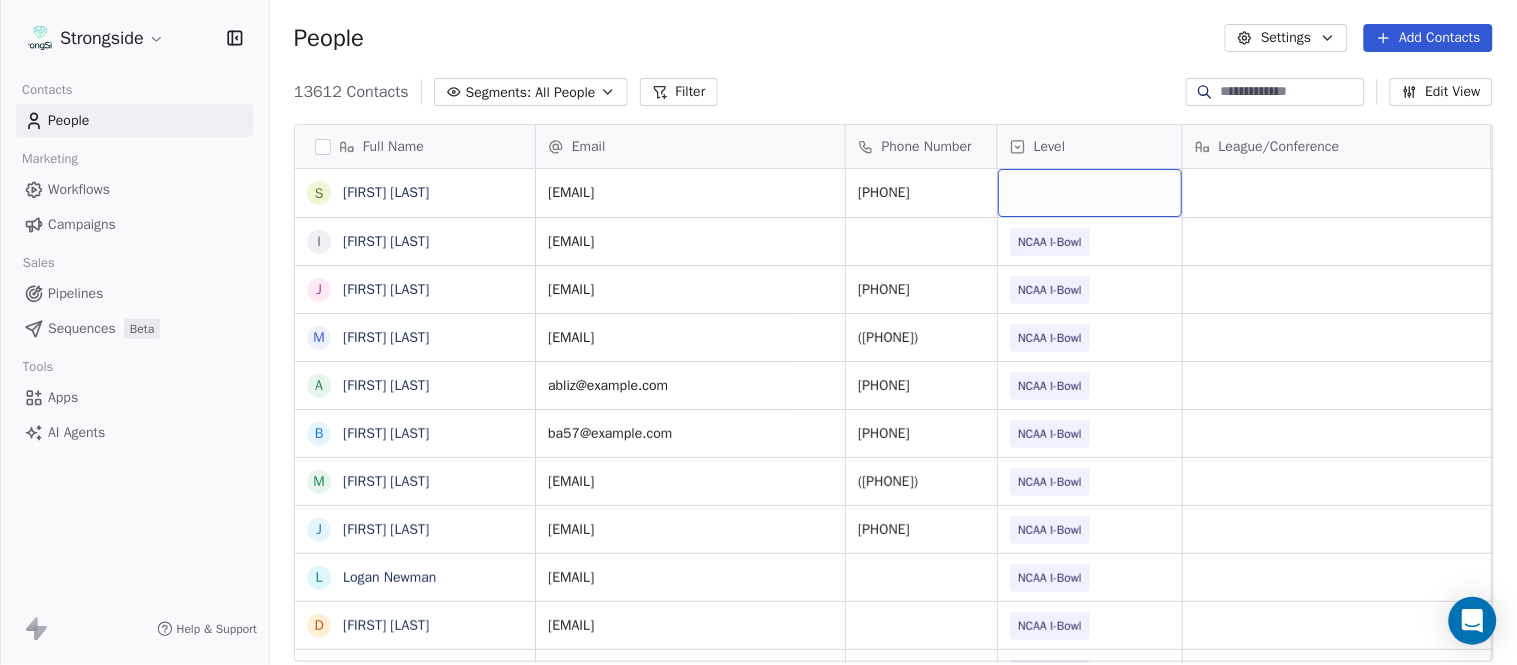 click at bounding box center (1090, 193) 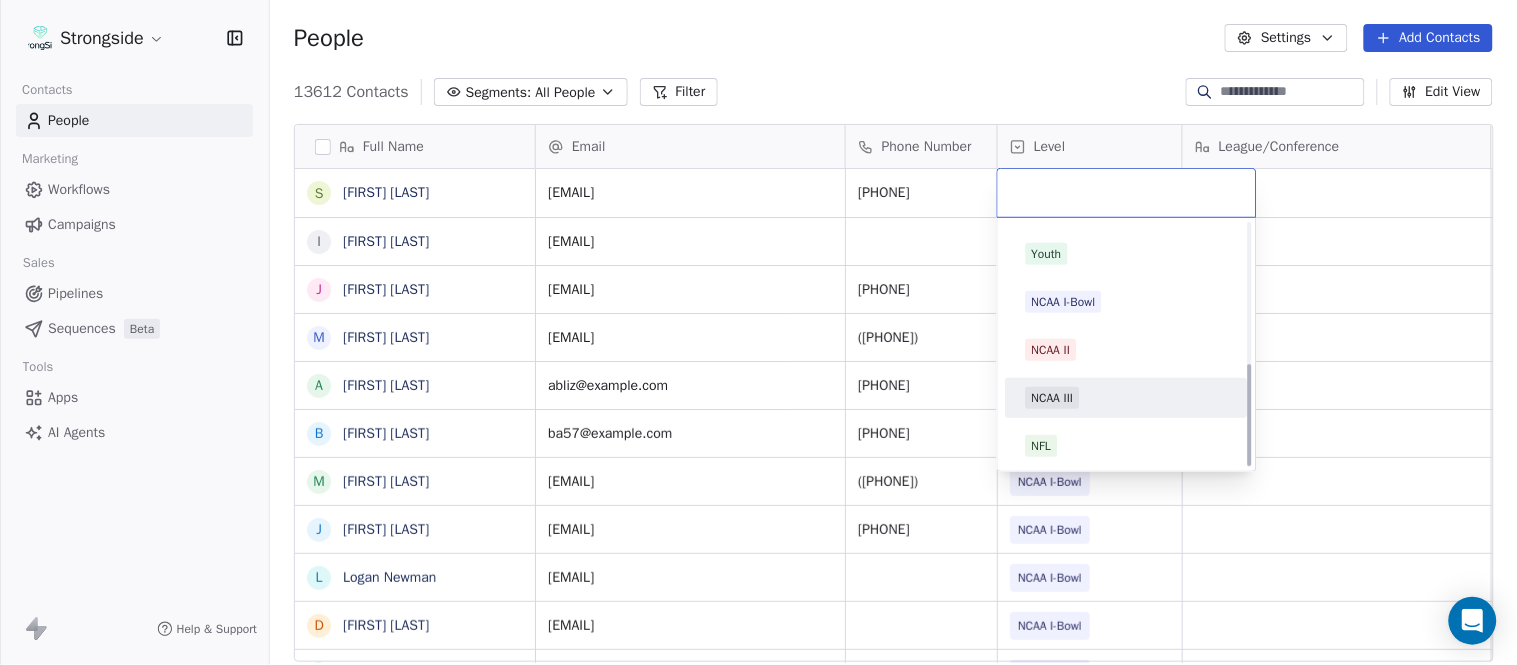 scroll, scrollTop: 330, scrollLeft: 0, axis: vertical 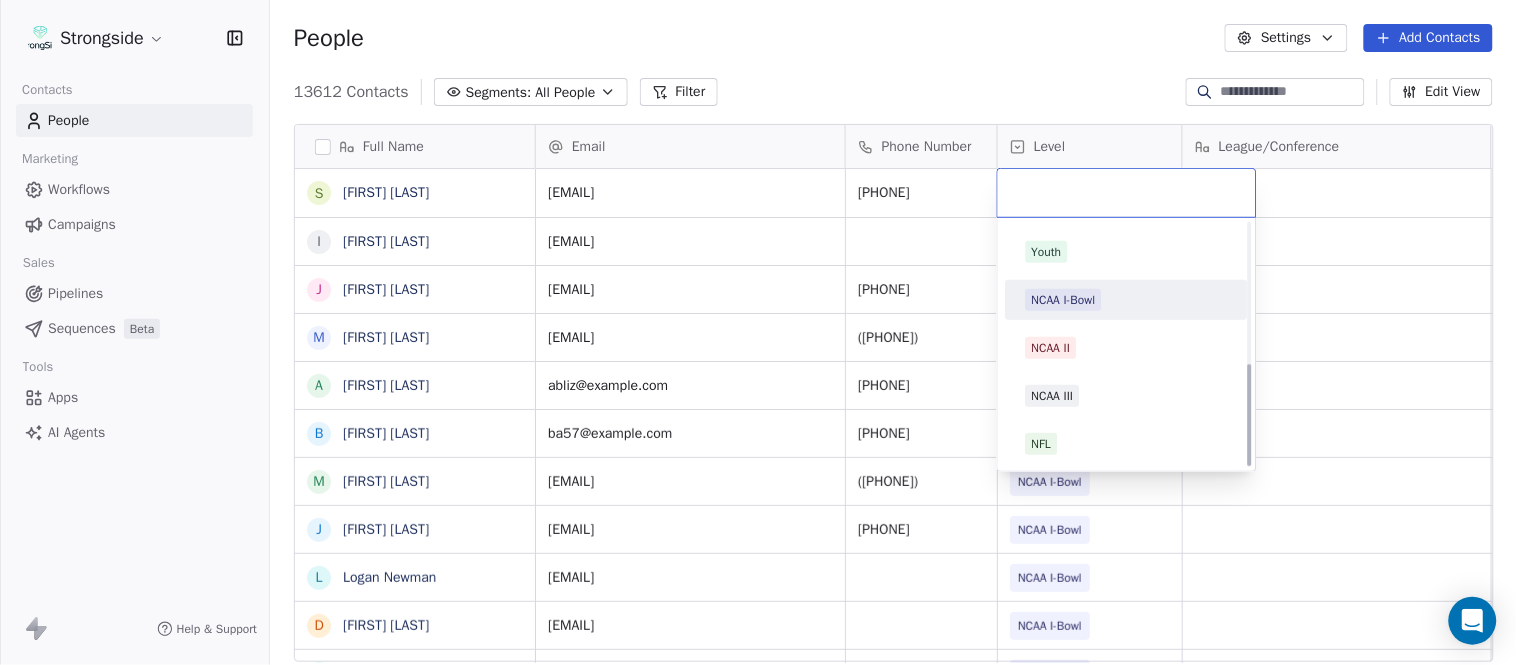 click on "NCAA I-Bowl" at bounding box center [1064, 300] 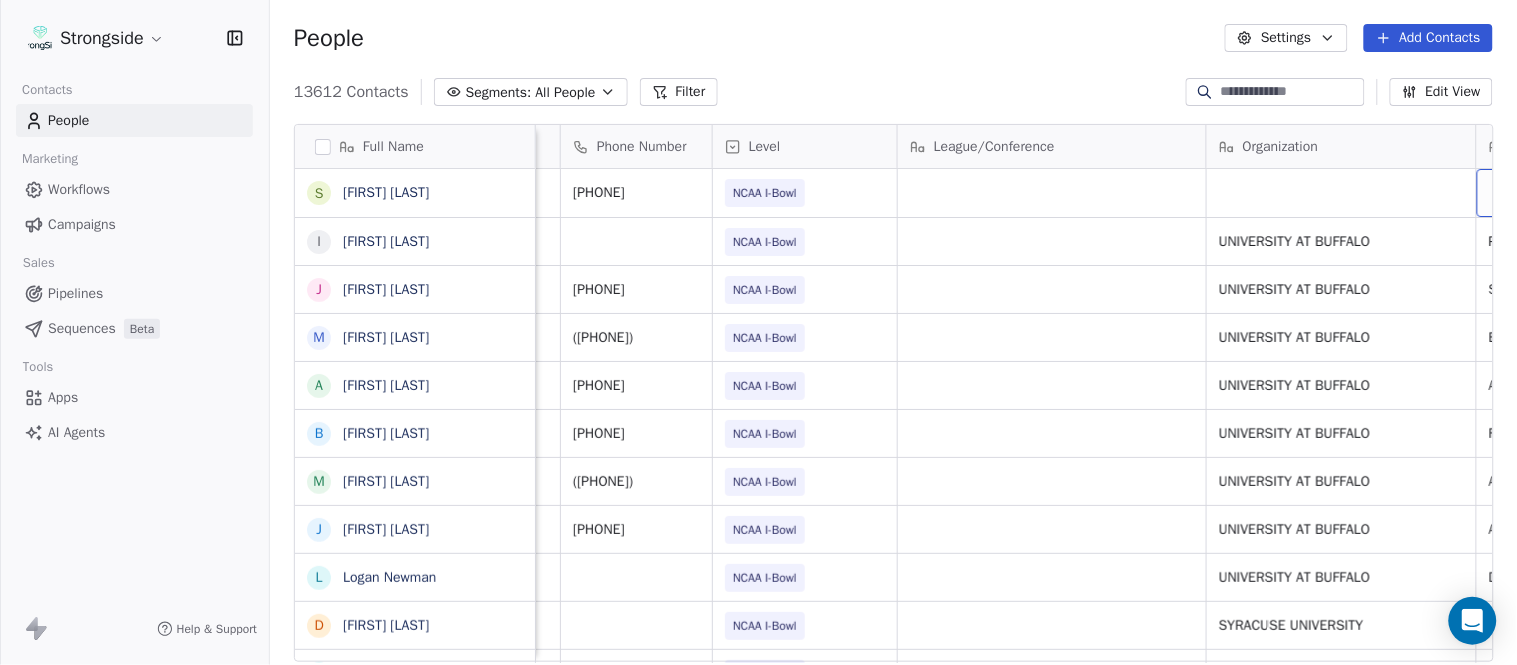 scroll, scrollTop: 0, scrollLeft: 553, axis: horizontal 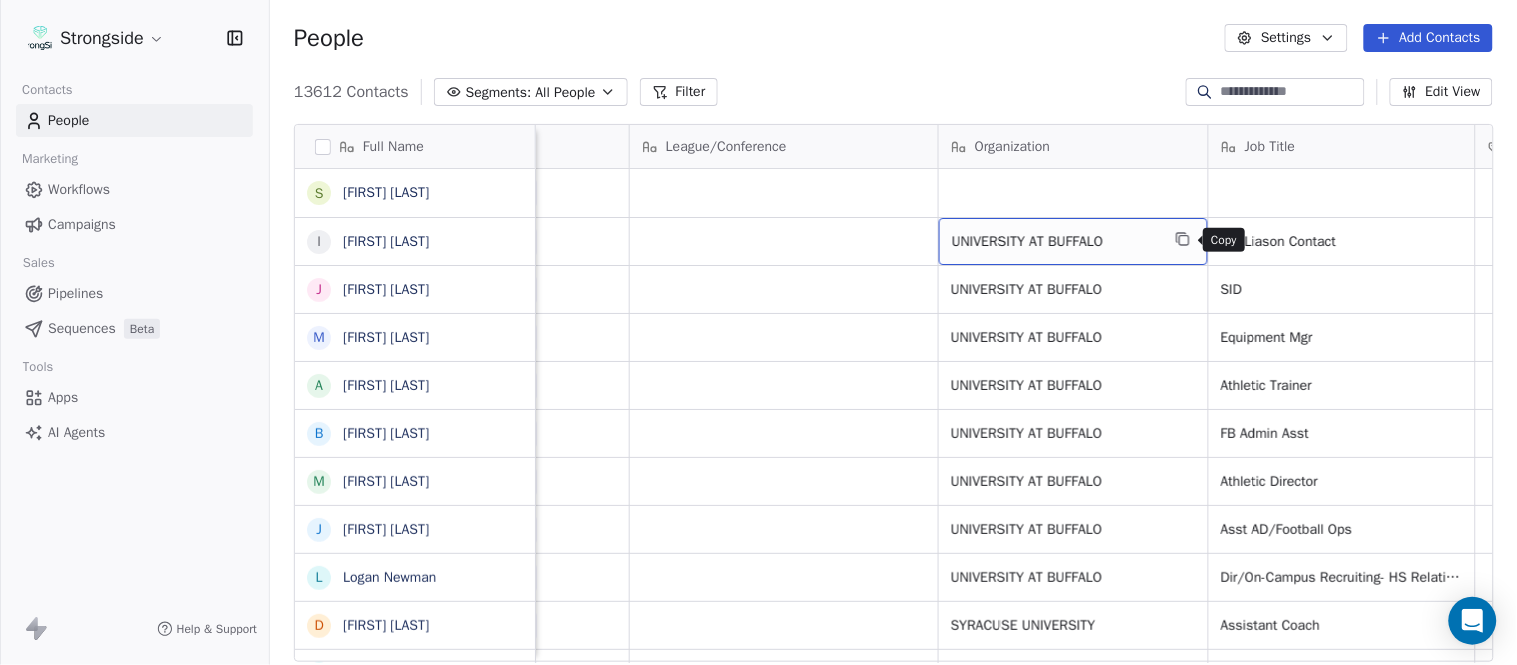 click 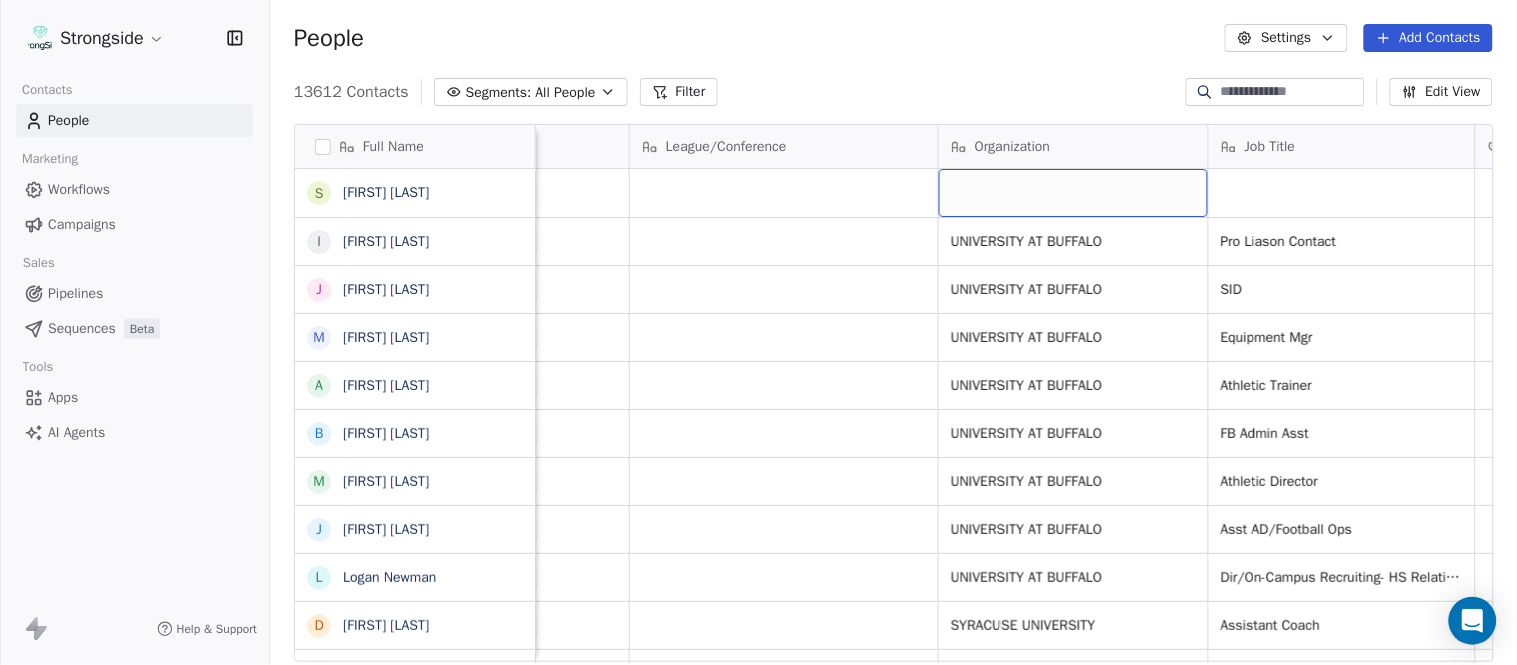click at bounding box center [1073, 193] 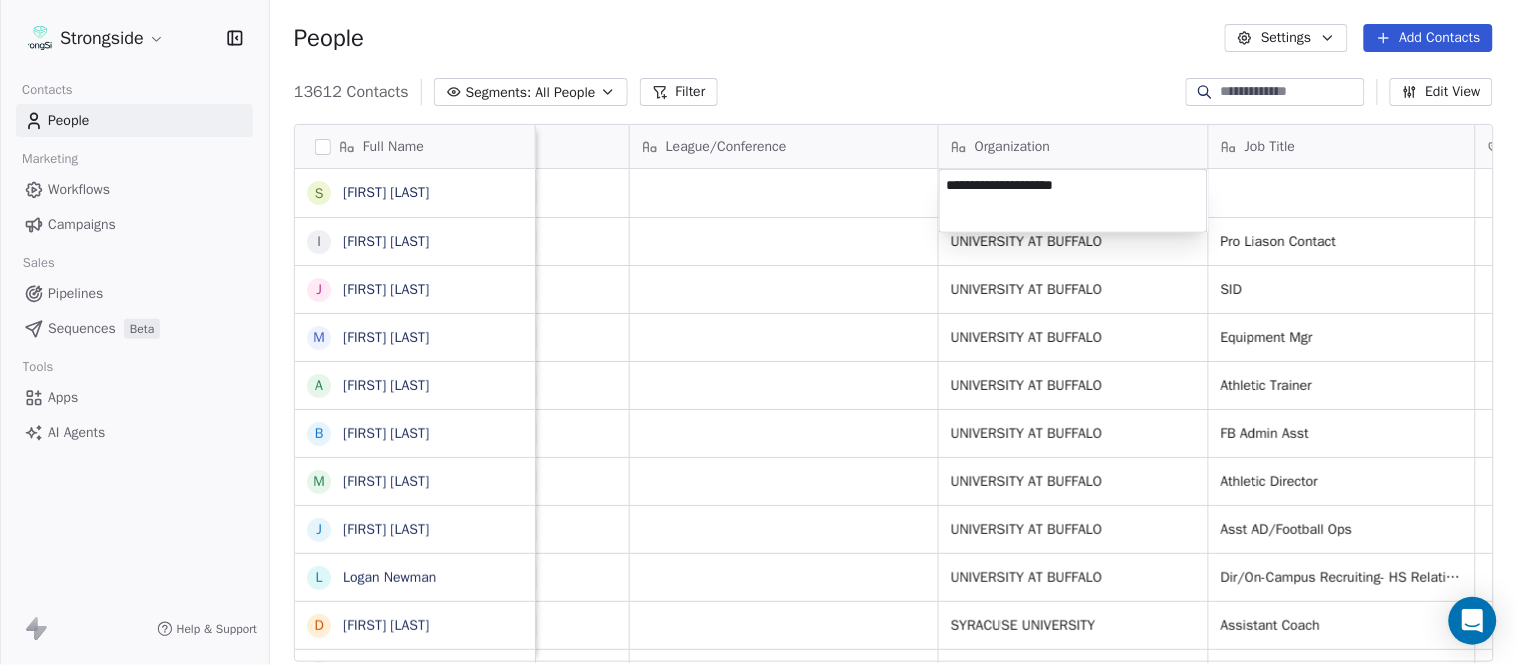 type on "**********" 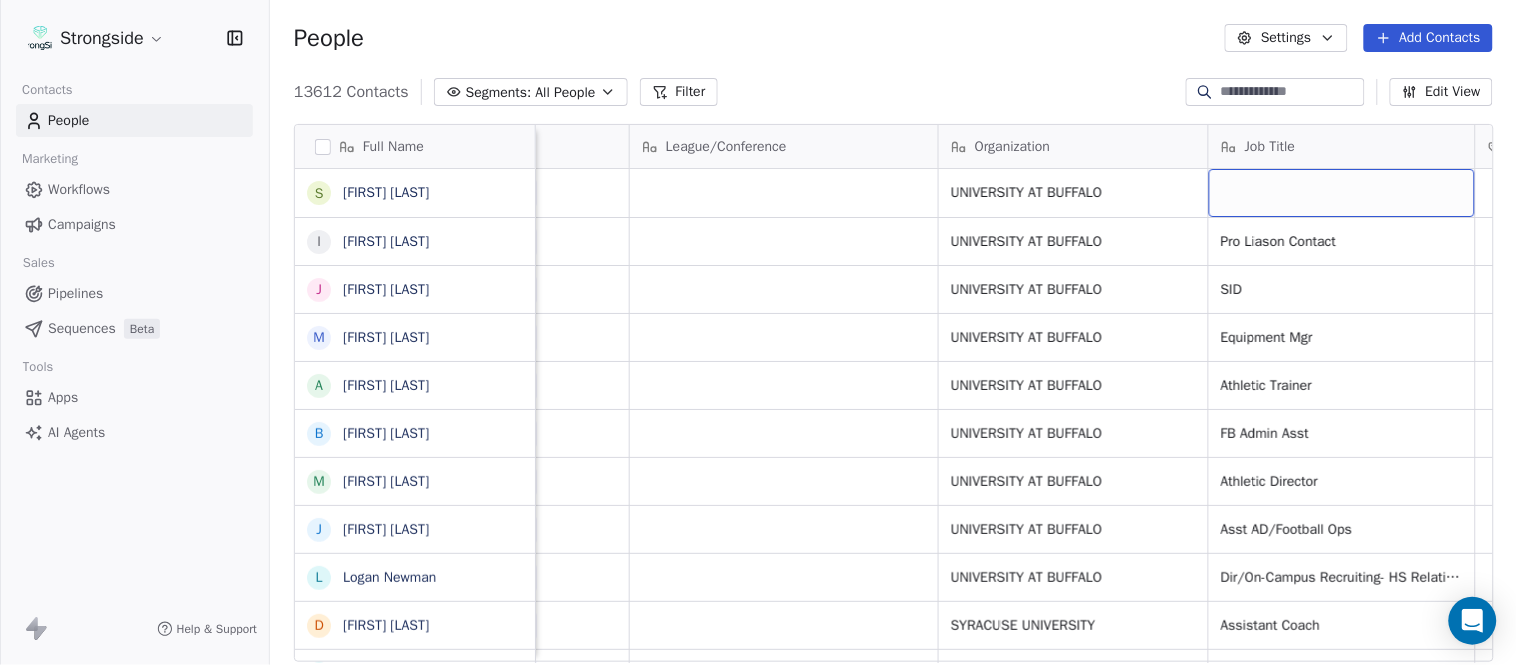 click at bounding box center [1342, 193] 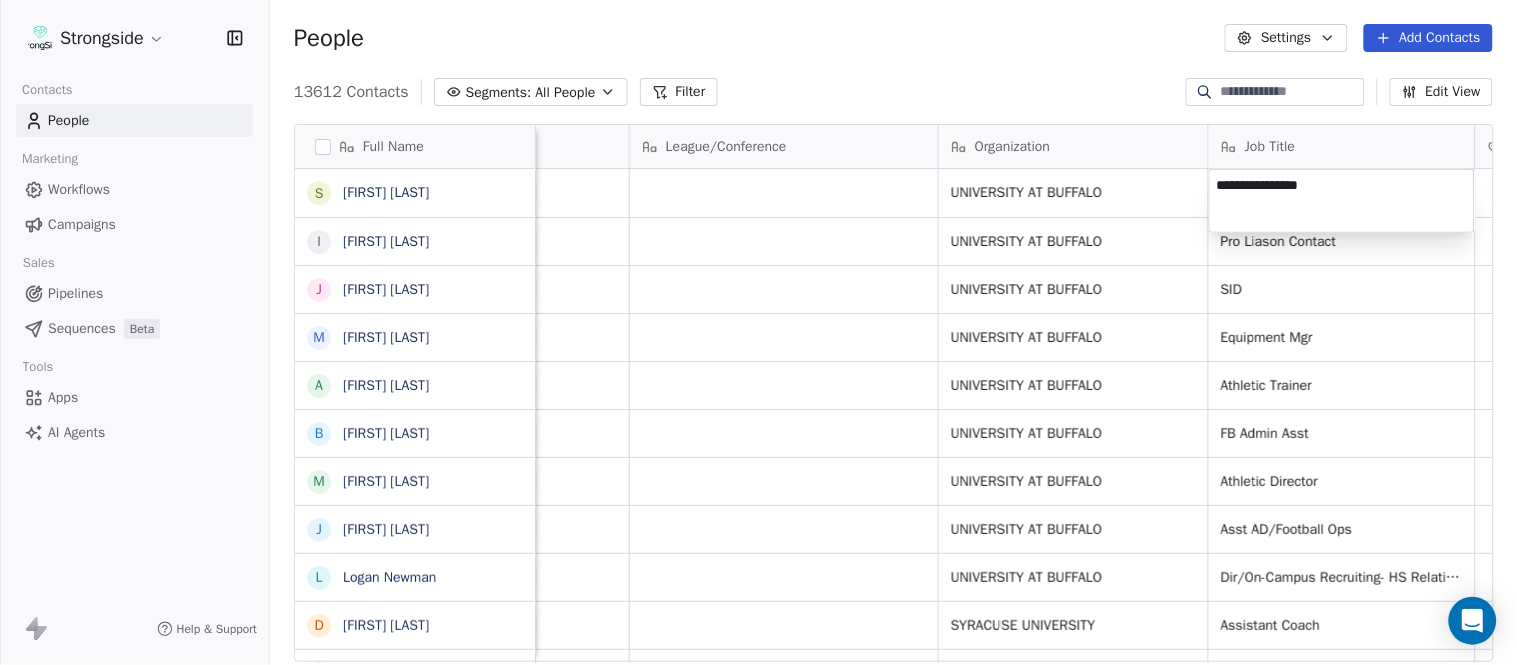 click on "Strongside Contacts People Marketing Workflows Campaigns Sales Pipelines Sequences Beta Tools Apps AI Agents Help & Support People Settings Add Contacts 13615 Contacts Segments: All People Filter Edit View Tag Add to Sequence Export Full Name S [FIRST] [LAST] I [FIRST] [LAST] J [FIRST] [LAST] M [FIRST] [LAST] A [FIRST] [LAST] B [FIRST] [LAST] M [FIRST] [LAST] J [FIRST] [LAST] L [FIRST] [LAST] D [FIRST] [LAST] J [FIRST] [LAST] N [FIRST] [LAST] R [FIRST] [LAST] M [FIRST] [LAST] M [FIRST] [LAST] R [FIRST] [LAST] J [FIRST] [LAST] E [FIRST] [LAST] J [FIRST] [LAST] C [FIRST] [LAST] J [FIRST] [LAST] J [FIRST] [LAST] T [FIRST] [LAST] J [FIRST] [LAST] T [FIRST] [LAST] J [FIRST] [LAST] D [FIRST] [LAST] J [FIRST] [LAST] D [FIRST] [LAST] W [FIRST] [LAST] R [FIRST] [LAST] J [FIRST] [LAST] Email Phone Number Level League/Conference Organization Job Title Tags Created Date BST Status Priority sschneye@[example.com] [PHONE] NCAA I-Bowl UNIVERSITY AT BUFFALO Aug 05, 2025 10:16 PM ianfried@[example.com] NCAA I-Bowl UNIVERSITY AT BUFFALO Pro Liason Contact Aug 05, 2025 10:15 PM SID" at bounding box center [758, 332] 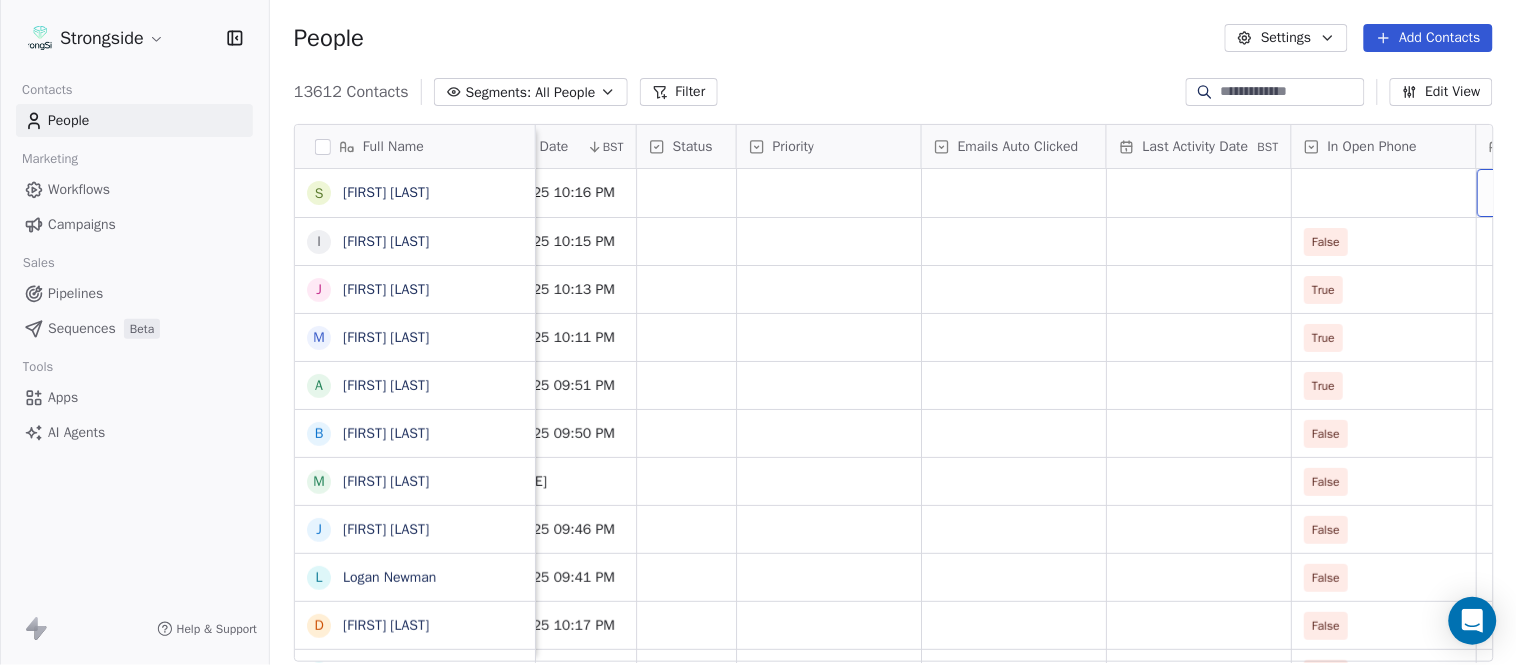 scroll, scrollTop: 0, scrollLeft: 1863, axis: horizontal 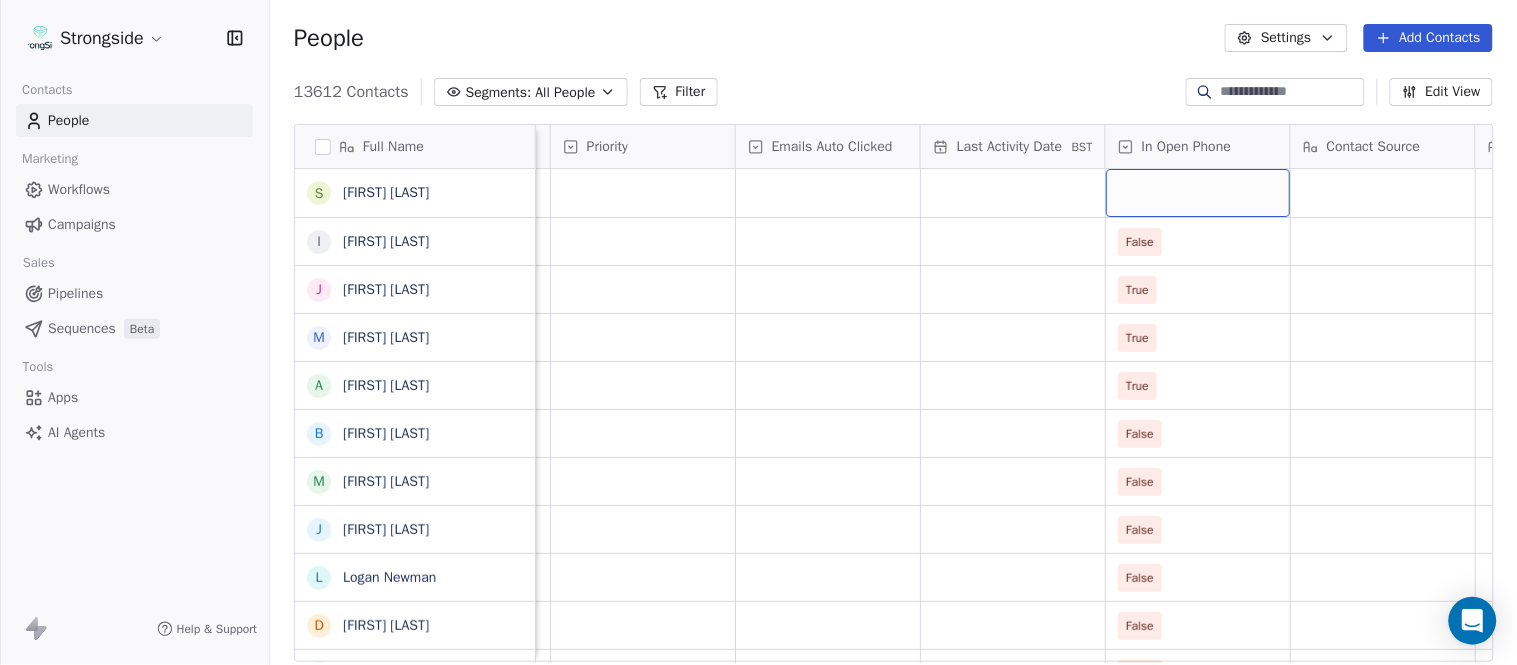 click at bounding box center [1198, 193] 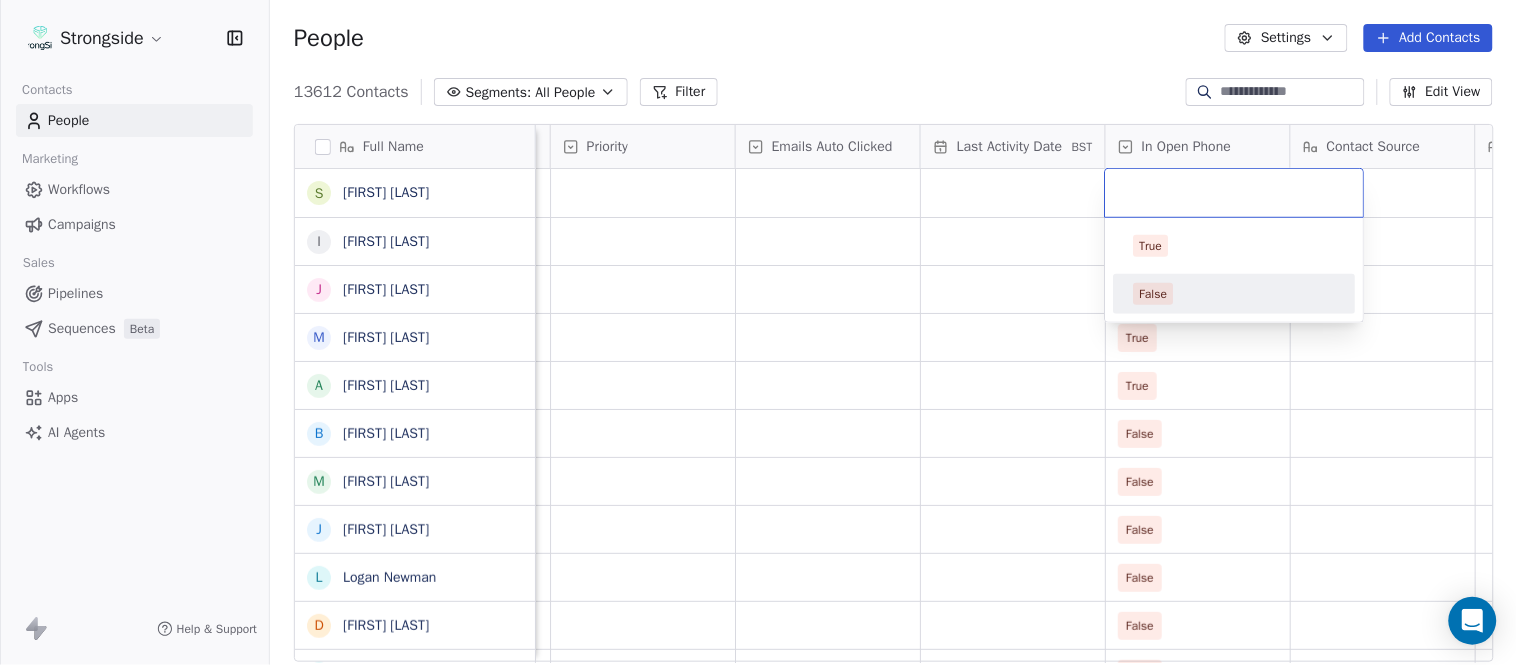 click on "False" at bounding box center [1235, 294] 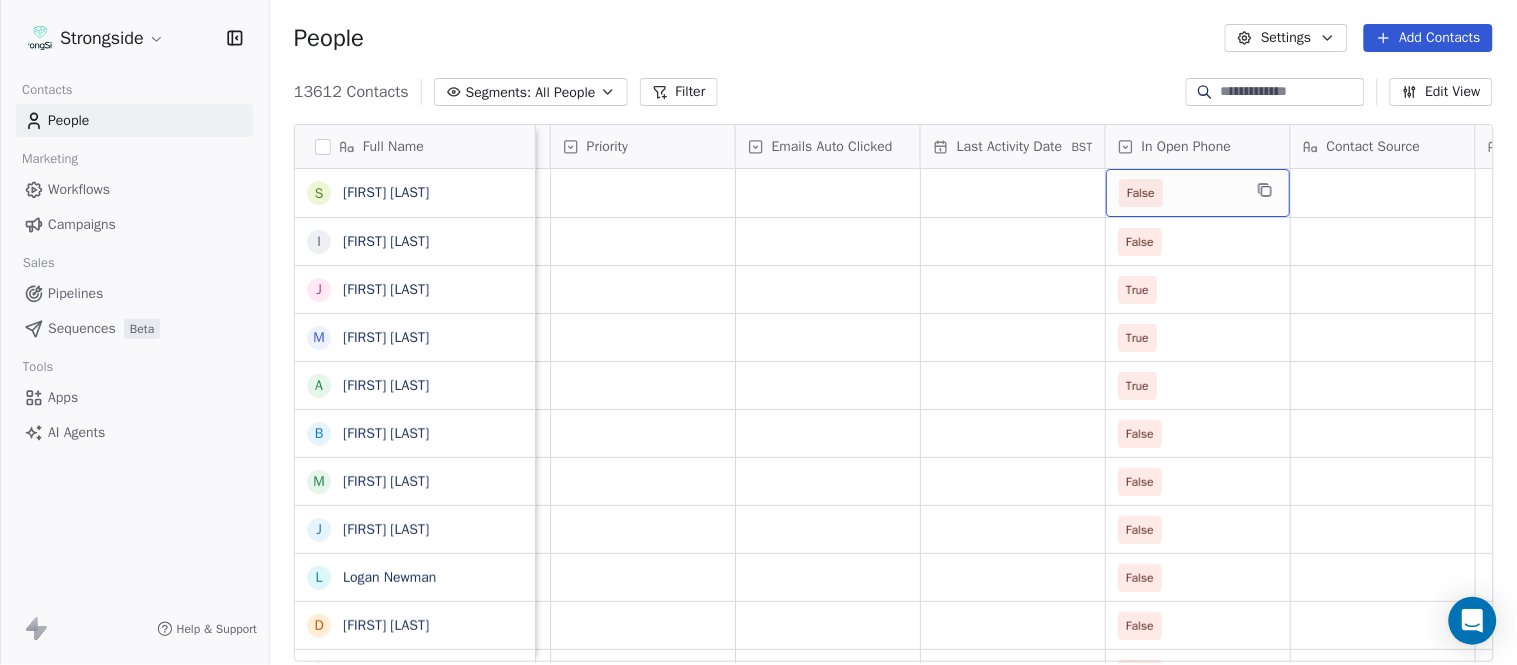 click on "False" at bounding box center (1198, 193) 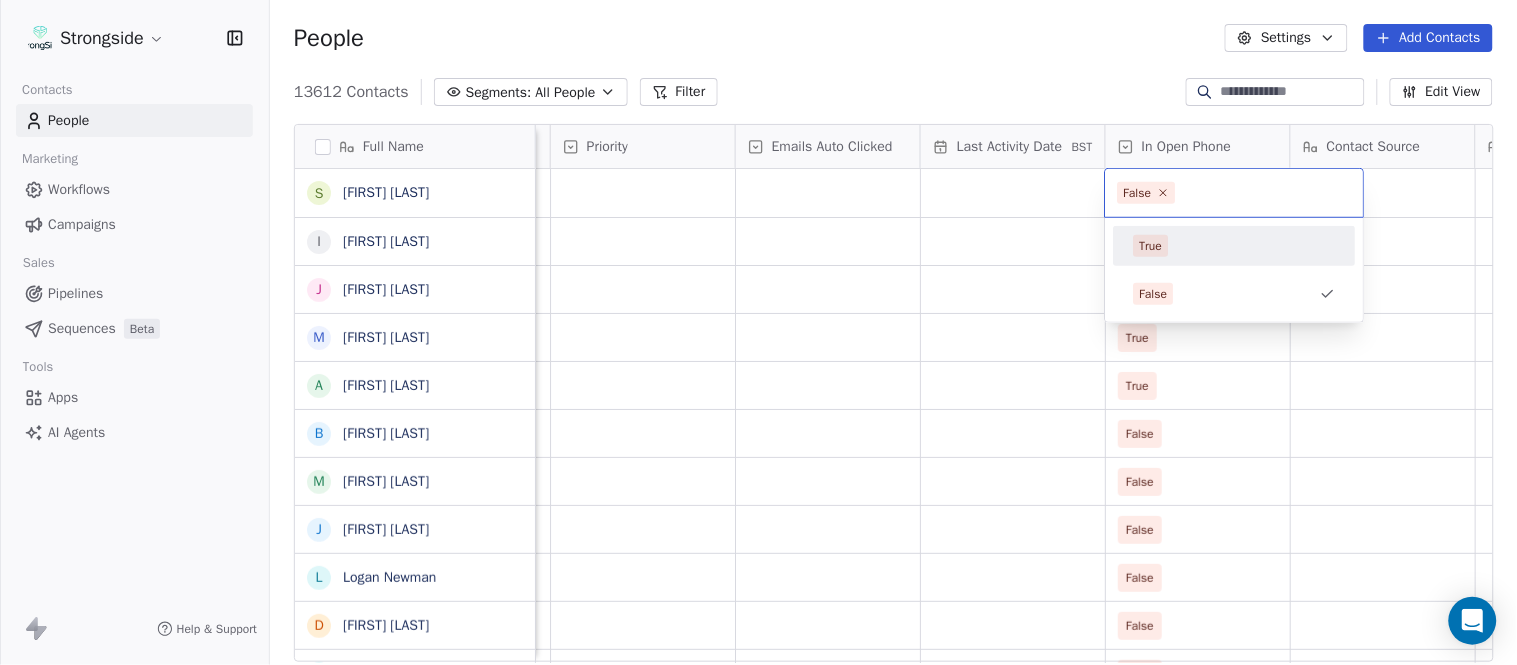 click on "True" at bounding box center (1235, 246) 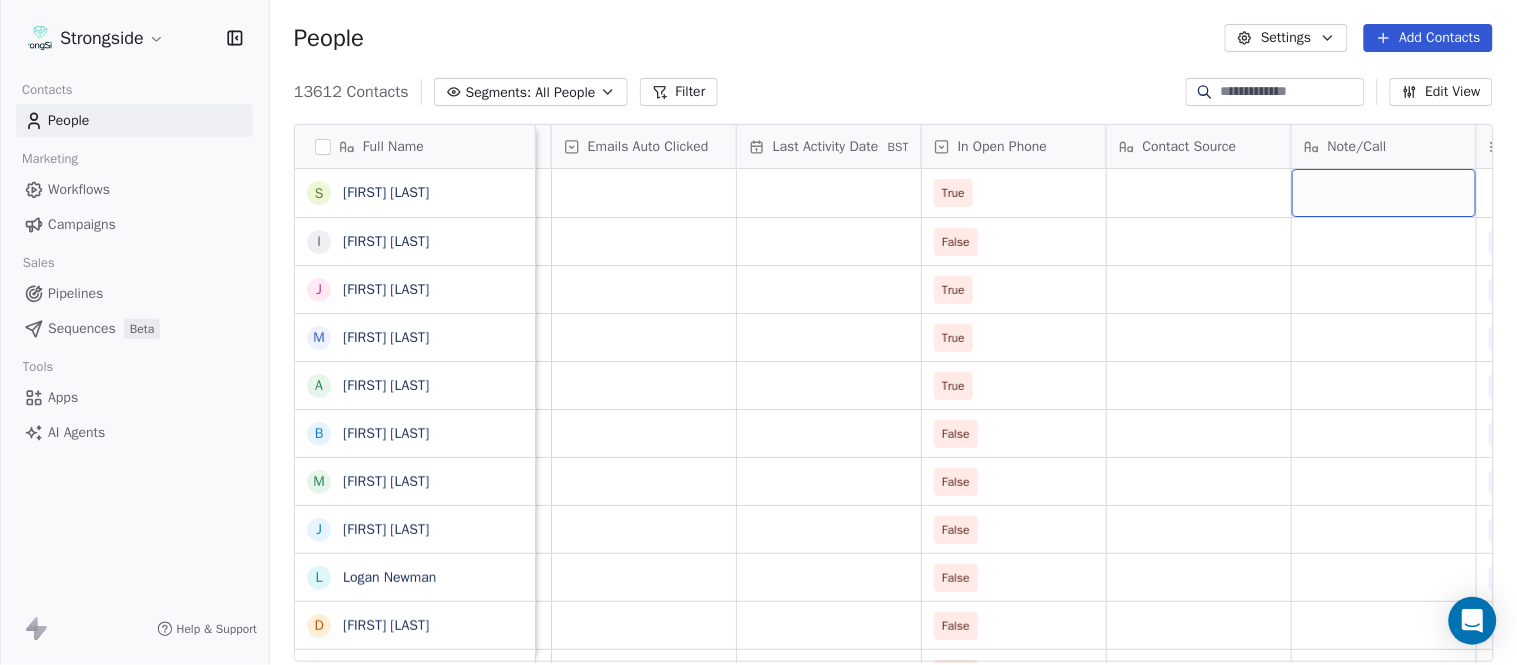 scroll, scrollTop: 0, scrollLeft: 2233, axis: horizontal 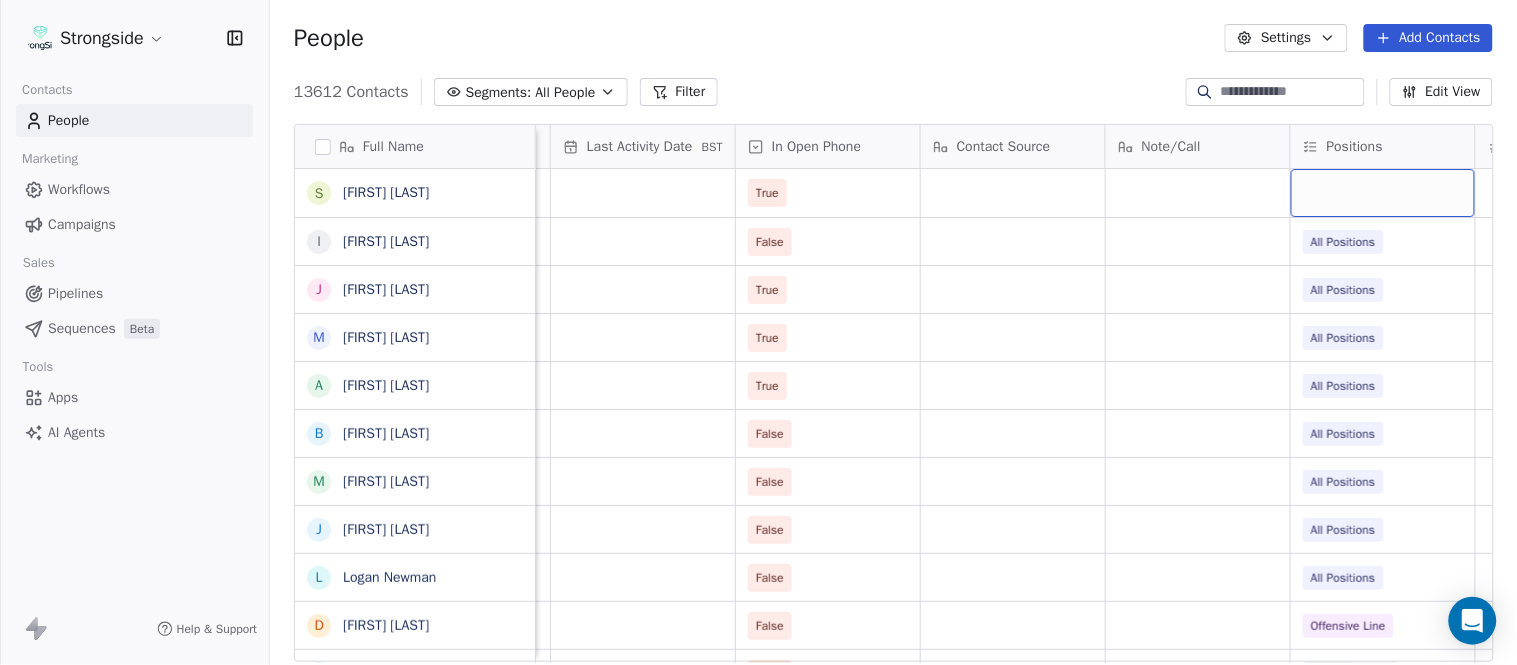 click at bounding box center [1383, 193] 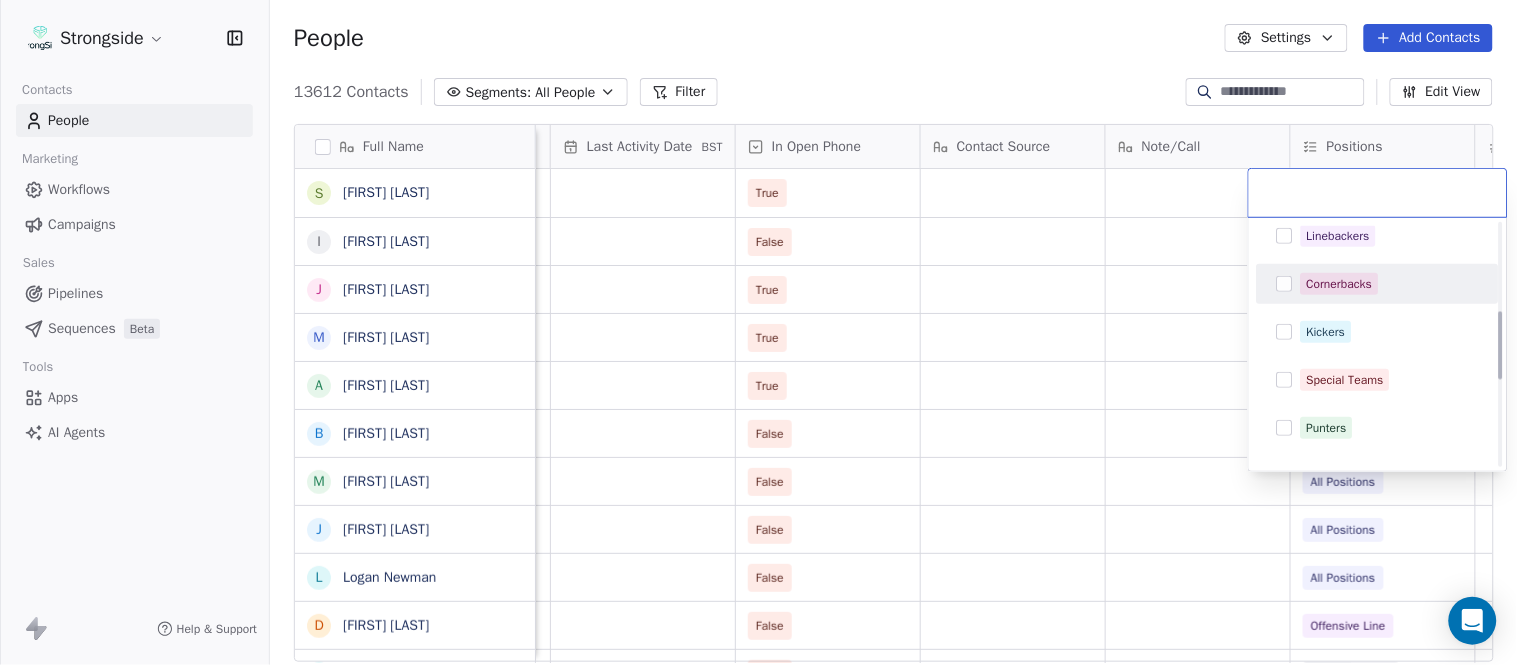 scroll, scrollTop: 333, scrollLeft: 0, axis: vertical 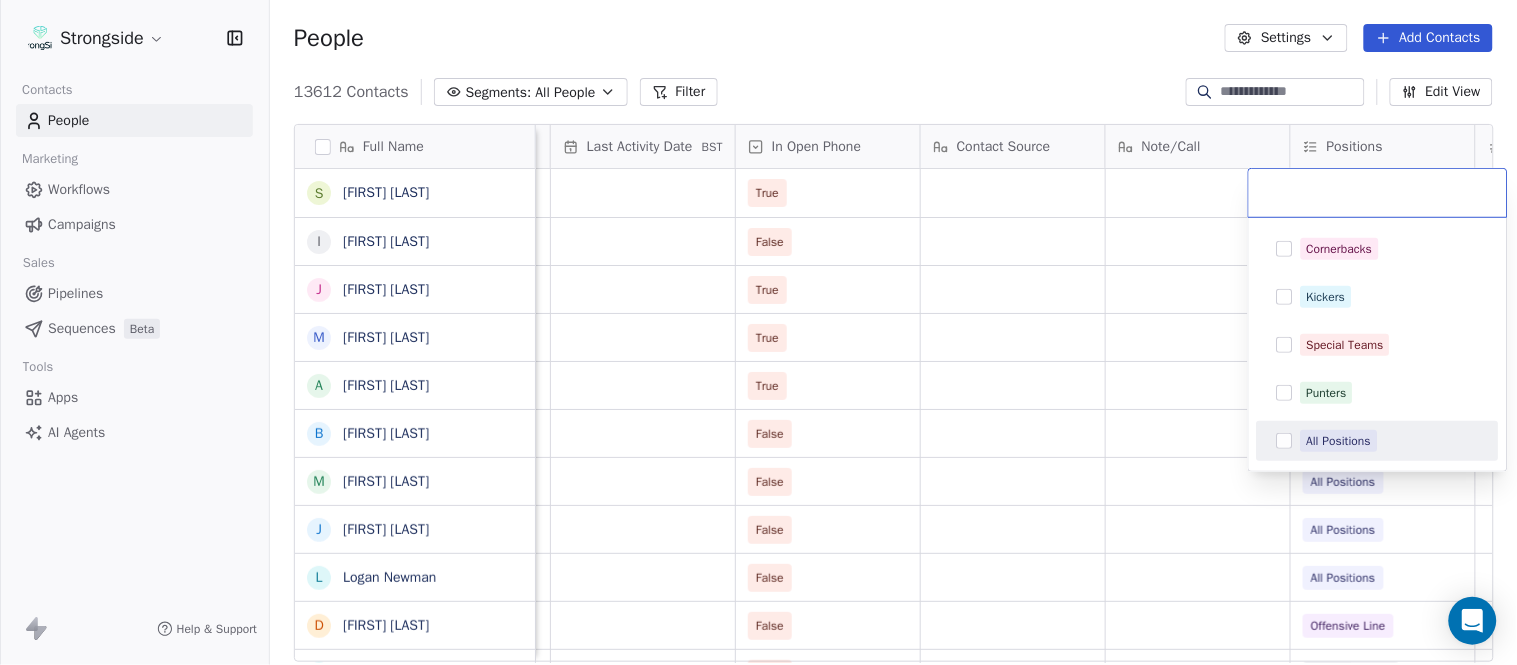 click on "All Positions" at bounding box center [1378, 441] 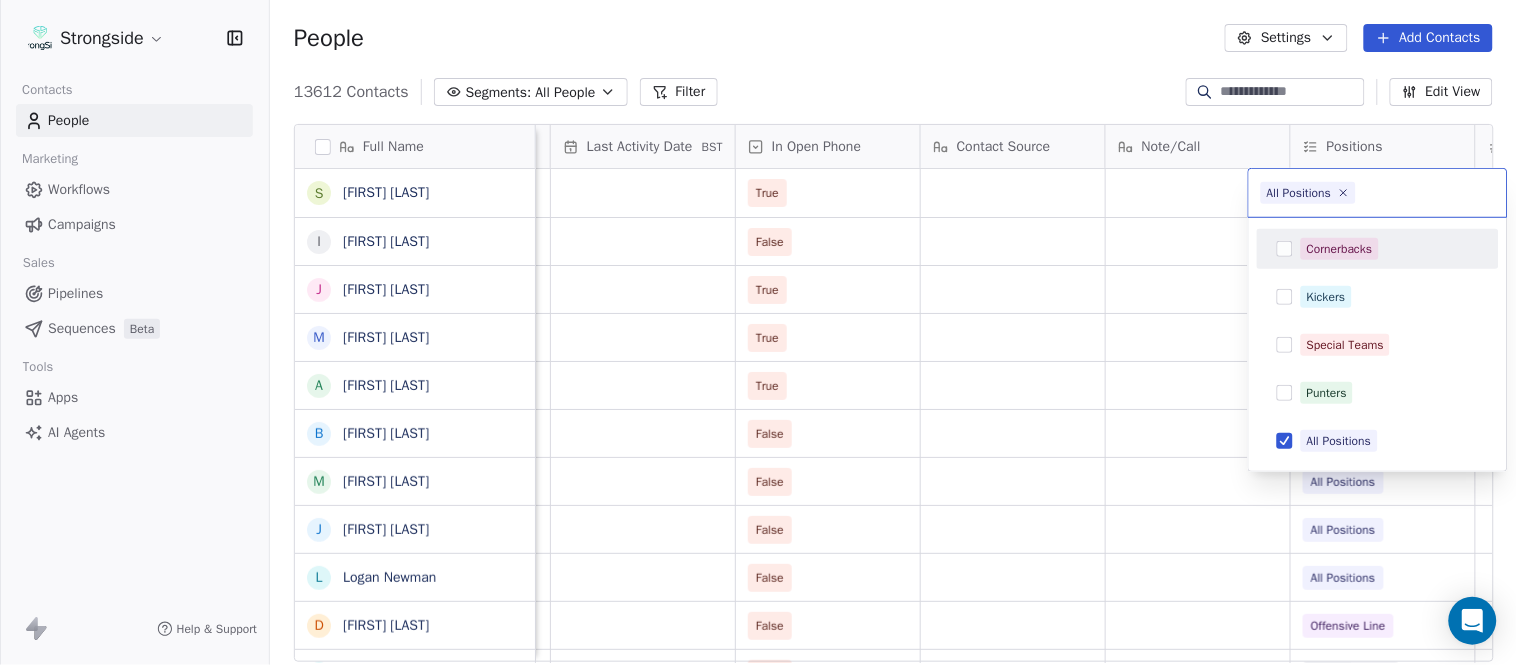 click on "Strongside Contacts People Marketing Workflows Campaigns Sales Pipelines Sequences Beta Tools Apps AI Agents Help & Support People Settings Add Contacts 13615 Contacts Segments: All People Filter Edit View Tag Add to Sequence Export Full Name S Sarah Schneyer I Ian Fried J Jon Fuller M Megan Prunty A Andrew Bliz B Brooke Anderson M Mark Alnutt J Juliana Prezelski L Logan Newman D Dale Williams J Joe Schaefer N Nunzio Campanile R Ricky Brumfield M Michael Johnson M Myles White R Robert Wright J Jeff Nixon E Elijah Robinson J Juliano Macera C Chad Smith J Jon Mitchell J Jason Leslie T Tommy Caporale J Jenna Rodgers T Tyler Cady J Jim Schlensker D Drew Willson J John Wildhack D Debbie Hills W William Hicks R Ryan Kelly Created Date BST Status Priority Emails Auto Clicked Last Activity Date BST In Open Phone Contact Source Note/Call Positions Student Pop. Lead Account Aug 05, 2025 10:16 PM True Aug 05, 2025 10:15 PM False All Positions Aug 05, 2025 10:13 PM True All Positions Aug 05, 2025 10:11 PM" at bounding box center [758, 332] 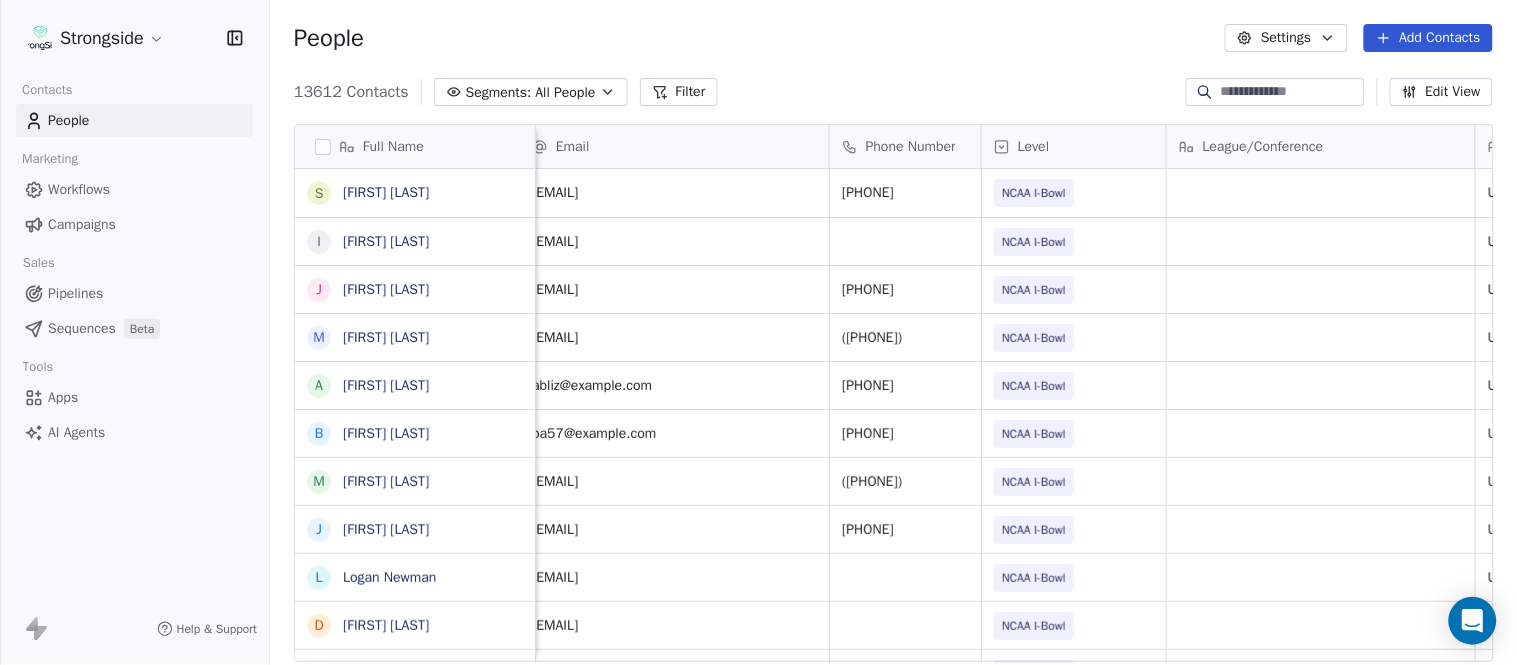 scroll, scrollTop: 0, scrollLeft: 0, axis: both 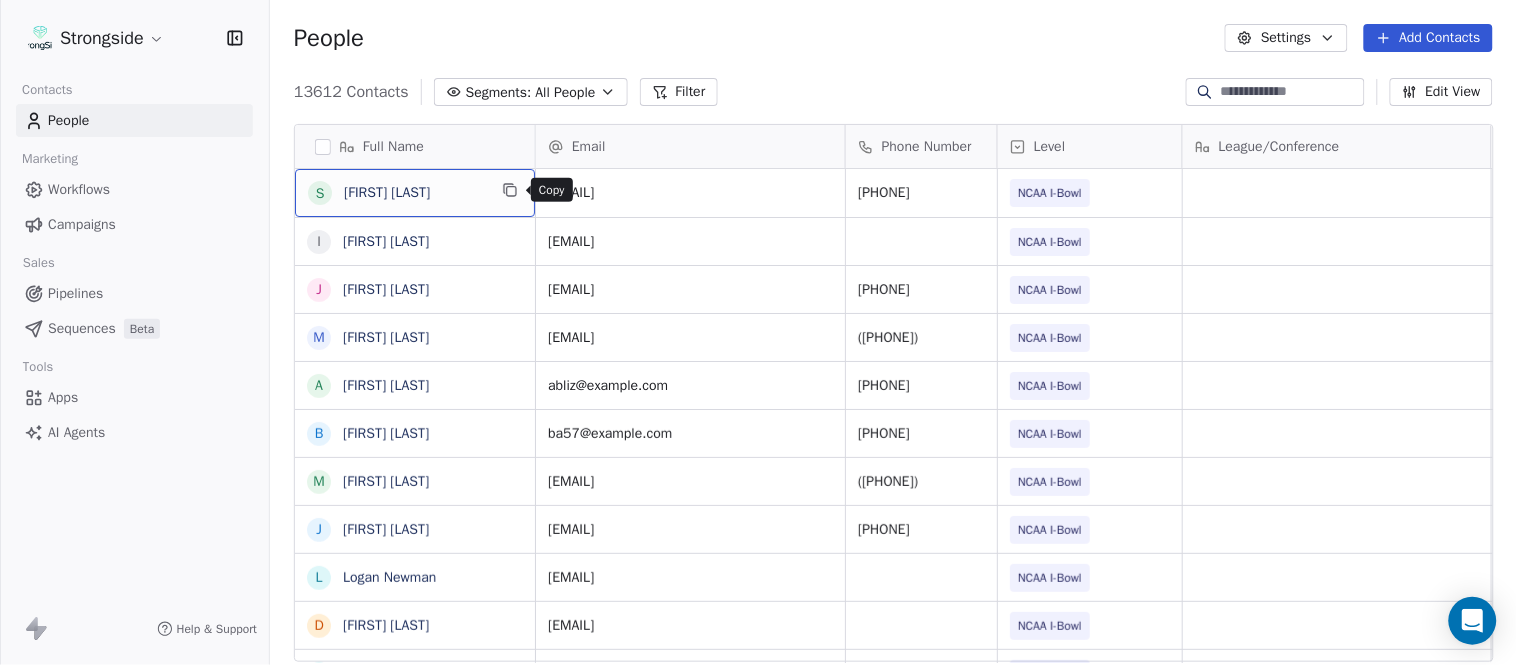 click 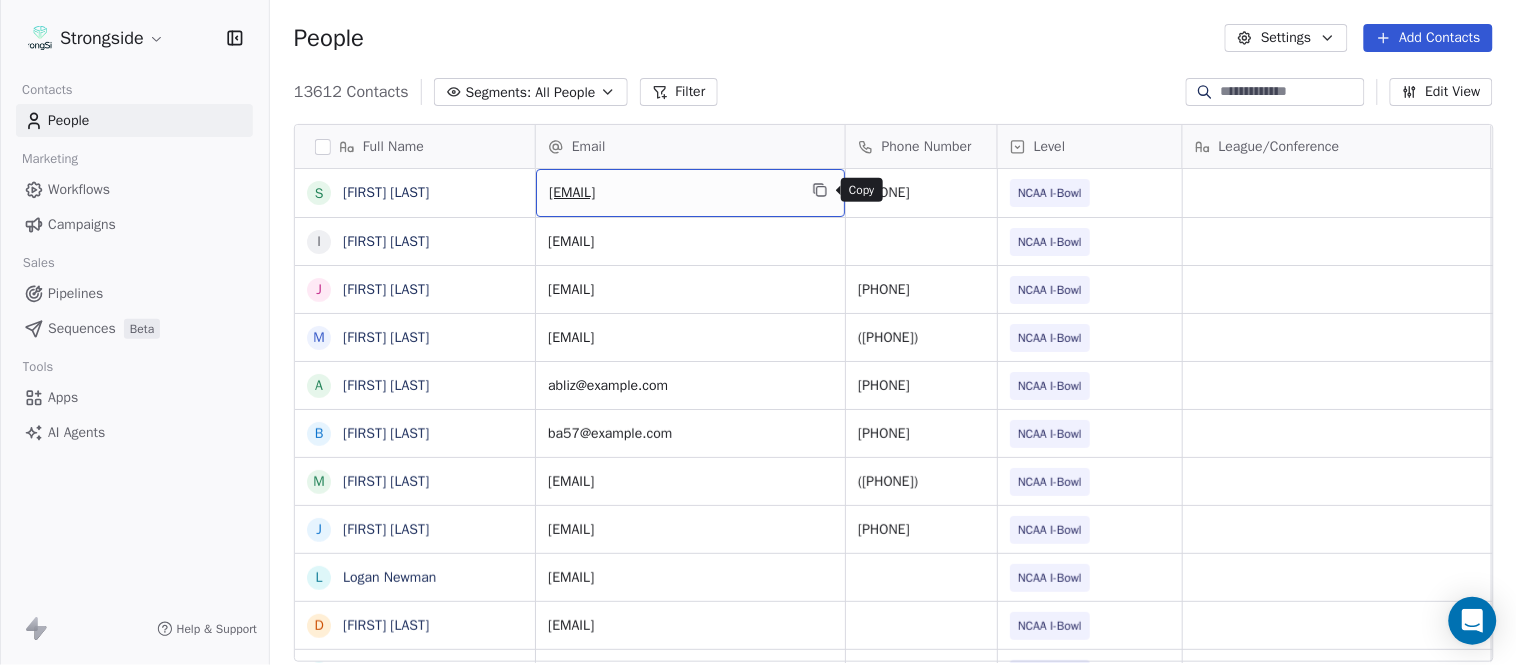 click 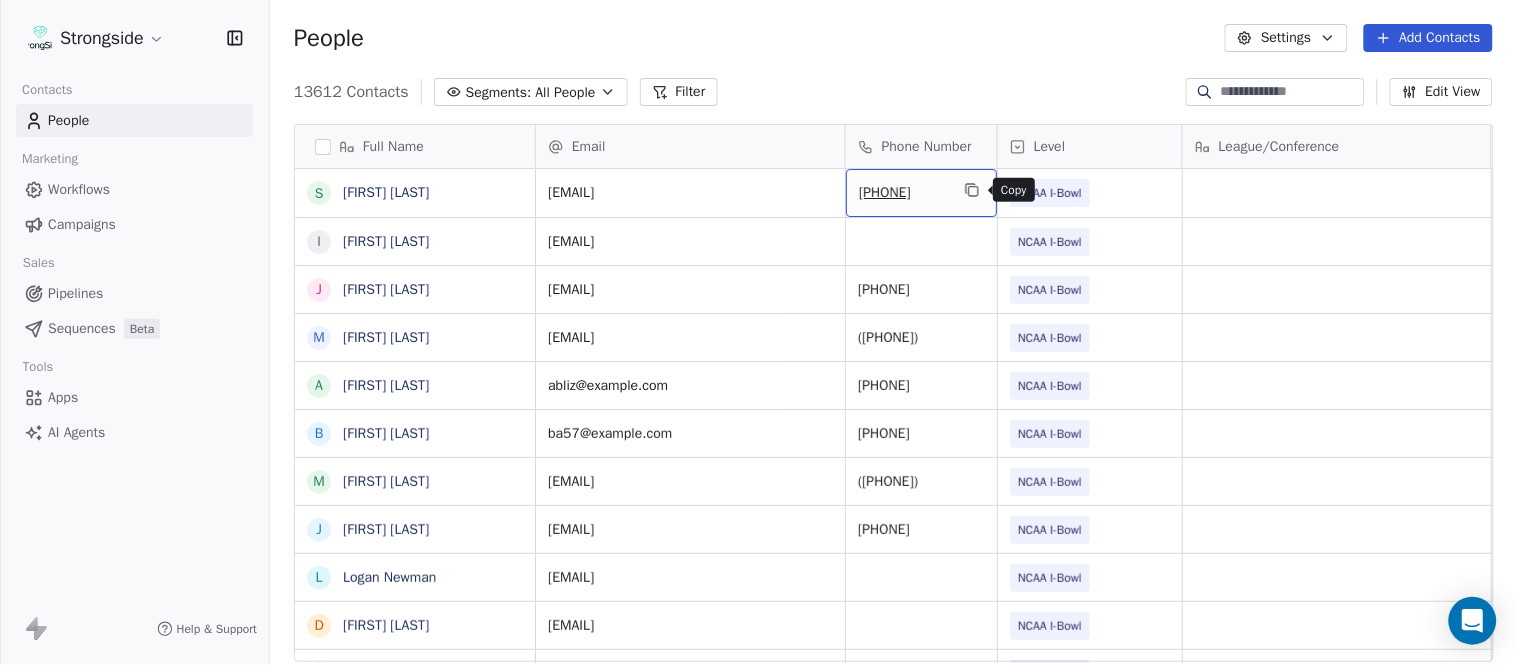 click 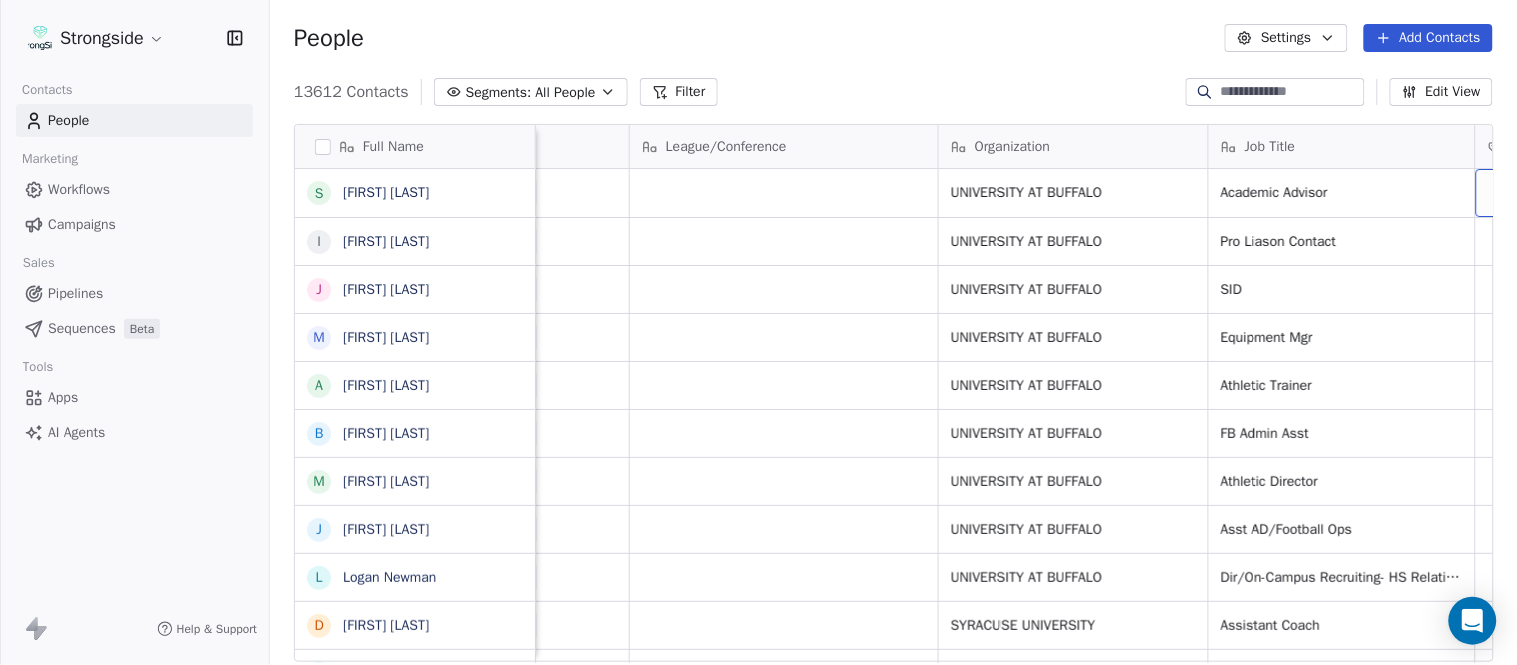 scroll, scrollTop: 0, scrollLeft: 653, axis: horizontal 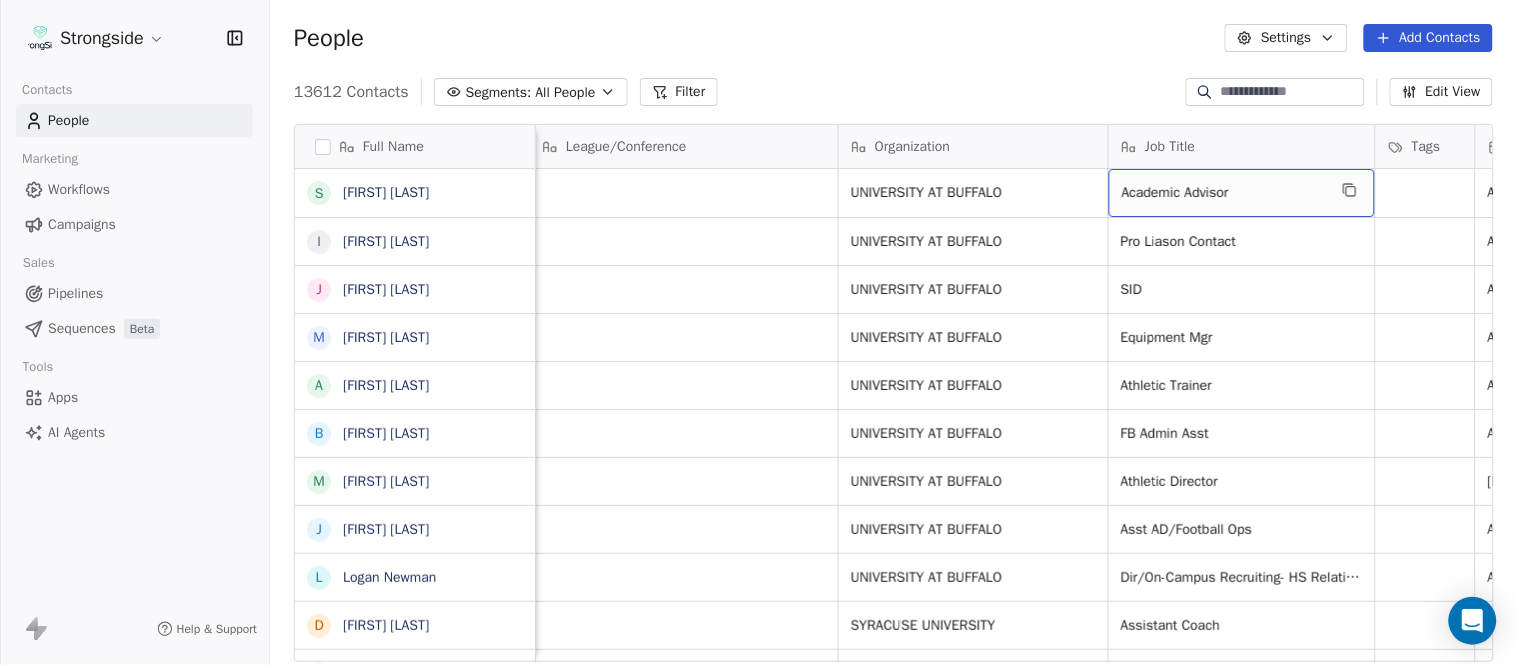 click on "Academic Advisor" at bounding box center [1242, 193] 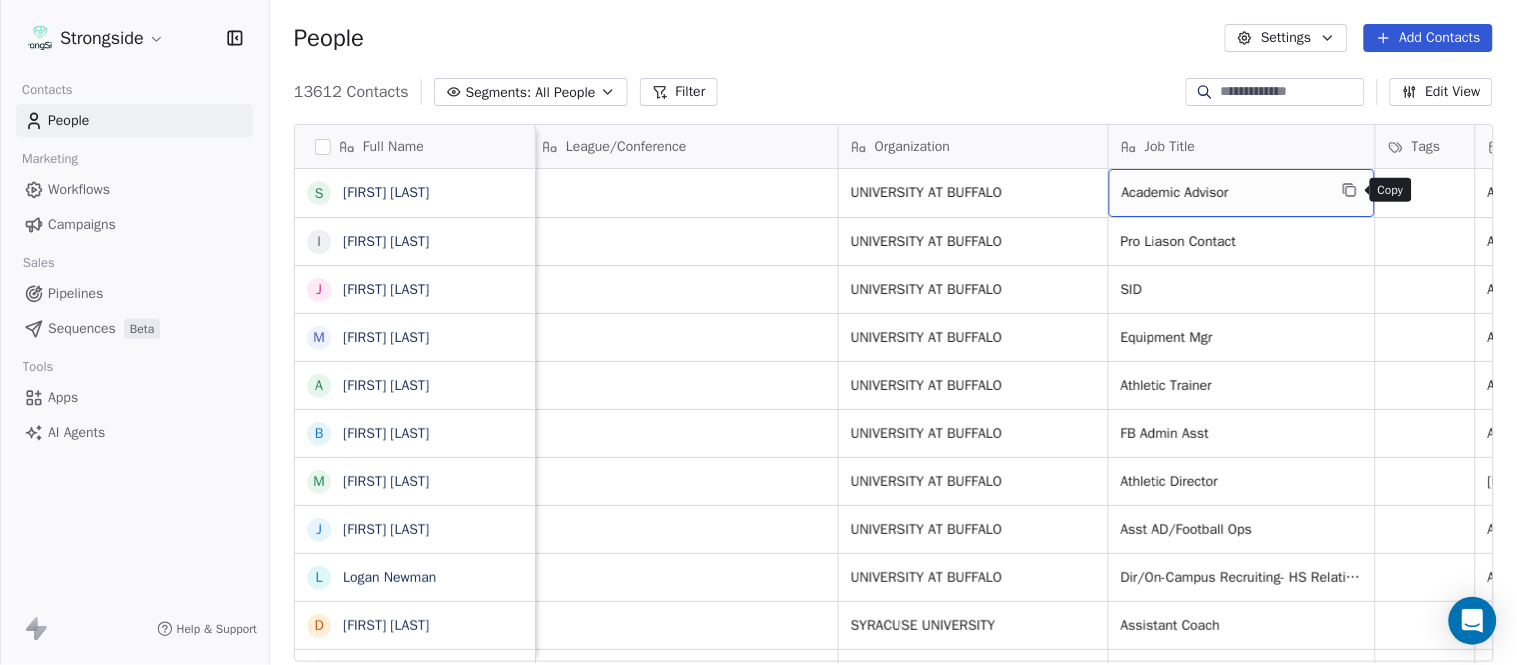 click 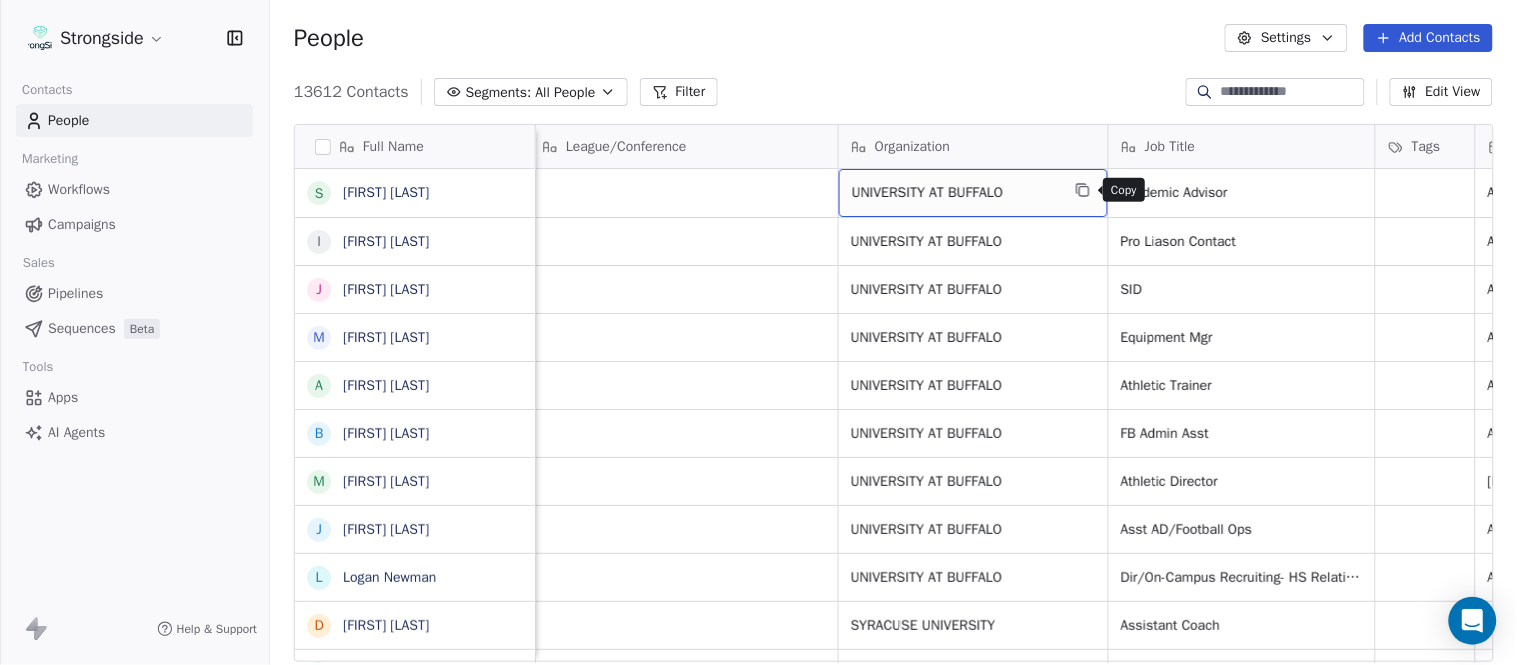 click at bounding box center [1083, 190] 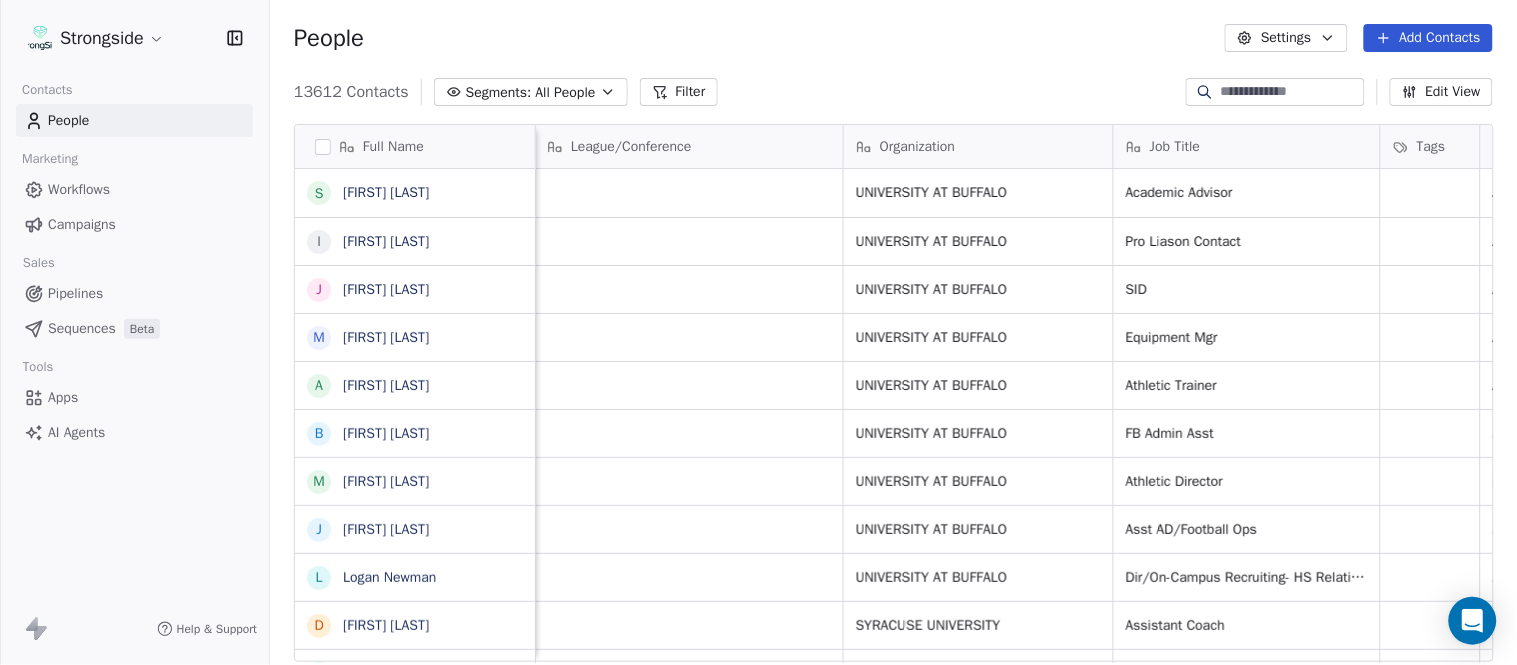 scroll, scrollTop: 0, scrollLeft: 0, axis: both 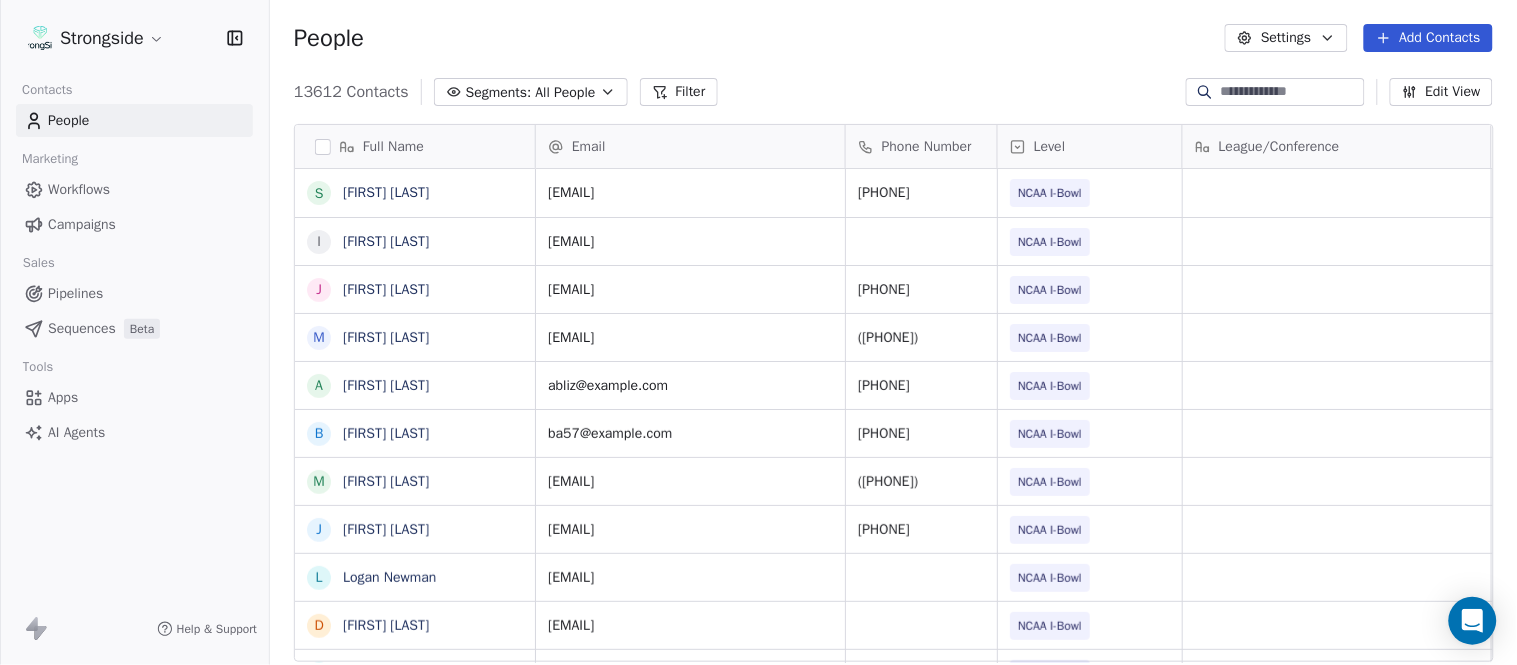 click on "Add Contacts" at bounding box center [1428, 38] 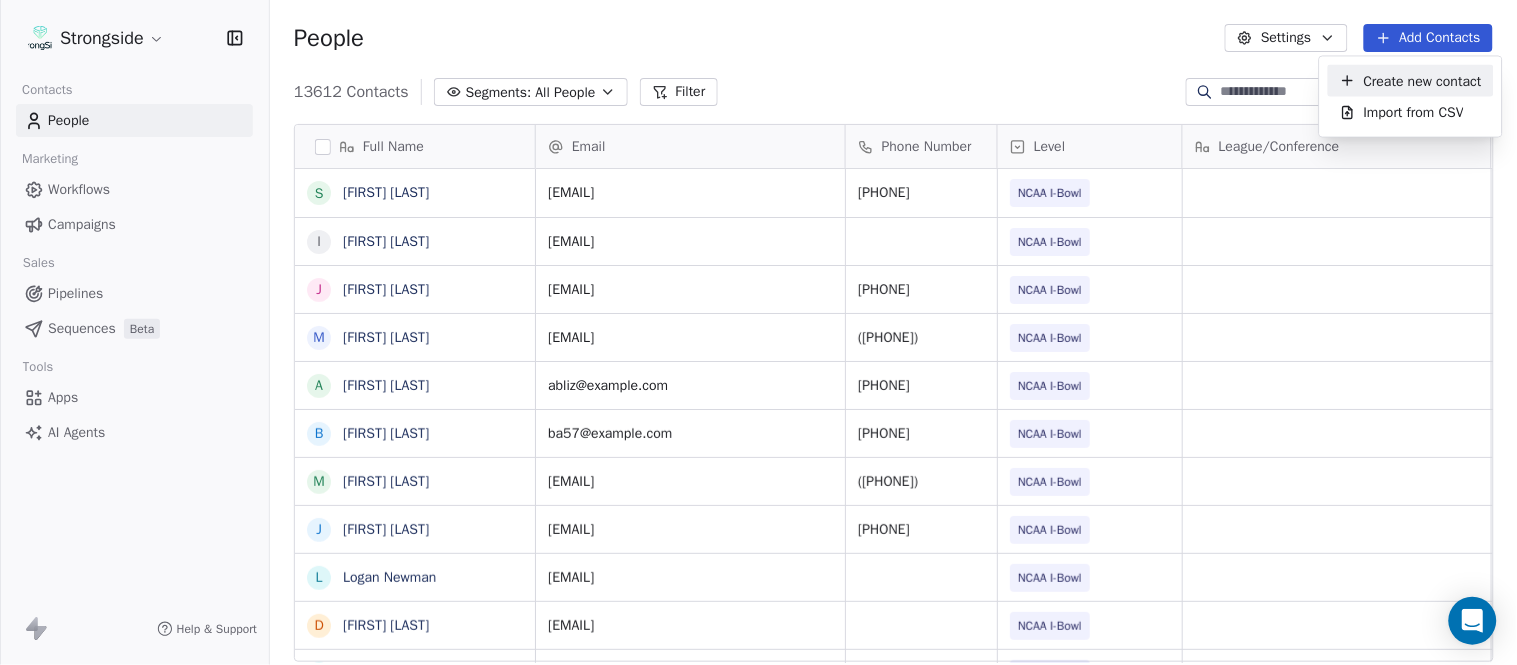 click on "Create new contact" at bounding box center [1423, 80] 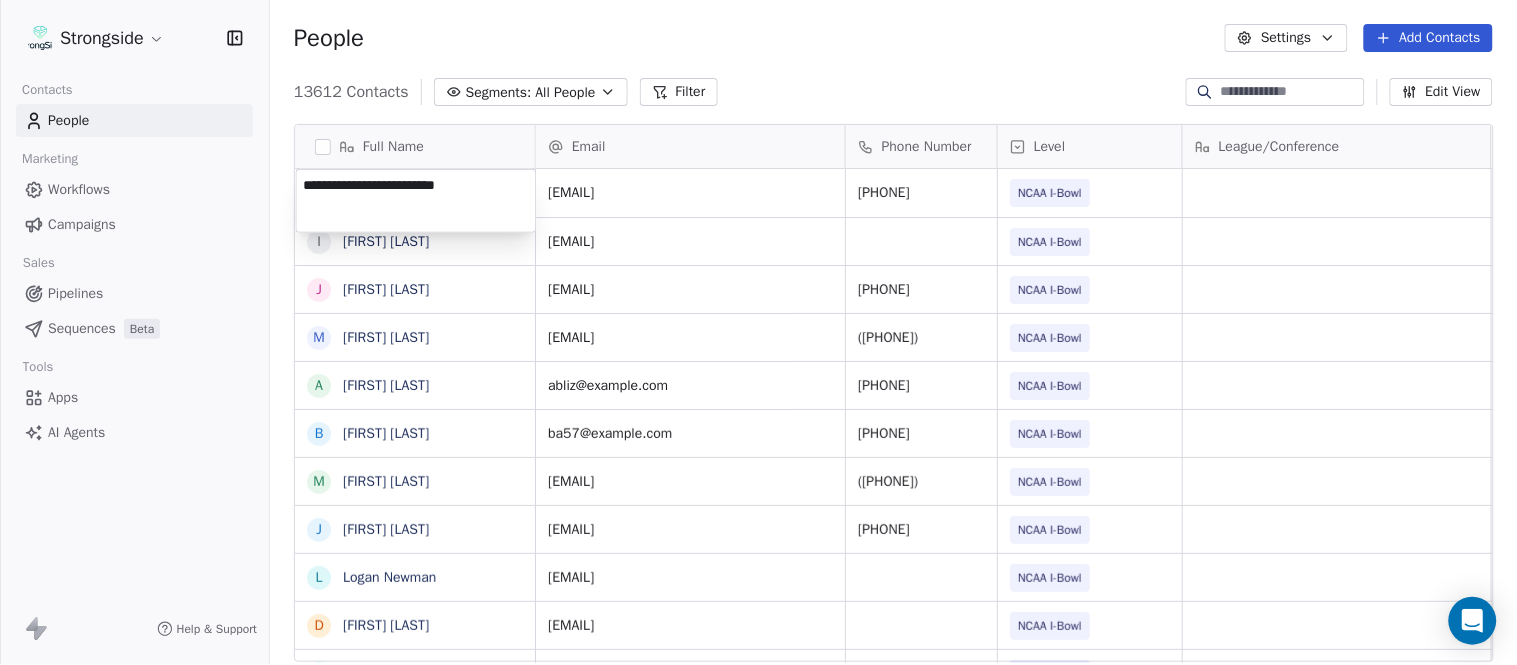 type on "**********" 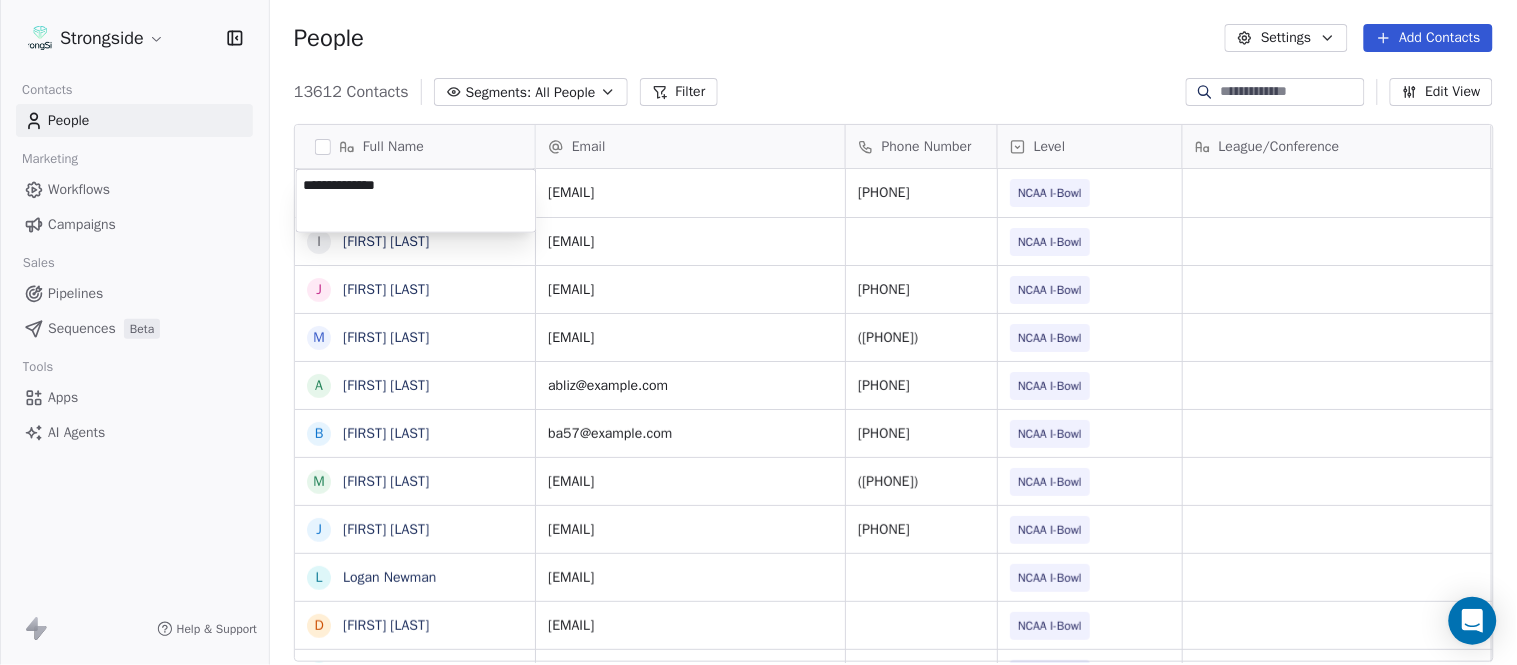 click on "Strongside Contacts People Marketing Workflows Campaigns Sales Pipelines Sequences Beta Tools Apps AI Agents Help & Support People Settings Add Contacts 13615 Contacts Segments: All People Filter Edit View Tag Add to Sequence Export Full Name S [FIRST] [LAST] I [FIRST] [LAST] J [FIRST] [LAST] M [FIRST] [LAST] A [FIRST] [LAST] B [FIRST] [LAST] M [FIRST] [LAST] J [FIRST] [LAST] L [FIRST] [LAST] D [FIRST] [LAST] J [FIRST] [LAST] N [FIRST] [LAST] R [FIRST] [LAST] M [FIRST] [LAST] M [FIRST] [LAST] R [FIRST] [LAST] J [FIRST] [LAST] E [FIRST] [LAST] J [FIRST] [LAST] C [FIRST] [LAST] J [FIRST] [LAST] J [FIRST] [LAST] T [FIRST] [LAST] J [FIRST] [LAST] T [FIRST] [LAST] J [FIRST] [LAST] D [FIRST] [LAST] J [FIRST] [LAST] D [FIRST] [LAST] W [FIRST] [LAST] R [FIRST] [LAST] J [FIRST] [LAST] Email Phone Number Level League/Conference Organization Job Title Tags Created Date BST sschneye@[example.com] [PHONE] NCAA I-Bowl UNIVERSITY AT BUFFALO Academic Advisor Aug 05, 2025 10:16 PM ianfried@[example.com] NCAA I-Bowl UNIVERSITY AT BUFFALO Pro Liason Contact Aug 05, 2025 10:15 PM SID" at bounding box center [758, 332] 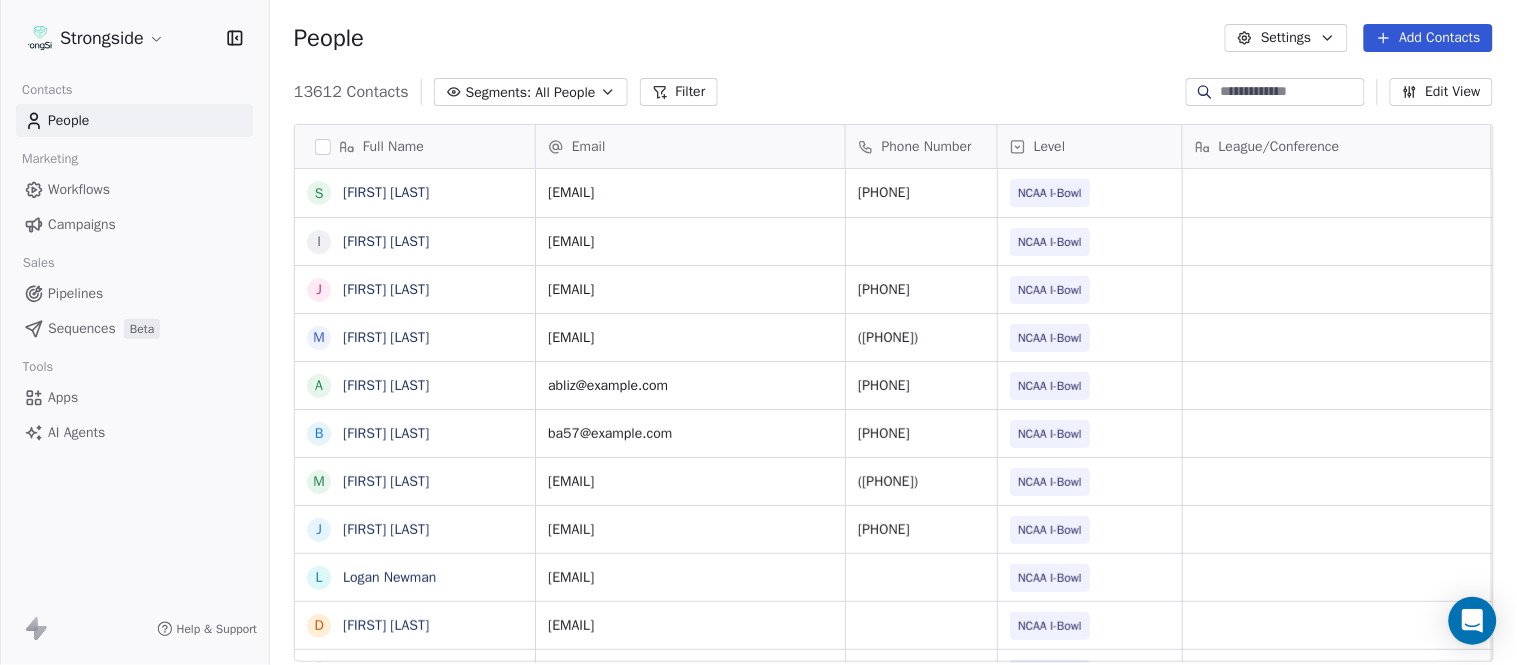 click on "Add Contacts" at bounding box center [1428, 38] 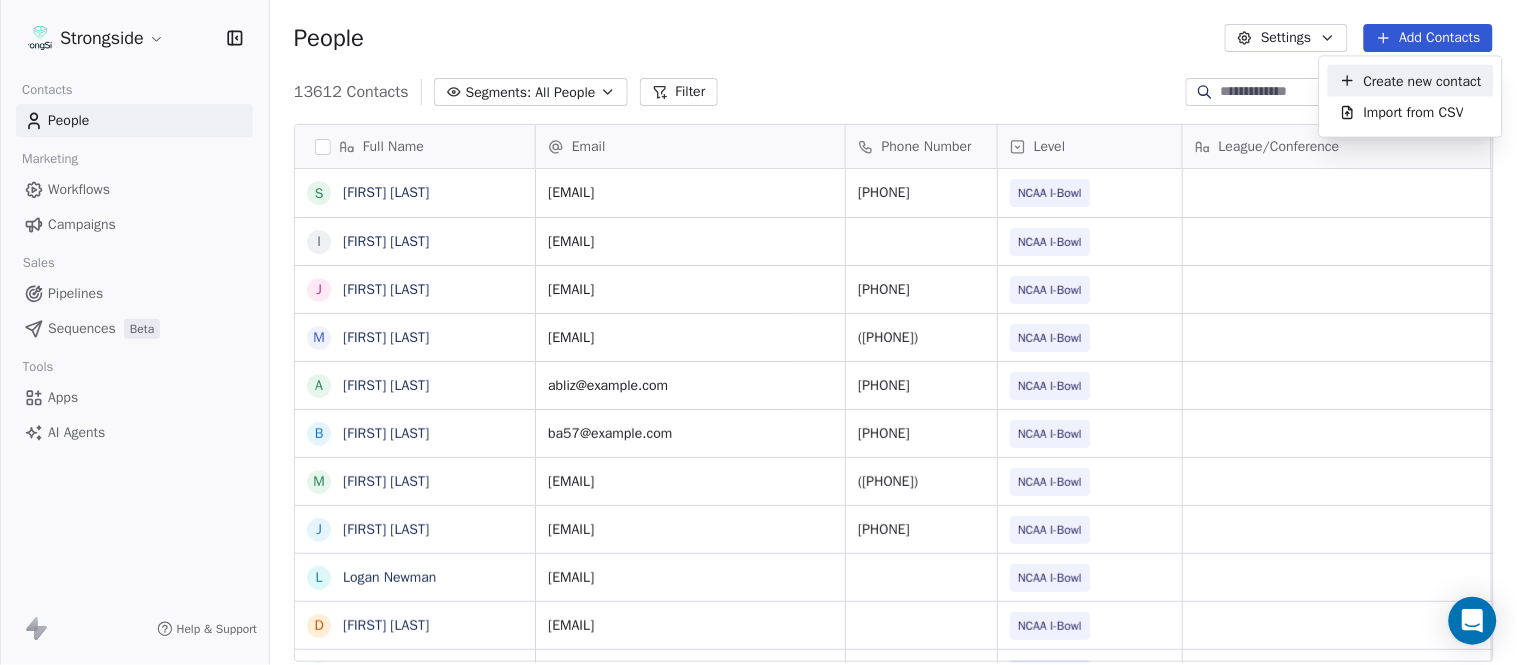 click on "Create new contact" at bounding box center (1423, 80) 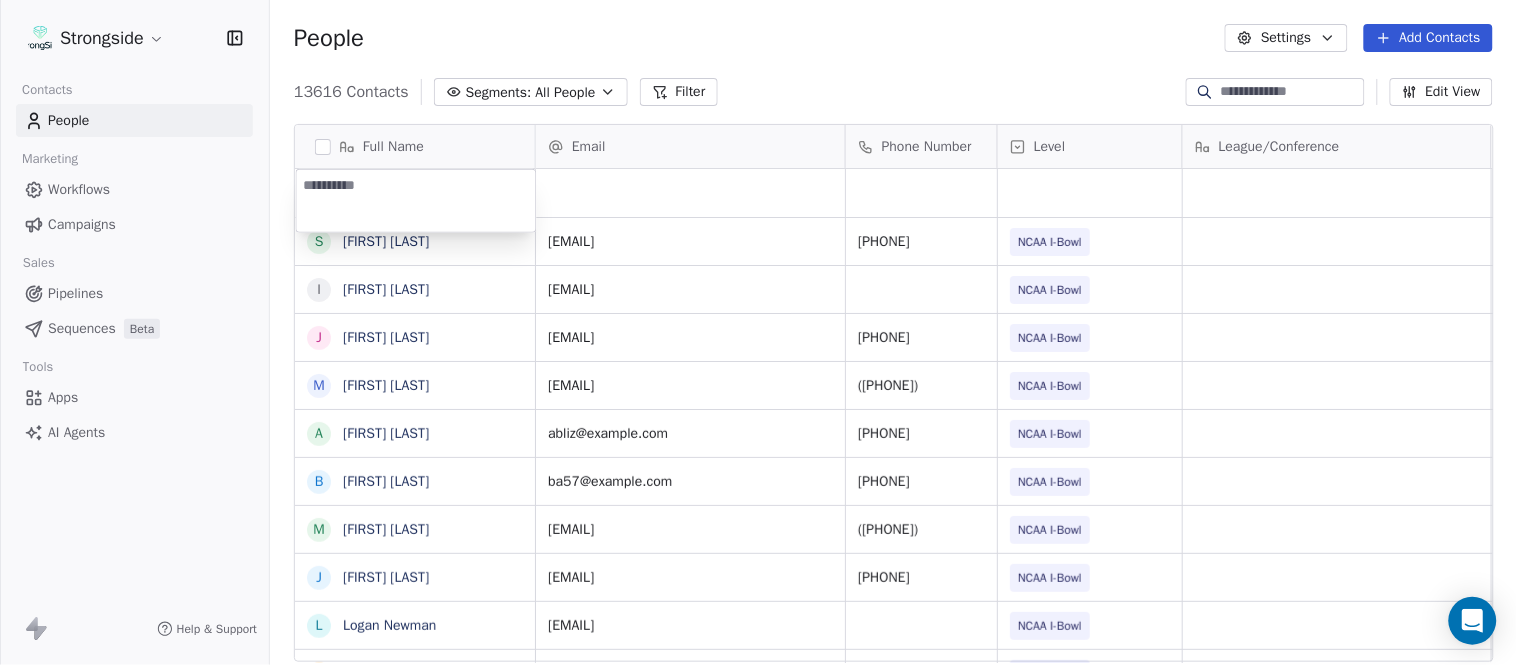 type on "**********" 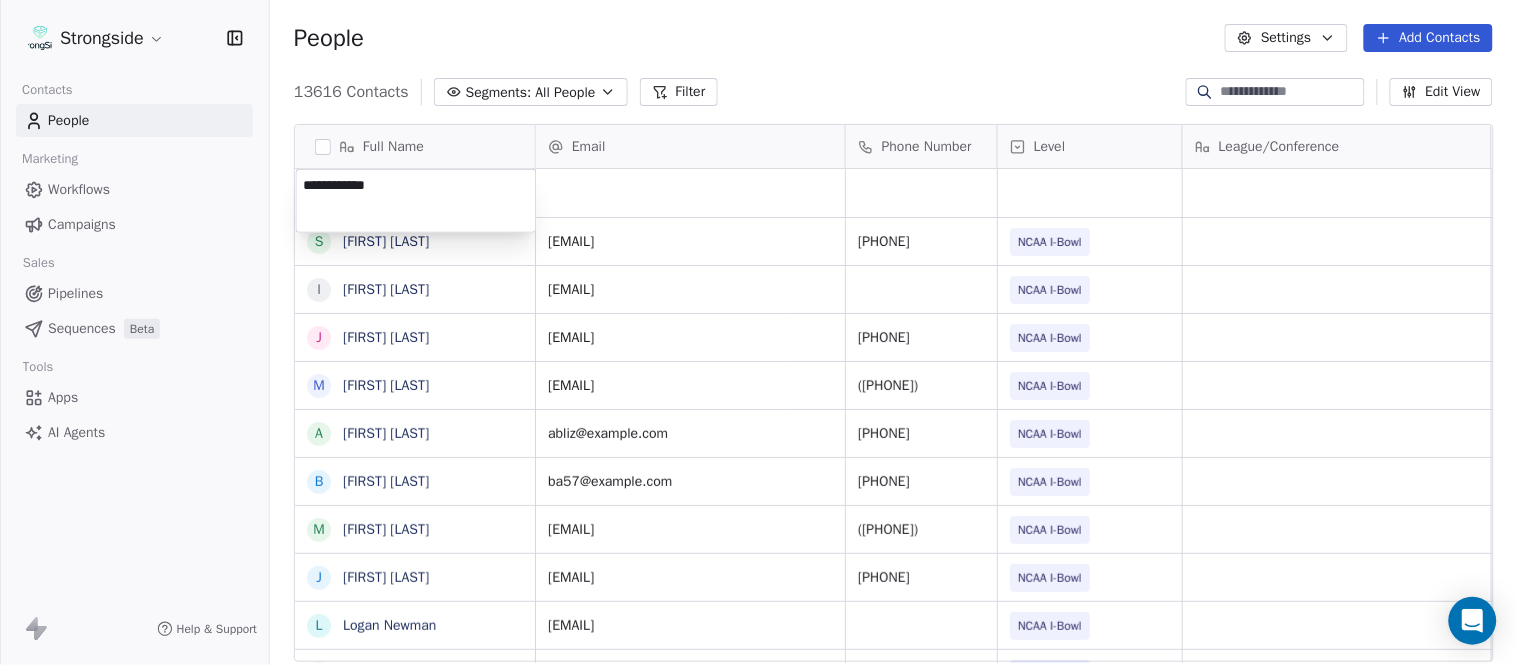 click on "Strongside Contacts People Marketing Workflows Campaigns Sales Pipelines Sequences Beta Tools Apps AI Agents Help & Support People Settings  Add Contacts 13616 Contacts Segments: All People Filter  Edit View Tag Add to Sequence Export Full Name S [FIRST] [LAST] I [FIRST] [LAST] J [FIRST] [LAST] M [FIRST] [LAST] A [FIRST] [LAST] B [FIRST] [LAST] M [FIRST] [LAST] J [FIRST] [LAST] L [FIRST] [LAST] D [FIRST] [LAST] J [FIRST] [LAST] N [FIRST] [LAST] R [FIRST] [LAST] M [FIRST] [LAST] M [FIRST] [LAST] R [FIRST] [LAST] J [FIRST] [LAST] E [FIRST] [LAST] J [FIRST] [LAST] C [FIRST] [LAST] J [FIRST] [LAST] T [FIRST] [LAST] J [FIRST] [LAST] T [FIRST] [LAST] J [FIRST] [LAST] D [FIRST] [LAST] W [FIRST] [LAST] Email Phone Number Level League/Conference Organization Job Title Tags Created Date BST Aug 05, [YEAR] [TIME] [EMAIL] [PHONE] NCAA I-Bowl UNIVERSITY AT BUFFALO Academic Advisor Aug 05, [YEAR] [TIME] [EMAIL] NCAA I-Bowl UNIVERSITY AT BUFFALO Pro Liason Contact [PHONE] SID" at bounding box center (758, 332) 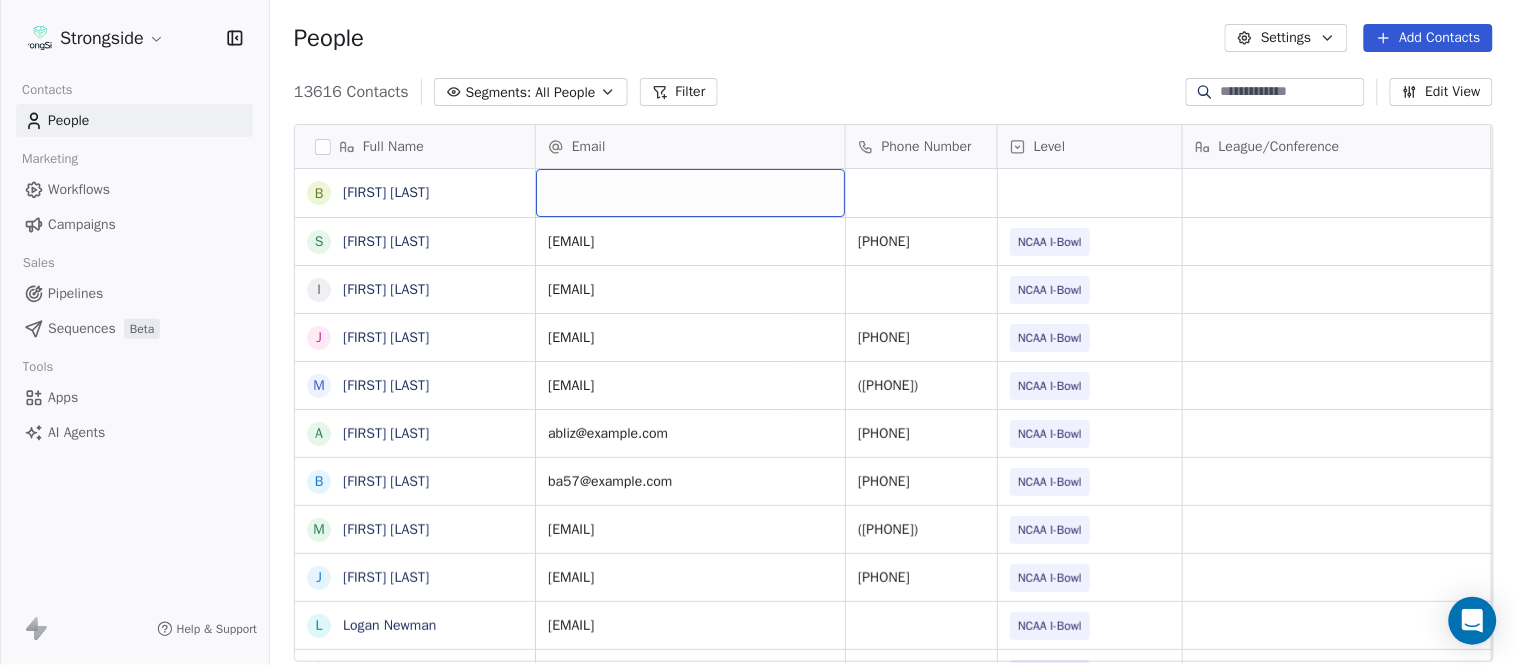 click at bounding box center (690, 193) 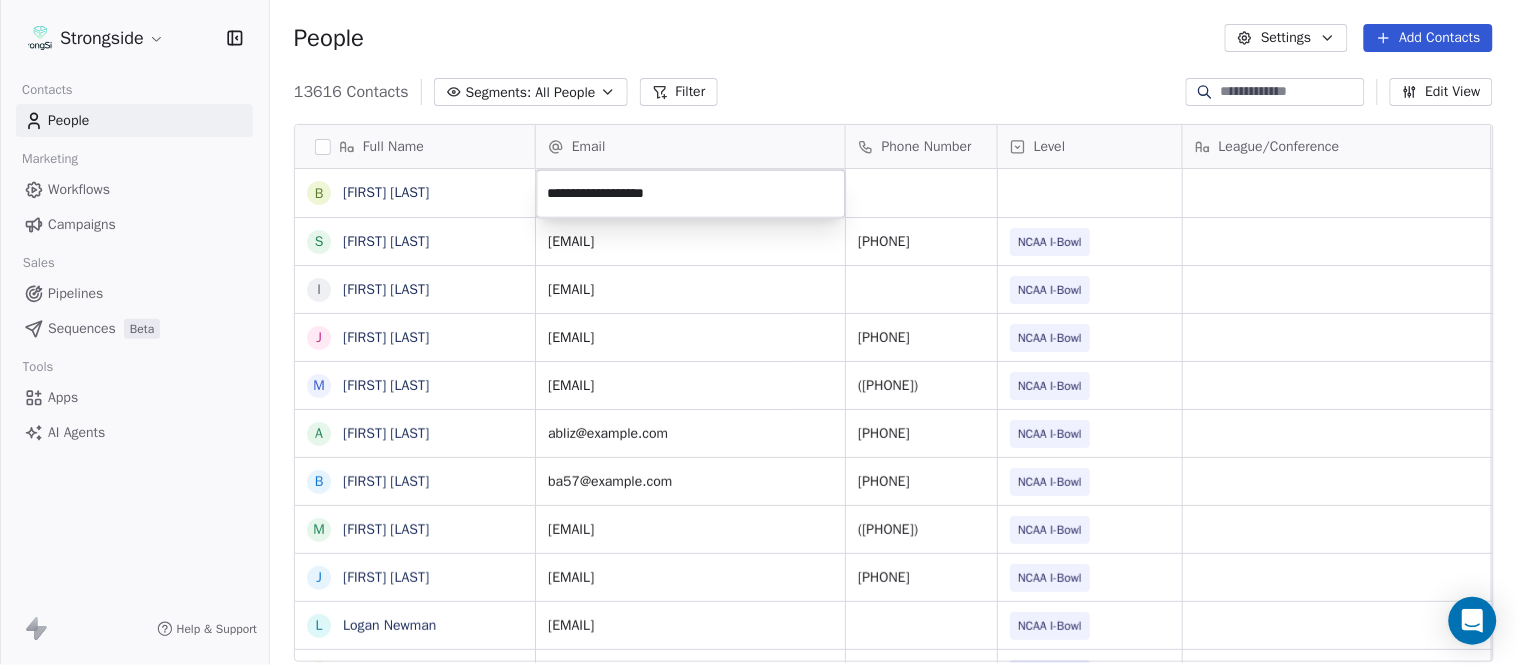 click on "Strongside Contacts People Marketing Workflows Campaigns Sales Pipelines Sequences Beta Tools Apps AI Agents Help & Support People Settings Add Contacts 13616 Contacts Segments: All People Filter Edit View Tag Add to Sequence Export Full Name B [FIRST] [LAST] S [FIRST] [LAST] I [FIRST] [LAST] J [FIRST] [LAST] M [FIRST] [LAST] A [FIRST] [LAST] B [FIRST] [LAST] M [FIRST] [LAST] J [FIRST] [LAST] L [FIRST] [LAST] D [FIRST] [LAST] J [FIRST] [LAST] N [FIRST] [LAST] R [FIRST] [LAST] M [FIRST] [LAST] M [FIRST] [LAST] R [FIRST] [LAST] J [FIRST] [LAST] E [FIRST] [LAST] J [FIRST] [LAST] C [FIRST] [LAST] J [FIRST] [LAST] J [FIRST] [LAST] T [FIRST] [LAST] J [FIRST] [LAST] T [FIRST] [LAST] J [FIRST] [LAST] D [FIRST] [LAST] J [FIRST] [LAST] D [FIRST] [LAST] W [FIRST] [LAST] Email Phone Number Level League/Conference Organization Job Title Tags Created Date BST [EMAIL] [PHONE] NCAA I-Bowl UNIVERSITY AT BUFFALO Academic Advisor Aug 05, 2025 10:16 PM [EMAIL] NCAA I-Bowl UNIVERSITY AT BUFFALO Pro Liason Contact" at bounding box center [758, 332] 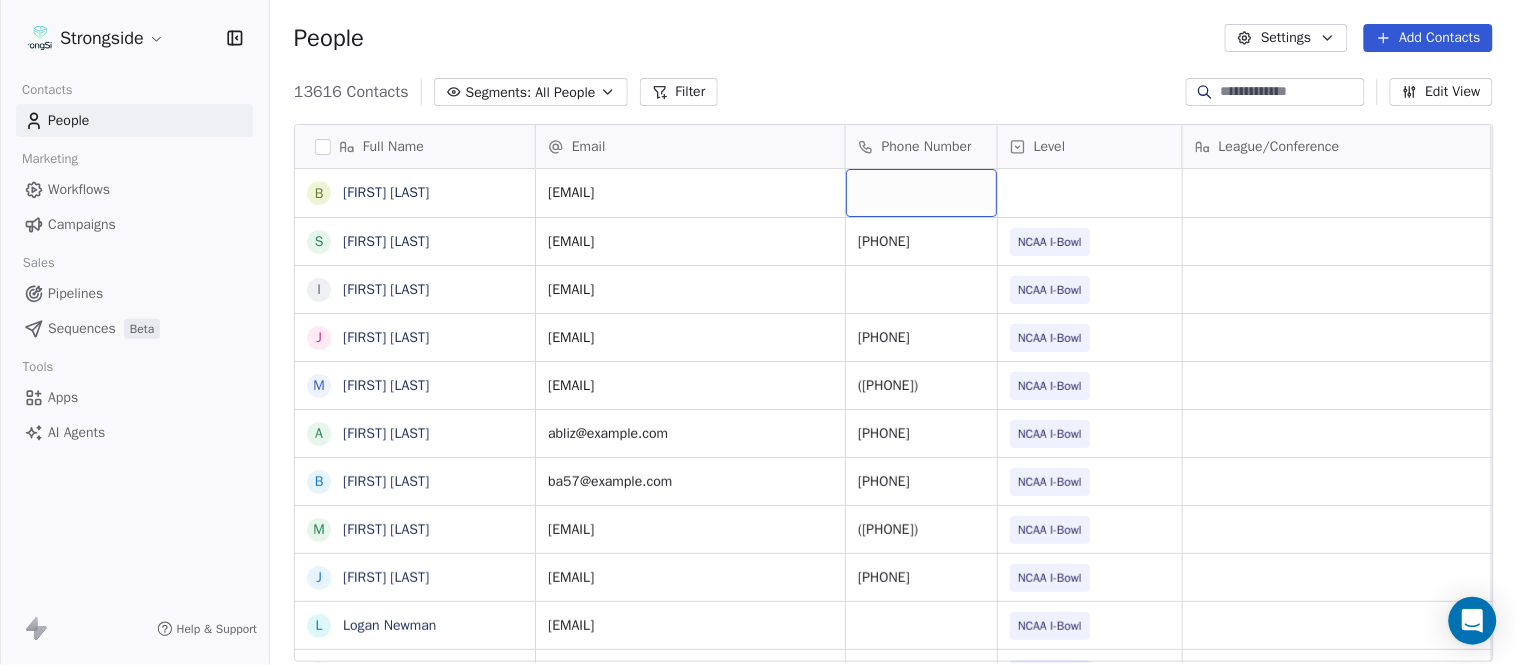 click at bounding box center [921, 193] 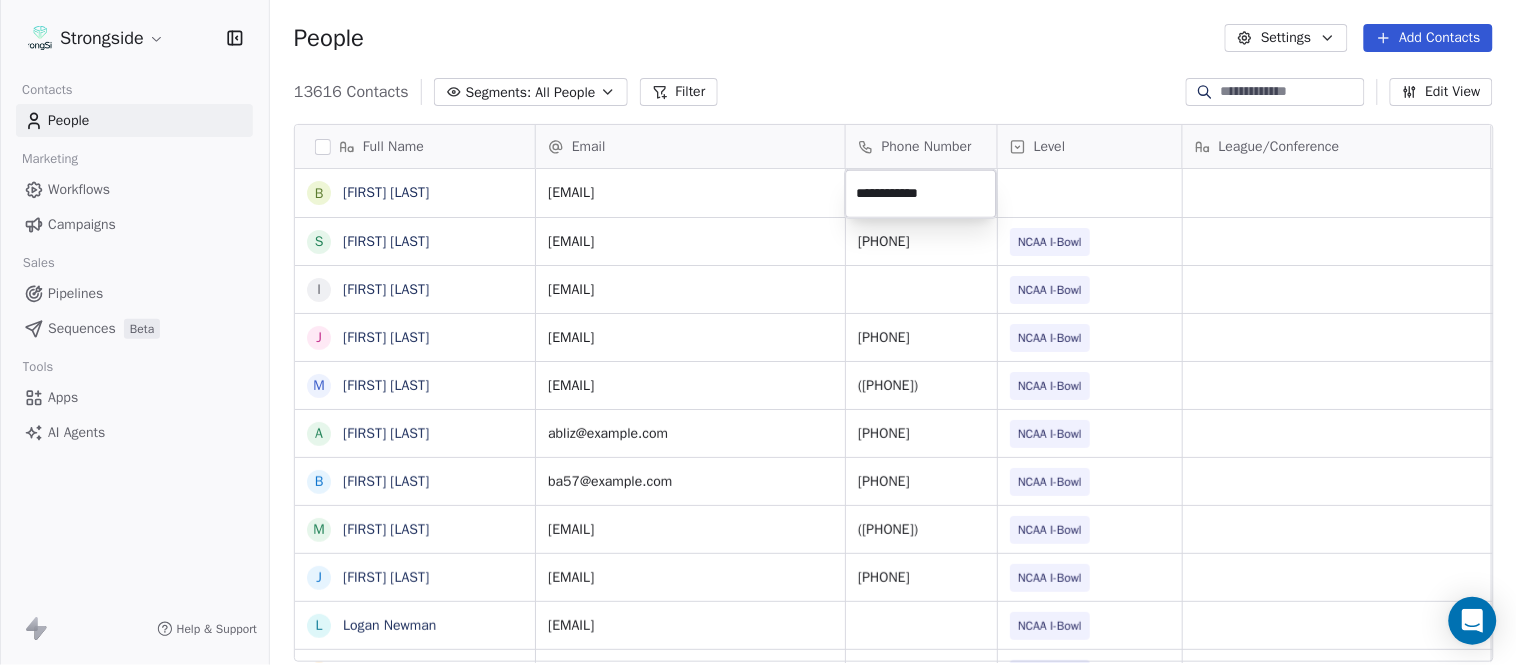 click on "Strongside Contacts People Marketing Workflows Campaigns Sales Pipelines Sequences Beta Tools Apps AI Agents Help & Support People Settings Add Contacts 13616 Contacts Segments: All People Filter Edit View Tag Add to Sequence Export Full Name B [FIRST] [LAST] S [FIRST] [LAST] I [FIRST] [LAST] J [FIRST] [LAST] M [FIRST] [LAST] A [FIRST] [LAST] B [FIRST] [LAST] M [FIRST] [LAST] J [FIRST] [LAST] L [FIRST] [LAST] D [FIRST] [LAST] J [FIRST] [LAST] N [FIRST] [LAST] R [FIRST] [LAST] M [FIRST] [LAST] M [FIRST] [LAST] R [FIRST] [LAST] J [FIRST] [LAST] E [FIRST] [LAST] J [FIRST] [LAST] C [FIRST] [LAST] J [FIRST] [LAST] J [FIRST] [LAST] T [FIRST] [LAST] J [FIRST] [LAST] D [FIRST] [LAST] J [FIRST] [LAST] D [FIRST] [LAST] W [FIRST] [LAST] R [FIRST] [LAST] J [FIRST] [LAST] D [FIRST] [LAST] W [FIRST] [LAST] R [FIRST] [LAST] Email Phone Number Level League/Conference Organization Job Title Tags Created Date BST [EMAIL] Aug 05, 2025 10:18 PM [EMAIL] [PHONE] NCAA I-Bowl UNIVERSITY AT BUFFALO Academic Advisor Aug 05, 2025 10:16 PM [EMAIL] NCAA I-Bowl UNIVERSITY AT BUFFALO" at bounding box center (758, 332) 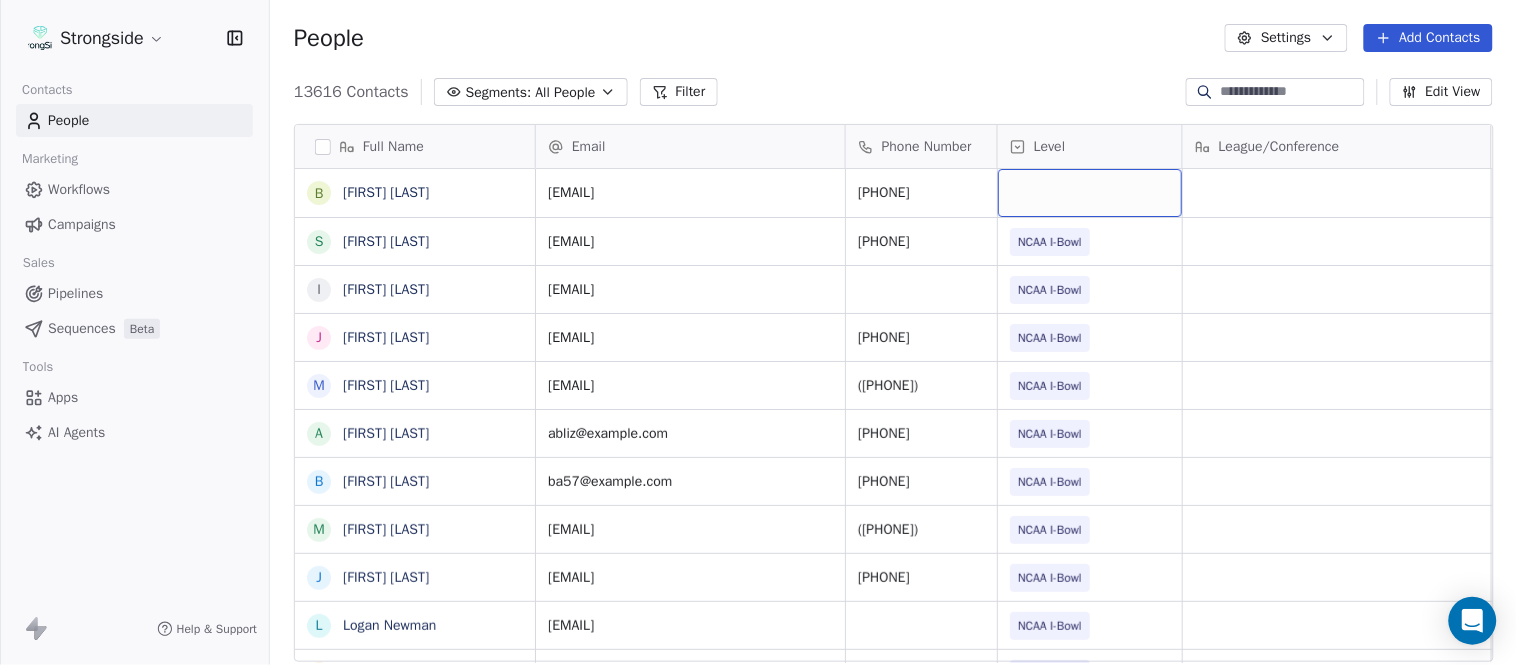 click at bounding box center [1090, 193] 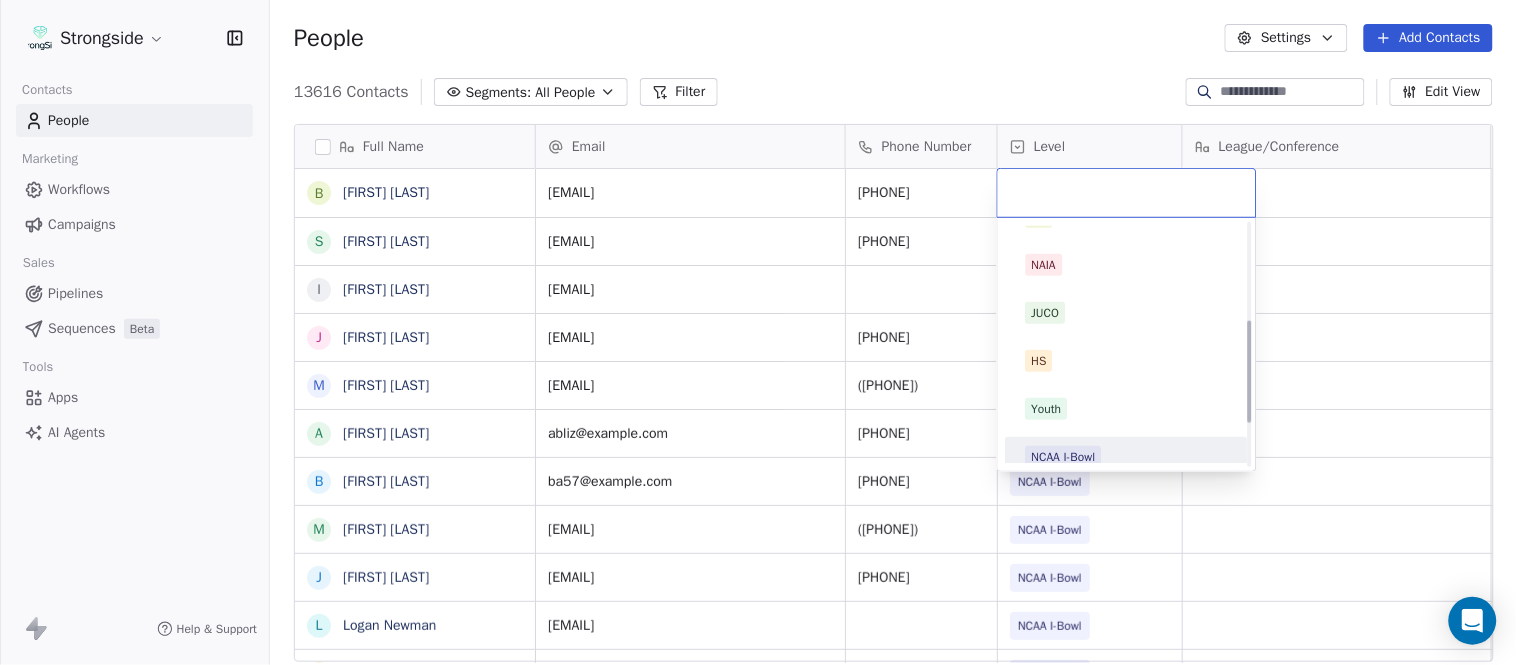 scroll, scrollTop: 330, scrollLeft: 0, axis: vertical 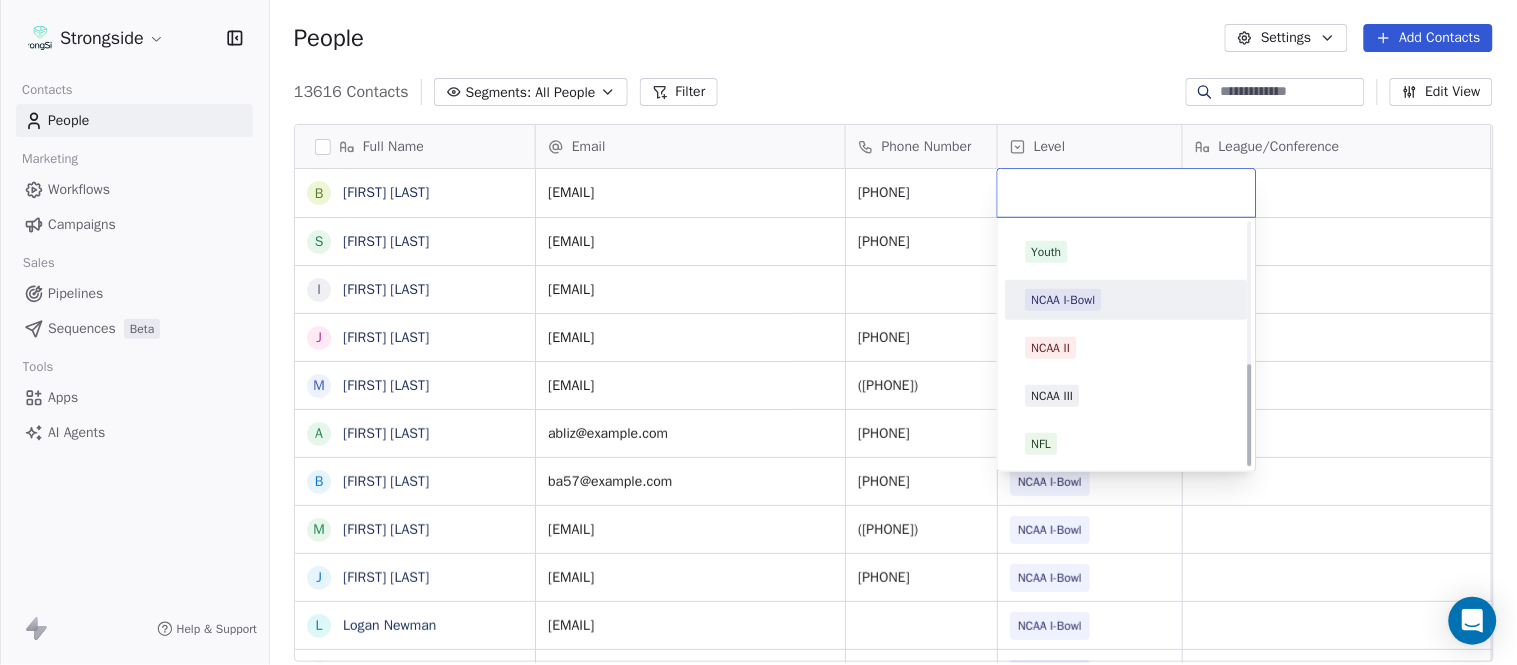 click on "NCAA I-Bowl" at bounding box center [1064, 300] 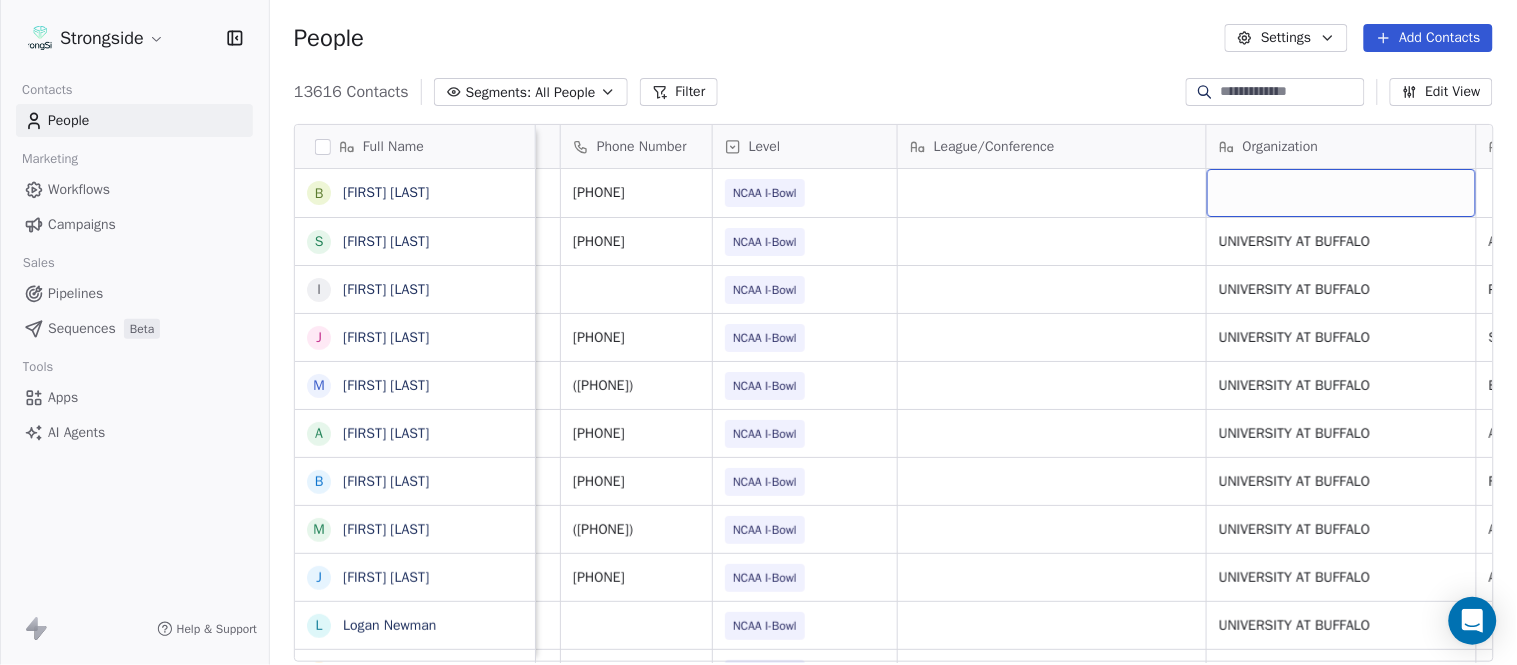 scroll, scrollTop: 0, scrollLeft: 553, axis: horizontal 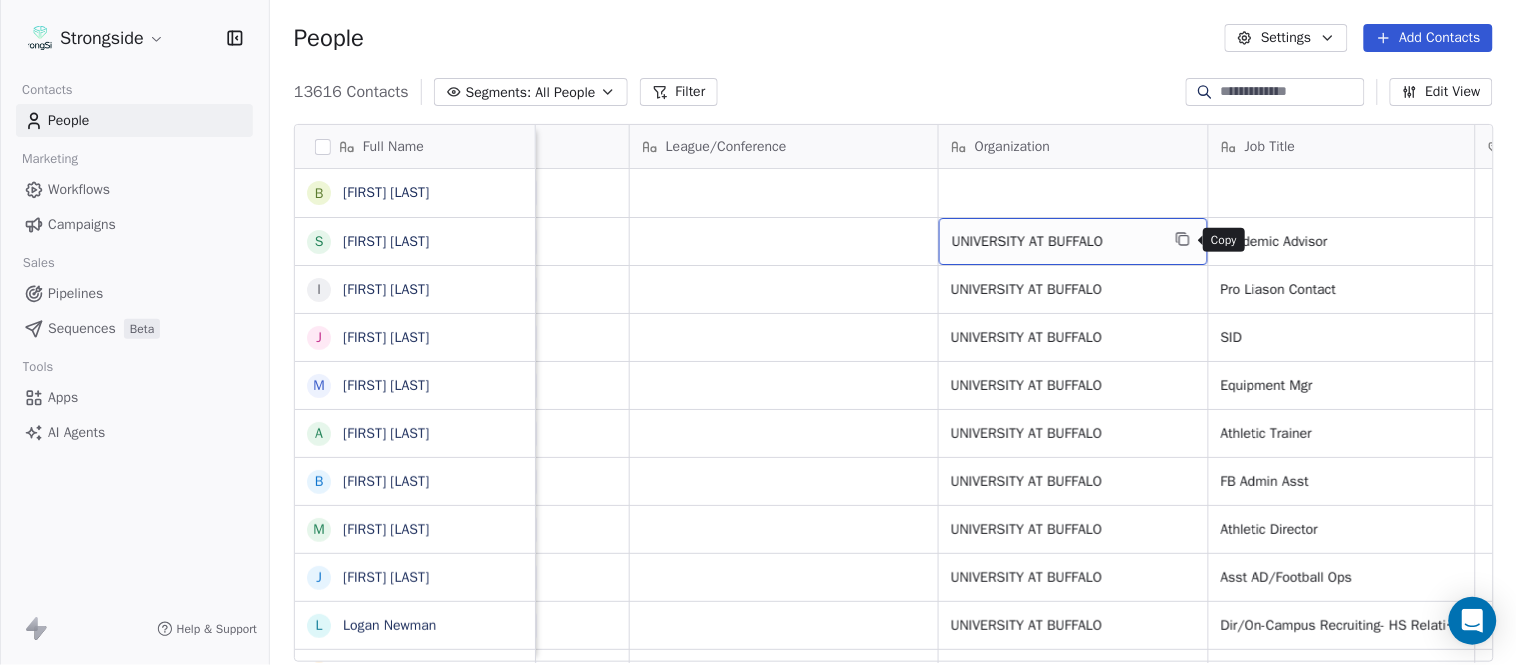 click at bounding box center [1183, 239] 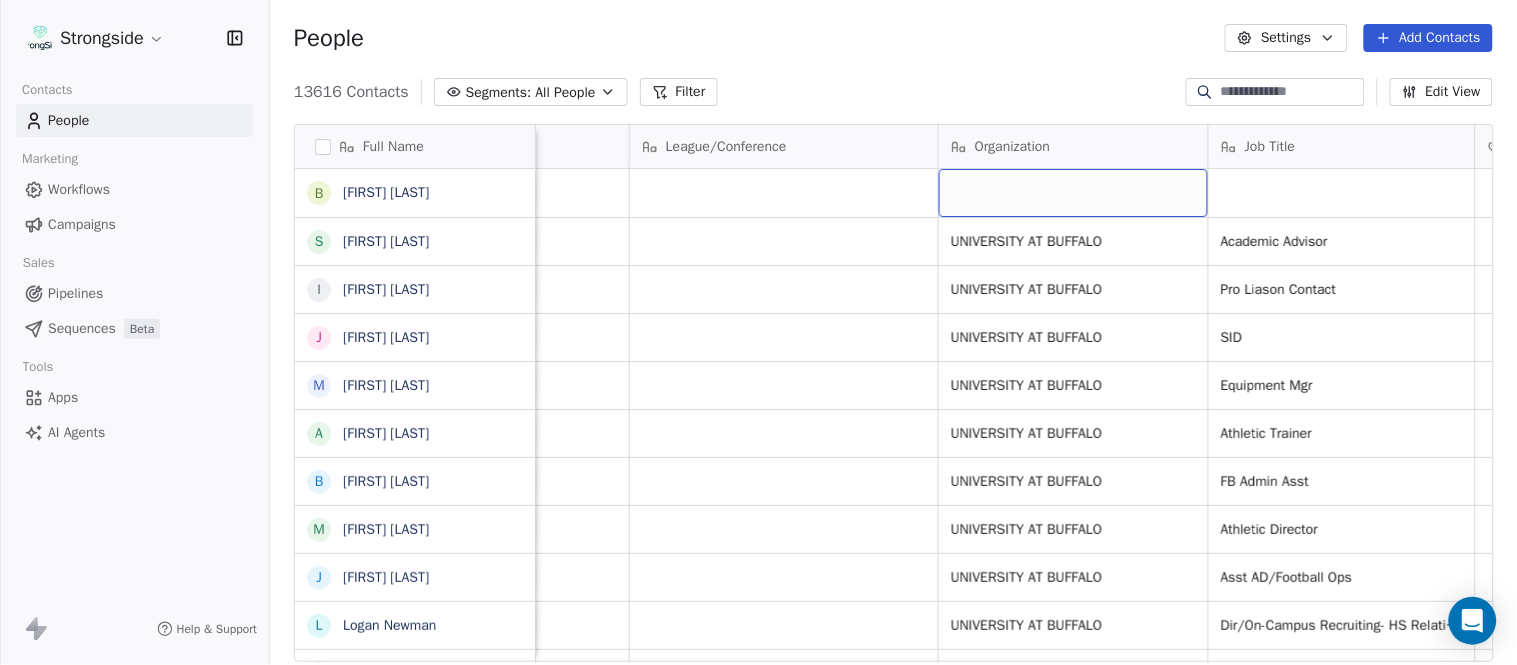 click at bounding box center [1073, 193] 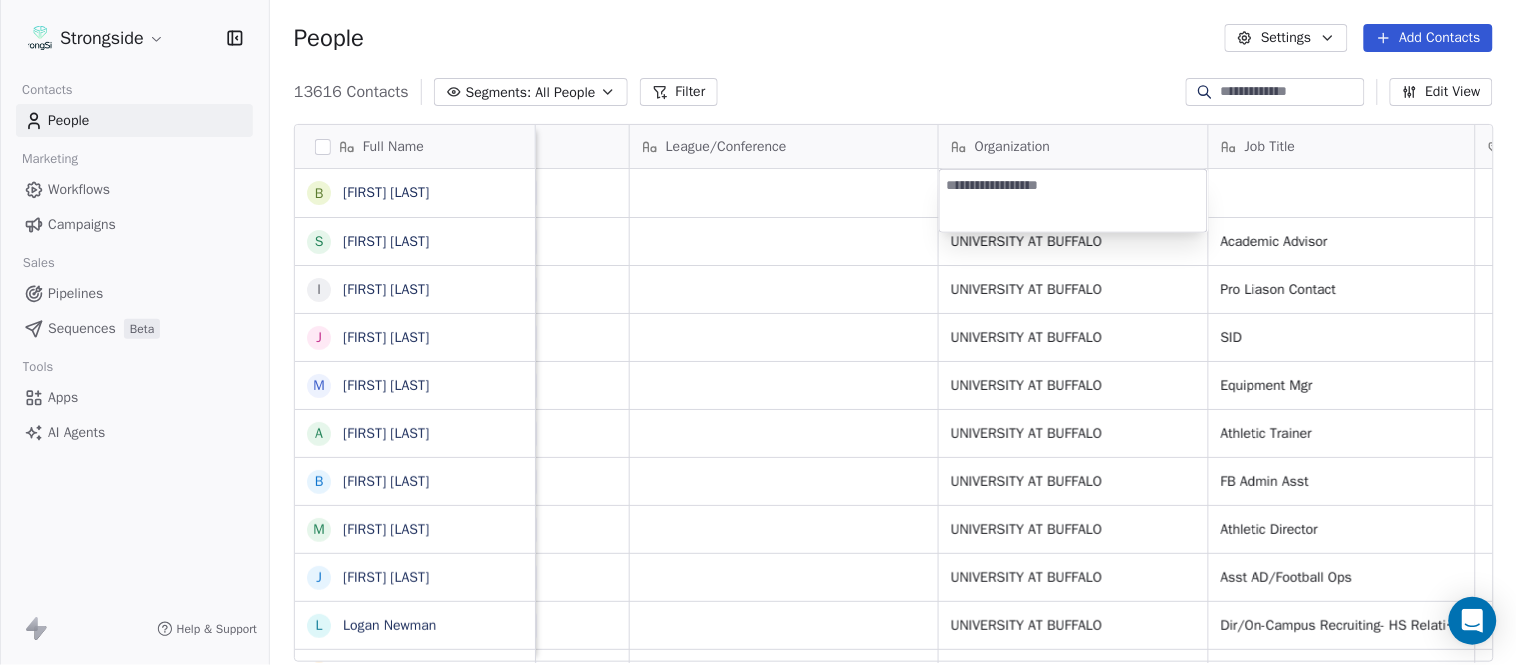 click at bounding box center [1073, 201] 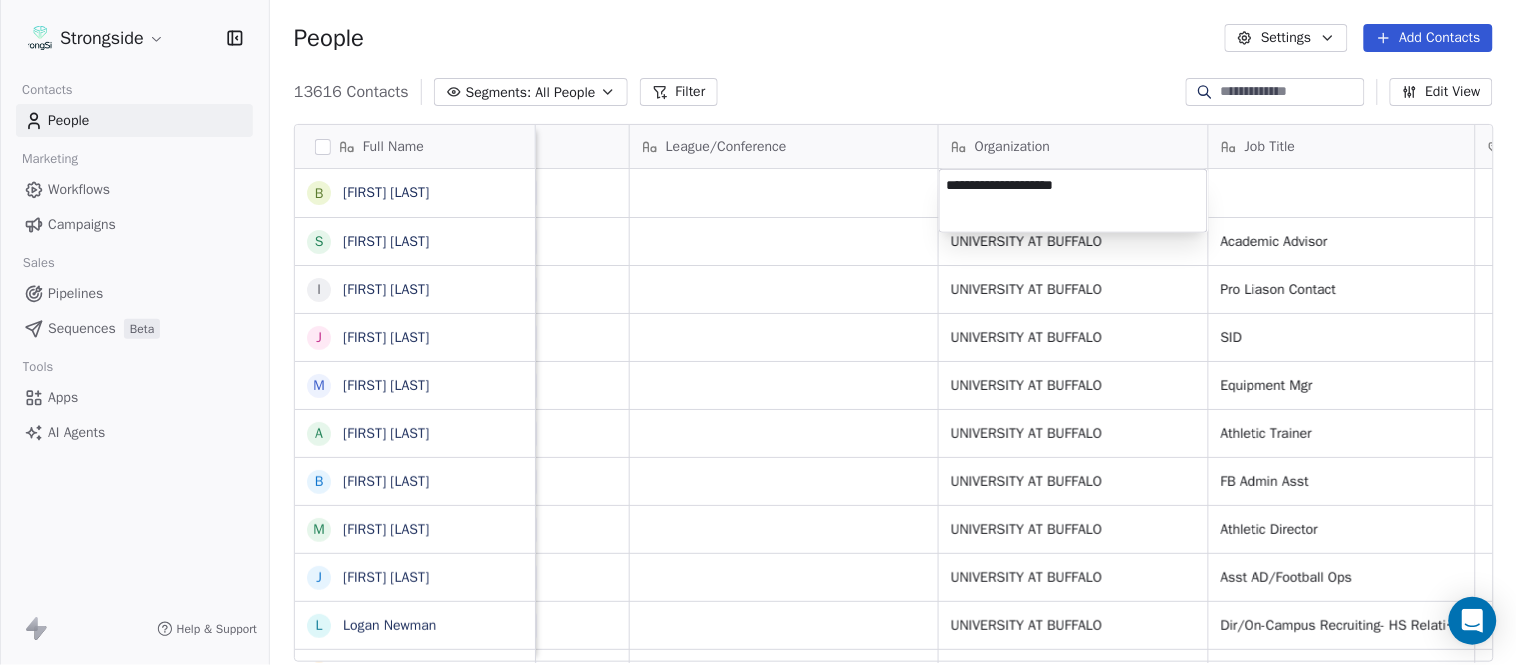 click on "Strongside Contacts People Marketing Workflows Campaigns Sales Pipelines Sequences Beta Tools Apps AI Agents Help & Support People Settings  Add Contacts 13619 Contacts Segments: All People Filter  Edit View Tag Add to Sequence Export Full Name B [FIRST] [LAST] S [FIRST] [LAST] I [FIRST] [LAST] J [FIRST] [LAST] M [FIRST] [LAST] A [FIRST] [LAST] B [FIRST] [LAST] M [FIRST] [LAST] J [FIRST] [LAST] L [FIRST] [LAST] D [FIRST] [LAST] J [FIRST] [LAST] N [FIRST] [LAST] R [FIRST] [LAST] M [FIRST] [LAST] M [FIRST] [LAST] R [FIRST] [LAST] J [FIRST] [LAST] E [FIRST] [LAST] J [FIRST] [LAST] C [FIRST] [LAST] J [FIRST] [LAST] T [FIRST] [LAST] J [FIRST] [LAST] T [FIRST] [LAST] J [FIRST] [LAST] D [FIRST] [LAST] J [FIRST] [LAST] D [FIRST] [LAST] W [FIRST] [LAST] Email Phone Number Level League/Conference Organization Job Title Tags Created Date BST Status Priority bbratta@[EXAMPLE.COM] [PHONE] NCAA I-Bowl Aug 05, 2025 10:18 PM sschneye@[EXAMPLE.COM] [PHONE] NCAA I-Bowl UNIVERSITY AT BUFFALO Academic Advisor Aug 05, 2025 10:16 PM NCAA I-Bowl" at bounding box center (758, 332) 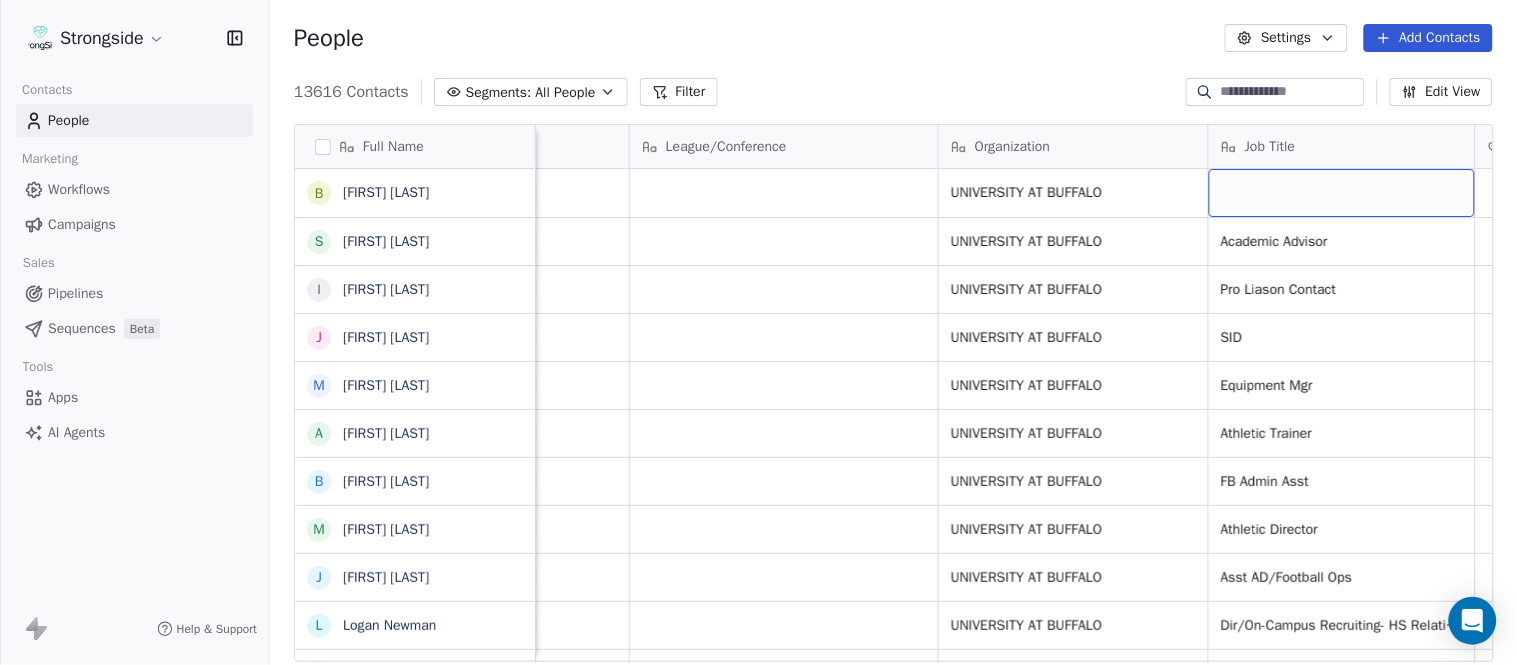 click at bounding box center (1342, 193) 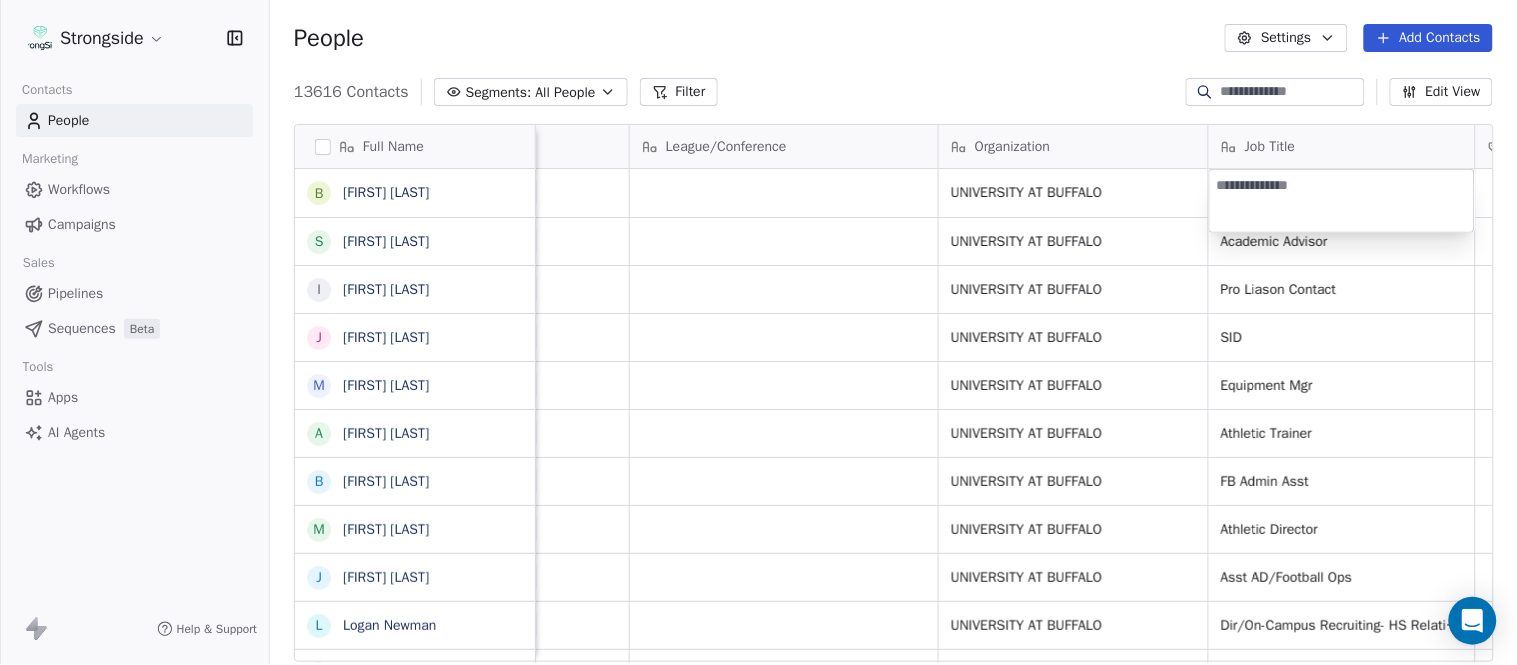 click at bounding box center (1342, 201) 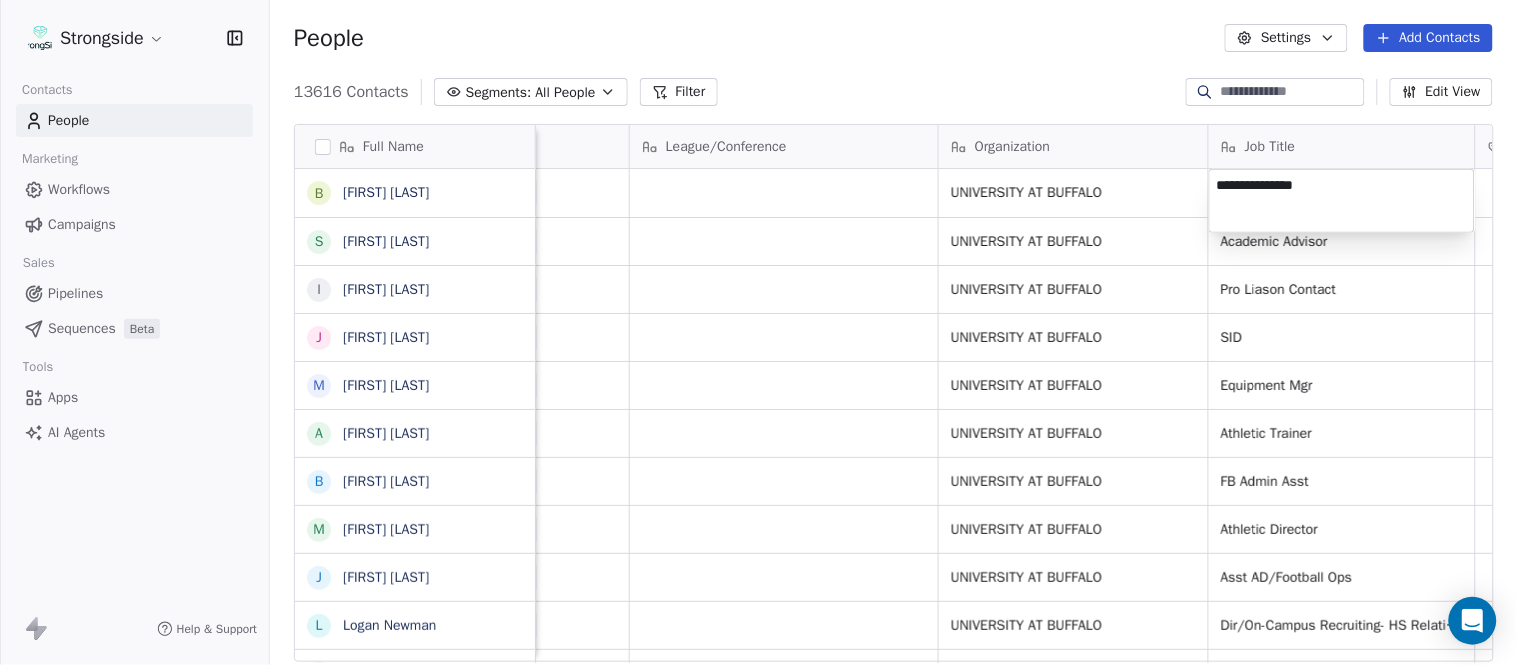 click on "Strongside Contacts People Marketing Workflows Campaigns Sales Pipelines Sequences Beta Tools Apps AI Agents Help & Support People Settings Add Contacts 13616 Contacts Segments: All People Filter Edit View Tag Add to Sequence Export Full Name B [FIRST] [LAST] S [FIRST] [LAST] I [FIRST] [LAST] J [FIRST] [LAST] M [FIRST] [LAST] A [FIRST] [LAST] B [FIRST] [LAST] M [FIRST] [LAST] J [FIRST] [LAST] L [FIRST] [LAST] D [FIRST] [LAST] J [FIRST] [LAST] N [FIRST] [LAST] R [FIRST] [LAST] M [FIRST] [LAST] M [FIRST] [LAST] R [FIRST] [LAST] J [FIRST] [LAST] E [FIRST] [LAST] J [FIRST] [LAST] J [FIRST] [LAST] T [FIRST] [LAST] J [FIRST] [LAST] J [FIRST] [LAST] T [FIRST] [LAST] J [FIRST] [LAST] D [FIRST] [LAST] D [FIRST] [LAST] W [FIRST] [LAST] Email Phone Number Level League/Conference Organization Job Title Tags Created Date BST Status Priority [EMAIL] [PHONE] NCAA I-Bowl UNIVERSITY AT BUFFALO Aug 05, 2025 10:18 PM [EMAIL] [PHONE] NCAA I-Bowl UNIVERSITY AT BUFFALO Academic Advisor NCAA I-Bowl" at bounding box center (758, 332) 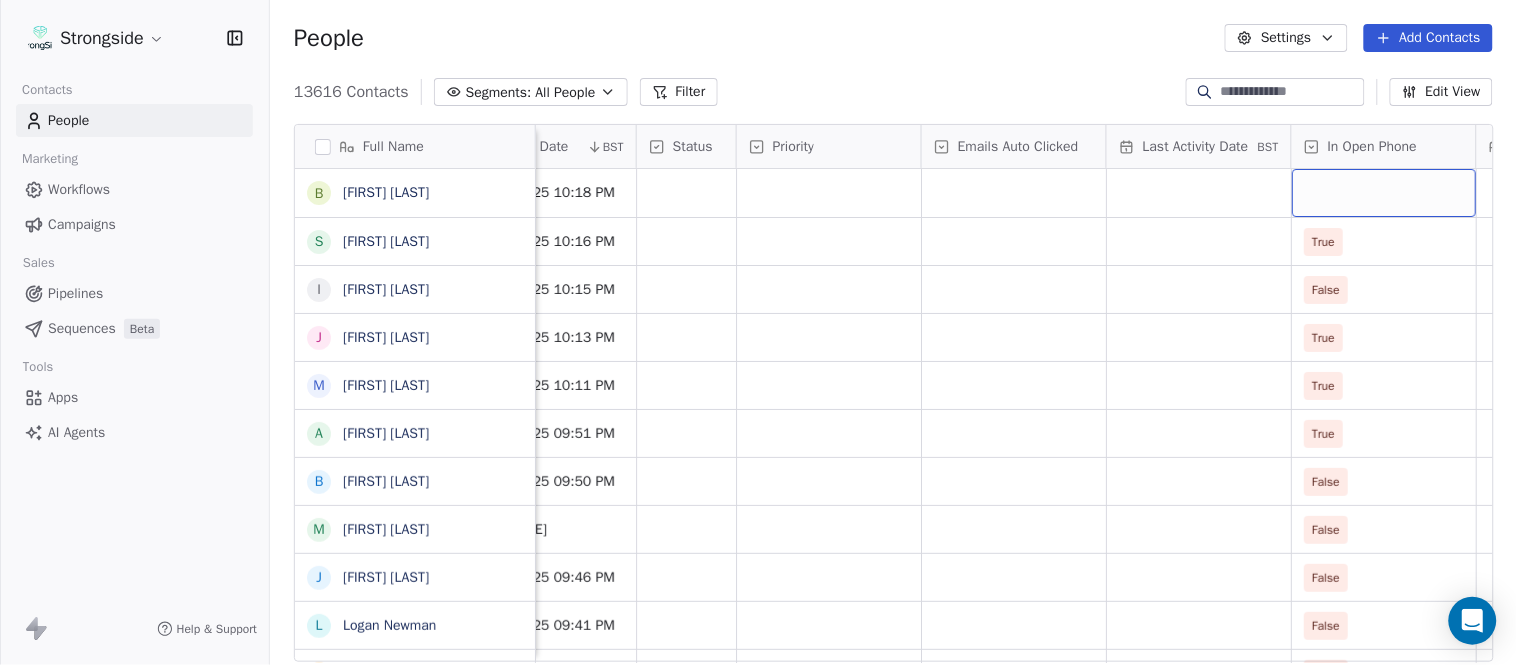 scroll, scrollTop: 0, scrollLeft: 1863, axis: horizontal 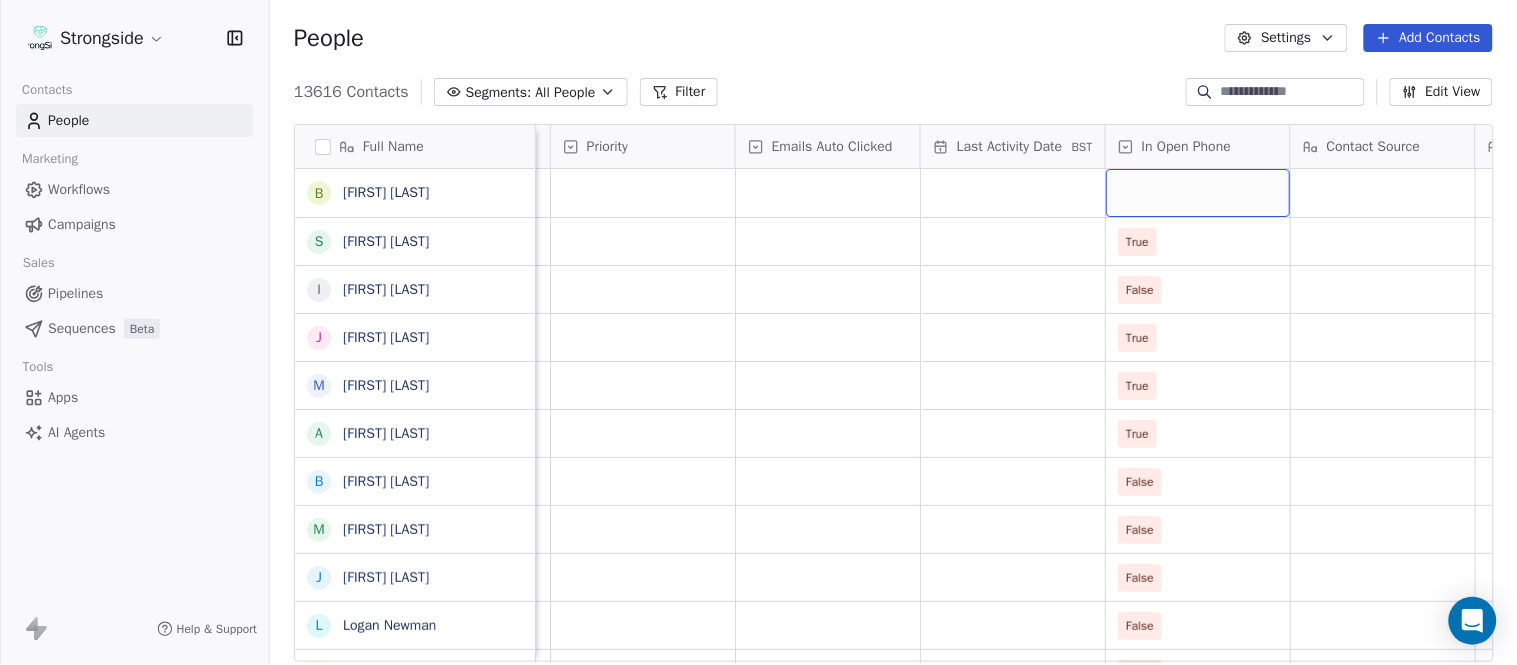 click at bounding box center (1198, 193) 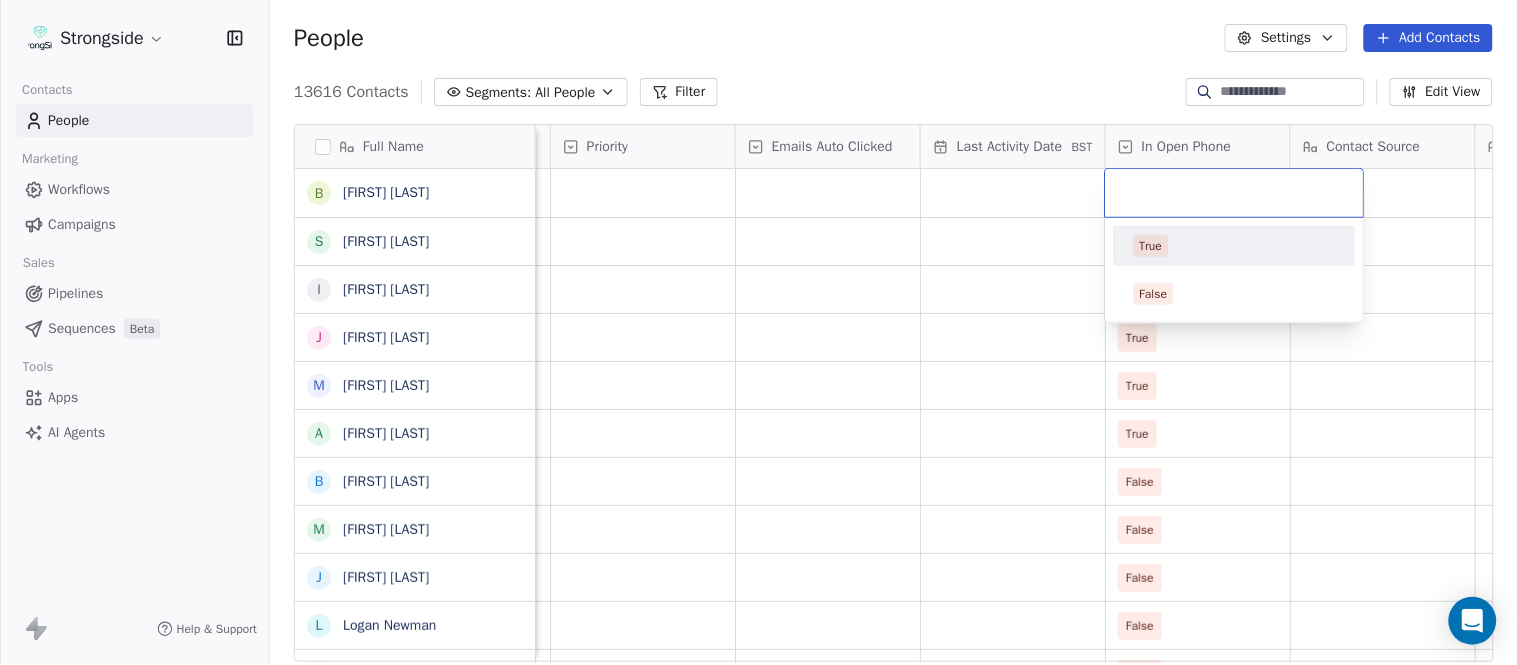 click on "True" at bounding box center (1235, 246) 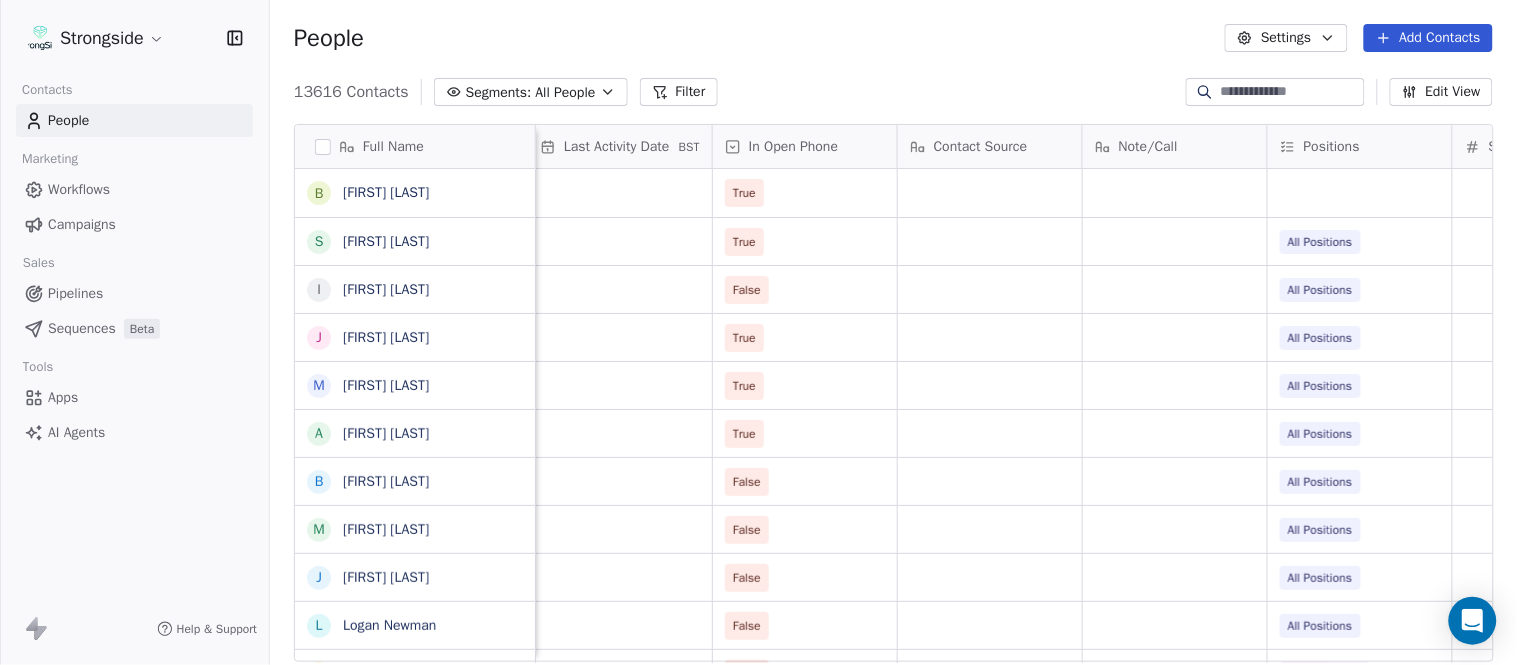 scroll, scrollTop: 0, scrollLeft: 2376, axis: horizontal 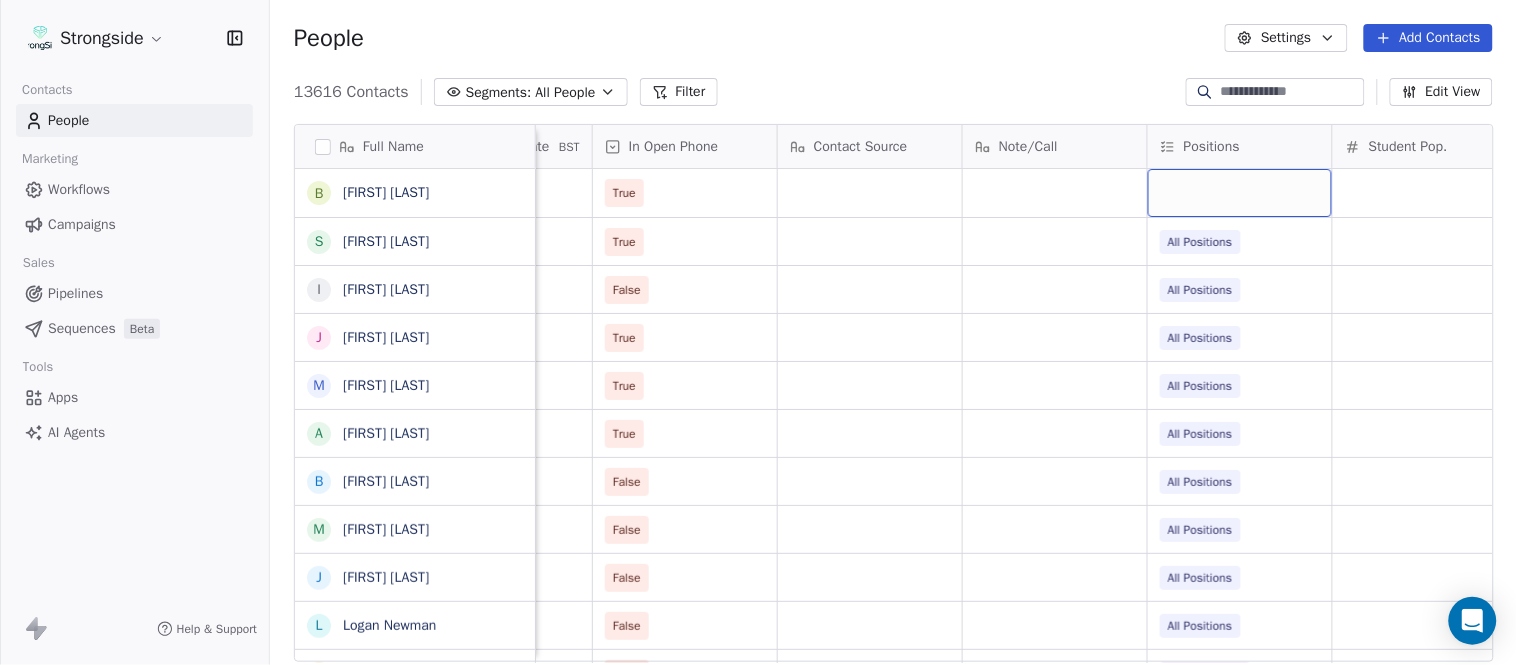 click at bounding box center [1240, 193] 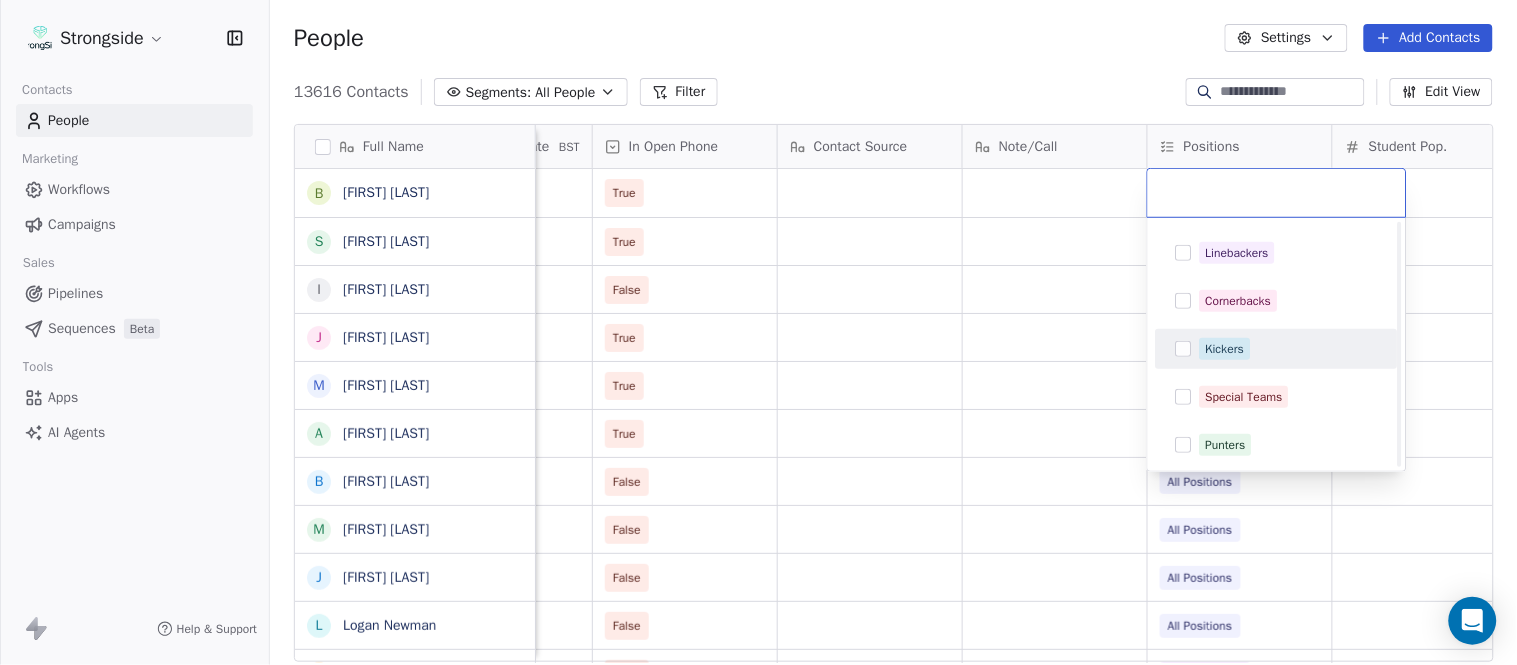 scroll, scrollTop: 333, scrollLeft: 0, axis: vertical 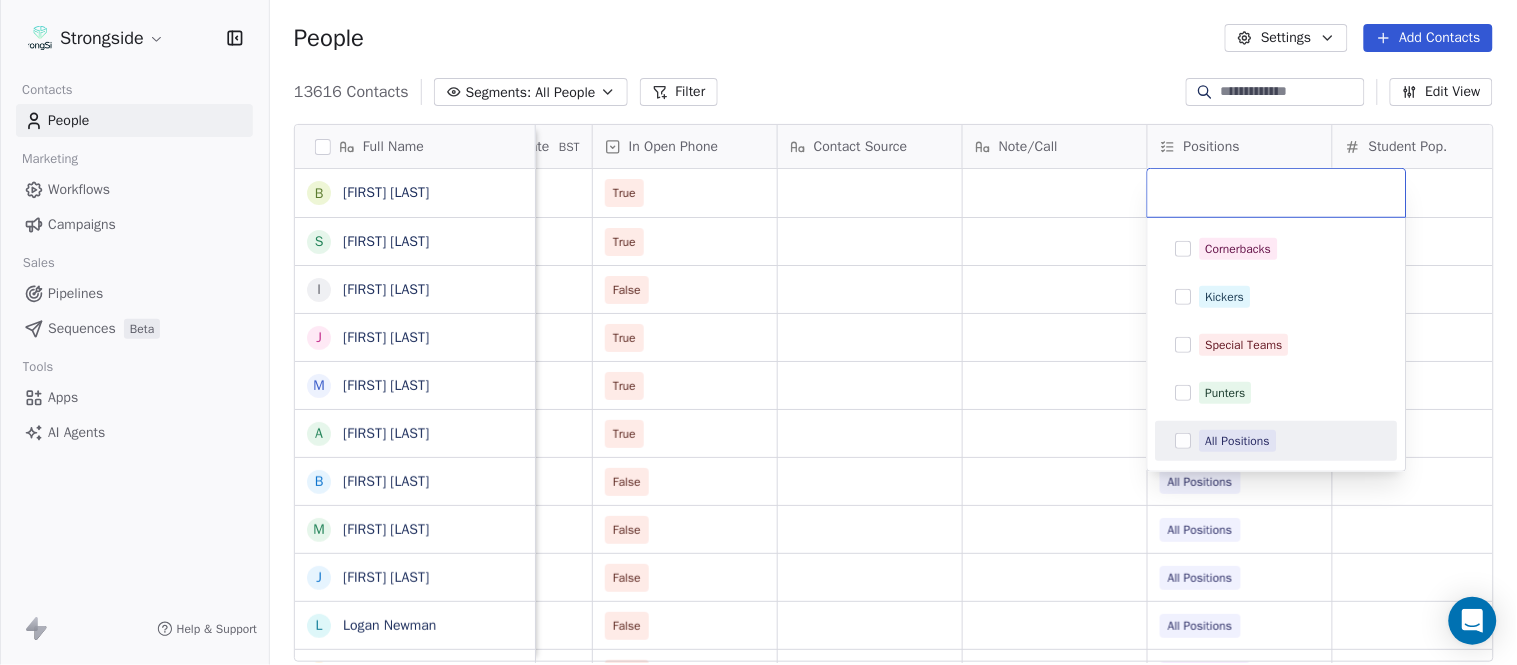 click on "All Positions" at bounding box center (1238, 441) 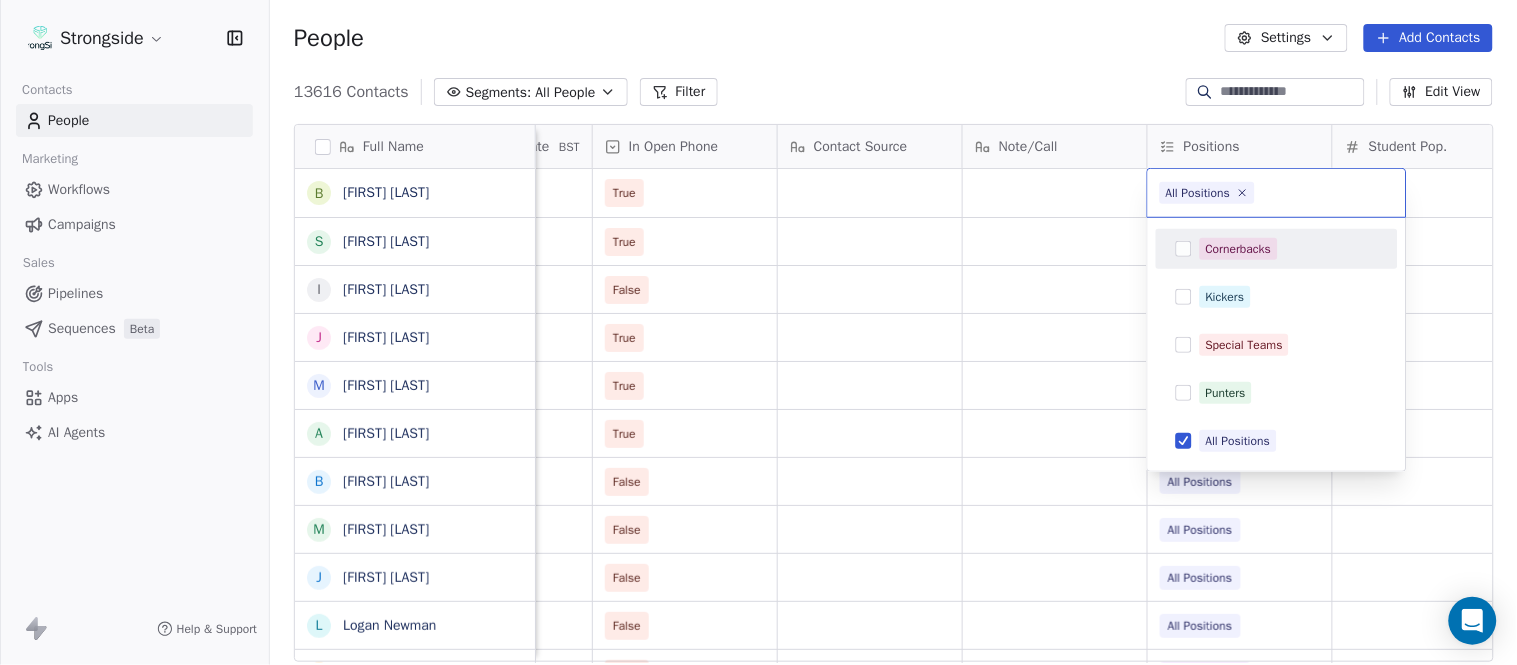 click on "Strongside Contacts People Marketing Workflows Campaigns Sales Pipelines Sequences Beta Tools Apps AI Agents Help & Support People Settings Add Contacts 13616 Contacts Segments: All People Filter Edit View Tag Add to Sequence Export Full Name B [FIRST] [LAST] S [FIRST] [LAST] I [FIRST] [LAST] J [FIRST] [LAST] M [FIRST] [LAST] A [FIRST] [LAST] B [FIRST] [LAST] M [FIRST] [LAST] J [FIRST] [LAST] L [FIRST] [LAST] D [FIRST] [LAST] J [FIRST] [LAST] N [FIRST] [LAST] R [FIRST] [LAST] M [FIRST] [LAST] M [FIRST] [LAST] R [FIRST] [LAST] J [FIRST] [LAST] E [FIRST] [LAST] J [FIRST] [LAST] C [FIRST] [LAST] J [FIRST] [LAST] J [FIRST] [LAST] T [FIRST] [LAST] J [FIRST] [LAST] T [FIRST] [LAST] J [FIRST] [LAST] D [FIRST] [LAST] J [FIRST] [LAST] D [FIRST] [LAST] W [FIRST] [LAST] R [FIRST] [LAST] J [FIRST] [LAST] Status Priority Emails Auto Clicked Last Activity Date BST In Open Phone Contact Source Note/Call Positions Student Pop. Lead Account True True All Positions False All Positions True All Positions True All Positions False All Positions False All Positions" at bounding box center [758, 332] 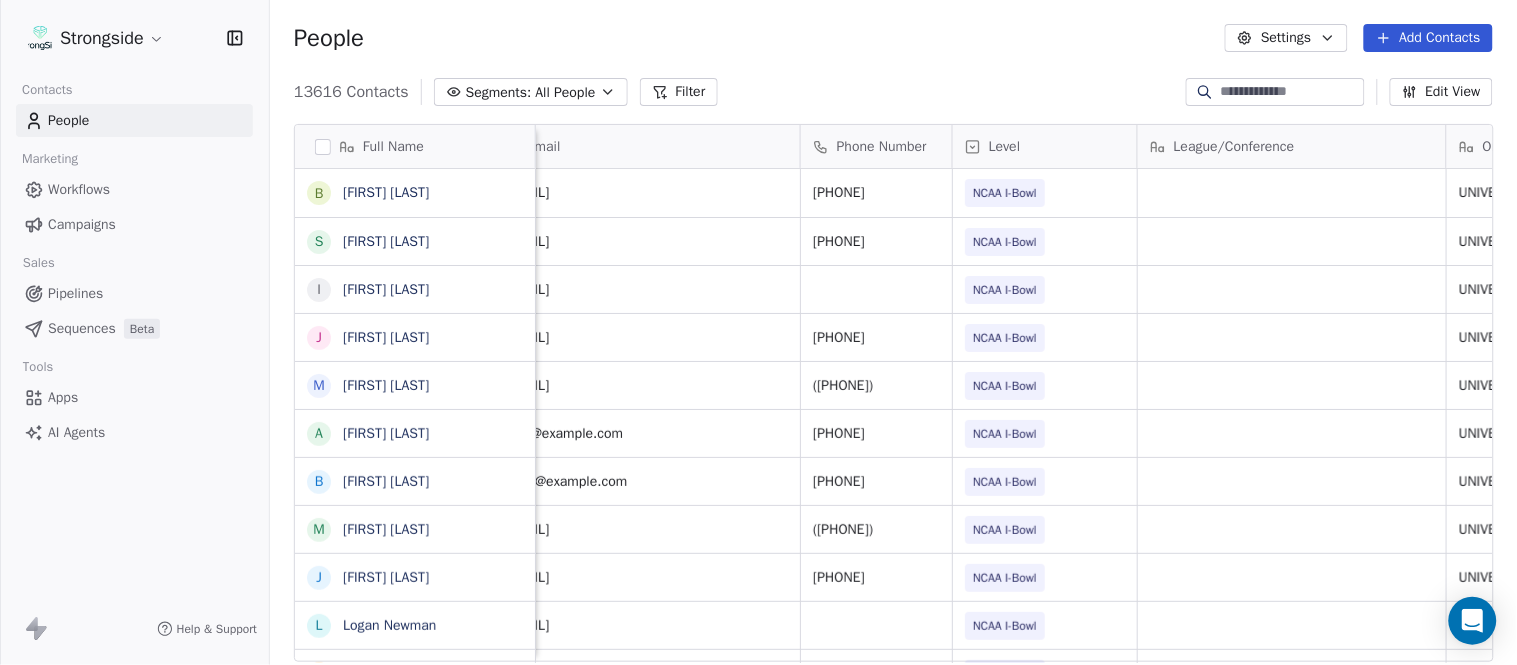 scroll, scrollTop: 0, scrollLeft: 0, axis: both 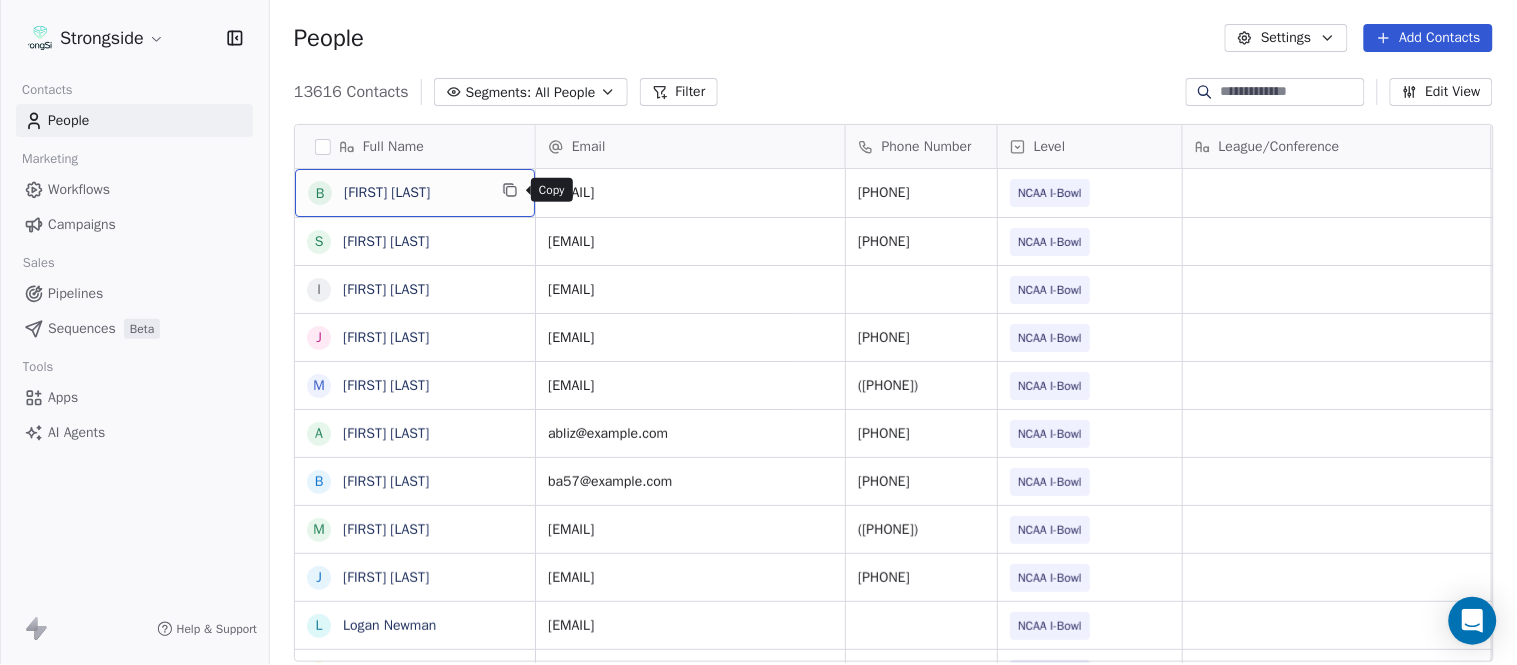 click 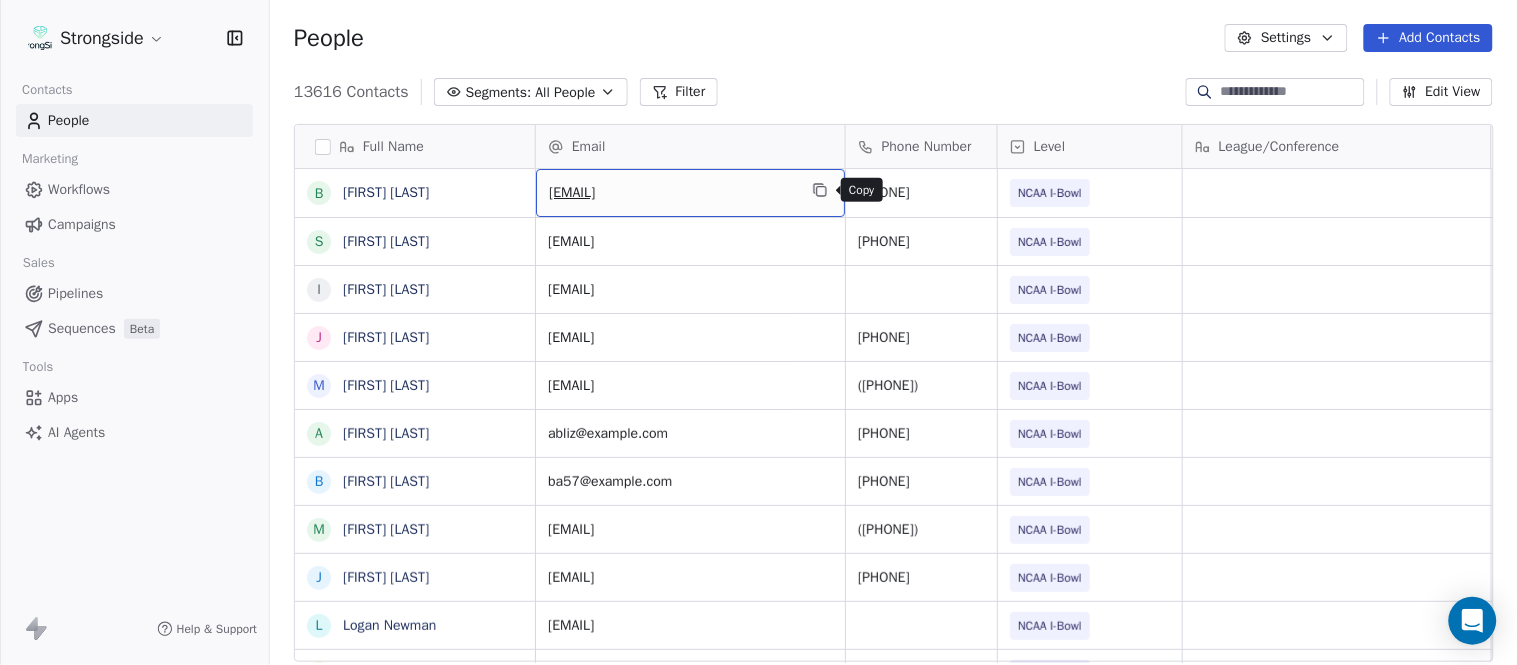 click 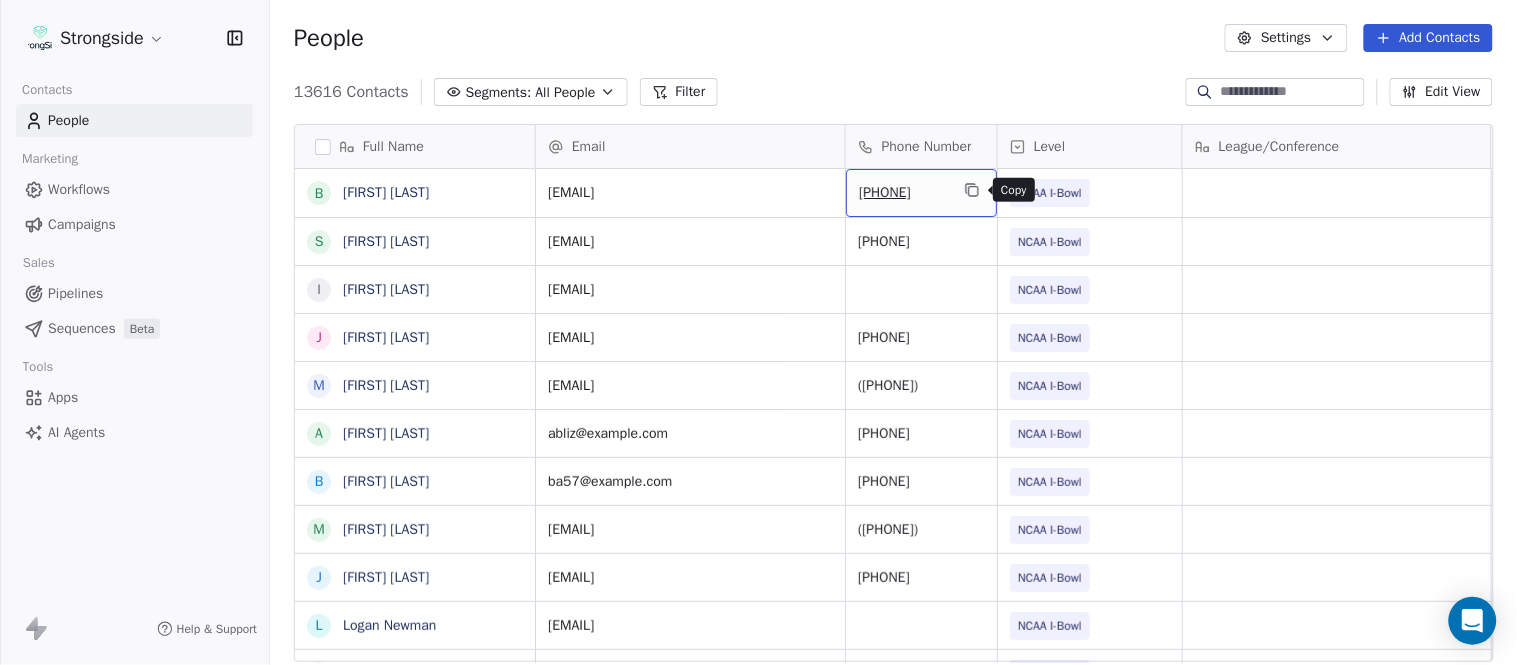 click 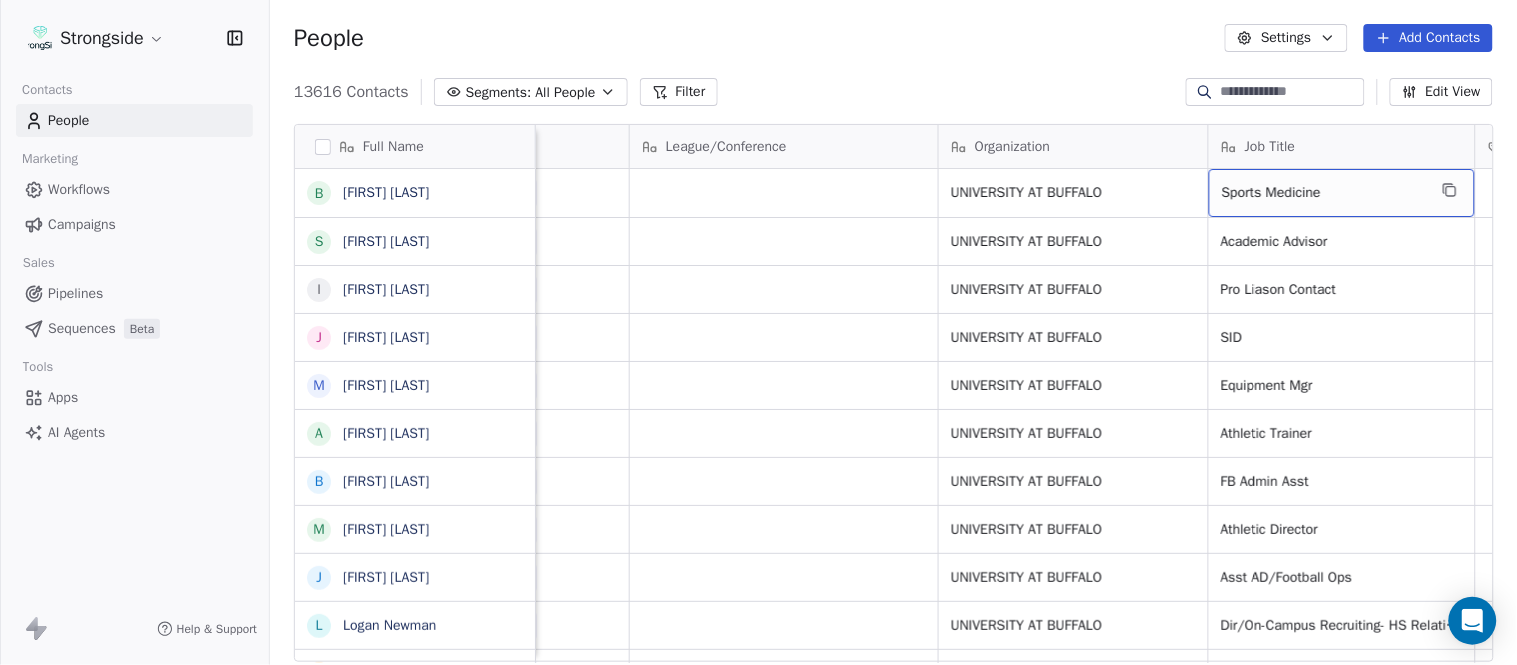 scroll, scrollTop: 0, scrollLeft: 653, axis: horizontal 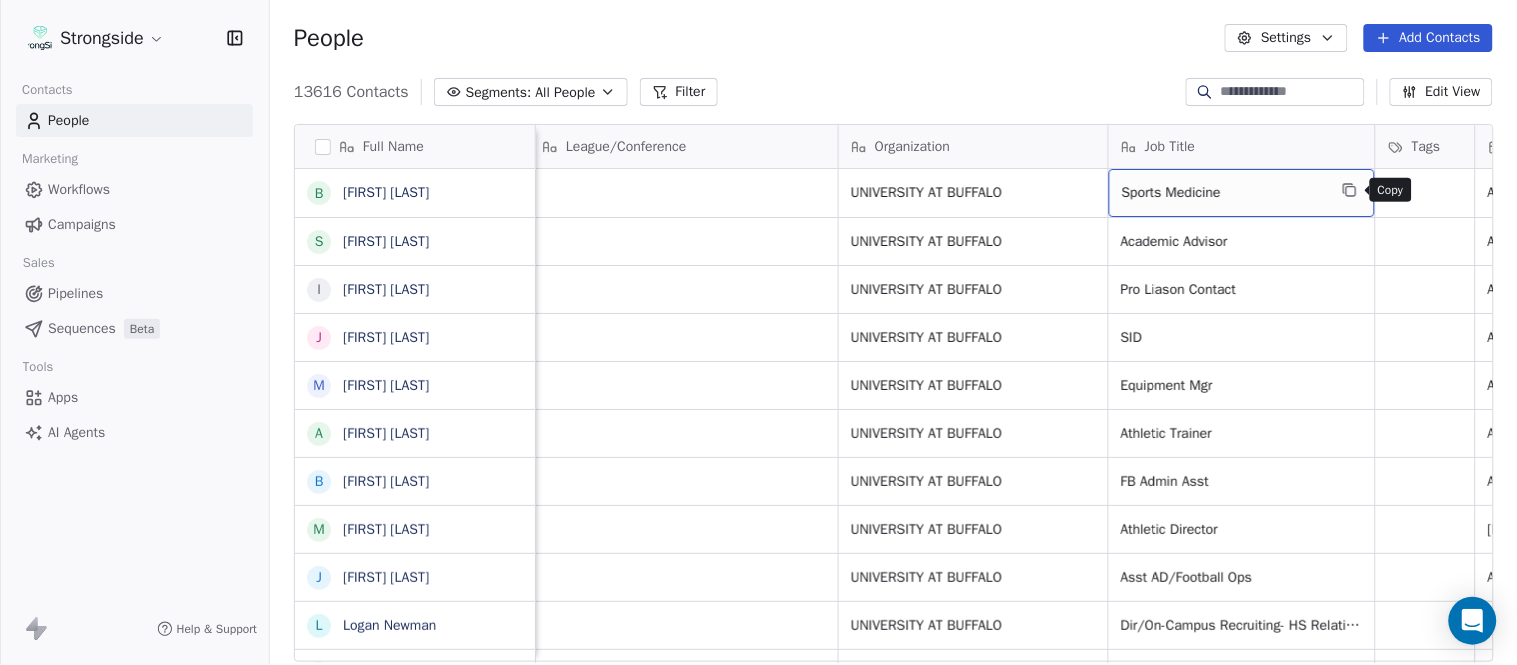 click 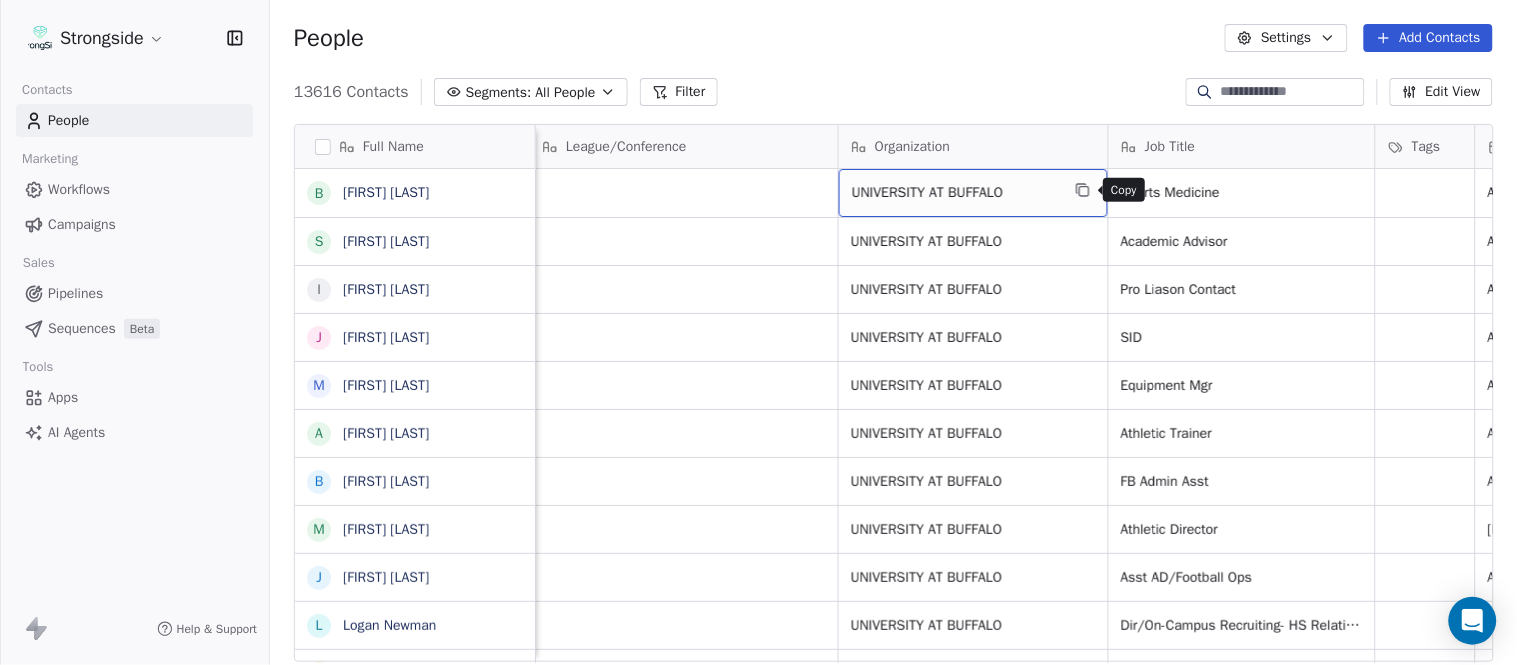 click 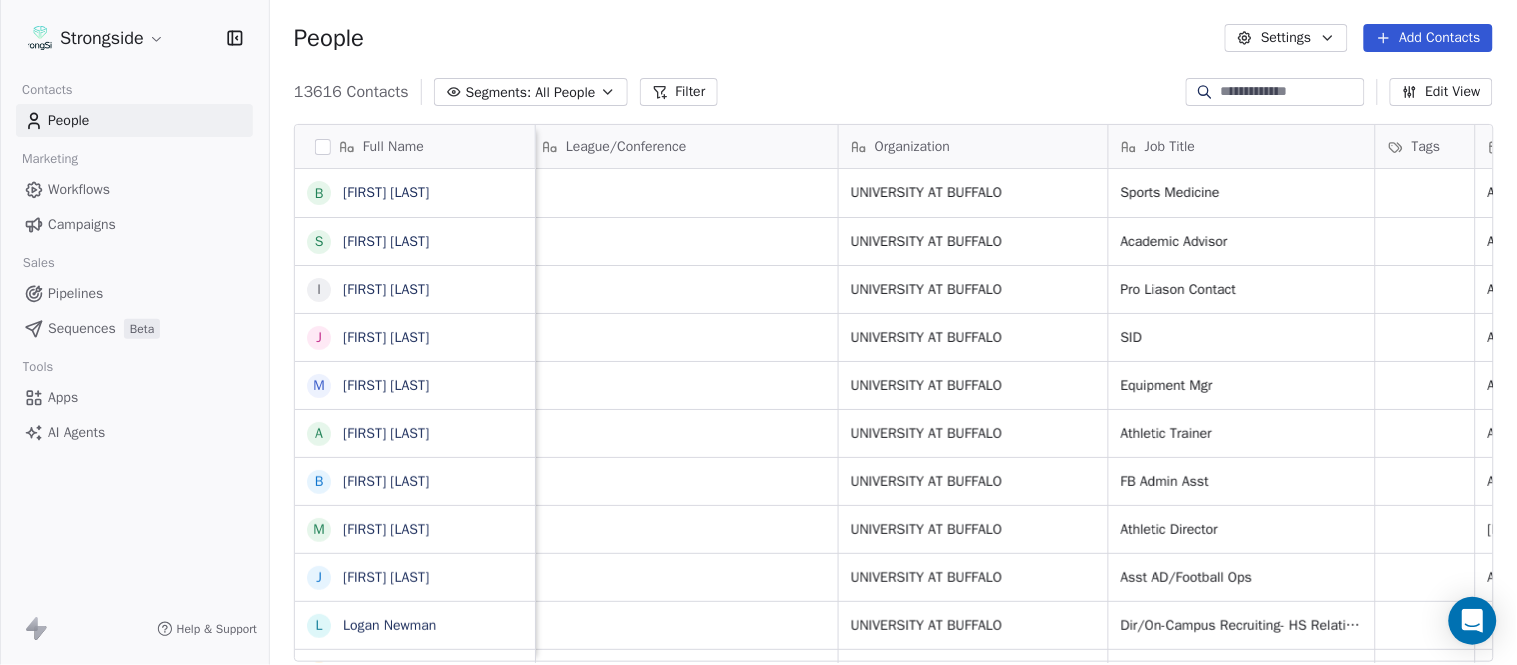 scroll, scrollTop: 0, scrollLeft: 0, axis: both 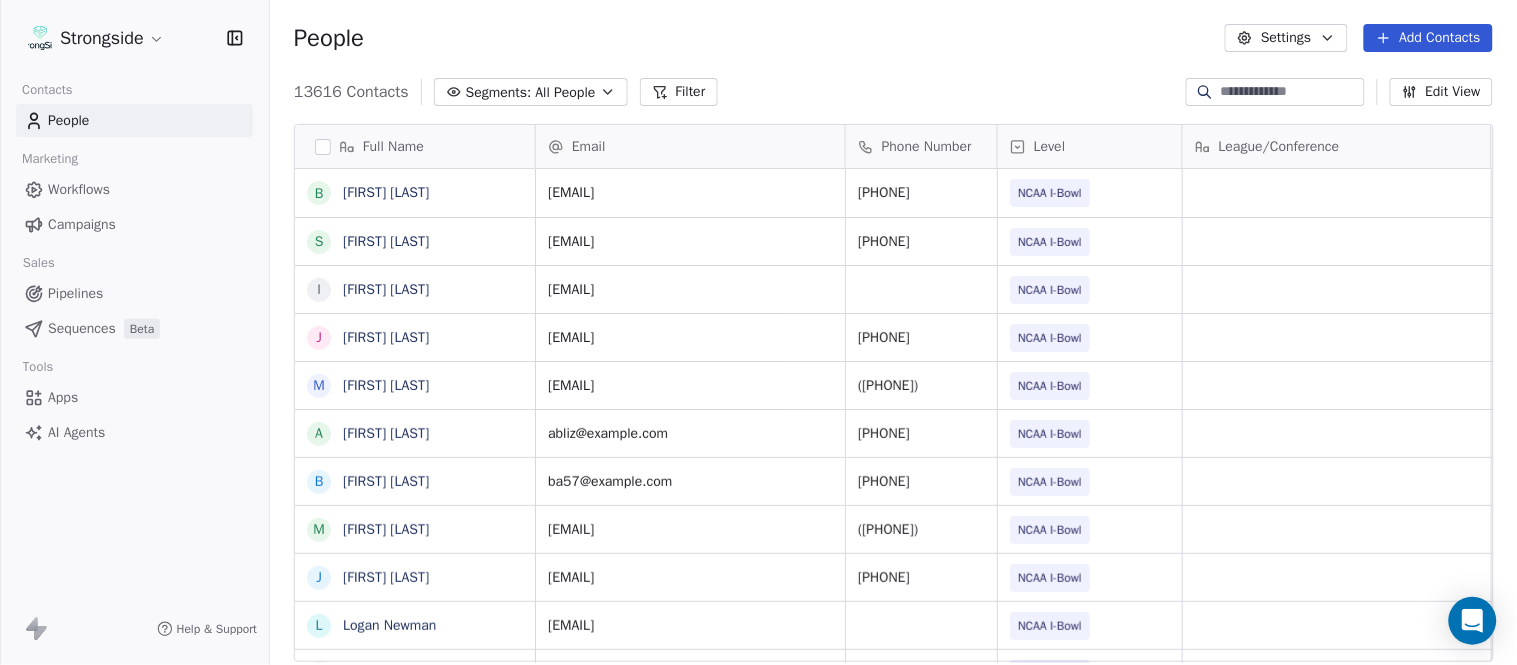 click on "Add Contacts" at bounding box center (1428, 38) 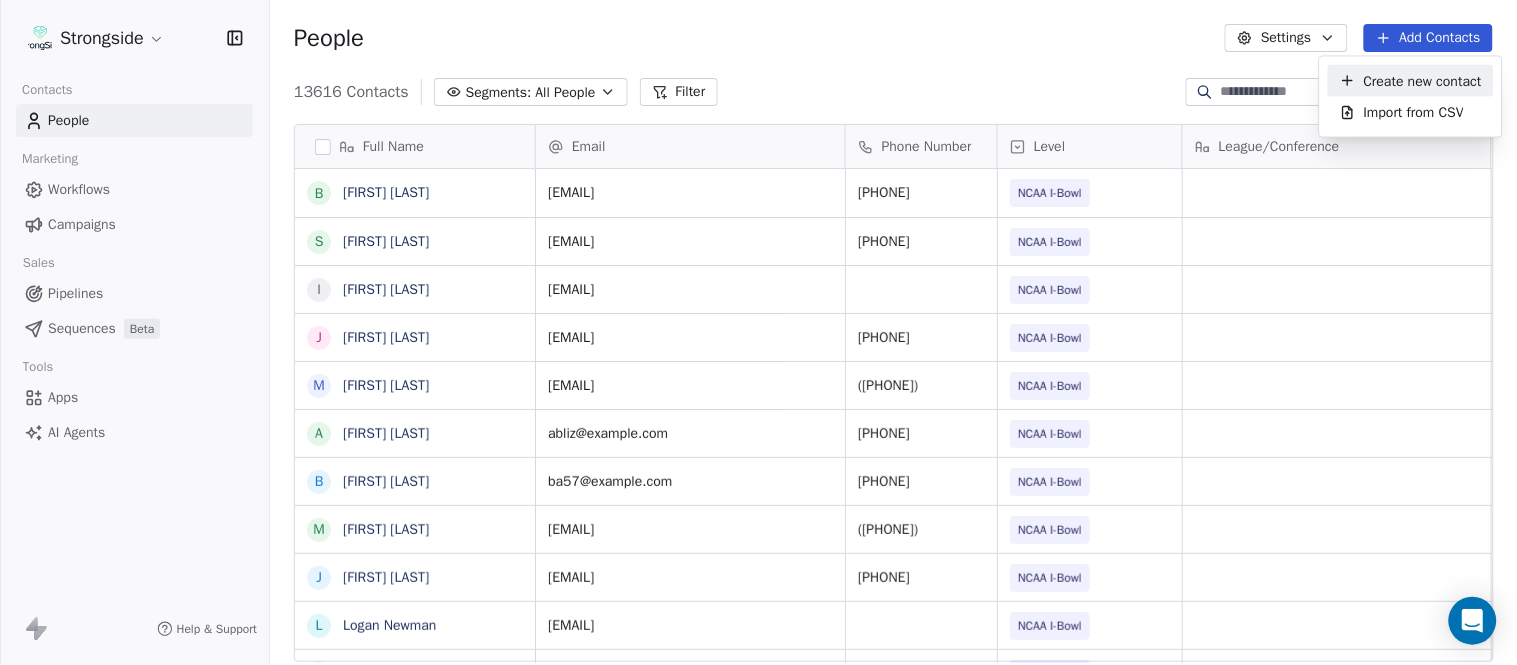 click on "Create new contact" at bounding box center (1423, 80) 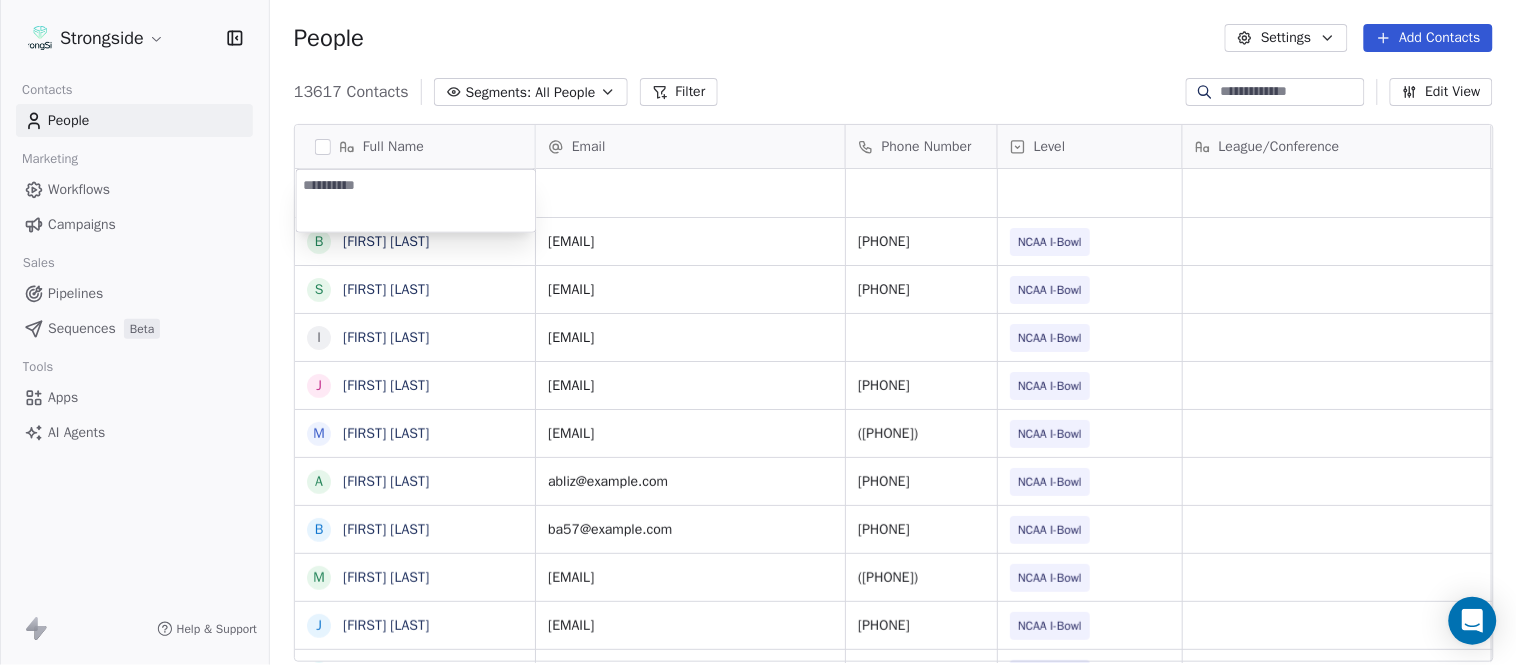 type on "*********" 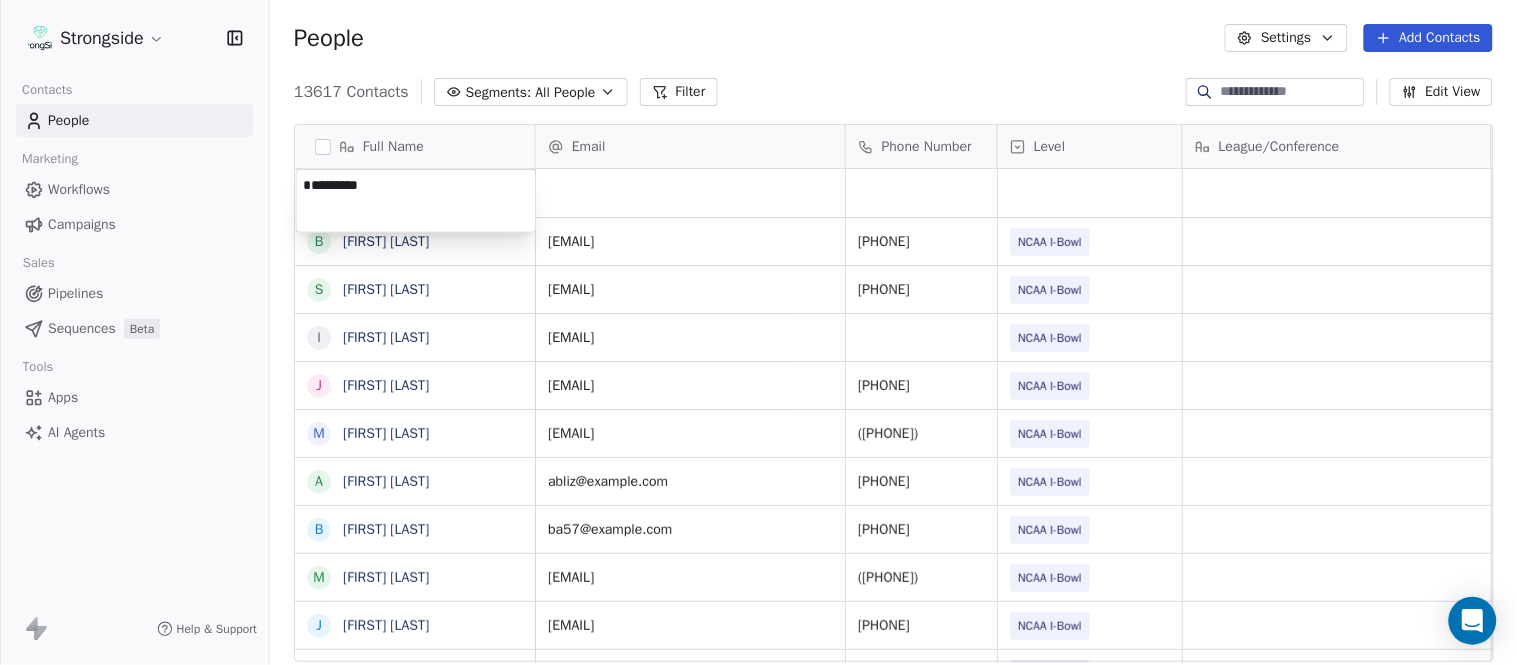 click on "Strongside Contacts People Marketing Workflows Campaigns Sales Pipelines Sequences Beta Tools Apps AI Agents Help & Support People Settings  Add Contacts 13617 Contacts Segments: All People Filter  Edit View Tag Add to Sequence Export Full Name B [FIRST] [LAST] S [FIRST] [LAST] I [FIRST] [LAST] J [FIRST] [LAST] M [FIRST] [LAST] A [FIRST] [LAST] B [FIRST] [LAST] M [FIRST] [LAST] J [FIRST] [LAST] L [FIRST] [LAST] D [FIRST] [LAST] J [FIRST] [LAST] N [FIRST] [LAST] R [FIRST] [LAST] M [FIRST] [LAST] M [FIRST] [LAST] R [FIRST] [LAST] J [FIRST] [LAST] E [FIRST] [LAST] J [FIRST] [LAST] C [FIRST] [LAST] J [FIRST] [LAST] T [FIRST] [LAST] J [FIRST] [LAST] T [FIRST] [LAST] J [FIRST] [LAST] D [FIRST] [LAST] Email Phone Number Level League/Conference Organization Job Title Tags Created Date BST Aug 05, [YEAR] [TIME] [EMAIL] [PHONE] NCAA I-Bowl UNIVERSITY AT BUFFALO Sports Medicine Aug 05, [YEAR] [TIME] [EMAIL] [PHONE] NCAA I-Bowl UNIVERSITY AT BUFFALO Academic Advisor SID" at bounding box center (758, 332) 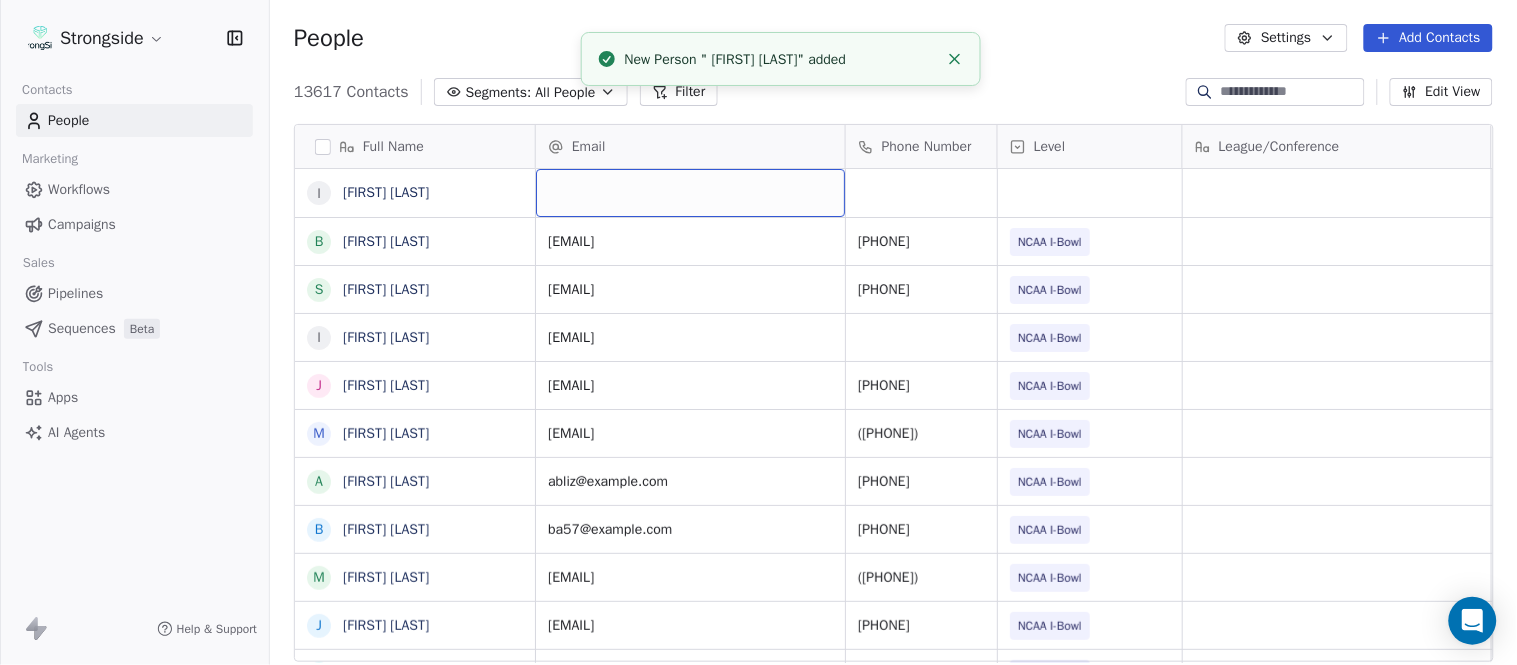 click at bounding box center [690, 193] 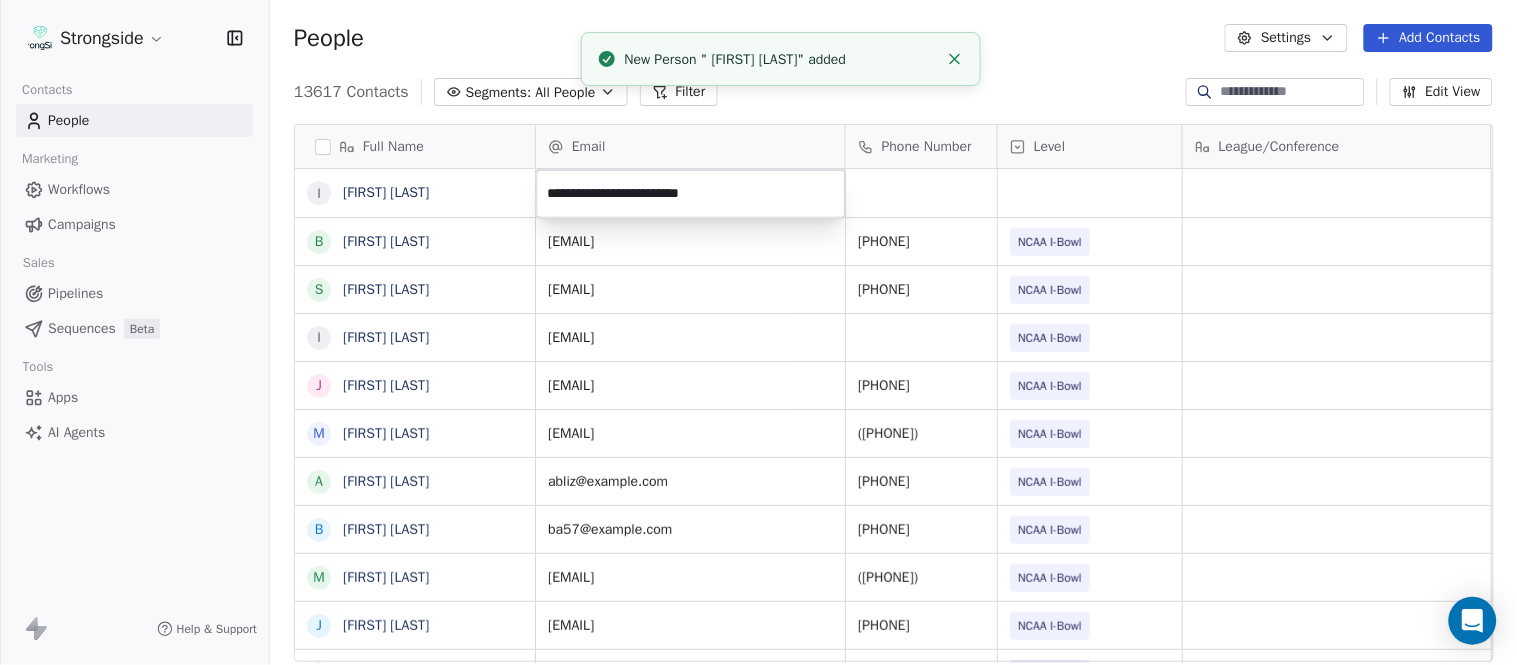 click on "Strongside Contacts People Marketing Workflows Campaigns Sales Pipelines Sequences Beta Tools Apps AI Agents Help & Support People Settings Add Contacts 13615 Contacts Segments: All People Filter Edit View Tag Add to Sequence Export Full Name I [FIRST] [LAST] B [FIRST] [LAST] S [FIRST] [LAST] I [FIRST] [LAST] J [FIRST] [LAST] M [FIRST] [LAST] A [FIRST] [LAST] B [FIRST] [LAST] M [FIRST] [LAST] J [FIRST] [LAST] L [FIRST] [LAST] D [FIRST] [LAST] J [FIRST] [LAST] N [FIRST] [LAST] R [FIRST] [LAST] M [FIRST] [LAST] M [FIRST] [LAST] R [FIRST] [LAST] J [FIRST] [LAST] E [FIRST] [LAST] J [FIRST] [LAST] C [FIRST] [LAST] J [FIRST] [LAST] J [FIRST] [LAST] T [FIRST] [LAST] J [FIRST] [LAST] T [FIRST] [LAST] J [FIRST] [LAST] D [FIRST] [LAST] J [FIRST] [LAST] D [FIRST] [LAST] W [FIRST] [LAST] R [FIRST] [LAST] J [FIRST] [LAST] Email Phone Number Level League/Conference Organization Job Title Tags Created Date BST Aug 05, 2025 10:20 PM bbratta@[example.com] [PHONE] NCAA I-Bowl UNIVERSITY AT BUFFALO Sports Medicine Aug 05, 2025 10:18 PM sschneye@[example.com] [PHONE] NCAA I-Bowl UNIVERSITY AT BUFFALO NCAA I-Bowl" at bounding box center [758, 332] 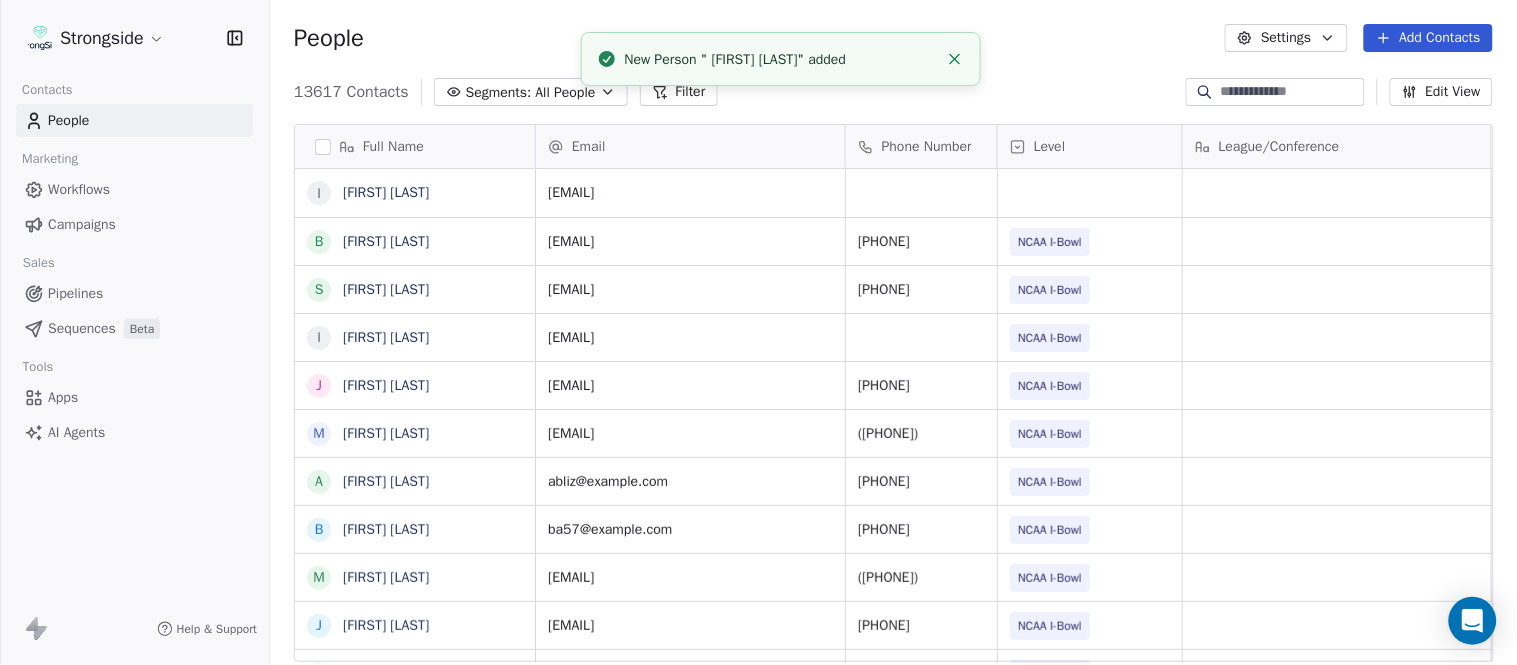 click at bounding box center [955, 59] 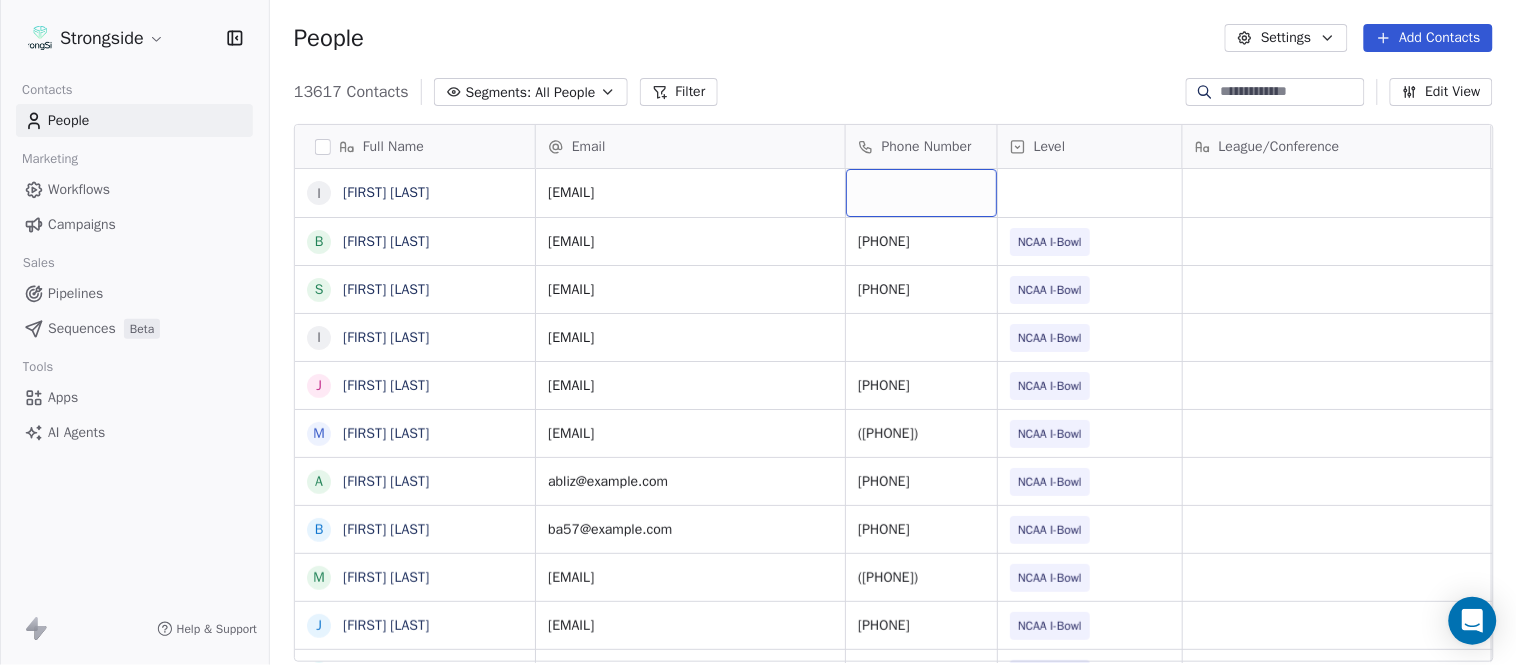 click at bounding box center [921, 193] 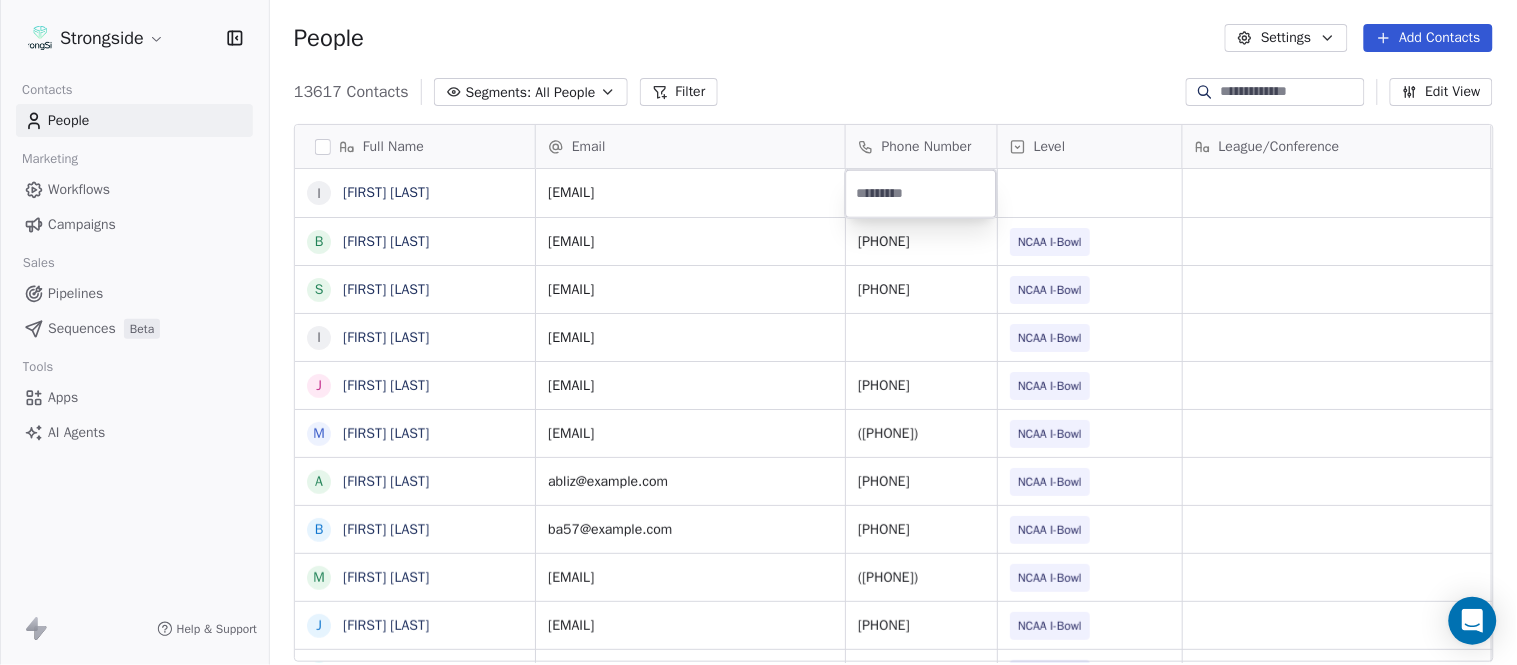 type on "**********" 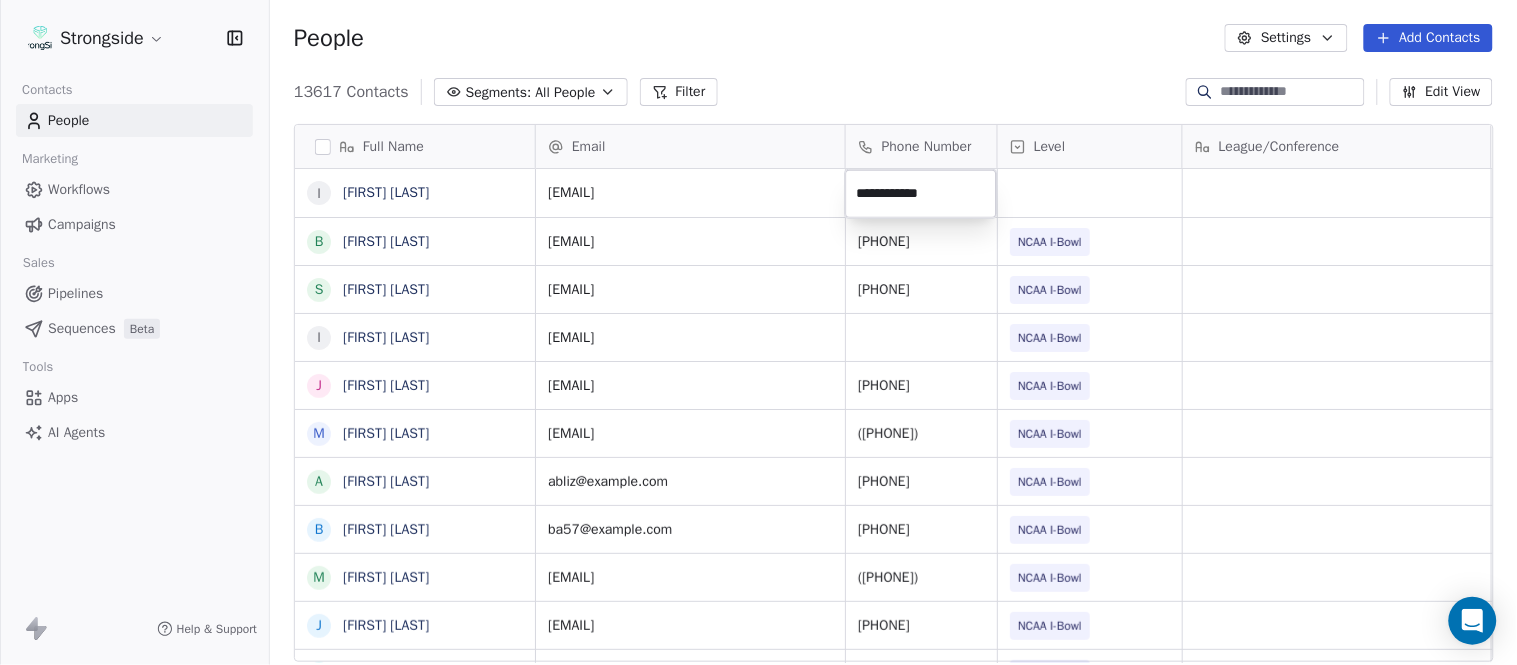 click on "Full Name I [LAST] [LAST] B [LAST] [LAST] S [LAST] [LAST] I [LAST] [LAST] J [LAST] [LAST] M [LAST] [LAST] A [LAST] [LAST] B [LAST] [LAST] M [LAST] [LAST] J [LAST] [LAST] L [LAST] [LAST] D [LAST] [LAST] J [LAST] [LAST] N [LAST] [LAST] R [LAST] [LAST] M [LAST] [LAST] M [LAST] [LAST] R [LAST] [LAST] J [LAST] [LAST] E [LAST] [LAST] J [LAST] [LAST] C [LAST] [LAST] J [LAST] [LAST] J [LAST] [LAST] T [LAST] [LAST] J [LAST] [LAST] T [LAST] [LAST] J [LAST] [LAST] D [LAST] [LAST] [LAST] [LAST] D [LAST] [LAST] [LAST] [LAST] Email Phone Number Level League/Conference Organization Job Title Tags Created Date BST [EMAIL] Aug 05, 2025 10:20 PM [EMAIL] [PHONE] NCAA I-Bowl UNIVERSITY AT BUFFALO Sports Medicine Aug 05, 2025 10:18 PM [EMAIL] [PHONE] NCAA I-Bowl SID NIL" at bounding box center (758, 332) 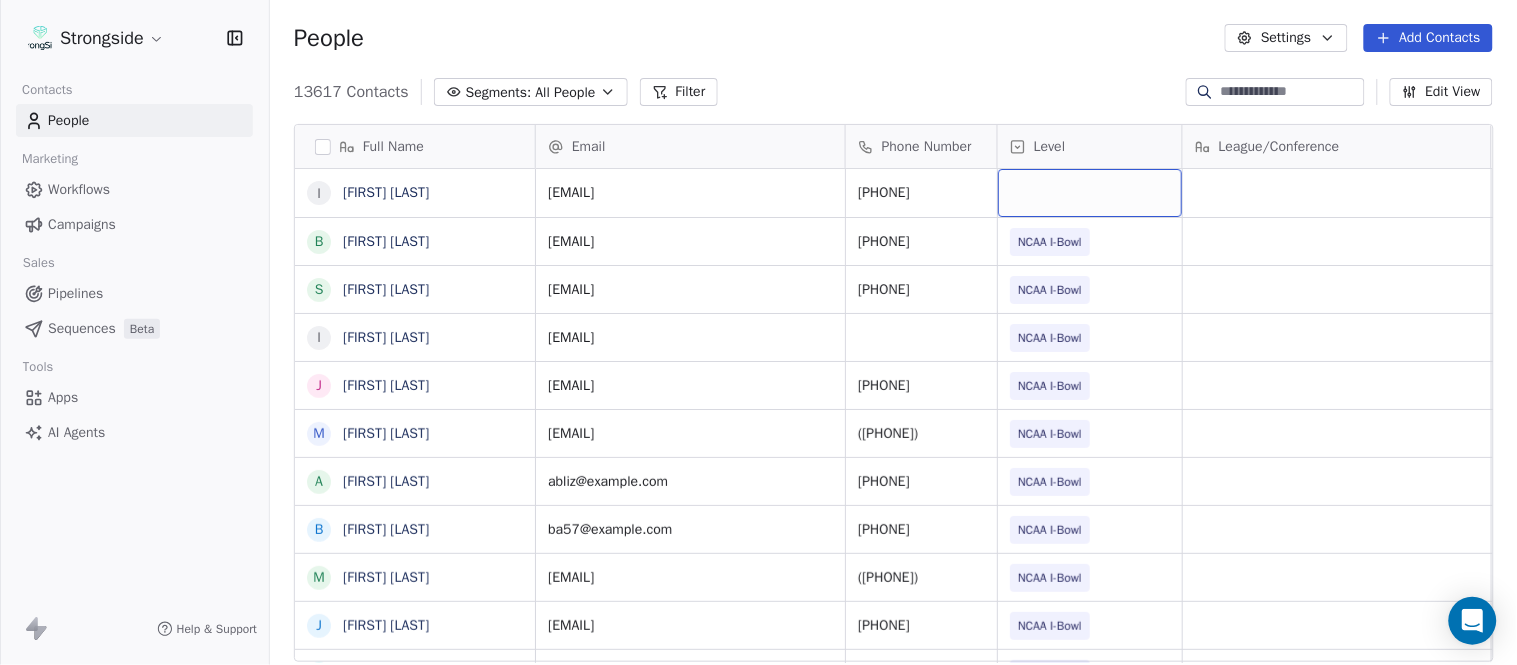 click at bounding box center (1090, 193) 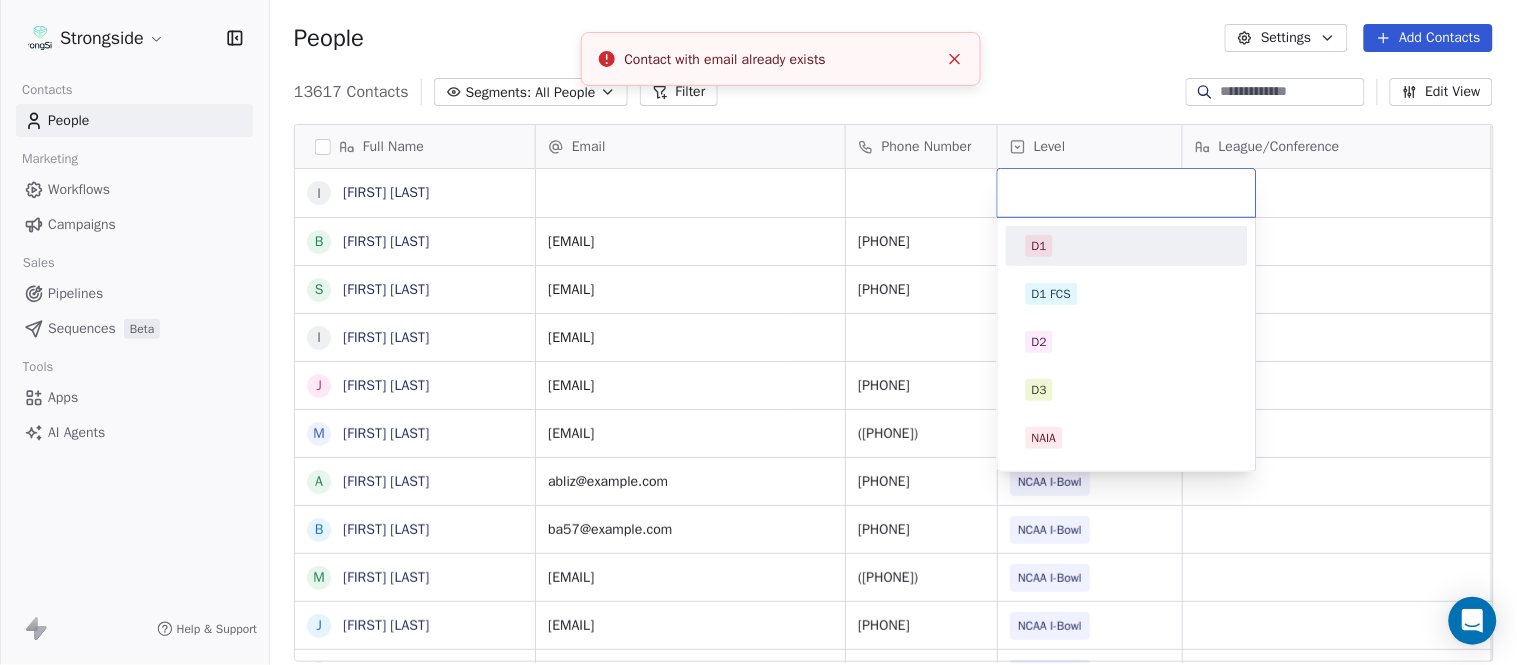 click 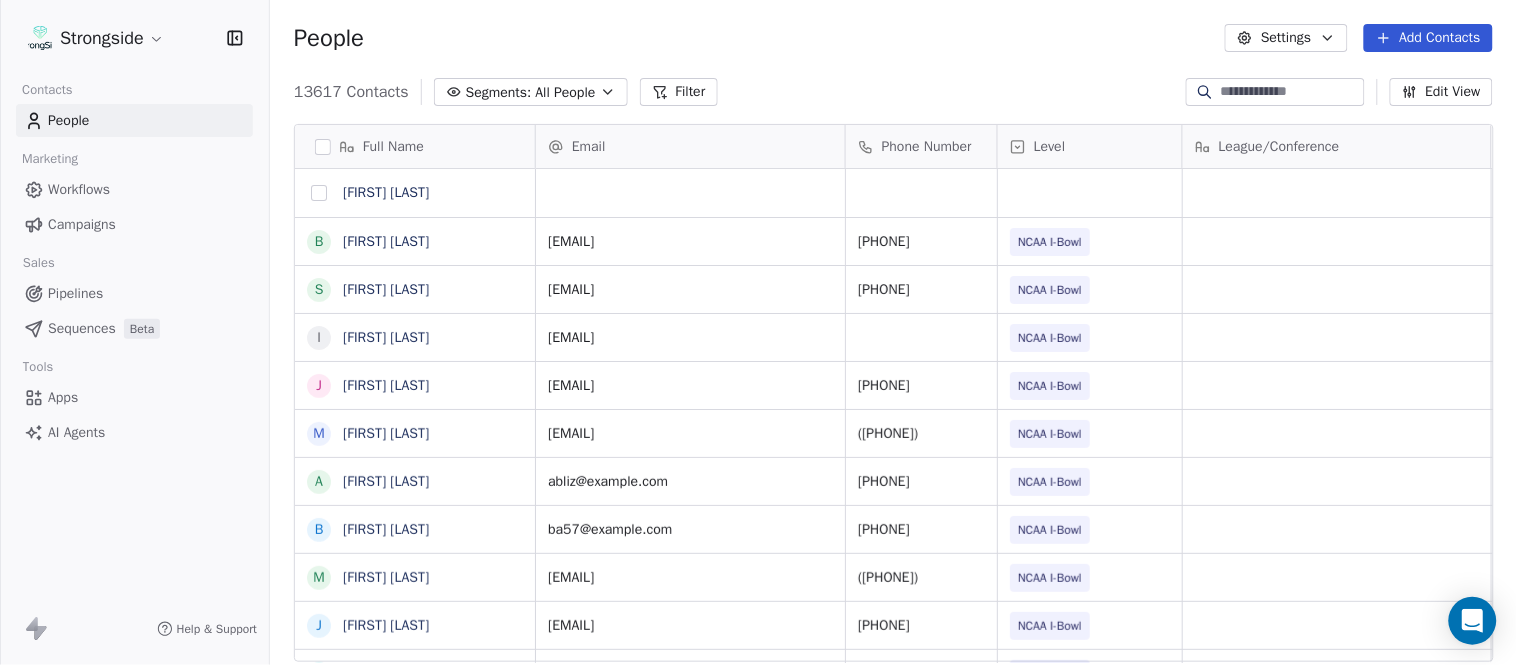 click at bounding box center [319, 193] 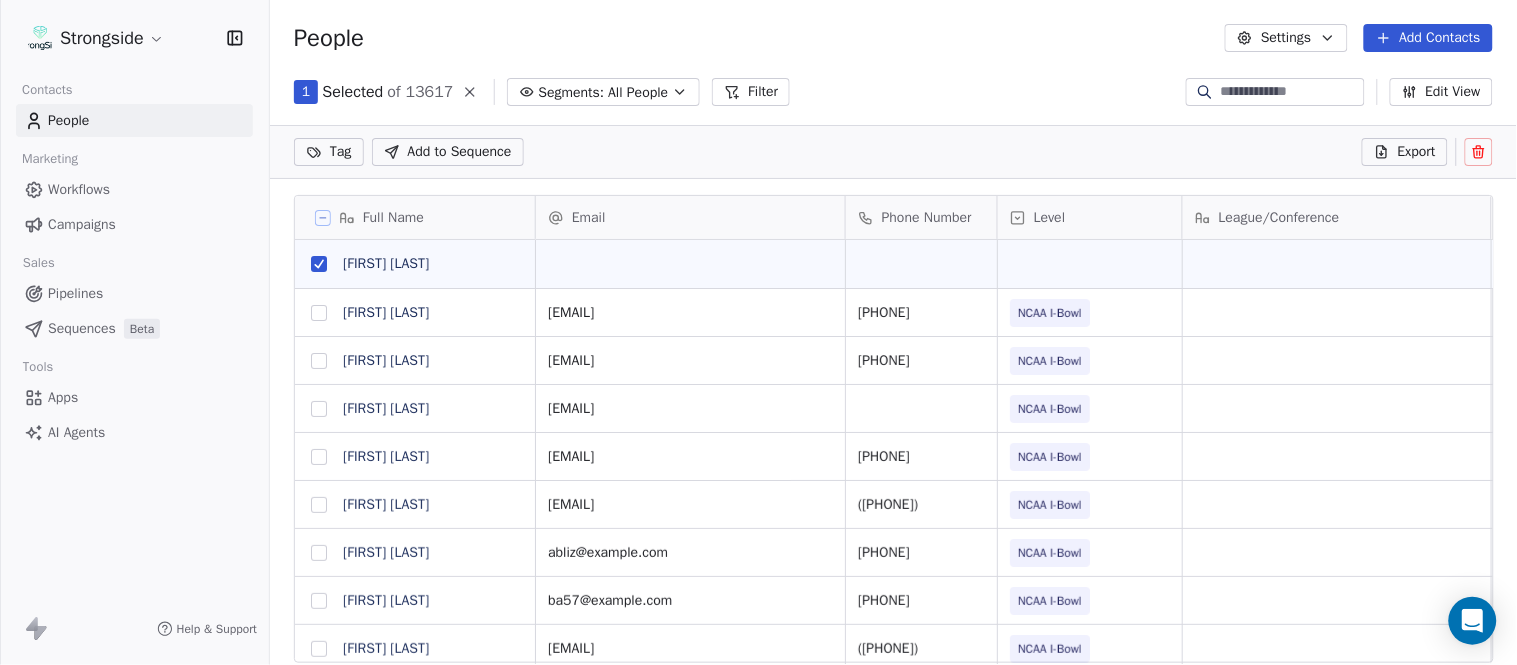 scroll, scrollTop: 498, scrollLeft: 1231, axis: both 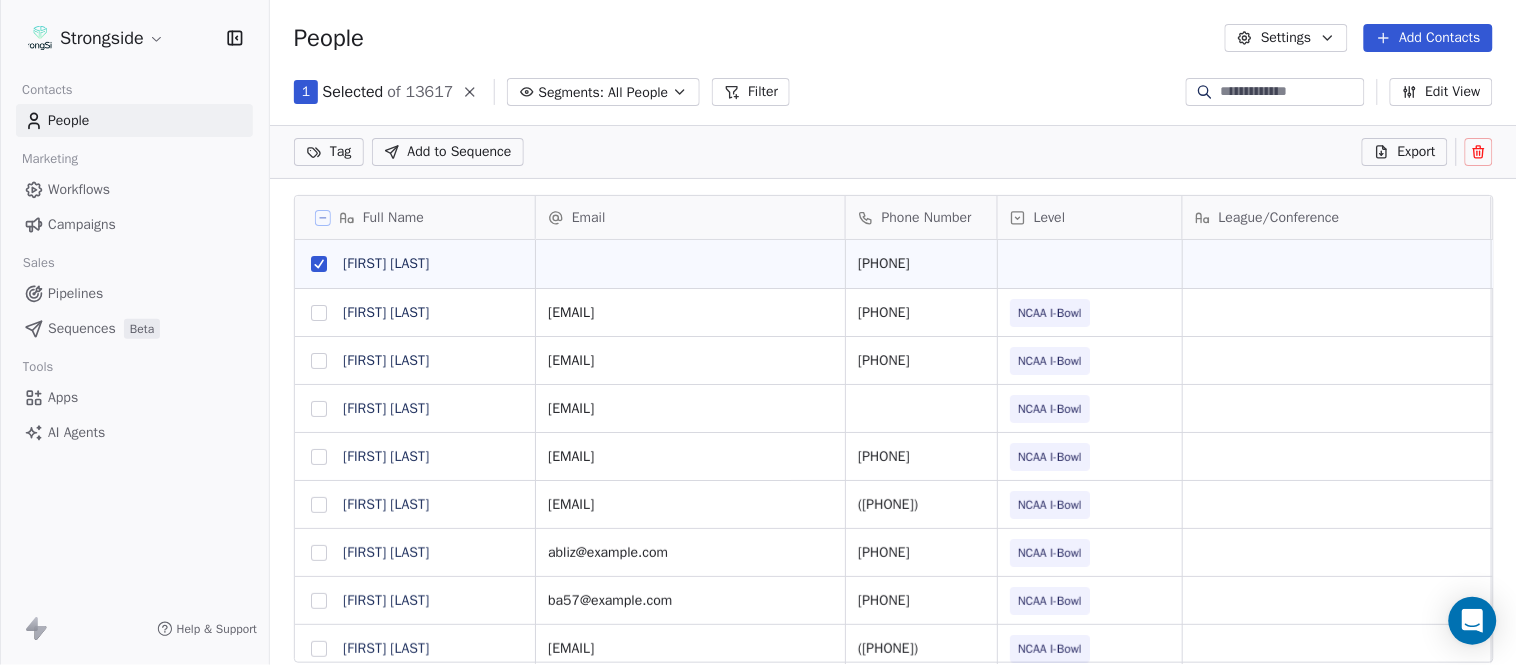click 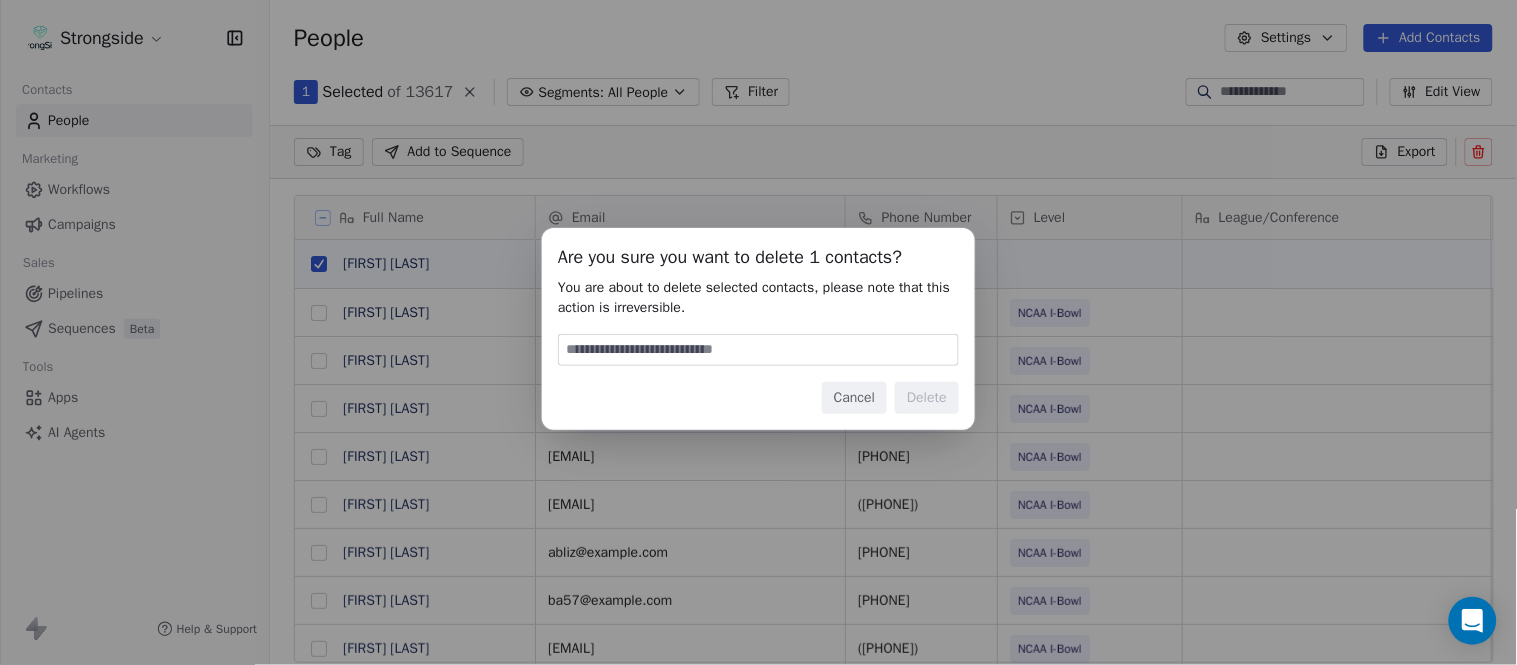 click at bounding box center [758, 350] 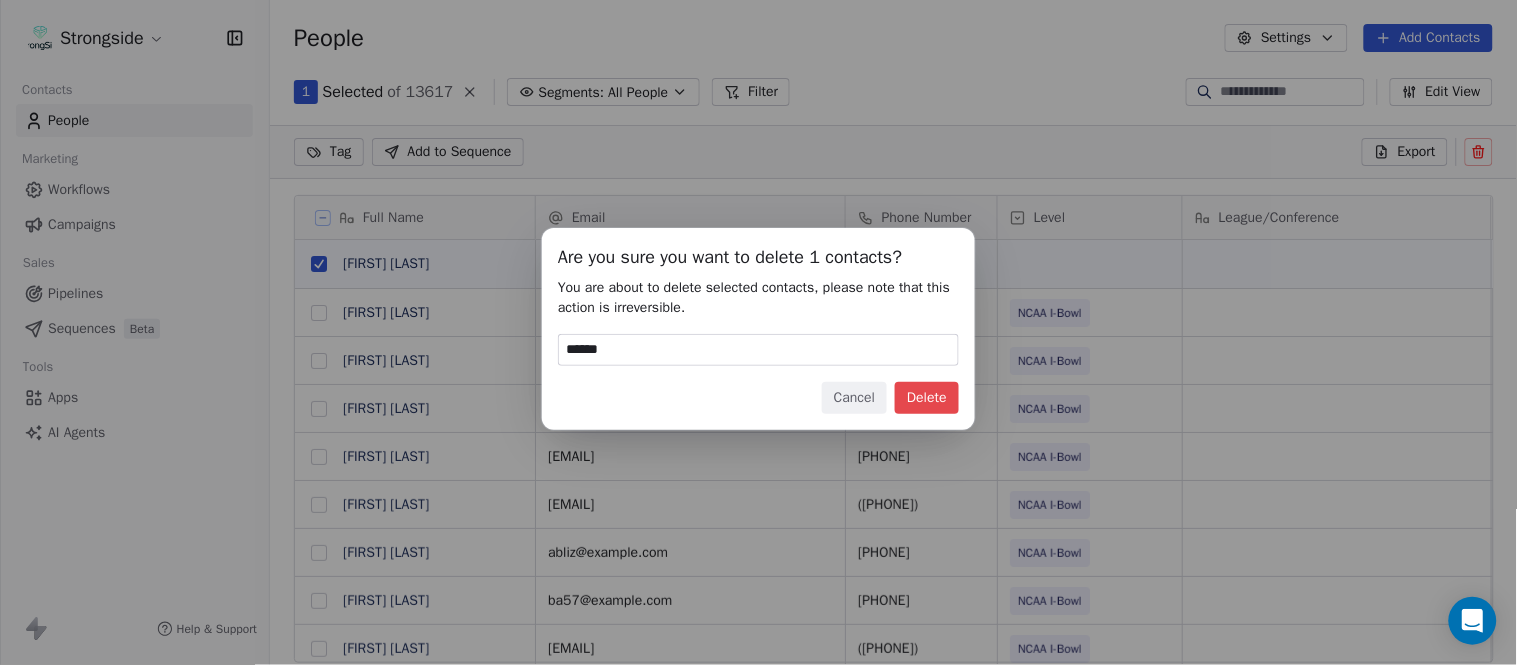 click on "Delete" at bounding box center (927, 398) 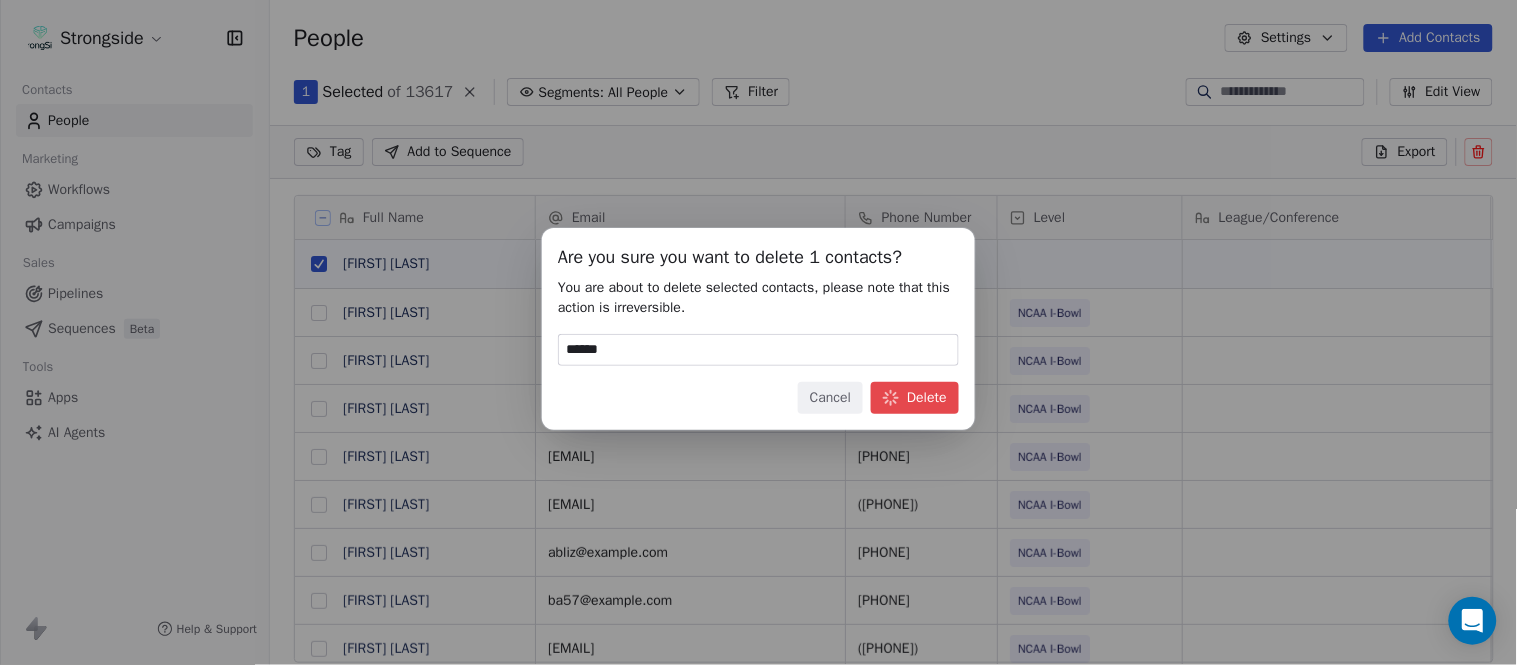 scroll, scrollTop: 17, scrollLeft: 17, axis: both 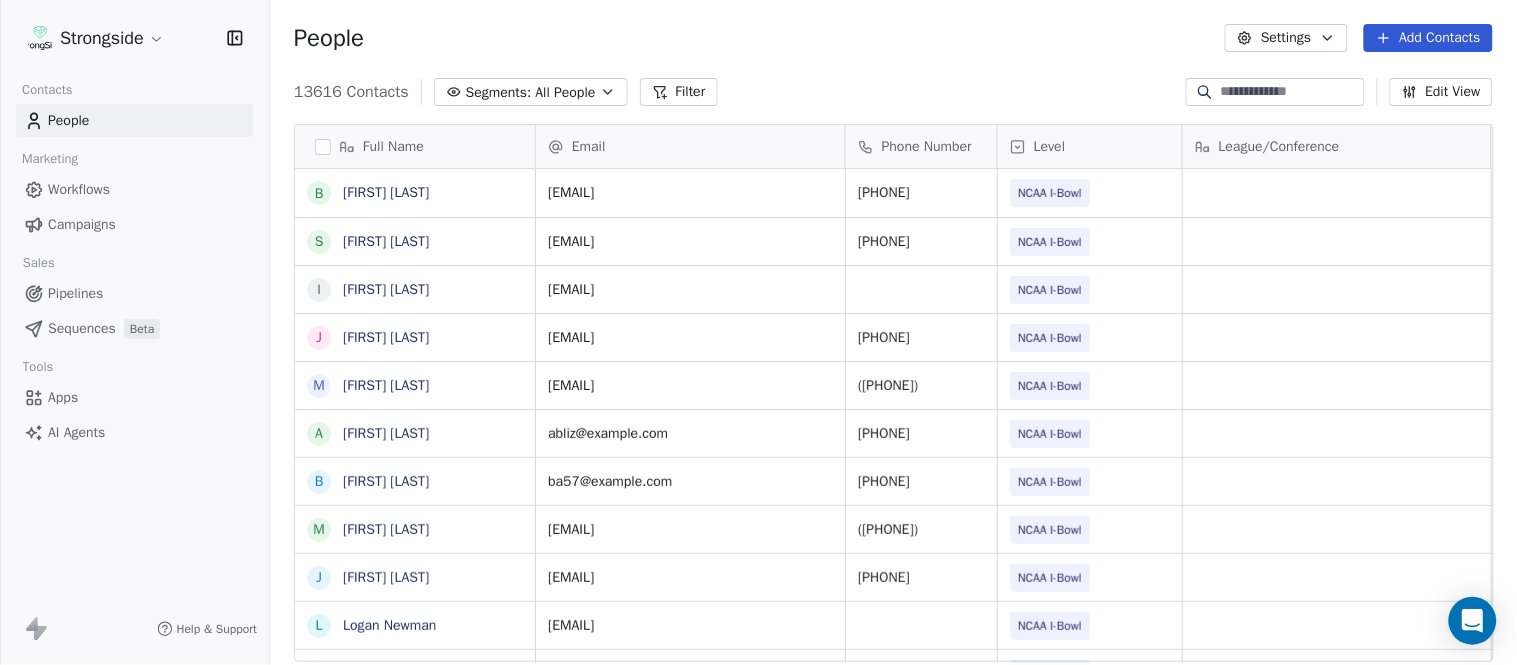 click on "Add Contacts" at bounding box center (1428, 38) 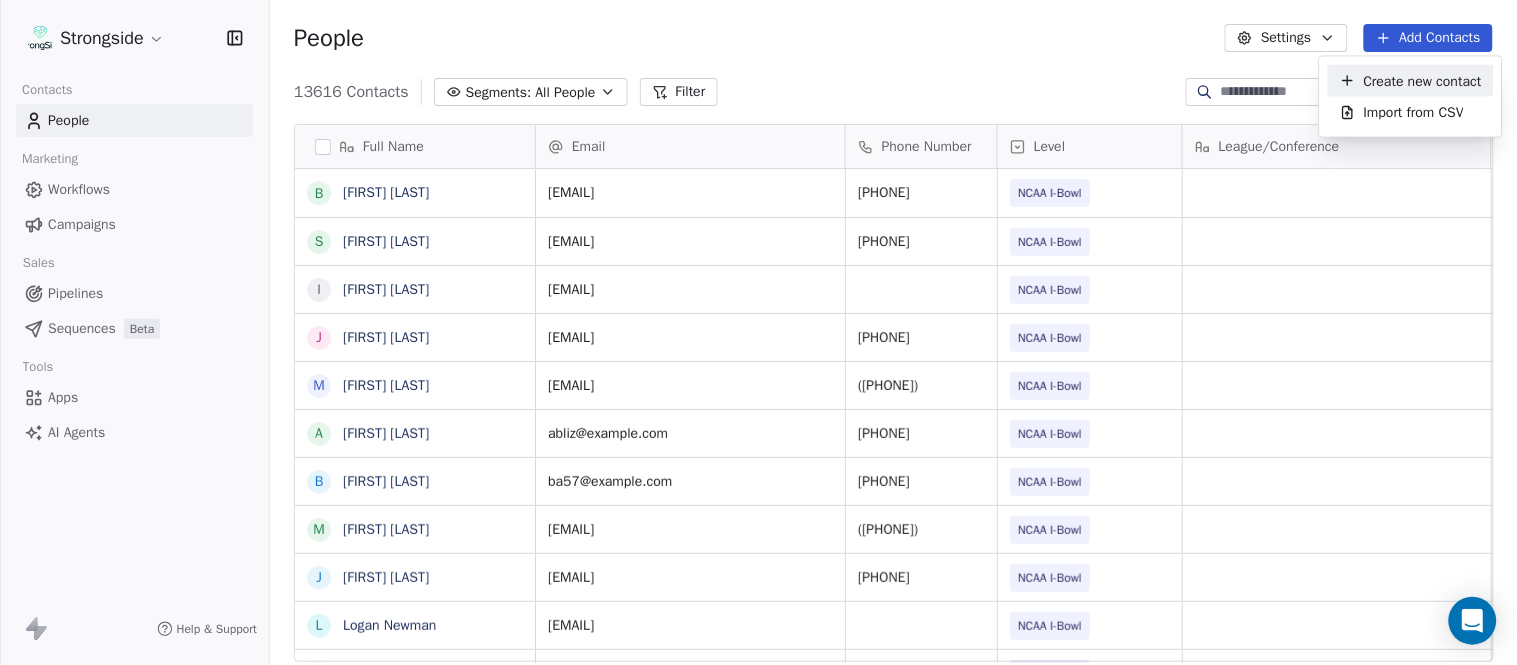 click on "Create new contact" at bounding box center [1411, 81] 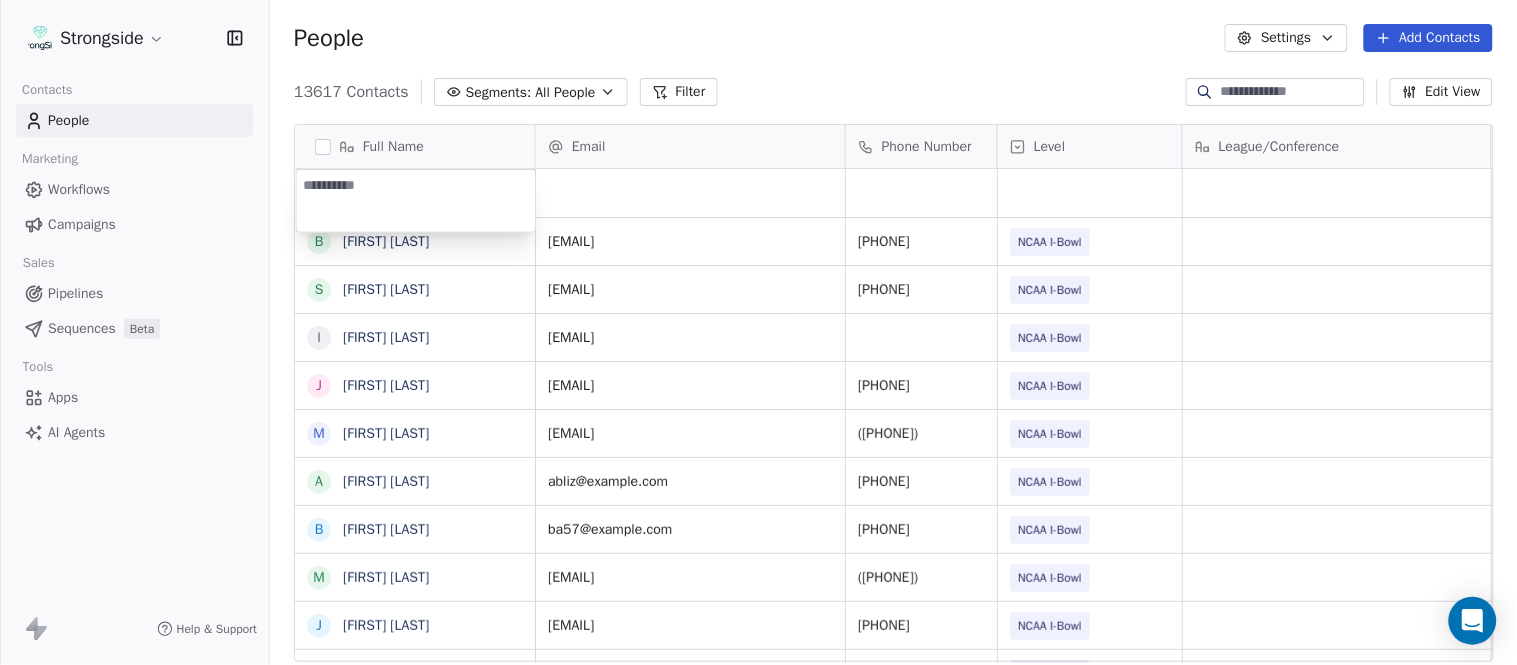 type on "**********" 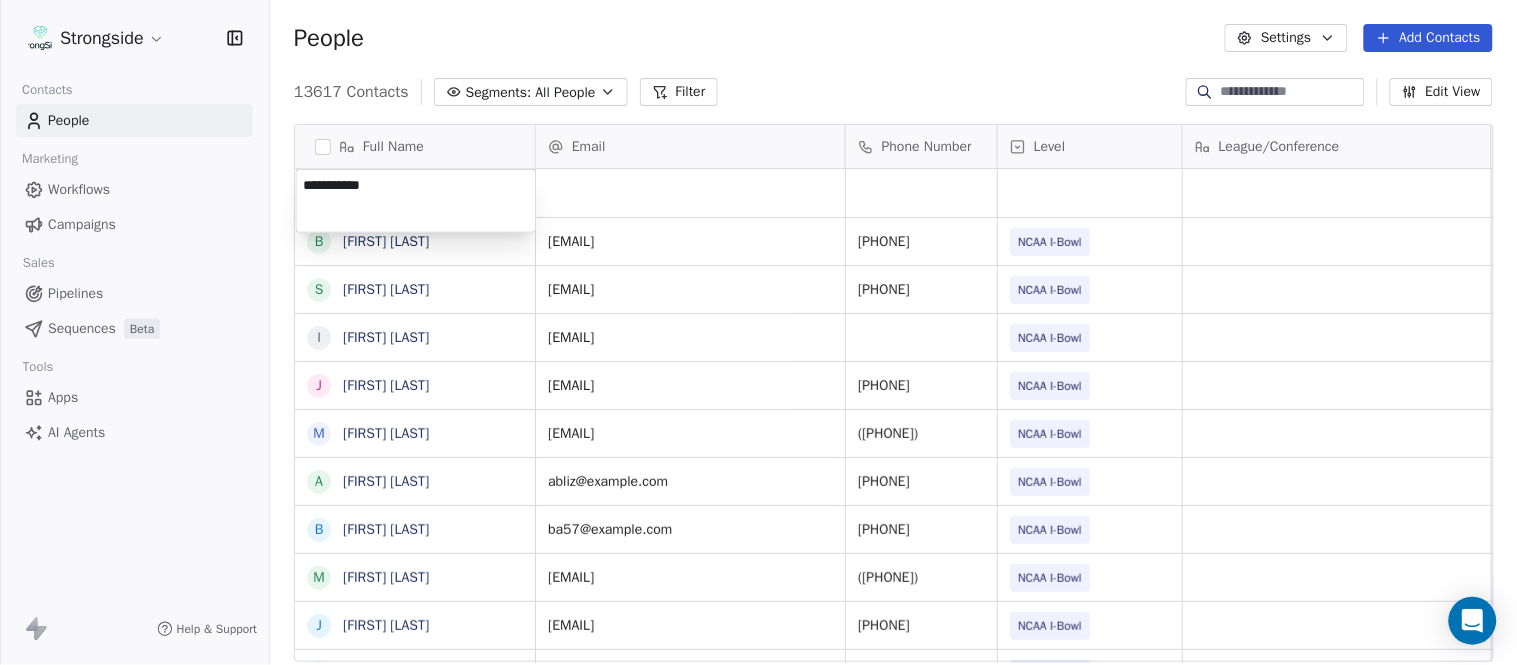 click on "Strongside Contacts People Marketing Workflows Campaigns Sales Pipelines Sequences Beta Tools Apps AI Agents Help & Support People Settings Add Contacts 13617 Contacts Segments: All People Filter Edit View Tag Add to Sequence Export Full Name B [LAST] S [LAST] I [LAST] J [LAST] M [LAST] A [LAST] B [LAST] M [LAST] J [LAST] L [LAST] D [LAST] J [LAST] N [LAST] R [LAST] M [LAST] M [LAST] R [LAST] J [LAST] E [LAST] J [LAST] C [LAST] J [LAST] T [LAST] J [LAST] T [LAST] J [LAST] D [LAST] J [LAST] D [LAST] Email Phone Number Level League/Conference Organization Job Title Tags Created Date BST Aug 05, 2025 10:21 PM [EMAIL] [PHONE] NCAA I-Bowl [ORG] [JOB] Aug 05, 2025 10:18 PM [EMAIL] [PHONE] NCAA I-Bowl [ORG] [JOB] SID NIL" at bounding box center [758, 332] 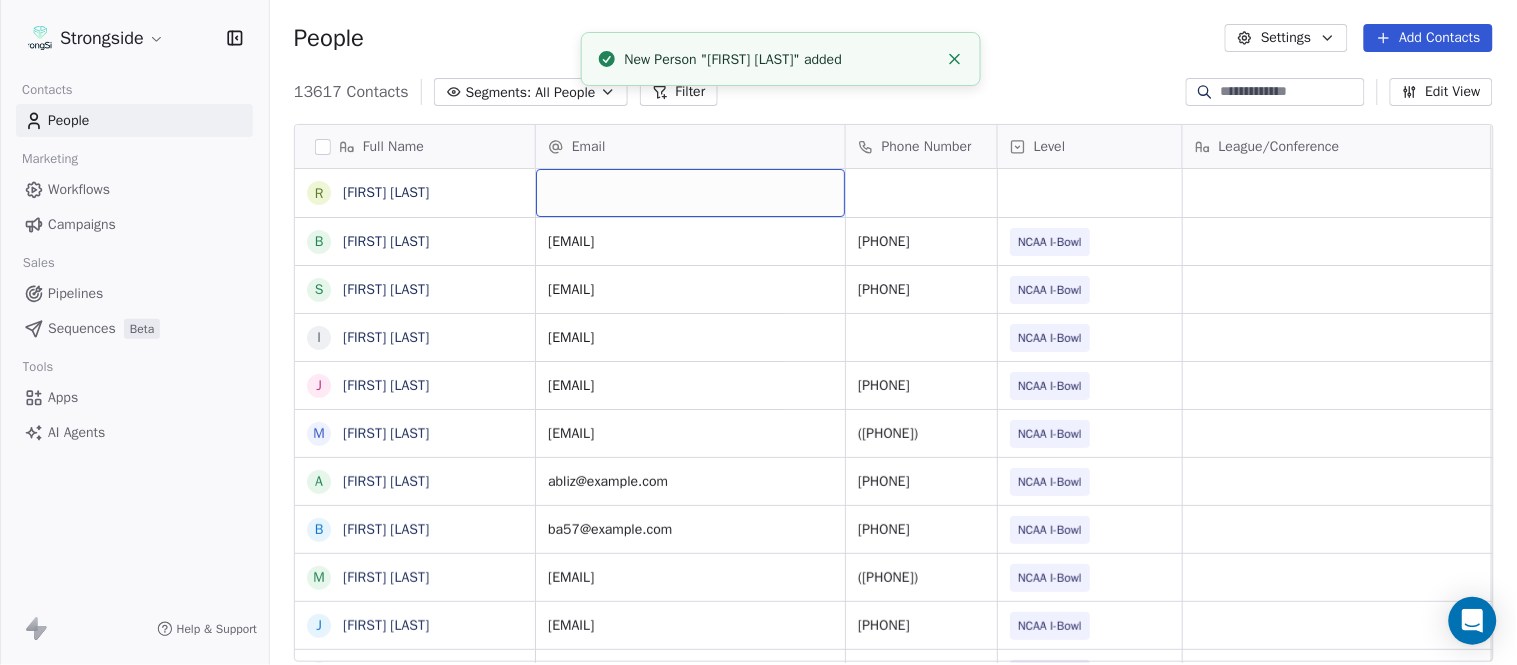 click at bounding box center (690, 193) 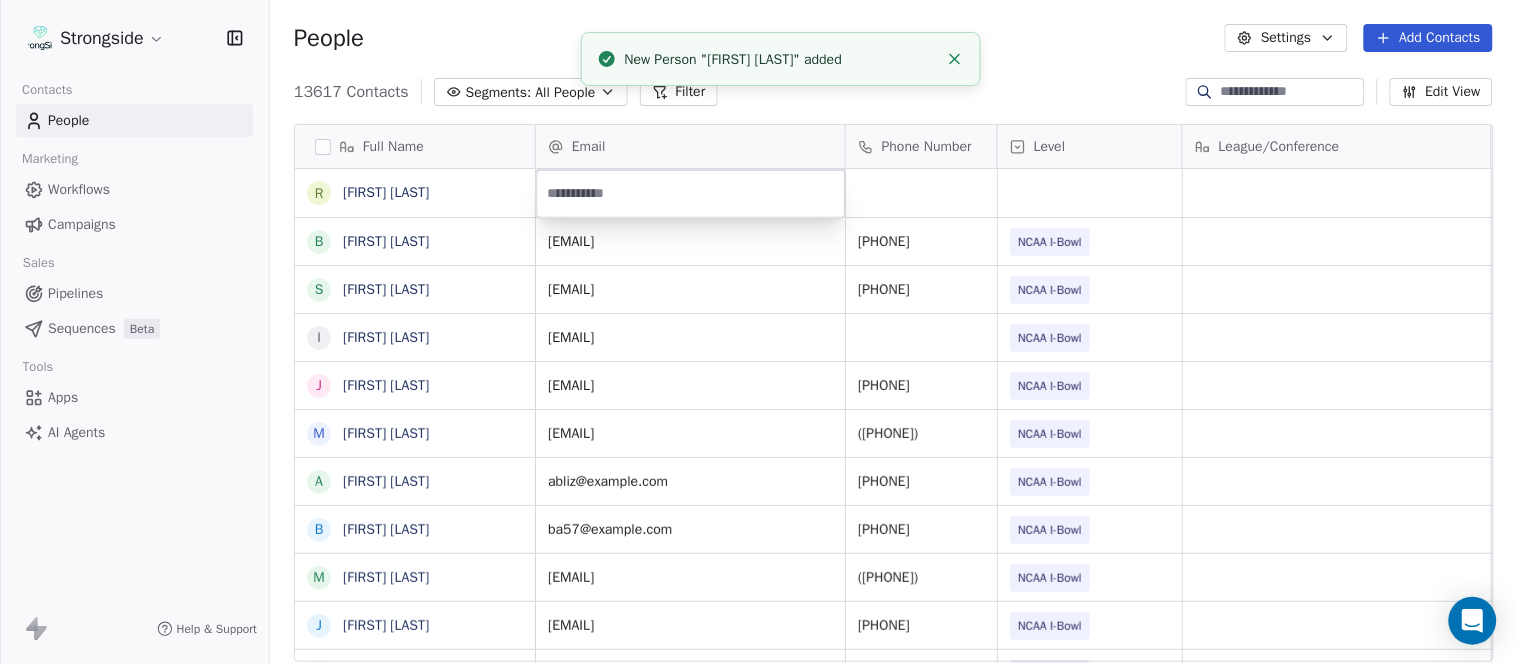 type on "**********" 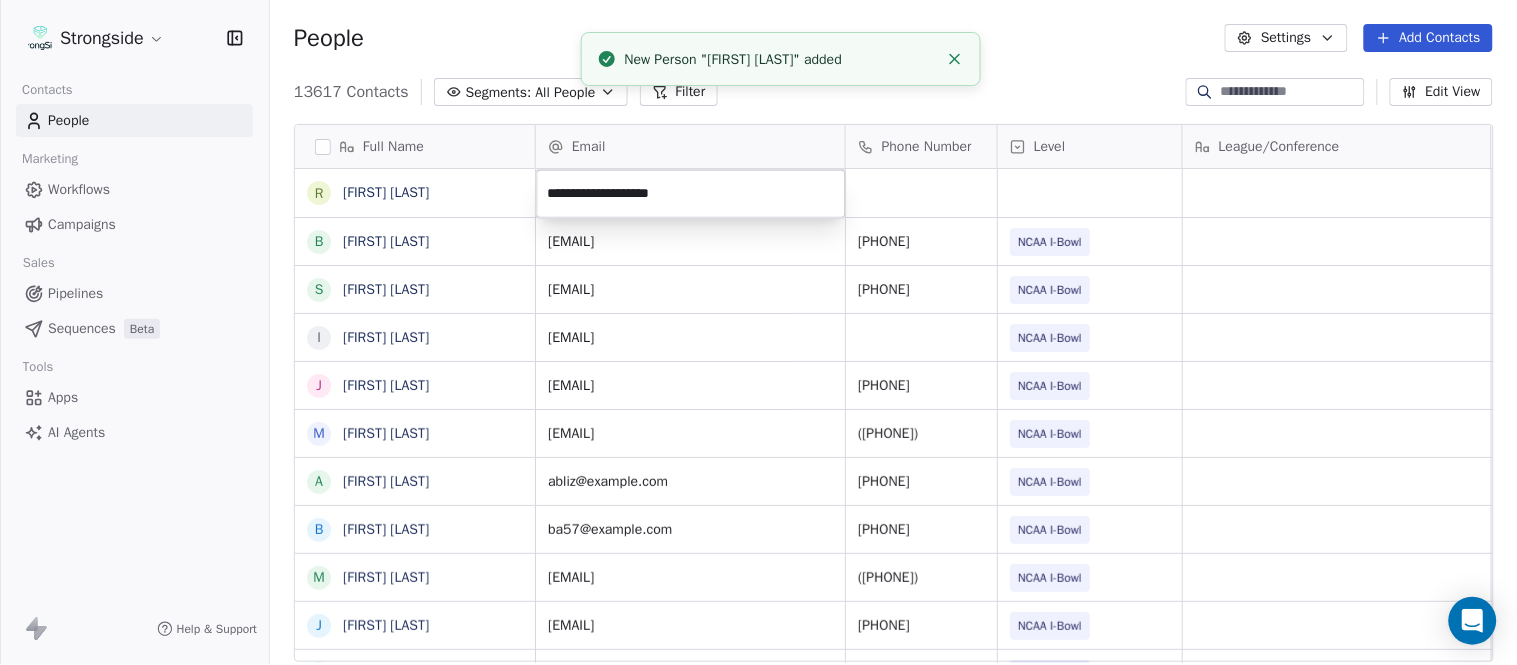 click 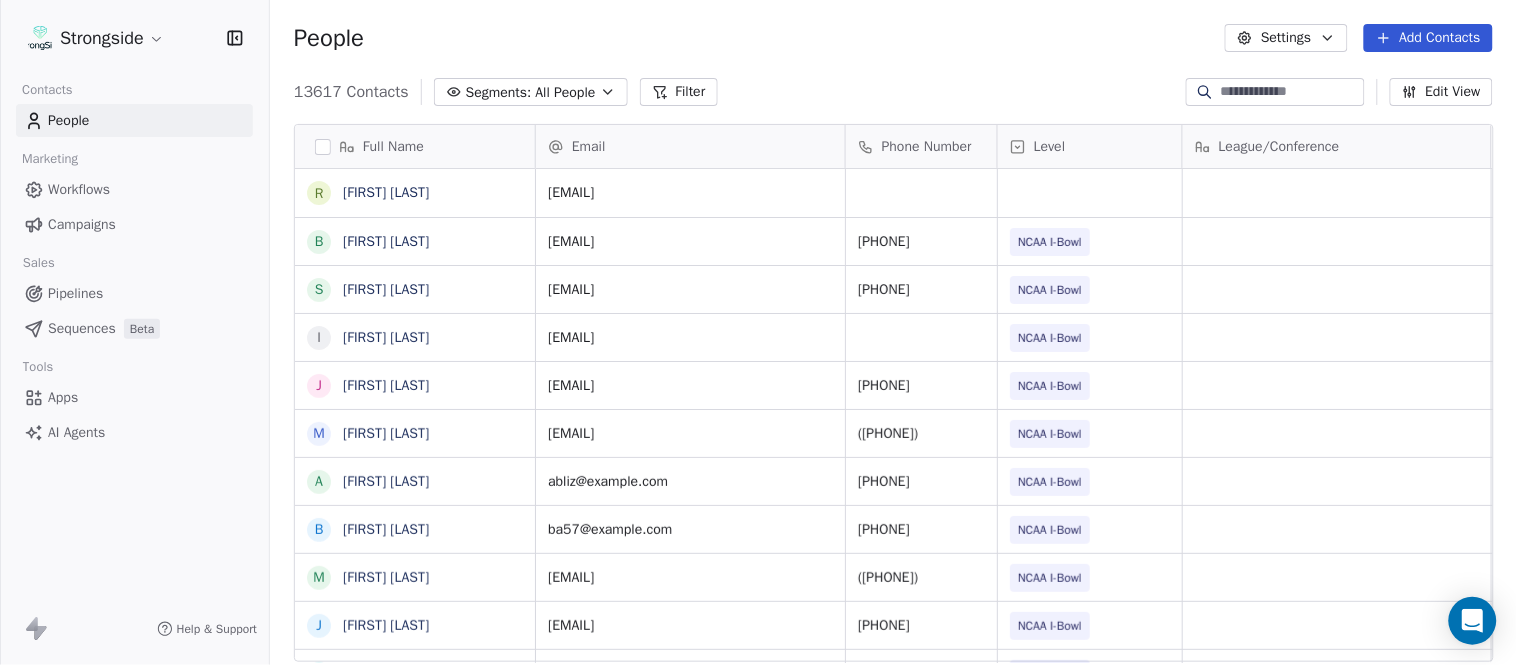 click on "13617 Contacts Segments: All People Filter  Edit View" at bounding box center (893, 92) 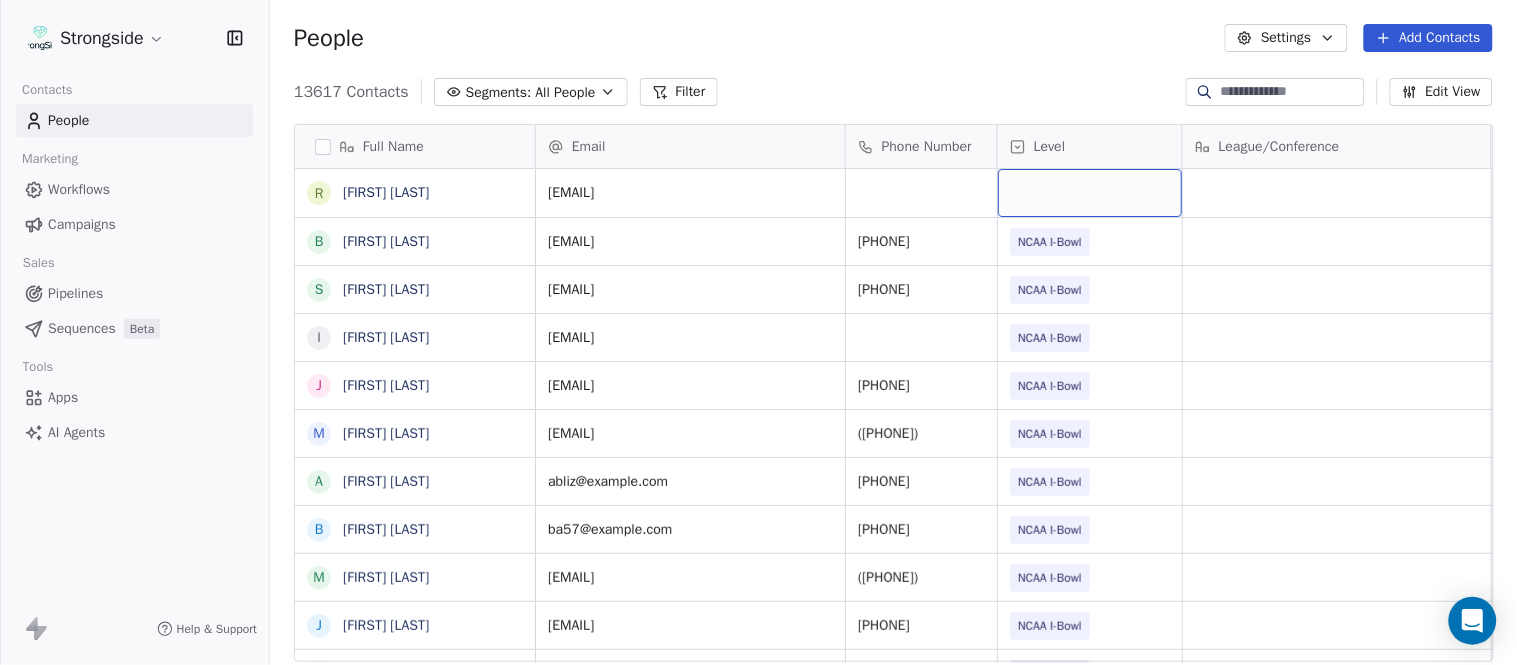 click at bounding box center (1090, 193) 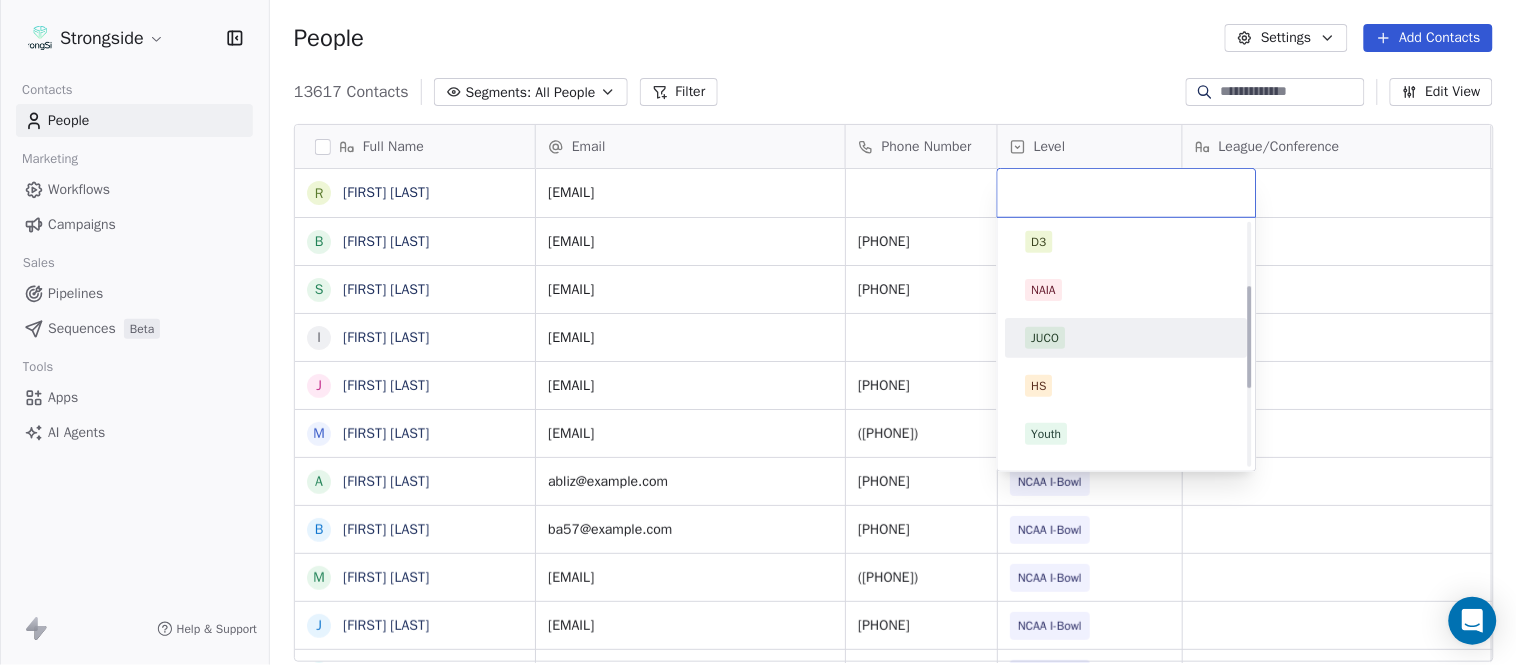 scroll, scrollTop: 330, scrollLeft: 0, axis: vertical 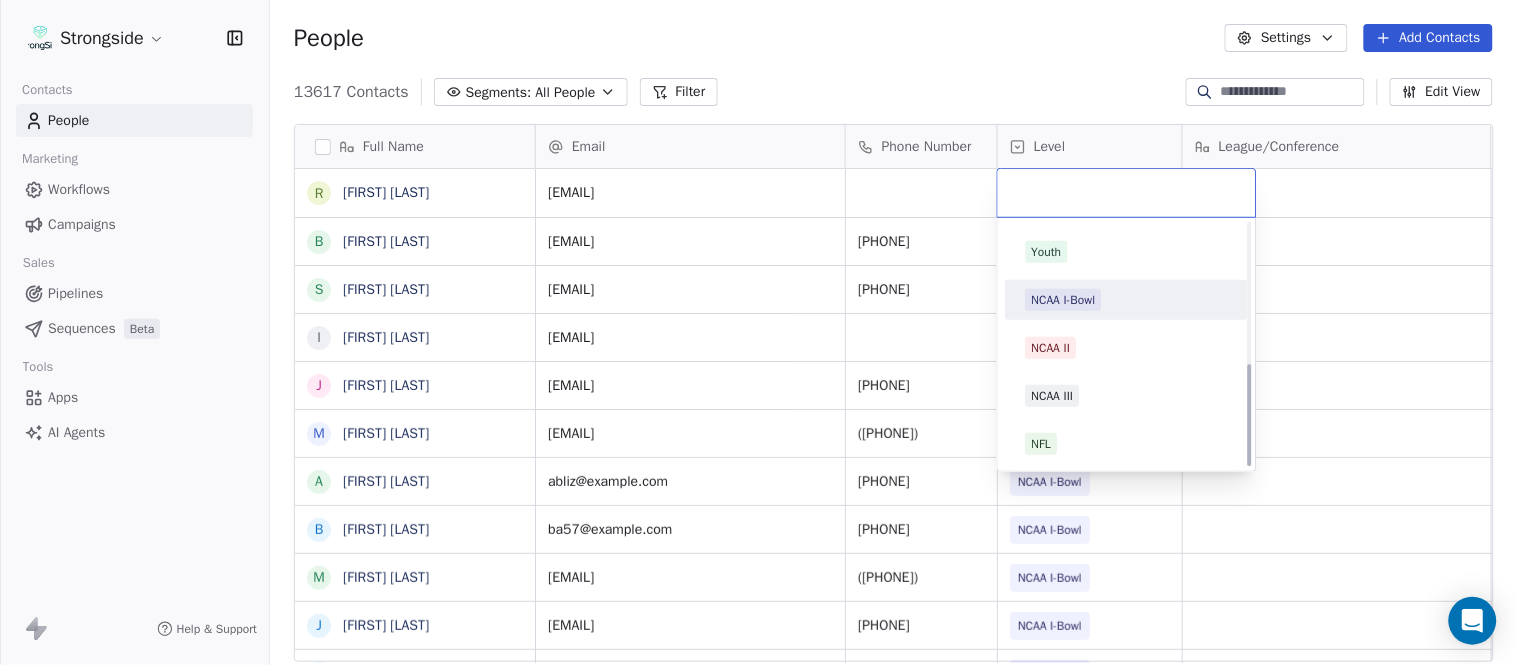 click on "NCAA I-Bowl" at bounding box center [1064, 300] 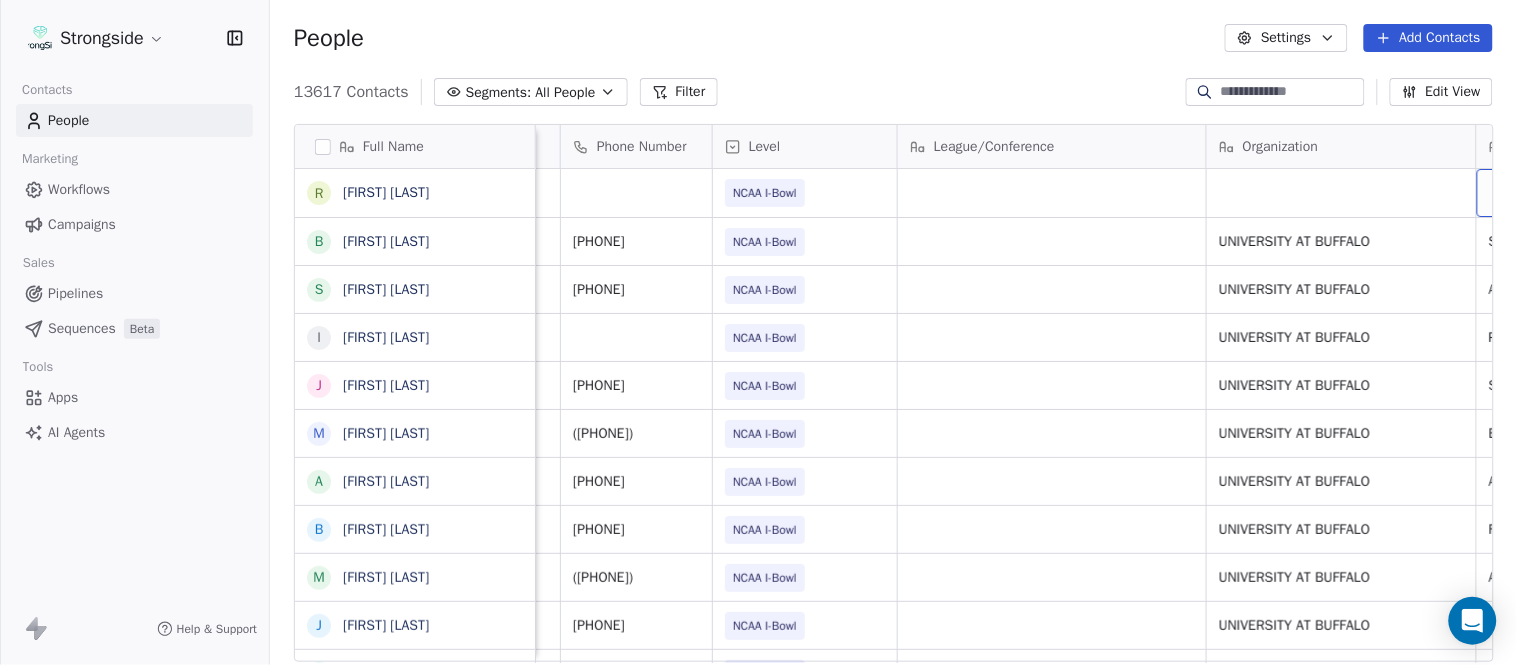 scroll, scrollTop: 0, scrollLeft: 553, axis: horizontal 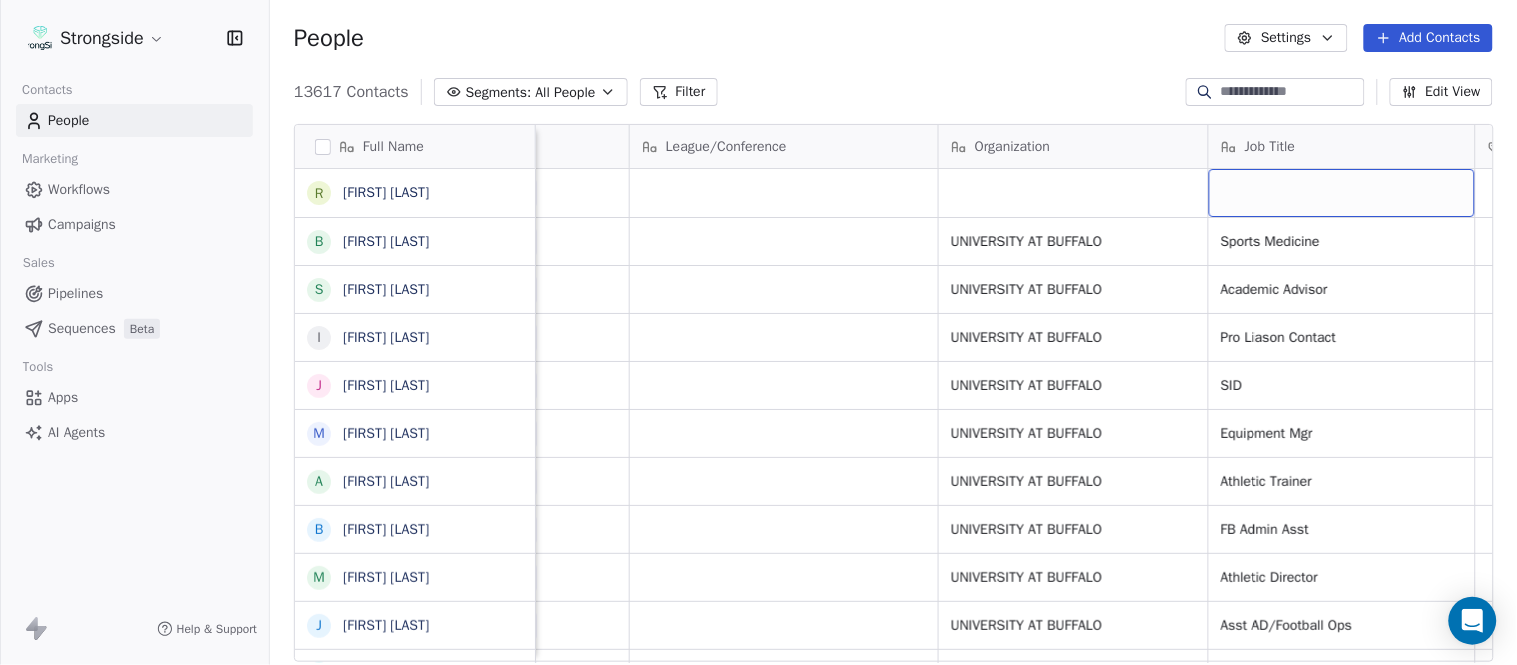 click at bounding box center (1342, 193) 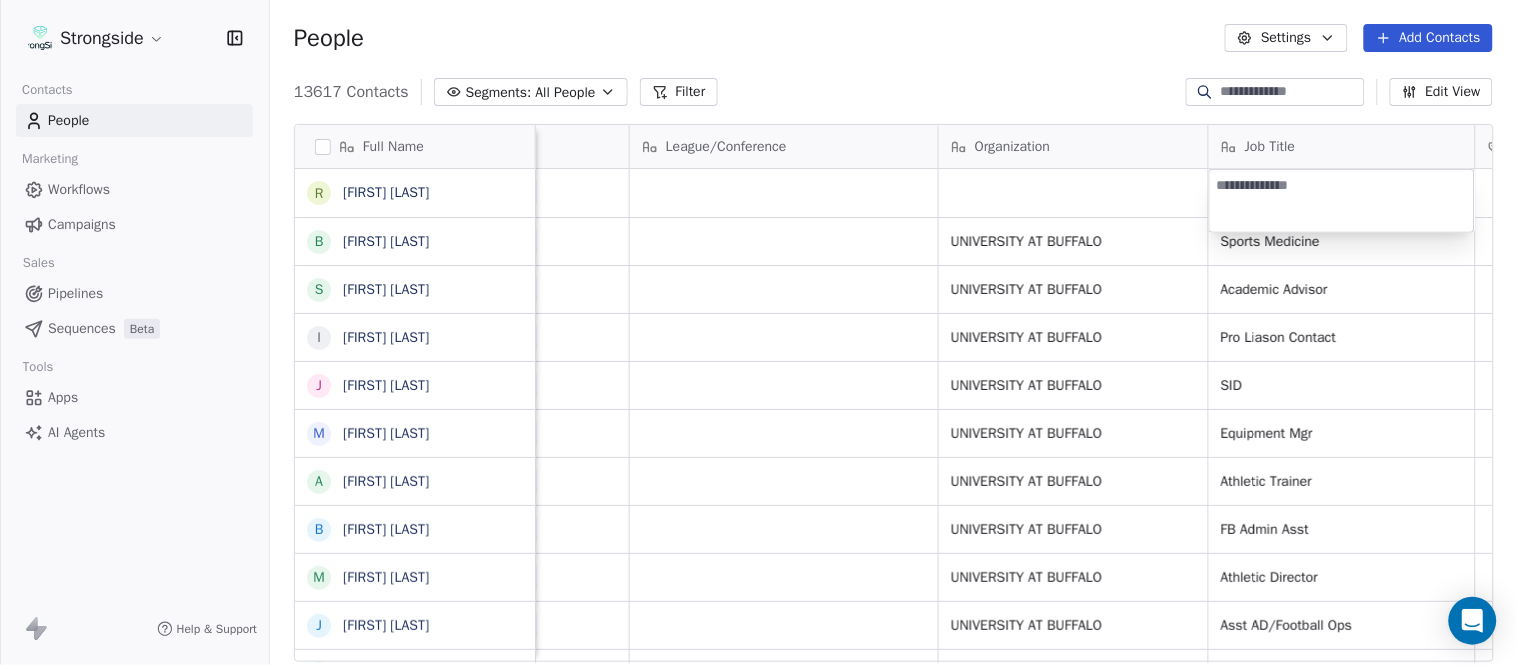 type on "**********" 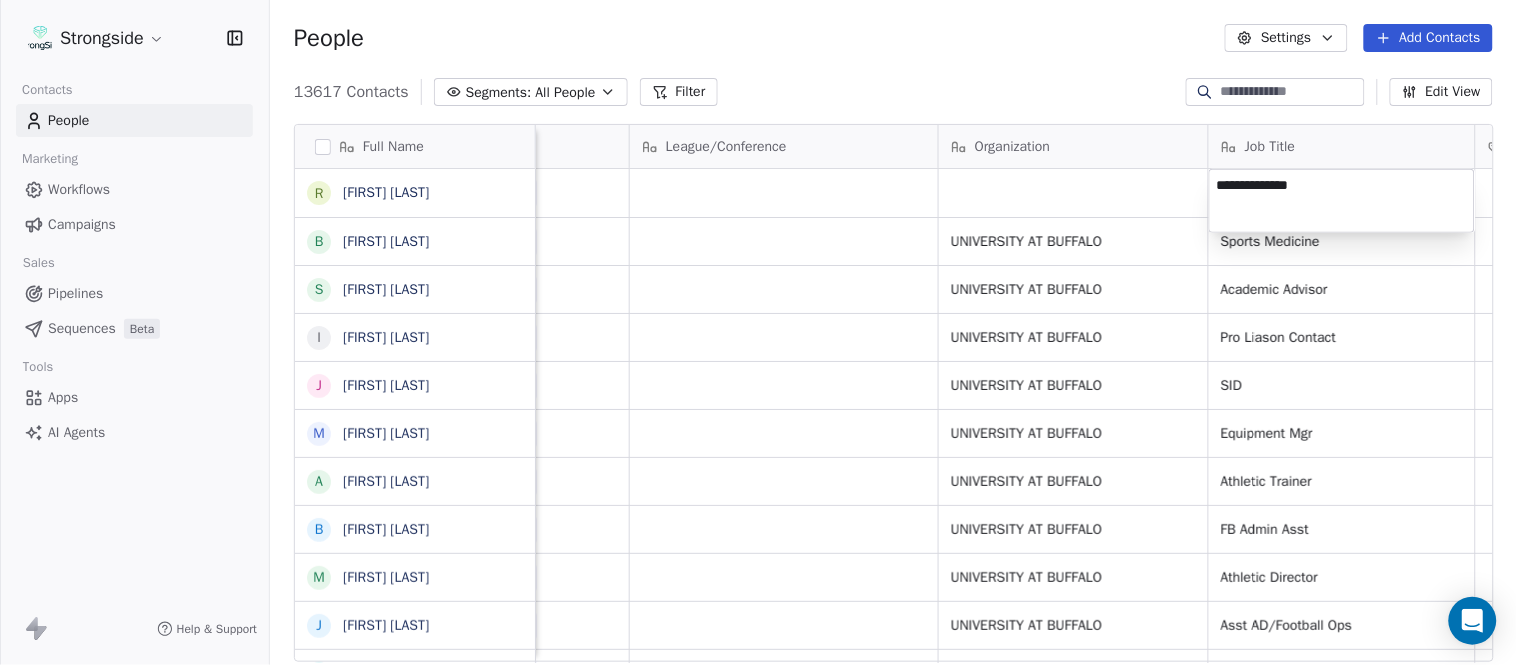 click on "Strongside Contacts People Marketing Workflows Campaigns Sales Pipelines Sequences Beta Tools Apps AI Agents Help & Support People Settings Add Contacts 13617 Contacts Segments: All People Filter Edit View Tag Add to Sequence Export Full Name R [LAST] B [LAST] S [LAST] I [LAST] J [LAST] M [LAST] A [LAST] B [LAST] M [LAST] J [LAST] L [LAST] D [LAST] J [LAST] N [LAST] R [LAST] M [LAST] M [LAST] R [LAST] J [LAST] E [LAST] J [LAST] C [LAST] J [LAST] T [LAST] J [LAST] T [LAST] J [LAST] D [LAST] J [LAST] D [LAST] Email Phone Number Level League/Conference Organization Job Title Tags Created Date BST Status Priority [EMAIL] NCAA I-Bowl Aug 05, 2025 10:21 PM [EMAIL] [PHONE] NCAA I-Bowl [ORG] [JOB] Aug 05, 2025 10:18 PM [EMAIL] SID NIL" at bounding box center [758, 332] 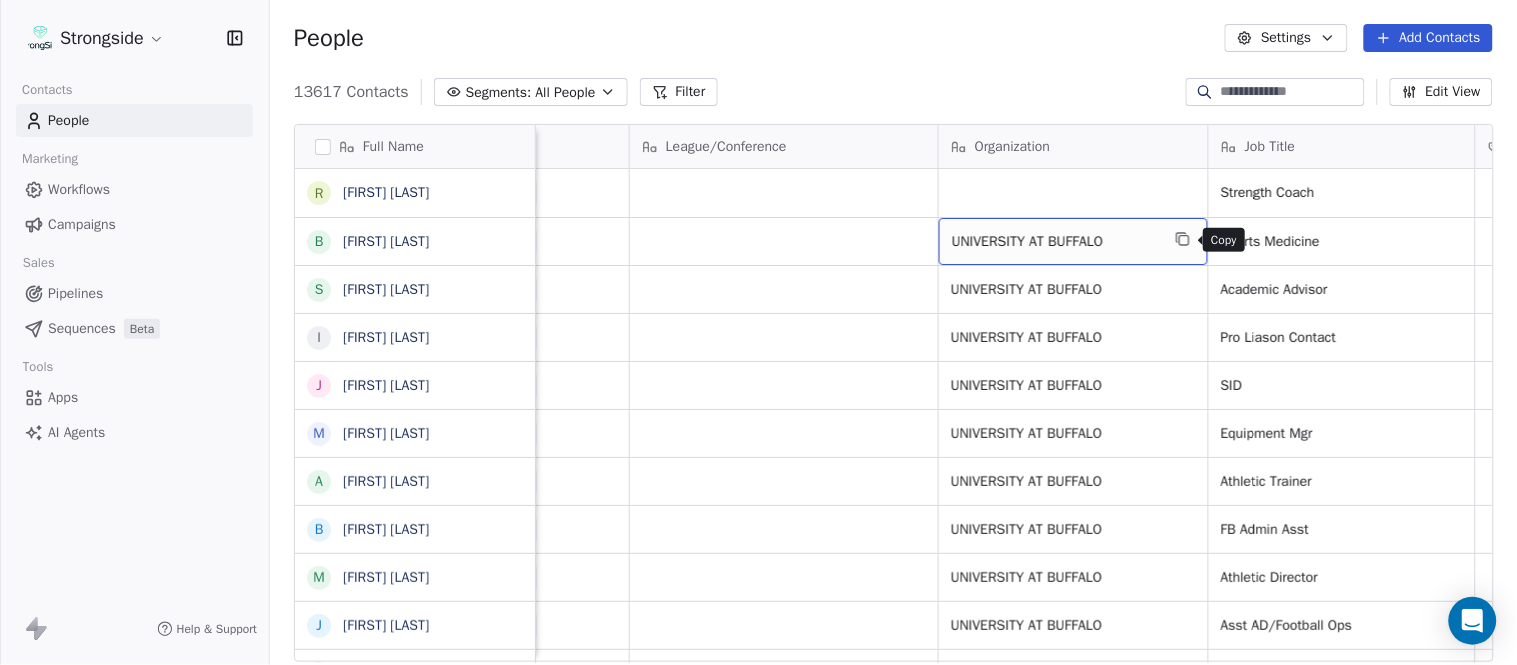 click 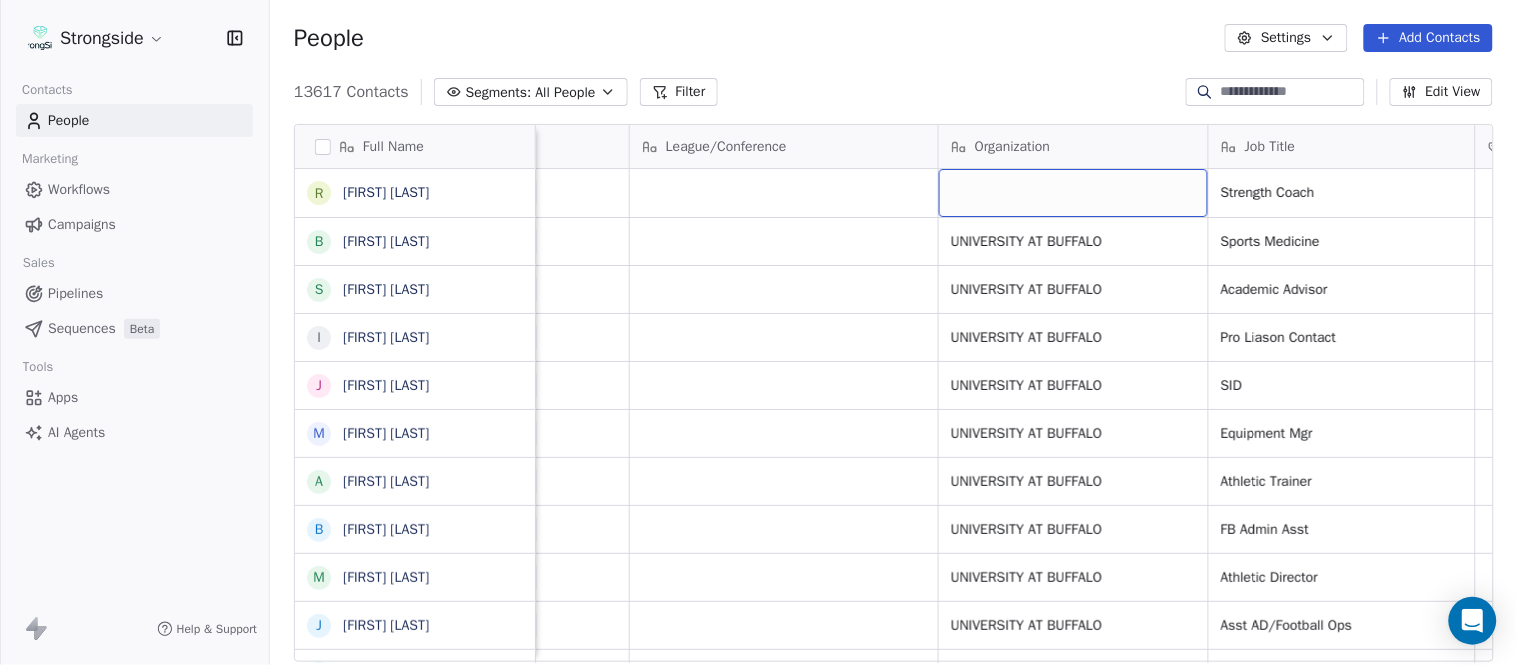 click at bounding box center [1073, 193] 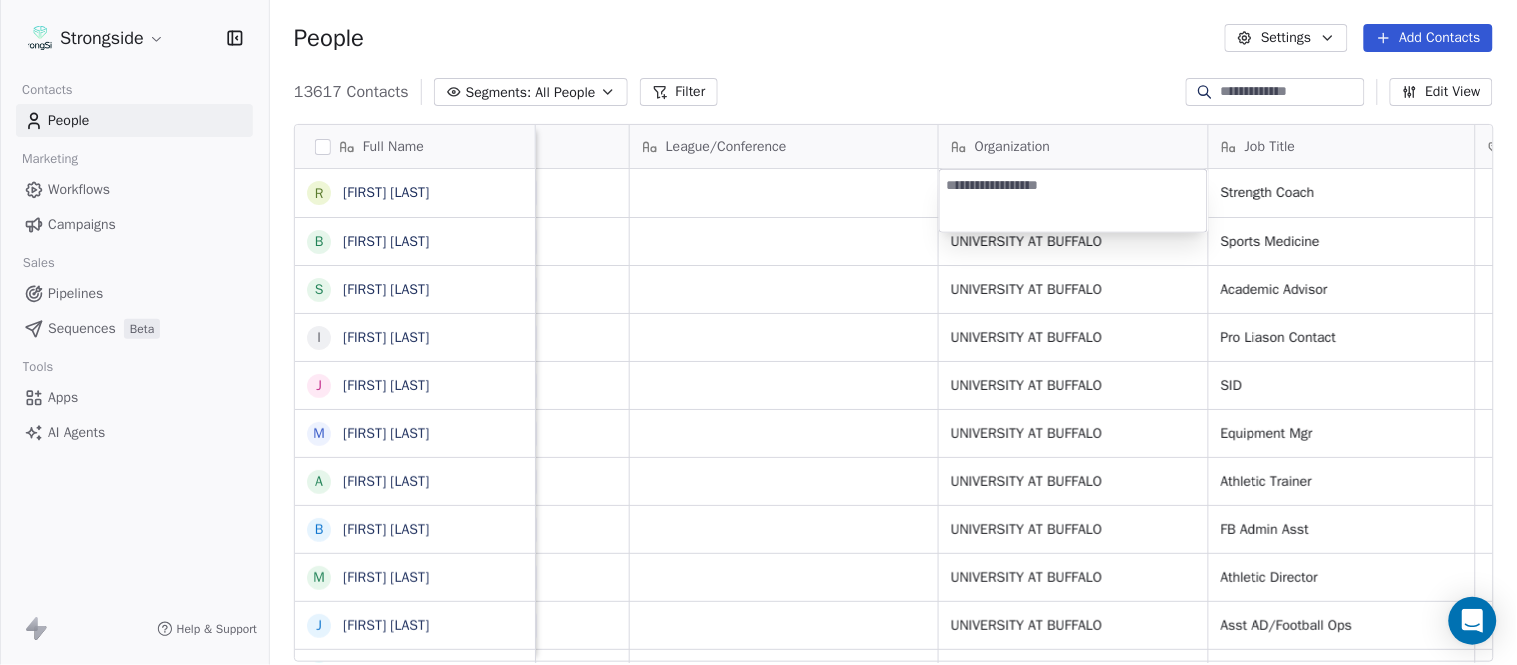 type on "**********" 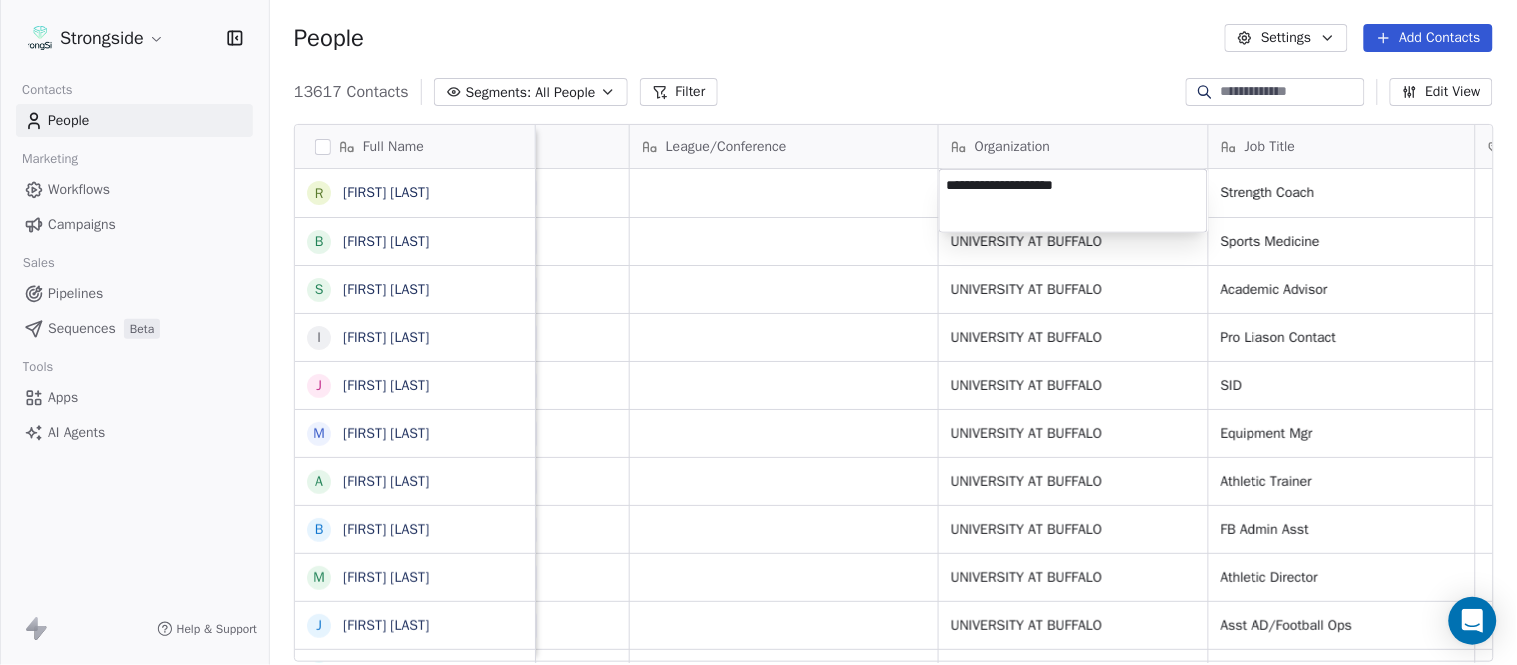 click on "Strongside Contacts People Marketing Workflows Campaigns Sales Pipelines Sequences Beta Tools Apps AI Agents Help & Support People Settings Add Contacts 13617 Contacts Segments: All People Filter Edit View Tag Add to Sequence Export Full Name R [FIRST] [LAST] B [FIRST] [LAST] S [FIRST] [LAST] I [FIRST] [LAST] J [FIRST] [LAST] M [FIRST] [LAST] A [FIRST] [LAST] B [FIRST] [LAST] M [FIRST] [LAST] J [FIRST] [LAST] L [FIRST] [LAST] D [FIRST] [LAST] J [FIRST] [LAST] N [FIRST] [LAST] R [FIRST] [LAST] M [FIRST] [LAST] M [FIRST] [LAST] R [FIRST] [LAST] J [FIRST] [LAST] E [FIRST] [LAST] J [FIRST] [LAST] C [FIRST] [LAST] J [FIRST] [LAST] J [FIRST] [LAST] T [FIRST] [LAST] J [FIRST] [LAST] T [FIRST] [LAST] J [FIRST] [LAST] D [FIRST] [LAST] J [FIRST] [LAST] D [FIRST] [LAST] W [FIRST] [LAST] Email Phone Number Level League/Conference Organization Job Title Tags Created Date BST Status Priority [EMAIL] NCAA I-Bowl Strength Coach Aug 05, 2025 10:21 PM [EMAIL] [PHONE] NCAA I-Bowl UNIVERSITY AT BUFFALO Sports Medicine Aug 05, 2025 10:18 PM [PHONE]" at bounding box center (758, 332) 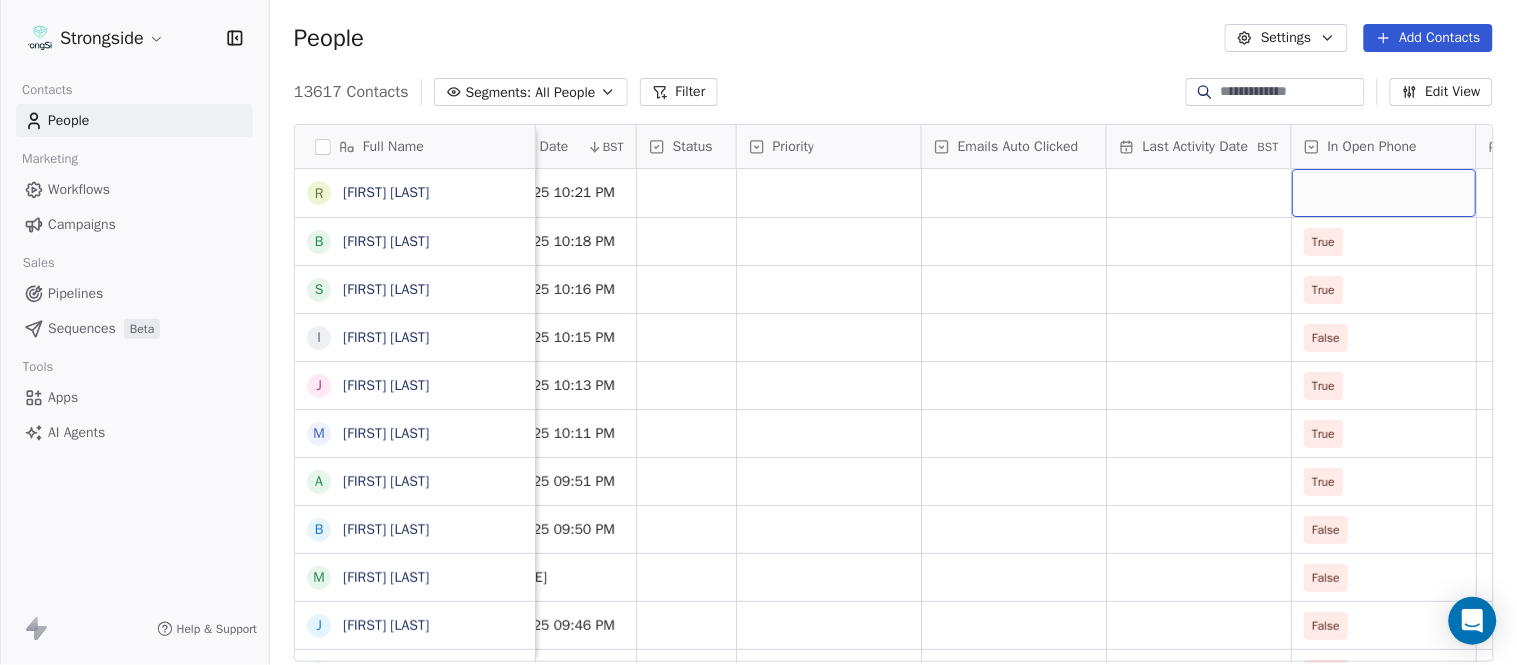 scroll, scrollTop: 0, scrollLeft: 1863, axis: horizontal 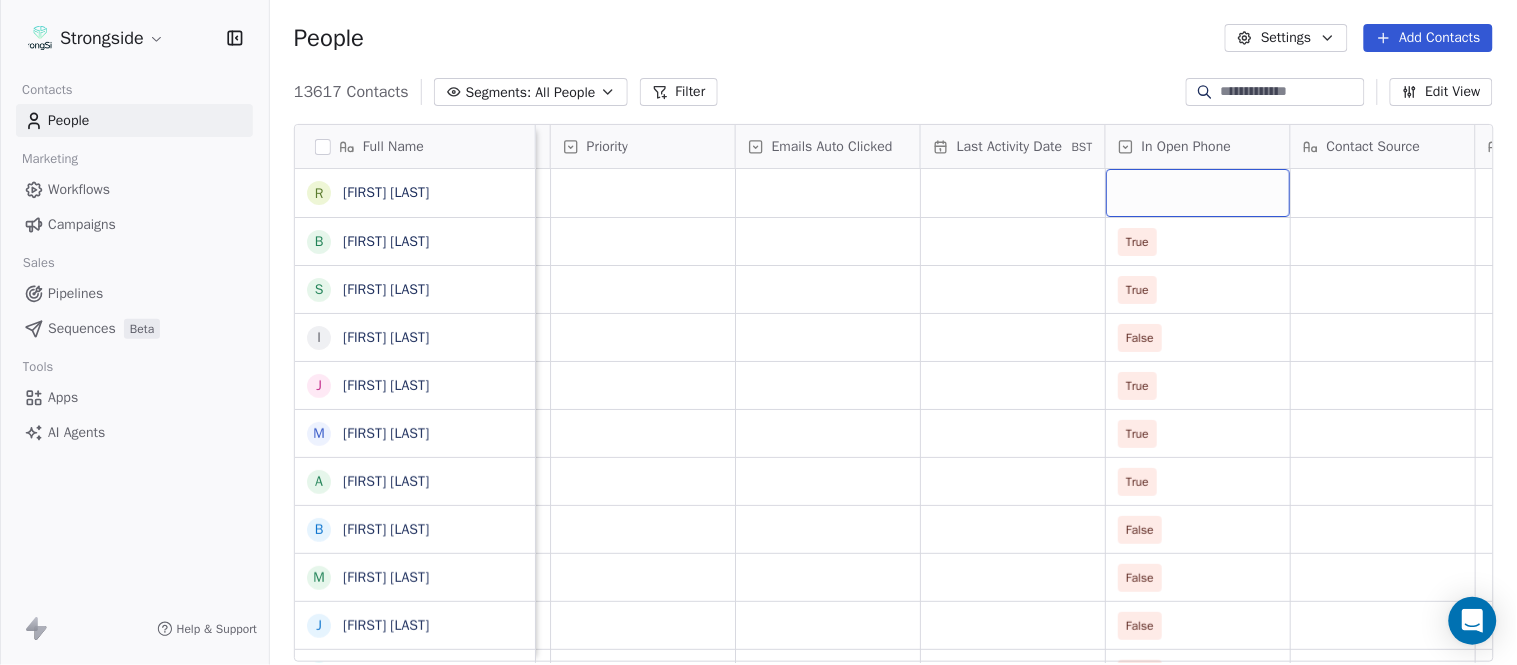 click at bounding box center (1198, 193) 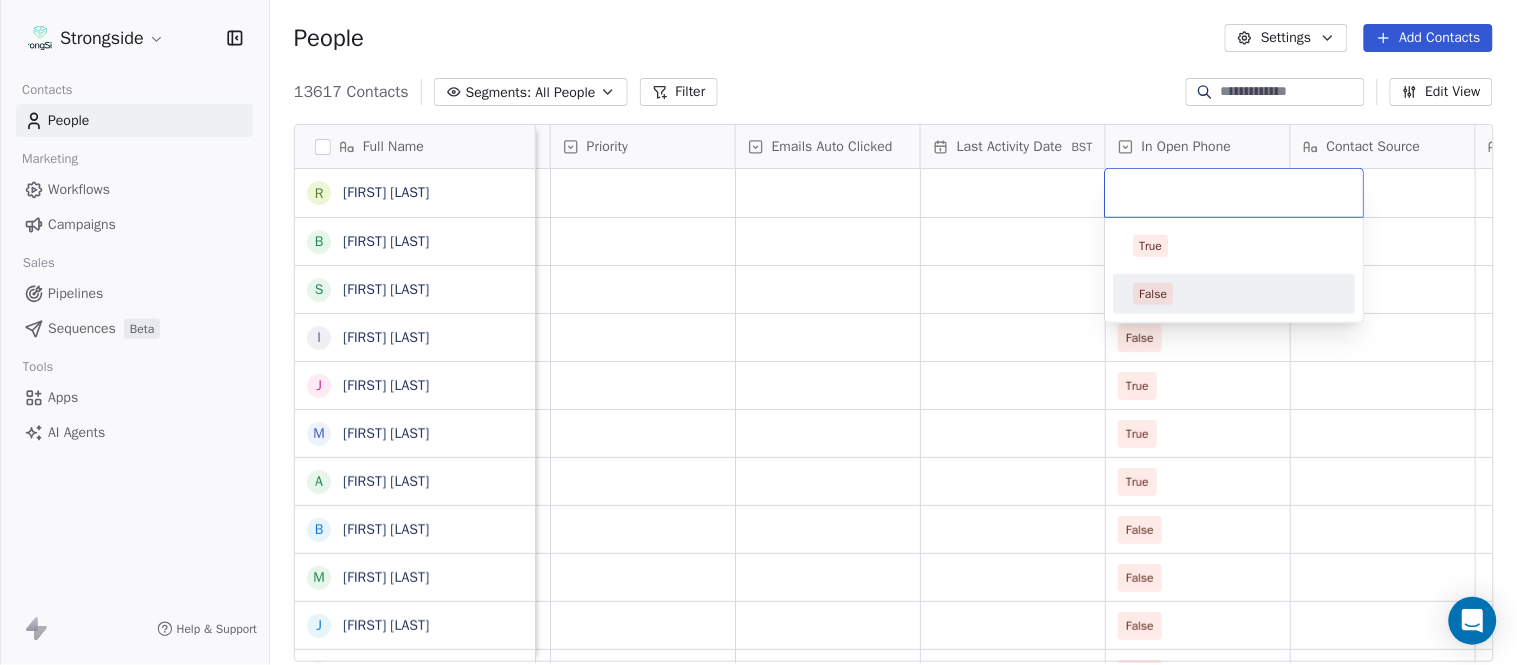 click on "False" at bounding box center [1235, 294] 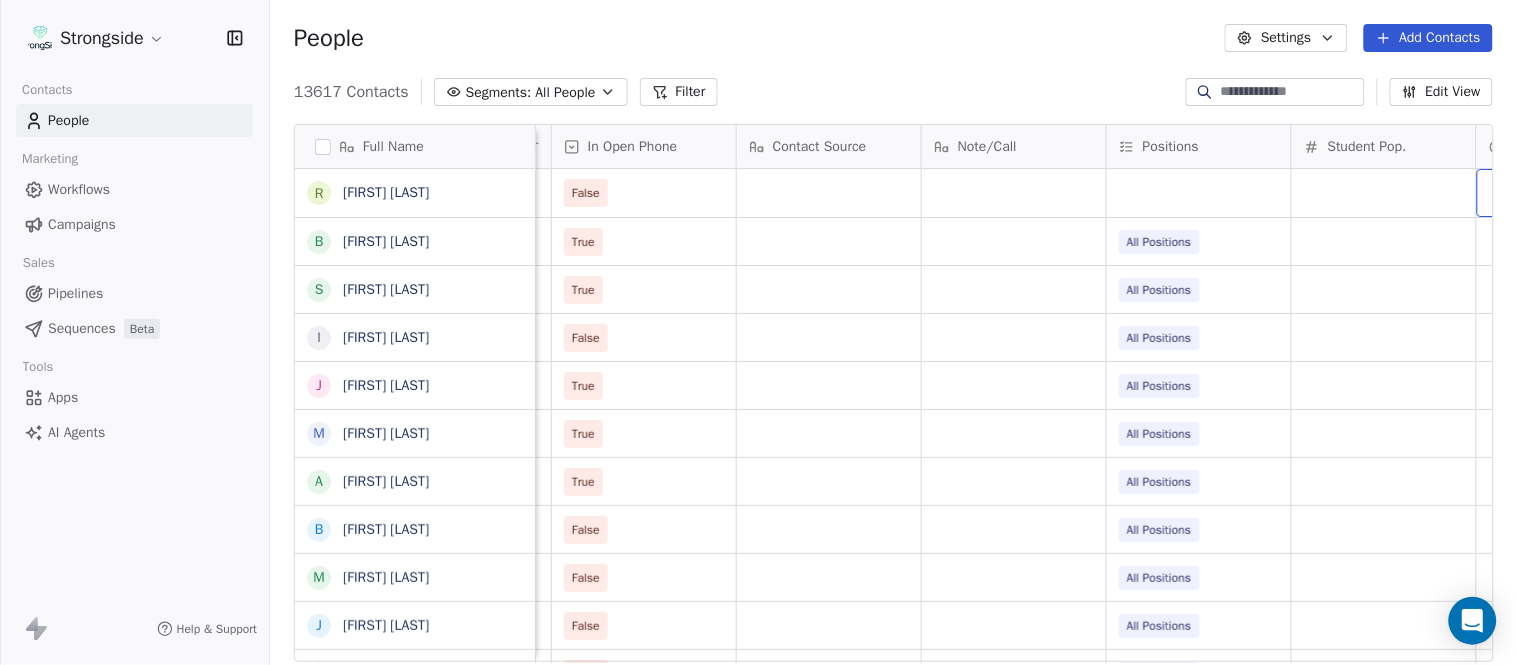 scroll, scrollTop: 0, scrollLeft: 2603, axis: horizontal 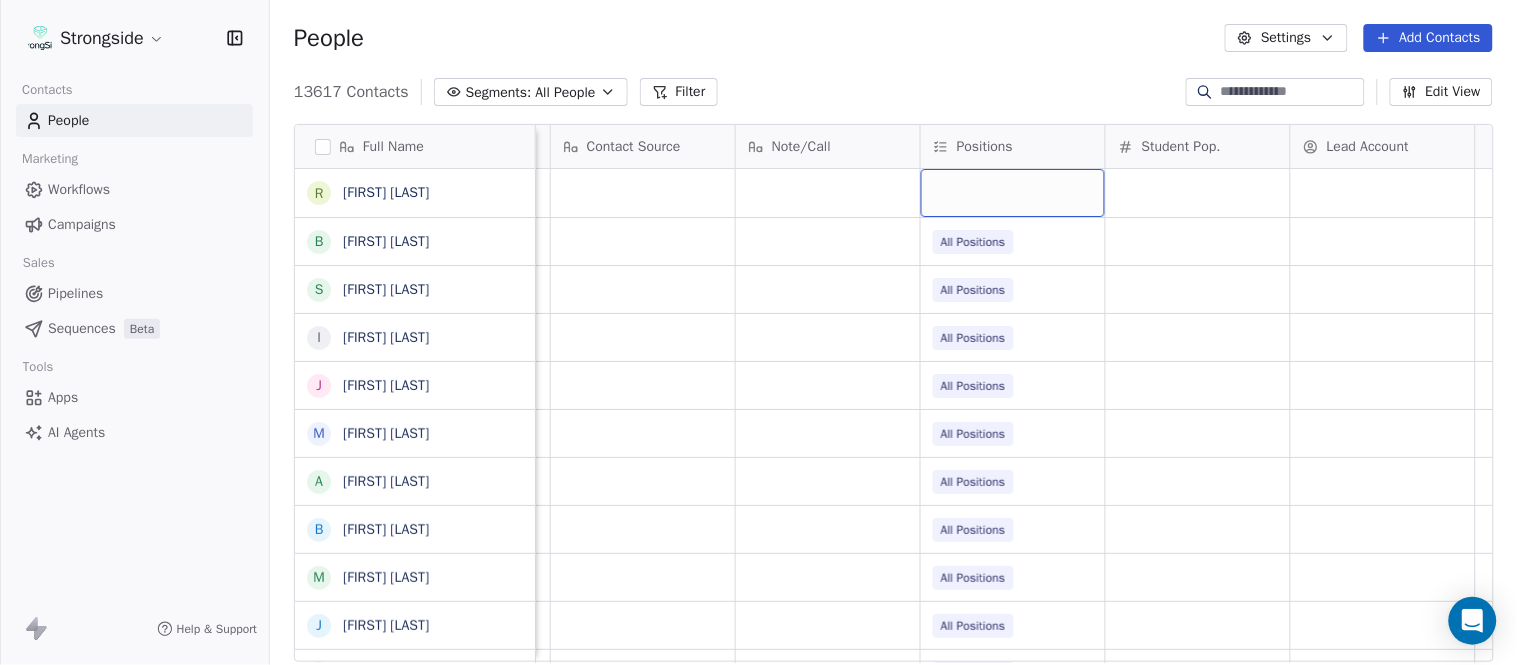 click at bounding box center (1013, 193) 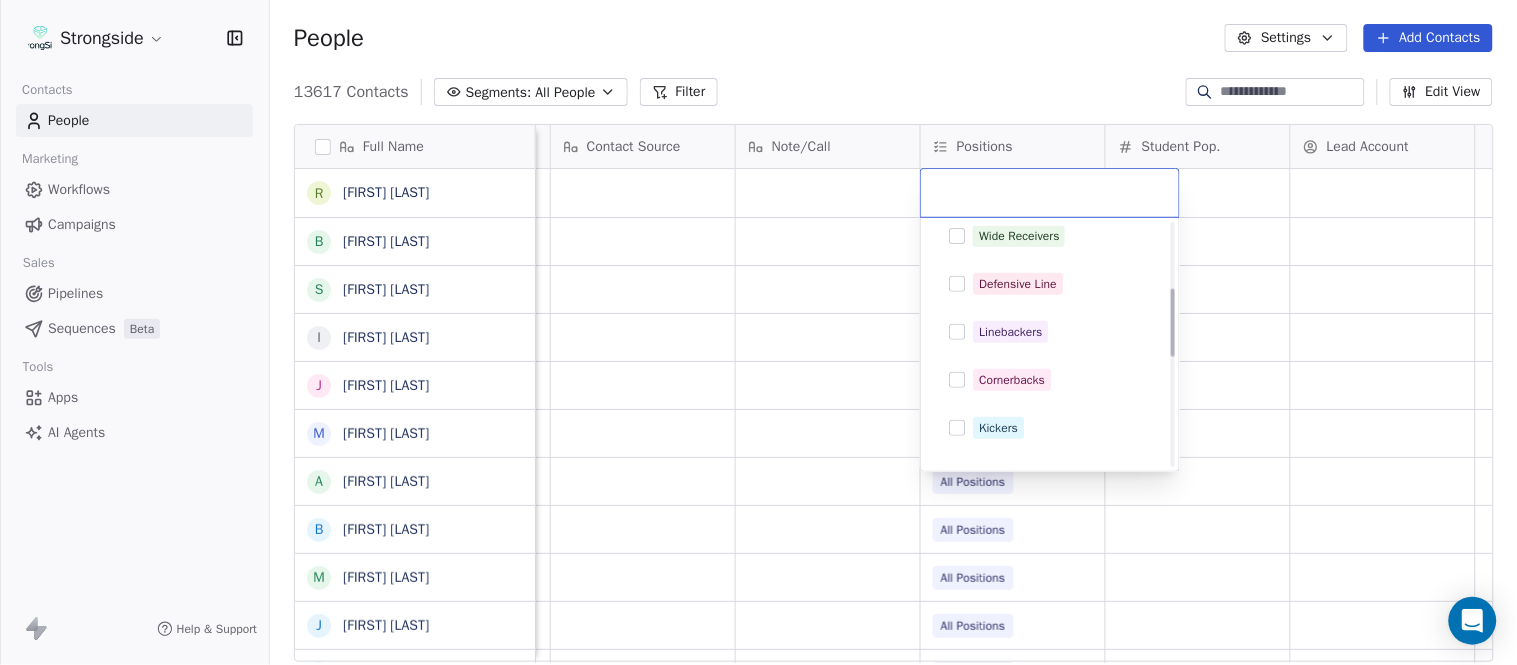 scroll, scrollTop: 333, scrollLeft: 0, axis: vertical 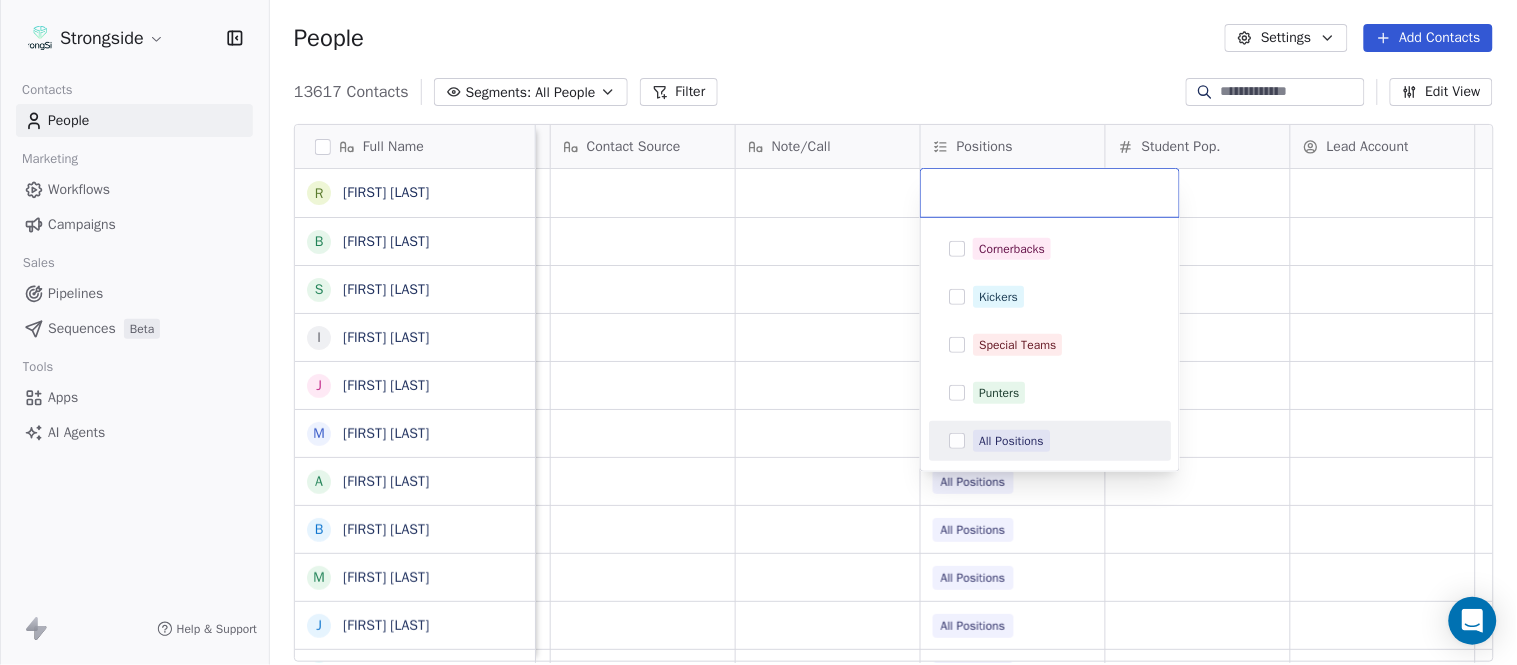 click on "All Positions" at bounding box center (1062, 441) 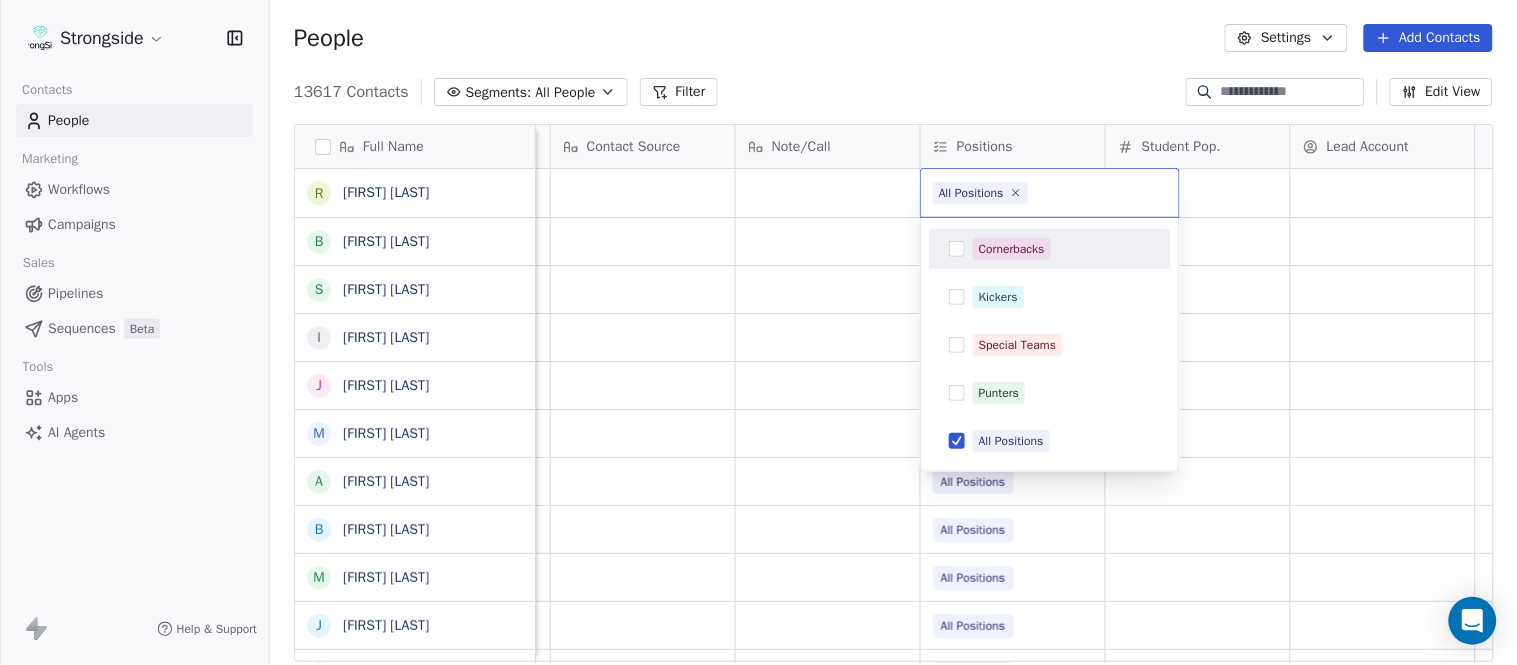 drag, startPoint x: 980, startPoint y: 101, endPoint x: 988, endPoint y: 134, distance: 33.955853 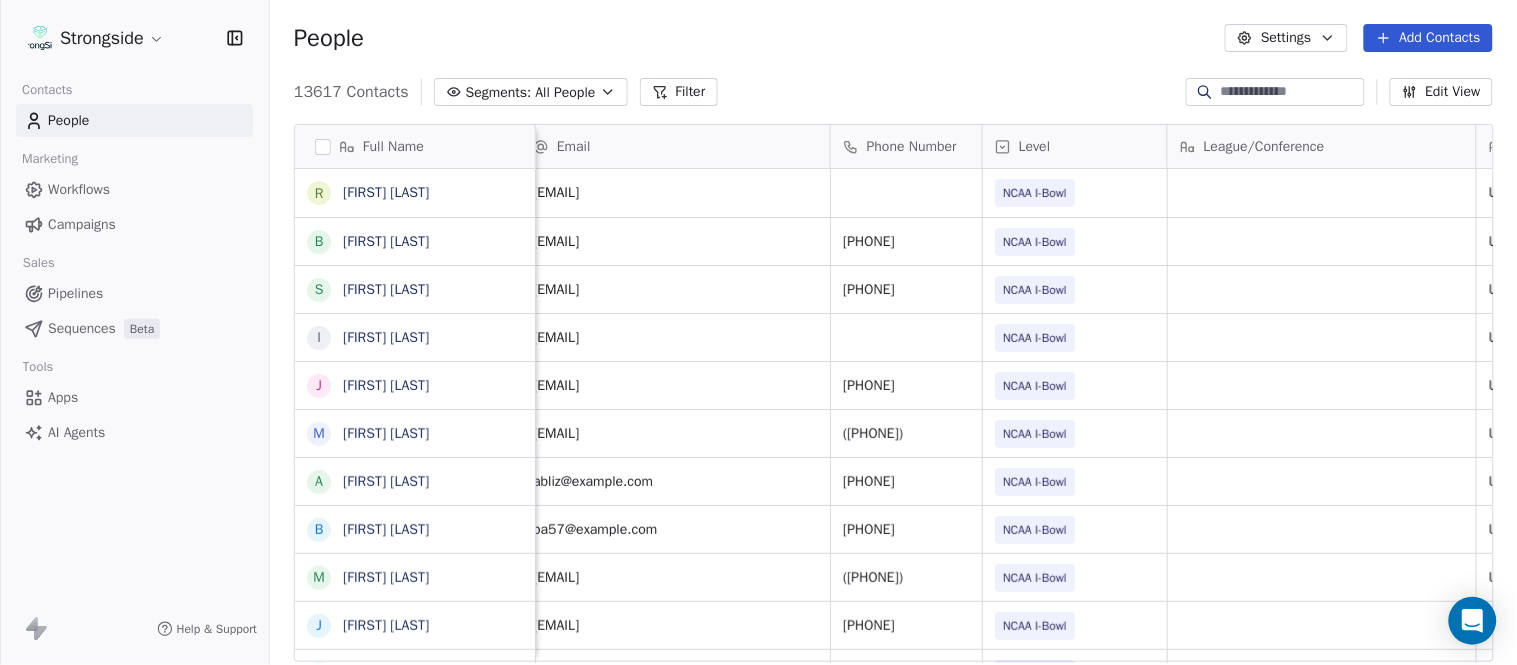 scroll, scrollTop: 0, scrollLeft: 0, axis: both 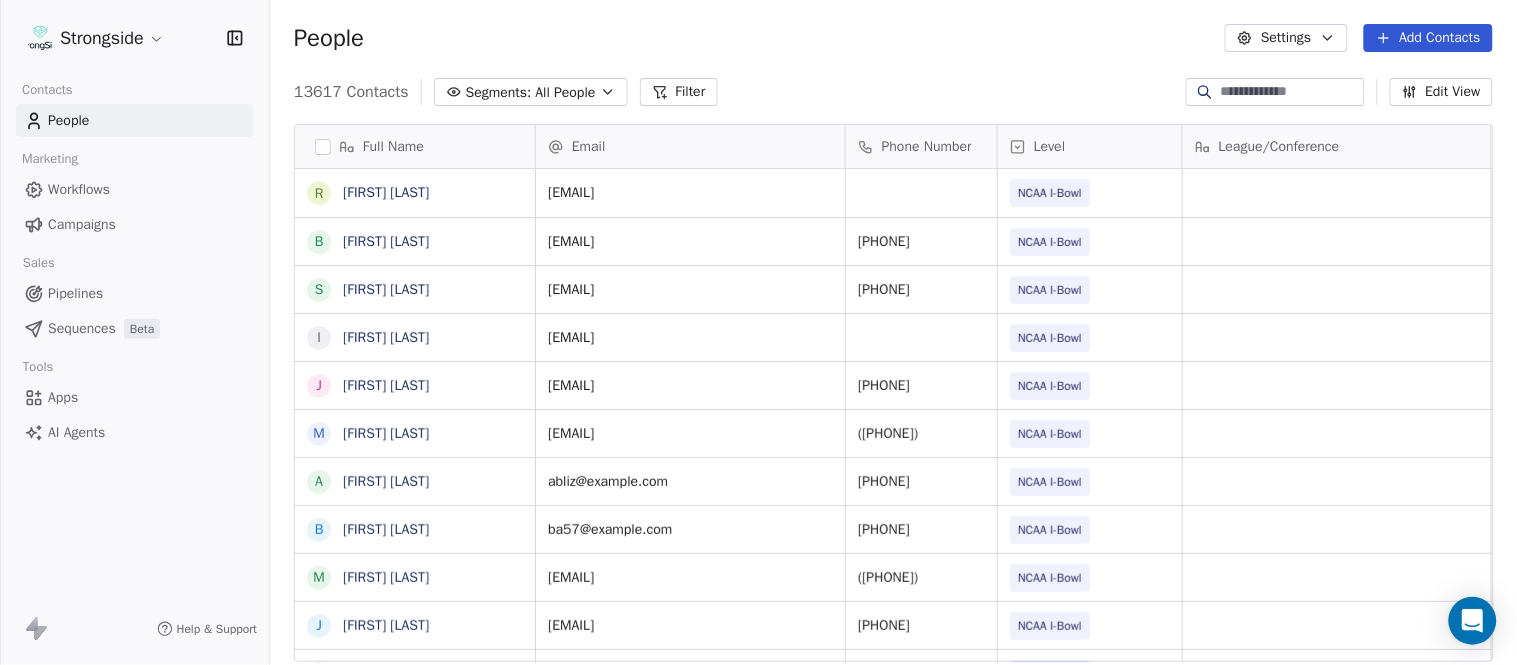 click on "Add Contacts" at bounding box center (1428, 38) 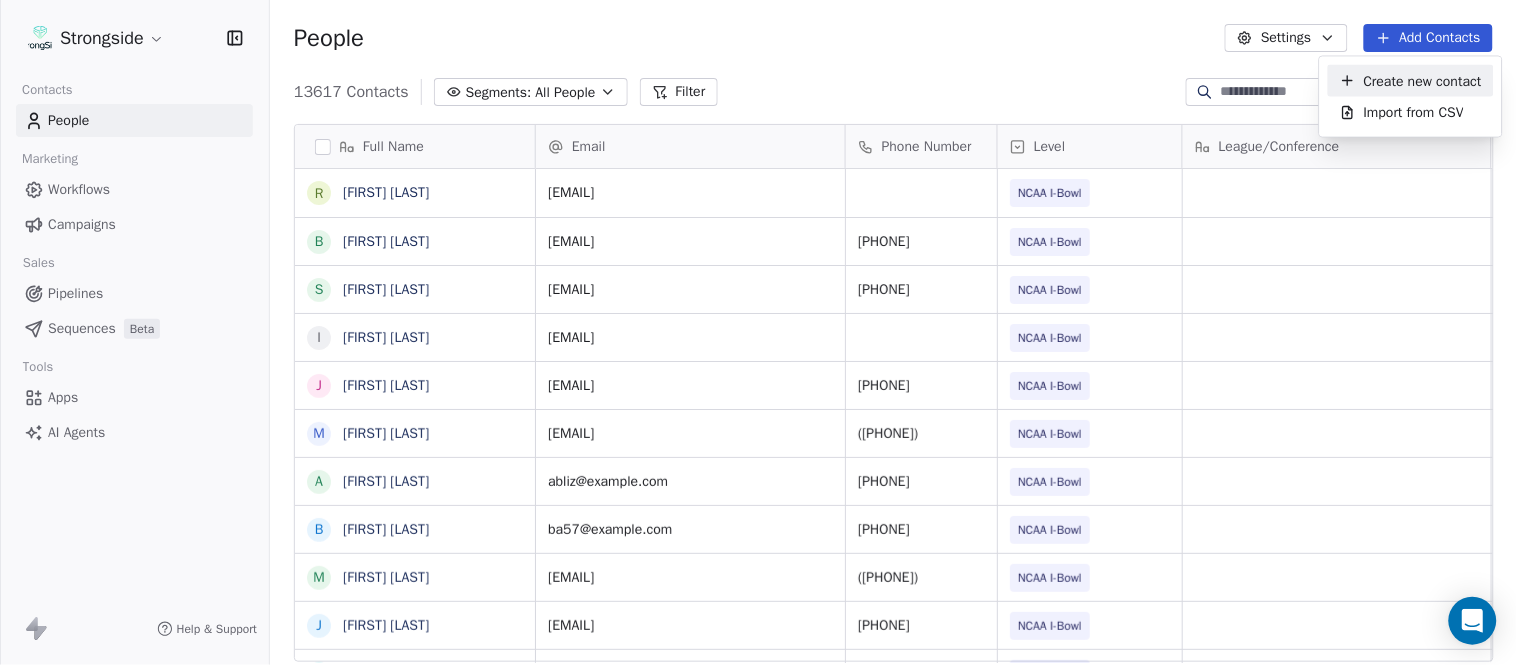 click on "Create new contact" at bounding box center (1423, 80) 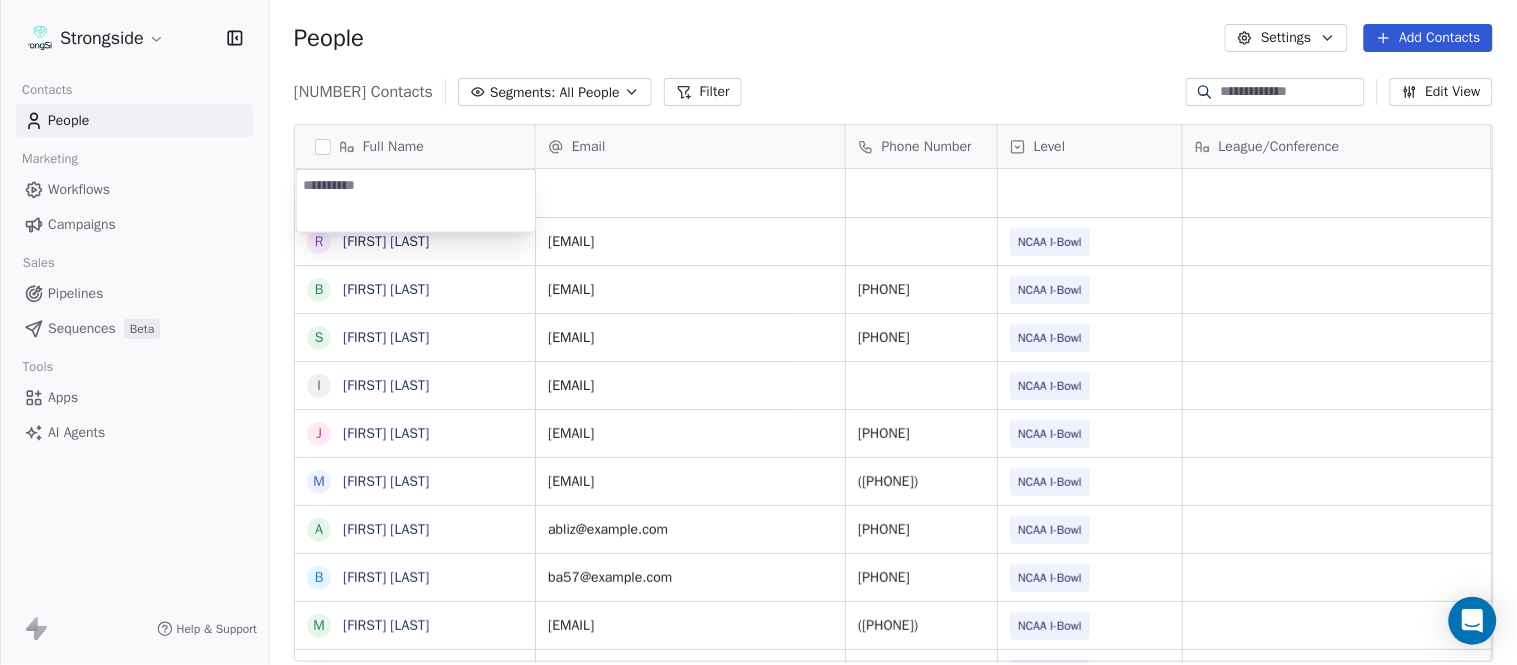 type on "**********" 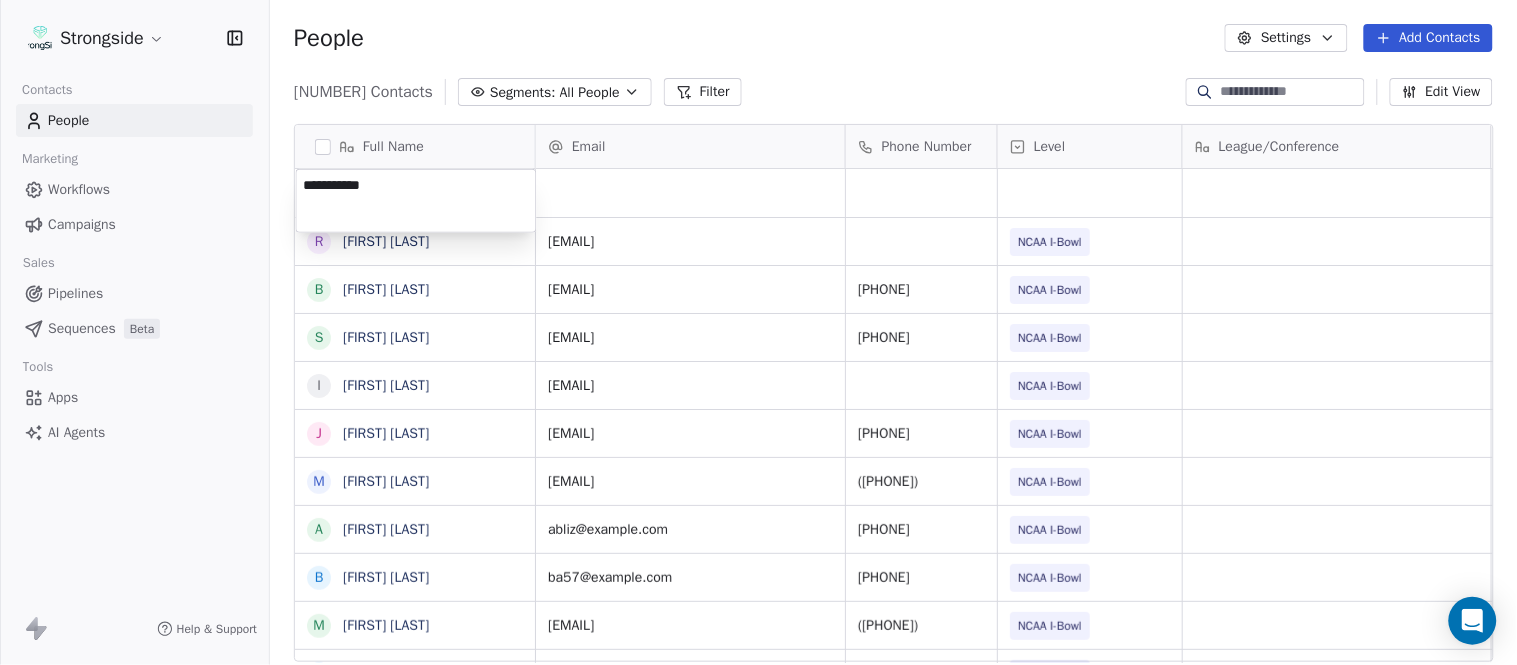 click on "Strongside Contacts People Marketing Workflows Campaigns Sales Pipelines Sequences Beta Tools Apps AI Agents Help & Support People Settings Add Contacts 13618 Contacts Segments: All People Filter Edit View Tag Add to Sequence Export Full Name R [FIRST] [LAST] B [FIRST] [LAST] S [FIRST] [LAST] I [FIRST] [LAST] J [FIRST] [LAST] M [FIRST] [LAST] A [FIRST] [LAST] B [FIRST] [LAST] M [FIRST] [LAST] J [FIRST] [LAST] L [FIRST] [LAST] D [FIRST] [LAST] J [FIRST] [LAST] N [FIRST] [LAST] R [FIRST] [LAST] M [FIRST] [LAST] M [FIRST] [LAST] R [FIRST] [LAST] J [FIRST] [LAST] E [FIRST] [LAST] J [FIRST] [LAST] Email Phone Number Level League/Conference Organization Job Title Tags Created Date BST Aug 05, 2025 10:23 PM ryanhort@[example.com] NCAA I-Bowl UNIVERSITY AT BUFFALO Strength Coach Aug 05, 2025 10:21 PM bbratta@[example.com] [PHONE] NCAA I-Bowl UNIVERSITY AT BUFFALO Sports Medicine Aug 05, 2025 10:18 PM" at bounding box center (758, 332) 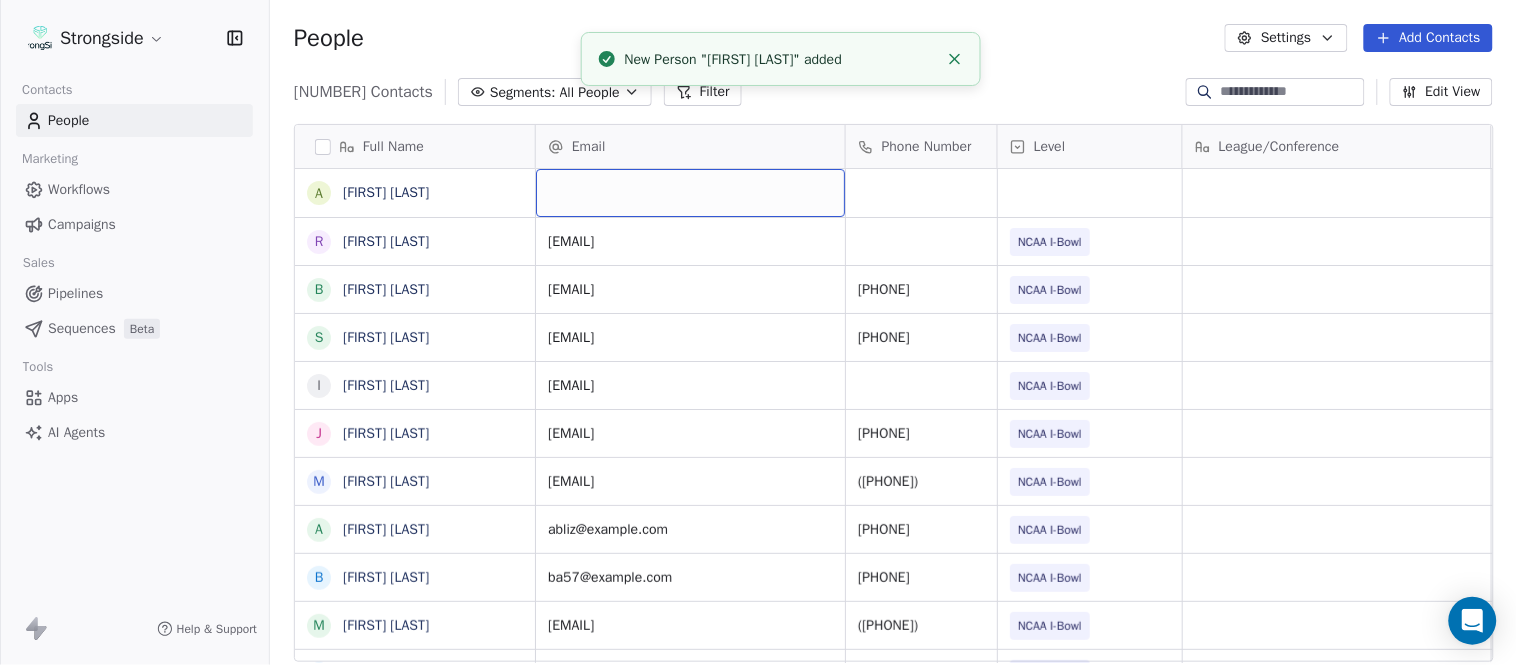 click at bounding box center (690, 193) 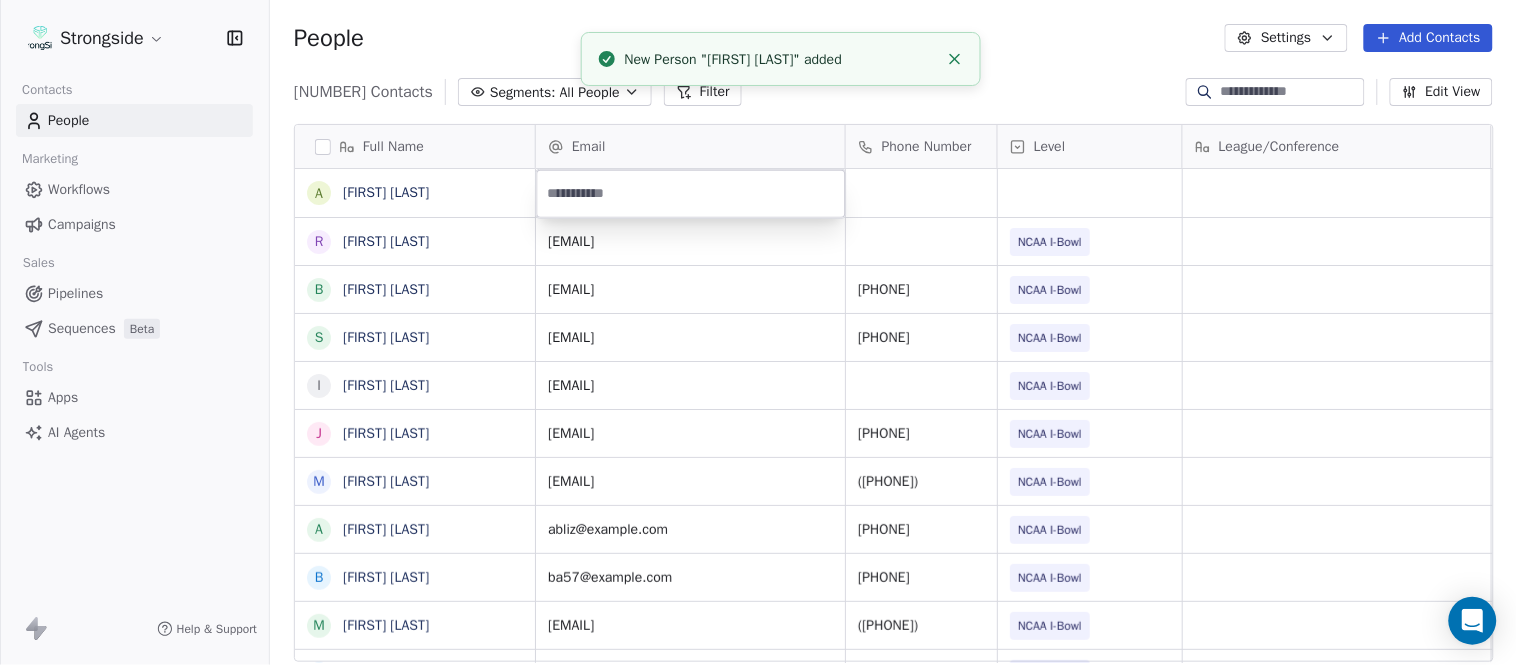 type on "**********" 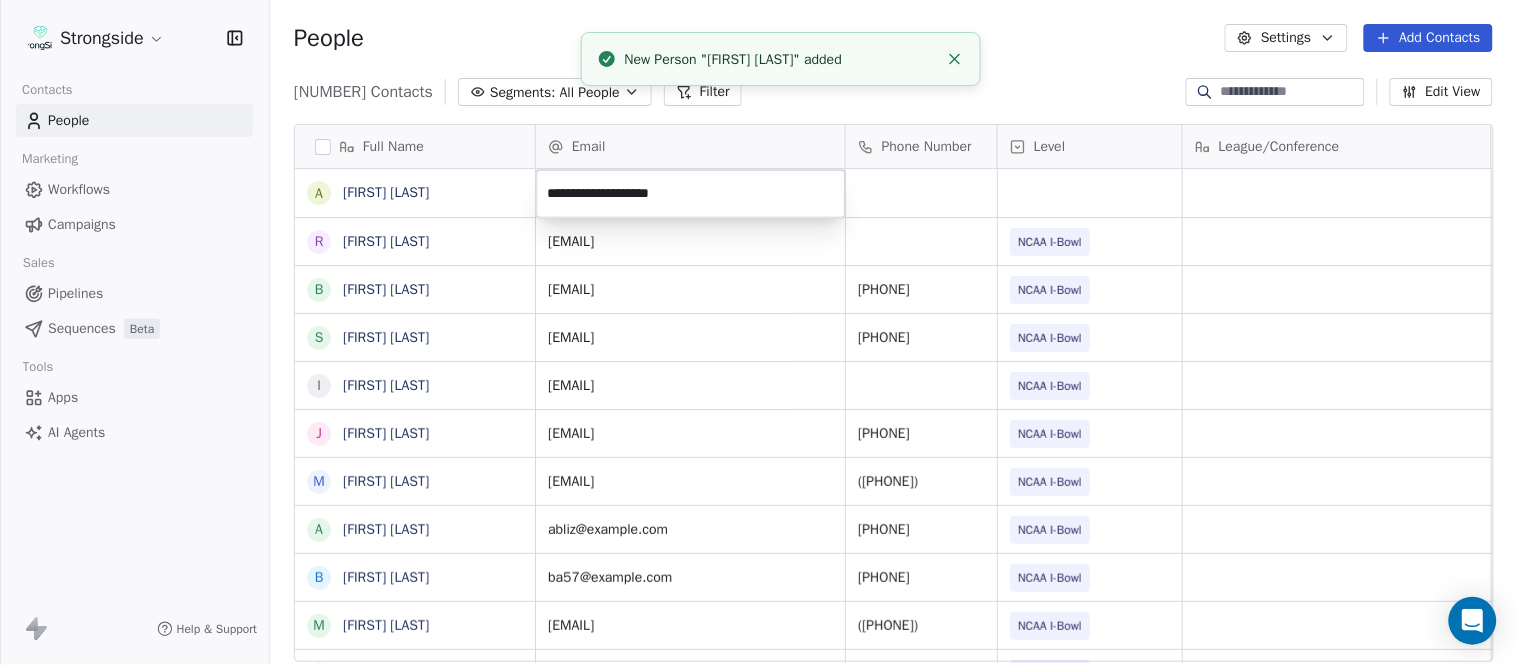 click at bounding box center [955, 59] 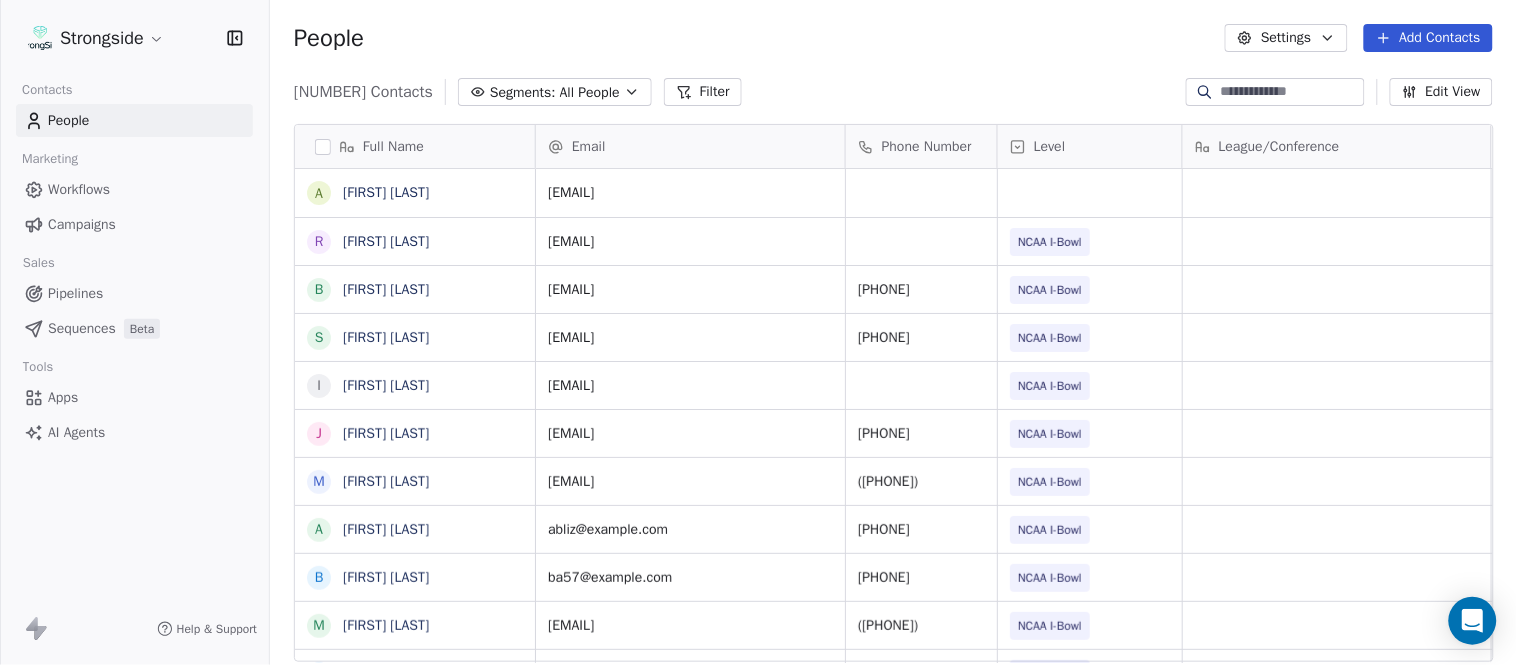 click on "People Settings  Add Contacts" at bounding box center (893, 38) 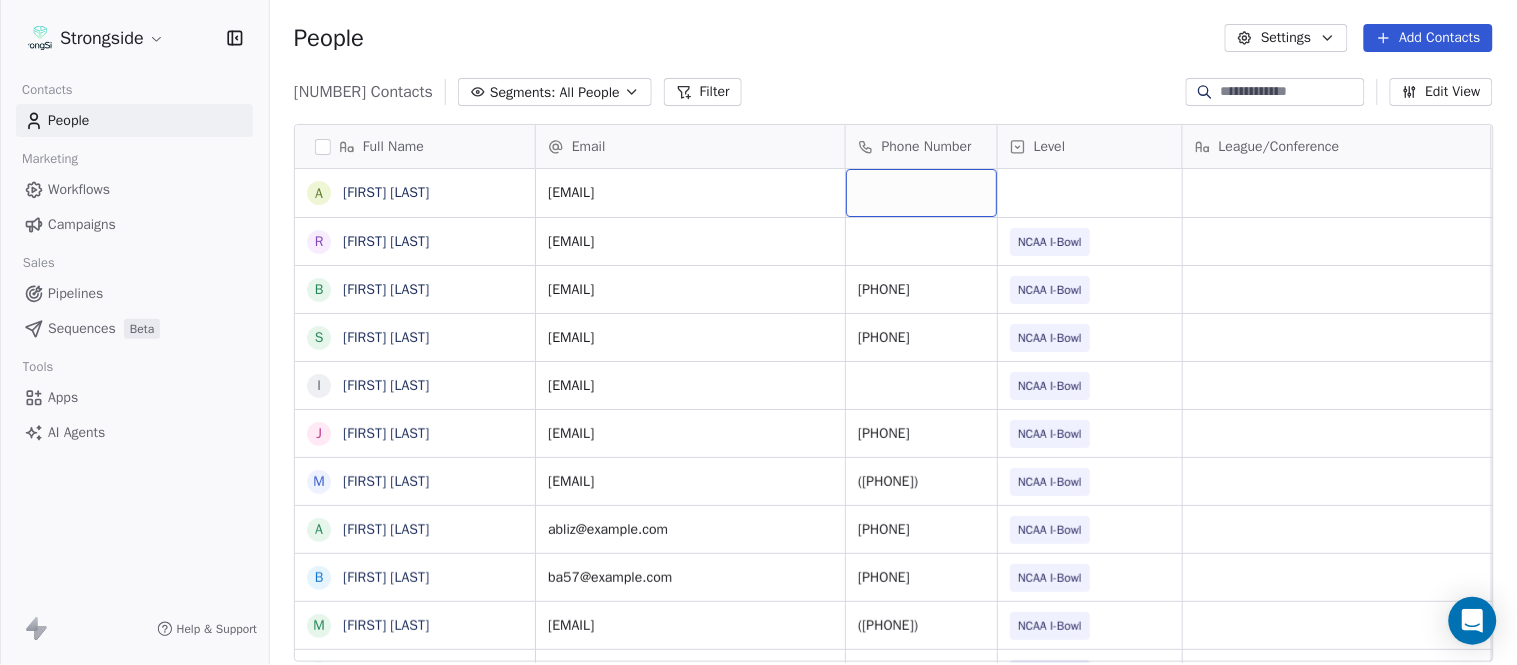 click at bounding box center (921, 193) 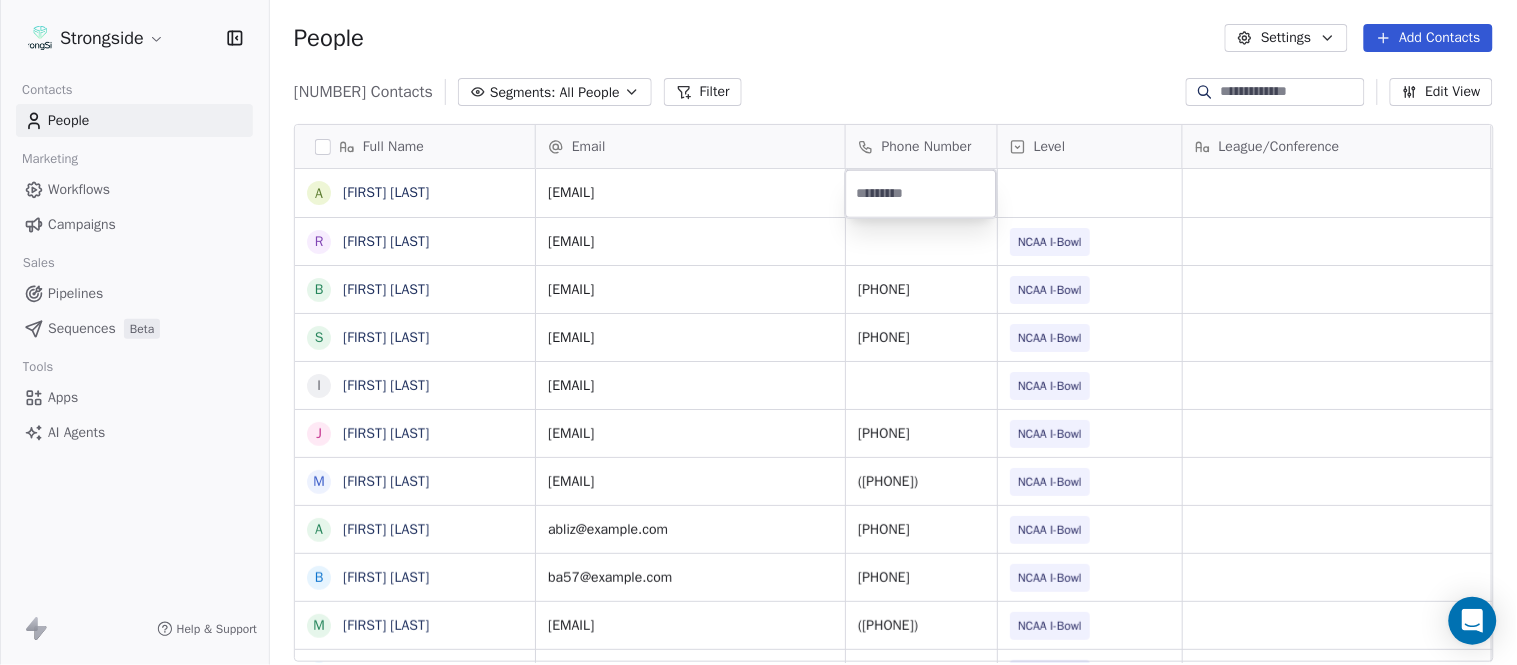 type on "**********" 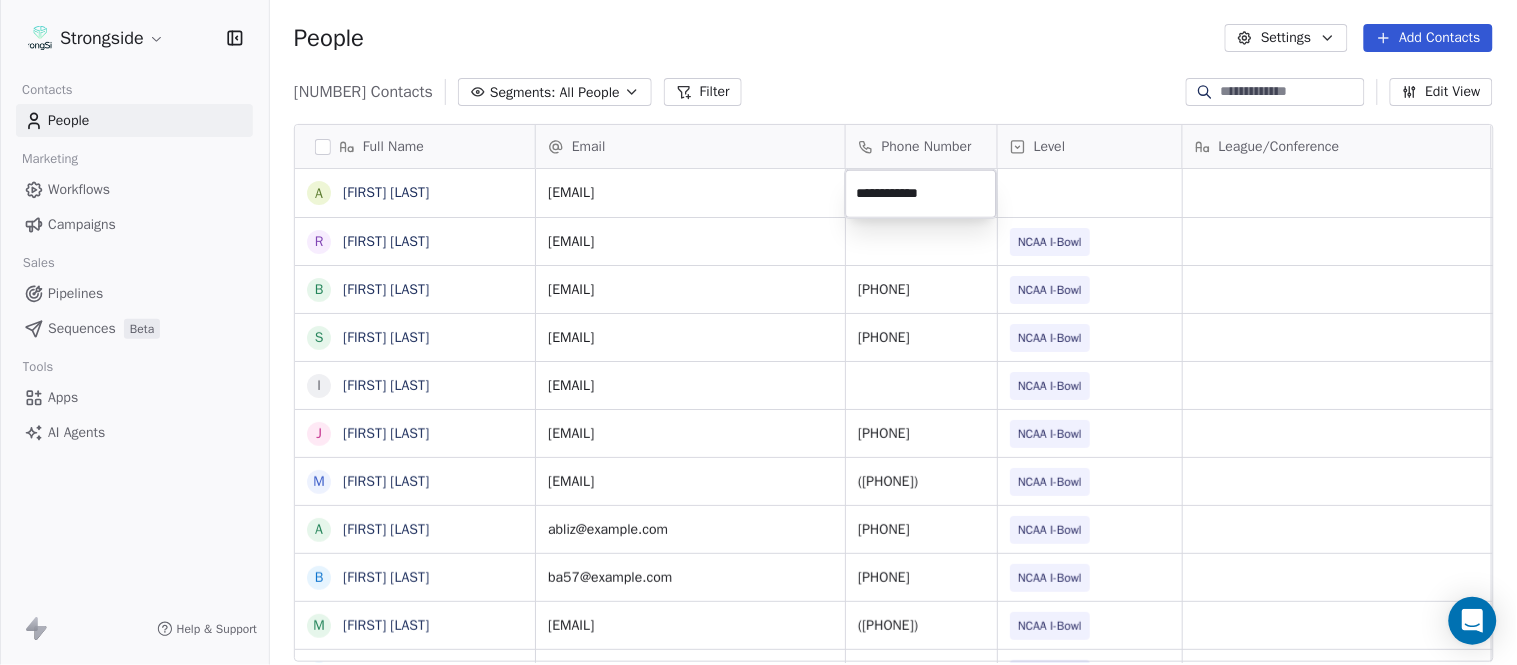 click on "Strongside Contacts People Marketing Workflows Campaigns Sales Pipelines Sequences Beta Tools Apps AI Agents Help & Support People Settings Add Contacts 13618 Contacts Segments: All People Filter Edit View Tag Add to Sequence Export Full Name A [LAST] R [LAST] B [LAST] S [LAST] I [LAST] J [LAST] M [LAST] A [LAST] B [LAST] M [LAST] J [LAST] L [LAST] D [LAST] J [LAST] N [LAST] R [LAST] M [LAST] M [LAST] R [LAST] J [LAST] E [LAST] J [LAST] C [LAST] J [LAST] T [LAST] J [LAST] T [LAST] J [LAST] D [LAST] J [LAST] D [LAST] Email Phone Number Level League/Conference Organization Job Title Tags Created Date BST [EMAIL] Aug 05, 2025 10:23 PM [EMAIL] NCAA I-Bowl [ORG] [JOB] Aug 05, 2025 10:21 PM [EMAIL] NCAA I-Bowl [ORG] SID" at bounding box center (758, 332) 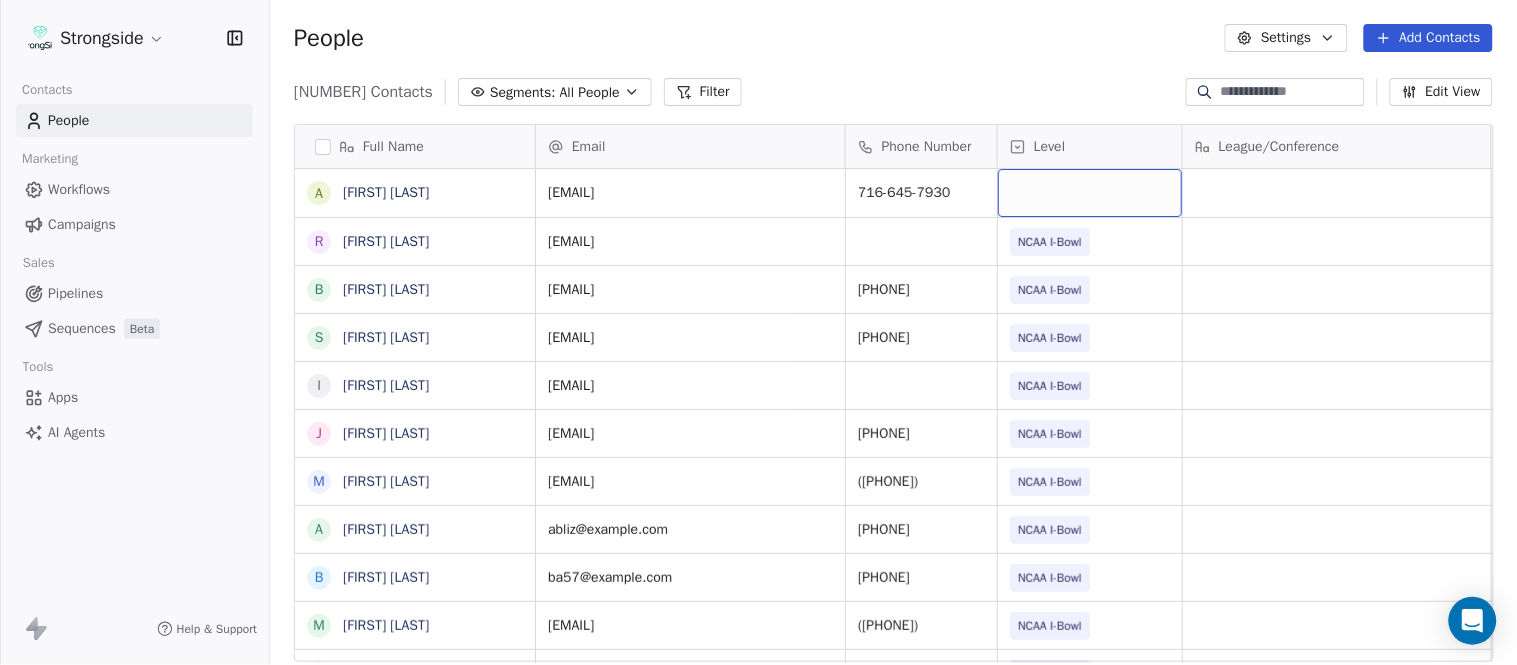 click at bounding box center [1090, 193] 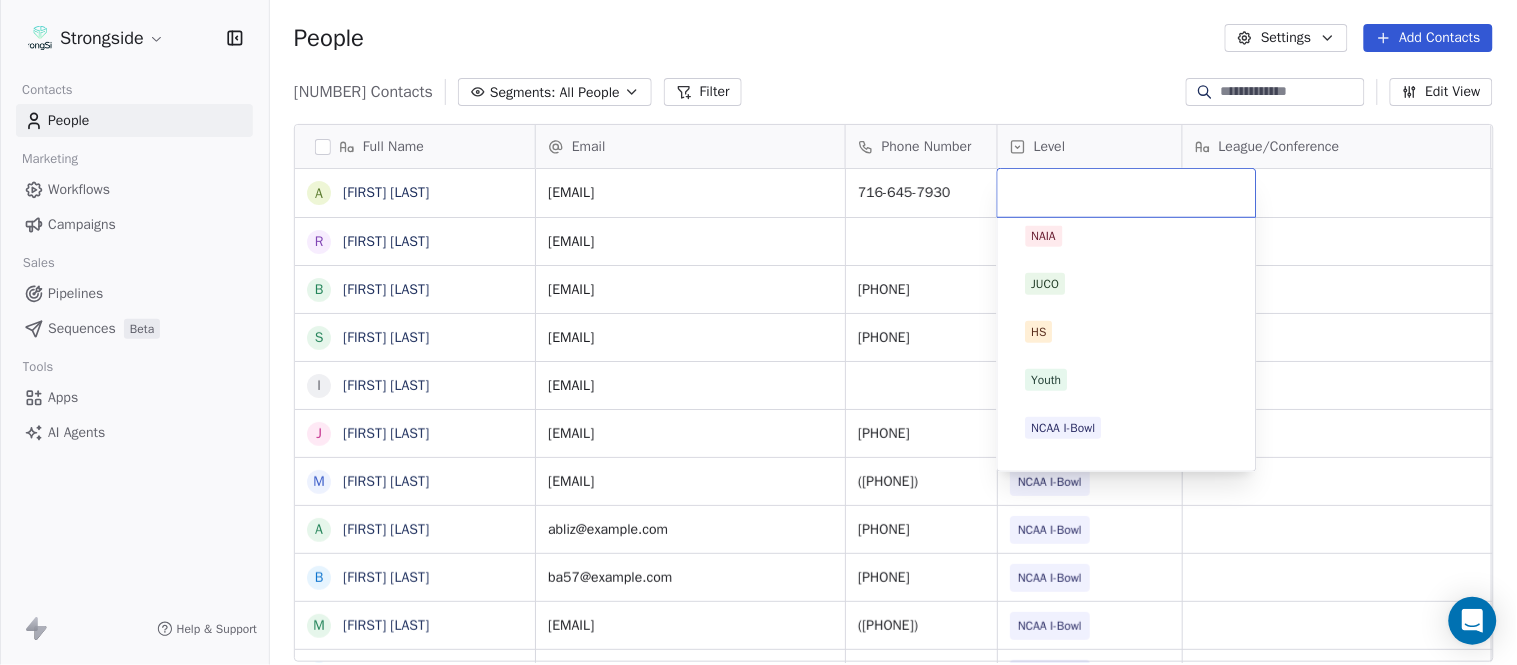 scroll, scrollTop: 330, scrollLeft: 0, axis: vertical 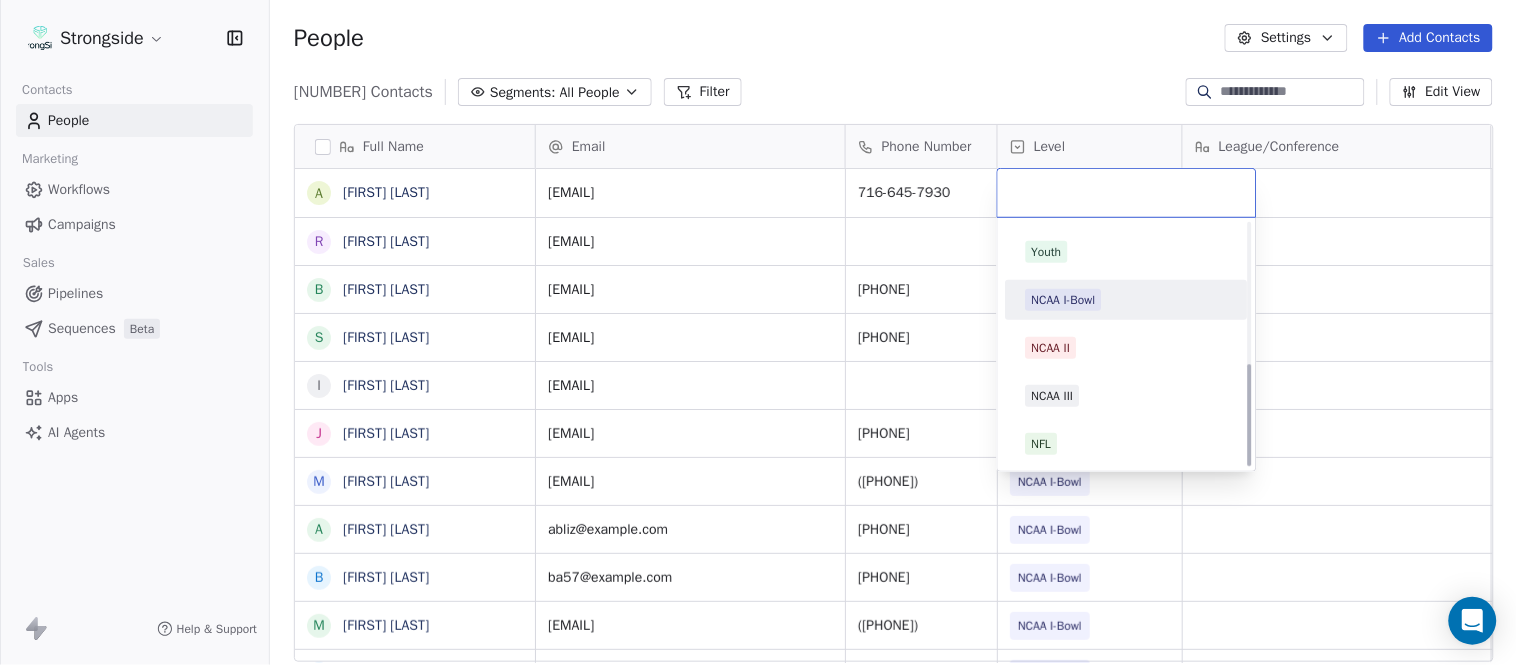 click on "NCAA I-Bowl" at bounding box center [1064, 300] 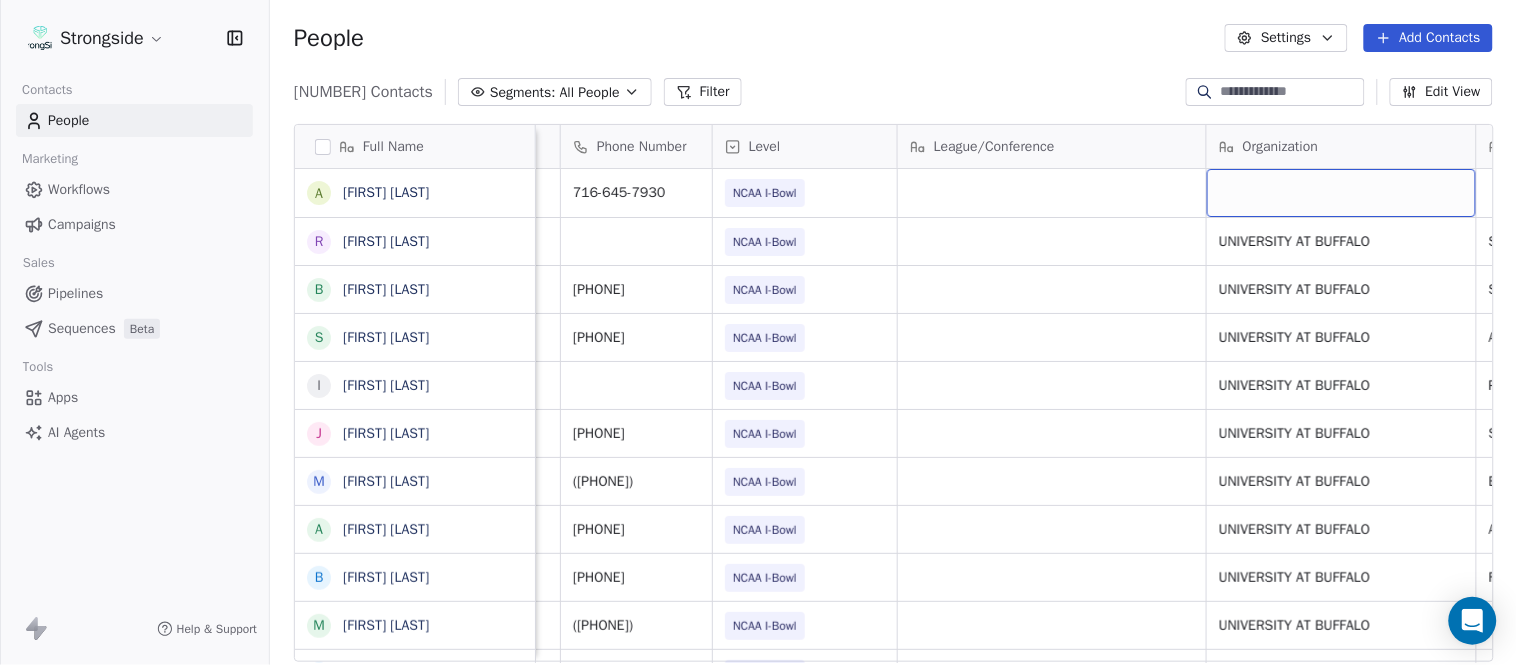 scroll, scrollTop: 0, scrollLeft: 553, axis: horizontal 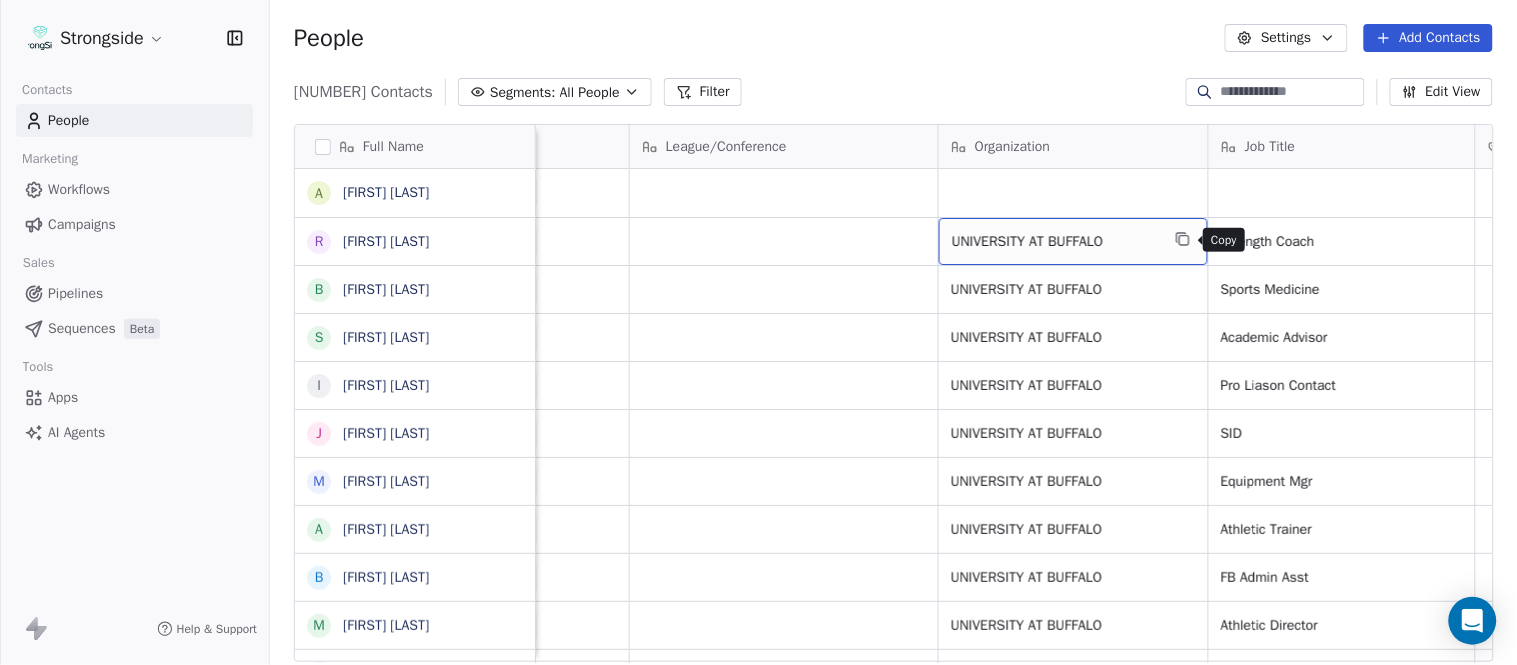 click 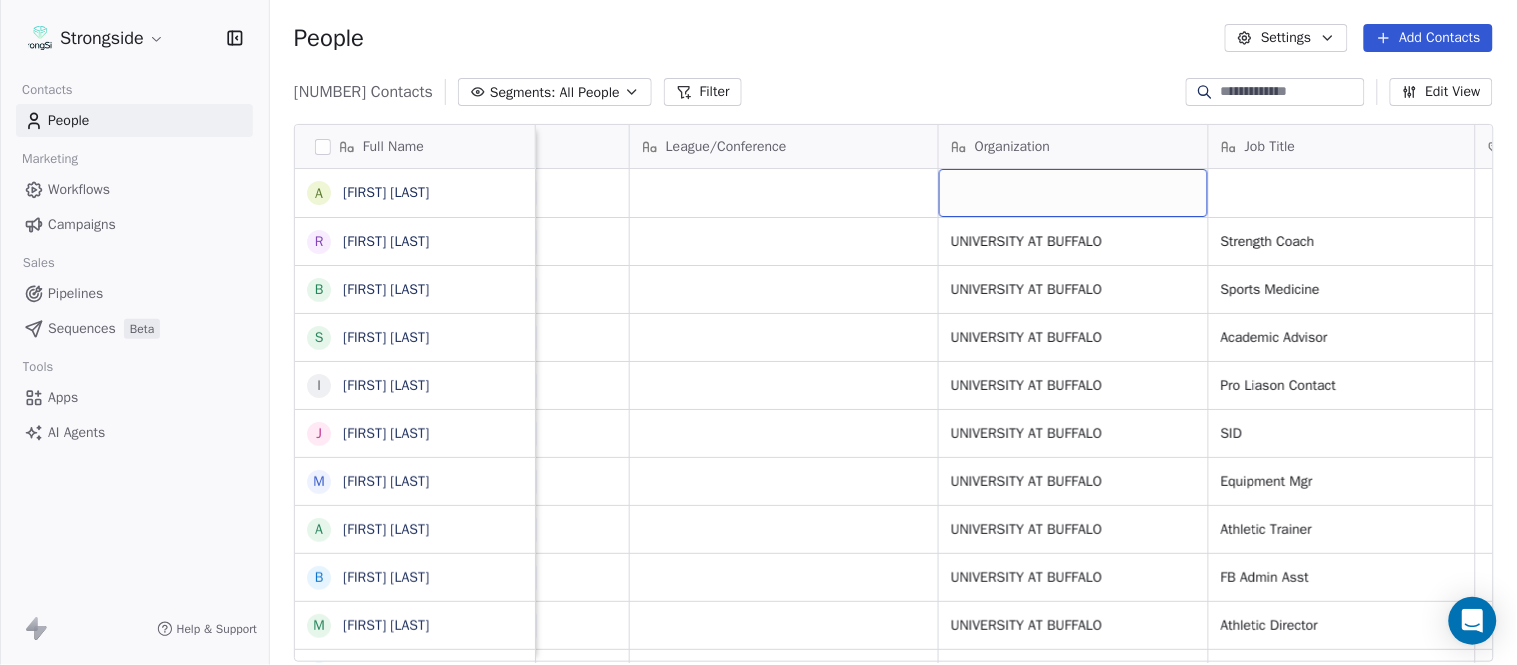 click at bounding box center (1073, 193) 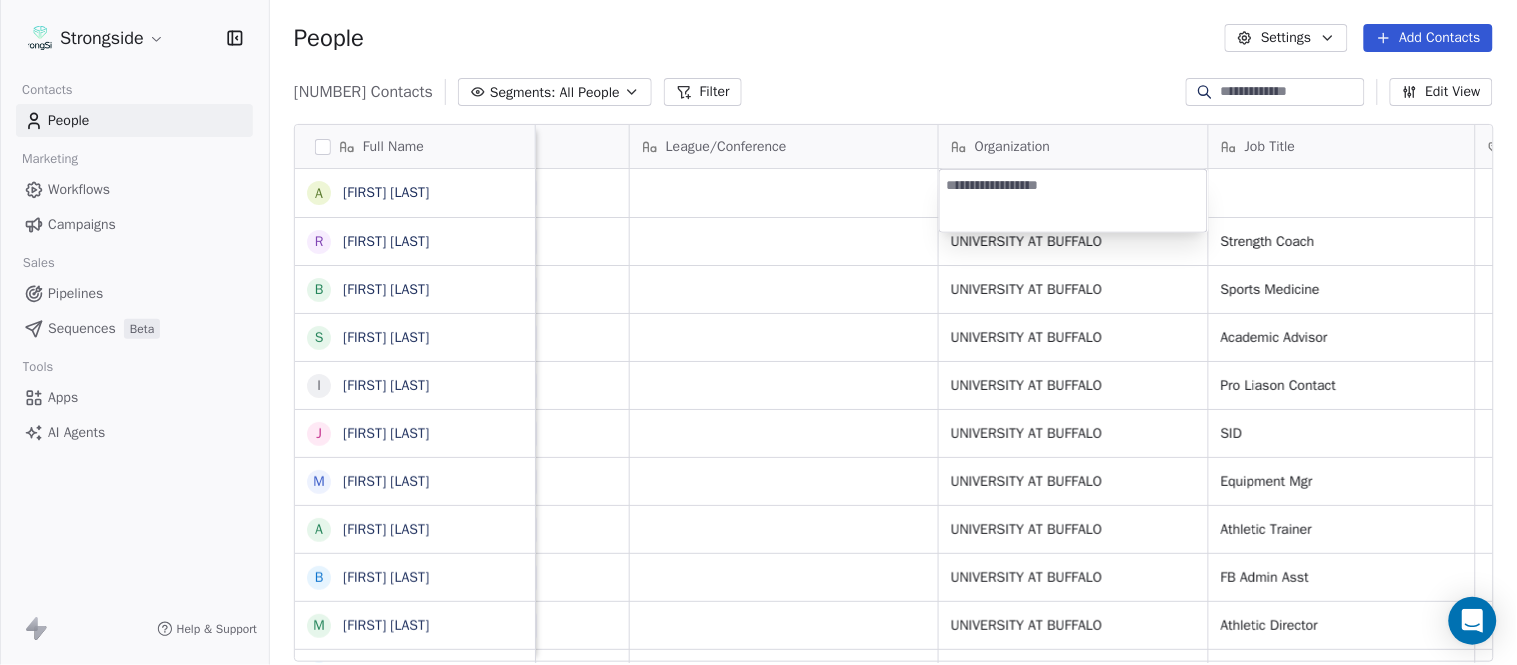 type on "**********" 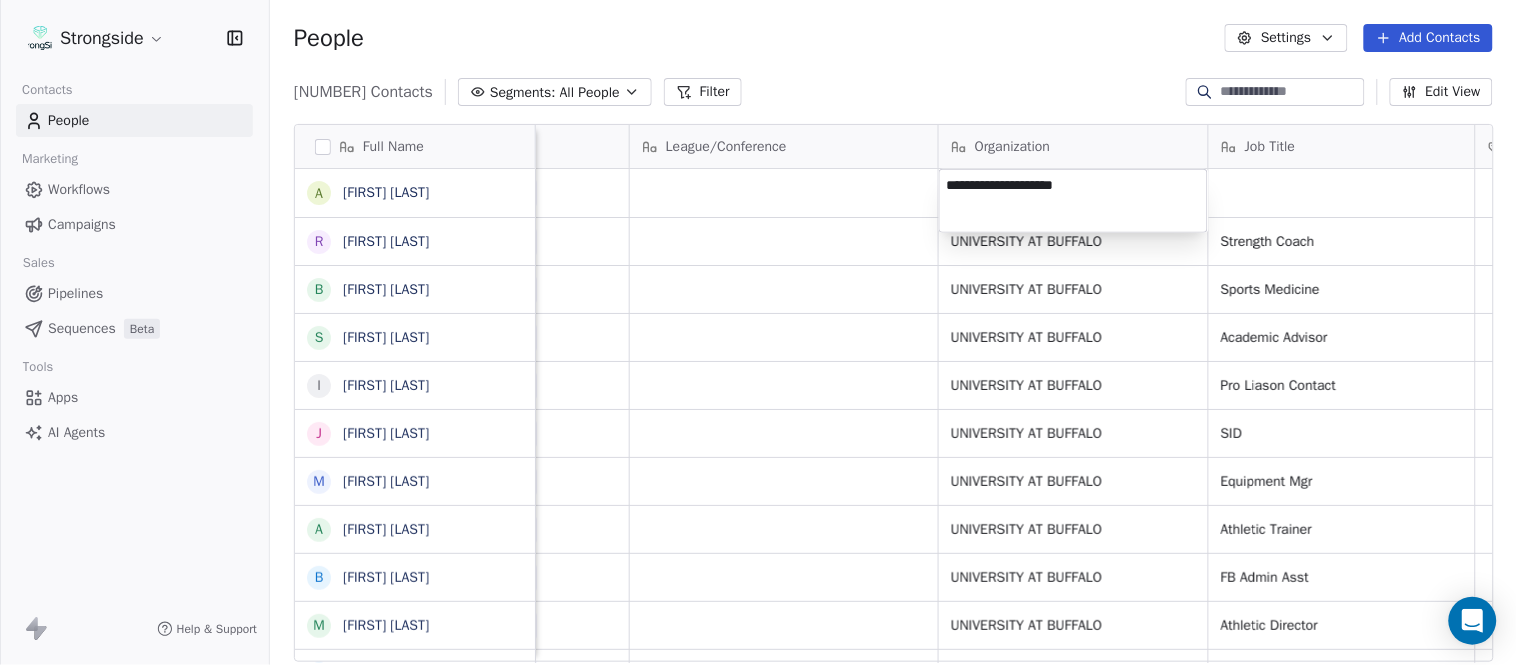 click on "Strongside Contacts People Marketing Workflows Campaigns Sales Pipelines Sequences Beta Tools Apps AI Agents Help & Support People Settings Add Contacts 13618 Contacts Segments: All People Filter Edit View Tag Add to Sequence Export Full Name A [FIRST] [LAST] R [FIRST] [LAST] B [FIRST] [LAST] S [FIRST] [LAST] I [FIRST] [LAST] J [FIRST] [LAST] M [FIRST] [LAST] A [FIRST] [LAST] B [FIRST] [LAST] M [FIRST] [LAST] J [FIRST] [LAST] L [FIRST] [LAST] D [FIRST] [LAST] J [FIRST] [LAST] N [FIRST] [LAST] R [FIRST] [LAST] M [FIRST] [LAST] M [FIRST] [LAST] R [FIRST] [LAST] J [FIRST] [LAST] E [FIRST] [LAST] J [FIRST] [LAST] C [FIRST] [LAST] J [FIRST] [LAST] T [FIRST] [LAST] J [FIRST] [LAST] J [FIRST] [LAST] D [FIRST] [LAST] J [FIRST] [LAST] D [FIRST] [LAST] W [FIRST] [LAST] R [FIRST] [LAST] Email Phone Number Level League/Conference Organization Job Title Tags Created Date BST aaroncan@example.com [PHONE] NCAA I-Bowl Aug 05, 2025 10:23 PM ryanhort@example.com NCAA I-Bowl UNIVERSITY AT BUFFALO Strength Coach Aug 05, 2025 10:21 PM bbratta@example.com NCAA I-Bowl" at bounding box center [758, 332] 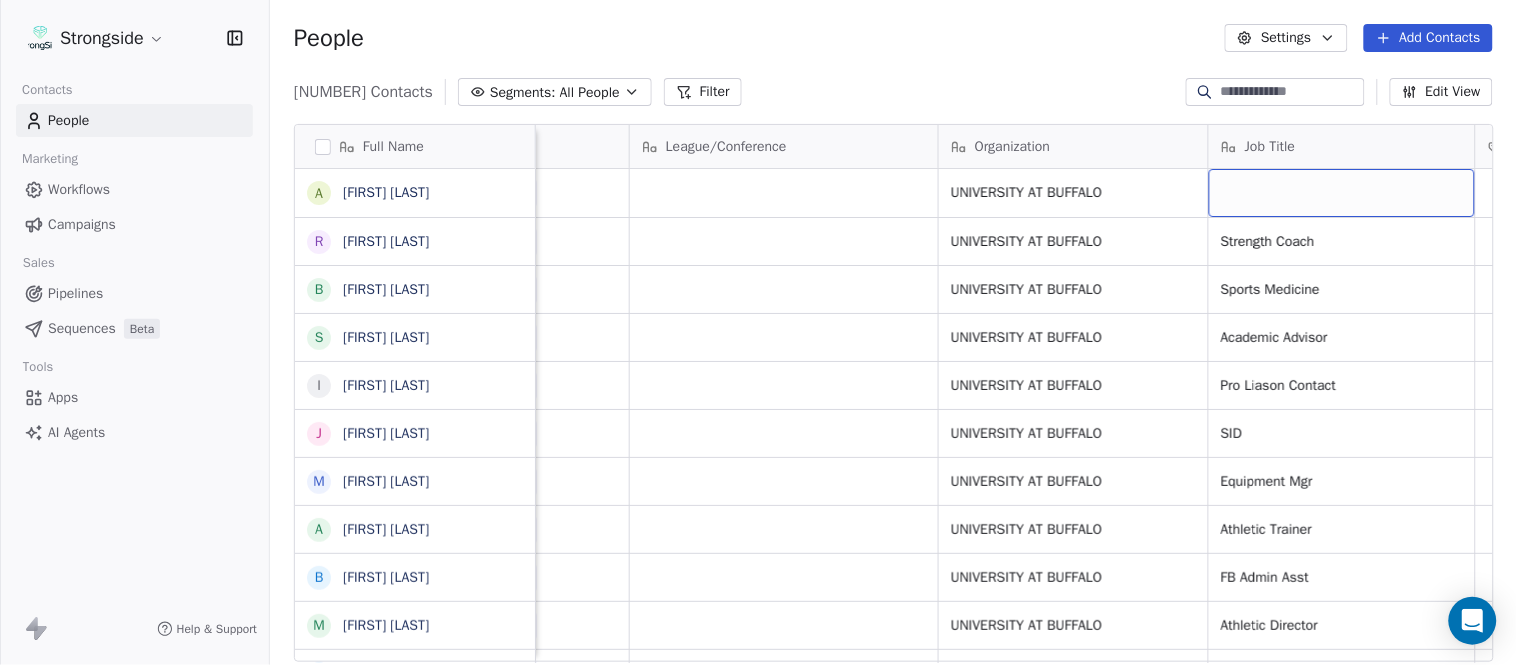 click at bounding box center (1342, 193) 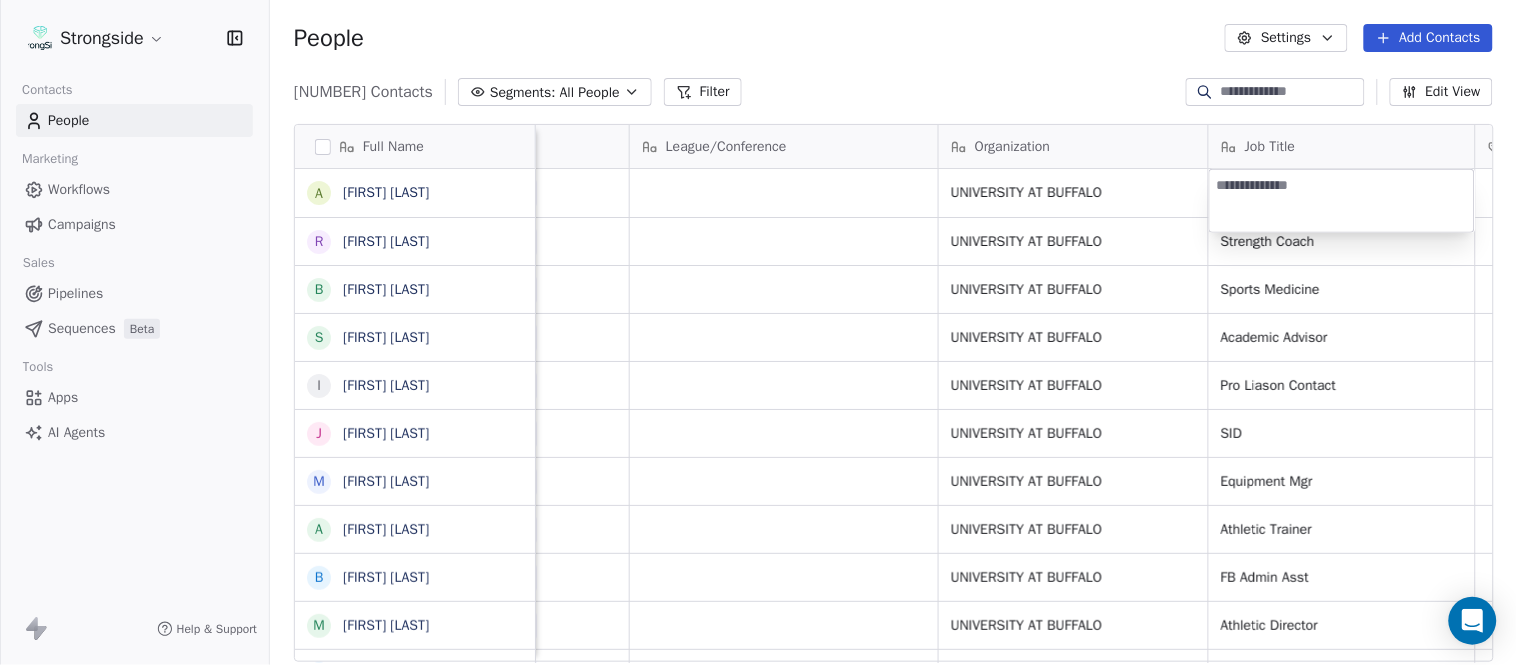 type on "**********" 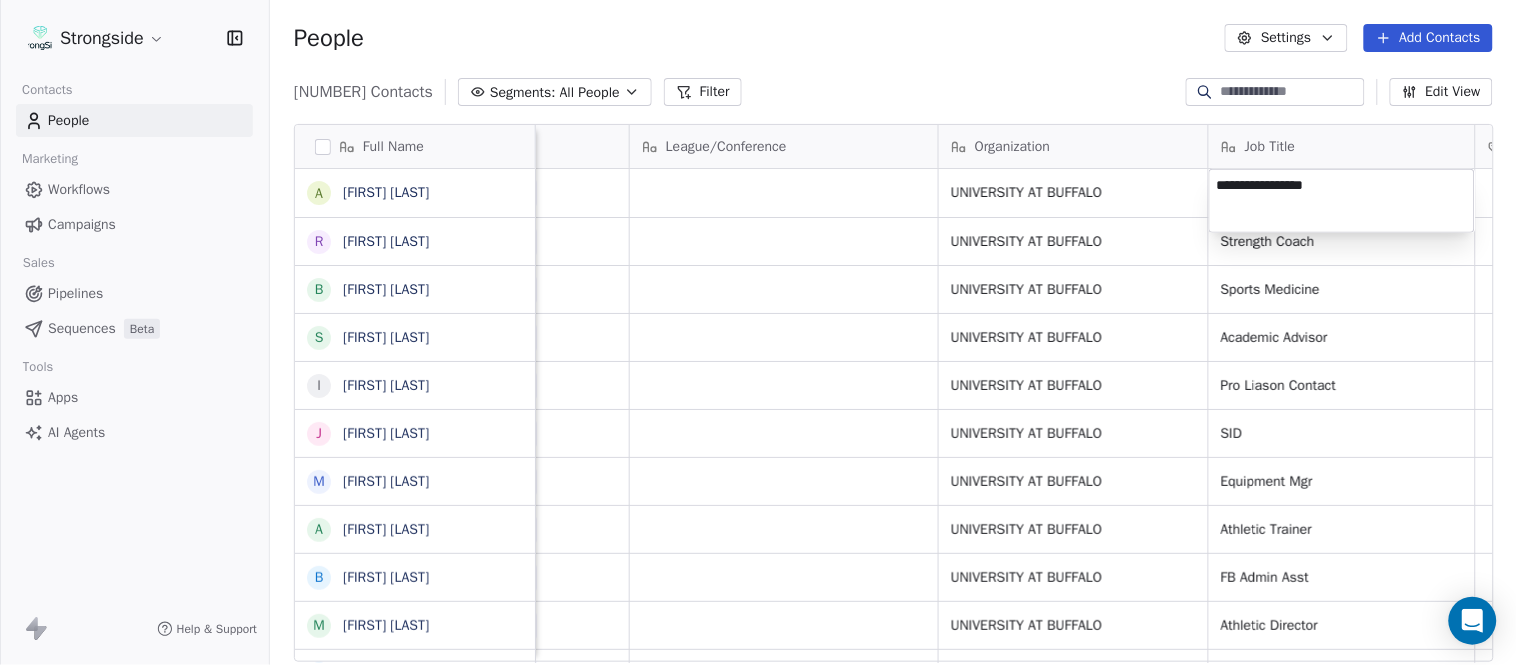 click on "Strongside Contacts People Marketing Workflows Campaigns Sales Pipelines Sequences Beta Tools Apps AI Agents Help & Support People Settings Add Contacts 13618 Contacts Segments: All People Filter Edit View Tag Add to Sequence Export Full Name A Aaron Cantu R Ryan Horton B Brian Bratta S Sarah Schneyer I Ian Fried J Jon Fuller M Megan Prunty A Andrew Bliz B Brooke Anderson M Mark Alnutt J Juliana Prezelski L Logan Newman D Dale Williams J Joe Schaefer N Nunzio Campanile R Ricky Brumfield M Michael Johnson M Myles White R Robert Wright J Jeff Nixon E Elijah Robinson J Juliano Macera C Chad Smith J Jon Mitchell J Jason Leslie T Tommy Caporale J Jenna Rodgers T Tyler Cady J Jim Schlensker D Drew Willson J John Wildhack Email Phone Number Level League/Conference Organization Job Title Tags Created Date BST Status Priority aaroncan@example.com 716-645-7930 NCAA I-Bowl UNIVERSITY AT BUFFALO Aug 05, 2025 10:23 PM ryanhort@example.com NCAA I-Bowl UNIVERSITY AT BUFFALO Strength Coach Aug 05, 2025 10:21 PM SID NIL" at bounding box center (758, 332) 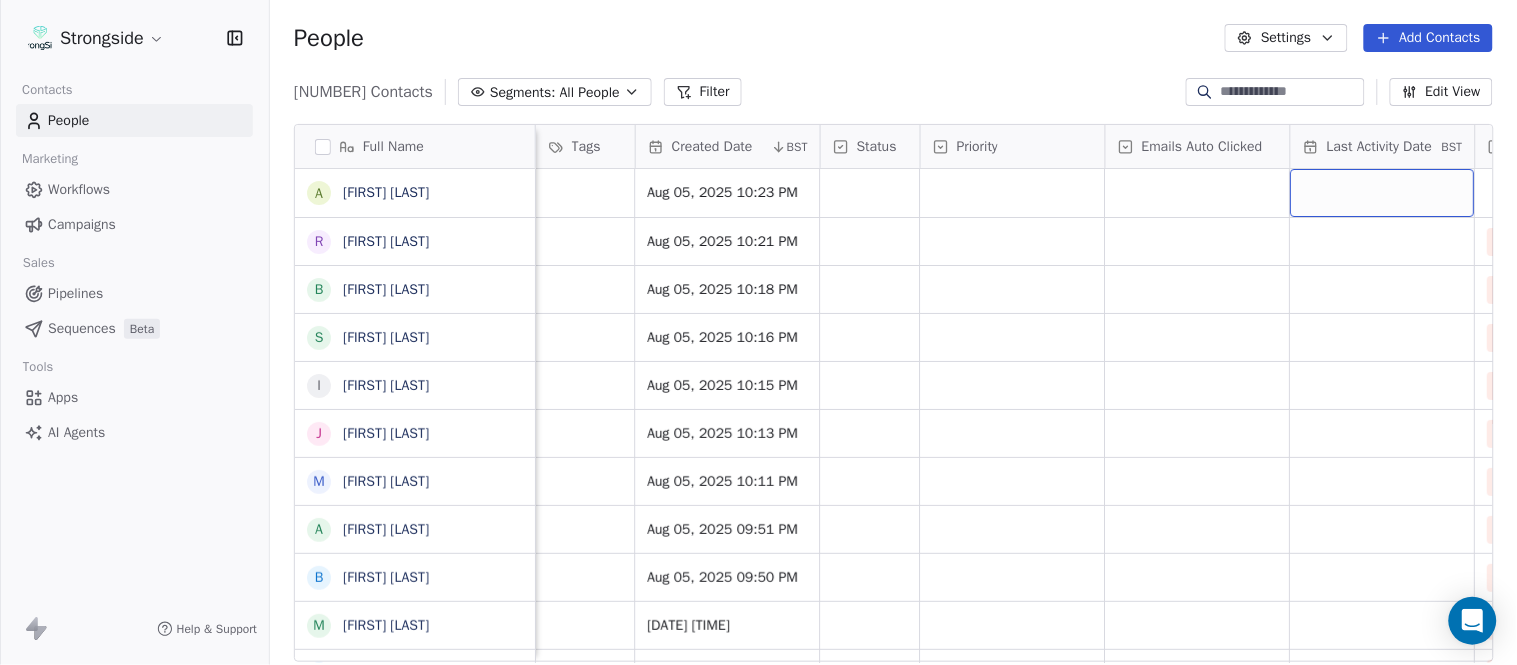 scroll, scrollTop: 0, scrollLeft: 1677, axis: horizontal 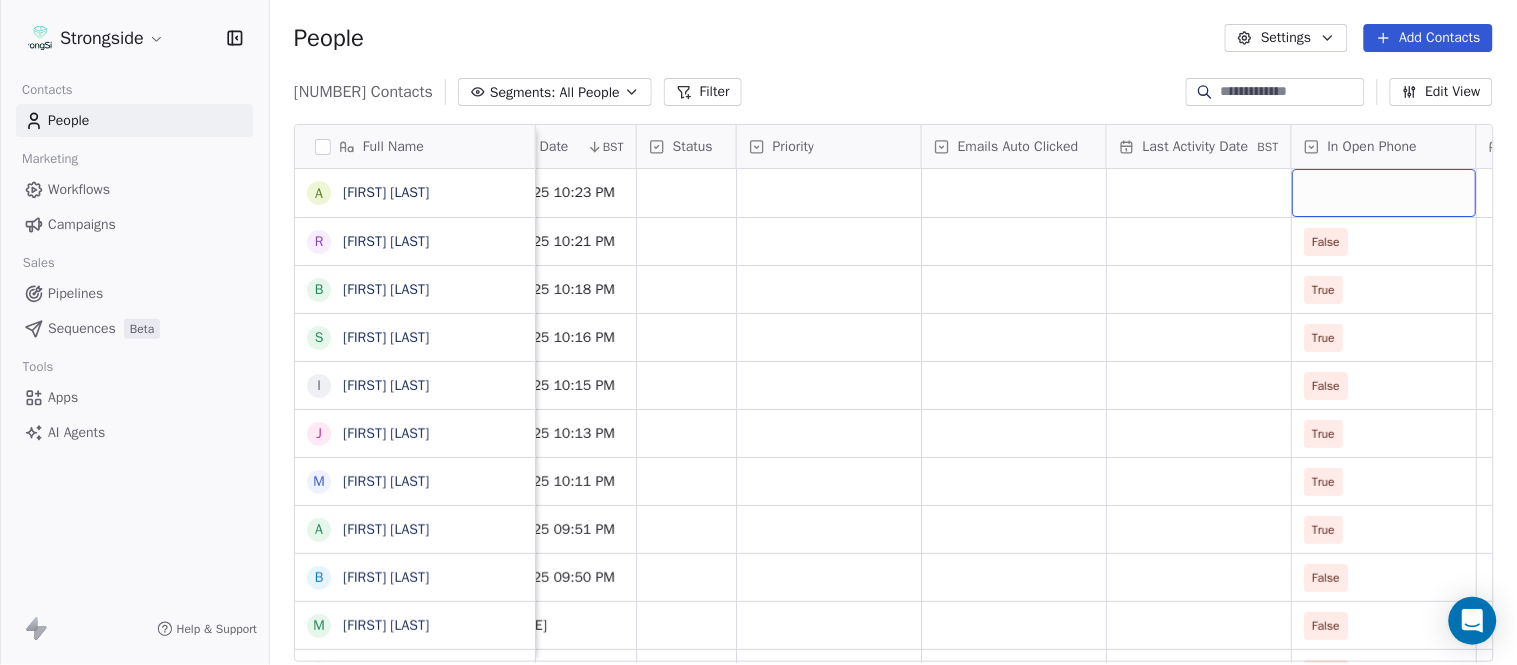 click at bounding box center (1384, 193) 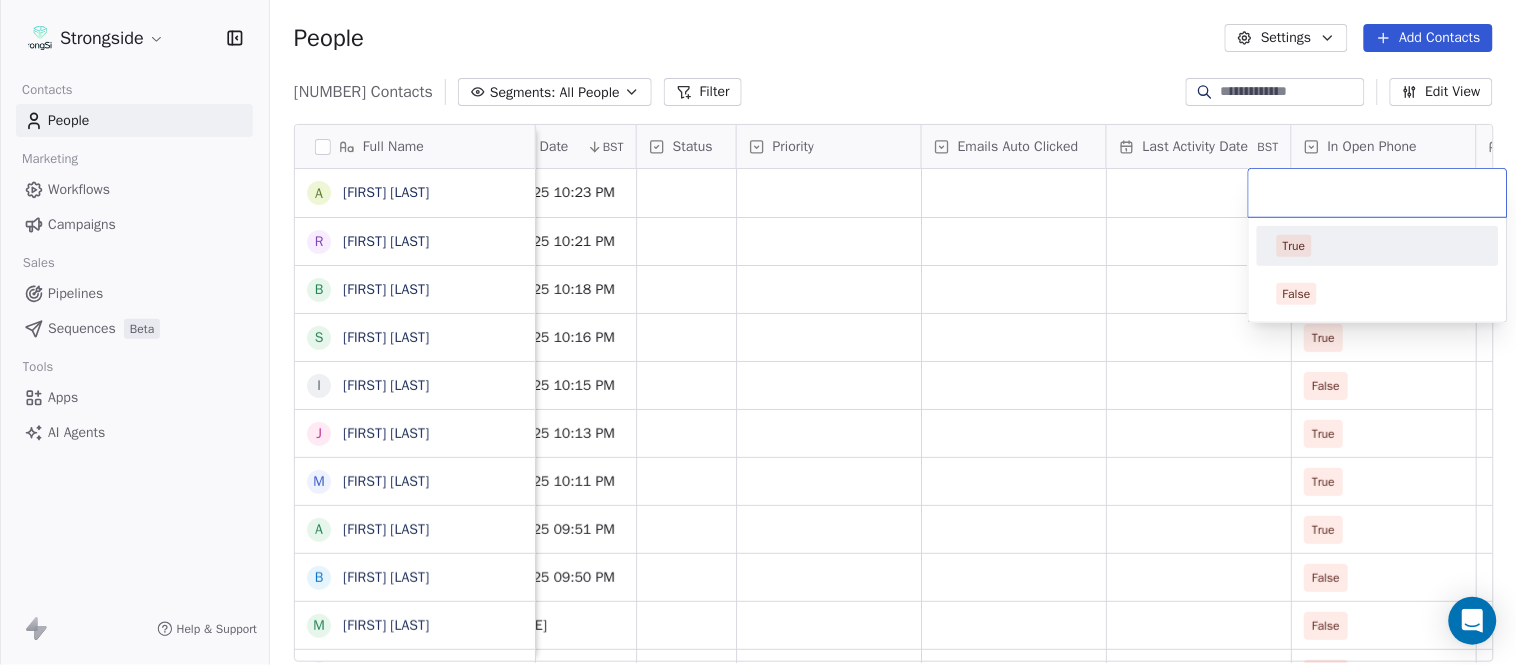 click on "True" at bounding box center [1378, 246] 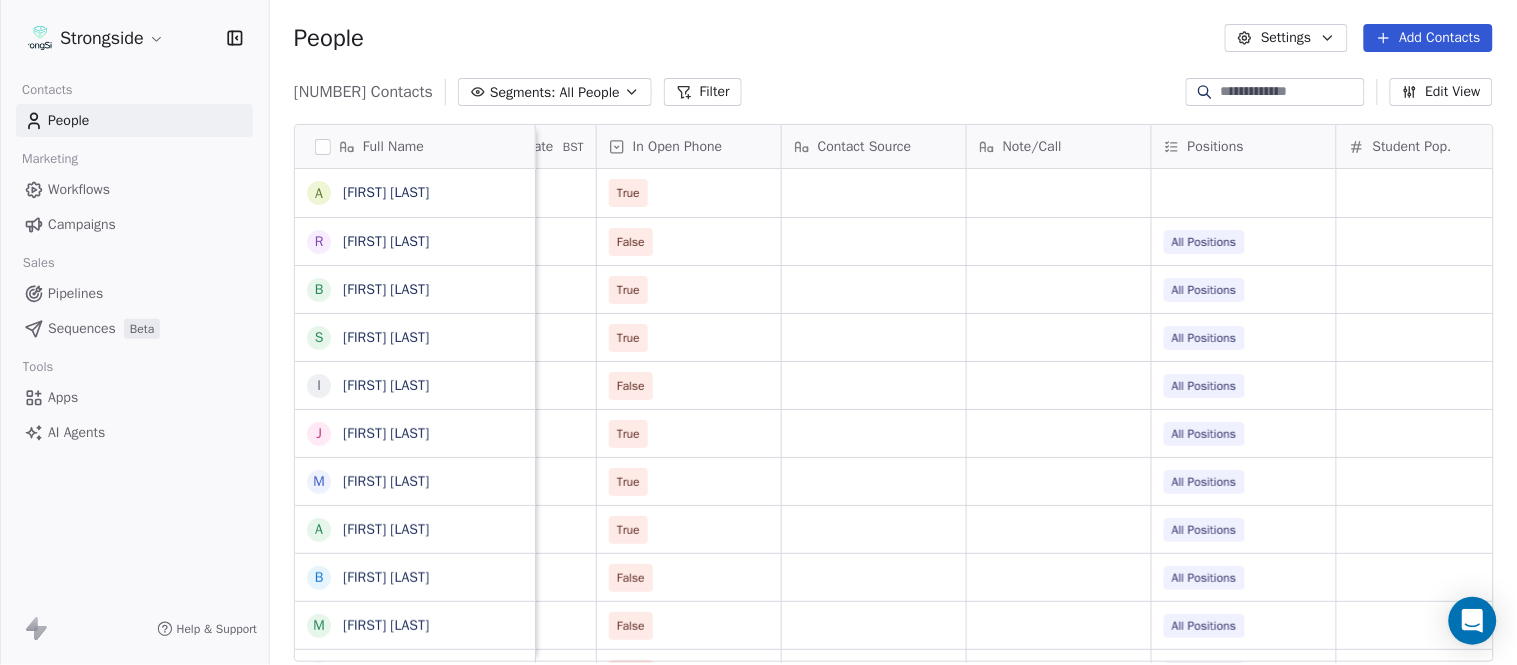 scroll, scrollTop: 0, scrollLeft: 2376, axis: horizontal 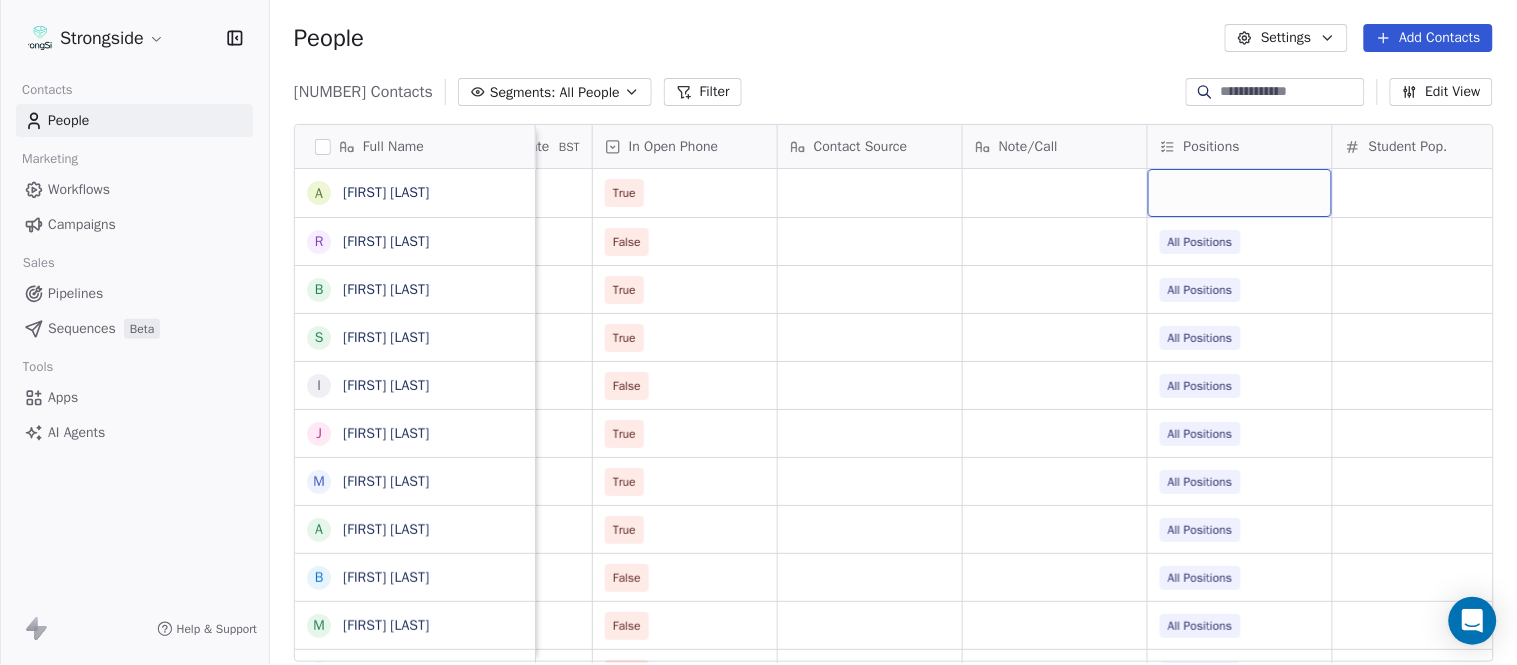 click at bounding box center (1240, 193) 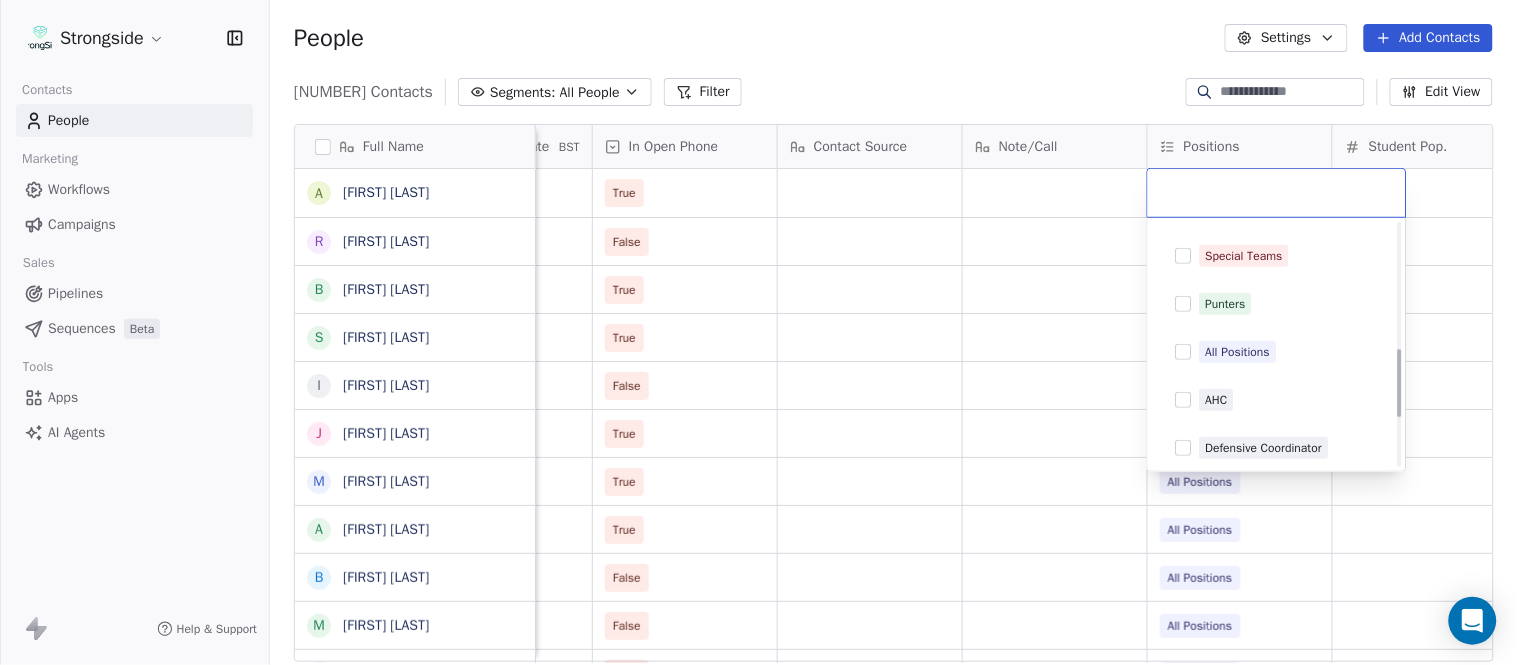 scroll, scrollTop: 444, scrollLeft: 0, axis: vertical 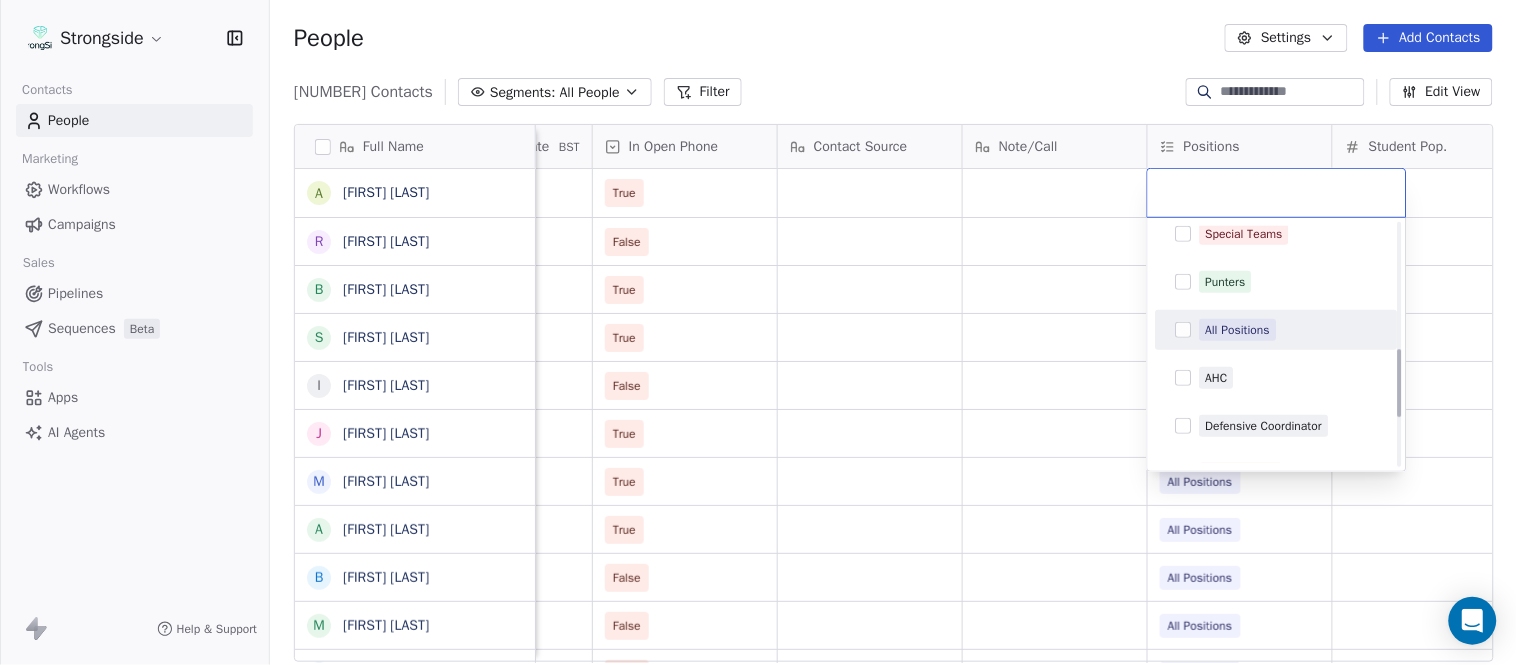 click on "All Positions" at bounding box center [1238, 330] 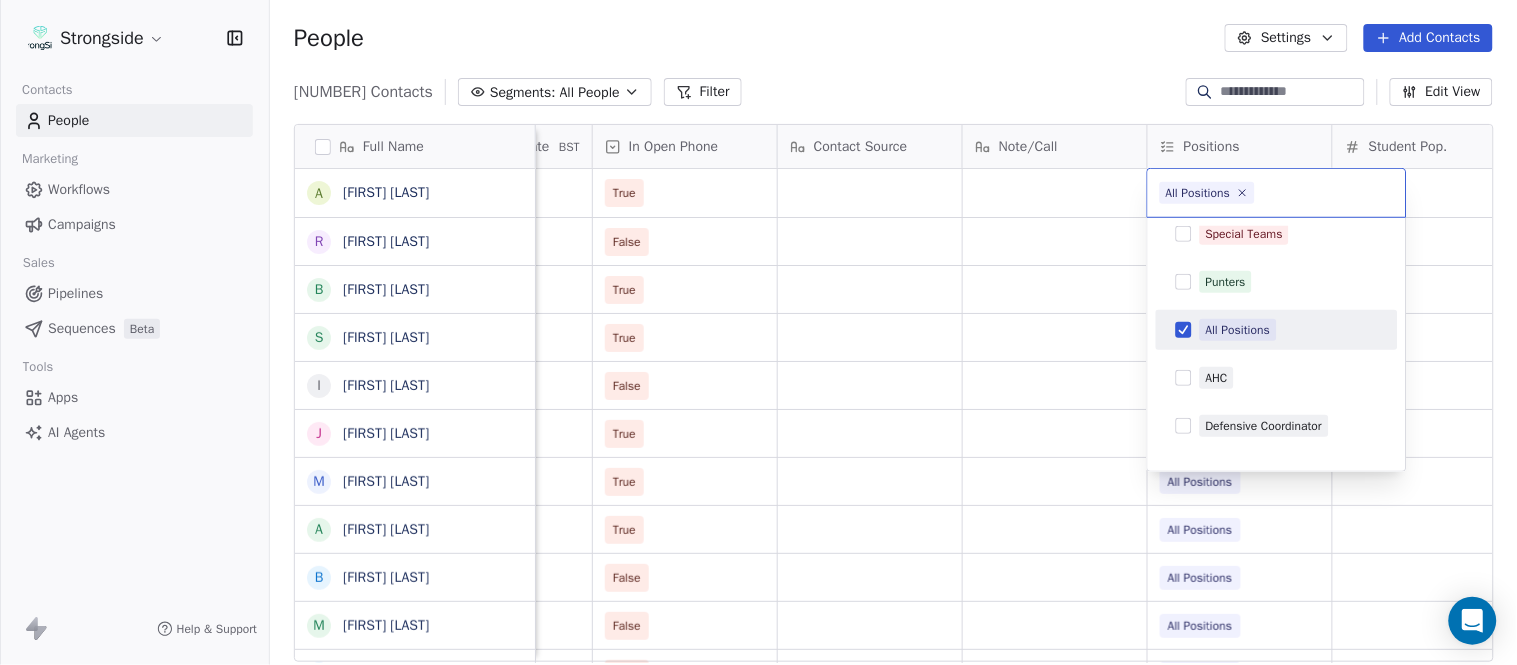 click on "Strongside Contacts People Marketing Workflows Campaigns Sales Pipelines Sequences Beta Tools Apps AI Agents Help & Support People Settings  Add Contacts 13618 Contacts Segments: All People Filter  Edit View Tag Add to Sequence Export Full Name A [FIRST] [LAST] R [FIRST] [LAST] B [FIRST] [LAST] S [FIRST] [LAST] I [FIRST] [LAST] J [FIRST] [LAST] M [FIRST] [LAST] A [FIRST] [LAST] B [FIRST] [LAST] M [FIRST] [LAST] J [FIRST] [LAST] L [FIRST] [LAST] D [FIRST] [LAST] J [FIRST] [LAST] N [FIRST] [LAST] R [FIRST] [LAST] M [FIRST] [LAST] M [FIRST] [LAST] R [FIRST] [LAST] J [FIRST] [LAST] E [FIRST] [LAST] J [FIRST] [LAST] C [FIRST] [LAST] J [FIRST] [LAST] J [FIRST] [LAST] T [FIRST] [LAST] J [FIRST] [LAST] T [FIRST] [LAST] J [FIRST] [LAST] D [FIRST] [LAST] J [FIRST] [LAST] D [FIRST] [LAST] Status Priority Emails Auto Clicked Last Activity Date BST In Open Phone Contact Source Note/Call Positions Student Pop. Lead Account   True   False All Positions   True All Positions   True All Positions   False All Positions   True All Positions   True All Positions   True All Positions" at bounding box center [758, 332] 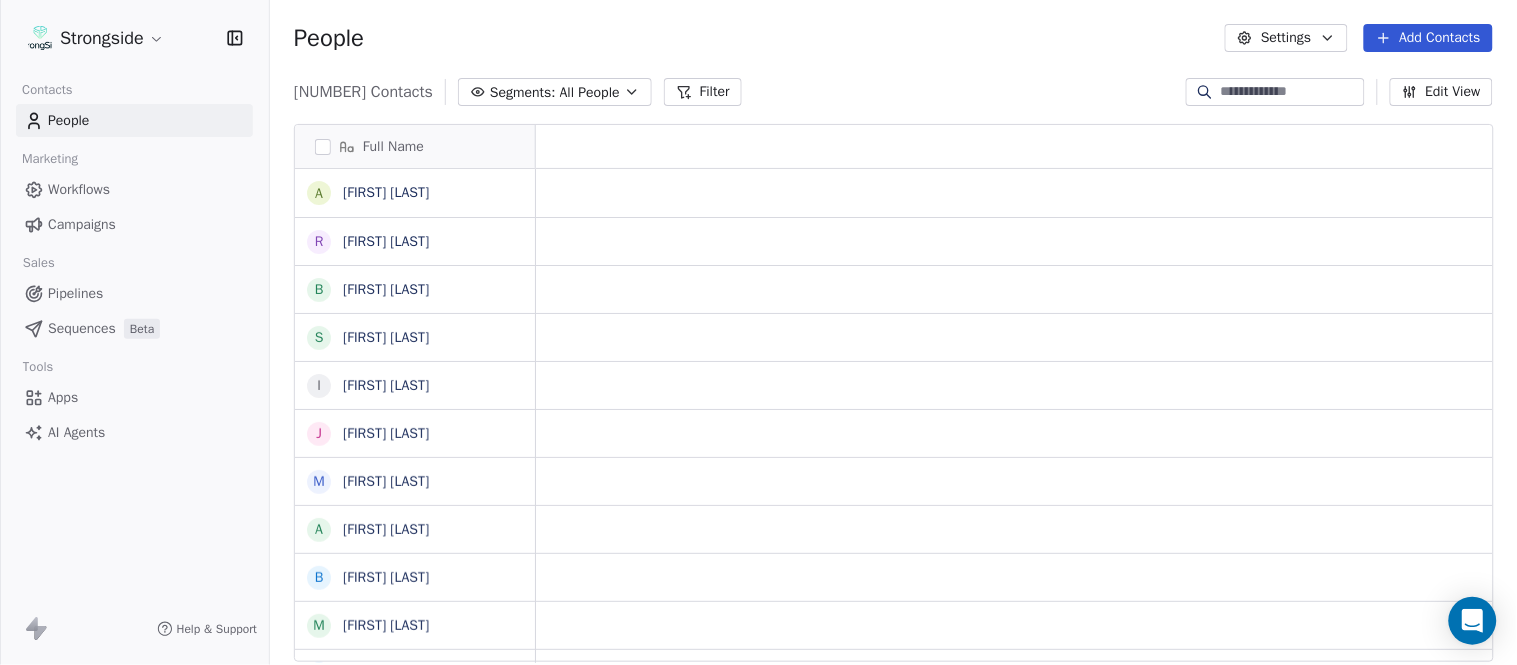 scroll, scrollTop: 0, scrollLeft: 0, axis: both 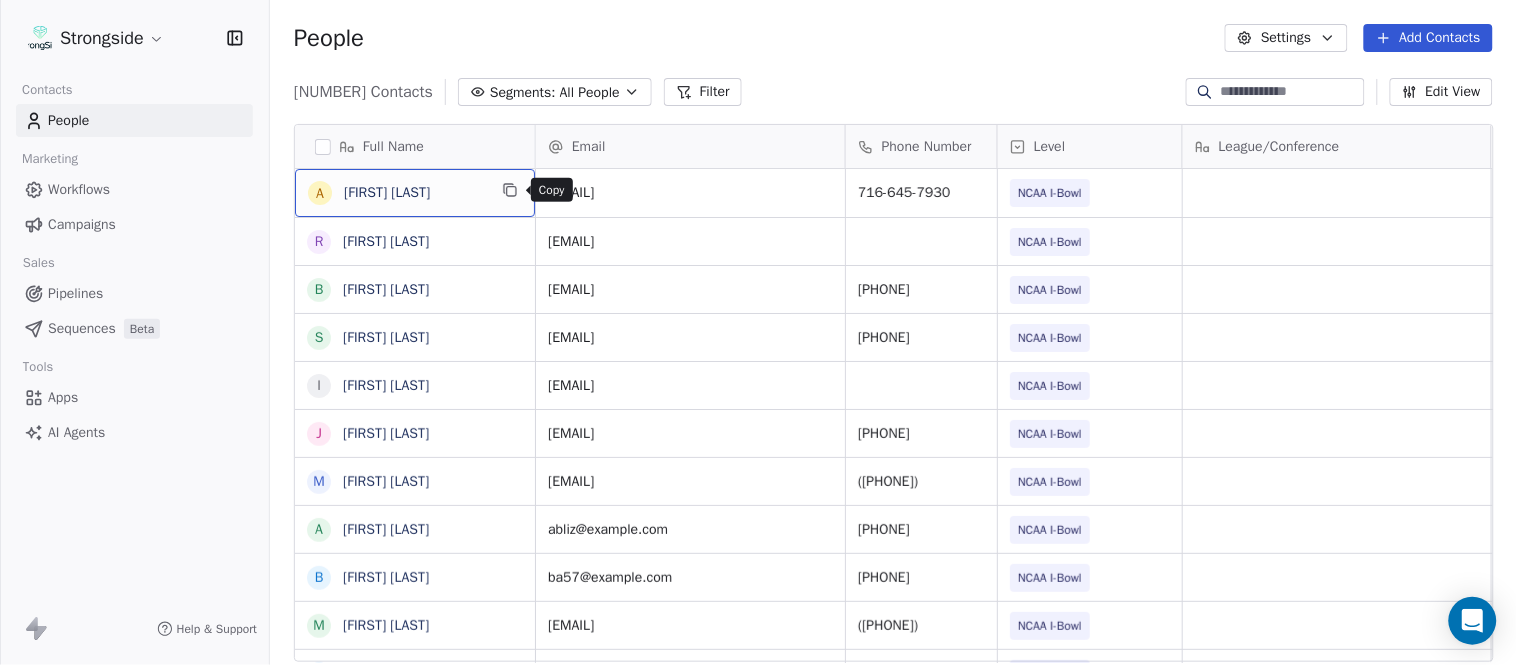click at bounding box center (510, 190) 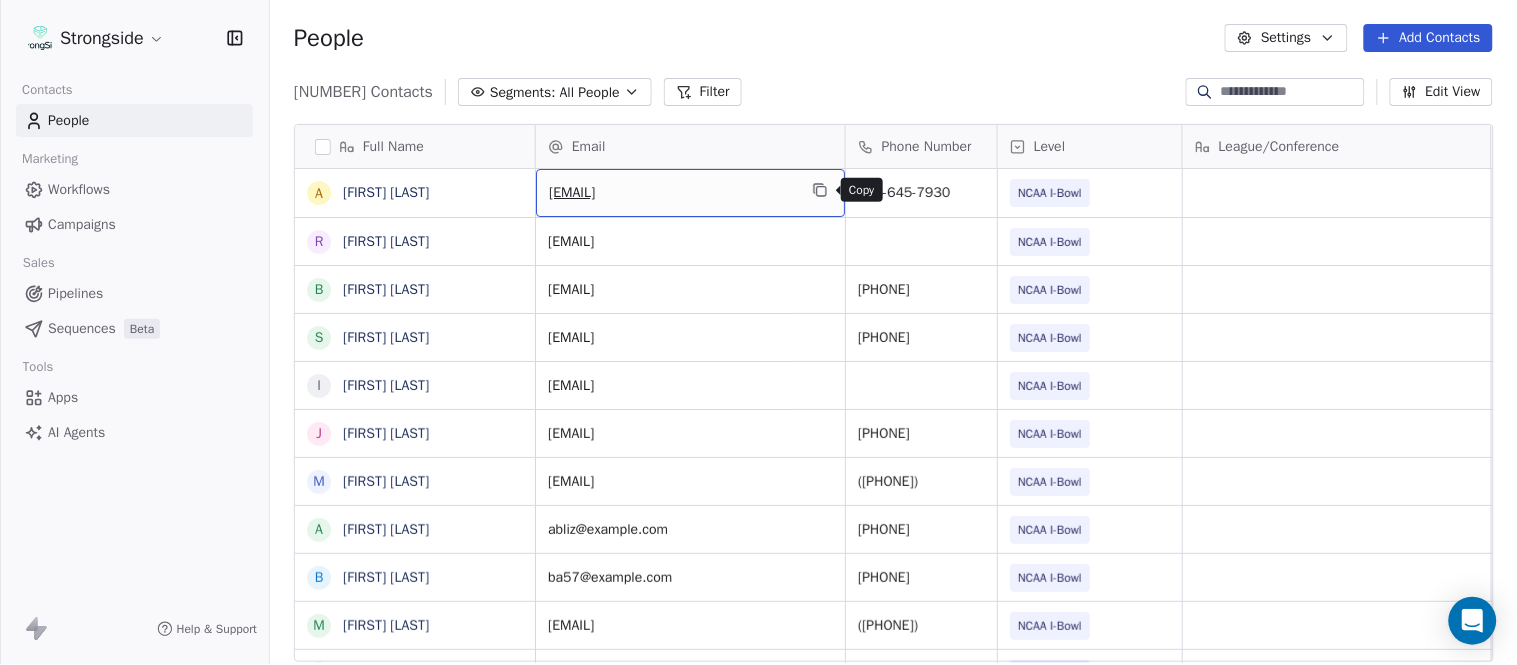 click 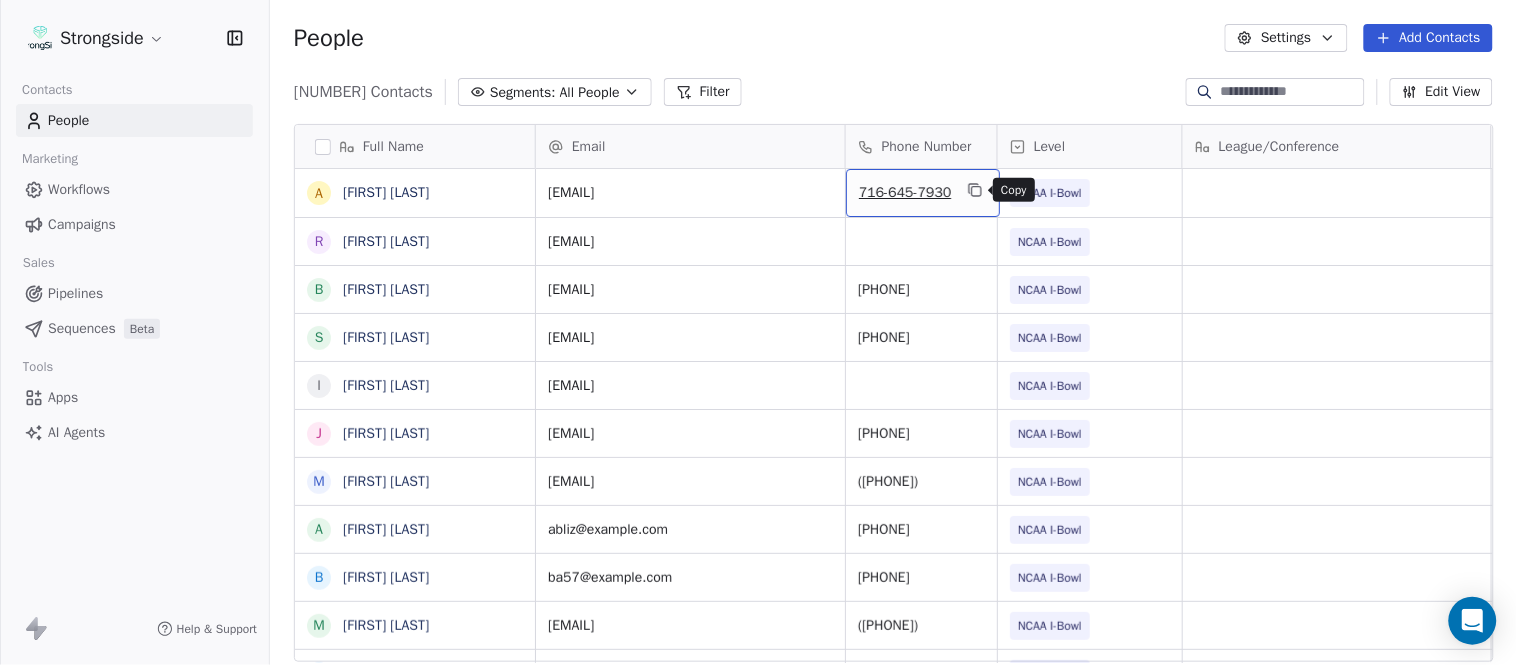 click 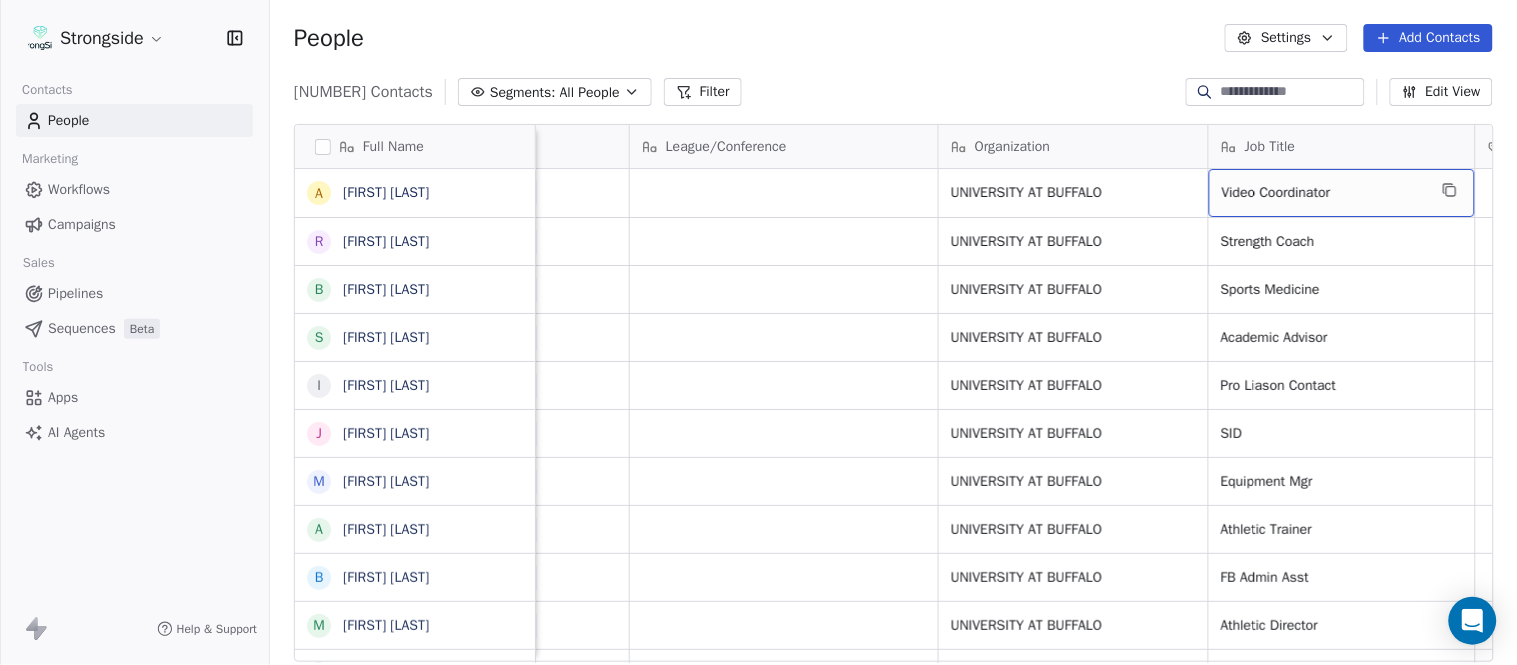 scroll, scrollTop: 0, scrollLeft: 653, axis: horizontal 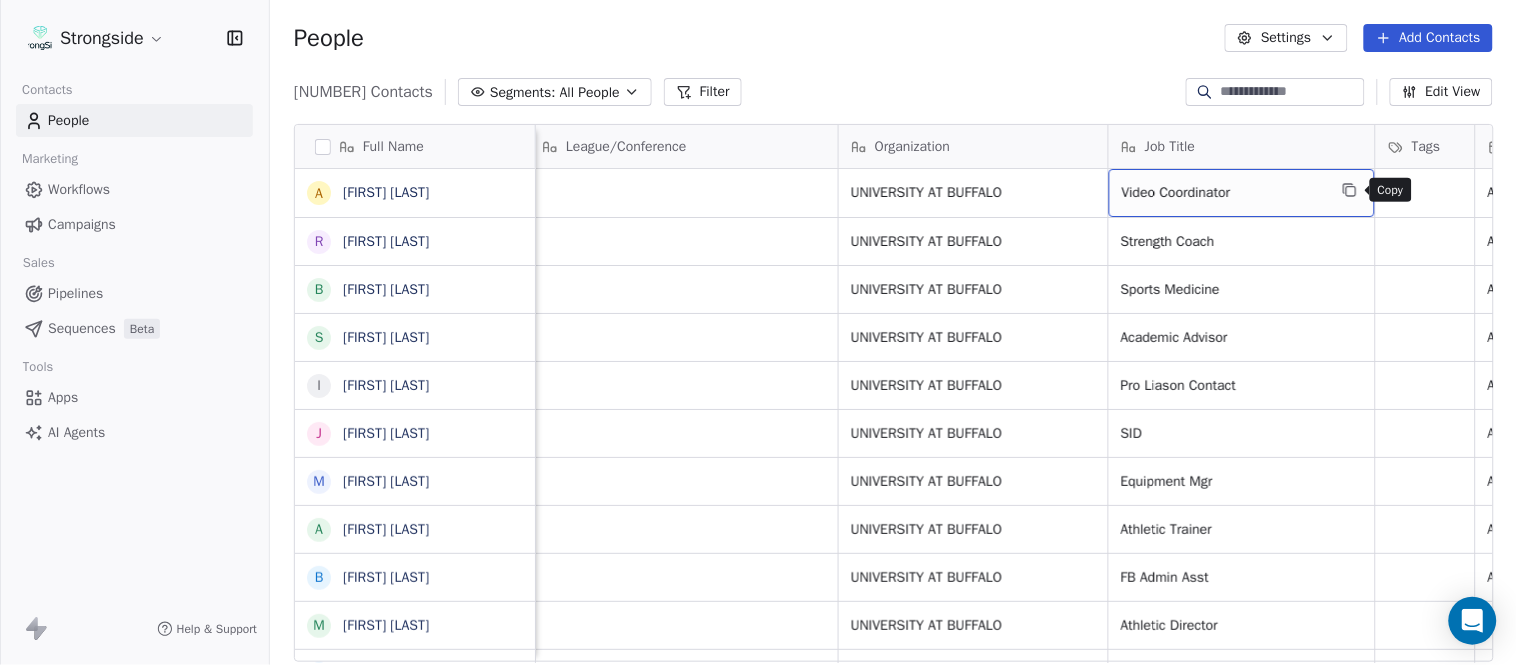 click 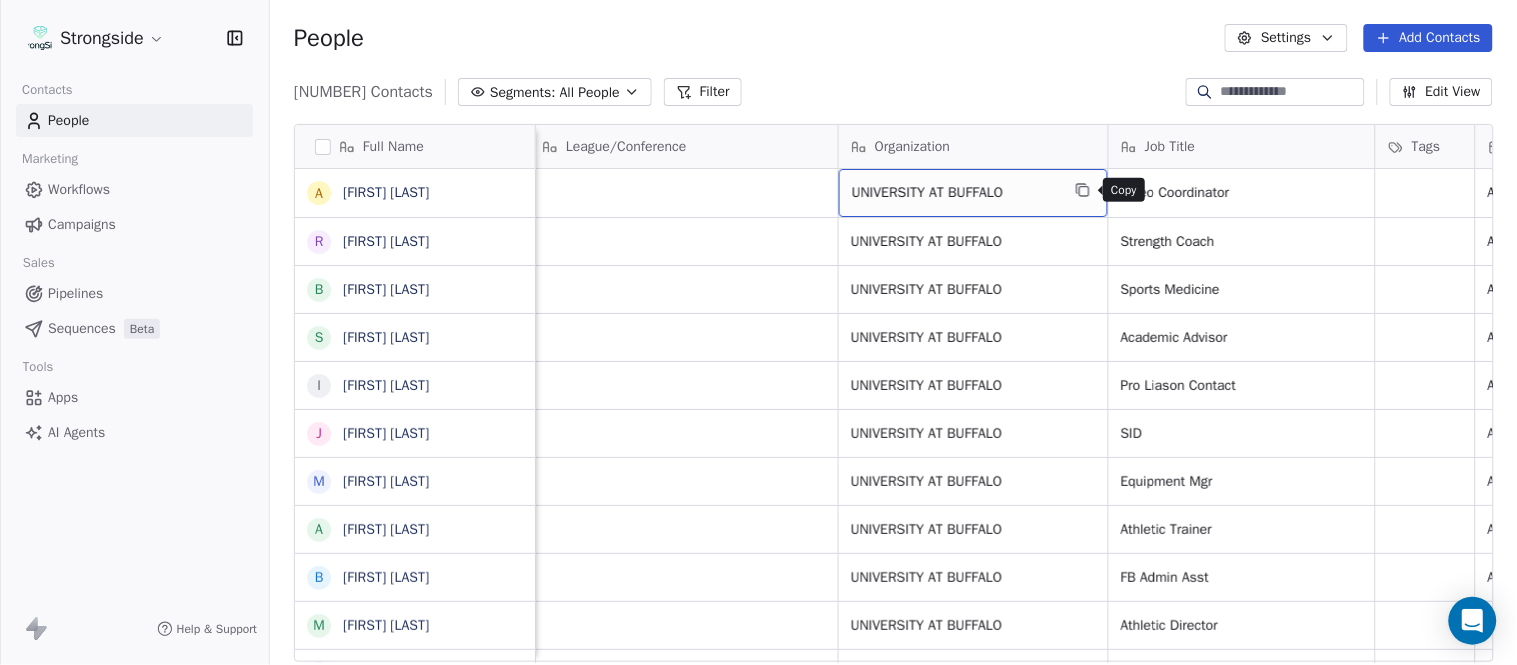 click 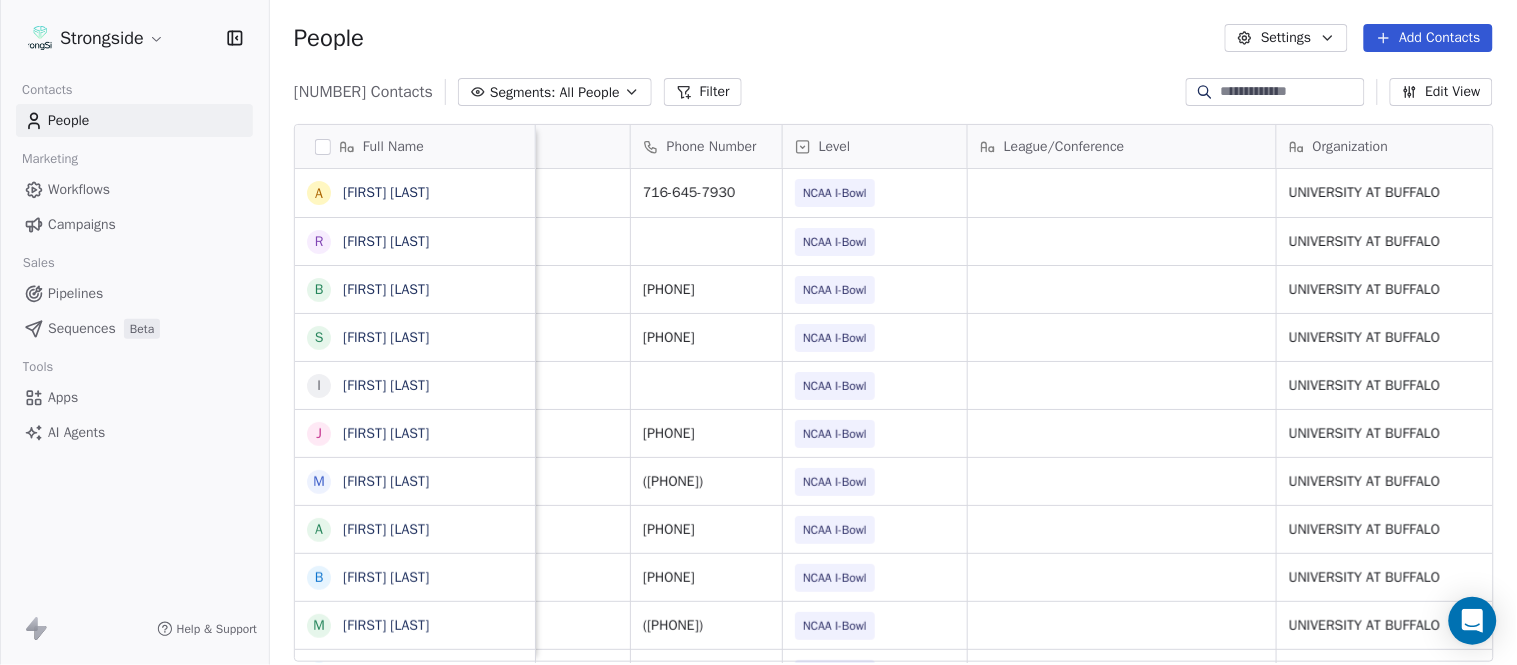 scroll, scrollTop: 0, scrollLeft: 0, axis: both 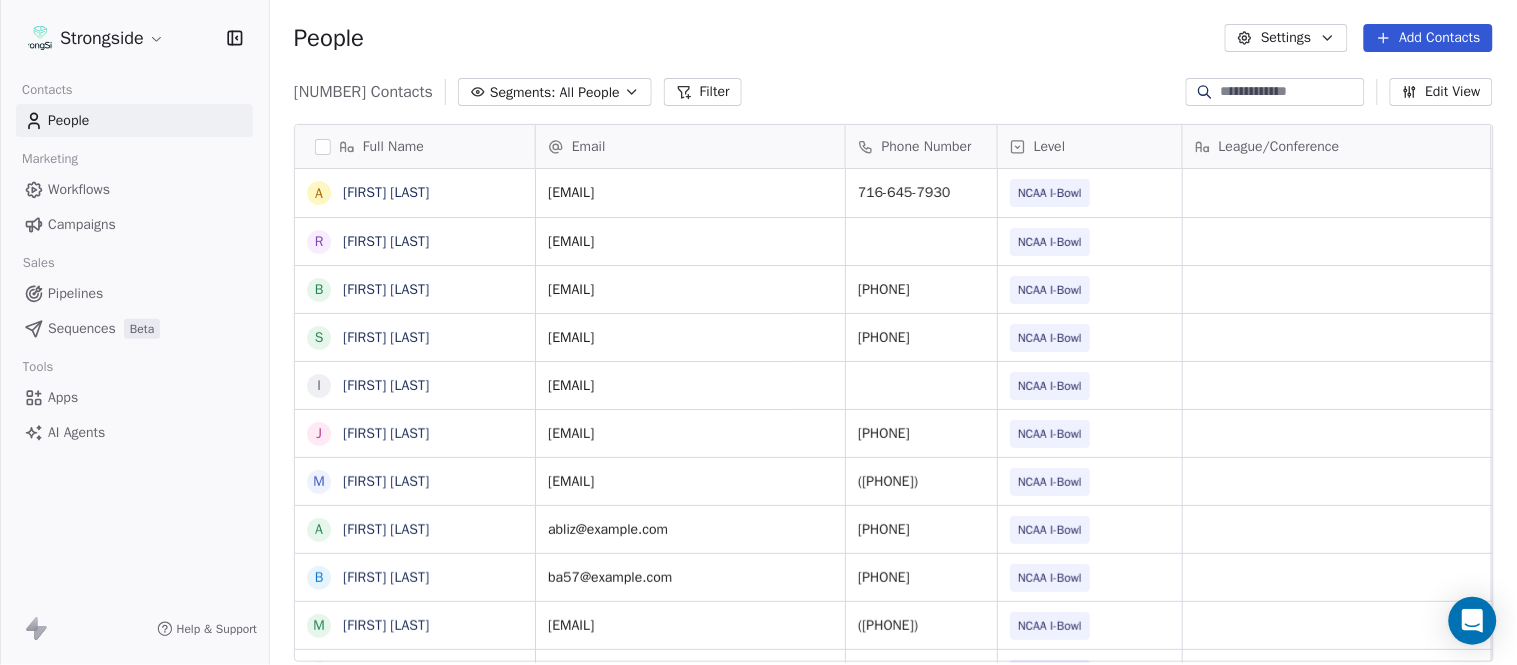 click on "Add Contacts" at bounding box center [1428, 38] 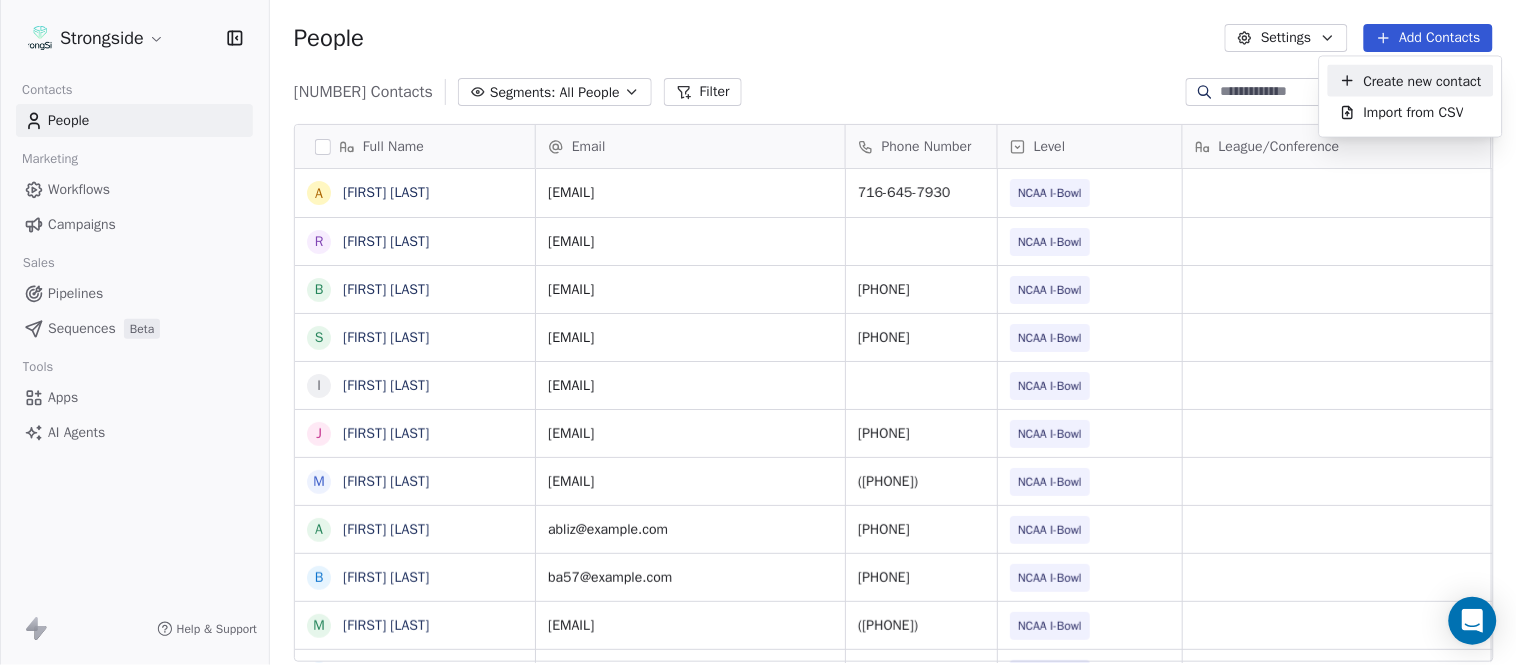 click on "Create new contact" at bounding box center (1423, 80) 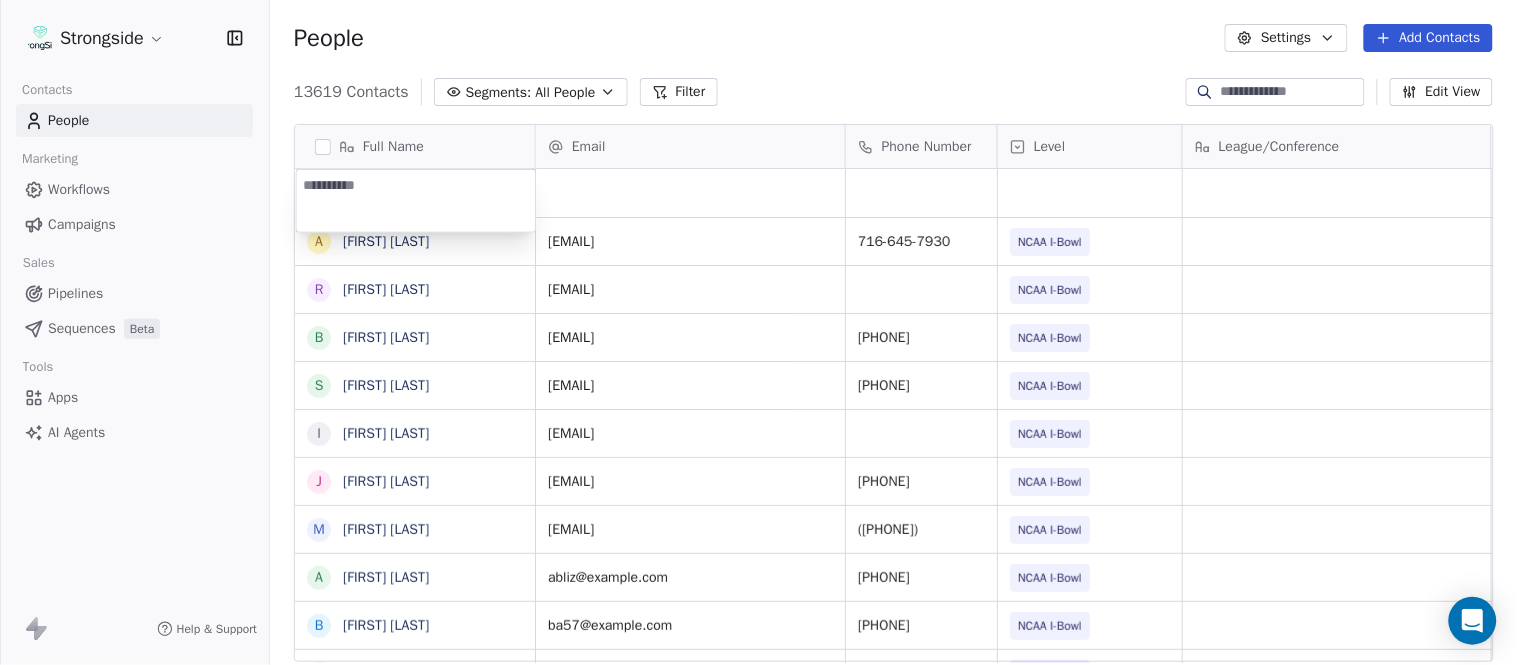 type on "**********" 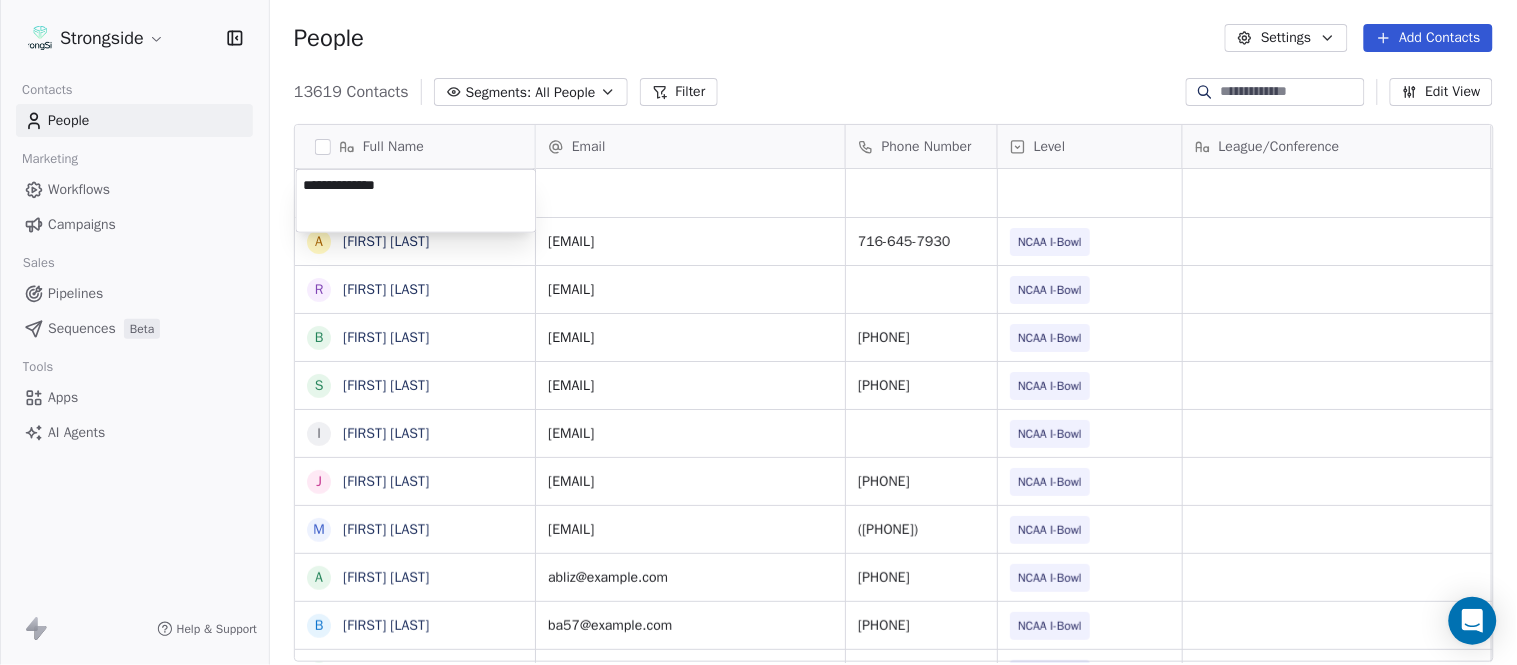 click on "Full Name A [FULL NAME] R [FULL NAME] B [FULL NAME] S [FULL NAME] I [FULL NAME] J [FULL NAME] M [FULL NAME] A [FULL NAME] B [FULL NAME] M [FULL NAME] J [FULL NAME] L [FULL NAME] D [FULL NAME] J [FULL NAME] N [FULL NAME] R [FULL NAME] M [FULL NAME] M [FULL NAME] R [FULL NAME] J [FULL NAME] E [FULL NAME] J [FULL NAME] C [FULL NAME] J [FULL NAME] J [FULL NAME] T [FULL NAME] J [FULL NAME] T [FULL NAME] J [FULL NAME] D [FULL NAME] Email Phone Number Level League/Conference Organization Job Title Tags Created Date BST Aug 05, 2025 10:25 PM [EMAIL] [PHONE] NCAA I-Bowl UNIVERSITY AT BUFFALO Video Coordinator Aug 05, 2025 10:23 PM [EMAIL] NCAA I-Bowl UNIVERSITY AT BUFFALO Strength Coach Aug 05, 2025 10:21 PM" at bounding box center (758, 332) 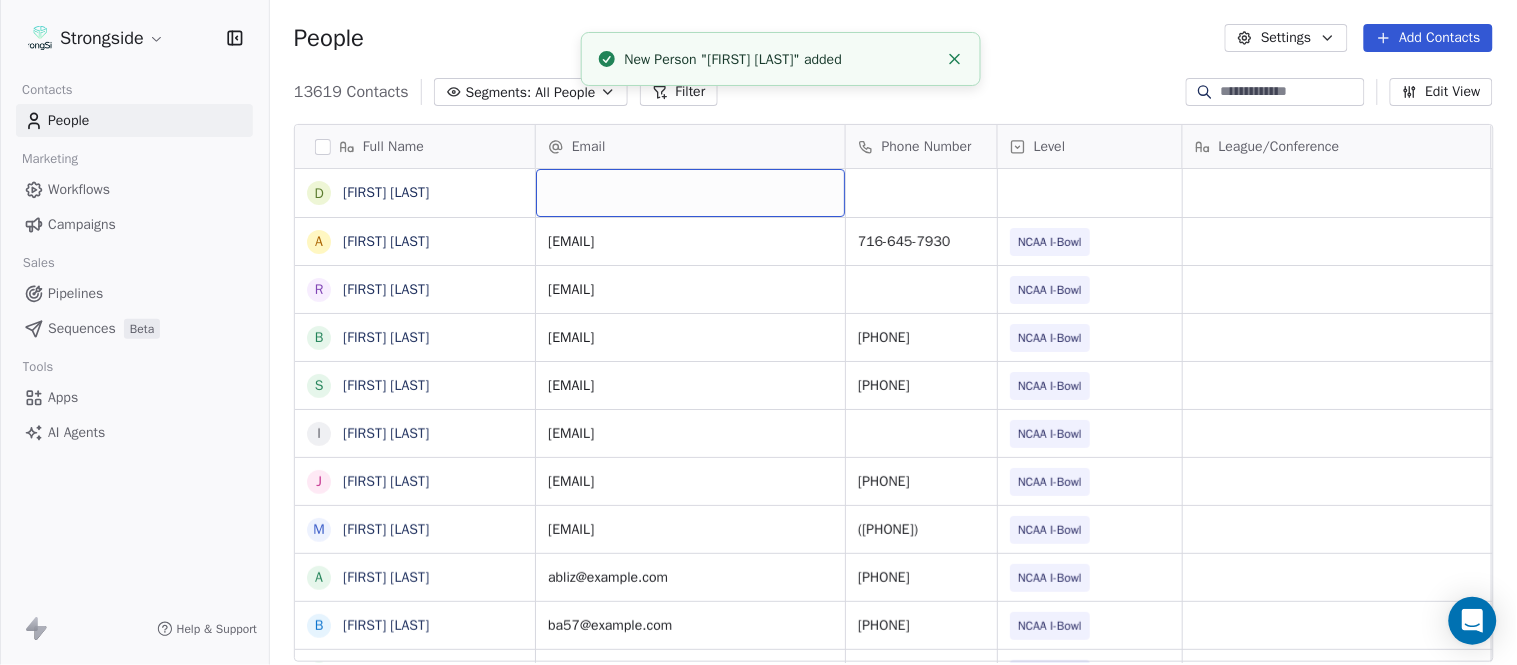 click at bounding box center [690, 193] 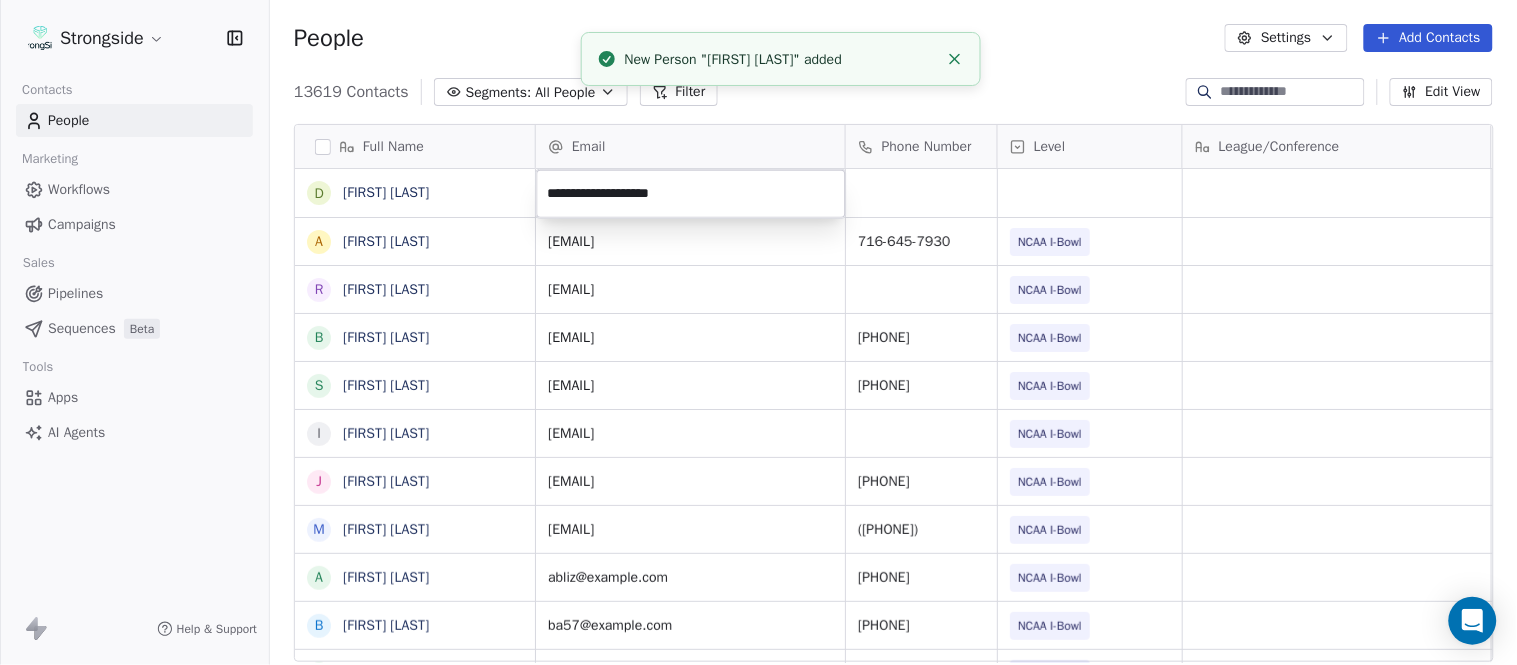 type on "**********" 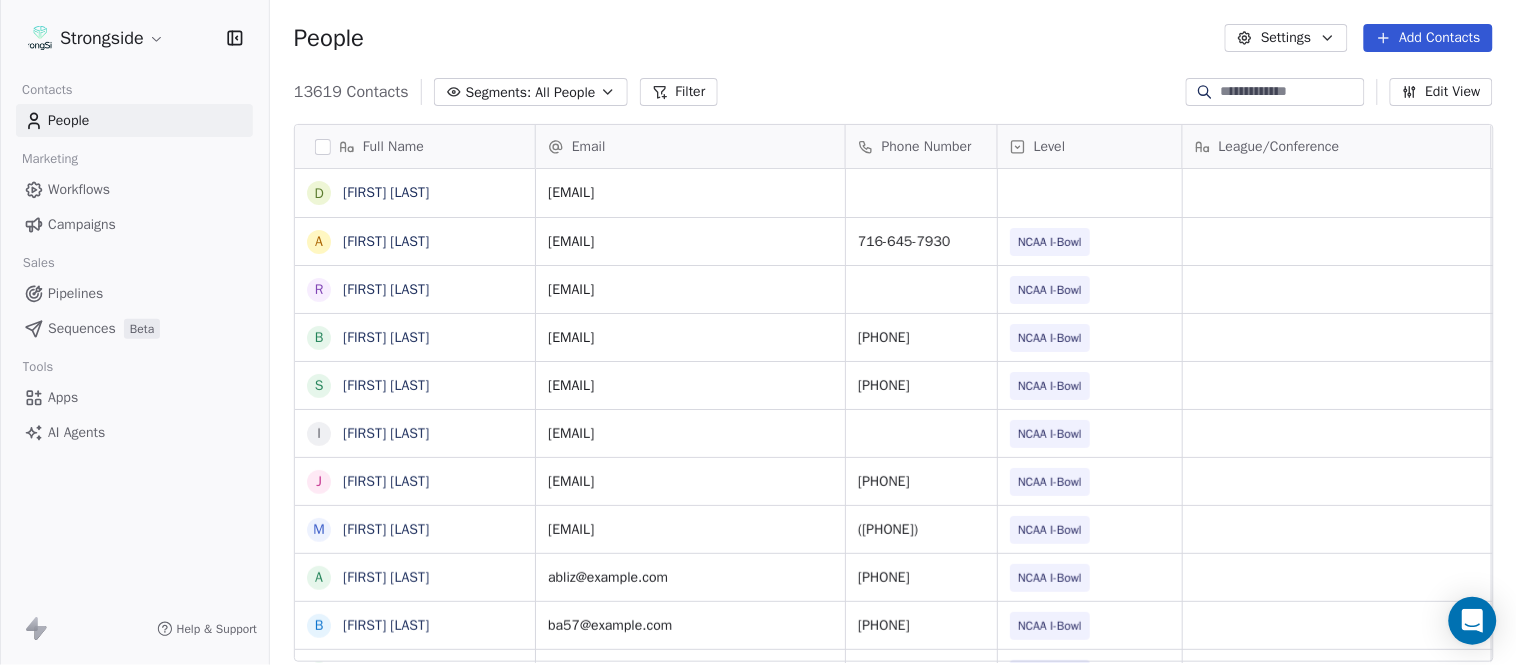 click on "13619 Contacts Segments: All People Filter  Edit View" at bounding box center (893, 92) 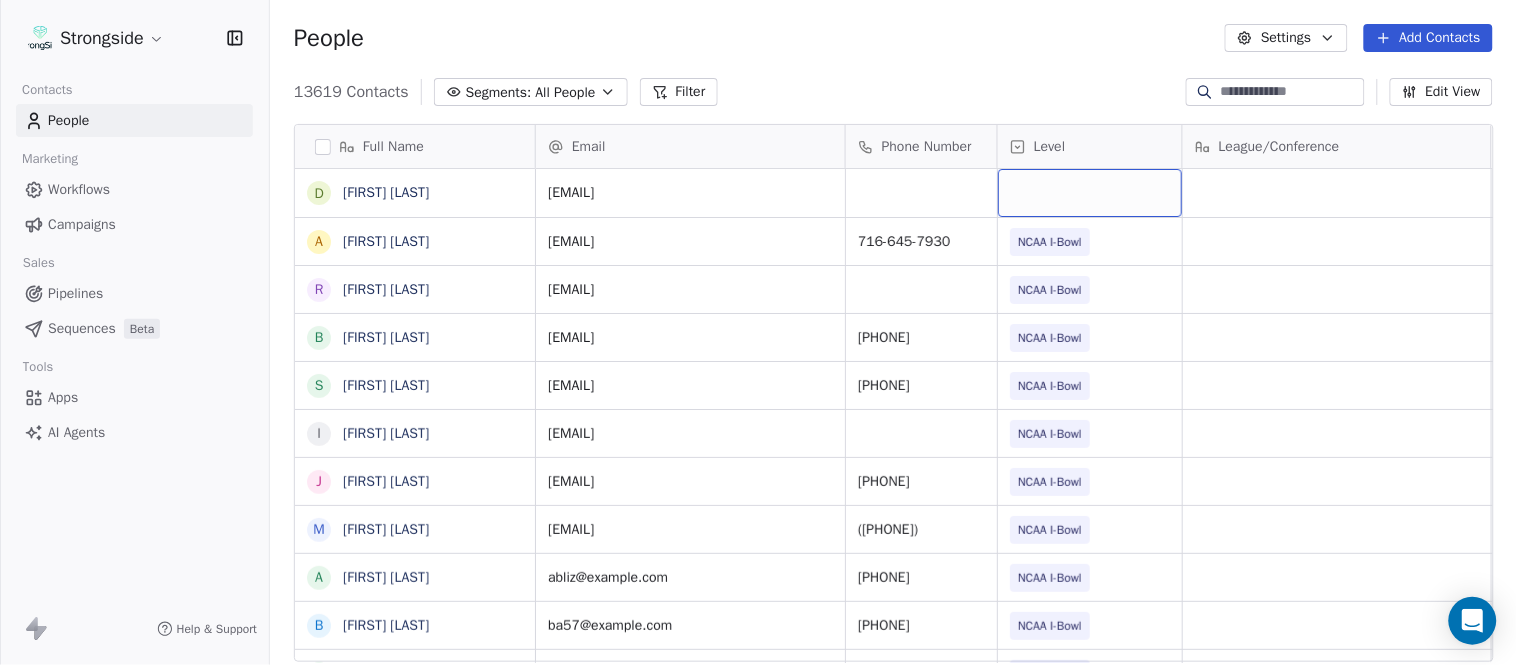 click at bounding box center [1090, 193] 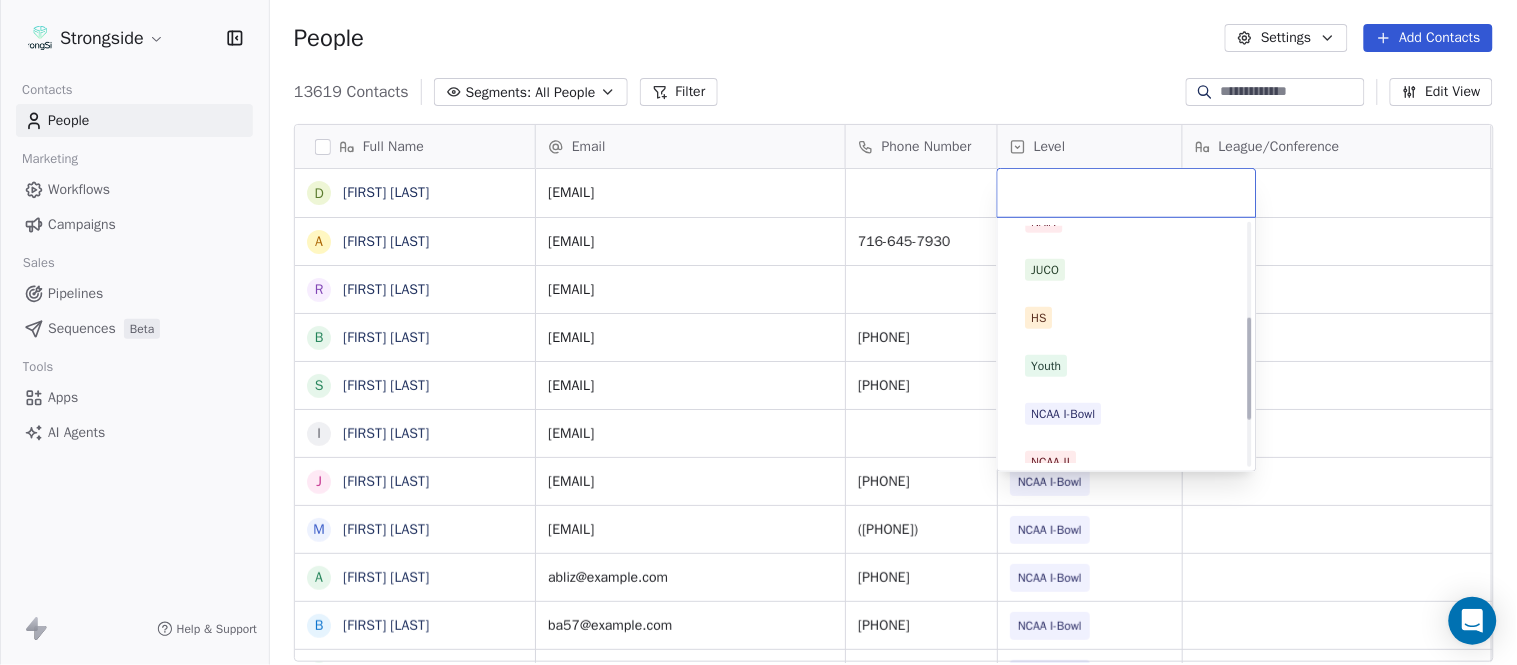 scroll, scrollTop: 222, scrollLeft: 0, axis: vertical 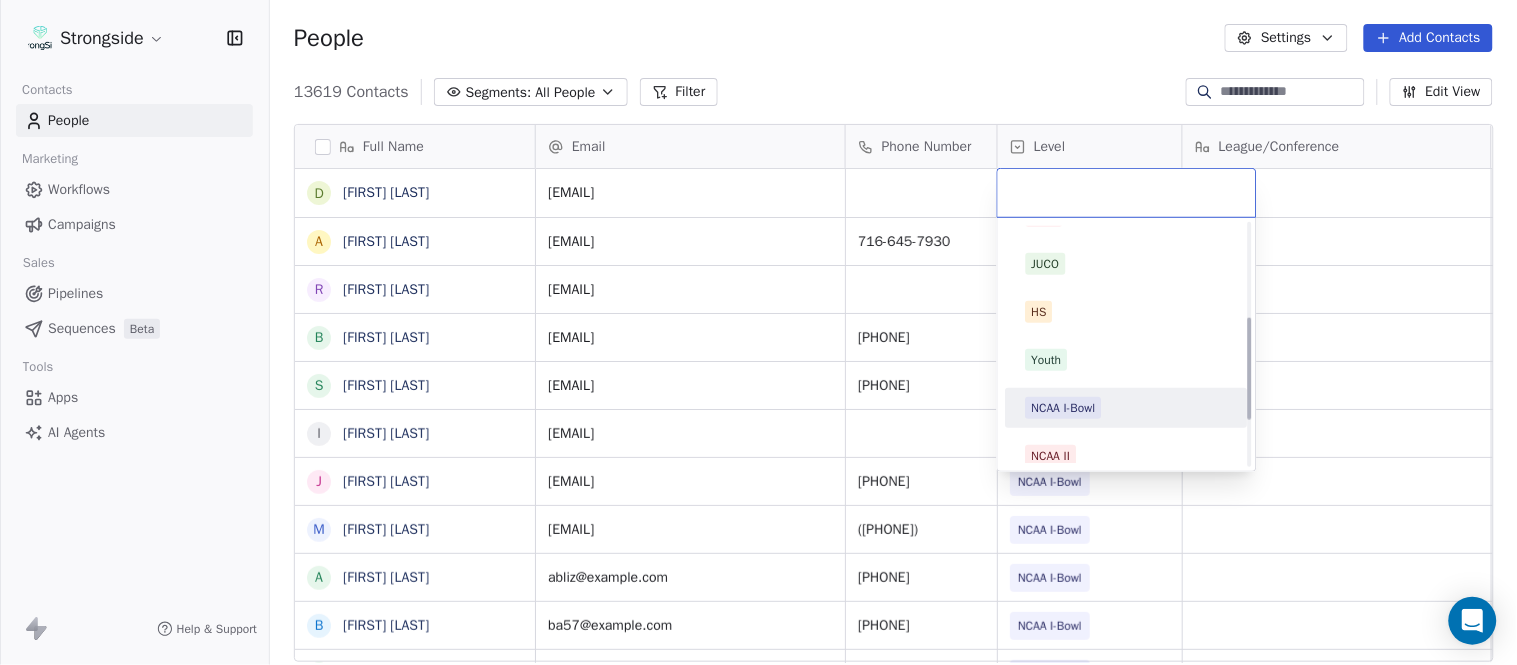 click on "NCAA I-Bowl" at bounding box center [1127, 408] 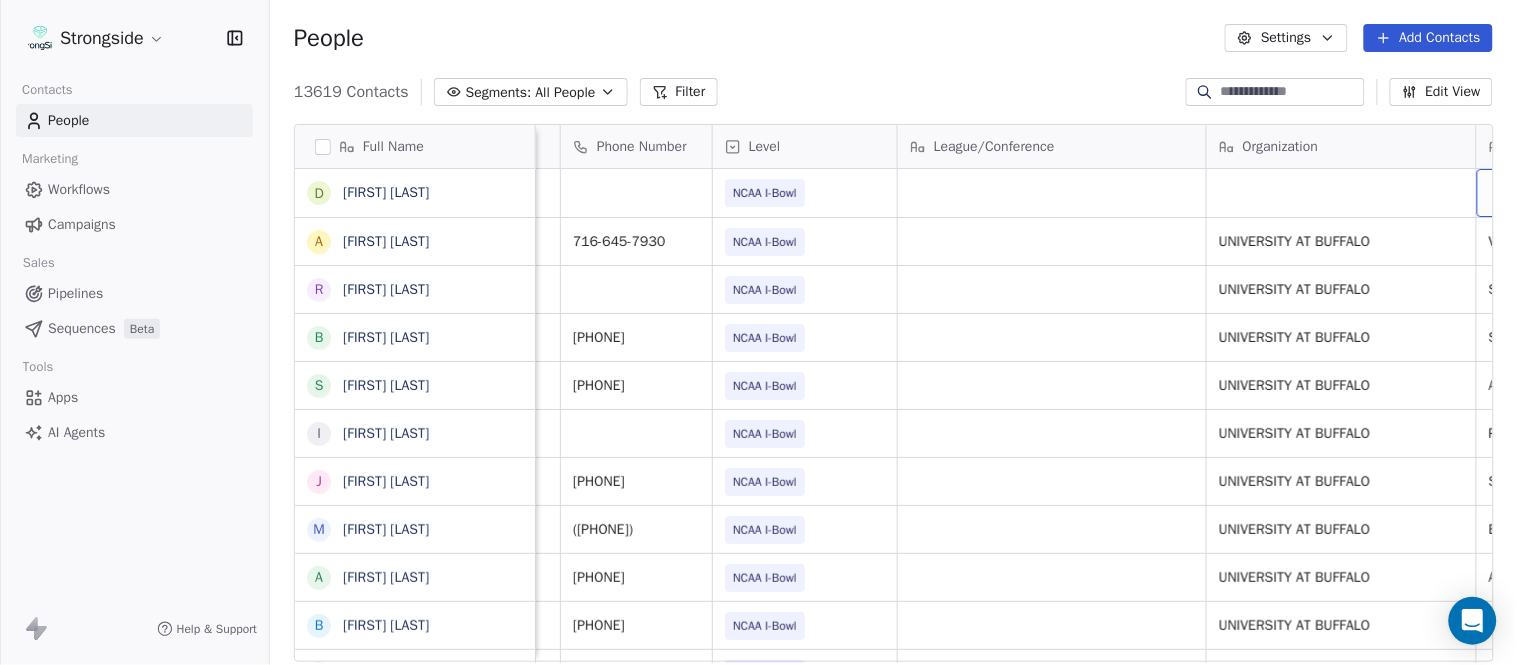 scroll, scrollTop: 0, scrollLeft: 553, axis: horizontal 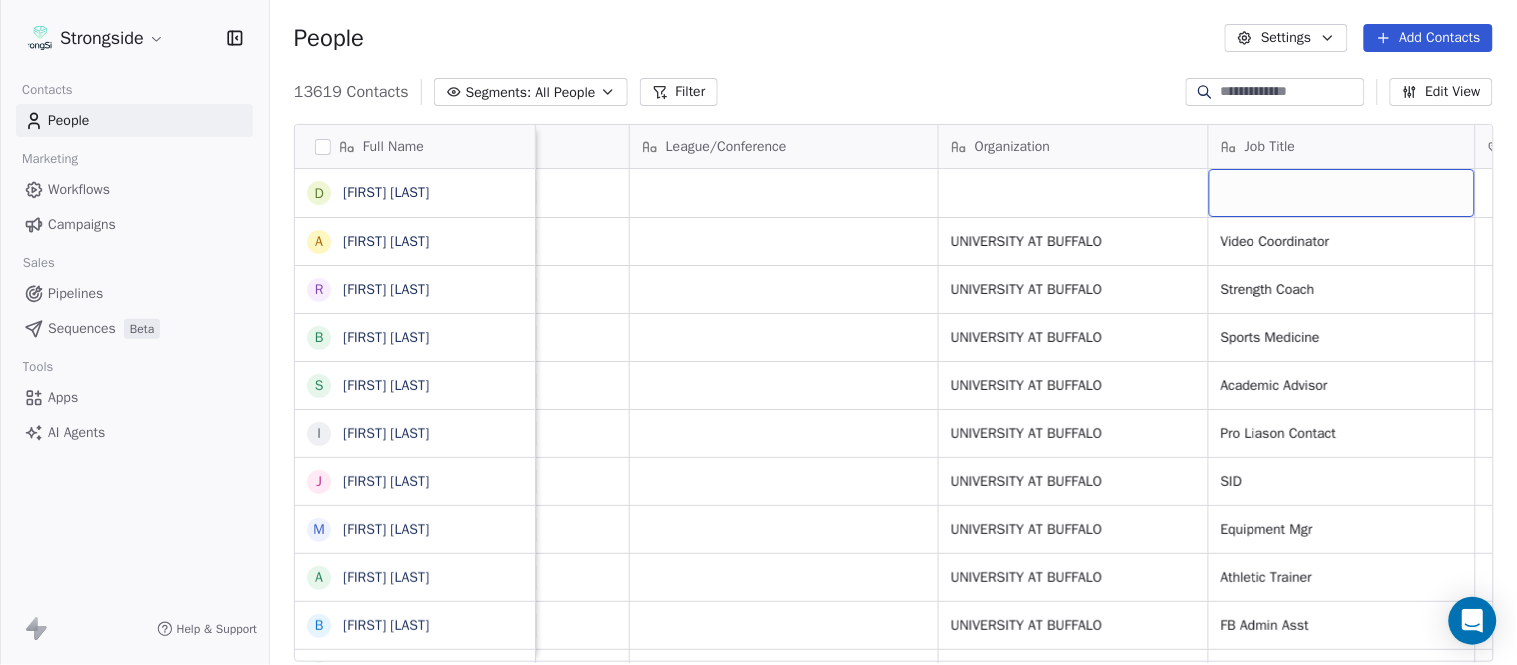 click at bounding box center (1342, 193) 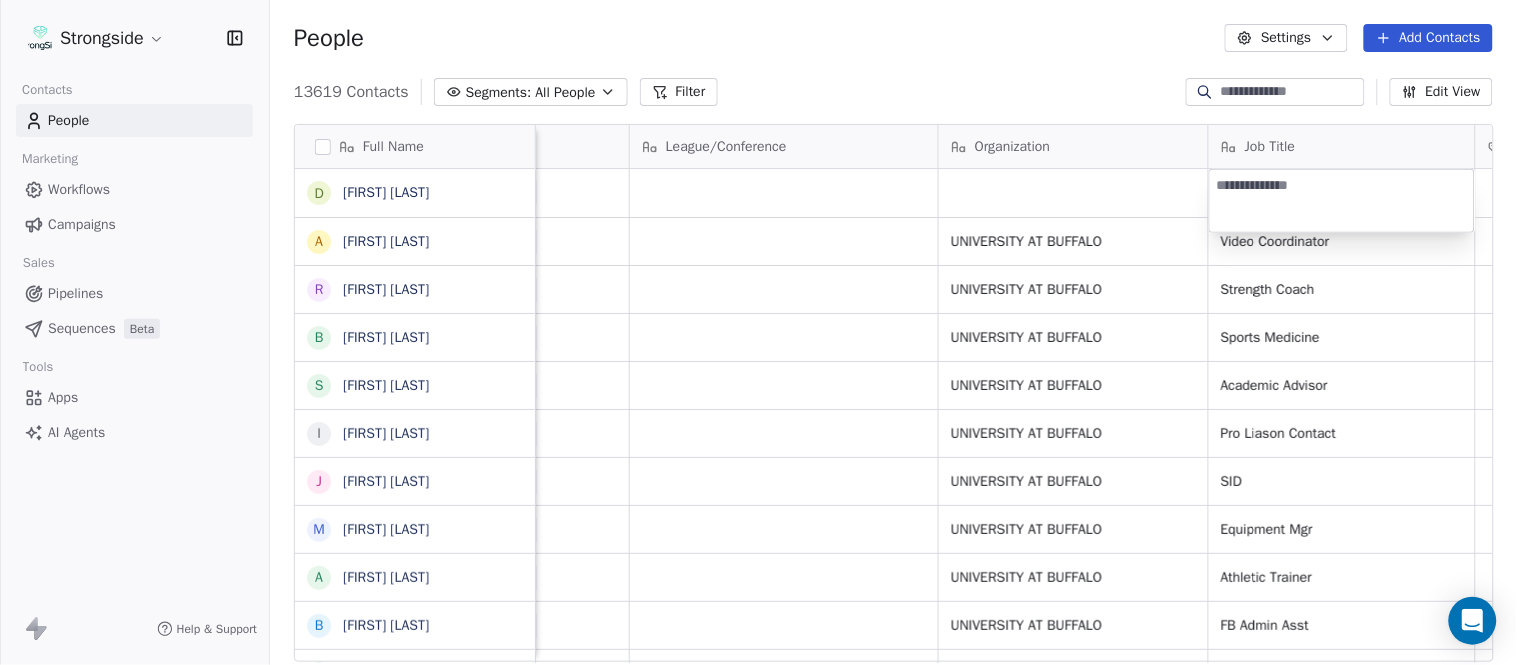 type on "**********" 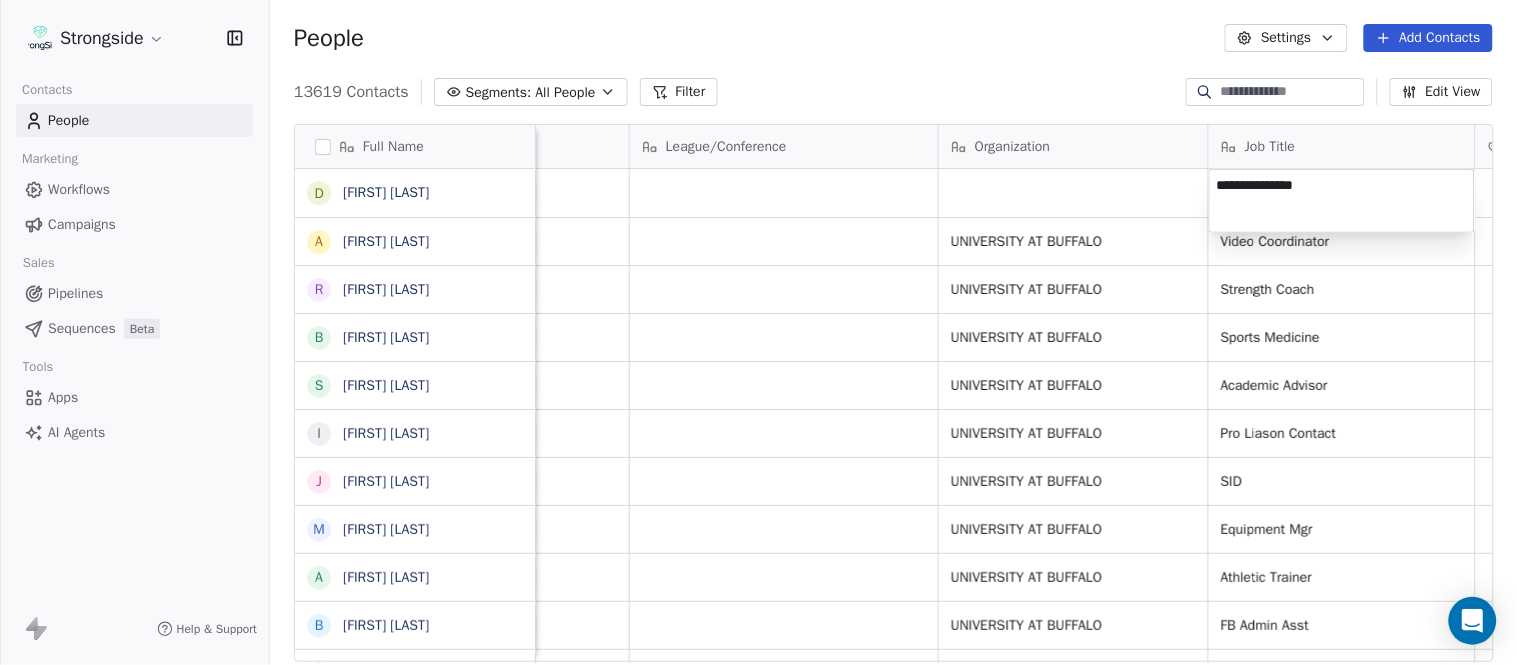click on "Strongside Contacts People Marketing Workflows Campaigns Sales Pipelines Sequences Beta Tools Apps AI Agents Help & Support People Settings Add Contacts 13619 Contacts Segments: All People Filter Edit View Tag Add to Sequence Export Full Name D [FIRST] [LAST] A [FIRST] [LAST] R [FIRST] [LAST] B [FIRST] [LAST] S [FIRST] [LAST] I [FIRST] [LAST] J [FIRST] [LAST] M [FIRST] [LAST] A [FIRST] [LAST] B [FIRST] [LAST] M [FIRST] [LAST] J [FIRST] [LAST] L [FIRST] [LAST] D [FIRST] [LAST] J [FIRST] [LAST] N [FIRST] [LAST] R [FIRST] [LAST] M [FIRST] [LAST] M [FIRST] [LAST] R [FIRST] [LAST] J [FIRST] [LAST] E [FIRST] [LAST] J [FIRST] [LAST] J [FIRST] [LAST] T [FIRST] [LAST] J [FIRST] [LAST] J [FIRST] [LAST] D [FIRST] [LAST] Email Phone Number Level League/Conference Organization Job Title Tags Created Date BST Status Priority [EMAIL] NCAA I-Bowl Aug 05, 2025 10:25 PM [EMAIL] [PHONE] NCAA I-Bowl UNIVERSITY AT BUFFALO Video Coordinator Aug 05, 2025 10:23 PM [EMAIL] SID" at bounding box center (758, 332) 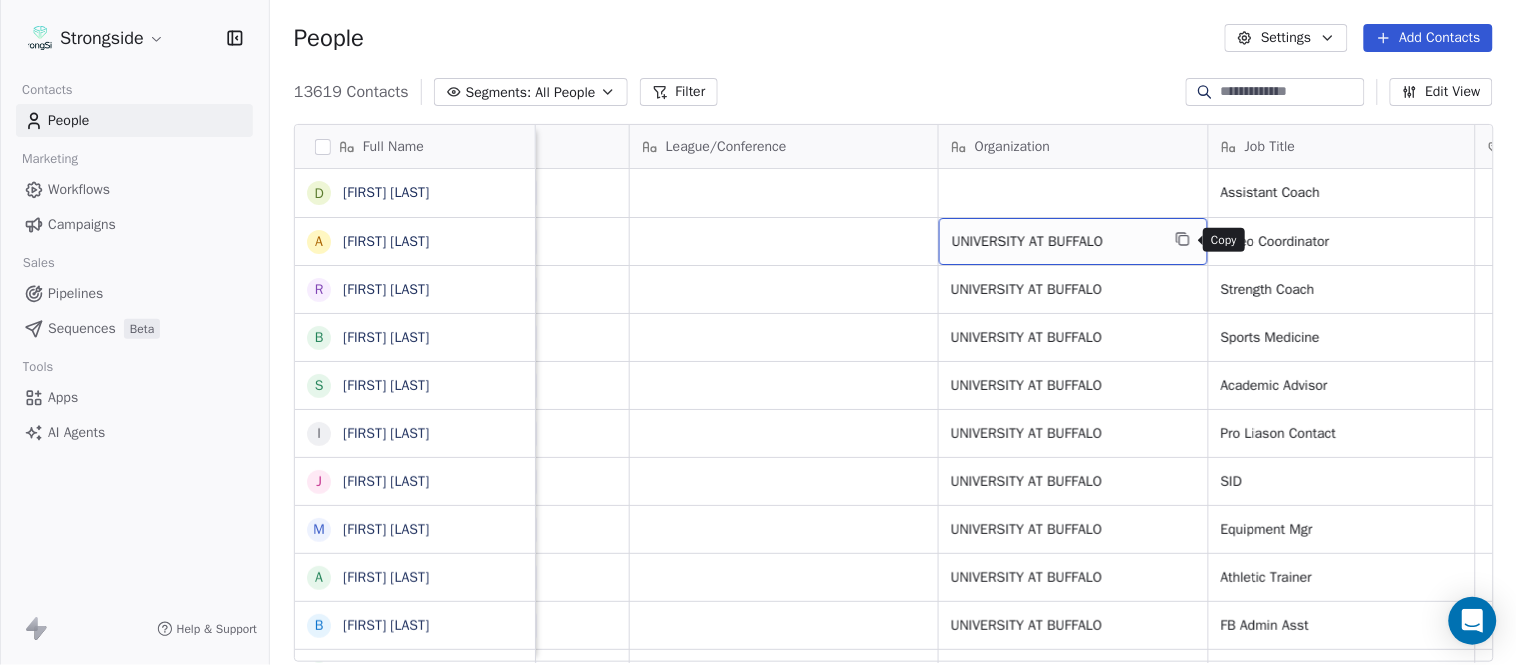 click 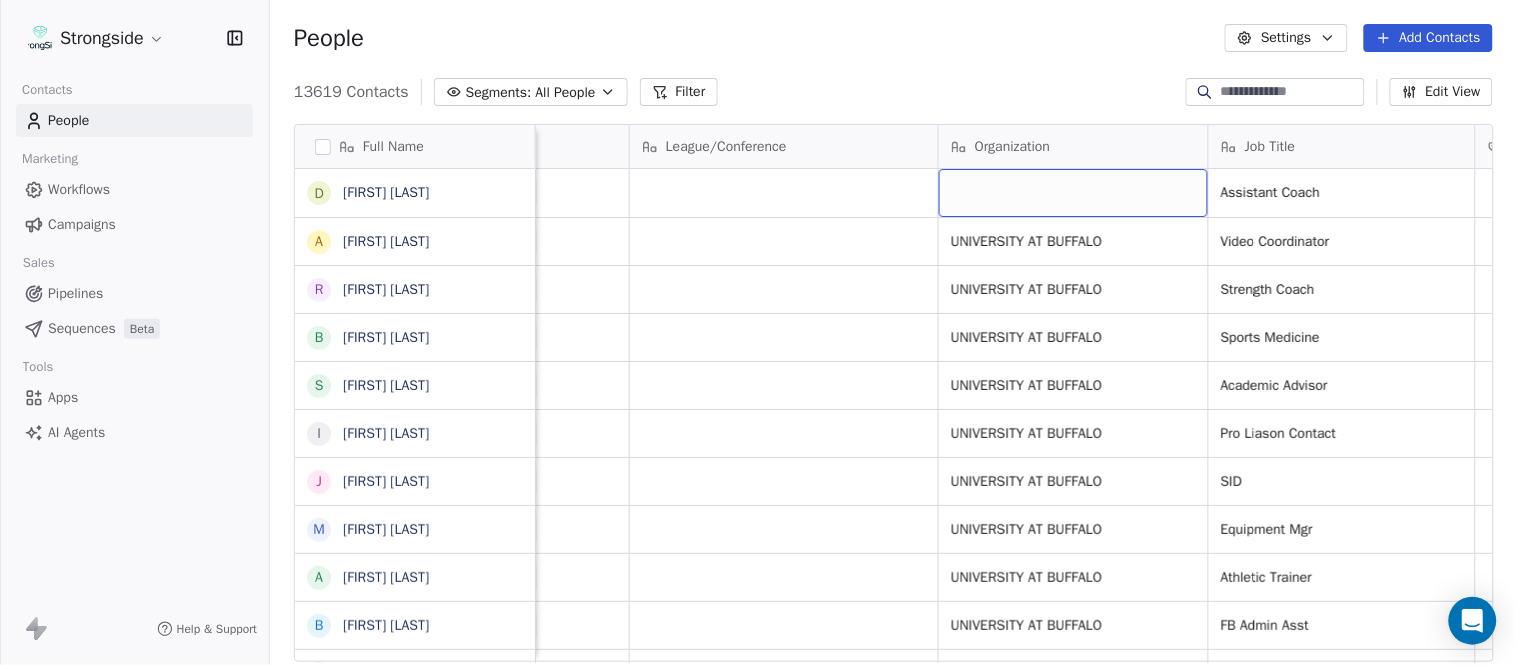 click at bounding box center [1073, 193] 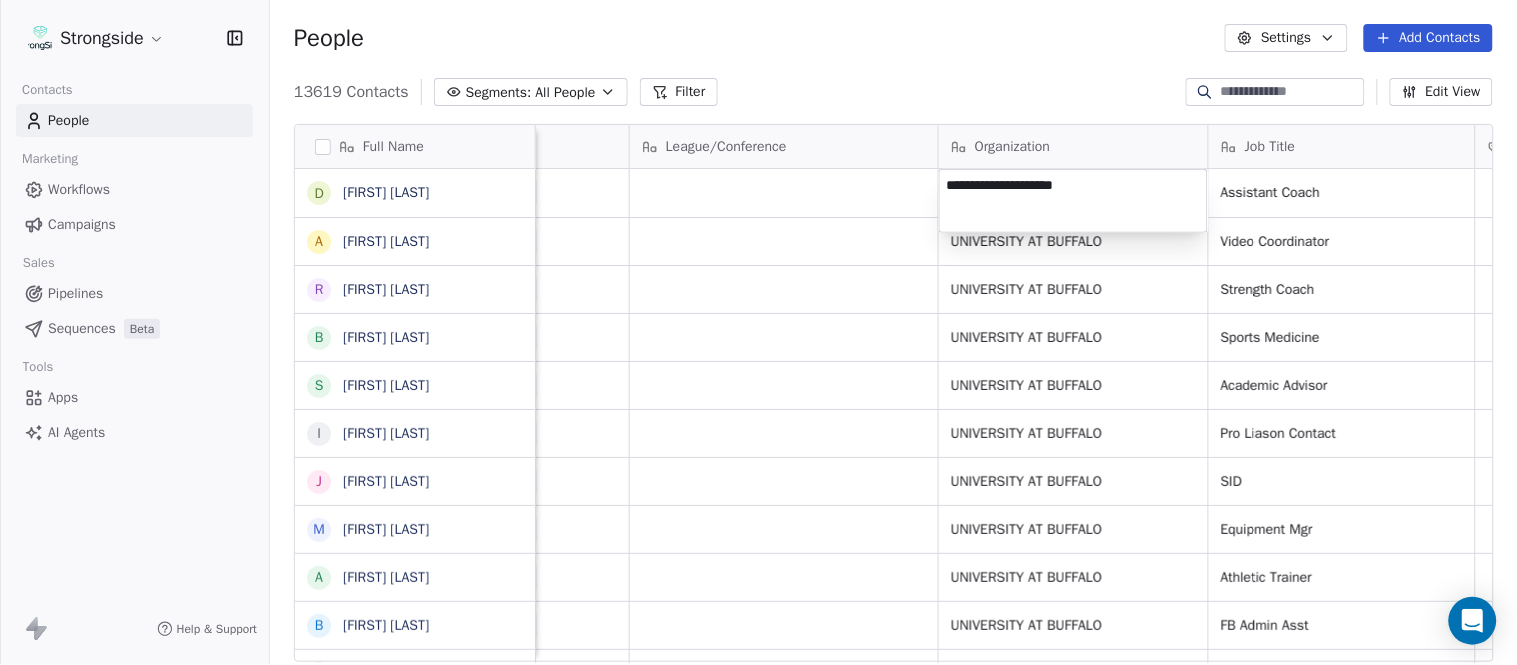 click on "Strongside Contacts People Marketing Workflows Campaigns Sales Pipelines Sequences Beta Tools Apps AI Agents Help & Support People Settings  Add Contacts 13619 Contacts Segments: All People Filter  Edit View Tag Add to Sequence Export Full Name D [FIRST] [LAST] A [FIRST] [LAST] R [FIRST] [LAST] B [FIRST] [LAST] S [FIRST] [LAST] I [FIRST] [LAST] J [FIRST] [LAST] M [FIRST] [LAST] A [FIRST] [LAST] B [FIRST] [LAST] M [FIRST] [LAST] J [FIRST] [LAST] L [FIRST] [LAST] D [FIRST] [LAST] J [FIRST] [LAST] N [FIRST] [LAST] R [FIRST] [LAST] M [FIRST] [LAST] M [FIRST] [LAST] R [FIRST] [LAST] J [FIRST] [LAST] E [FIRST] [LAST] J [FIRST] [LAST] C [FIRST] [LAST] J [FIRST] [LAST] J [FIRST] [LAST] T [FIRST] [LAST] J [FIRST] [LAST] J [FIRST] [LAST] D [FIRST] [LAST] J [FIRST] [LAST] Email Phone Number Level League/Conference Organization Job Title Tags Created Date BST Status Priority davepate@[EXAMPLE.COM] NCAA I-Bowl Assistant Coach Aug 05, 2025 10:25 PM aaroncan@[EXAMPLE.COM] [PHONE] NCAA I-Bowl UNIVERSITY AT BUFFALO Video Coordinator Aug 05, 2025 10:23 PM NCAA I-Bowl" at bounding box center [758, 332] 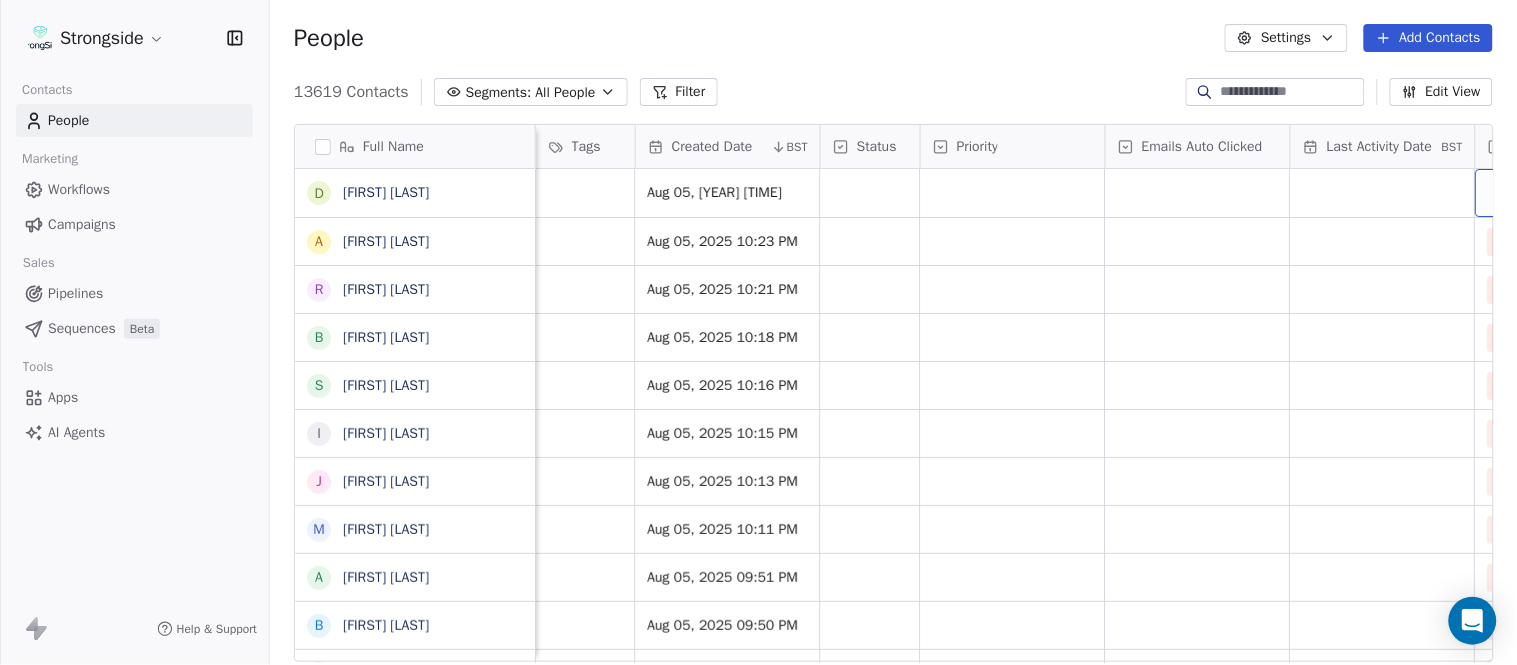 scroll, scrollTop: 0, scrollLeft: 1677, axis: horizontal 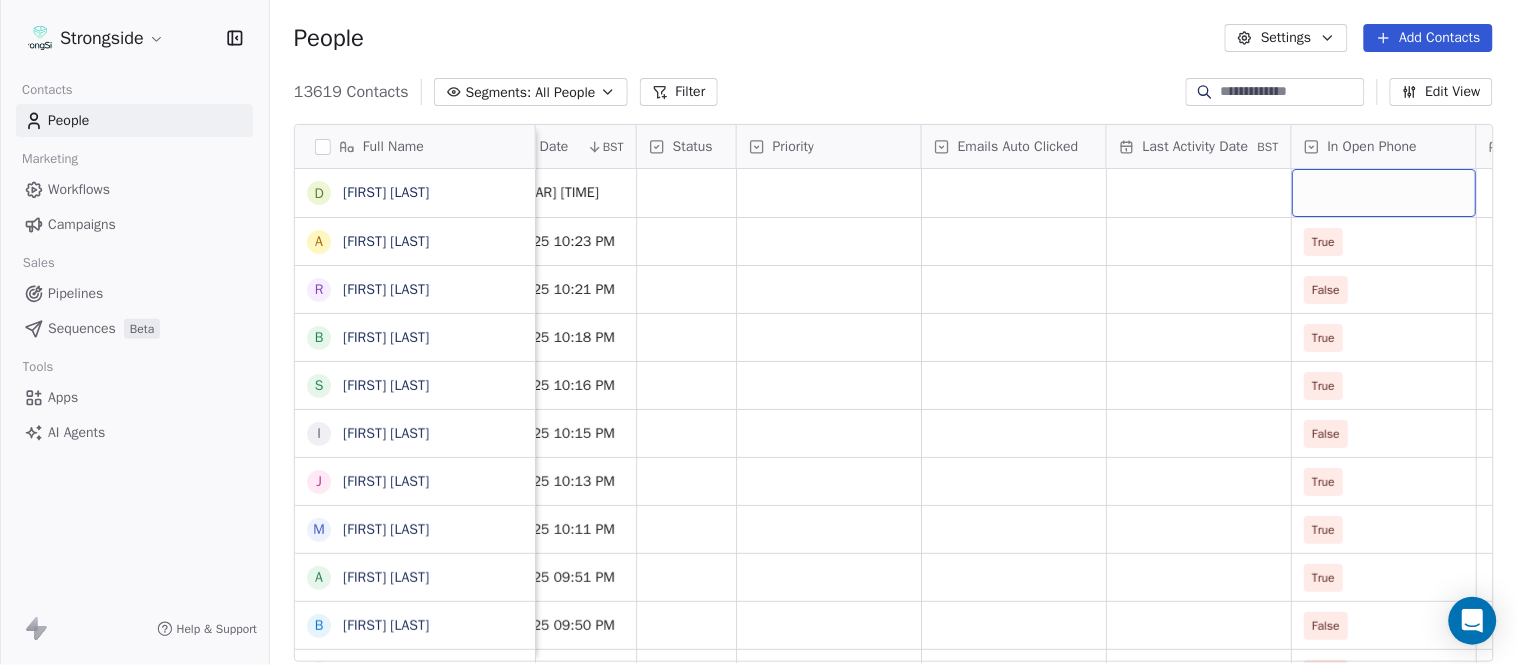 click at bounding box center (1384, 193) 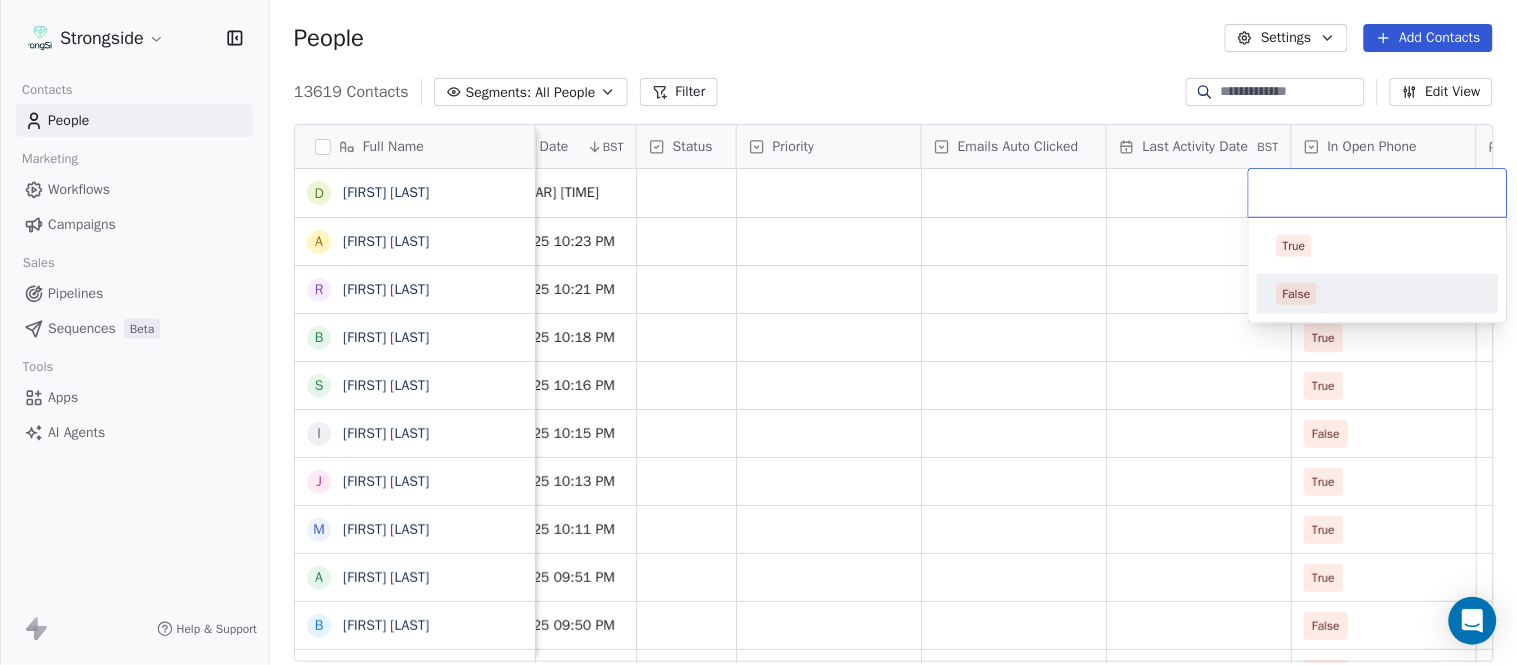 click on "False" at bounding box center (1378, 294) 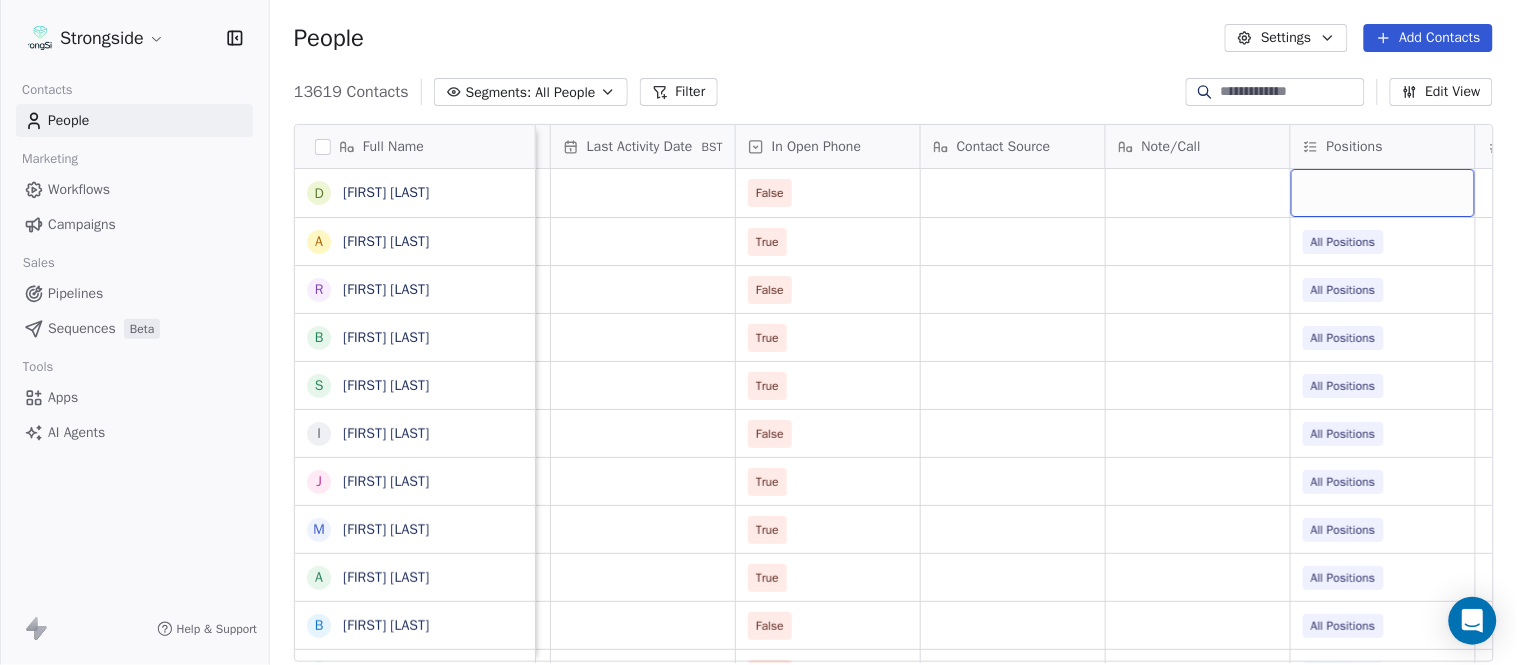 scroll, scrollTop: 0, scrollLeft: 2417, axis: horizontal 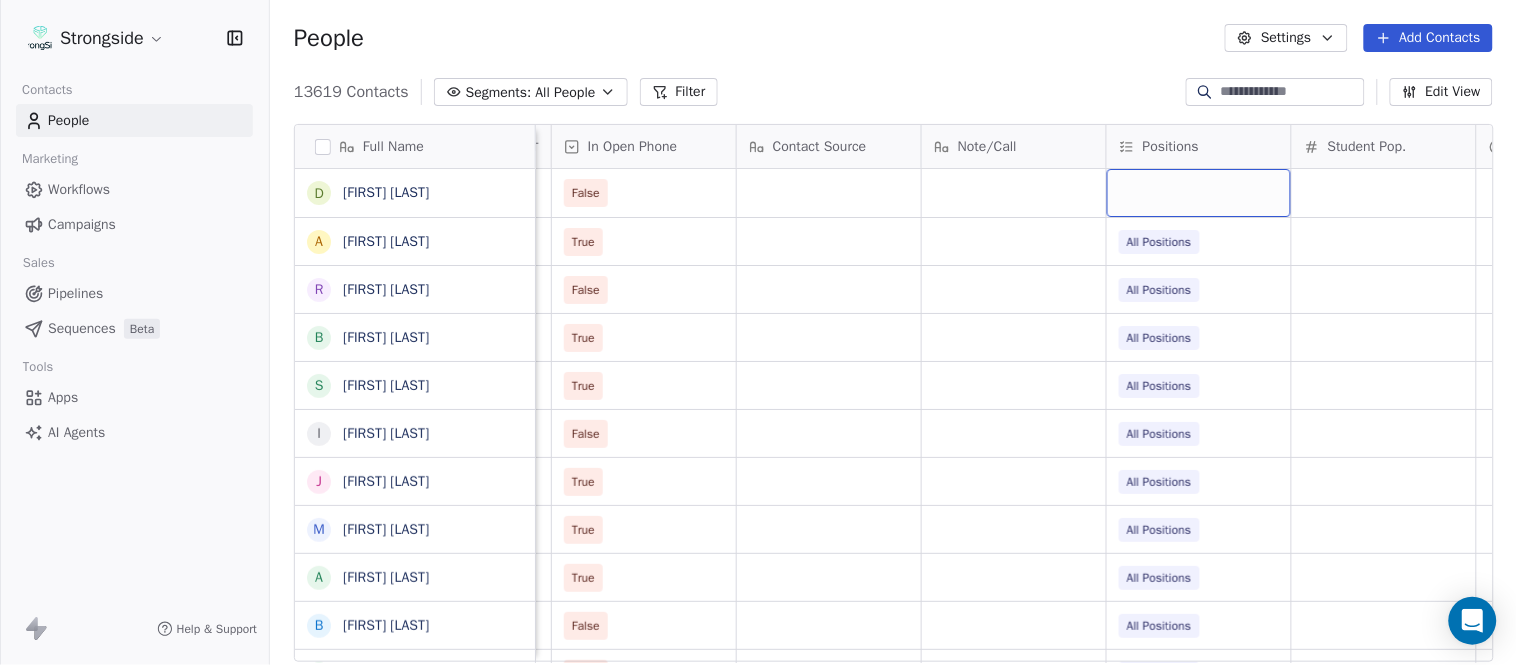 click at bounding box center [1199, 193] 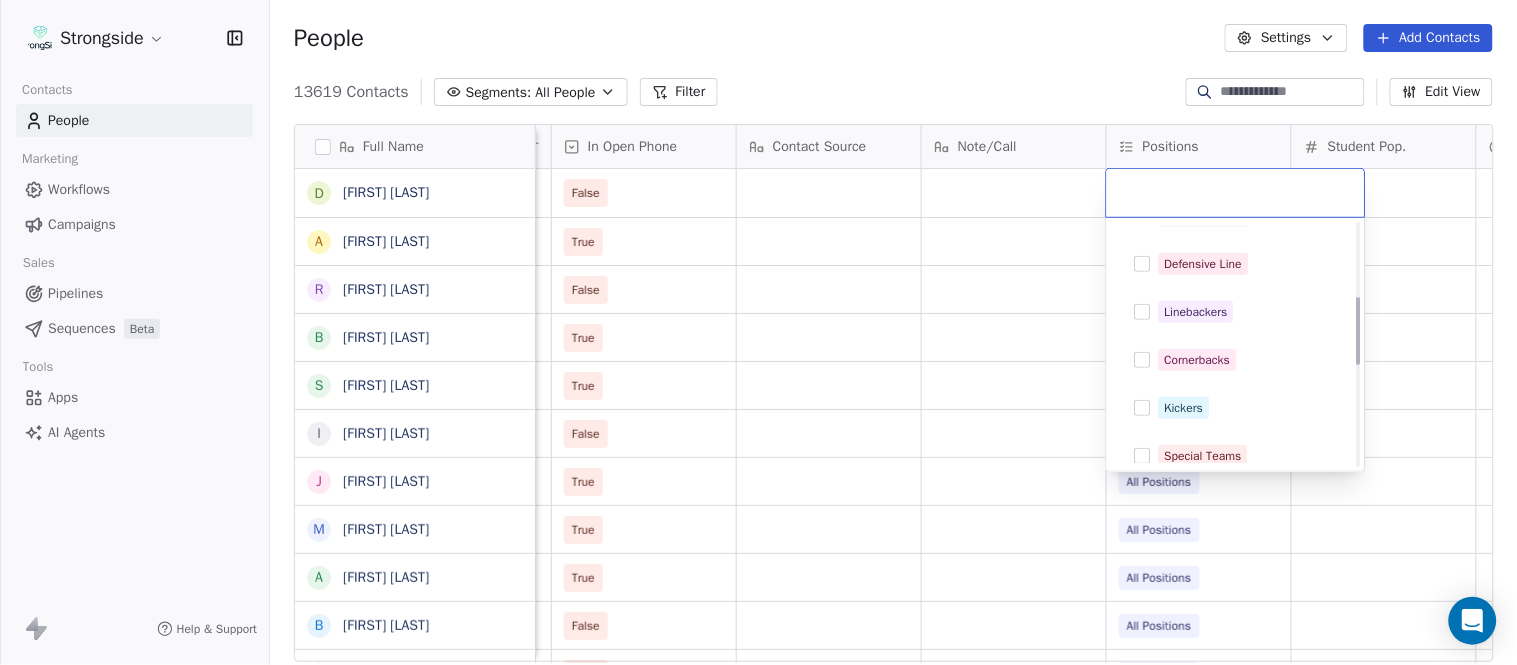 scroll, scrollTop: 333, scrollLeft: 0, axis: vertical 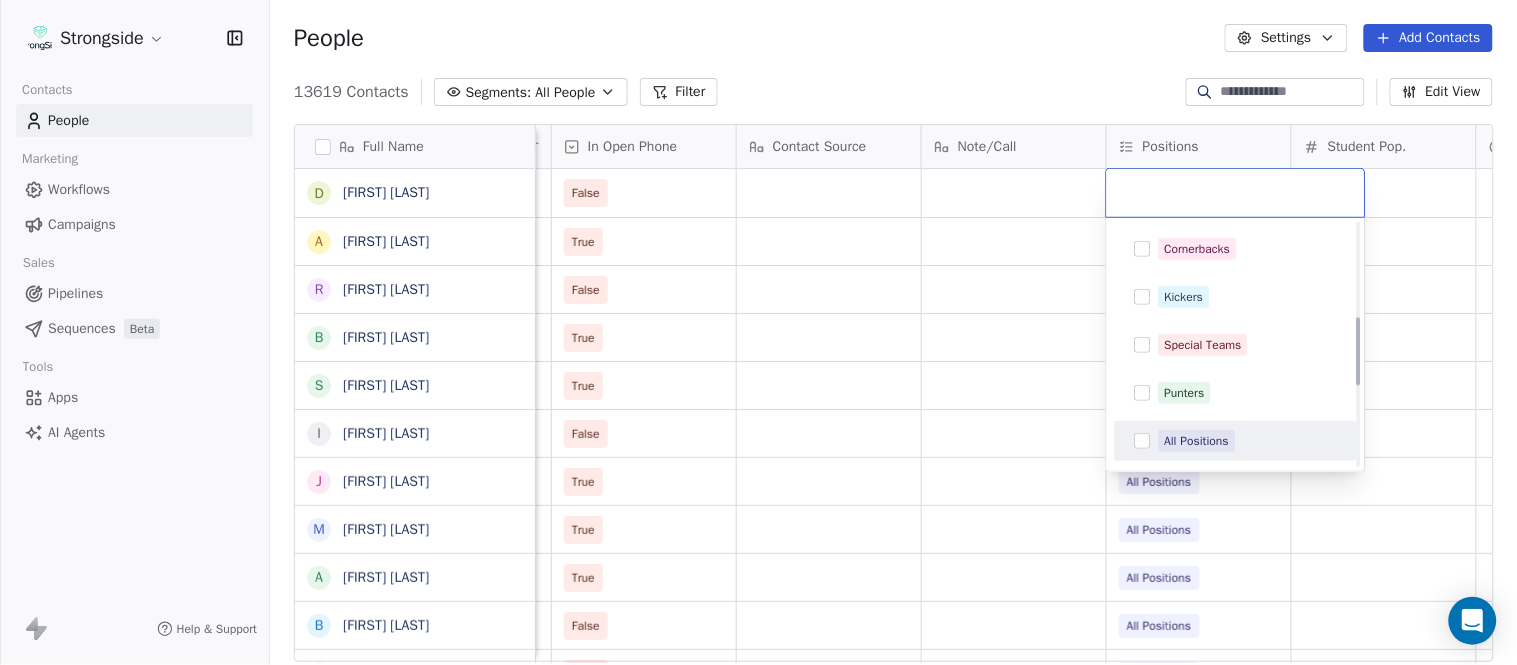 click on "All Positions" at bounding box center [1248, 441] 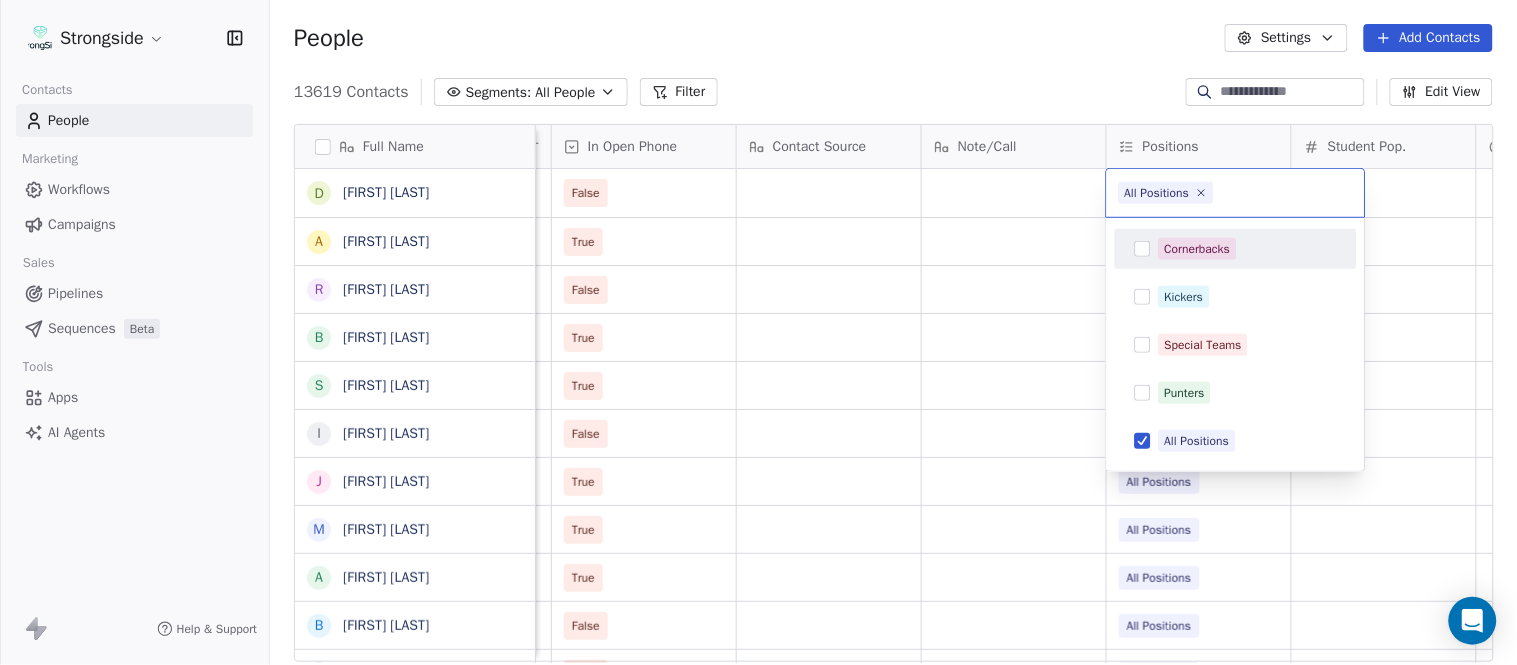 click on "Strongside Contacts People Marketing Workflows Campaigns Sales Pipelines Sequences Beta Tools Apps AI Agents Help & Support People Settings Add Contacts 13619 Contacts Segments: All People Filter Edit View Tag Add to Sequence Export Full Name [FIRST] [LAST] [FIRST] [LAST] [FIRST] [LAST] [FIRST] [LAST] [FIRST] [LAST] [FIRST] [LAST] [FIRST] [LAST] [FIRST] [LAST] [FIRST] [LAST] [FIRST] [LAST] [FIRST] [LAST] [FIRST] [LAST] [FIRST] [LAST] [FIRST] [LAST] [FIRST] [LAST] [FIRST] [LAST] [FIRST] [LAST] [FIRST] [LAST] [FIRST] [LAST] [FIRST] [LAST] [FIRST] [LAST] [FIRST] [LAST] [FIRST] [LAST] [FIRST] [LAST] [FIRST] [LAST] Status Priority Emails Auto Clicked Last Activity Date BST In Open Phone Contact Source Note/Call Positions Student Pop. Lead Account False True All Positions False All Positions True All Positions True All Positions False All Positions True All Positions True All Positions" at bounding box center (758, 332) 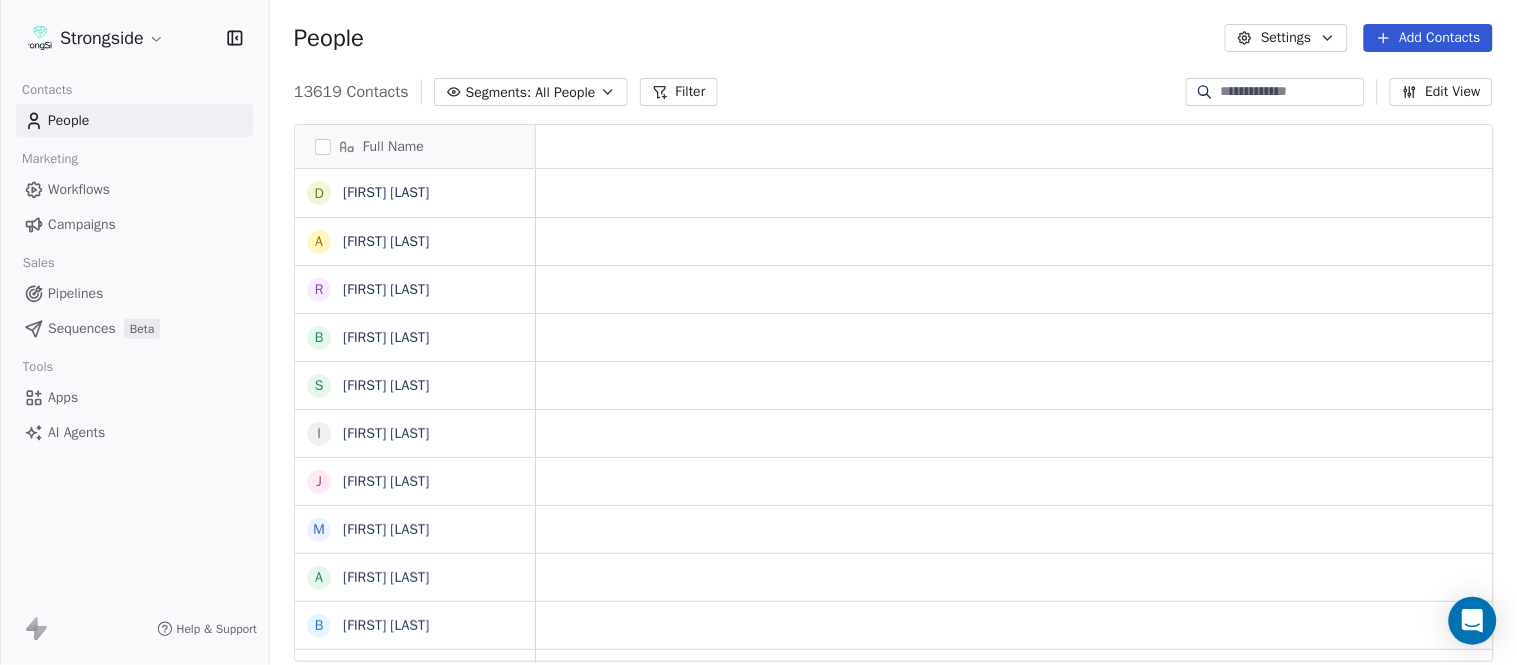 scroll, scrollTop: 0, scrollLeft: 0, axis: both 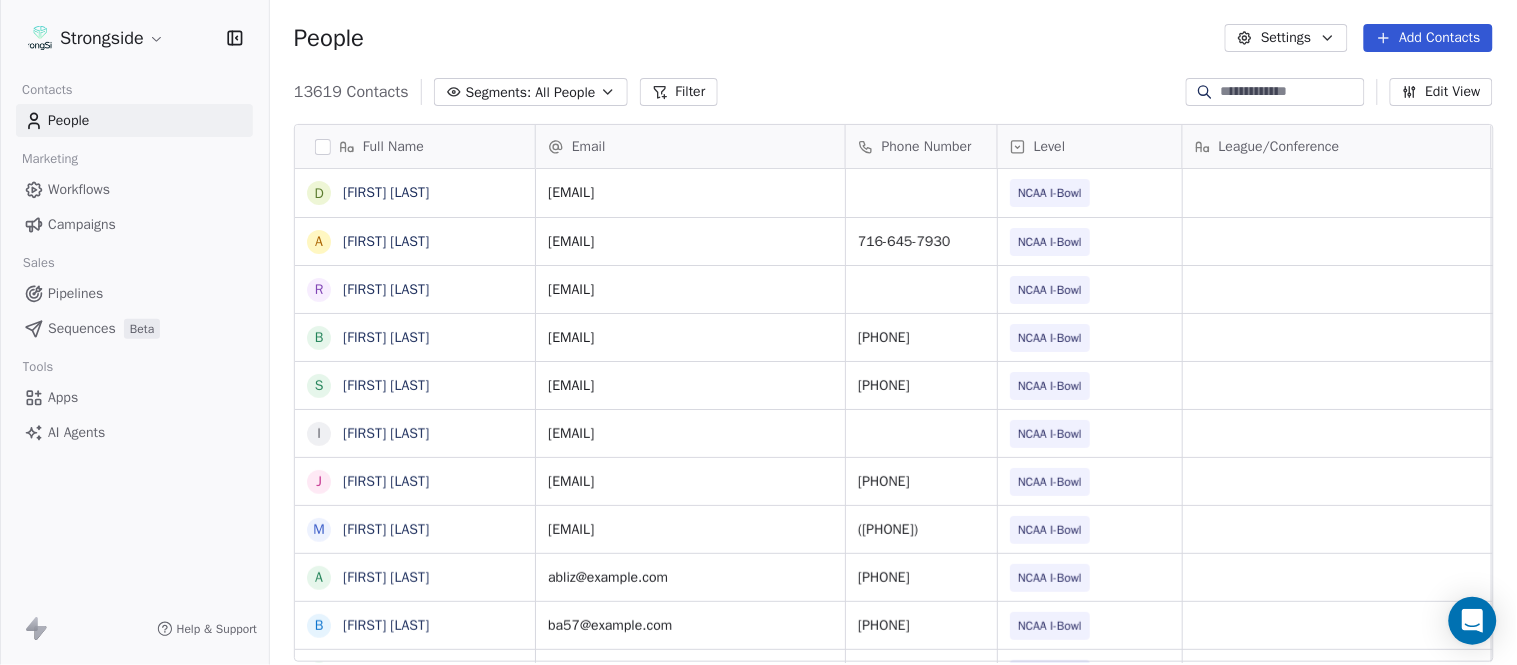 click on "Add Contacts" at bounding box center [1428, 38] 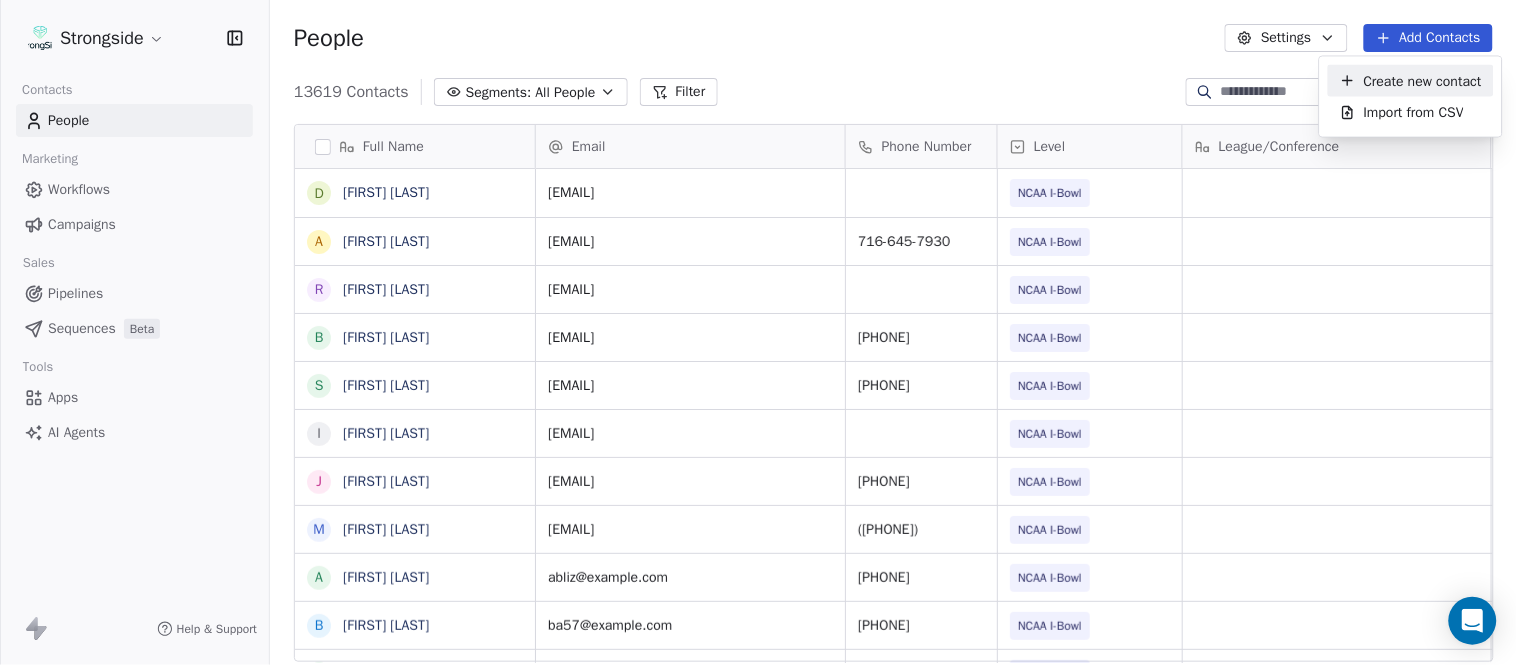 click on "Create new contact" at bounding box center (1411, 81) 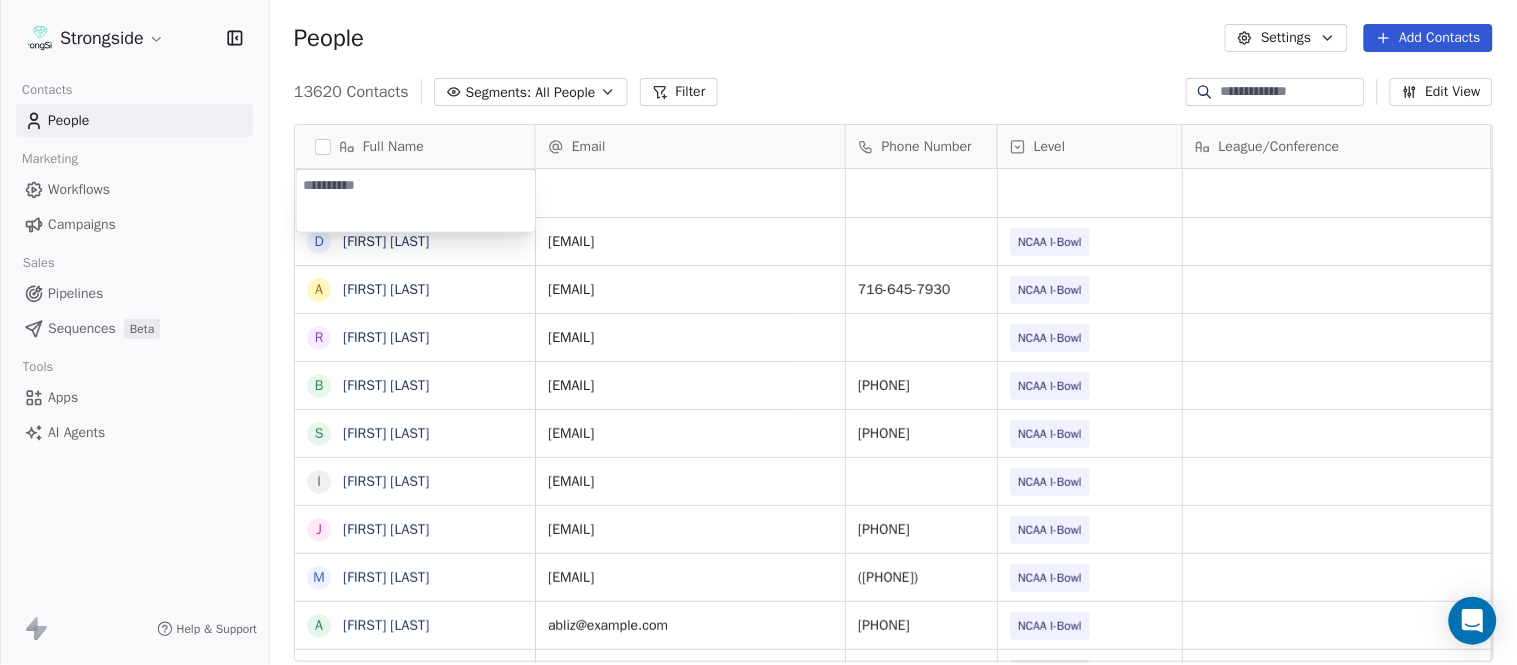 type on "**********" 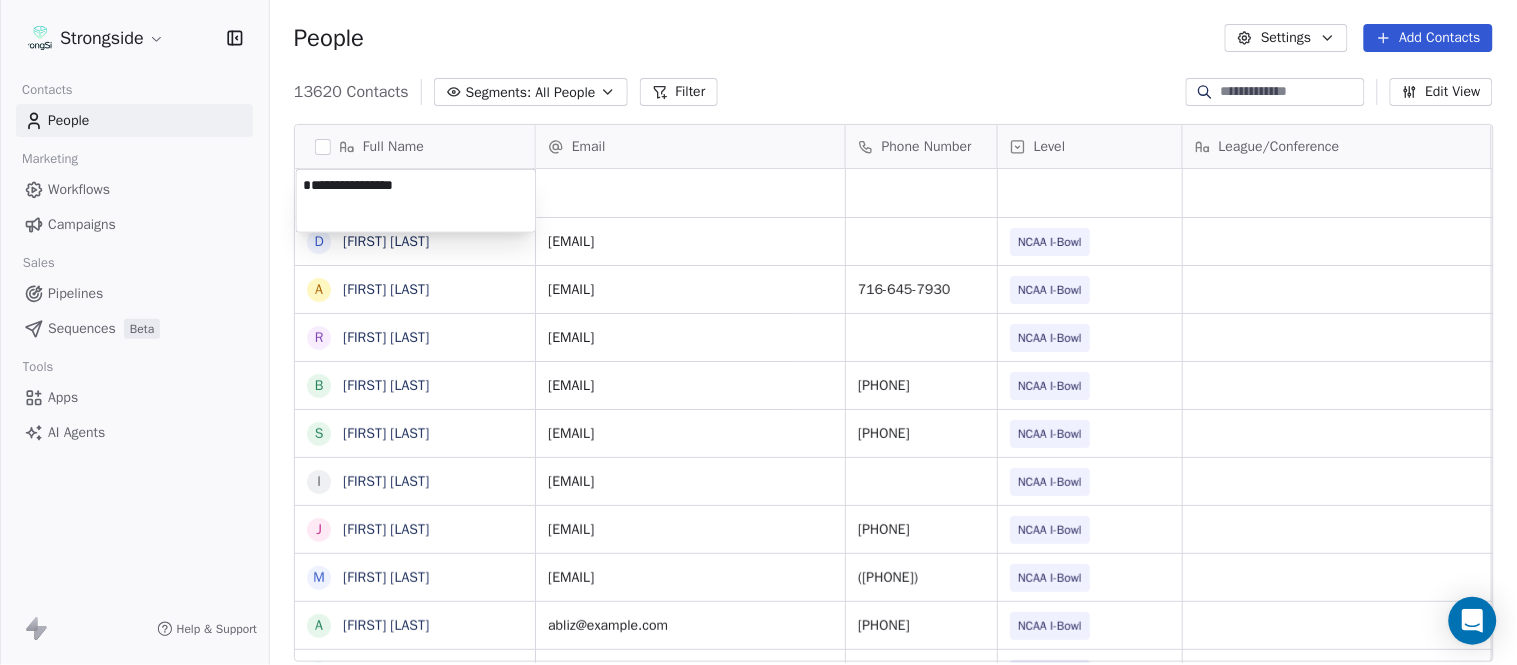 click on "Strongside Contacts People Marketing Workflows Campaigns Sales Pipelines Sequences Beta Tools Apps AI Agents Help & Support People Settings  Add Contacts 13620 Contacts Segments: All People Filter  Edit View Tag Add to Sequence Export Full Name D [FIRST] [LAST] A [FIRST] [LAST] R [FIRST] [LAST] B [FIRST] [LAST] S [FIRST] [LAST] I [FIRST] [LAST] J [FIRST] [LAST] M [FIRST] [LAST] A [FIRST] [LAST] B [FIRST] [LAST] M [FIRST] [LAST] J [FIRST] [LAST] L [FIRST] [LAST] D [FIRST] [LAST] J [FIRST] [LAST] N [FIRST] [LAST] R [FIRST] [LAST] M [FIRST] [LAST] M [FIRST] [LAST] R [FIRST] [LAST] J [FIRST] [LAST] E [FIRST] [LAST] J [FIRST] [LAST] C [FIRST] [LAST] J [FIRST] [LAST] J [FIRST] [LAST] T [FIRST] [LAST] J [FIRST] [LAST] T [FIRST] [LAST] J [FIRST] [LAST] D [FIRST] [LAST] J [FIRST] [LAST] D [FIRST] [LAST] W [FIRST] [LAST] R [FIRST] [LAST] Email Phone Number Level League/Conference Organization Job Title Tags Created Date BST Aug 05, 2025 10:26 PM [EMAIL] NCAA I-Bowl UNIVERSITY AT BUFFALO Assistant Coach Aug 05, 2025 10:25 PM [EMAIL] 716-645-7930 NCAA I-Bowl UNIVERSITY AT BUFFALO Video Coordinator [EMAIL]" at bounding box center [758, 332] 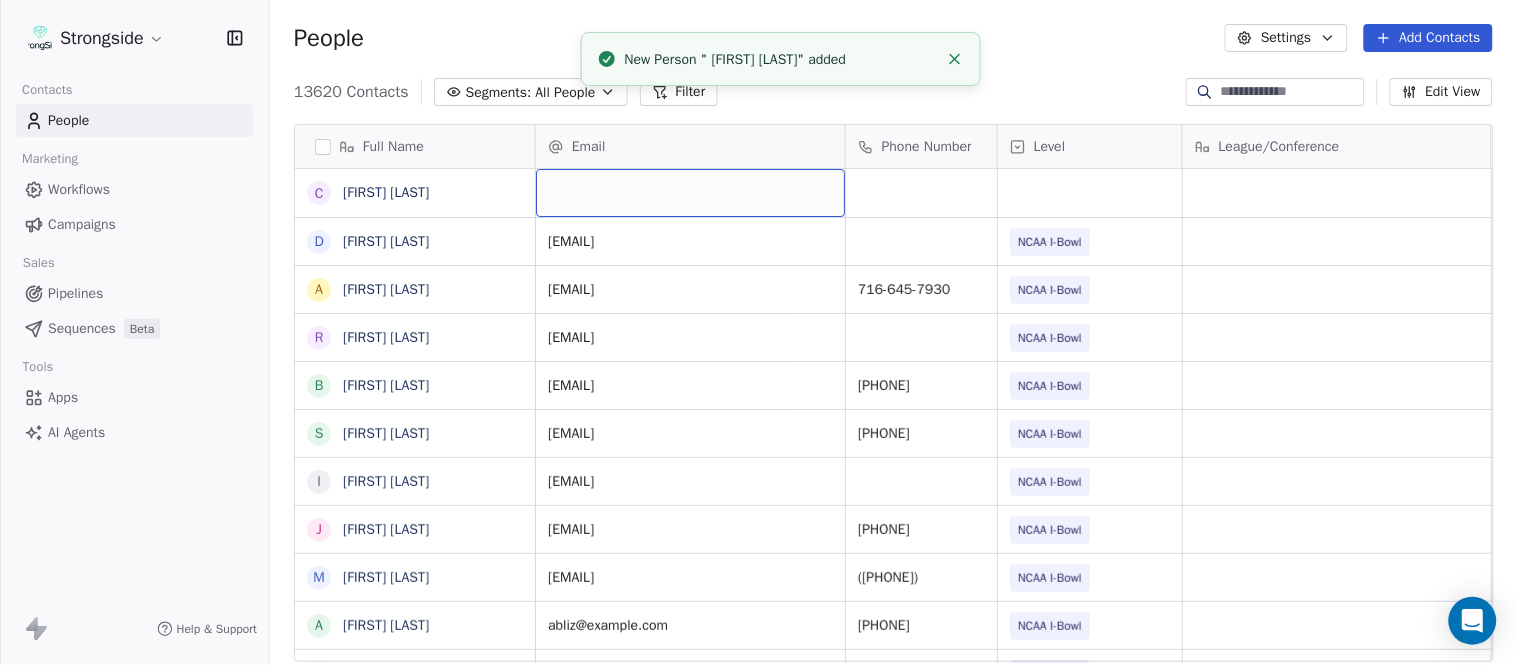 click at bounding box center [690, 193] 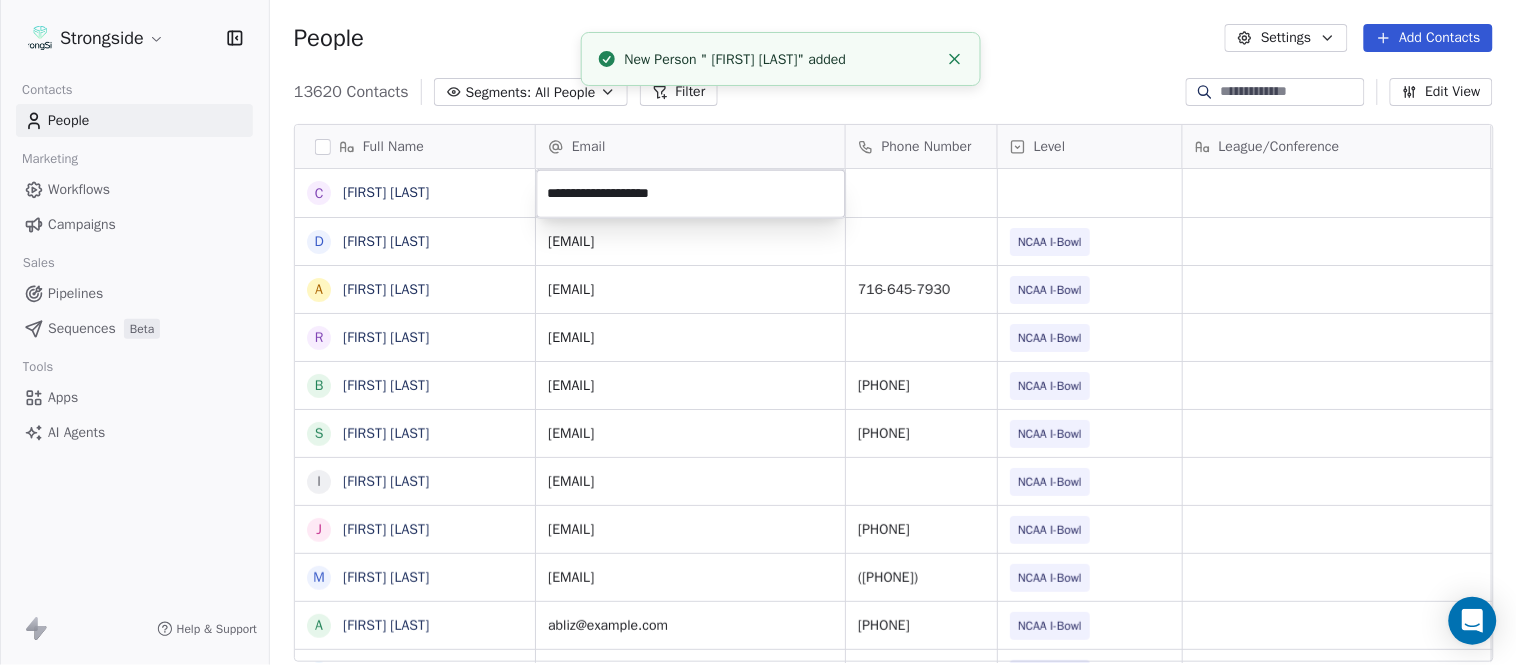 click on "New Person "	[FIRST] [LAST]" added" at bounding box center (781, 59) 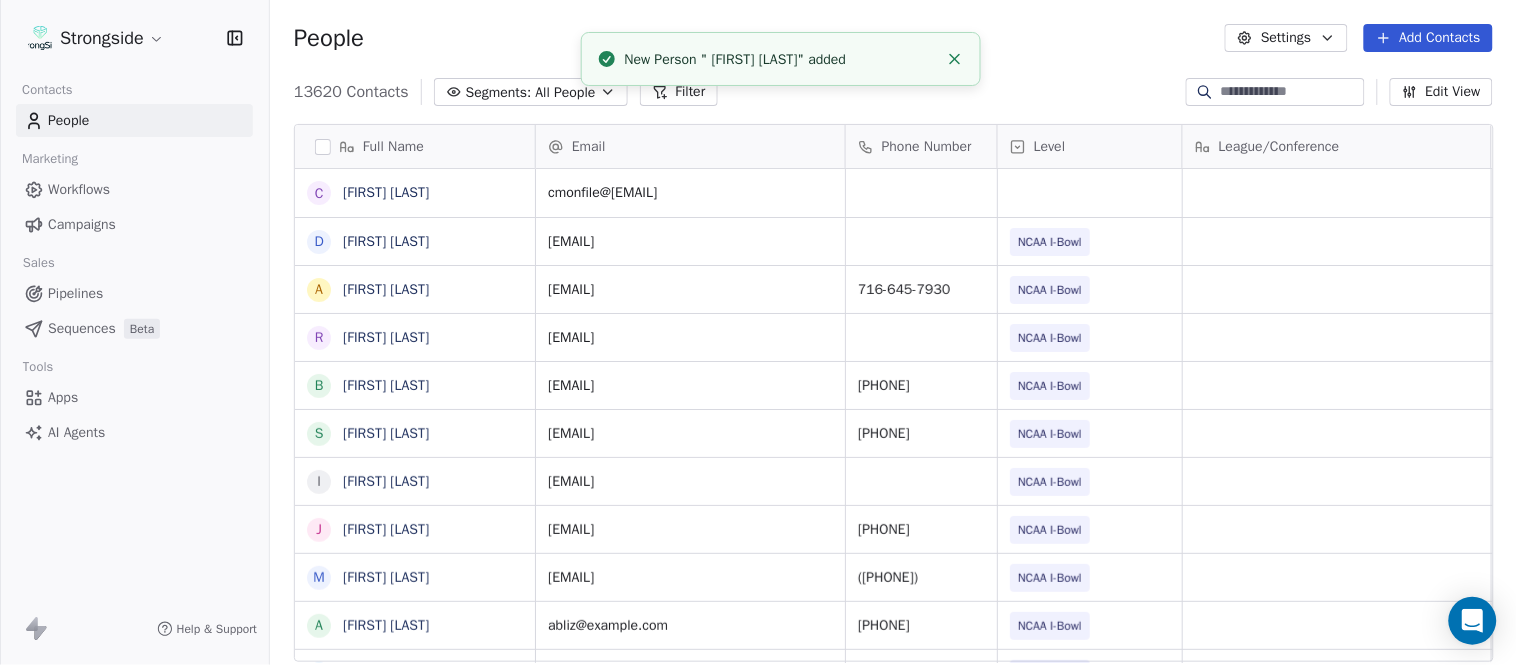 click 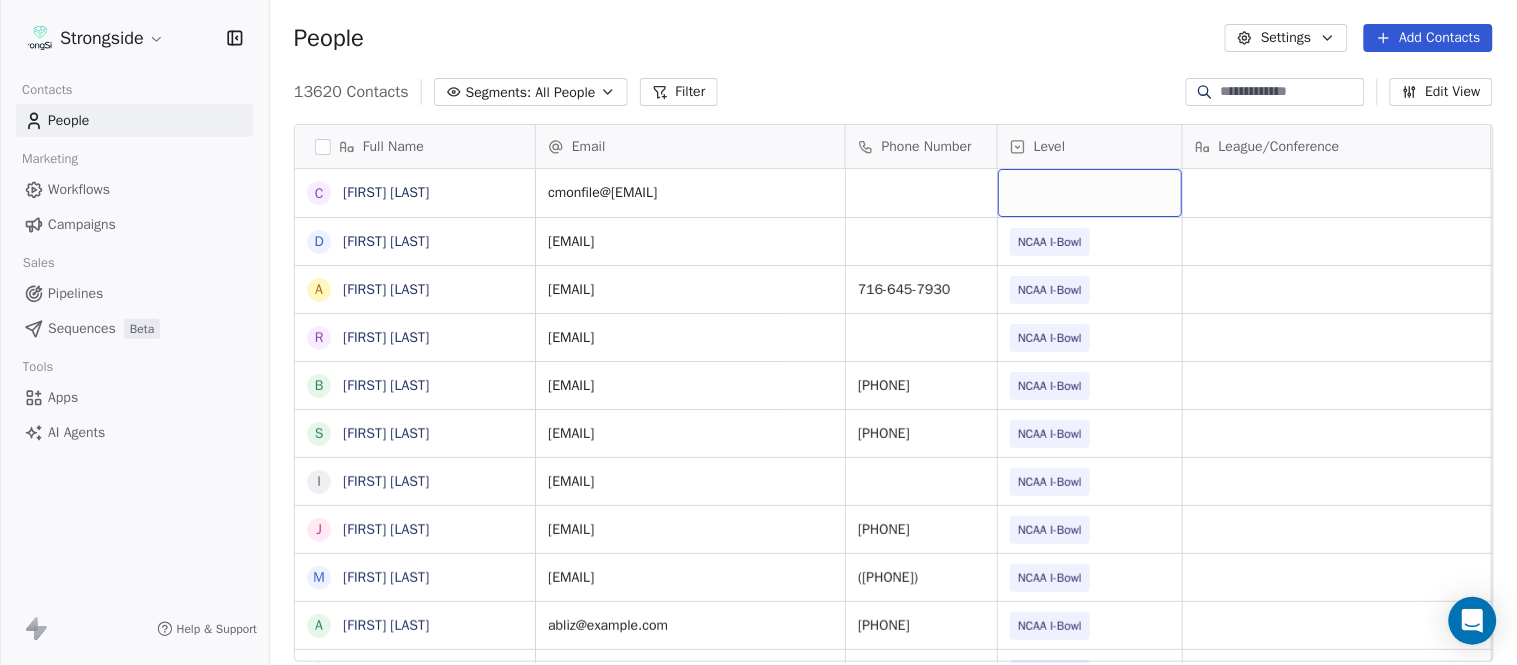 click at bounding box center [1090, 193] 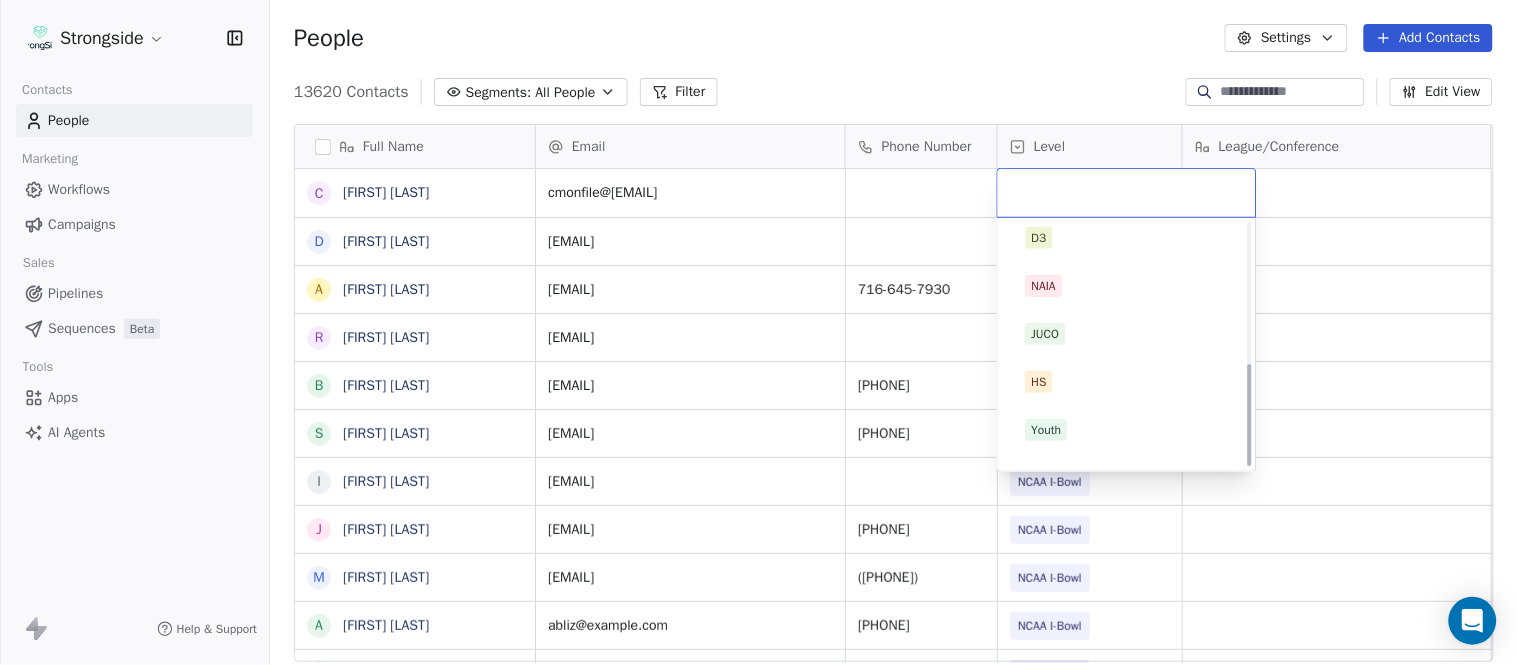 scroll, scrollTop: 330, scrollLeft: 0, axis: vertical 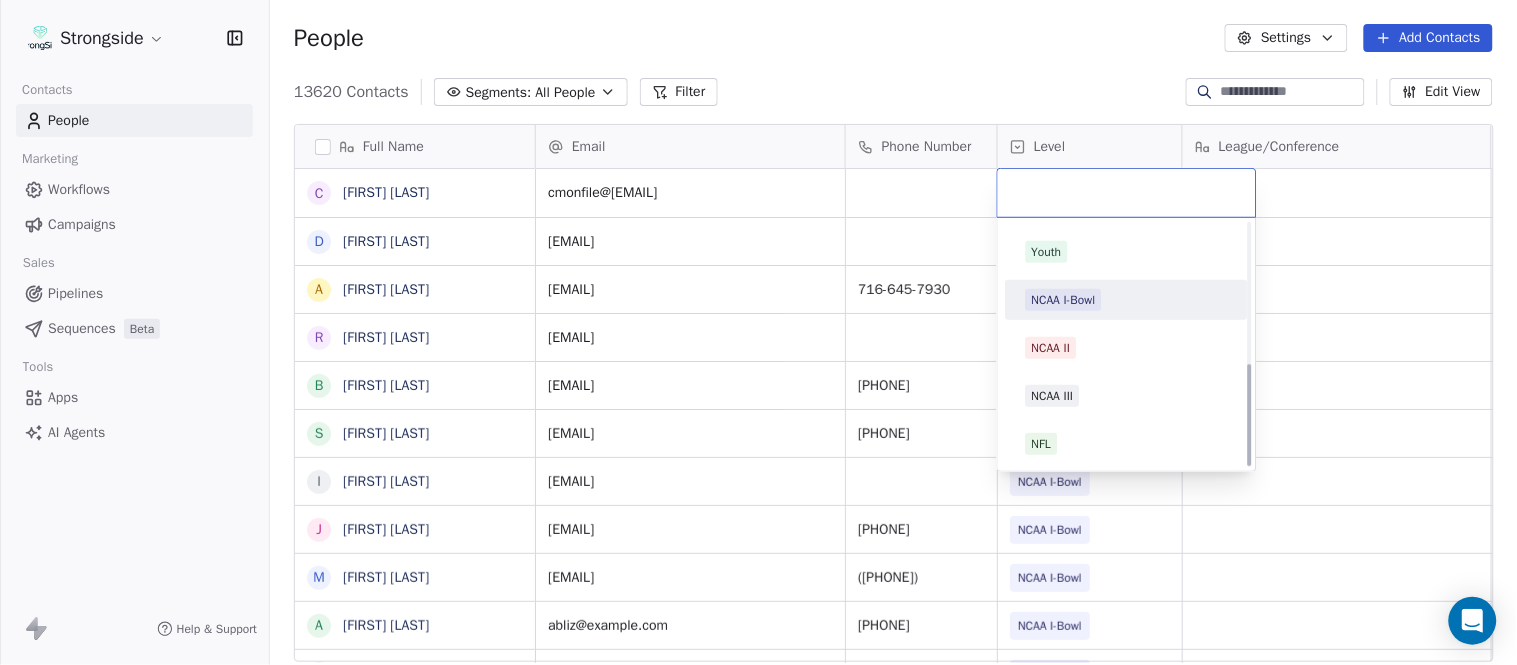 click on "NCAA I-Bowl" at bounding box center [1127, 300] 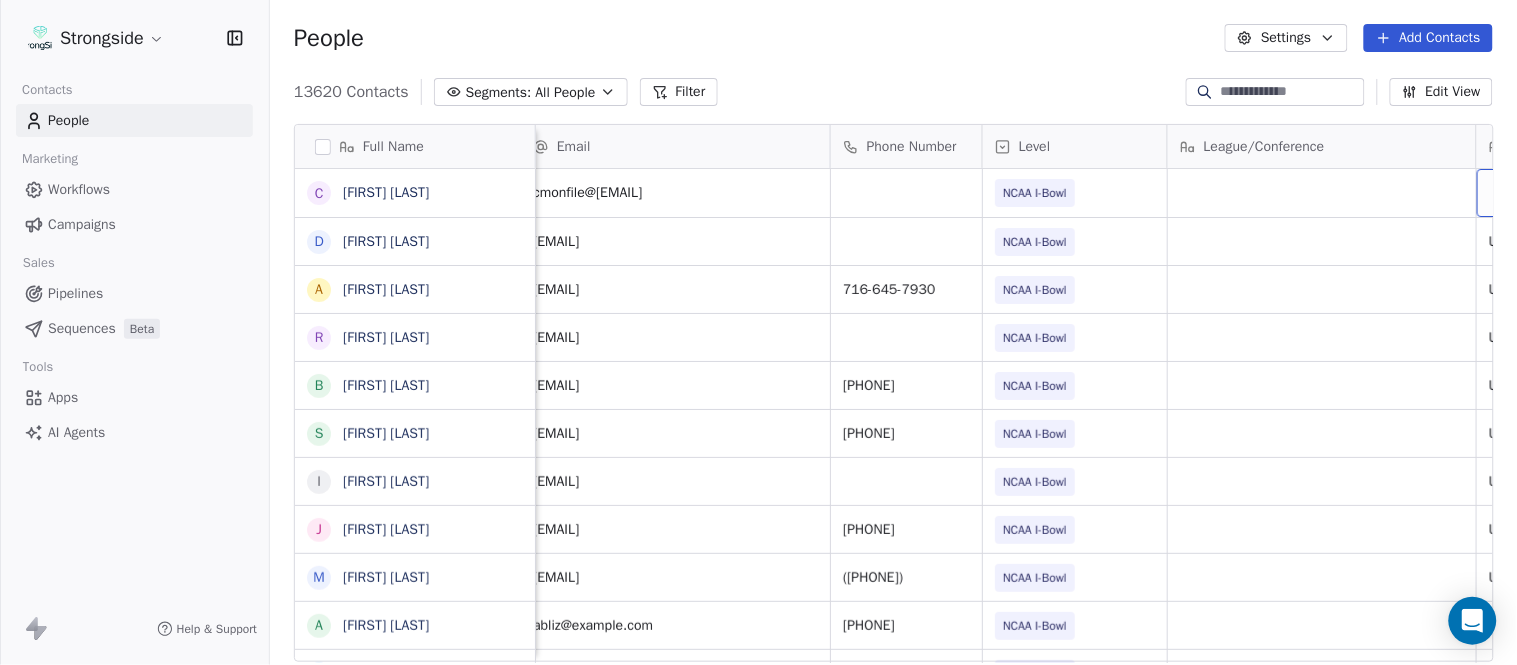 scroll, scrollTop: 0, scrollLeft: 553, axis: horizontal 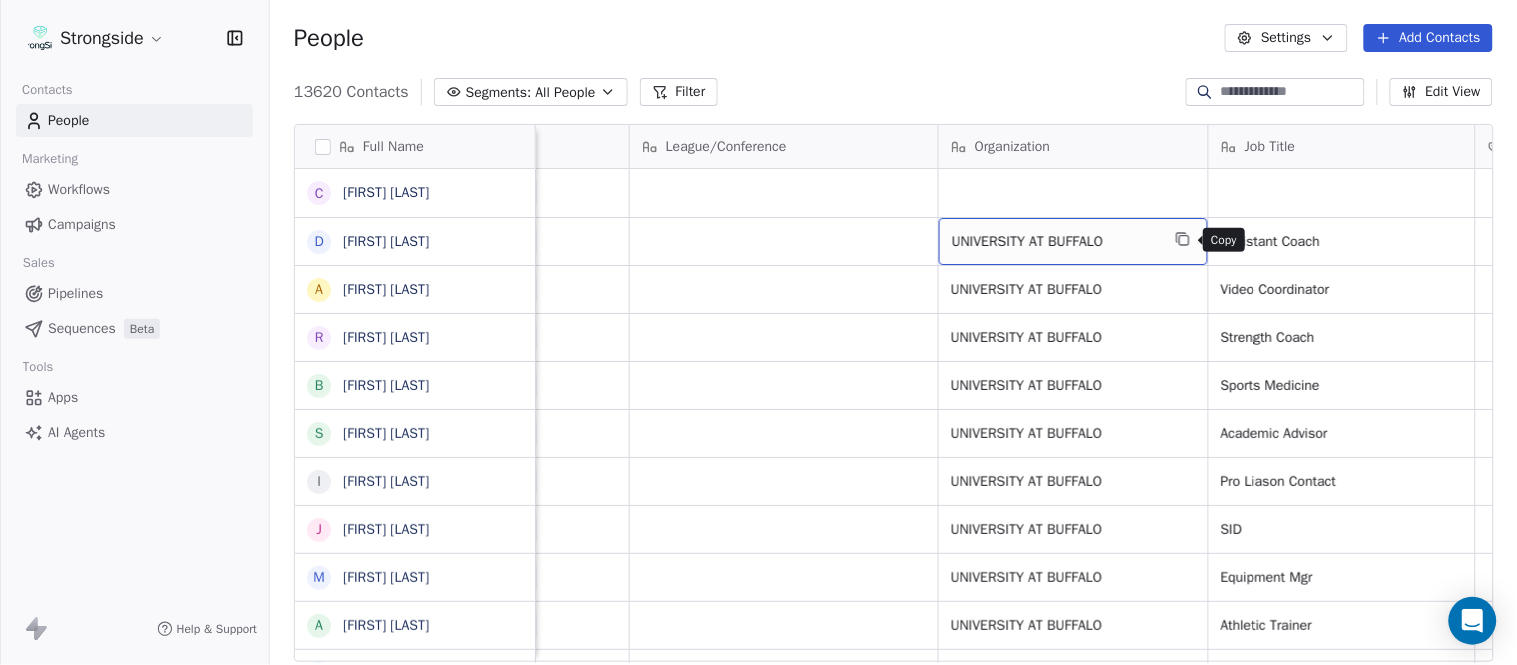 click 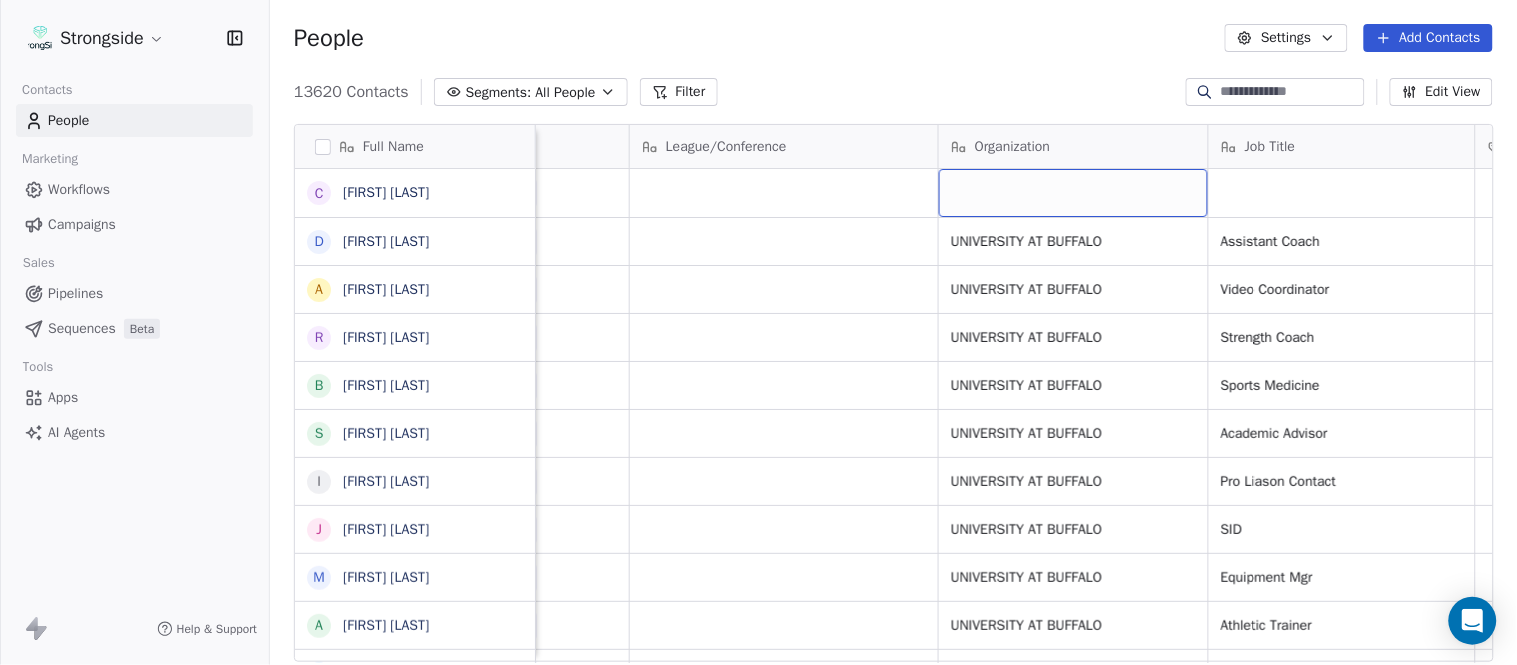 click at bounding box center (1073, 193) 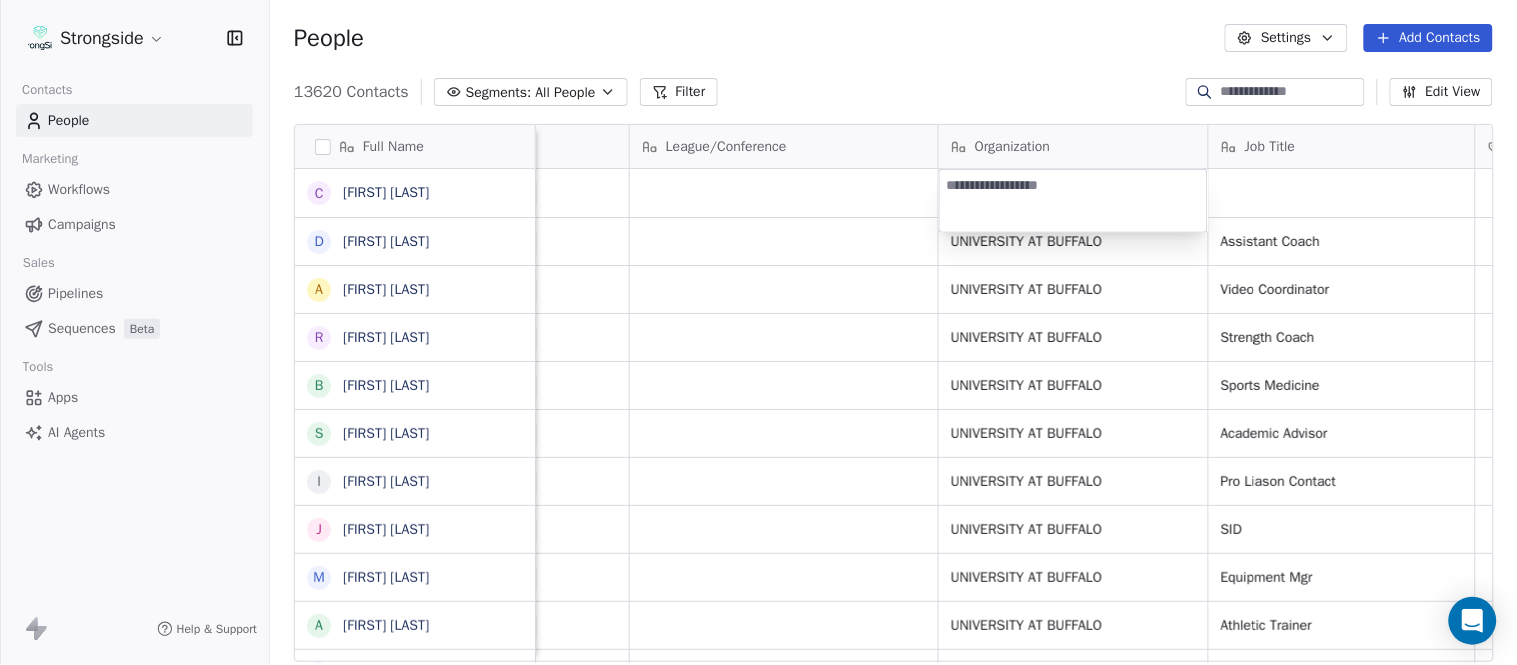 type on "**********" 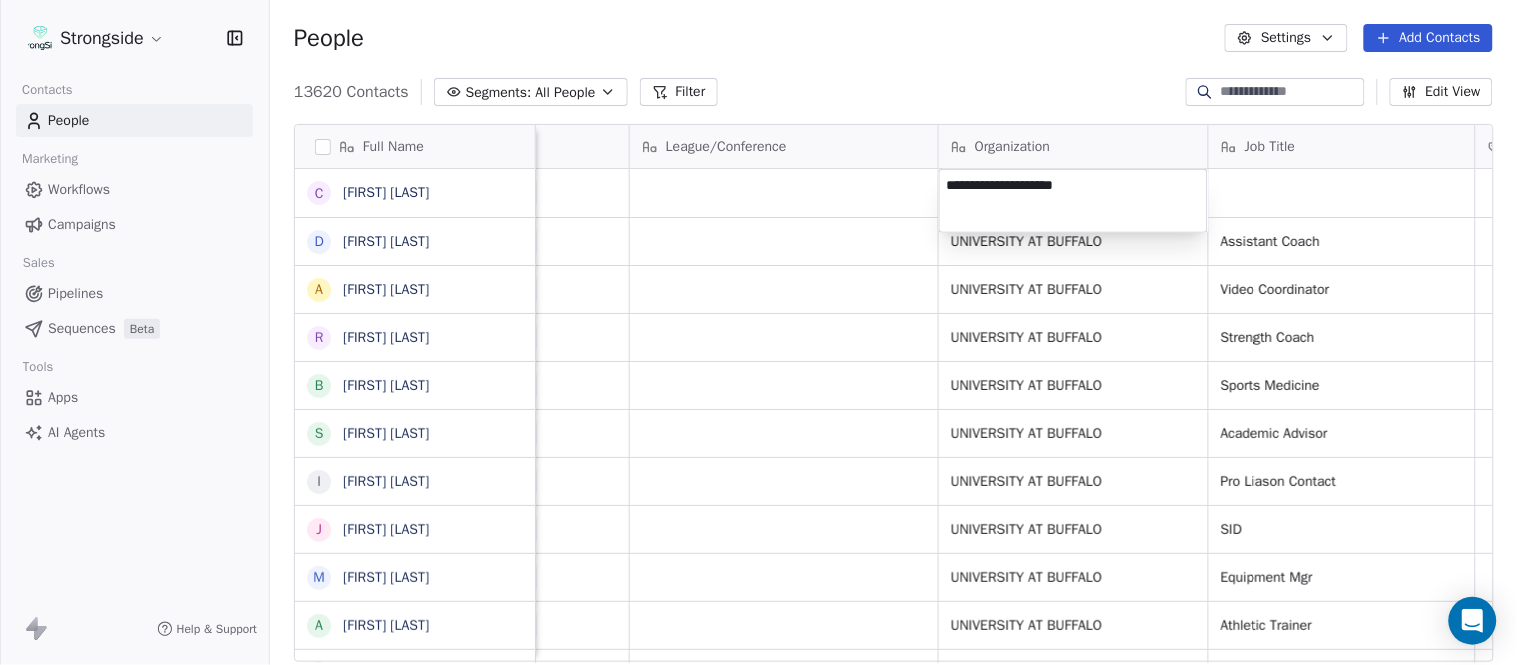 click on "Strongside Contacts People Marketing Workflows Campaigns Sales Pipelines Sequences Beta Tools Apps AI Agents Help & Support People Settings Add Contacts 13620 Contacts Segments: All People Filter Edit View Tag Add to Sequence Export Full Name C [FIRST] [LAST] D [FIRST] [LAST] A [FIRST] [LAST] R [FIRST] [LAST] B [FIRST] [LAST] S [FIRST] [LAST] I [FIRST] [LAST] J [FIRST] [LAST] M [FIRST] [LAST] A [FIRST] [LAST] B [FIRST] [LAST] M [FIRST] [LAST] J [FIRST] [LAST] L [FIRST] [LAST] D [FIRST] [LAST] J [FIRST] [LAST] N [FIRST] [LAST] R [FIRST] [LAST] M [FIRST] [LAST] M [FIRST] [LAST] R [FIRST] [LAST] J [FIRST] [LAST] E [FIRST] [LAST] J [FIRST] [LAST] C [FIRST] [LAST] J [FIRST] [LAST] J [FIRST] [LAST] T [FIRST] [LAST] J [FIRST] [LAST] Email Phone Number Level League/Conference Organization Job Title Tags Created Date BST Status Priority [EMAIL] NCAA I-Bowl Aug 05, 2025 10:26 PM [EMAIL] NCAA I-Bowl UNIVERSITY AT BUFFALO Assistant Coach Aug 05, 2025 10:25 PM [EMAIL] [PHONE] SID" at bounding box center (758, 332) 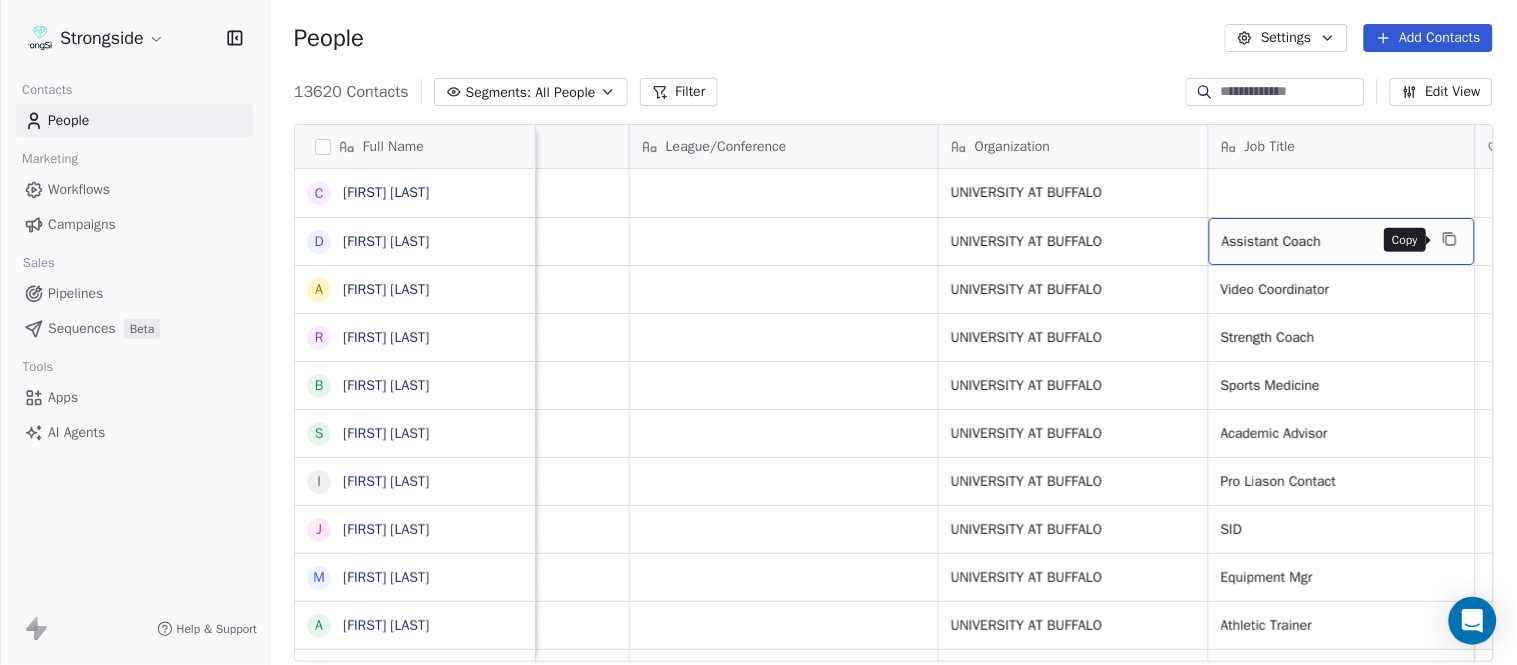 click at bounding box center (1450, 239) 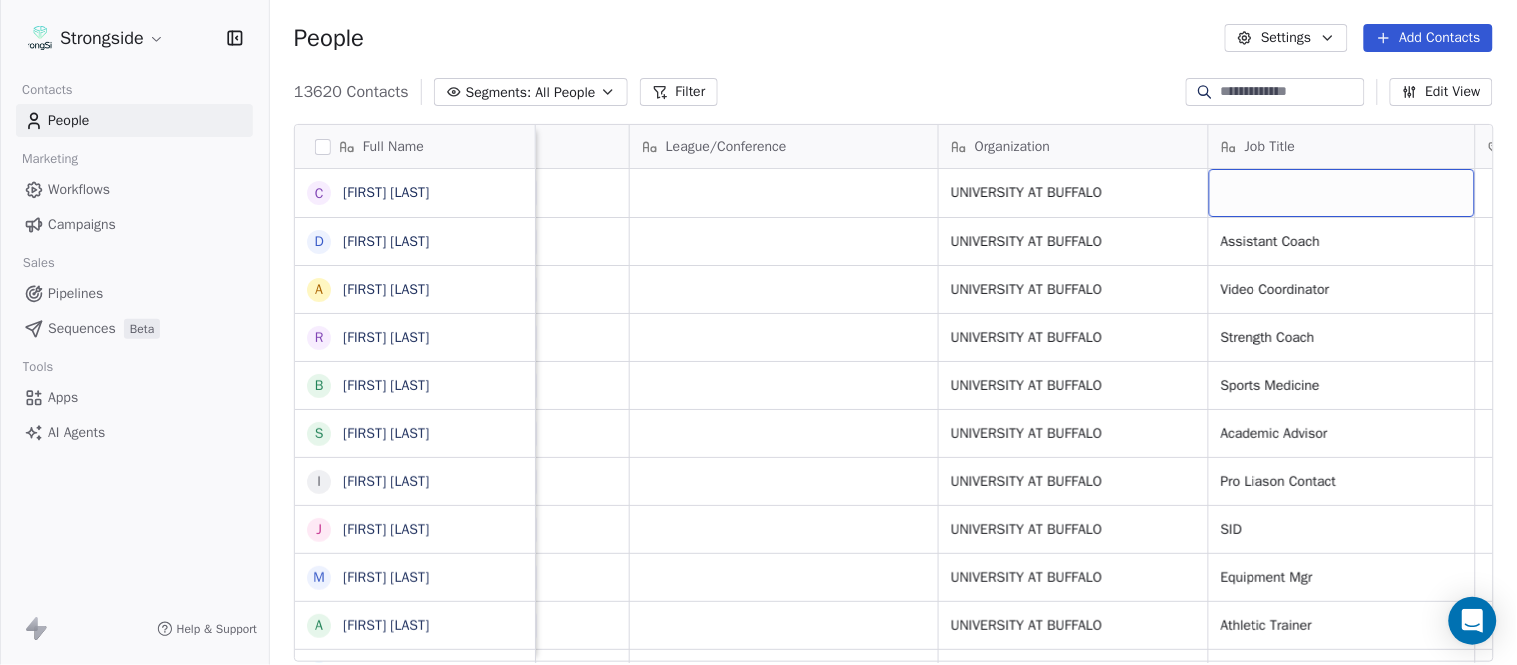 click at bounding box center [1342, 193] 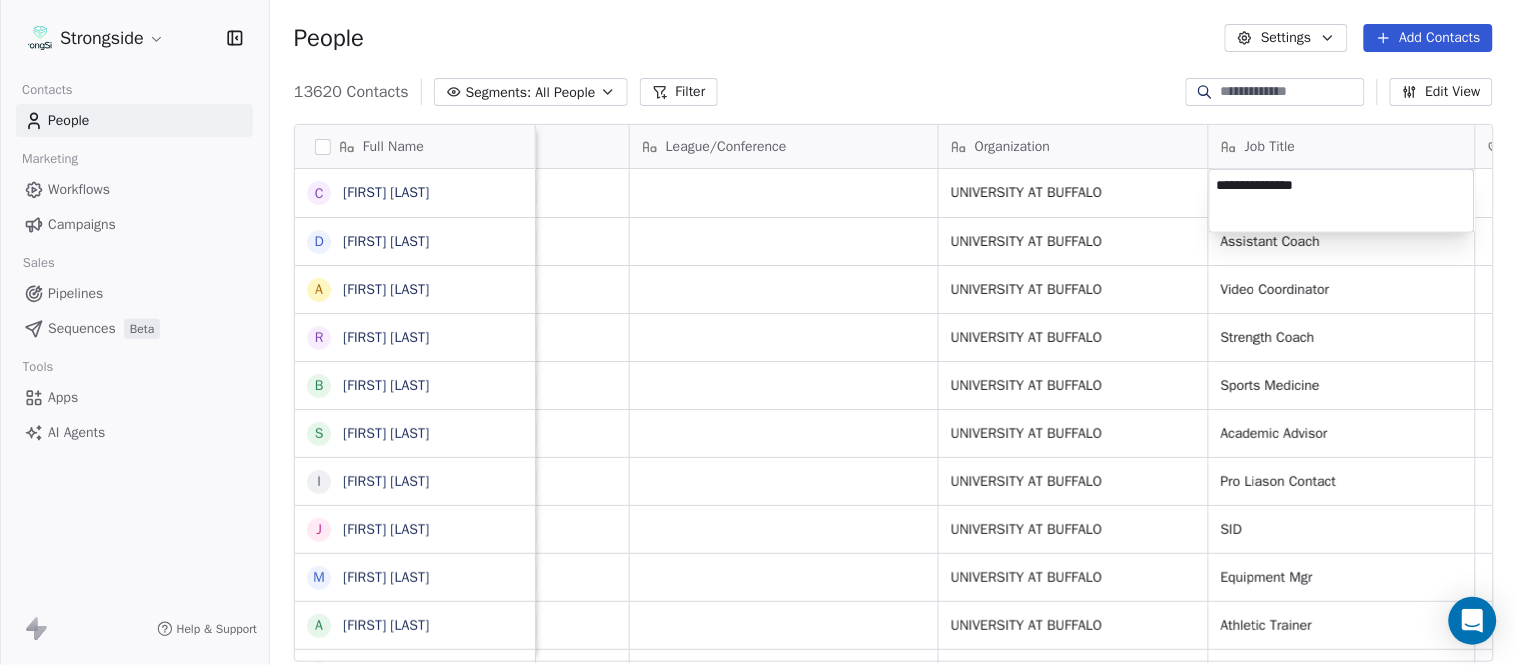 click on "Strongside Contacts People Marketing Workflows Campaigns Sales Pipelines Sequences Beta Tools Apps AI Agents Help & Support People Settings Add Contacts 13620 Contacts Segments: All People Filter Edit View Tag Add to Sequence Export Full Name C [FIRST] [LAST] D [FIRST] [LAST] A [FIRST] [LAST] R [FIRST] [LAST] B [FIRST] [LAST] S [FIRST] [LAST] I [FIRST] [LAST] J [FIRST] [LAST] M [FIRST] [LAST] A [FIRST] [LAST] B [FIRST] [LAST] M [FIRST] [LAST] J [FIRST] [LAST] L [FIRST] [LAST] D [FIRST] [LAST] J [FIRST] [LAST] N [FIRST] [LAST] R [FIRST] [LAST] M [FIRST] [LAST] M [FIRST] [LAST] R [FIRST] [LAST] J [FIRST] [LAST] E [FIRST] [LAST] J [FIRST] [LAST] C [FIRST] [LAST] J [FIRST] [LAST] J [FIRST] [LAST] Email Phone Number Level League/Conference Organization Job Title Tags Created Date BST Status Priority cmonfile@[example.com] NCAA I-Bowl UNIVERSITY AT BUFFALO Aug 05, 2025 10:26 PM davepate@[example.com] NCAA I-Bowl UNIVERSITY AT BUFFALO Assistant Coach Aug 05, 2025 10:25 PM [PHONE] SID" at bounding box center [758, 332] 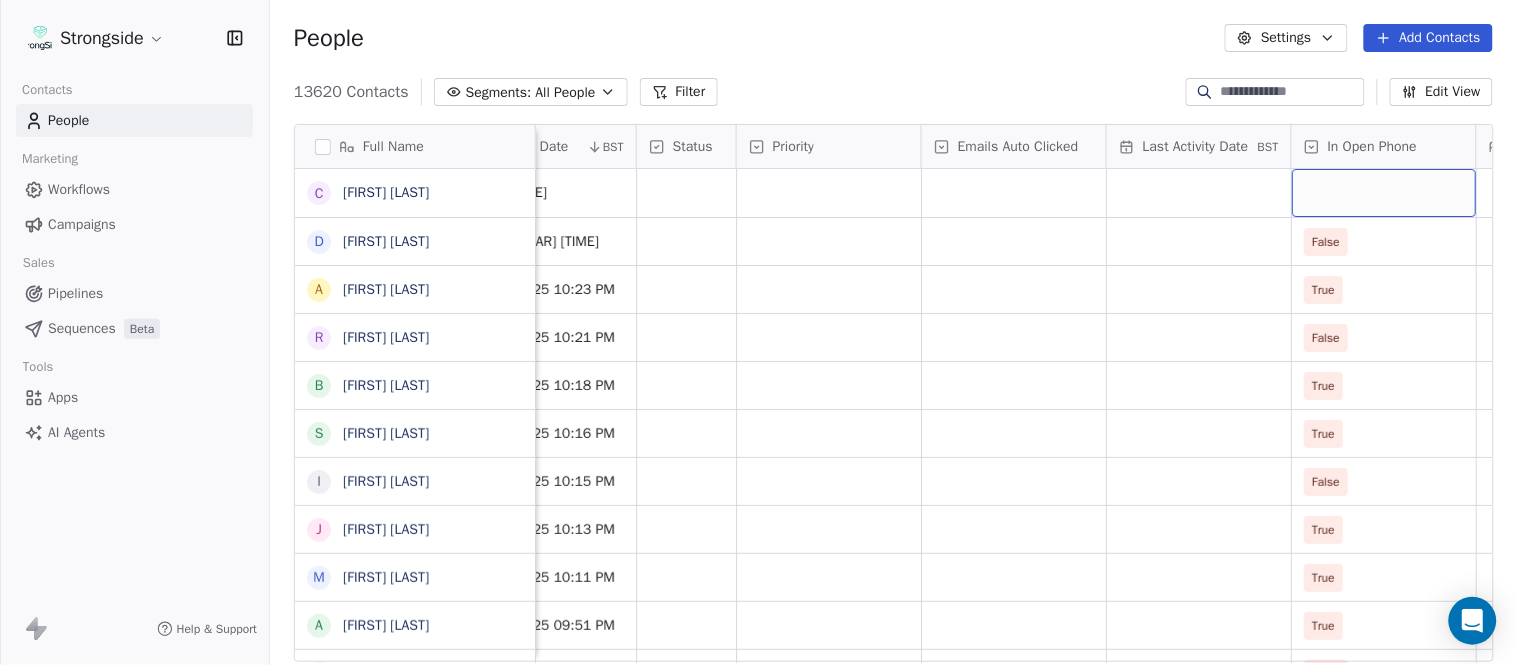 scroll, scrollTop: 0, scrollLeft: 1863, axis: horizontal 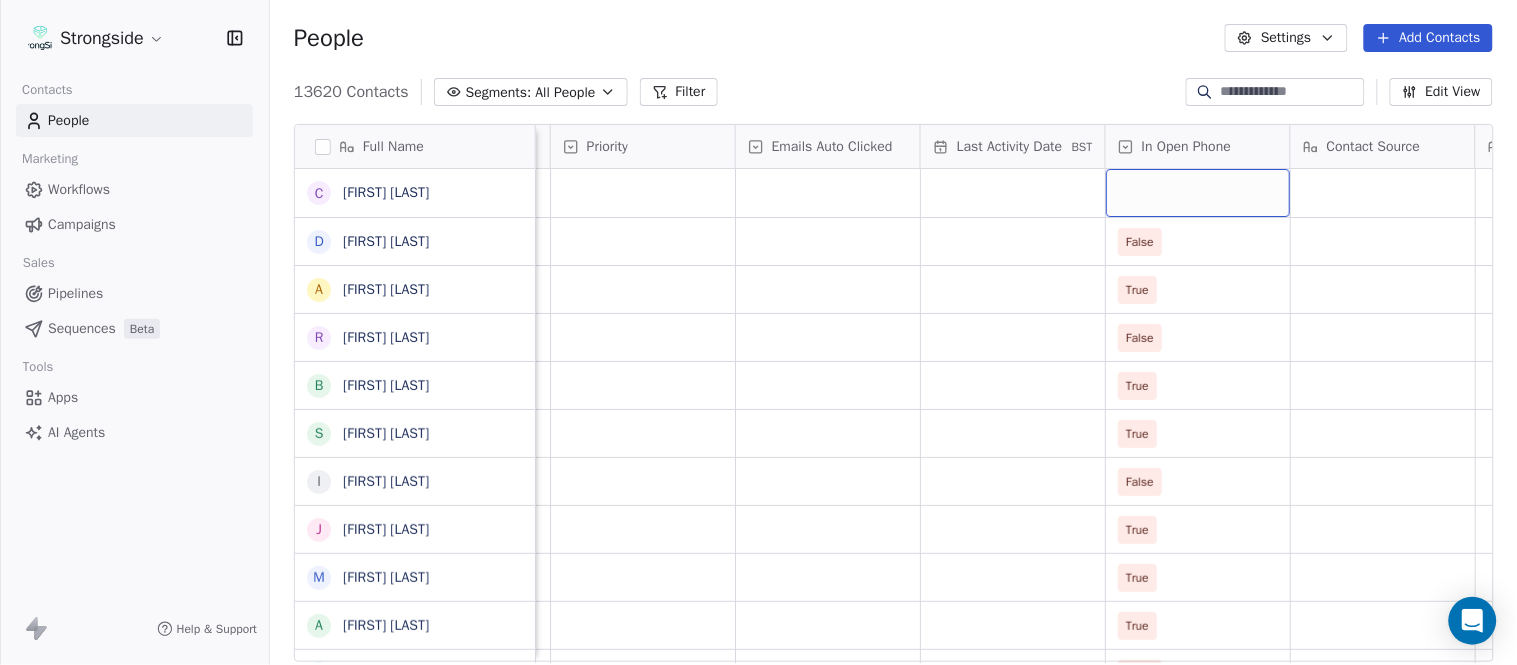 click at bounding box center [1198, 193] 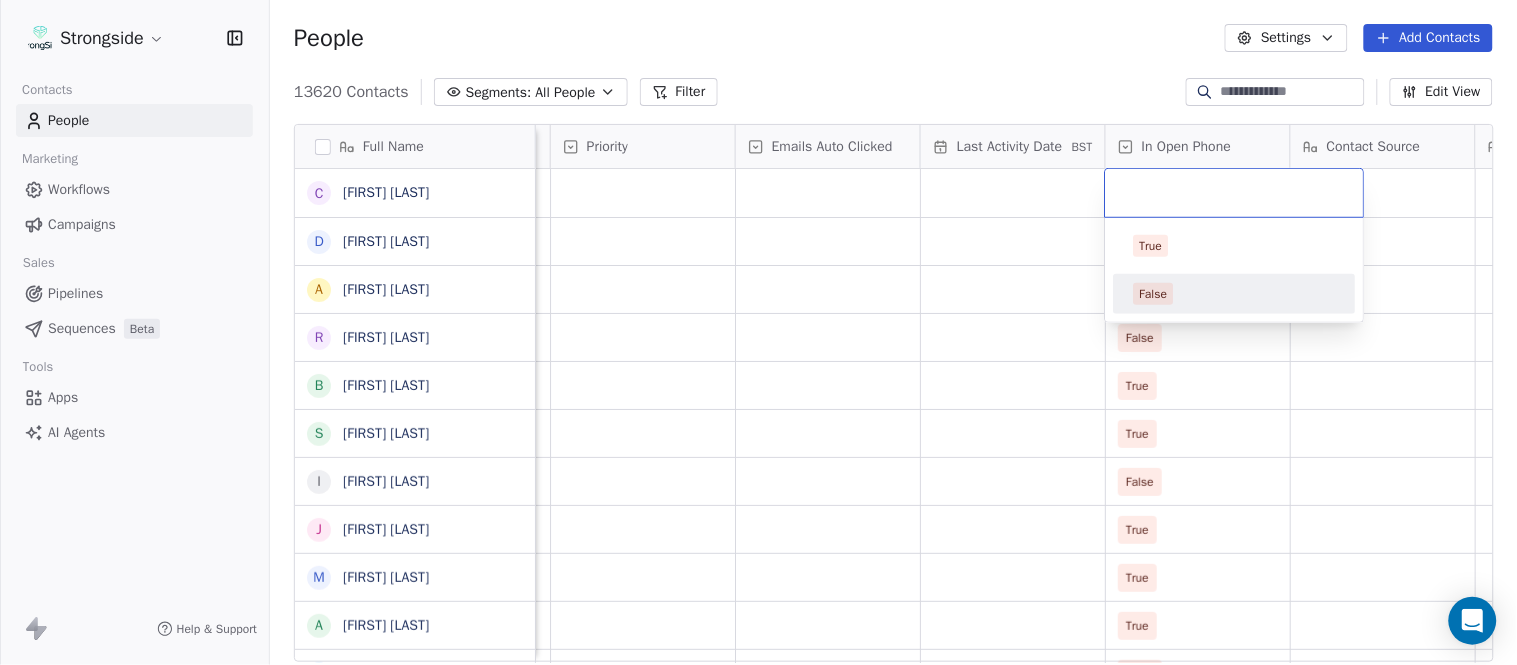 click on "False" at bounding box center (1235, 294) 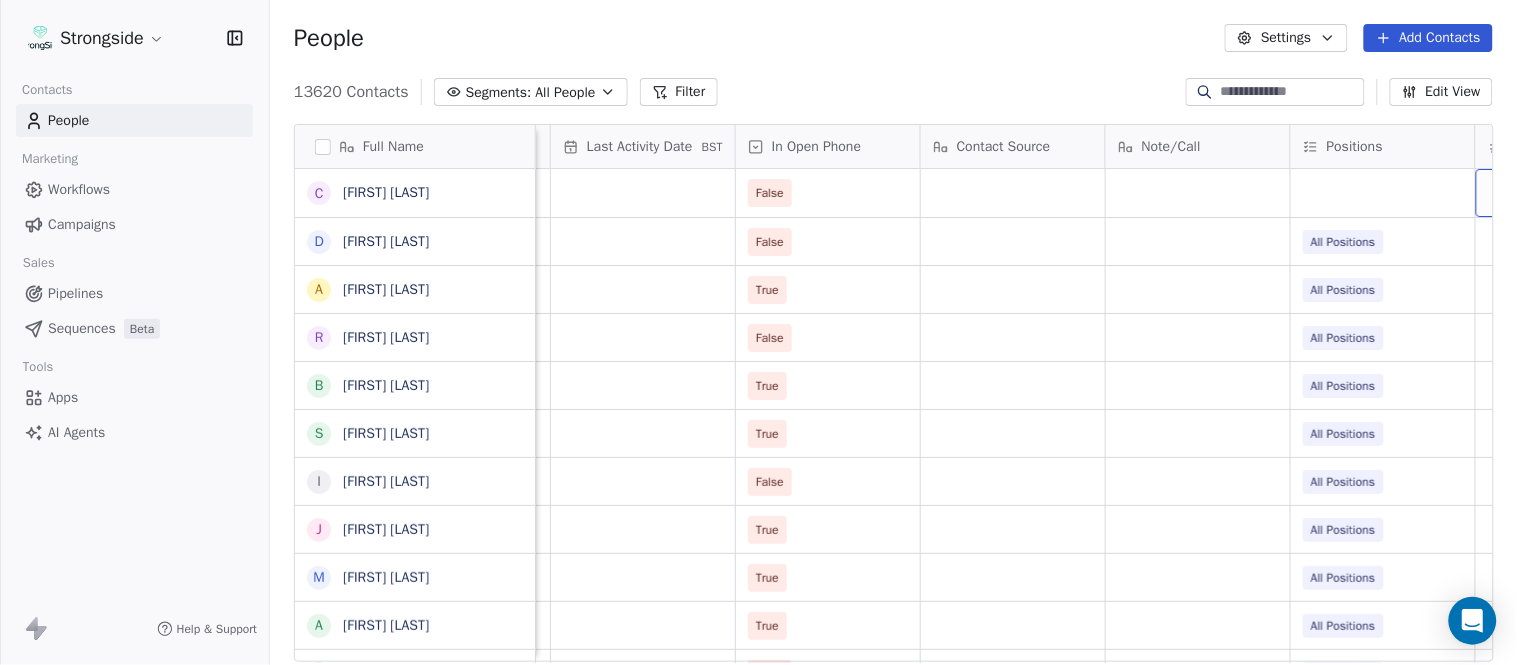 scroll, scrollTop: 0, scrollLeft: 2417, axis: horizontal 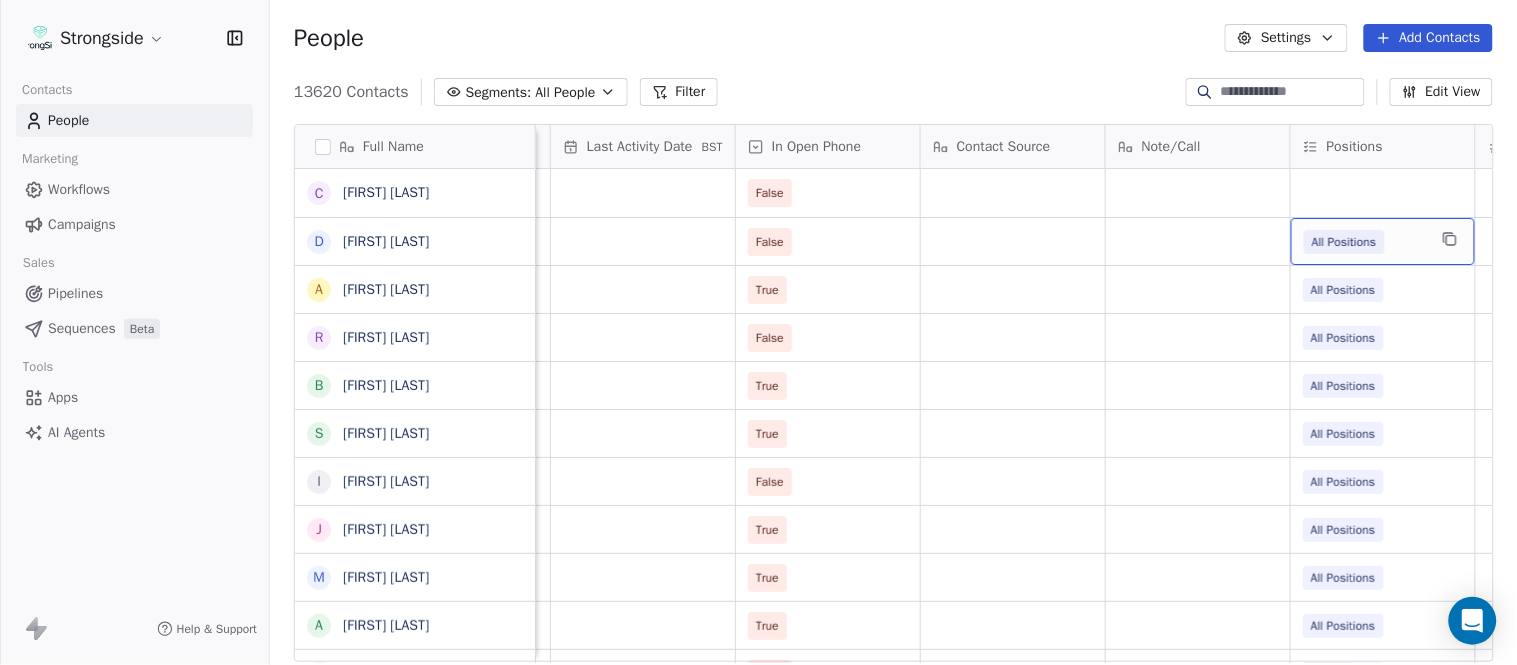 click on "All Positions" at bounding box center (1383, 241) 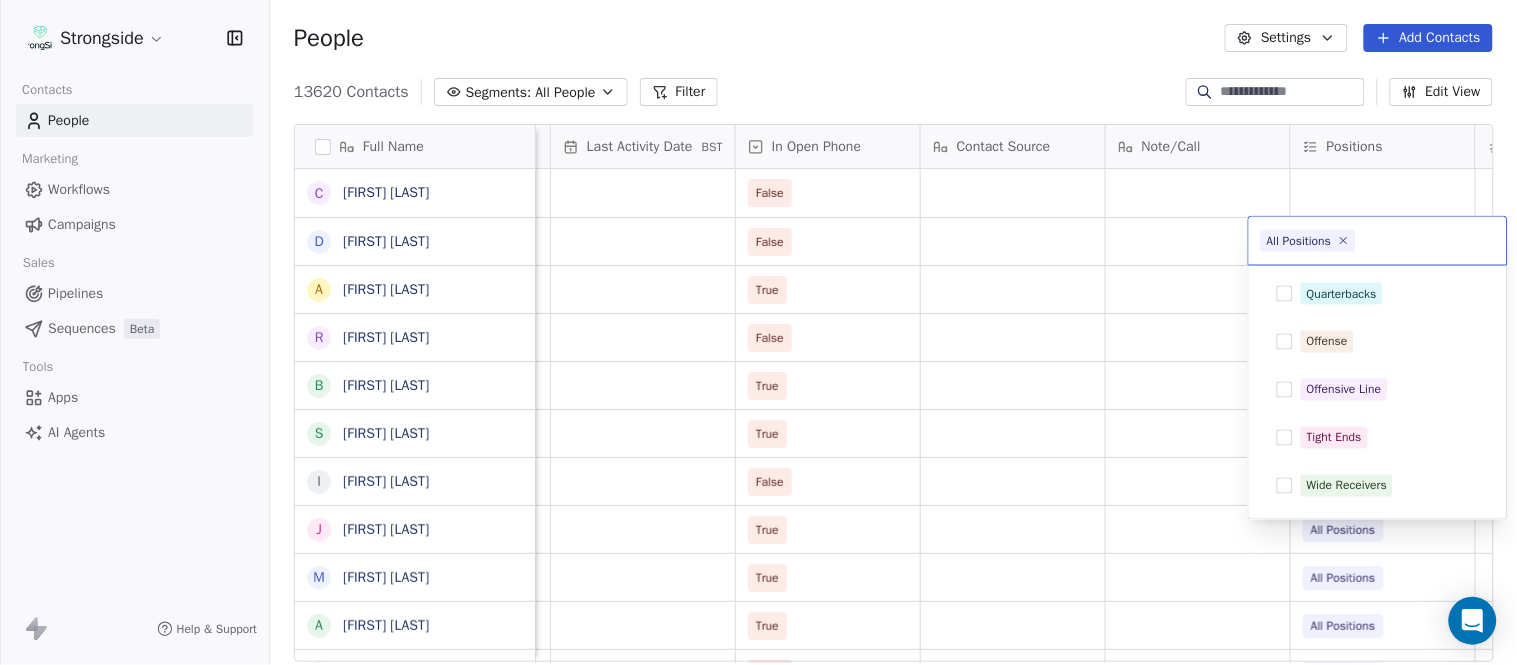 scroll, scrollTop: 331, scrollLeft: 0, axis: vertical 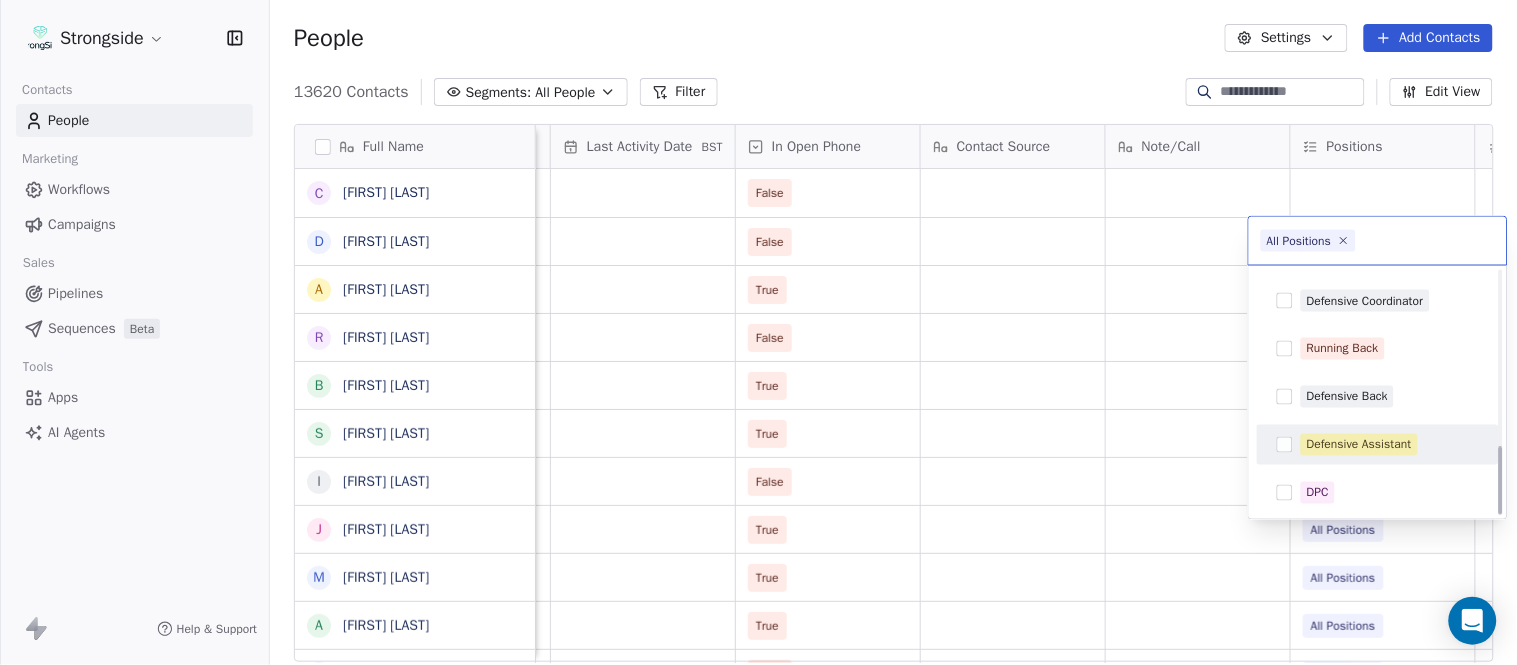 click on "Defensive Assistant" at bounding box center [1359, 445] 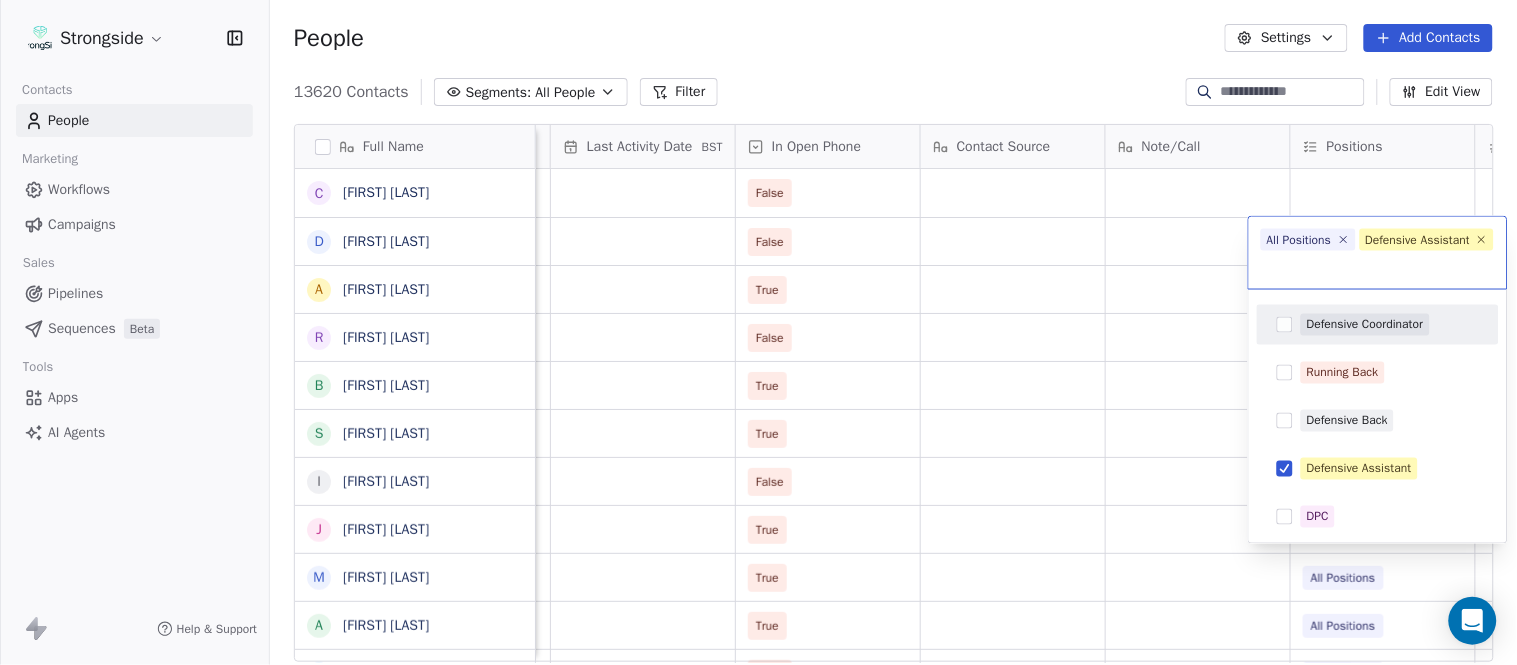 click on "Strongside Contacts People Marketing Workflows Campaigns Sales Pipelines Sequences Beta Tools Apps AI Agents Help & Support People Settings Add Contacts 13620 Contacts Segments: All People Filter Edit View Tag Add to Sequence Export Full Name B [FIRST] [LAST] S [FIRST] [LAST] I [FIRST] [LAST] J [FIRST] [LAST] M [FIRST] [LAST] A [FIRST] [LAST] B [FIRST] [LAST] M [FIRST] [LAST] J [FIRST] [LAST] L [FIRST] [LAST] D [FIRST] [LAST] J [FIRST] [LAST] N [FIRST] [LAST] R [FIRST] [LAST] M [FIRST] [LAST] M [FIRST] [LAST] R [FIRST] [LAST] J [FIRST] [LAST] E [FIRST] [LAST] J [FIRST] [LAST] C [FIRST] [LAST] J [FIRST] [LAST] J [FIRST] [LAST] T [FIRST] [LAST] J [FIRST] [LAST] T [FIRST] [LAST] J [FIRST] [LAST] D [FIRST] [LAST] J [FIRST] [LAST] D [FIRST] [LAST] W [FIRST] [LAST] Created Date BST Status Priority Emails Auto Clicked Last Activity Date BST In Open Phone Contact Source Note/Call Positions Student Pop. Lead Account Aug 05, 2025 10:26 PM False Aug 05, 2025 10:25 PM False All Positions Aug 05, 2025 10:23 PM True All Positions False All Positions" at bounding box center [758, 332] 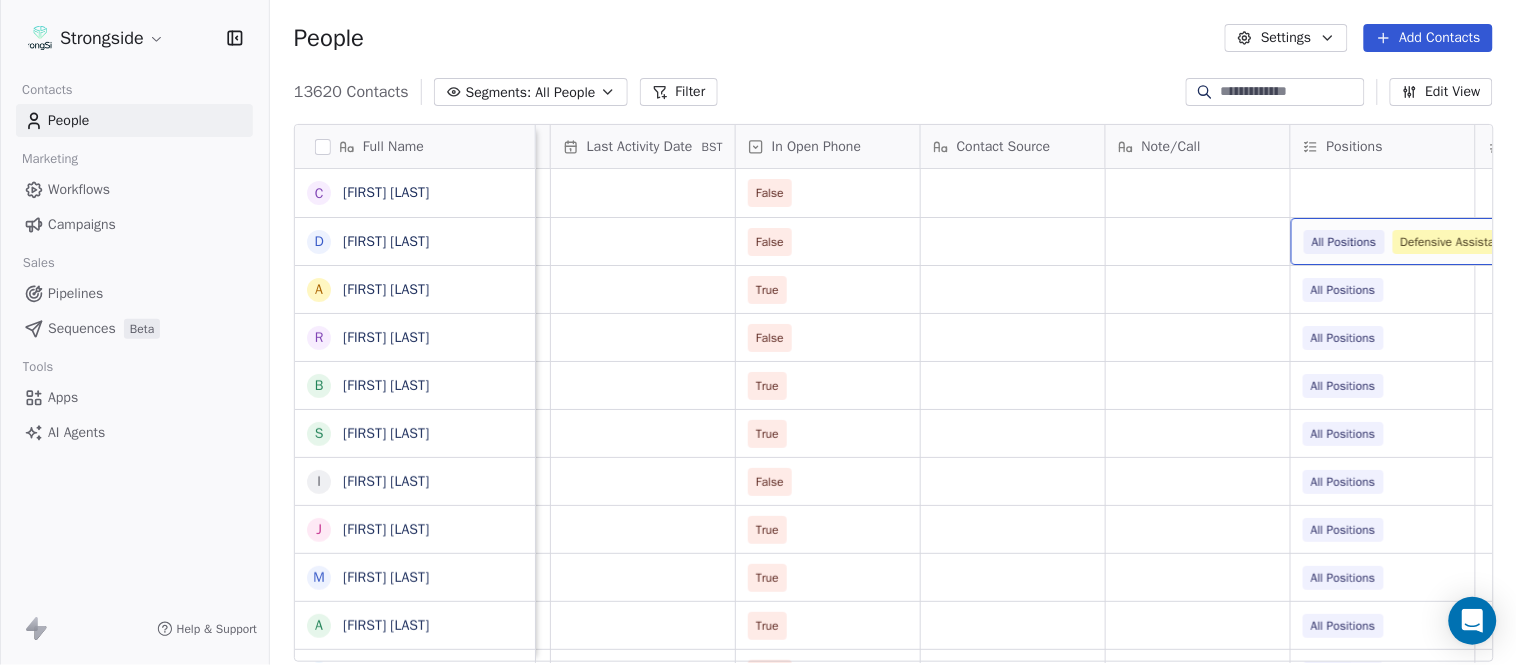 click on "All Positions" at bounding box center [1344, 242] 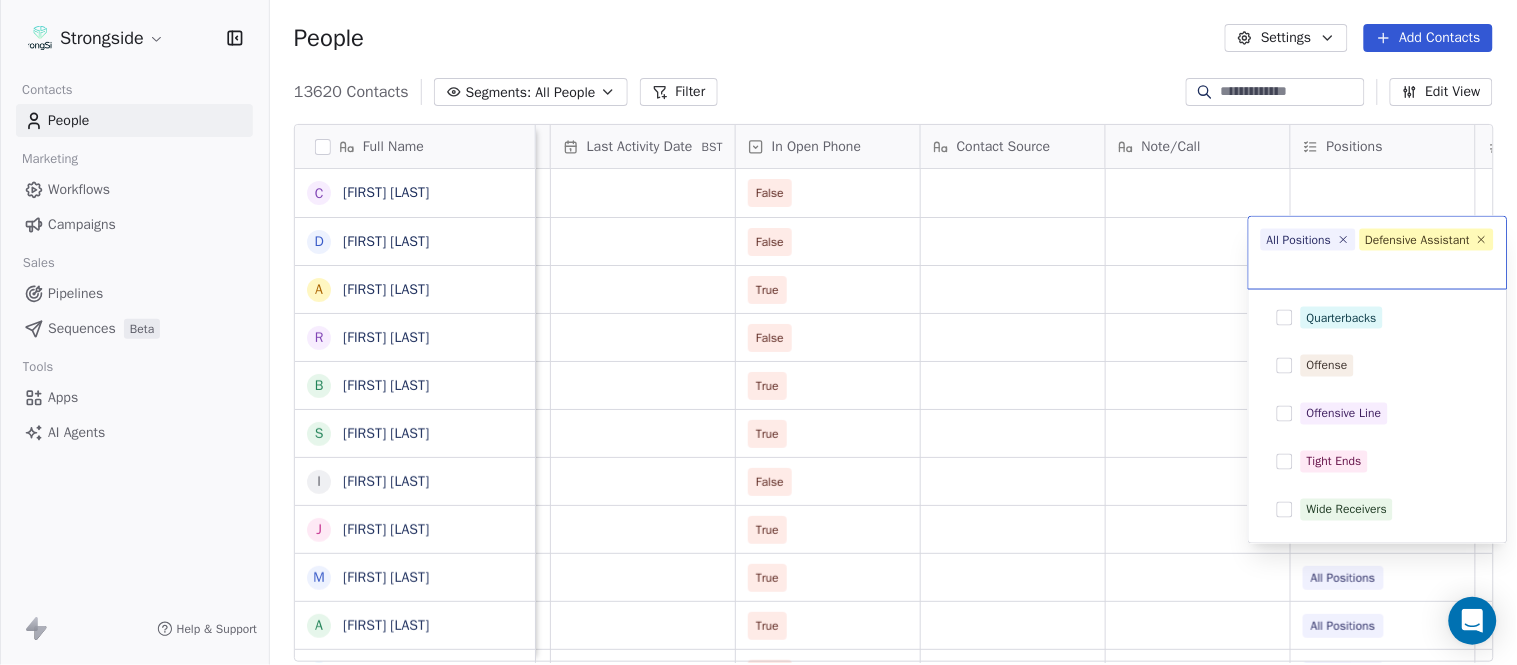 scroll, scrollTop: 331, scrollLeft: 0, axis: vertical 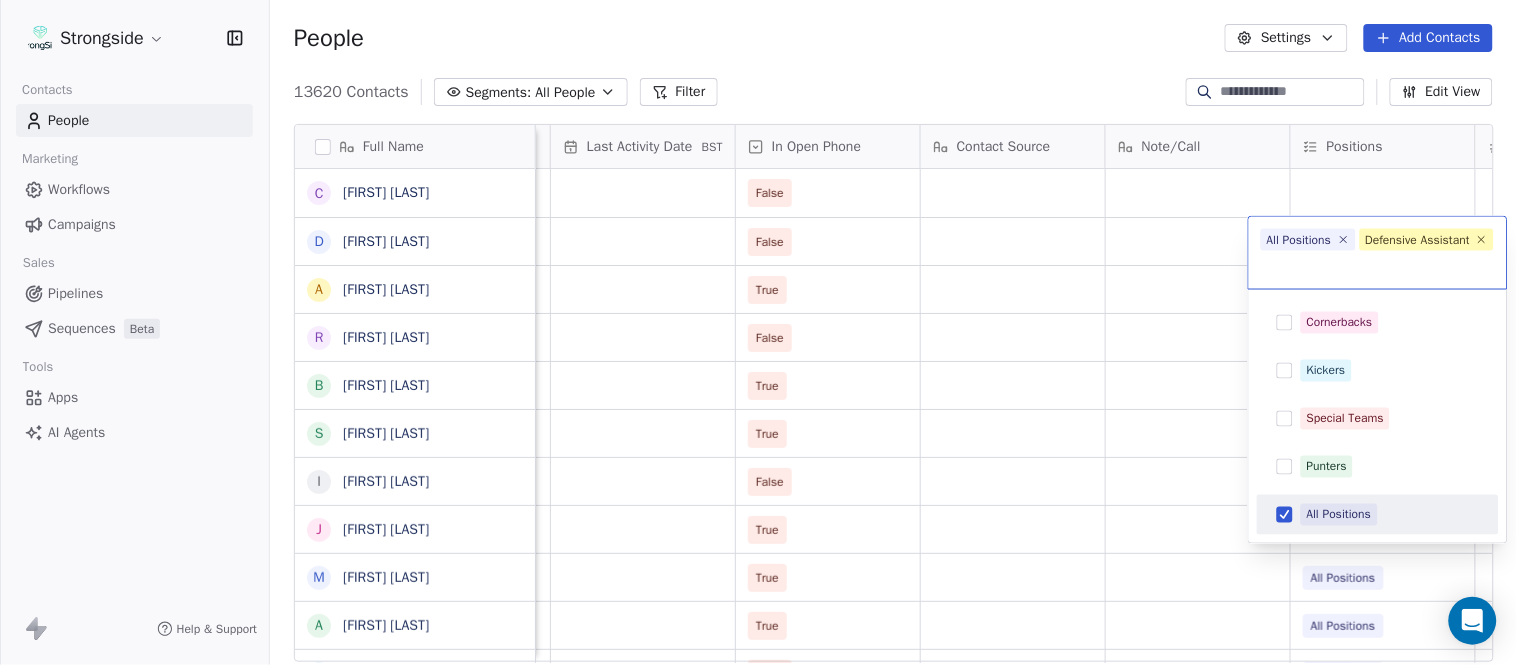 click on "All Positions" at bounding box center [1308, 240] 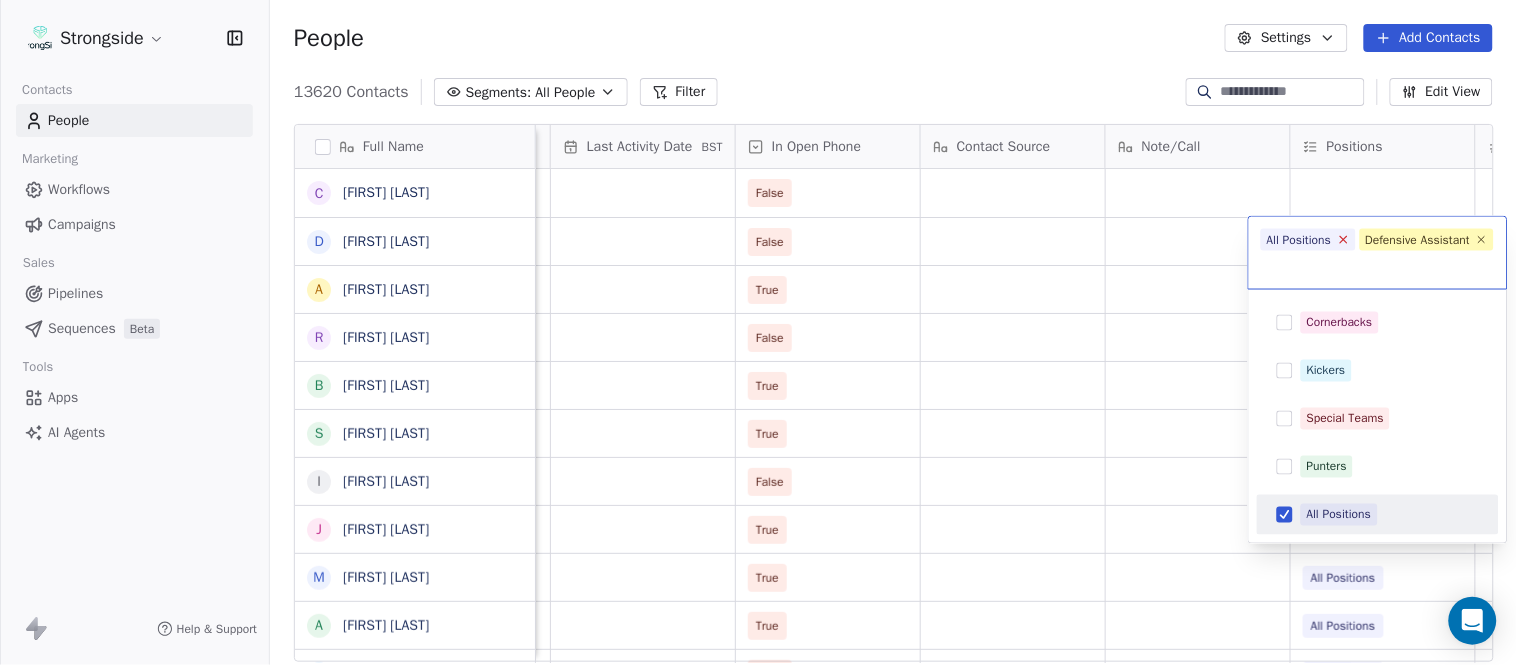 click 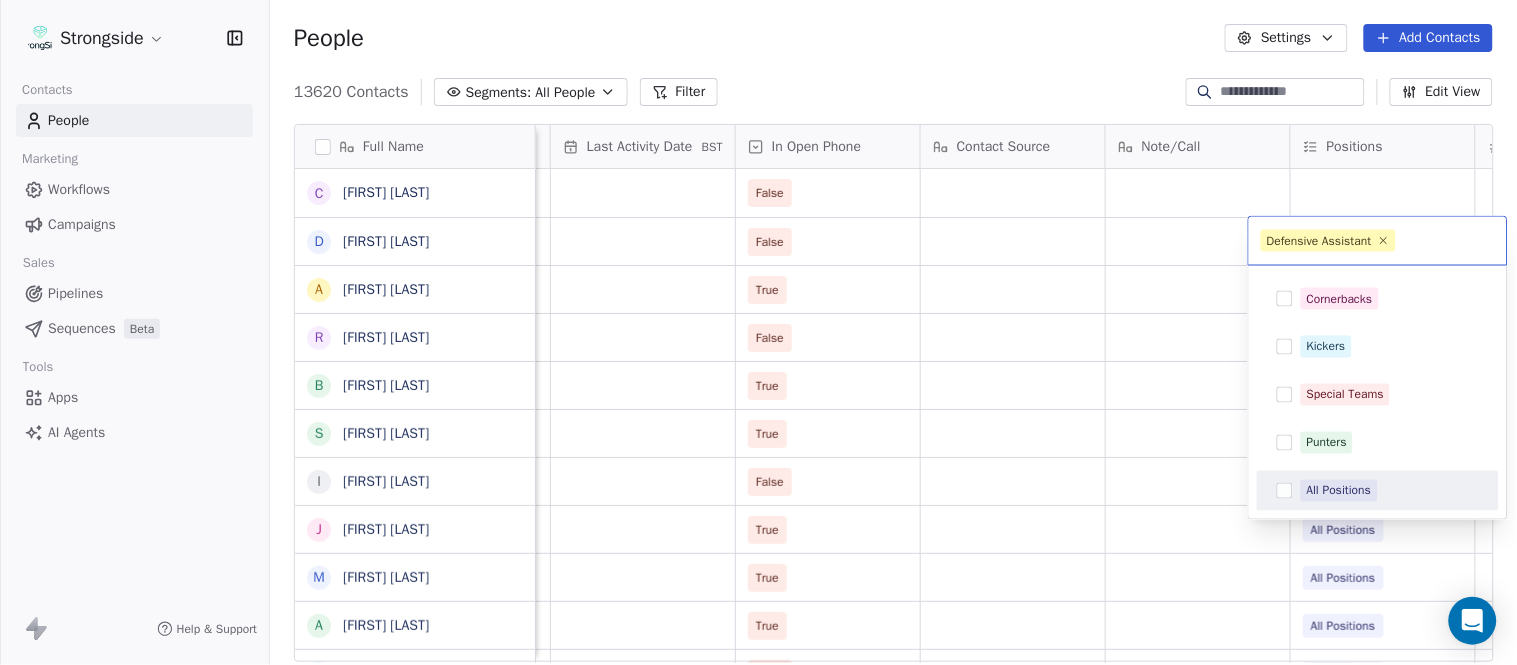 click on "Strongside Contacts People Marketing Workflows Campaigns Sales Pipelines Sequences Beta Tools Apps AI Agents Help & Support People Settings Add Contacts 13620 Contacts Segments: All People Filter Edit View Tag Add to Sequence Export Full Name C [LAST] D [LAST] A [LAST] R [LAST] B [LAST] S [LAST] I [LAST] J [LAST] M [LAST] A [LAST] B [LAST] M [LAST] J [LAST] L [LAST] D [LAST] J [LAST] N [LAST] R [LAST] M [LAST] M [LAST] R [LAST] J [LAST] E [LAST] J [LAST] C [LAST] J [LAST] T [LAST] J [LAST] T [LAST] J [LAST] D [LAST] J [LAST] D [LAST] Created Date BST Status Priority Emails Auto Clicked Last Activity Date BST In Open Phone Contact Source Note/Call Positions Student Pop. Lead Account Aug 05, 2025 10:26 PM False Aug 05, 2025 10:25 PM False All Positions Defensive Assistant Aug 05, 2025 10:23 PM True All Positions" at bounding box center (758, 332) 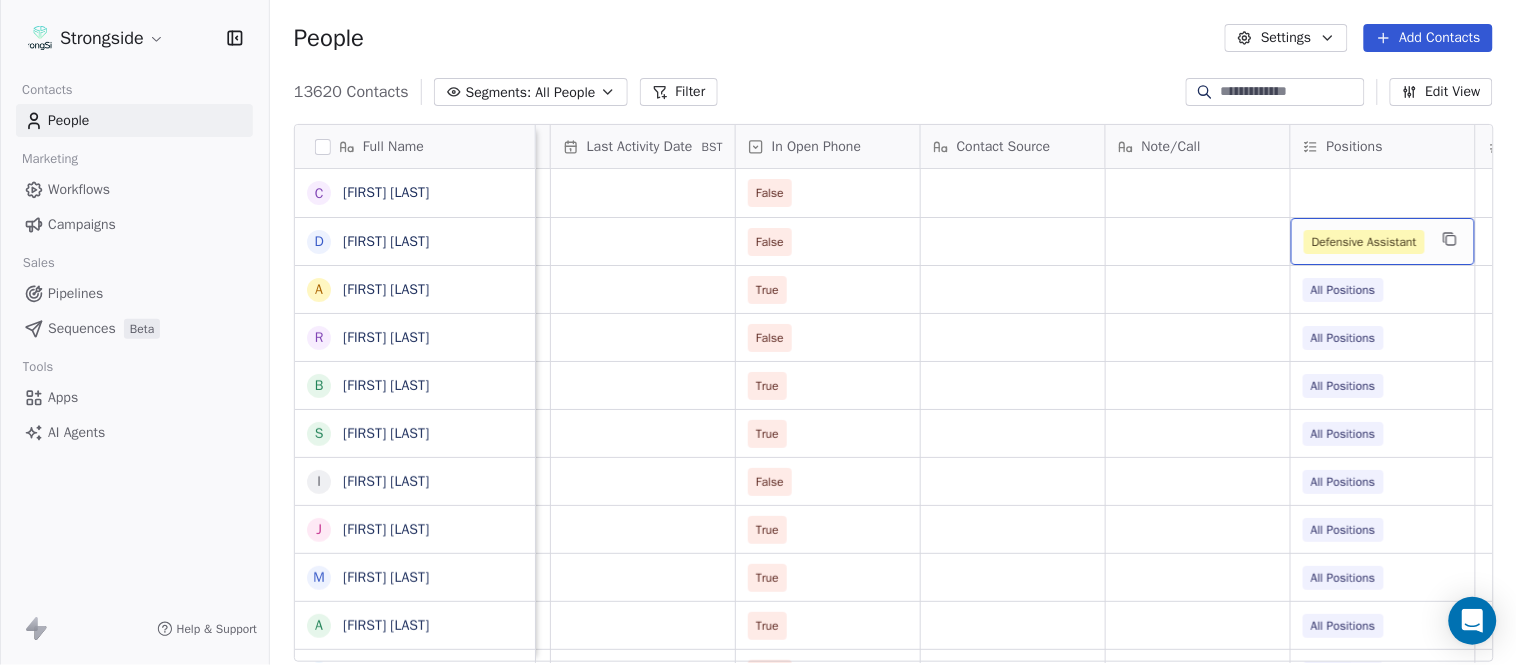click on "Defensive Assistant" at bounding box center [1383, 241] 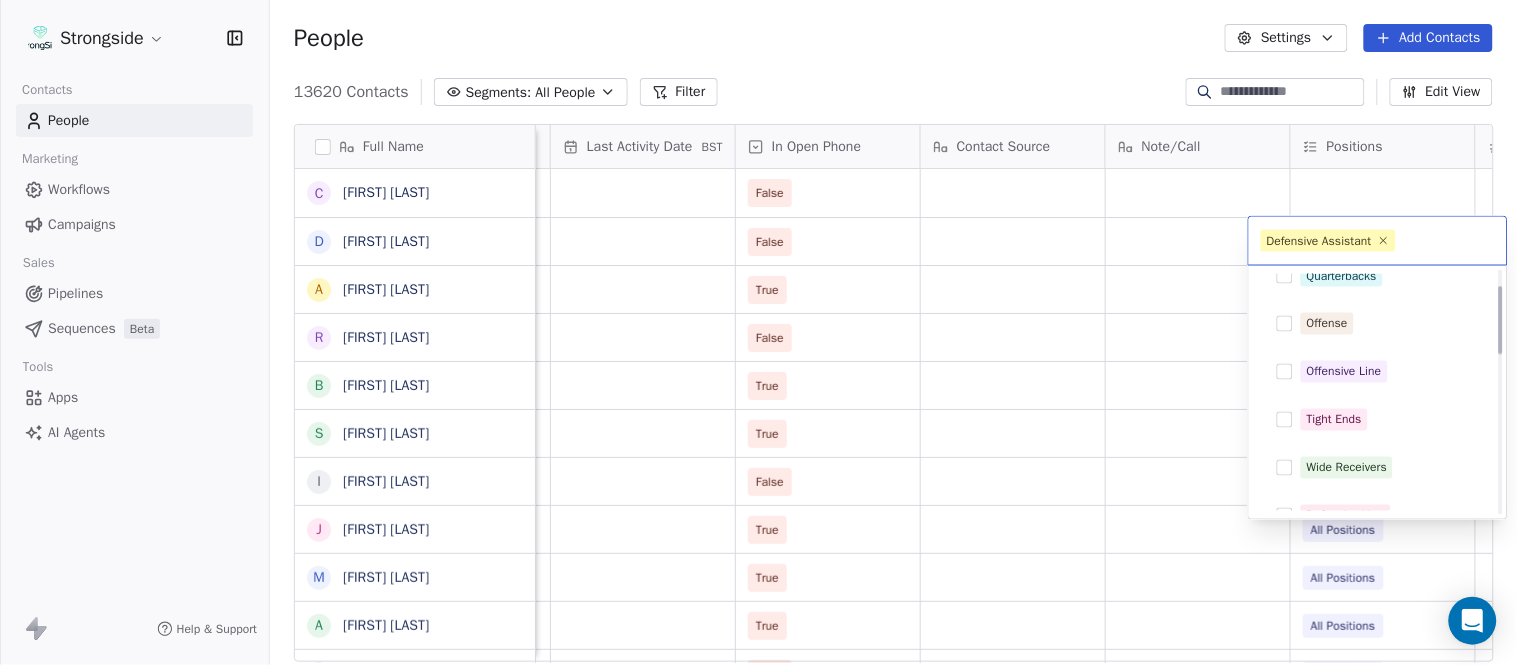 scroll, scrollTop: 0, scrollLeft: 0, axis: both 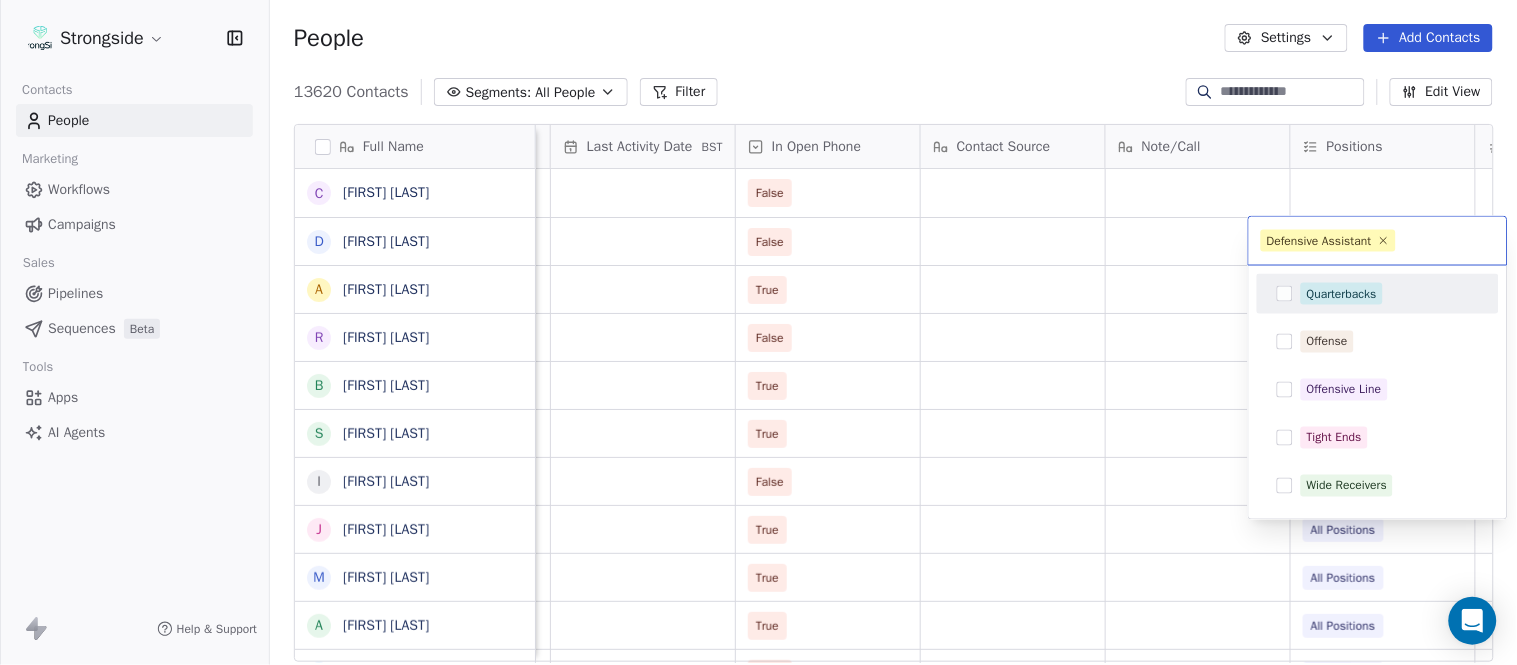 click on "Quarterbacks" at bounding box center [1342, 294] 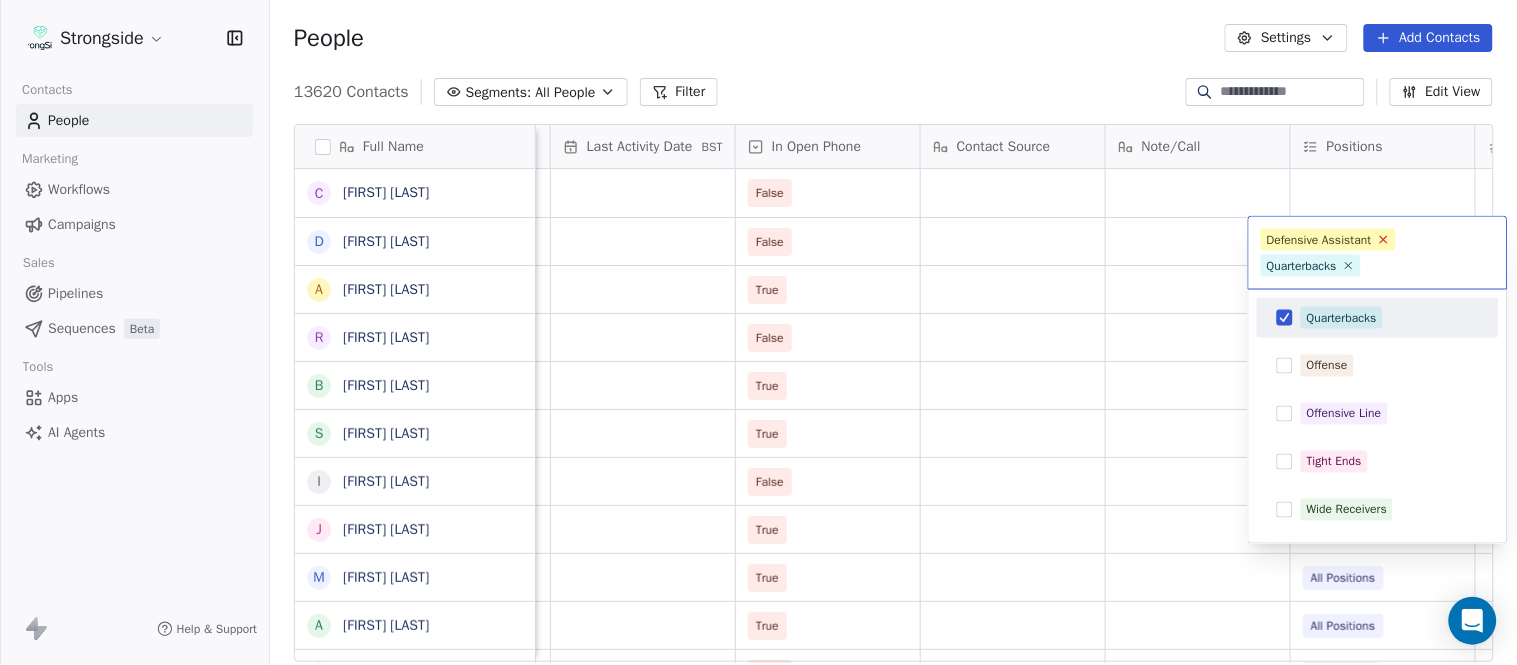 click 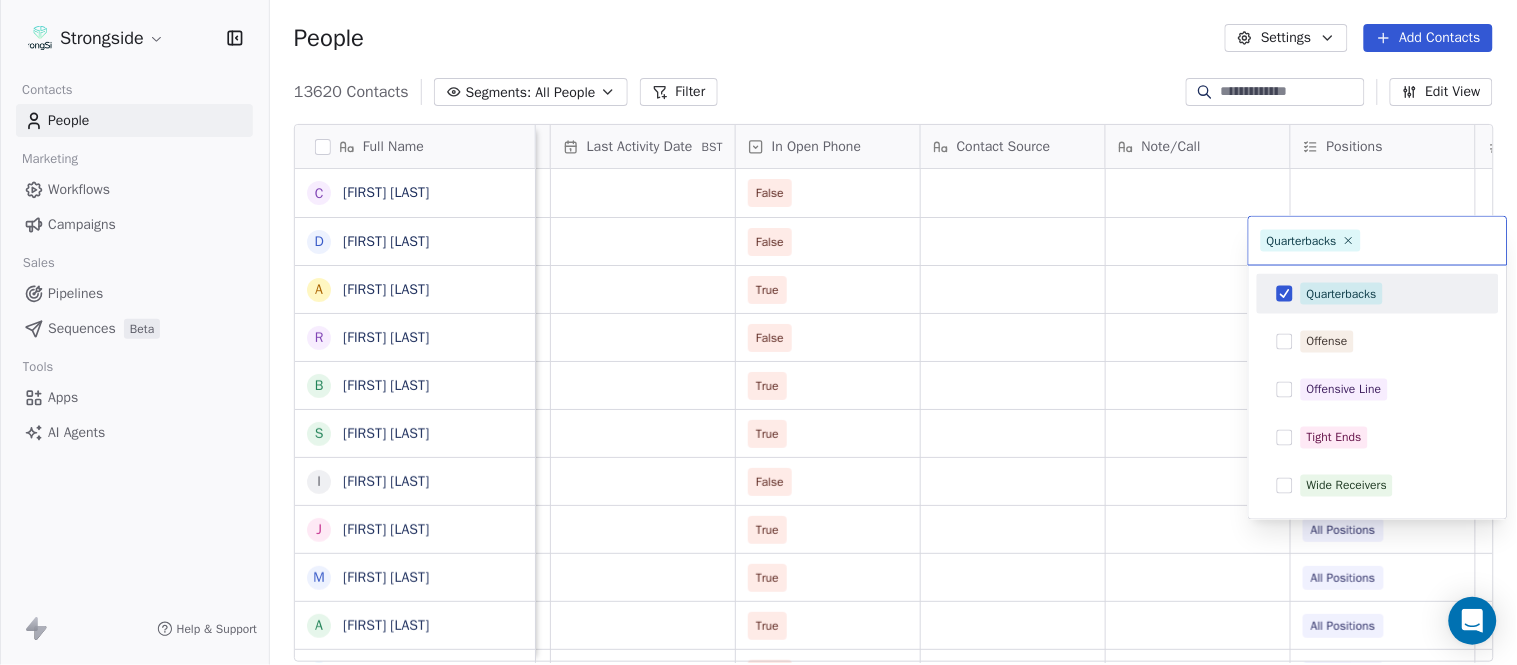 click on "Full Name C [FULL NAME] D [FULL NAME] A [FULL NAME] R [FULL NAME] B [FULL NAME] S [FULL NAME] I [FULL NAME] J [FULL NAME] M [FULL NAME] A [FULL NAME] B [FULL NAME] M [FULL NAME] J [FULL NAME] L [FULL NAME] D [FULL NAME] J [FULL NAME] N [FULL NAME] R [FULL NAME] M [FULL NAME] M [FULL NAME] R [FULL NAME] J [FULL NAME] E [FULL NAME] J [FULL NAME] C [FULL NAME] J [FULL NAME] J [FULL NAME] T [FULL NAME] J [FULL NAME] T [FULL NAME] J [FULL NAME] Created Date BST Status Priority Emails Auto Clicked Last Activity Date BST In Open Phone Contact Source Note/Call Positions Student Pop. Lead Account   Aug 05, 2025 10:26 PM False   Aug 05, 2025 10:25 PM False Defensive Assistant   Aug 05, 2025 10:23 PM True All Positions   False   True" at bounding box center (758, 332) 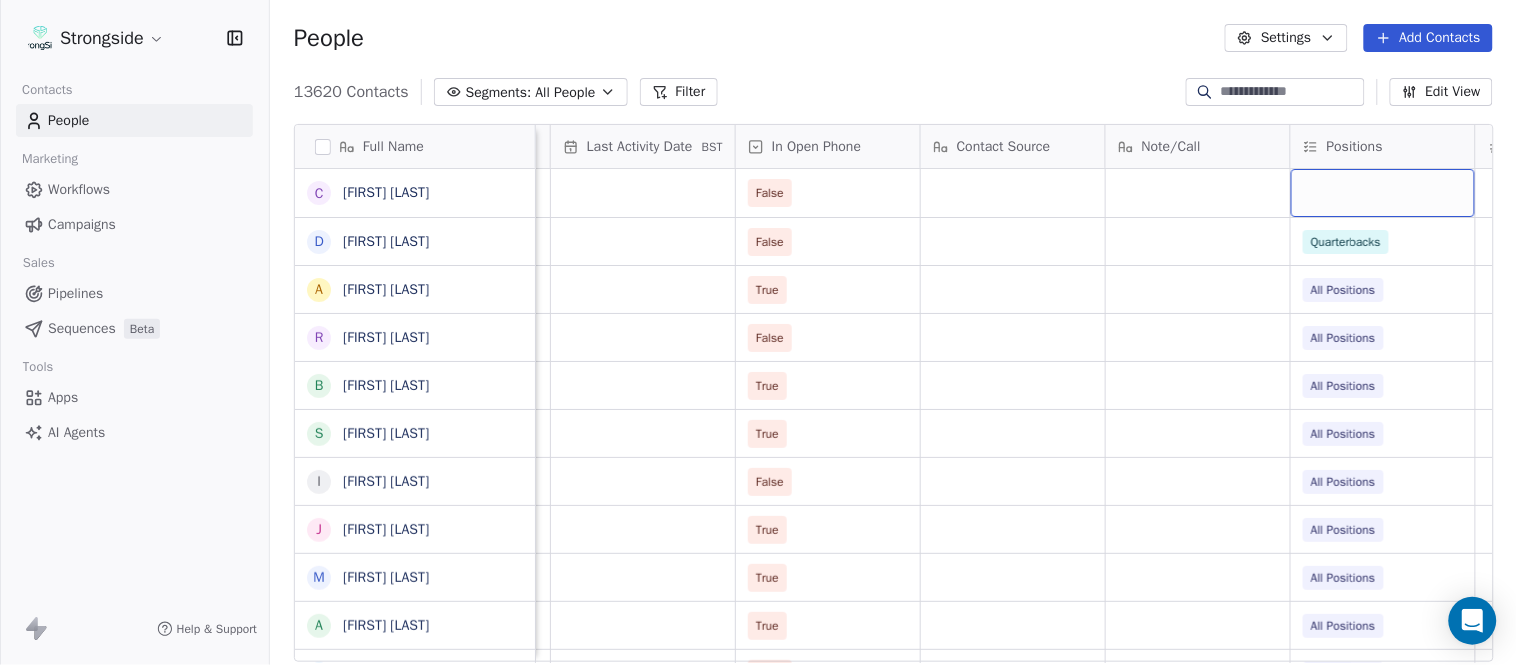 click at bounding box center [1383, 193] 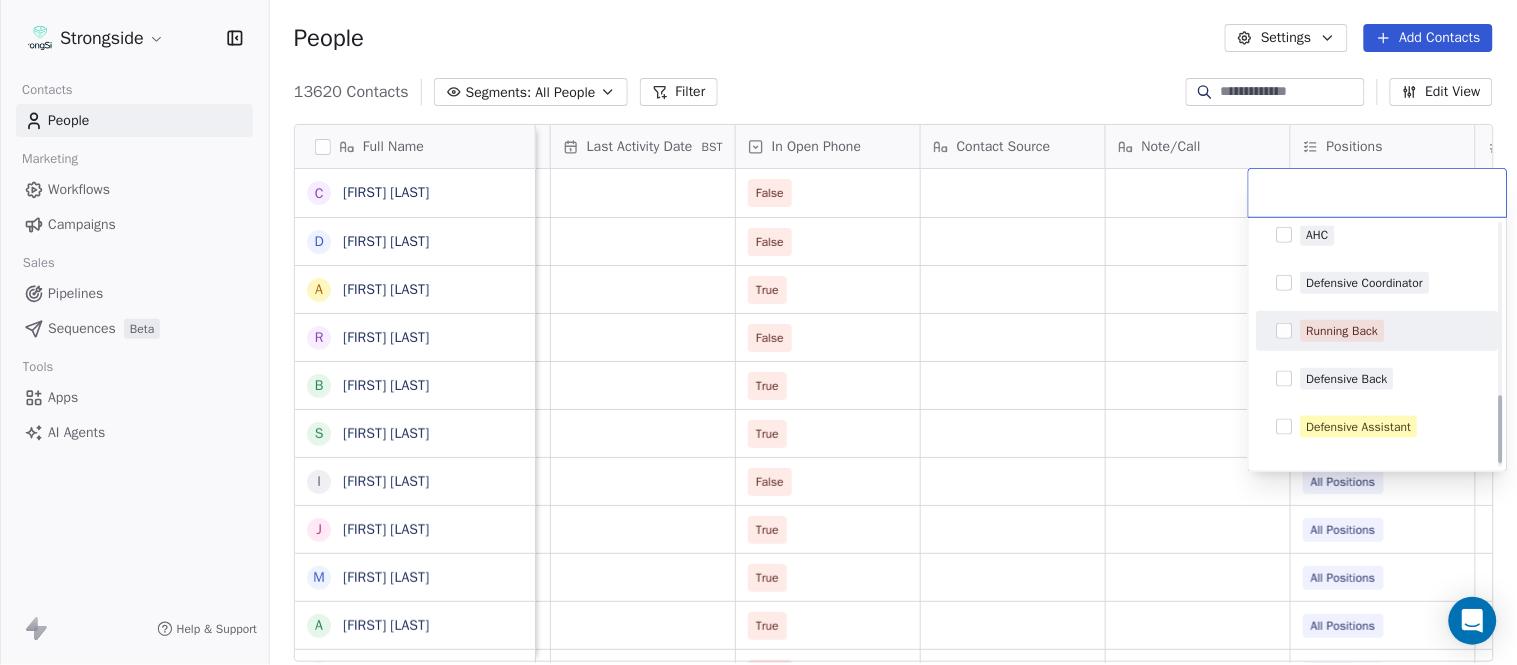 scroll, scrollTop: 617, scrollLeft: 0, axis: vertical 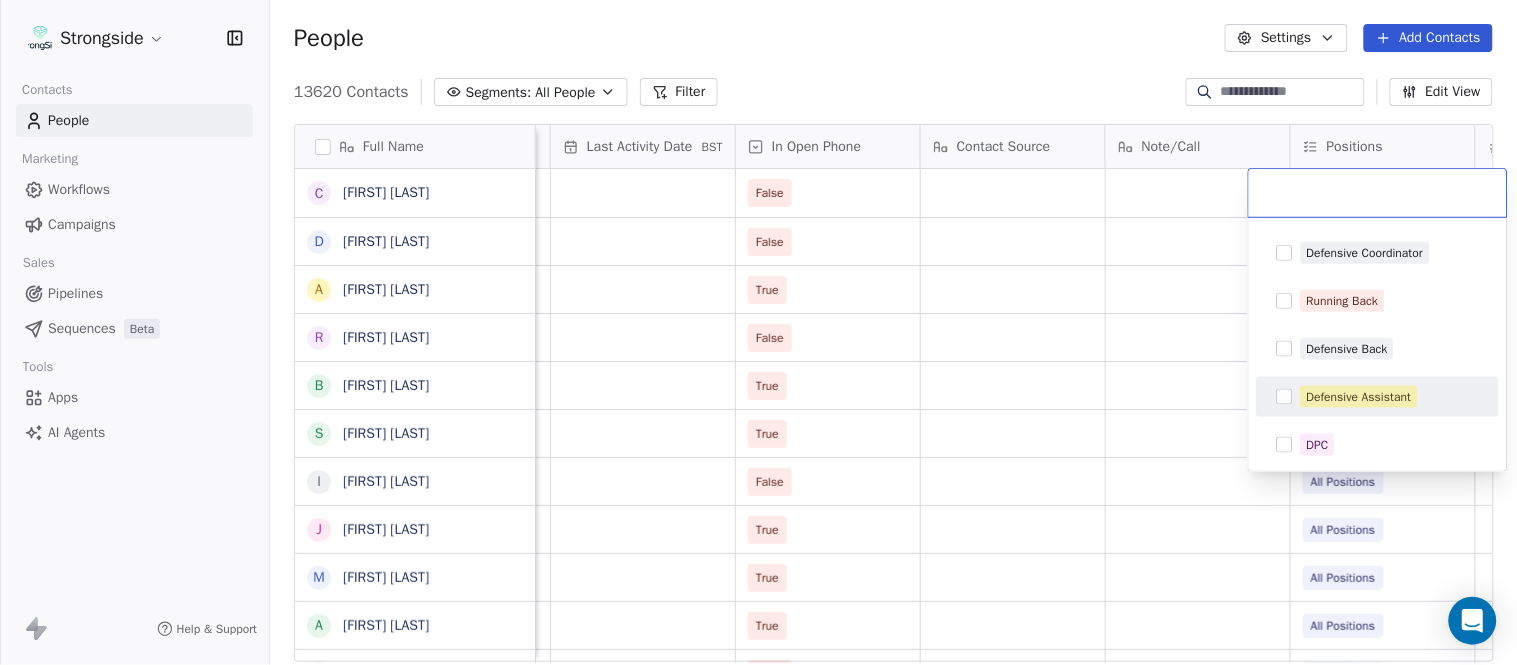 click on "Defensive Assistant" at bounding box center (1359, 397) 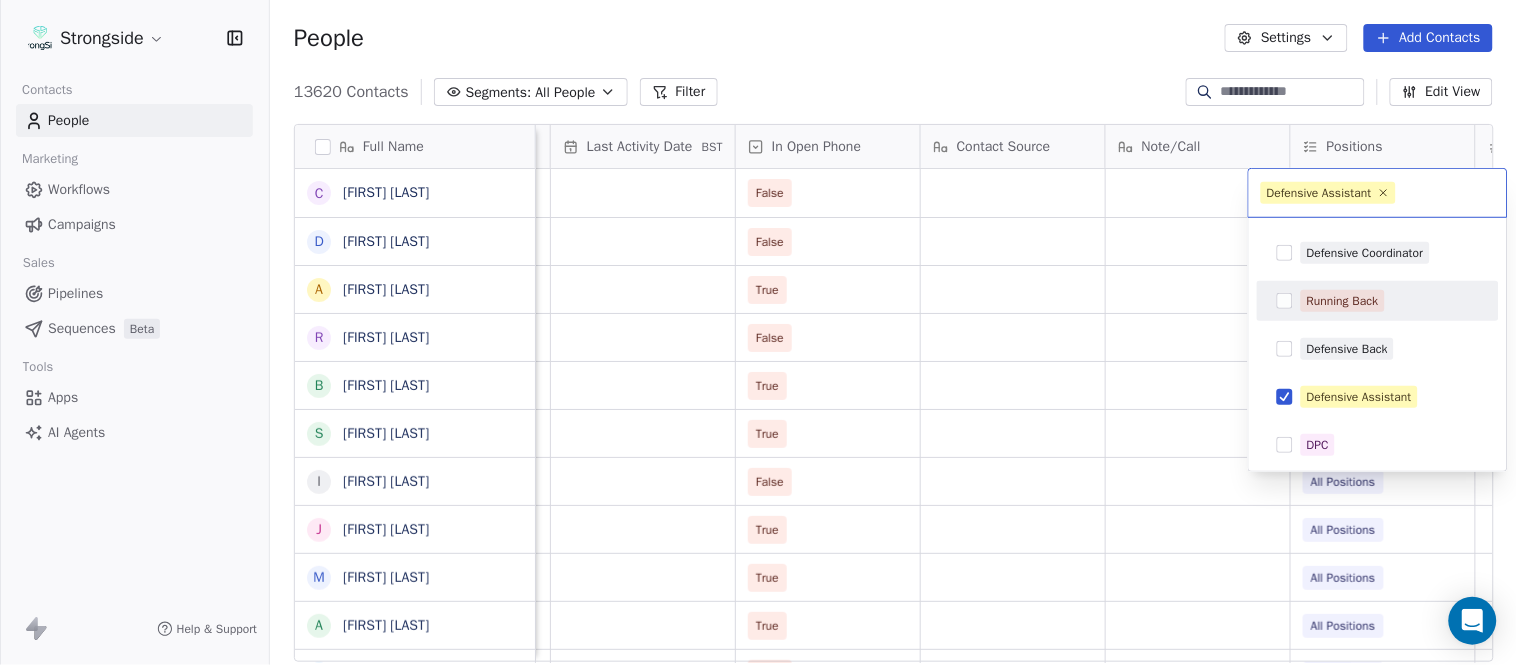 click on "Strongside Contacts People Marketing Workflows Campaigns Sales Pipelines Sequences Beta Tools Apps AI Agents Help & Support People Settings Add Contacts 13620 Contacts Segments: All People Filter Edit View Tag Add to Sequence Export Full Name C [FIRST] [LAST] D [FIRST] [LAST] A [FIRST] [LAST] R [FIRST] [LAST] B [FIRST] [LAST] S [FIRST] [LAST] I [FIRST] [LAST] J [FIRST] [LAST] M [FIRST] [LAST] A [FIRST] [LAST] B [FIRST] [LAST] M [FIRST] [LAST] J [FIRST] [LAST] L [FIRST] [LAST] D [FIRST] [LAST] J [FIRST] [LAST] N [FIRST] [LAST] R [FIRST] [LAST] M [FIRST] [LAST] M [FIRST] [LAST] R [FIRST] [LAST] J [FIRST] [LAST] E [FIRST] [LAST] J [FIRST] [LAST] C [FIRST] [LAST] J [FIRST] [LAST] J [FIRST] [LAST] T [FIRST] [LAST] J [FIRST] [LAST] T [FIRST] [LAST] J [FIRST] [LAST] Created Date BST Status Priority Emails Auto Clicked Last Activity Date BST In Open Phone Contact Source Note/Call Positions Student Pop. Lead Account Aug 05, 2025 10:26 PM False Aug 05, 2025 10:25 PM False Quarterbacks Aug 05, 2025 10:23 PM True All Positions Aug 05, 2025 10:21 PM" at bounding box center [758, 332] 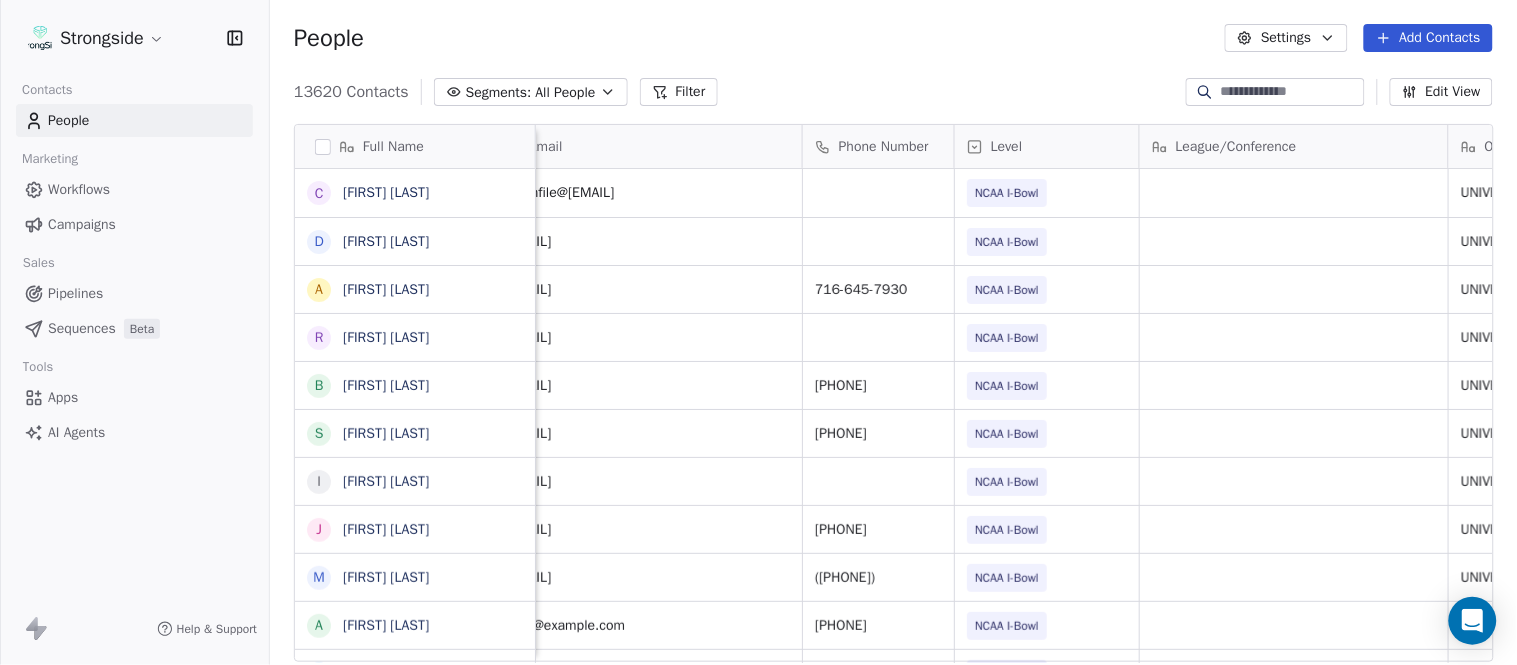 scroll, scrollTop: 0, scrollLeft: 0, axis: both 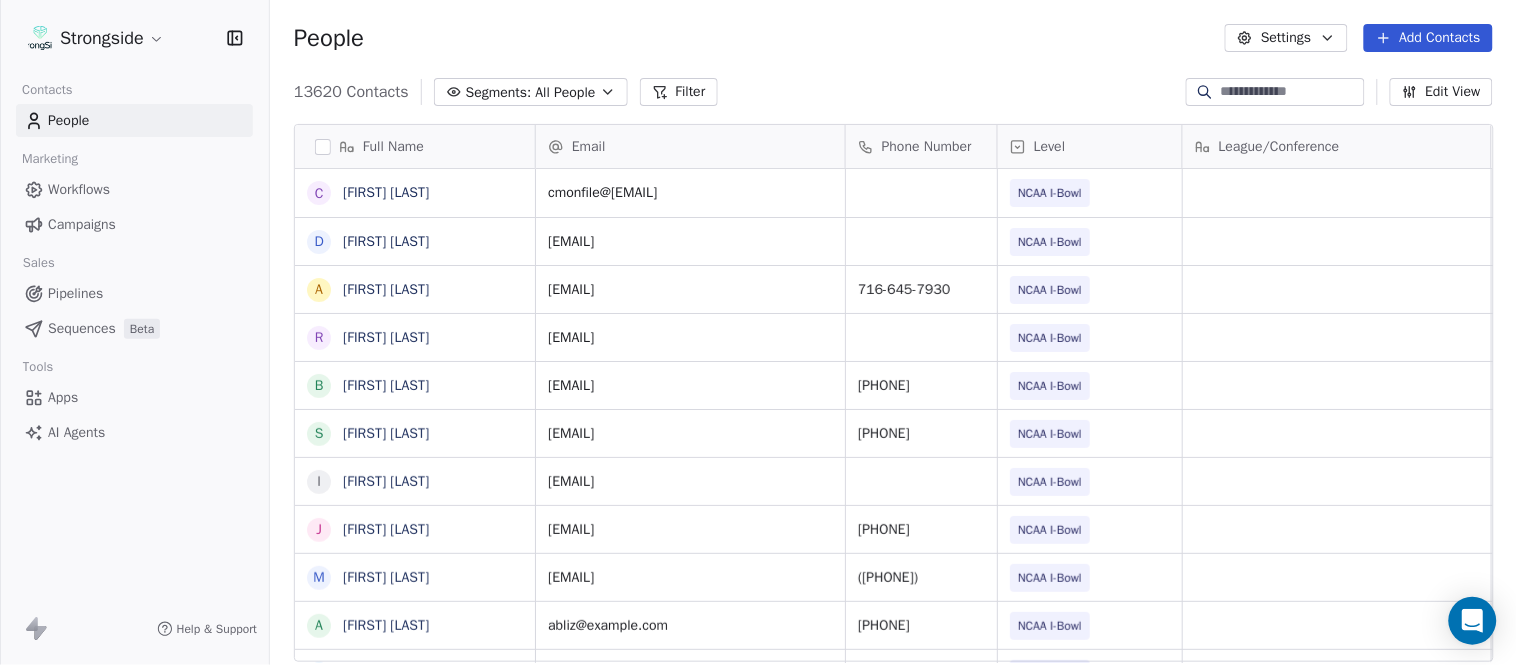 click on "Add Contacts" at bounding box center (1428, 38) 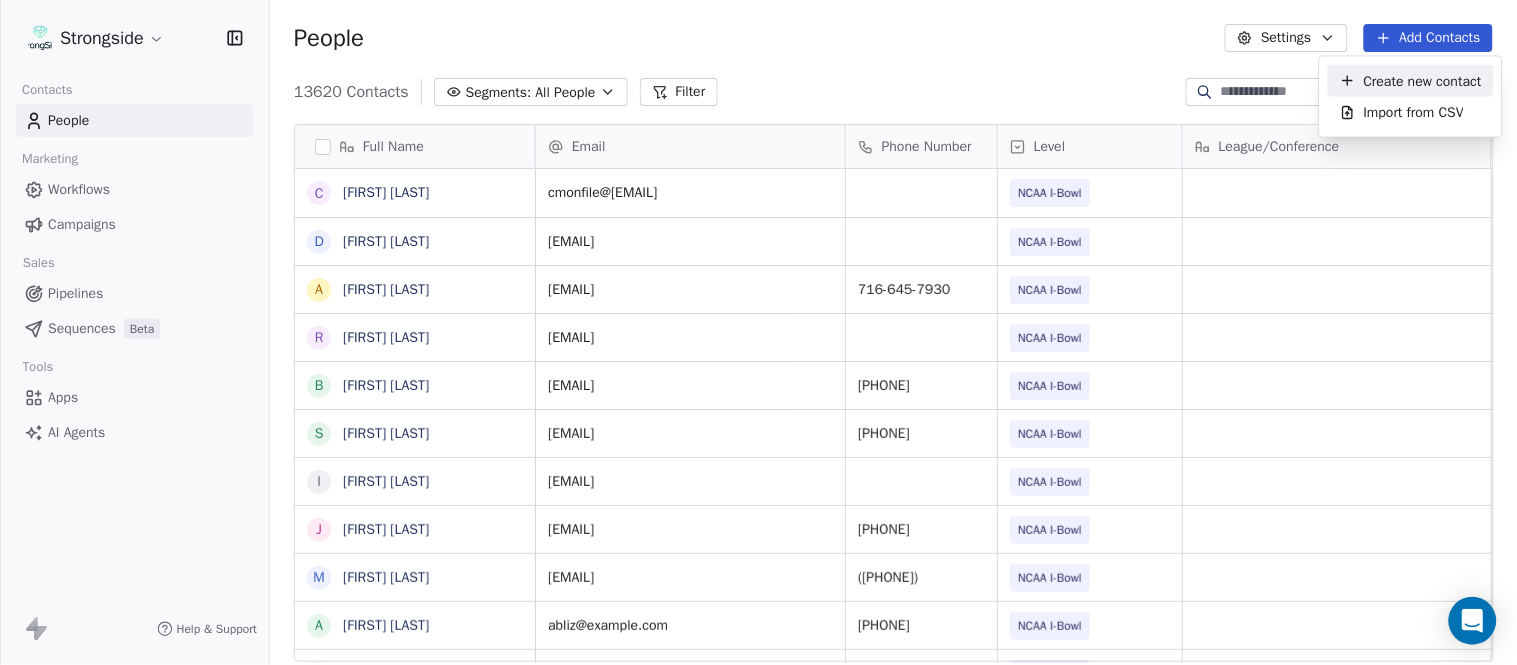 click on "Create new contact" at bounding box center (1423, 80) 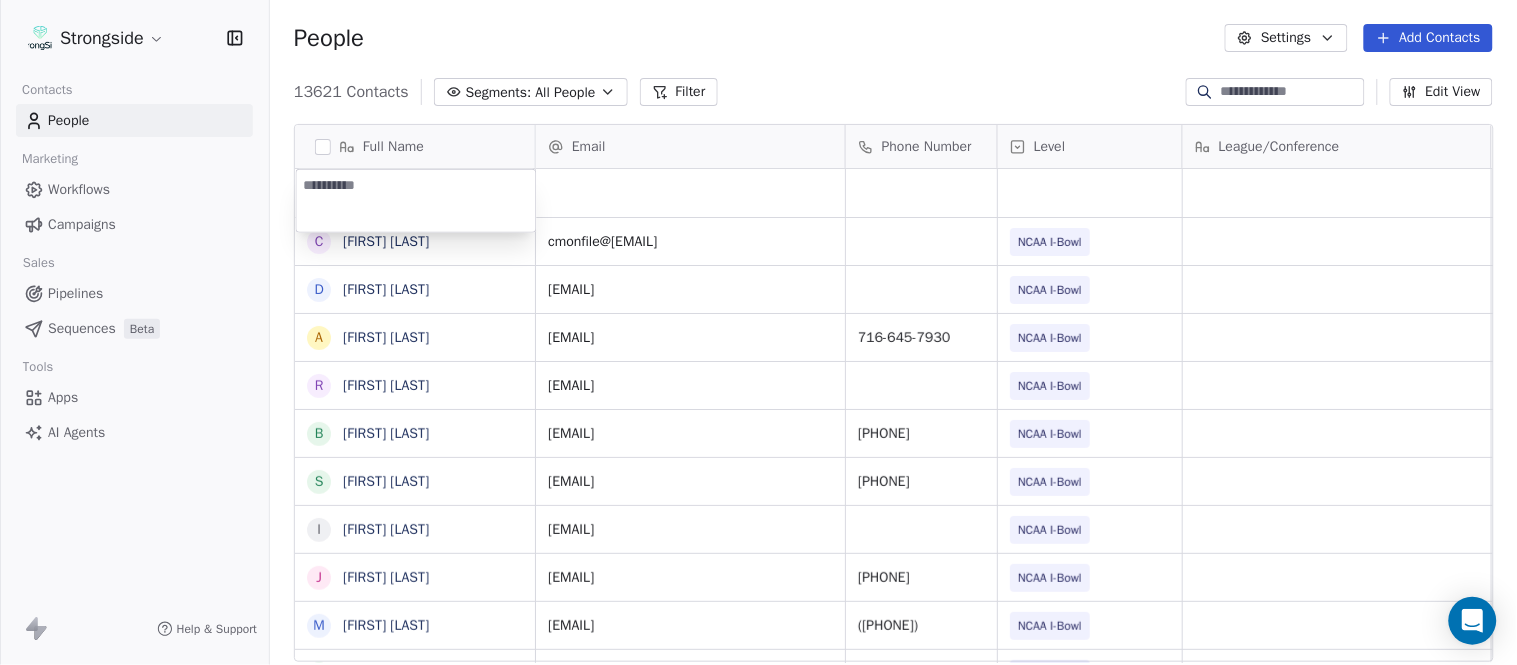 type on "*********" 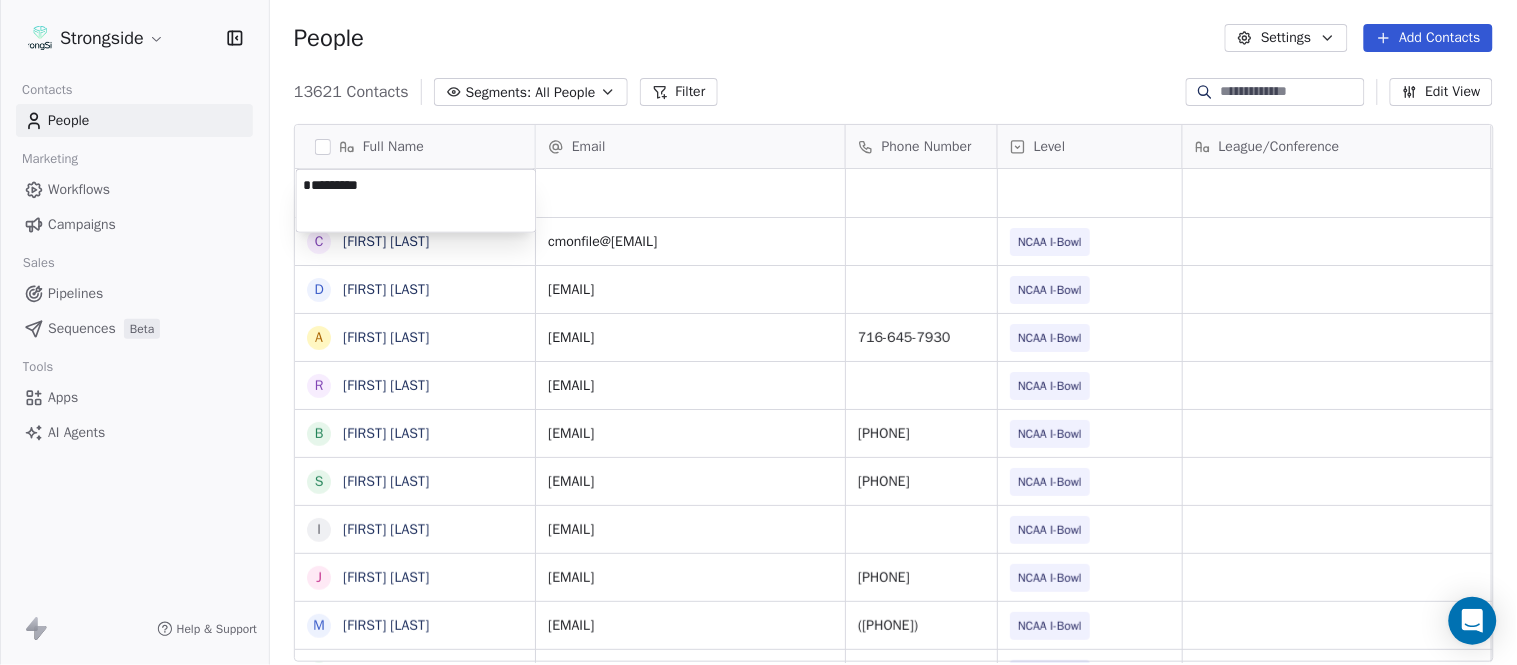 click on "Strongside Contacts People Marketing Workflows Campaigns Sales Pipelines Sequences Beta Tools Apps AI Agents Help & Support People Settings  Add Contacts 13621 Contacts Segments: All People Filter  Edit View Tag Add to Sequence Export Full Name C [FIRST] [LAST] D [FIRST] [LAST] A [FIRST] [LAST] R [FIRST] [LAST] B [FIRST] [LAST] S [FIRST] [LAST] I [FIRST] [LAST] J [FIRST] [LAST] M [FIRST] [LAST] A [FIRST] [LAST] B [FIRST] [LAST] M [FIRST] [LAST] J [FIRST] [LAST] L [FIRST] [LAST] D [FIRST] [LAST] J [FIRST] [LAST] N [FIRST] [LAST] R [FIRST] [LAST] M [FIRST] [LAST] M [FIRST] [LAST] R [FIRST] [LAST] J [FIRST] [LAST] E [FIRST] [LAST] J [FIRST] [LAST] C [FIRST] [LAST] J [FIRST] [LAST] T [FIRST] [LAST] J [FIRST] [LAST] T [FIRST] [LAST] Email Phone Number Level League/Conference Organization Job Title Tags Created Date BST [EMAIL] NCAA I-Bowl UNIVERSITY AT BUFFALO Assistant Coach Aug 05, 2025 10:28 PM NCAA I-Bowl UNIVERSITY AT BUFFALO Assistant Coach Aug 05, 2025 10:26 PM [EMAIL] NCAA I-Bowl UNIVERSITY AT BUFFALO Assistant Coach Aug 05, 2025 10:25 PM NCAA I-Bowl" at bounding box center (758, 332) 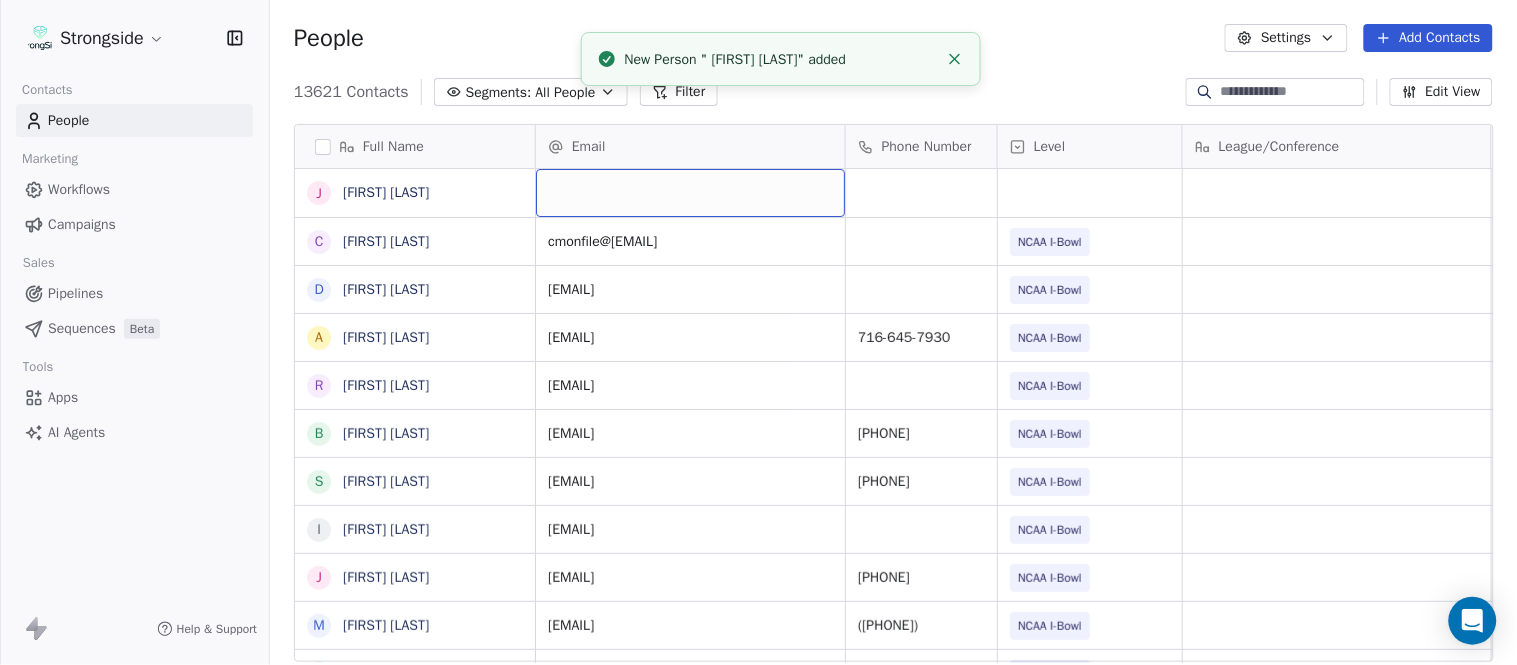 click at bounding box center (690, 193) 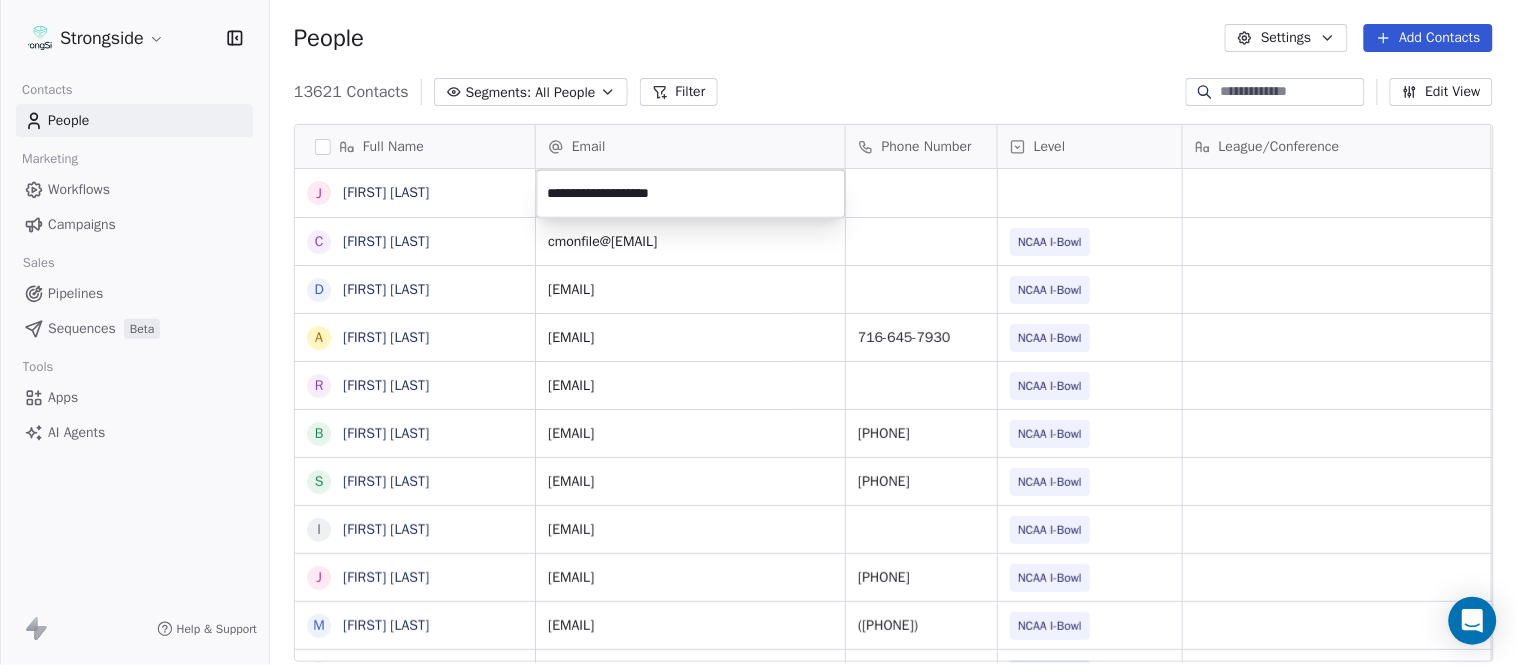 type on "**********" 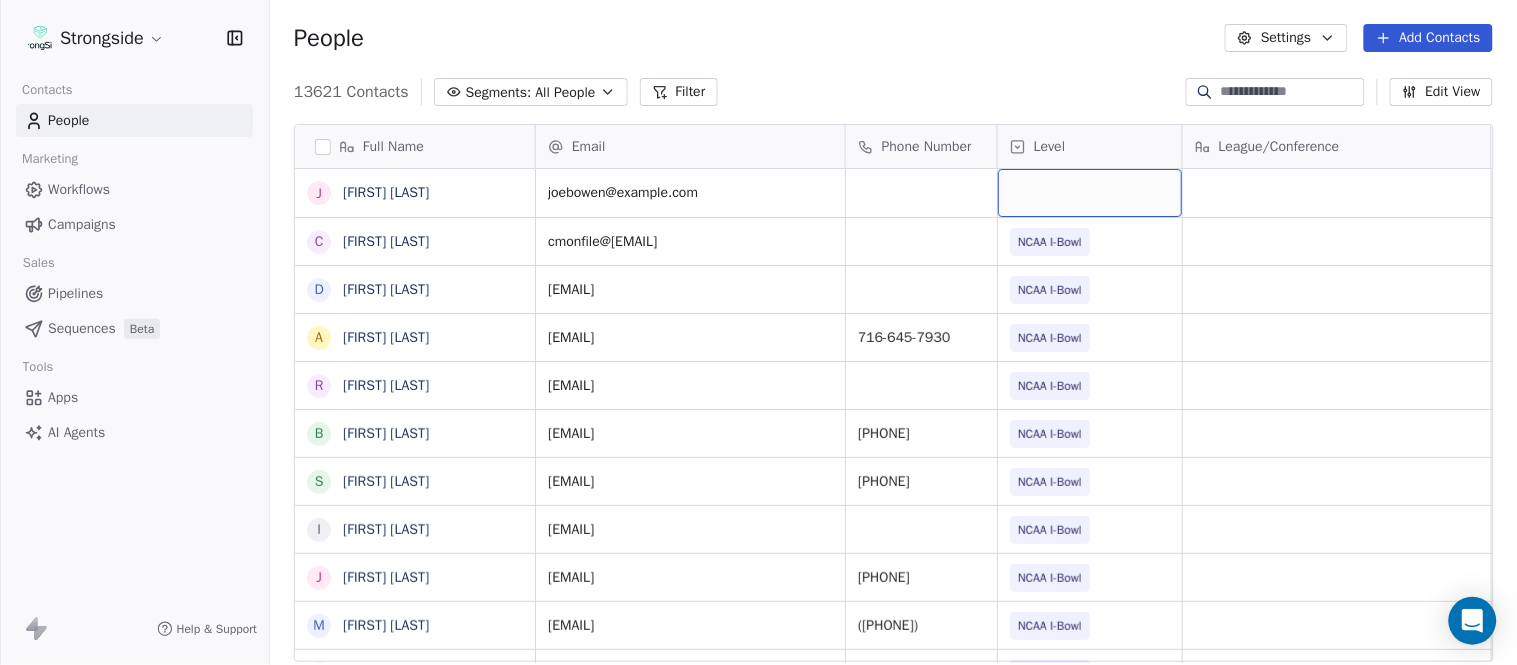 click at bounding box center (1090, 193) 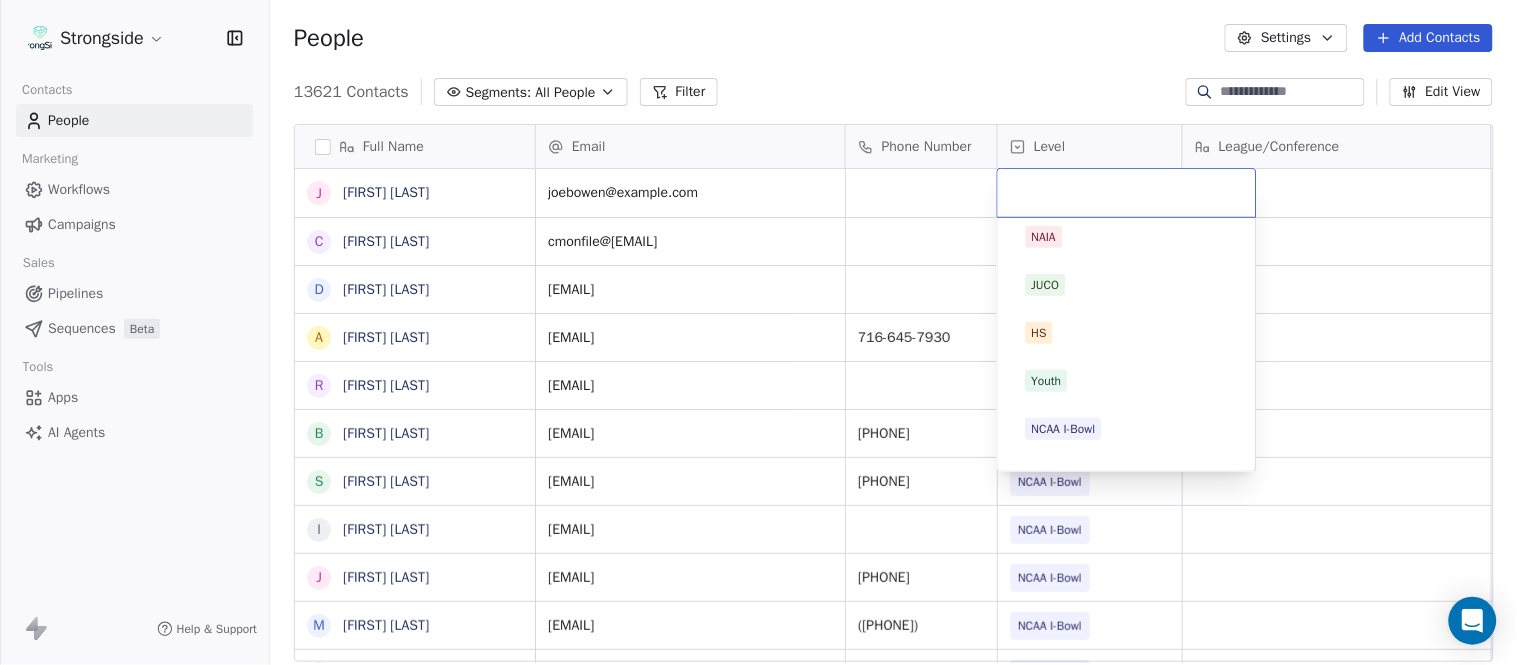 scroll, scrollTop: 330, scrollLeft: 0, axis: vertical 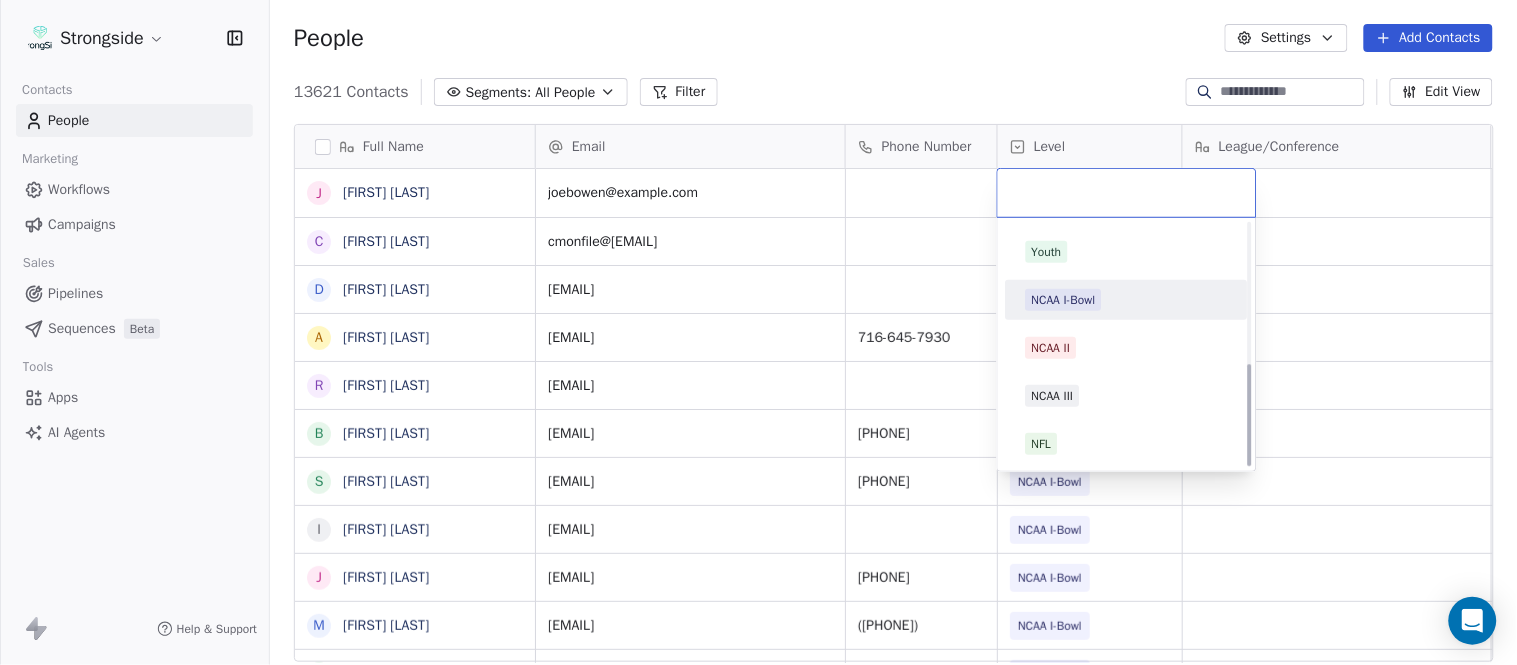 click on "NCAA I-Bowl" at bounding box center [1064, 300] 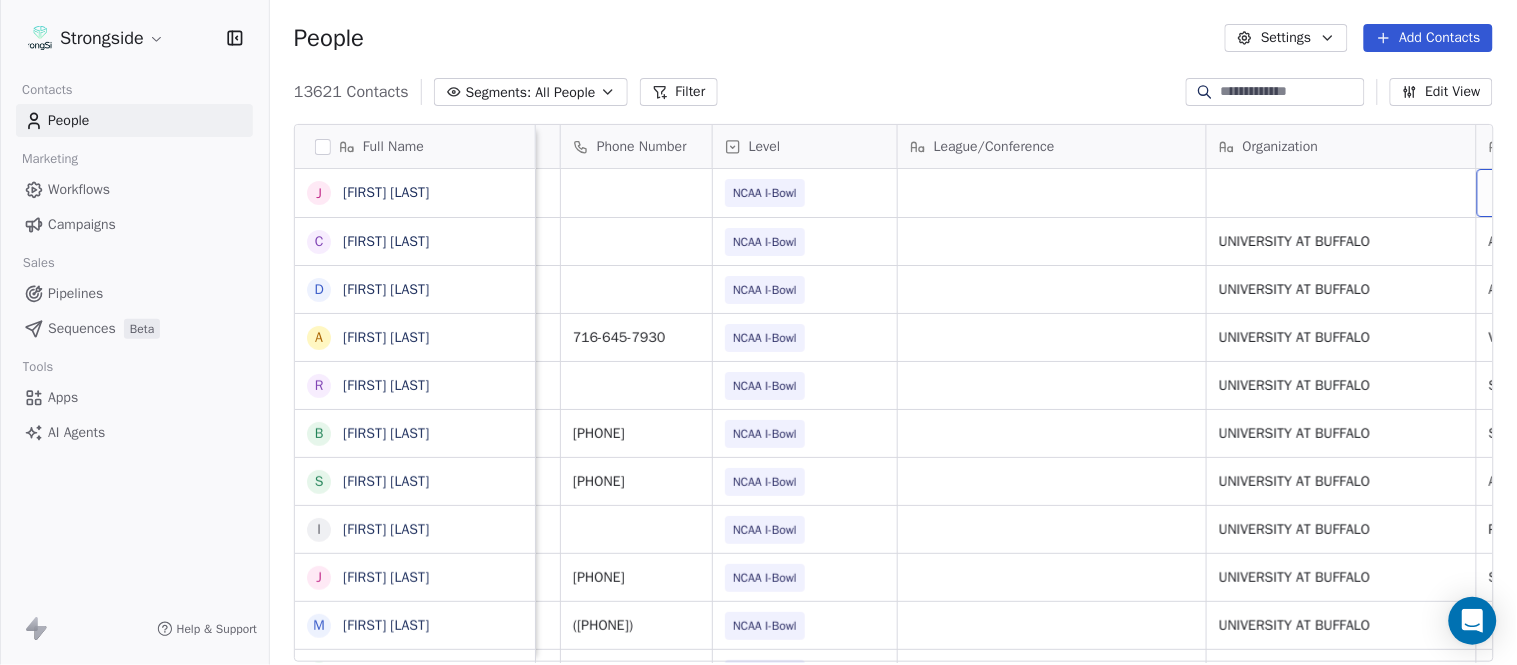 scroll, scrollTop: 0, scrollLeft: 553, axis: horizontal 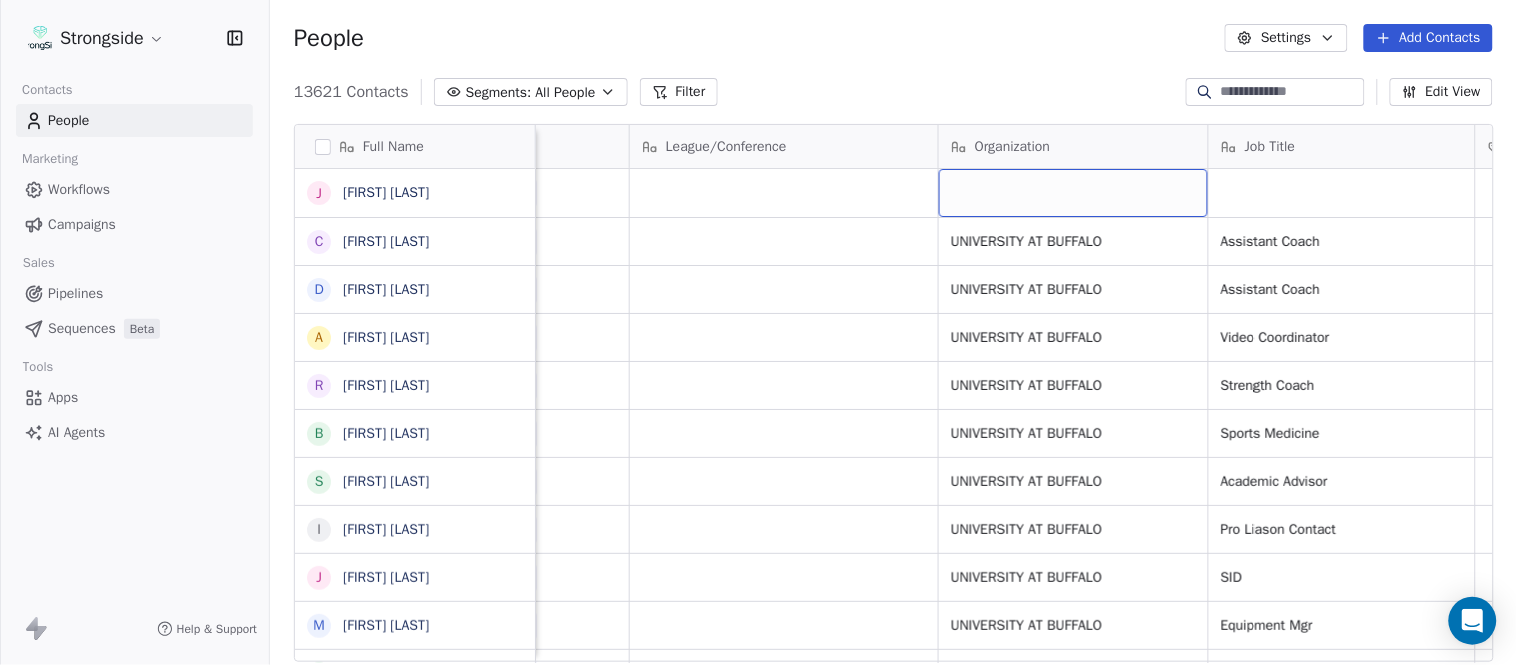 click at bounding box center [1073, 193] 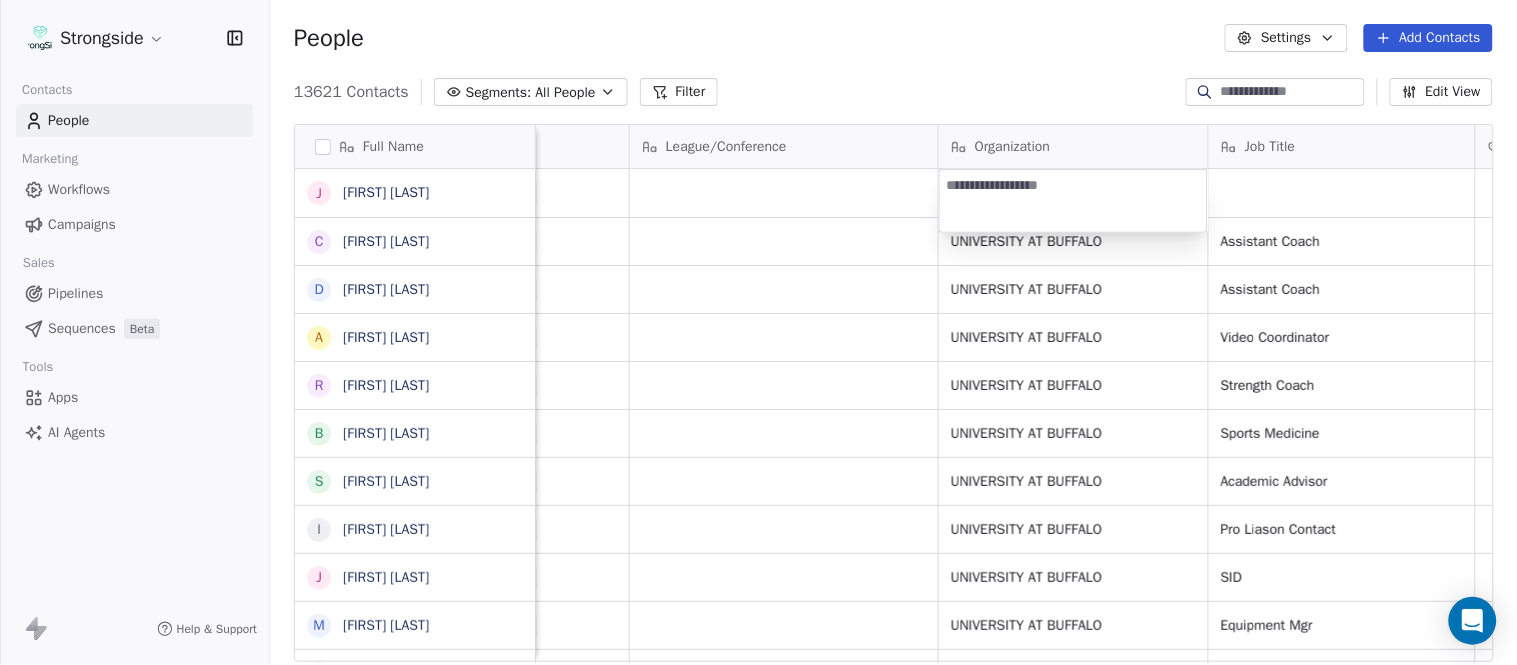 click on "Strongside Contacts People Marketing Workflows Campaigns Sales Pipelines Sequences Beta Tools Apps AI Agents Help & Support People Settings Add Contacts 13621 Contacts Segments: All People Filter Edit View Tag Add to Sequence Export Full Name J [FIRST] [LAST] C [FIRST] [LAST] D [FIRST] [LAST] A [FIRST] [LAST] R [FIRST] [LAST] B [FIRST] [LAST] S [FIRST] [LAST] I [FIRST] [LAST] J [FIRST] [LAST] M [FIRST] [LAST] A [FIRST] [LAST] B [FIRST] [LAST] M [FIRST] [LAST] J [FIRST] [LAST] L [FIRST] [LAST] D [FIRST] [LAST] J [FIRST] [LAST] N [FIRST] [LAST] R [FIRST] [LAST] M [FIRST] [LAST] M [FIRST] [LAST] R [FIRST] [LAST] J [FIRST] [LAST] E [FIRST] [LAST] J [FIRST] [LAST] C [FIRST] [LAST] J [FIRST] [LAST] T [FIRST] [LAST] J [FIRST] [LAST] T [FIRST] [LAST] Email Phone Number Level League/Conference Organization Job Title Tags Created Date BST joebowen@example.com NCAA I-Bowl Aug 05, 2025 10:28 PM cmonfile@example.com NCAA I-Bowl UNIVERSITY AT BUFFALO Assistant Coach Aug 05, 2025 10:26 PM davepate@example.com NCAA I-Bowl SID NIL" at bounding box center (758, 332) 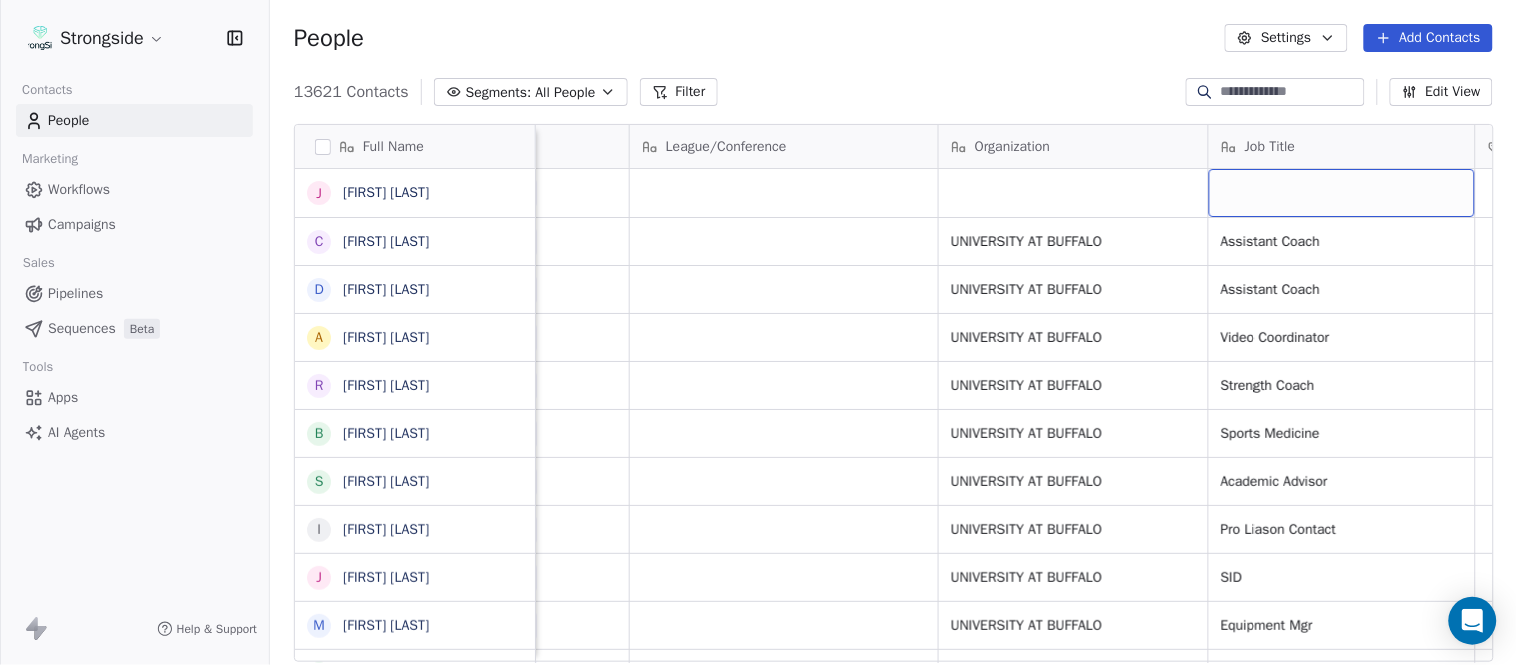 click at bounding box center [1342, 193] 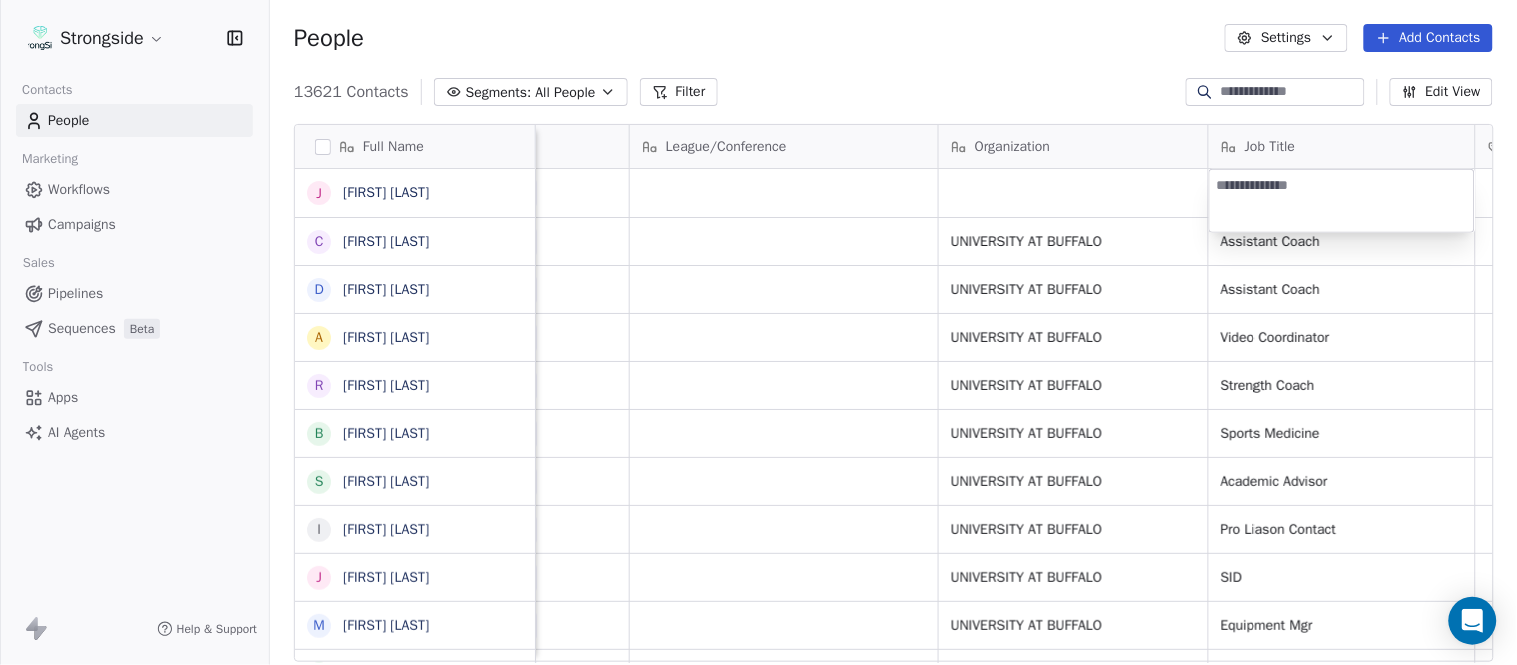 type on "**********" 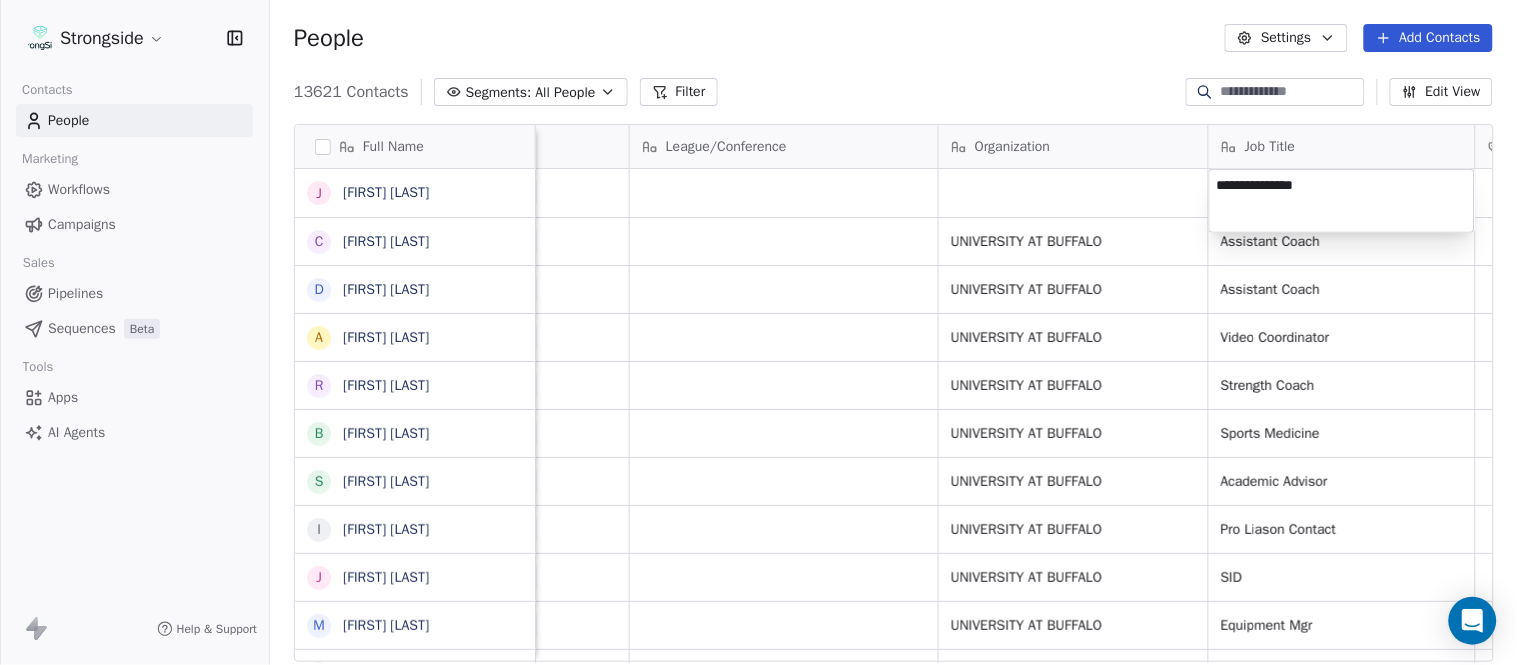 click on "Strongside Contacts People Marketing Workflows Campaigns Sales Pipelines Sequences Beta Tools Apps AI Agents Help & Support People Settings Add Contacts 13621 Contacts Segments: All People Filter Edit View Tag Add to Sequence Export Full Name J [FIRST] [LAST] C [FIRST] [LAST] D [FIRST] [LAST] A [FIRST] [LAST] R [FIRST] [LAST] B [FIRST] [LAST] S [FIRST] [LAST] I [FIRST] [LAST] J [FIRST] [LAST] M [FIRST] [LAST] A [FIRST] [LAST] B [FIRST] [LAST] M [FIRST] [LAST] J [FIRST] [LAST] L [FIRST] [LAST] D [FIRST] [LAST] J [FIRST] [LAST] N [FIRST] [LAST] R [FIRST] [LAST] M [FIRST] [LAST] M [FIRST] [LAST] R [FIRST] [LAST] J [FIRST] [LAST] E [FIRST] [LAST] J [FIRST] [LAST] C [FIRST] [LAST] J [FIRST] [LAST] T [FIRST] [LAST] J [FIRST] [LAST] T [FIRST] [LAST] Email Phone Number Level League/Conference Organization Job Title Tags Created Date BST joebowen@example.com NCAA I-Bowl Aug 05, 2025 10:28 PM cmonfile@example.com NCAA I-Bowl UNIVERSITY AT BUFFALO Assistant Coach Aug 05, 2025 10:26 PM davepate@example.com NCAA I-Bowl SID NIL" at bounding box center [758, 332] 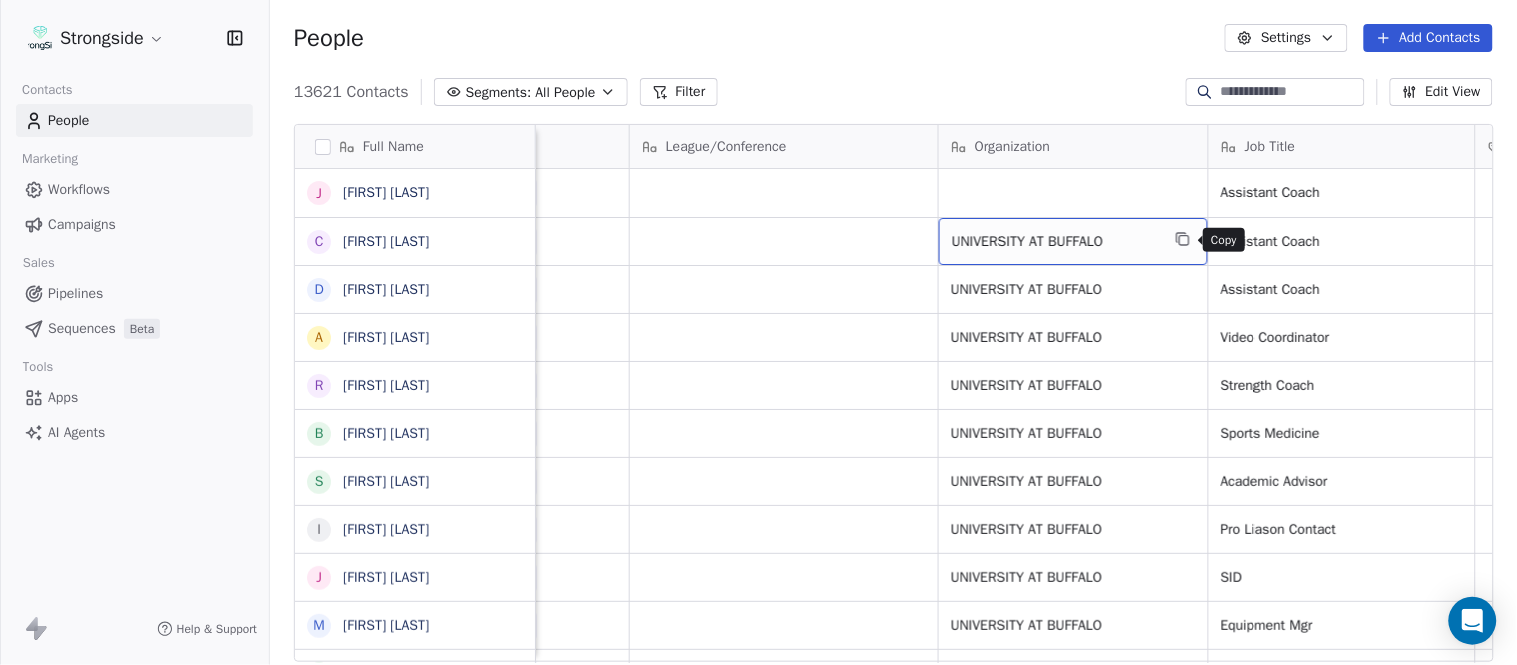 click at bounding box center (1183, 239) 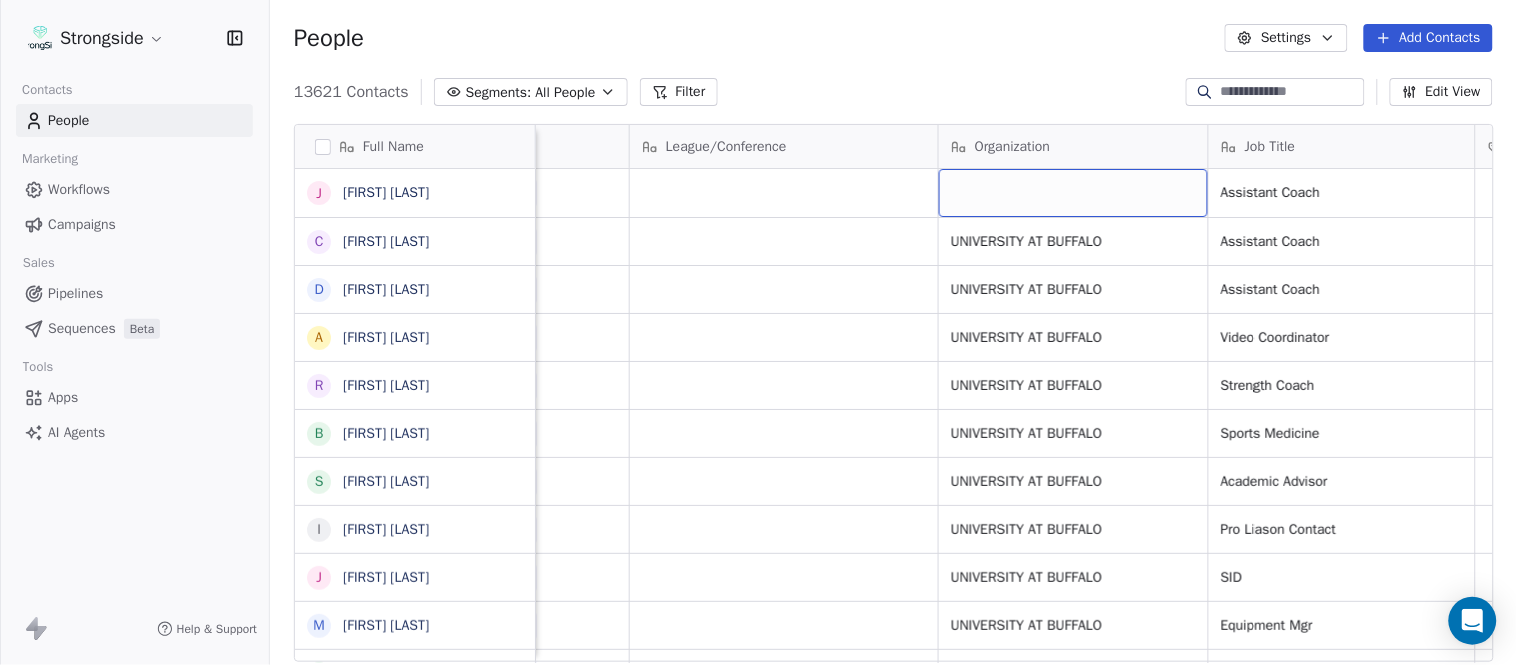 click at bounding box center (1073, 193) 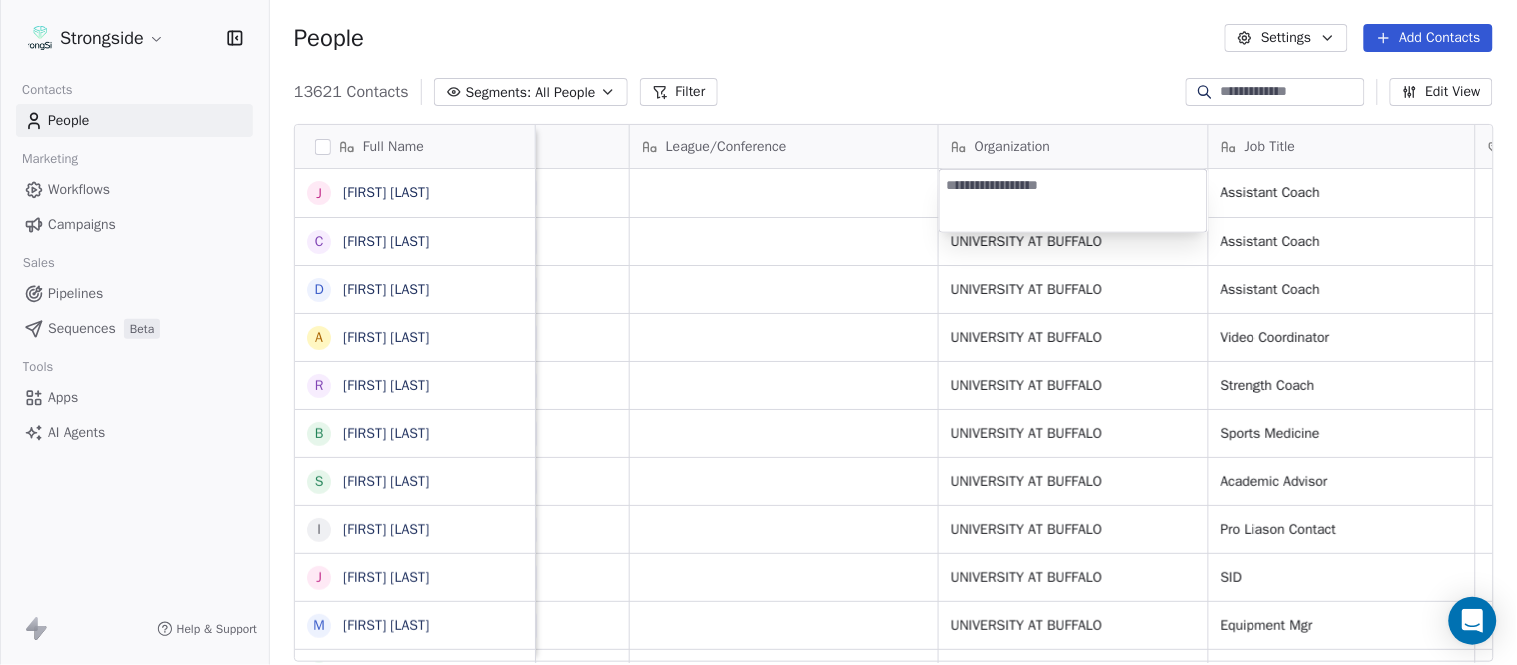 type on "**********" 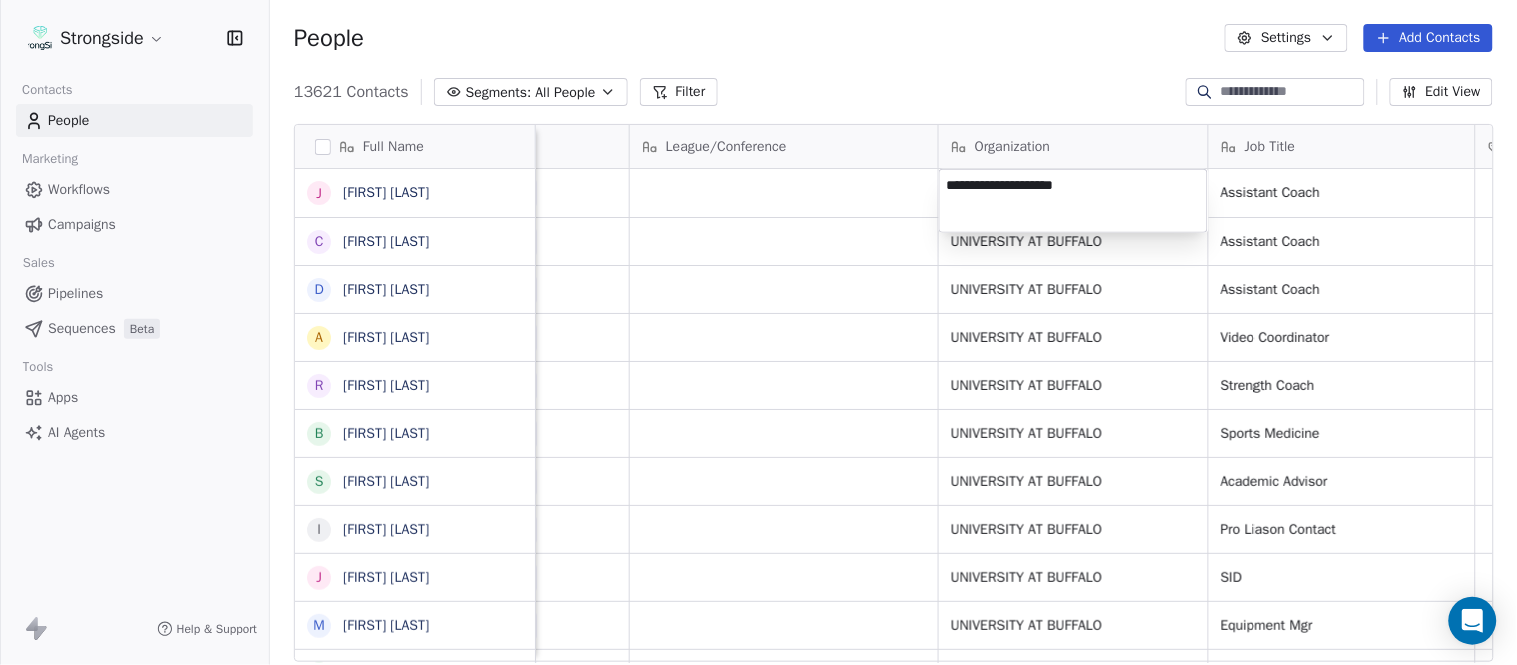 click on "Full Name J [FULL NAME] C [FULL NAME] D [FULL NAME] A [FULL NAME] R [FULL NAME] B [FULL NAME] S [FULL NAME] I [FULL NAME] J [FULL NAME] M [FULL NAME] A [FULL NAME] B [FULL NAME] M [FULL NAME] J [FULL NAME] L [FULL NAME] D [FULL NAME] J [FULL NAME] N [FULL NAME] R [FULL NAME] M [FULL NAME] M [FULL NAME] R [FULL NAME] J [FULL NAME] E [FULL NAME] J [FULL NAME] C [FULL NAME] J [FULL NAME] J [FULL NAME] T [FULL NAME] J [FULL NAME] T [FULL NAME] Email Phone Number Level League/Conference Organization Job Title Tags Created Date BST Status Priority [EMAIL] NCAA I-Bowl Assistant Coach Aug 05, 2025 10:28 PM [EMAIL] NCAA I-Bowl UNIVERSITY AT BUFFALO Assistant Coach Aug 05, 2025 10:26 PM [EMAIL] SID" at bounding box center (758, 332) 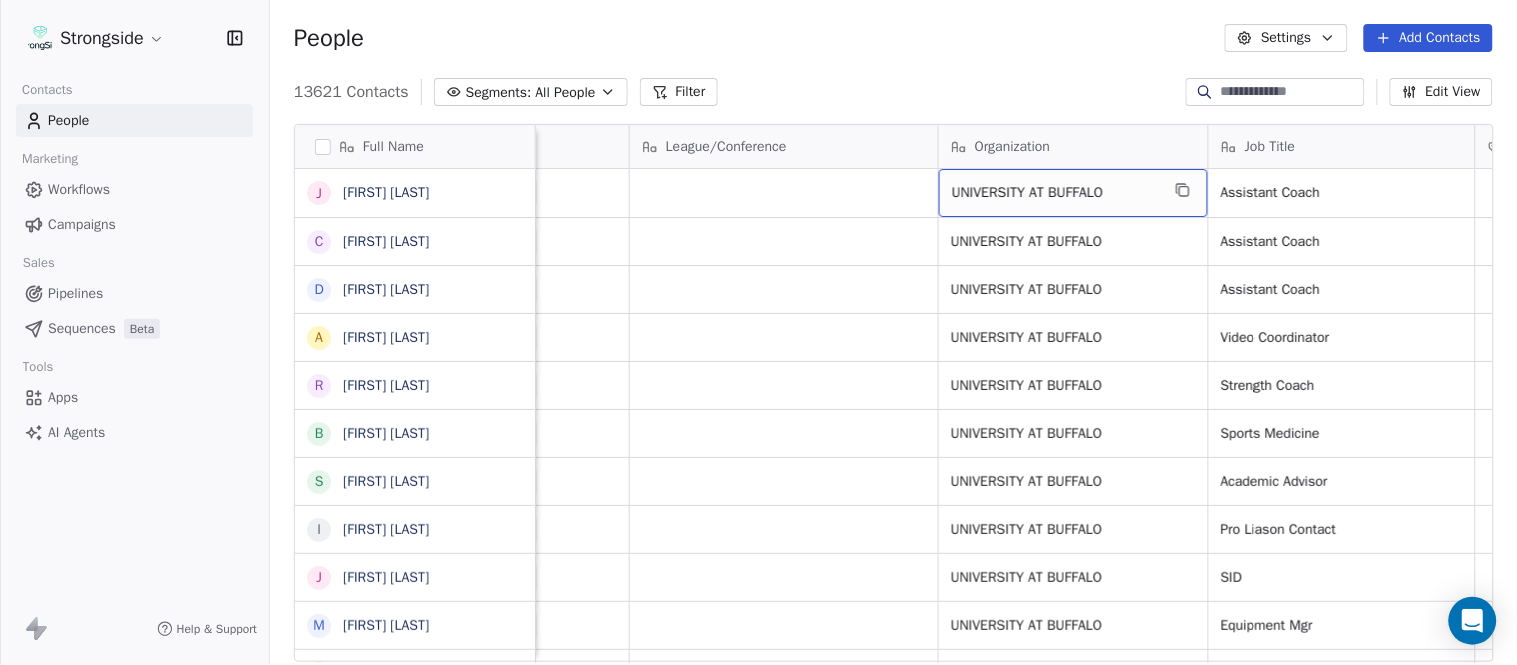 click on "UNIVERSITY AT BUFFALO" at bounding box center [1073, 193] 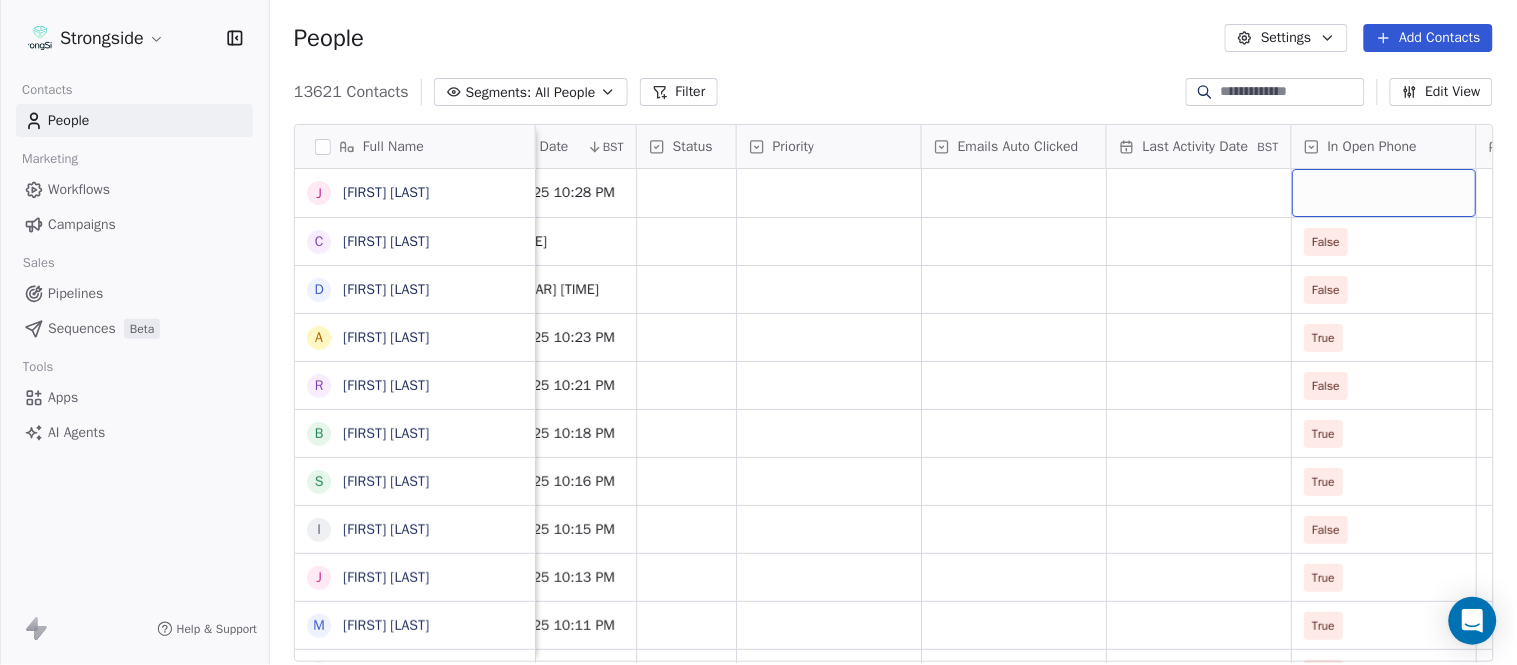 scroll, scrollTop: 0, scrollLeft: 1863, axis: horizontal 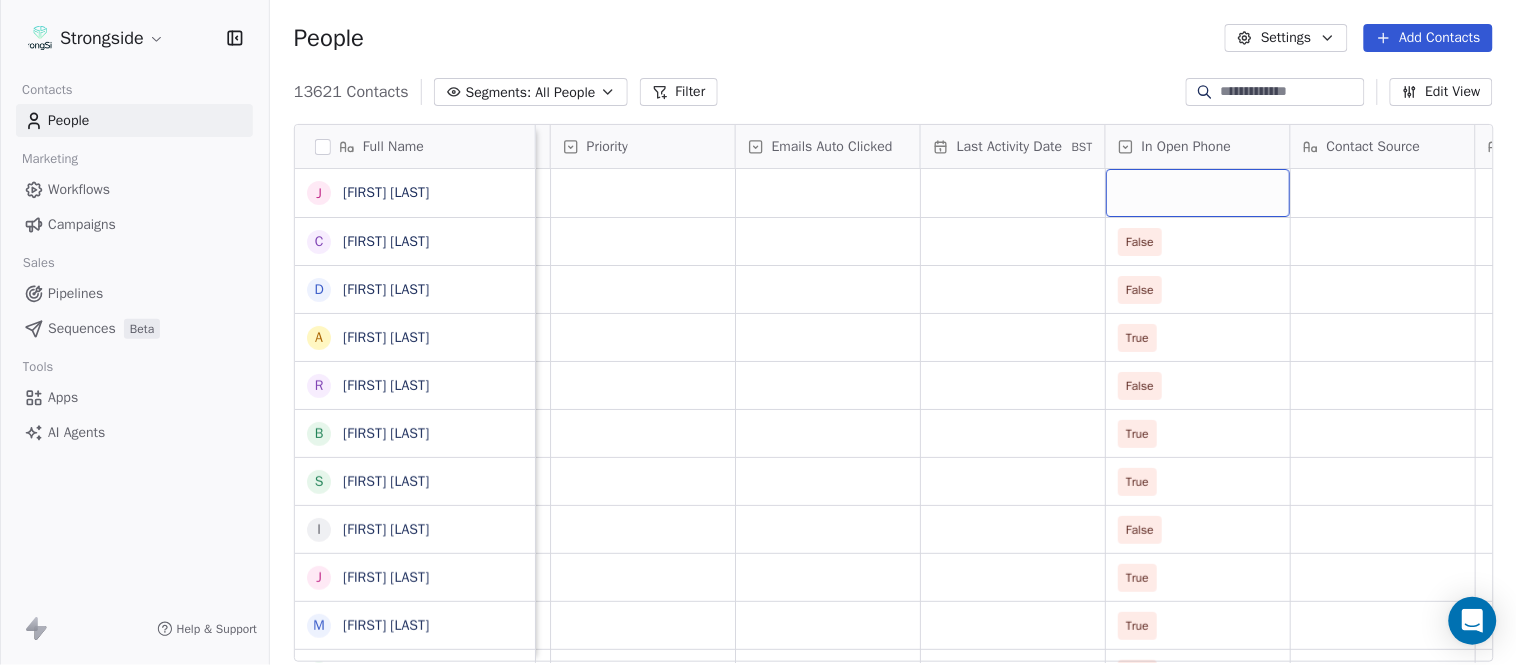 click at bounding box center (1198, 193) 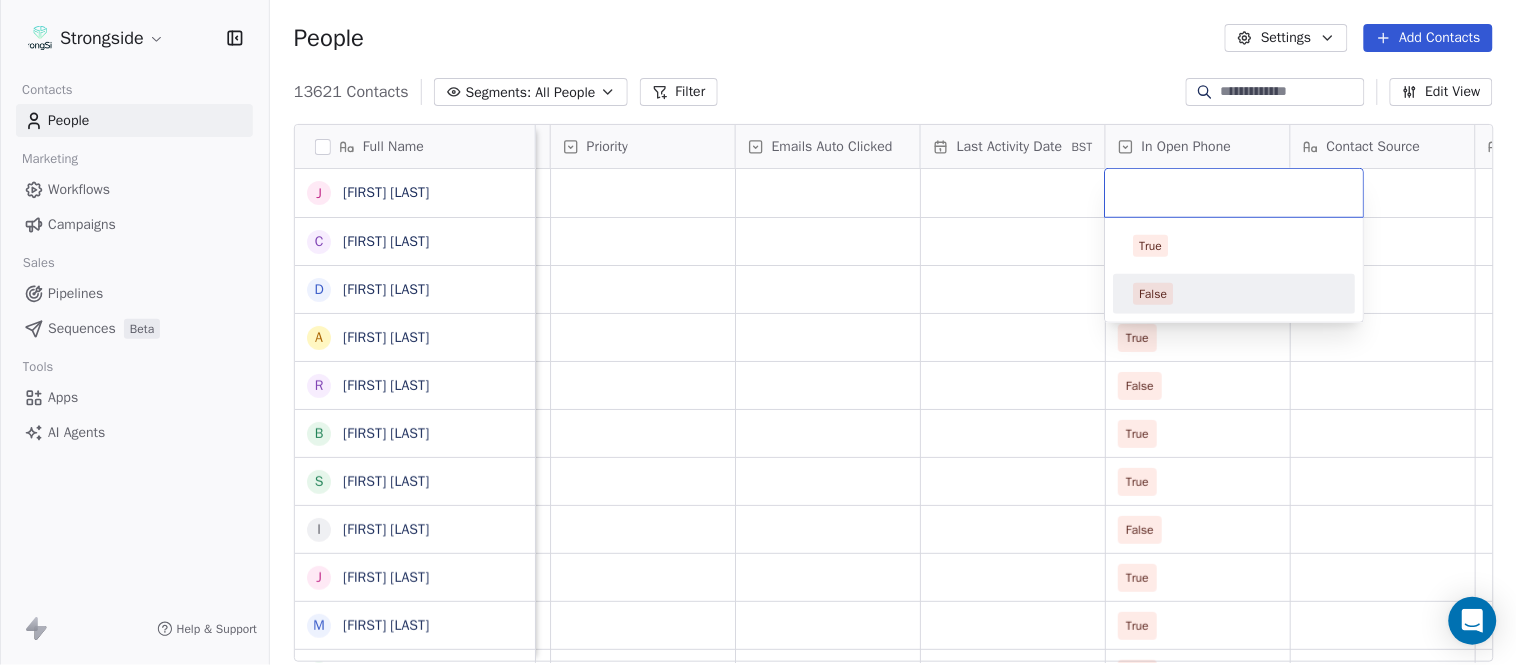 click on "False" at bounding box center (1235, 294) 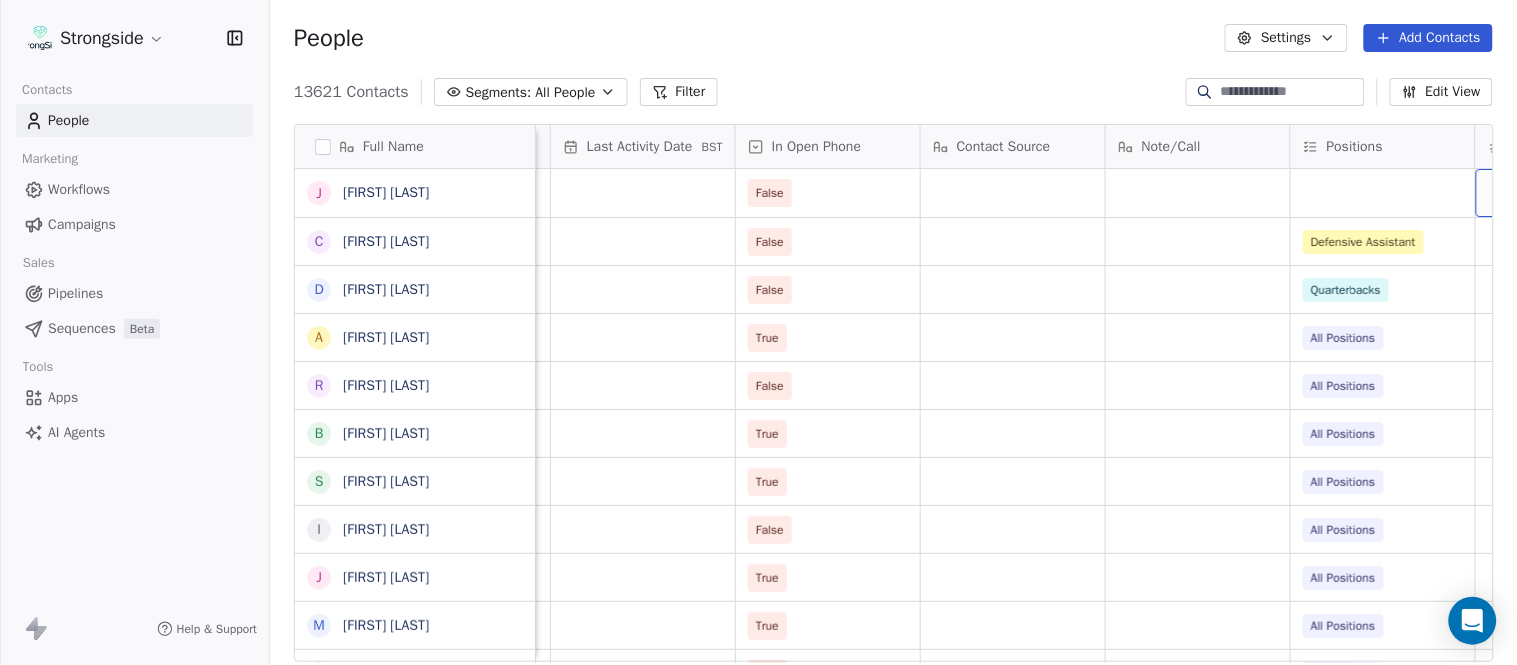 scroll, scrollTop: 0, scrollLeft: 2417, axis: horizontal 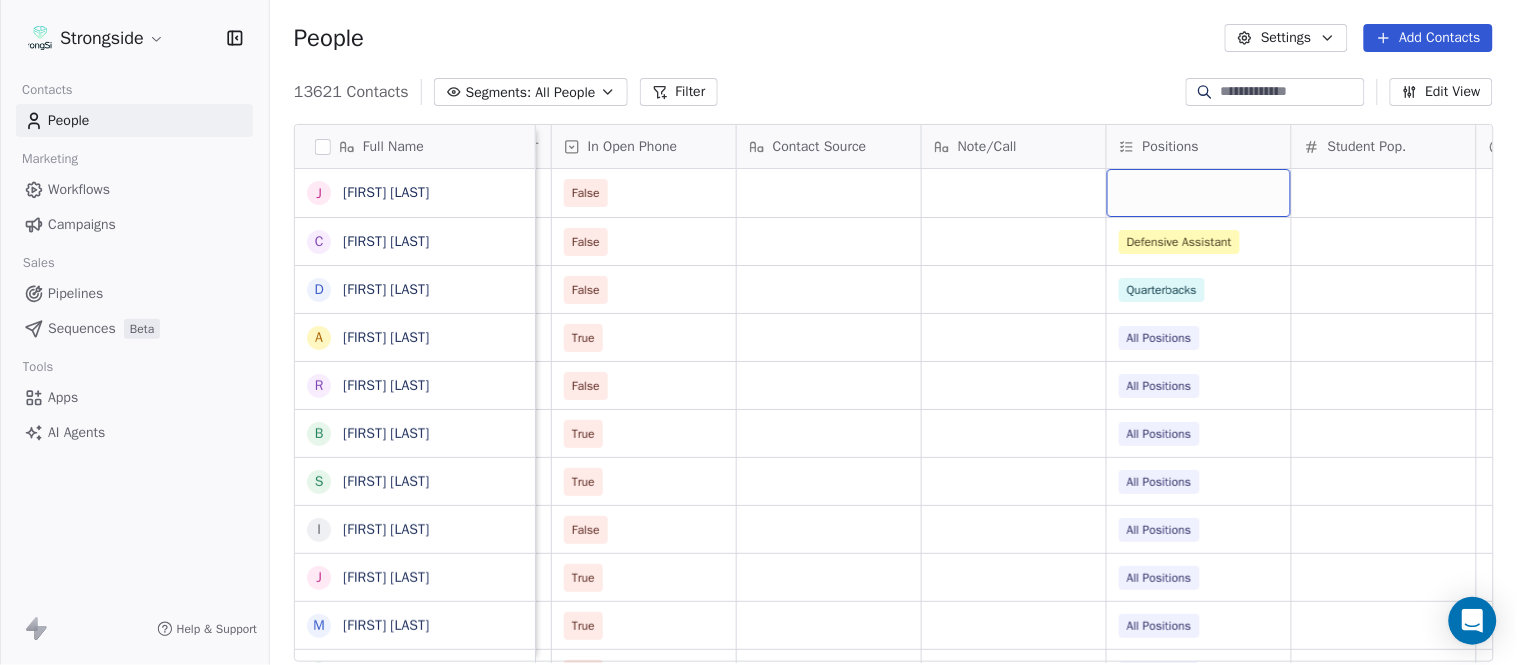 click at bounding box center (1199, 193) 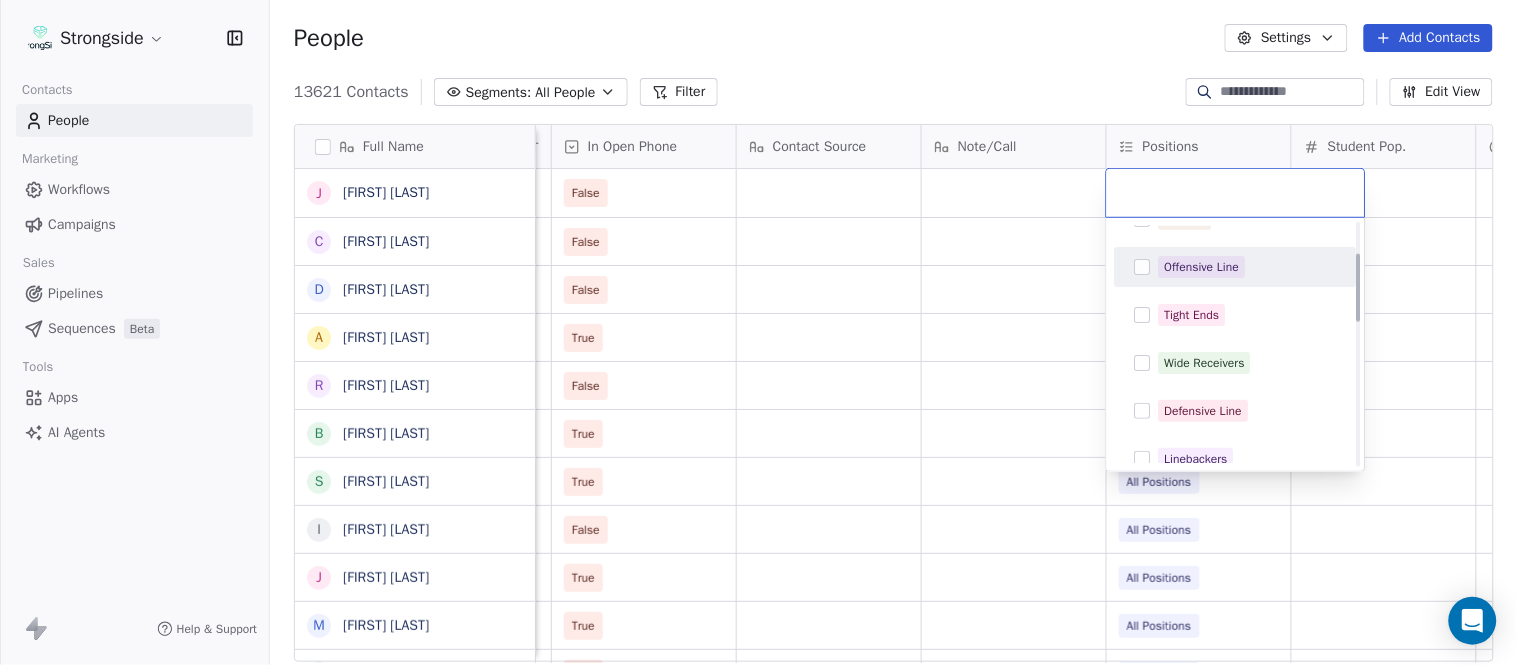 scroll, scrollTop: 111, scrollLeft: 0, axis: vertical 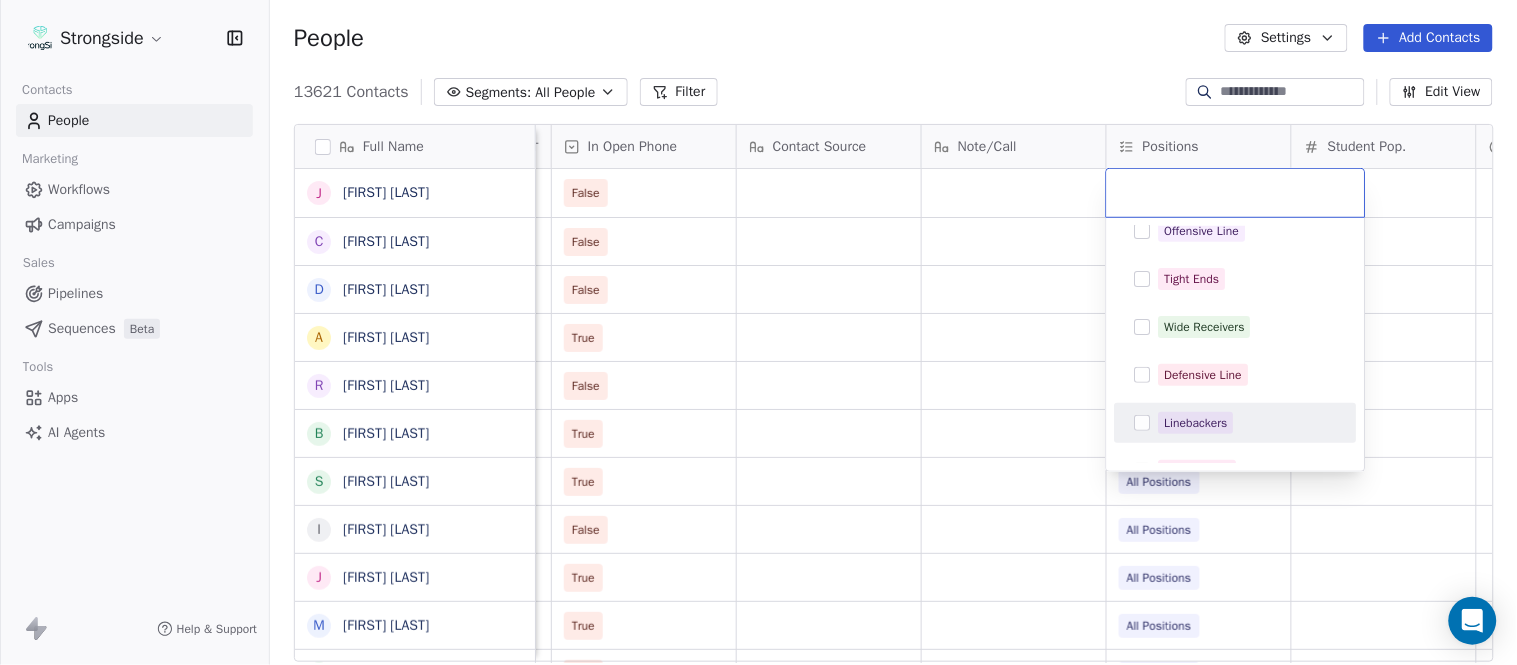 click on "Linebackers" at bounding box center [1196, 423] 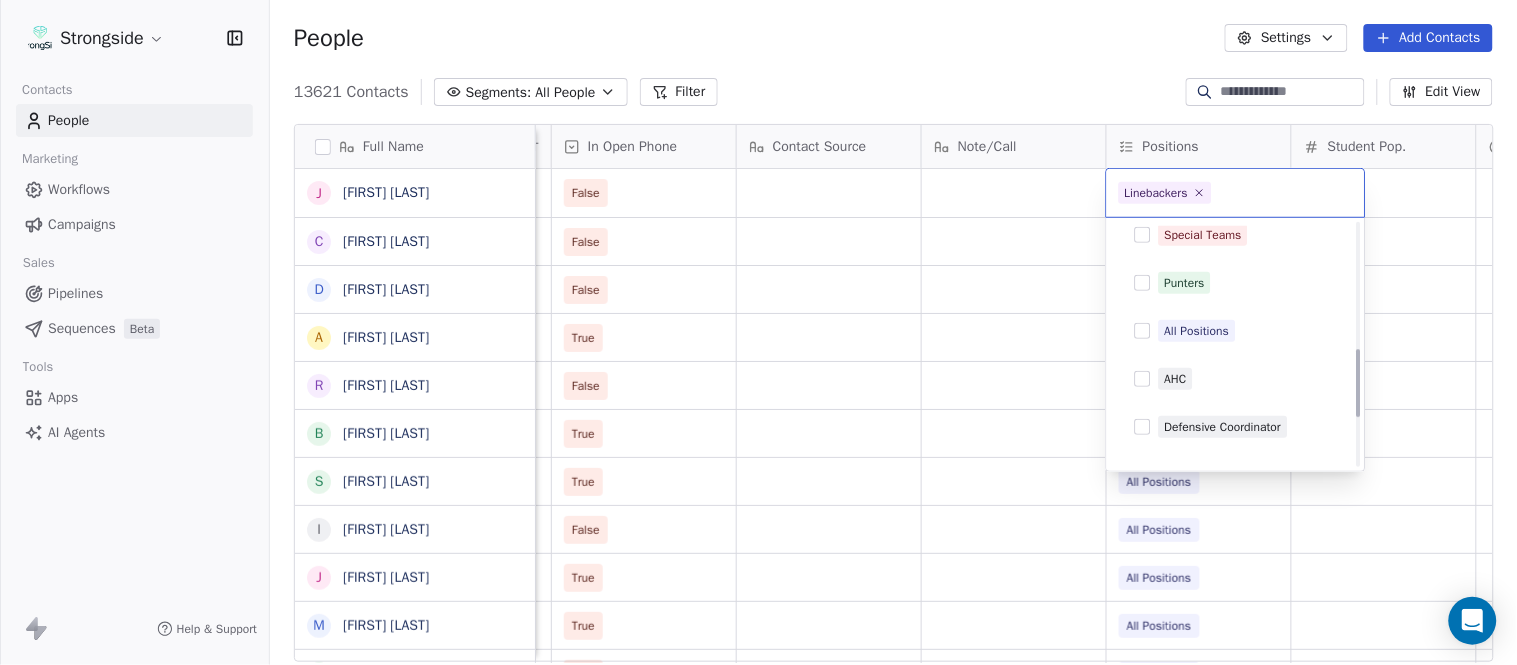scroll, scrollTop: 444, scrollLeft: 0, axis: vertical 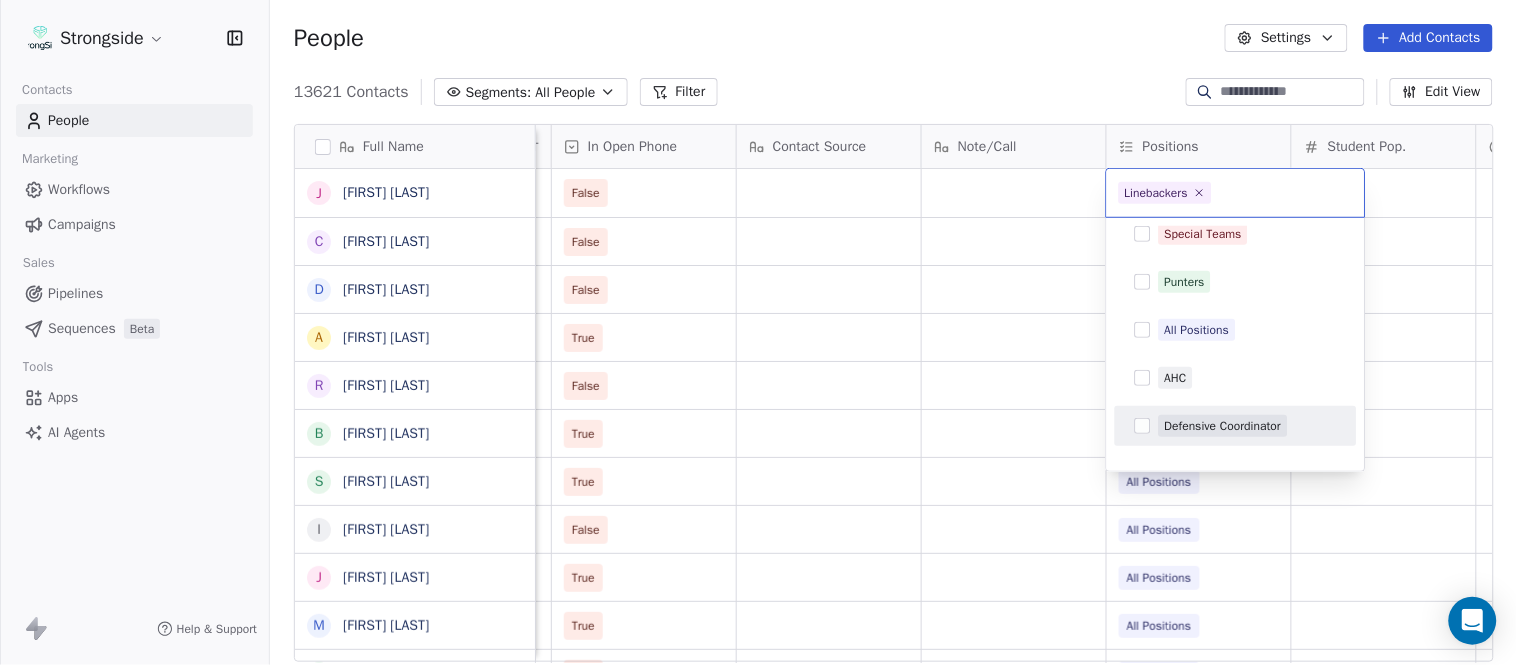 click on "Defensive Coordinator" at bounding box center (1223, 426) 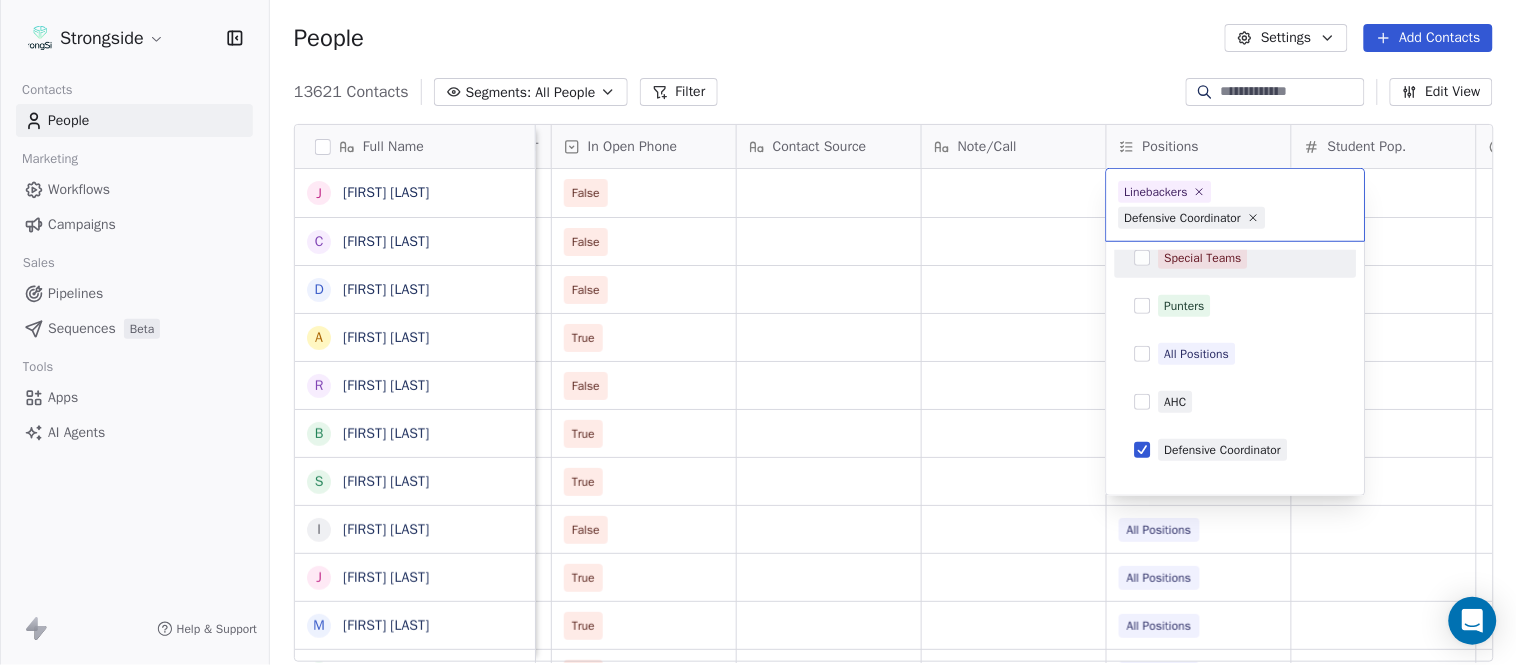 click on "Strongside Contacts People Marketing Workflows Campaigns Sales Pipelines Sequences Beta Tools Apps AI Agents Help & Support People Settings  Add Contacts 13621 Contacts Segments: All People Filter  Edit View Tag Add to Sequence Export Full Name J [FIRST] [LAST] C [FIRST] [LAST] D [FIRST] [LAST] A [FIRST] [LAST] R [FIRST] [LAST] B [FIRST] [LAST] S [FIRST] [LAST] I [FIRST] [LAST] J [FIRST] [LAST] M [FIRST] [LAST] A [FIRST] [LAST] B [FIRST] [LAST] M [FIRST] [LAST] J [FIRST] [LAST] L [FIRST] [LAST] D [FIRST] [LAST] J [FIRST] [LAST] N [FIRST] [LAST] R [FIRST] [LAST] M [FIRST] [LAST] M [FIRST] [LAST] R [FIRST] [LAST] J [FIRST] [LAST] E [FIRST] [LAST] J [FIRST] [LAST] C [FIRST] [LAST] J [FIRST] [LAST] T [FIRST] [LAST] J [FIRST] [LAST] T [FIRST] [LAST] J [FIRST] [LAST] D [FIRST] [LAST] J [FIRST] [LAST] D [FIRST] [LAST] W [FIRST] [LAST] Status Priority Emails Auto Clicked Last Activity Date BST In Open Phone Contact Source Note/Call Positions Student Pop. Lead Account   False   False Defensive Assistant   False Quarterbacks   True All Positions   False All Positions   True All Positions   True All Positions   False   True" at bounding box center (758, 332) 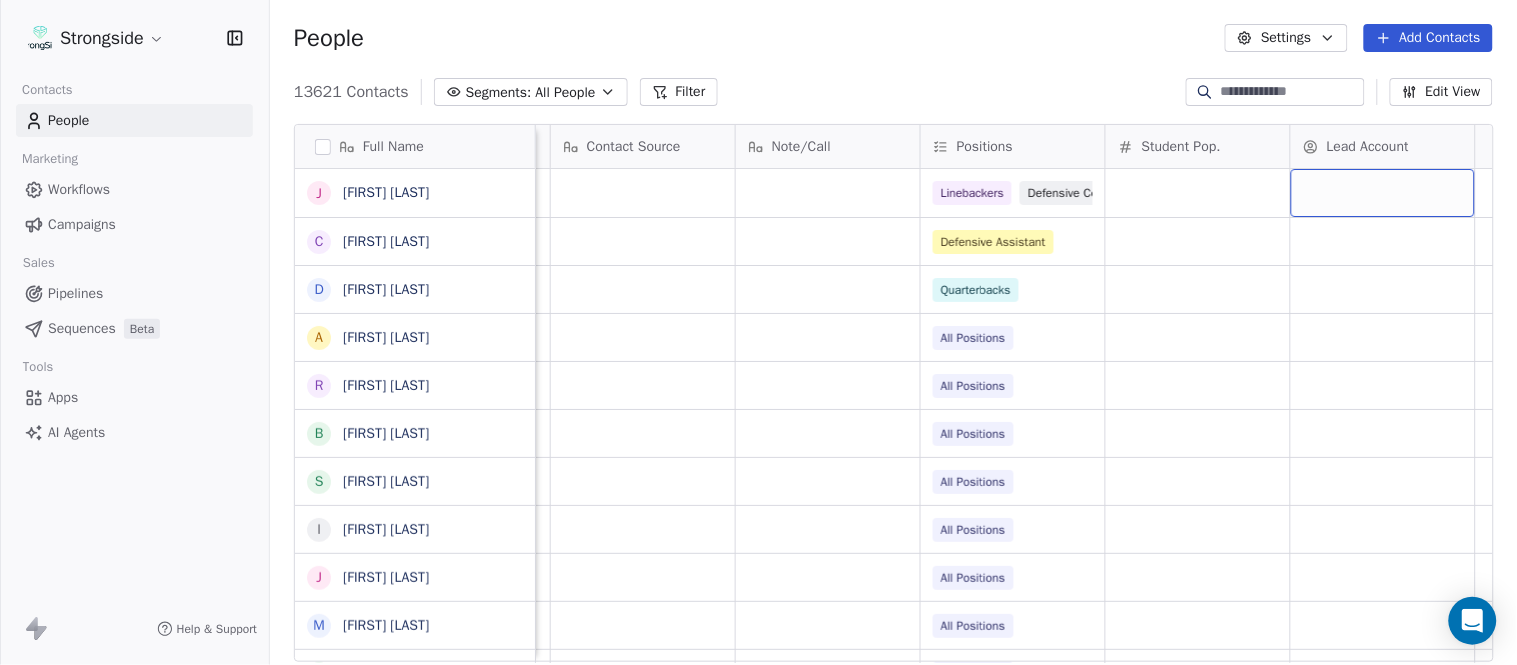 scroll, scrollTop: 0, scrollLeft: 2651, axis: horizontal 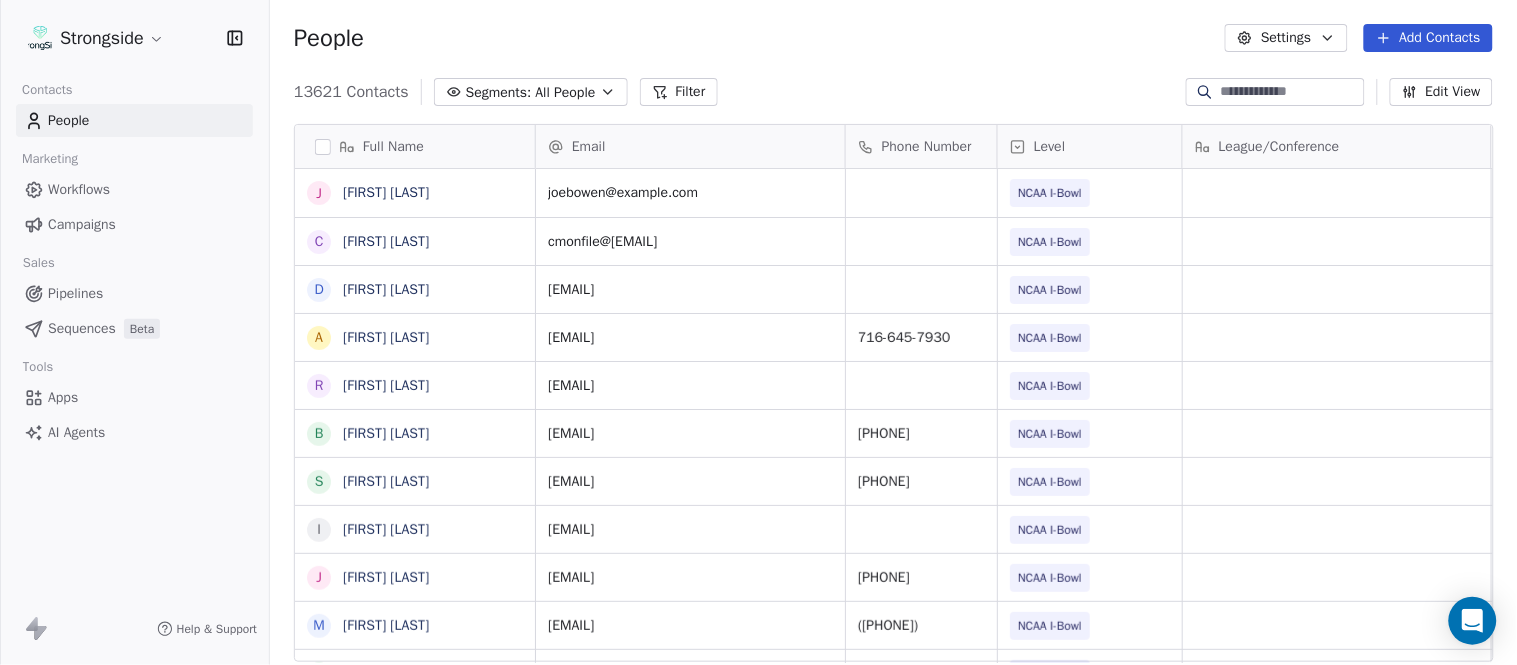 click on "Add Contacts" at bounding box center (1428, 38) 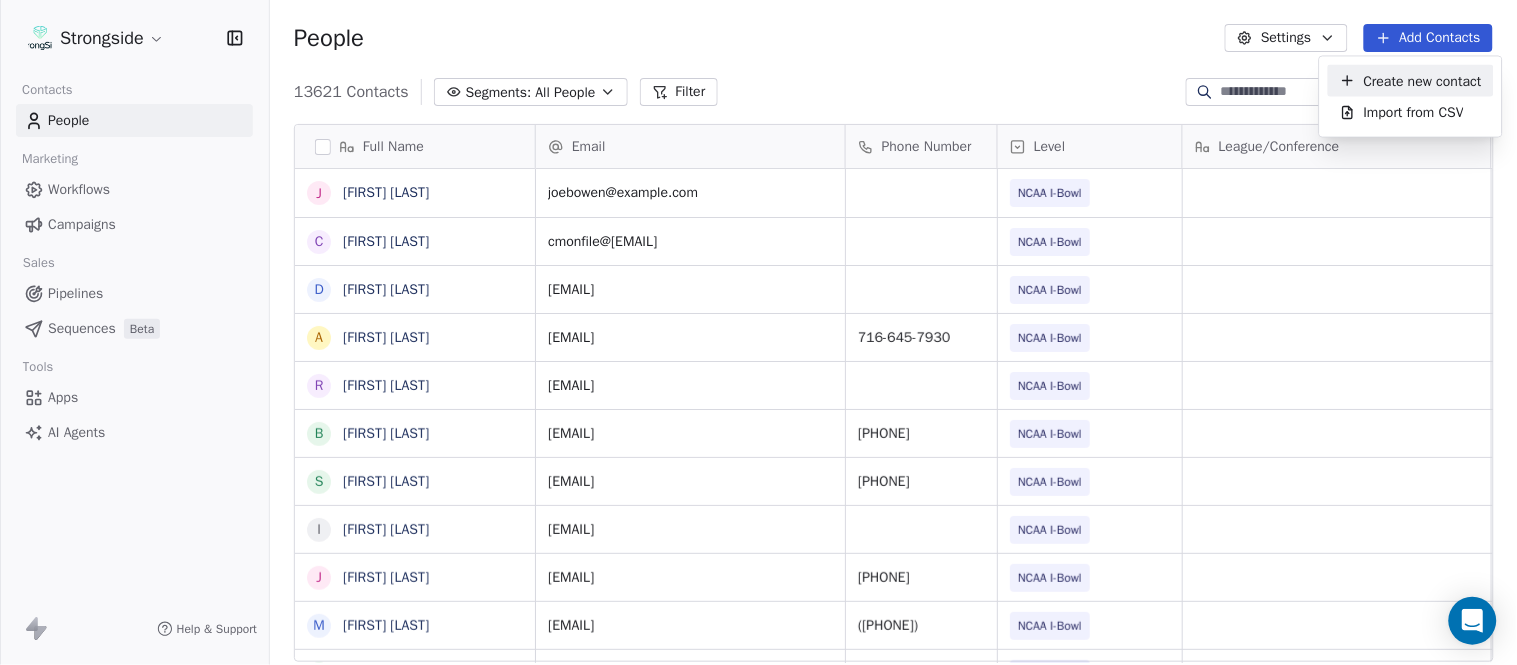 click on "Create new contact" at bounding box center (1411, 81) 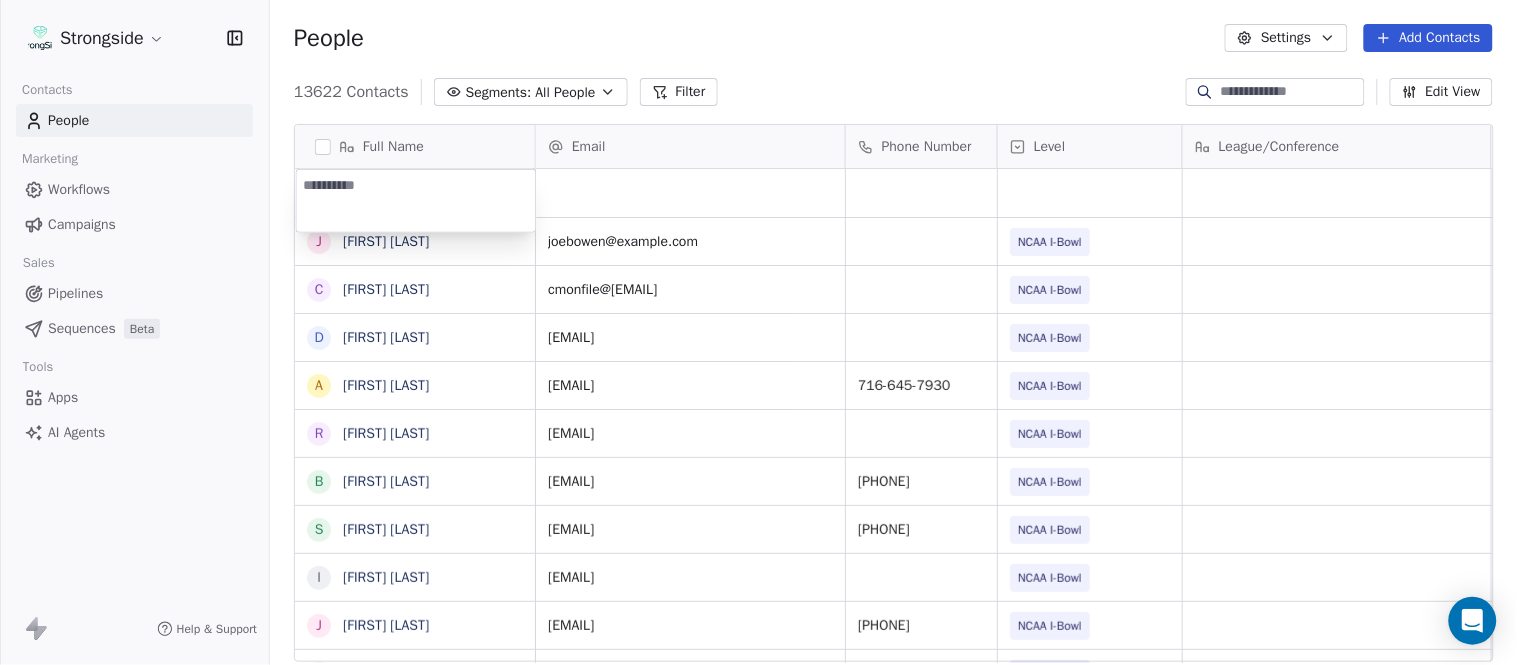 type on "**********" 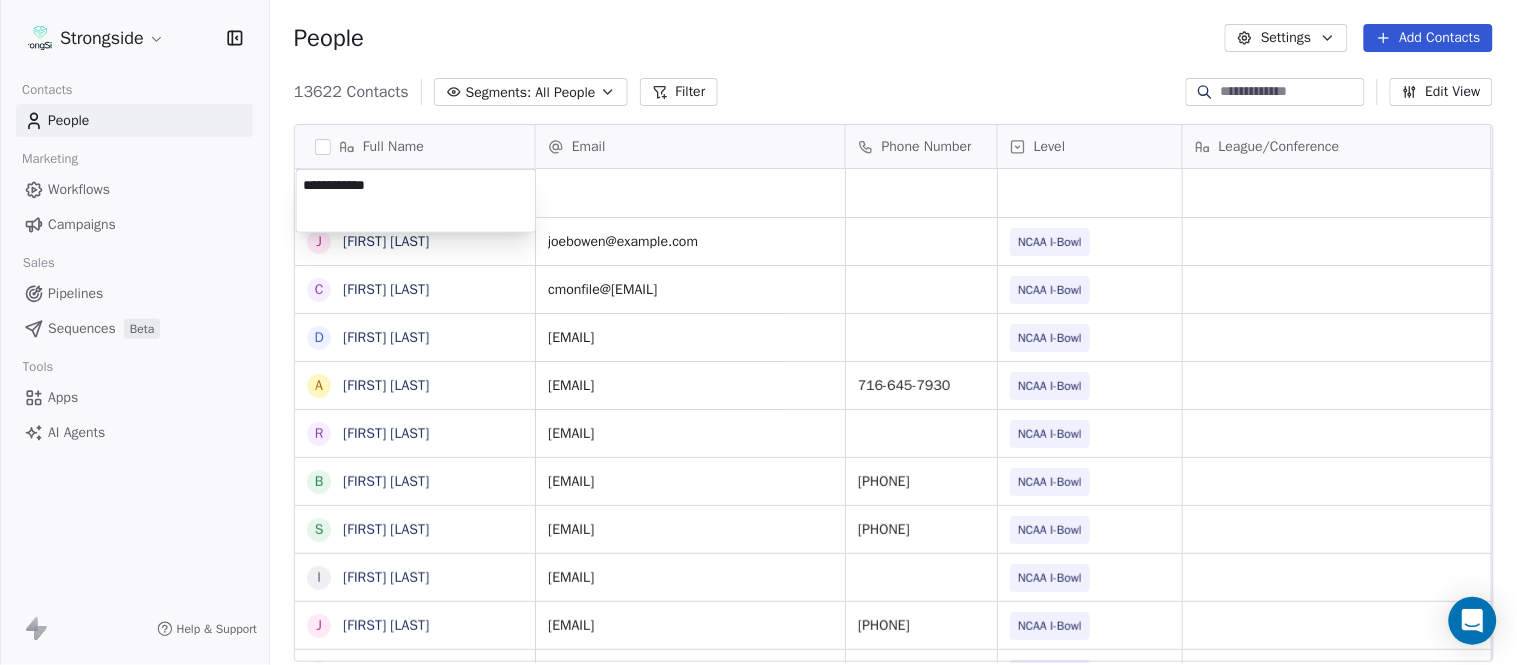 click on "Strongside Contacts People Marketing Workflows Campaigns Sales Pipelines Sequences Beta Tools Apps AI Agents Help & Support People Settings Add Contacts 13622 Contacts Segments: All People Filter Edit View Tag Add to Sequence Export Full Name J [FIRST] [LAST] C [FIRST] [LAST] D [FIRST] [LAST] A [FIRST] [LAST] R [FIRST] [LAST] B [FIRST] [LAST] S [FIRST] [LAST] I [FIRST] [LAST] J [FIRST] [LAST] M [FIRST] [LAST] A [FIRST] [LAST] B [FIRST] [LAST] M [FIRST] [LAST] J [FIRST] [LAST] L [FIRST] [LAST] D [FIRST] [LAST] J [FIRST] [LAST] N [FIRST] [LAST] R [FIRST] [LAST] M [FIRST] [LAST] M [FIRST] [LAST] R [FIRST] [LAST] J [FIRST] [LAST] E [FIRST] [LAST] J [FIRST] [LAST] C [FIRST] [LAST] J [FIRST] [LAST] J [FIRST] [LAST] T [FIRST] [LAST] J [FIRST] [LAST] T [FIRST] [LAST] J [FIRST] [LAST] Email Phone Number Level League/Conference Organization Job Title Tags Created Date BST Aug 05, 2025 10:30 PM joebowen@[EMAIL] NCAA I-Bowl UNIVERSITY AT BUFFALO Assistant Coach Aug 05, 2025 10:28 PM cmonfile@[EMAIL] NCAA I-Bowl UNIVERSITY AT BUFFALO Assistant Coach Aug 05, 2025 10:26 PM NCAA I-Bowl" at bounding box center [758, 332] 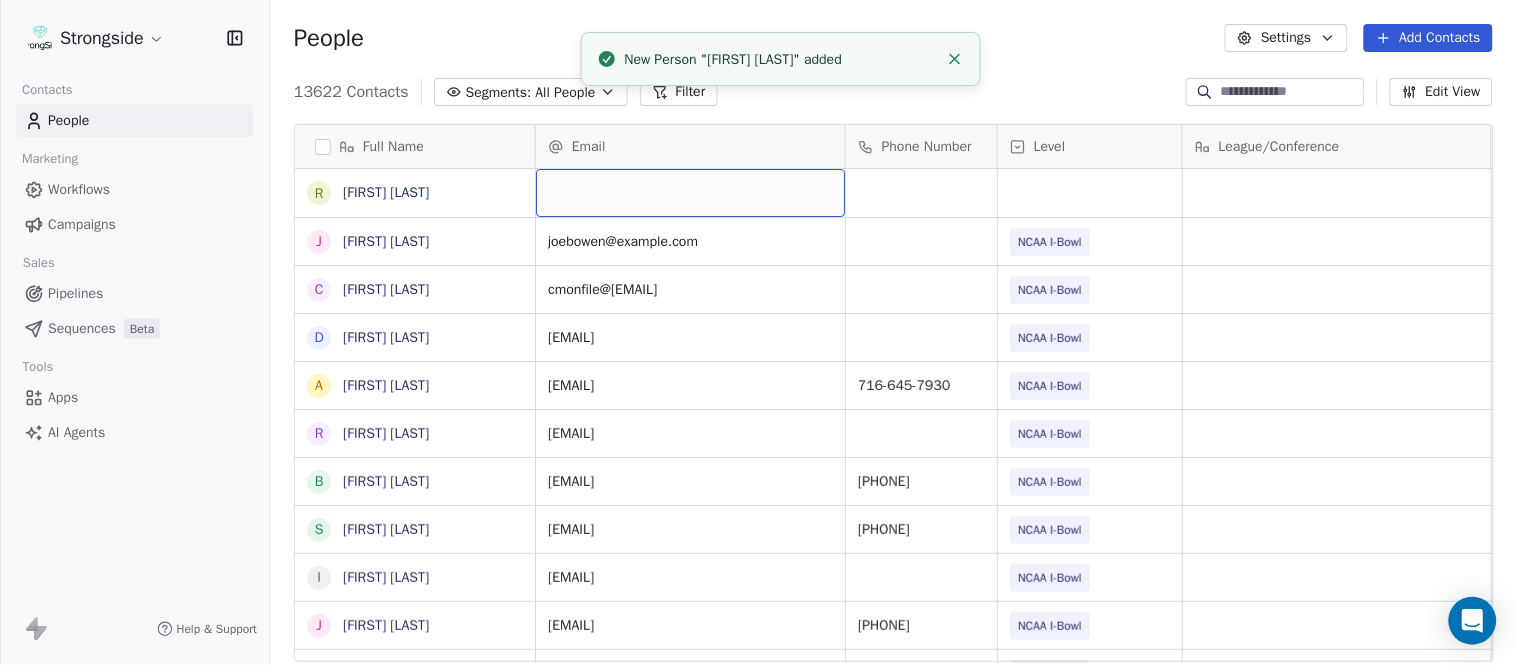 click at bounding box center (690, 193) 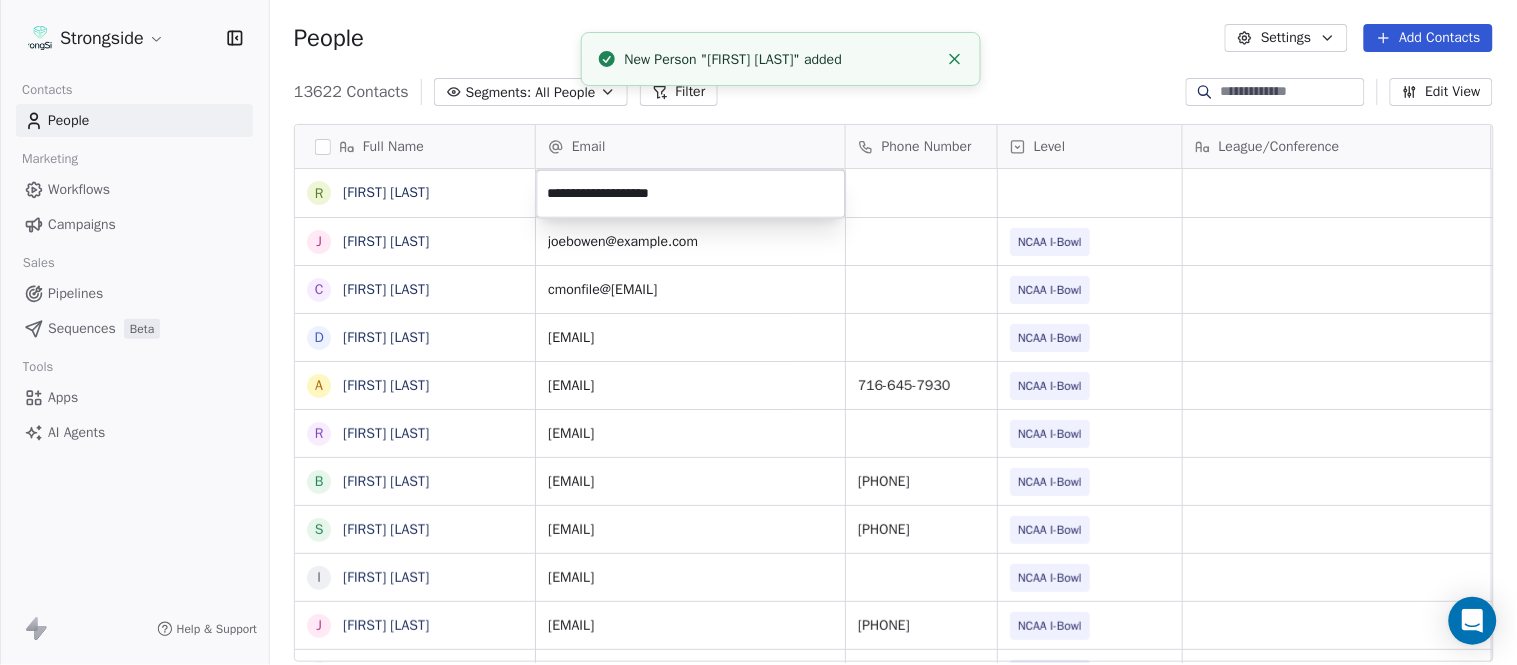 click on "Strongside Contacts People Marketing Workflows Campaigns Sales Pipelines Sequences Beta Tools Apps AI Agents Help & Support People Settings Add Contacts 13622 Contacts Segments: All People Filter Edit View Tag Add to Sequence Export Full Name R [FIRST] [LAST] J [FIRST] [LAST] C [FIRST] [LAST] D [FIRST] [LAST] A [FIRST] [LAST] R [FIRST] [LAST] B [FIRST] [LAST] S [FIRST] [LAST] I [FIRST] [LAST] J [FIRST] [LAST] M [FIRST] [LAST] A [FIRST] [LAST] B [FIRST] [LAST] M [FIRST] [LAST] J [FIRST] [LAST] L [FIRST] [LAST] D [FIRST] [LAST] J [FIRST] [LAST] N [FIRST] [LAST] R [FIRST] [LAST] M [FIRST] [LAST] M [FIRST] [LAST] R [FIRST] [LAST] J [FIRST] [LAST] E [FIRST] [LAST] J [FIRST] [LAST] C [FIRST] [LAST] J [FIRST] [LAST] J [FIRST] [LAST] T [FIRST] [LAST] J [FIRST] [LAST] Email Phone Number Level League/Conference Organization Job Title Tags Created Date BST Aug 05, 2025 10:30 PM joebowen@[EMAIL] NCAA I-Bowl UNIVERSITY AT BUFFALO Assistant Coach Aug 05, 2025 10:28 PM cmonfile@[EMAIL] NCAA I-Bowl UNIVERSITY AT BUFFALO Assistant Coach NCAA I-Bowl SID NIL" at bounding box center [758, 332] 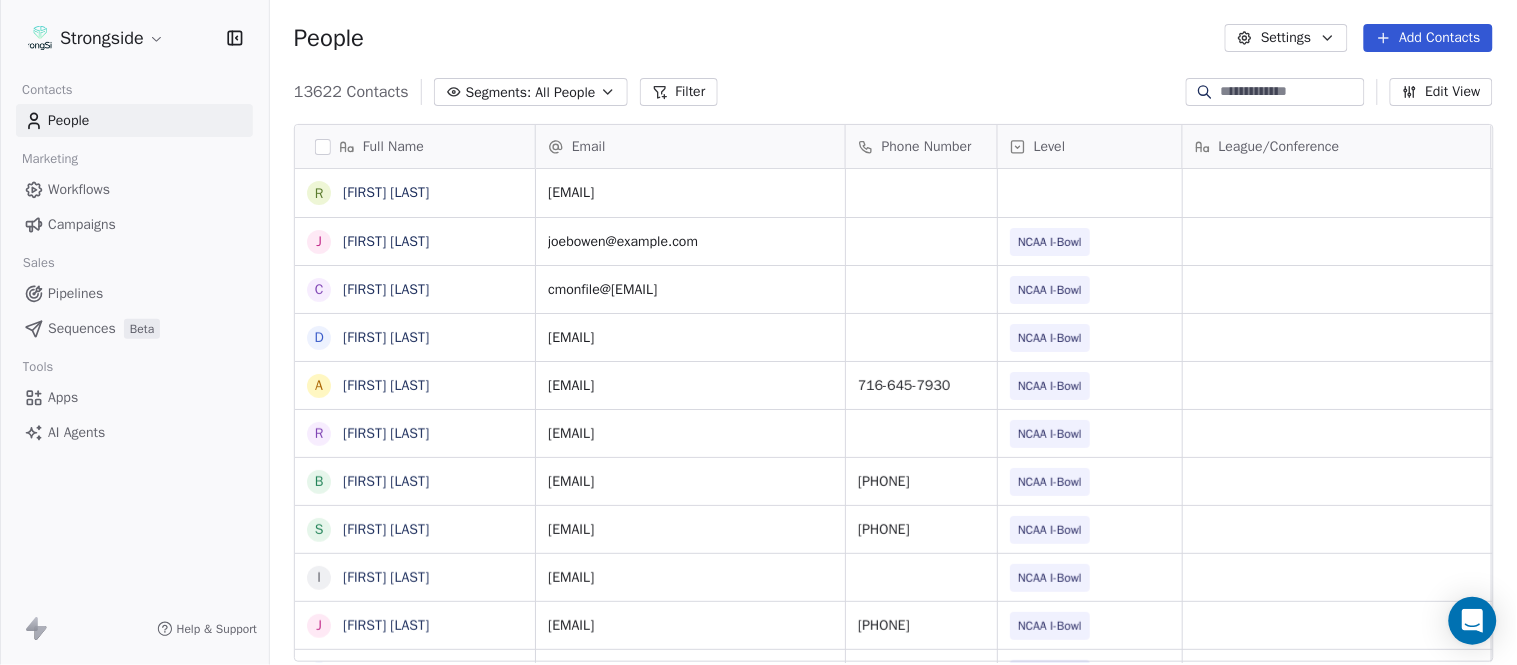 click on "[EMAIL] NCAA I-Bowl UNIVERSITY AT BUFFALO Assistant Coach Aug 05, 2025 10:28 PM" at bounding box center [2331, 241] 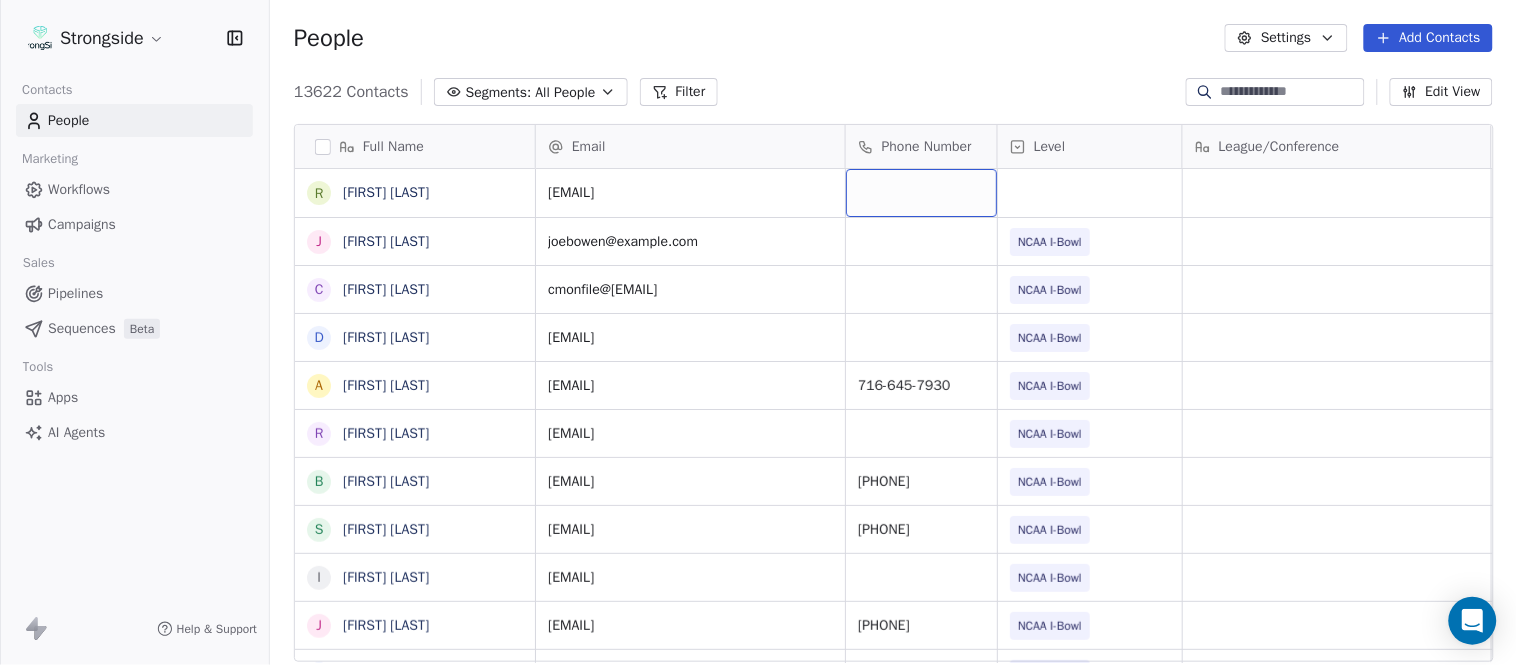click at bounding box center (921, 193) 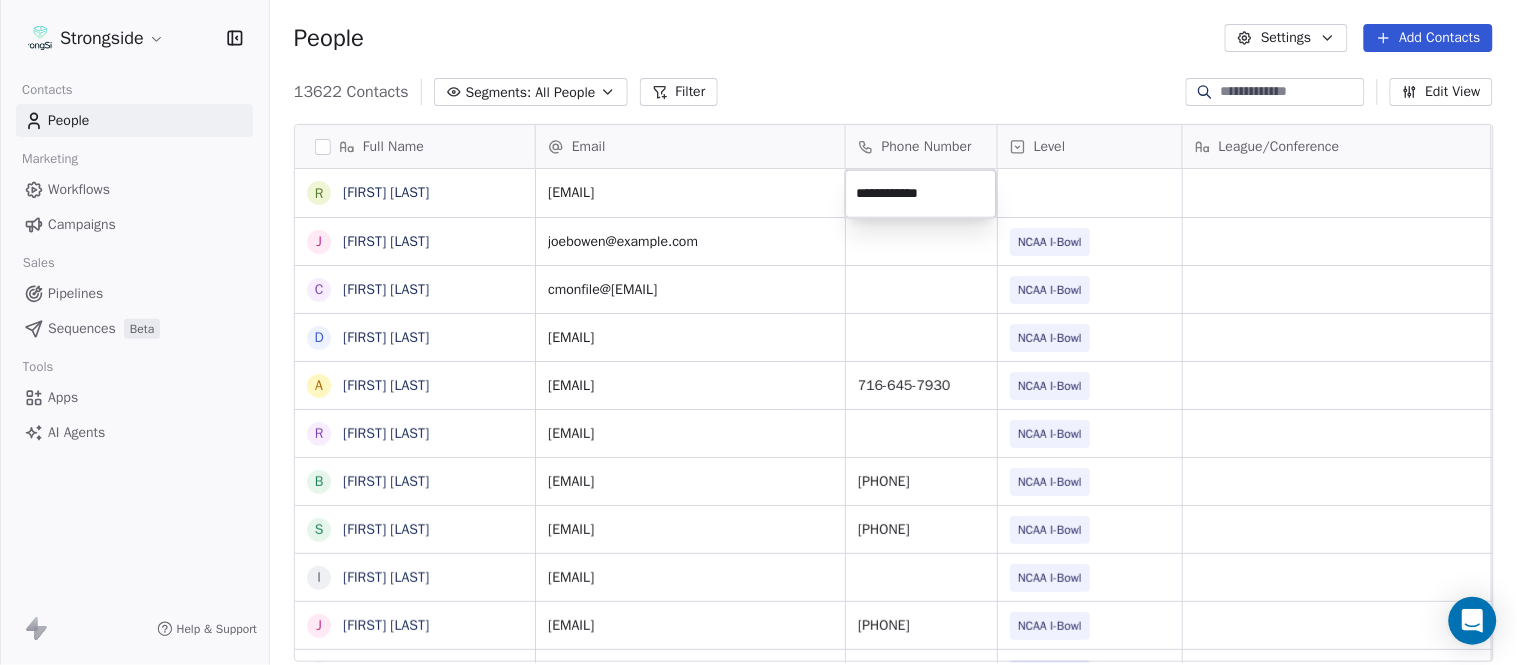 type on "**********" 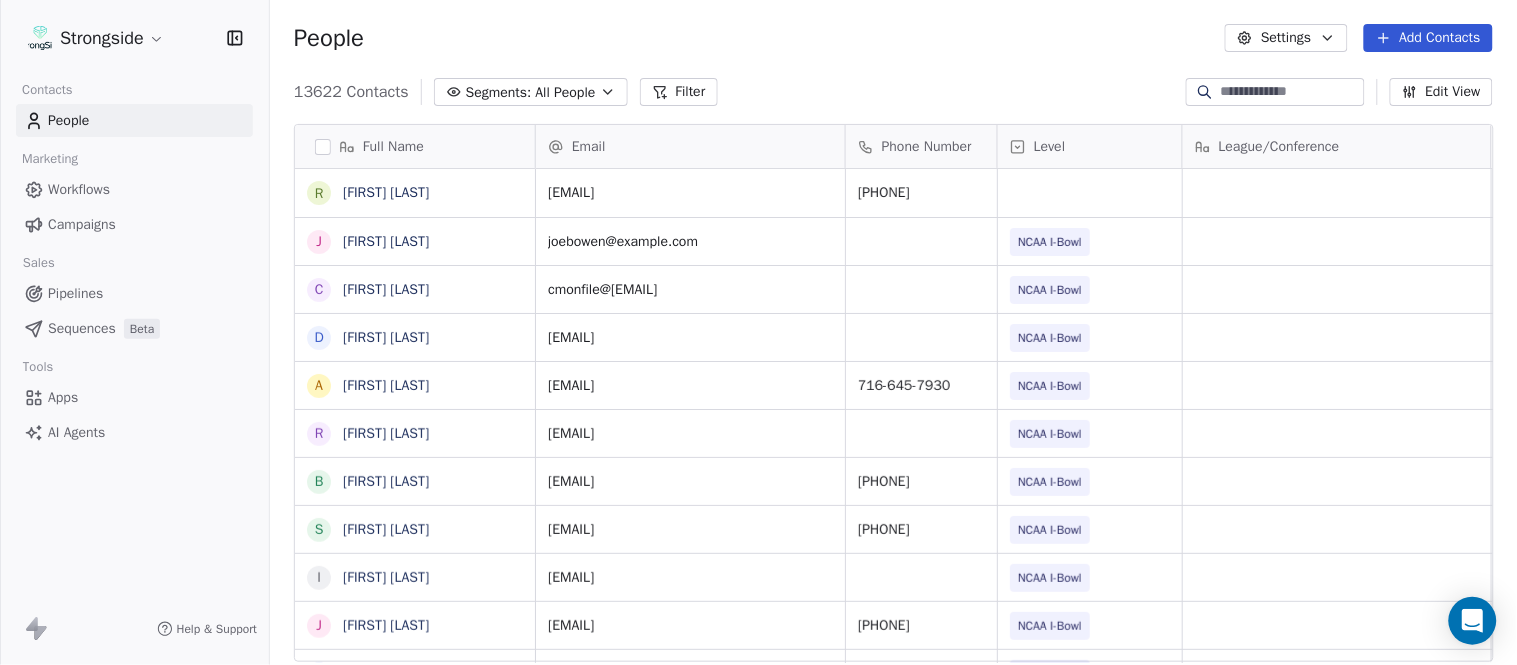 scroll, scrollTop: 111, scrollLeft: 0, axis: vertical 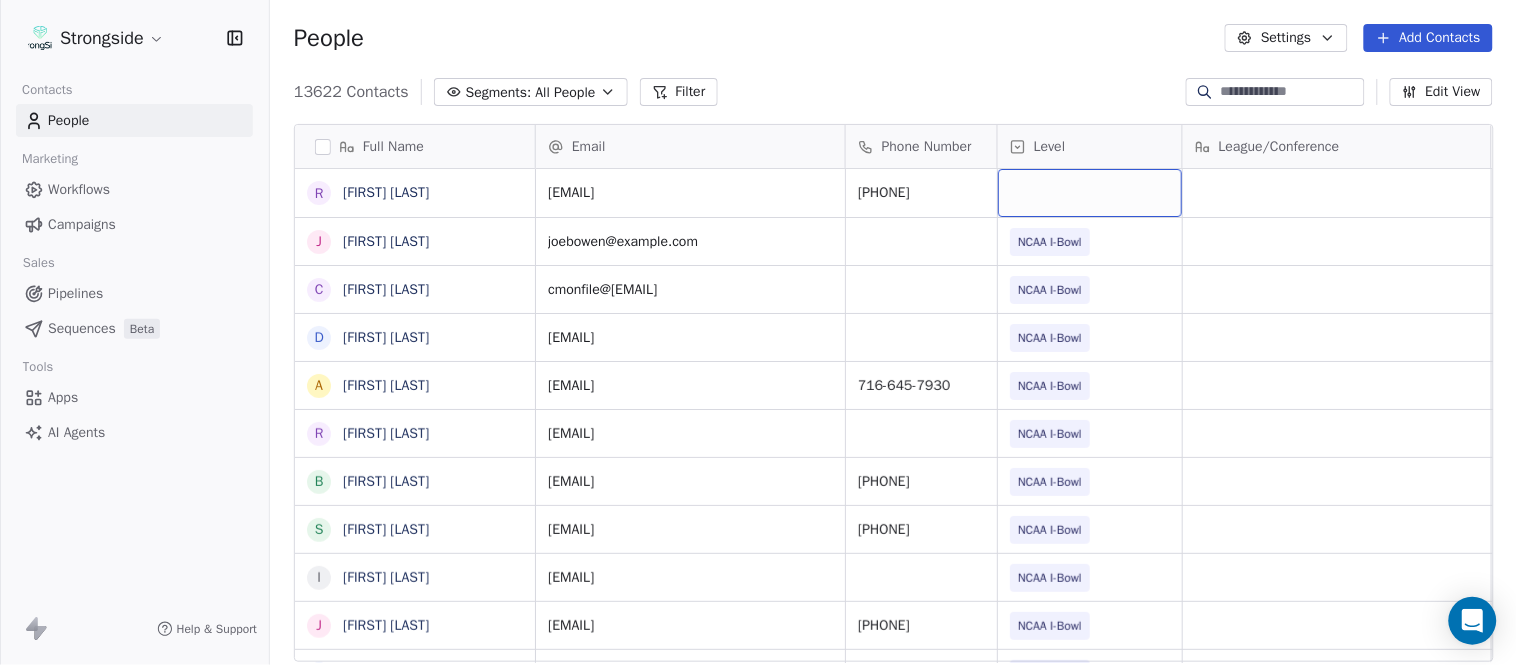 click at bounding box center (1090, 193) 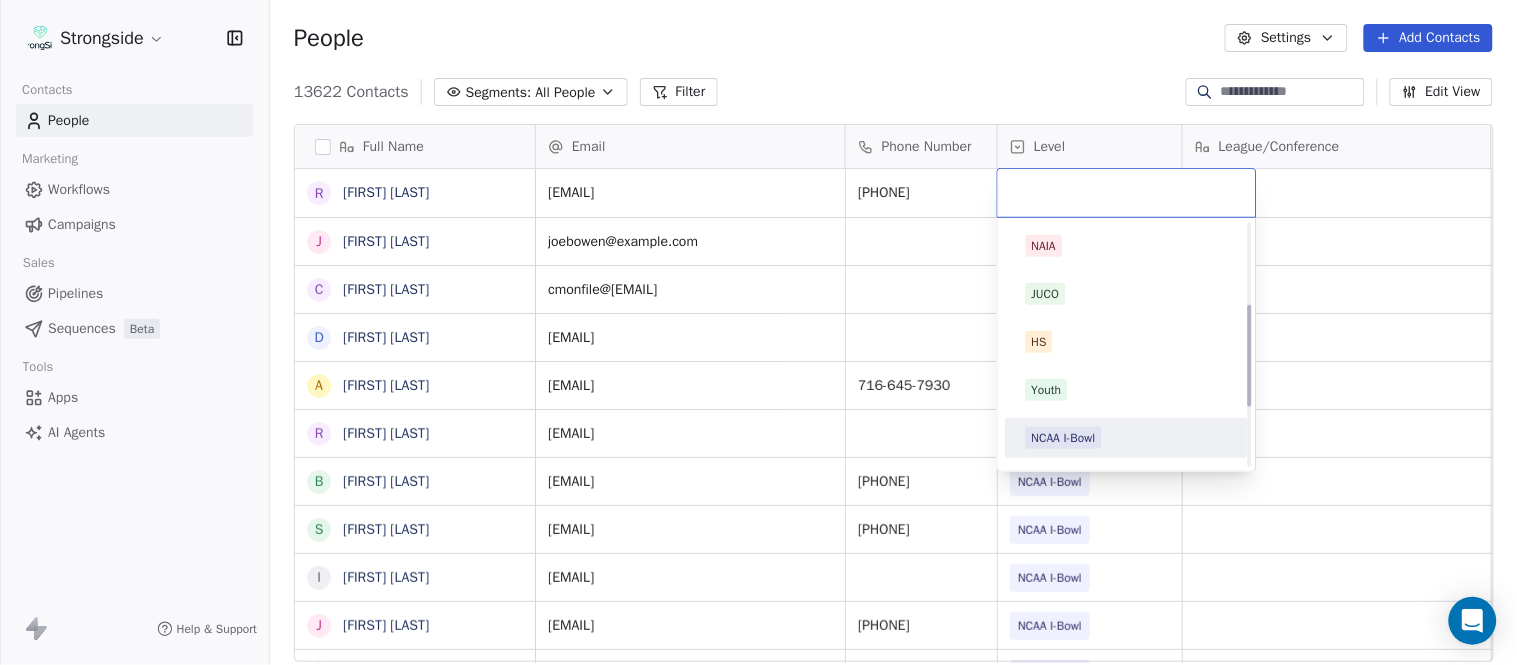 scroll, scrollTop: 330, scrollLeft: 0, axis: vertical 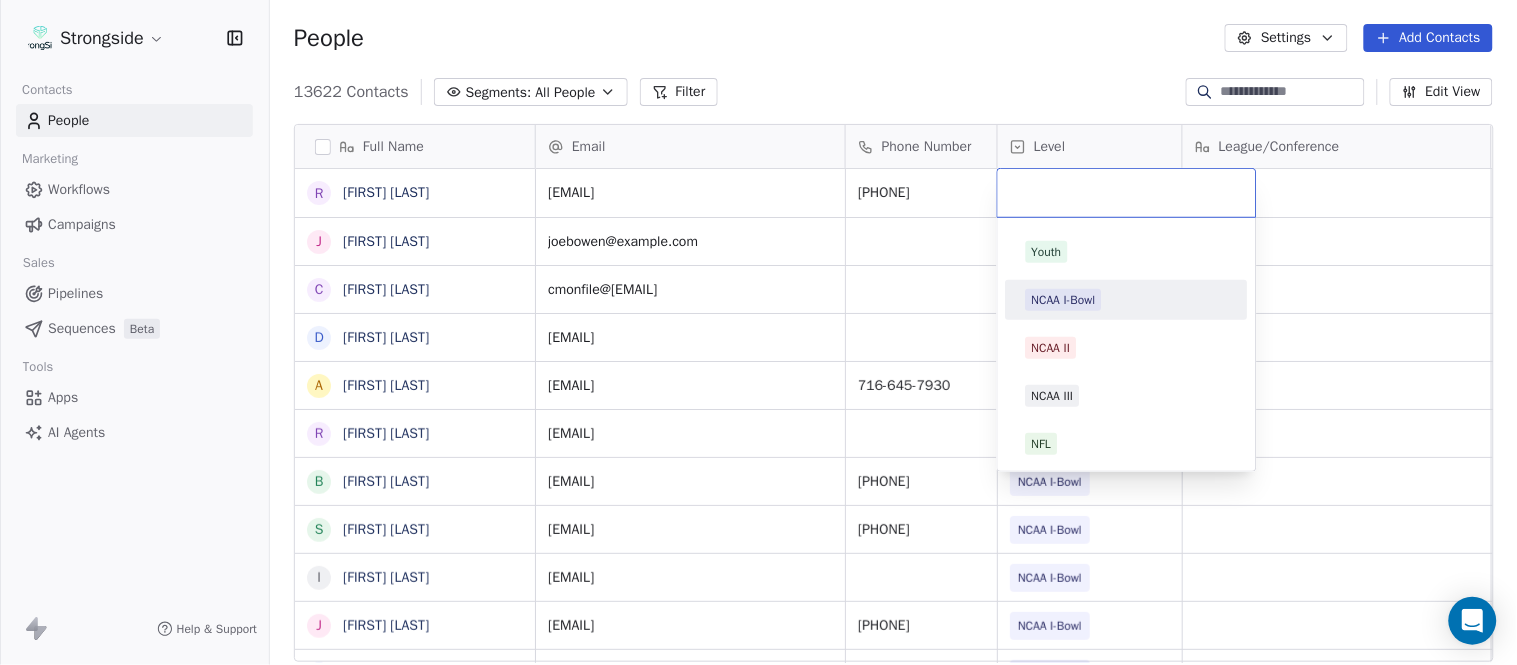 click on "NCAA I-Bowl" at bounding box center [1064, 300] 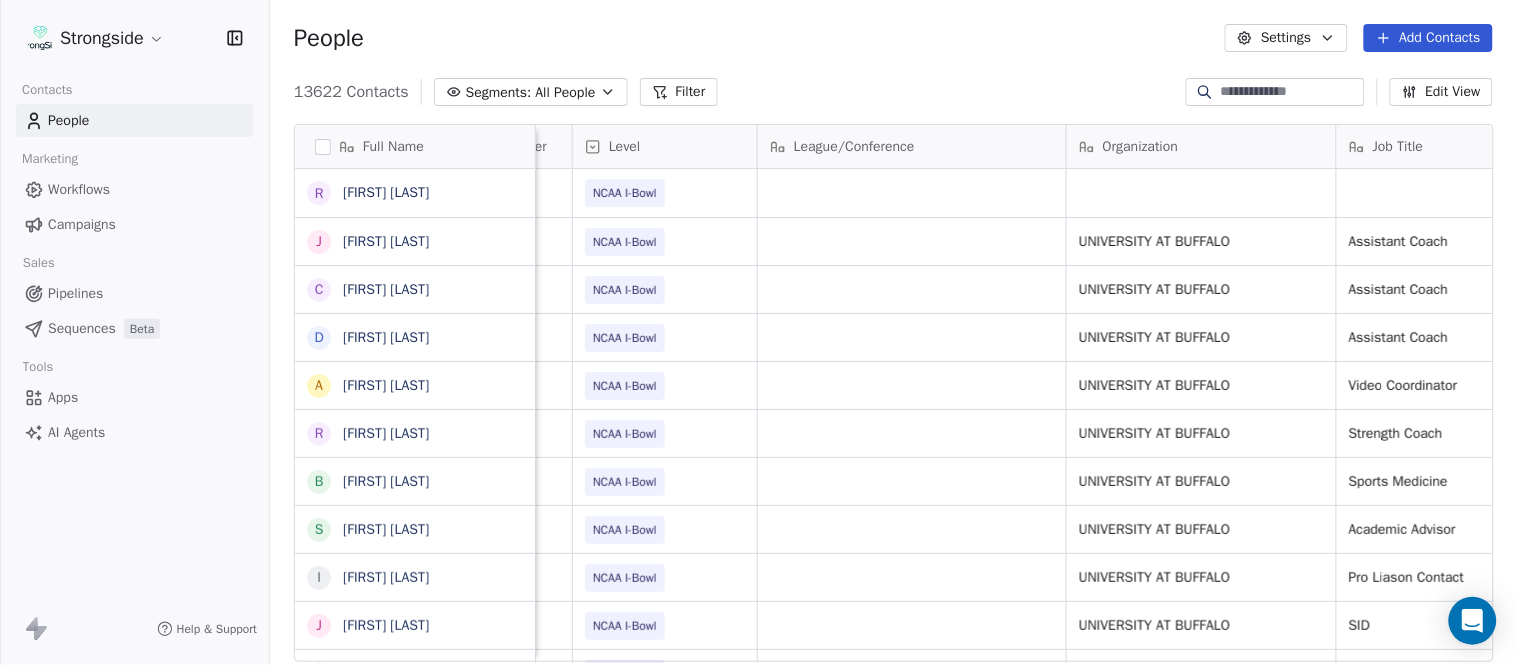 scroll, scrollTop: 0, scrollLeft: 477, axis: horizontal 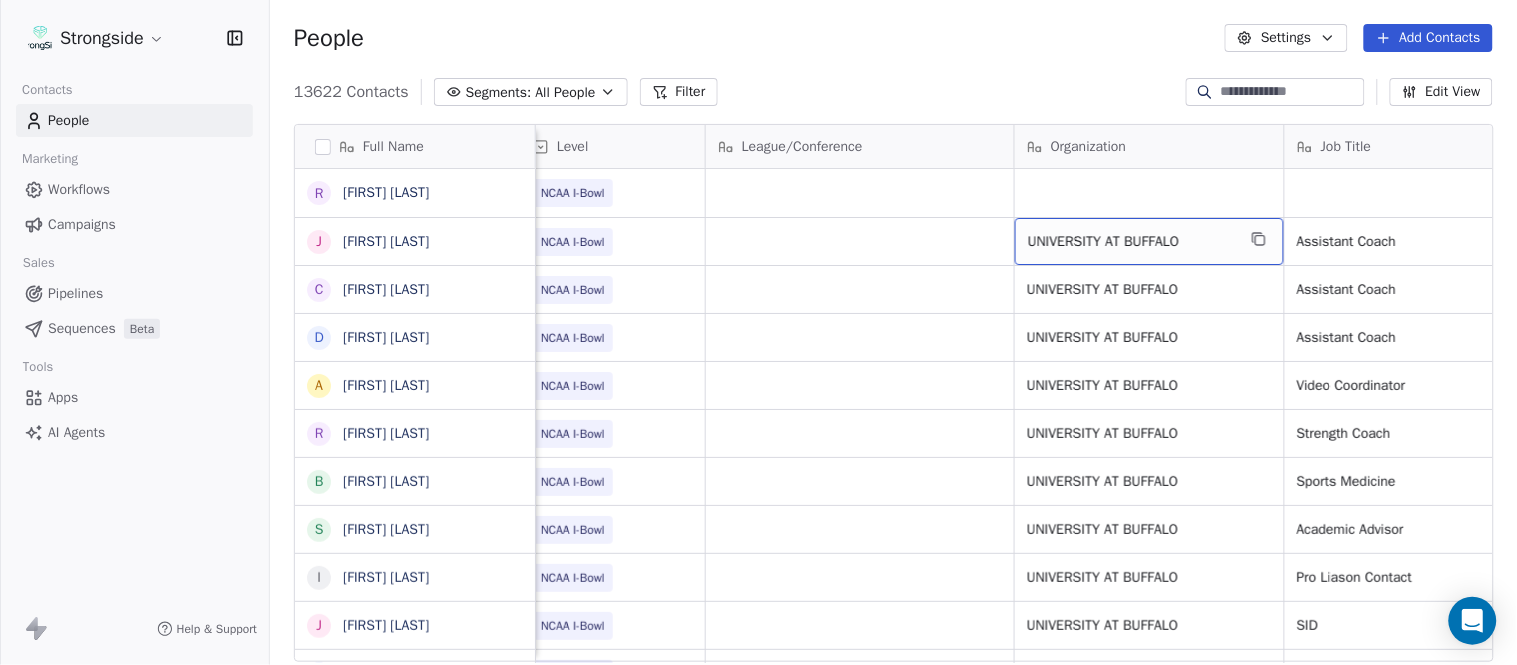 click on "UNIVERSITY AT BUFFALO" at bounding box center (1149, 241) 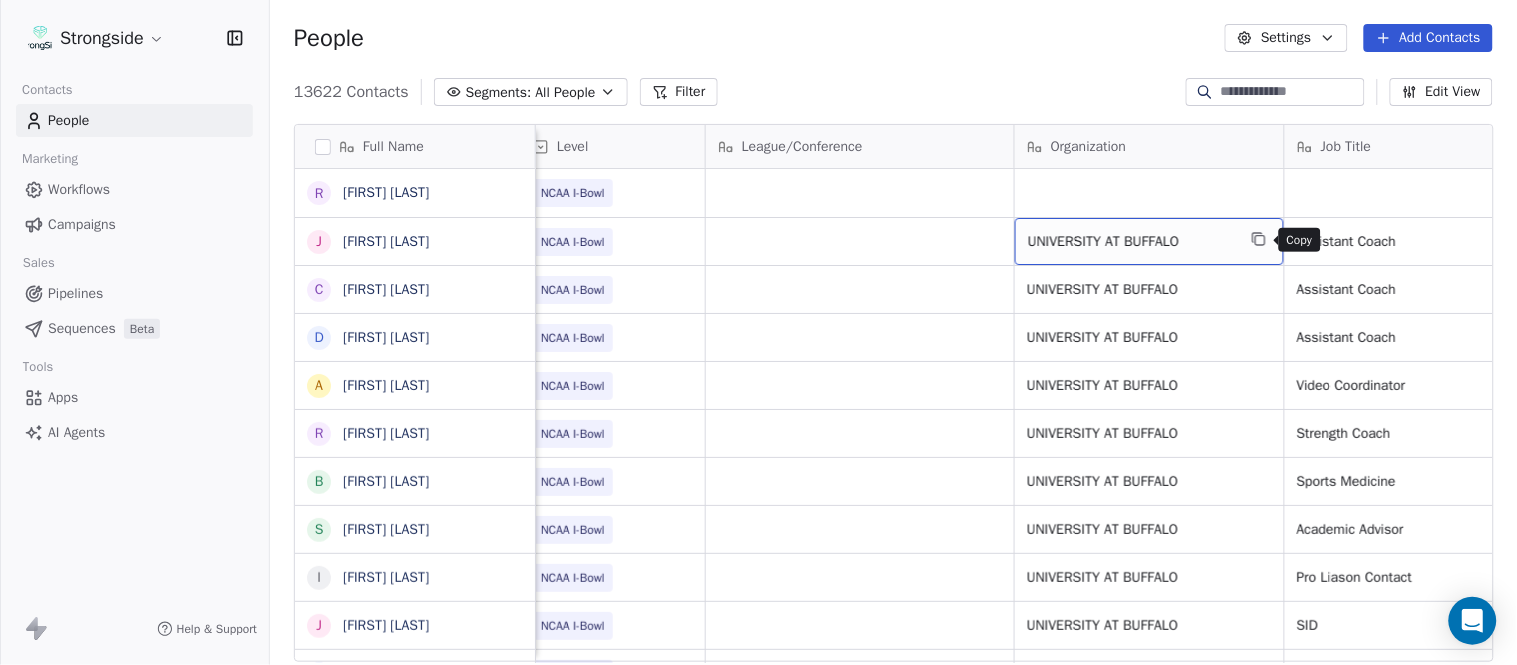 click 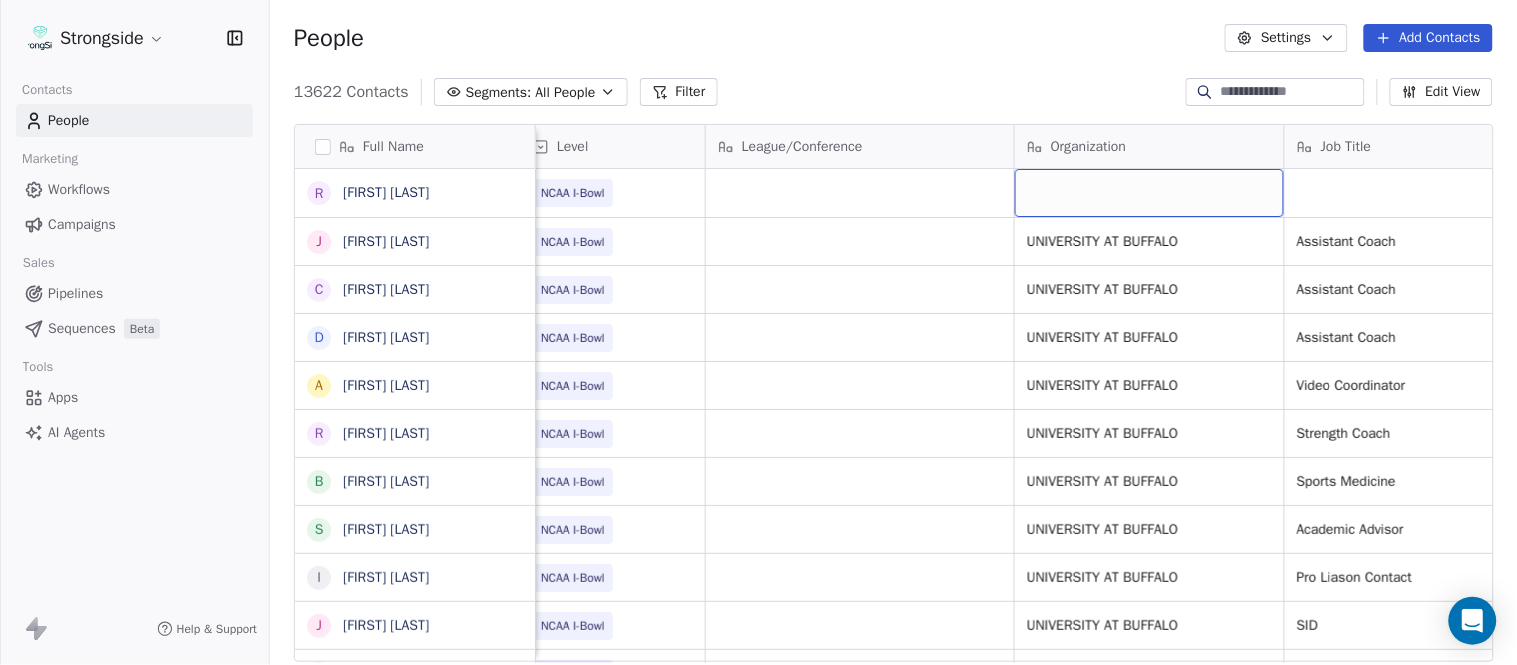 click at bounding box center [1149, 193] 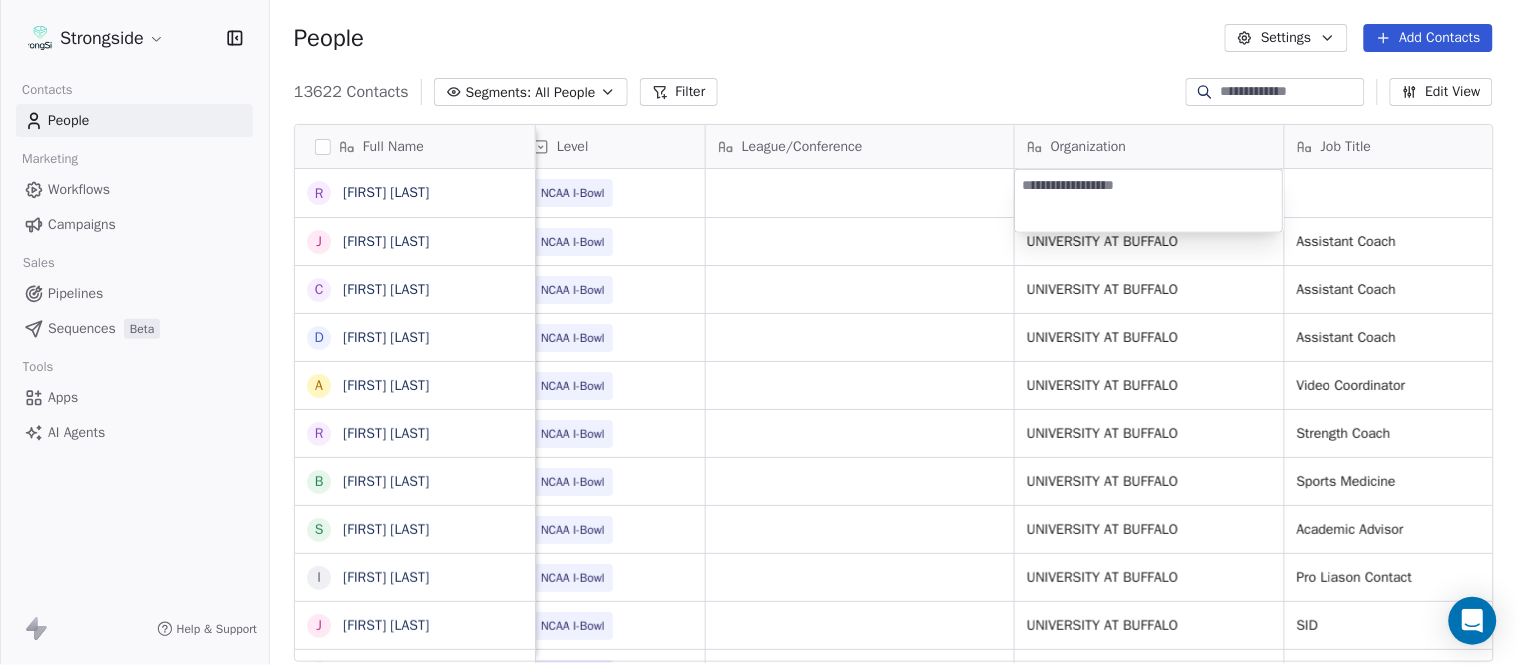 type on "**********" 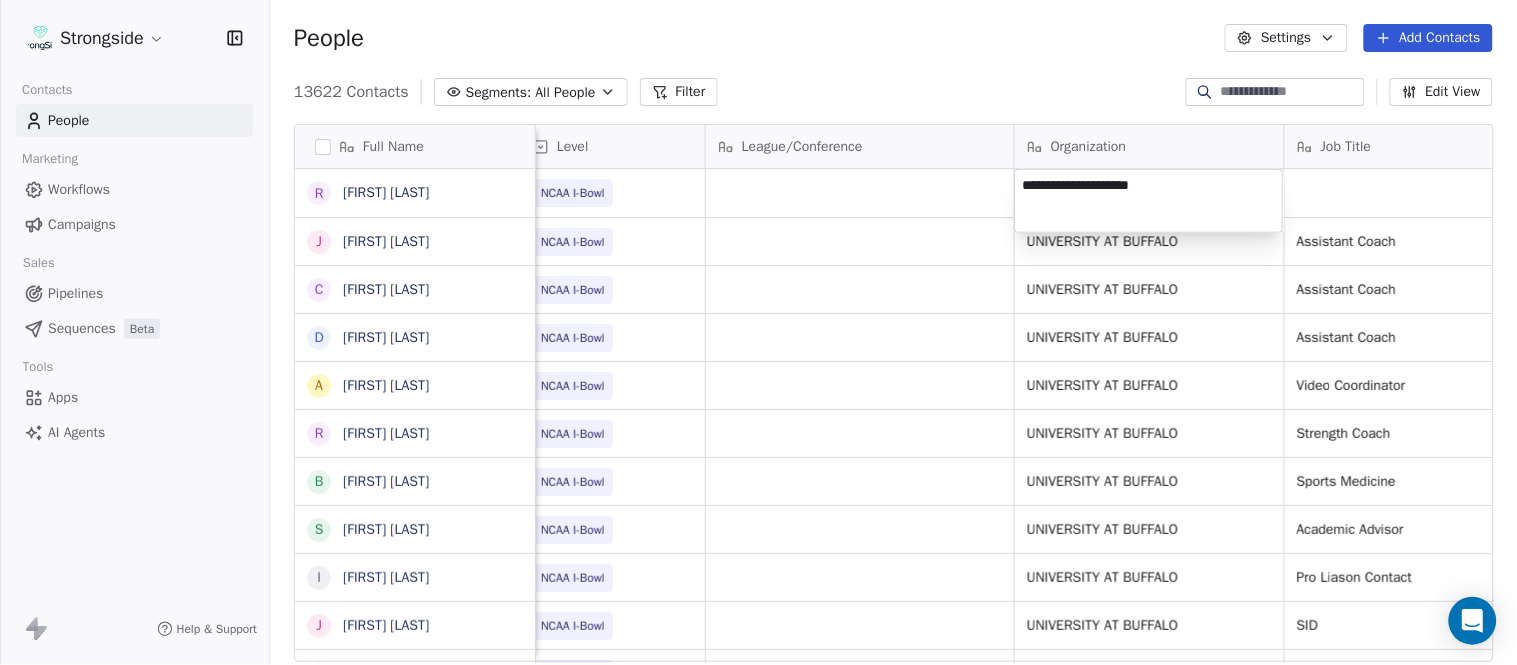 click on "Strongside Contacts People Marketing Workflows Campaigns Sales Pipelines Sequences Beta Tools Apps AI Agents Help & Support People Settings Add Contacts 13622 Contacts Segments: All People Filter Edit View Tag Add to Sequence Export Full Name R [FIRST] [LAST] J [FIRST] [LAST] C [FIRST] [LAST] D [FIRST] [LAST] A [FIRST] [LAST] R [FIRST] [LAST] B [FIRST] [LAST] S [FIRST] [LAST] I [FIRST] [LAST] J [FIRST] [LAST] M [FIRST] [LAST] A [FIRST] [LAST] B [FIRST] [LAST] M [FIRST] [LAST] J [FIRST] [LAST] L [FIRST] [LAST] D [FIRST] [LAST] J [FIRST] [LAST] N [FIRST] [LAST] R [FIRST] [LAST] M [FIRST] [LAST] M [FIRST] [LAST] R [FIRST] [LAST] J [FIRST] [LAST] E [FIRST] [LAST] J [FIRST] [LAST] C [FIRST] [LAST] J [FIRST] [LAST] J [FIRST] [LAST] T [FIRST] [LAST] J [FIRST] [LAST] Email Phone Number Level League/Conference Organization Job Title Tags Created Date BST Status [EMAIL] [PHONE] NCAA I-Bowl Aug 05, 2025 10:30 PM [EMAIL] NCAA I-Bowl UNIVERSITY AT BUFFALO Assistant Coach Aug 05, 2025 10:28 PM [EMAIL] NCAA I-Bowl SID" at bounding box center (758, 332) 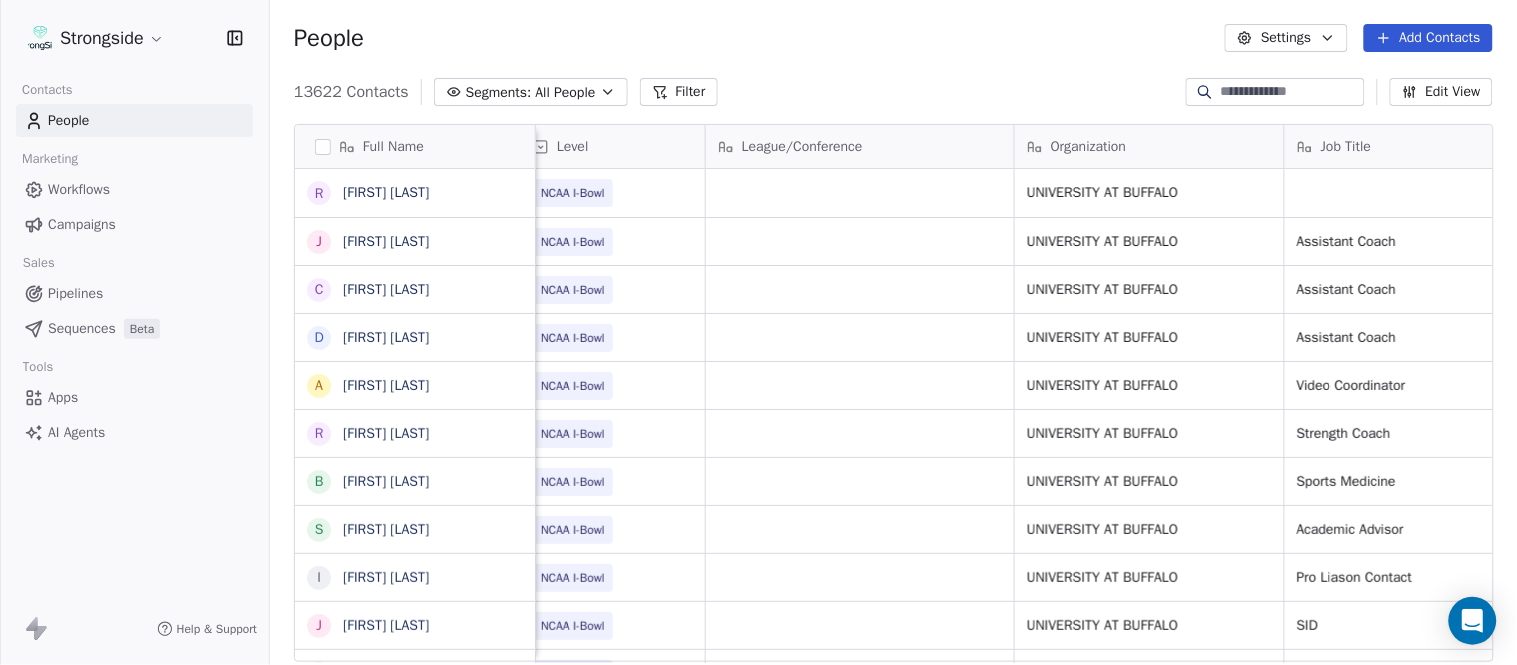 scroll, scrollTop: 0, scrollLeft: 553, axis: horizontal 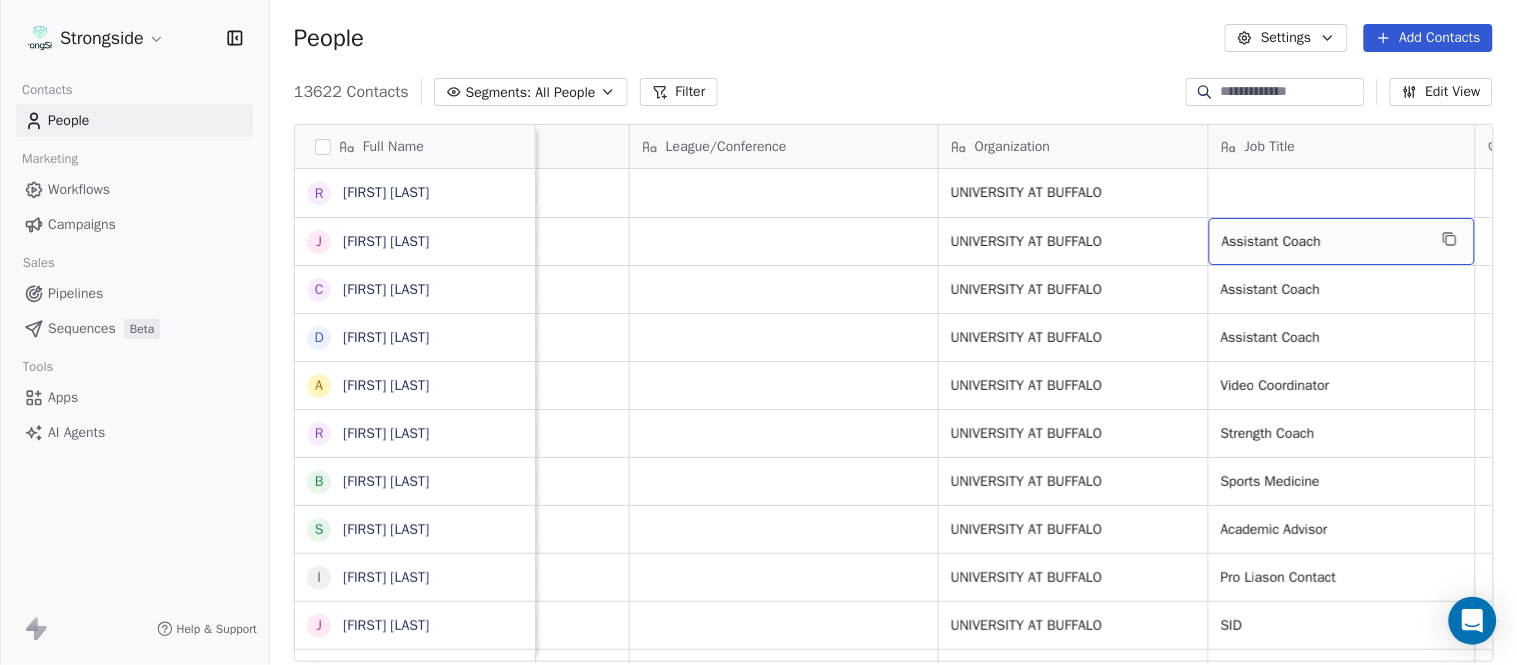 drag, startPoint x: 1373, startPoint y: 244, endPoint x: 1383, endPoint y: 240, distance: 10.770329 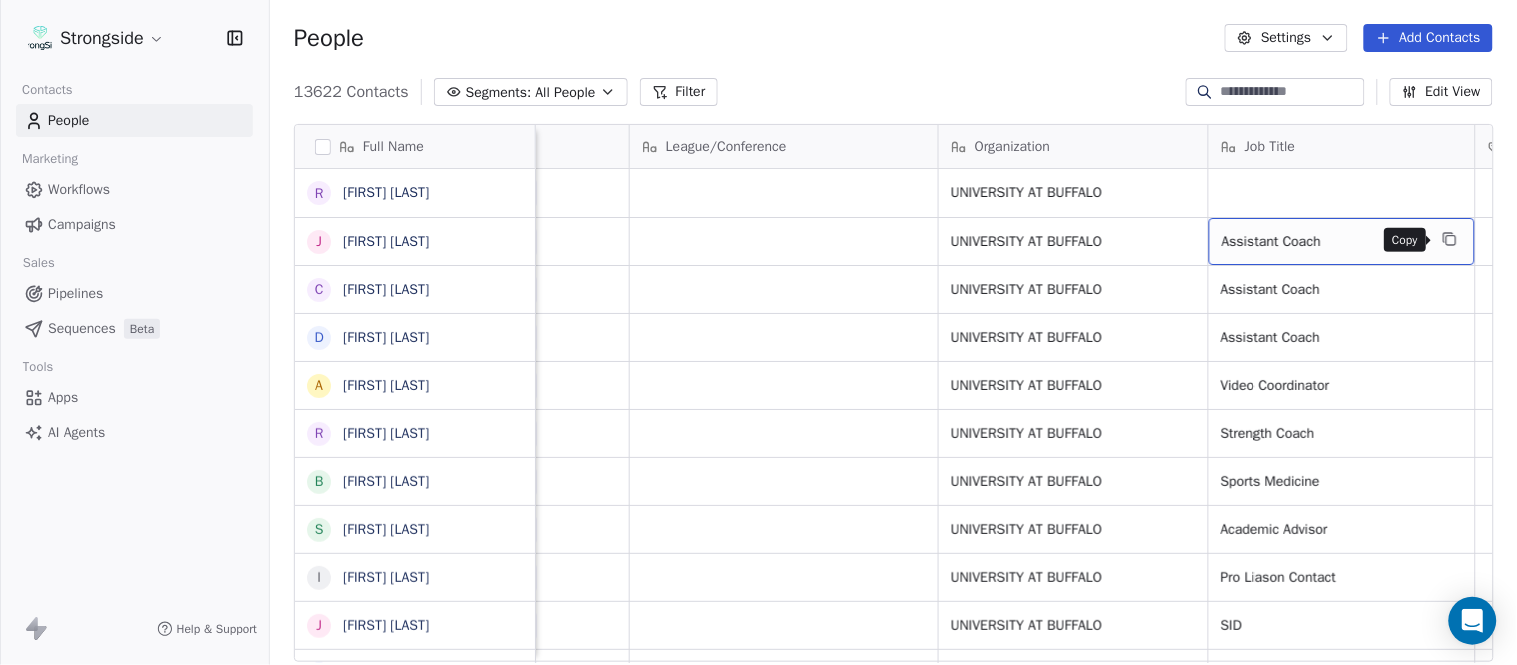click 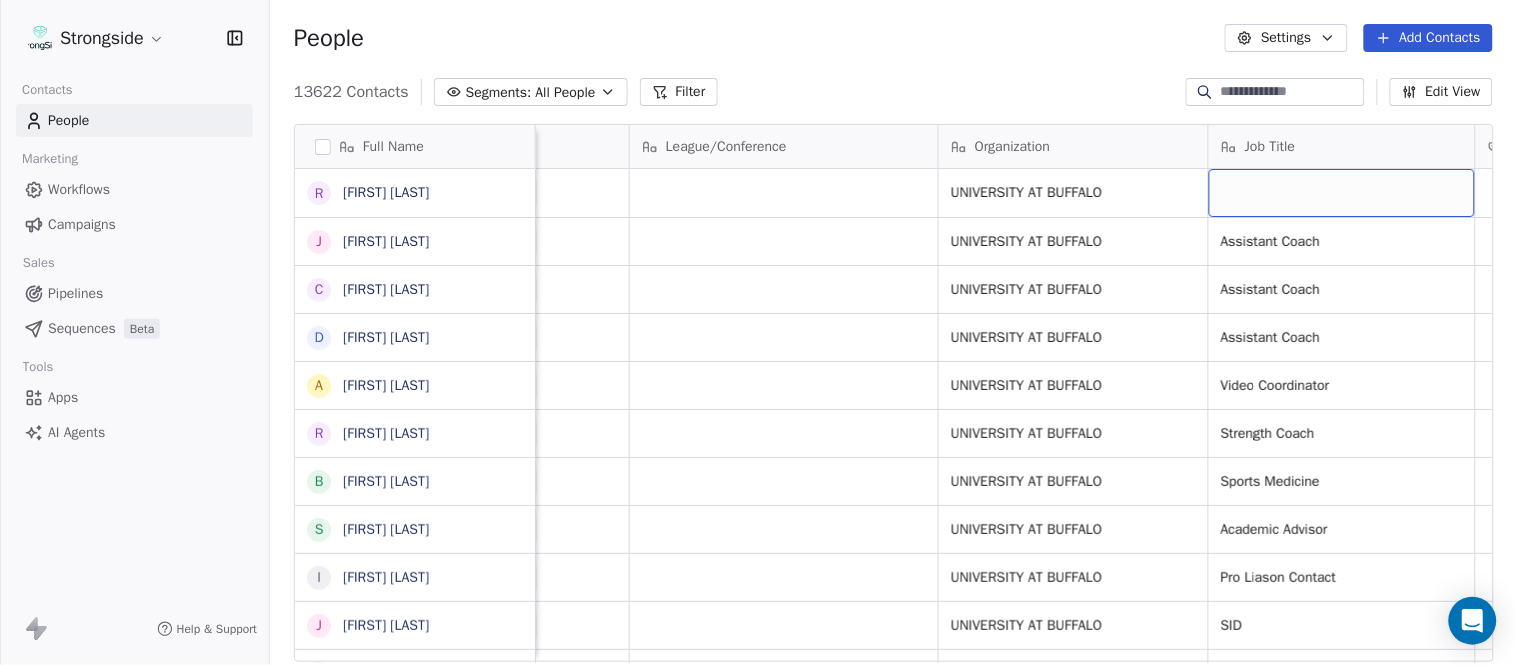 click at bounding box center (1342, 193) 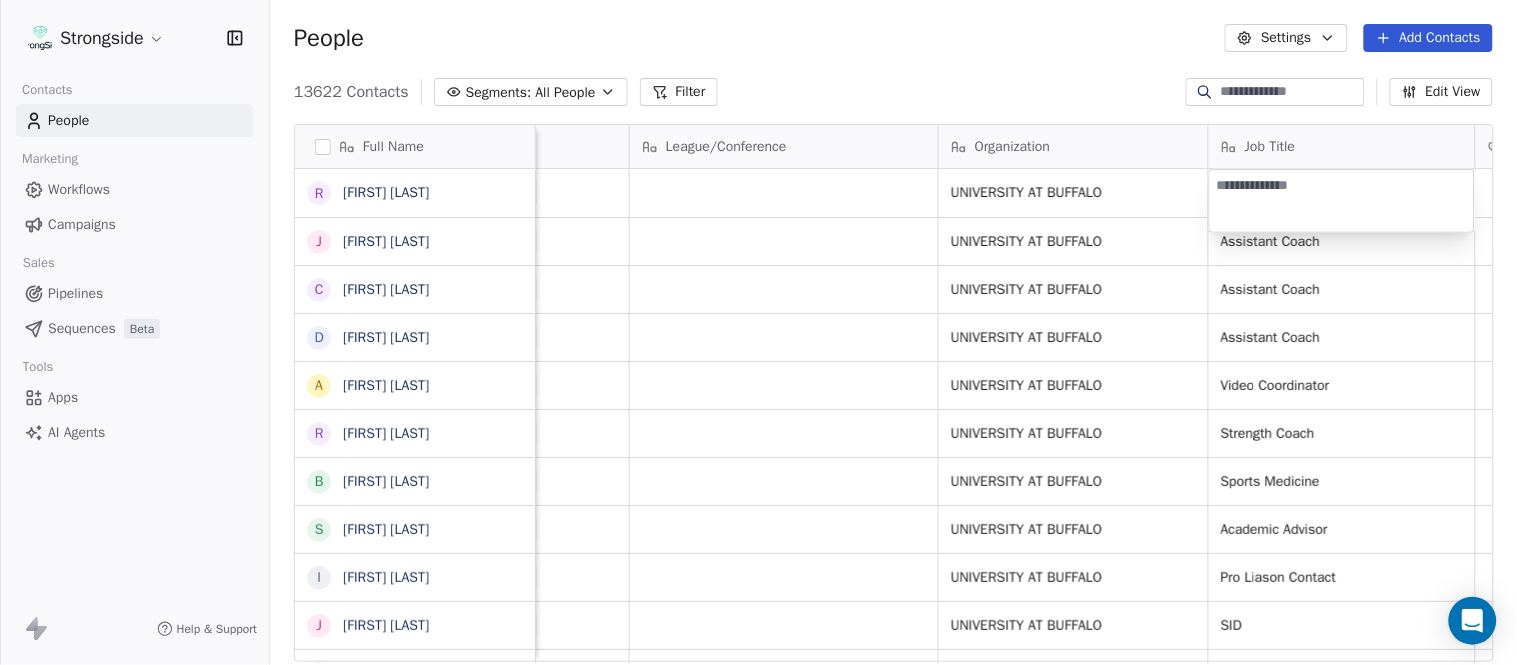 type on "**********" 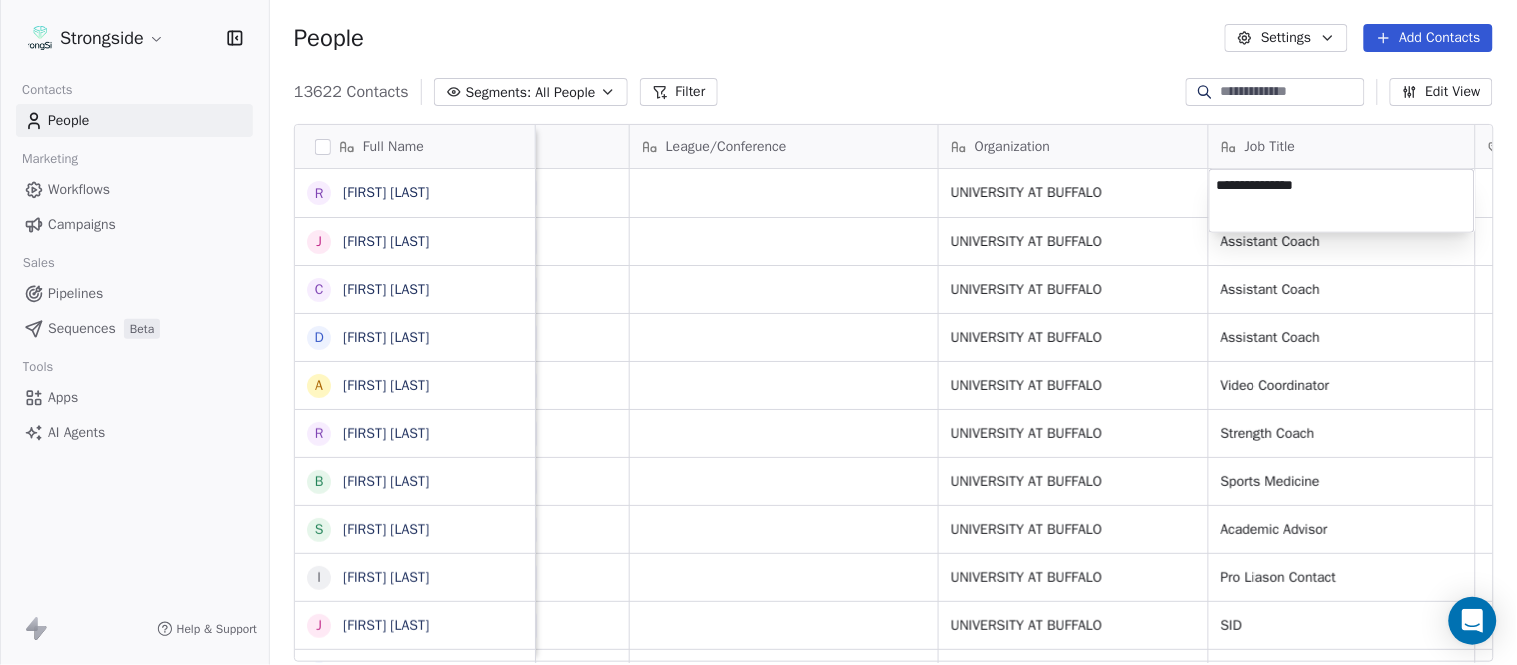 click on "Strongside Contacts People Marketing Workflows Campaigns Sales Pipelines Sequences Beta Tools Apps AI Agents Help & Support People Settings Add Contacts 13622 Contacts Segments: All People Filter Edit View Tag Add to Sequence Export Full Name R [LAST] J [LAST] C [LAST] D [LAST] A [LAST] R [LAST] B [LAST] S [LAST] I [LAST] J [LAST] M [LAST] A [LAST] B [LAST] M [LAST] J [LAST] L [LAST] D [LAST] J [LAST] N [LAST] R [LAST] M [LAST] M [LAST] R [LAST] J [LAST] E [LAST] J [LAST] C [LAST] J [LAST] T [LAST] J [LAST] Email Phone Number Level League/Conference Organization Job Title Tags Created Date BST Status Priority [EMAIL] [PHONE] NCAA I-Bowl [ORG] Aug 05, 2025 10:30 PM [EMAIL] NCAA I-Bowl [ORG] [JOB] Aug 05, 2025 10:28 PM SID" at bounding box center [758, 332] 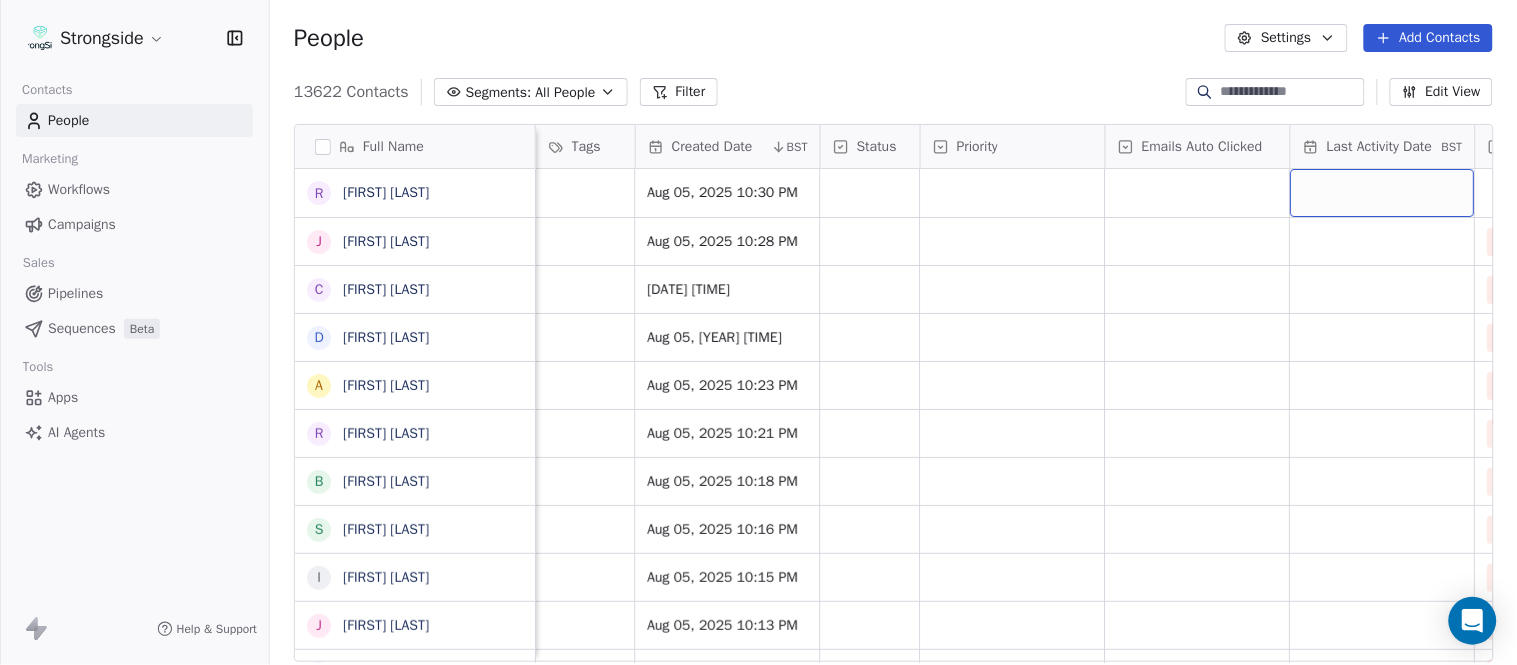 scroll, scrollTop: 0, scrollLeft: 1677, axis: horizontal 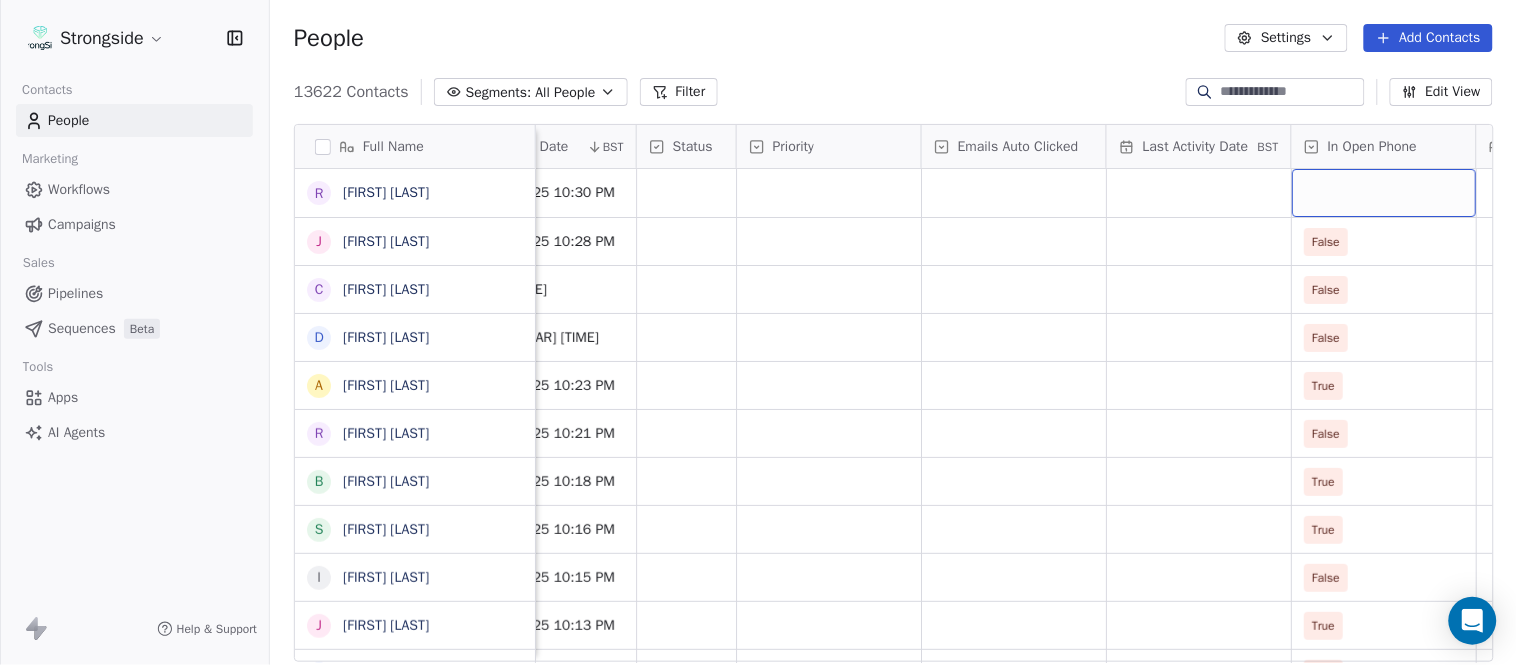 click at bounding box center [1384, 193] 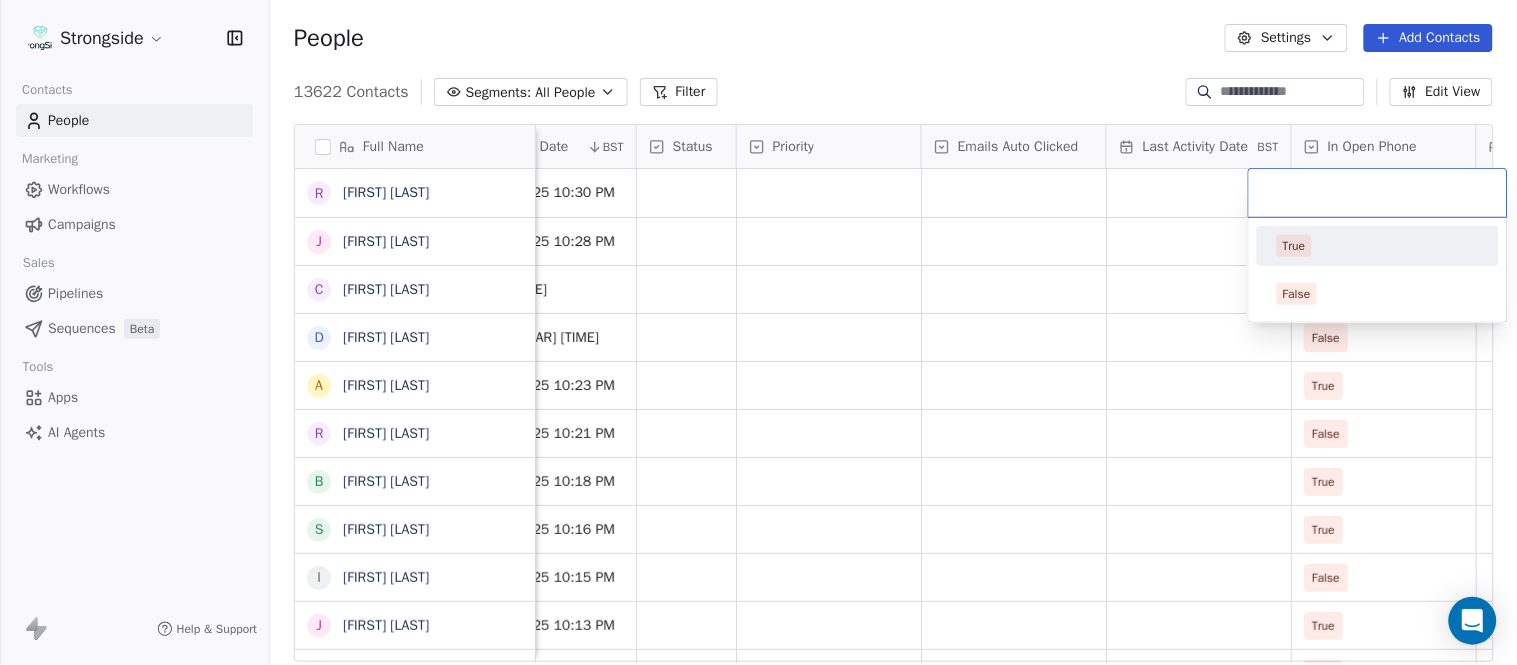 click on "True" at bounding box center (1378, 246) 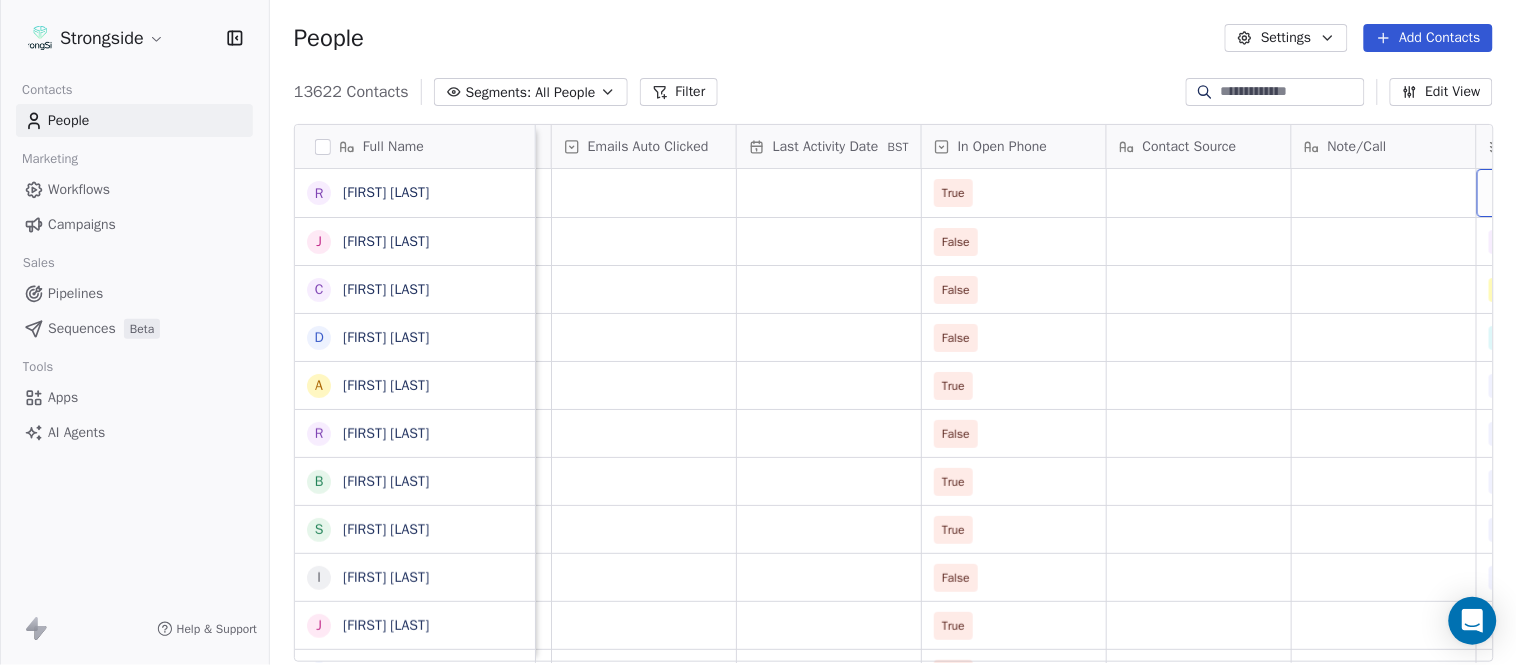 scroll, scrollTop: 0, scrollLeft: 2417, axis: horizontal 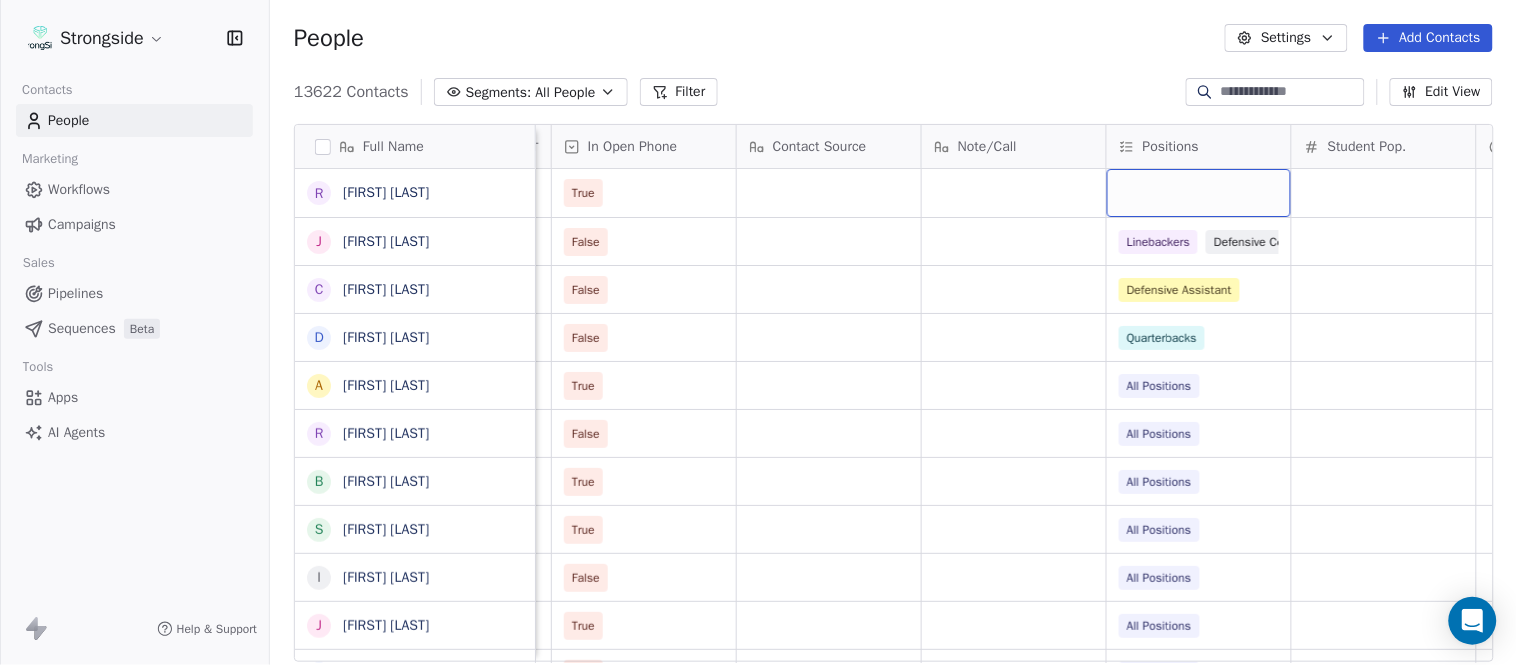 click at bounding box center (1199, 193) 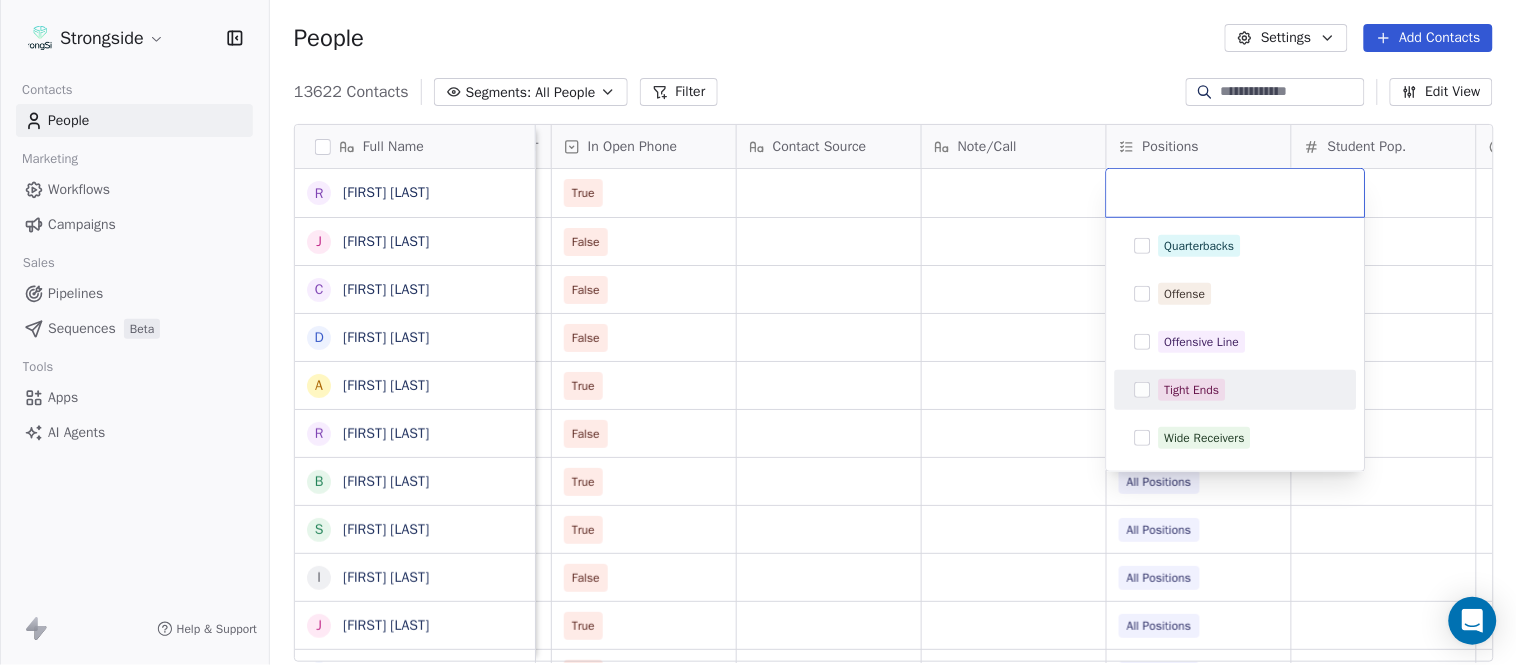 click on "Tight Ends" at bounding box center [1248, 390] 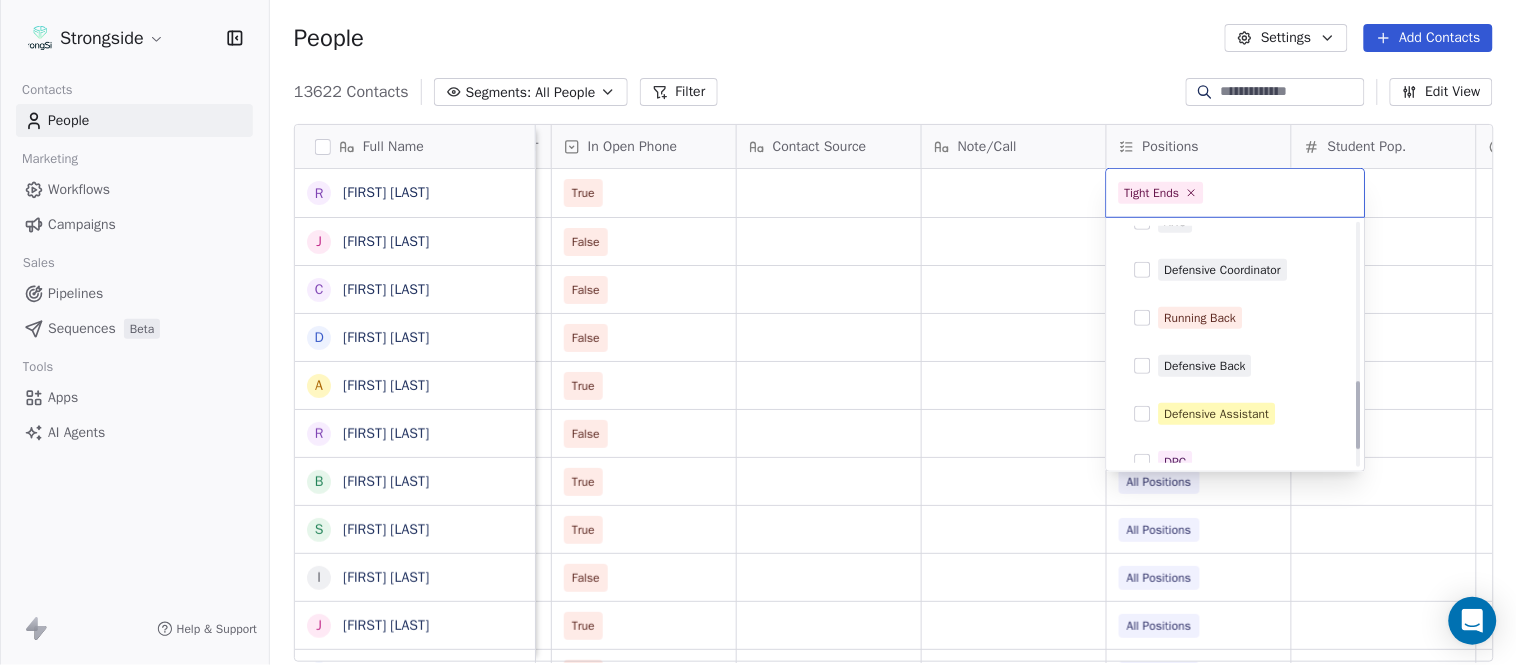 scroll, scrollTop: 617, scrollLeft: 0, axis: vertical 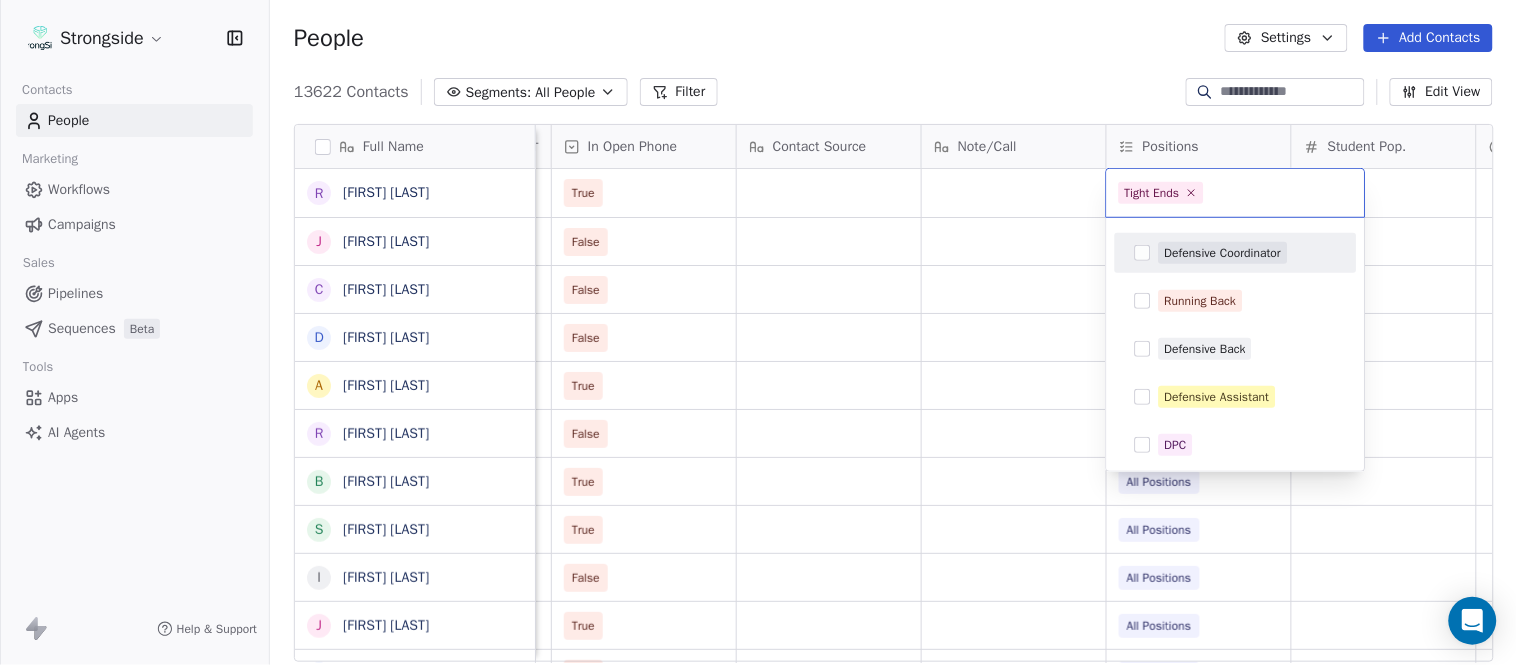 click on "Strongside Contacts People Marketing Workflows Campaigns Sales Pipelines Sequences Beta Tools Apps AI Agents Help & Support People Settings Add Contacts 13622 Contacts Segments: All People Filter Edit View Tag Add to Sequence Export Full Name R Ron Whitcomb J Joe Bowen C Chris Monfiletto D Dave Patenaude A Aaron Cantu R Ryan Horton B Brian Bratta S Sarah Schneyer I Ian Fried J Jon Fuller M Megan Prunty A Andrew Bliz B Brooke Anderson M Mark Alnutt J Juliana Prezelski L Logan Newman D Dale Williams J Joe Schaefer N Nunzio Campanile R Ricky Brumfield M Michael Johnson M Myles White R Robert Wright J Jeff Nixon E Elijah Robinson J Juliano Macera C Chad Smith J Jon Mitchell J Jason Leslie T Tommy Caporale J Jenna Rodgers Status Priority Emails Auto Clicked Last Activity Date BST In Open Phone Contact Source Note/Call Positions Student Pop. Lead Account True False Linebackers Defensive Coordinator False Defensive Assistant False Quarterbacks True All Positions False All Positions True True" at bounding box center (758, 332) 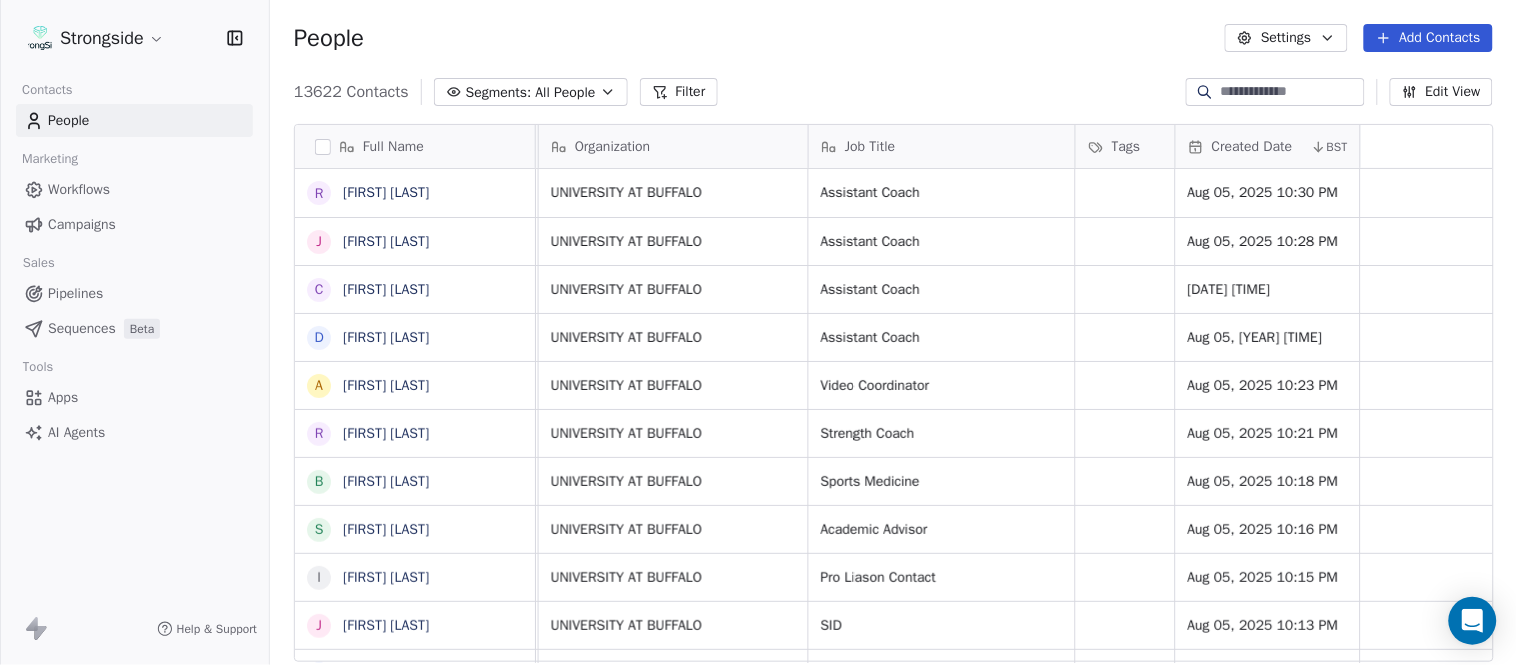 scroll, scrollTop: 0, scrollLeft: 0, axis: both 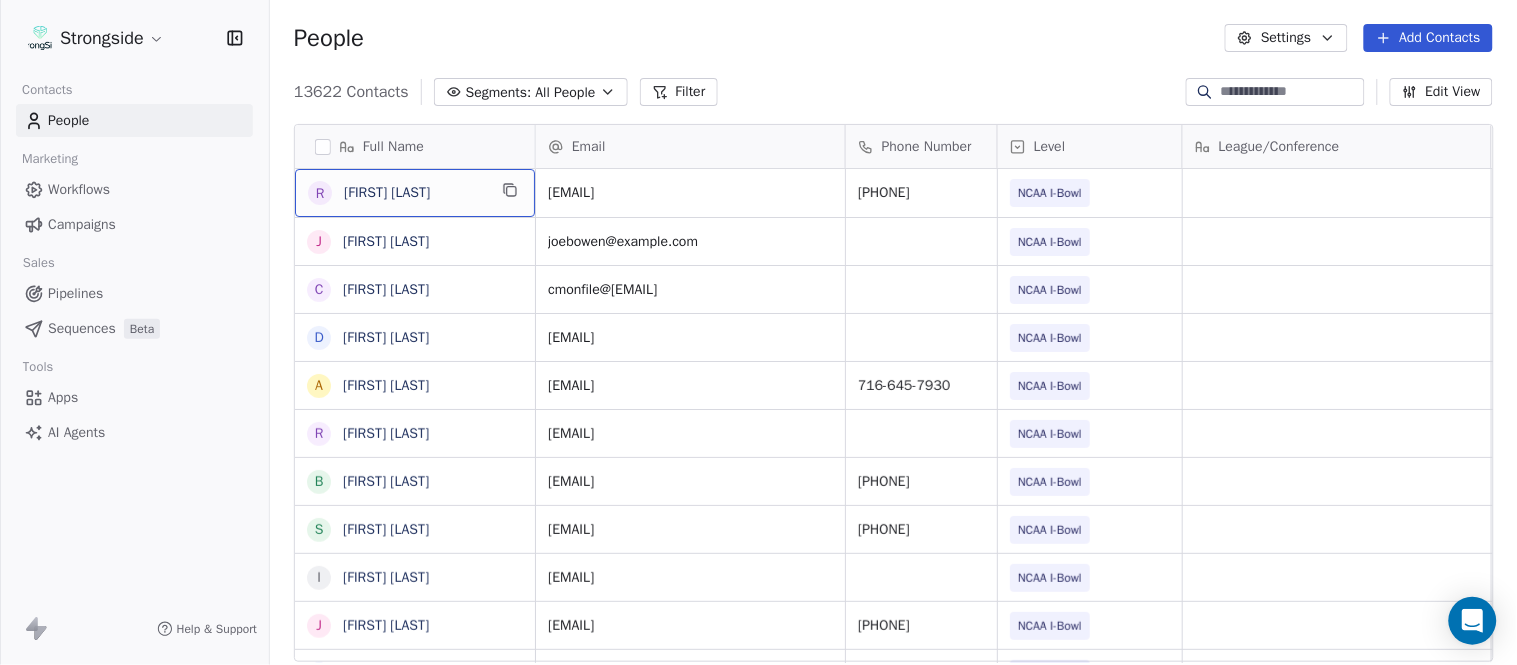 drag, startPoint x: 488, startPoint y: 201, endPoint x: 511, endPoint y: 191, distance: 25.079872 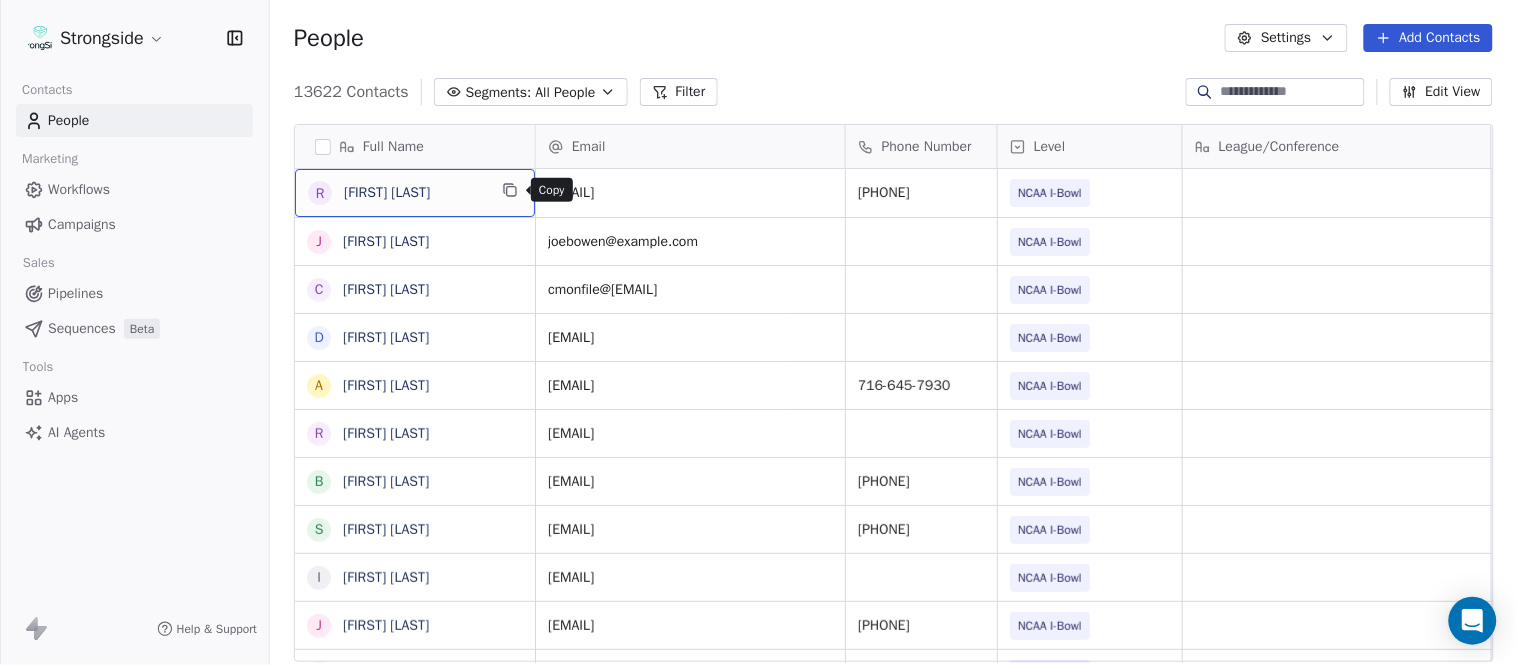click 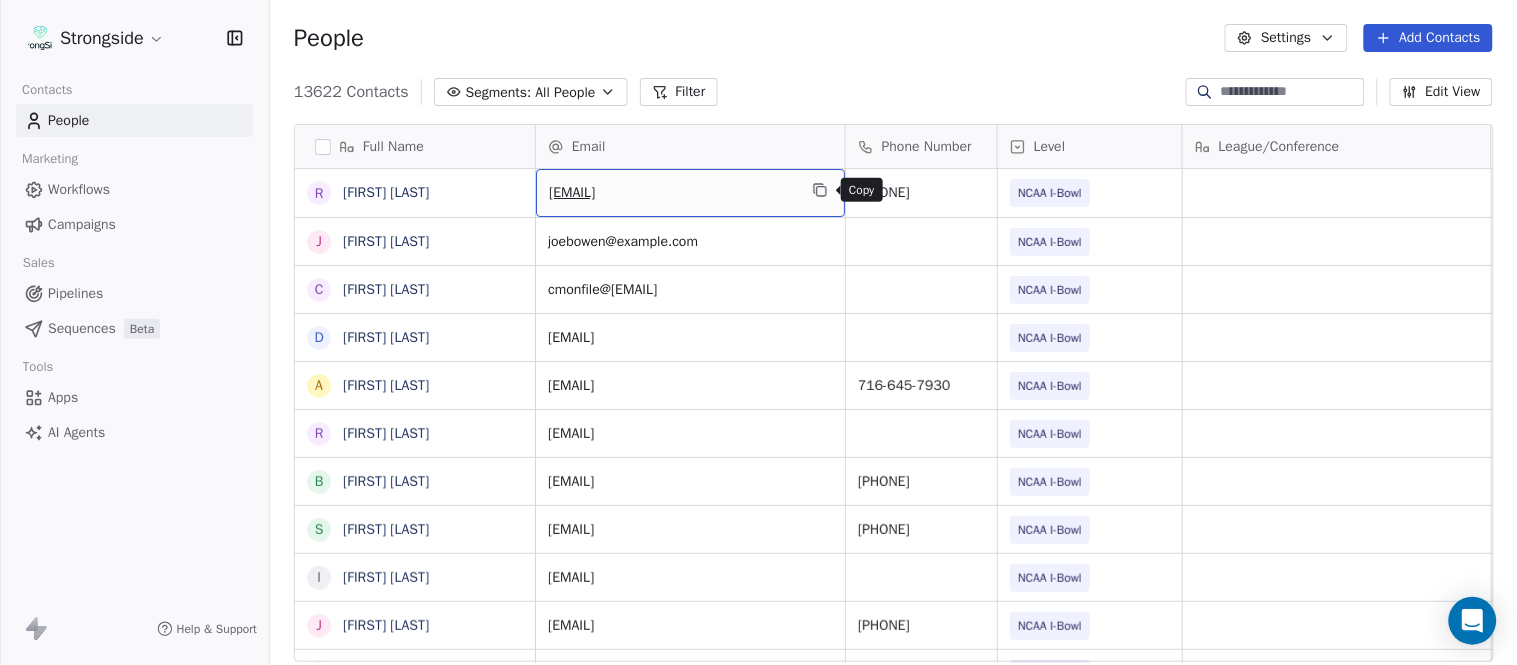 click at bounding box center (820, 190) 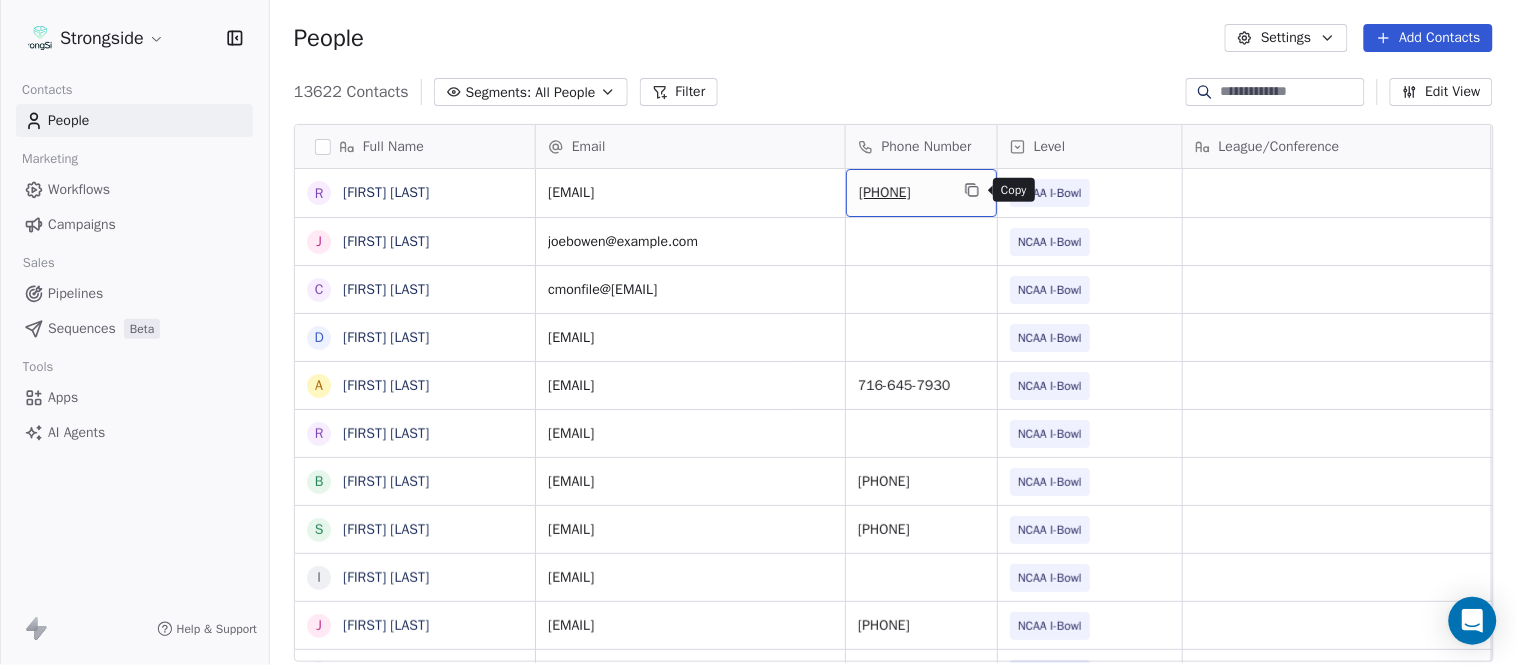 click 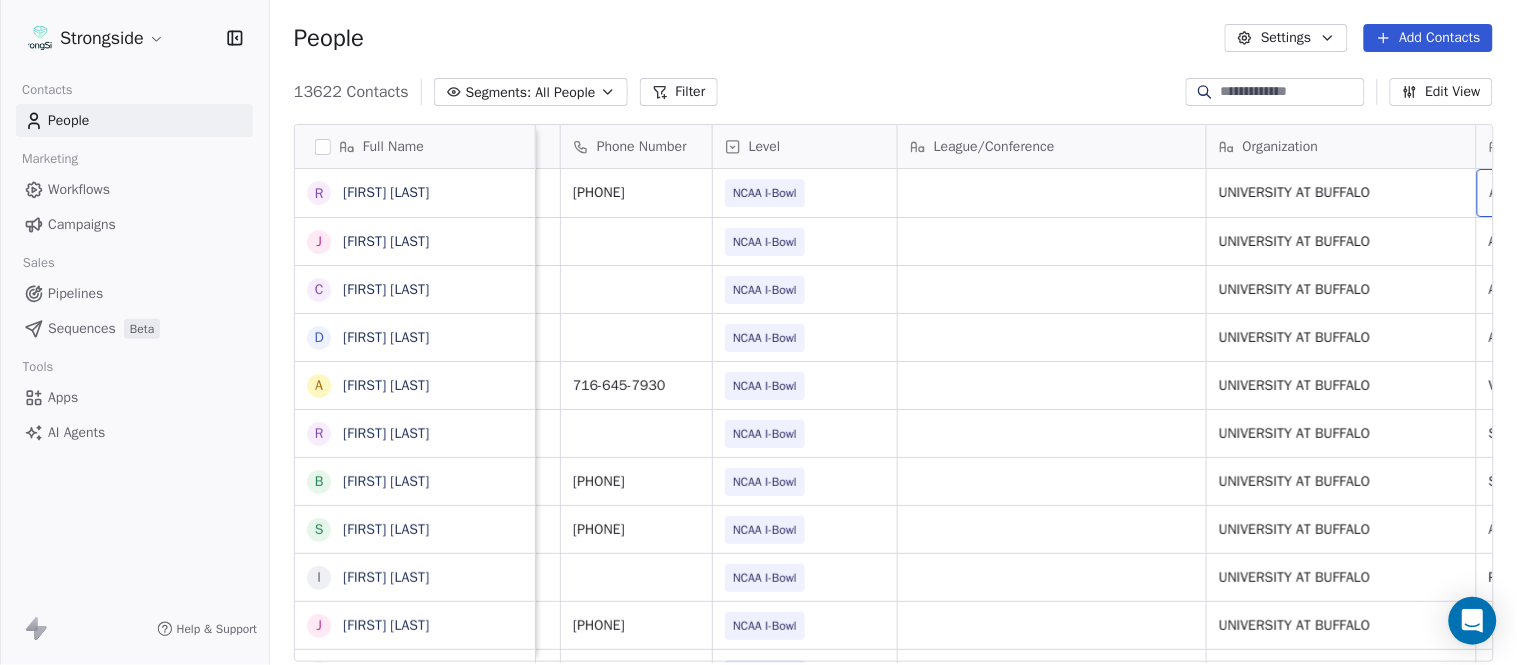 scroll, scrollTop: 0, scrollLeft: 553, axis: horizontal 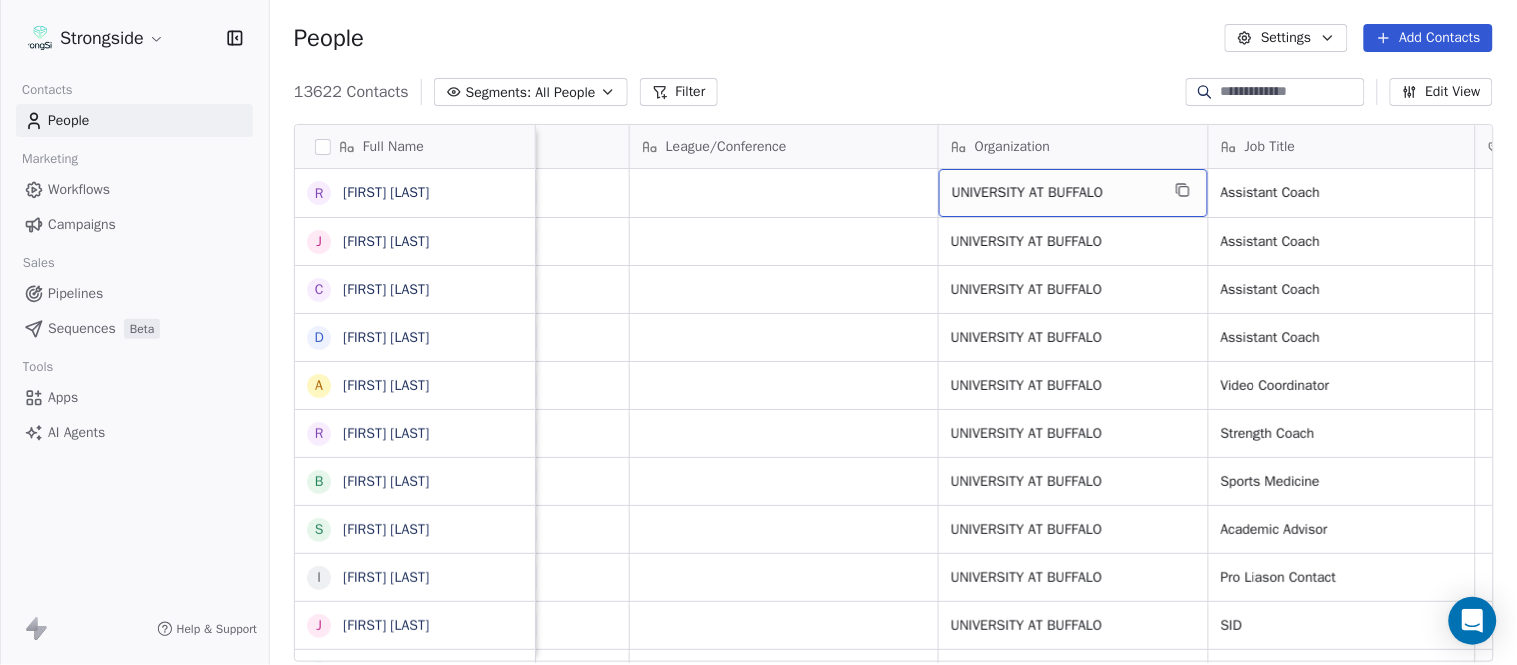 click on "UNIVERSITY AT BUFFALO" at bounding box center (1073, 193) 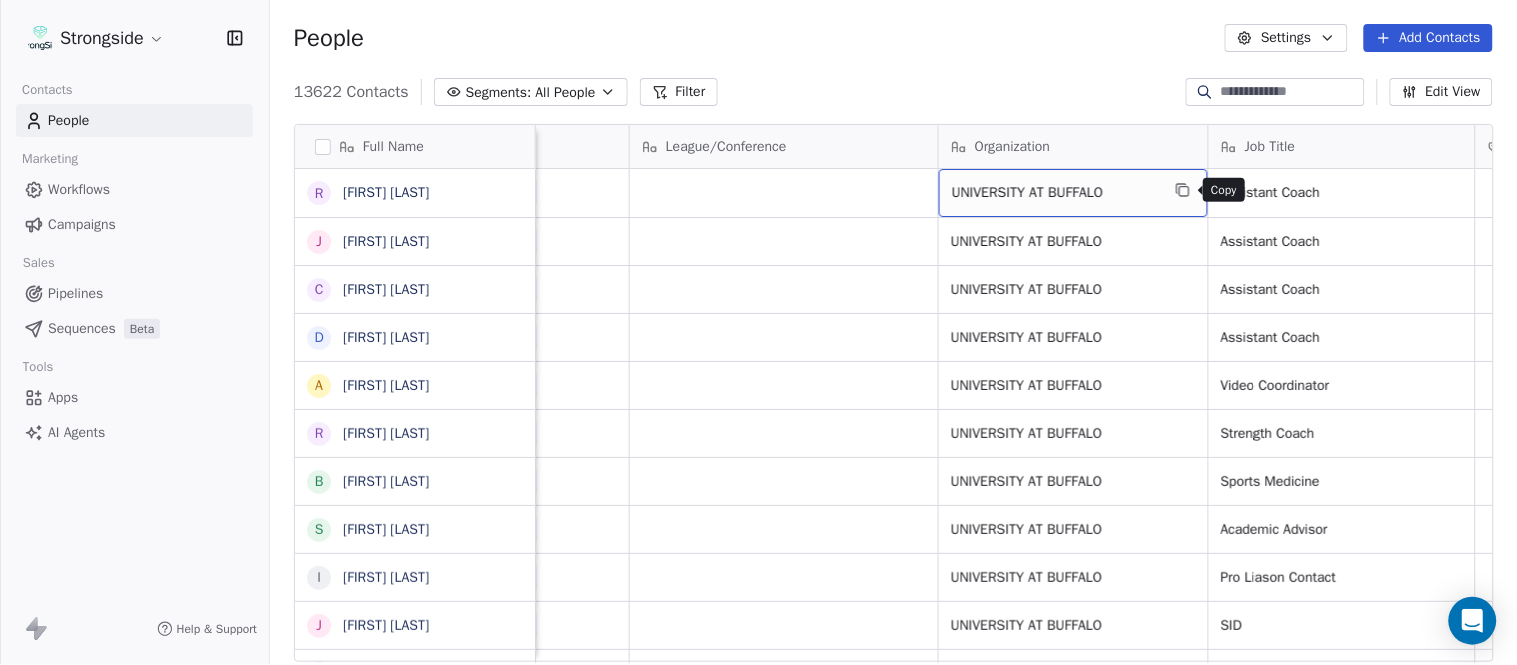 click 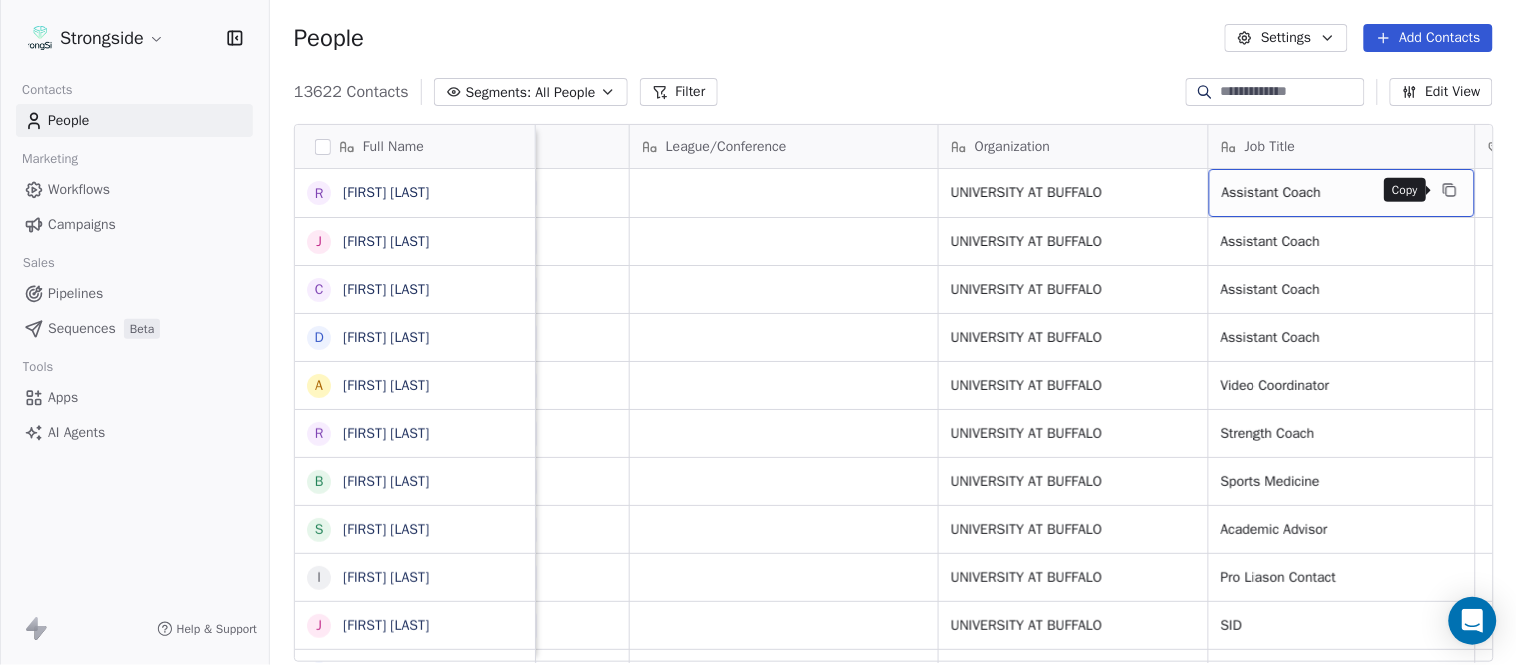 click 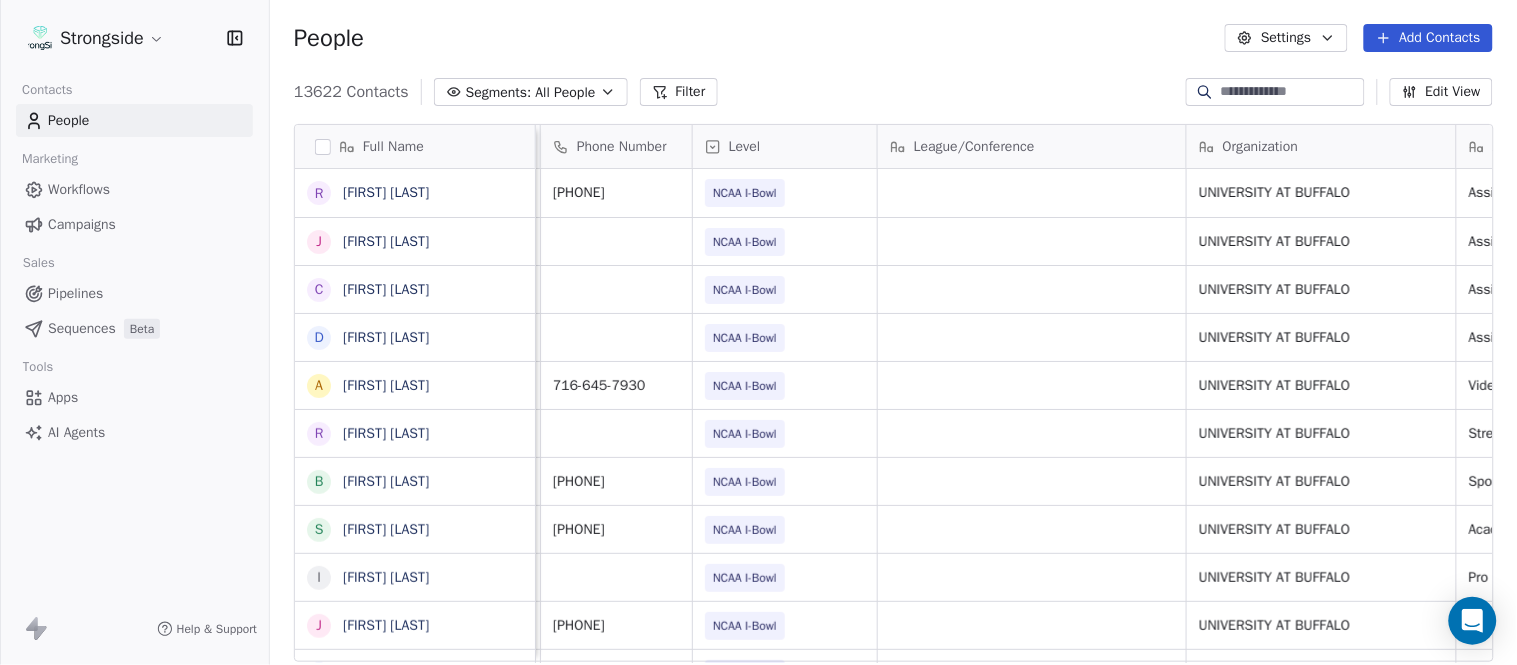 scroll, scrollTop: 0, scrollLeft: 0, axis: both 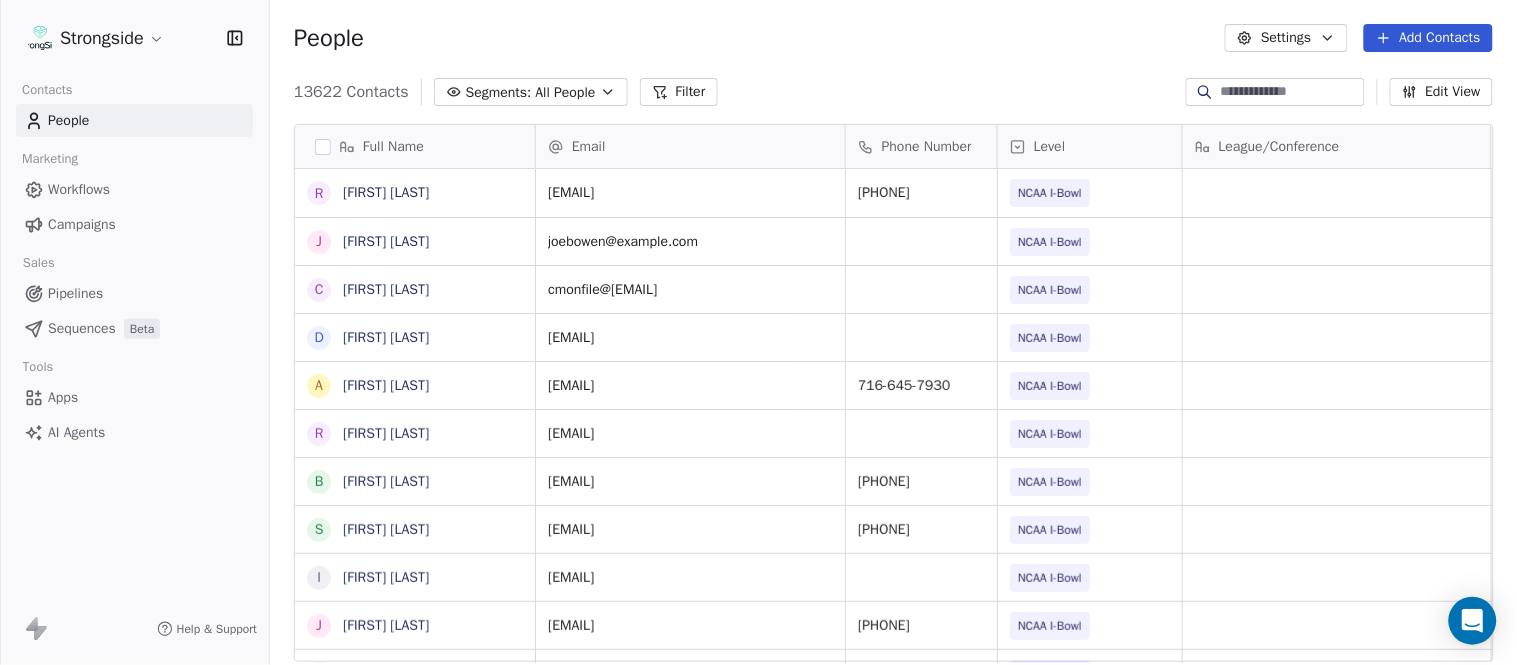 click on "Add Contacts" at bounding box center [1428, 38] 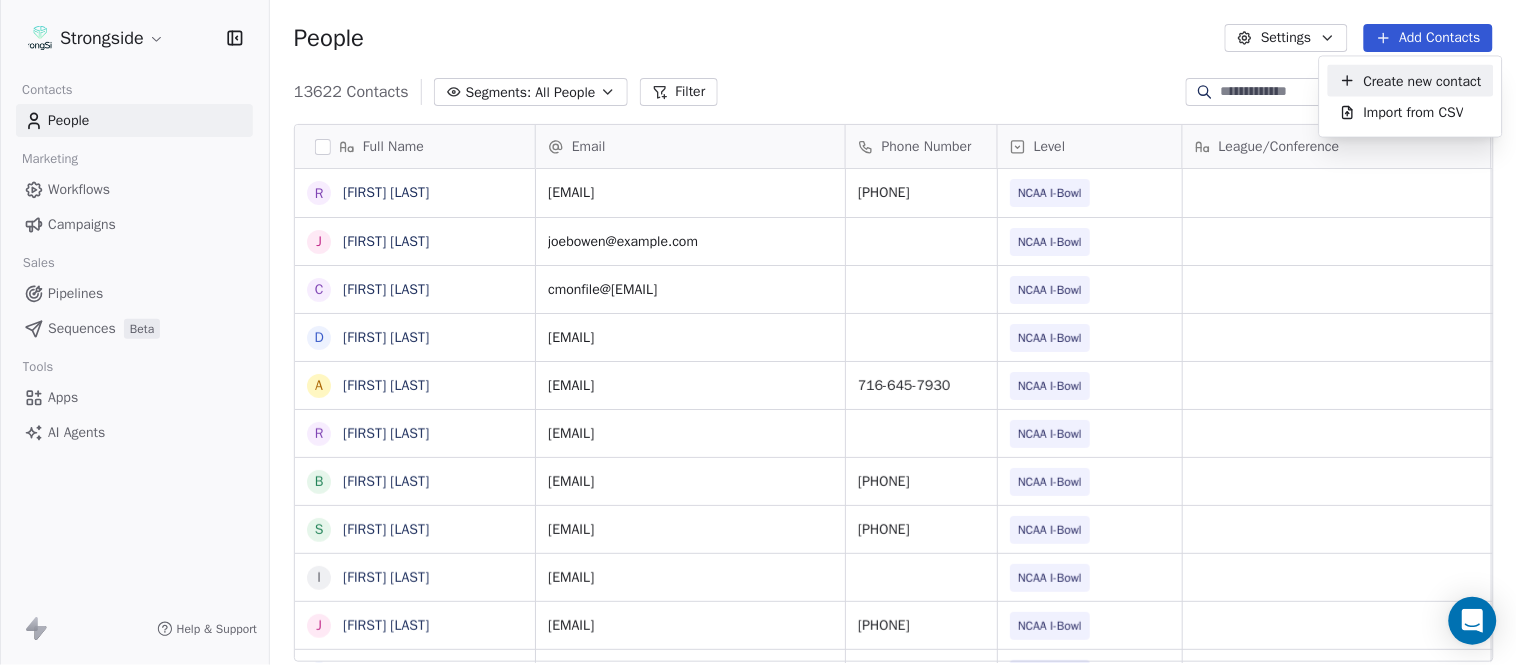 click on "Create new contact" at bounding box center (1423, 80) 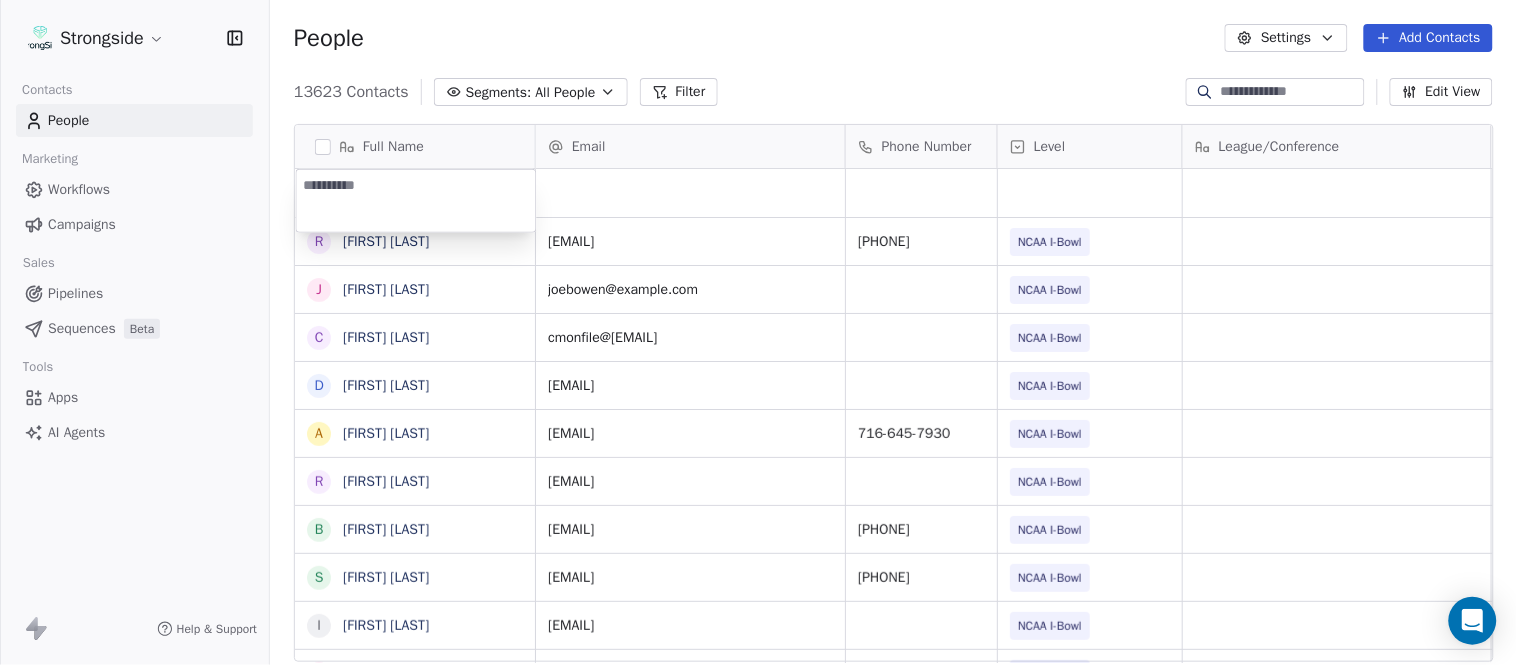 type on "**********" 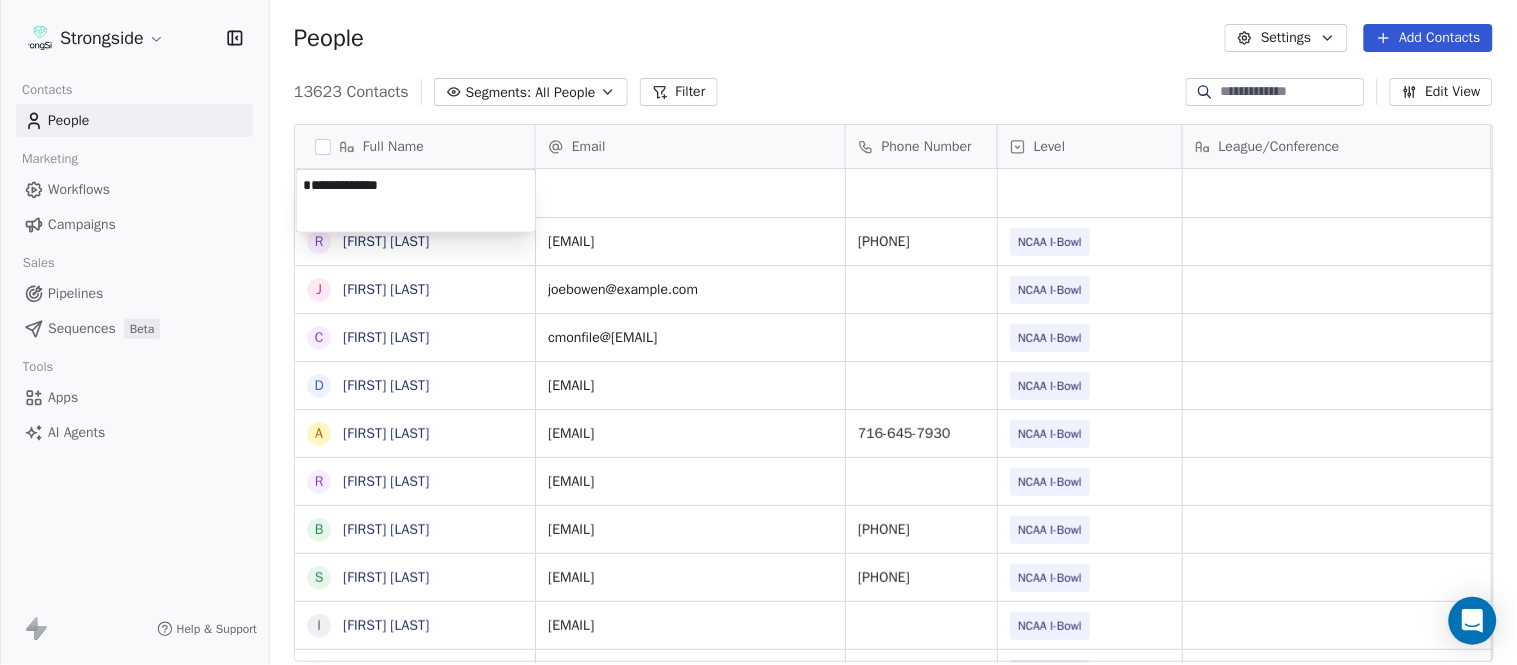 click on "Strongside Contacts People Marketing Workflows Campaigns Sales Pipelines Sequences Beta Tools Apps AI Agents Help & Support People Settings  Add Contacts 13623 Contacts Segments: All People Filter  Edit View Tag Add to Sequence Export Full Name R [FIRST] [LAST] J [FIRST] [LAST] C [FIRST] [LAST] D [FIRST] [LAST] A [FIRST] [LAST] R [FIRST] [LAST] B [FIRST] [LAST] S [FIRST] [LAST] I [FIRST] [LAST] J [FIRST] [LAST] M [FIRST] [LAST] A [FIRST] [LAST] B [FIRST] [LAST] M [FIRST] [LAST] J [FIRST] [LAST] L [FIRST] [LAST] D [FIRST] [LAST] J [FIRST] [LAST] N [FIRST] [LAST] R [FIRST] [LAST] M [FIRST] [LAST] M [FIRST] [LAST] R [FIRST] [LAST] J [FIRST] [LAST] E [FIRST] [LAST] J [FIRST] [LAST] C [FIRST] [LAST] Email Phone Number Level League/Conference Organization Job Title Tags Created Date BST [EMAIL] [PHONE] NCAA I-Bowl UNIVERSITY AT BUFFALO Assistant Coach Aug 05, 2025 10:37 PM [EMAIL] NCAA I-Bowl UNIVERSITY AT BUFFALO Assistant Coach Aug 05, 2025 10:30 PM" at bounding box center [758, 332] 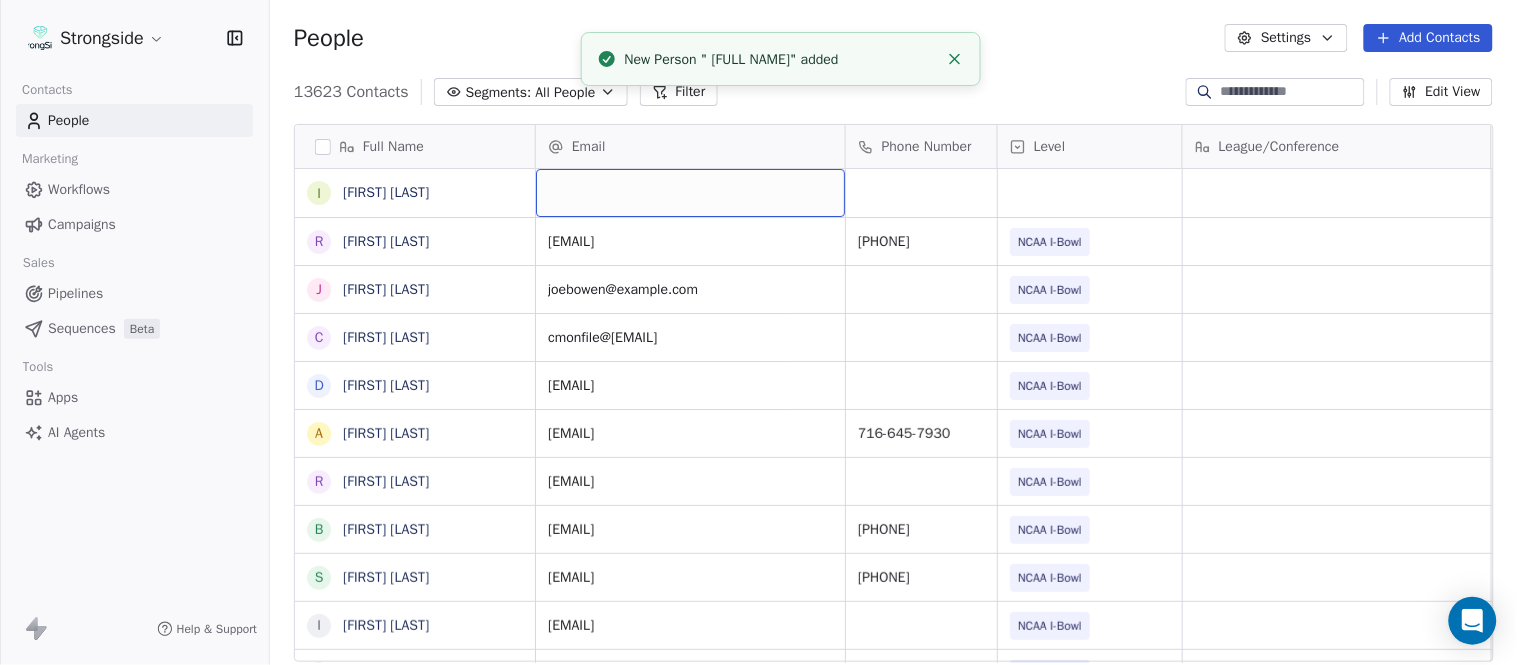 click at bounding box center (690, 193) 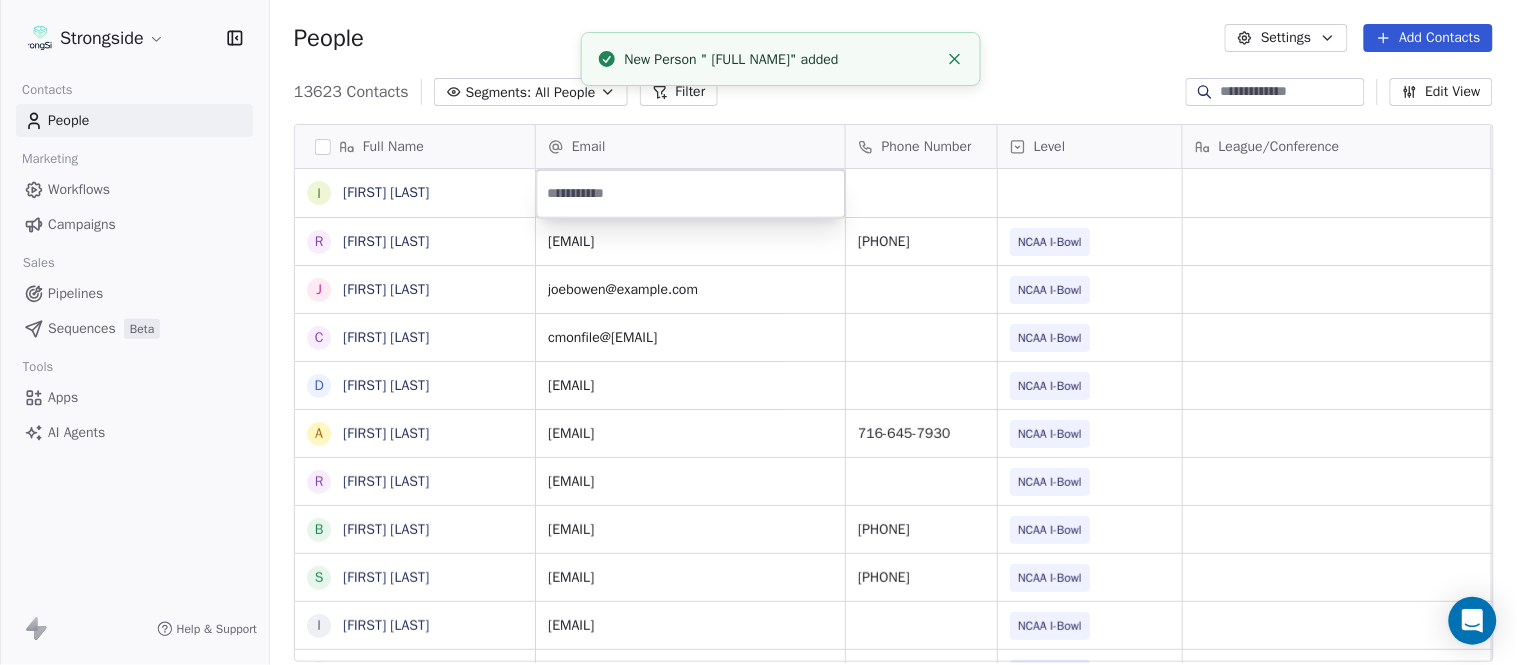 type on "**********" 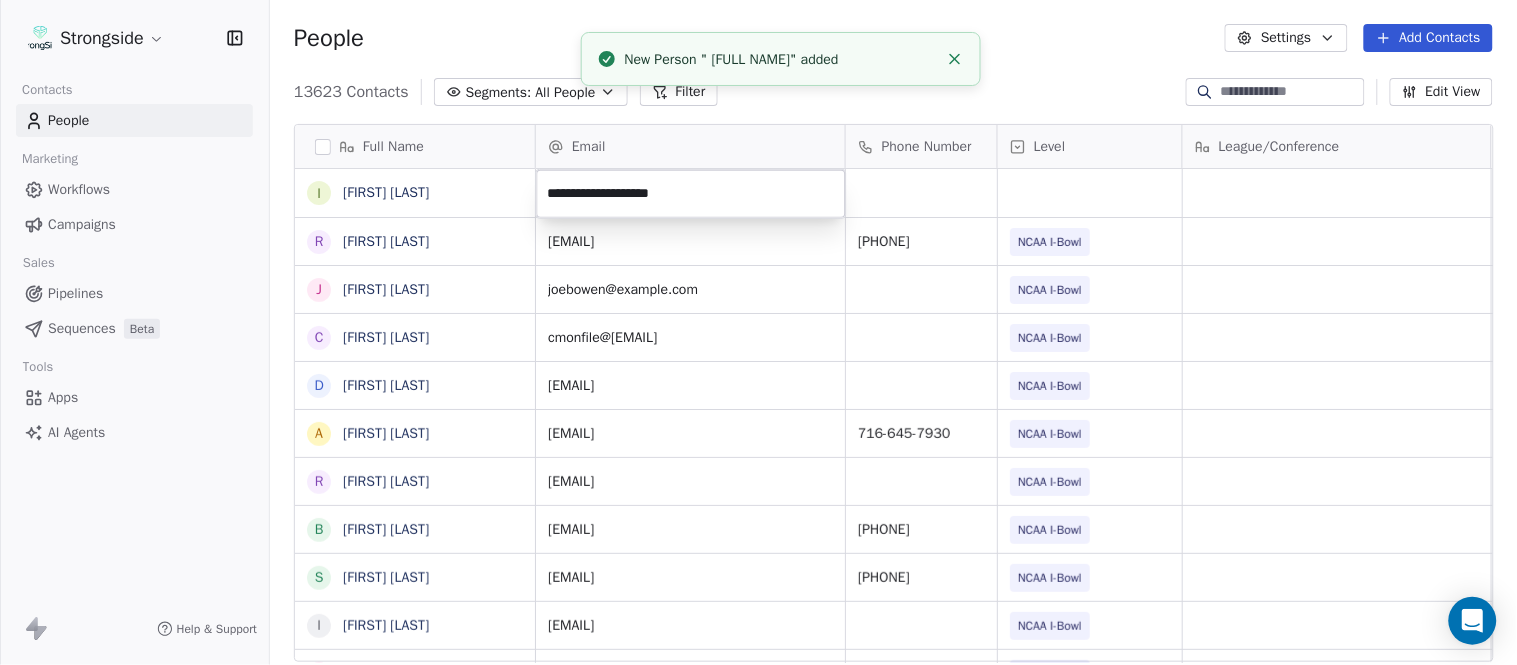 click on "Strongside Contacts People Marketing Workflows Campaigns Sales Pipelines Sequences Beta Tools Apps AI Agents Help & Support People Settings Add Contacts 13623 Contacts Segments: All People Filter Edit View Tag Add to Sequence Export Full Name [FIRST] [LAST] [FIRST] [LAST] [FIRST] [LAST] [FIRST] [LAST] [FIRST] [LAST] [FIRST] [LAST] [FIRST] [LAST] [FIRST] [LAST] [FIRST] [LAST] [FIRST] [LAST] [FIRST] [LAST] [FIRST] [LAST] [FIRST] [LAST] [FIRST] [LAST] [FIRST] [LAST] [FIRST] [LAST] [FIRST] [LAST] [FIRST] [LAST] [FIRST] [LAST] [FIRST] [LAST] [FIRST] [LAST] [FIRST] [LAST] [FIRST] [LAST] [FIRST] [LAST] [FIRST] [LAST] [FIRST] [LAST] [FIRST] [LAST] [FIRST] [LAST] Email Phone Number Level League/Conference Organization Job Title Tags Created Date BST Aug 05, 2025 10:37 PM [EMAIL] [PHONE] NCAA I-Bowl UNIVERSITY AT BUFFALO Assistant Coach Aug 05, 2025 10:30 PM [EMAIL] NCAA I-Bowl UNIVERSITY AT BUFFALO Assistant Coach SID" at bounding box center (758, 332) 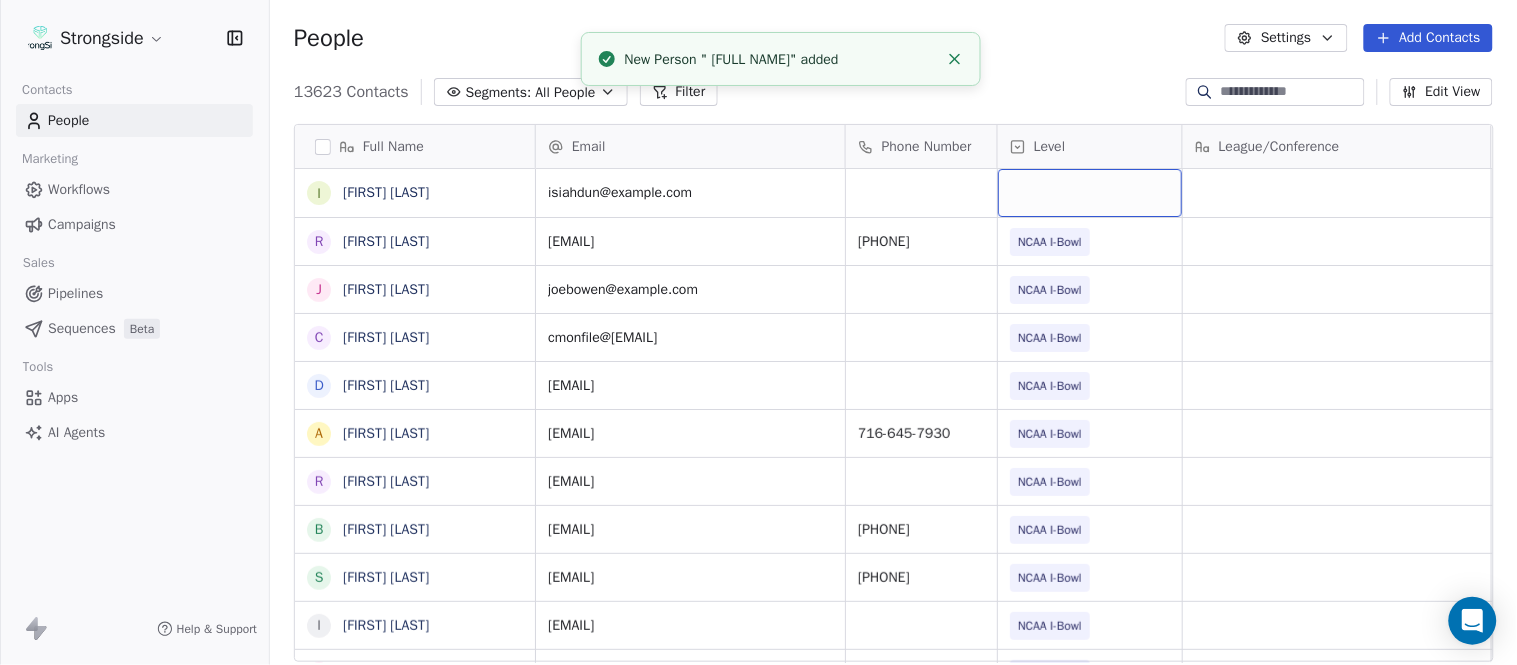 click at bounding box center [1090, 193] 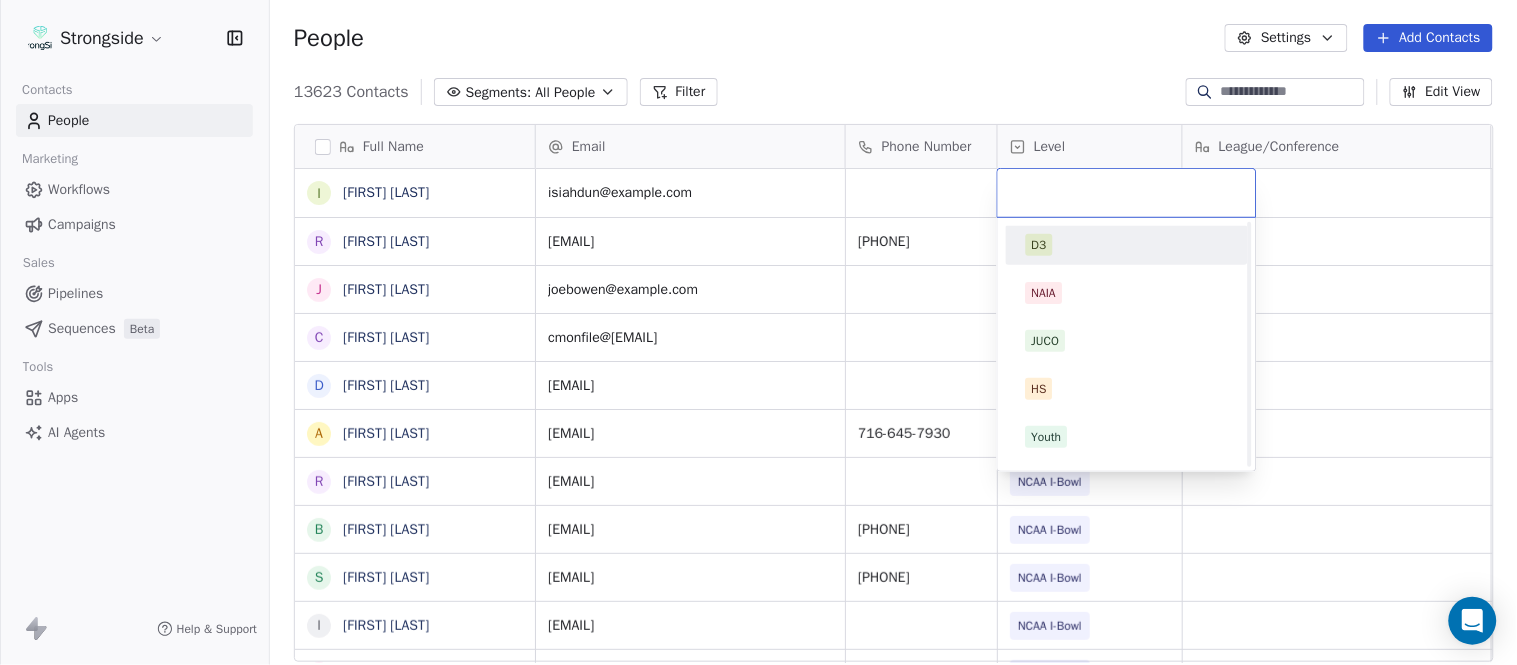 scroll, scrollTop: 330, scrollLeft: 0, axis: vertical 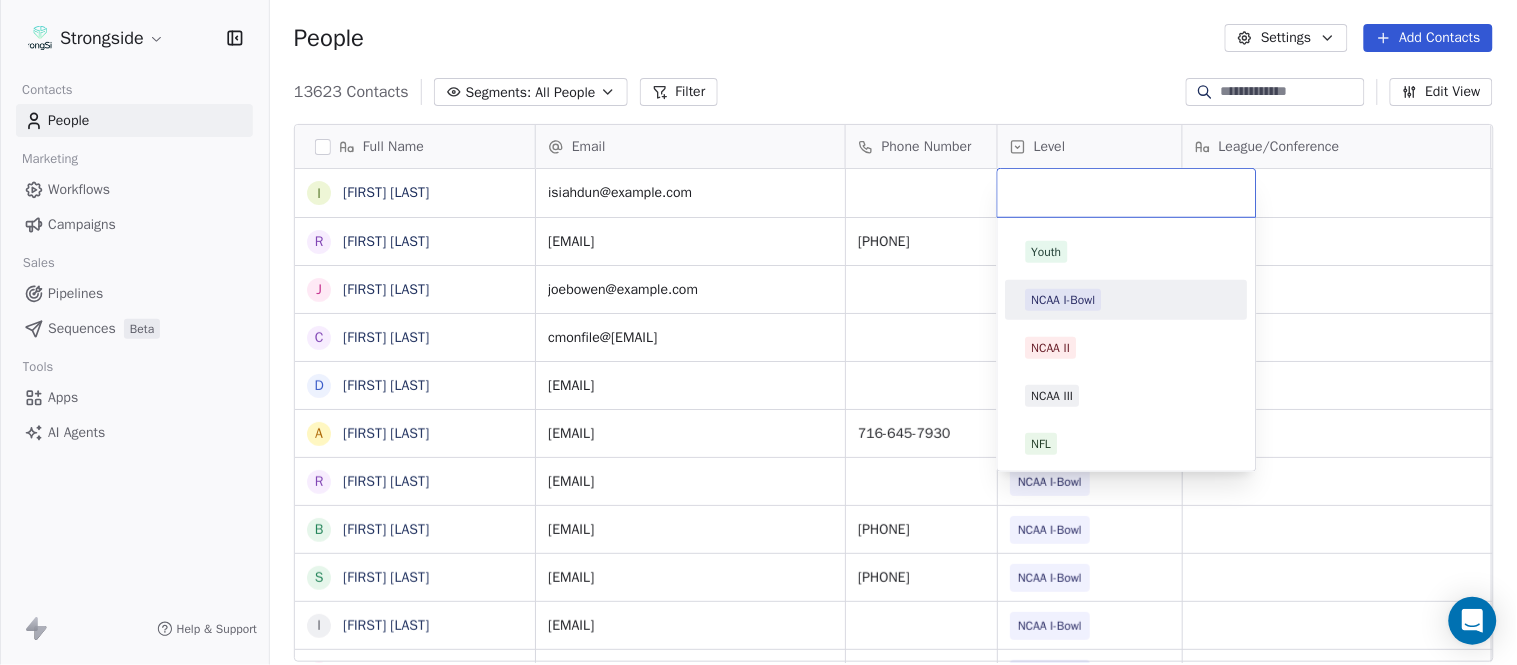 click on "NCAA I-Bowl" at bounding box center [1127, 300] 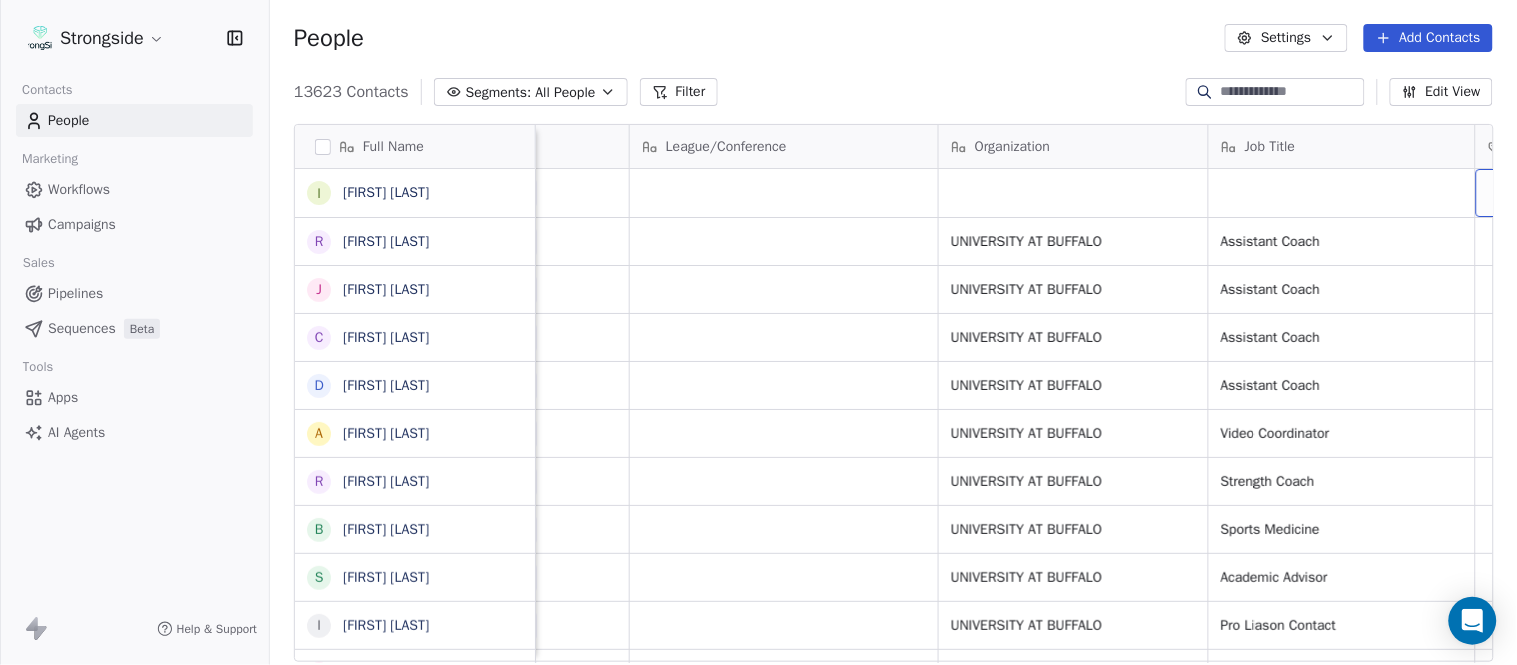 scroll, scrollTop: 0, scrollLeft: 653, axis: horizontal 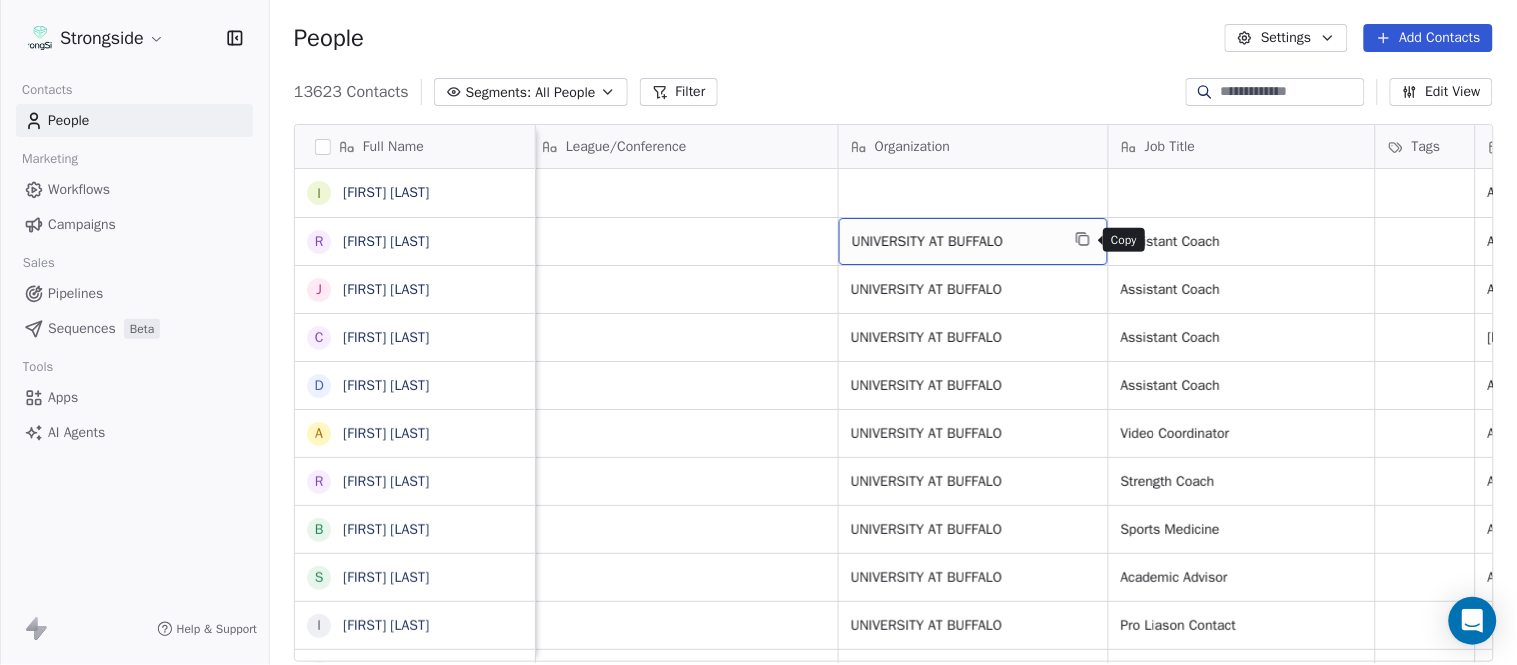 click 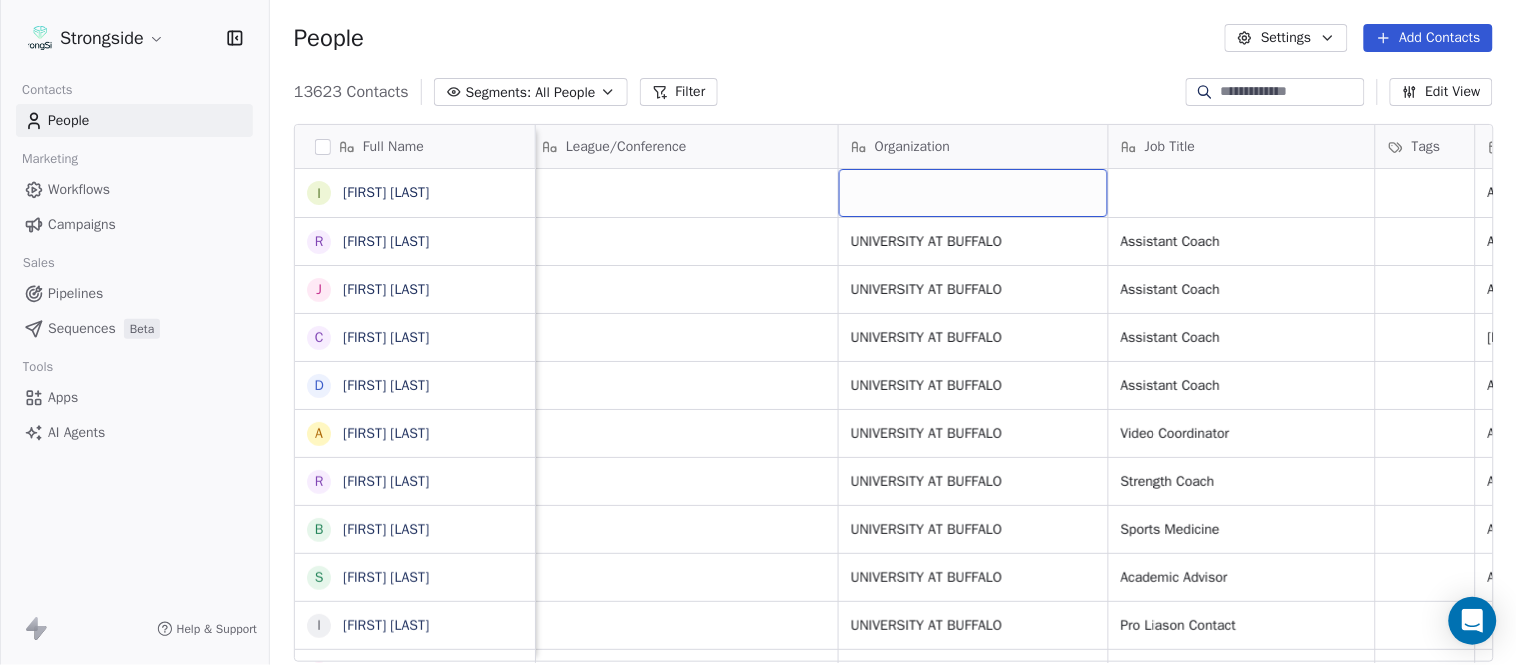 click at bounding box center (973, 193) 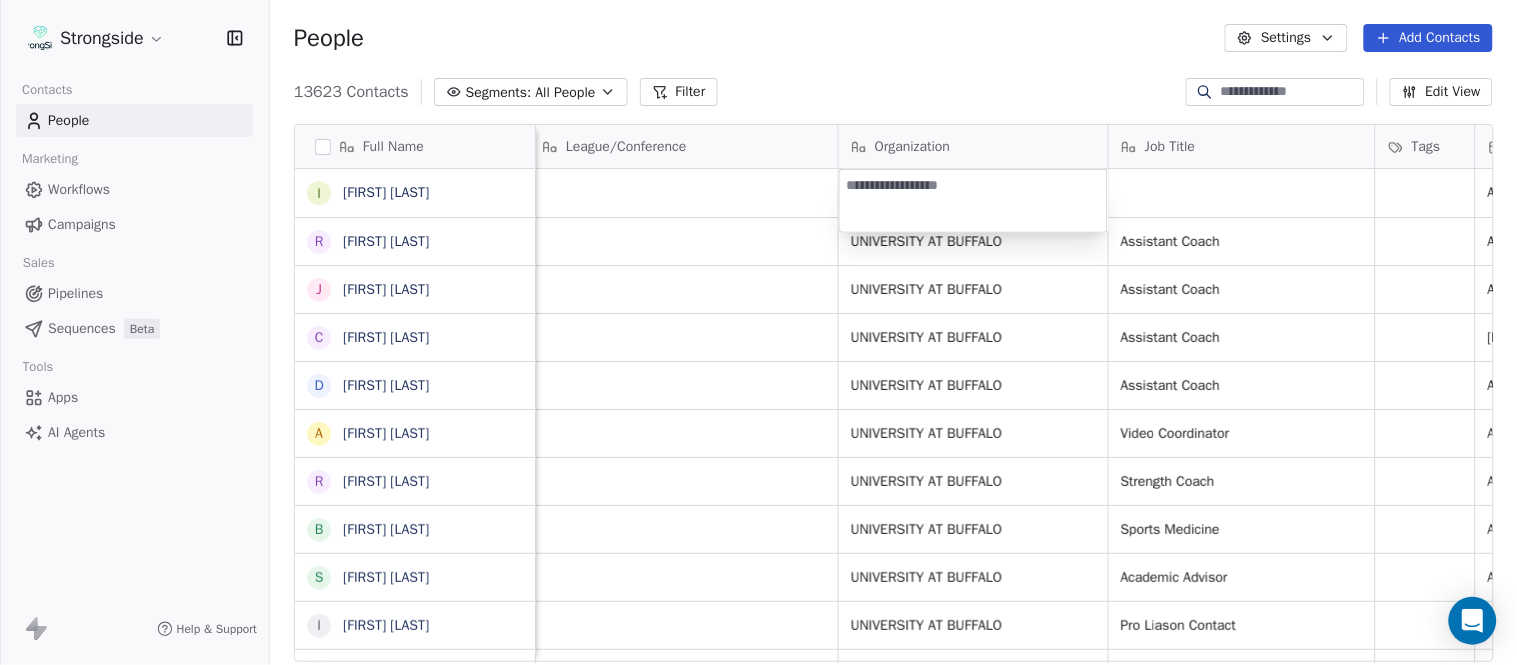 type on "**********" 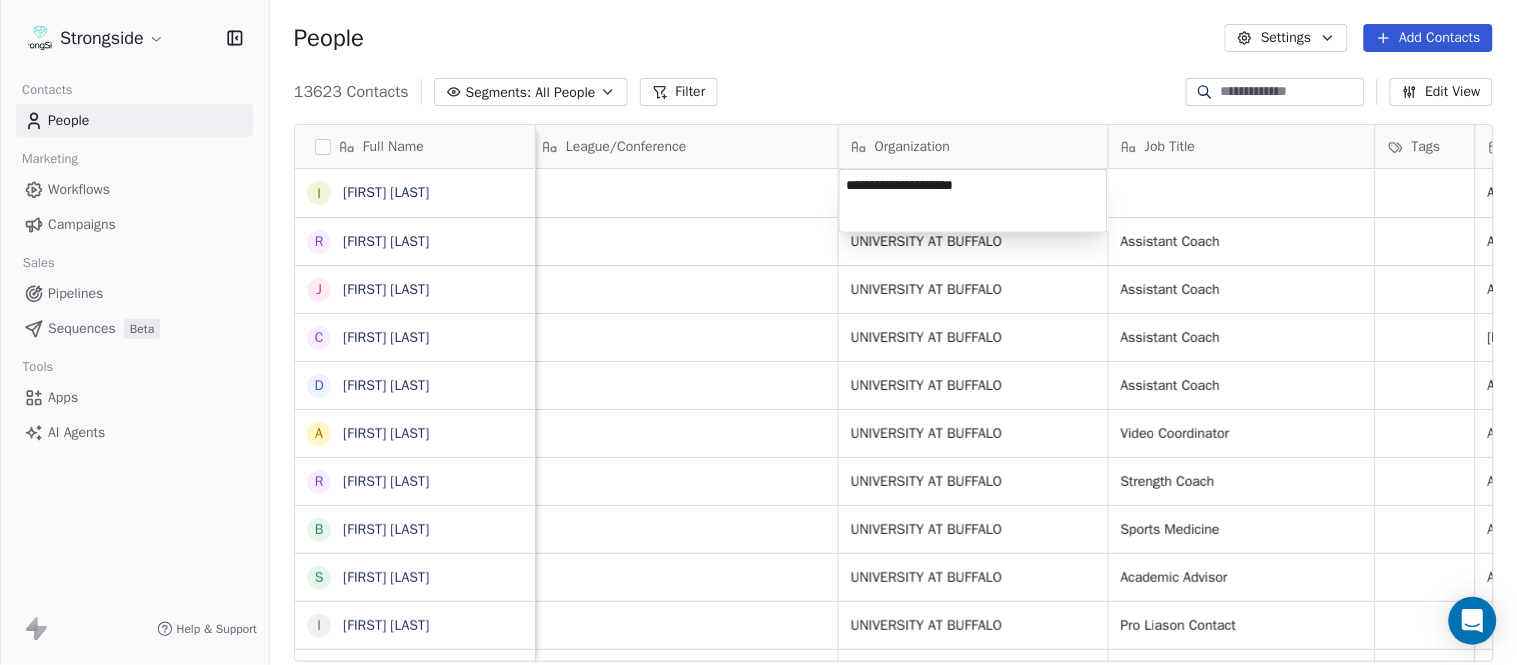 click on "Full Name I [LAST] [LAST] R [LAST] [LAST] J [LAST] [LAST] C [LAST] [LAST] D [LAST] [LAST] A [LAST] [LAST] R [LAST] [LAST] B [LAST] [LAST] S [LAST] [LAST] I [LAST] [LAST] J [LAST] [LAST] M [LAST] [LAST] A [LAST] [LAST] B [LAST] [LAST] M [LAST] [LAST] J [LAST] [LAST] L [LAST] [LAST] D [LAST] [LAST] J [LAST] [LAST] N [LAST] [LAST] R [LAST] [LAST] M [LAST] [LAST] M [LAST] [LAST] R [LAST] [LAST] J [LAST] [LAST] E [LAST] [LAST] J [LAST] [LAST] C [LAST] [LAST] J [LAST] [LAST] J [LAST] [LAST] T [LAST] [LAST] Email Phone Number Level League/Conference Organization Job Title Tags Created Date BST Status Priority Emails Auto Clicked [EMAIL] NCAA I-Bowl Aug 05, 2025 10:37 PM [EMAIL] [PHONE] NCAA I-Bowl UNIVERSITY AT BUFFALO Assistant Coach Aug 05, 2025 10:30 PM SID" at bounding box center [758, 332] 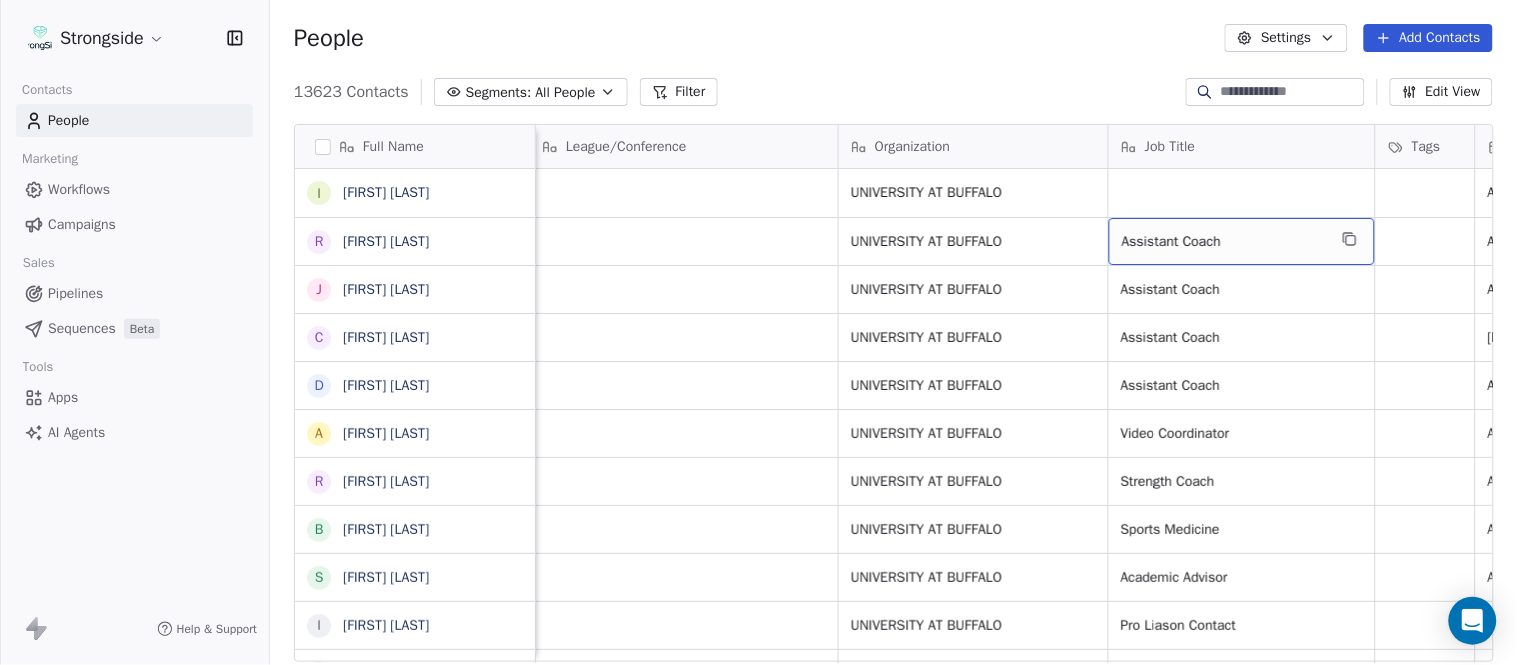 drag, startPoint x: 1262, startPoint y: 257, endPoint x: 1328, endPoint y: 243, distance: 67.46851 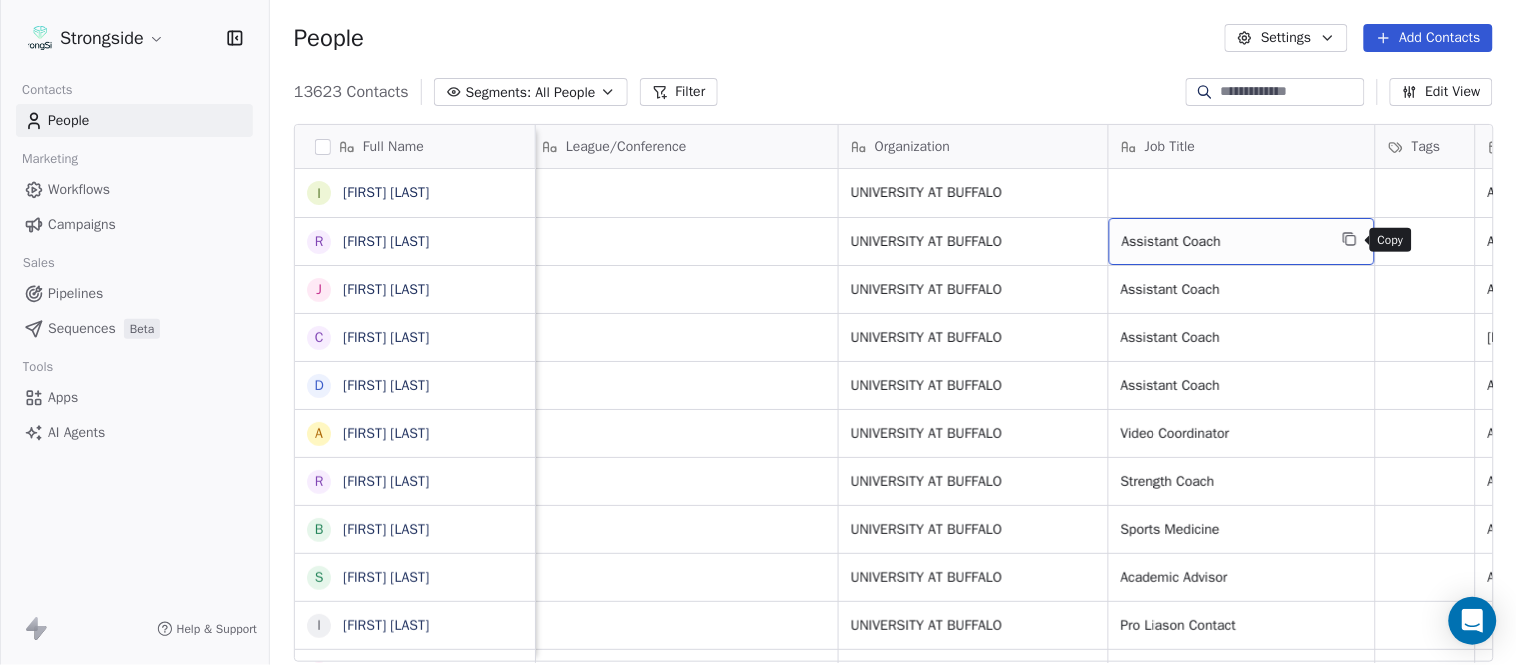click 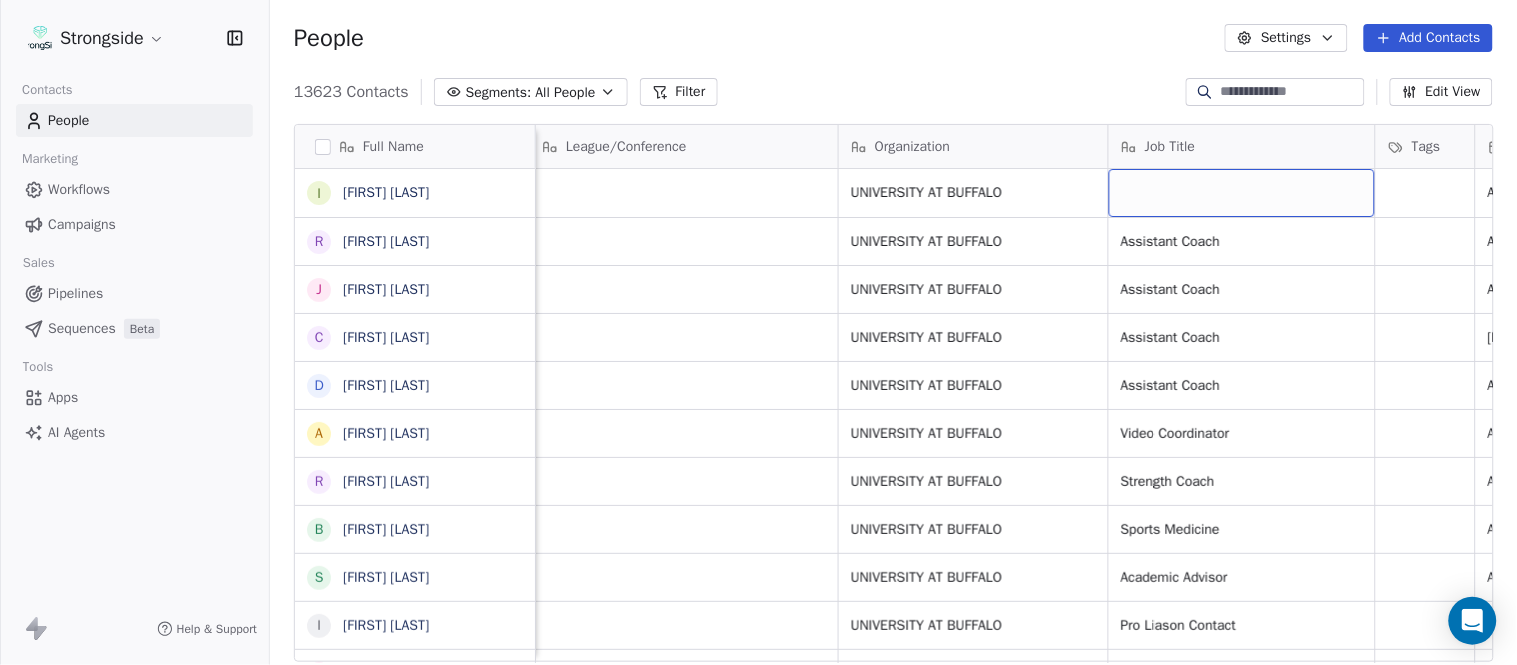 click at bounding box center (1242, 193) 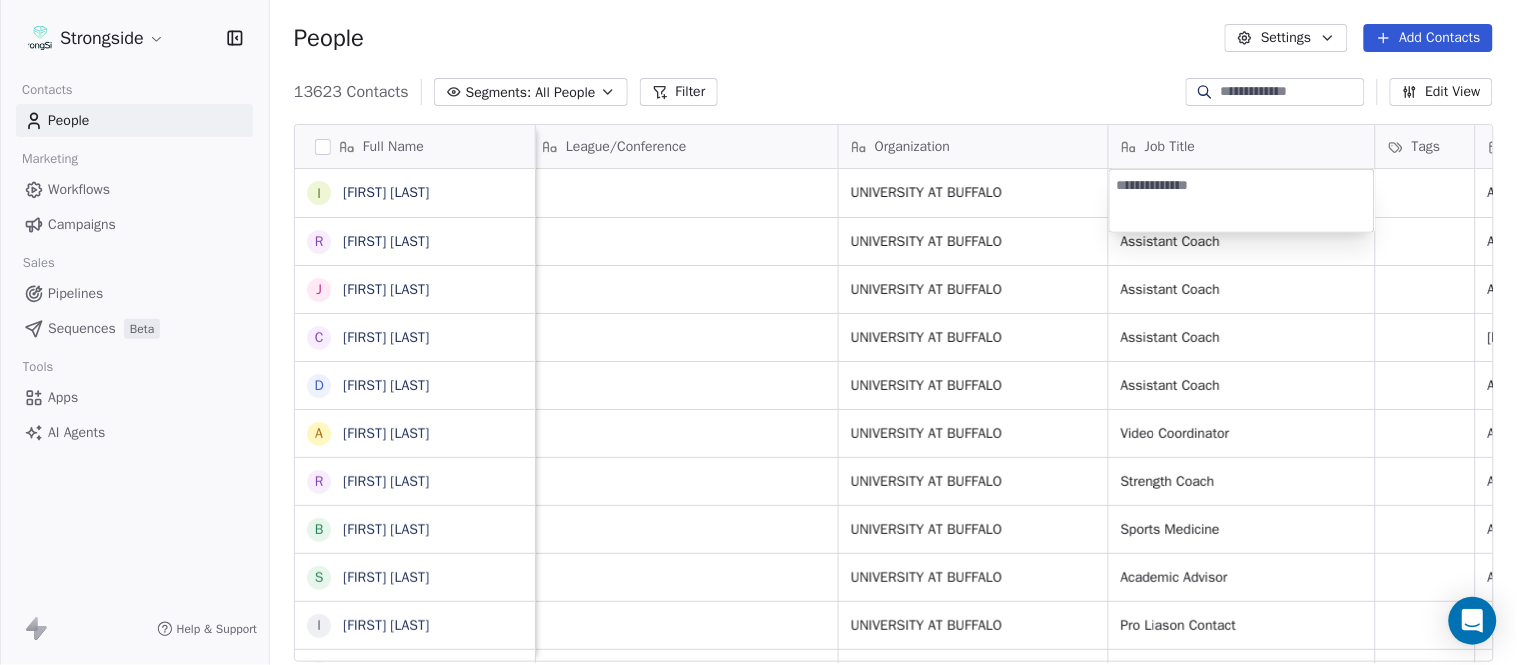 type on "**********" 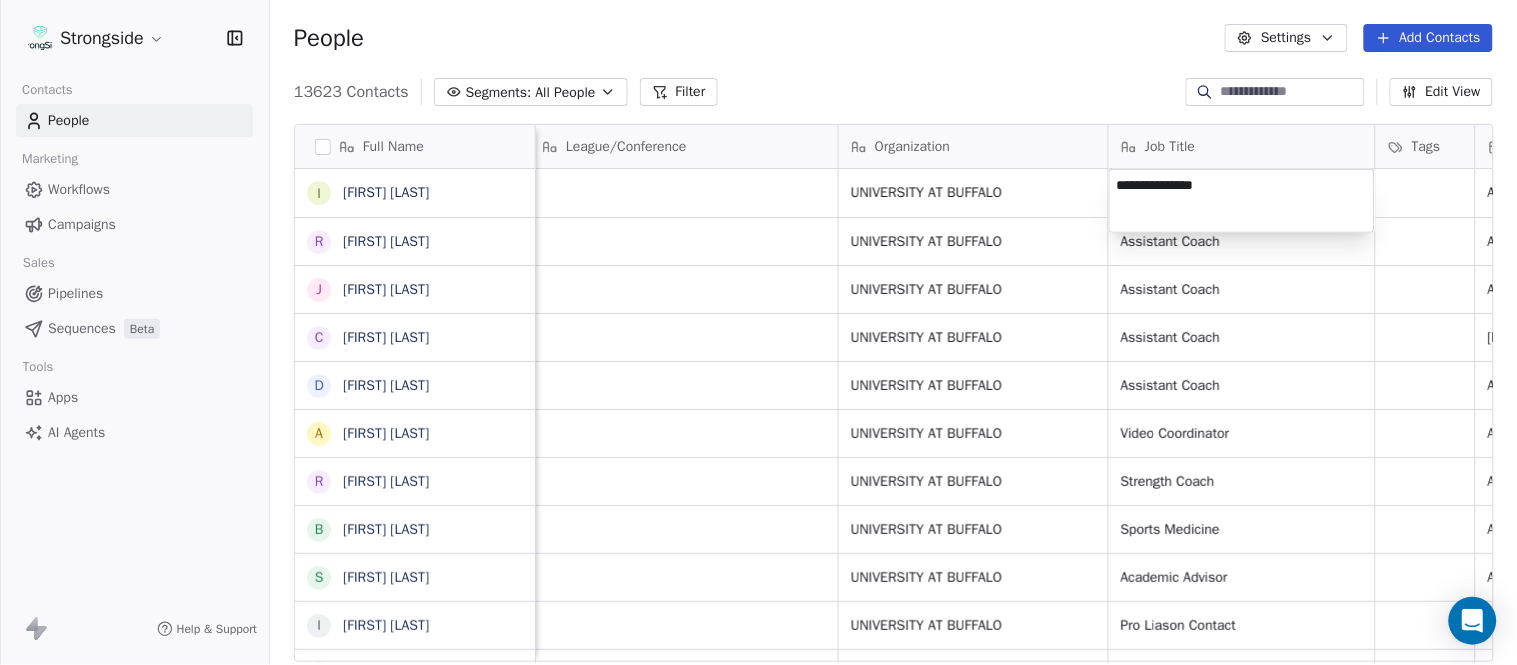 click on "Full Name I [LAST] [LAST] R [LAST] [LAST] J [LAST] [LAST] C [LAST] [LAST] D [LAST] [LAST] A [LAST] [LAST] R [LAST] [LAST] B [LAST] [LAST] S [LAST] [LAST] I [LAST] [LAST] J [LAST] [LAST] M [LAST] [LAST] A [LAST] [LAST] B [LAST] [LAST] M [LAST] [LAST] J [LAST] [LAST] L [LAST] [LAST] D [LAST] [LAST] J [LAST] [LAST] N [LAST] [LAST] R [LAST] [LAST] M [LAST] [LAST] M [LAST] [LAST] R [LAST] [LAST] J [LAST] [LAST] E [LAST] [LAST] J [LAST] [LAST] C [LAST] [LAST] J [LAST] [LAST] J [LAST] [LAST] T [LAST] [LAST] Email Phone Number Level League/Conference Organization Job Title Tags Created Date BST Status Priority Emails Auto Clicked [EMAIL] NCAA I-Bowl UNIVERSITY AT BUFFALO Aug 05, 2025 10:37 PM [EMAIL] [PHONE] NCAA I-Bowl UNIVERSITY AT BUFFALO Assistant Coach SID" at bounding box center (758, 332) 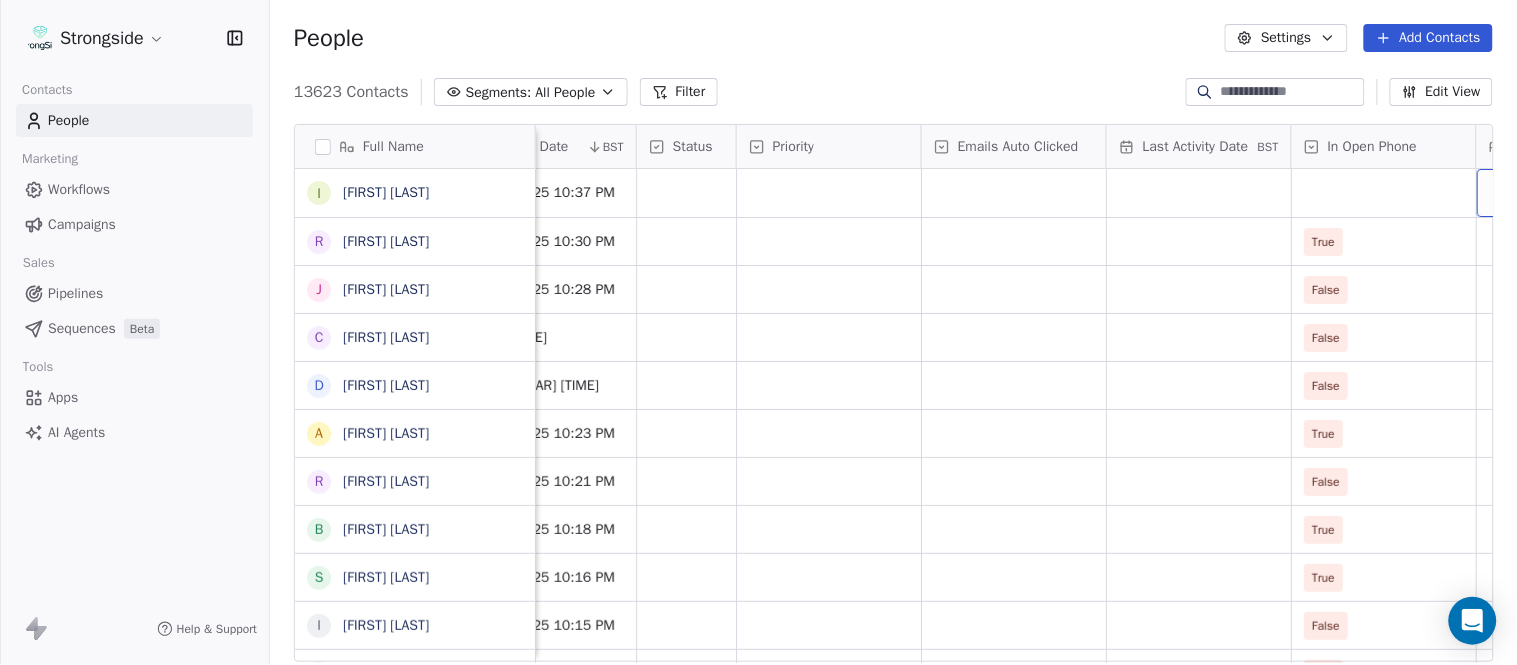 scroll, scrollTop: 0, scrollLeft: 1863, axis: horizontal 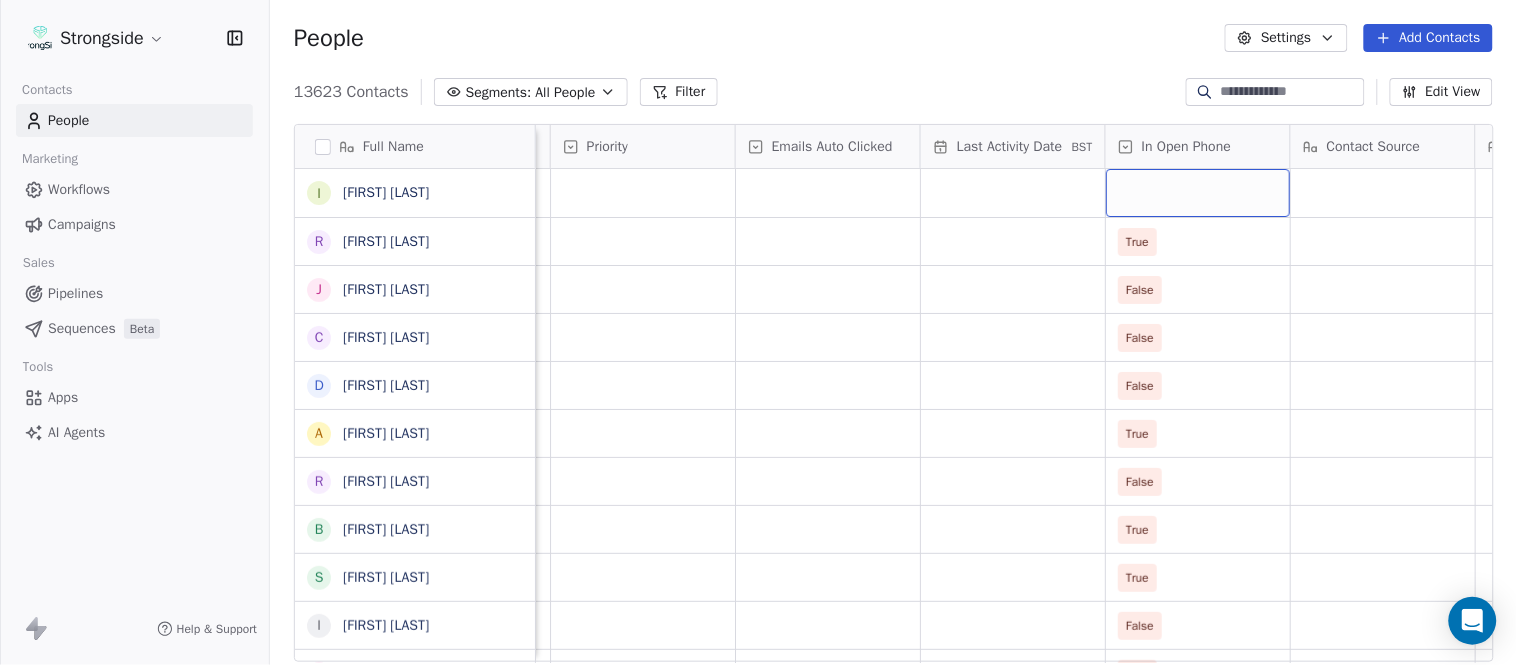 click at bounding box center (1198, 193) 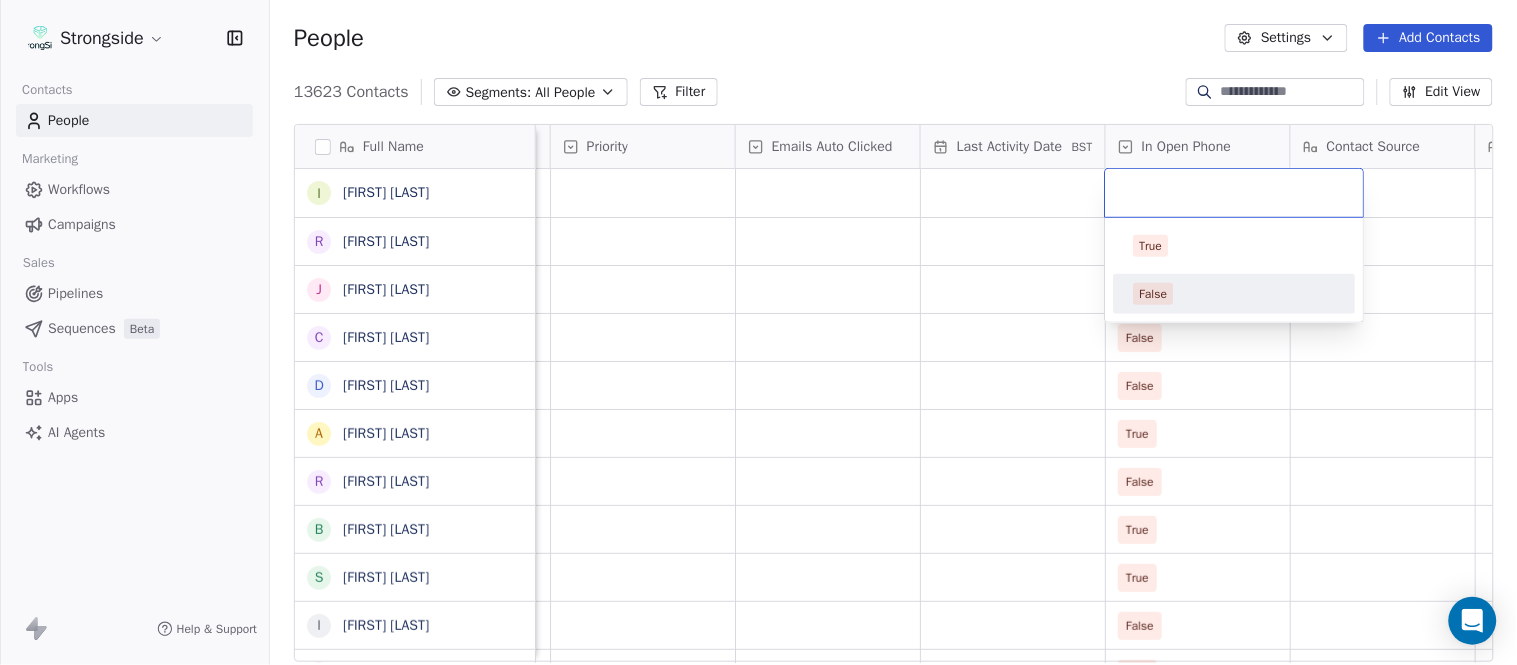click on "False" at bounding box center [1235, 294] 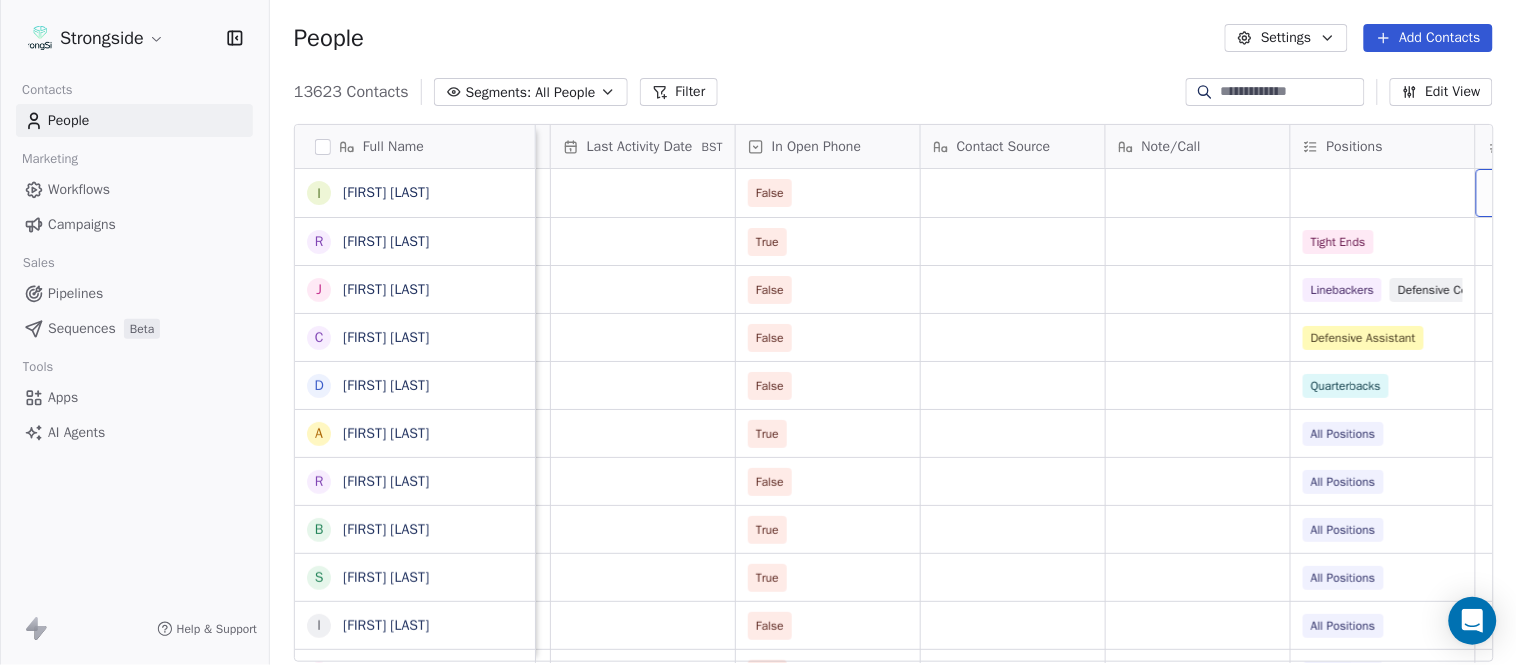 scroll, scrollTop: 0, scrollLeft: 2417, axis: horizontal 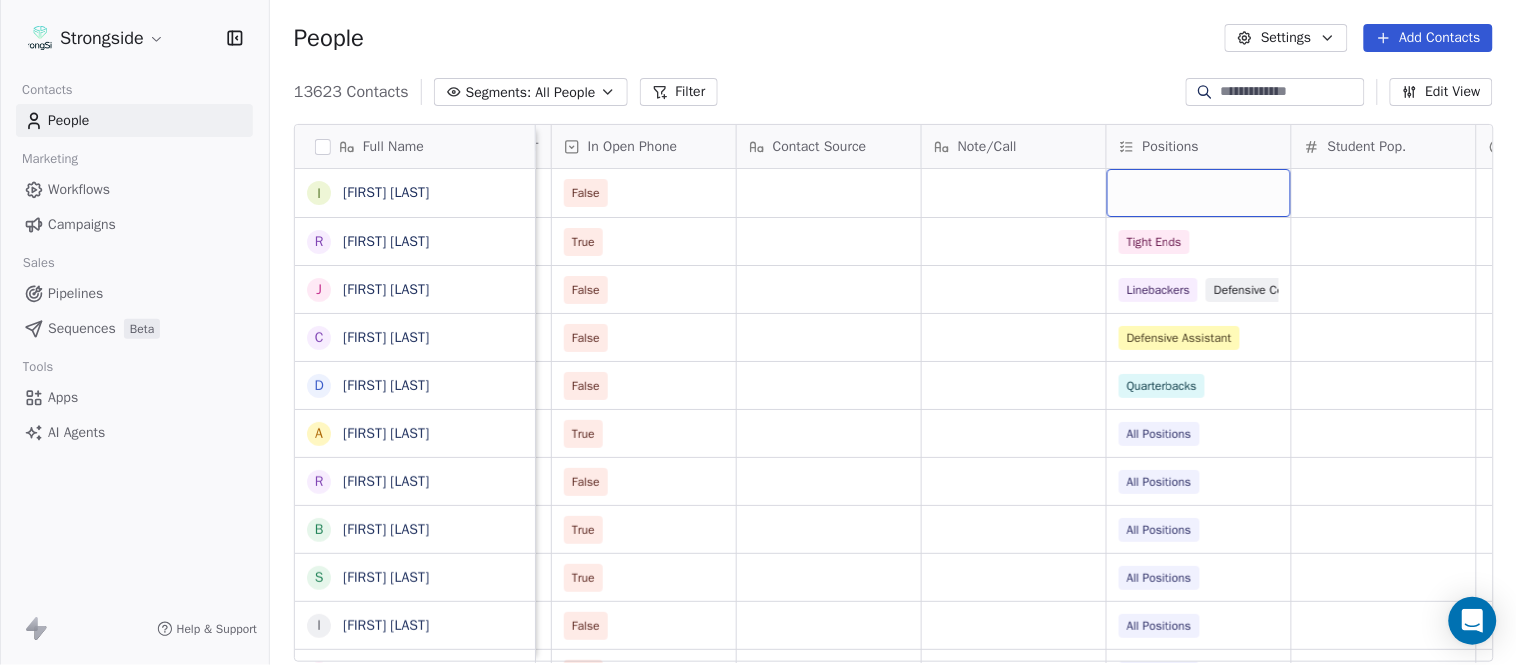 click at bounding box center (1199, 193) 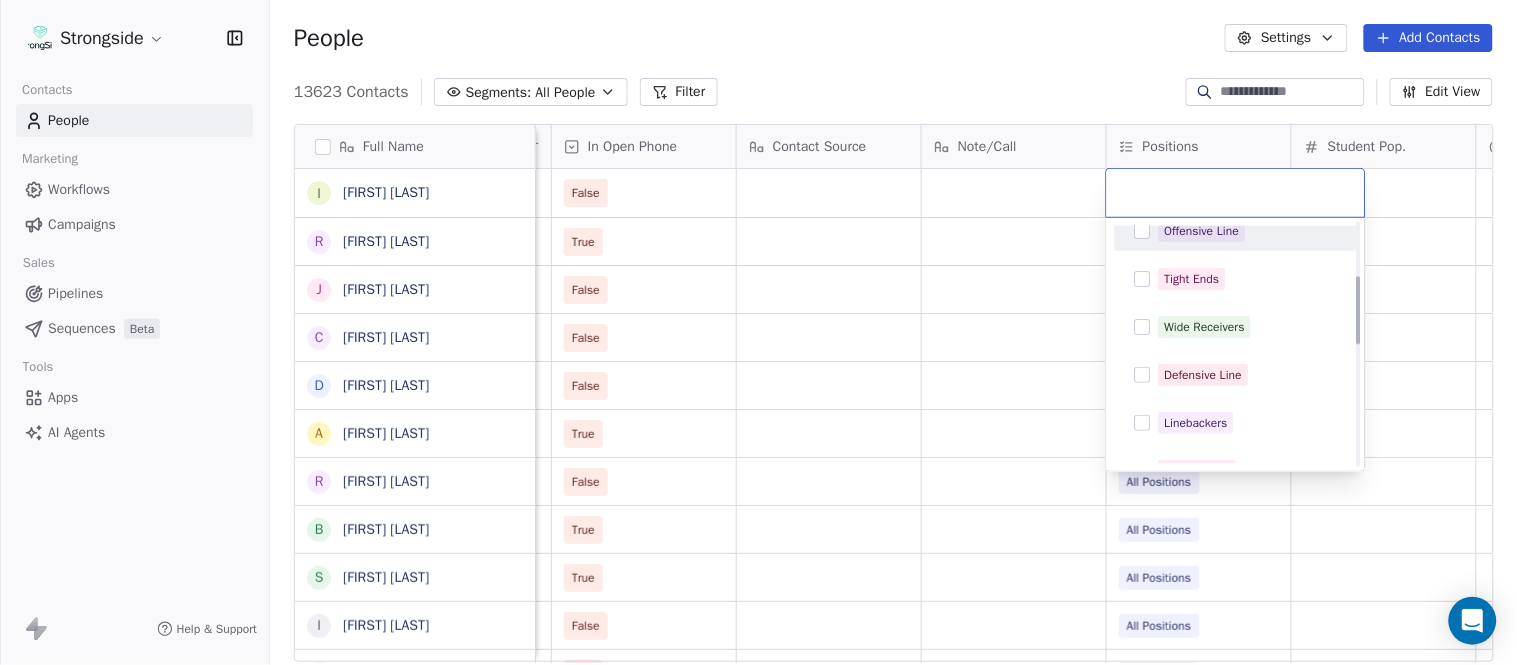 scroll, scrollTop: 222, scrollLeft: 0, axis: vertical 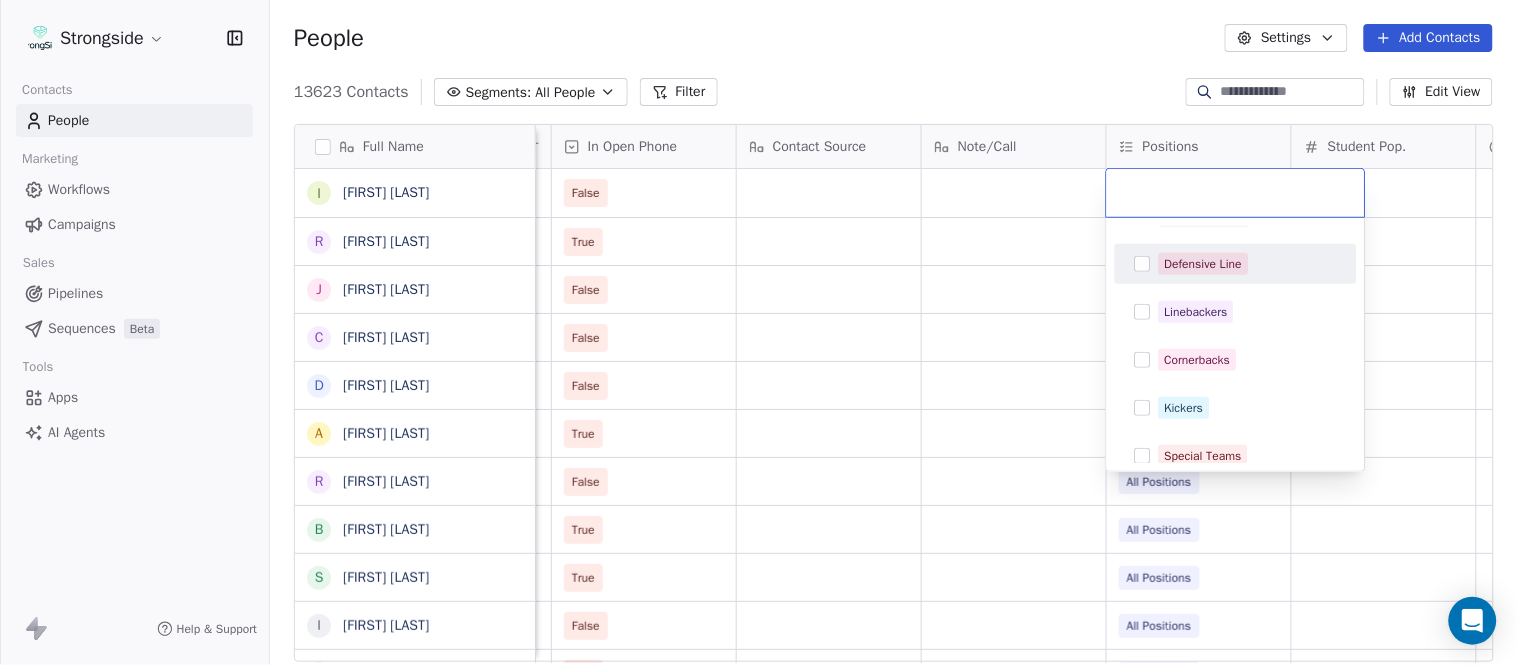 click on "Defensive Line" at bounding box center [1204, 264] 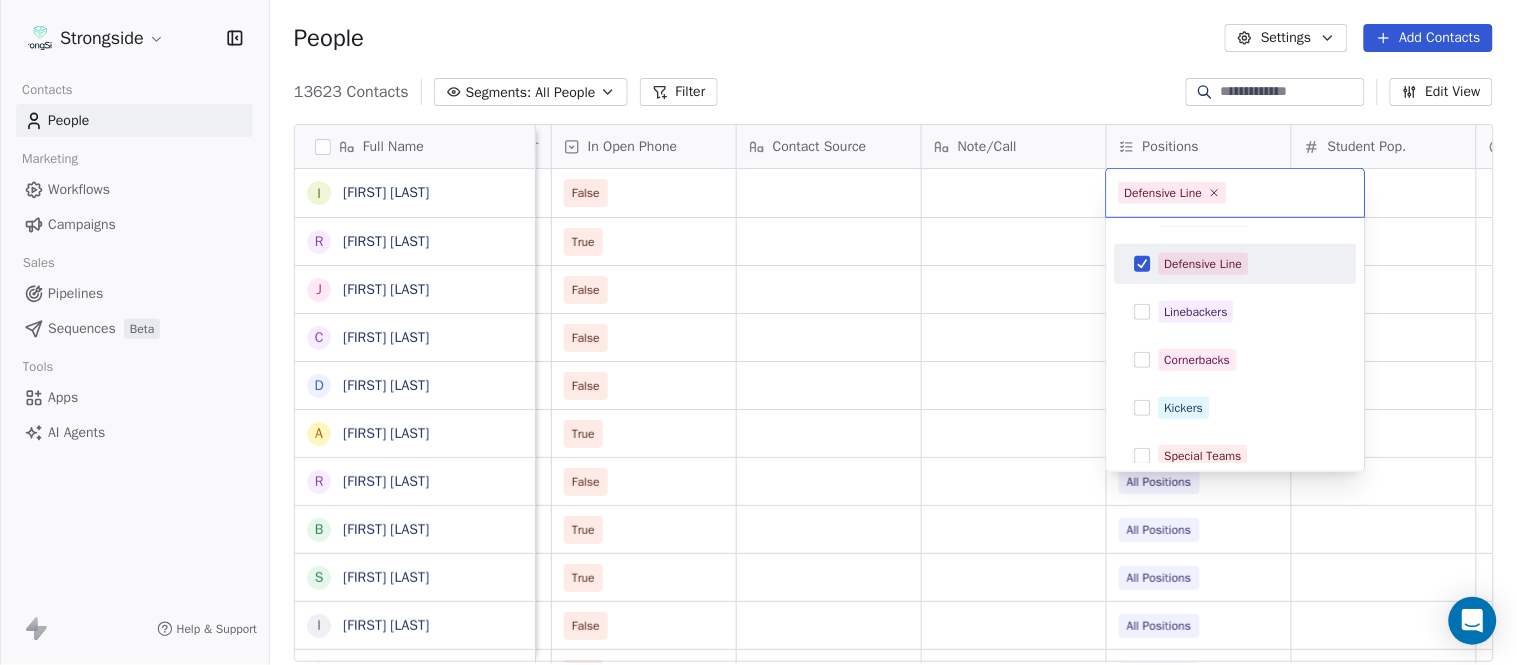drag, startPoint x: 1001, startPoint y: 51, endPoint x: 1298, endPoint y: 392, distance: 452.20572 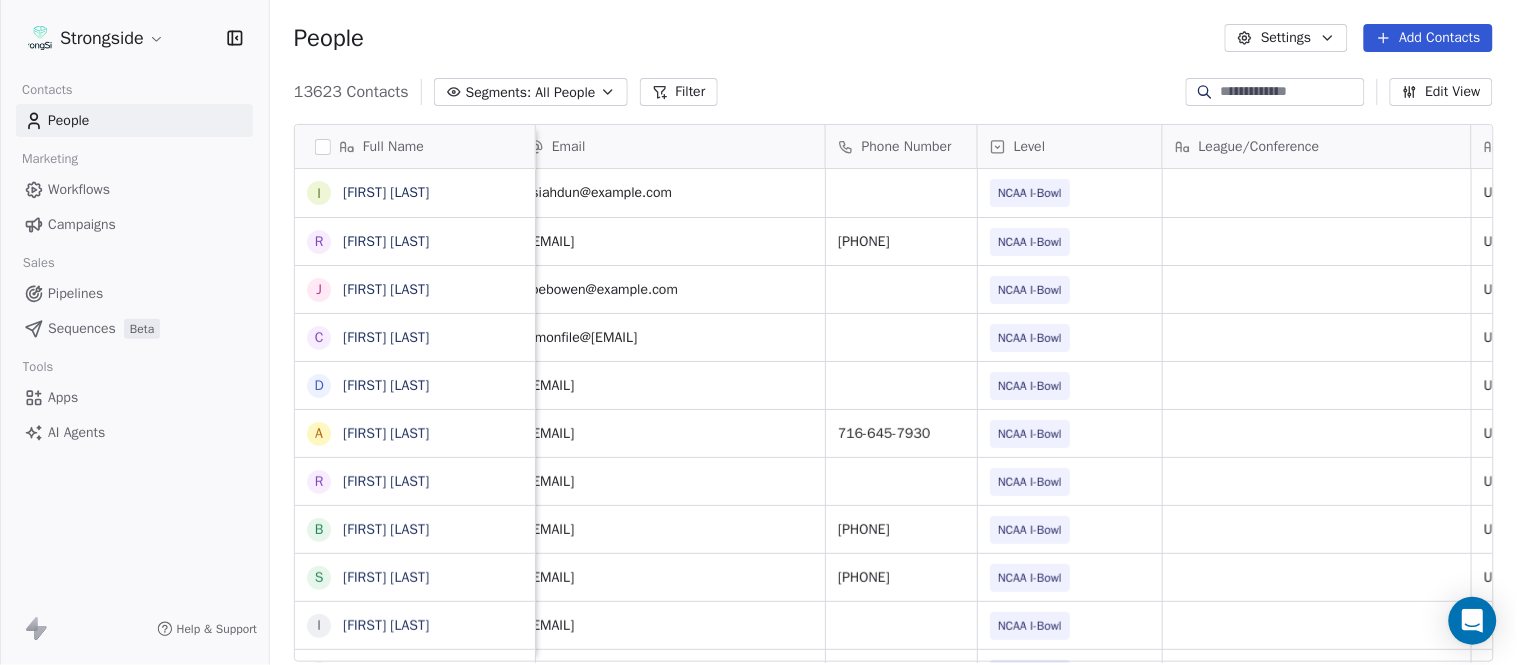 scroll, scrollTop: 0, scrollLeft: 0, axis: both 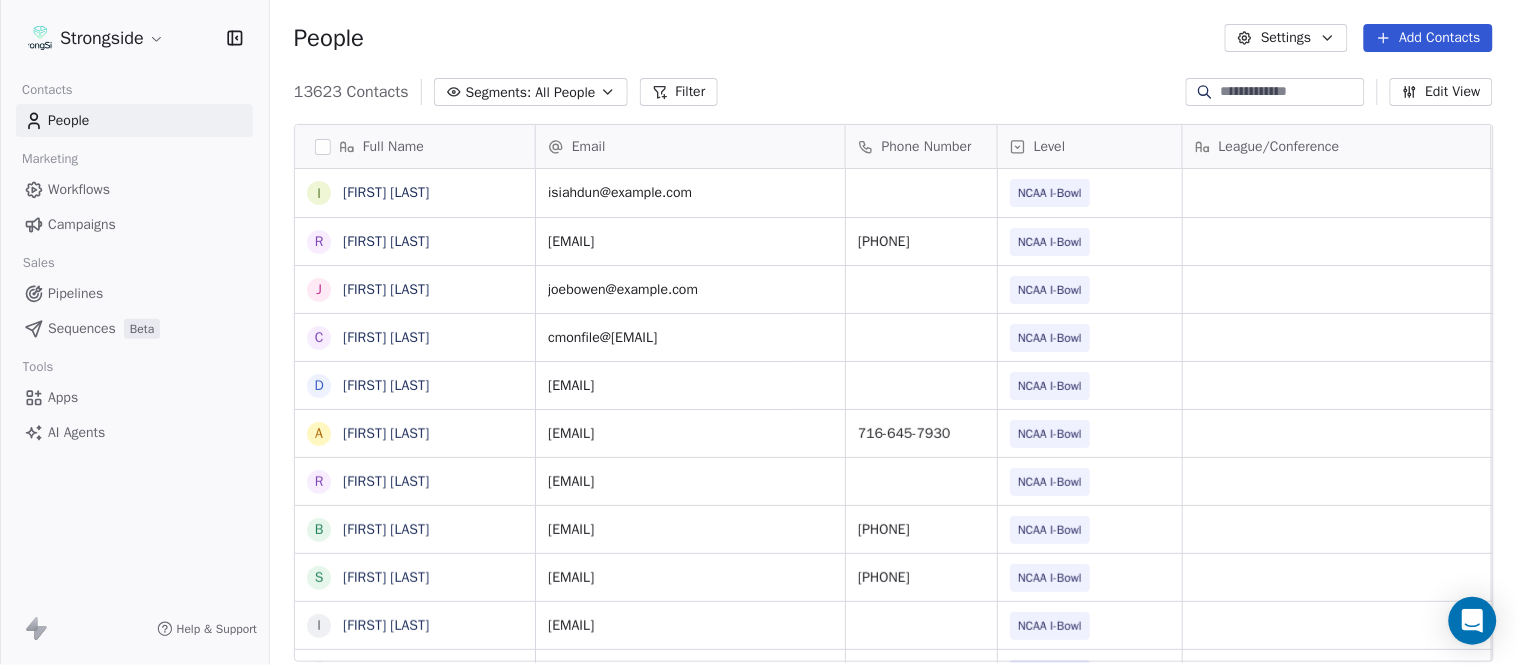 click on "Add Contacts" at bounding box center [1428, 38] 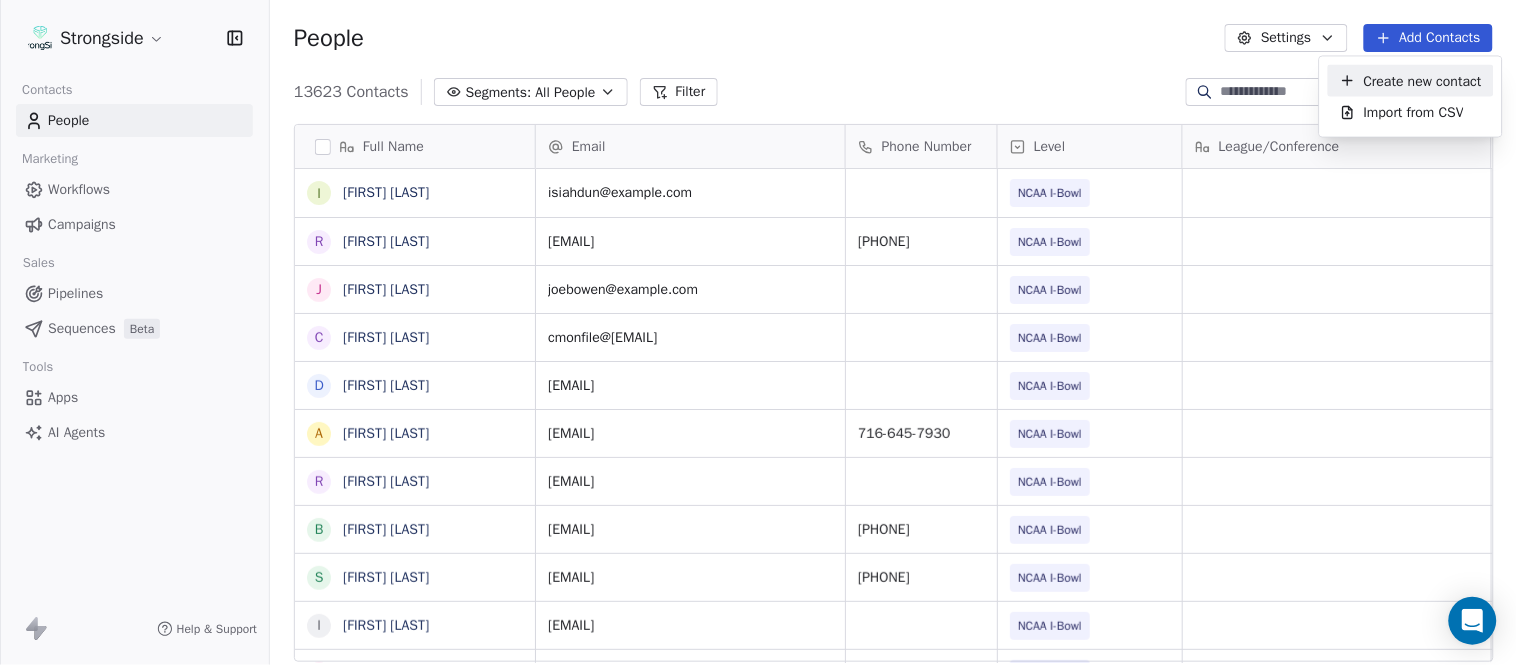 click on "Create new contact" at bounding box center (1423, 80) 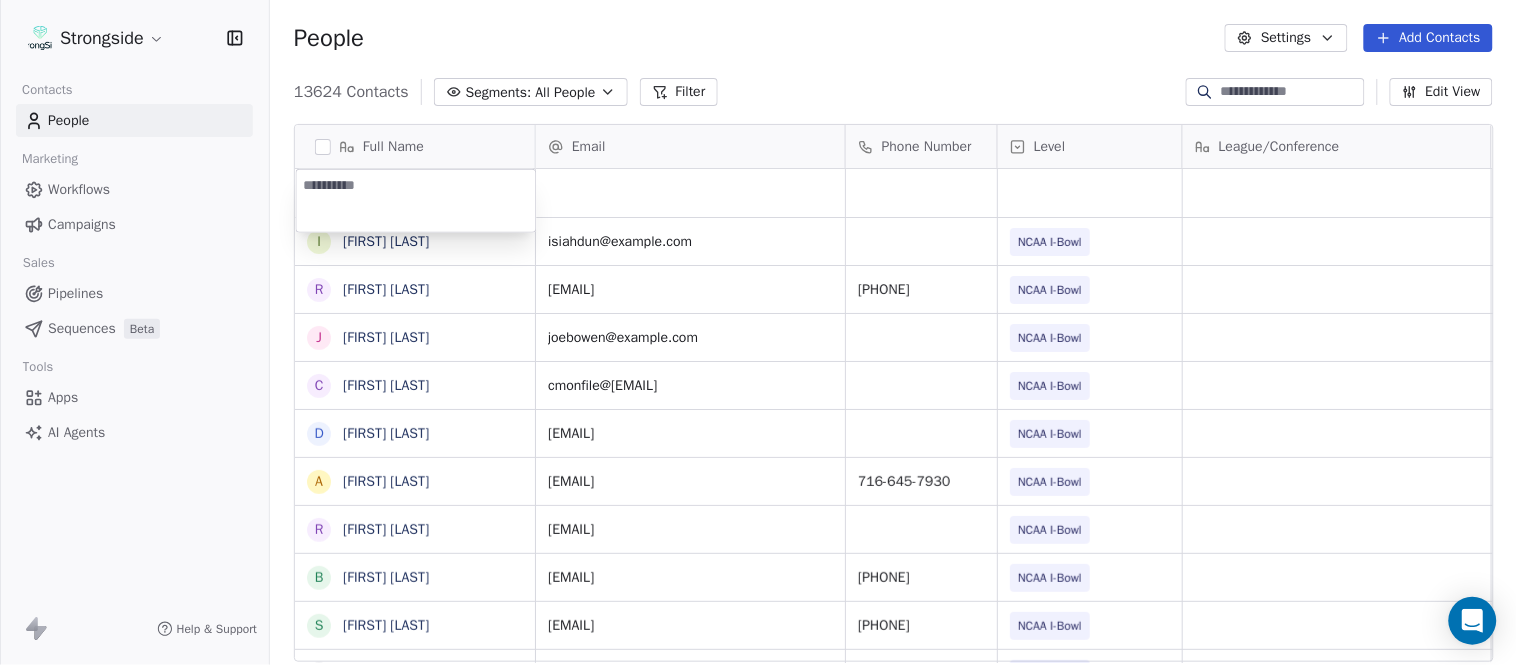 type on "**********" 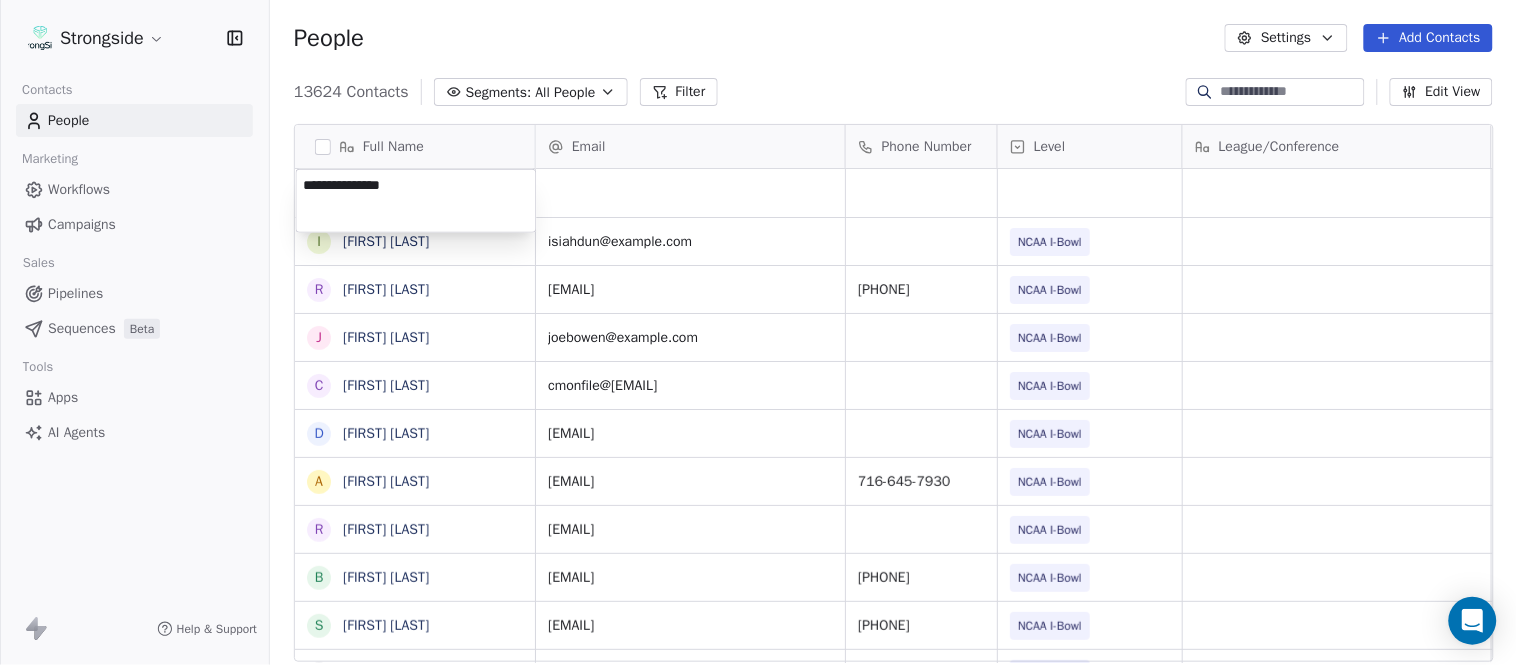 click on "Strongside Contacts People Marketing Workflows Campaigns Sales Pipelines Sequences Beta Tools Apps AI Agents Help & Support People Settings  Add Contacts 13624 Contacts Segments: All People Filter  Edit View Tag Add to Sequence Export Full Name I [FIRST] [LAST] R [FIRST] [LAST] J [FIRST] [LAST] C [FIRST] [LAST] D [FIRST] [LAST] A [FIRST] [LAST] R [FIRST] [LAST] B [FIRST] [LAST] S [FIRST] [LAST] I [FIRST] [LAST] J [FIRST] [LAST] M [FIRST] [LAST] A [FIRST] [LAST] B [FIRST] [LAST] M [FIRST] [LAST] J [FIRST] [LAST] L [FIRST] [LAST] D [FIRST] [LAST] J [FIRST] [LAST] N [FIRST] [LAST] R [FIRST] [LAST] M [FIRST] [LAST] M [FIRST] [LAST] R [FIRST] [LAST] J [FIRST] [LAST] E [FIRST] [LAST] J [FIRST] [LAST] C [FIRST] [LAST] J [FIRST] [LAST] Email Phone Number Level League/Conference Organization Job Title Tags Created Date BST Aug 05, [YEAR] [TIME] [EMAIL] NCAA I-Bowl UNIVERSITY AT BUFFALO Assistant Coach Aug 05, [YEAR] [TIME] [EMAIL] [PHONE] NCAA I-Bowl UNIVERSITY AT BUFFALO Assistant Coach Aug 05, [YEAR] [TIME]" at bounding box center [758, 332] 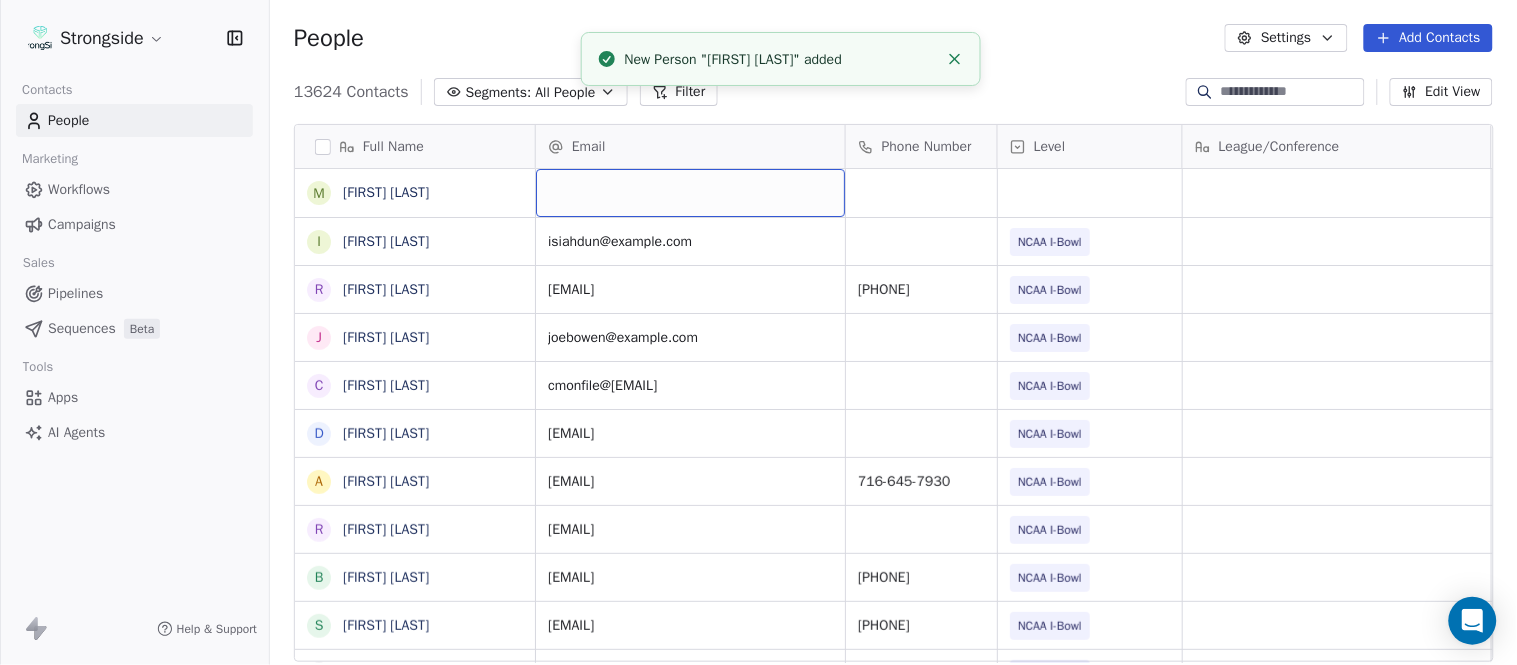 click at bounding box center [690, 193] 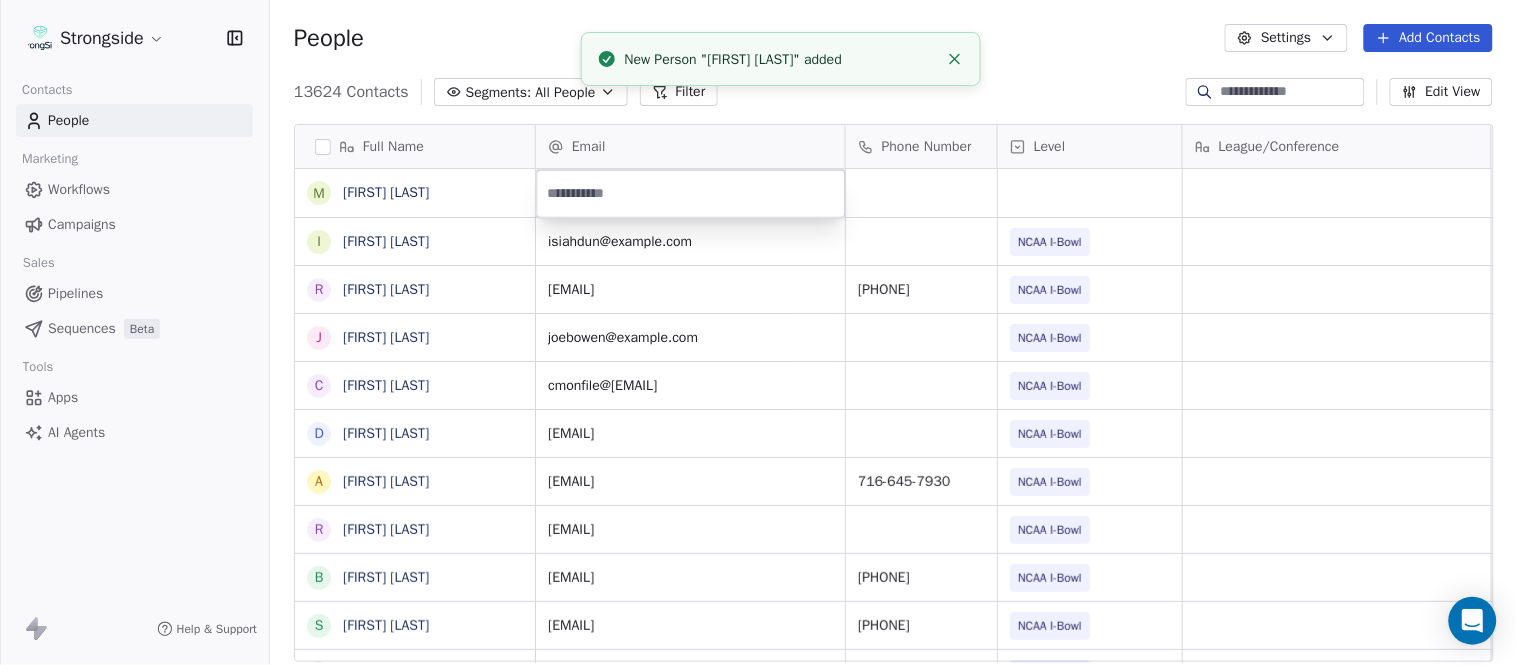 type on "**********" 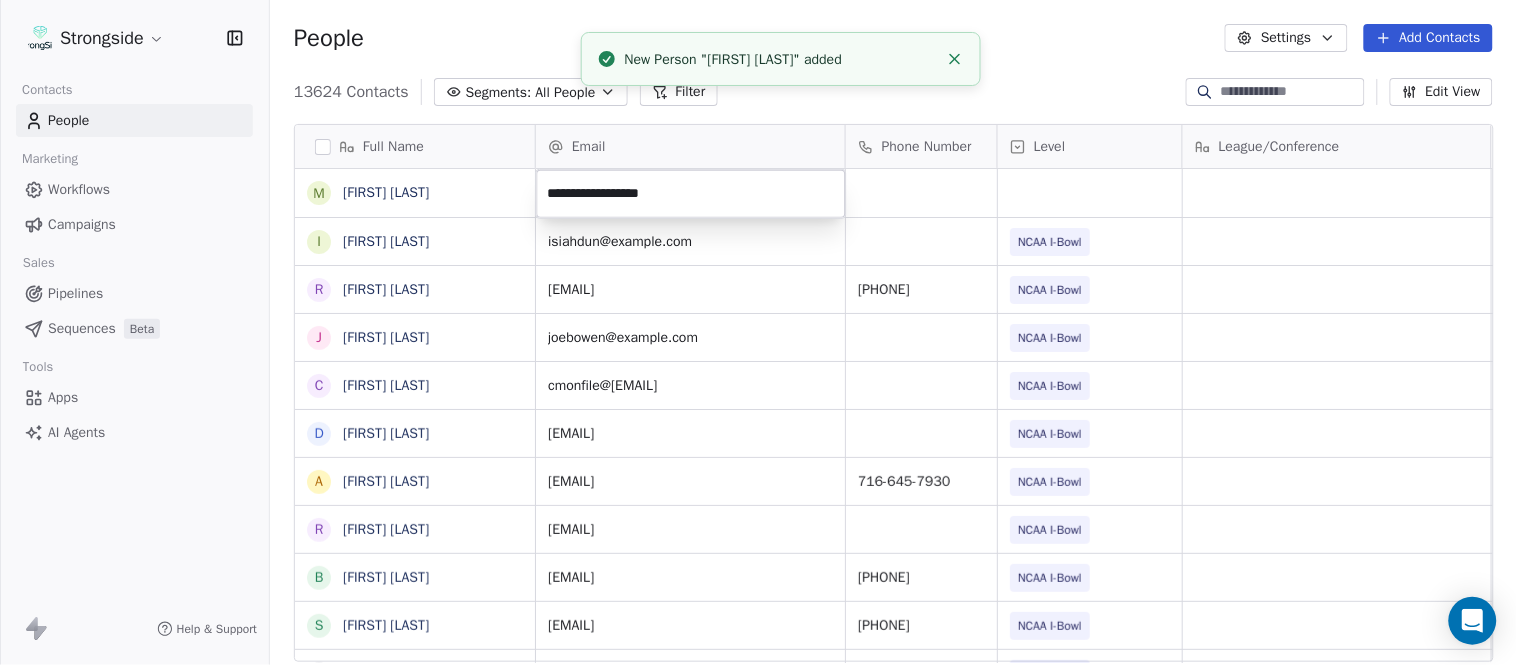 click on "Full Name M [FULL NAME] I [FULL NAME] R [FULL NAME] J [FULL NAME] C [FULL NAME] D [FULL NAME] A [FULL NAME] R [FULL NAME] B [FULL NAME] S [FULL NAME] I [FULL NAME] J [FULL NAME] M [FULL NAME] A [FULL NAME] B [FULL NAME] M [FULL NAME] J [FULL NAME] L [FULL NAME] D [FULL NAME] J [FULL NAME] N [FULL NAME] R [FULL NAME] M [FULL NAME] M [FULL NAME] R [FULL NAME] J [FULL NAME] E [FULL NAME] J [FULL NAME] C [FULL NAME] J [FULL NAME] J [FULL NAME] T [FULL NAME] J [FULL NAME] T [FULL NAME] Email Phone Number Level League/Conference Organization Job Title Tags Created Date BST Aug 05, 2025 10:38 PM [EMAIL] NCAA I-Bowl UNIVERSITY AT BUFFALO Assistant Coach Aug 05, 2025 10:37 PM [EMAIL] [PHONE] NCAA I-Bowl UNIVERSITY AT BUFFALO Assistant Coach SID" at bounding box center [758, 332] 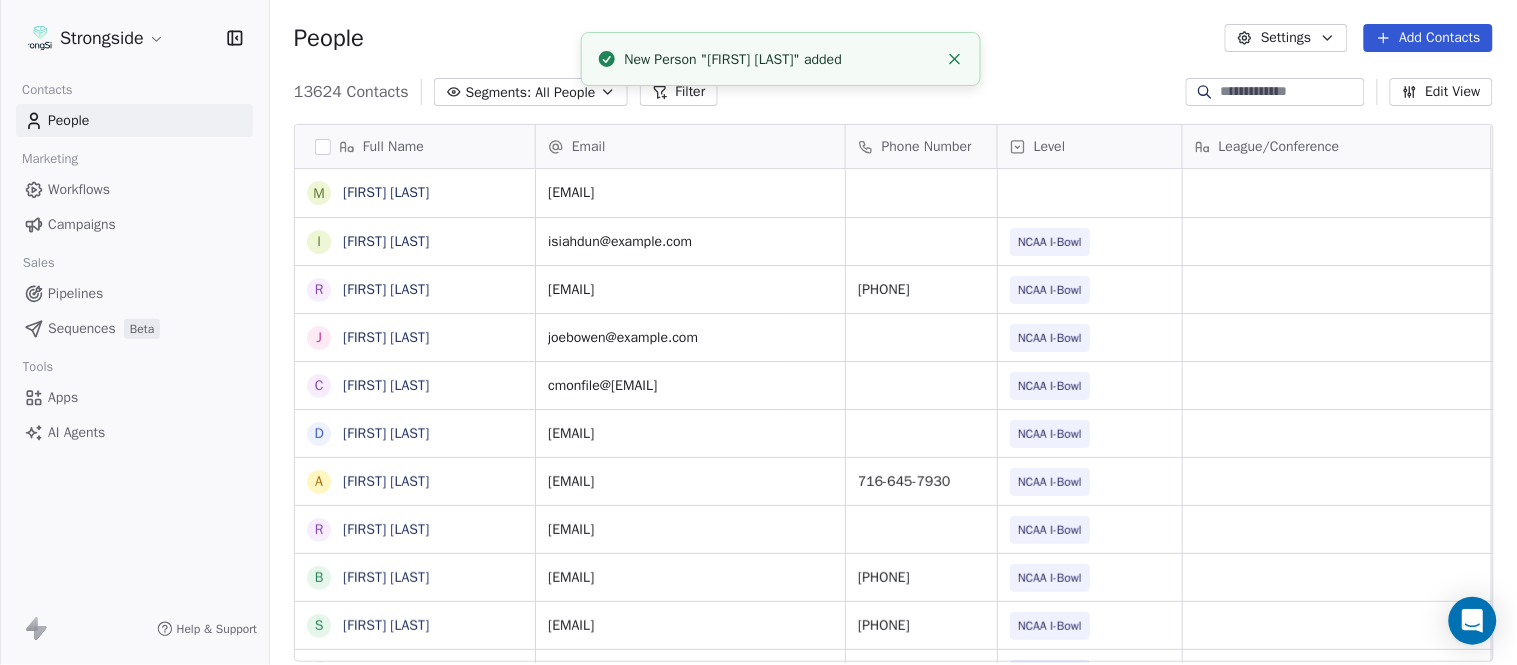 click 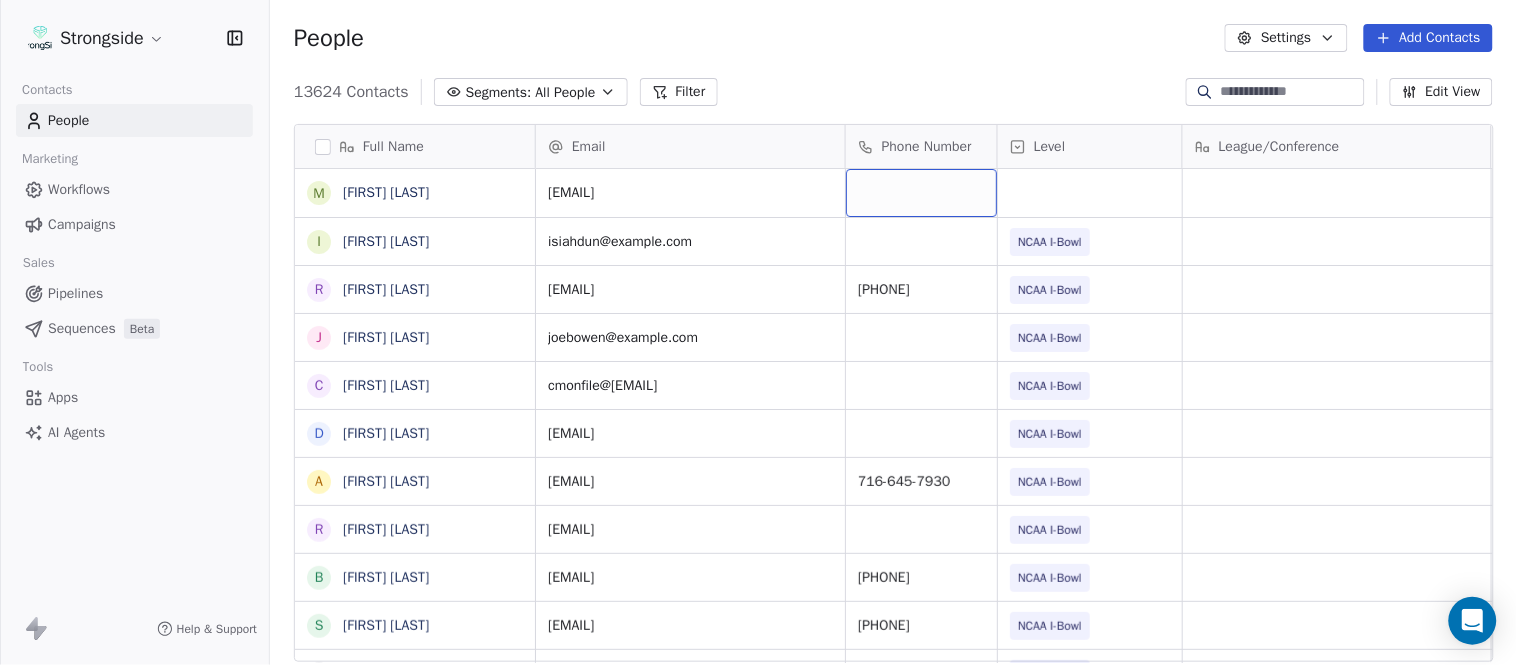 click at bounding box center (921, 193) 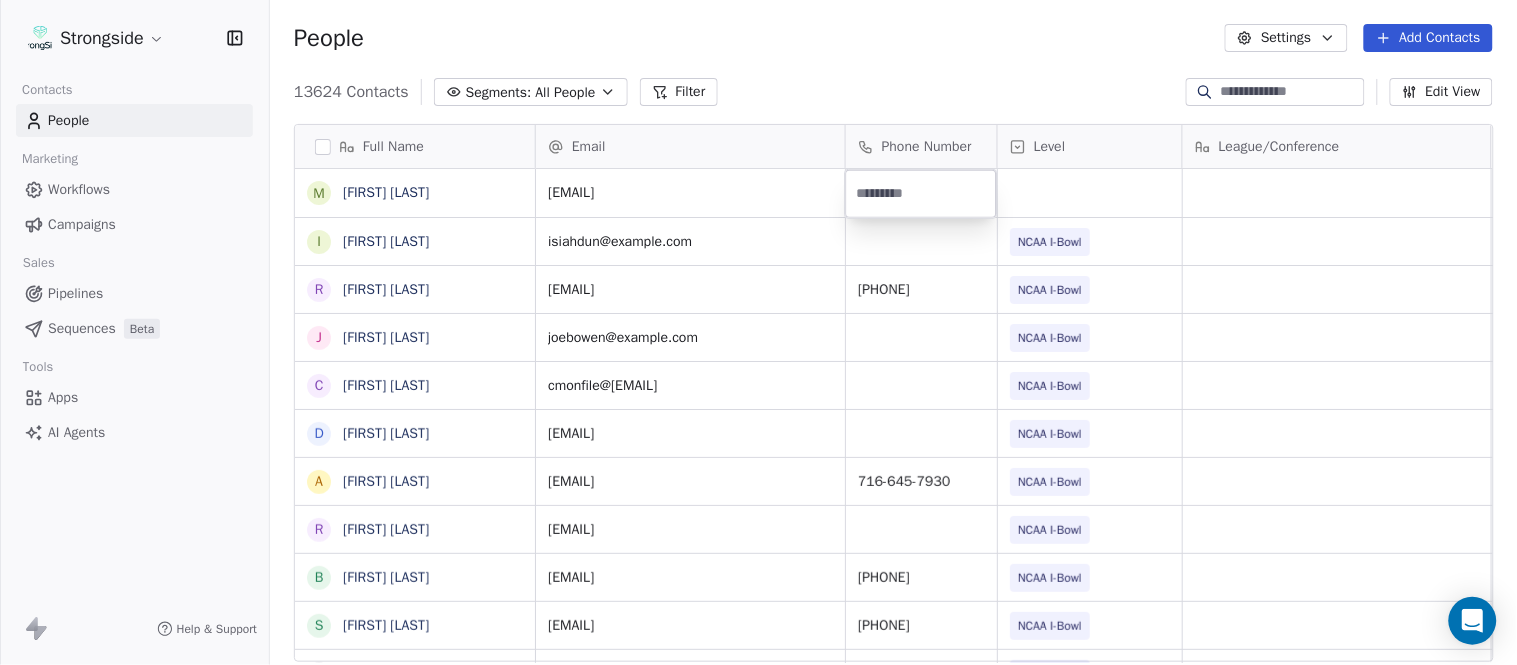 type on "**********" 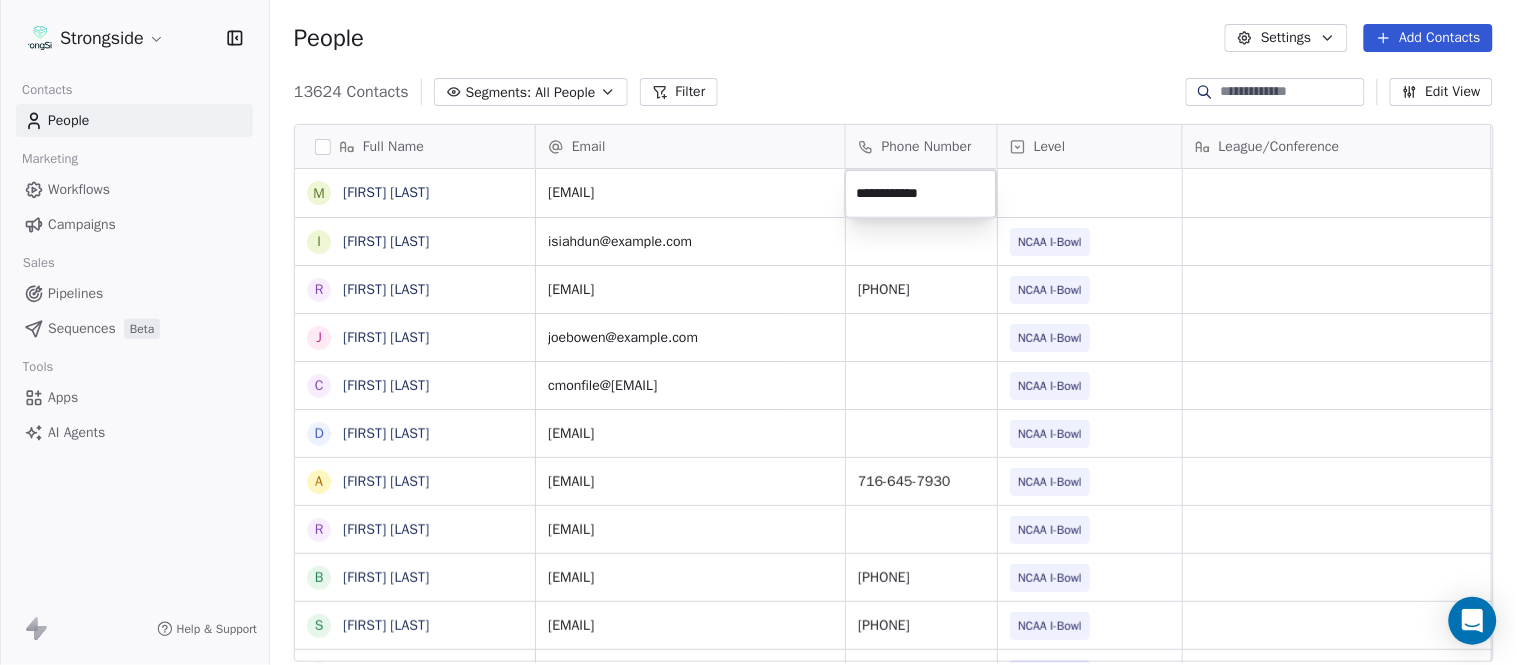 click on "Strongside Contacts People Marketing Workflows Campaigns Sales Pipelines Sequences Beta Tools Apps AI Agents Help & Support People Settings  Add Contacts 13624 Contacts Segments: All People Filter  Edit View Tag Add to Sequence Export Full Name M [FIRST] [LAST] I [FIRST] [LAST] R [FIRST] [LAST] J [FIRST] [LAST] C [FIRST] [LAST] D [FIRST] [LAST] A [FIRST] [LAST] R [FIRST] [LAST] B [FIRST] [LAST] S [FIRST] [LAST] I [FIRST] [LAST] J [FIRST] [LAST] M [FIRST] [LAST] A [FIRST] [LAST] B [FIRST] [LAST] M [FIRST] [LAST] J [FIRST] [LAST] L [FIRST] [LAST] D [FIRST] [LAST] J [FIRST] [LAST] N [FIRST] [LAST] R [FIRST] [LAST] M [FIRST] [LAST] M [FIRST] [LAST] R [FIRST] [LAST] J [FIRST] [LAST] E [FIRST] [LAST] J [FIRST] [LAST] C [FIRST] [LAST] J [FIRST] [LAST] J [FIRST] [LAST] Email Phone Number Level League/Conference Organization Job Title Tags Created Date BST [EMAIL] 716-645-7909 NCAA I-Bowl UNIVERSITY AT BUFFALO Aug 05, 2025 10:38 PM [EMAIL] NCAA I-Bowl UNIVERSITY AT BUFFALO Assistant Coach SID" at bounding box center (758, 332) 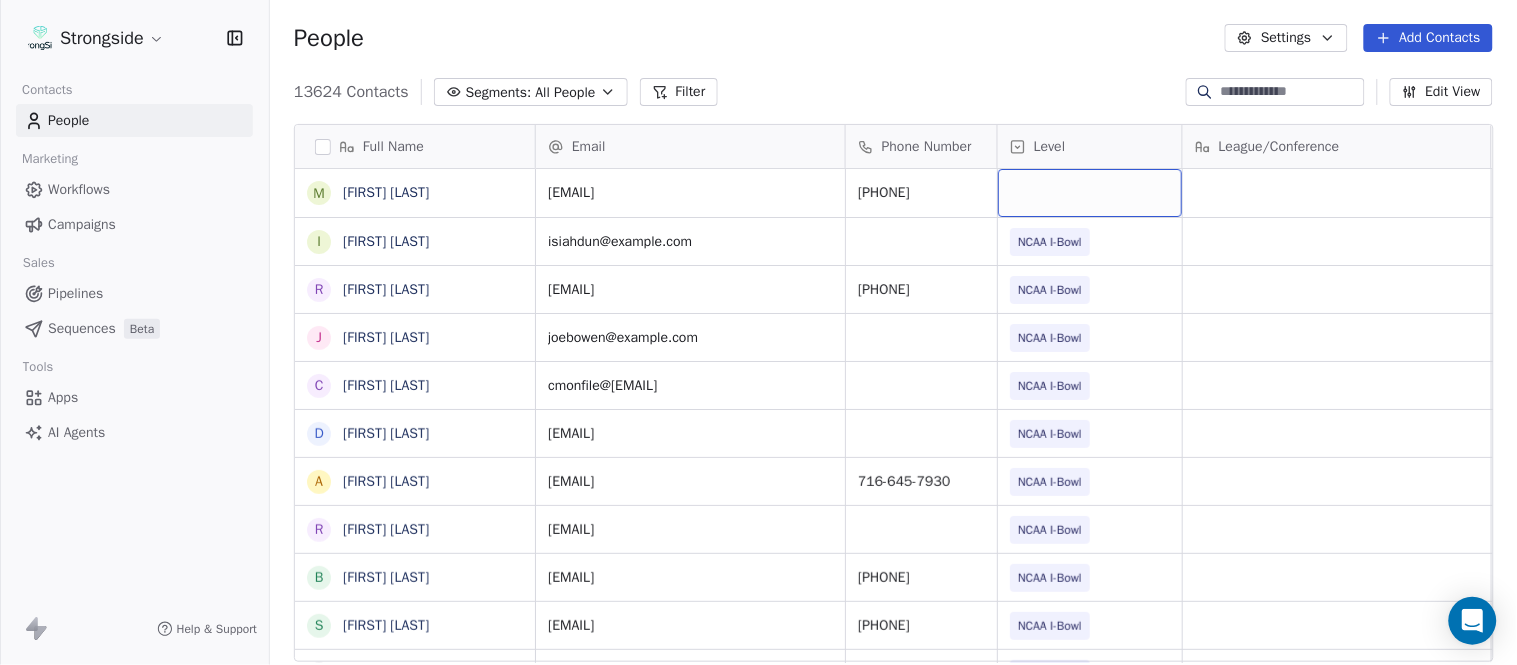click at bounding box center (1090, 193) 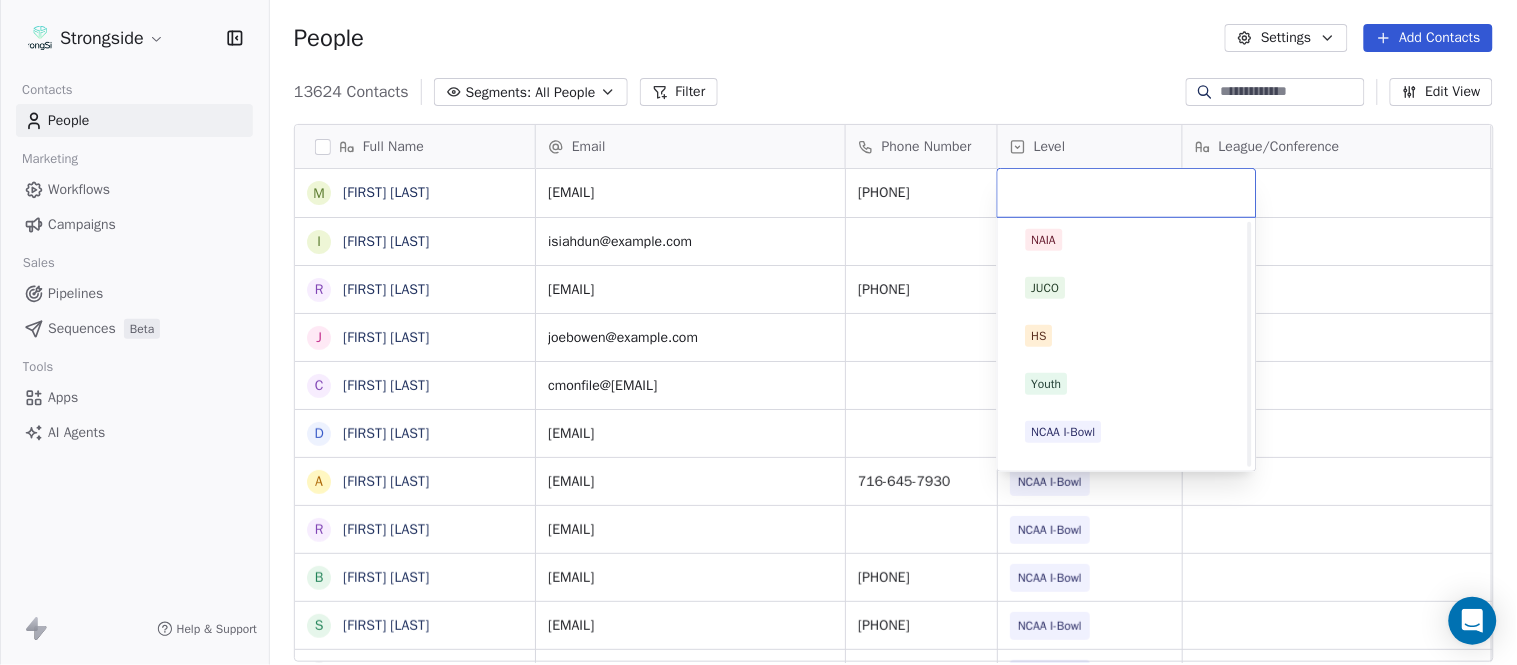scroll, scrollTop: 330, scrollLeft: 0, axis: vertical 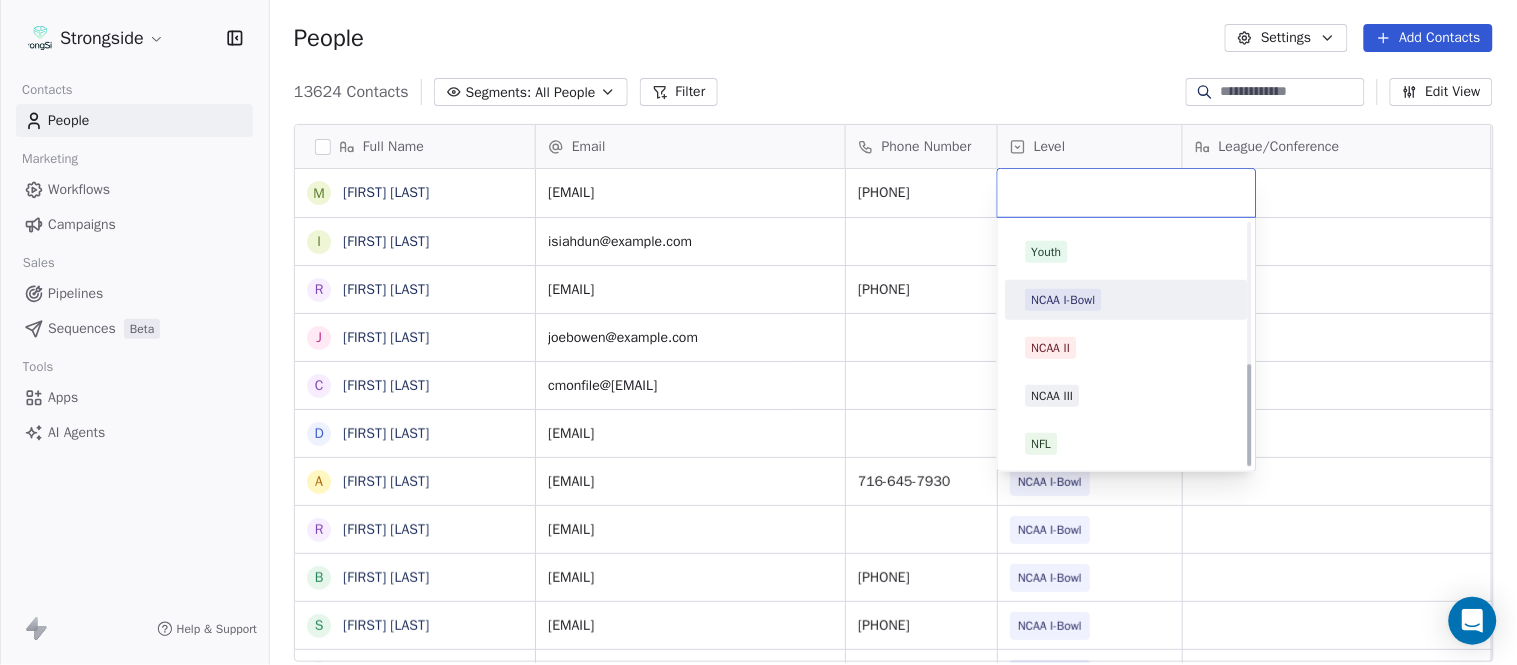 click on "NCAA I-Bowl" at bounding box center (1064, 300) 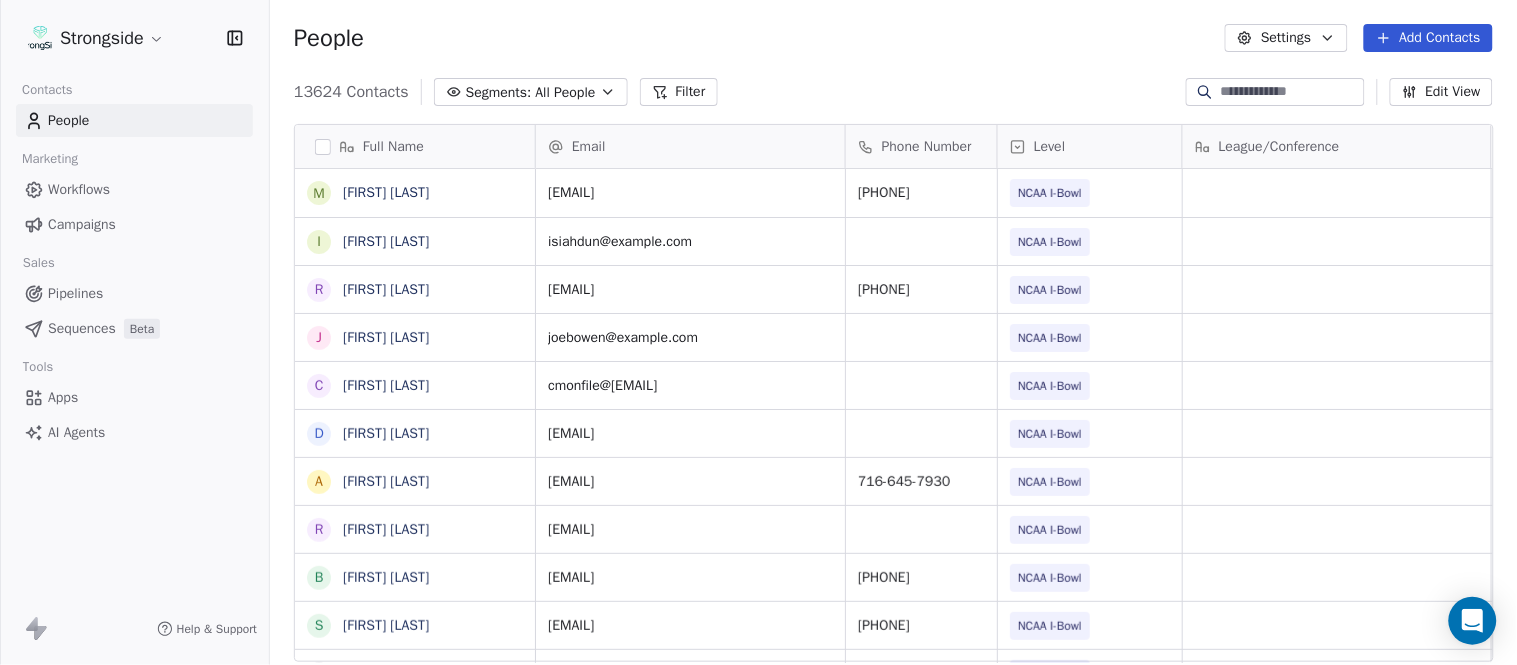 click on "13624 Contacts Segments: All People Filter  Edit View" at bounding box center [893, 92] 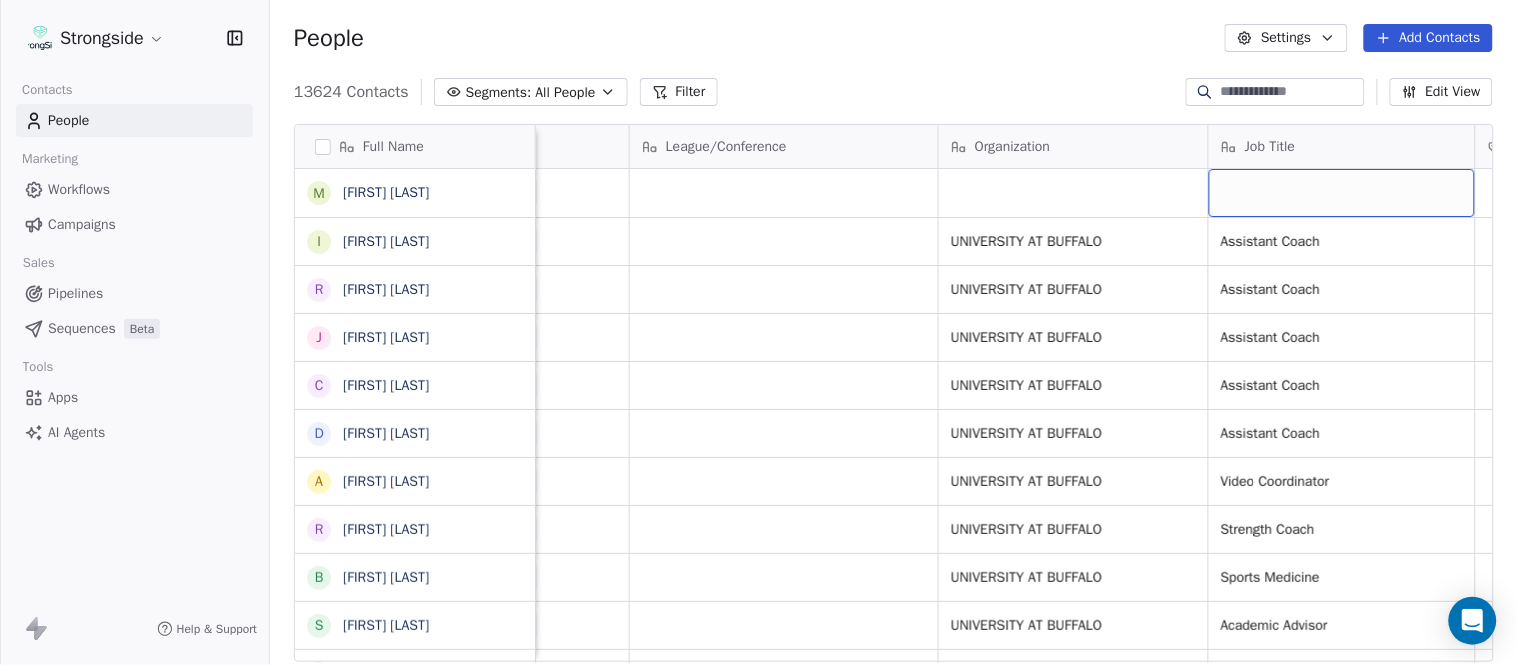 scroll, scrollTop: 0, scrollLeft: 653, axis: horizontal 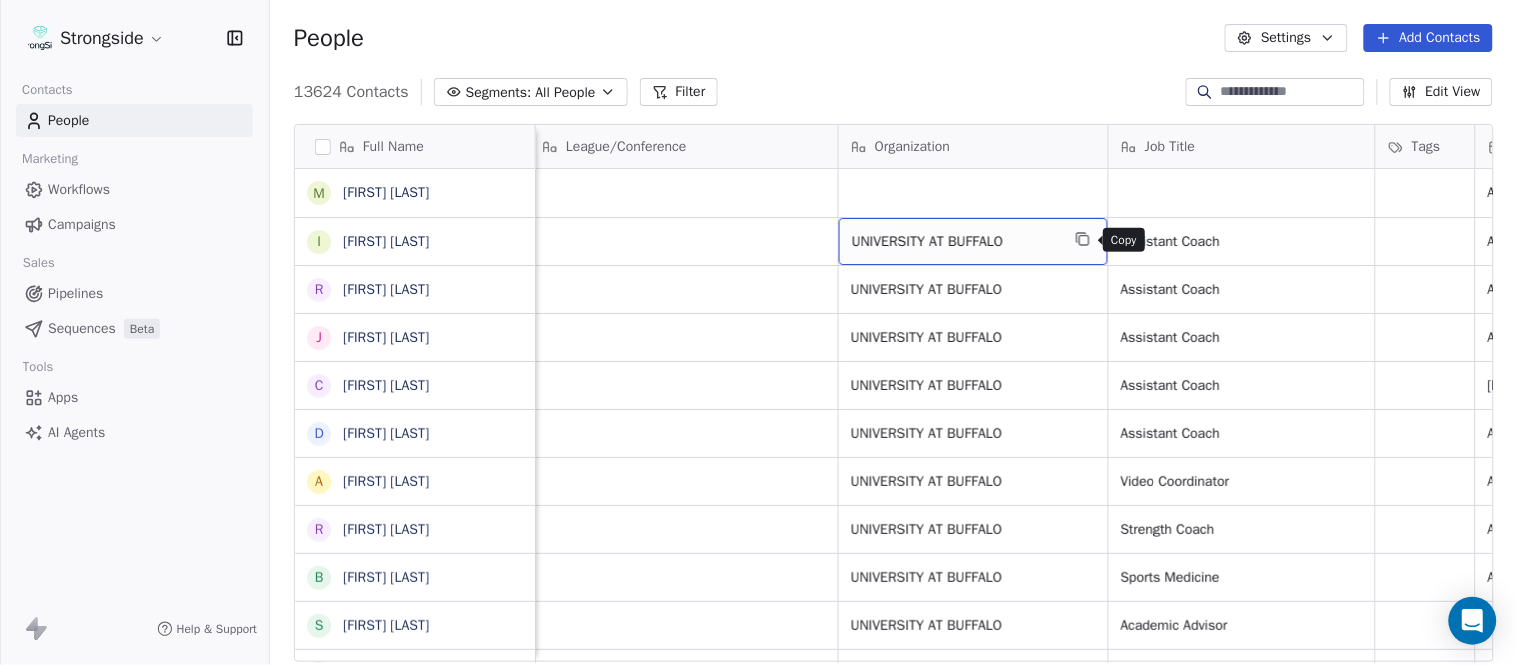 click 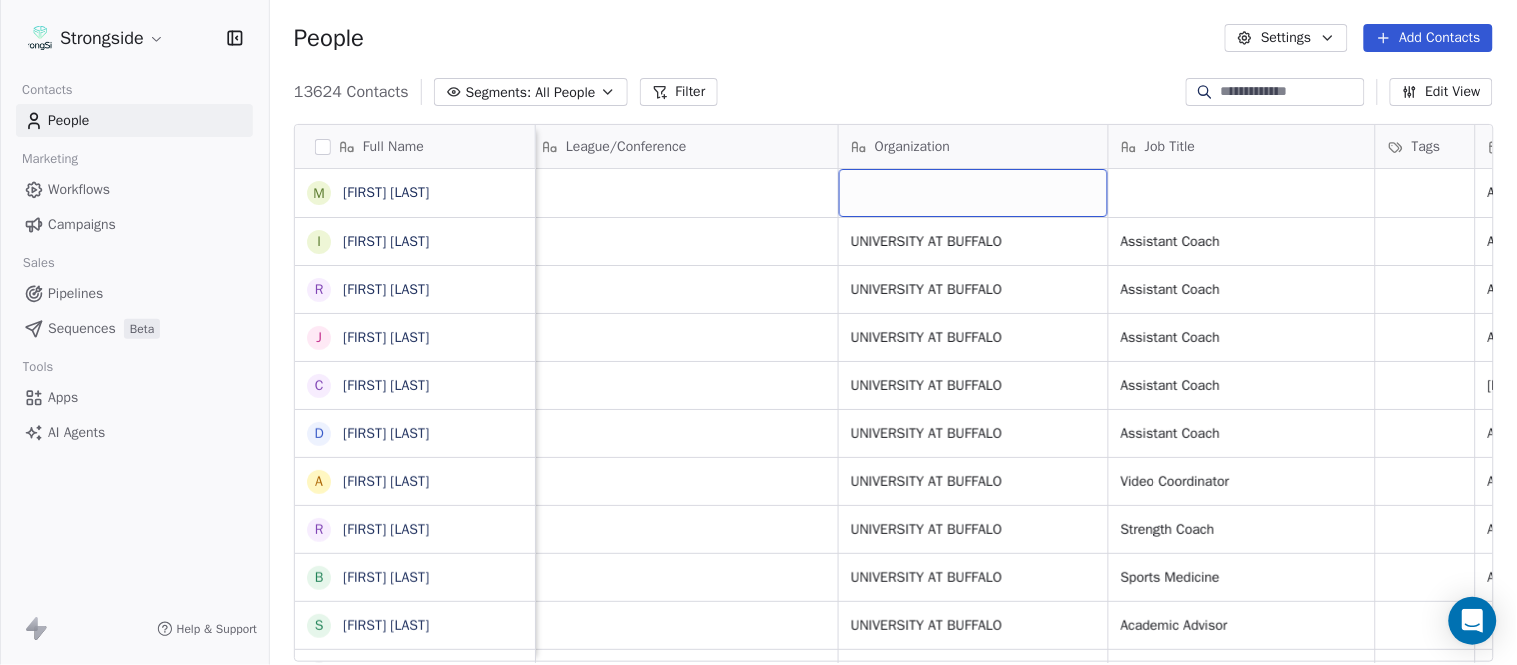 click at bounding box center (973, 193) 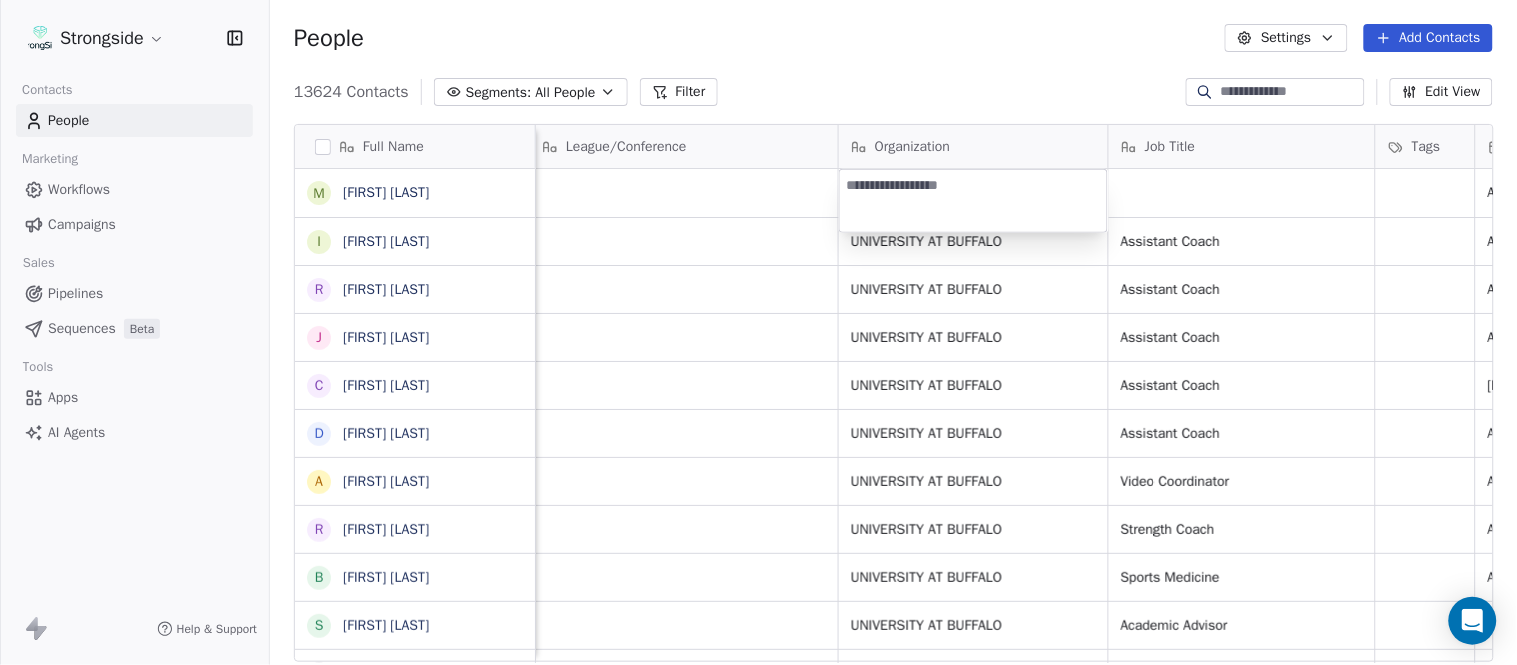 type on "**********" 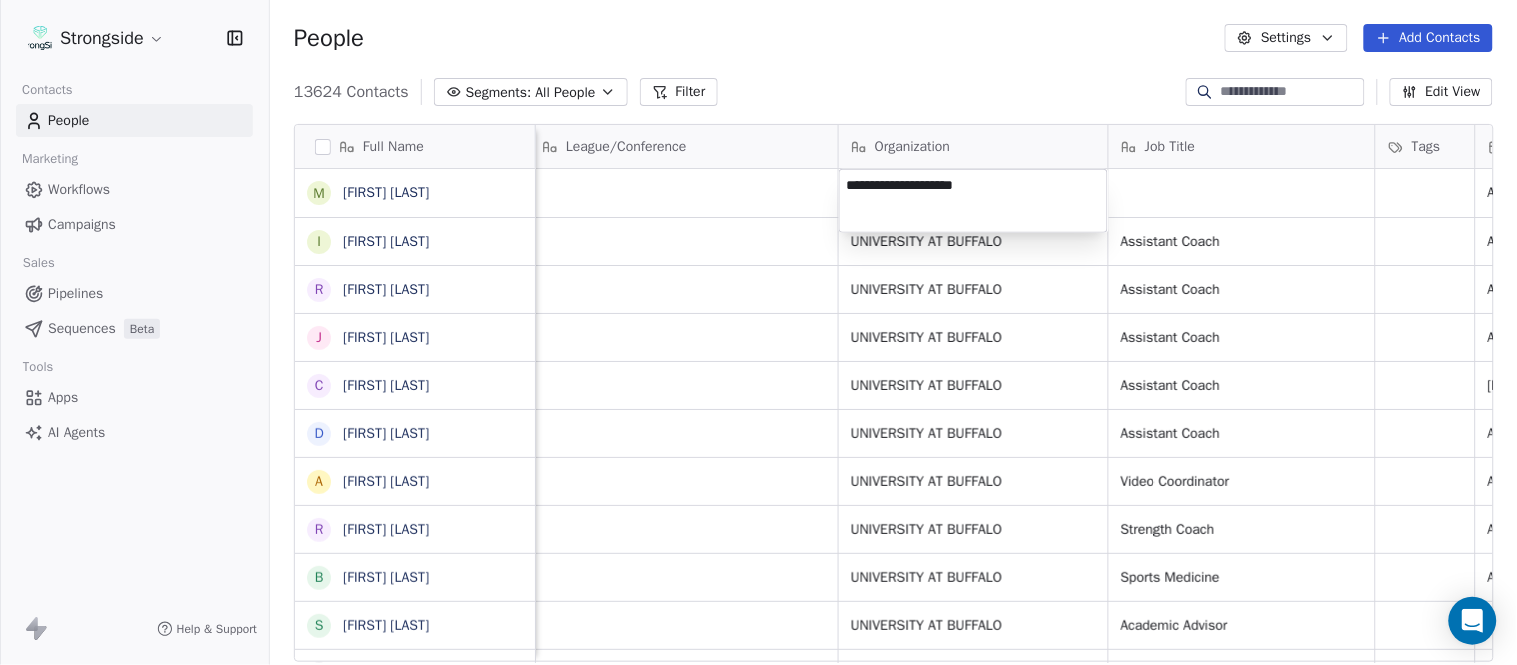 click on "Strongside Contacts People Marketing Workflows Campaigns Sales Pipelines Sequences Beta Tools Apps AI Agents Help & Support People Settings  Add Contacts 13624 Contacts Segments: All People Filter  Edit View Tag Add to Sequence Export Full Name M [FIRST] [LAST] I [FIRST] [LAST] R [FIRST] [LAST] J [FIRST] [LAST] C [FIRST] [LAST] D [FIRST] [LAST] A [FIRST] [LAST] R [FIRST] [LAST] B [FIRST] [LAST] S [FIRST] [LAST] I [FIRST] [LAST] J [FIRST] [LAST] M [FIRST] [LAST] A [FIRST] [LAST] B [FIRST] [LAST] M [FIRST] [LAST] J [FIRST] [LAST] L [FIRST] [LAST] D [FIRST] [LAST] J [FIRST] [LAST] N [FIRST] [LAST] R [FIRST] [LAST] M [FIRST] [LAST] M [FIRST] [LAST] R [FIRST] [LAST] J [FIRST] [LAST] E [FIRST] [LAST] J [FIRST] [LAST] C [FIRST] [LAST] J [FIRST] [LAST] Email Phone Number Level League/Conference Organization Job Title Tags Created Date BST Status Priority Emails Auto Clicked [EMAIL] [PHONE] NCAA I-Bowl Aug 05, [YEAR] [TIME] [EMAIL] NCAA I-Bowl UNIVERSITY AT BUFFALO Assistant Coach Aug 05, [YEAR] [TIME] SID" at bounding box center [758, 332] 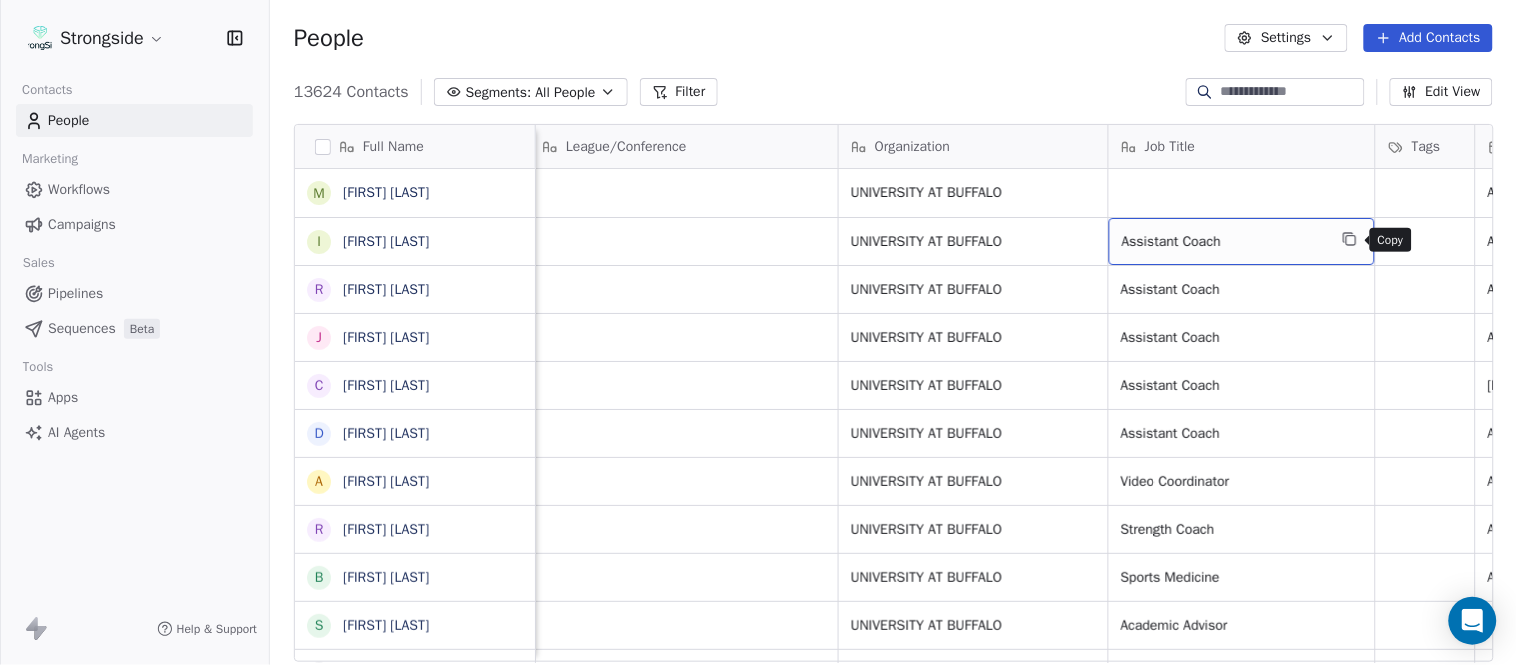 click 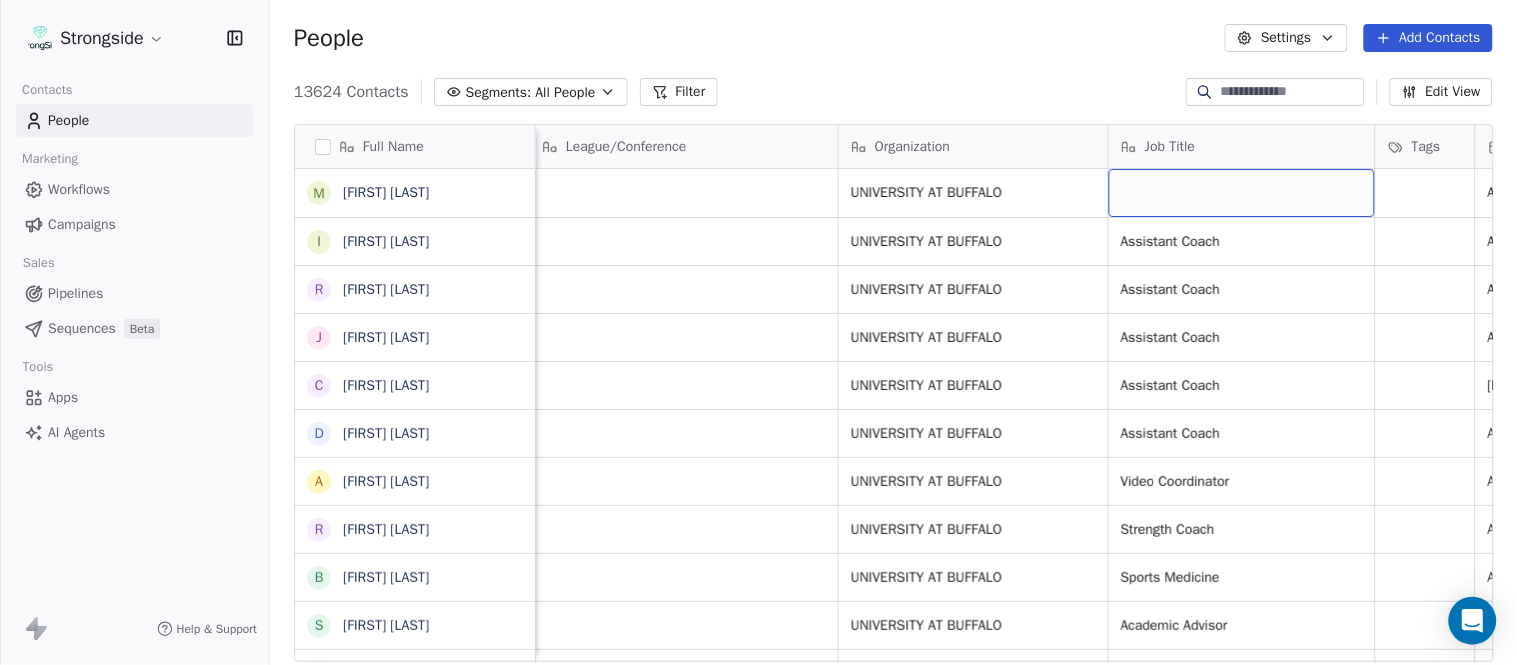 click at bounding box center (1242, 193) 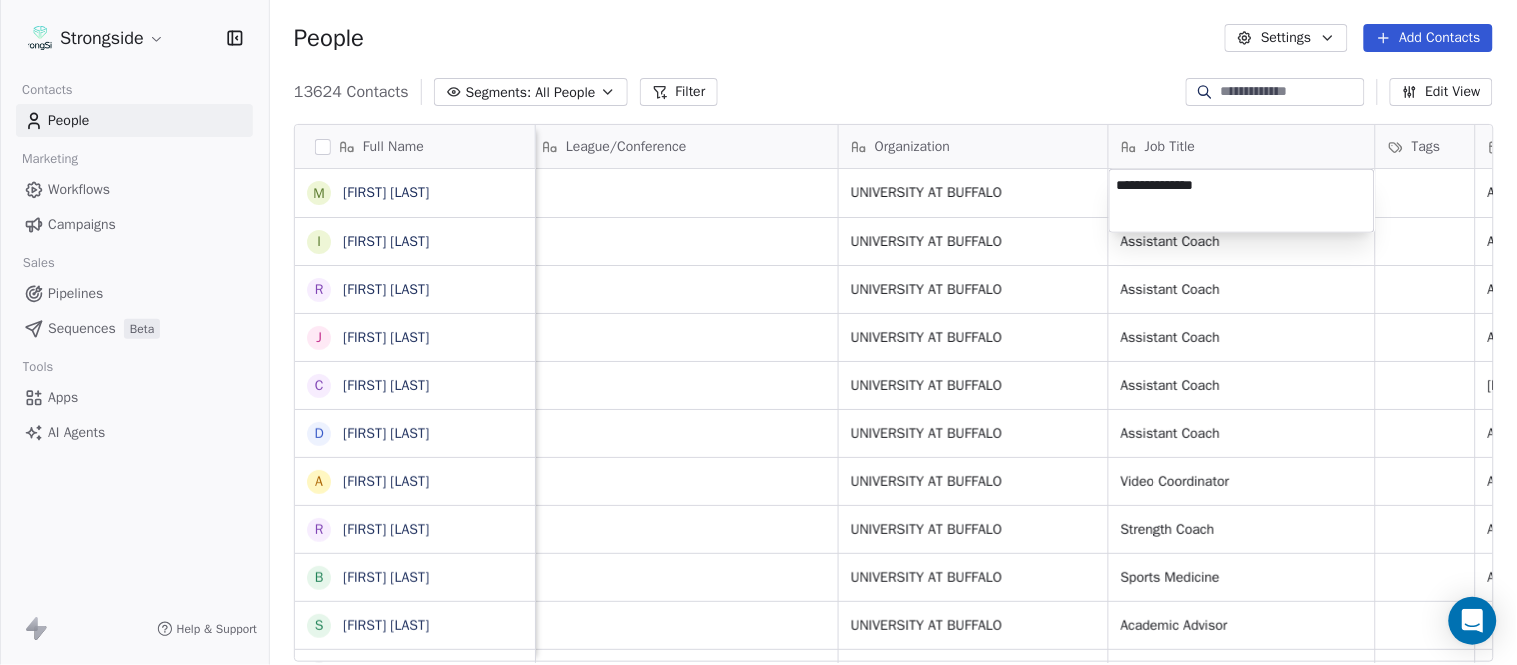click on "Strongside Contacts People Marketing Workflows Campaigns Sales Pipelines Sequences Beta Tools Apps AI Agents Help & Support People Settings  Add Contacts 13624 Contacts Segments: All People Filter  Edit View Tag Add to Sequence Export Full Name M [FIRST] [LAST] I [FIRST] [LAST] R [FIRST] [LAST] J [FIRST] [LAST] C [FIRST] [LAST] D [FIRST] [LAST] A [FIRST] [LAST] R [FIRST] [LAST] B [FIRST] [LAST] S [FIRST] [LAST] I [FIRST] [LAST] J [FIRST] [LAST] M [FIRST] [LAST] A [FIRST] [LAST] B [FIRST] [LAST] M [FIRST] [LAST] J [FIRST] [LAST] L [FIRST] [LAST] D [FIRST] [LAST] J [FIRST] [LAST] N [FIRST] [LAST] R [FIRST] [LAST] M [FIRST] [LAST] M [FIRST] [LAST] R [FIRST] [LAST] J [FIRST] [LAST] E [FIRST] [LAST] J [FIRST] [LAST] C [FIRST] [LAST] J [FIRST] [LAST] J [FIRST] [LAST] Email Phone Number Level League/Conference Organization Job Title Tags Created Date BST Status Priority Emails Auto Clicked [EMAIL] 716-645-7909 NCAA I-Bowl UNIVERSITY AT BUFFALO Aug 05, 2025 10:38 PM [EMAIL] NCAA I-Bowl UNIVERSITY AT BUFFALO Assistant Coach SID" at bounding box center (758, 332) 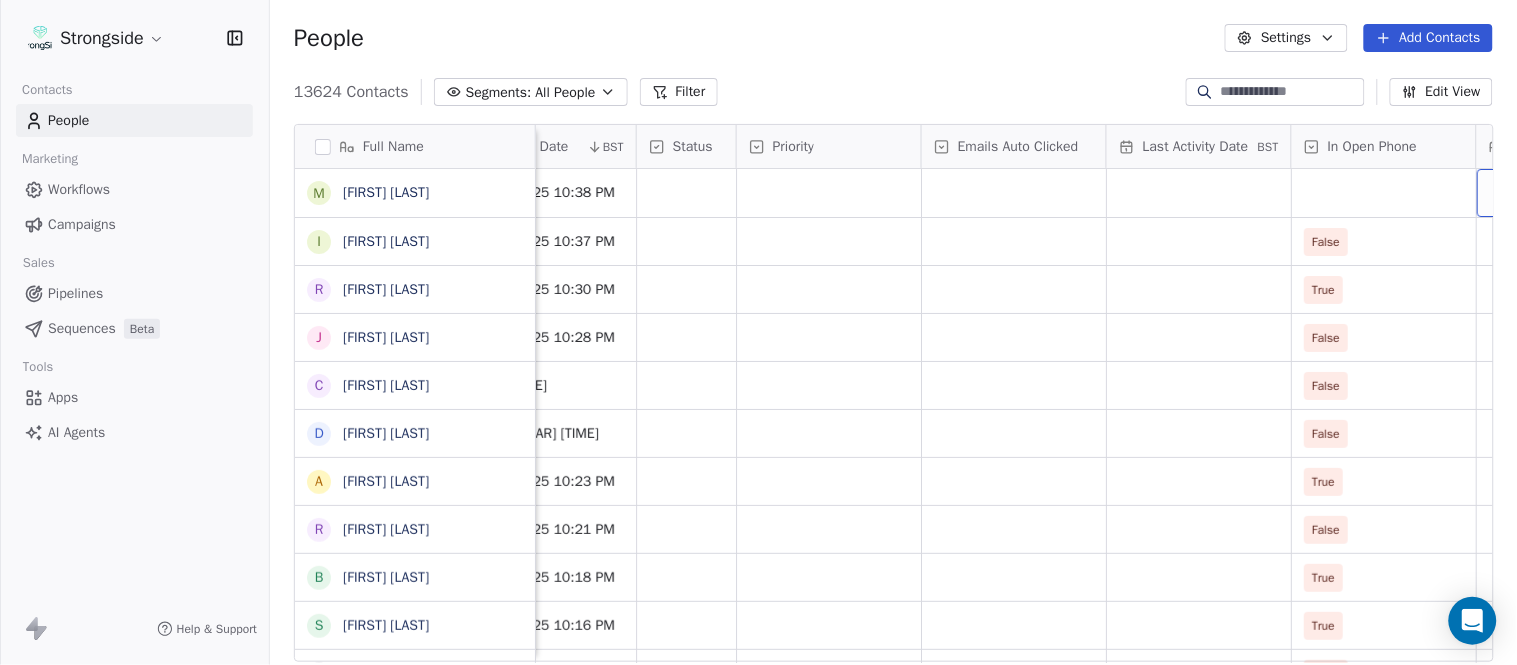 scroll, scrollTop: 0, scrollLeft: 1863, axis: horizontal 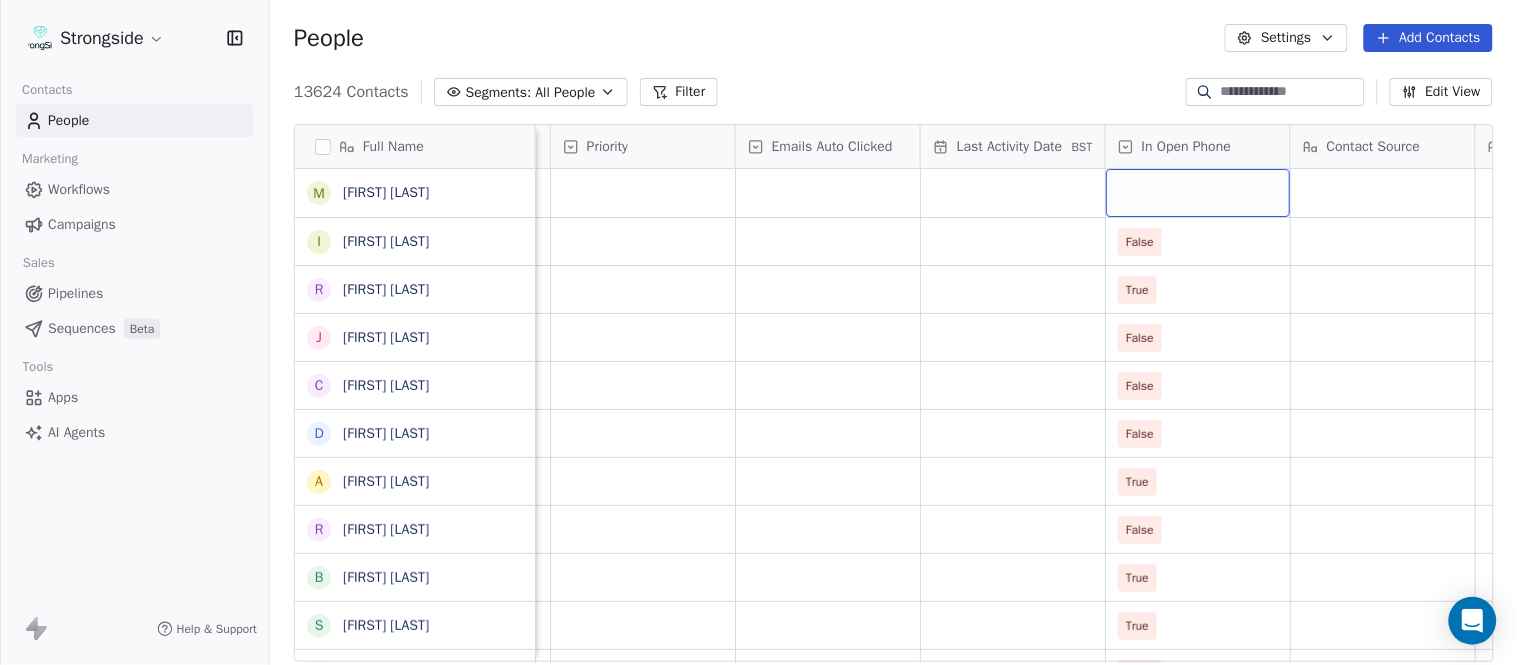click at bounding box center [1198, 193] 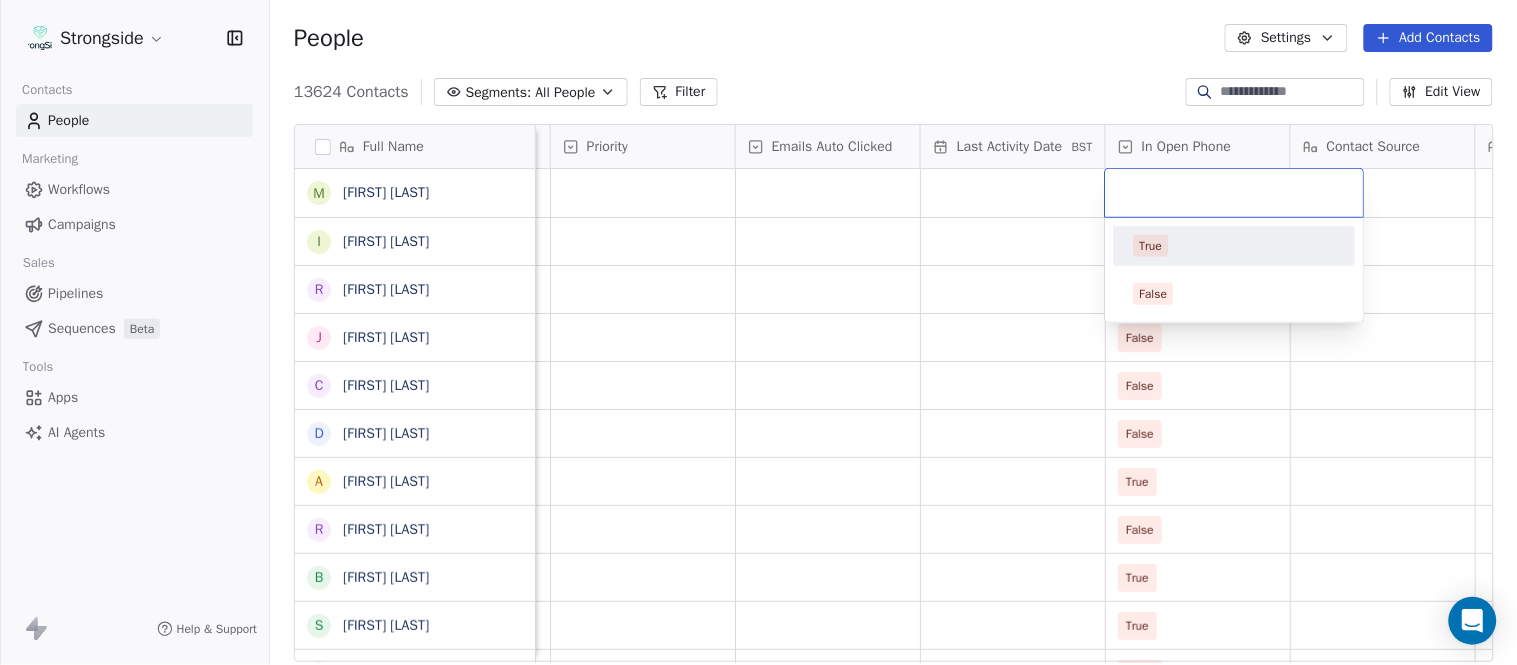 click on "True" at bounding box center [1235, 246] 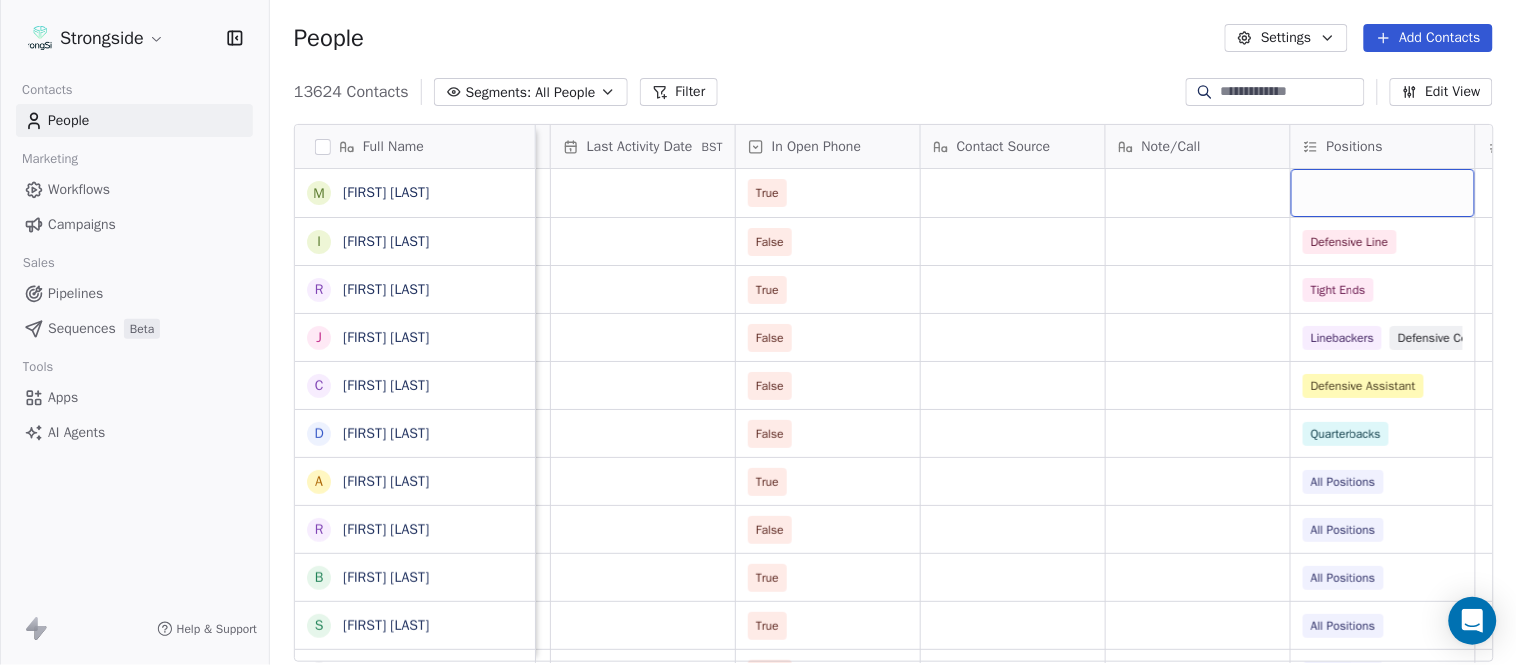 scroll, scrollTop: 0, scrollLeft: 2417, axis: horizontal 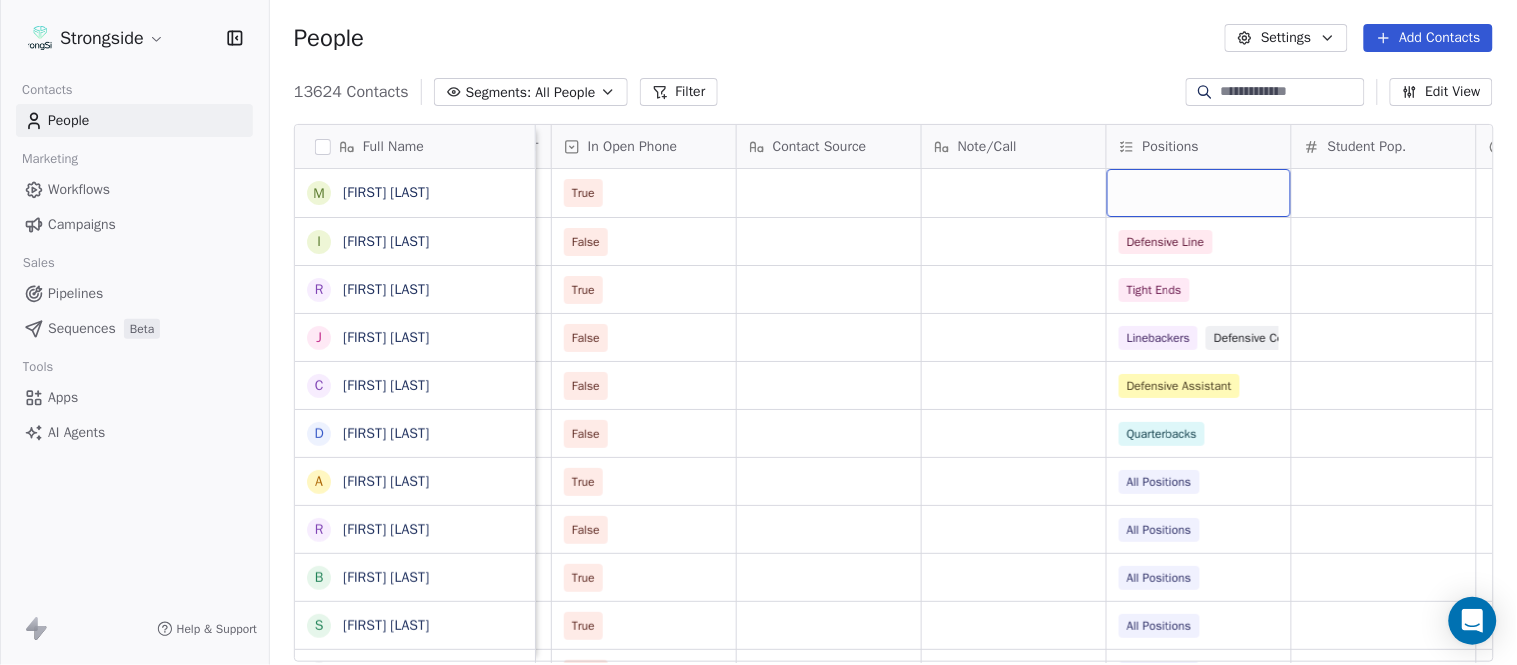 click at bounding box center [1199, 193] 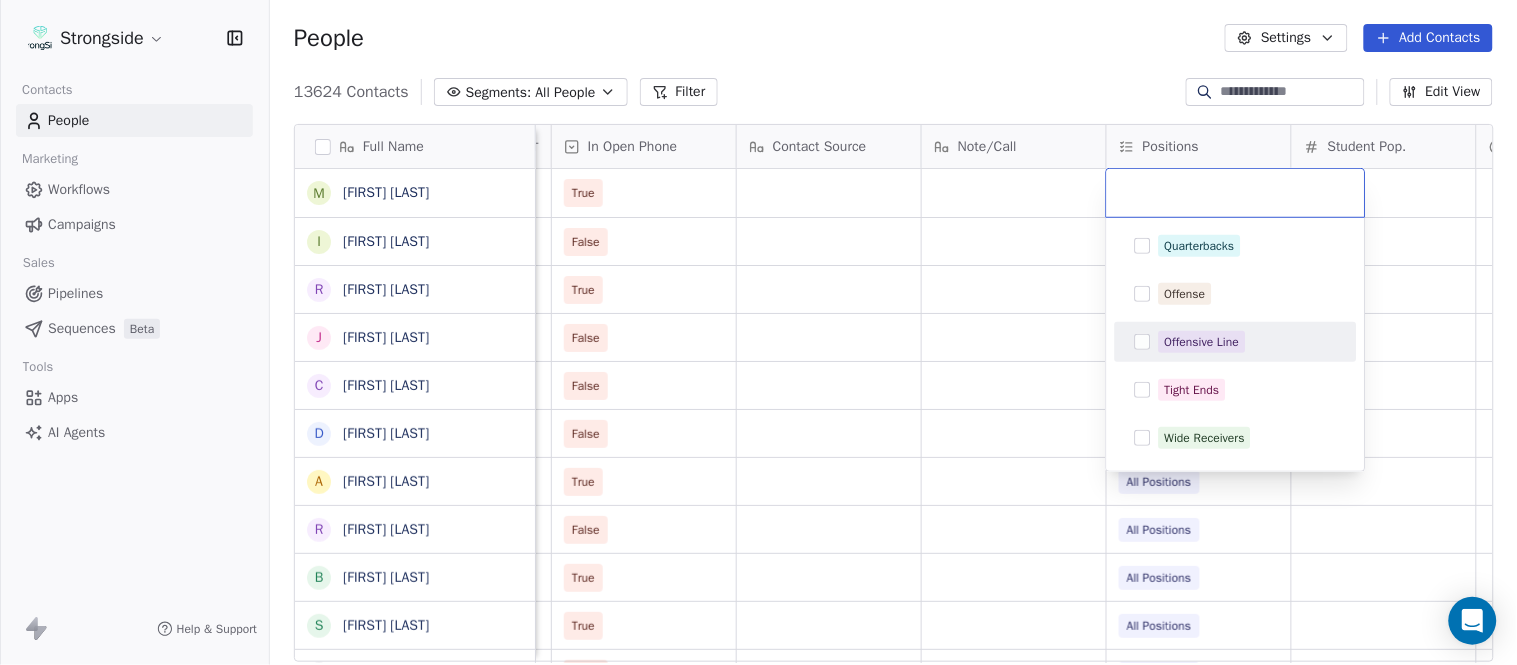 click on "Offensive Line" at bounding box center [1202, 342] 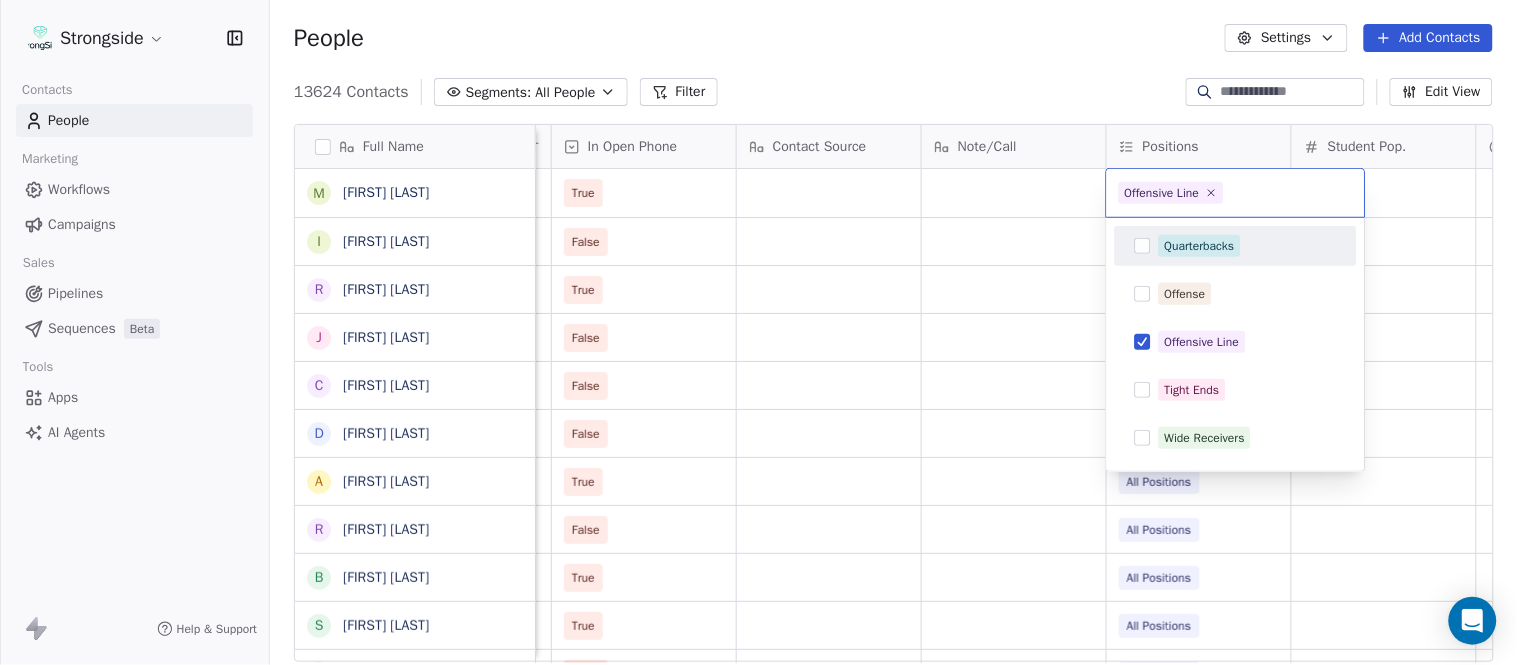 click on "Strongside Contacts People Marketing Workflows Campaigns Sales Pipelines Sequences Beta Tools Apps AI Agents Help & Support People Settings Add Contacts 13624 Contacts Segments: All People Filter Edit View Tag Add to Sequence Export Full Name [FIRST] [LAST] [FIRST] [LAST] [FIRST] [LAST] [FIRST] [LAST] [FIRST] [LAST] [FIRST] [LAST] [FIRST] [LAST] [FIRST] [LAST] [FIRST] [LAST] [FIRST] [LAST] [FIRST] [LAST] [FIRST] [LAST] [FIRST] [LAST] [FIRST] [LAST] [FIRST] [LAST] Status Priority Emails Auto Clicked Last Activity Date BST In Open Phone Contact Source Note/Call Positions Student Pop. Lead Account True False Defensive Line True Tight Ends False Linebackers Defensive Coordinator False Defensive Assistant False Quarterbacks True False" at bounding box center (758, 332) 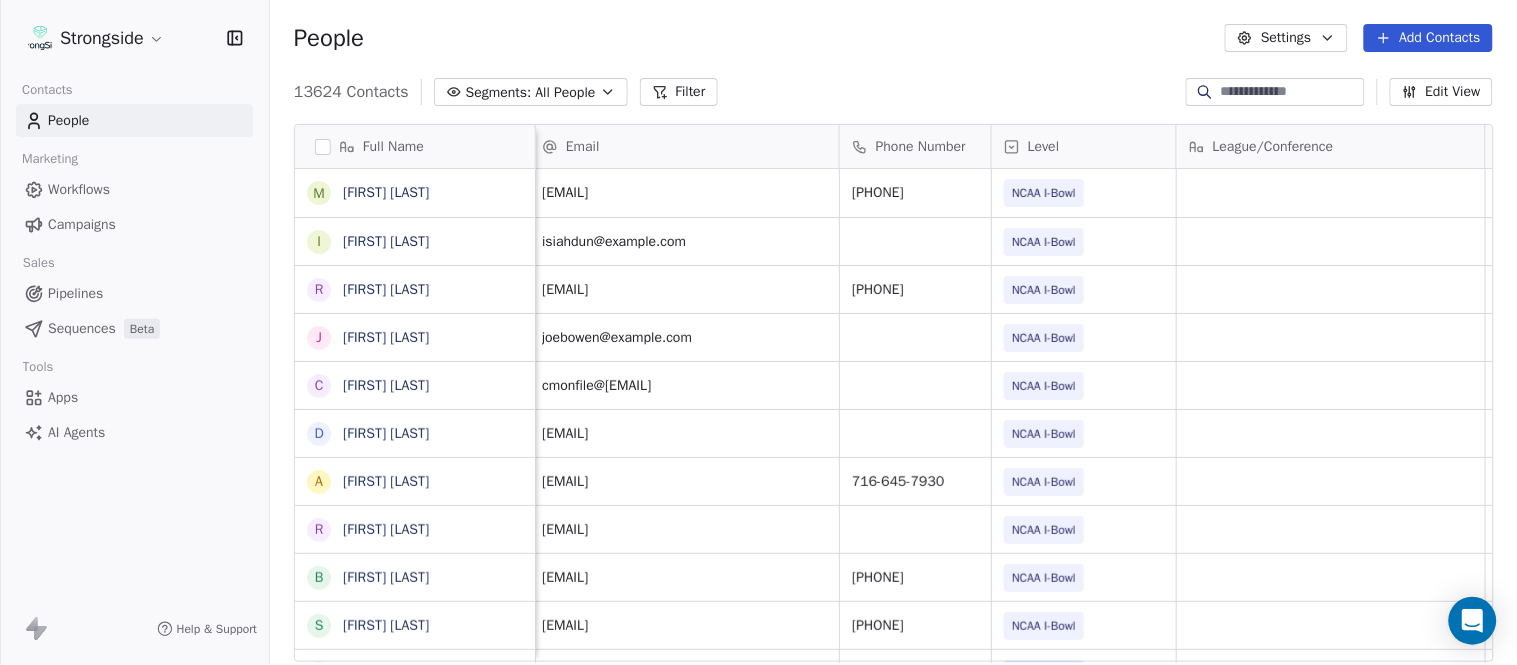 scroll, scrollTop: 0, scrollLeft: 0, axis: both 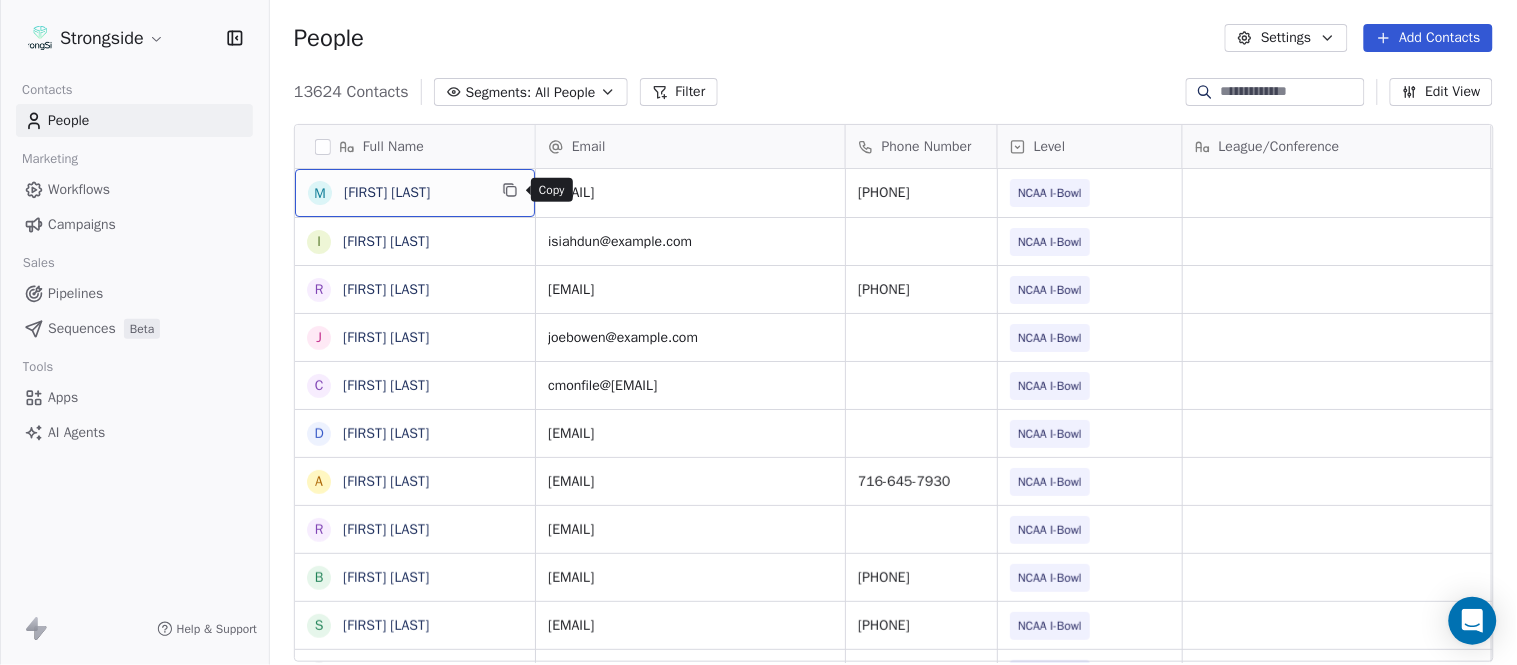 click 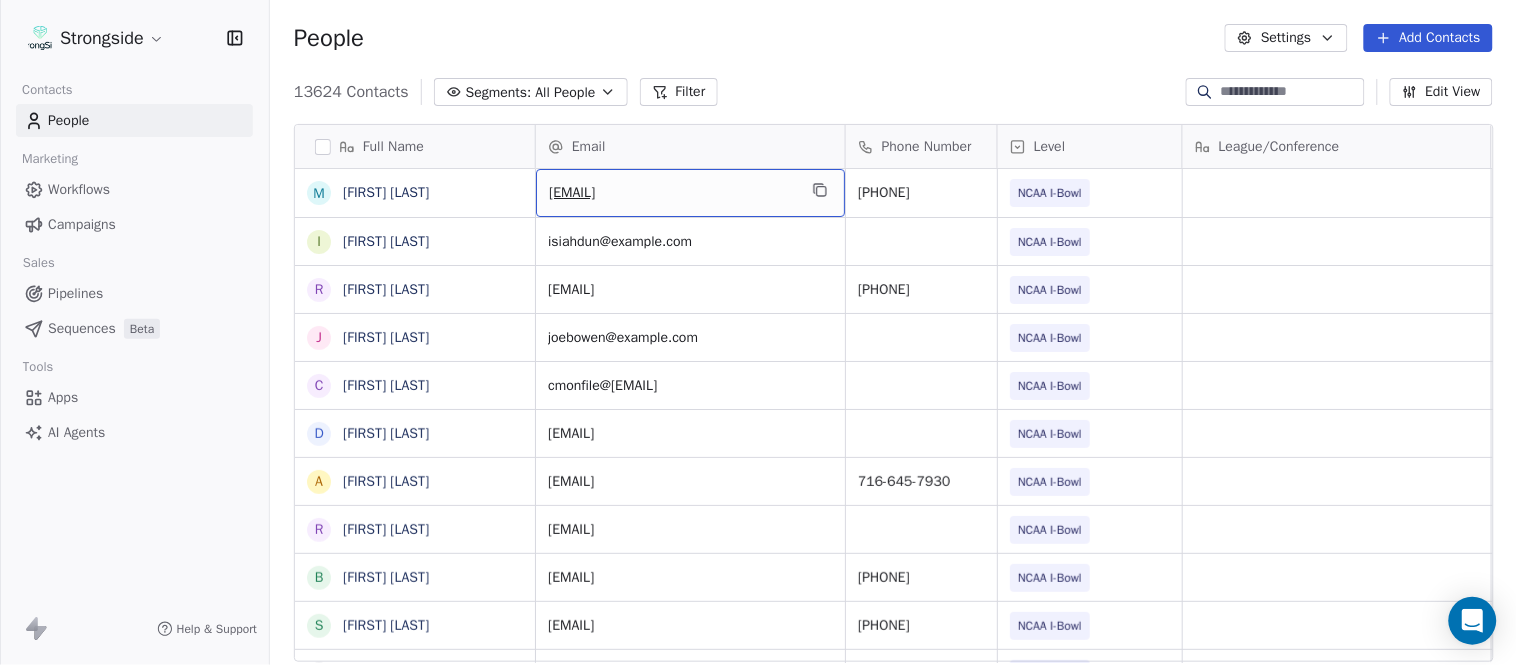 click on "[EMAIL]" at bounding box center (690, 193) 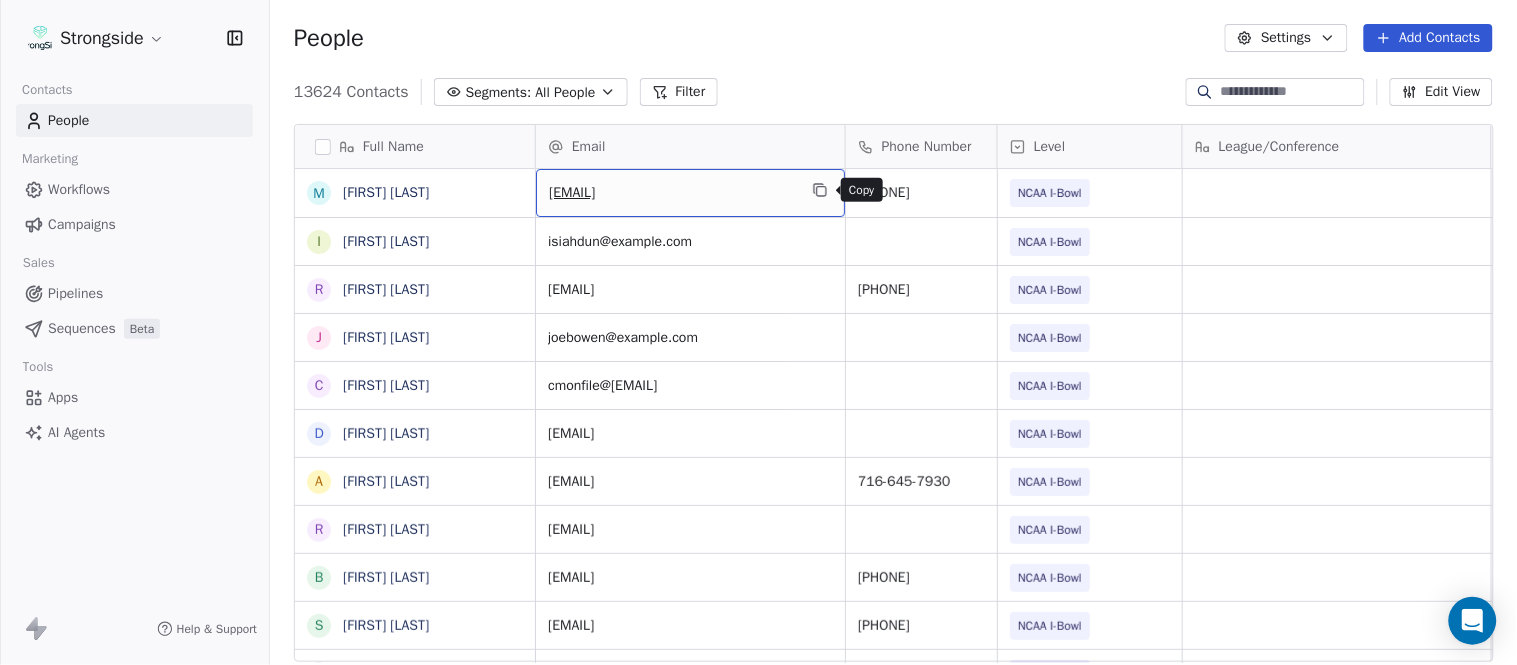 click at bounding box center (820, 190) 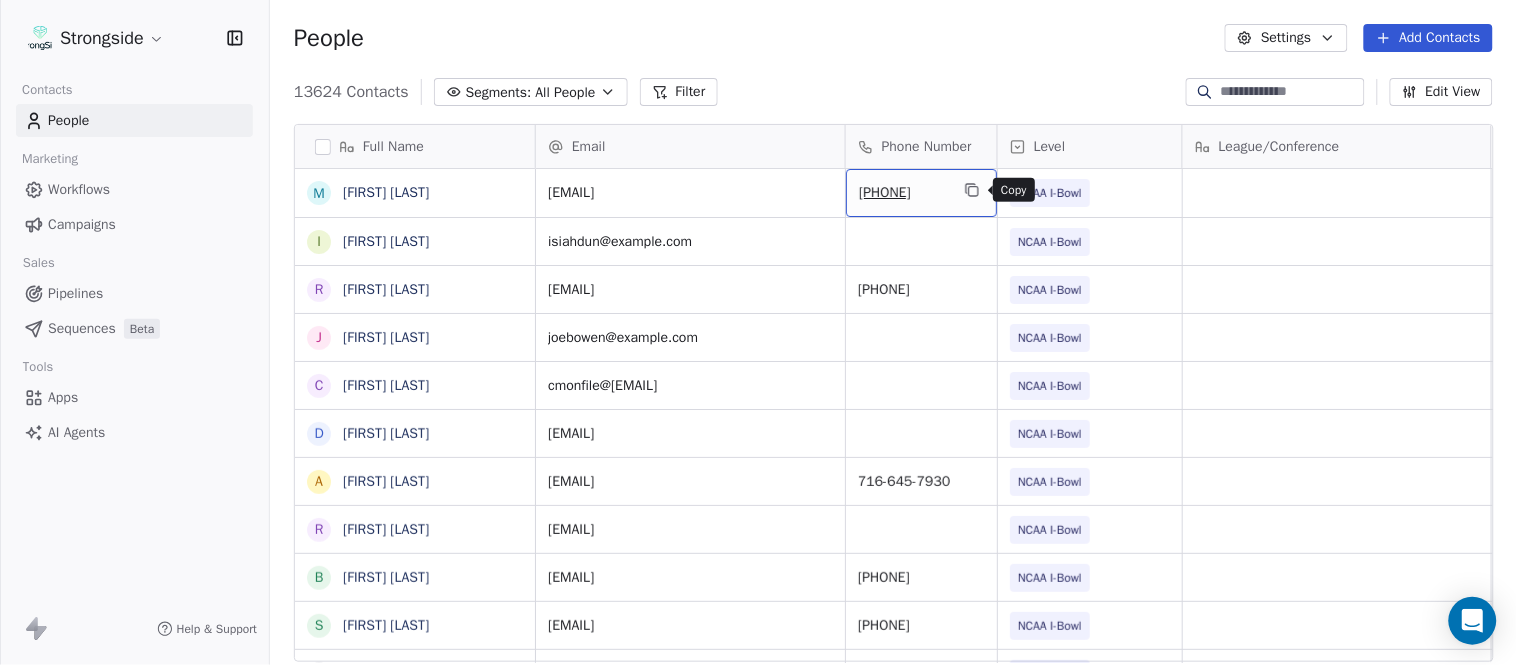 click at bounding box center [972, 190] 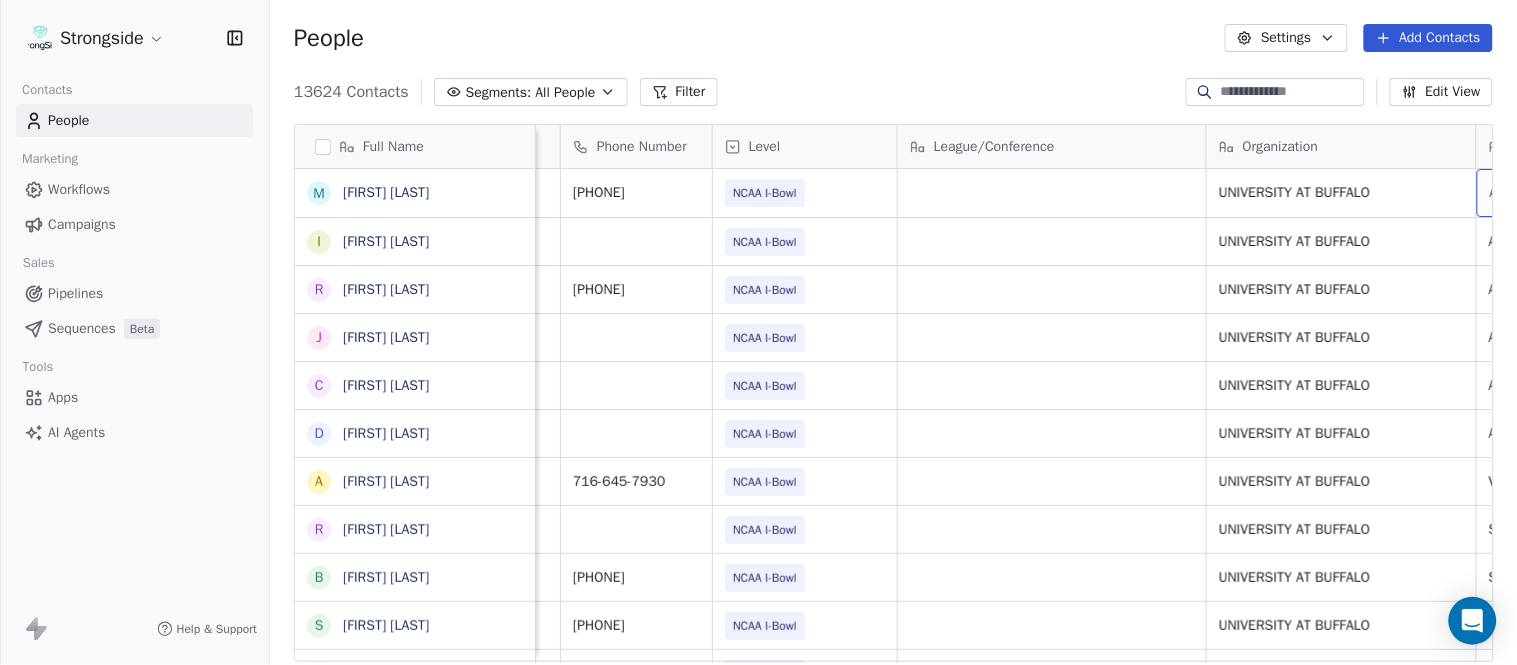 scroll, scrollTop: 0, scrollLeft: 553, axis: horizontal 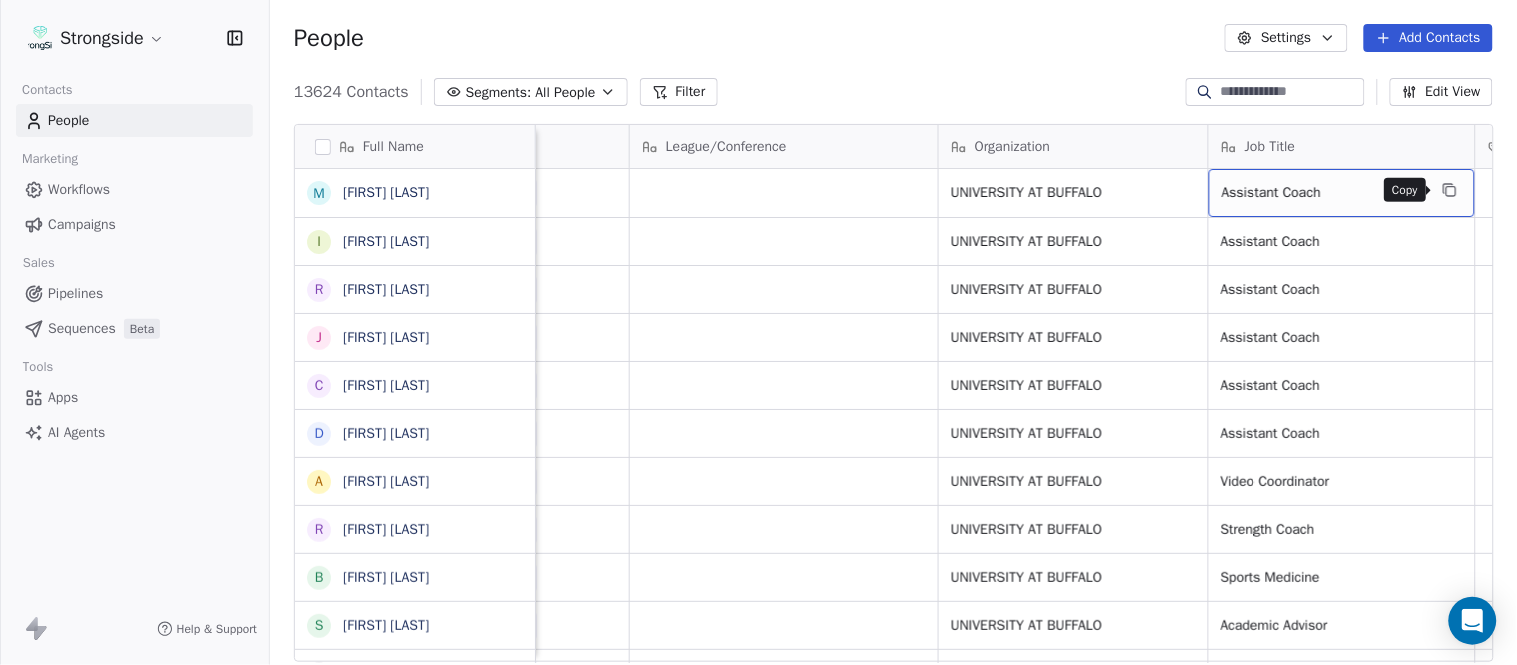 click 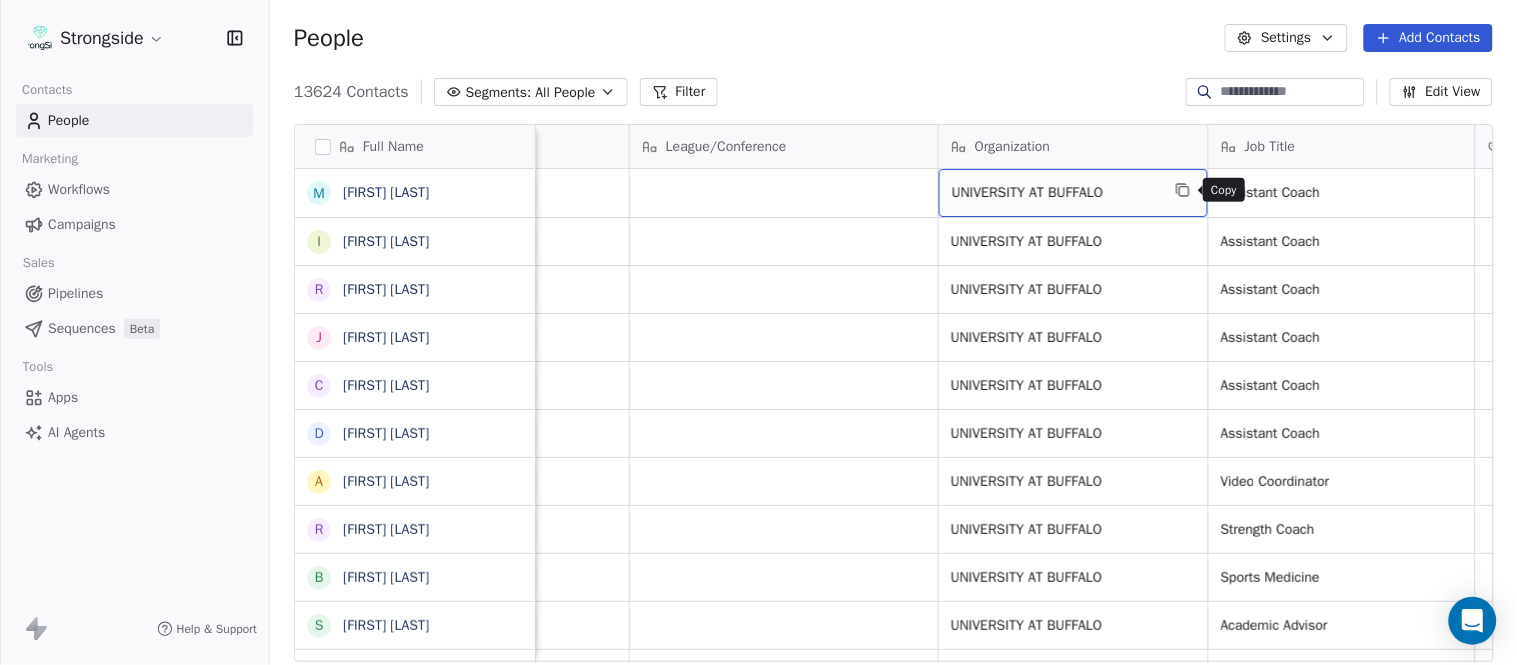 click 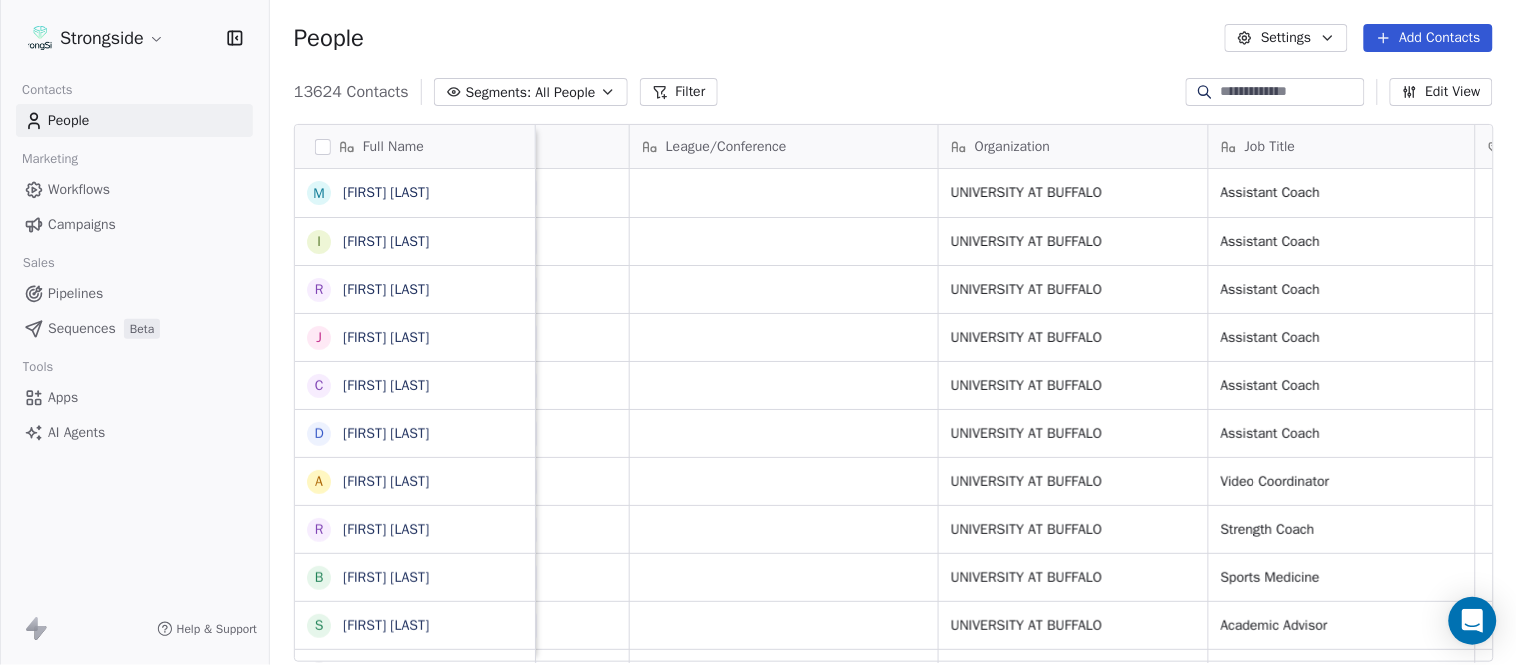 scroll, scrollTop: 0, scrollLeft: 0, axis: both 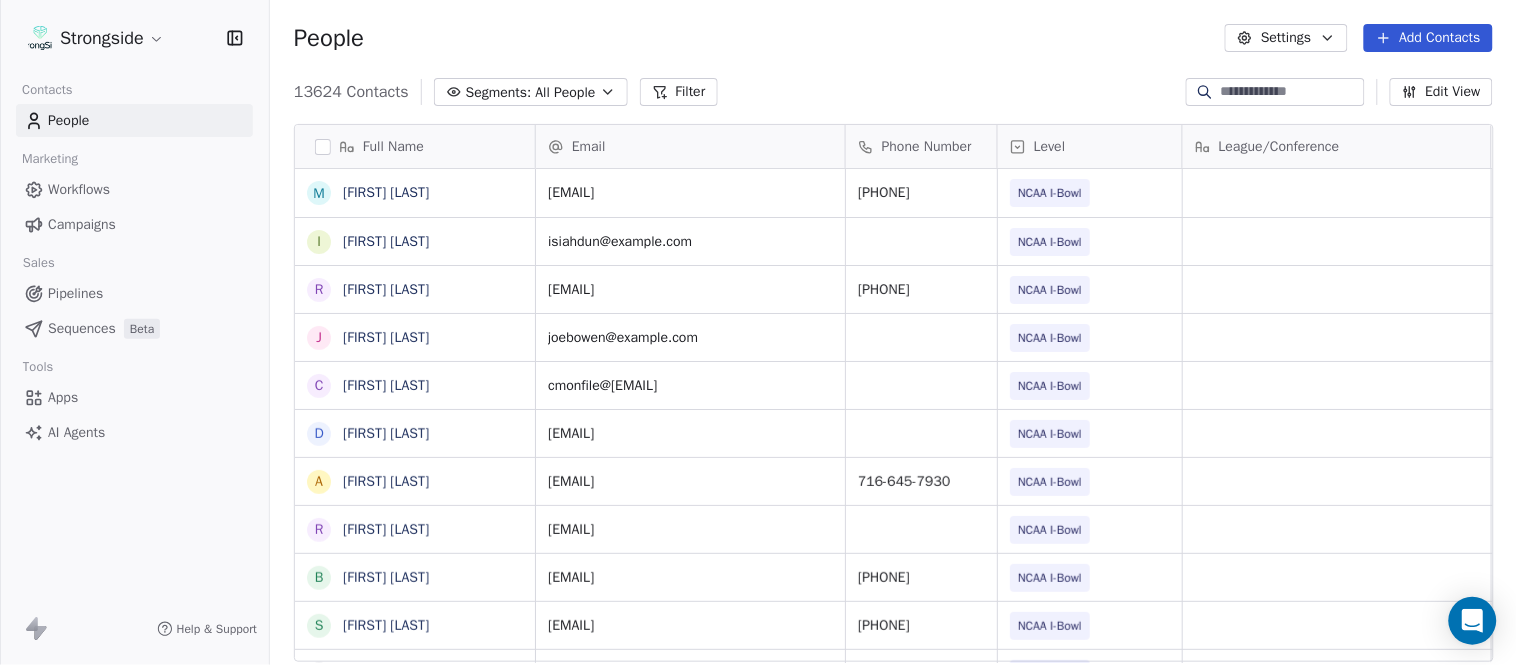 click on "People Settings  Add Contacts" at bounding box center (893, 38) 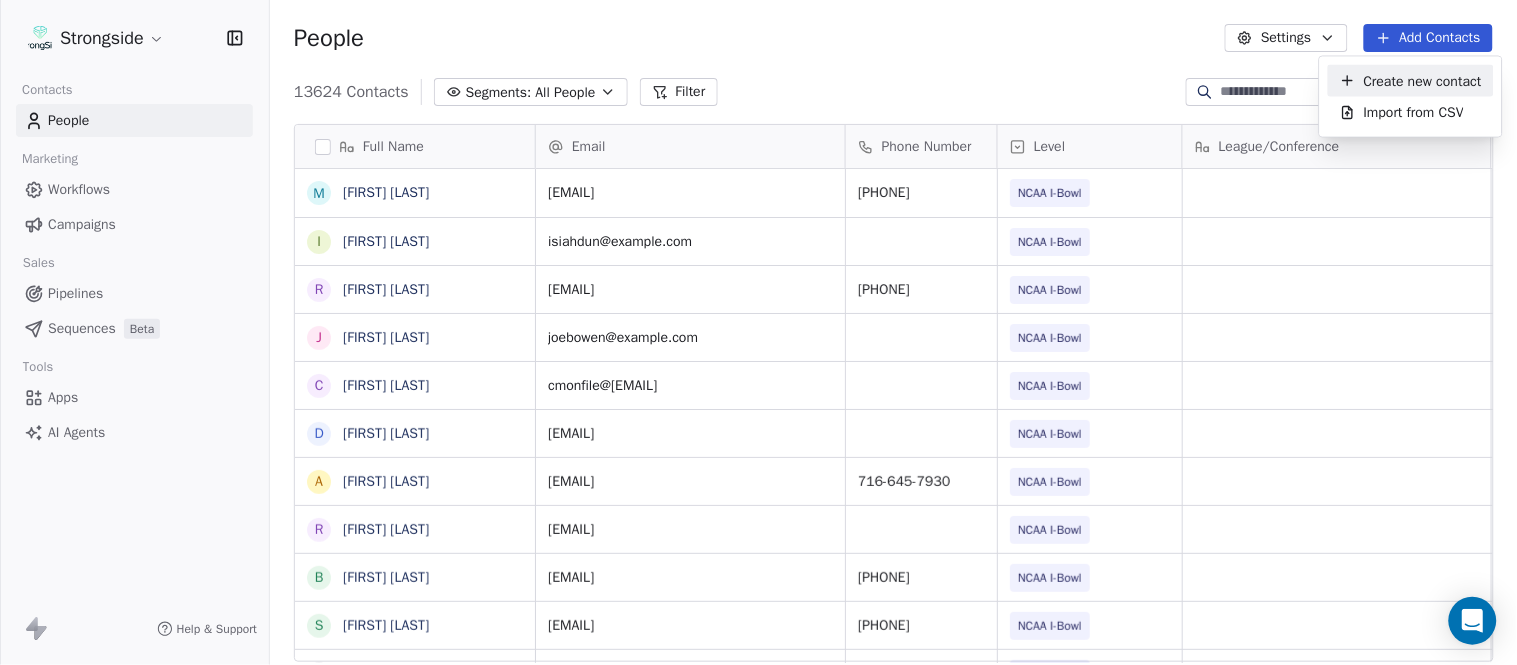 click on "Create new contact" at bounding box center [1423, 80] 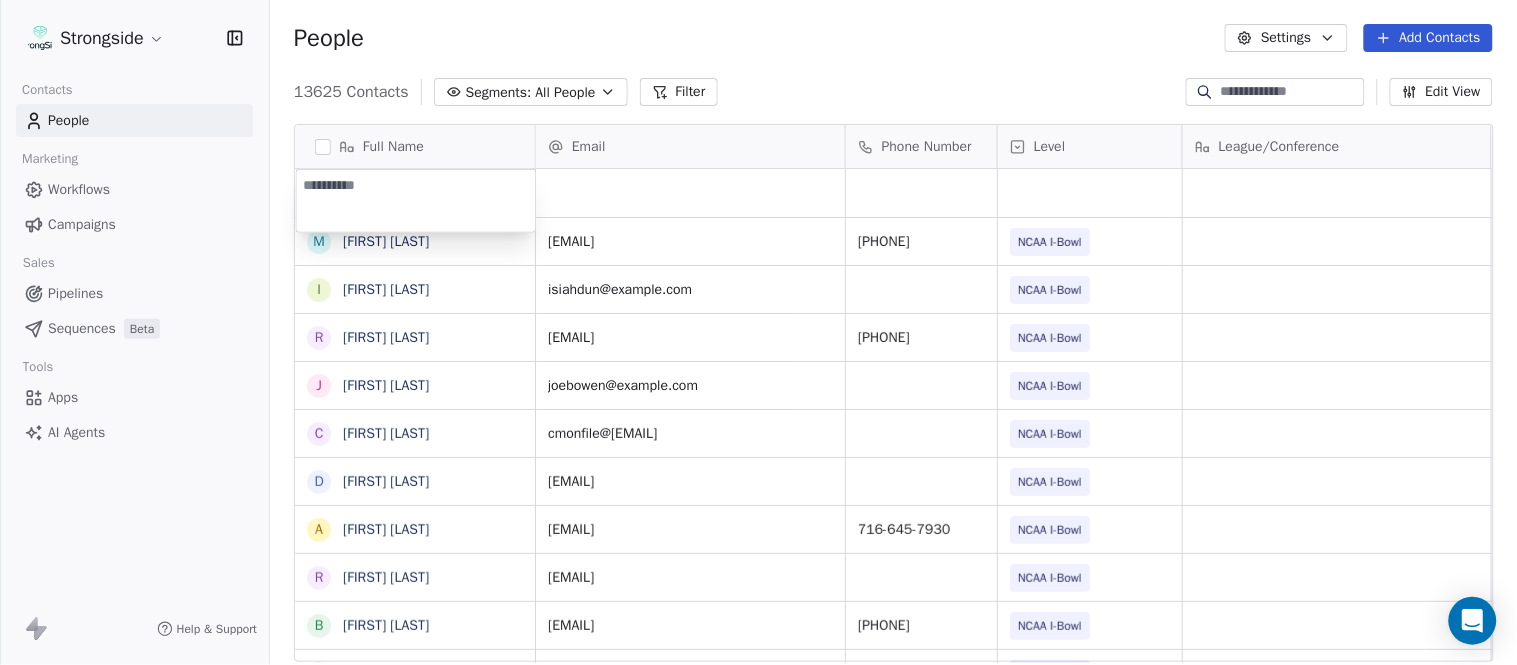 type on "**********" 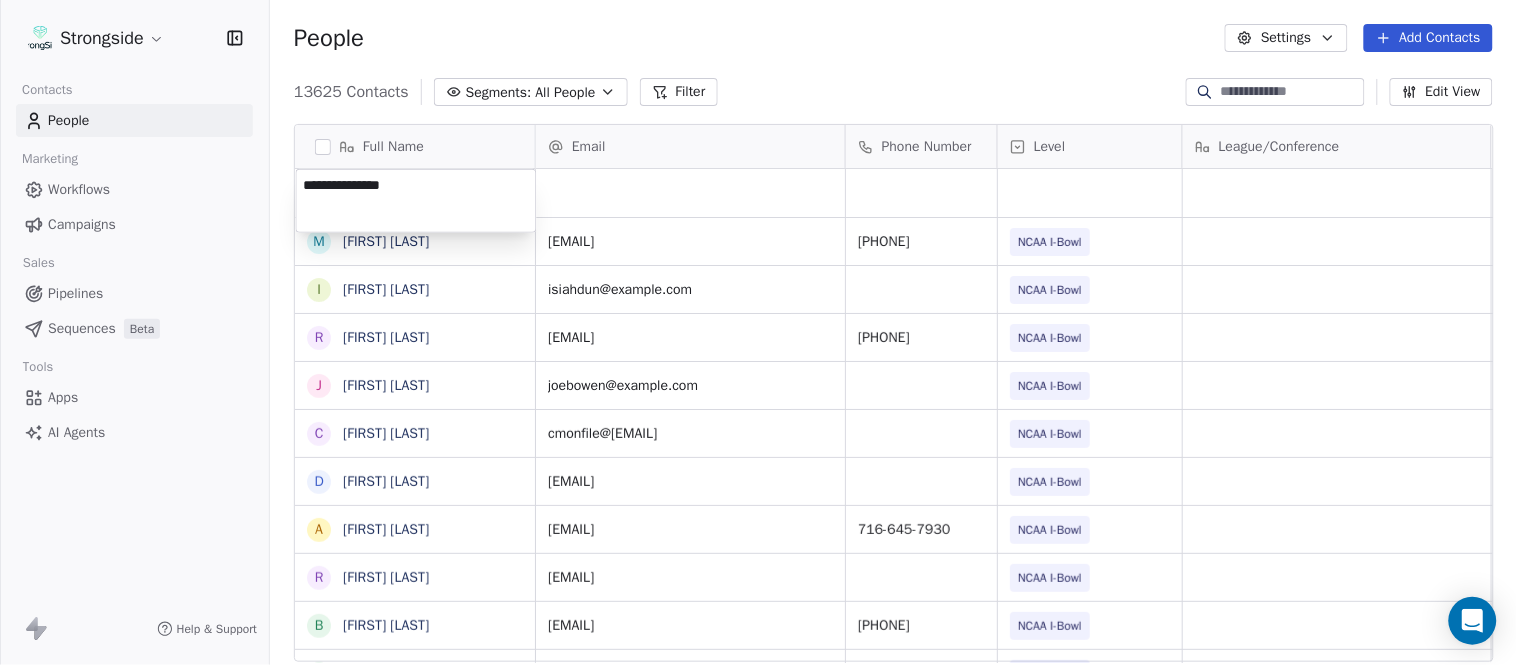 click on "Strongside Contacts People Marketing Workflows Campaigns Sales Pipelines Sequences Beta Tools Apps AI Agents Help & Support People Settings Add Contacts 13625 Contacts Segments: All People Filter Edit View Tag Add to Sequence Export Full Name M Matt Stansfield I Isiah Dunning R Ron Whitcomb J Joe Bowen C Chris Monfiletto D Dave Patenaude A Aaron Cantu R Ryan Horton B Brian Bratta S Sarah Schneyer I Ian Fried J Jon Fuller M Megan Prunty A Andrew Bliz B Brooke Anderson M Mark Alnutt J Juliana Prezelski L Logan Newman D Dale Williams J Joe Schaefer N Nunzio Campanile R Ricky Brumfield M Michael Johnson M Myles White R Robert Wright J Jeff Nixon E Elijah Robinson J Juliano Macera C Chad Smith Email Phone Number Level League/Conference Organization Job Title Tags Created Date BST Aug 05, 2025 10:40 PM mstans@example.com [PHONE] NCAA I-Bowl UNIVERSITY AT BUFFALO Assistant Coach Aug 05, 2025 10:38 PM isiahdun@example.com NCAA I-Bowl UNIVERSITY AT BUFFALO Assistant Coach Aug 05, 2025 10:37 PM" at bounding box center [758, 332] 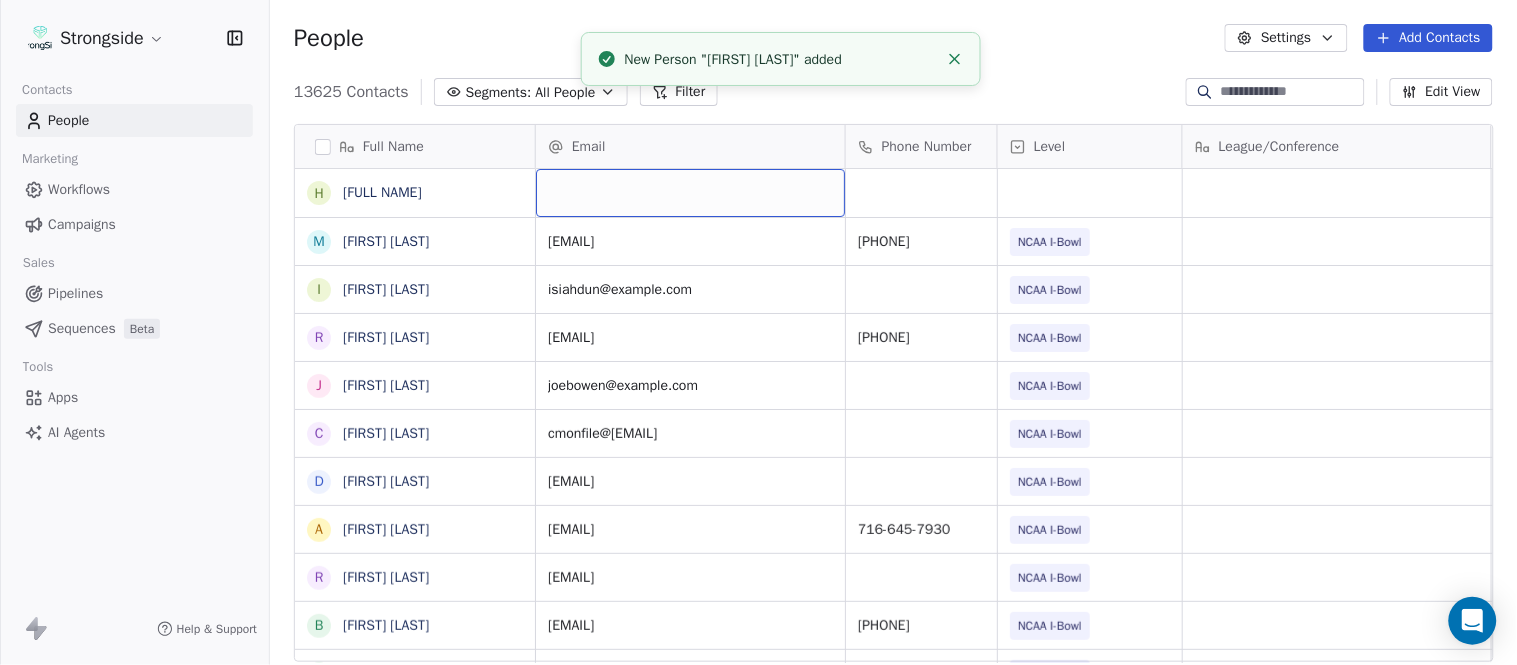 click at bounding box center (690, 193) 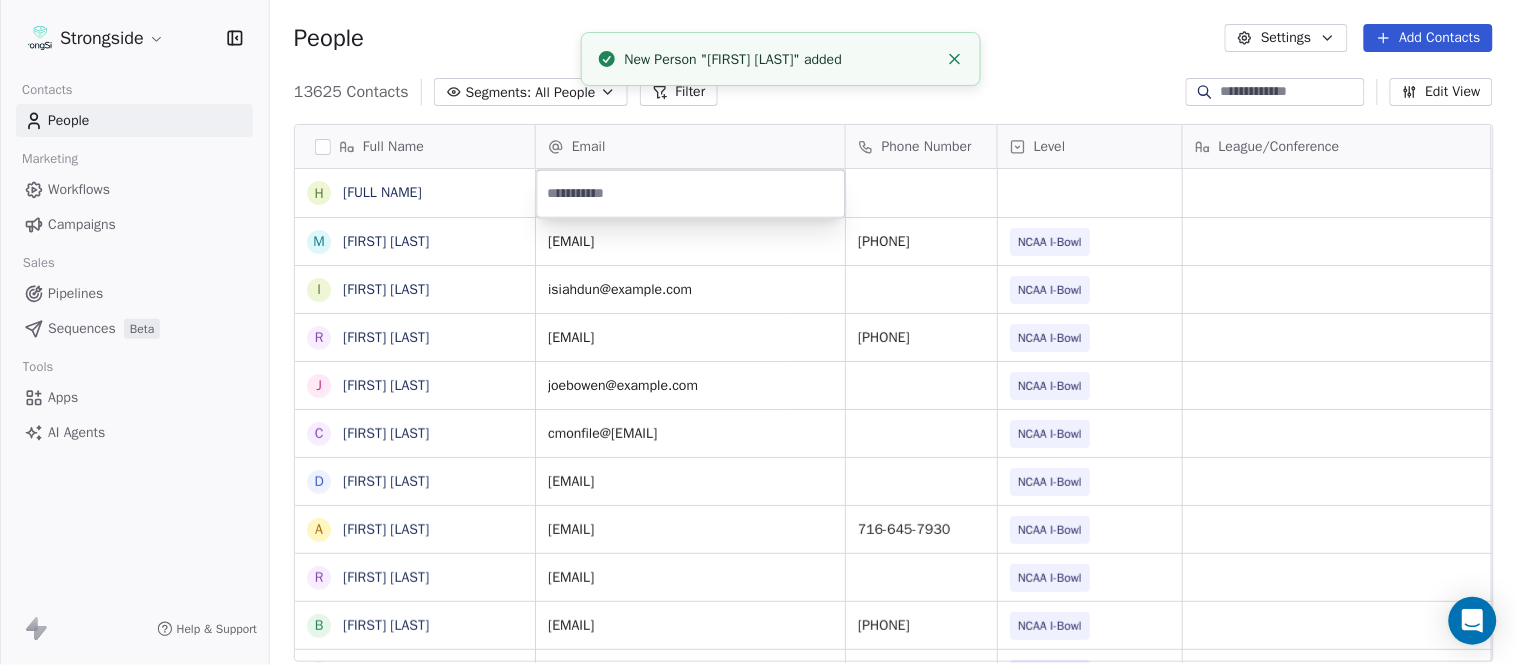 type on "**********" 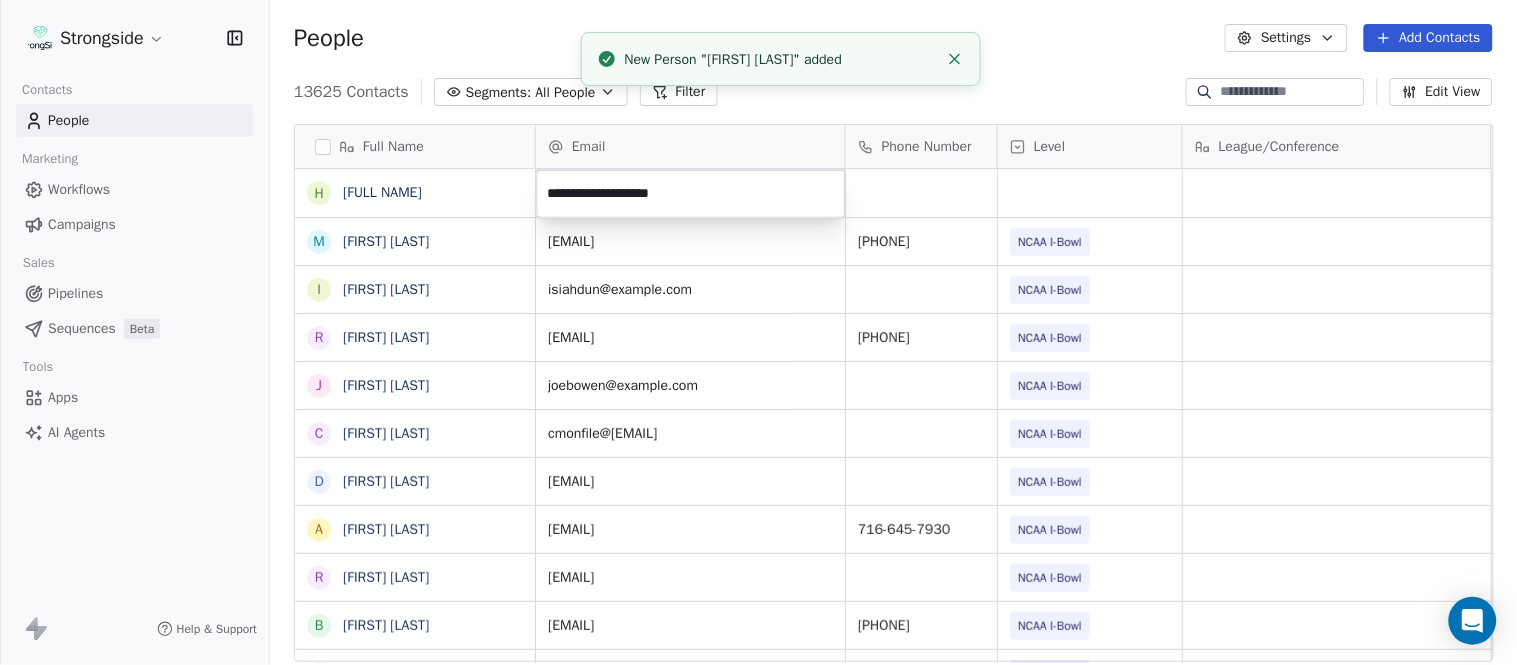 click on "Strongside Contacts People Marketing Workflows Campaigns Sales Pipelines Sequences Beta Tools Apps AI Agents Help & Support People Settings Add Contacts 13625 Contacts Segments: All People Filter Edit View Tag Add to Sequence Export Full Name H[LAST] [FIRST] M [FIRST] [LAST] I [FIRST] [LAST] R [FIRST] [LAST] J [FIRST] [LAST] C [FIRST] [LAST] D [FIRST] [LAST] A [FIRST] [LAST] R [FIRST] [LAST] B [FIRST] [LAST] S [FIRST] [LAST] I [FIRST] [LAST] J [FIRST] [LAST] M [FIRST] [LAST] A [FIRST] [LAST] B [FIRST] [LAST] M [FIRST] [LAST] J [FIRST] [LAST] L [FIRST] [LAST] D [FIRST] [LAST] J [FIRST] [LAST] N [FIRST] [LAST] R [FIRST] [LAST] M [FIRST] [LAST] M [FIRST] [LAST] R [FIRST] [LAST] J [FIRST] [LAST] E [FIRST] [LAST] J [FIRST] [LAST] C [FIRST] [LAST] Email Phone Number Level League/Conference Organization Job Title Tags Created Date BST [DATE] [TIME] [EMAIL] [PHONE] NCAA I-Bowl UNIVERSITY AT BUFFALO Assistant Coach Aug 05, 2025 10:38 PM [EMAIL] NCAA I-Bowl UNIVERSITY AT BUFFALO Assistant Coach" at bounding box center [758, 332] 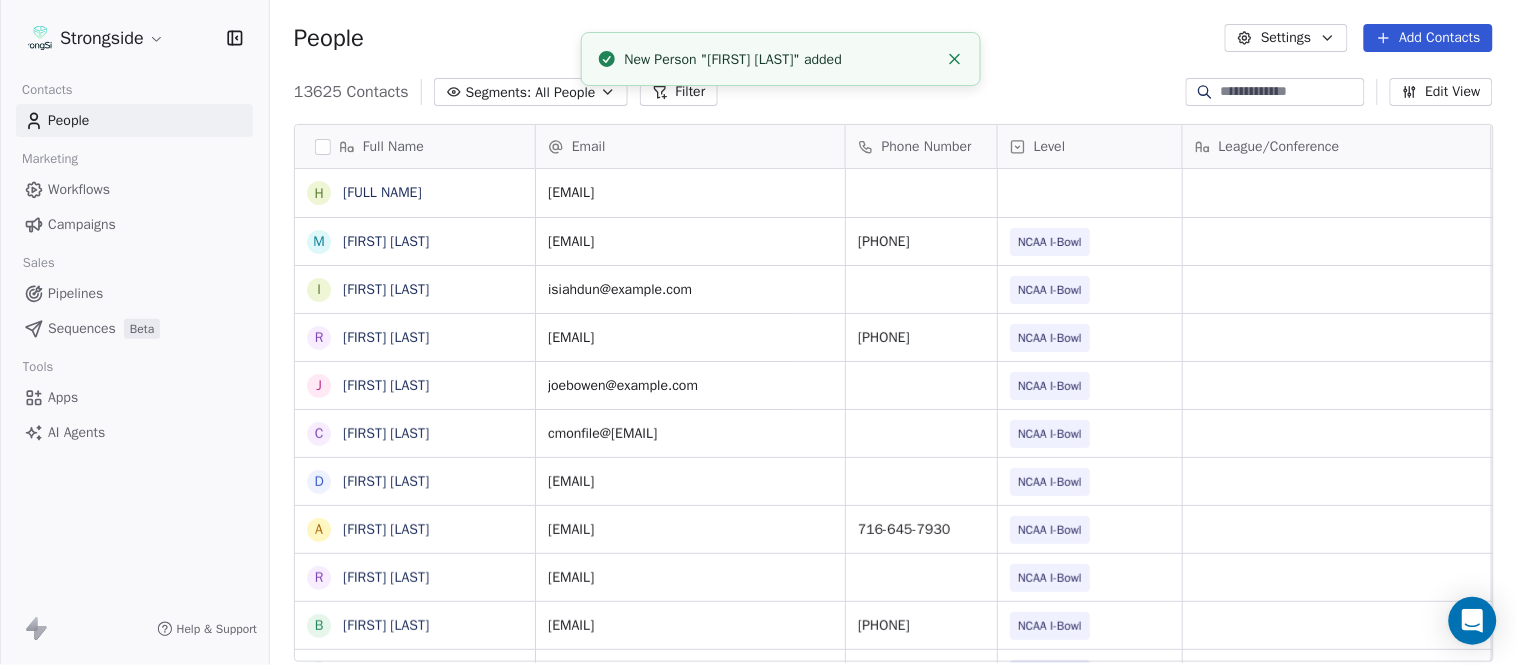 click 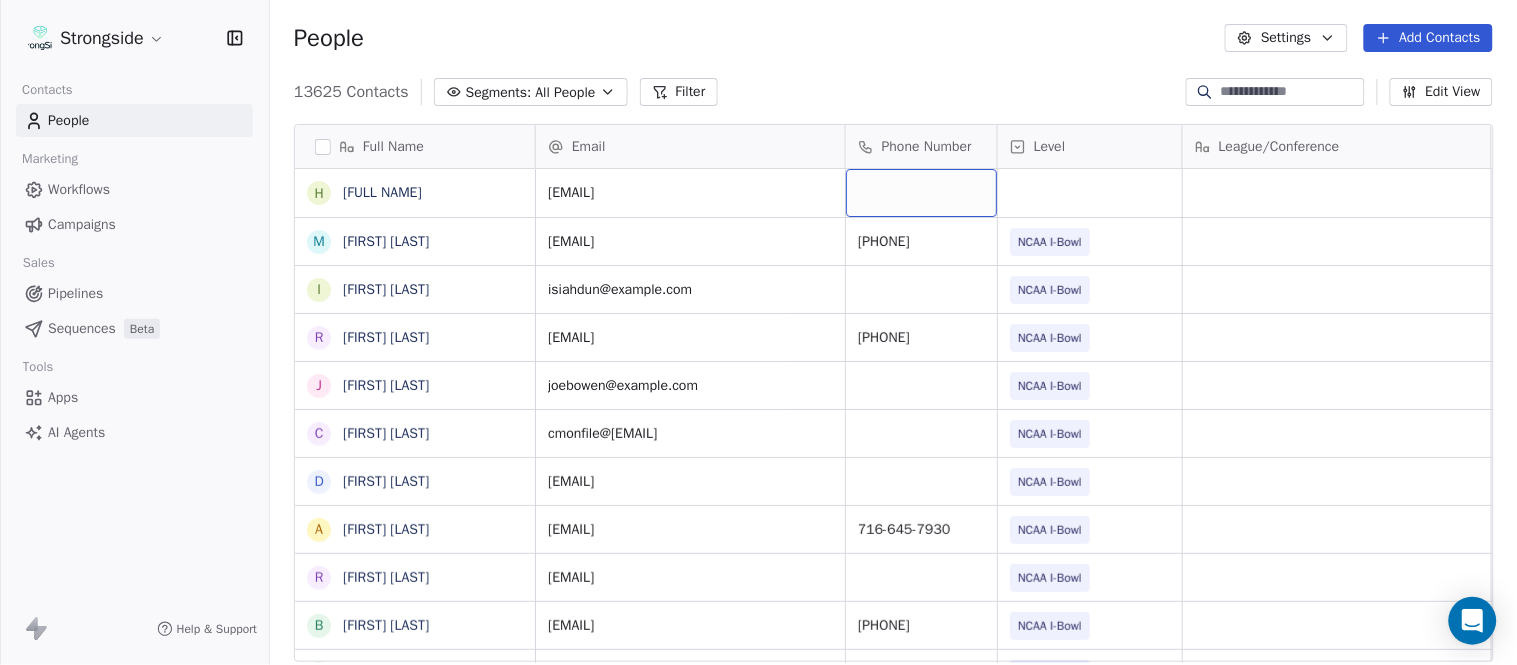 click at bounding box center [921, 193] 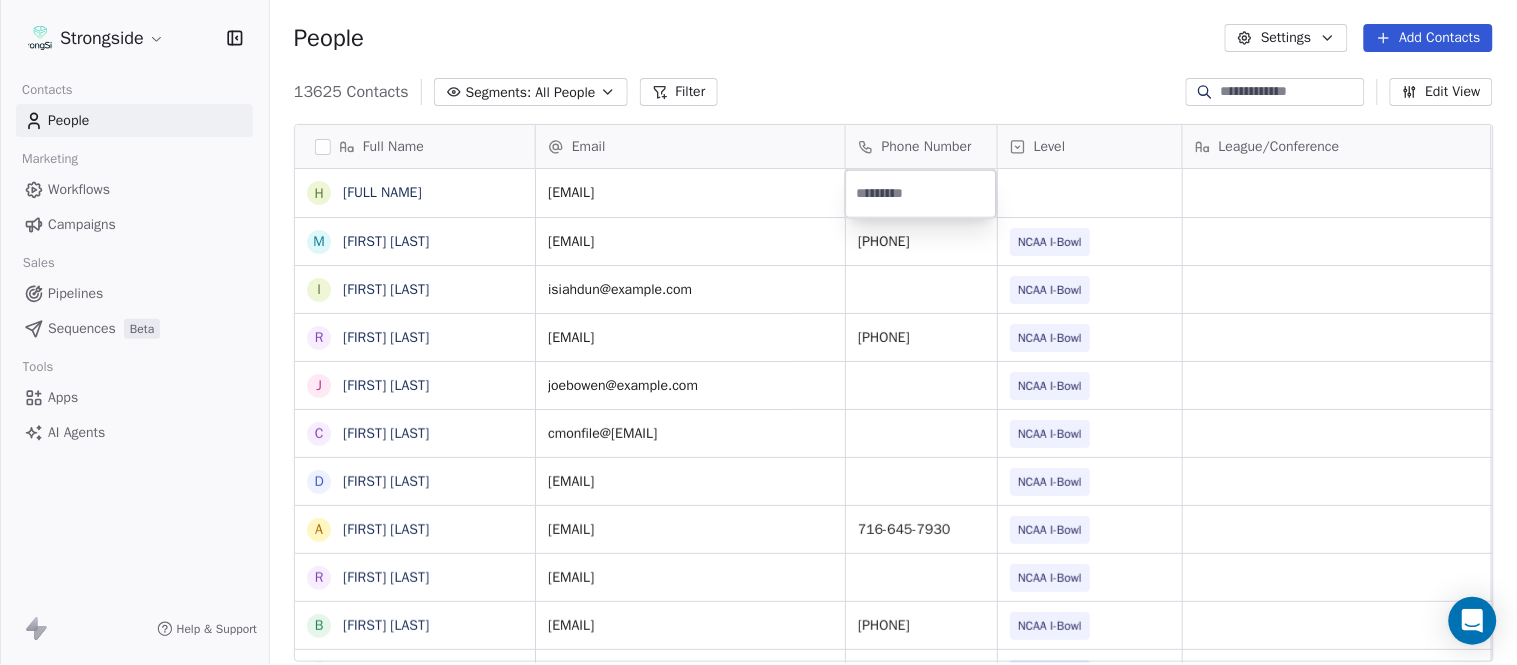 type on "**********" 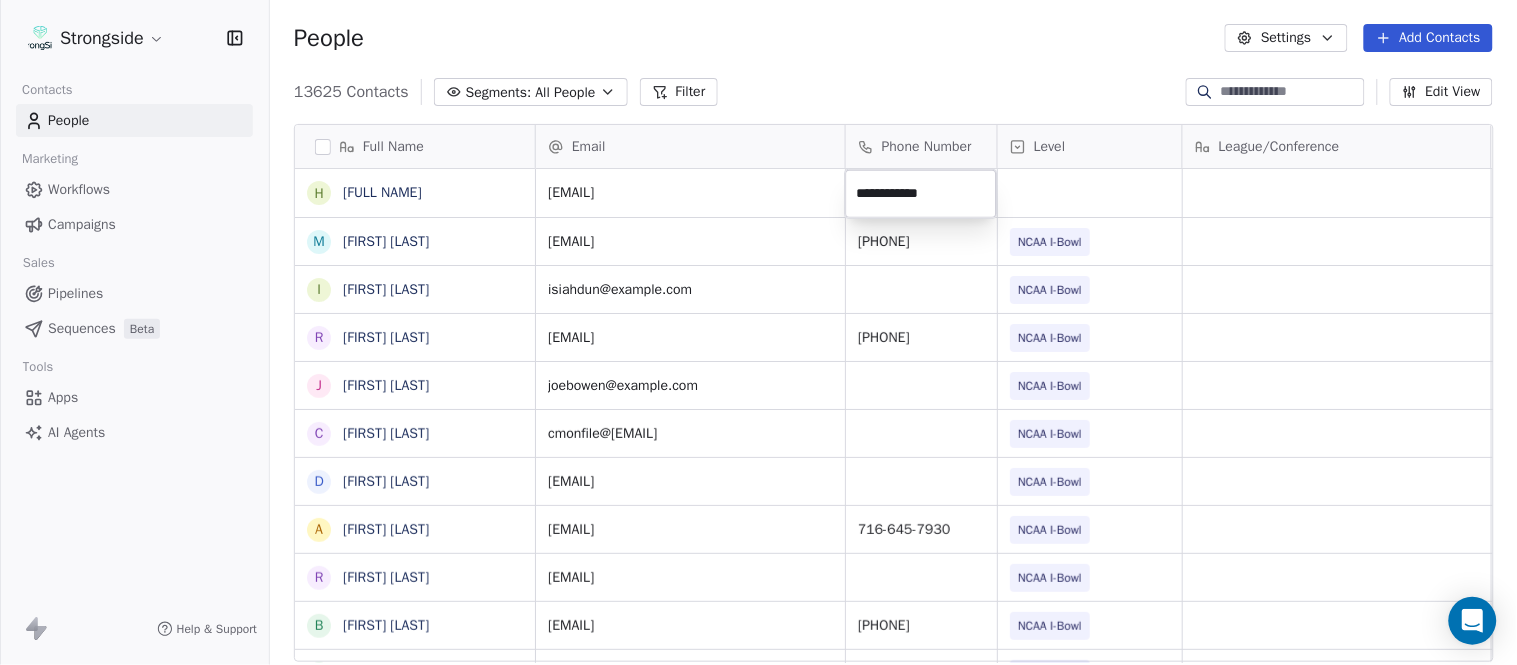 click on "Strongside Contacts People Marketing Workflows Campaigns Sales Pipelines Sequences Beta Tools Apps AI Agents Help & Support People Settings Add Contacts 13625 Contacts Segments: All People Filter Edit View Tag Add to Sequence Export Full Name H Holman Copeland M Matt Stansfield I Isiah Dunning R Ron Whitcomb J Joe Bowen C Chris Monfiletto D Dave Patenaude A Aaron Cantu R Ryan Horton B Brian Bratta S Sarah Schneyer I Ian Fried J Jon Fuller M Megan Prunty A Andrew Bliz B Brooke Anderson M Mark Alnutt J Juliana Prezelski L Logan Newman D Dale Williams J Joe Schaefer N Nunzio Campanile R Ricky Brumfield M Michael Johnson M Myles White R Robert Wright J Jeff Nixon E Elijah Robinson J Juliano Macera C Chad Smith J Jon Mitchell Email Phone Number Level League/Conference Organization Job Title Tags Created Date BST holmanco@example.com Aug 05, 2025 10:40 PM mstans@example.com [PHONE] NCAA I-Bowl UNIVERSITY AT BUFFALO Assistant Coach Aug 05, 2025 10:38 PM isiahdun@example.com NCAA I-Bowl UNIVERSITY AT BUFFALO" at bounding box center [758, 332] 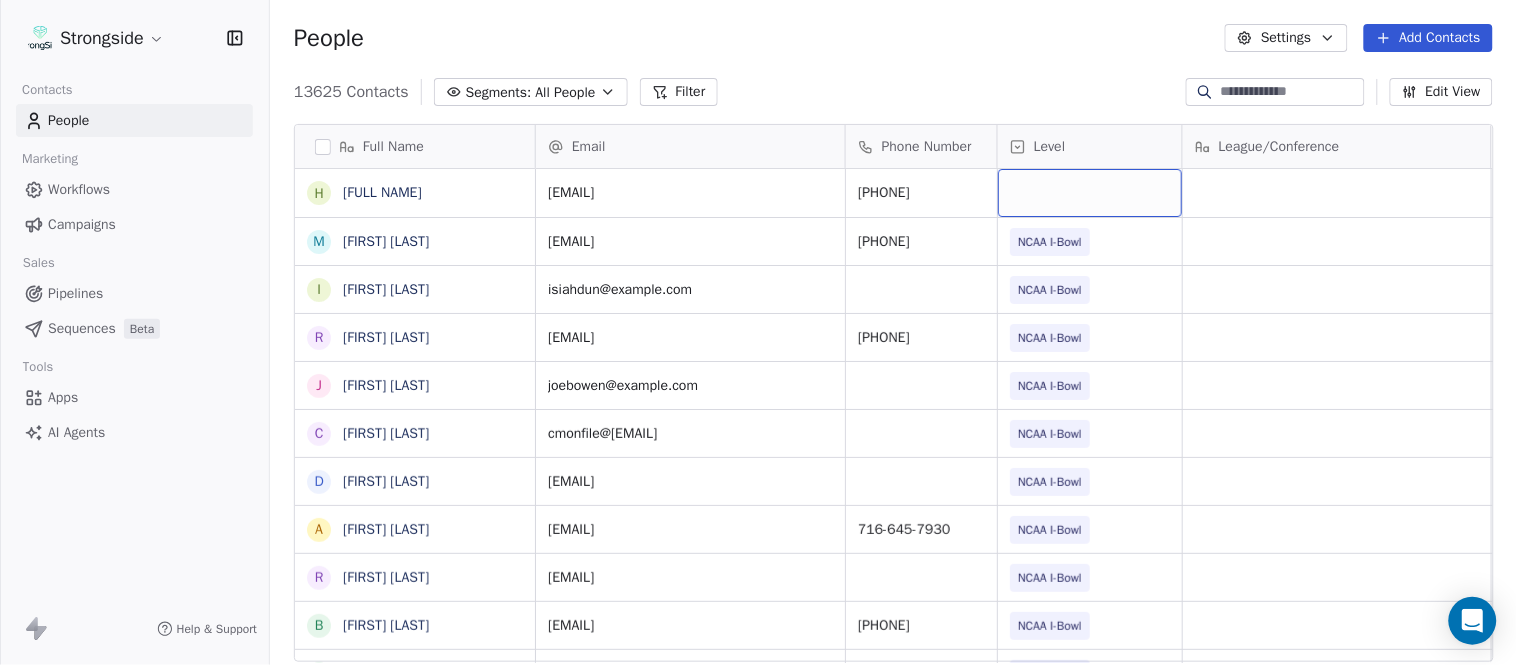 click at bounding box center [1090, 193] 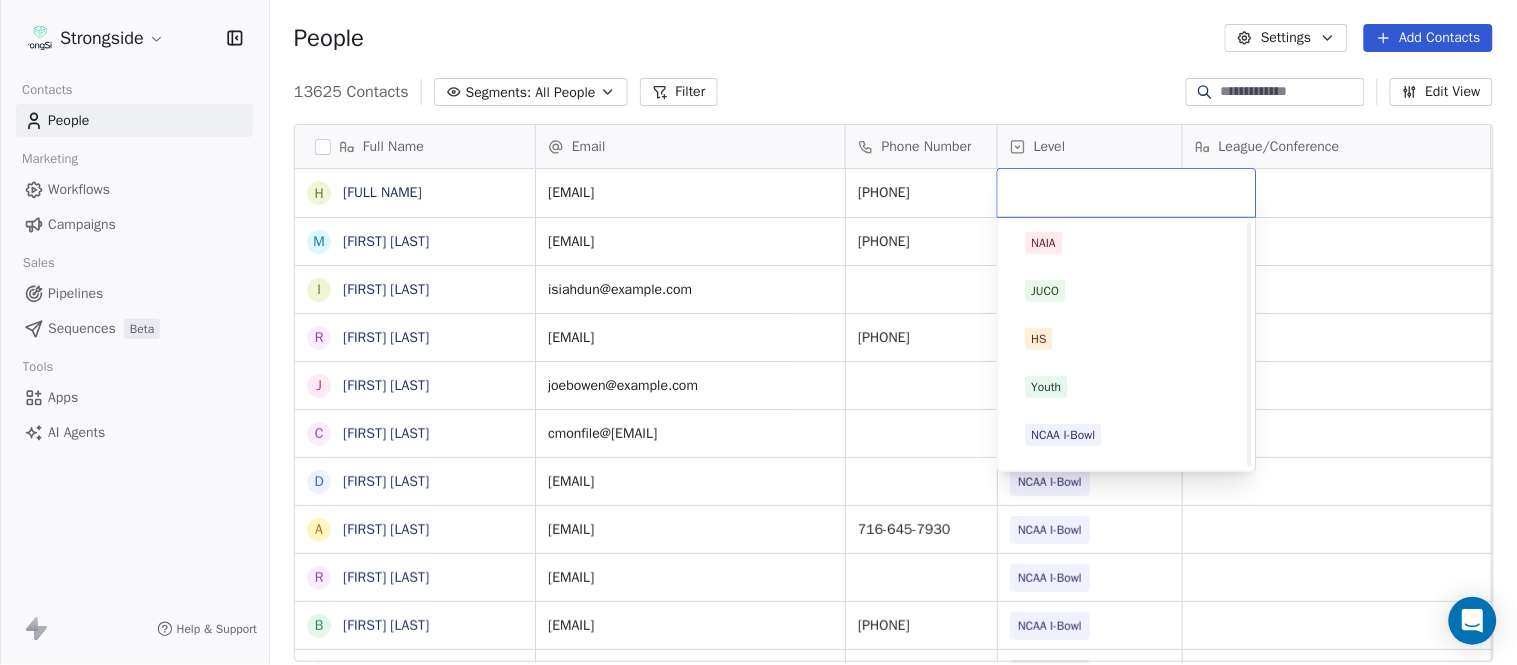 scroll, scrollTop: 330, scrollLeft: 0, axis: vertical 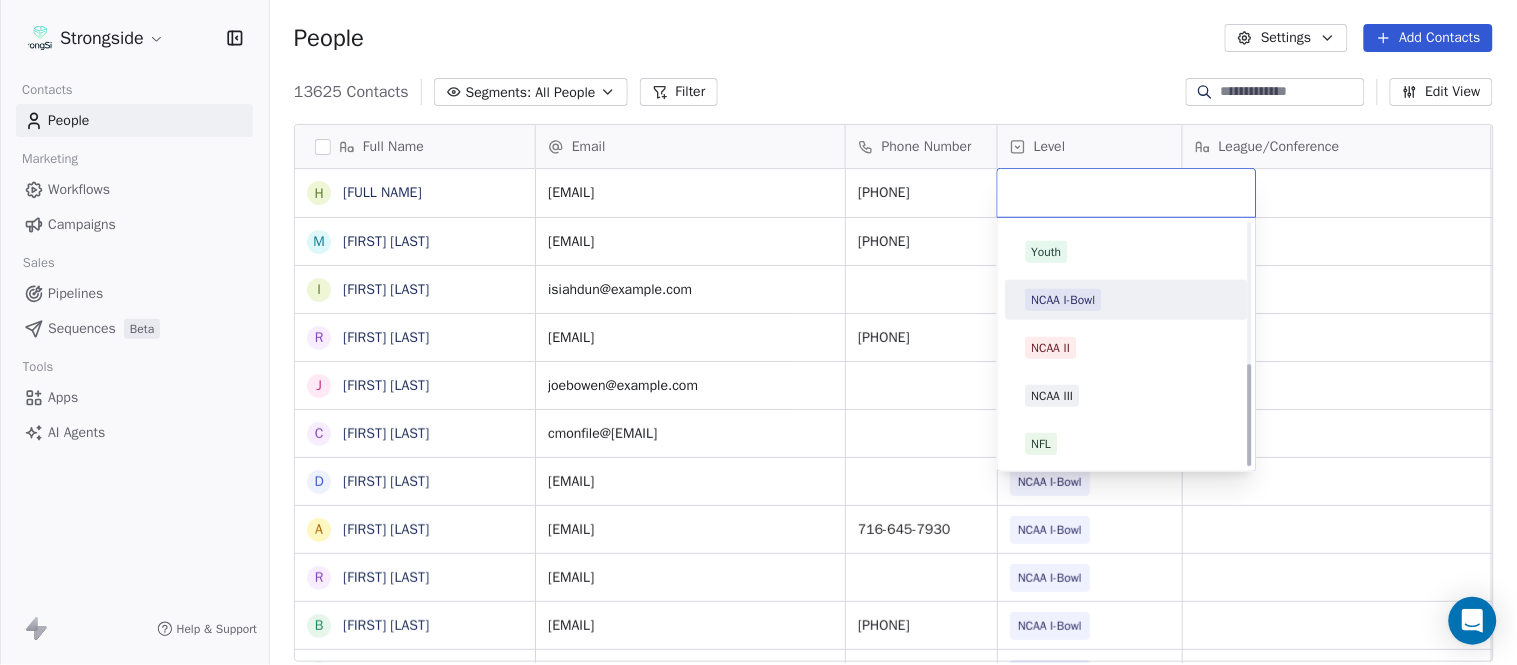 click on "NCAA I-Bowl" at bounding box center (1127, 300) 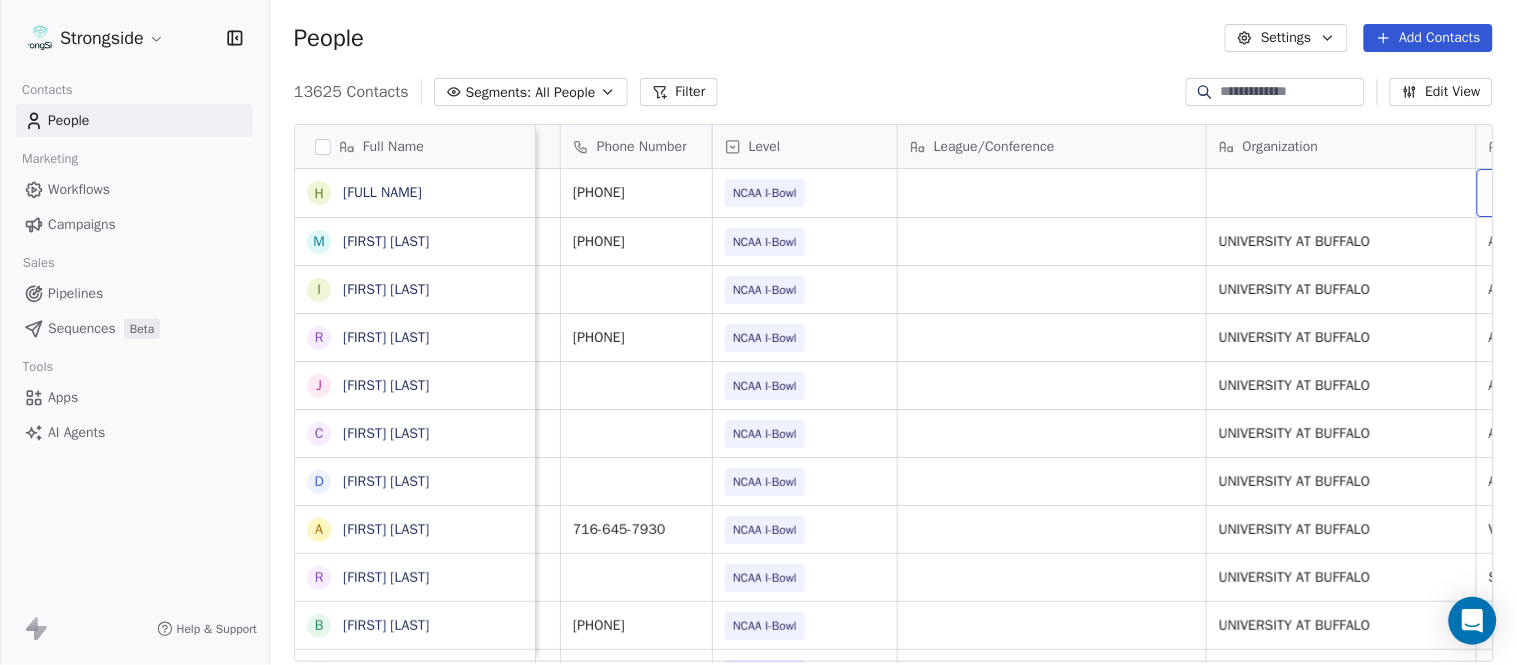scroll, scrollTop: 0, scrollLeft: 553, axis: horizontal 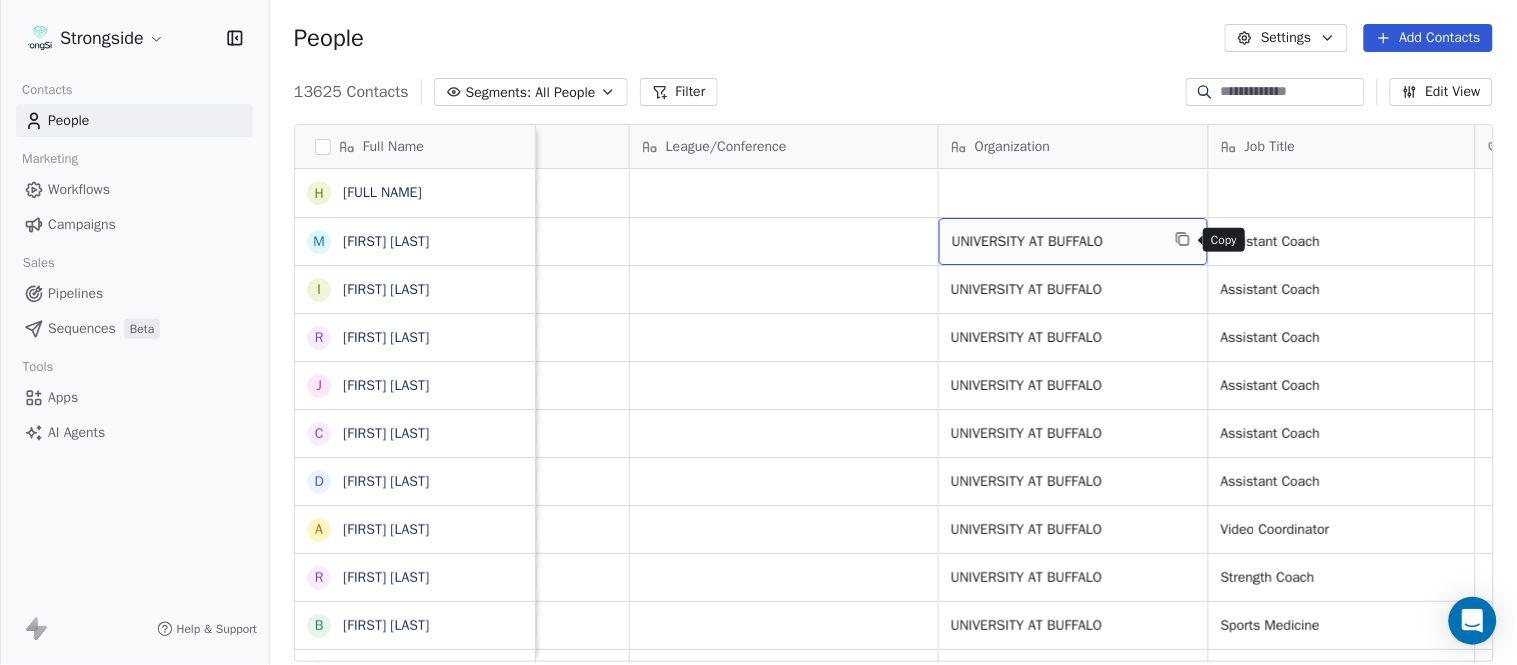 click 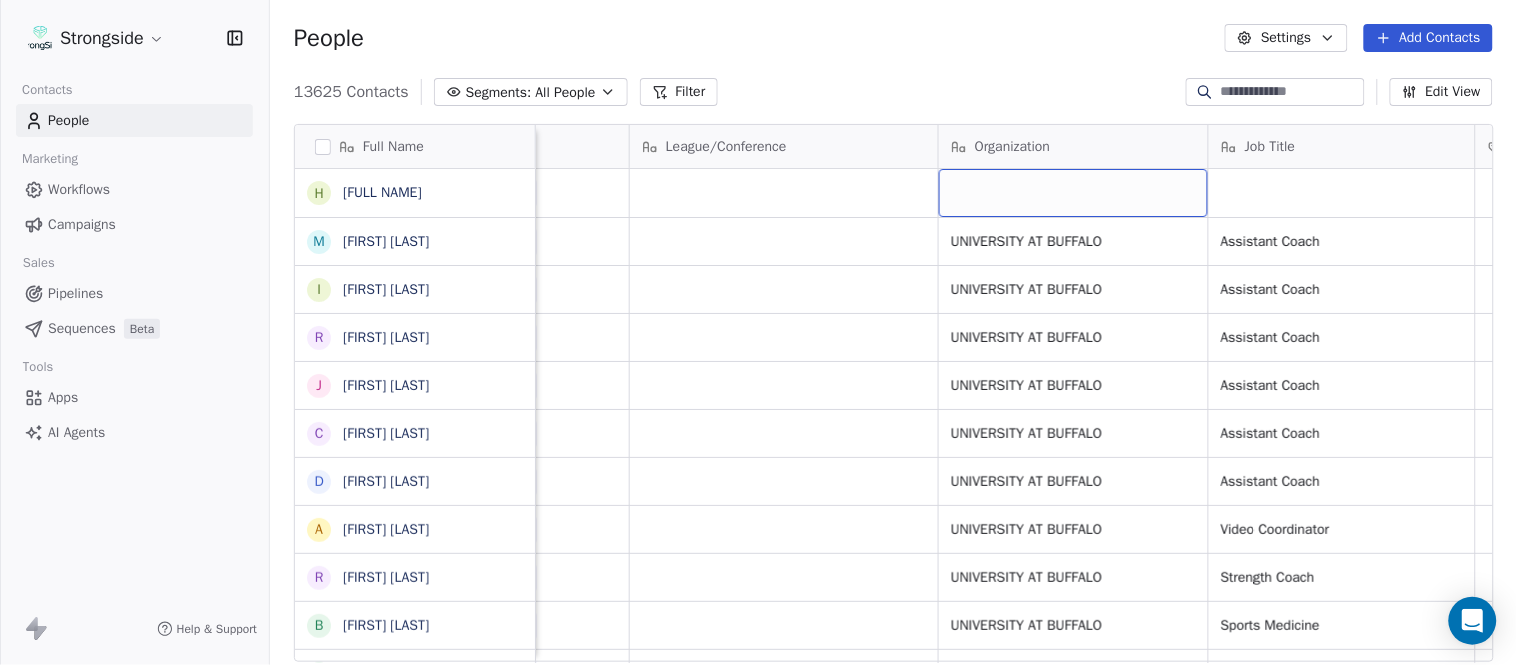 click at bounding box center (1073, 193) 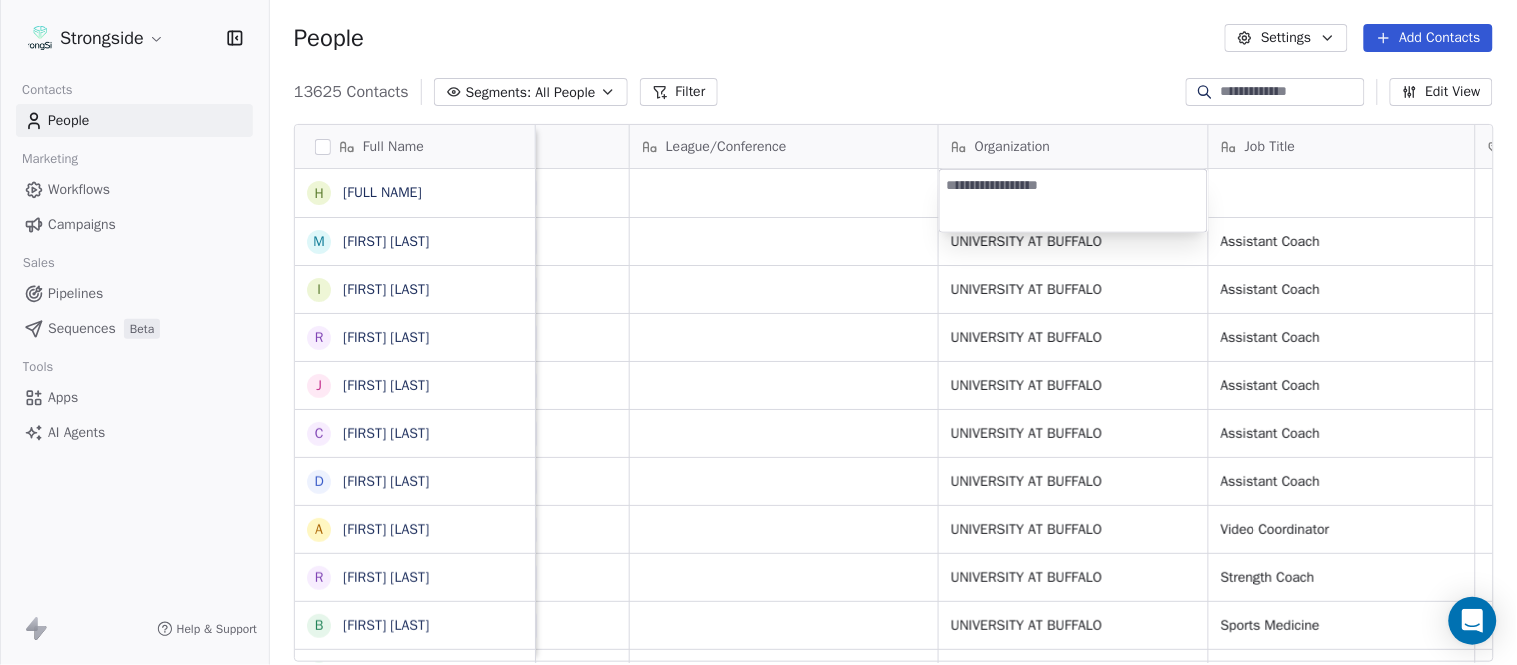 type on "**********" 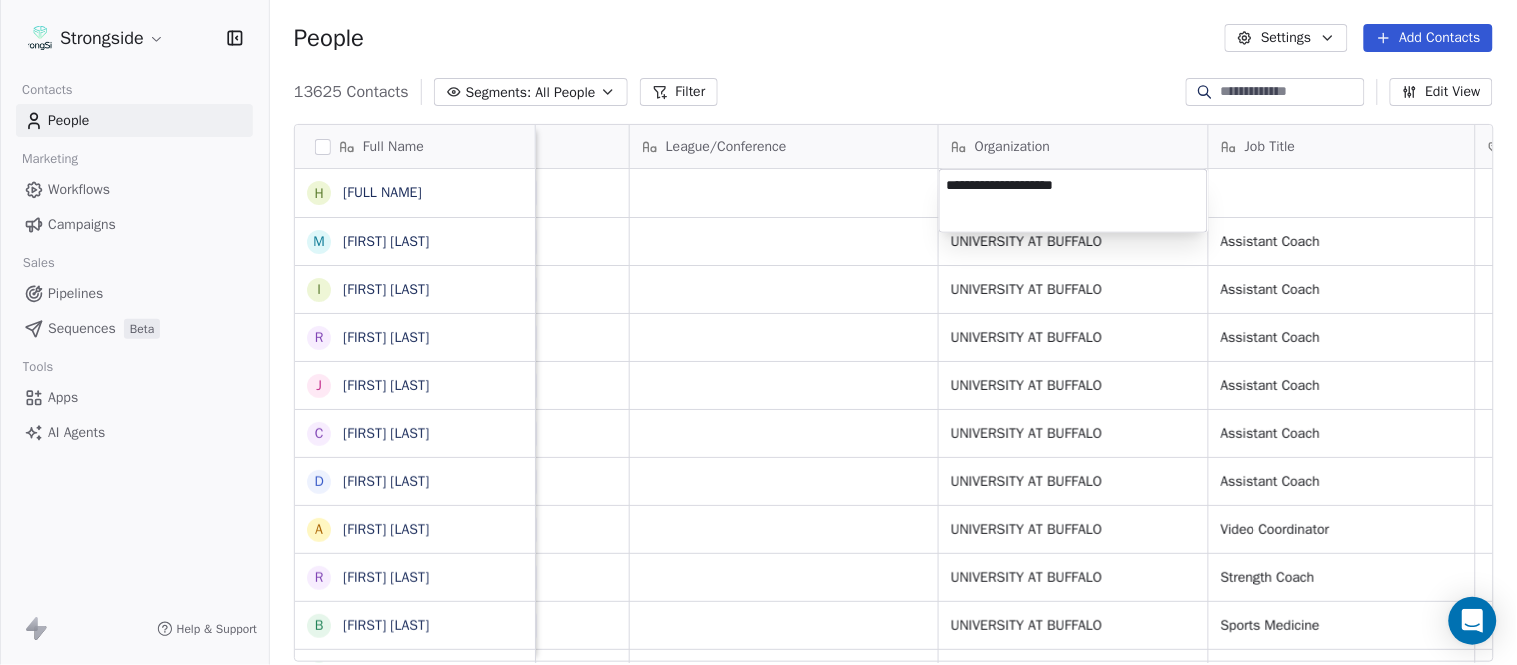 click on "Strongside Contacts People Marketing Workflows Campaigns Sales Pipelines Sequences Beta Tools Apps AI Agents Help & Support People Settings Add Contacts 13625 Contacts Segments: All People Filter Edit View Tag Add to Sequence Export Full Name H Holman Copeland M Matt Stansfield I Isiah Dunning R Ron Whitcomb J Joe Bowen C Chris Monfiletto D Dave Patenaude A Aaron Cantu R Ryan Horton B Brian Bratta S Sarah Schneyer I Ian Fried J Jon Fuller M Megan Prunty A Andrew Bliz B Brooke Anderson M Mark Alnutt J Juliana Prezelski L Logan Newman D Dale Williams J Joe Schaefer N Nunzio Campanile R Ricky Brumfield M Michael Johnson M Myles White R Robert Wright J Jeff Nixon E Elijah Robinson J Juliano Macera C Chad Smith Email Phone Number Level League/Conference Organization Job Title Tags Created Date BST Status Priority holmanco@example.com [PHONE] NCAA I-Bowl Aug 05, 2025 10:40 PM mstans@example.com [PHONE] NCAA I-Bowl UNIVERSITY AT BUFFALO Assistant Coach Aug 05, 2025 10:38 PM NCAA I-Bowl" at bounding box center [758, 332] 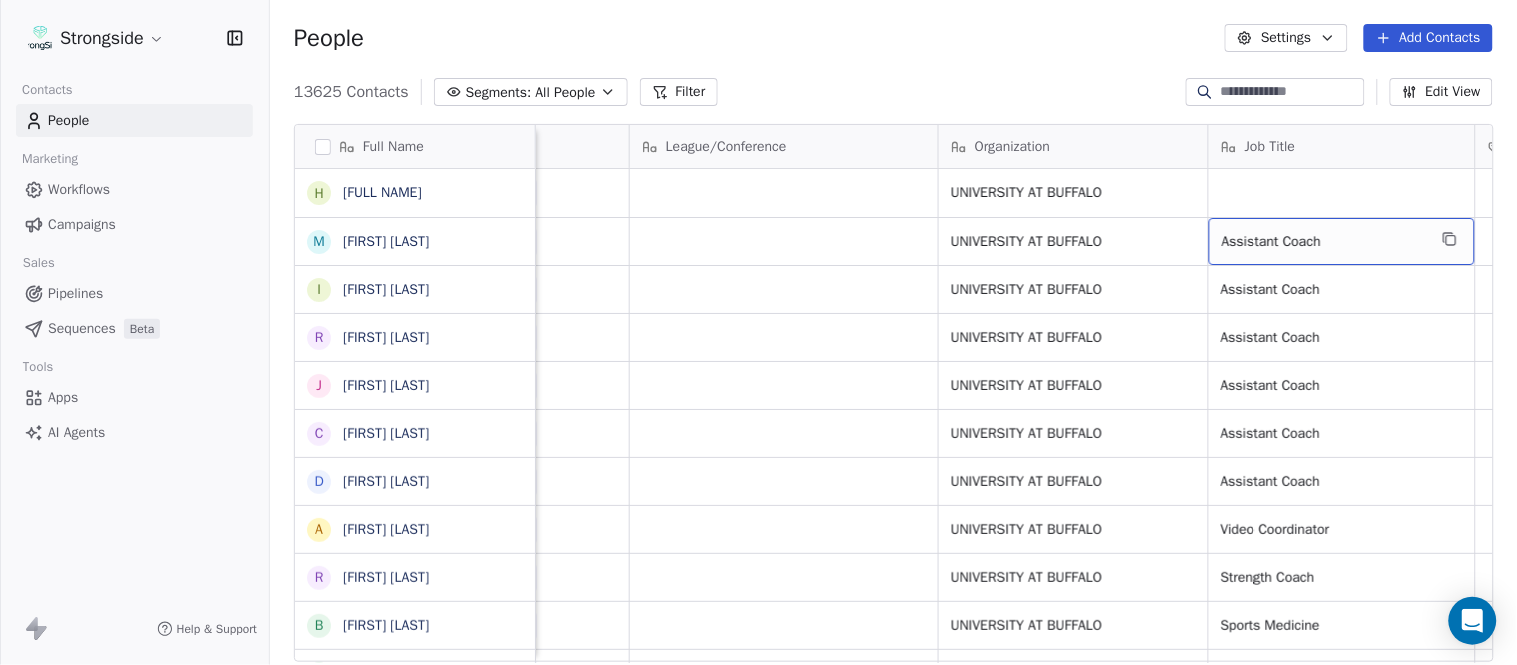 click on "Assistant Coach" at bounding box center (1342, 241) 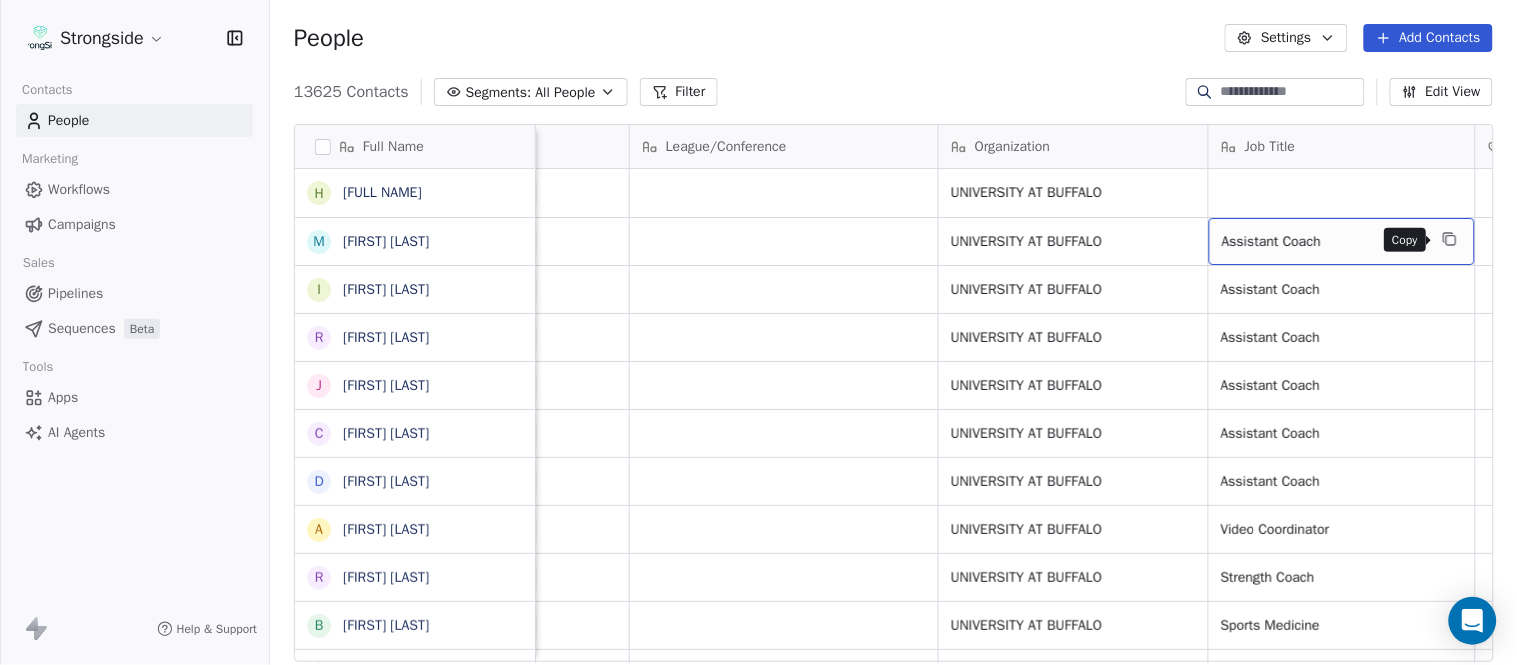 click 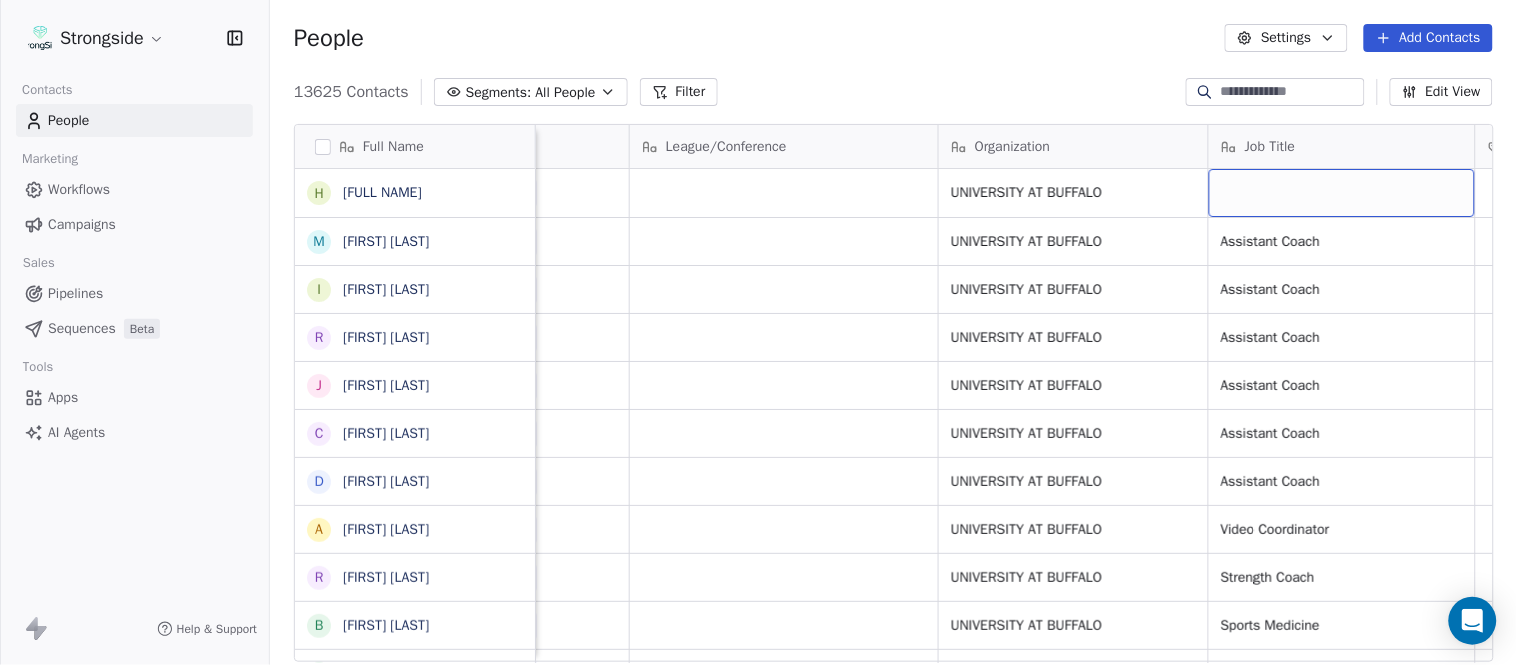 click at bounding box center [1342, 193] 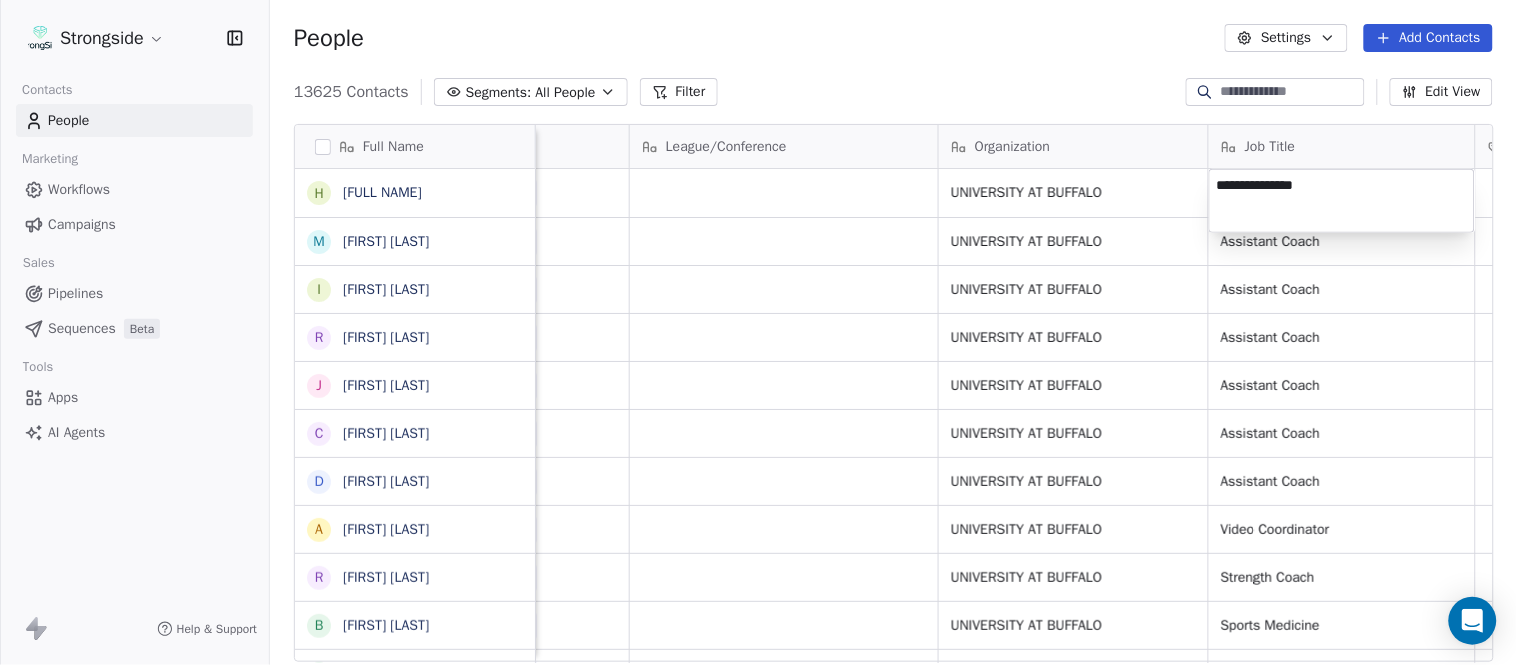 click on "Full Name H [LAST] [LAST] M [LAST] [LAST] I [LAST] [LAST] R [LAST] [LAST] J [LAST] [LAST] C [LAST] [LAST] D [LAST] [LAST] A [LAST] [LAST] R [LAST] [LAST] B [LAST] [LAST] S [LAST] [LAST] I [LAST] [LAST] J [LAST] [LAST] M [LAST] [LAST] A [LAST] [LAST] B [LAST] [LAST] M [LAST] [LAST] J [LAST] [LAST] L [LAST] [LAST] D [LAST] [LAST] J [LAST] [LAST] N [LAST] [LAST] R [LAST] [LAST] M [LAST] [LAST] M [LAST] [LAST] R [LAST] [LAST] J [LAST] [LAST] E [LAST] [LAST] J [LAST] [LAST] C [LAST] [LAST] J [LAST] [LAST] Email Phone Number Level League/Conference Organization Job Title Tags Created Date BST Status Priority [EMAIL] [PHONE] NCAA I-Bowl UNIVERSITY AT BUFFALO Assistant Coach NCAA I-Bowl" at bounding box center (758, 332) 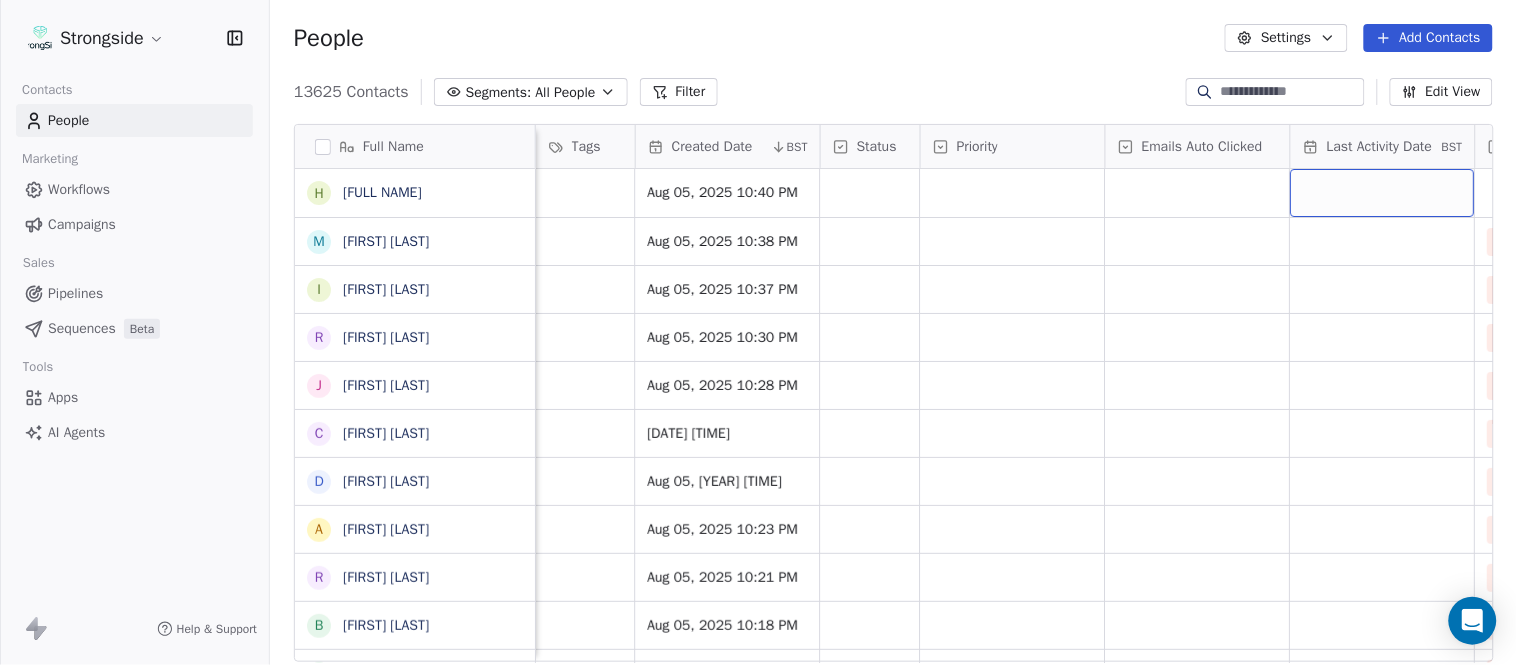 scroll, scrollTop: 0, scrollLeft: 1677, axis: horizontal 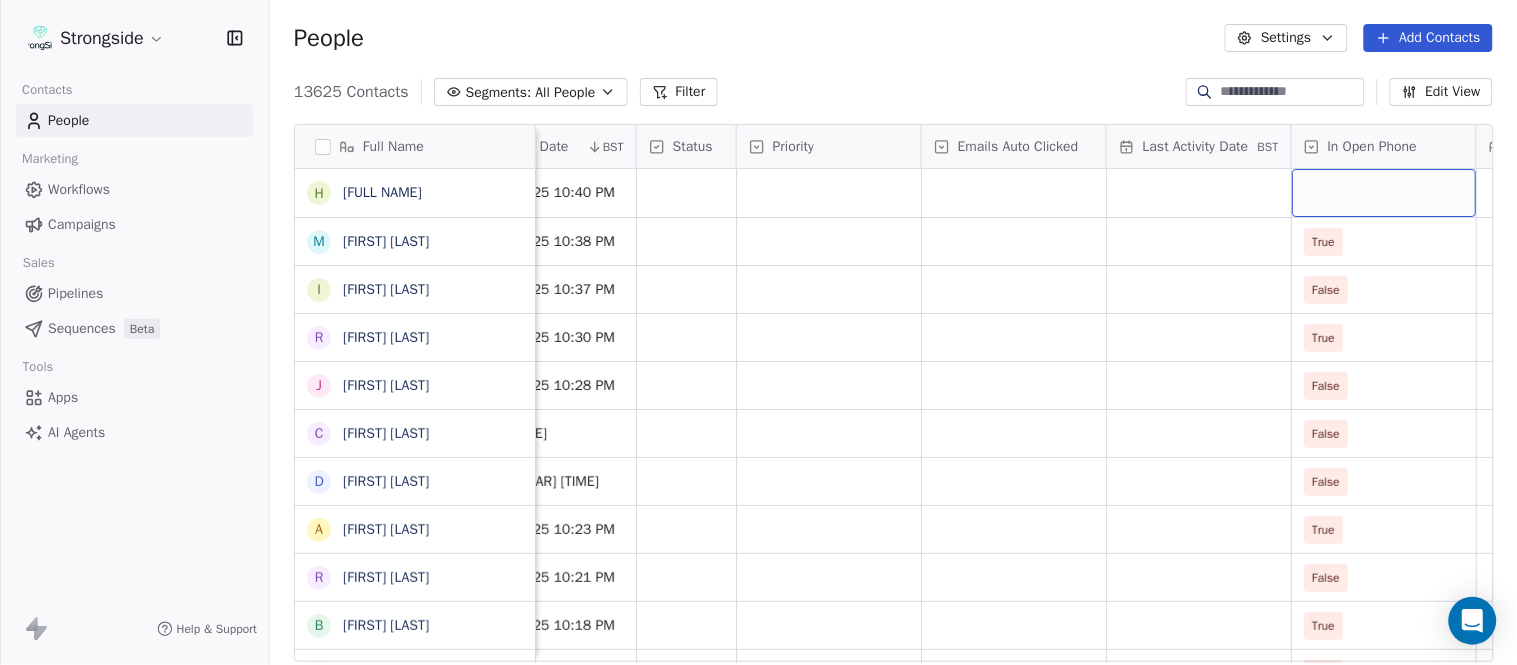 click at bounding box center (1384, 193) 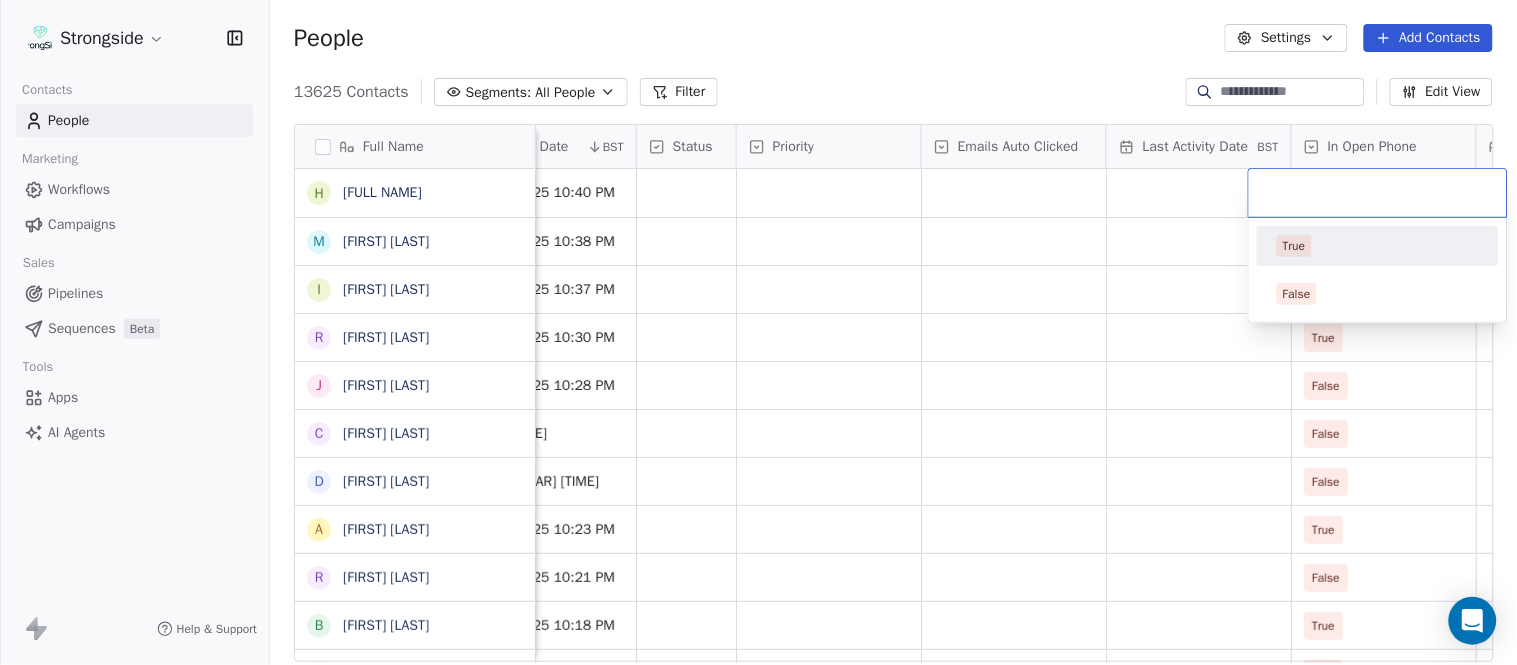 click on "True" at bounding box center (1378, 246) 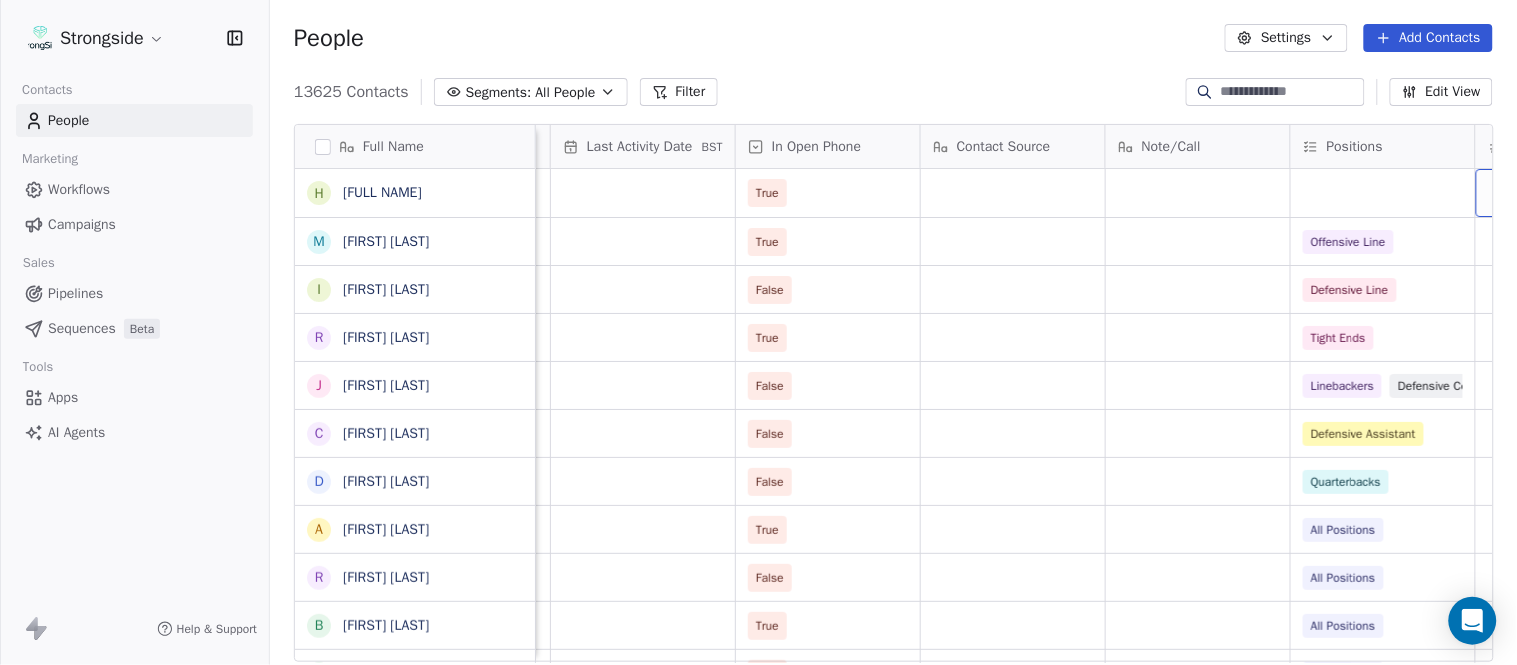 scroll, scrollTop: 0, scrollLeft: 2417, axis: horizontal 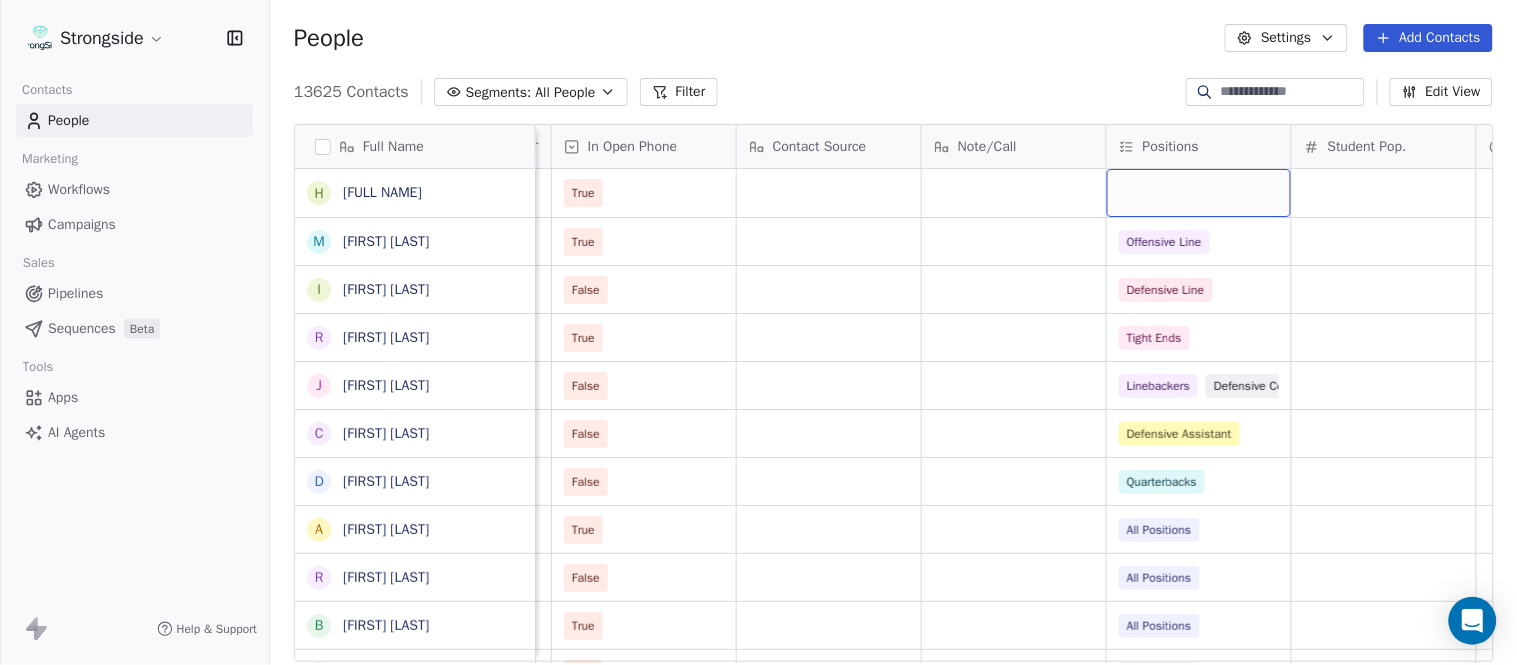 click at bounding box center [1199, 193] 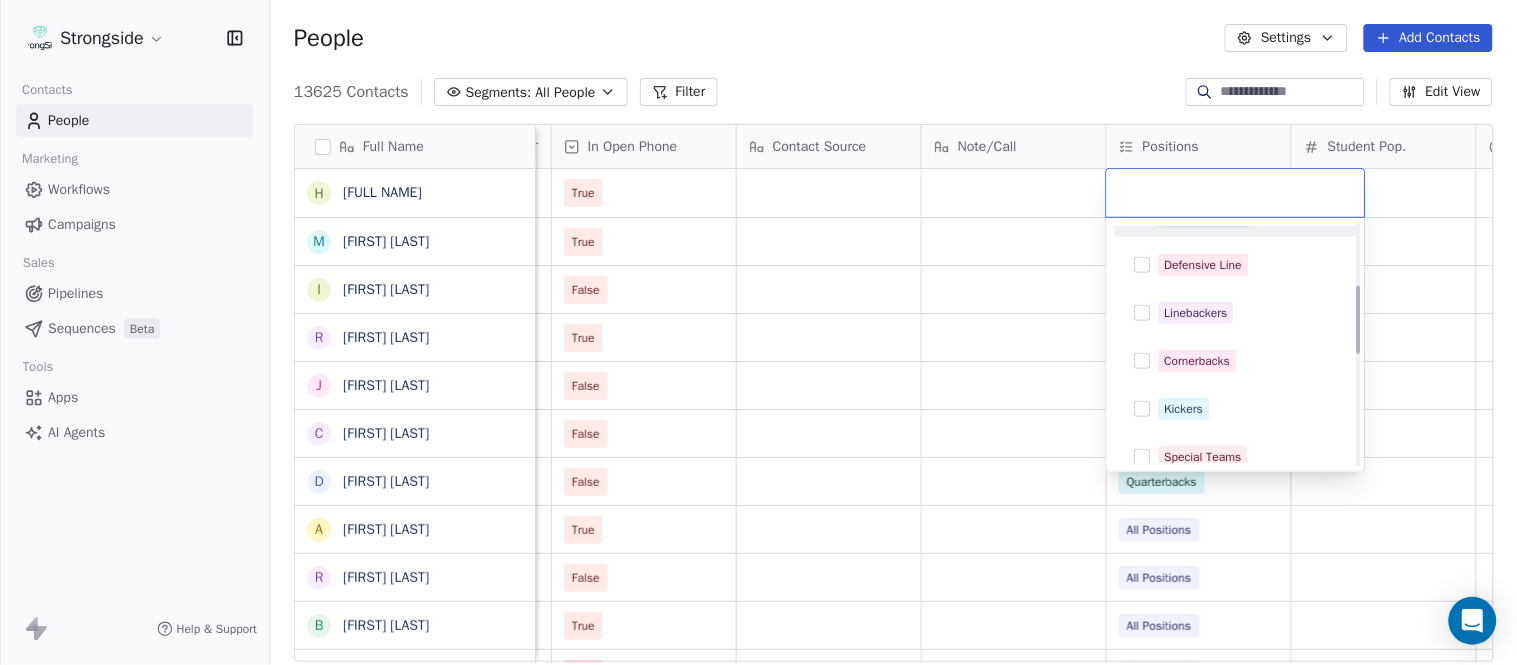 scroll, scrollTop: 222, scrollLeft: 0, axis: vertical 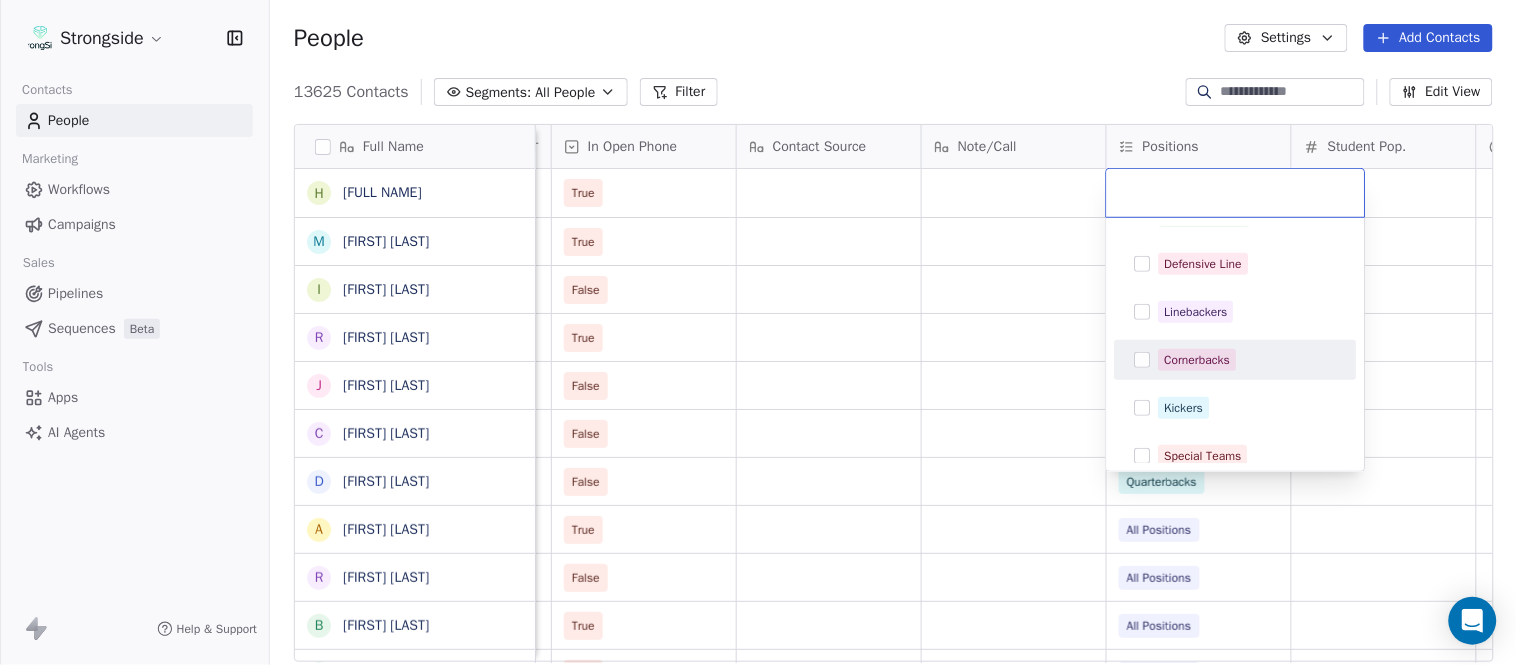 click on "Cornerbacks" at bounding box center [1198, 360] 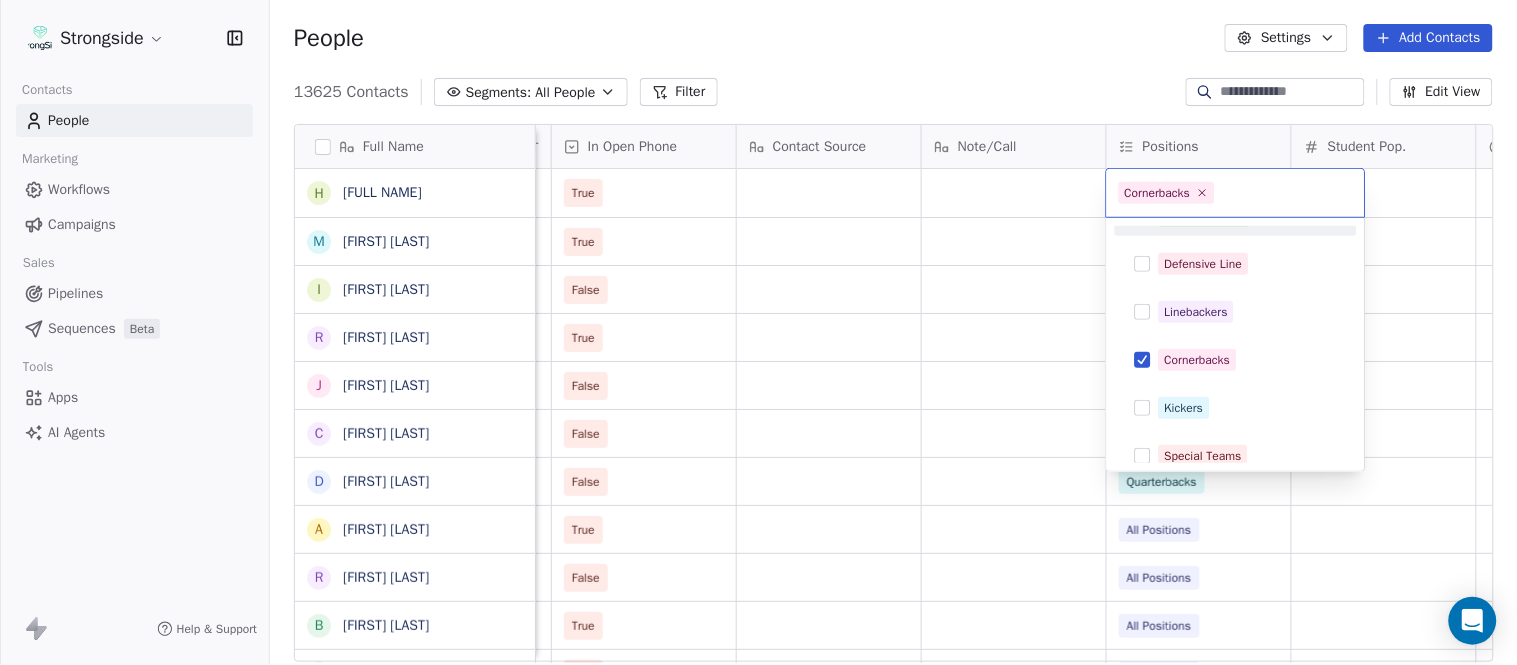 click on "Strongside Contacts People Marketing Workflows Campaigns Sales Pipelines Sequences Beta Tools Apps AI Agents Help & Support People Settings Add Contacts 13625 Contacts Segments: All People Filter Edit View Tag Add to Sequence Export Full Name H [FIRST] [LAST] M [FIRST] [LAST] I [FIRST] [LAST] R [FIRST] [LAST] J [FIRST] [LAST] C [FIRST] [LAST] D [FIRST] [LAST] A [FIRST] [LAST] R [FIRST] [LAST] B [FIRST] [LAST] S [FIRST] [LAST] I [FIRST] [LAST] J [FIRST] [LAST] M [FIRST] [LAST] A [FIRST] [LAST] B [FIRST] [LAST] M [FIRST] [LAST] J [FIRST] [LAST] L [FIRST] [LAST] D [FIRST] [LAST] J [FIRST] [LAST] N [FIRST] [LAST] R [FIRST] [LAST] M [FIRST] [LAST] M [FIRST] [LAST] R [FIRST] [LAST] J [FIRST] [LAST] E [FIRST] [LAST] J [FIRST] [LAST] C [FIRST] [LAST] J [FIRST] [LAST] Status Priority Emails Auto Clicked Last Activity Date BST In Open Phone Contact Source Note/Call Positions Student Pop. Lead Account   True   True Offensive Line   False Defensive Line   True Tight Ends   False Linebackers Defensive Coordinator   False Defensive Assistant   False   True" at bounding box center (758, 332) 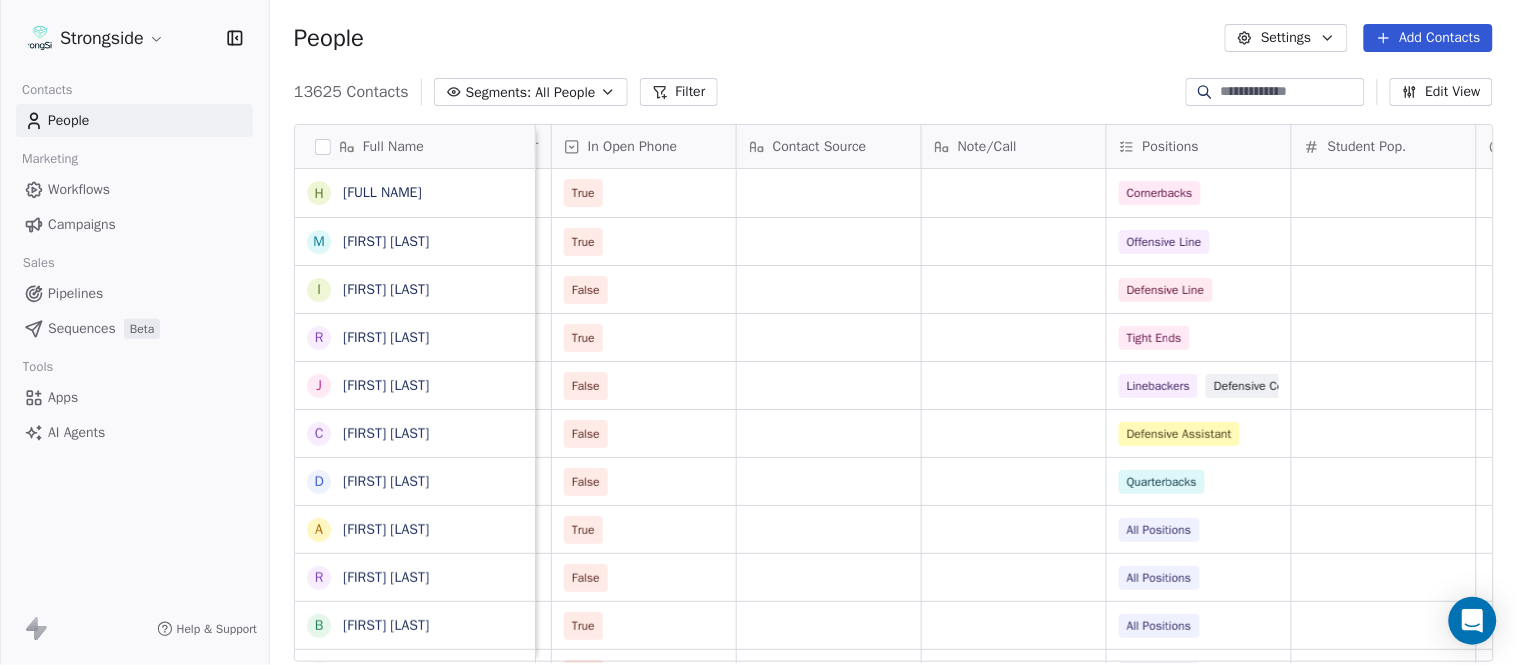 scroll, scrollTop: 0, scrollLeft: 0, axis: both 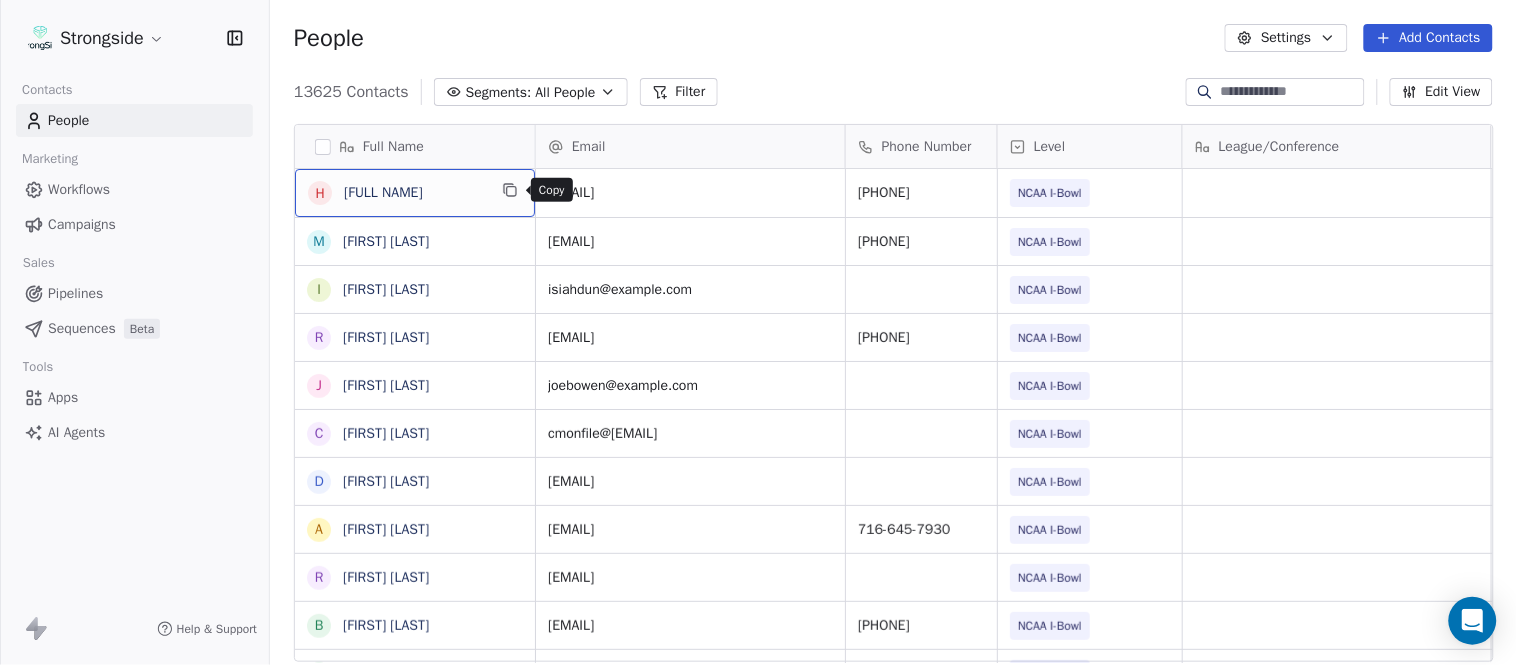 click 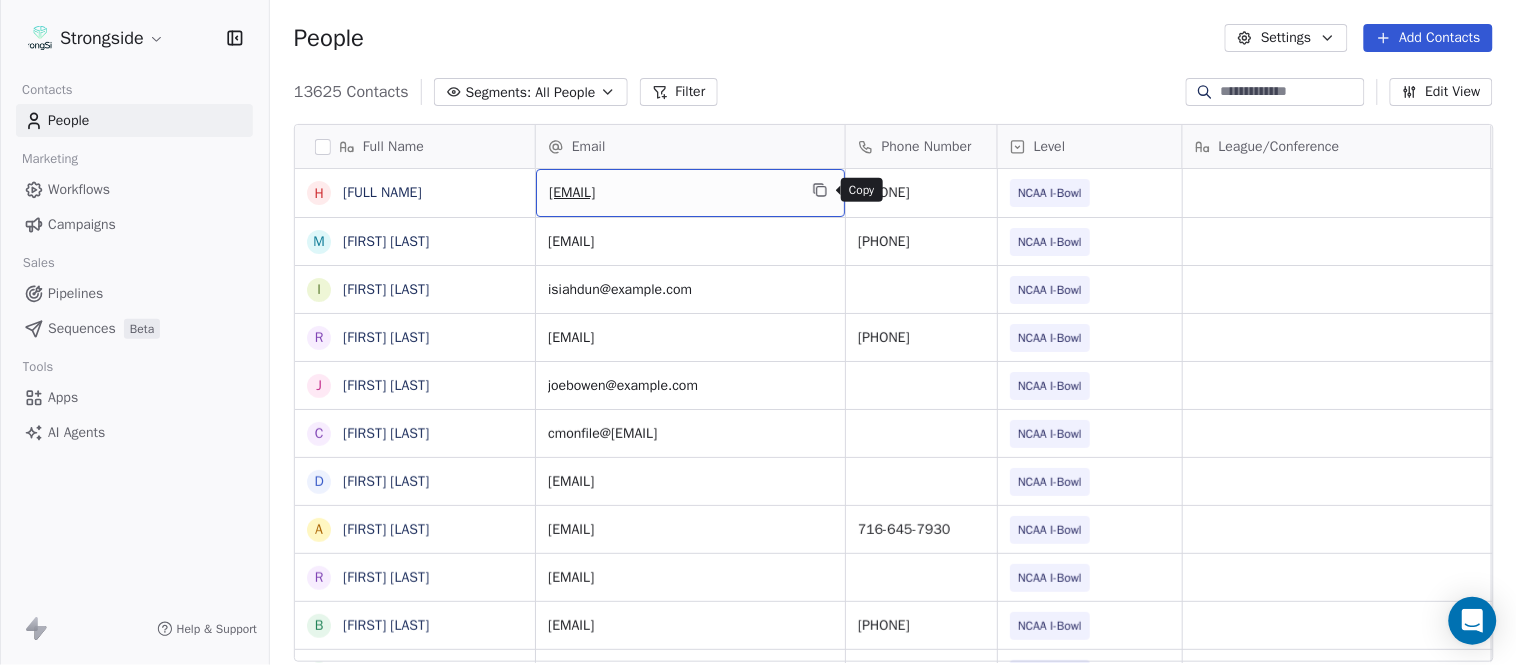 click 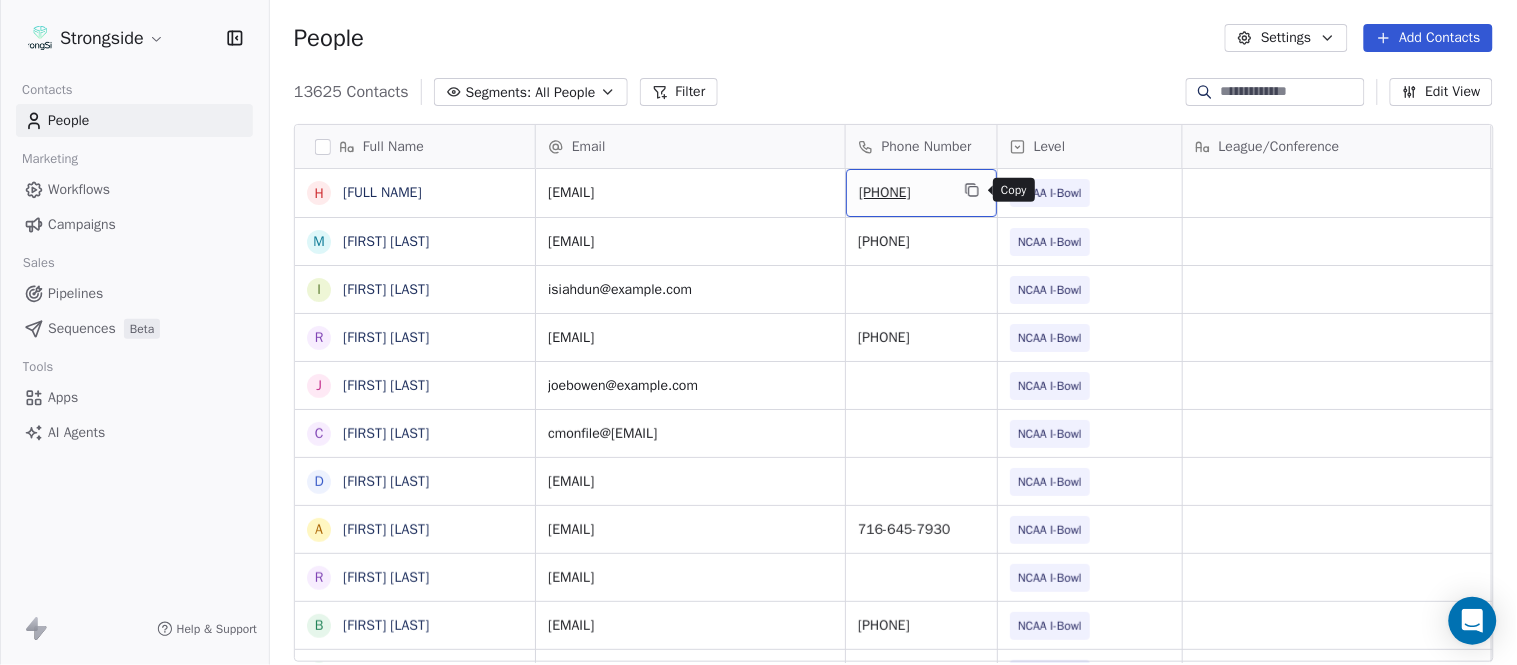 click at bounding box center [972, 190] 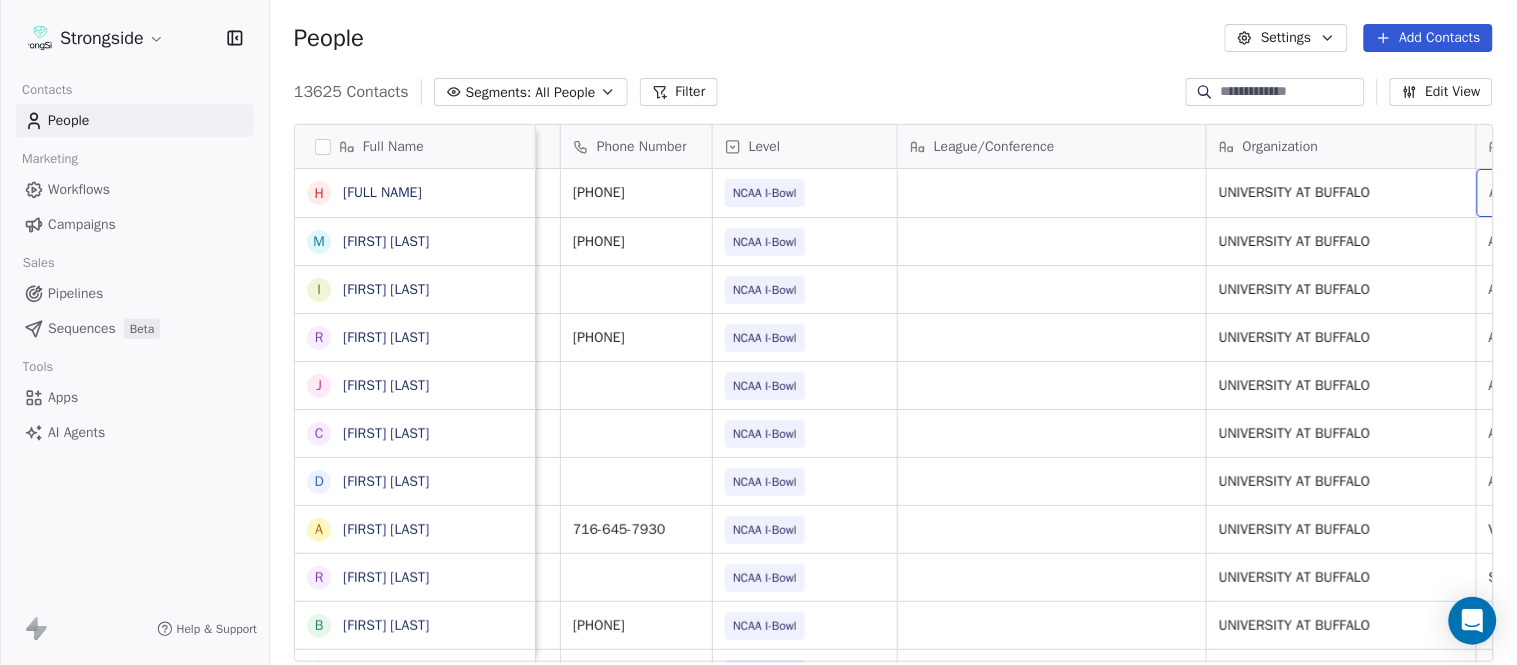 scroll, scrollTop: 0, scrollLeft: 553, axis: horizontal 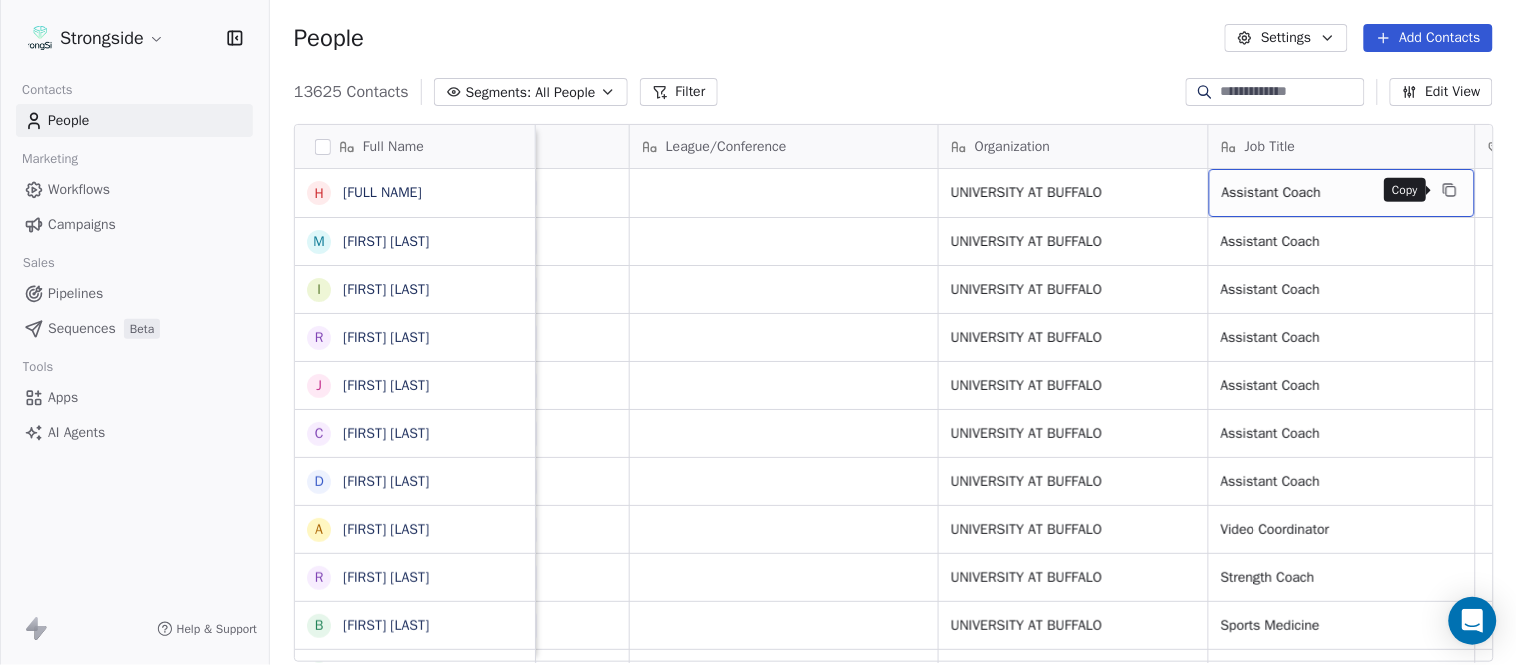 click 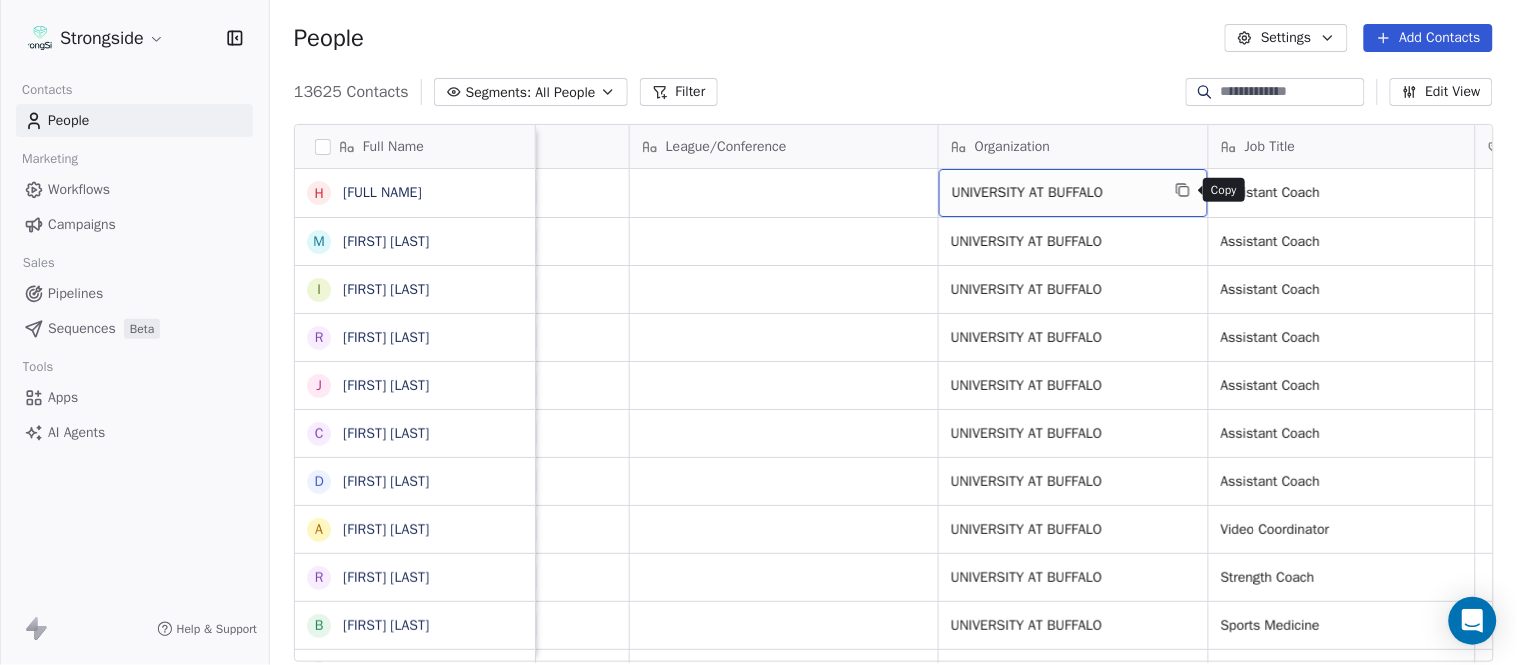 click 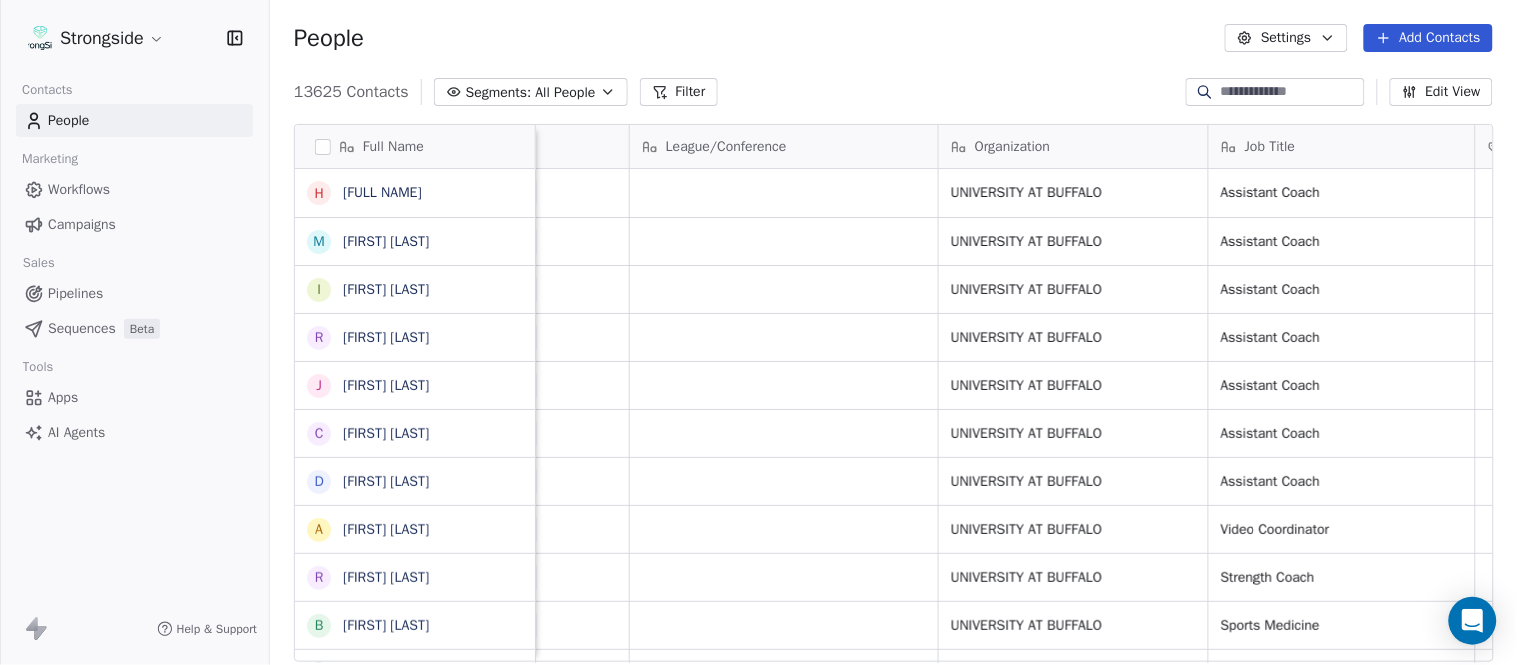 scroll, scrollTop: 0, scrollLeft: 0, axis: both 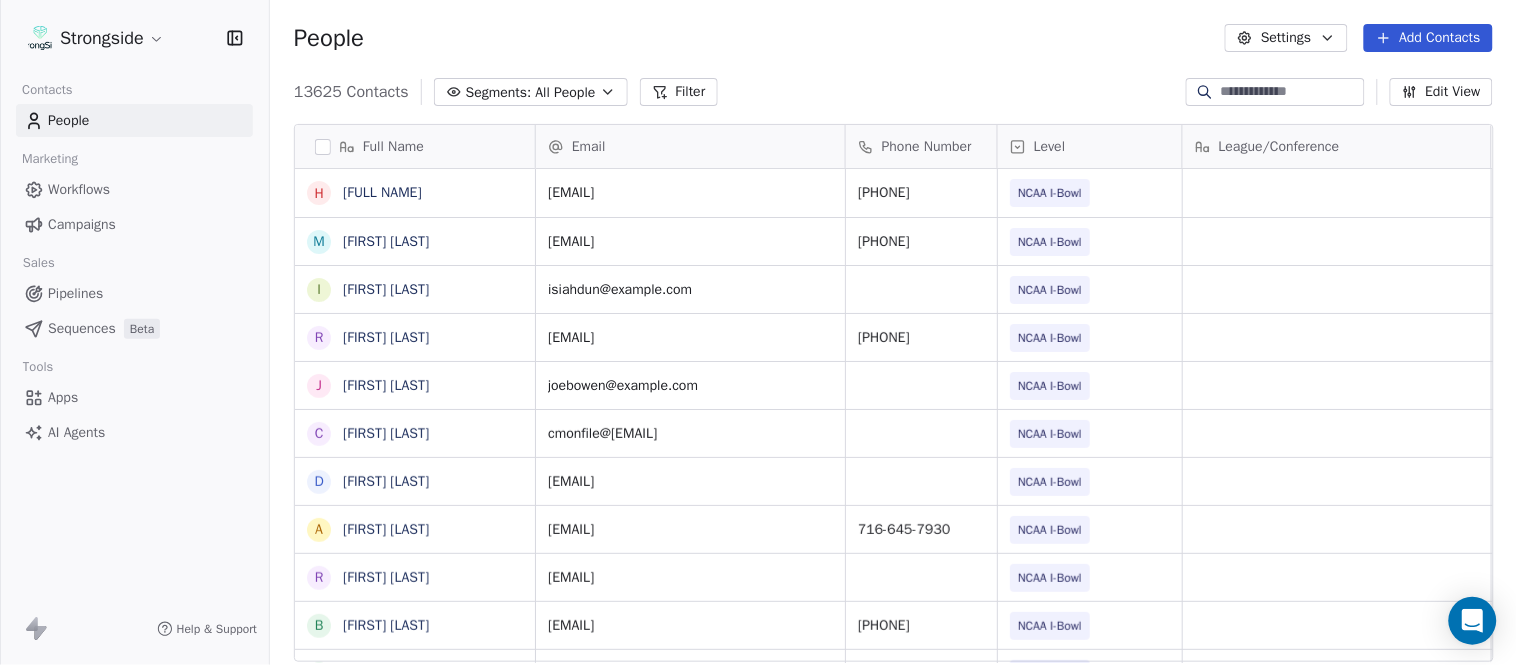 click 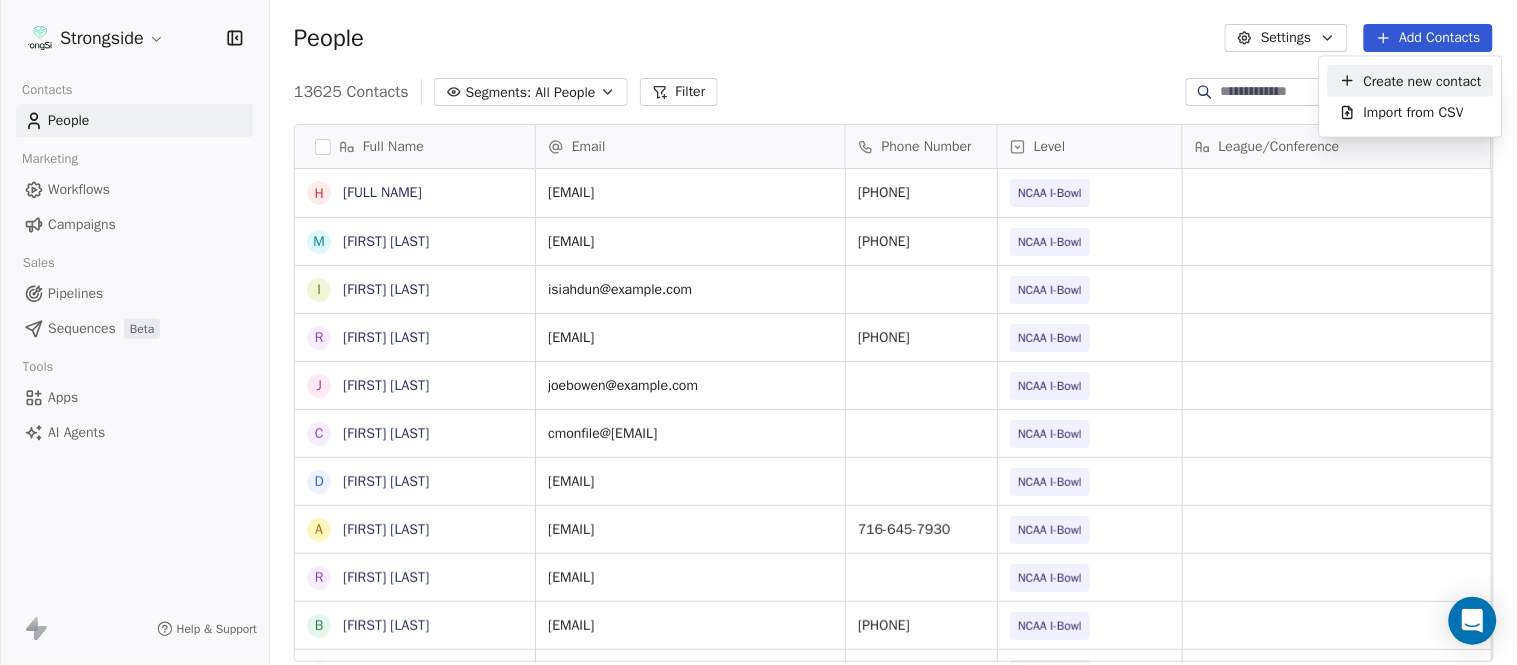 click on "Create new contact" at bounding box center (1423, 80) 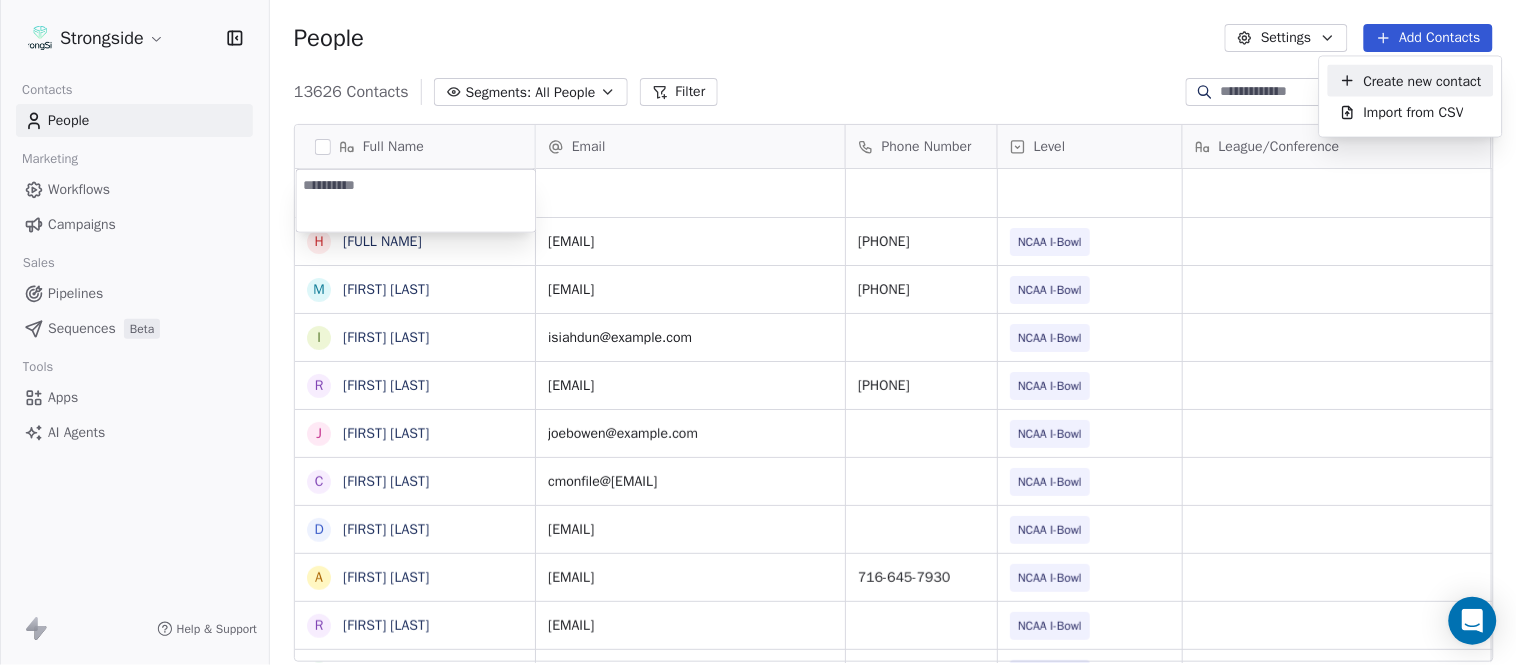 type on "**********" 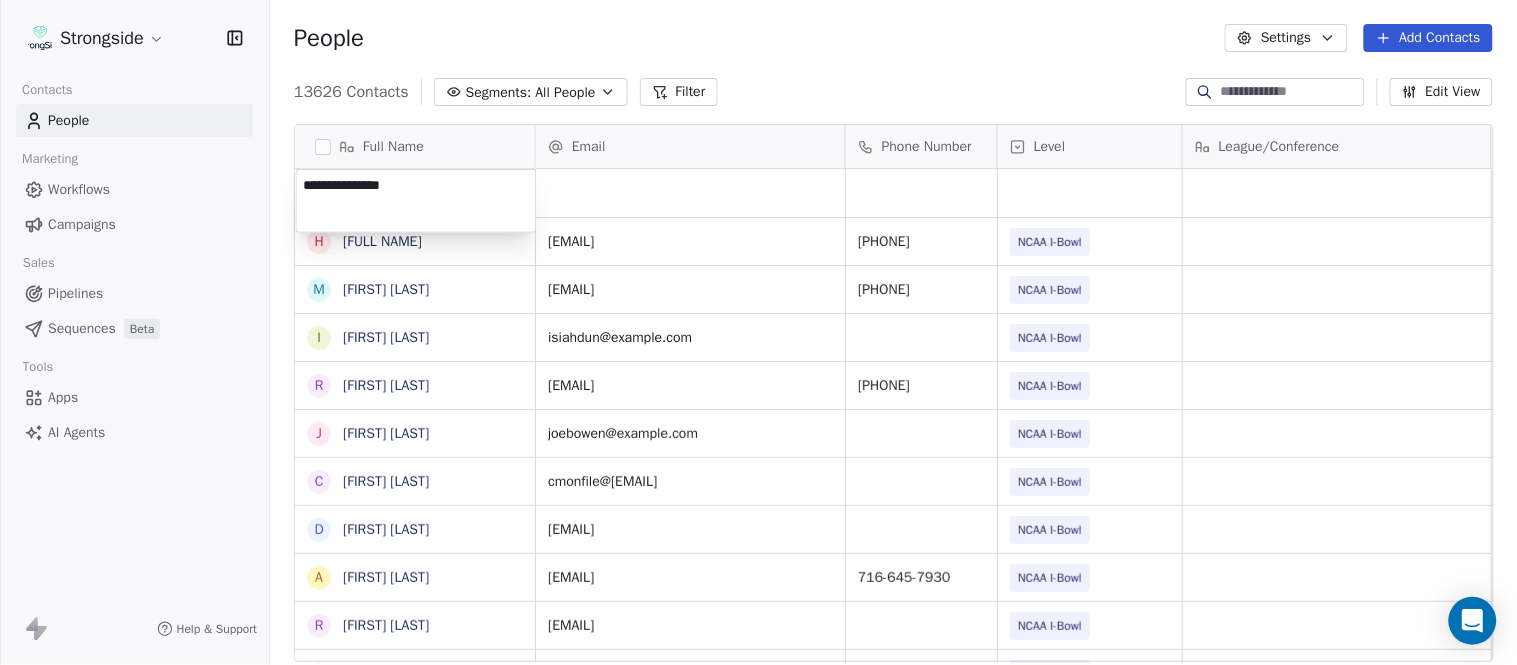 click on "Strongside Contacts People Marketing Workflows Campaigns Sales Pipelines Sequences Beta Tools Apps AI Agents Help & Support People Settings  Add Contacts 13626 Contacts Segments: All People Filter  Edit View Tag Add to Sequence Export Full Name H [FIRST] [LAST] M [FIRST] [LAST] I [FIRST] [LAST] R [FIRST] [LAST] J [FIRST] [LAST] C [FIRST] [LAST] D [FIRST] [LAST] A [FIRST] [LAST] R [FIRST] [LAST] B [FIRST] [LAST] S [FIRST] [LAST] I [FIRST] [LAST] J [FIRST] [LAST] M [FIRST] [LAST] A [FIRST] [LAST] B [FIRST] [LAST] M [FIRST] [LAST] J [FIRST] [LAST] L [FIRST] [LAST] D [FIRST] [LAST] J [FIRST] [LAST] N [FIRST] [LAST] R [FIRST] [LAST] M [FIRST] [LAST] M [FIRST] [LAST] R [FIRST] [LAST] J [FIRST] [LAST] E [FIRST] [LAST] J [FIRST] [LAST] C [FIRST] [LAST] Email Phone Number Level League/Conference Organization Job Title Tags Created Date BST [EMAIL] [PHONE] NCAA I-Bowl UNIVERSITY AT BUFFALO Assistant Coach Aug 05, 2025 10:44 PM [EMAIL] [PHONE] NCAA I-Bowl UNIVERSITY AT BUFFALO Assistant Coach SID Aug 05, 2025 10:40 PM" at bounding box center [758, 332] 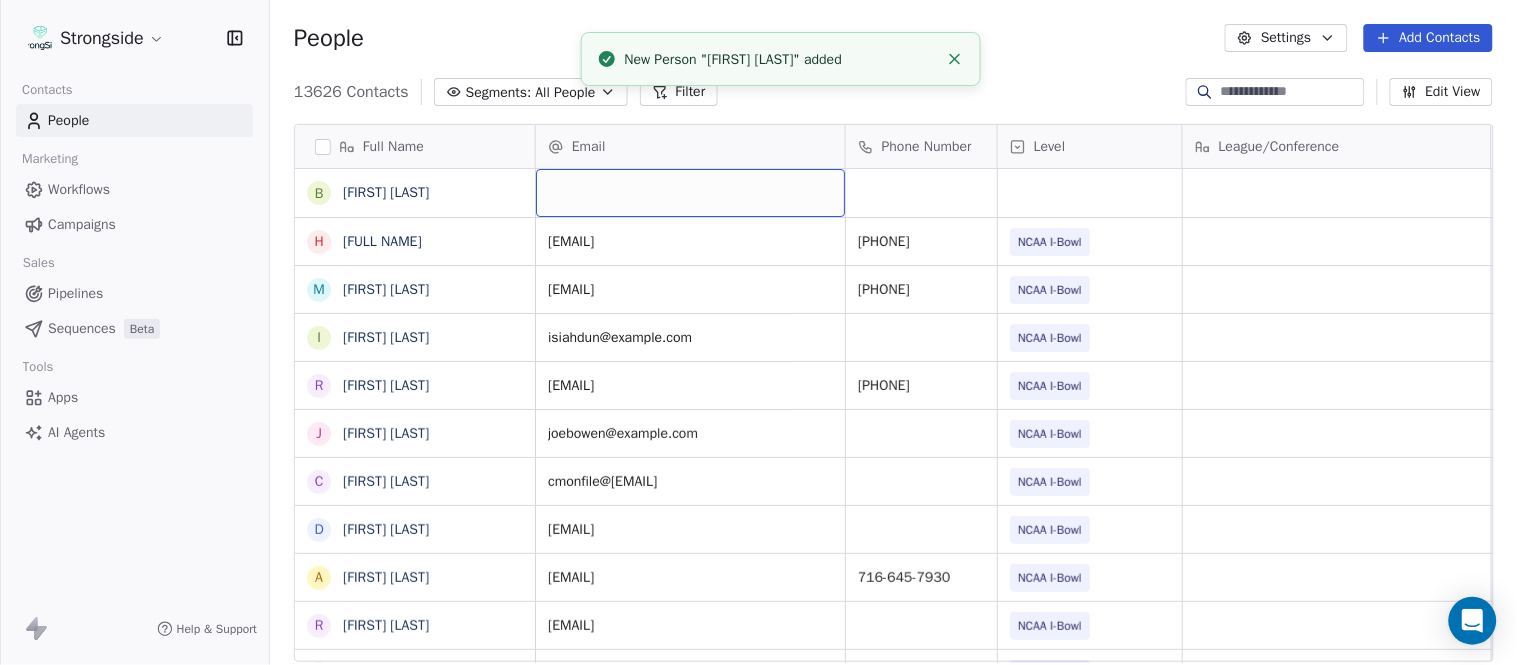 click at bounding box center (690, 193) 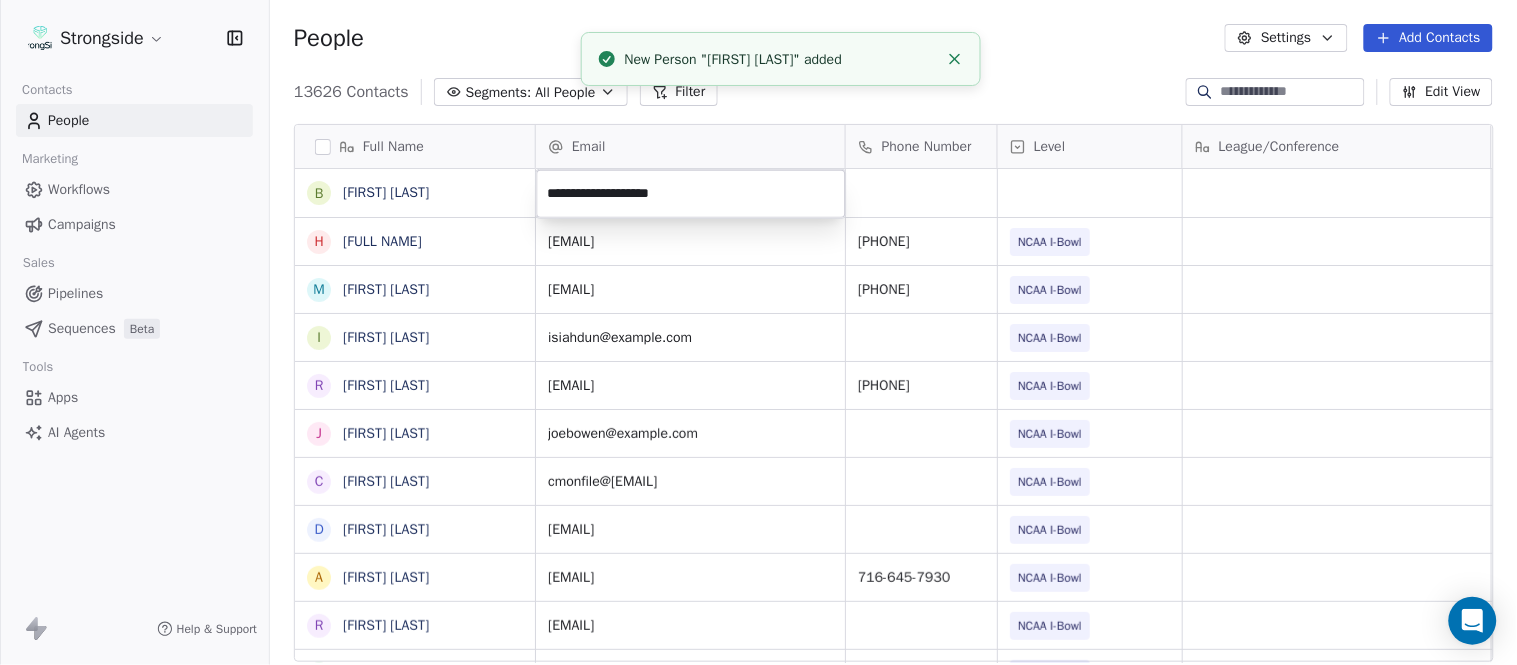 click on "Strongside Contacts People Marketing Workflows Campaigns Sales Pipelines Sequences Beta Tools Apps AI Agents Help & Support People Settings Add Contacts 13626 Contacts Segments: All People Filter Edit View Tag Add to Sequence Export Full Name B [FIRST] [LAST] H [FIRST] [LAST] M [FIRST] [LAST] I [FIRST] [LAST] R [FIRST] [LAST] J [FIRST] [LAST] C [FIRST] [LAST] D [FIRST] [LAST] A [FIRST] [LAST] R [FIRST] [LAST] B [FIRST] [LAST] S [FIRST] [LAST] I [FIRST] [LAST] J [FIRST] [LAST] M [FIRST] [LAST] A [FIRST] [LAST] B [FIRST] [LAST] M [FIRST] [LAST] J [FIRST] [LAST] L [FIRST] [LAST] D [FIRST] [LAST] J [FIRST] [LAST] N [FIRST] [LAST] R [FIRST] [LAST] M [FIRST] [LAST] M [FIRST] [LAST] R [FIRST] [LAST] J [FIRST] [LAST] E [FIRST] [LAST] J [FIRST] [LAST] C [FIRST] [LAST] Email Phone Number Level League/Conference Organization Job Title Tags Created Date BST Aug 05, 2025 10:44 PM holmanco@[EMAIL] [PHONE] NCAA I-Bowl UNIVERSITY AT BUFFALO Assistant Coach Aug 05, 2025 10:40 PM mstans@[EMAIL] [PHONE] NCAA I-Bowl UNIVERSITY AT BUFFALO SID" at bounding box center [758, 332] 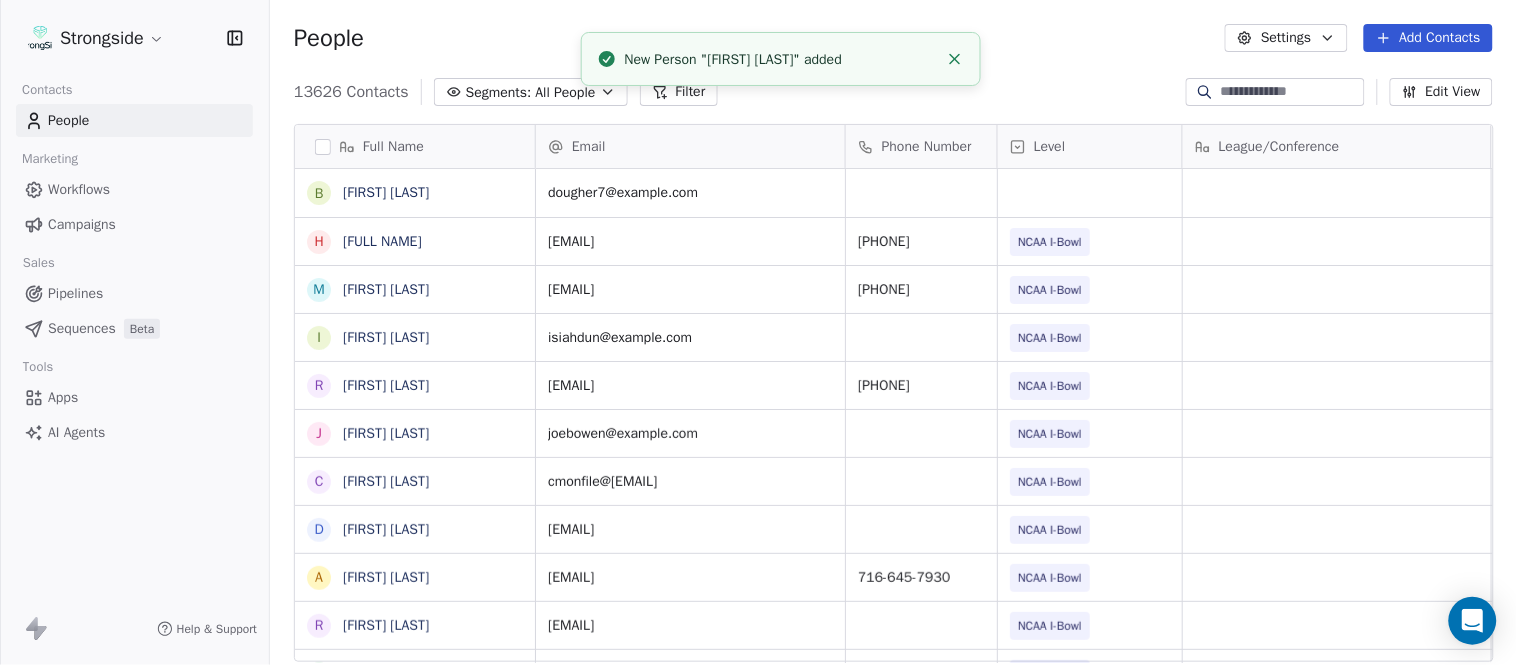 click at bounding box center (955, 59) 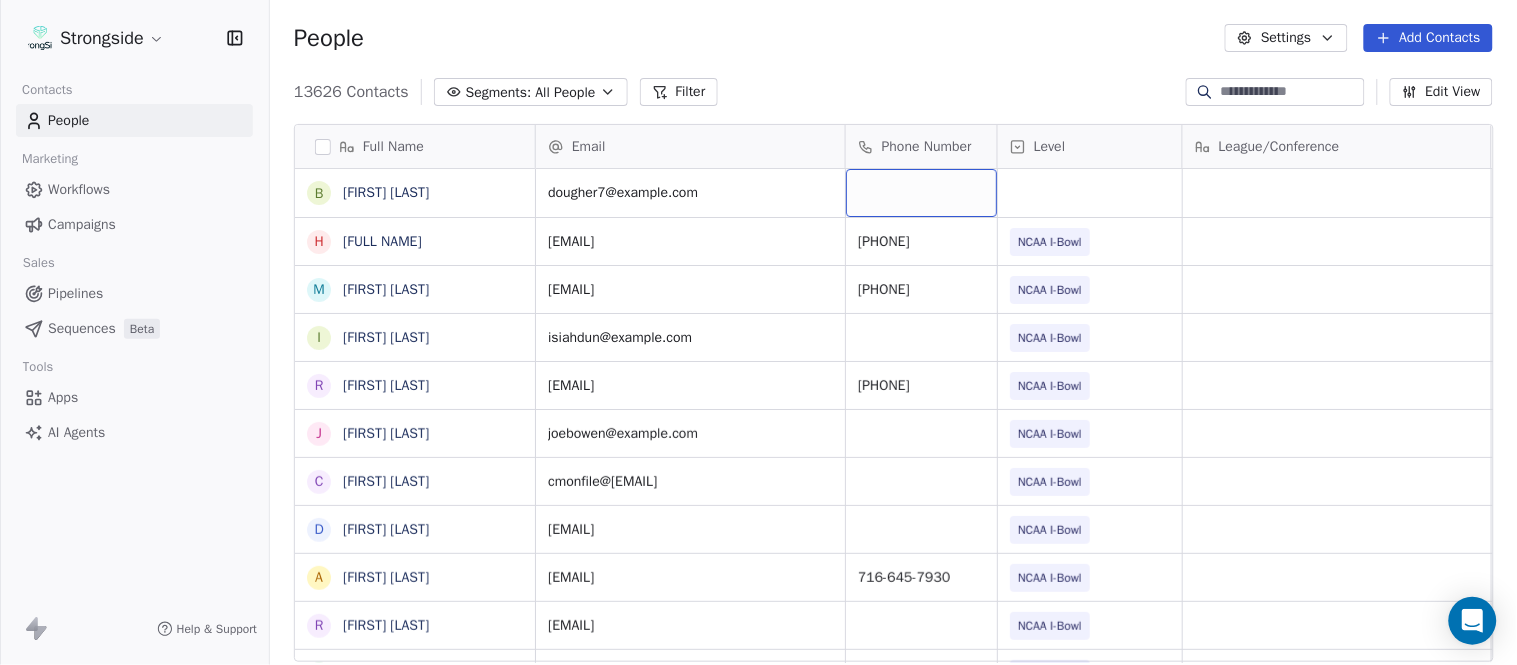 click at bounding box center [921, 193] 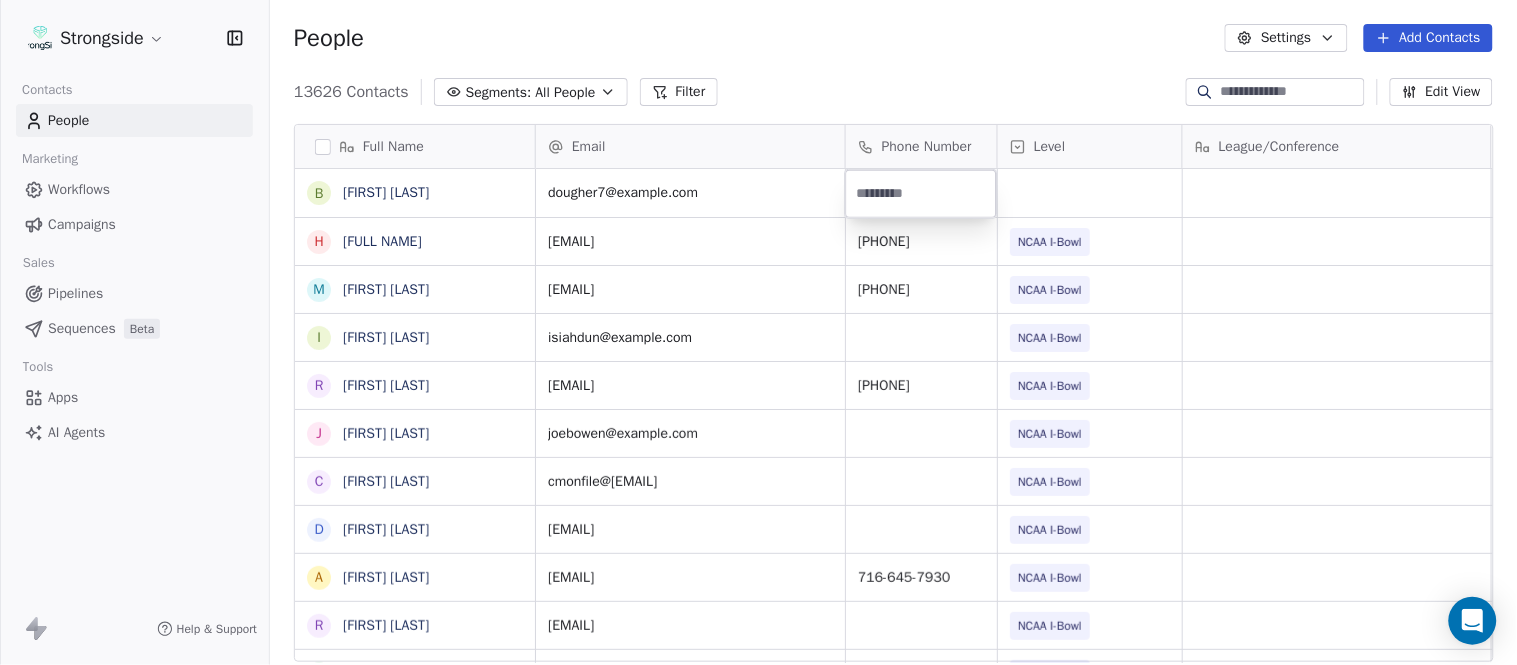 type on "**********" 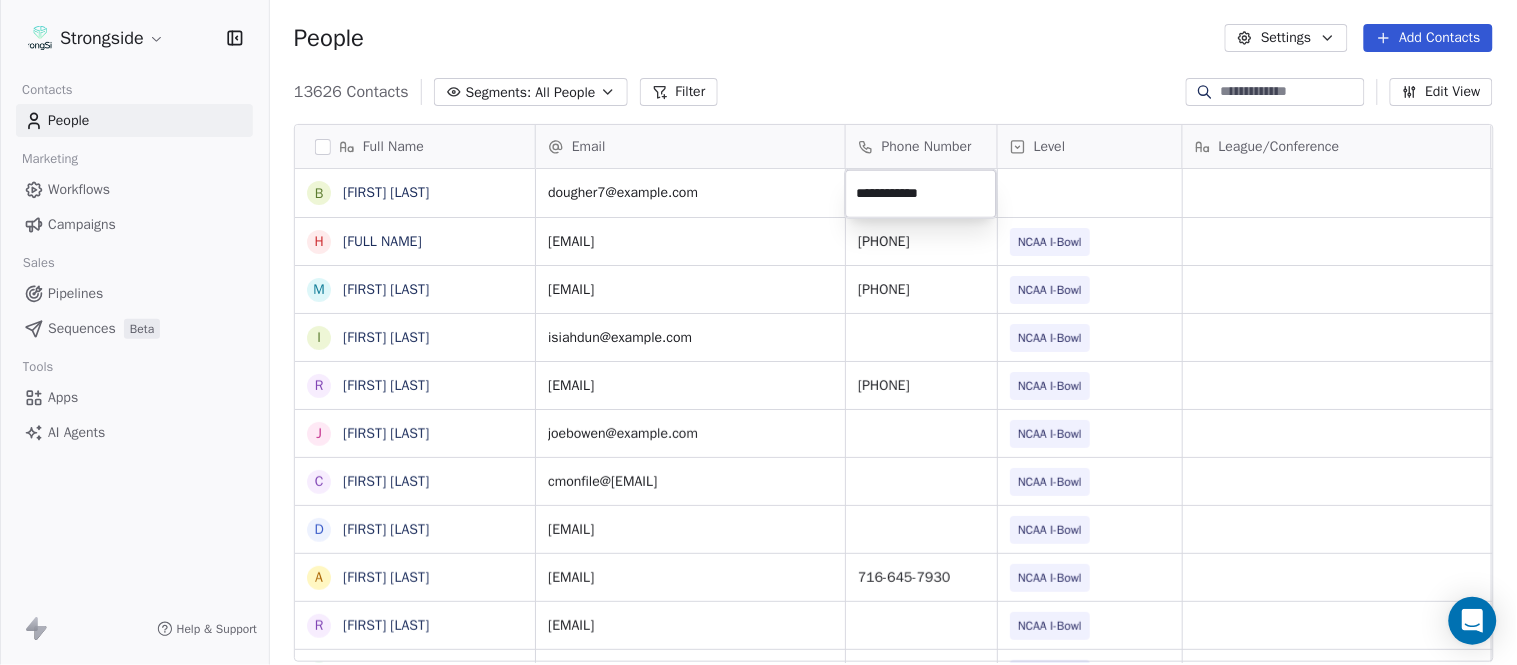 click on "Strongside Contacts People Marketing Workflows Campaigns Sales Pipelines Sequences Beta Tools Apps AI Agents Help & Support People Settings Add Contacts 13626 Contacts Segments: All People Filter Edit View Tag Add to Sequence Export Full Name B Brian Dougherty H Holman Copeland M Matt Stansfield I Isiah Dunning R Ron Whitcomb J Joe Bowen C Chris Monfiletto D Dave Patenaude A Aaron Cantu R Ryan Horton B Brian Bratta S Sarah Schneyer I Ian Fried J Jon Fuller M Megan Prunty A Andrew Bliz B Brooke Anderson M Mark Alnutt J Juliana Prezelski L Logan Newman D Dale Williams J Joe Schaefer N Nunzio Campanile R Ricky Brumfield M Michael Johnson M Myles White R Robert Wright J Jeff Nixon E Elijah Robinson J Juliano Macera C Chad Smith Email Phone Number Level League/Conference Organization Job Title Tags Created Date BST dougher7@example.com Aug 05, 2025 10:44 PM holmanco@example.com [PHONE] NCAA I-Bowl UNIVERSITY AT BUFFALO Assistant Coach Aug 05, 2025 10:40 PM mstans@example.com [PHONE] NCAA I-Bowl SID" at bounding box center (758, 332) 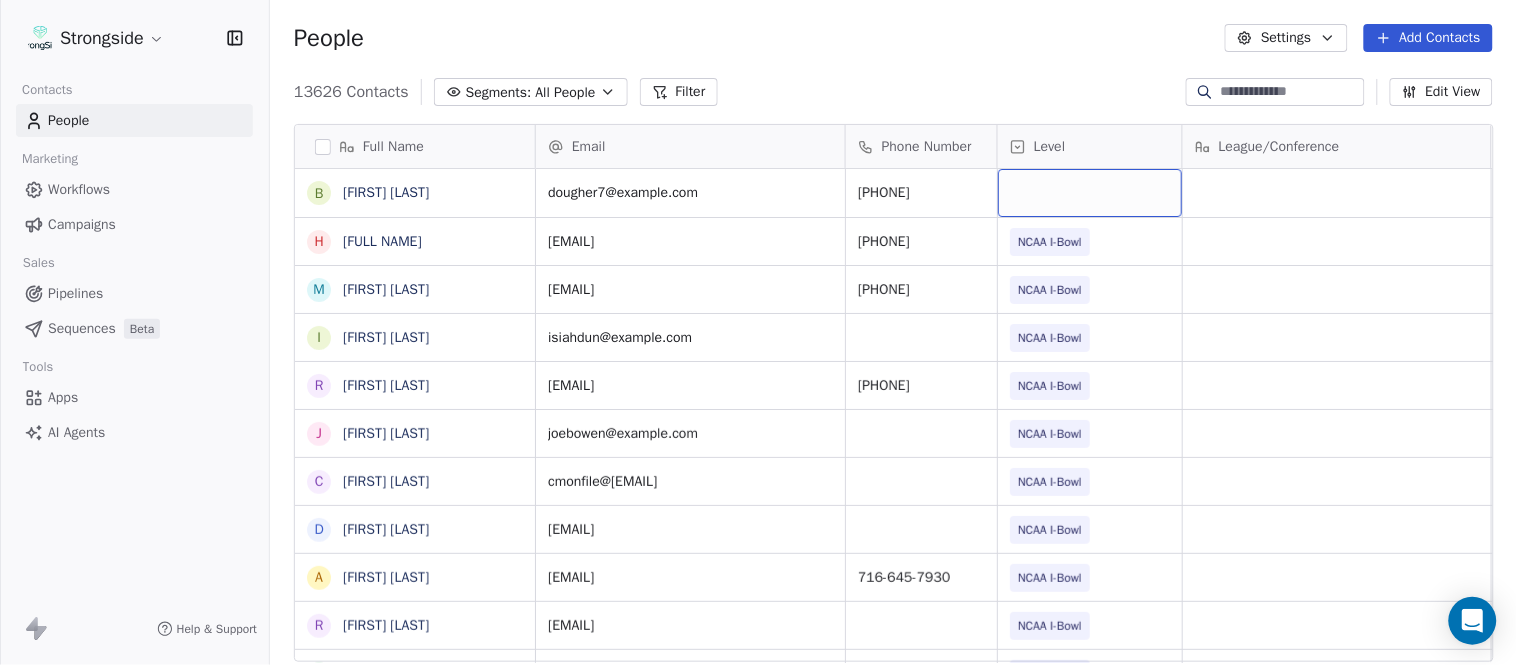 click at bounding box center (1090, 193) 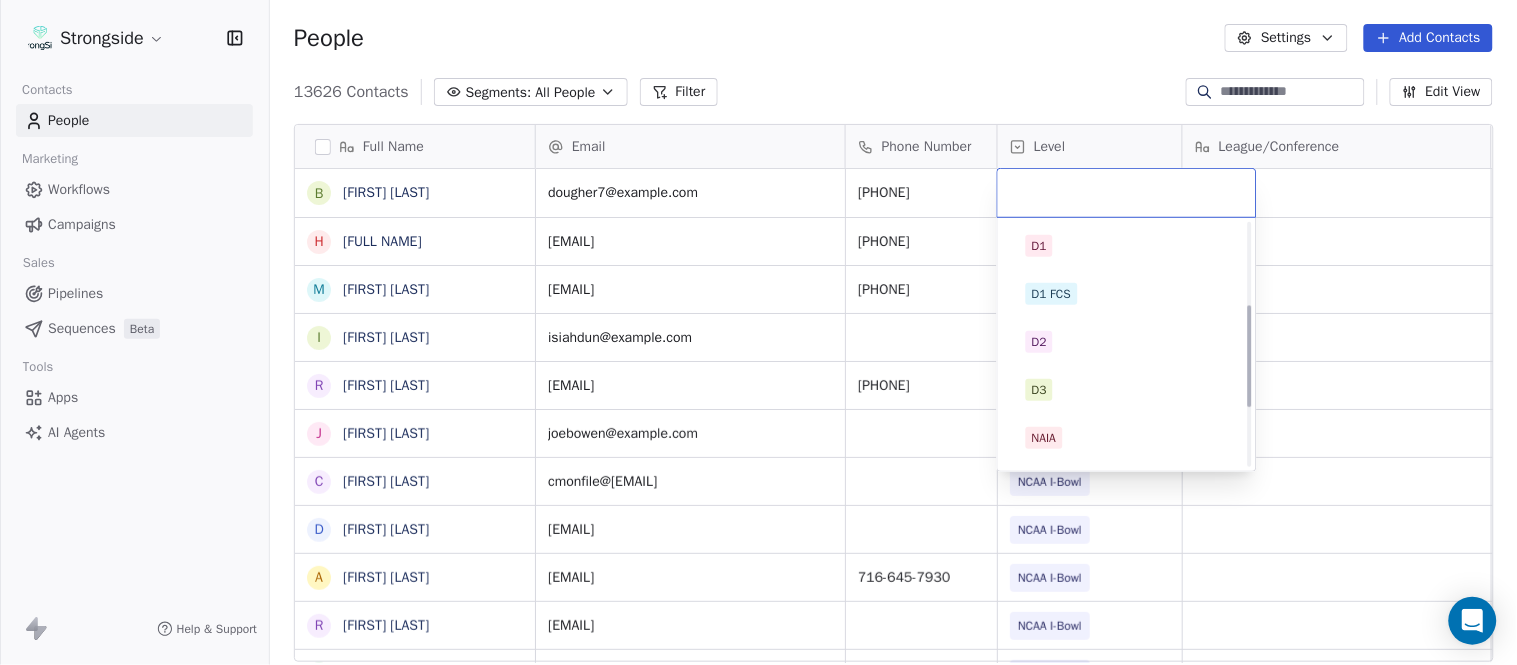 scroll, scrollTop: 330, scrollLeft: 0, axis: vertical 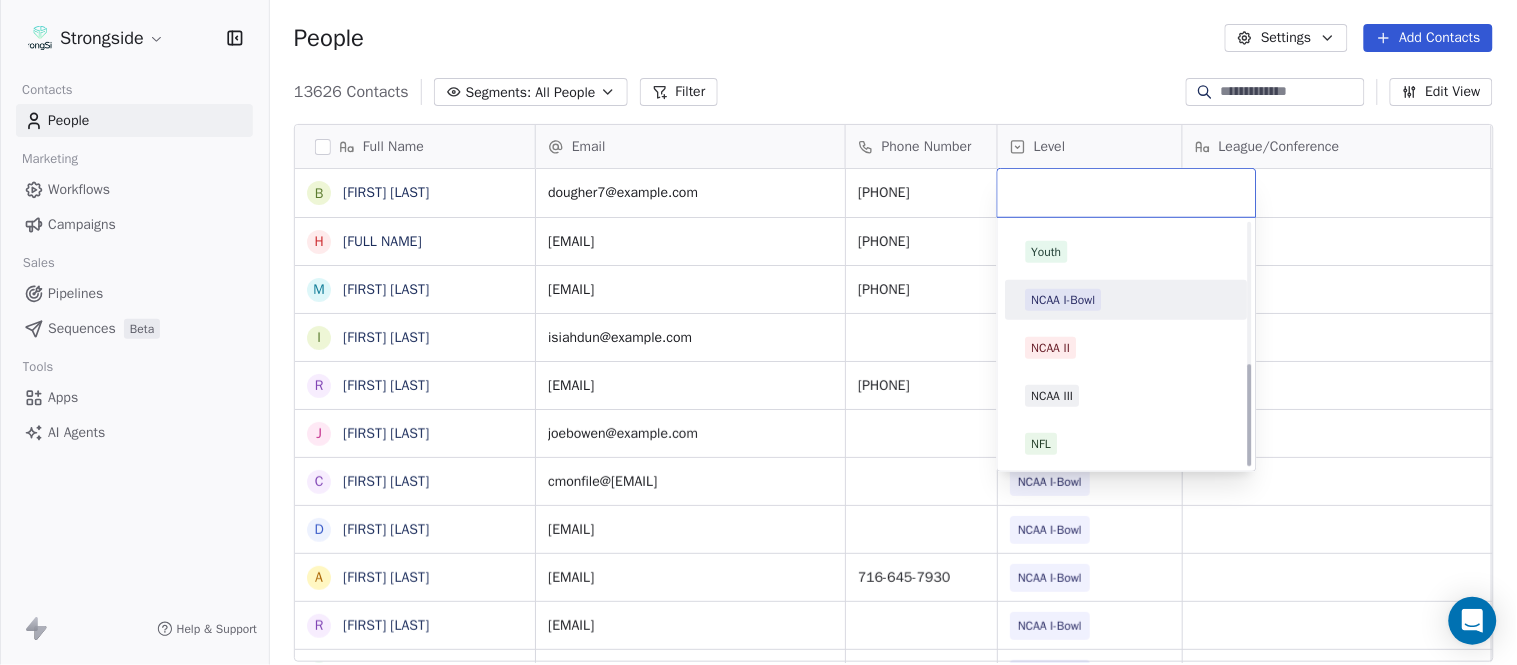 click on "NCAA I-Bowl" at bounding box center (1064, 300) 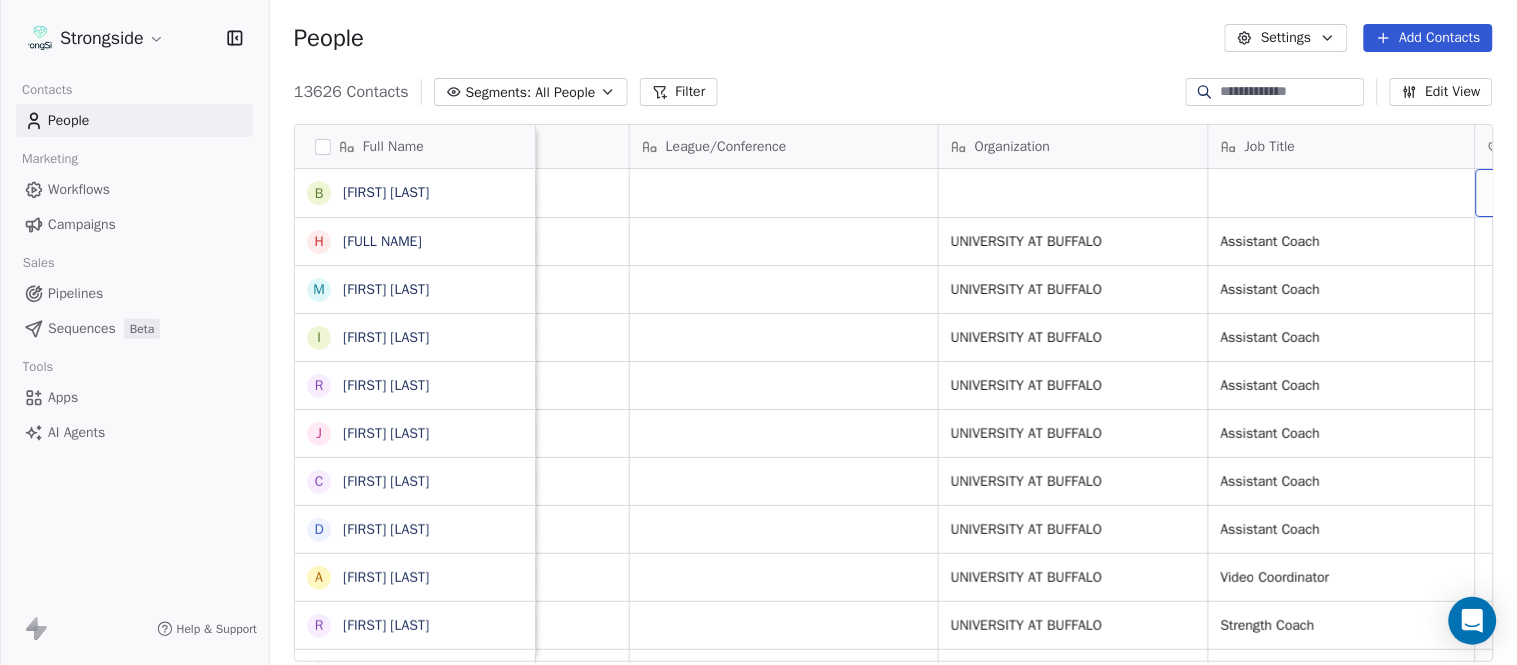 scroll, scrollTop: 0, scrollLeft: 653, axis: horizontal 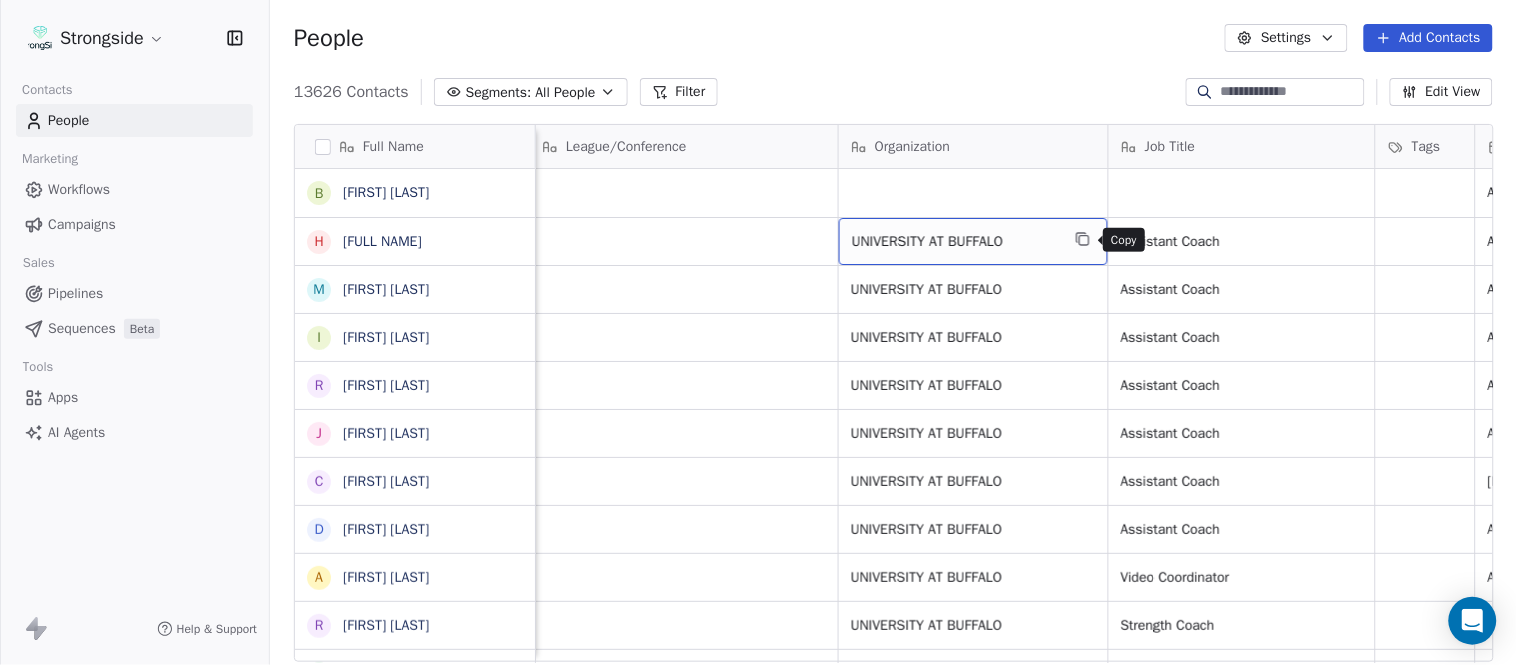click 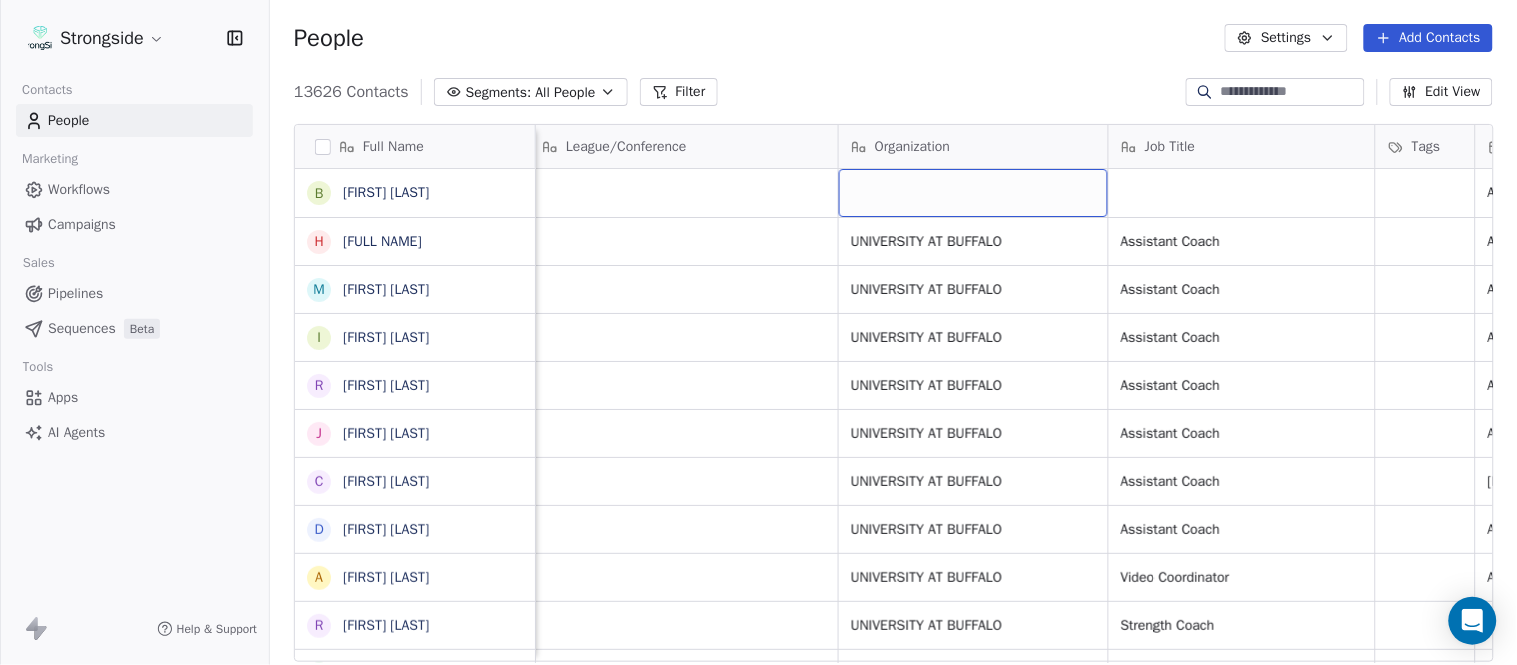 click at bounding box center (973, 193) 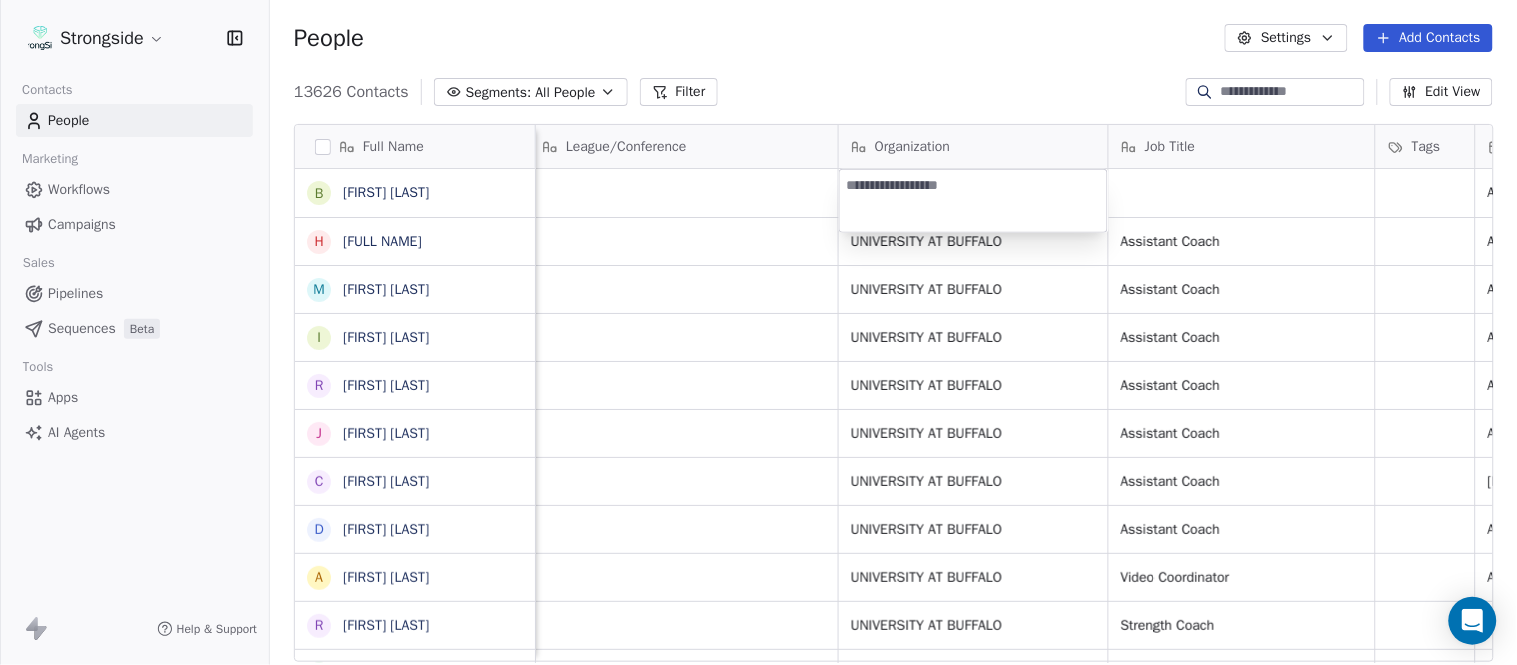 type on "**********" 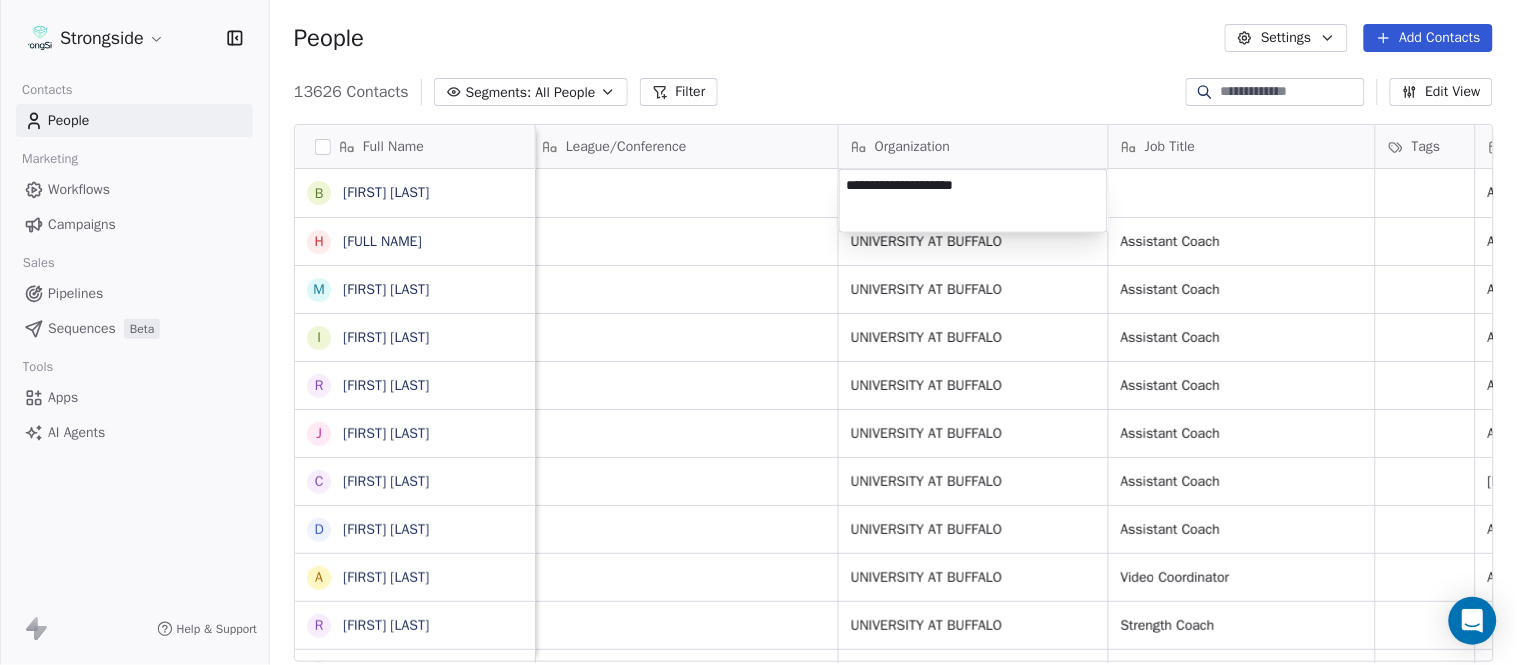 click on "Full Name B [FULL NAME] H [FULL NAME] M [FULL NAME] I [FULL NAME] R [FULL NAME] J [FULL NAME] C [FULL NAME] D [FULL NAME] A [FULL NAME] R [FULL NAME] B [FULL NAME] S [FULL NAME] I [FULL NAME] J [FULL NAME] M [FULL NAME] A [FULL NAME] B [FULL NAME] M [FULL NAME] J [FULL NAME] L [FULL NAME] D [FULL NAME] J [FULL NAME] N [FULL NAME] R [FULL NAME] M [FULL NAME] M [FULL NAME] R [FULL NAME] J [FULL NAME] E [FULL NAME] J [FULL NAME] C [FULL NAME] Email Phone Number Level League/Conference Organization Job Title Tags Created Date BST [EMAIL] [PHONE] NCAA I-Bowl Aug 05, 2025 10:44 PM [EMAIL] [PHONE] NCAA I-Bowl UNIVERSITY AT BUFFALO Assistant Coach SID" at bounding box center (758, 332) 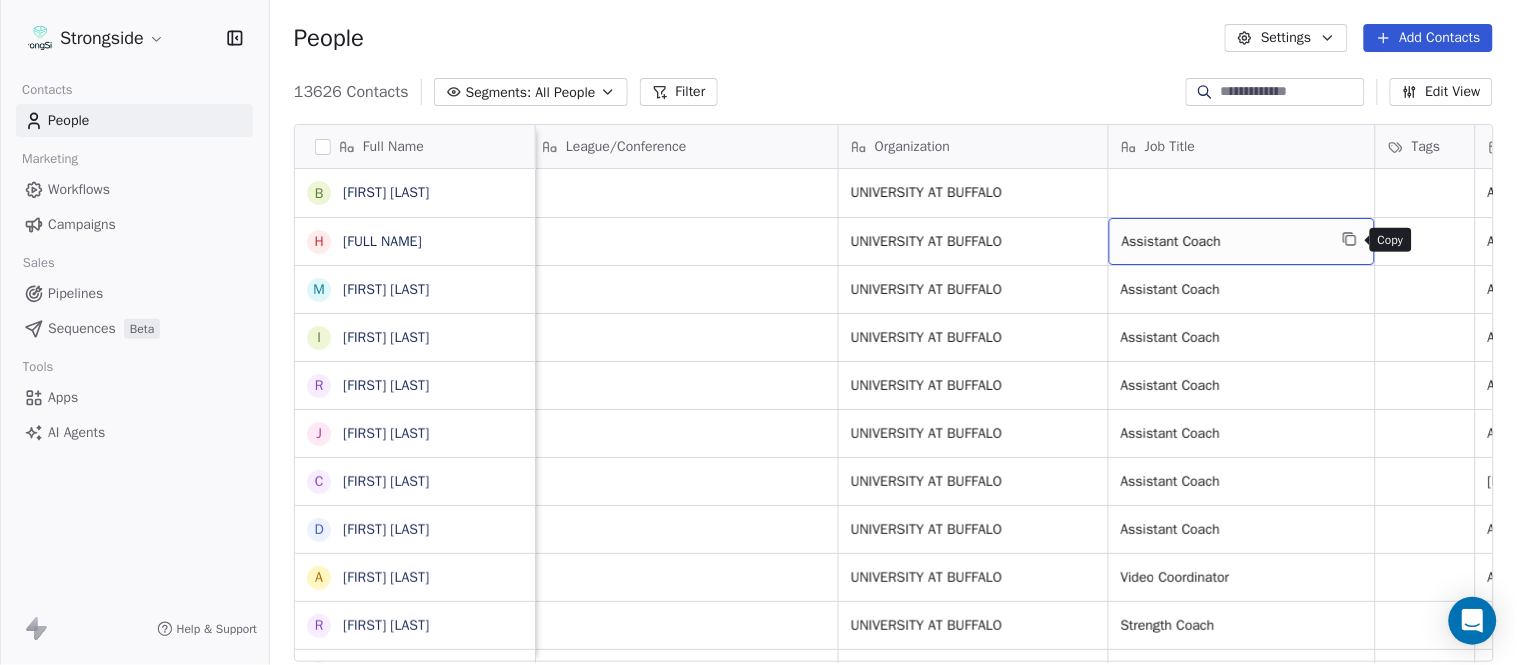 drag, startPoint x: 1343, startPoint y: 235, endPoint x: 1332, endPoint y: 232, distance: 11.401754 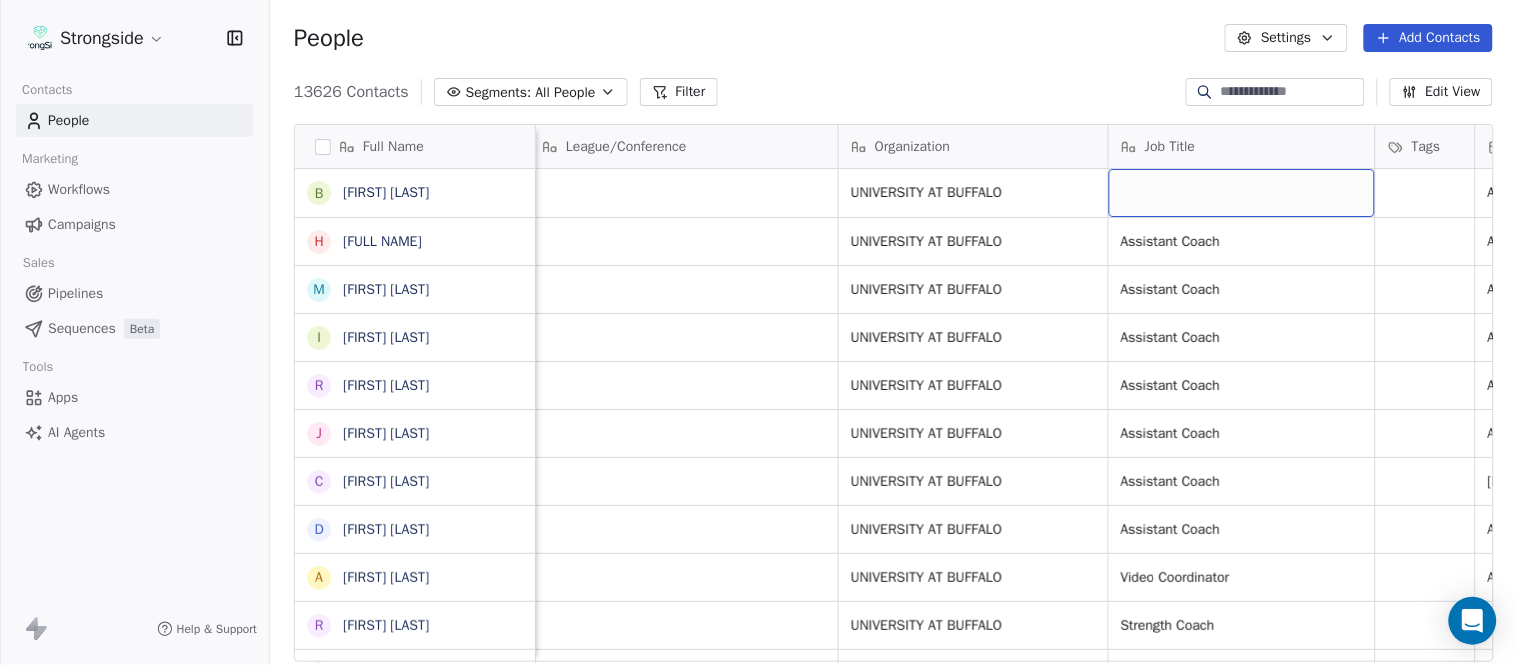 click at bounding box center (1242, 193) 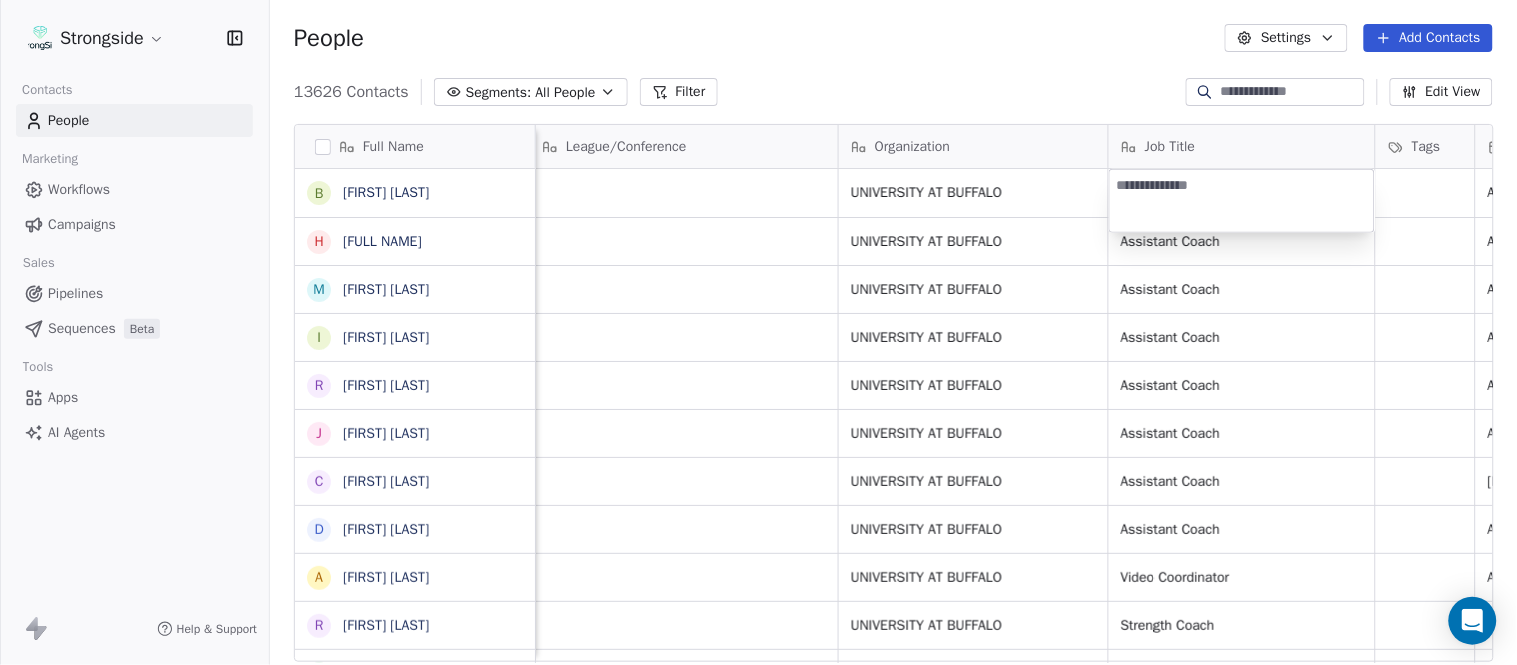 type on "**********" 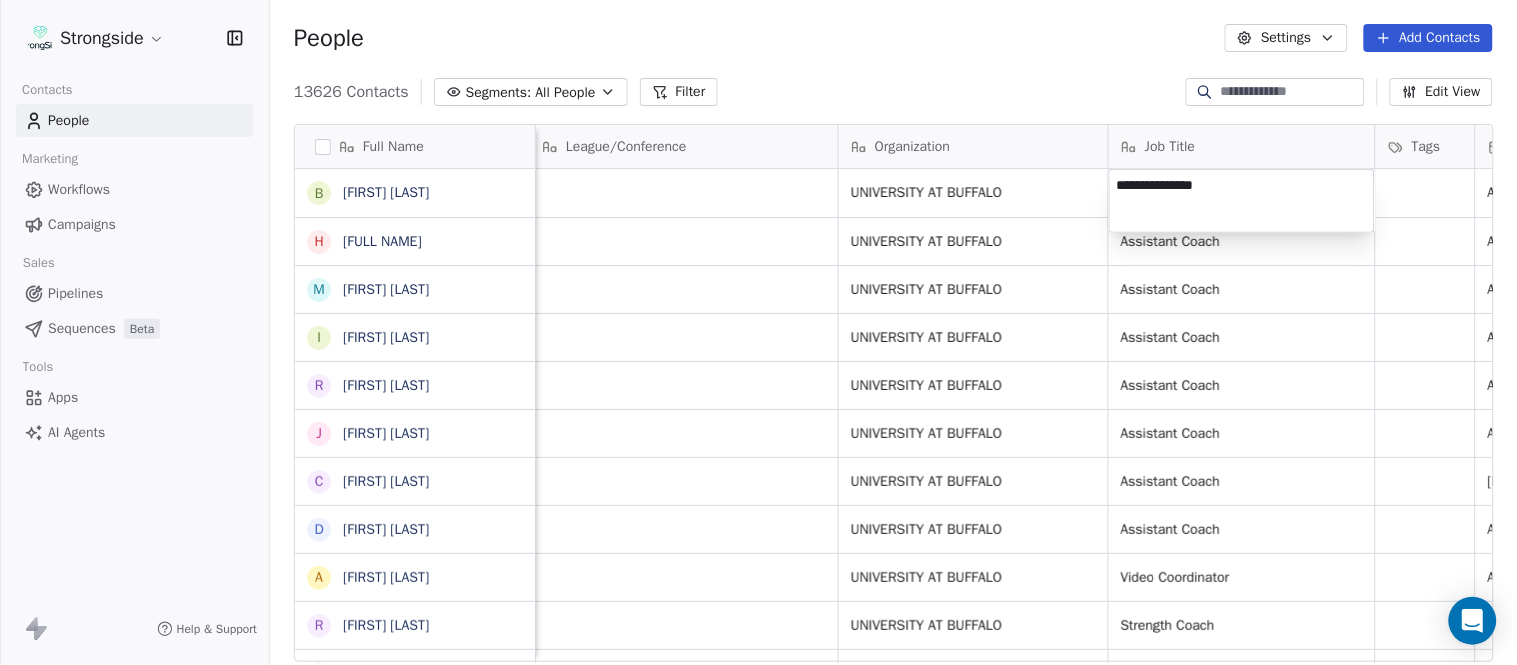 click on "Strongside Contacts People Marketing Workflows Campaigns Sales Pipelines Sequences Beta Tools Apps AI Agents Help & Support People Settings  Add Contacts 13626 Contacts Segments: All People Filter  Edit View Tag Add to Sequence Export Full Name B [FIRST] [LAST] H [FIRST] [LAST] M [FIRST] [LAST] I [FIRST] [LAST] R [FIRST] [LAST] J [FIRST] [LAST] C [FIRST] [LAST] D [FIRST] [LAST] A [FIRST] [LAST] R [FIRST] [LAST] B [FIRST] [LAST] S [FIRST] [LAST] I [FIRST] [LAST] J [FIRST] [LAST] M [FIRST] [LAST] A [FIRST] [LAST] B [FIRST] [LAST] M [FIRST] [LAST] J [FIRST] [LAST] L [FIRST] [LAST] D [FIRST] [LAST] J [FIRST] [LAST] N [FIRST] [LAST] R [FIRST] [LAST] M [FIRST] [LAST] M [FIRST] [LAST] R [FIRST] [LAST] J [FIRST] [LAST] E [FIRST] [LAST] J [FIRST] [LAST] C [FIRST] [LAST] Email Phone Number Level League/Conference Organization Job Title Tags Created Date BST Status Priority Emails Auto Clicked [EMAIL] [PHONE] NCAA I-Bowl UNIVERSITY AT BUFFALO Aug 05, [YEAR] [TIME] [EMAIL] NCAA I-Bowl UNIVERSITY AT BUFFALO SID" at bounding box center (758, 332) 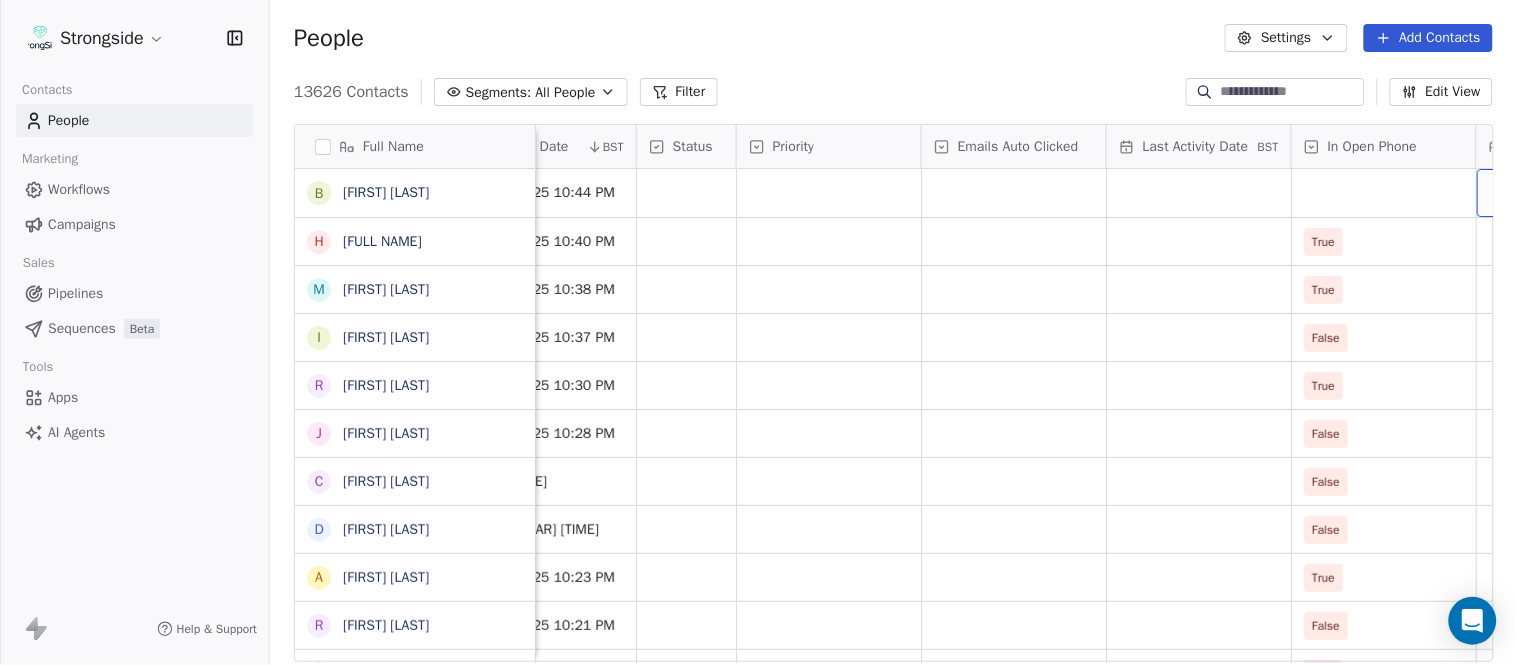 scroll, scrollTop: 0, scrollLeft: 1863, axis: horizontal 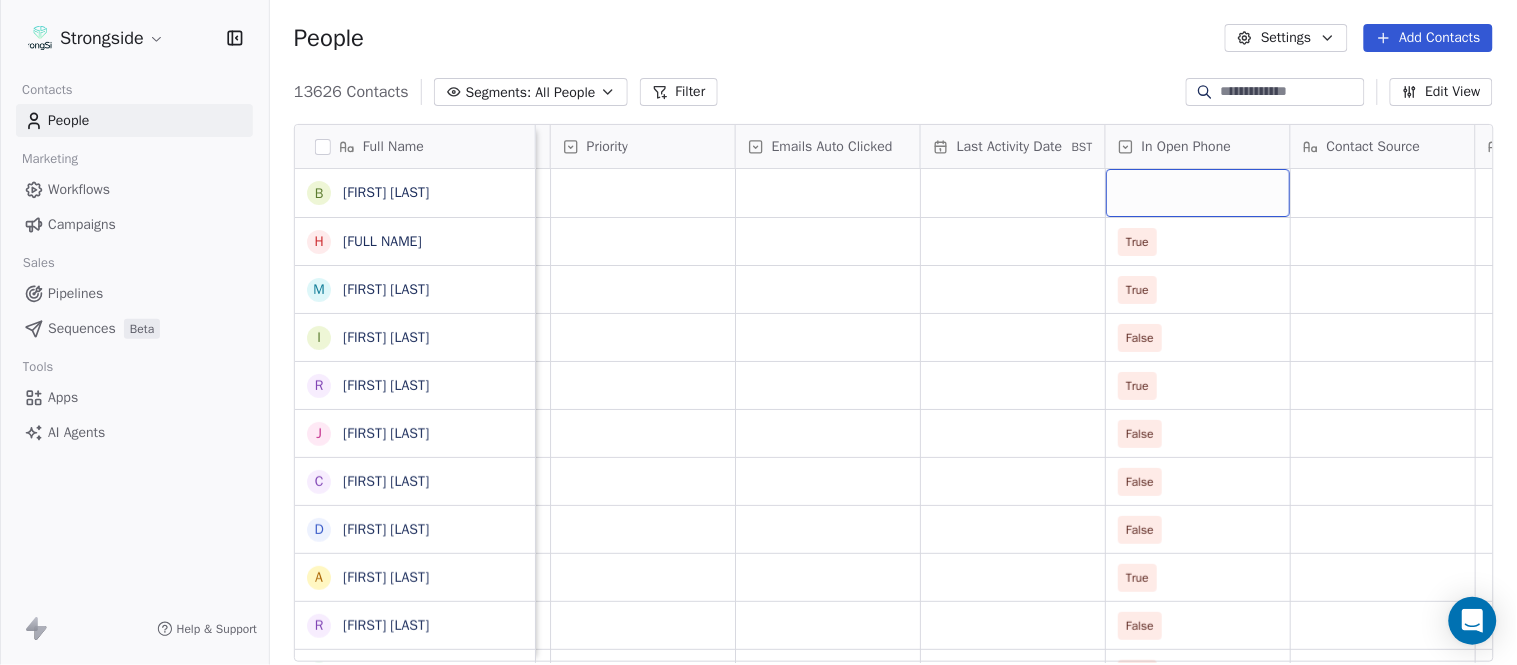 click at bounding box center (1198, 193) 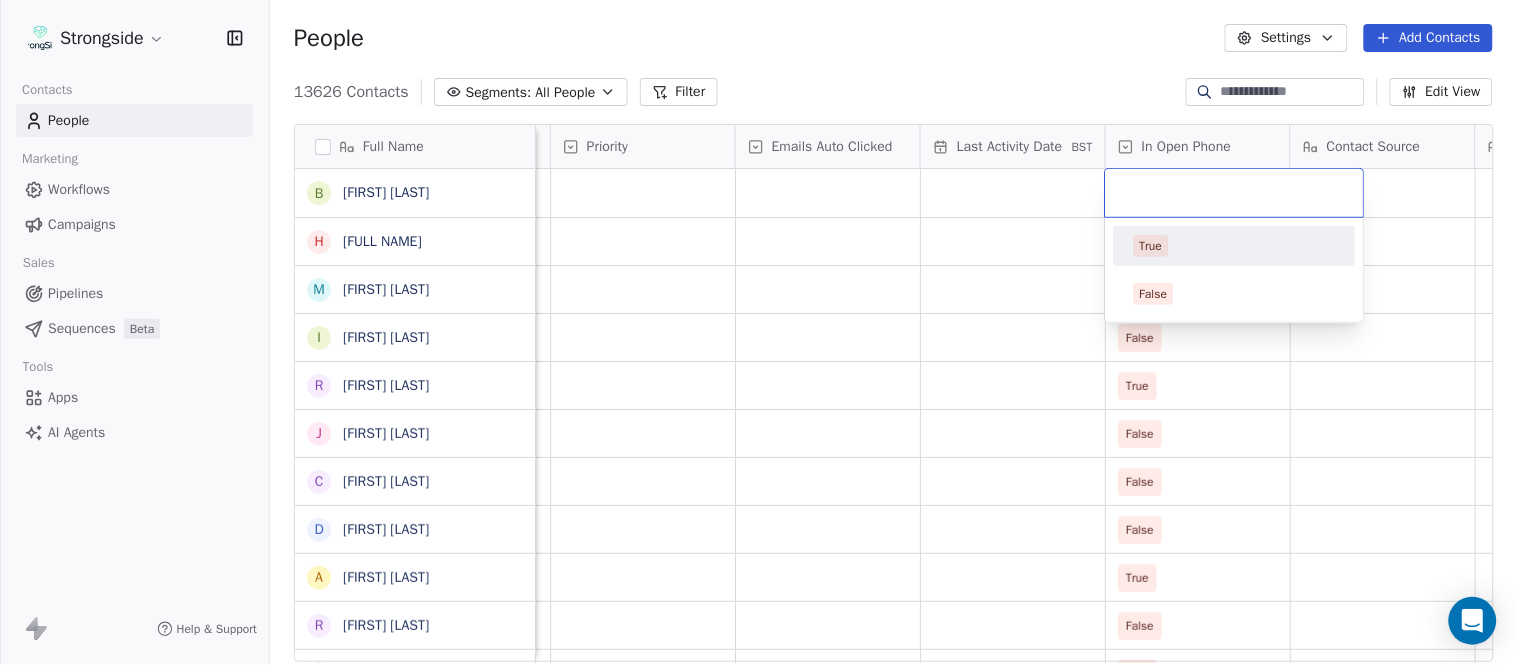 click on "True" at bounding box center (1235, 246) 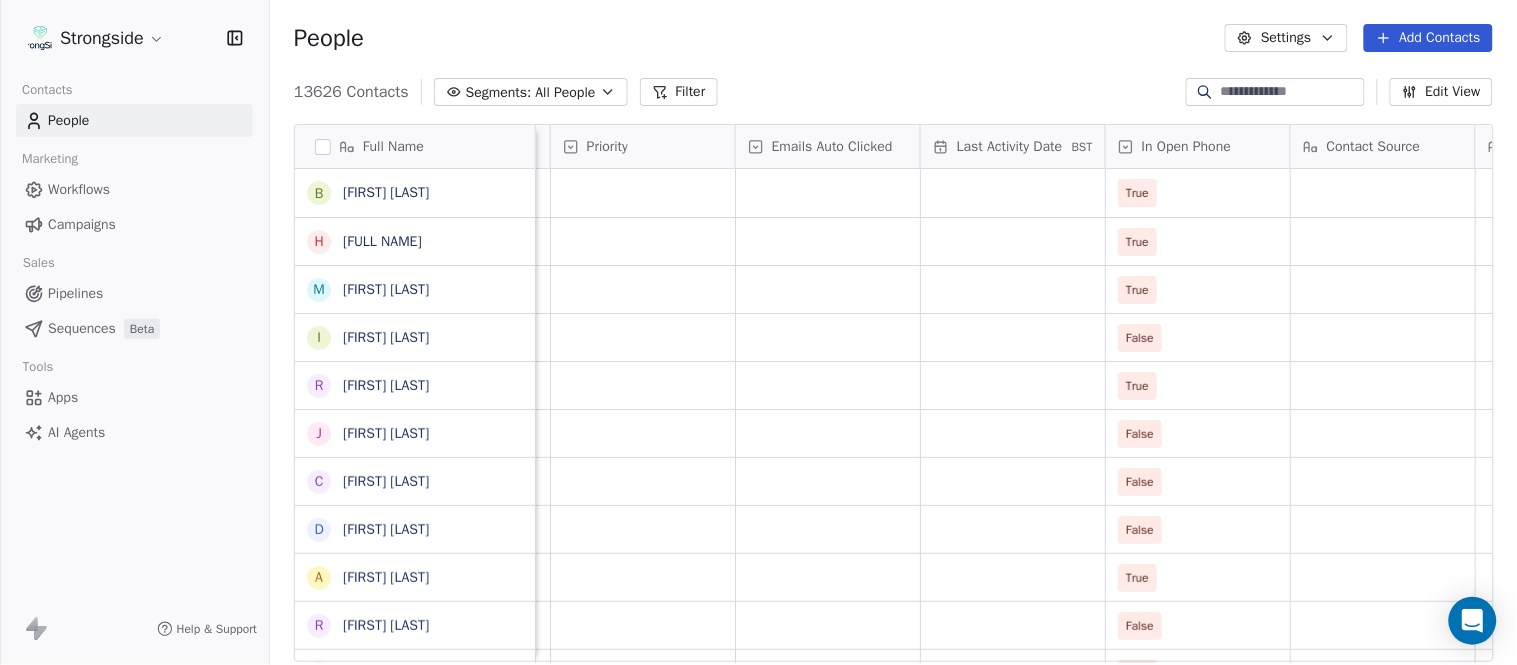 click on "In Open Phone" at bounding box center (1198, 146) 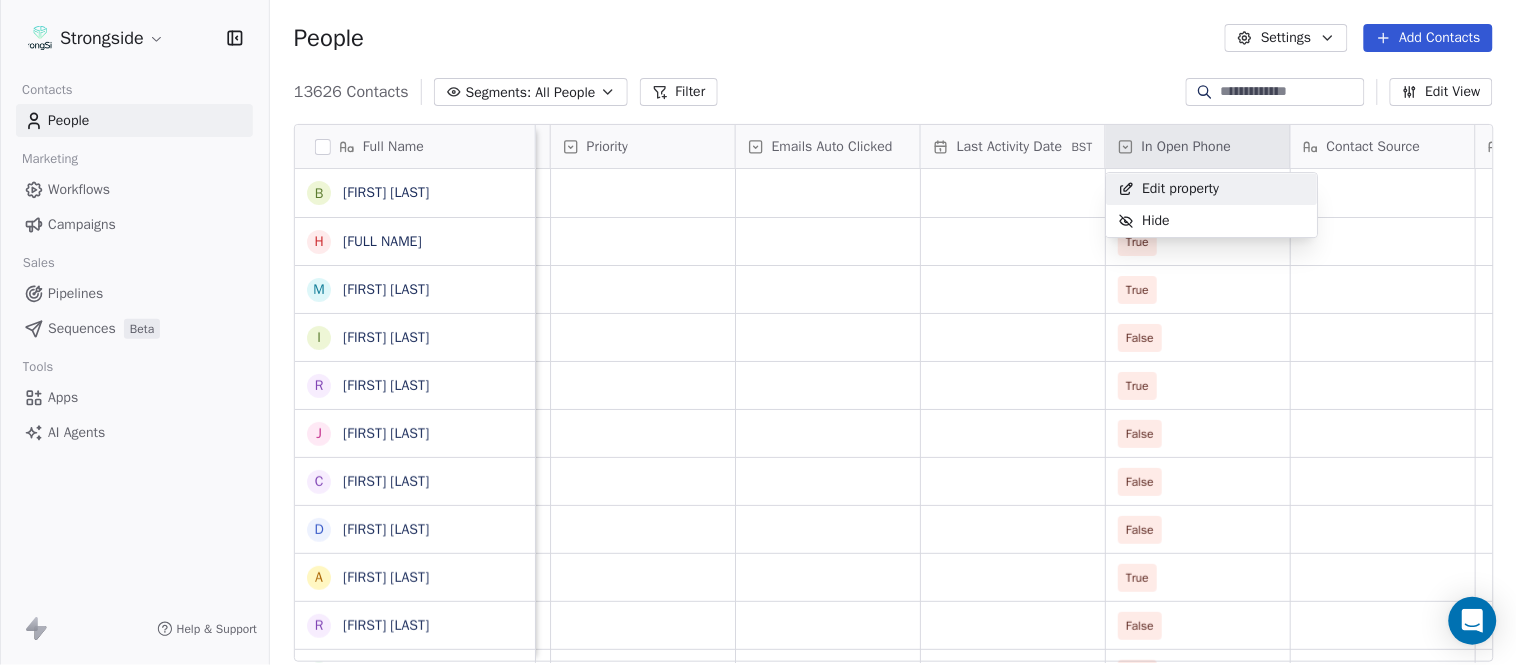 click on "Strongside Contacts People Marketing Workflows Campaigns Sales Pipelines Sequences Beta Tools Apps AI Agents Help & Support People Settings  Add Contacts 13626 Contacts Segments: All People Filter  Edit View Tag Add to Sequence Export Full Name B [FIRST] [LAST] H [FIRST] [LAST] M [FIRST] [LAST] I [FIRST] [LAST] R [FIRST] [LAST] J [FIRST] [LAST] C [FIRST] [LAST] D [FIRST] [LAST] A [FIRST] [LAST] R [FIRST] [LAST] B [FIRST] [LAST] S [FIRST] [LAST] I [FIRST] [LAST] J [FIRST] [LAST] M [FIRST] [LAST] A [FIRST] [LAST] B [FIRST] [LAST] M [FIRST] [LAST] J [FIRST] [LAST] L [FIRST] [LAST] D [FIRST] [LAST] J [FIRST] [LAST] N [FIRST] [LAST] R [FIRST] [LAST] M [FIRST] [LAST] M [FIRST] [LAST] R [FIRST] [LAST] J [FIRST] [LAST] E [FIRST] [LAST] J [FIRST] [LAST] C [FIRST] [LAST] Job Title Tags Created Date BST Status Priority Emails Auto Clicked Last Activity Date BST In Open Phone Contact Source Note/Call Positions Student Pop. Lead Account   Assistant Coach Aug 05, 2025 10:44 PM True   Assistant Coach Aug 05, 2025 10:40 PM True Cornerbacks   Assistant Coach" at bounding box center [758, 332] 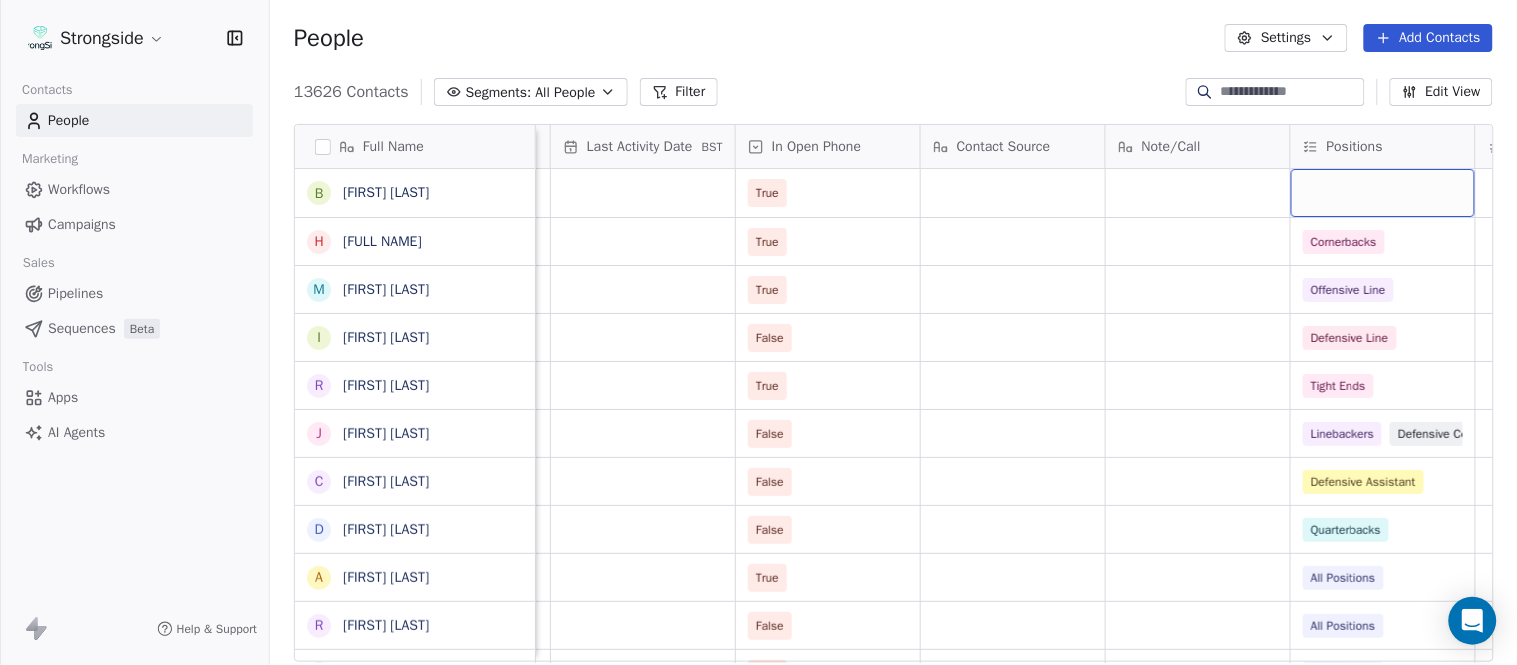 scroll, scrollTop: 0, scrollLeft: 2417, axis: horizontal 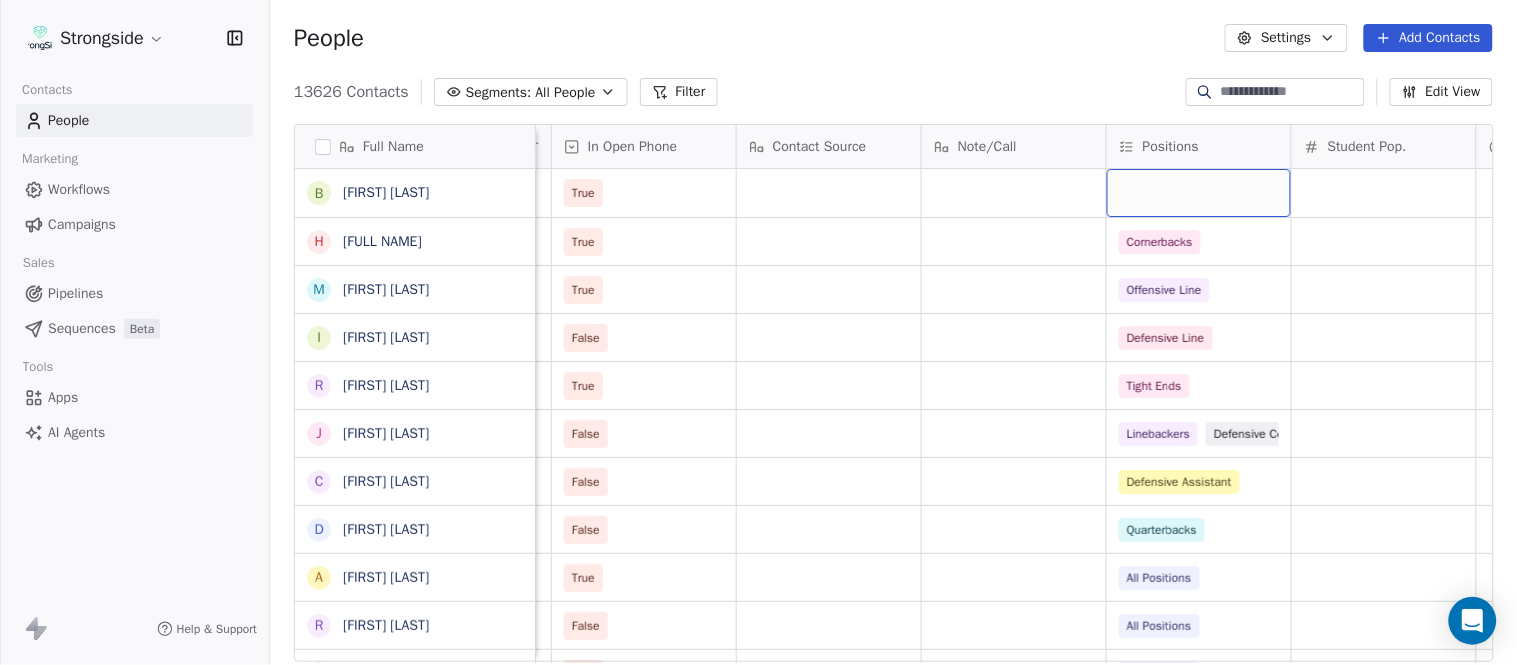 click at bounding box center [1199, 193] 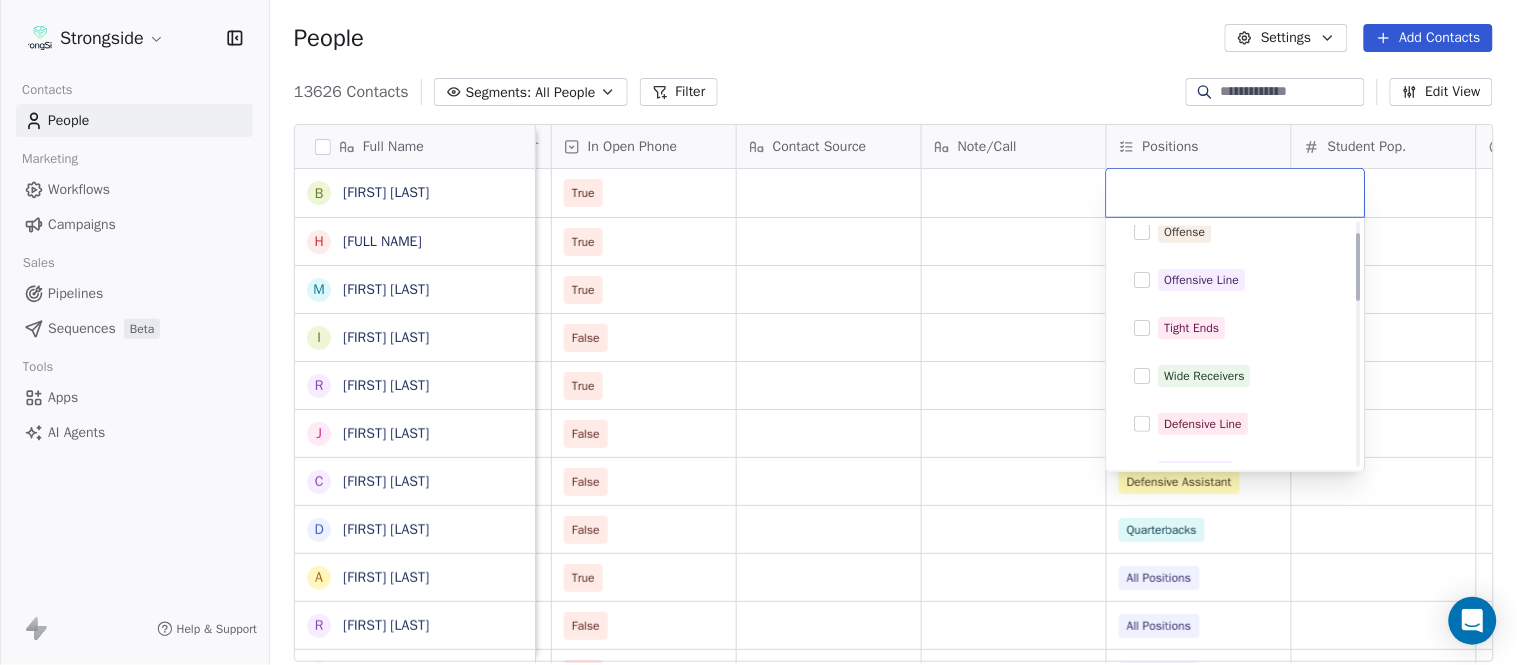 scroll, scrollTop: 0, scrollLeft: 0, axis: both 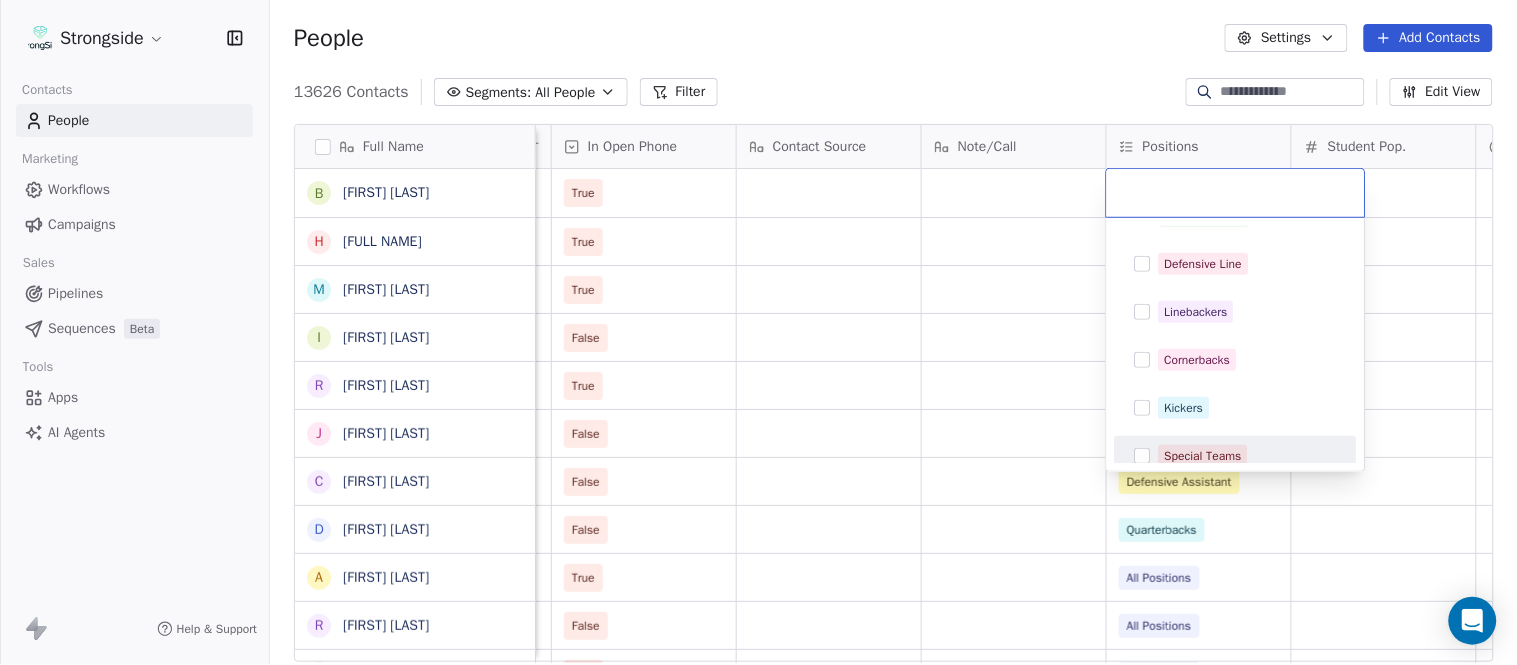 click on "Quarterbacks Offense Offensive Line Tight Ends Wide Receivers Defensive Line Linebackers Cornerbacks Kickers Special Teams Punters All Positions AHC Defensive Coordinator Running Back Defensive Back Defensive Assistant DPC" at bounding box center (1236, 344) 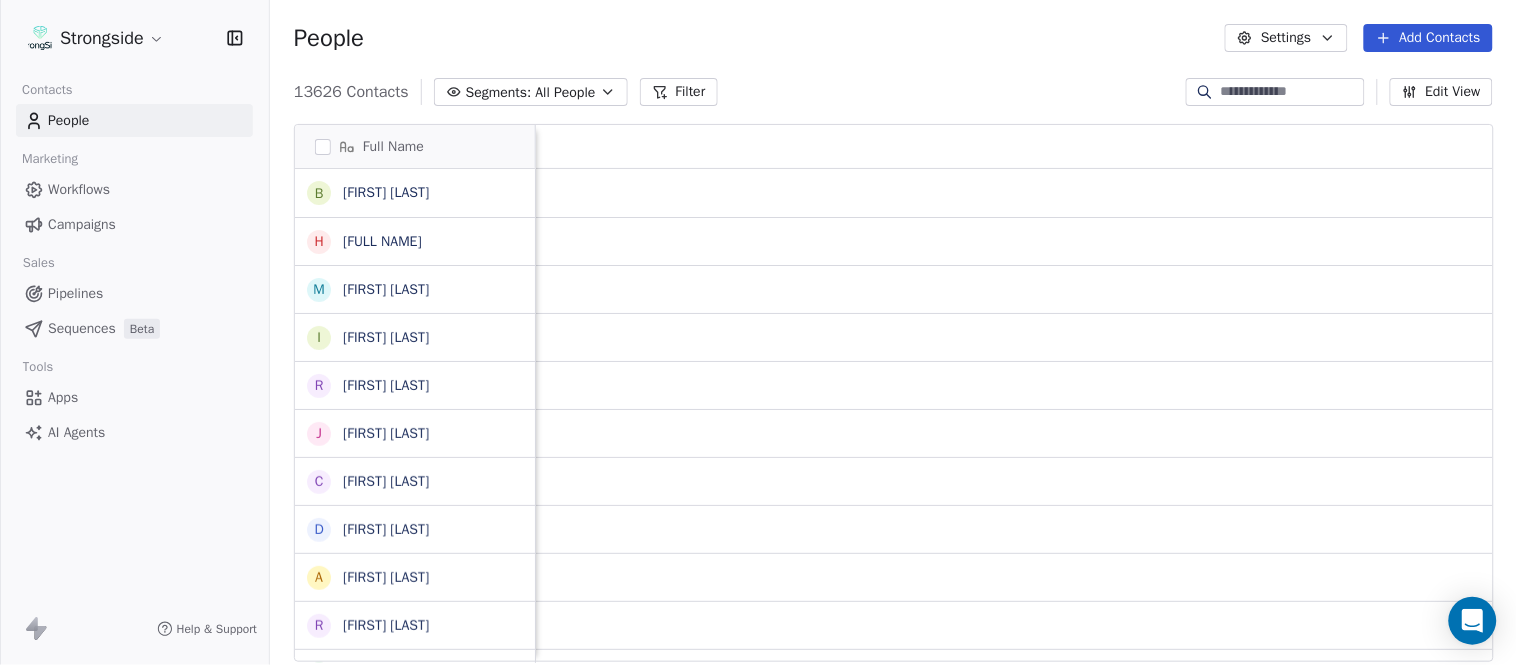 scroll, scrollTop: 0, scrollLeft: 0, axis: both 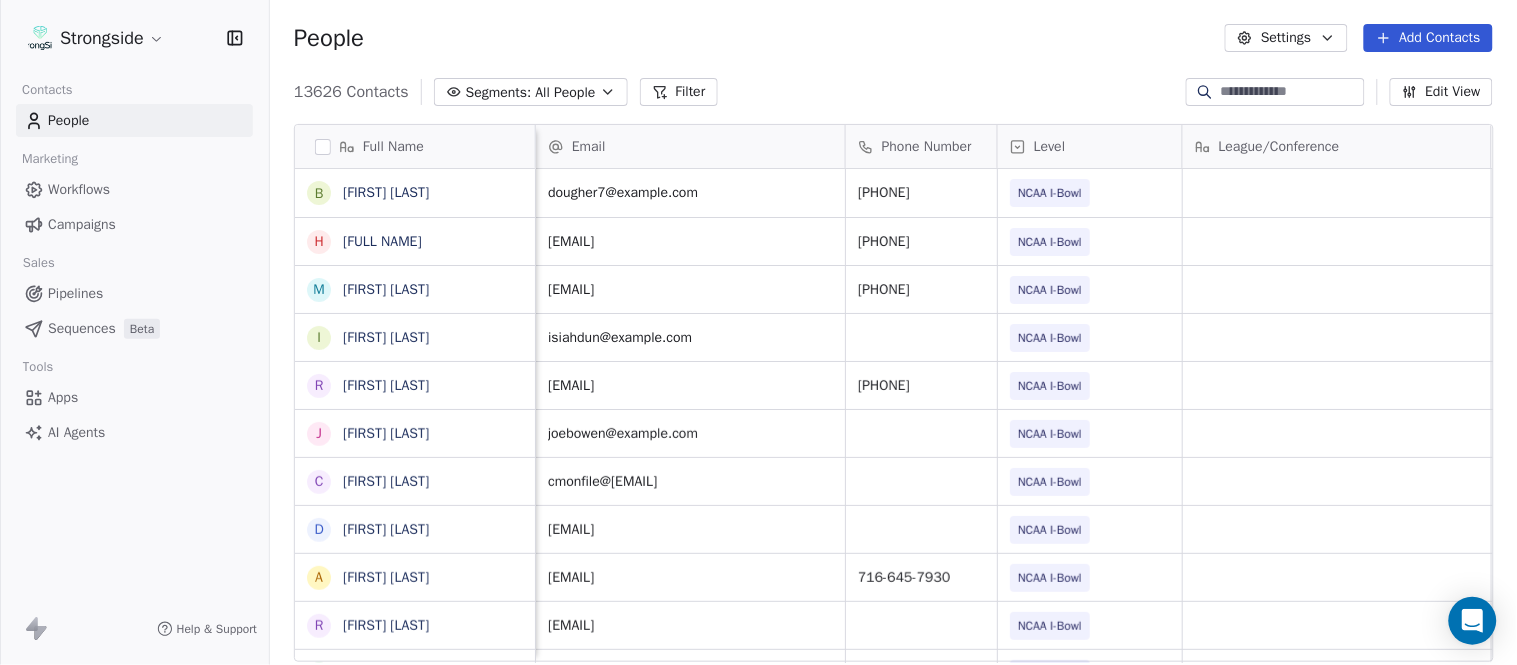 drag, startPoint x: 716, startPoint y: 603, endPoint x: 593, endPoint y: 594, distance: 123.32883 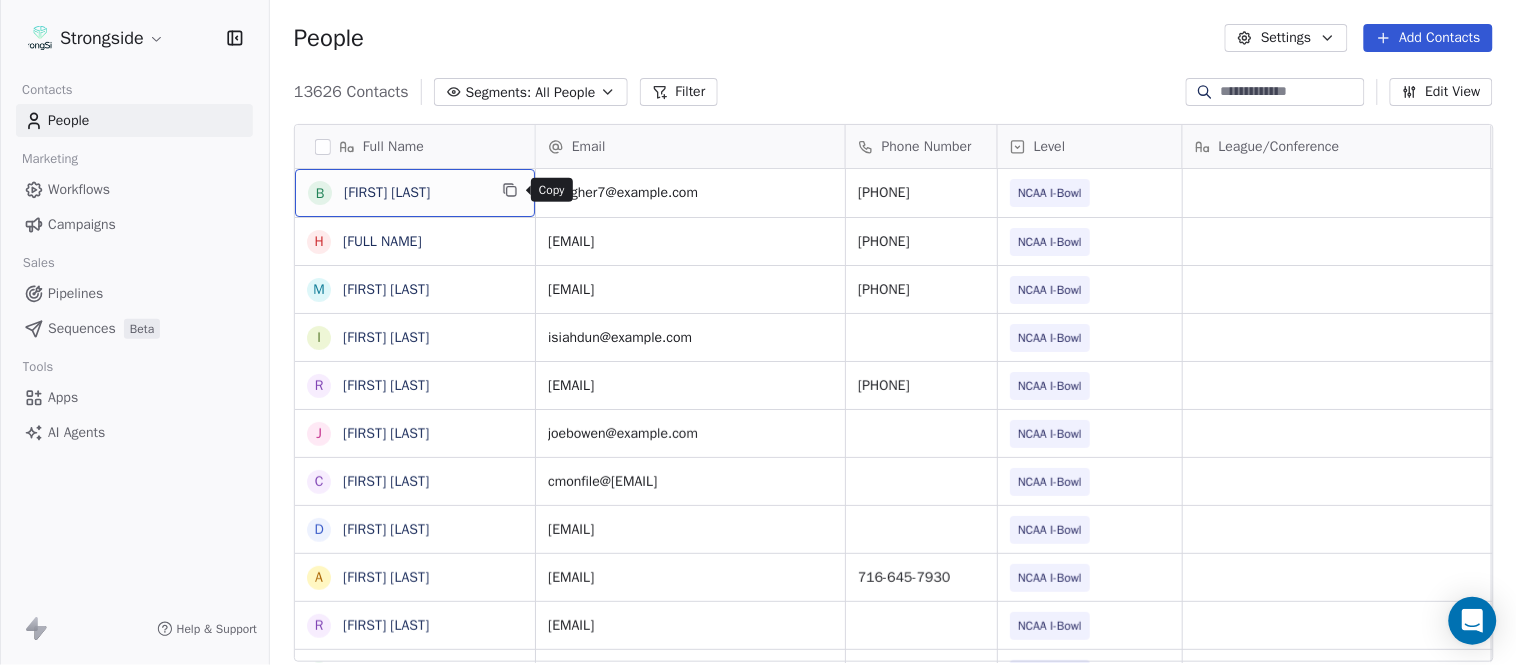 click 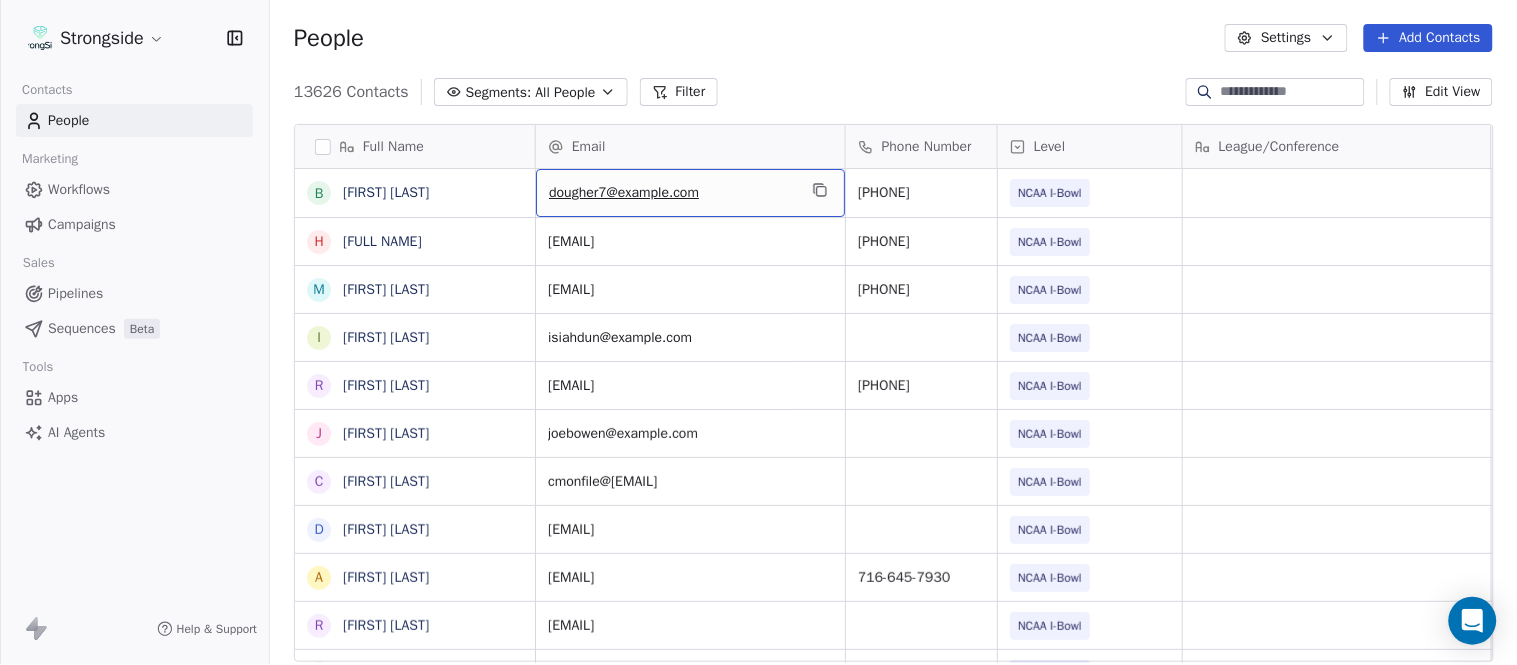 click on "dougher7@example.com" at bounding box center (690, 193) 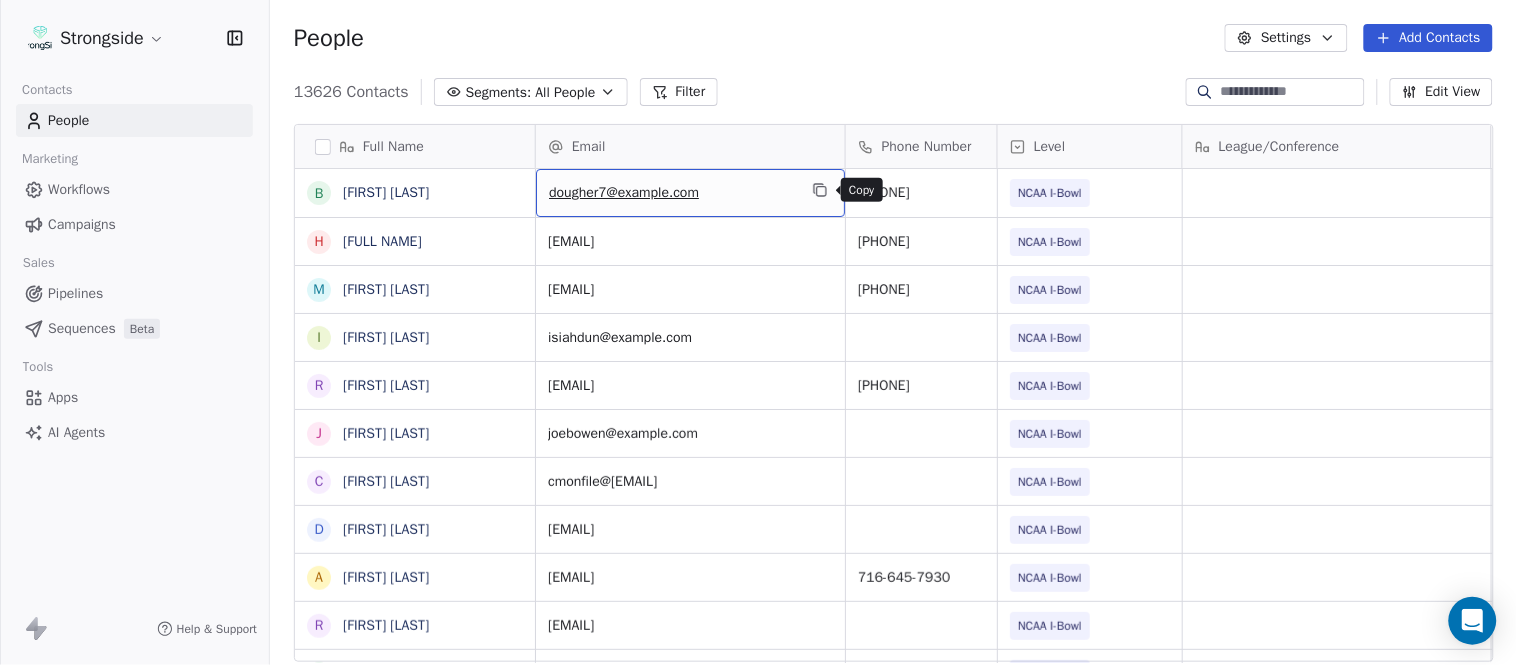 click 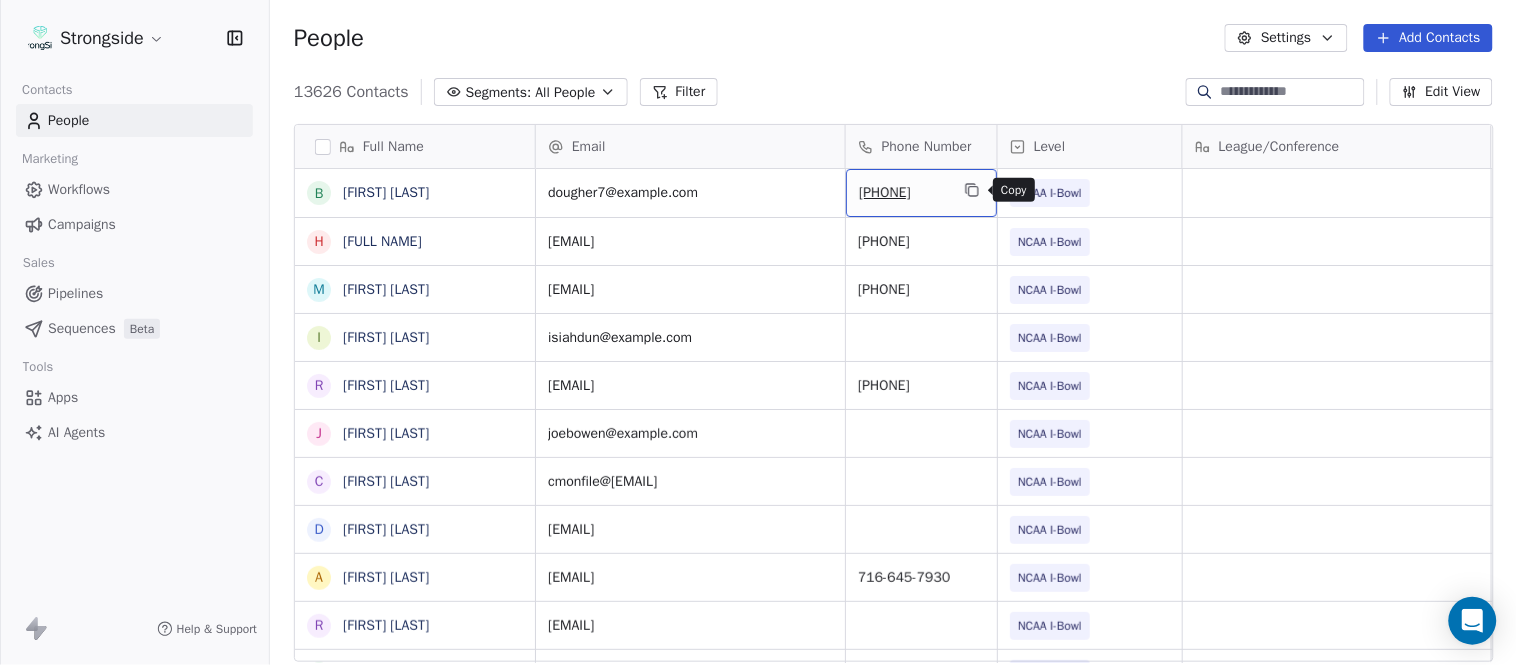 click 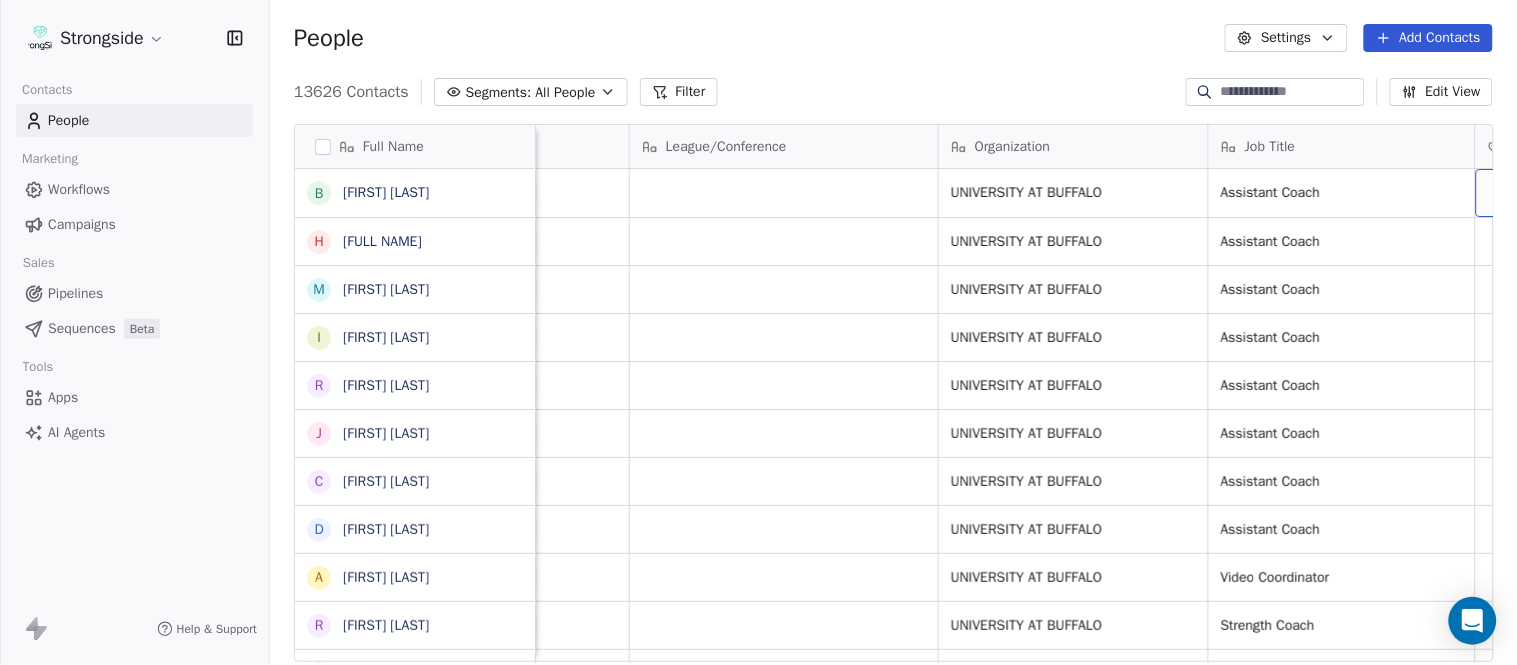 scroll, scrollTop: 0, scrollLeft: 653, axis: horizontal 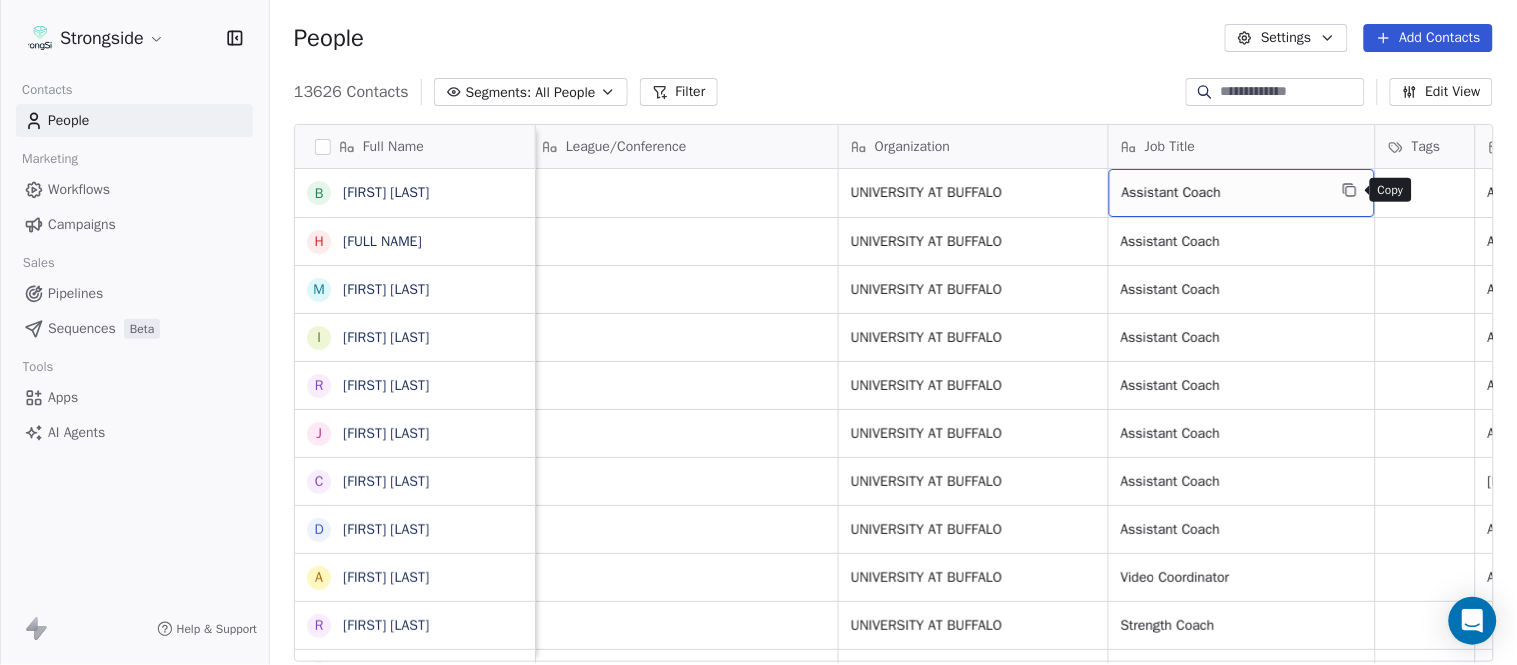 click 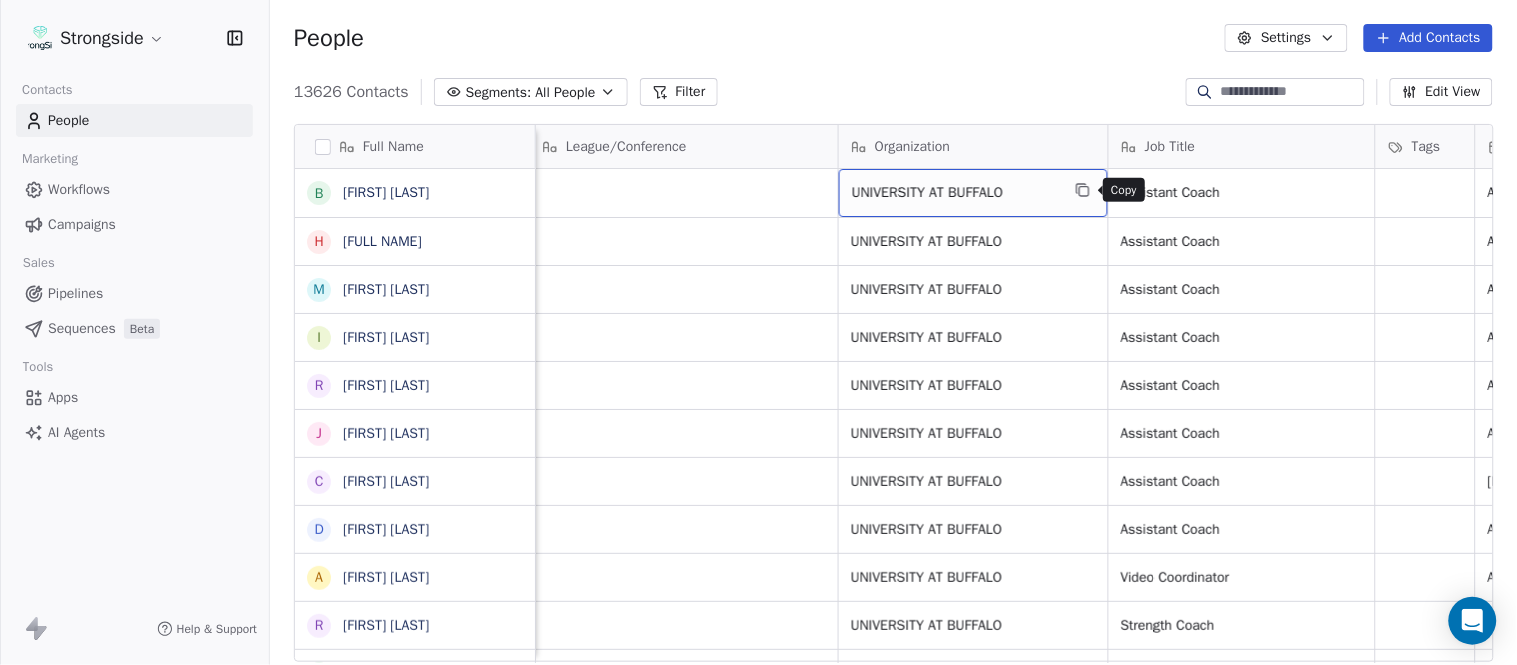 click 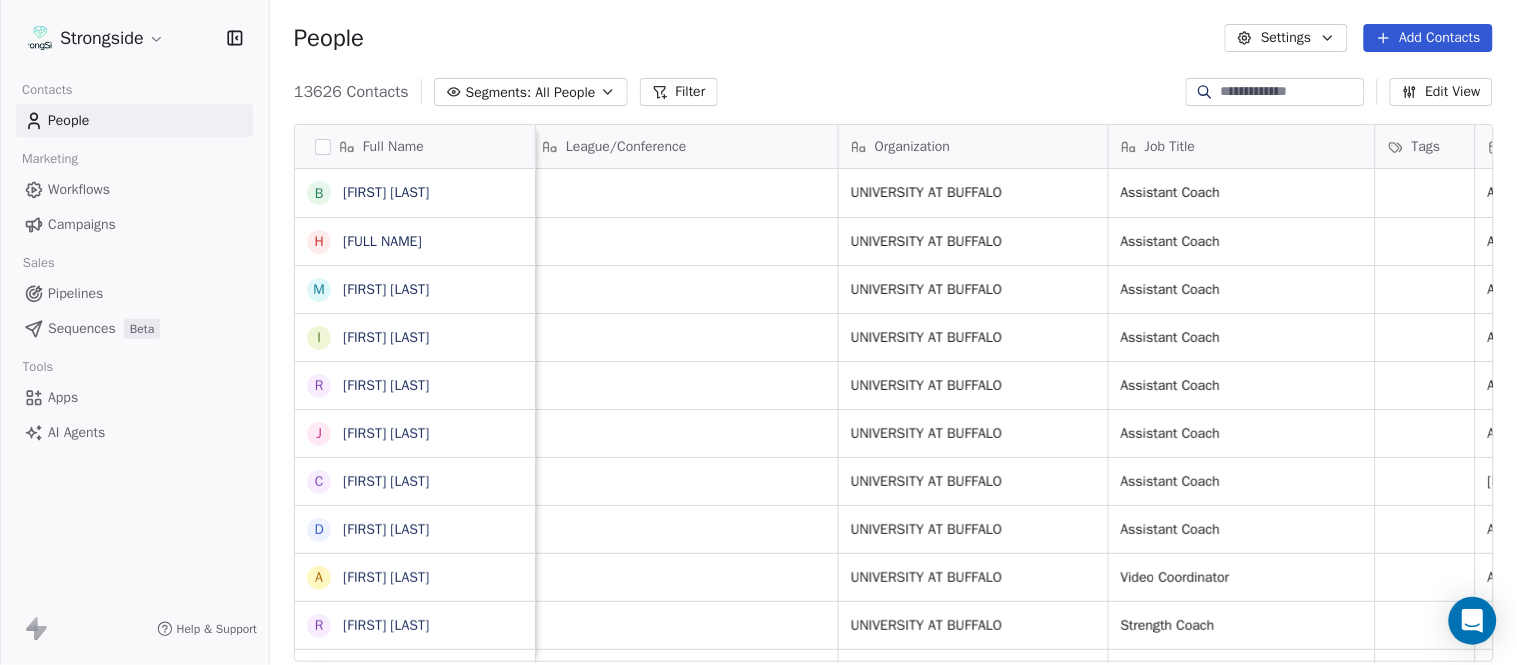 scroll, scrollTop: 0, scrollLeft: 0, axis: both 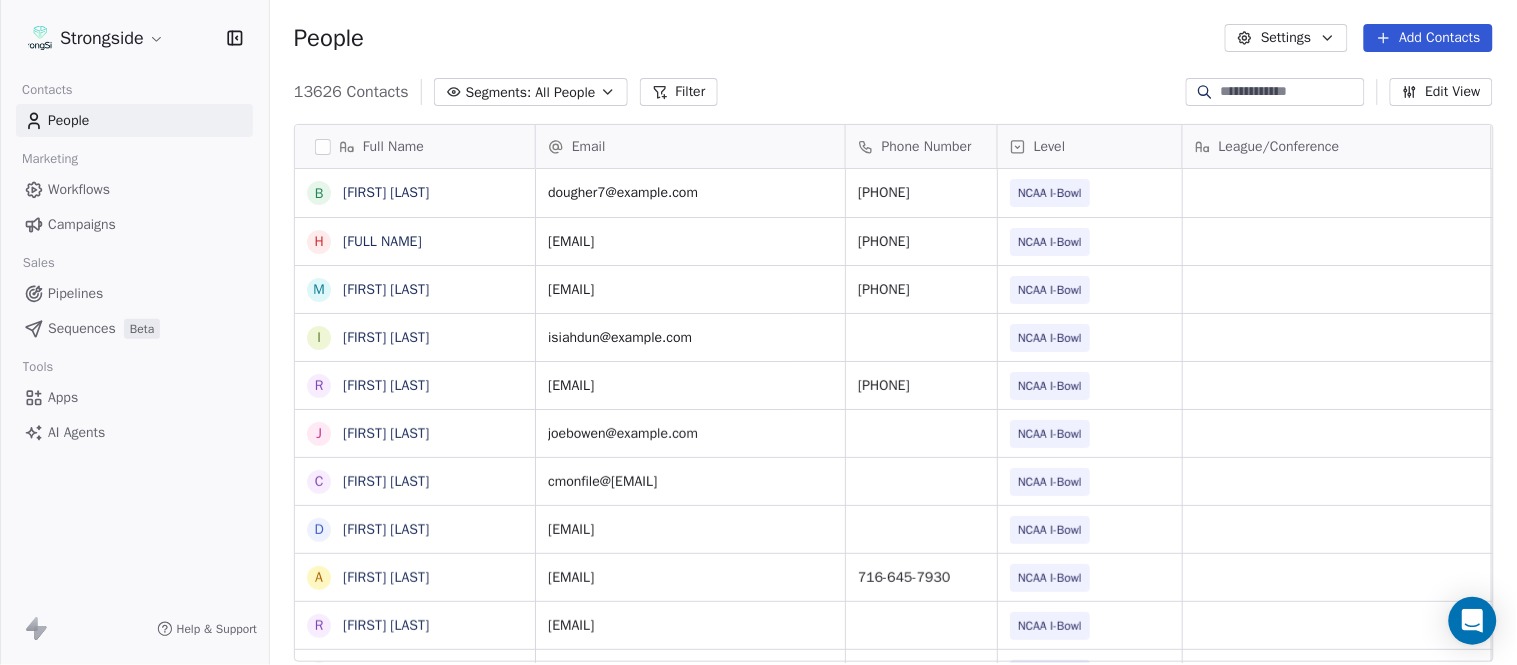 click on "Add Contacts" at bounding box center [1428, 38] 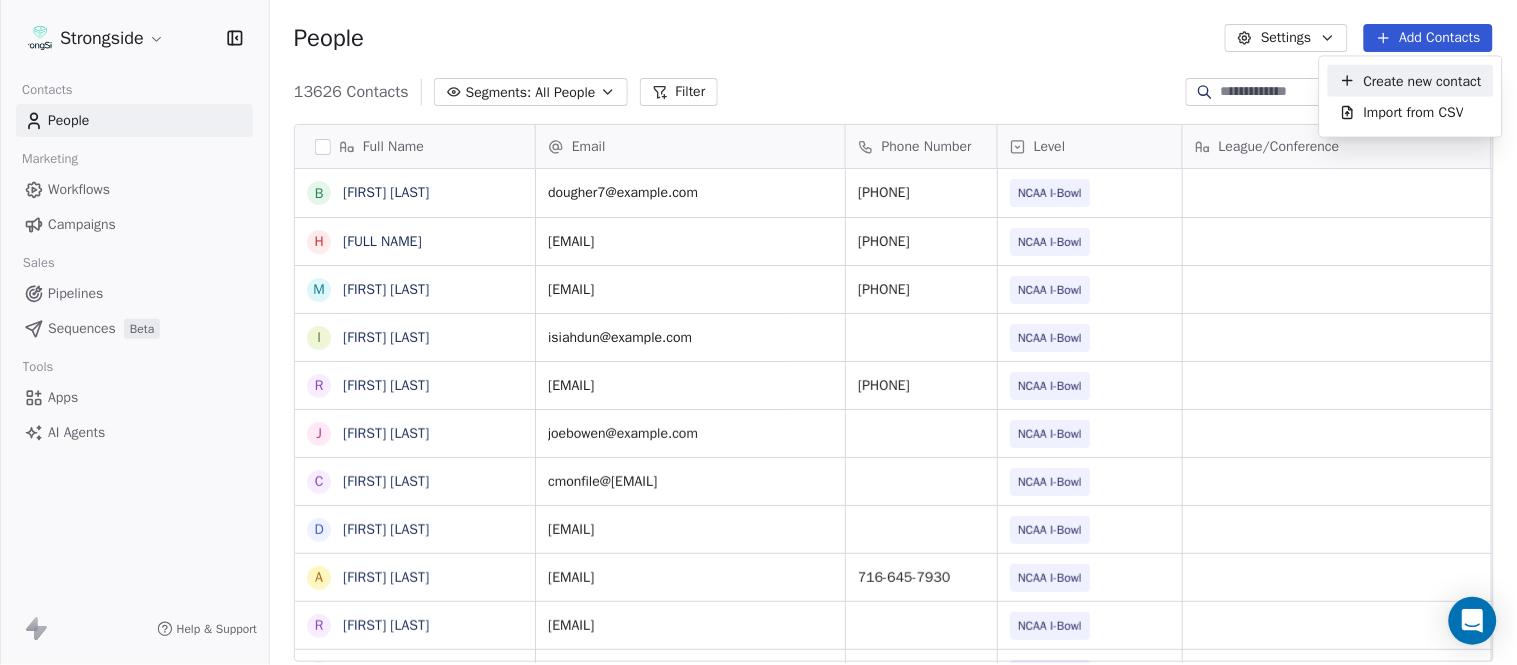click on "Create new contact" at bounding box center (1423, 80) 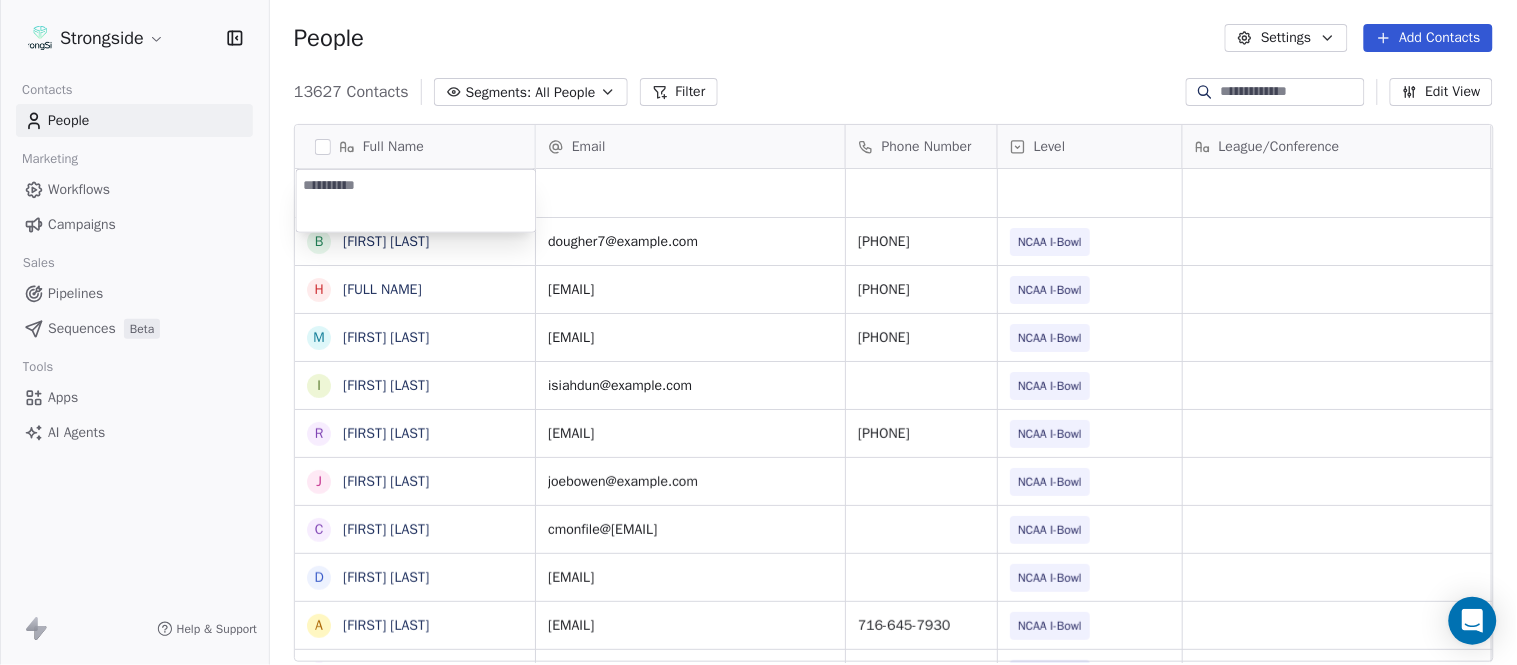 type on "**********" 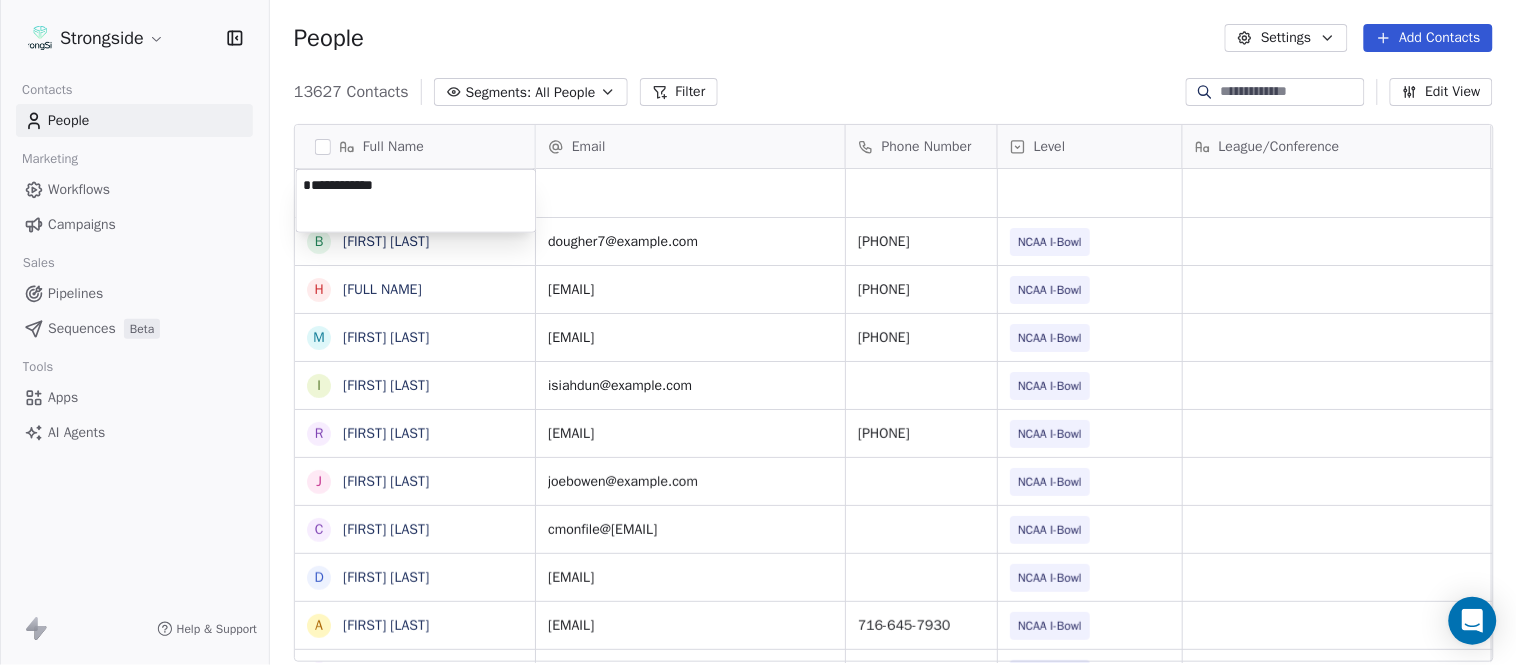 click on "Strongside Contacts People Marketing Workflows Campaigns Sales Pipelines Sequences Beta Tools Apps AI Agents Help & Support People Settings Add Contacts 13627 Contacts Segments: All People Filter Edit View Tag Add to Sequence Export Full Name B [FIRST] [LAST] H [FIRST] [LAST] M [FIRST] [LAST] I [FIRST] [LAST] R [FIRST] [LAST] J [FIRST] [LAST] C [FIRST] [LAST] D [FIRST] [LAST] A [FIRST] [LAST] R [FIRST] [LAST] B [FIRST] [LAST] S [FIRST] [LAST] I [FIRST] [LAST] J [FIRST] [LAST] M [FIRST] [LAST] A [FIRST] [LAST] B [FIRST] [LAST] M [FIRST] [LAST] J [FIRST] [LAST] L [FIRST] [LAST] D [FIRST] [LAST] J [FIRST] [LAST] N [FIRST] [LAST] R [FIRST] [LAST] M [FIRST] [LAST] M [FIRST] [LAST] R [FIRST] [LAST] J [FIRST] [LAST] E [FIRST] [LAST] J [FIRST] [LAST] Email Phone Number Level League/Conference Organization Job Title Tags Created Date BST Aug 05, 2025 10:55 PM dougher7@[example.com] [PHONE] NCAA I-Bowl UNIVERSITY AT BUFFALO Assistant Coach Aug 05, 2025 10:44 PM holmanco@[example.com] [PHONE] NCAA I-Bowl UNIVERSITY AT BUFFALO Assistant Coach" at bounding box center (758, 332) 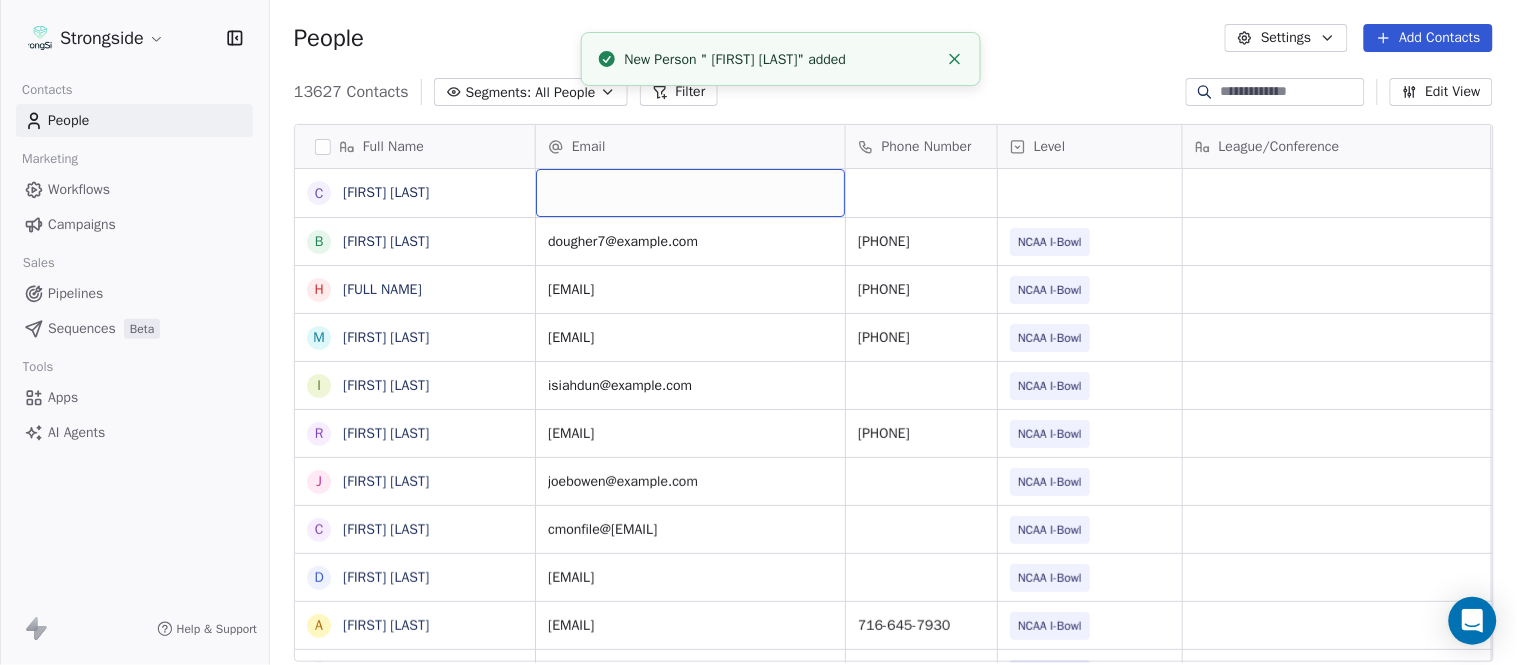 click at bounding box center (690, 193) 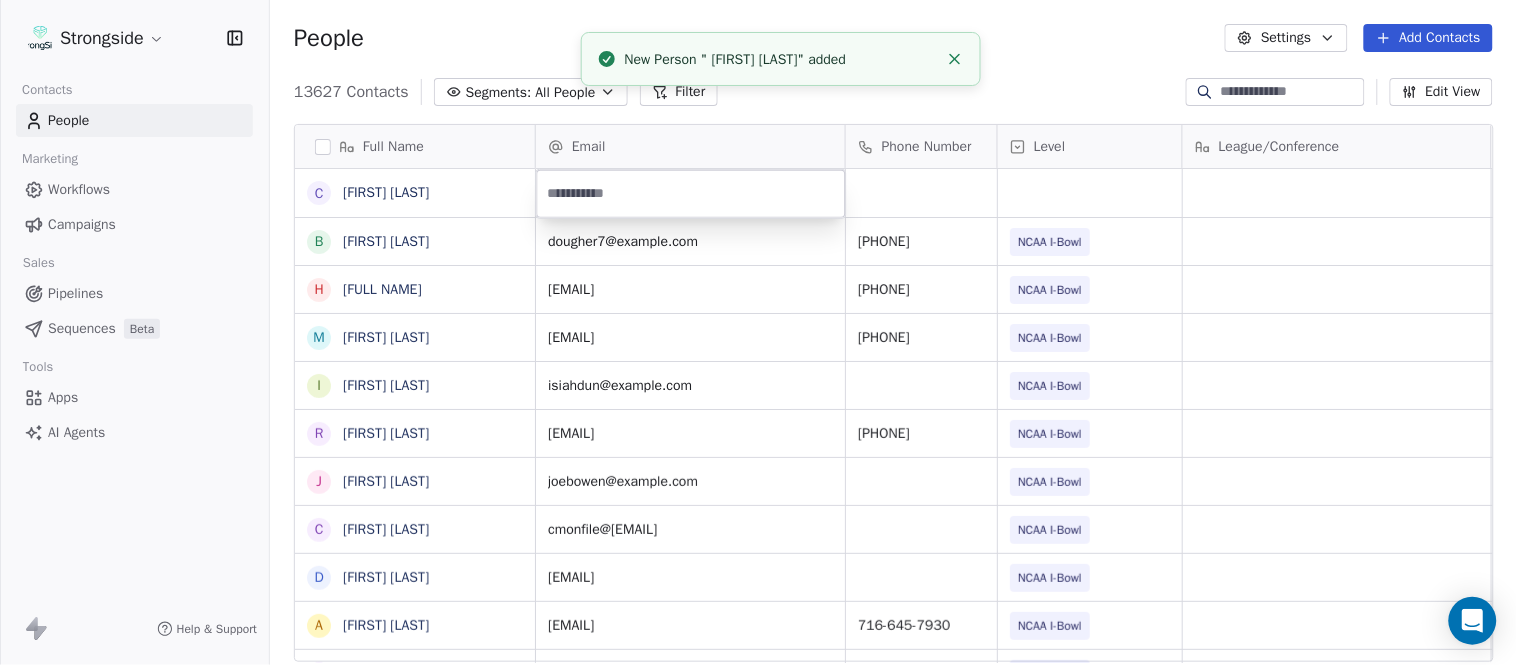type on "**********" 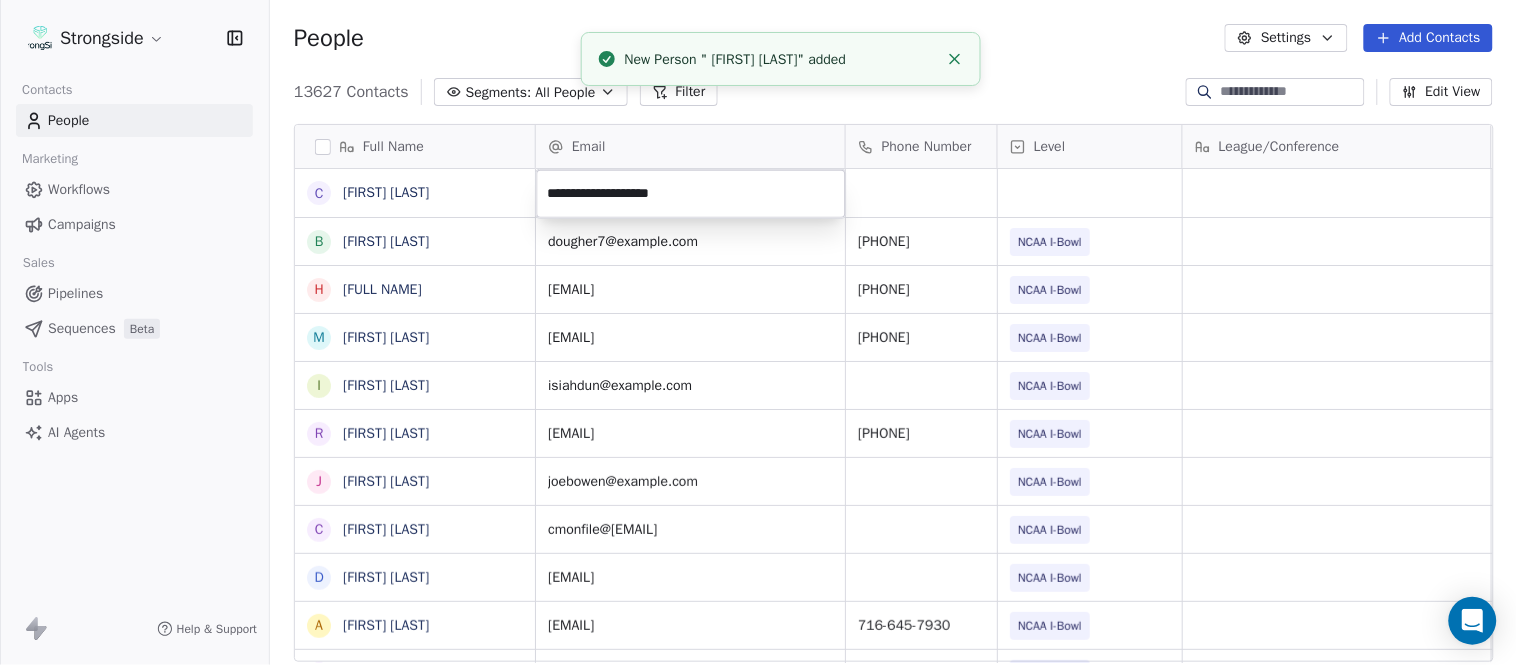 click on "Strongside Contacts People Marketing Workflows Campaigns Sales Pipelines Sequences Beta Tools Apps AI Agents Help & Support People Settings Add Contacts 13627 Contacts Segments: All People Filter Edit View Tag Add to Sequence Export Full Name C [FIRST] [LAST] B [FIRST] [LAST] H [FIRST] [LAST] M [FIRST] [LAST] I [FIRST] [LAST] R [FIRST] [LAST] J [FIRST] [LAST] C [FIRST] [LAST] D [FIRST] [LAST] A [FIRST] [LAST] R [FIRST] [LAST] B [FIRST] [LAST] S [FIRST] [LAST] I [FIRST] [LAST] J [FIRST] [LAST] M [FIRST] [LAST] A [FIRST] [LAST] B [FIRST] [LAST] M [FIRST] [LAST] J [FIRST] [LAST] L [FIRST] [LAST] D [FIRST] [LAST] J [FIRST] [LAST] N [FIRST] [LAST] R [FIRST] [LAST] M [FIRST] [LAST] M [FIRST] [LAST] R [FIRST] [LAST] J [FIRST] [LAST] E [FIRST] [LAST] J [FIRST] [LAST] Email Phone Number Level League/Conference Organization Job Title Tags Created Date BST Aug 05, 2025 10:55 PM dougher7@[EMAIL] [PHONE] NCAA I-Bowl UNIVERSITY AT BUFFALO Assistant Coach Aug 05, 2025 10:44 PM holmanco@[EMAIL] [PHONE] NCAA I-Bowl UNIVERSITY AT BUFFALO" at bounding box center (758, 332) 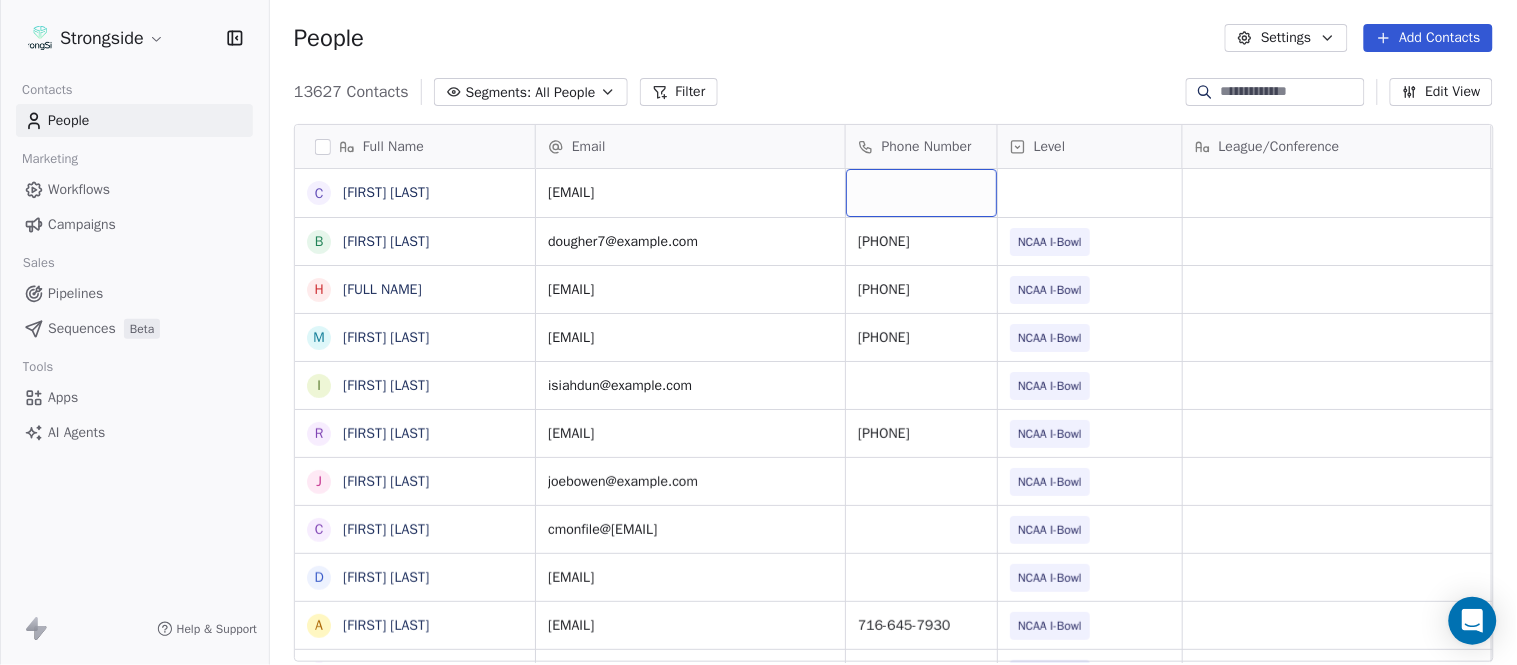 click at bounding box center [921, 193] 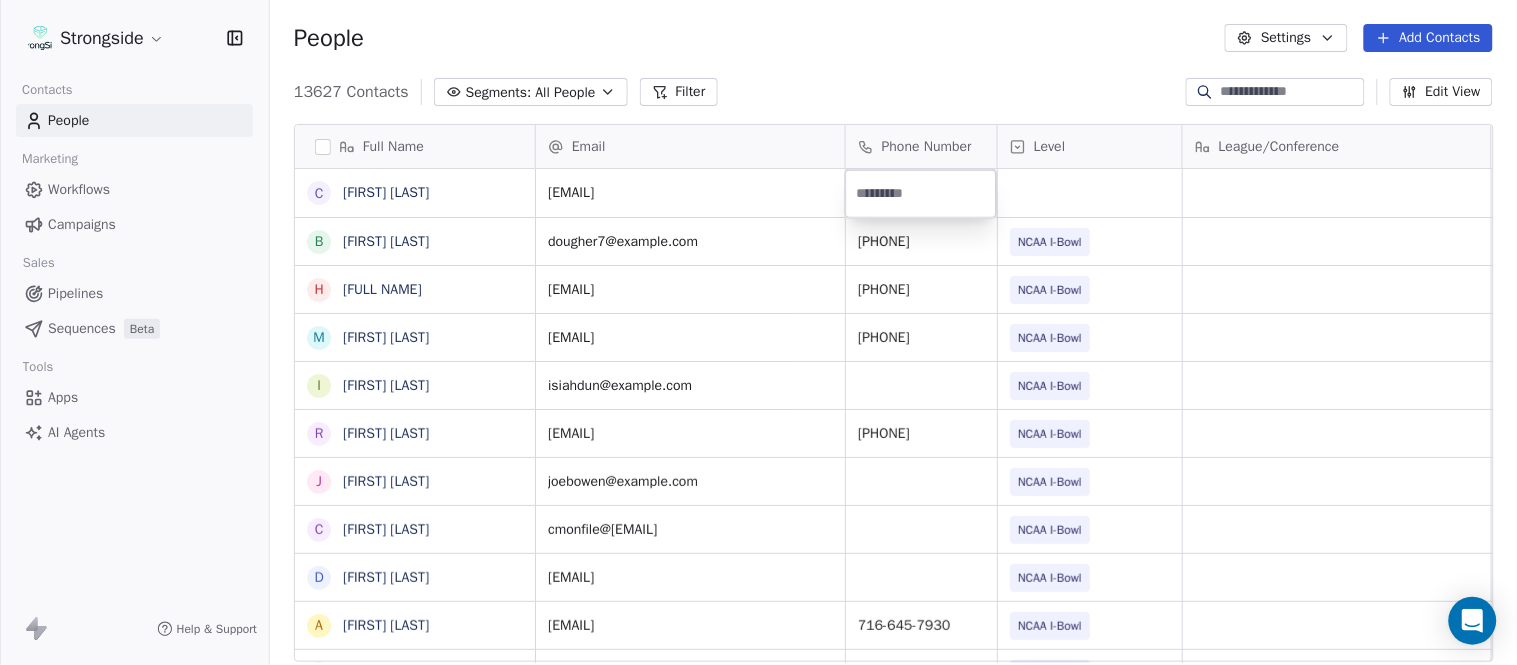 type on "**********" 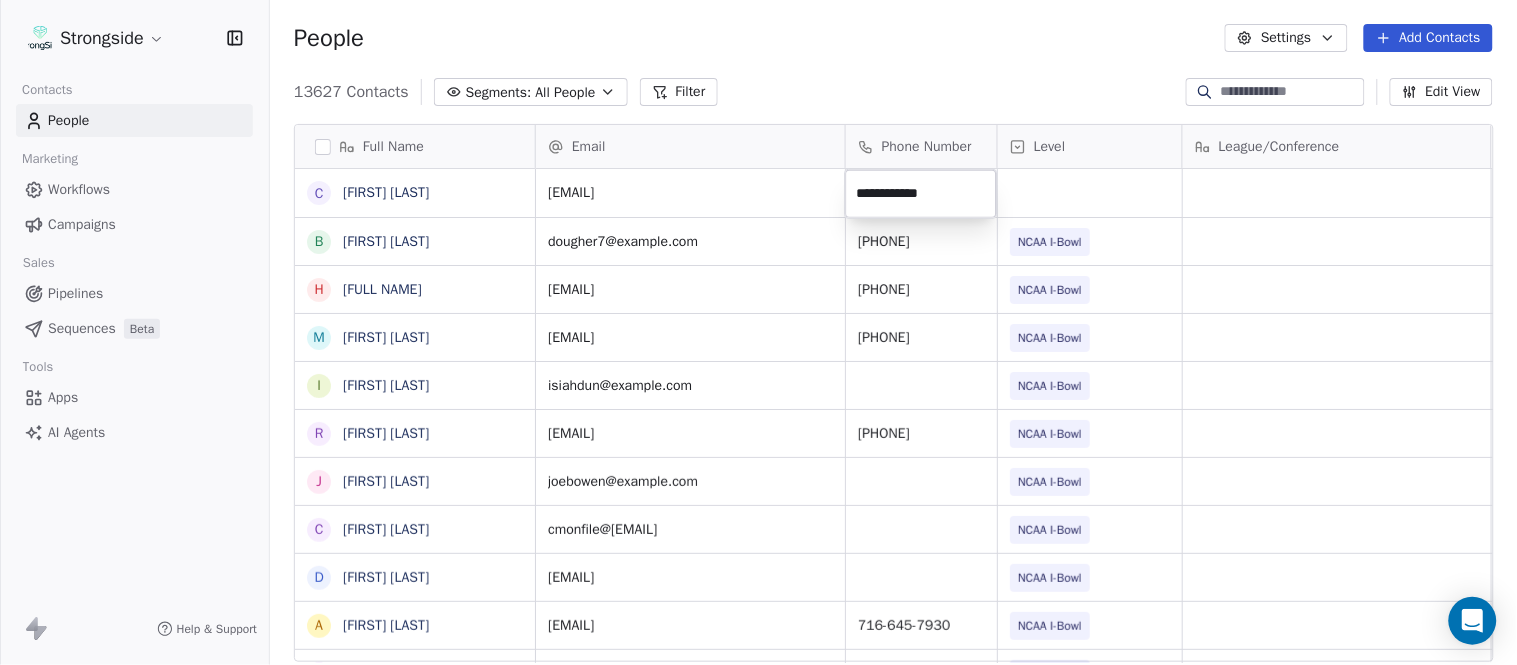 click on "Strongside Contacts People Marketing Workflows Campaigns Sales Pipelines Sequences Beta Tools Apps AI Agents Help & Support People Settings Add Contacts 13627 Contacts Segments: All People Filter Edit View Tag Add to Sequence Export Full Name C [FIRST] [LAST] B [FIRST] [LAST] H [FIRST] [LAST] M [FIRST] [LAST] I [FIRST] [LAST] R [FIRST] [LAST] J [FIRST] [LAST] C [FIRST] [LAST] D [FIRST] [LAST] A [FIRST] [LAST] R [FIRST] [LAST] B [FIRST] [LAST] S [FIRST] [LAST] I [FIRST] [LAST] J [FIRST] [LAST] M [FIRST] [LAST] A [FIRST] [LAST] B [FIRST] [LAST] M [FIRST] [LAST] J [FIRST] [LAST] L [FIRST] [LAST] D [FIRST] [LAST] J [FIRST] [LAST] N [FIRST] [LAST] R [FIRST] [LAST] M [FIRST] [LAST] M [FIRST] [LAST] R [FIRST] [LAST] J [FIRST] [LAST] E [FIRST] [LAST] J [FIRST] [LAST] Email Phone Number Level League/Conference Organization Job Title Tags Created Date BST [EMAIL] Aug 05, 2025 10:55 PM [EMAIL] [PHONE] NCAA I-Bowl UNIVERSITY AT BUFFALO Assistant Coach Aug 05, 2025 10:44 PM [EMAIL] [PHONE] NCAA I-Bowl" at bounding box center (758, 332) 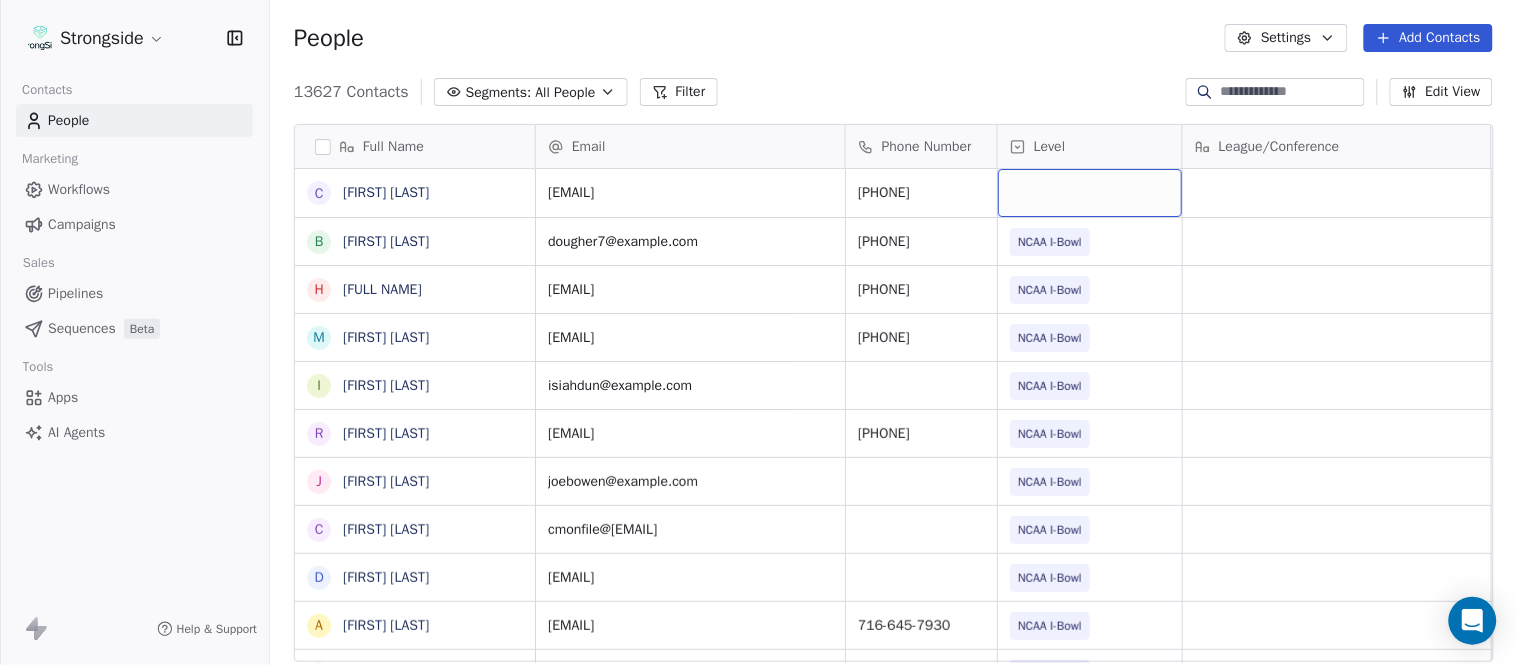 click at bounding box center (1090, 193) 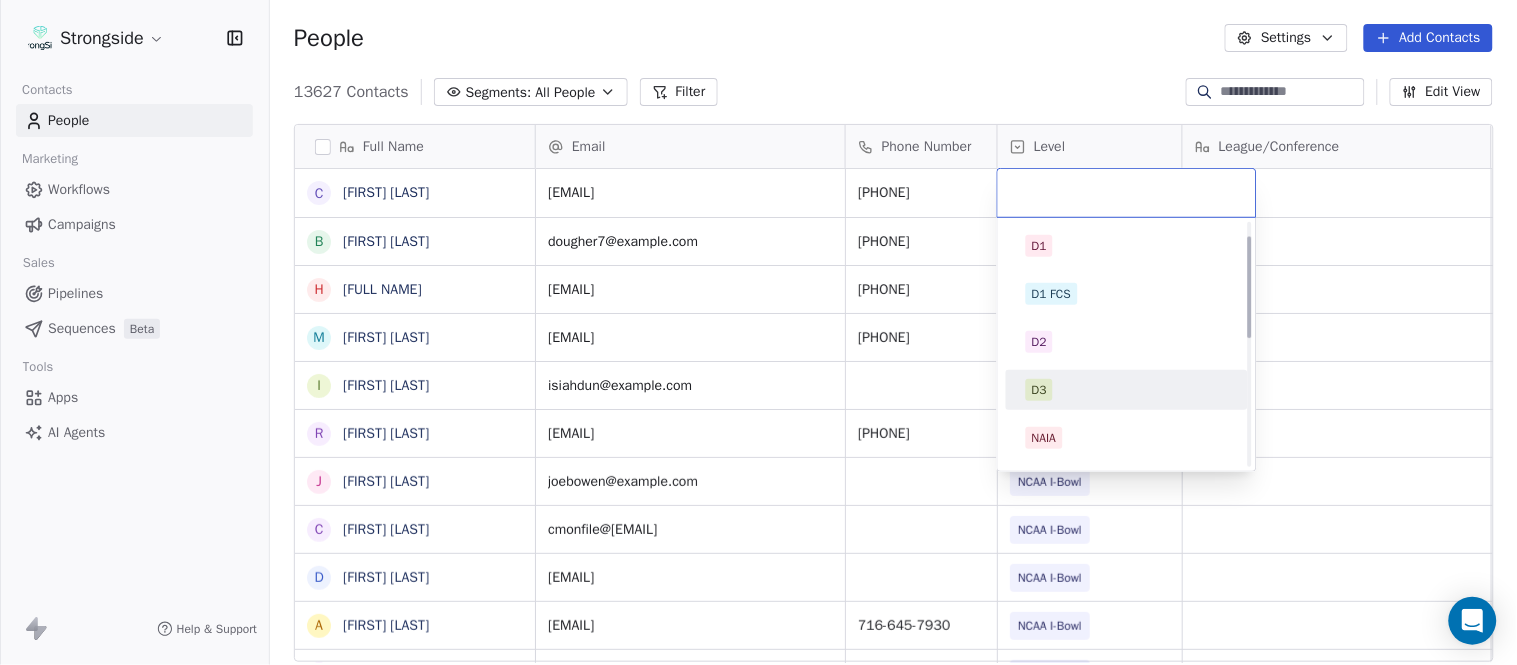 scroll, scrollTop: 330, scrollLeft: 0, axis: vertical 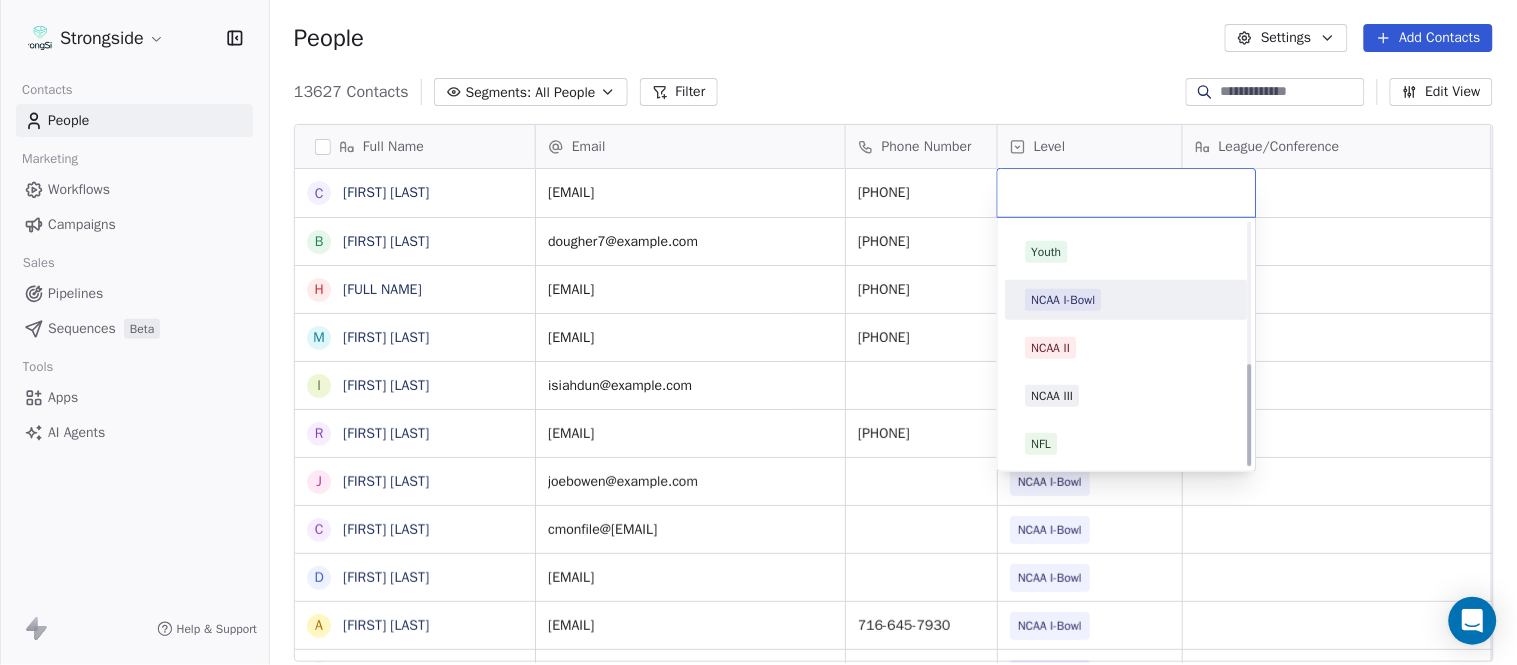 click on "NCAA I-Bowl" at bounding box center [1064, 300] 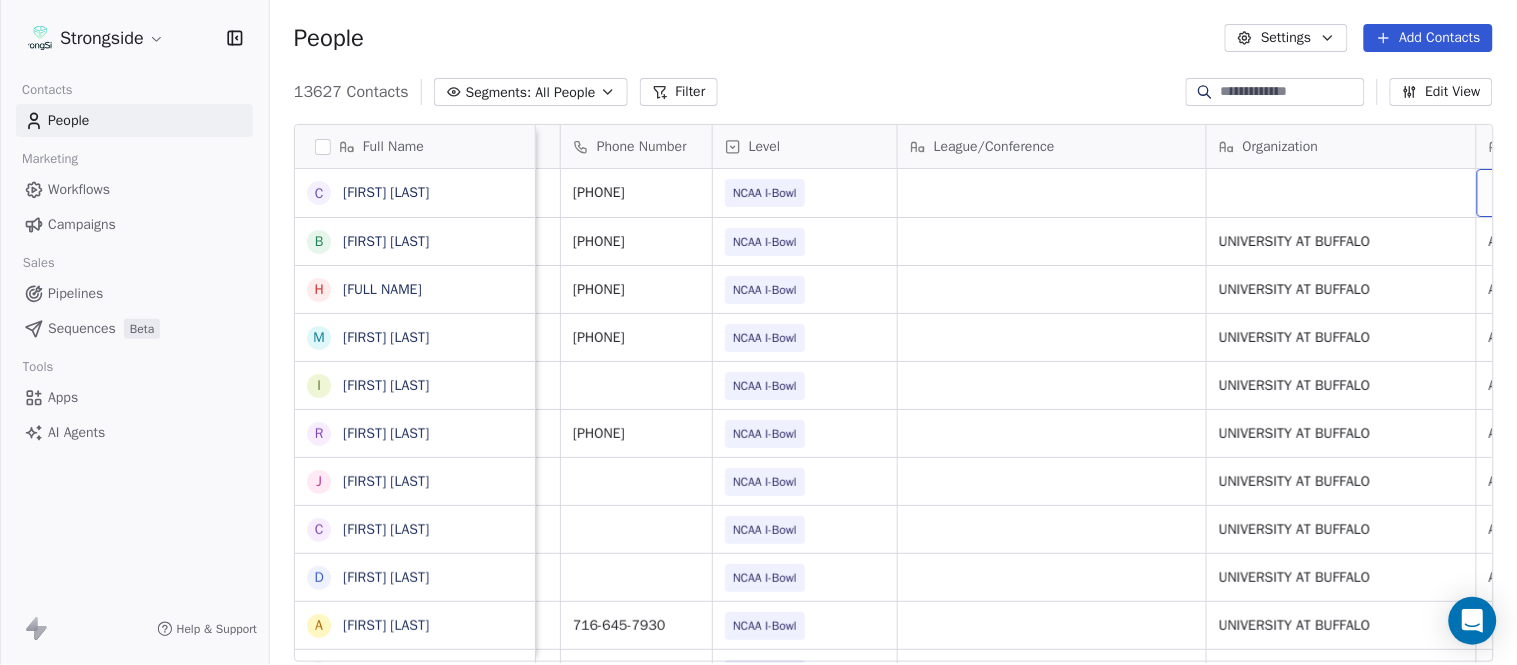scroll, scrollTop: 0, scrollLeft: 553, axis: horizontal 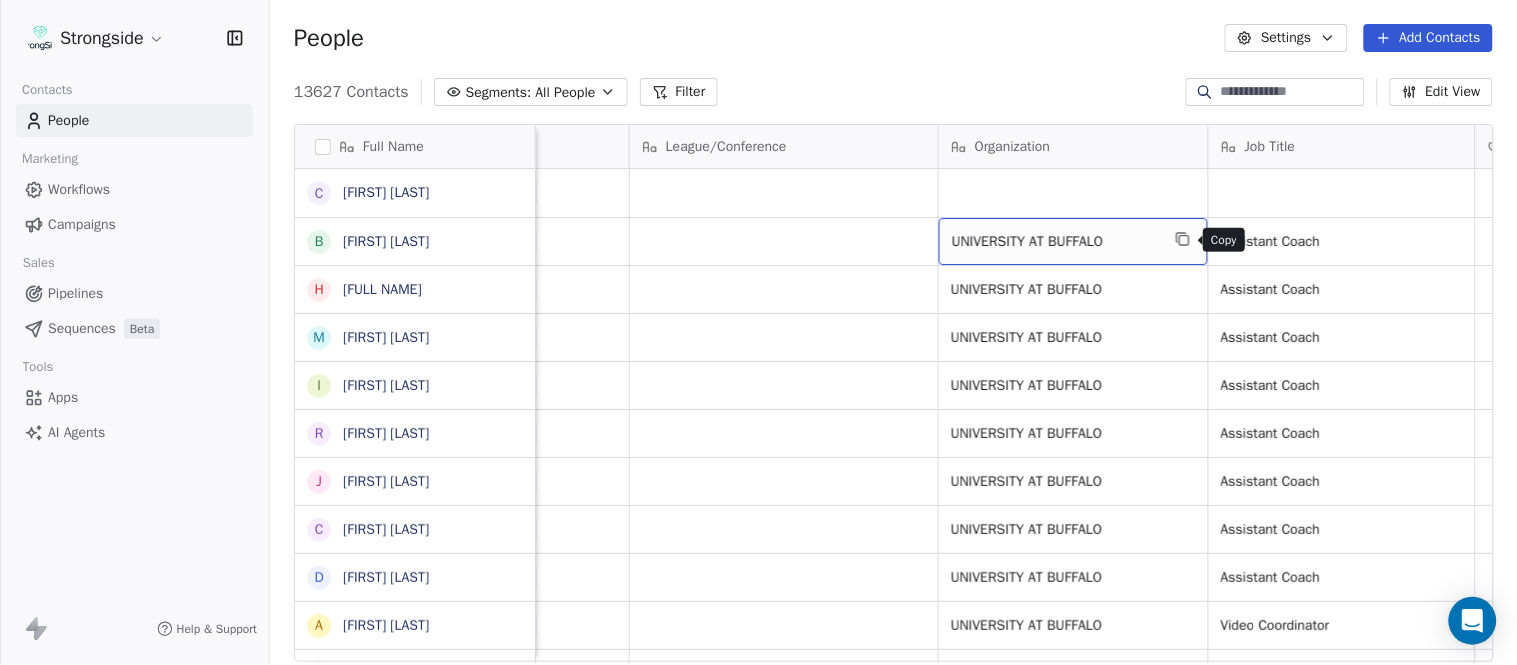 click at bounding box center (1183, 239) 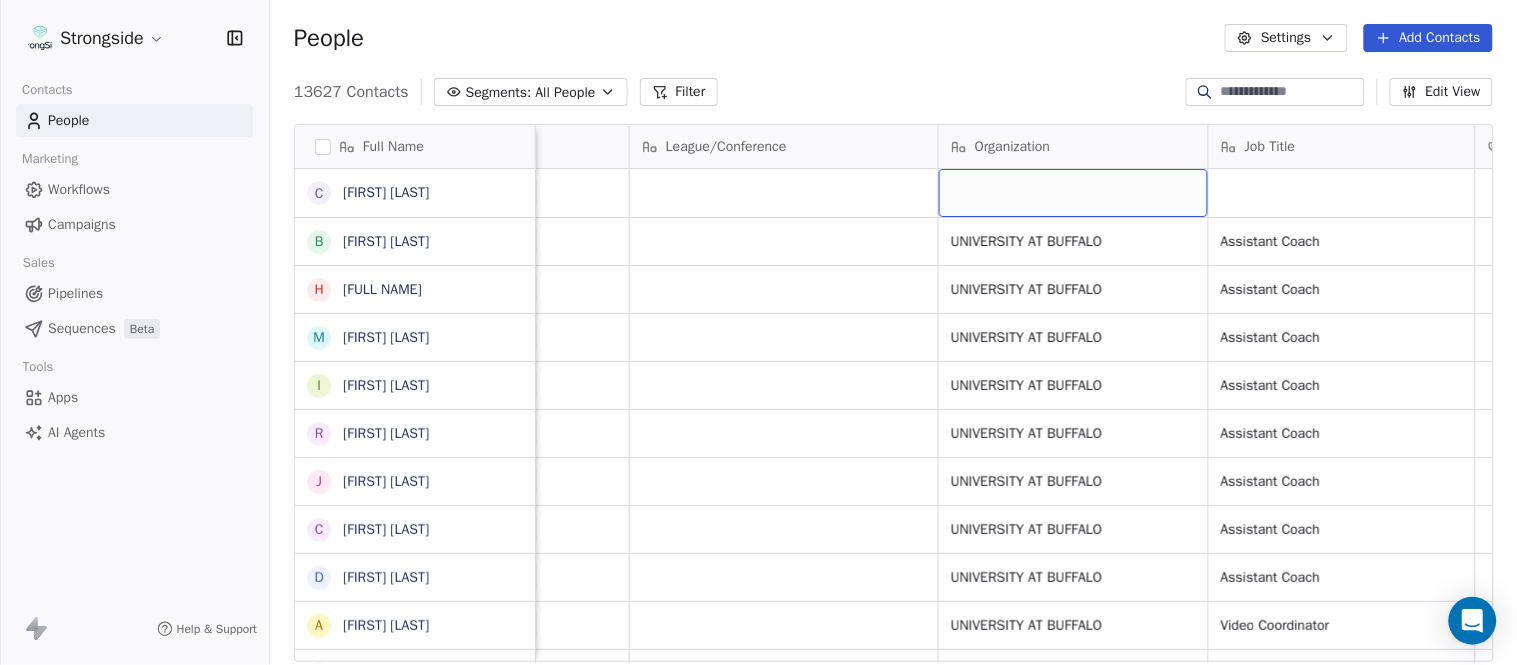 click at bounding box center (1073, 193) 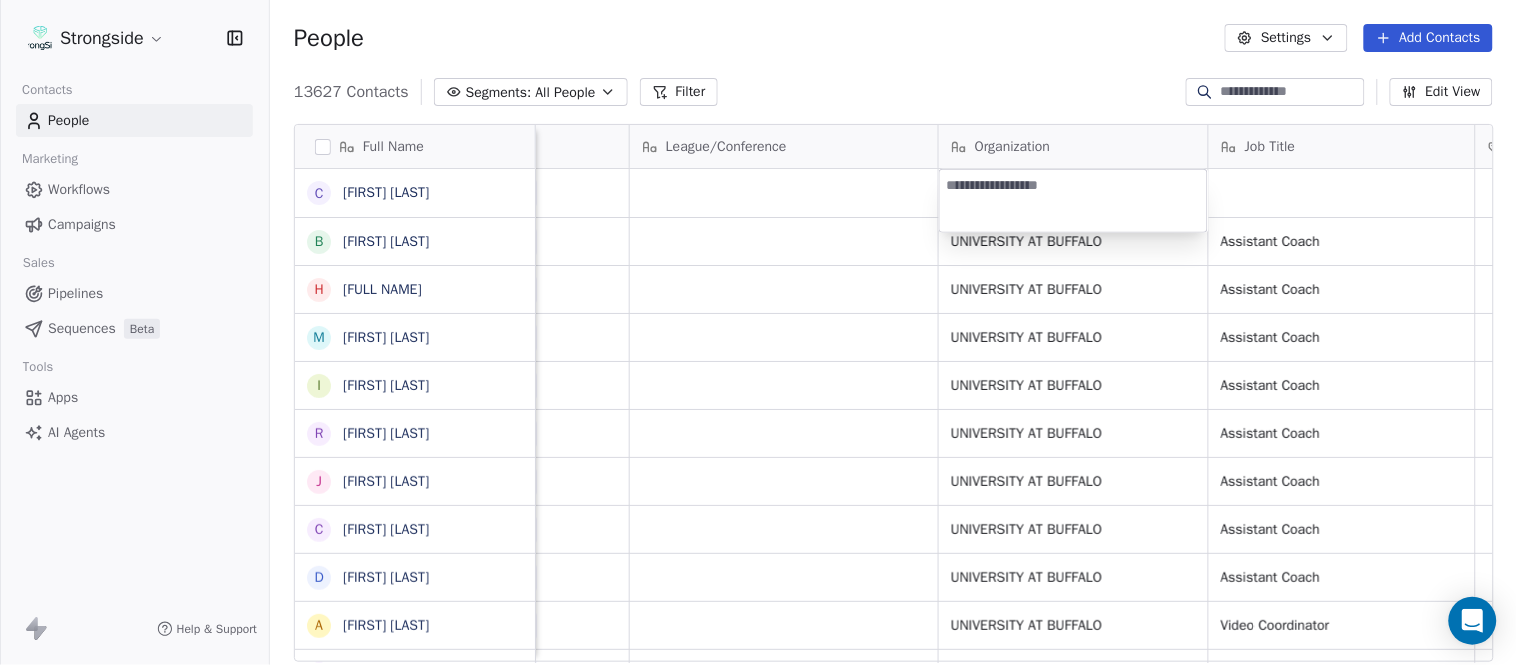 type on "**********" 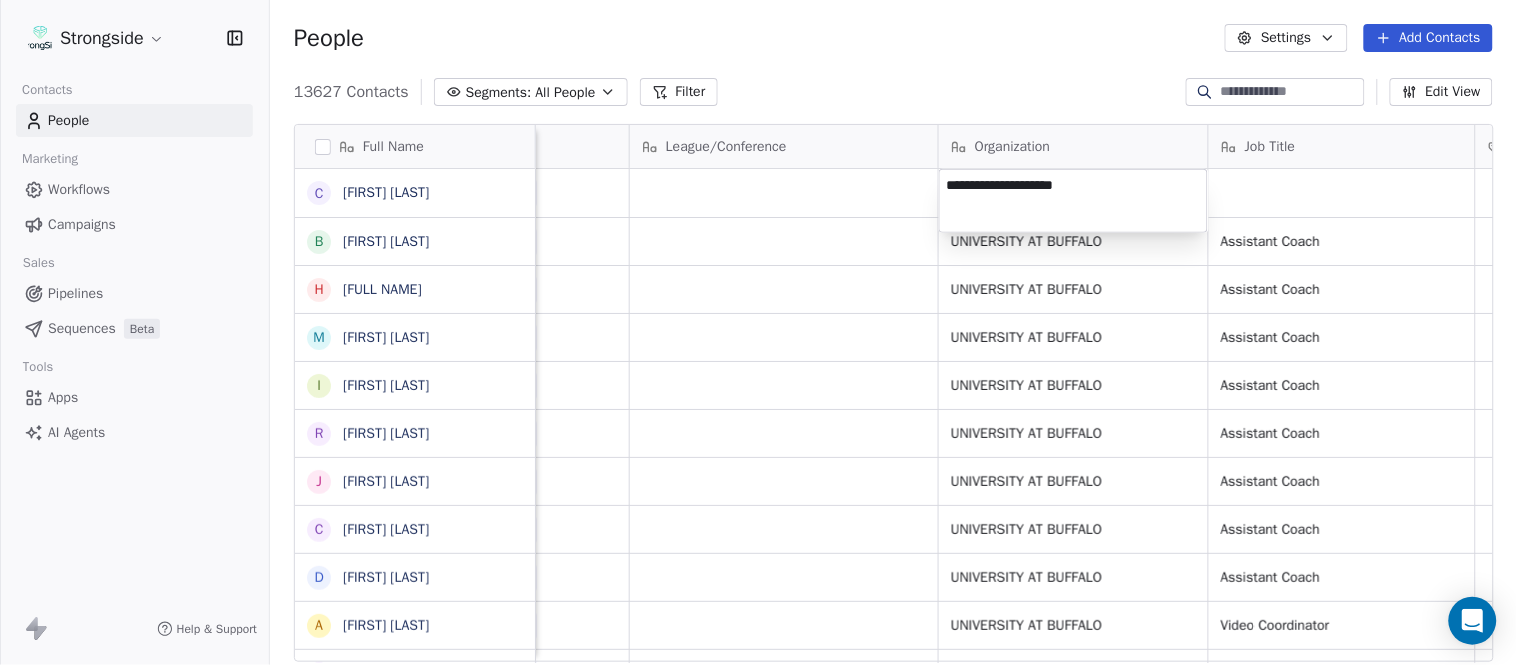 click on "Strongside Contacts People Marketing Workflows Campaigns Sales Pipelines Sequences Beta Tools Apps AI Agents Help & Support People Settings  Add Contacts 13627 Contacts Segments: All People Filter  Edit View Tag Add to Sequence Export Full Name C [FIRST] [LAST] B [FIRST] [LAST] H [FIRST] [LAST] M [FIRST] [LAST] I [FIRST] [LAST] R [FIRST] [LAST] J [FIRST] [LAST] C [FIRST] [LAST] D [FIRST] [LAST] A [FIRST] [LAST] R [FIRST] [LAST] B [FIRST] [LAST] S [FIRST] [LAST] I [FIRST] [LAST] J [FIRST] [LAST] M [FIRST] [LAST] A [FIRST] [LAST] B [FIRST] [LAST] M [FIRST] [LAST] J [FIRST] [LAST] L [FIRST] [LAST] D [FIRST] [LAST] J [FIRST] [LAST] N [FIRST] [LAST] R [FIRST] [LAST] M [FIRST] [LAST] M [FIRST] [LAST] R [FIRST] [LAST] J [FIRST] [LAST] E [FIRST] [LAST] J [FIRST] [LAST] Email Phone Number Level League/Conference Organization Job Title Tags Created Date BST Status Priority calebhay@[EXAMPLE.COM] [PHONE] NCAA I-Bowl Aug 05, 2025 10:55 PM dougher7@[EXAMPLE.COM] [PHONE] NCAA I-Bowl UNIVERSITY AT BUFFALO Assistant Coach Aug 05, 2025 10:44 PM SID" at bounding box center (758, 332) 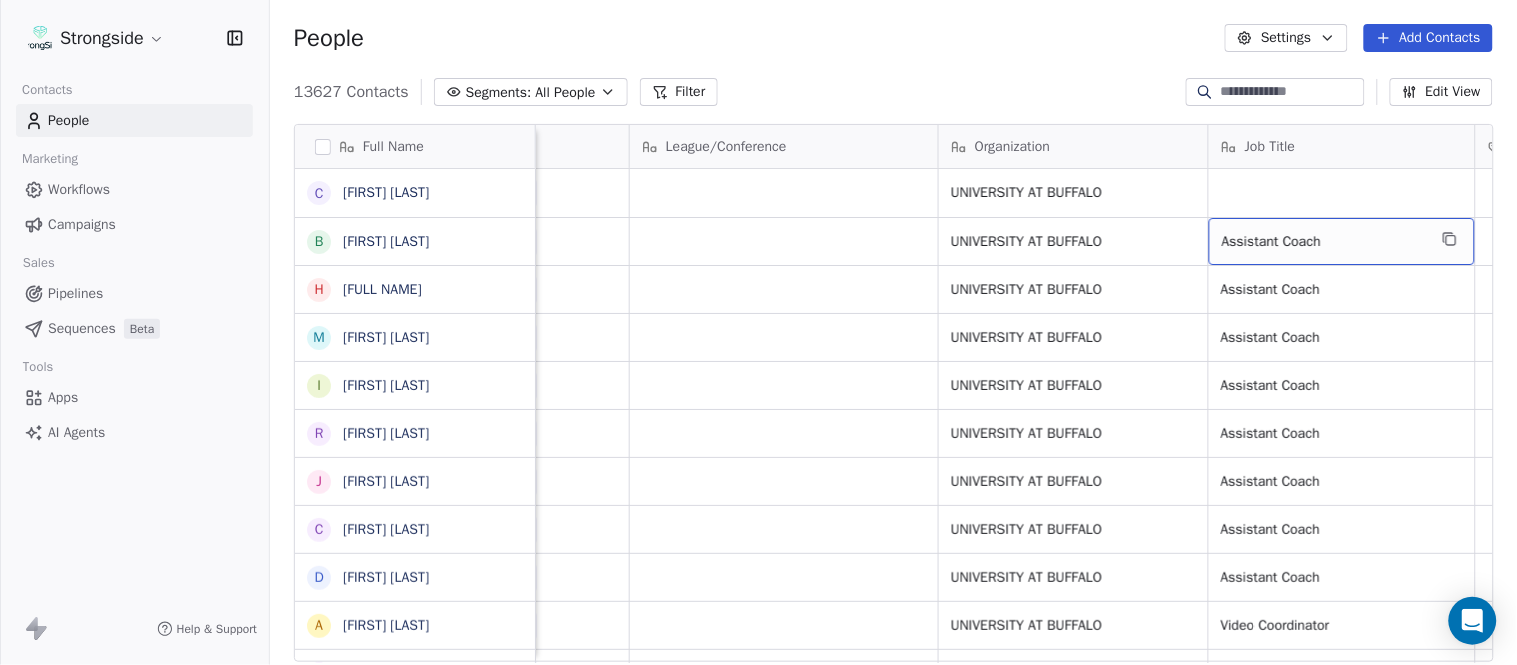 click on "Assistant Coach" at bounding box center (1342, 241) 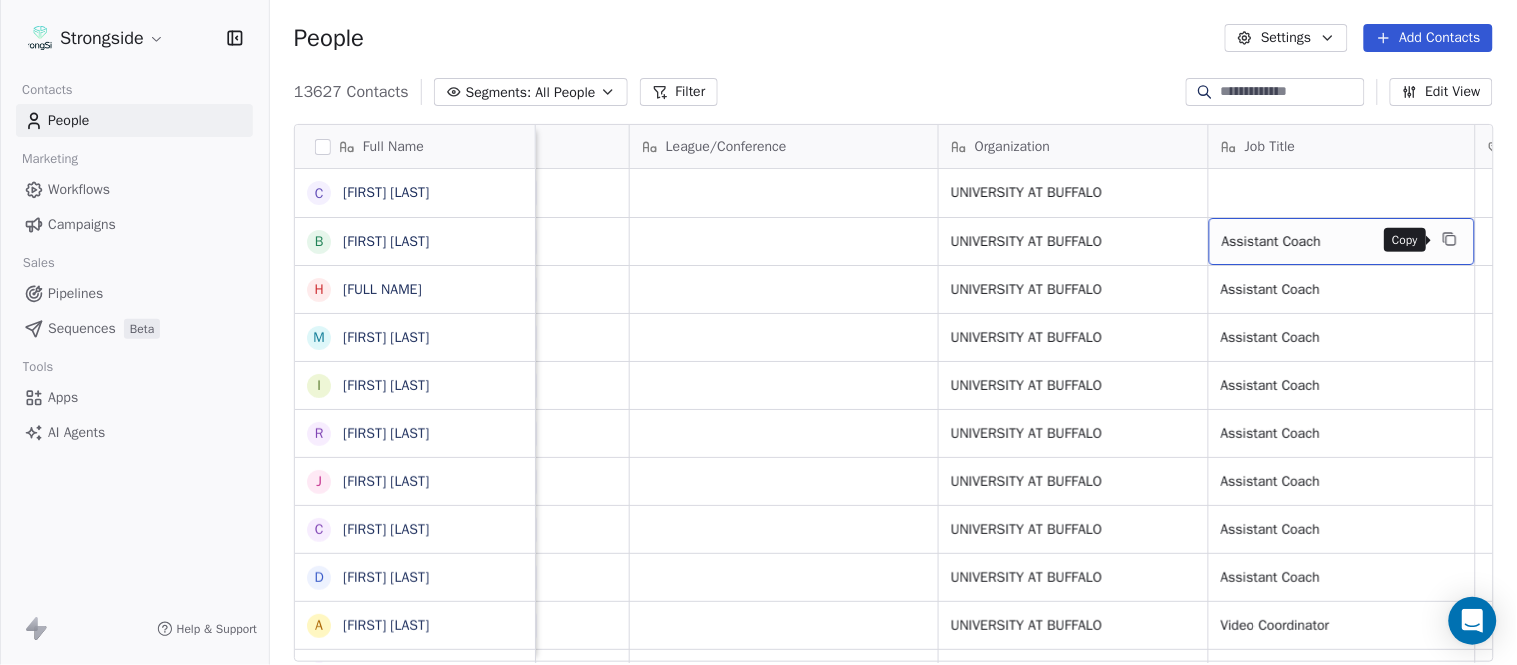 click 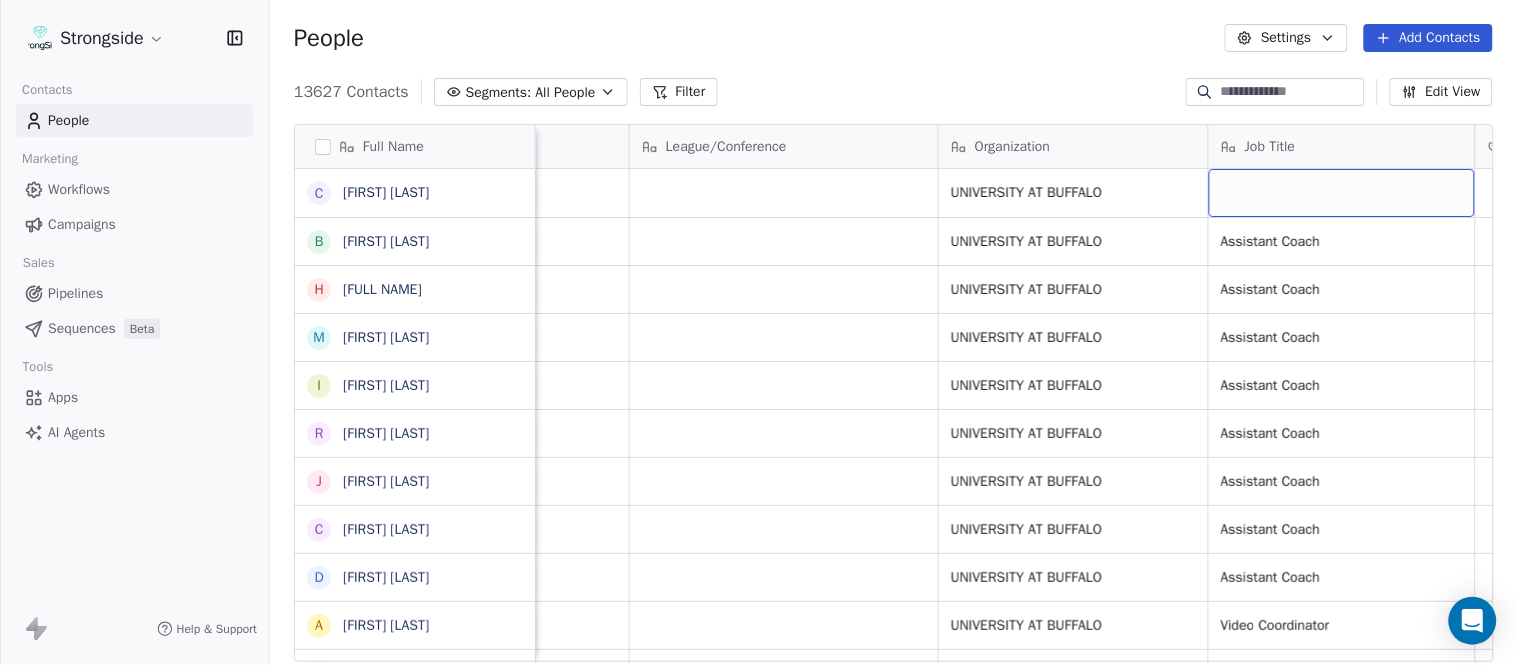 click at bounding box center [1342, 193] 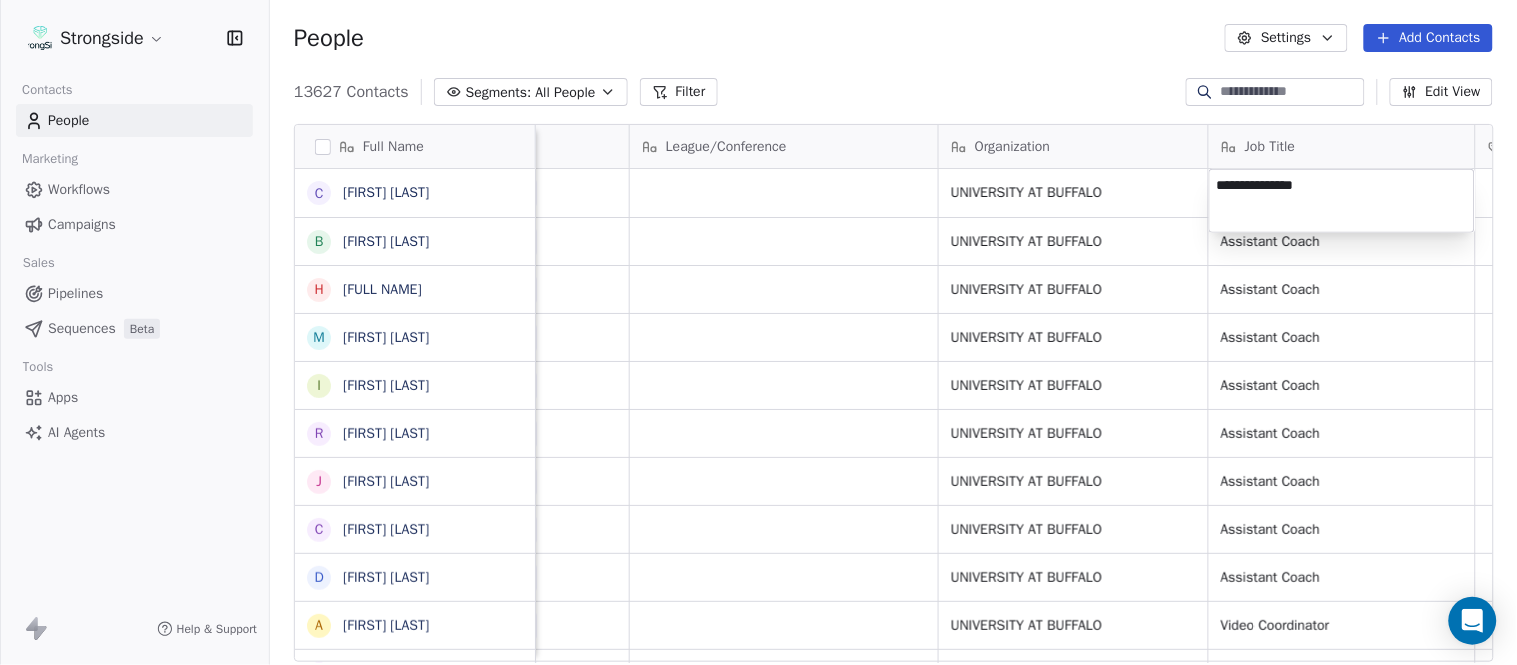 click on "Strongside Contacts People Marketing Workflows Campaigns Sales Pipelines Sequences Beta Tools Apps AI Agents Help & Support People Settings  Add Contacts 13627 Contacts Segments: All People Filter  Edit View Tag Add to Sequence Export Full Name C [FIRST] [LAST] B [FIRST] [LAST] H [FIRST] [LAST] M [FIRST] [LAST] I [FIRST] [LAST] R [FIRST] [LAST] J [FIRST] [LAST] C [FIRST] [LAST] D [FIRST] [LAST] A [FIRST] [LAST] R [FIRST] [LAST] B [FIRST] [LAST] S [FIRST] [LAST] I [FIRST] [LAST] J [FIRST] [LAST] M [FIRST] [LAST] A [FIRST] [LAST] B [FIRST] [LAST] M [FIRST] [LAST] J [FIRST] [LAST] L [FIRST] [LAST] D [FIRST] [LAST] J [FIRST] [LAST] N [FIRST] [LAST] R [FIRST] [LAST] M [FIRST] [LAST] M [FIRST] [LAST] R [FIRST] [LAST] J [FIRST] [LAST] E [FIRST] [LAST] J [FIRST] [LAST] C [FIRST] [LAST] Email Phone Number Level League/Conference Organization Job Title Tags Created Date BST Status Priority [EMAIL] [PHONE] NCAA I-Bowl UNIVERSITY AT BUFFALO Aug 05, [YEAR] [TIME] [EMAIL] NCAA I-Bowl UNIVERSITY AT BUFFALO Assistant Coach SID" at bounding box center [758, 332] 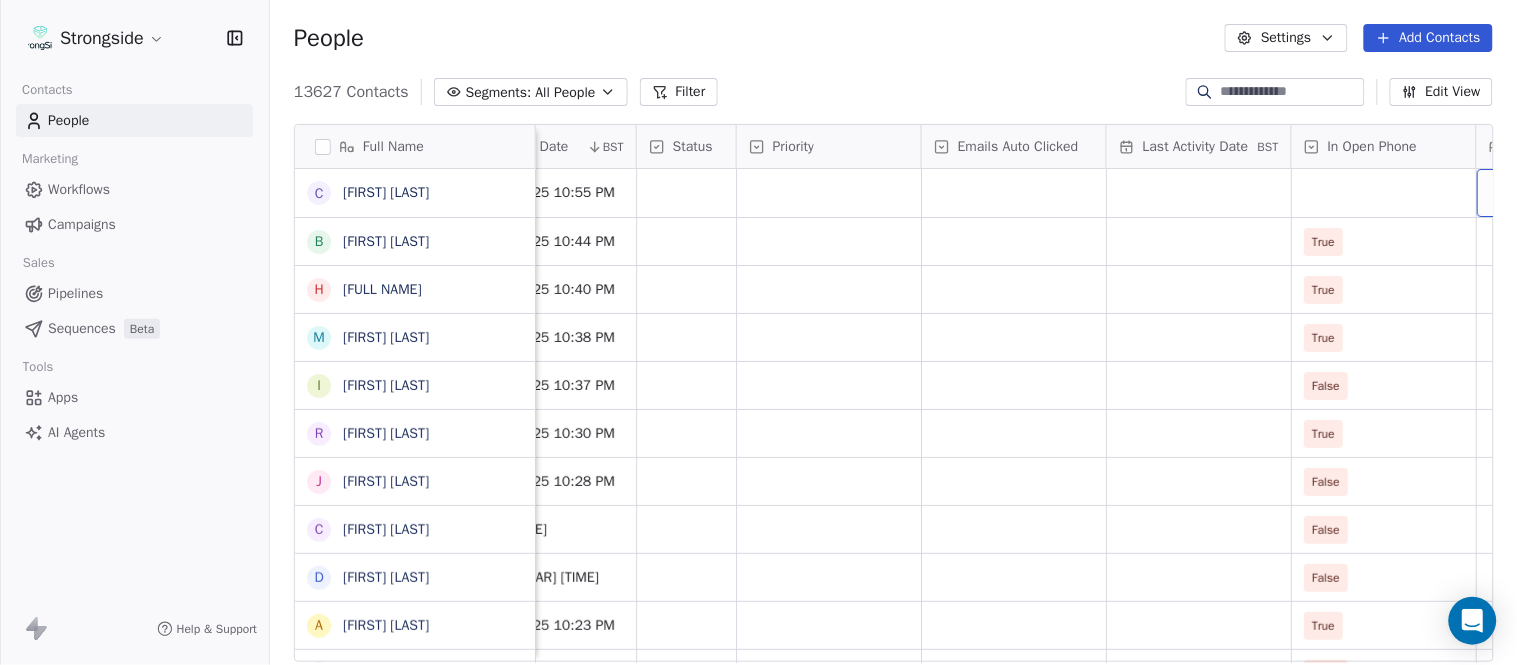 scroll, scrollTop: 0, scrollLeft: 1863, axis: horizontal 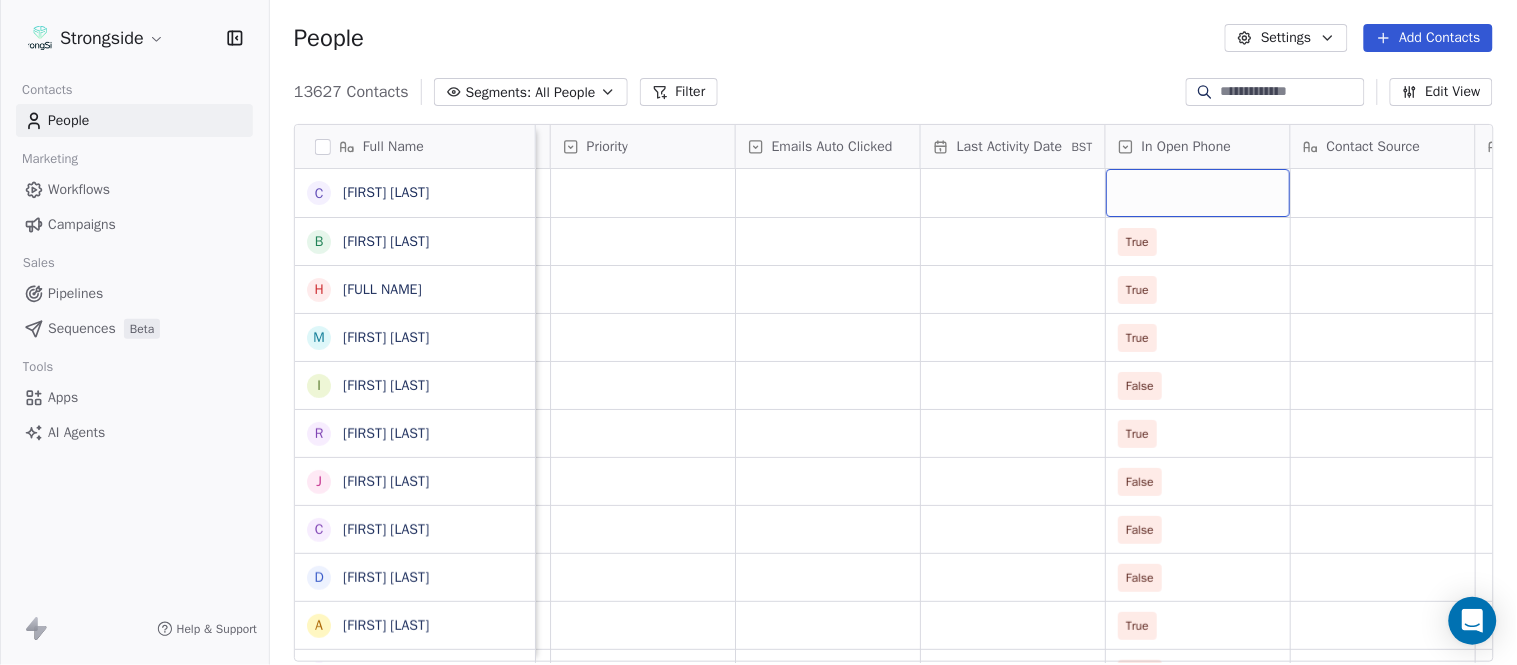 click at bounding box center (1198, 193) 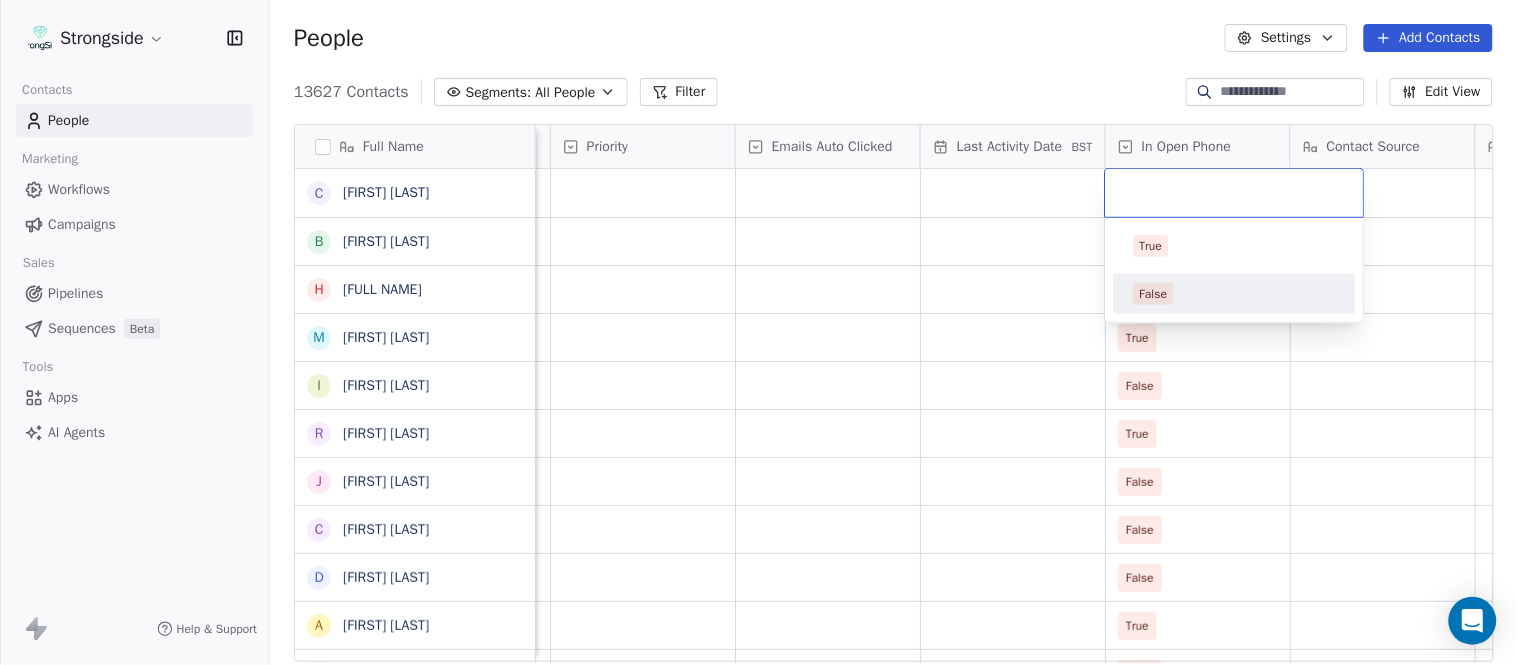 click on "False" at bounding box center (1235, 294) 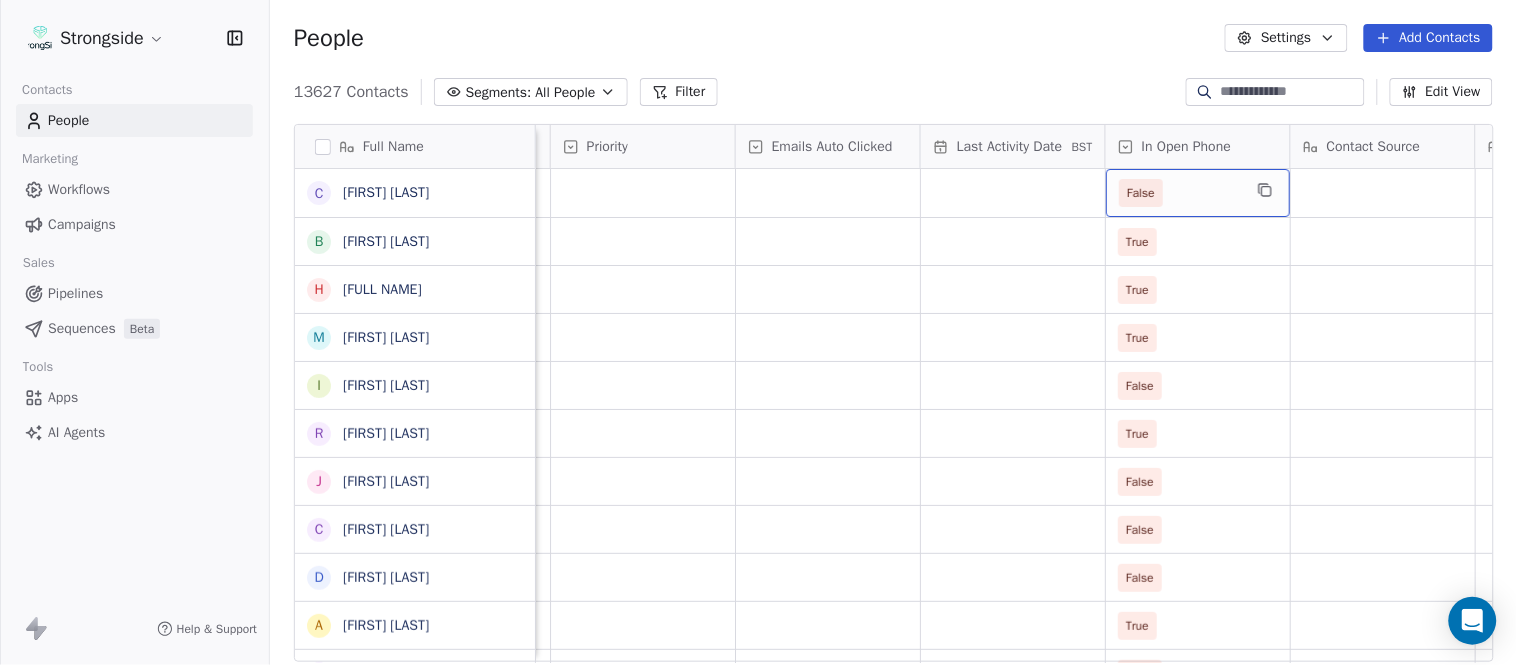 click on "False" at bounding box center (1180, 193) 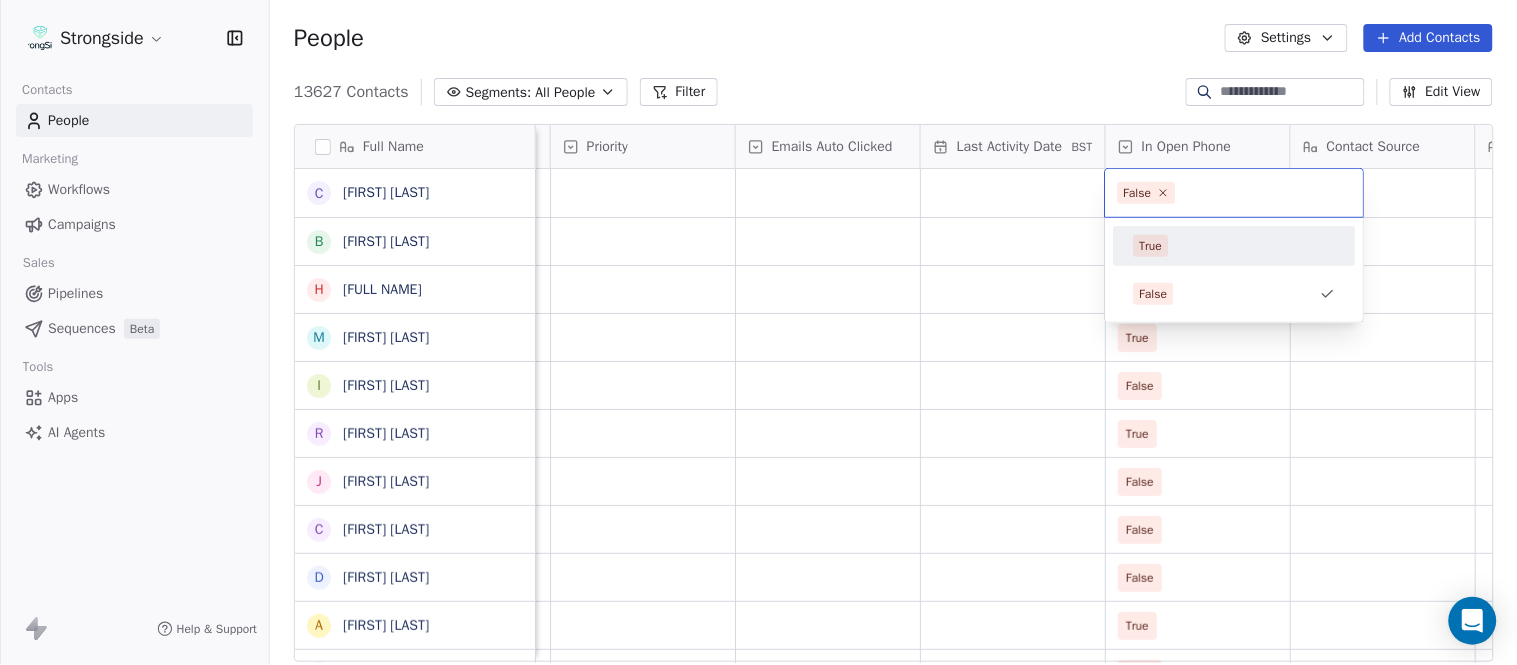 click on "True" at bounding box center [1151, 246] 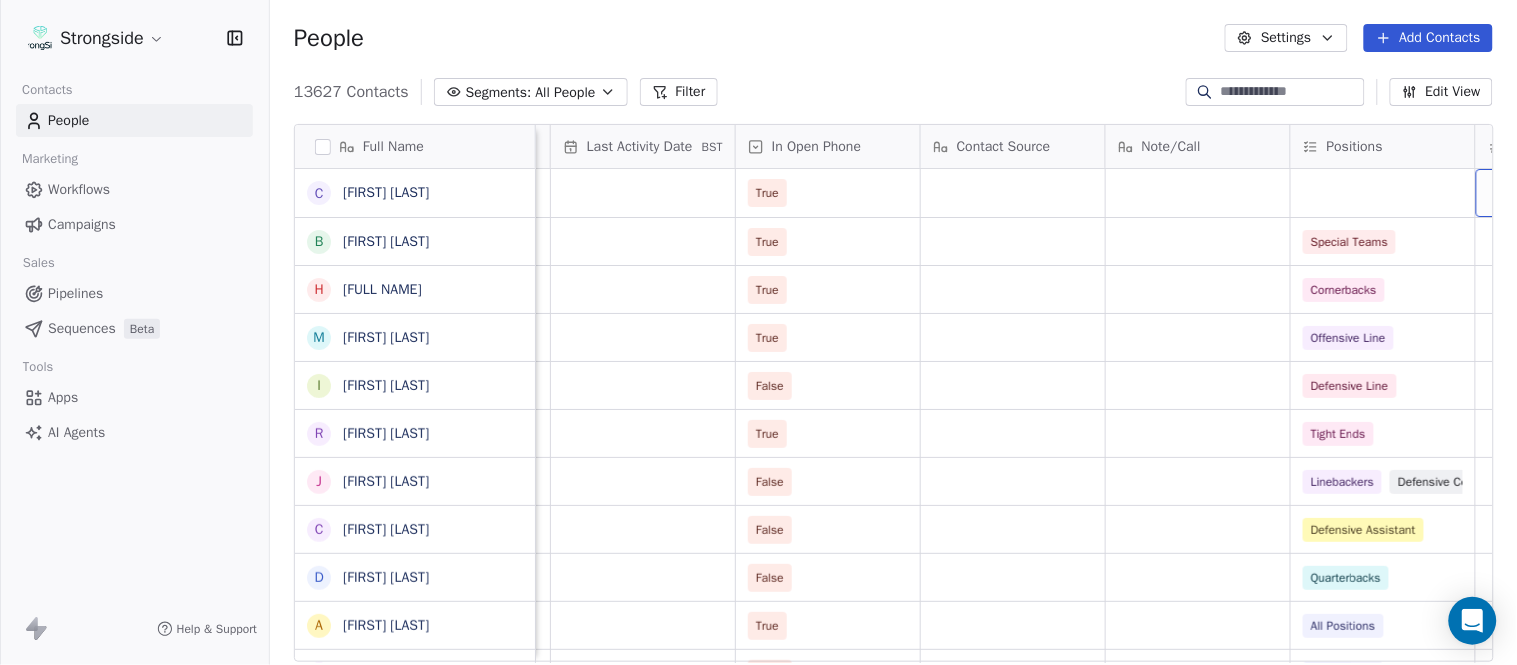 scroll, scrollTop: 0, scrollLeft: 2417, axis: horizontal 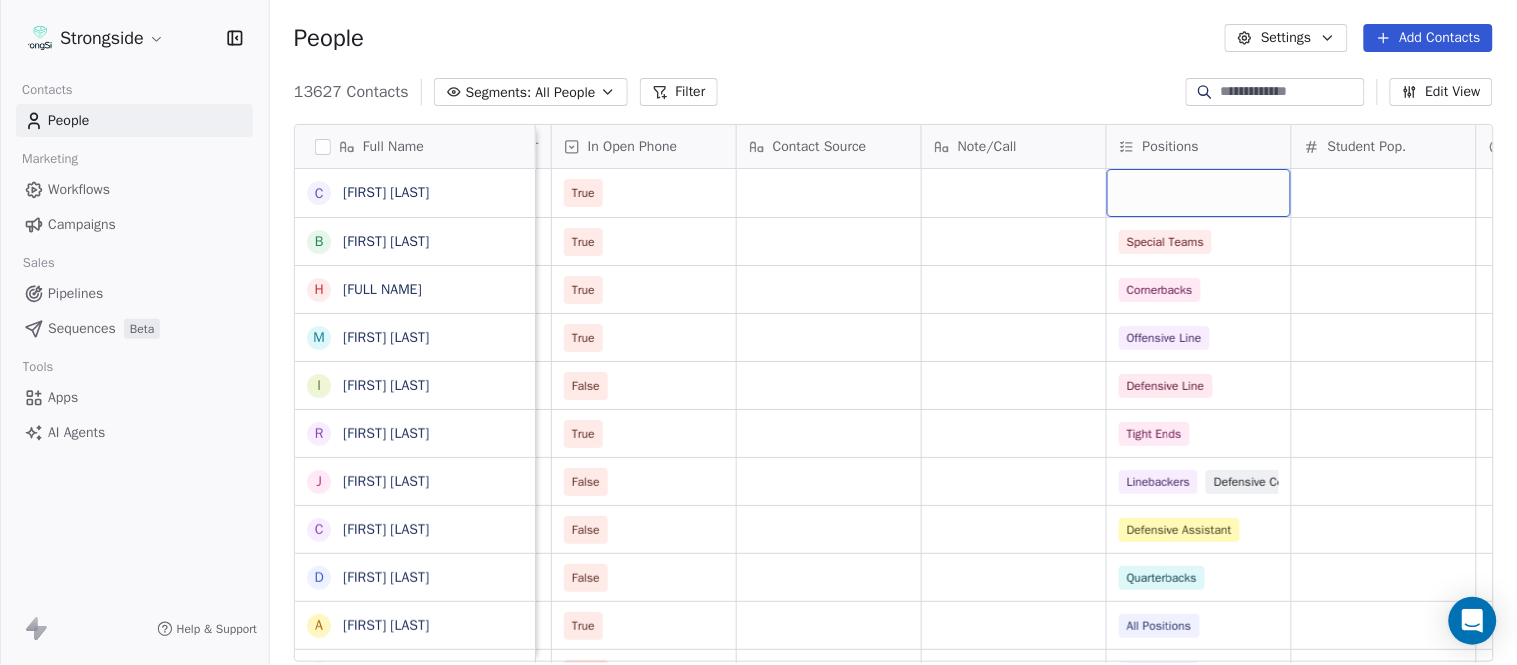 click at bounding box center (1199, 193) 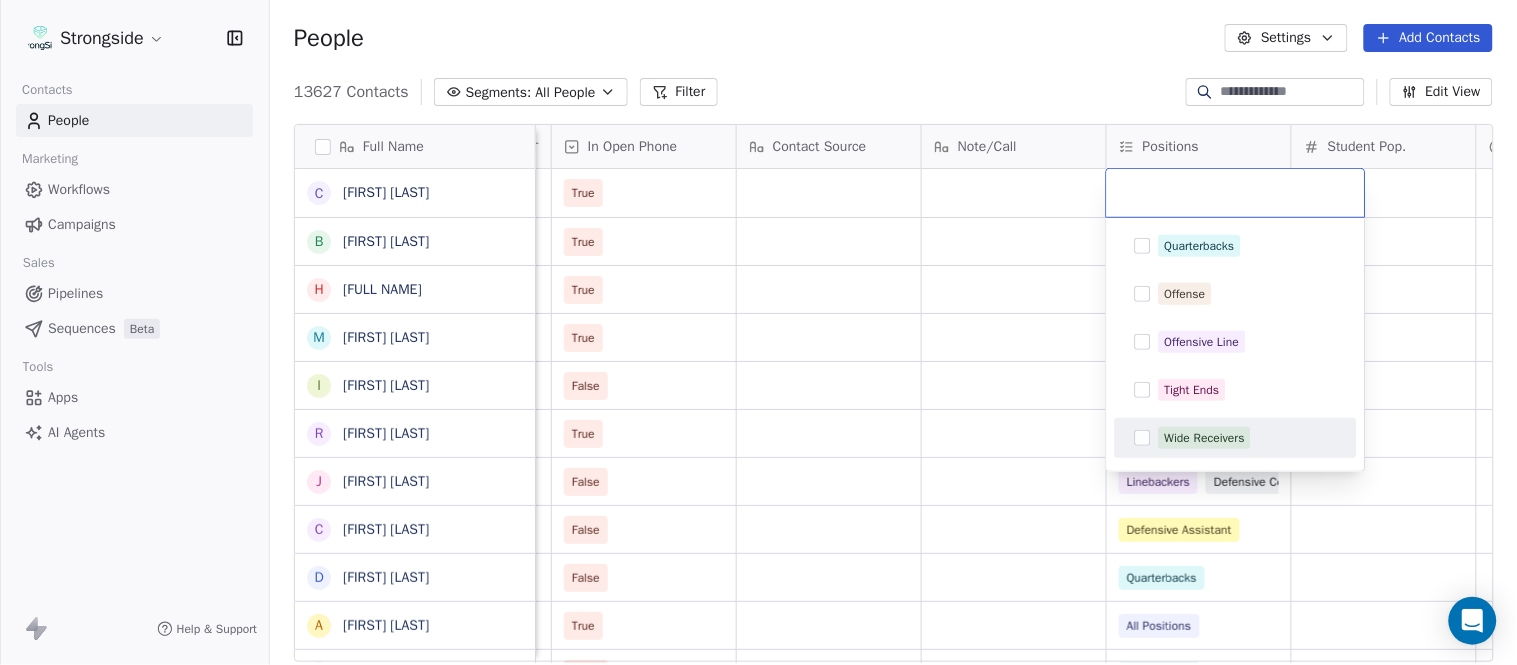 click on "Wide Receivers" at bounding box center [1205, 438] 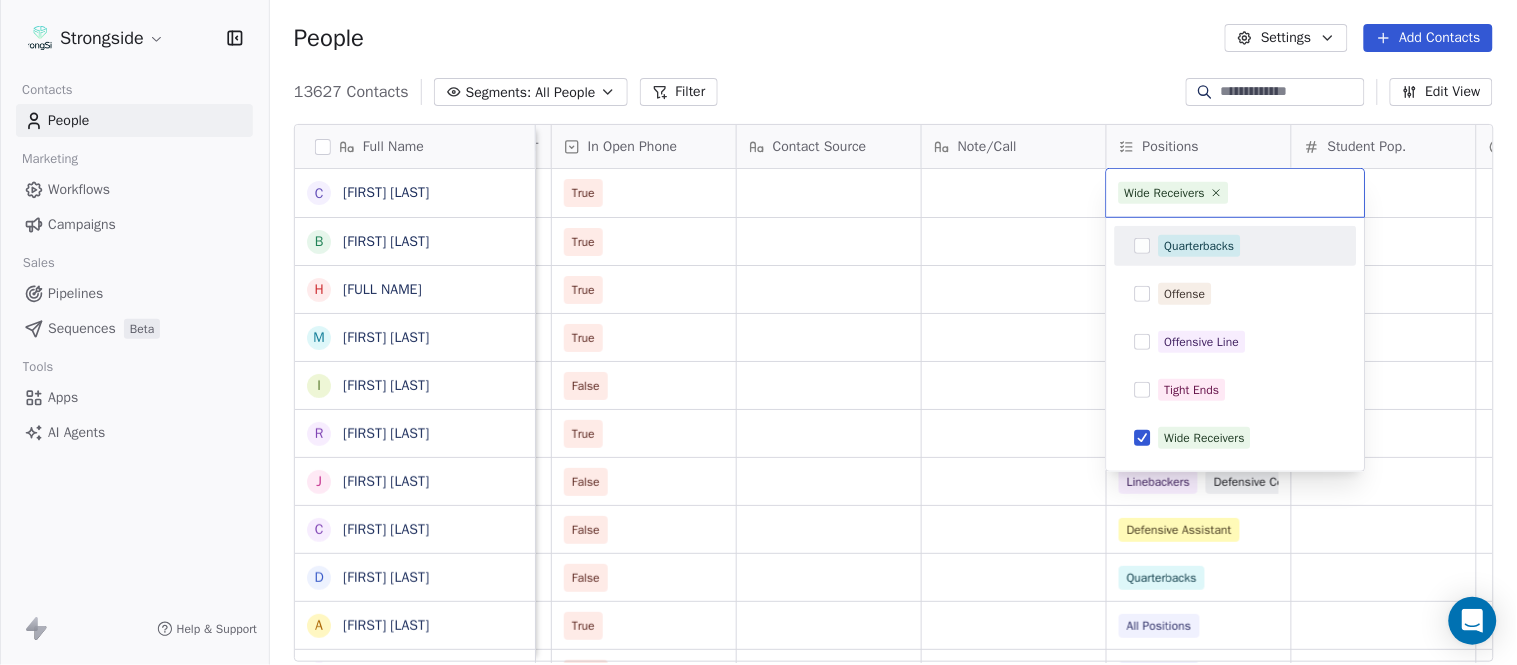 click on "Strongside Contacts People Marketing Workflows Campaigns Sales Pipelines Sequences Beta Tools Apps AI Agents Help & Support People Settings Add Contacts 13627 Contacts Segments: All People Filter Edit View Tag Add to Sequence Export Full Name B [FIRST] [LAST] H [FIRST] [LAST] M [FIRST] [LAST] I [FIRST] [LAST] R [FIRST] [LAST] J [FIRST] [LAST] C [FIRST] [LAST] D [FIRST] [LAST] A [FIRST] [LAST] R [FIRST] [LAST] B [FIRST] [LAST] S [FIRST] [LAST] I [FIRST] [LAST] J [FIRST] [LAST] M [FIRST] [LAST] A [FIRST] [LAST] B [FIRST] [LAST] M [FIRST] [LAST] J [FIRST] [LAST] L [FIRST] [LAST] D [FIRST] [LAST] J [FIRST] [LAST] N [FIRST] [LAST] R [FIRST] [LAST] M [FIRST] [LAST] M [FIRST] [LAST] R [FIRST] [LAST] J [FIRST] [LAST] E [FIRST] [LAST] J [FIRST] [LAST] Status Priority Emails Auto Clicked Last Activity Date BST In Open Phone Contact Source Note/Call Positions Student Pop. Lead Account True True Special Teams True Cornerbacks True Offensive Line False Defensive Line True Tight Ends False Linebackers False False" at bounding box center [758, 332] 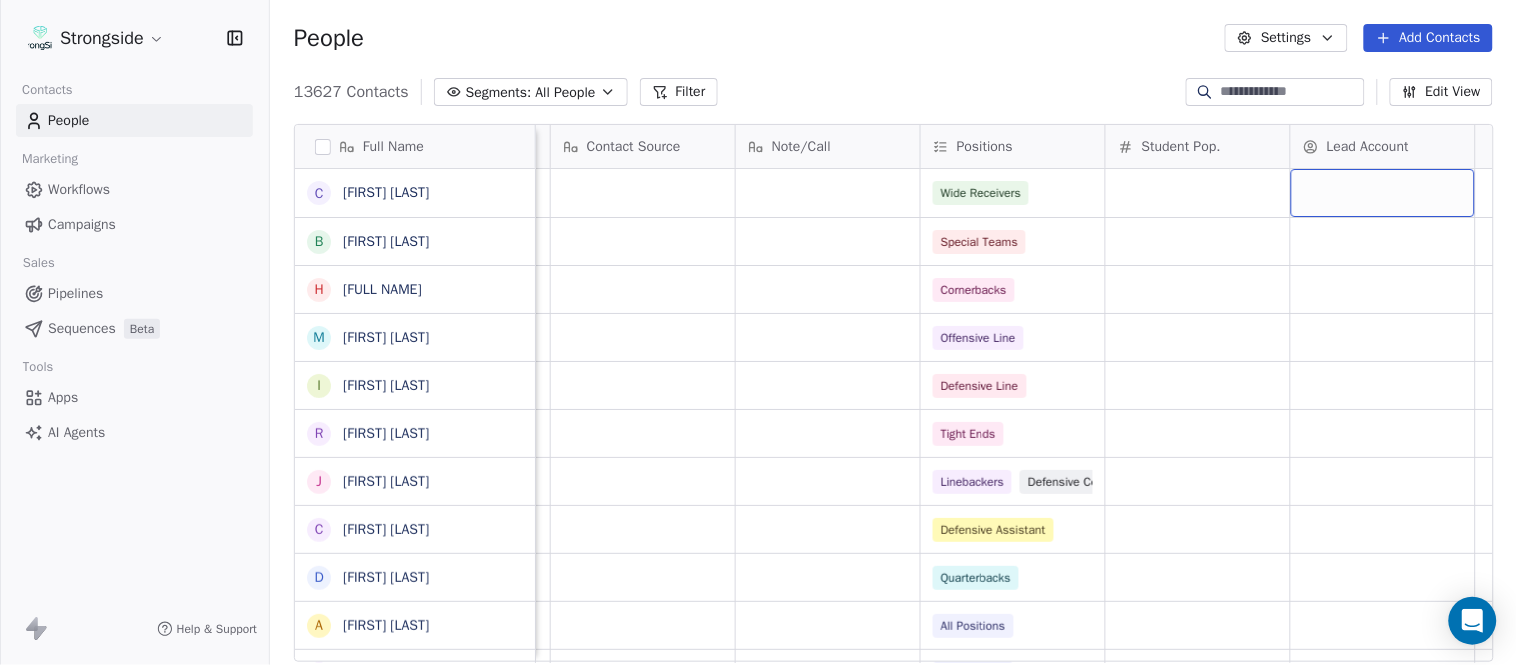 scroll, scrollTop: 0, scrollLeft: 2651, axis: horizontal 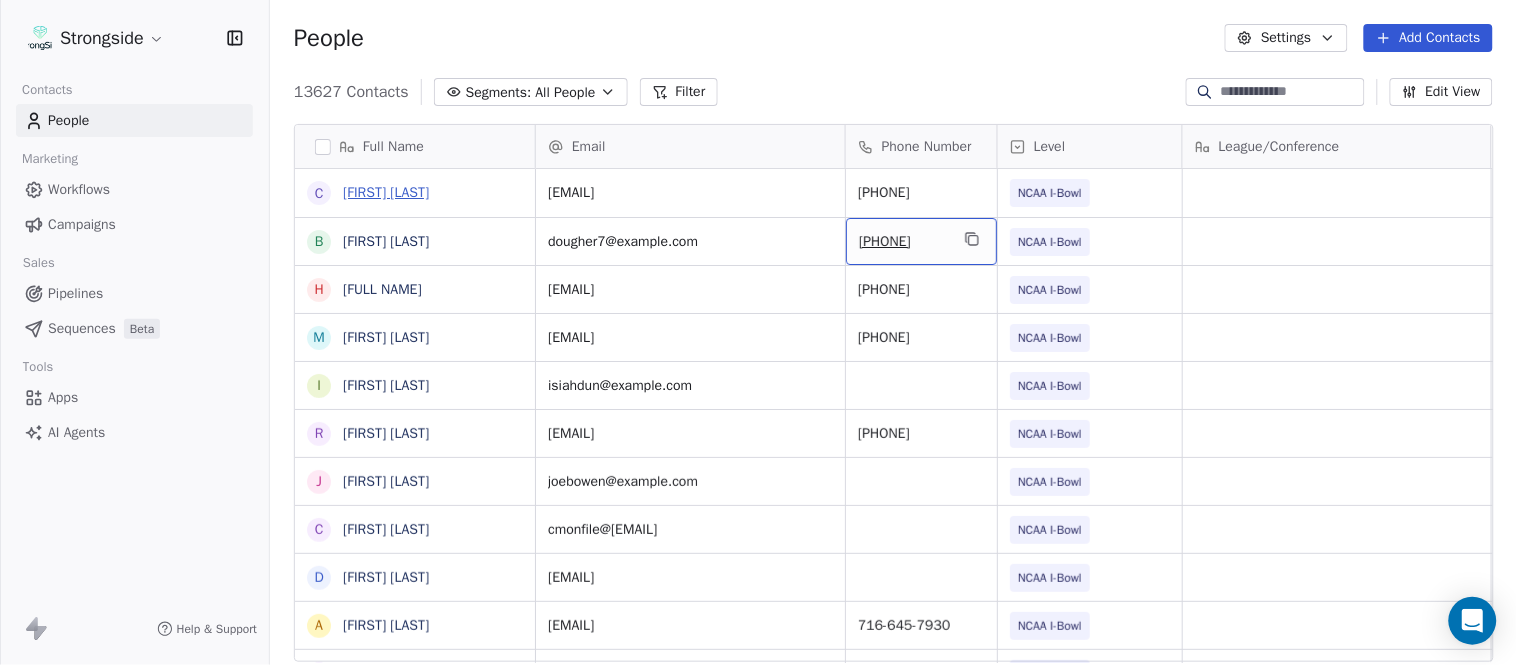click on "[FIRST] [LAST]" at bounding box center (386, 192) 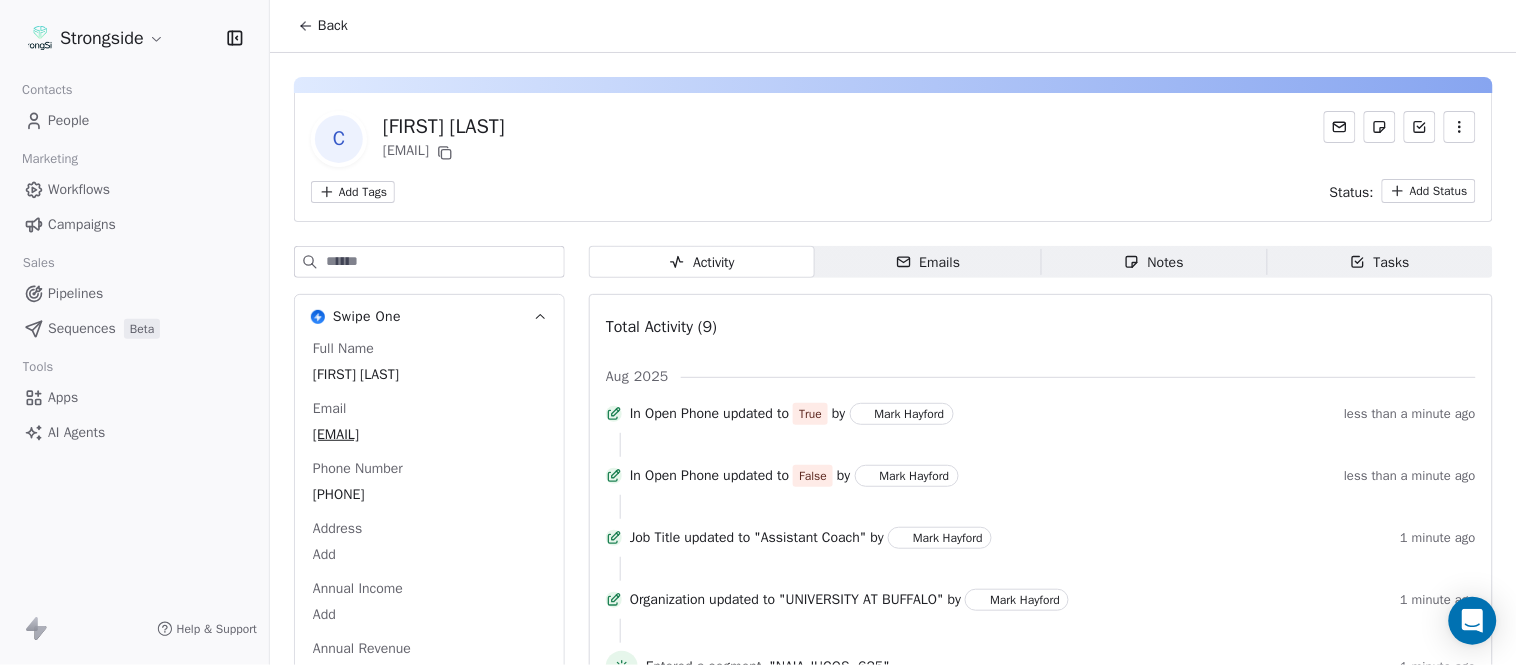click 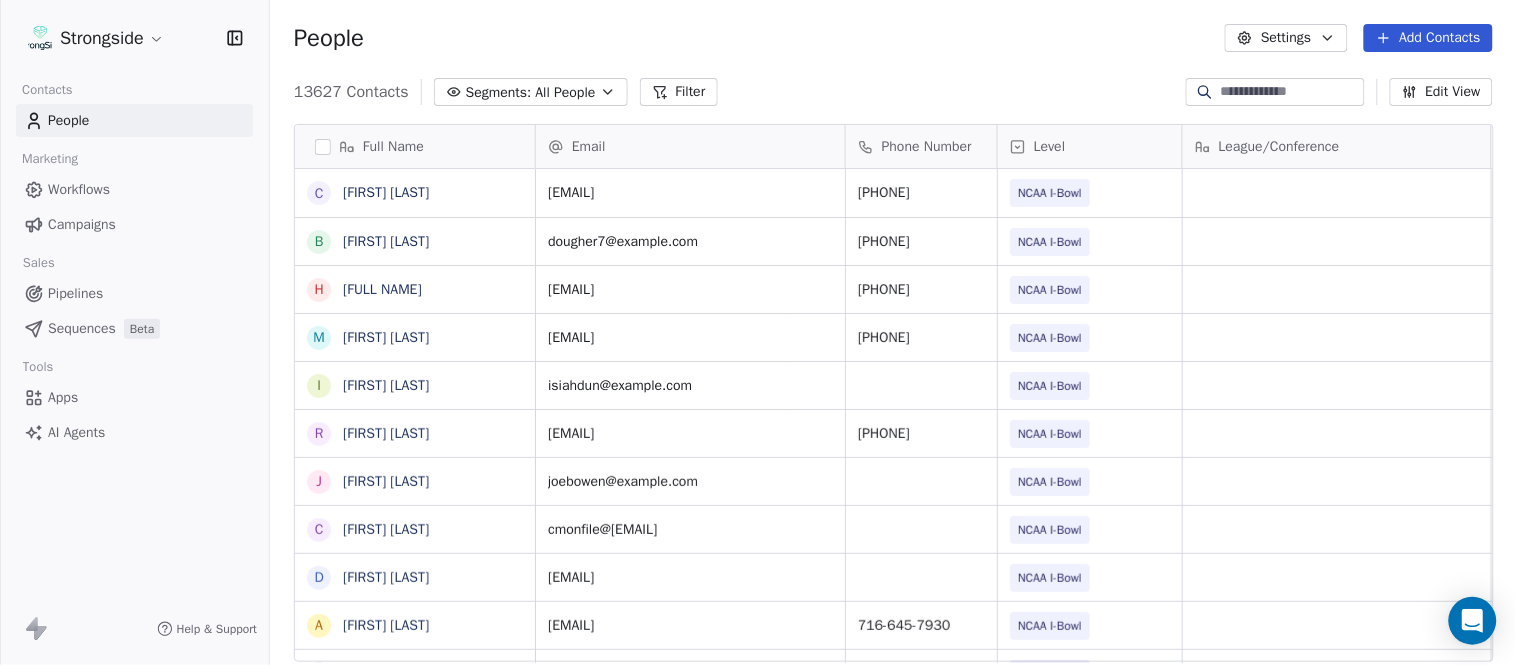 scroll, scrollTop: 17, scrollLeft: 17, axis: both 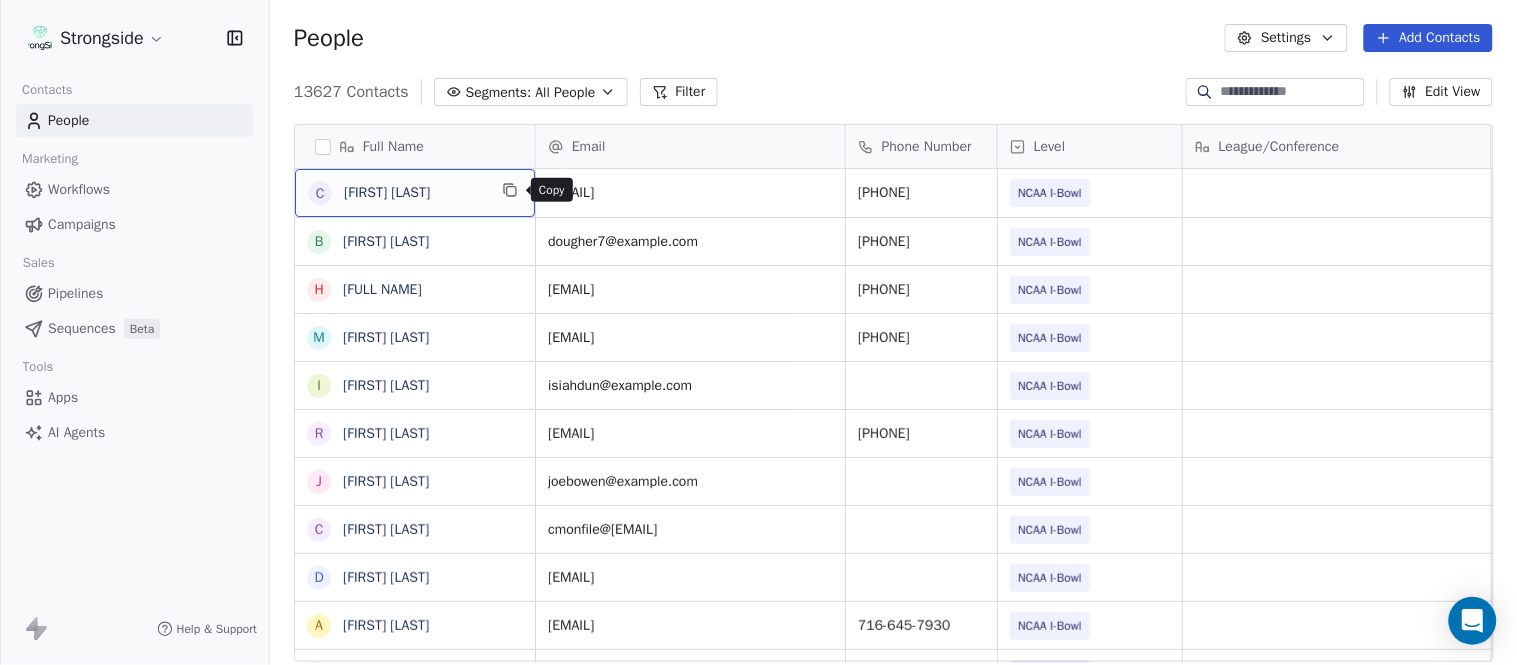 click 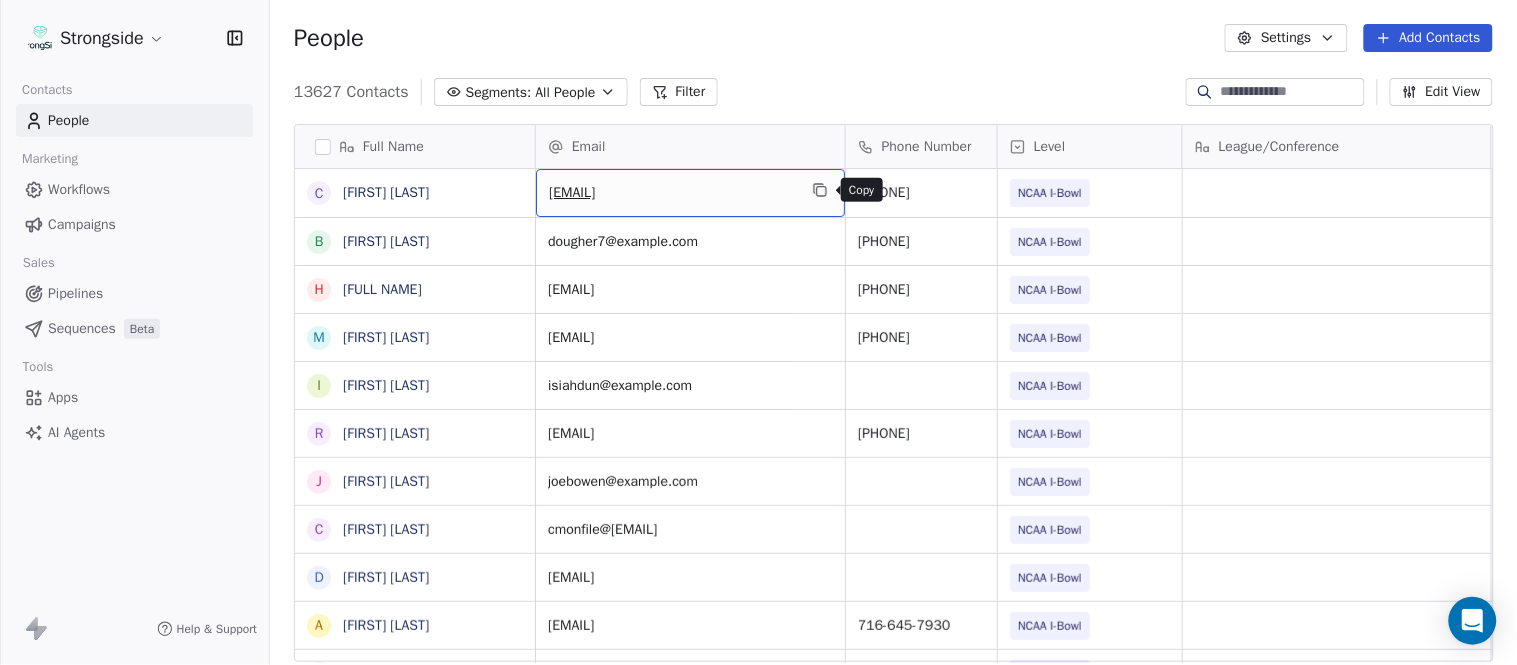 click 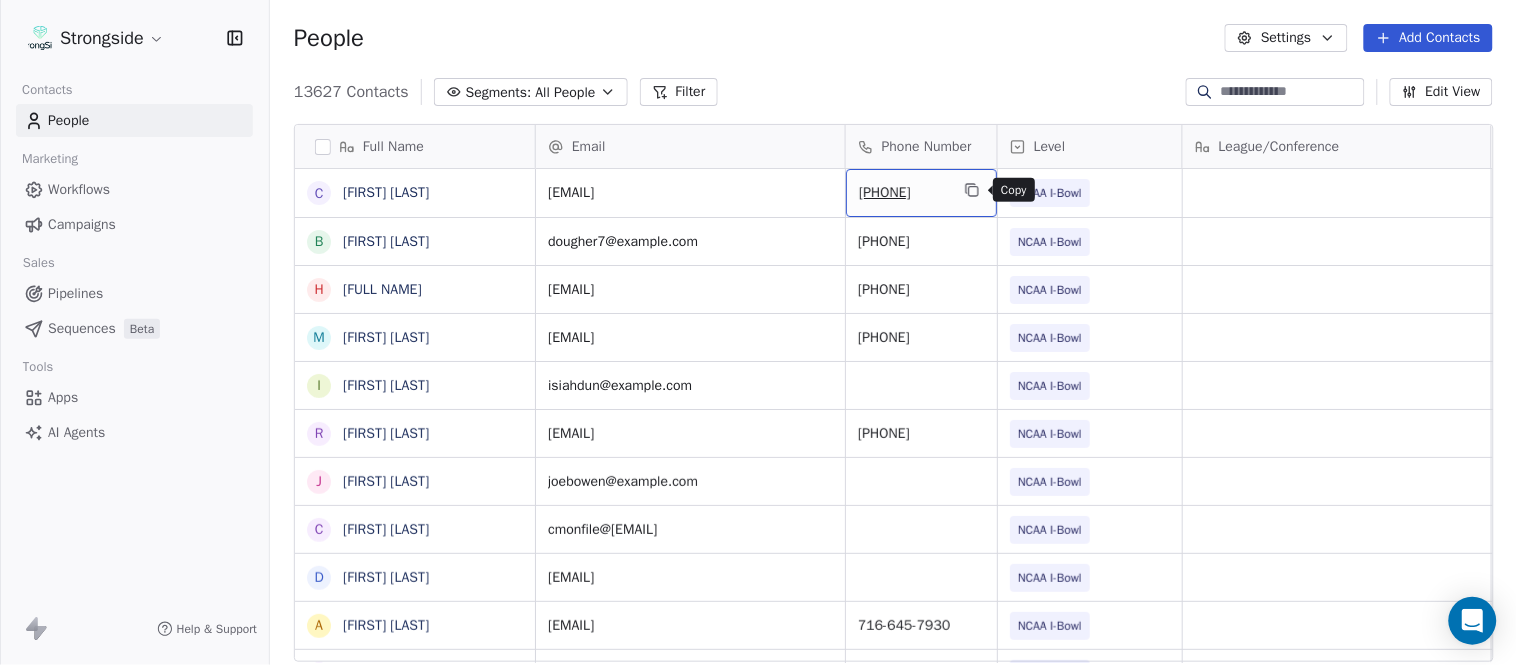 click 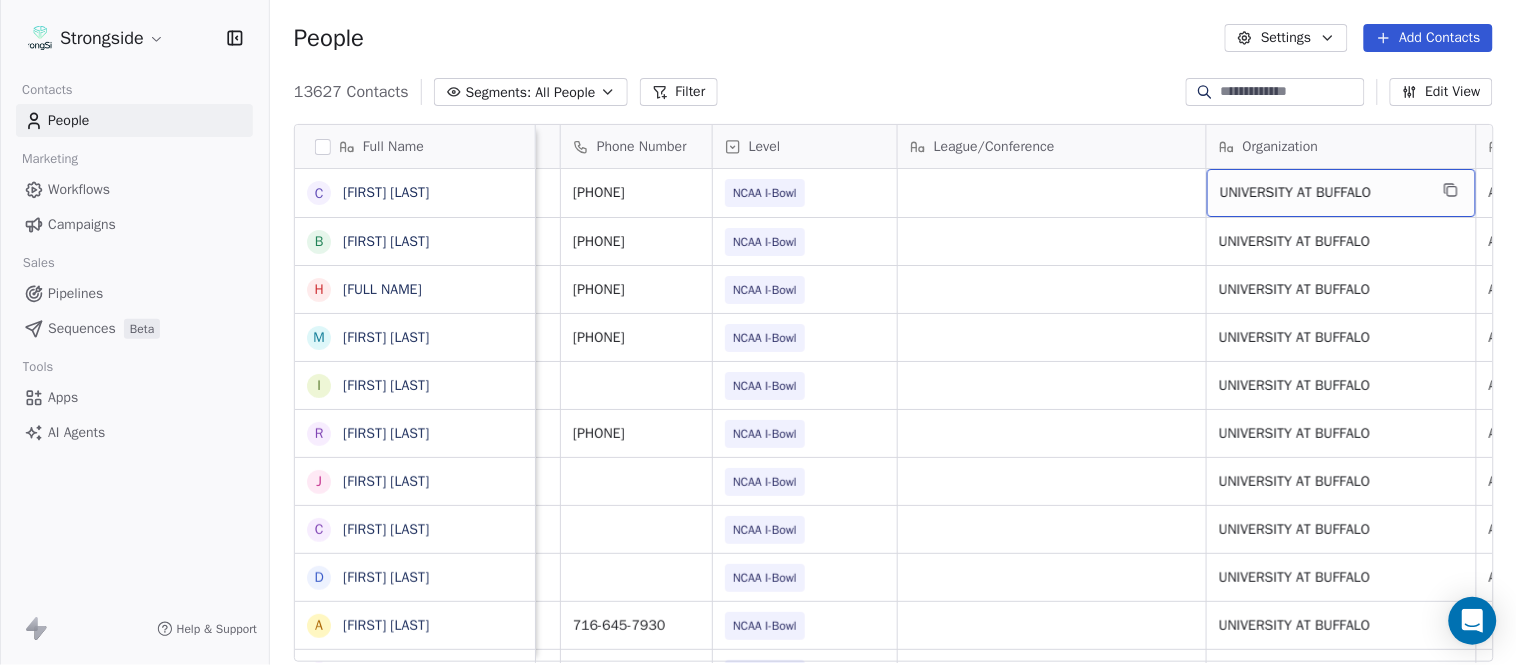scroll, scrollTop: 0, scrollLeft: 553, axis: horizontal 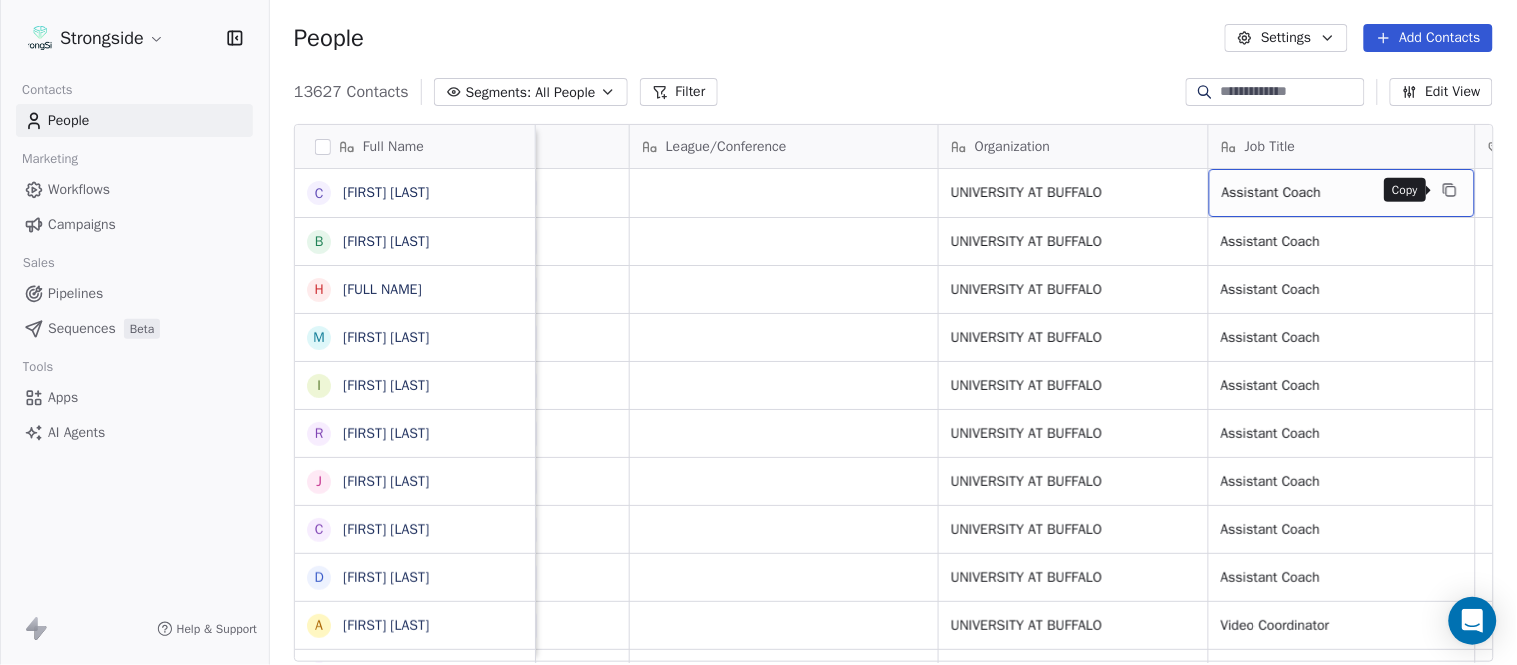 click at bounding box center (1450, 190) 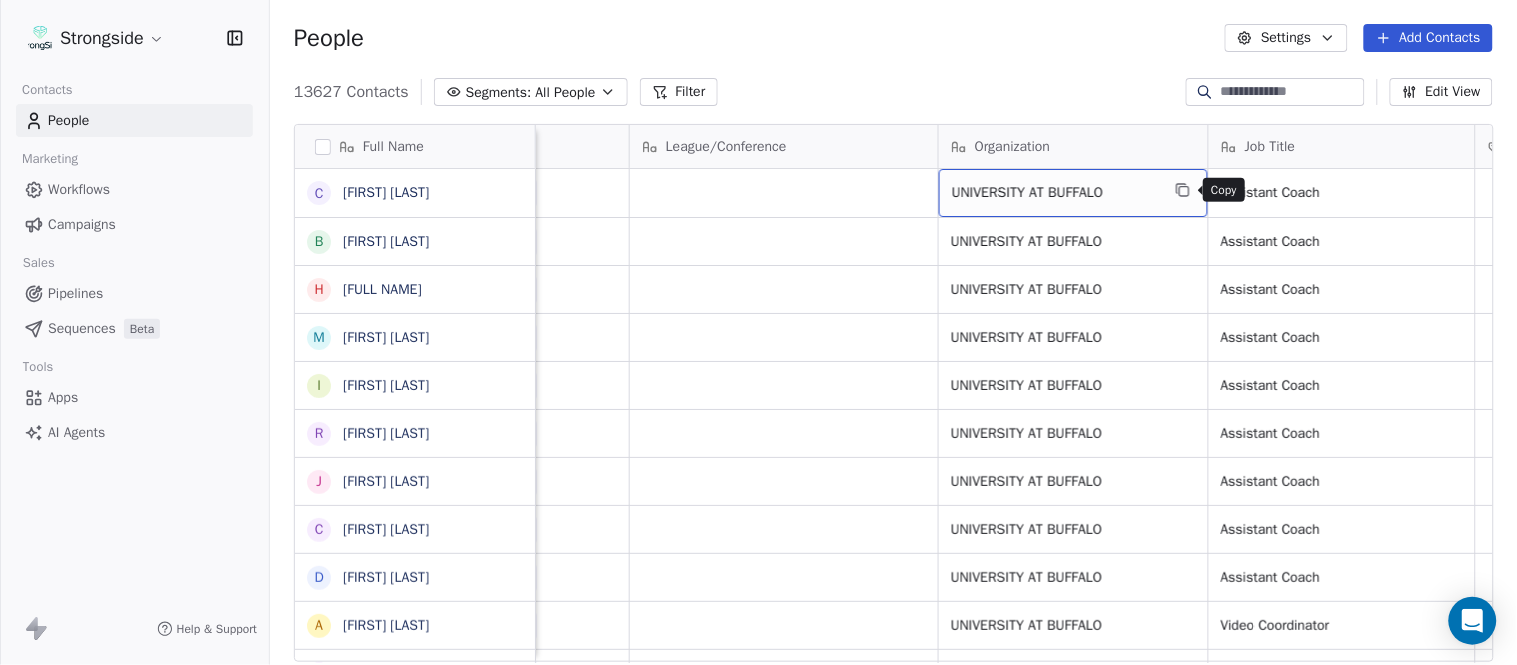 click 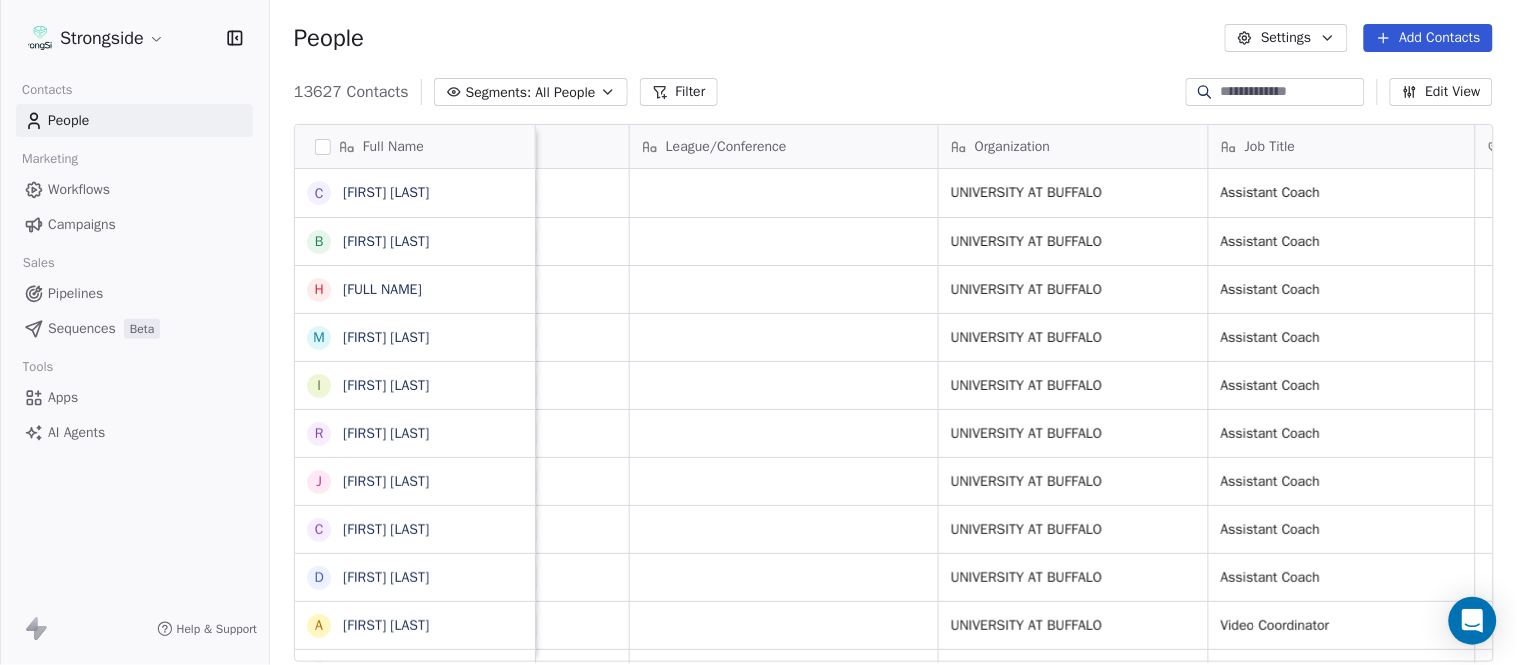 scroll, scrollTop: 0, scrollLeft: 0, axis: both 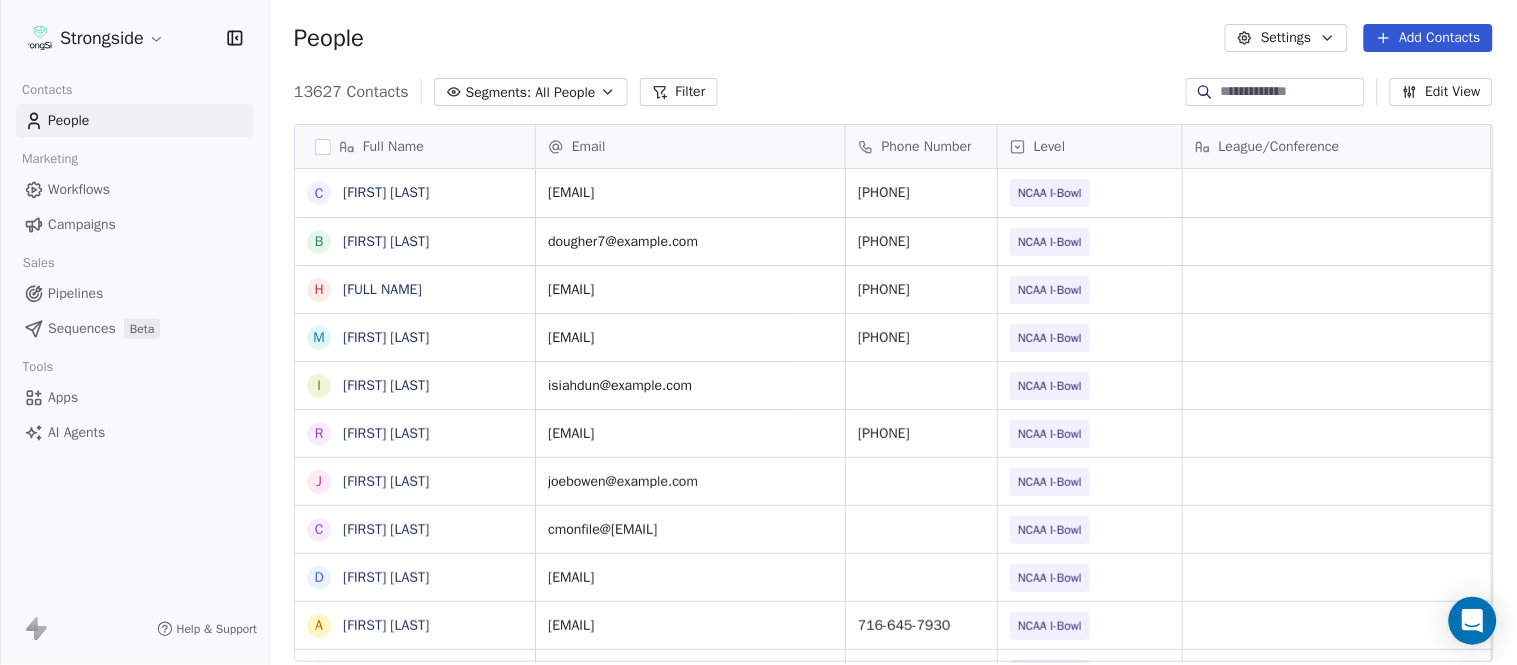 click on "Add Contacts" at bounding box center (1428, 38) 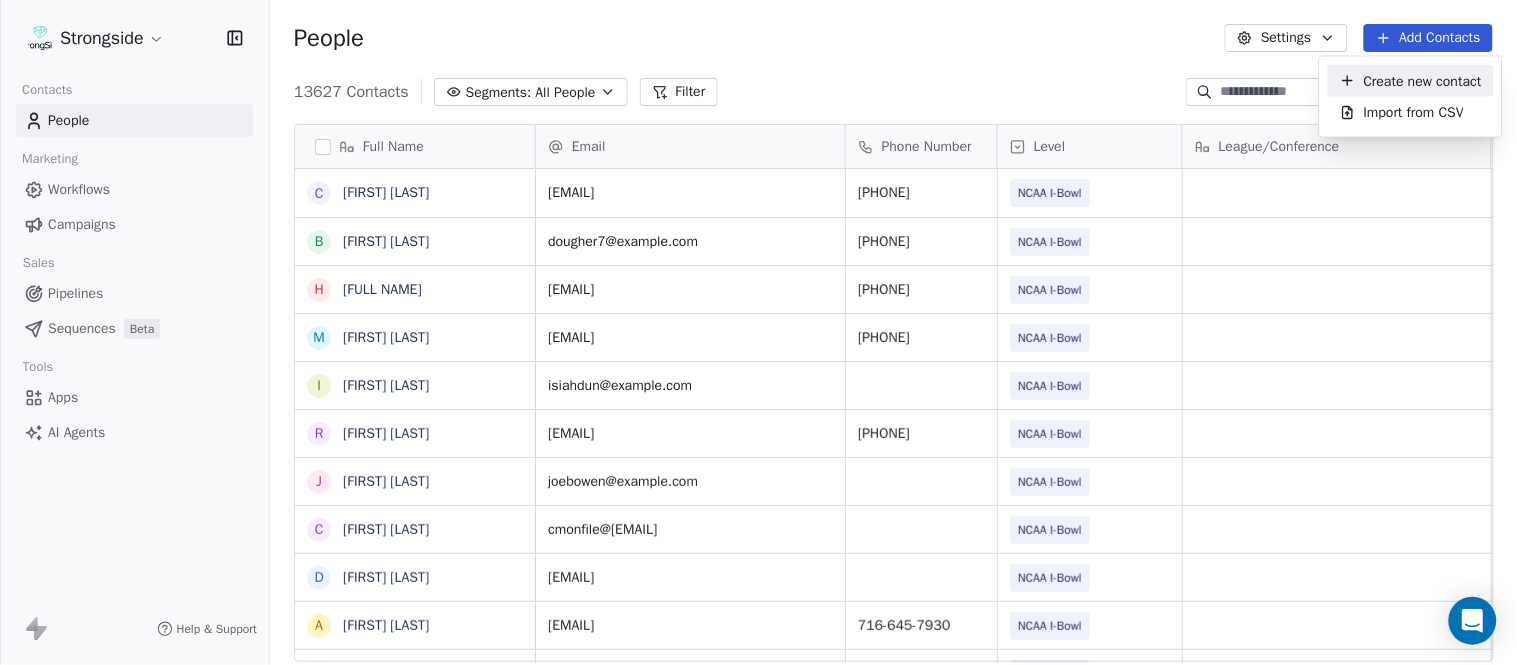 click on "Create new contact" at bounding box center [1423, 80] 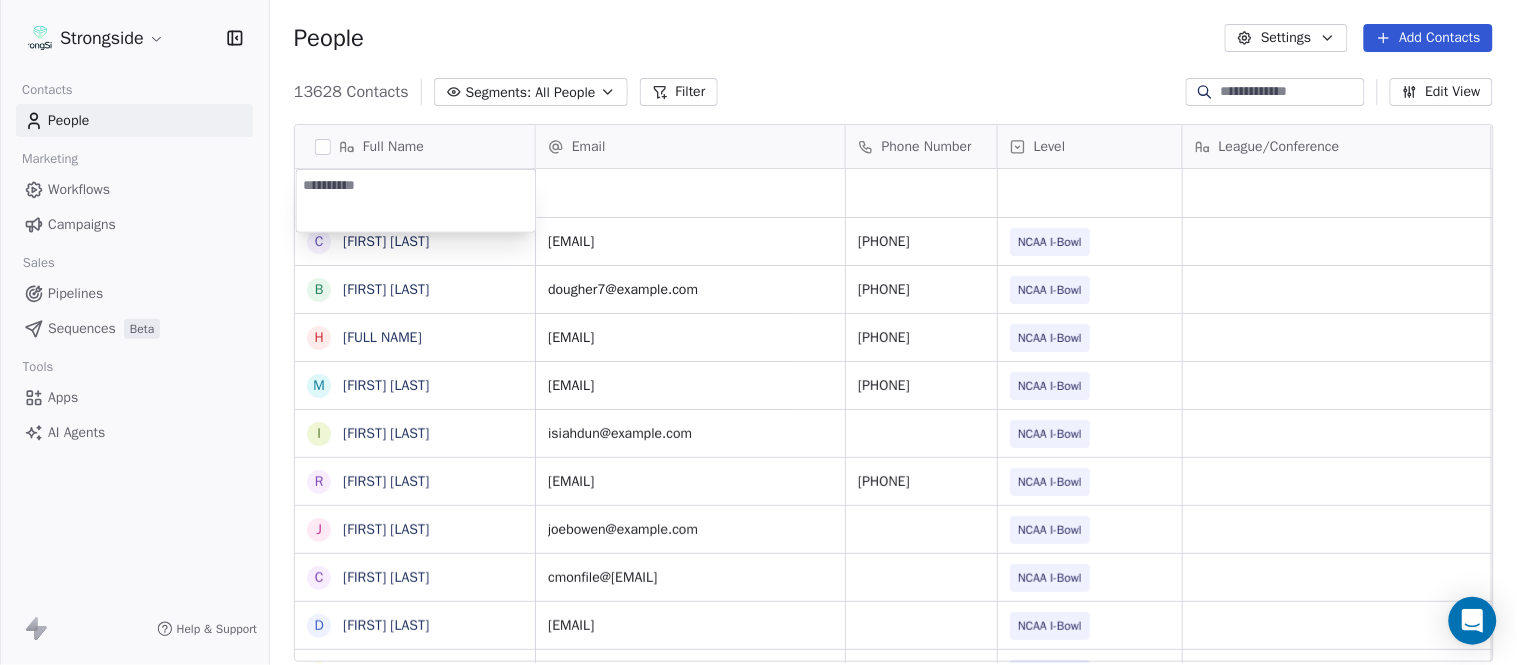 type on "**********" 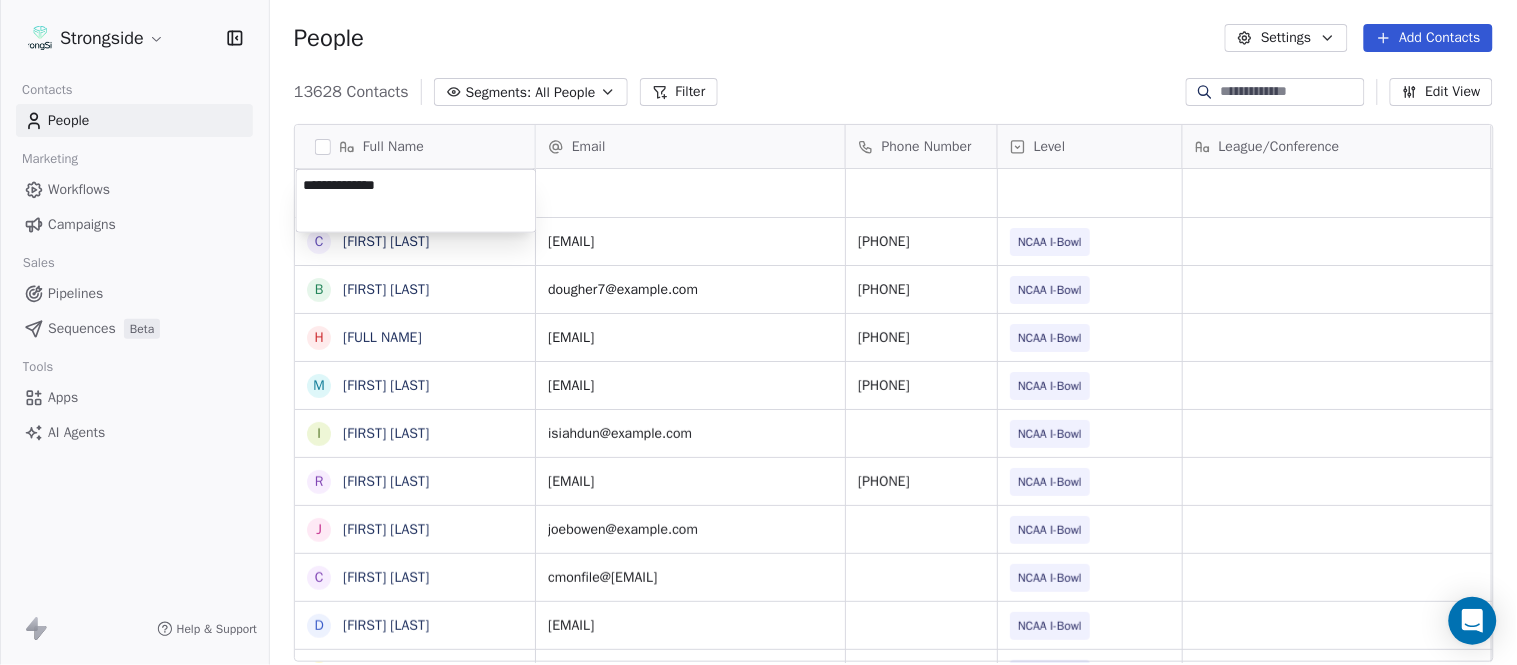 click on "Strongside Contacts People Marketing Workflows Campaigns Sales Pipelines Sequences Beta Tools Apps AI Agents Help & Support People Settings Add Contacts 13628 Contacts Segments: All People Filter Edit View Tag Add to Sequence Export Full Name C [FIRST] [LAST] B [FIRST] [LAST] H [FIRST] [LAST] M [FIRST] [LAST] I [FIRST] [LAST] R [FIRST] [LAST] J [FIRST] [LAST] C [FIRST] [LAST] D [FIRST] [LAST] A [FIRST] [LAST] R [FIRST] [LAST] B [FIRST] [LAST] S [FIRST] [LAST] I [FIRST] [LAST] J [FIRST] [LAST] M [FIRST] [LAST] A [FIRST] [LAST] B [FIRST] [LAST] M [FIRST] [LAST] J [FIRST] [LAST] L [FIRST] [LAST] D [FIRST] [LAST] J [FIRST] [LAST] N [FIRST] [LAST] R [FIRST] [LAST] M [FIRST] [LAST] M [FIRST] [LAST] R [FIRST] [LAST] J [FIRST] [LAST] E [FIRST] [LAST] Email Phone Number Level League/Conference Organization Job Title Tags Created Date BST Aug 05, 2025 10:57 PM [EMAIL] [PHONE] NCAA I-Bowl UNIVERSITY AT BUFFALO Assistant Coach Aug 05, 2025 10:55 PM [EMAIL] [PHONE] NCAA I-Bowl UNIVERSITY AT BUFFALO Assistant Coach" at bounding box center (758, 332) 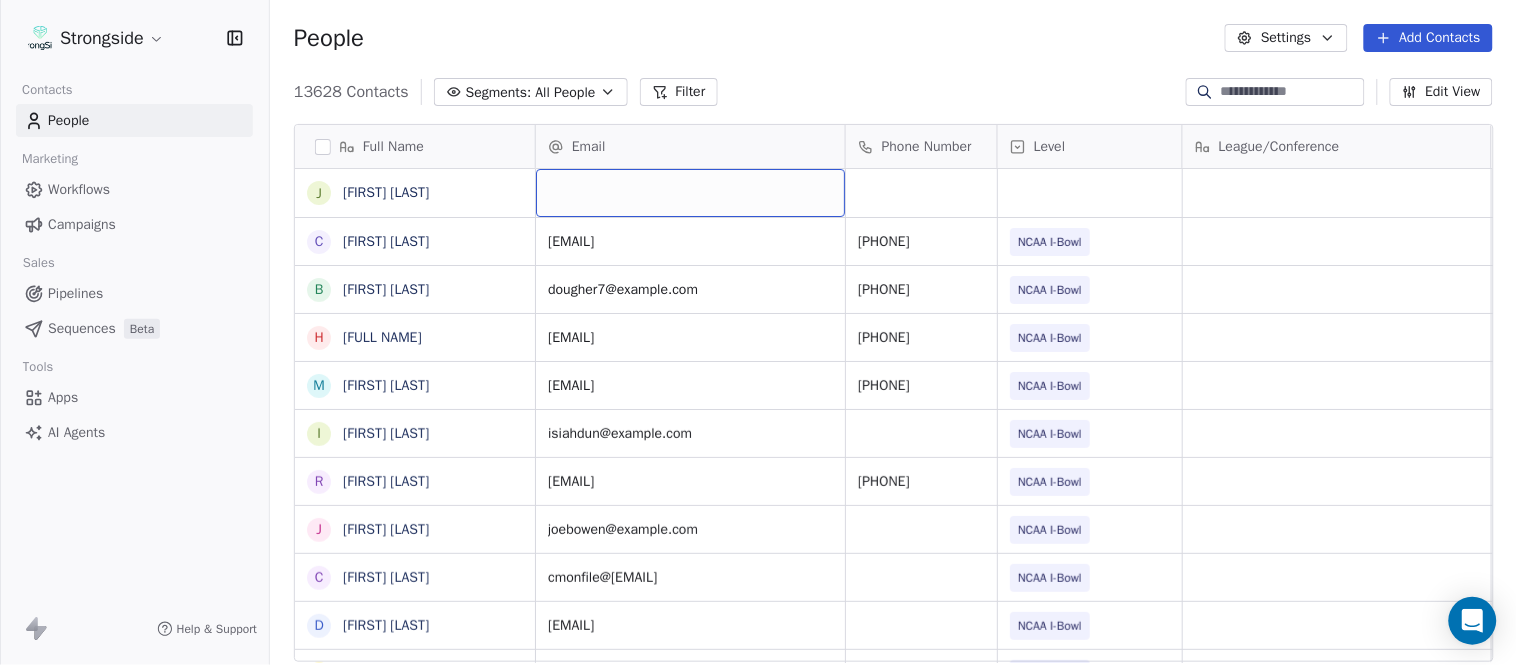 click at bounding box center [690, 193] 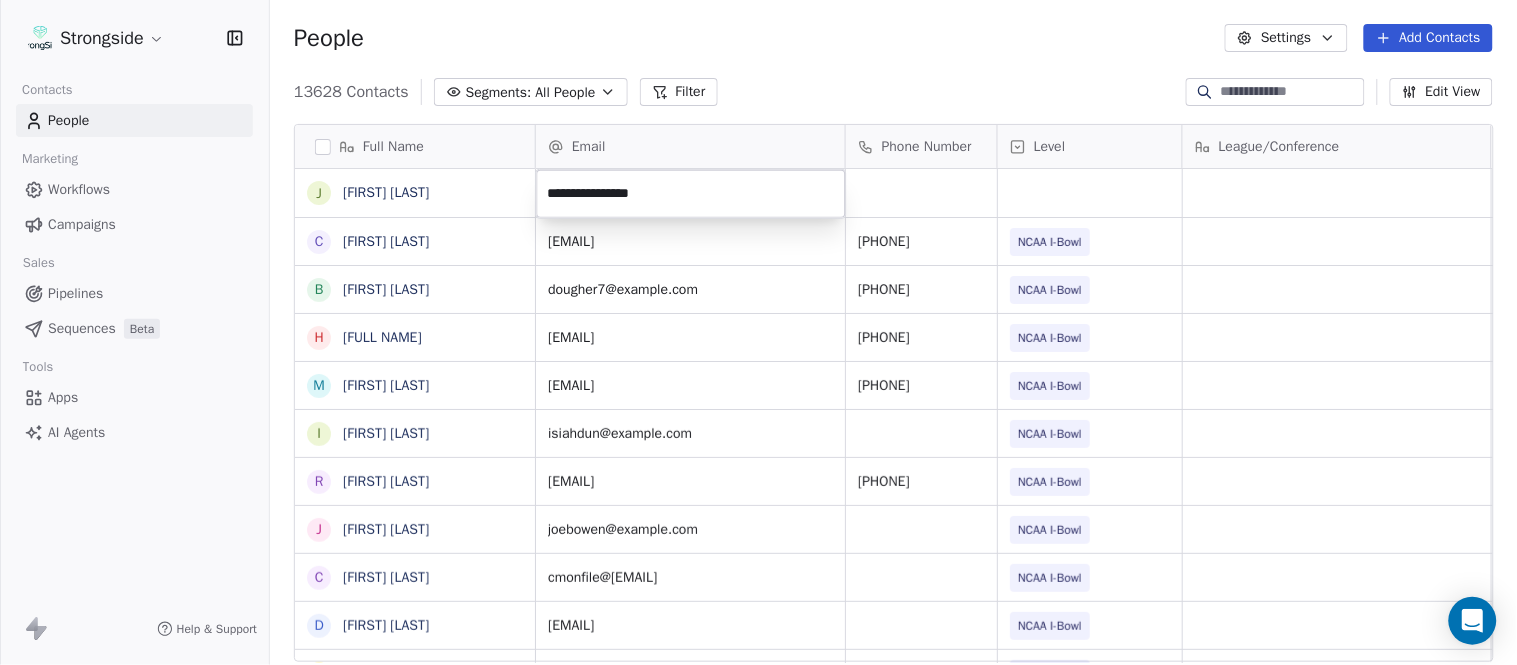 click on "Full Name J [LAST] [LAST] C [LAST] [LAST] B [LAST] [LAST] H [LAST] [LAST] M [LAST] [LAST] I [LAST] [LAST] R [LAST] [LAST] J [LAST] [LAST] C [LAST] [LAST] D [LAST] [LAST] A [LAST] [LAST] R [LAST] [LAST] B [LAST] [LAST] S [LAST] [LAST] I [LAST] [LAST] J [LAST] [LAST] M [LAST] [LAST] A [LAST] [LAST] B [LAST] [LAST] M [LAST] [LAST] J [LAST] [LAST] L [LAST] [LAST] D [LAST] [LAST] J [LAST] [LAST] N [LAST] [LAST] R [LAST] [LAST] M [LAST] [LAST] M [LAST] [LAST] R [LAST] [LAST] J [LAST] [LAST] E [LAST] [LAST] Email Phone Number Level League/Conference Organization Job Title Tags Created Date BST Aug 05, 2025 10:57 PM [EMAIL] [PHONE] NCAA I-Bowl UNIVERSITY AT BUFFALO Assistant Coach Aug 05, 2025 10:55 PM [EMAIL] [PHONE] NCAA I-Bowl UNIVERSITY AT BUFFALO" at bounding box center [758, 332] 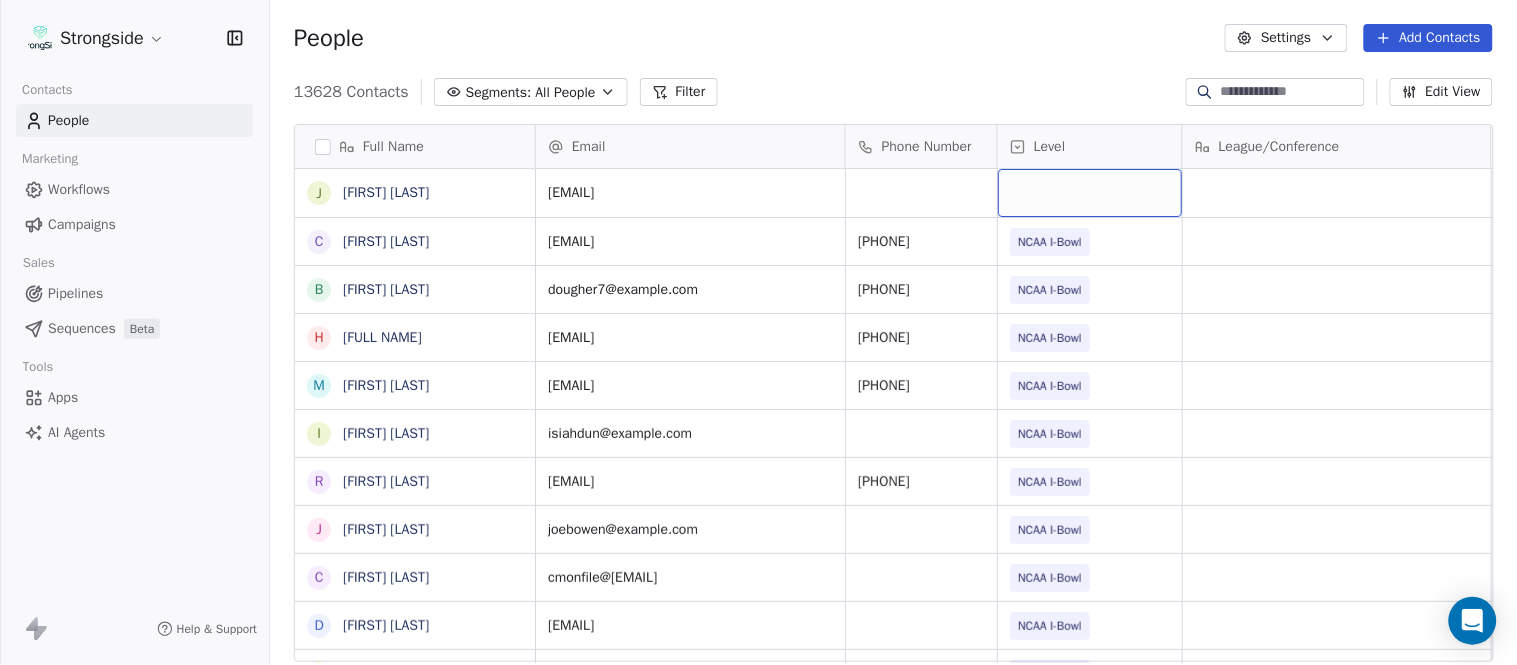 click at bounding box center [1090, 193] 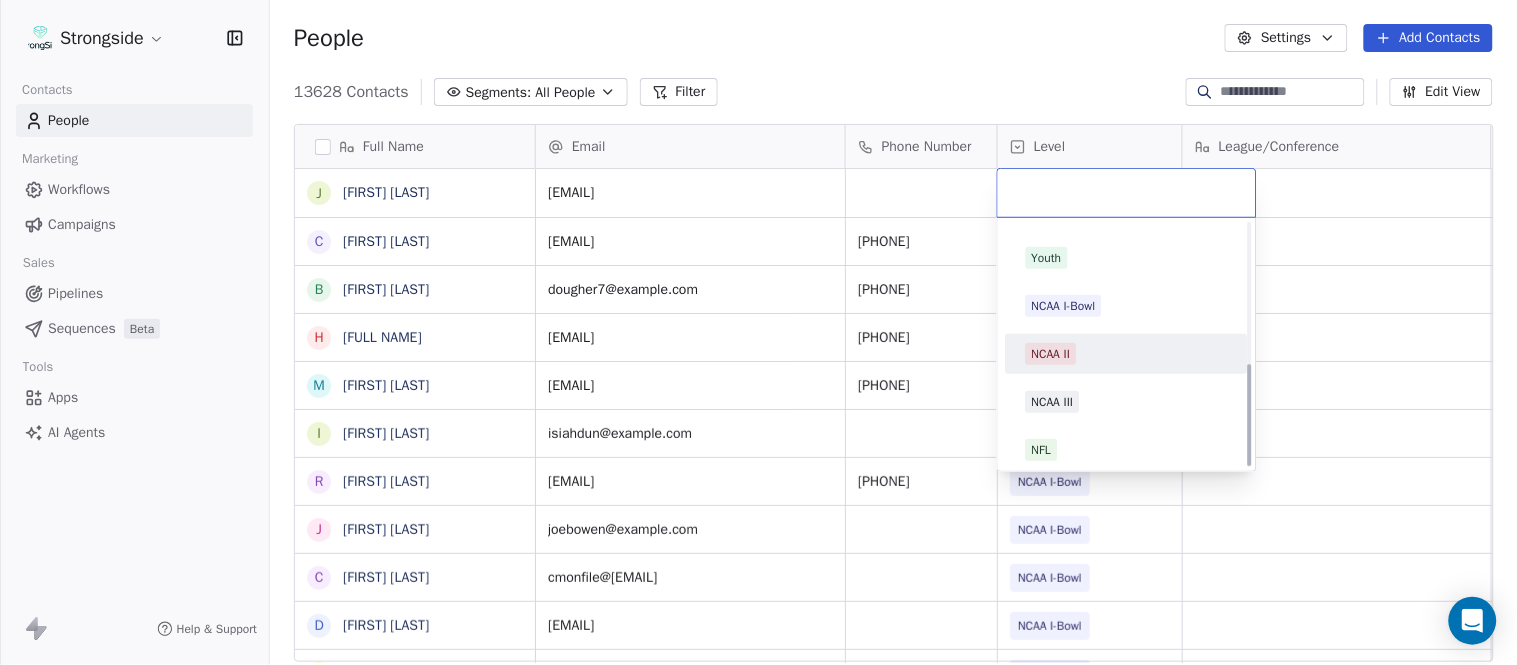 scroll, scrollTop: 330, scrollLeft: 0, axis: vertical 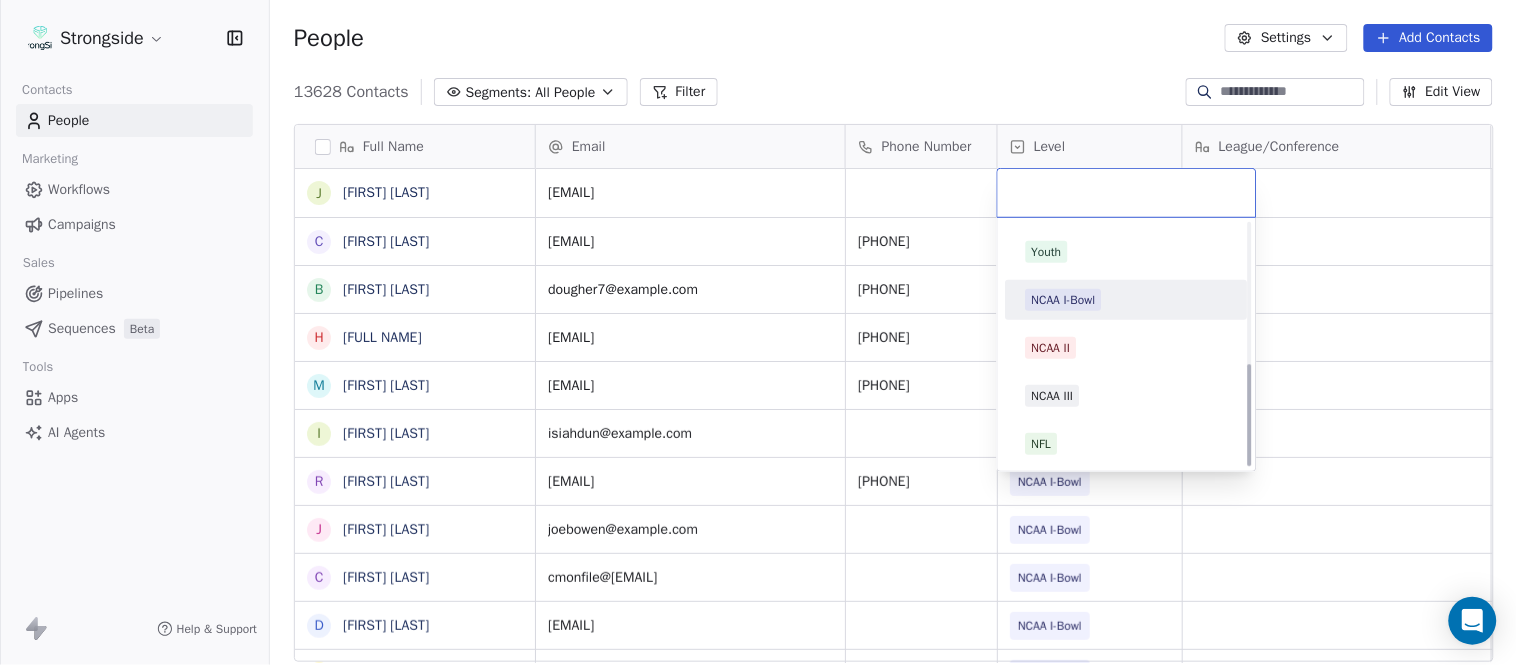 click on "NCAA I-Bowl" at bounding box center [1064, 300] 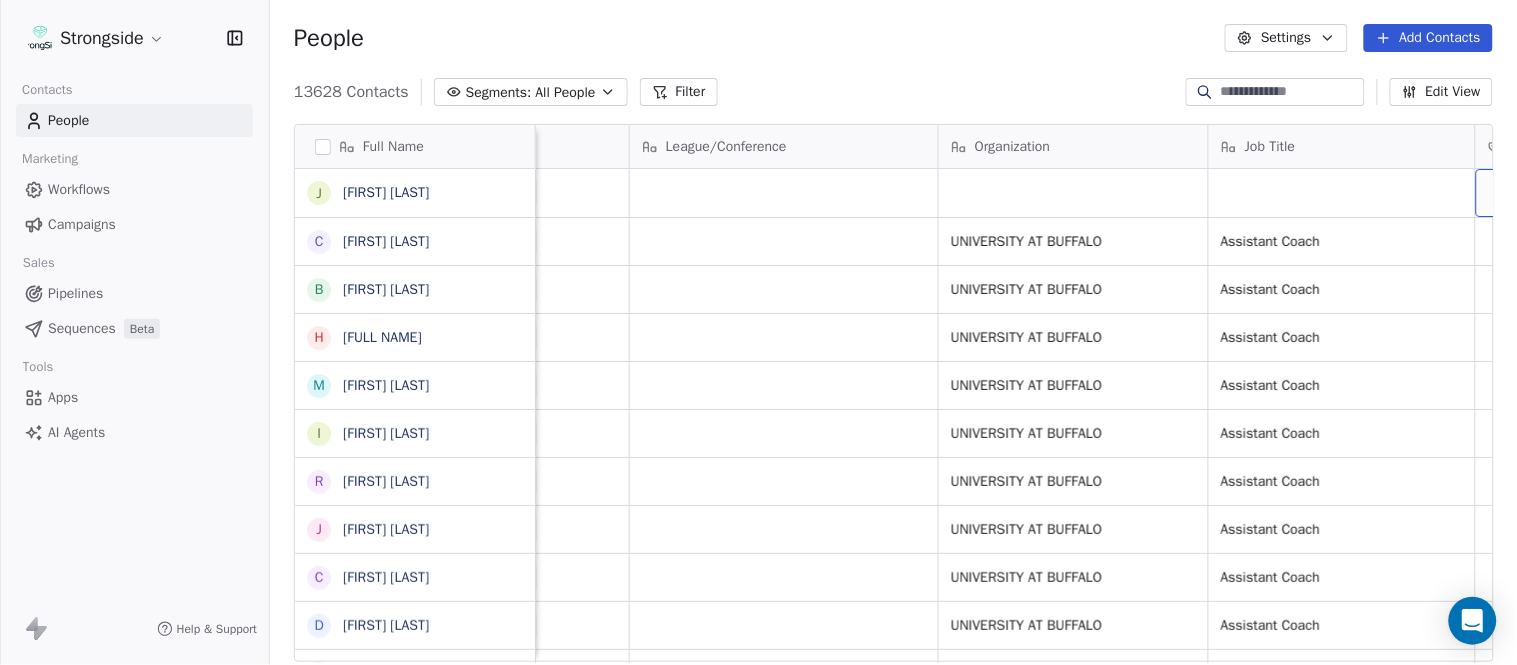 scroll, scrollTop: 0, scrollLeft: 653, axis: horizontal 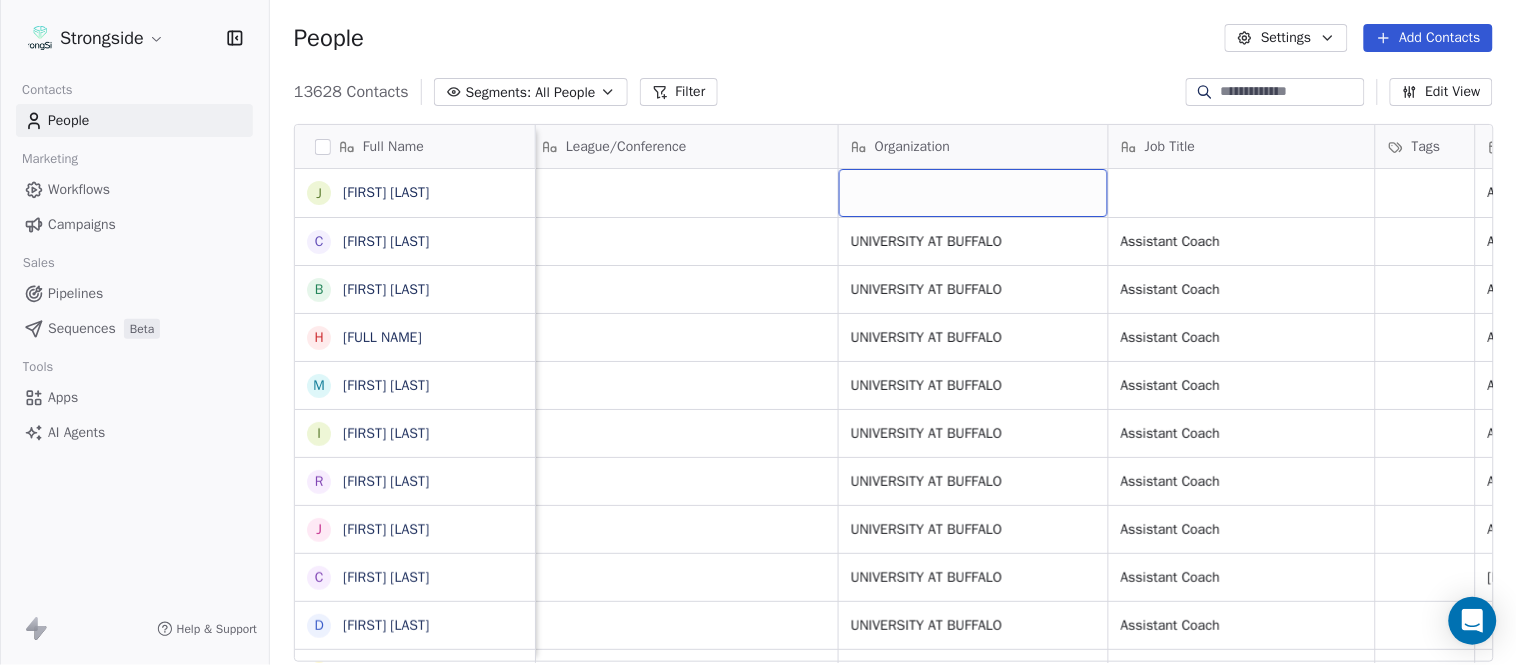 click at bounding box center (973, 193) 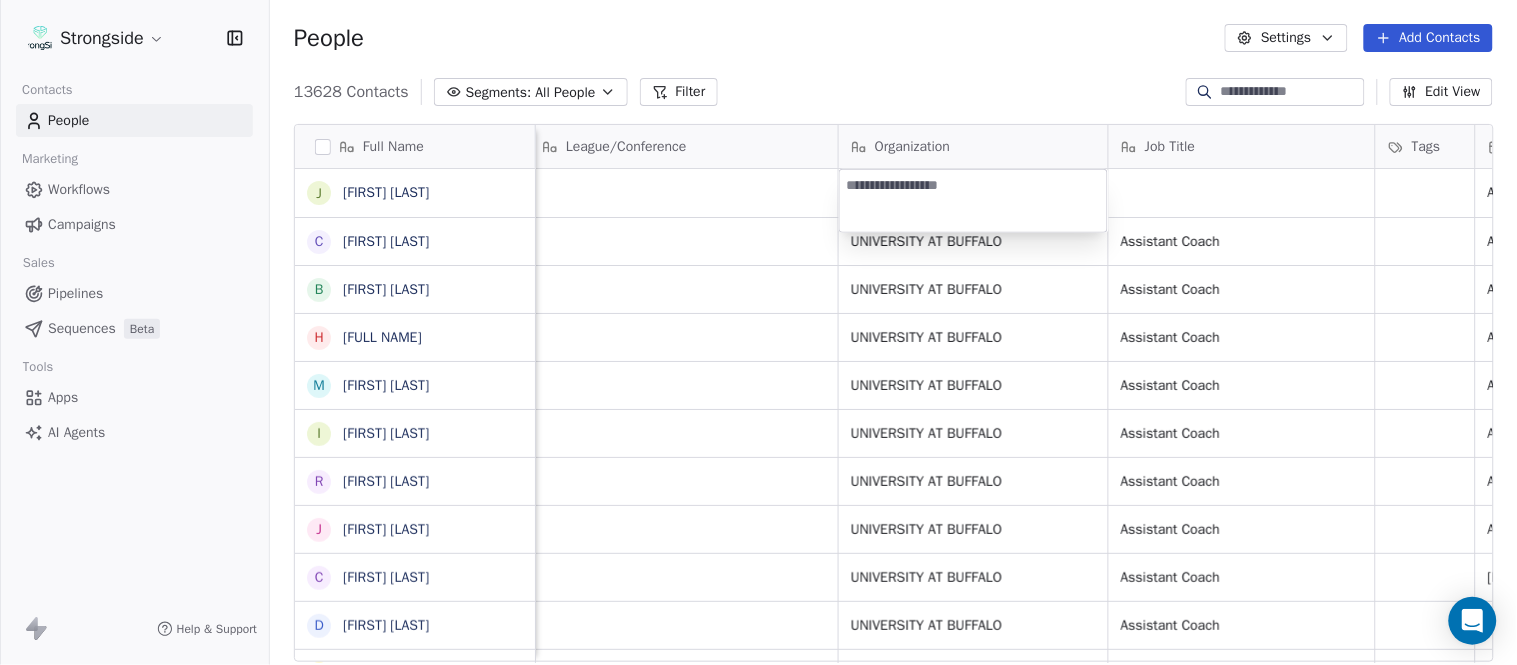 click on "Full Name J [LAST] [LAST] C [LAST] [LAST] B [LAST] [LAST] H [LAST] [LAST] M [LAST] [LAST] I [LAST] [LAST] R [LAST] [LAST] J [LAST] [LAST] C [LAST] [LAST] D [LAST] [LAST] A [LAST] [LAST] R [LAST] [LAST] B [LAST] [LAST] S [LAST] [LAST] I [LAST] [LAST] J [LAST] [LAST] M [LAST] [LAST] A [LAST] [LAST] B [LAST] [LAST] M [LAST] [LAST] J [LAST] [LAST] L [LAST] [LAST] D [LAST] [LAST] J [LAST] [LAST] N [LAST] [LAST] R [LAST] [LAST] M [LAST] [LAST] M [LAST] [LAST] R [LAST] [LAST] J [LAST] [LAST] E [LAST] [LAST] Email Phone Number Level League/Conference Organization Job Title Tags Created Date BST Status Priority Emails Auto Clicked [EMAIL] NCAA I-Bowl UNIVERSITY AT BUFFALO Aug 05, 2025 10:57 PM [EMAIL] [PHONE] NCAA I-Bowl UNIVERSITY AT BUFFALO Assistant Coach SID" at bounding box center (758, 332) 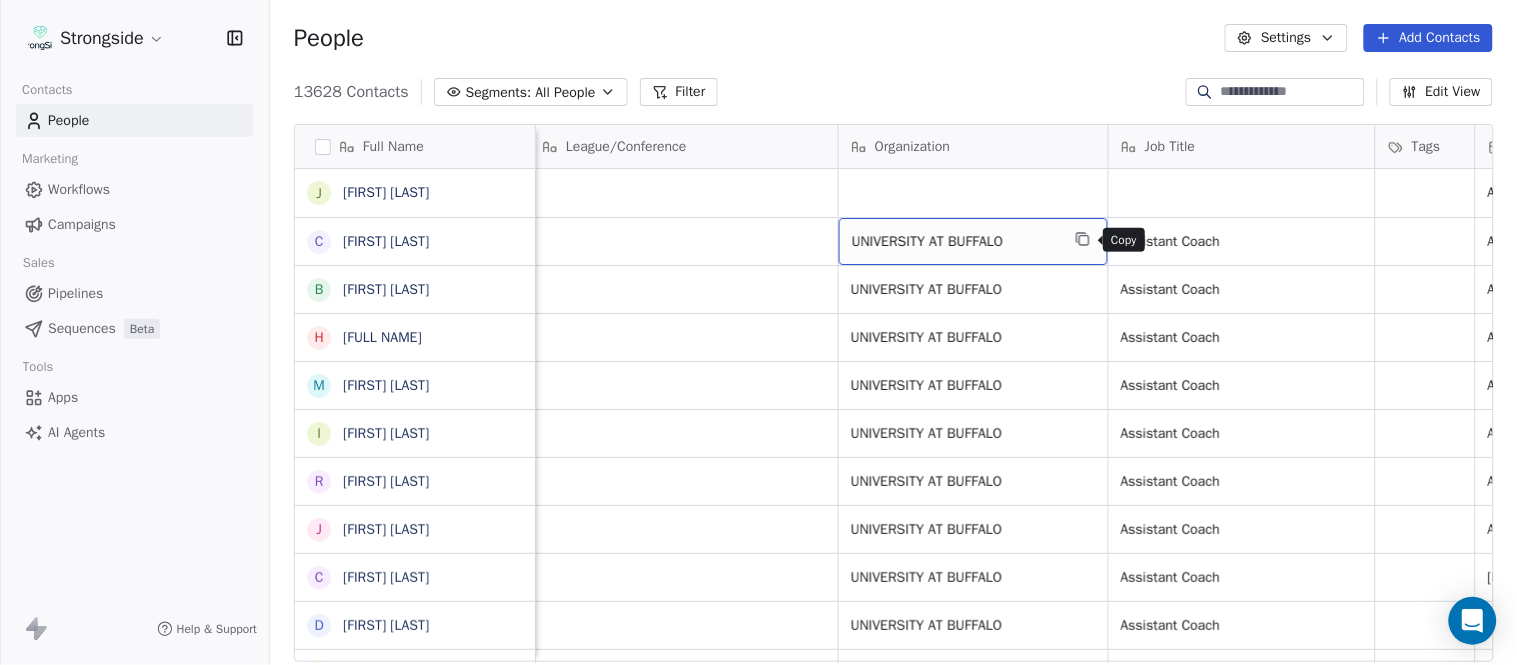 click 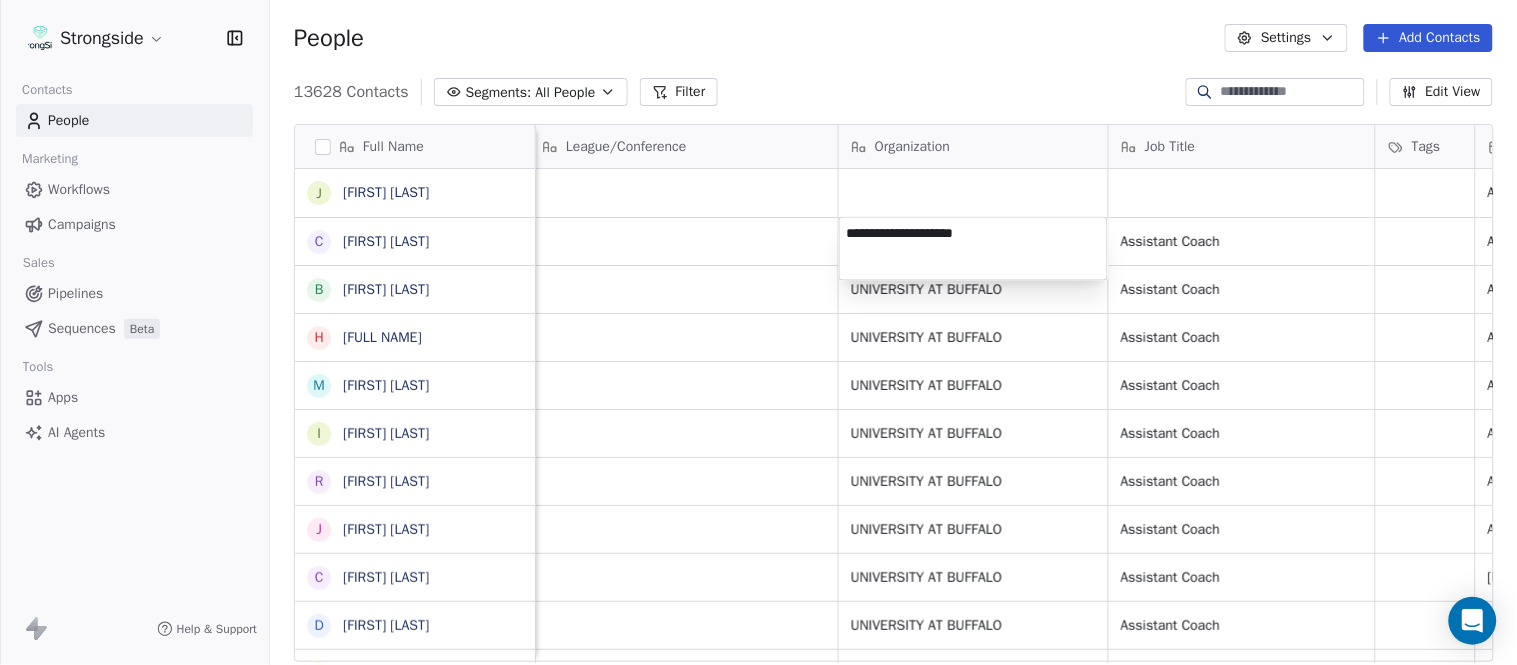 click on "Full Name J [LAST] [LAST] C [LAST] [LAST] B [LAST] [LAST] H [LAST] [LAST] M [LAST] [LAST] I [LAST] [LAST] R [LAST] [LAST] J [LAST] [LAST] C [LAST] [LAST] D [LAST] [LAST] A [LAST] [LAST] R [LAST] [LAST] B [LAST] [LAST] S [LAST] [LAST] I [LAST] [LAST] J [LAST] [LAST] M [LAST] [LAST] A [LAST] [LAST] B [LAST] [LAST] M [LAST] [LAST] J [LAST] [LAST] L [LAST] [LAST] D [LAST] [LAST] J [LAST] [LAST] N [LAST] [LAST] R [LAST] [LAST] M [LAST] [LAST] M [LAST] [LAST] R [LAST] [LAST] J [LAST] [LAST] E [LAST] [LAST] Email Phone Number Level League/Conference Organization Job Title Tags Created Date BST Status Priority Emails Auto Clicked [EMAIL] NCAA I-Bowl UNIVERSITY AT BUFFALO Aug 05, 2025 10:57 PM [EMAIL] [PHONE] NCAA I-Bowl UNIVERSITY AT BUFFALO Assistant Coach SID" at bounding box center (758, 332) 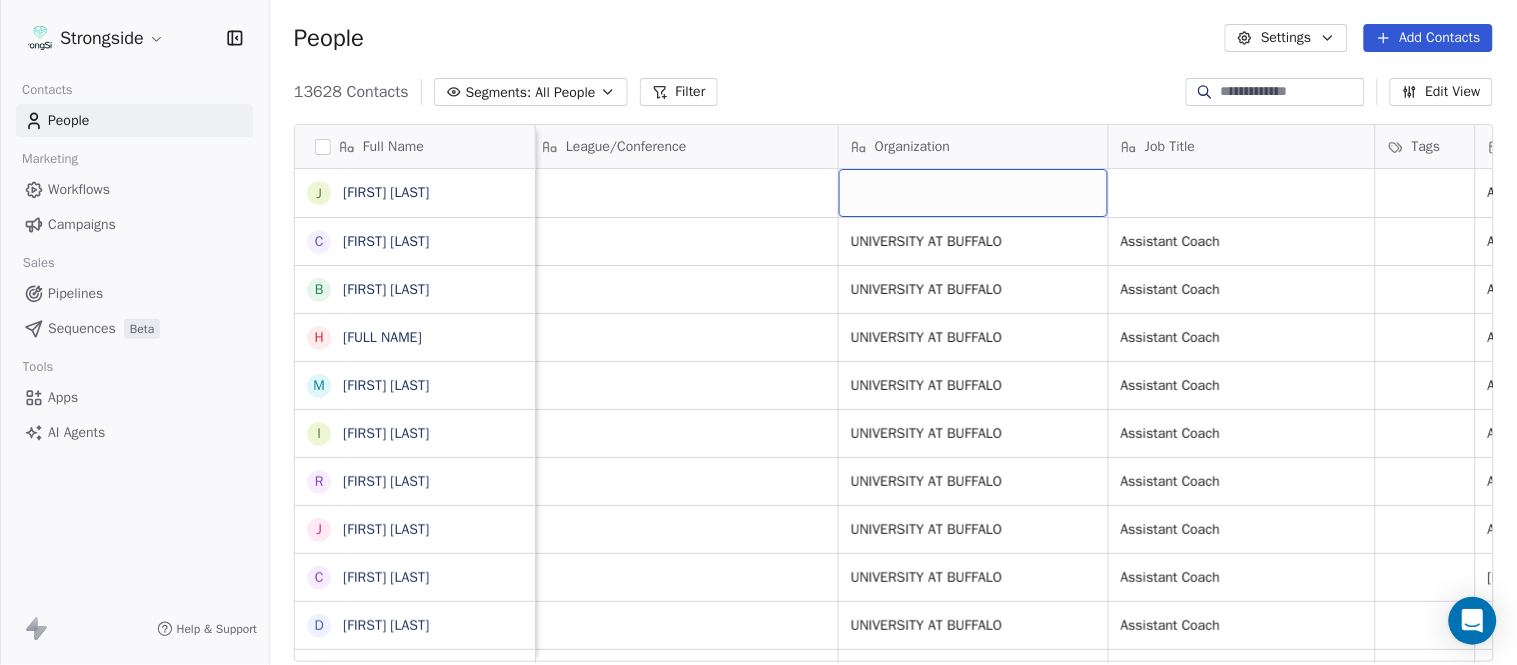 click at bounding box center (973, 193) 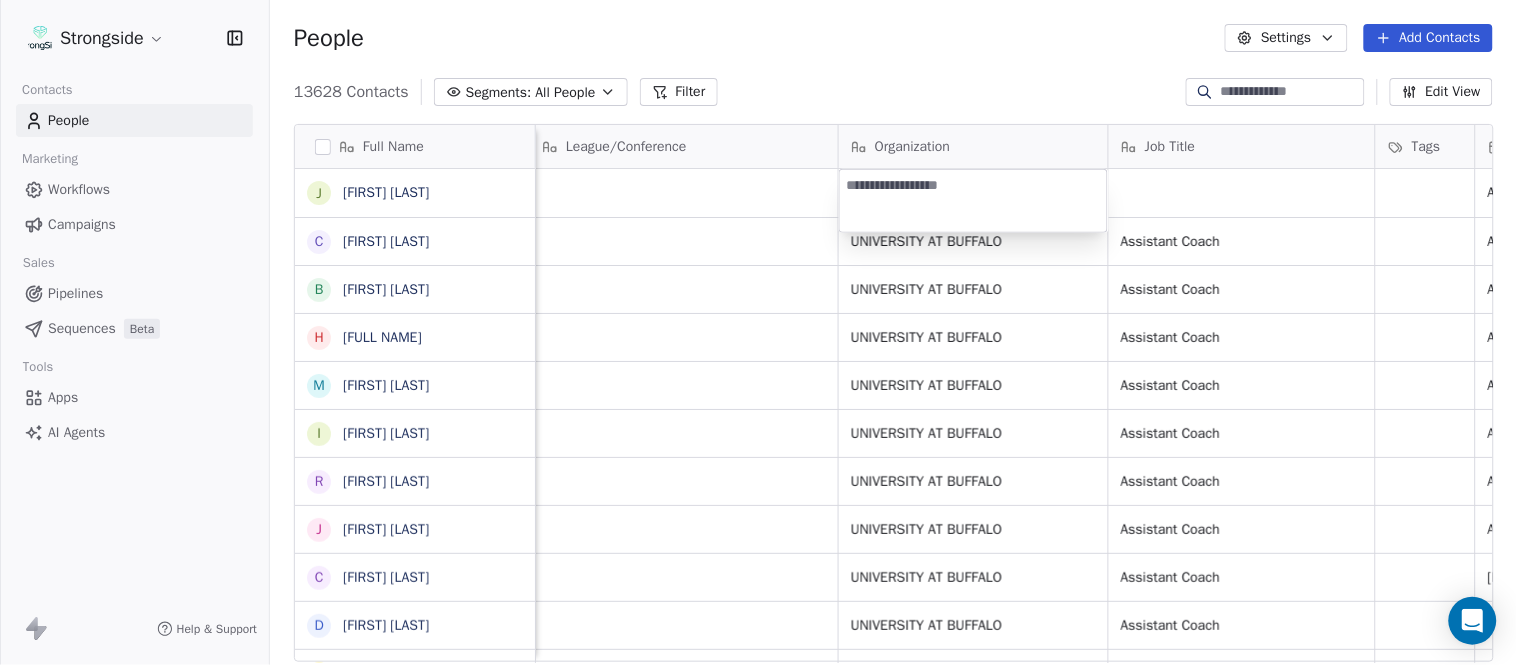 type on "**********" 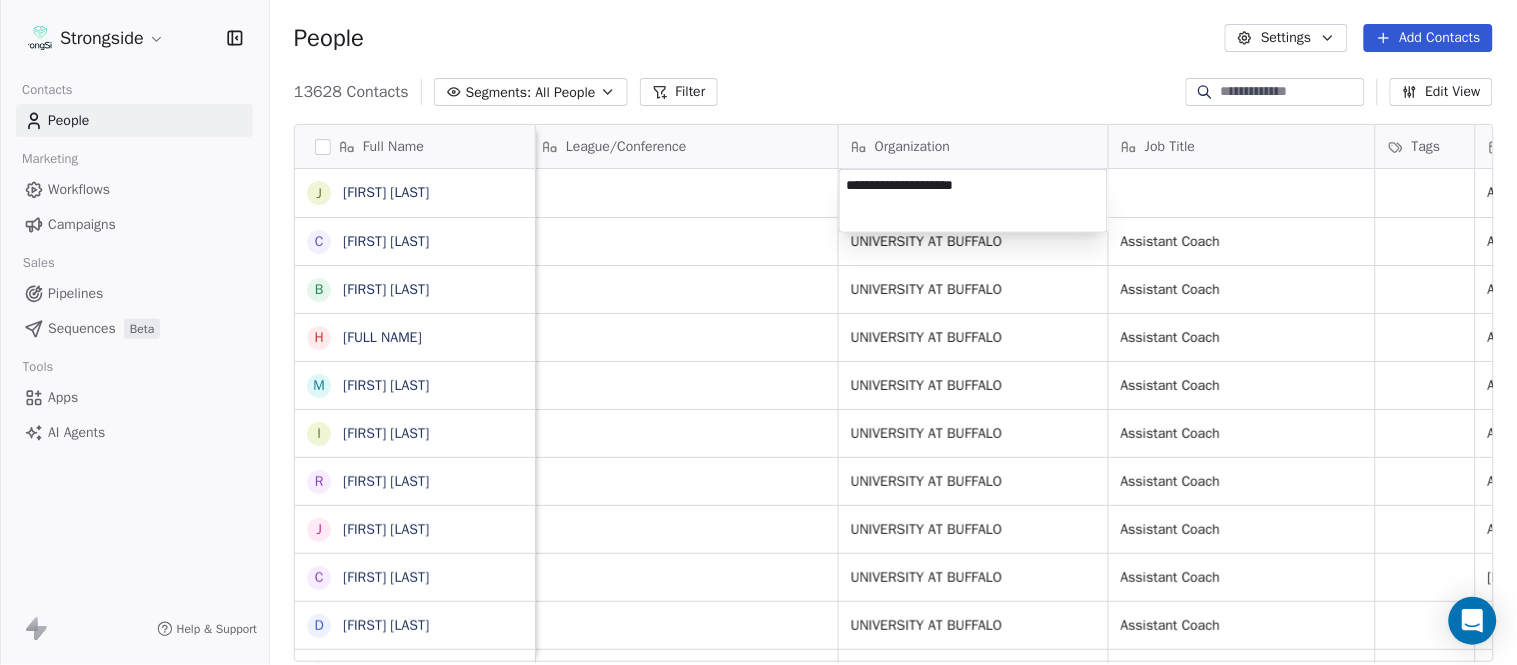 click on "Full Name J [LAST] [LAST] C [LAST] [LAST] B [LAST] [LAST] H [LAST] [LAST] M [LAST] [LAST] I [LAST] [LAST] R [LAST] [LAST] J [LAST] [LAST] C [LAST] [LAST] D [LAST] [LAST] A [LAST] [LAST] R [LAST] [LAST] B [LAST] [LAST] S [LAST] [LAST] I [LAST] [LAST] J [LAST] [LAST] M [LAST] [LAST] A [LAST] [LAST] B [LAST] [LAST] M [LAST] [LAST] J [LAST] [LAST] L [LAST] [LAST] D [LAST] [LAST] J [LAST] [LAST] N [LAST] [LAST] R [LAST] [LAST] M [LAST] [LAST] M [LAST] [LAST] R [LAST] [LAST] J [LAST] [LAST] E [LAST] [LAST] Email Phone Number Level League/Conference Organization Job Title Tags Created Date BST Status Priority Emails Auto Clicked [EMAIL] NCAA I-Bowl UNIVERSITY AT BUFFALO Aug 05, 2025 10:57 PM [EMAIL] [PHONE] NCAA I-Bowl UNIVERSITY AT BUFFALO Assistant Coach SID" at bounding box center [758, 332] 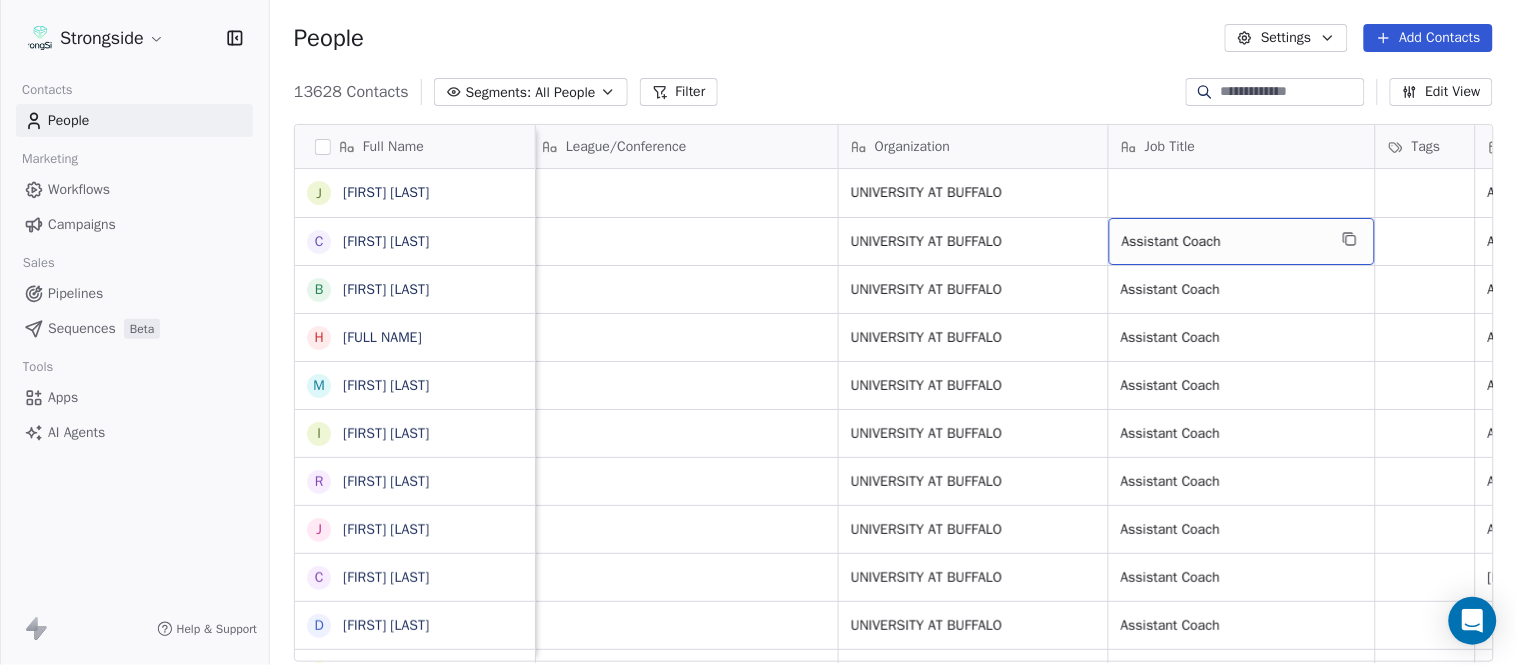 click on "Assistant Coach" at bounding box center [1242, 241] 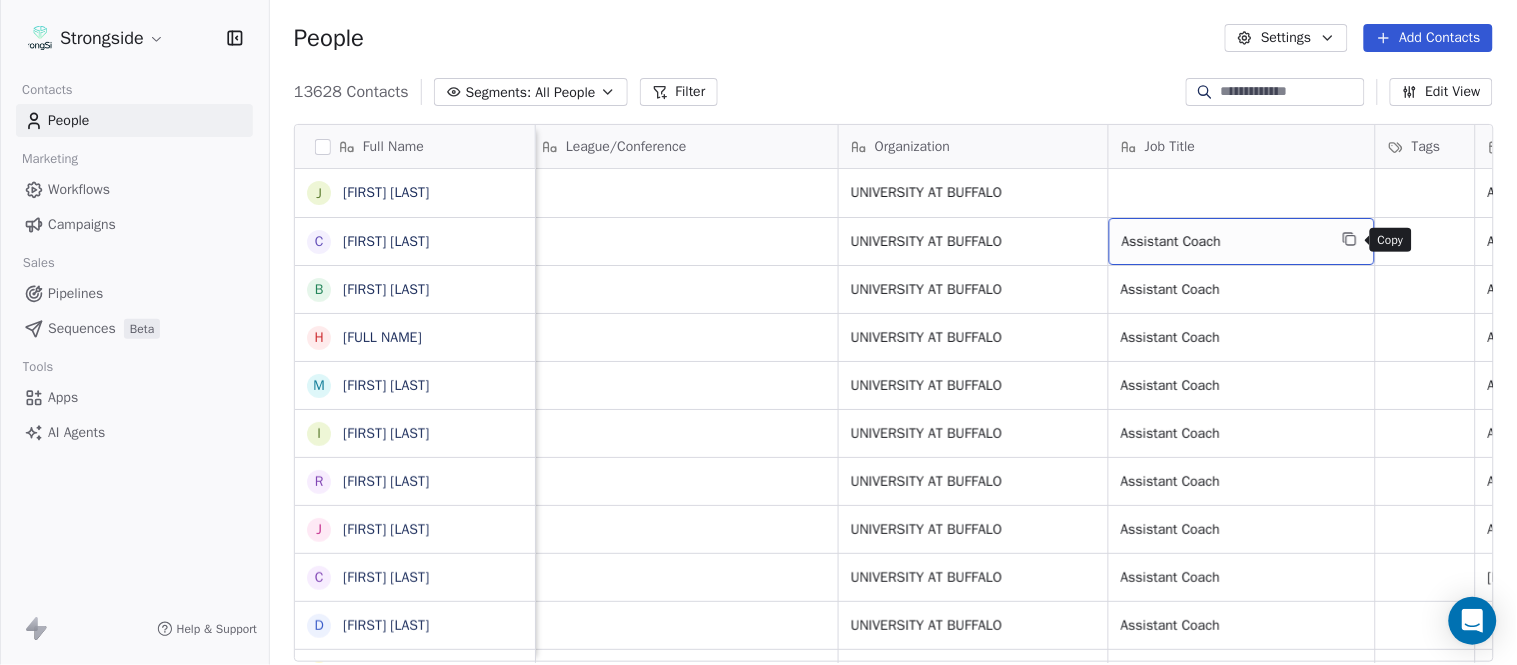 click 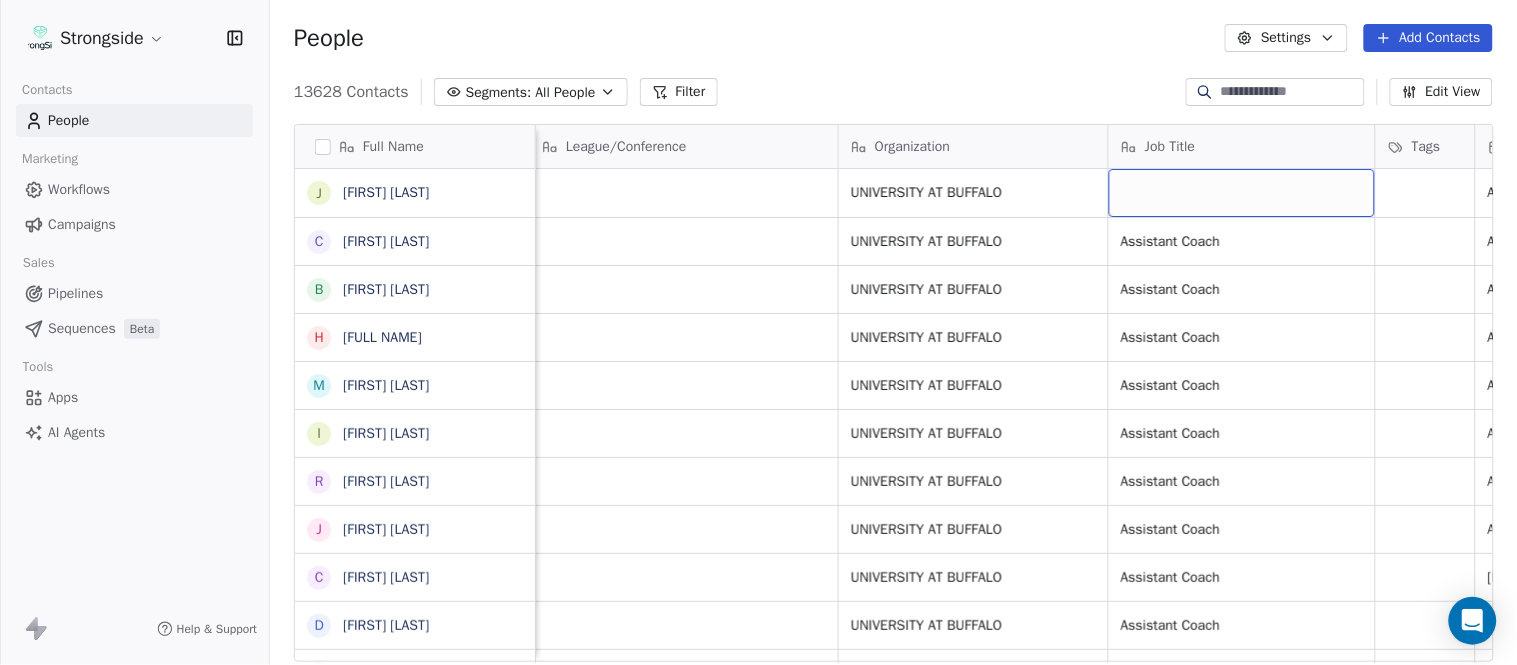 click at bounding box center (1242, 193) 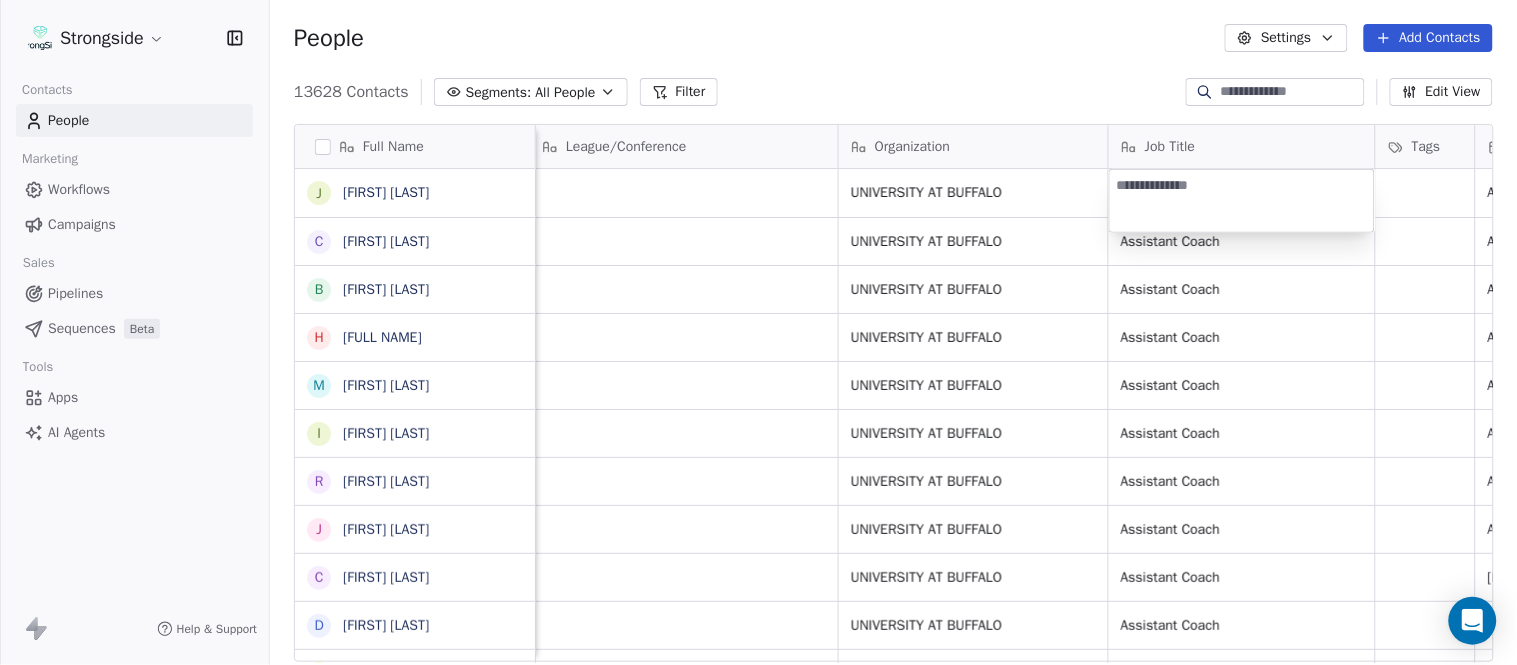 type on "**********" 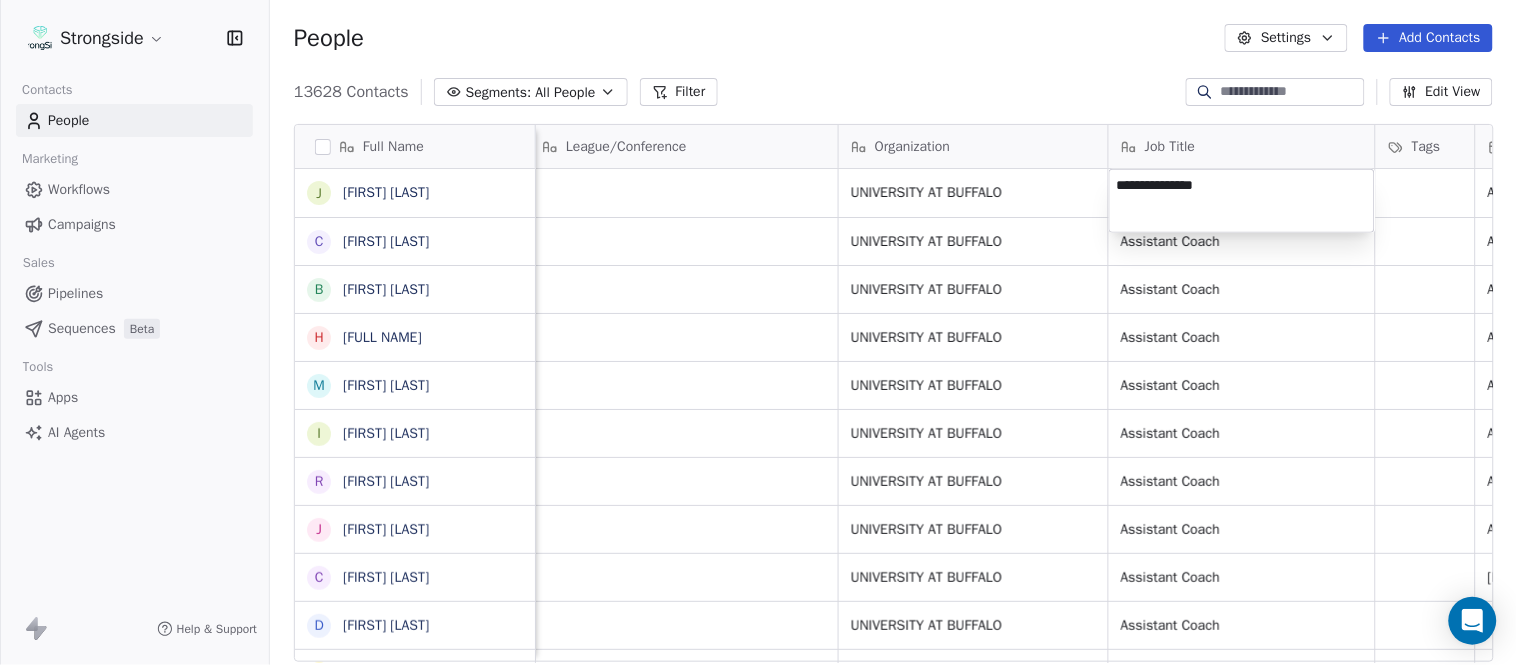 click on "Full Name J [LAST] [LAST] C [LAST] [LAST] B [LAST] [LAST] H [LAST] [LAST] M [LAST] [LAST] I [LAST] [LAST] R [LAST] [LAST] J [LAST] [LAST] C [LAST] [LAST] D [LAST] [LAST] A [LAST] [LAST] R [LAST] [LAST] B [LAST] [LAST] S [LAST] [LAST] I [LAST] [LAST] J [LAST] [LAST] M [LAST] [LAST] A [LAST] [LAST] B [LAST] [LAST] M [LAST] [LAST] J [LAST] [LAST] L [LAST] [LAST] D [LAST] [LAST] J [LAST] [LAST] N [LAST] [LAST] R [LAST] [LAST] M [LAST] [LAST] M [LAST] [LAST] R [LAST] [LAST] J [LAST] [LAST] E [LAST] [LAST] Email Phone Number Level League/Conference Organization Job Title Tags Created Date BST Status Priority Emails Auto Clicked [EMAIL] NCAA I-Bowl UNIVERSITY AT BUFFALO Aug 05, 2025 10:57 PM [EMAIL] [PHONE] NCAA I-Bowl UNIVERSITY AT BUFFALO Assistant Coach SID" at bounding box center [758, 332] 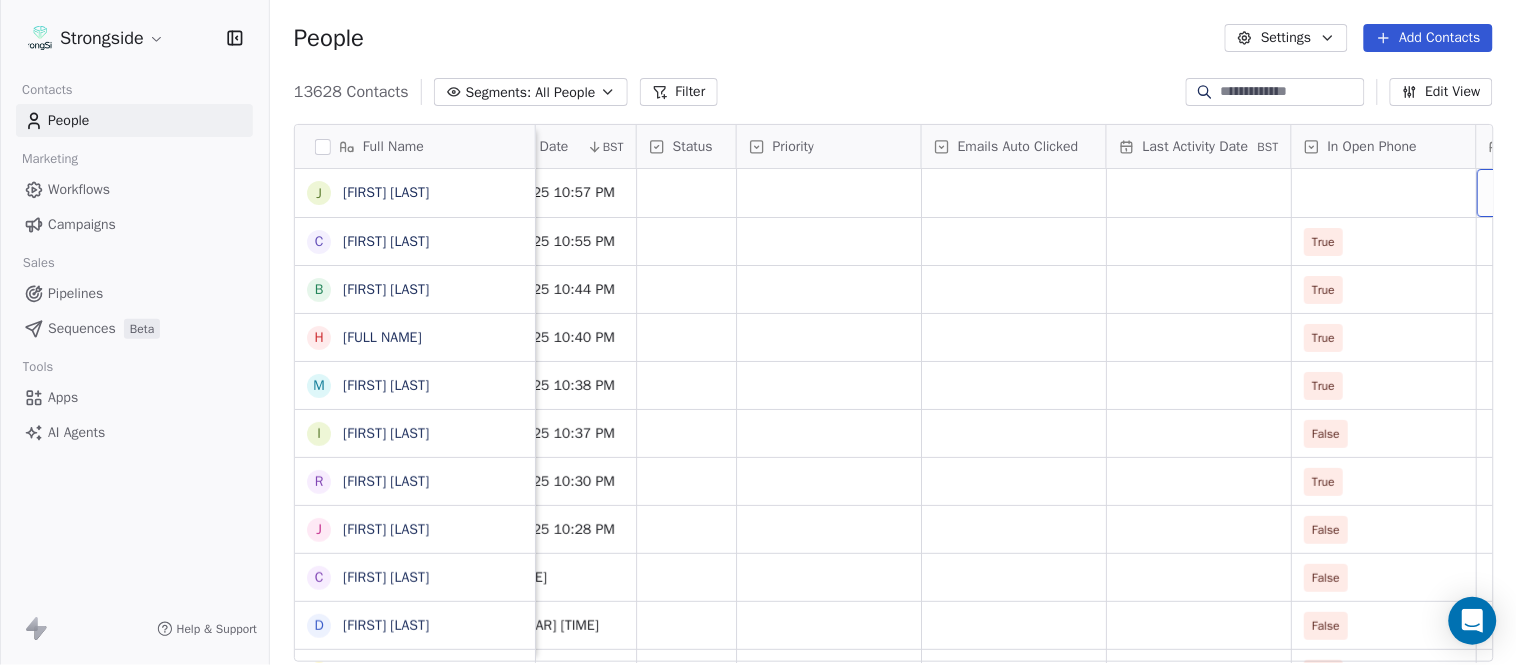 scroll, scrollTop: 0, scrollLeft: 1863, axis: horizontal 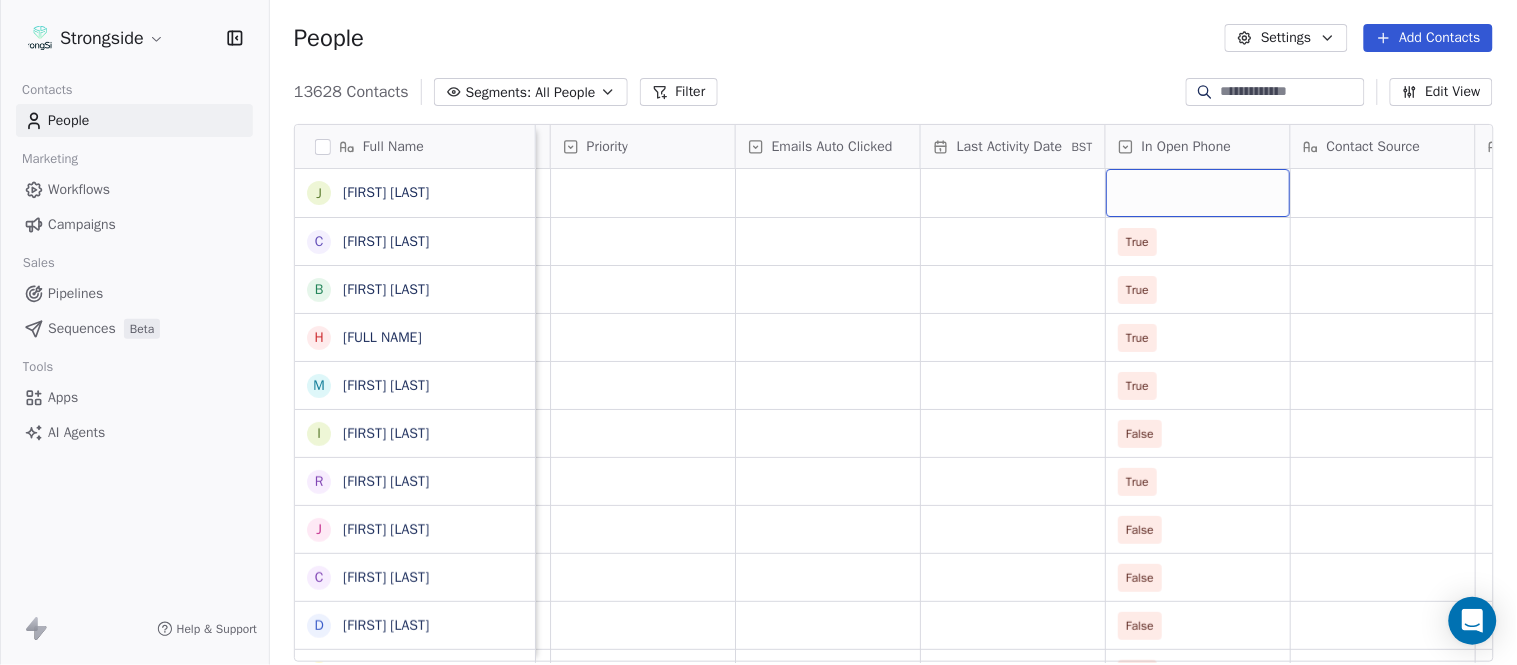 click at bounding box center [1198, 193] 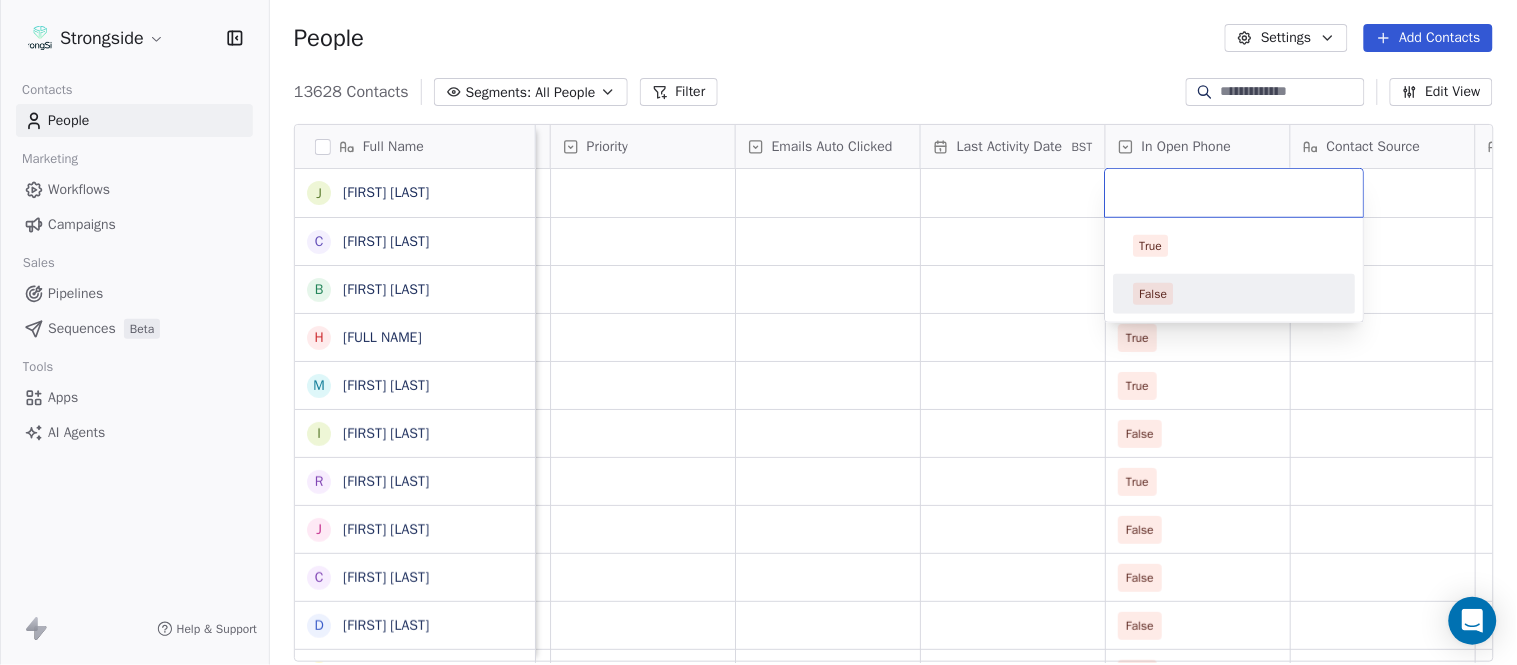 click on "False" at bounding box center [1235, 294] 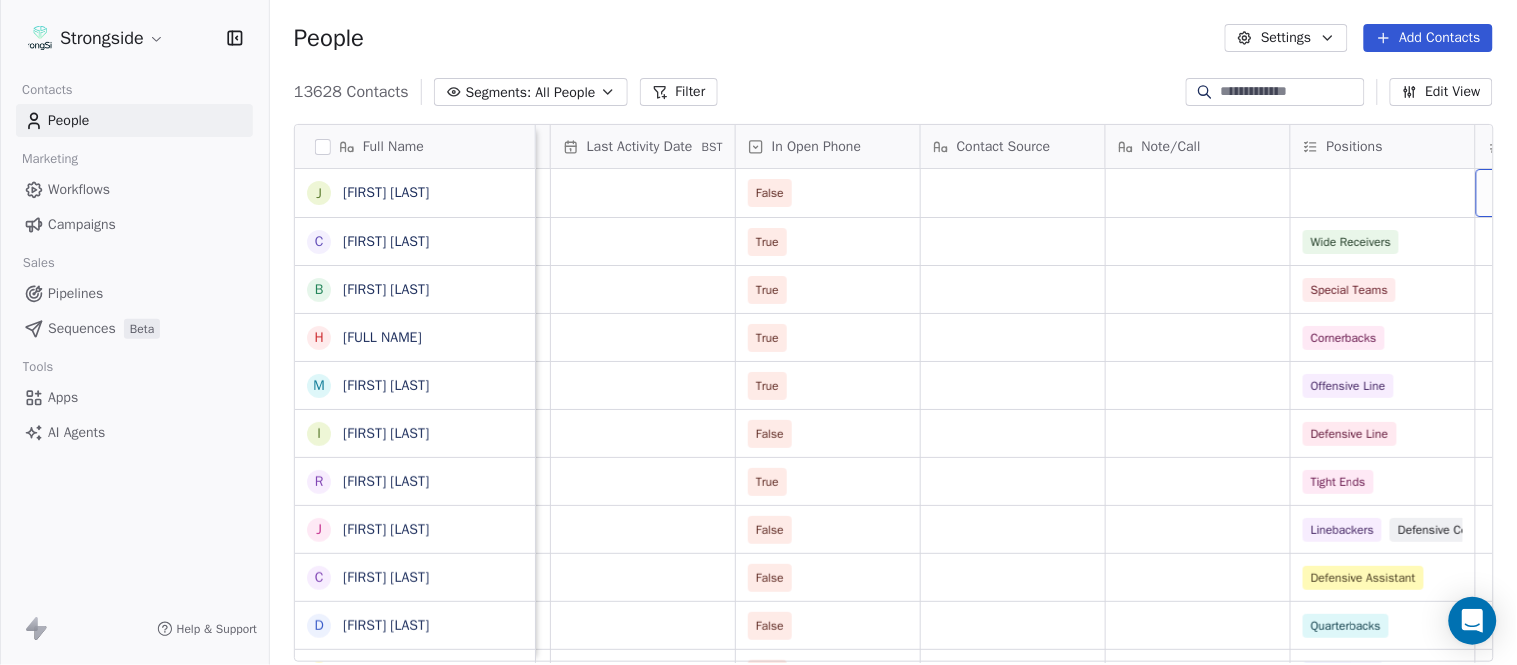 scroll, scrollTop: 0, scrollLeft: 2417, axis: horizontal 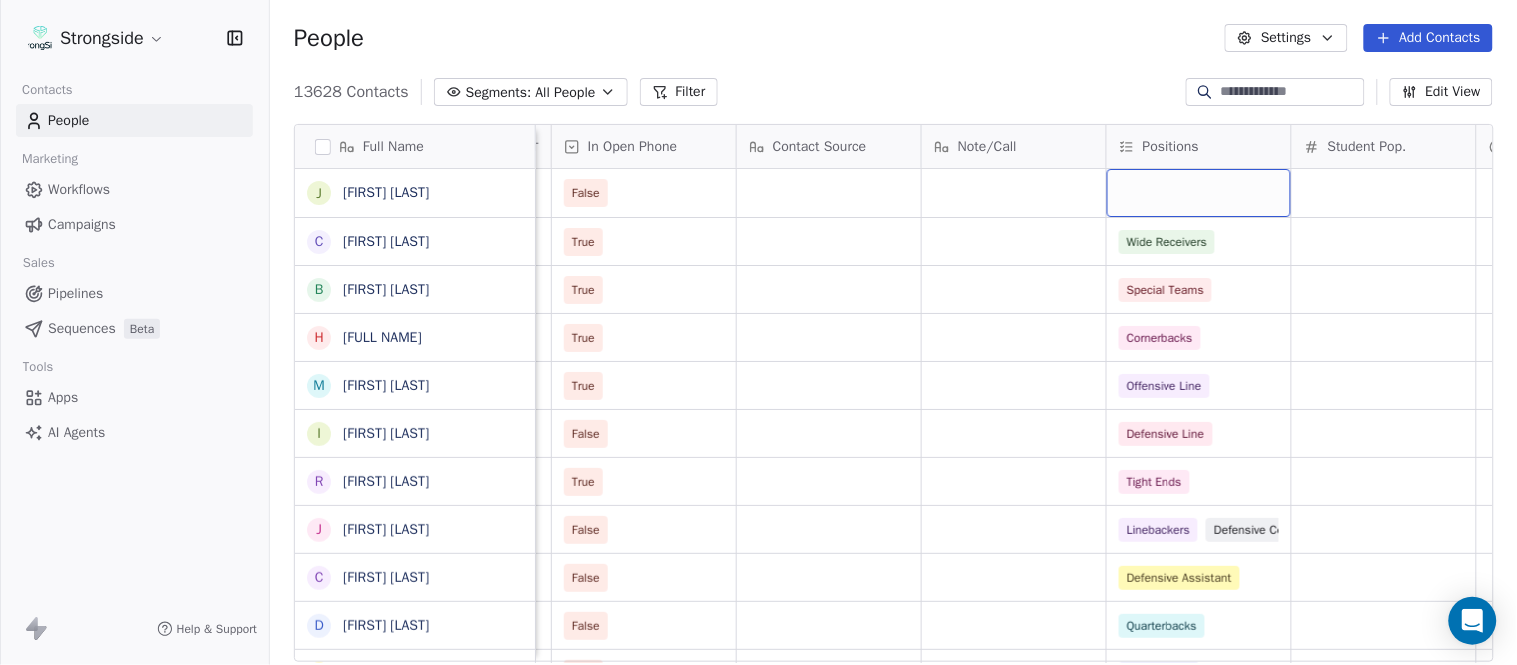 click at bounding box center [1199, 193] 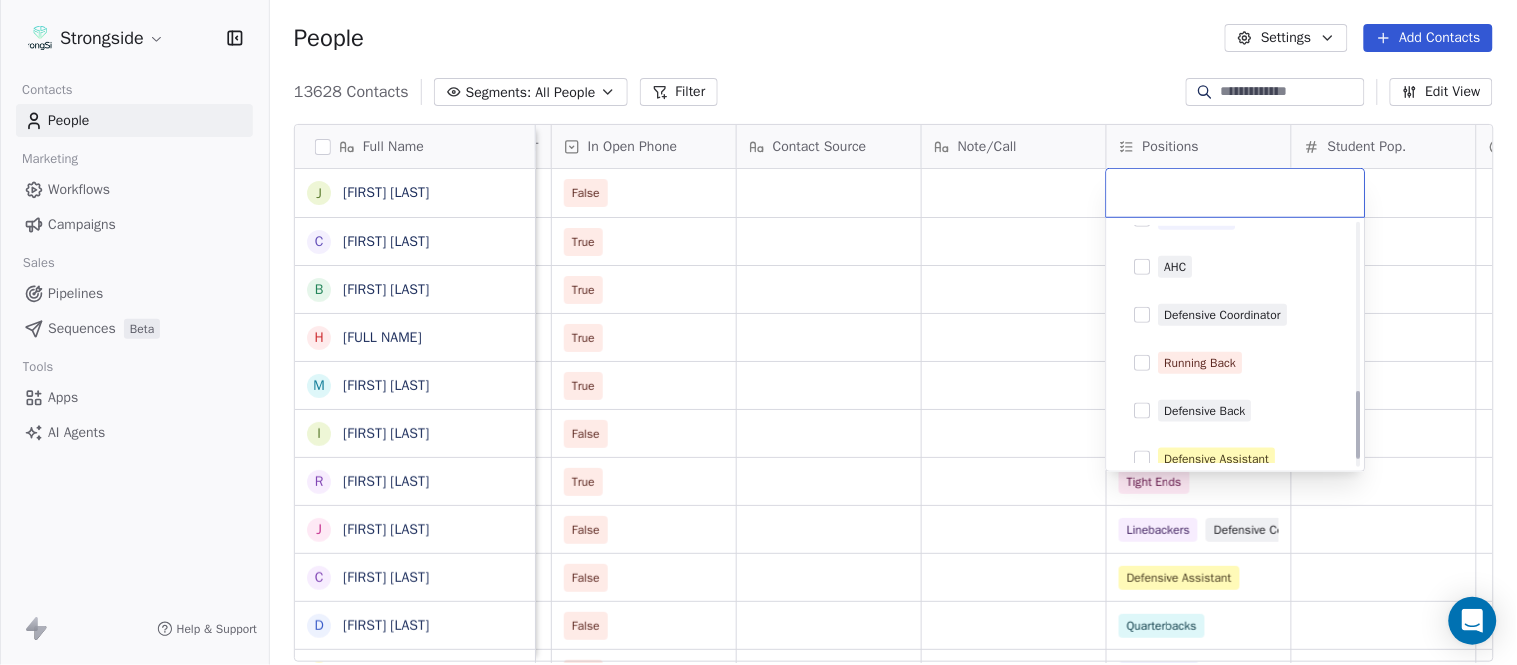 scroll, scrollTop: 617, scrollLeft: 0, axis: vertical 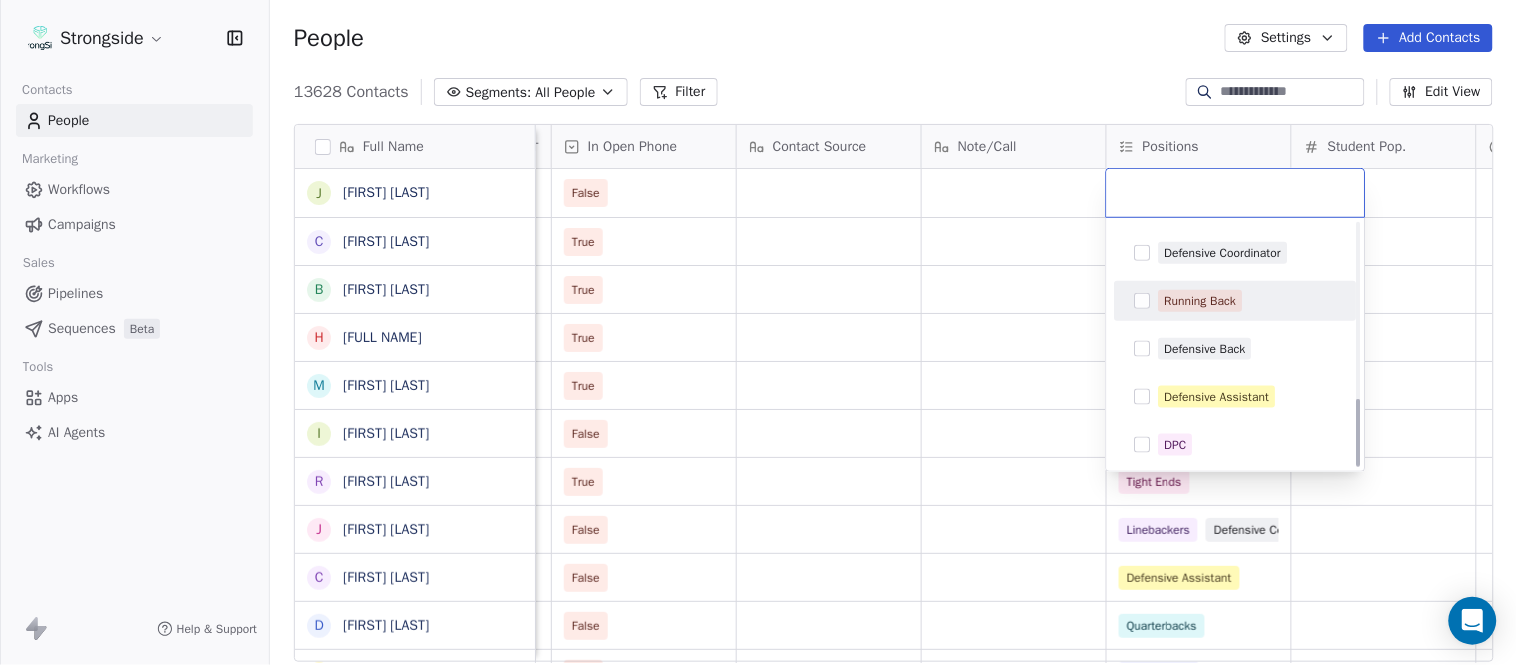 click on "Running Back" at bounding box center [1201, 301] 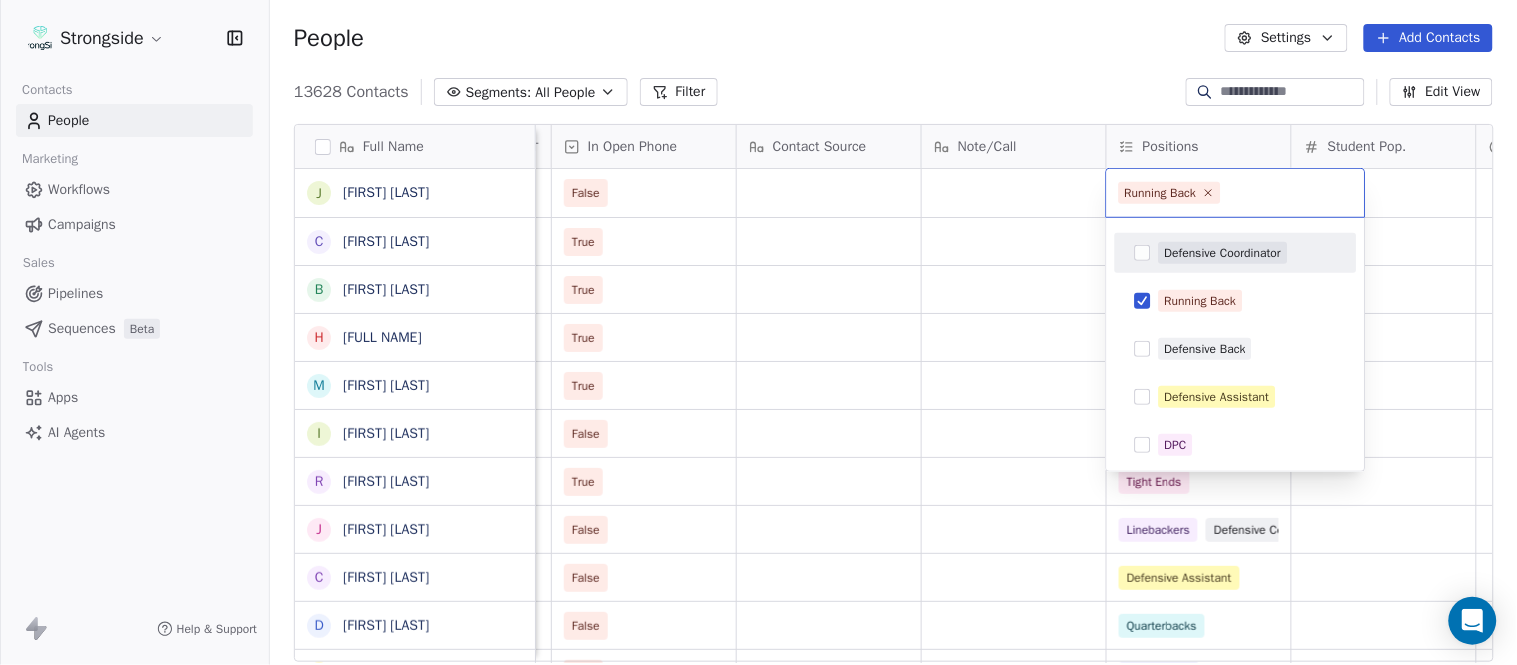 click on "Strongside Contacts People Marketing Workflows Campaigns Sales Pipelines Sequences Beta Tools Apps AI Agents Help & Support People Settings Add Contacts 13628 Contacts Segments: All People Filter Edit View Tag Add to Sequence Export Full Name J [FIRST] [LAST] C [FIRST] [LAST] B [FIRST] [LAST] H [FIRST] [LAST] M [FIRST] [LAST] I [FIRST] [LAST] R [FIRST] [LAST] J [FIRST] [LAST] C [FIRST] [LAST] D [FIRST] [LAST] A [FIRST] [LAST] R [FIRST] [LAST] B [FIRST] [LAST] S [FIRST] [LAST] I [FIRST] [LAST] J [FIRST] [LAST] M [FIRST] [LAST] A [FIRST] [LAST] B [FIRST] [LAST] M [FIRST] [LAST] J [FIRST] [LAST] L [FIRST] [LAST] D [FIRST] [LAST] J [FIRST] [LAST] N [FIRST] [LAST] R [FIRST] [LAST] M [FIRST] [LAST] M [FIRST] [LAST] R [FIRST] [LAST] J [FIRST] [LAST] E [FIRST] [LAST] Status Priority Emails Auto Clicked Last Activity Date BST In Open Phone Contact Source Note/Call Positions Student Pop. Lead Account False True Wide Receivers True Special Teams True Cornerbacks True Offensive Line False Defensive Line True Tight Ends False False" at bounding box center (758, 332) 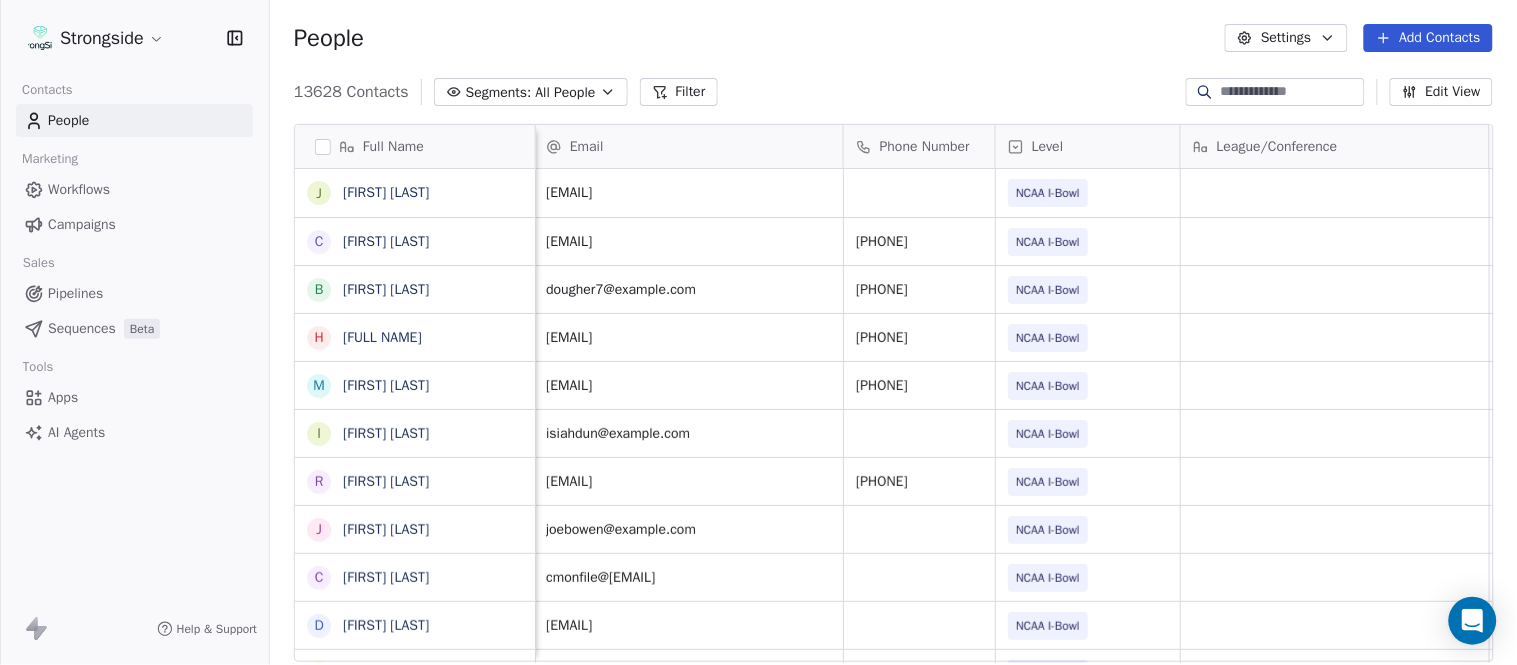 scroll, scrollTop: 0, scrollLeft: 0, axis: both 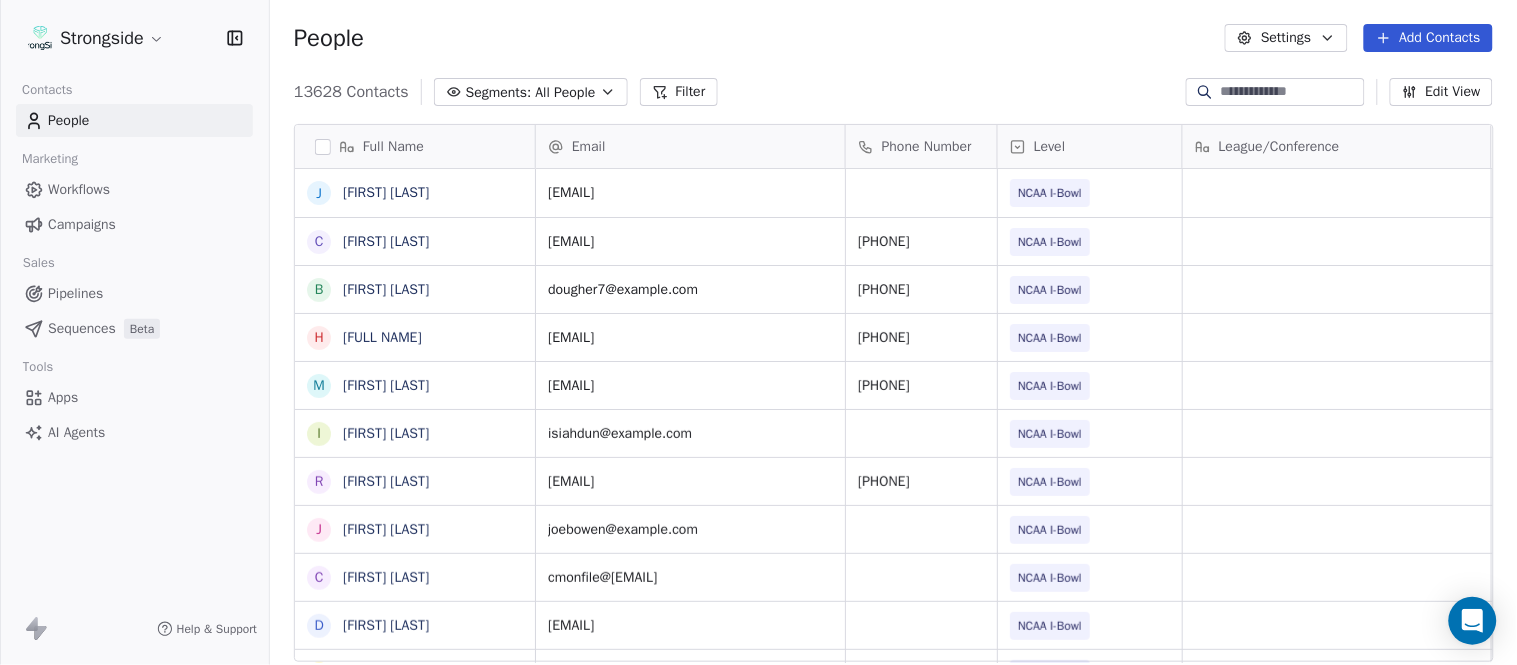 click on "People Settings  Add Contacts" at bounding box center (893, 38) 